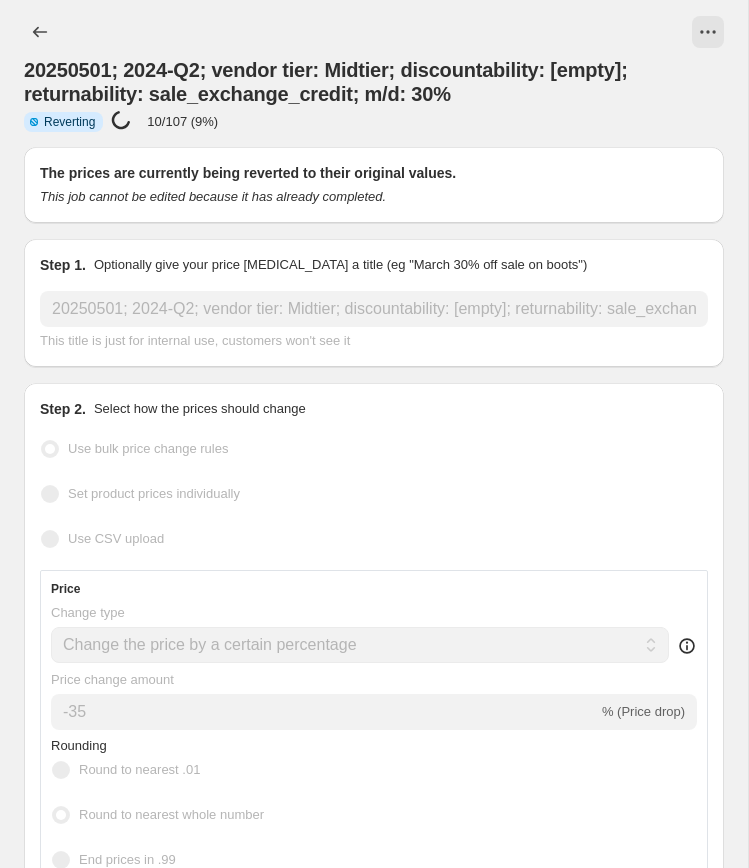 select on "percentage" 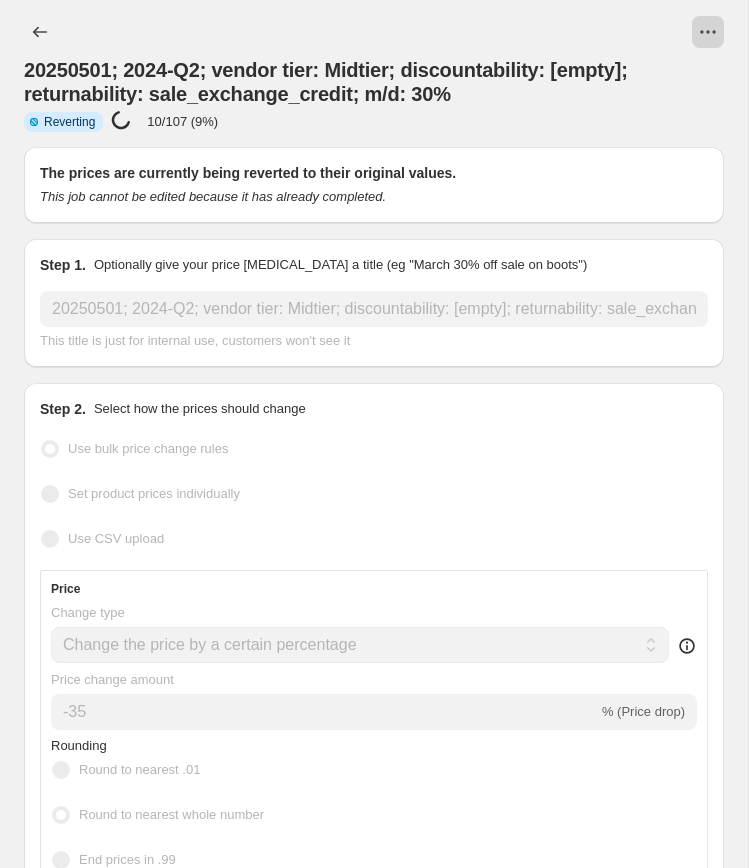 click 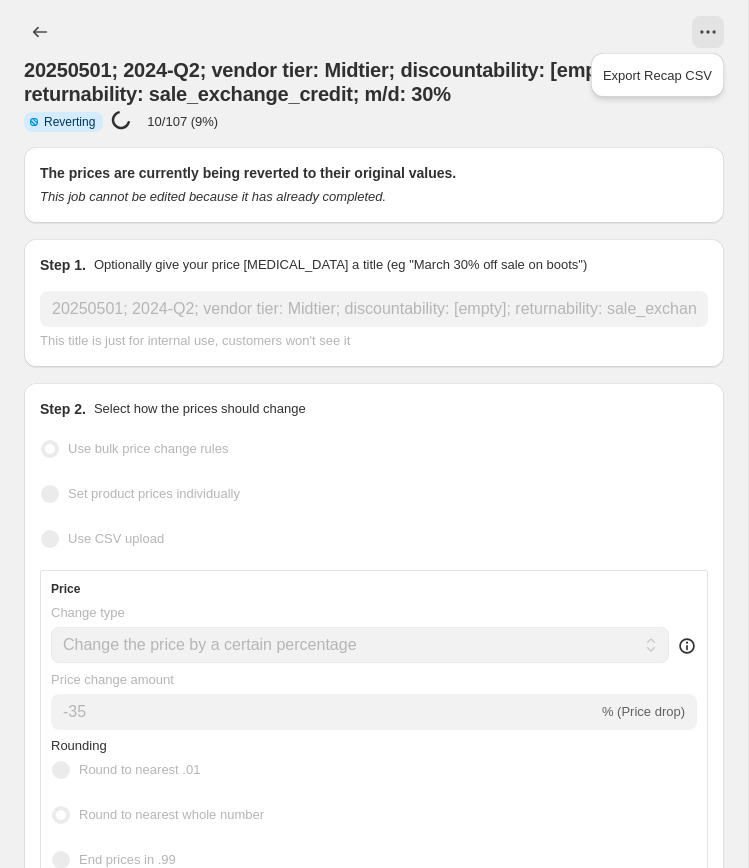 click on "20250501; 2024-Q2; vendor tier: Midtier; discountability: [empty]; returnability: sale_exchange_credit; m/d: 30%. This page is ready 20250501; 2024-Q2; vendor tier: Midtier; discountability: [empty]; returnability: sale_exchange_credit; m/d: 30% Info Partially complete Reverting Price change job in progress... 10/107 (9%)" at bounding box center [374, 73] 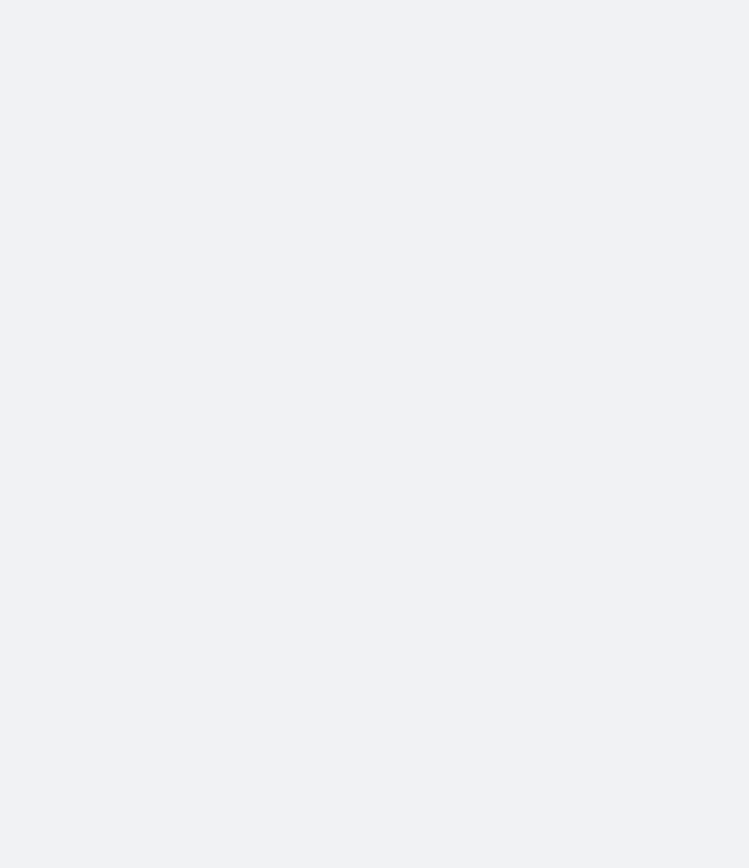 scroll, scrollTop: 0, scrollLeft: 0, axis: both 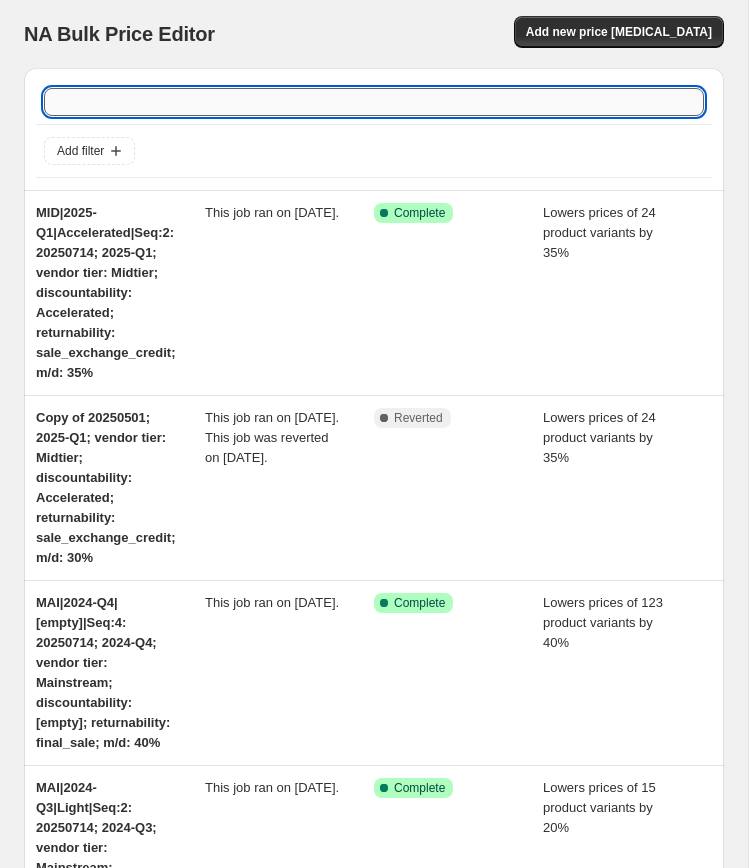 click at bounding box center (374, 102) 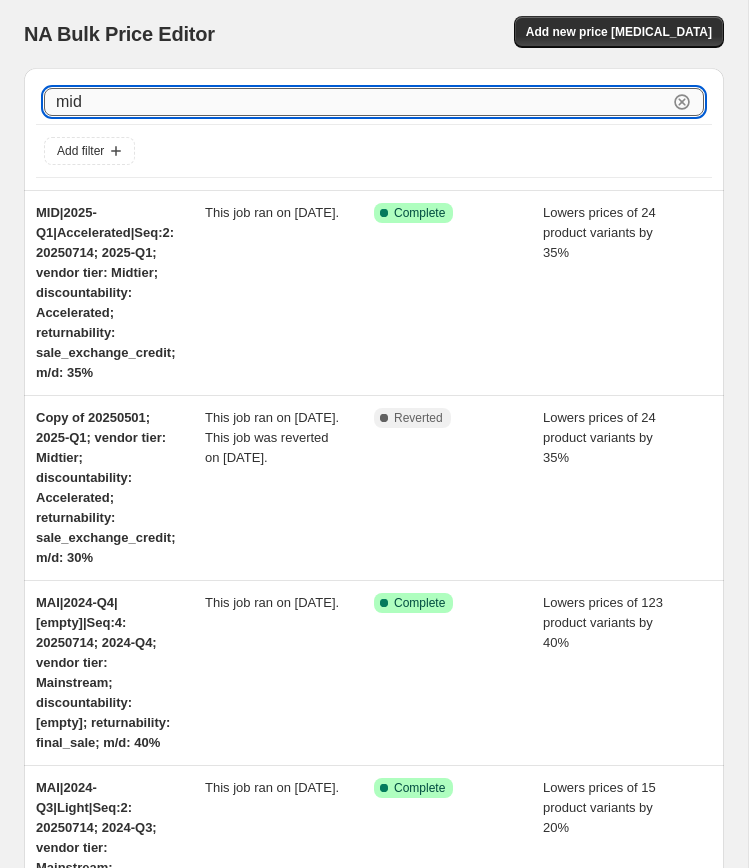 type on "mid" 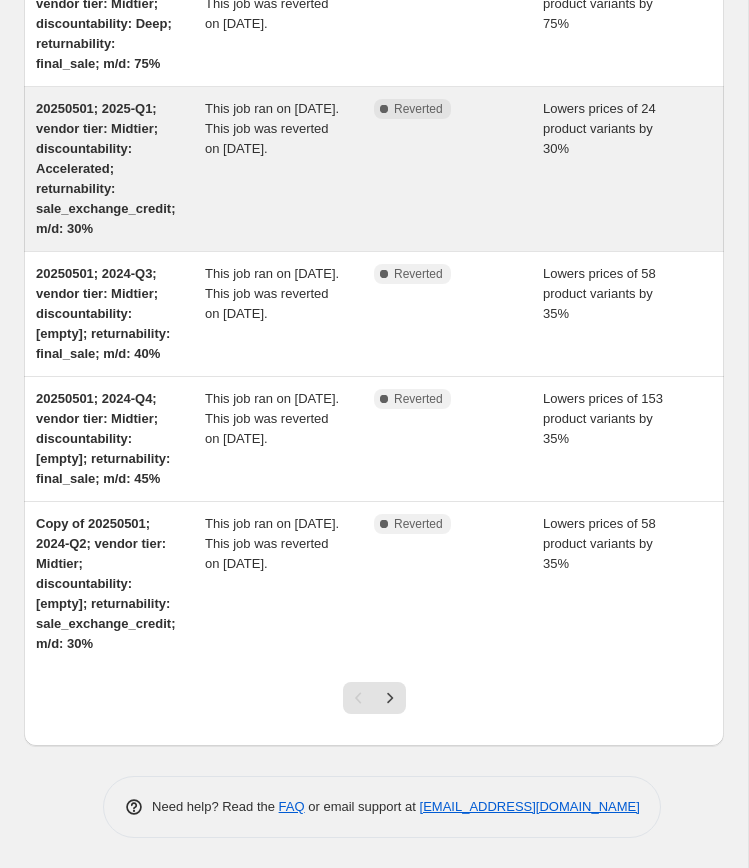 scroll, scrollTop: 1150, scrollLeft: 0, axis: vertical 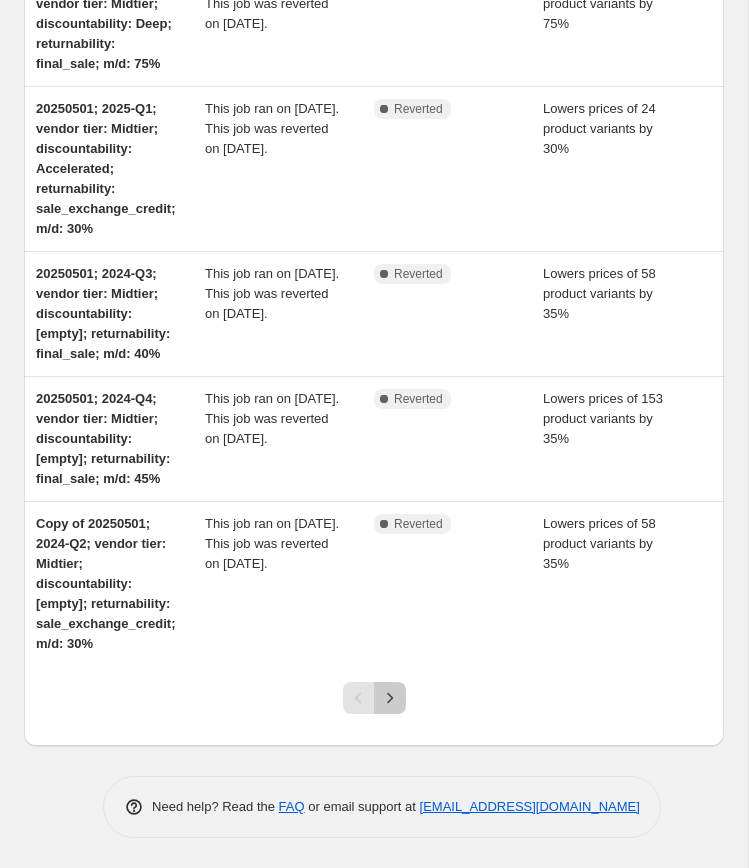 click 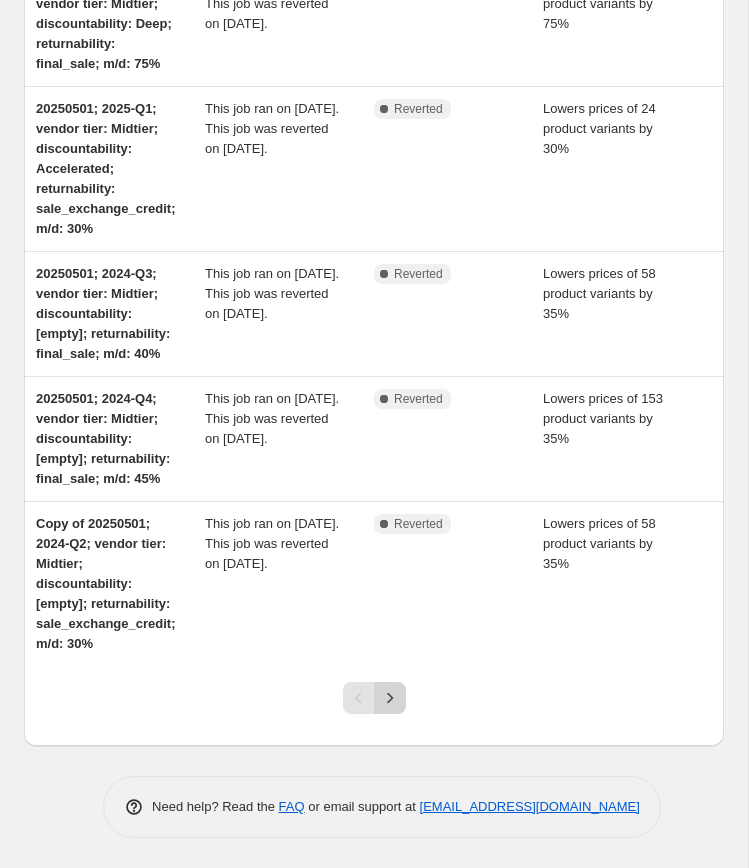 scroll, scrollTop: 0, scrollLeft: 0, axis: both 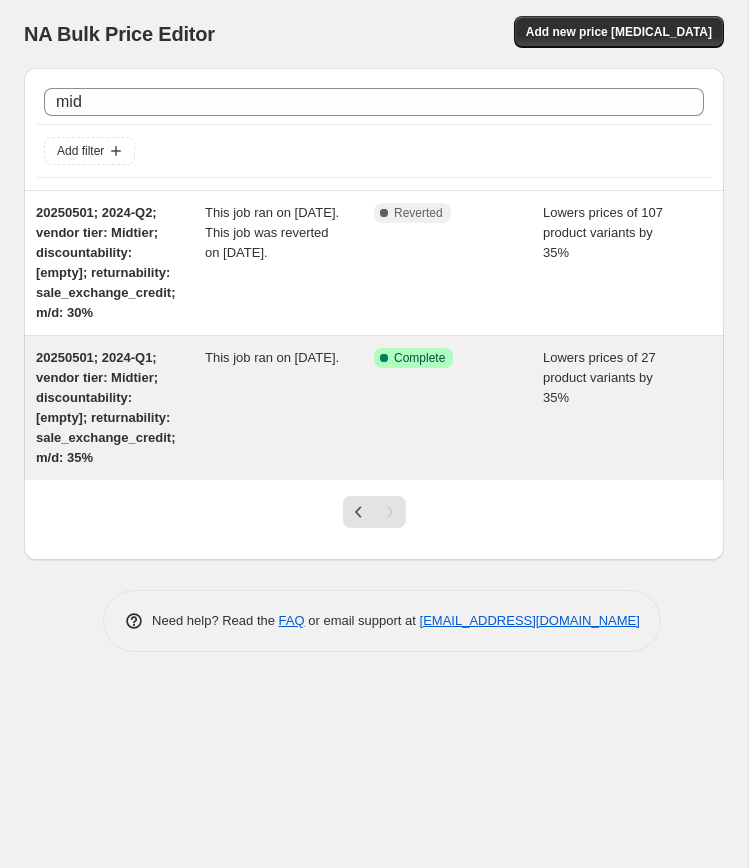 click on "20250501; 2024-Q1; vendor tier: Midtier; discountability: [empty]; returnability: sale_exchange_credit; m/d: 35%" at bounding box center (120, 408) 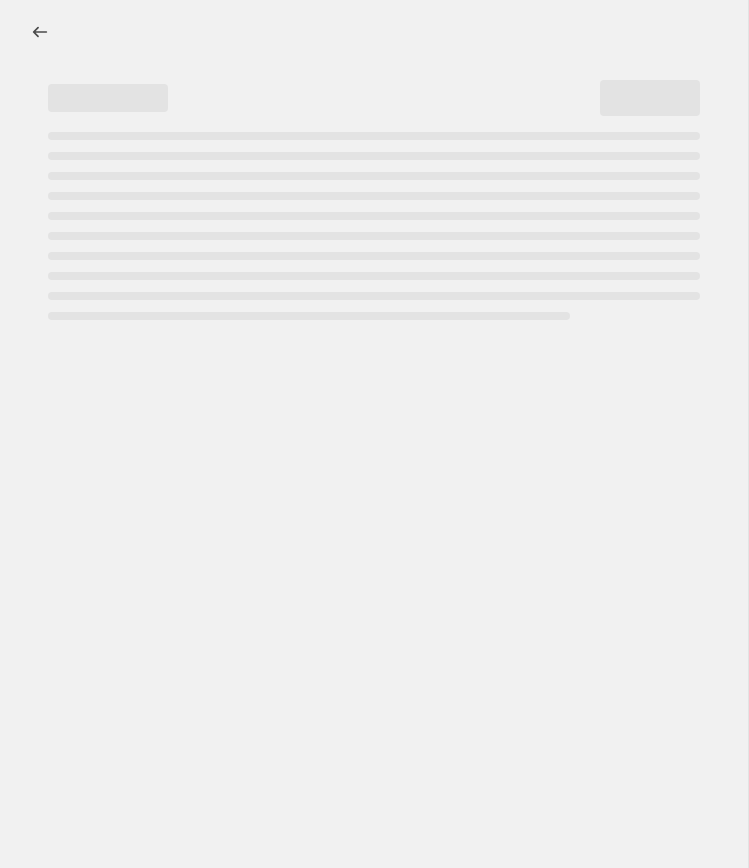select on "percentage" 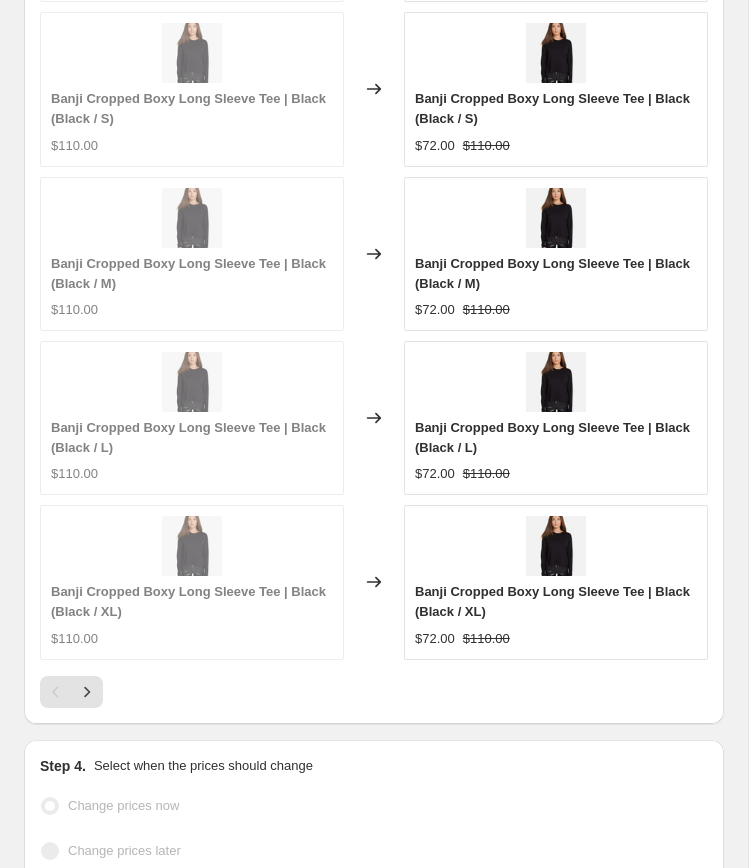 scroll, scrollTop: 3238, scrollLeft: 0, axis: vertical 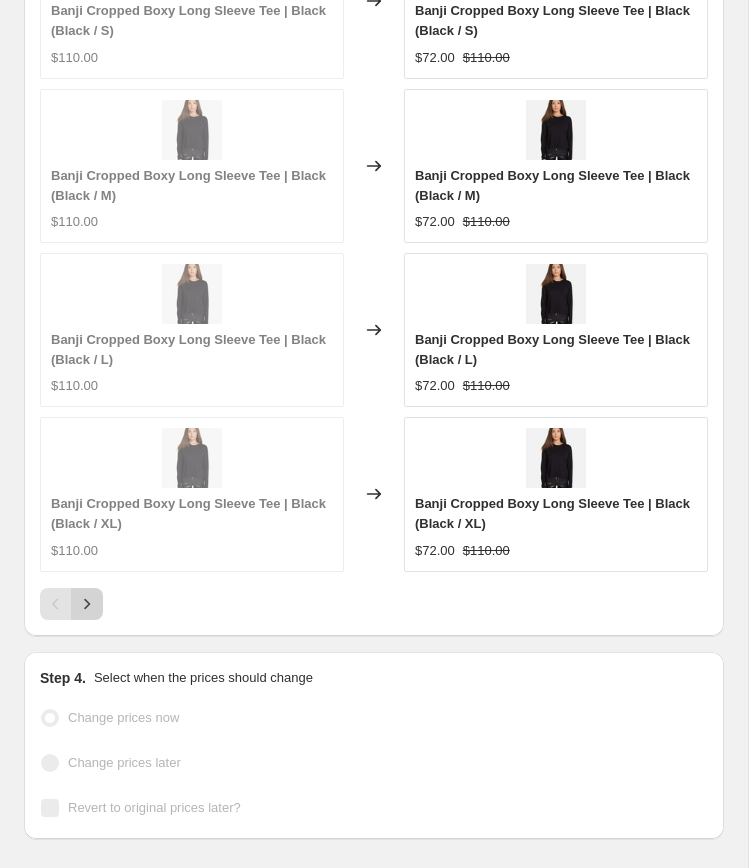 click 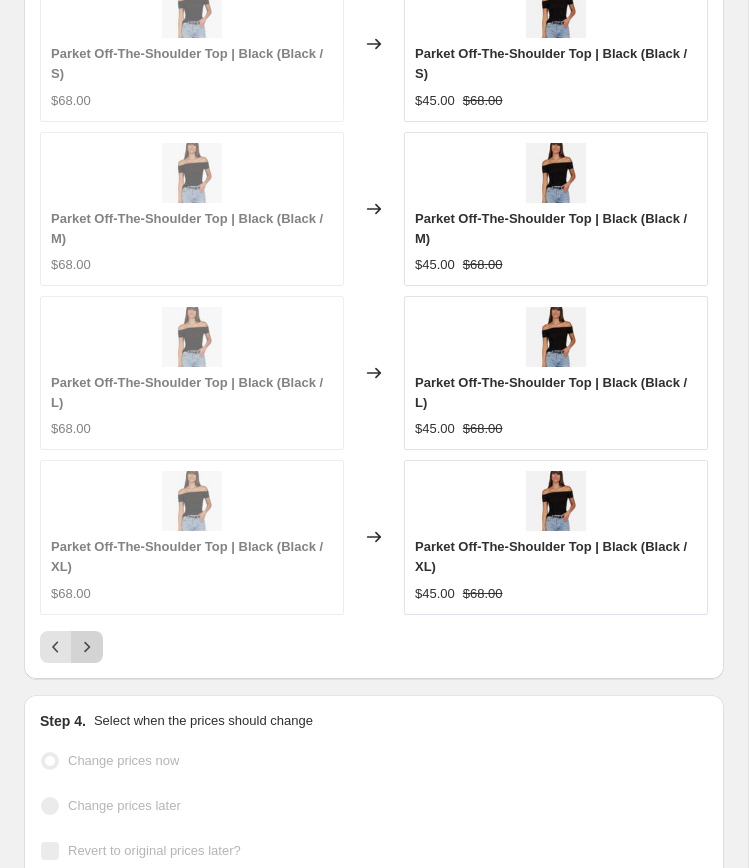 scroll, scrollTop: 3238, scrollLeft: 0, axis: vertical 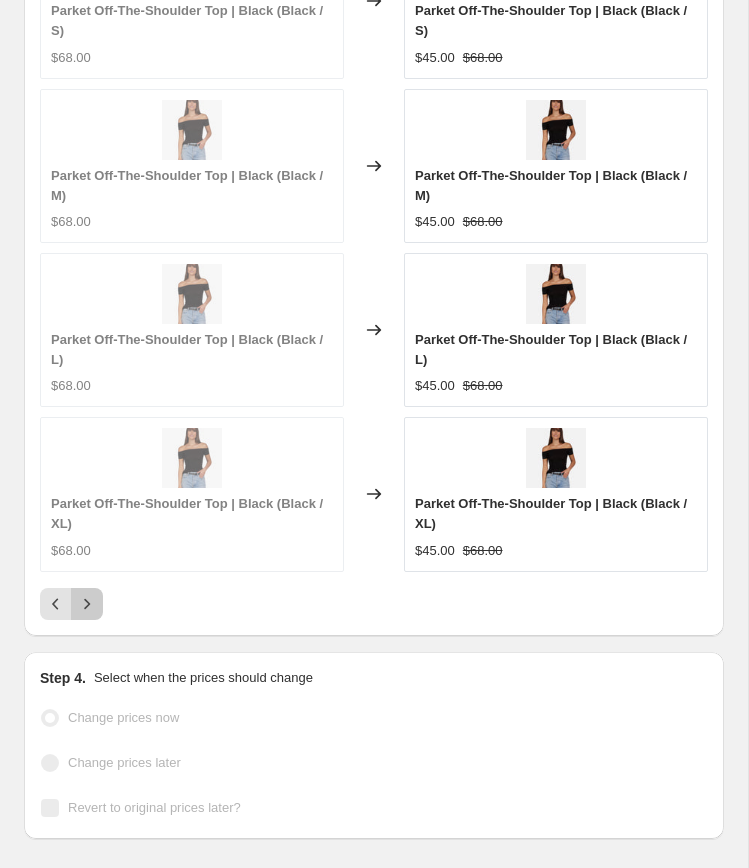 click 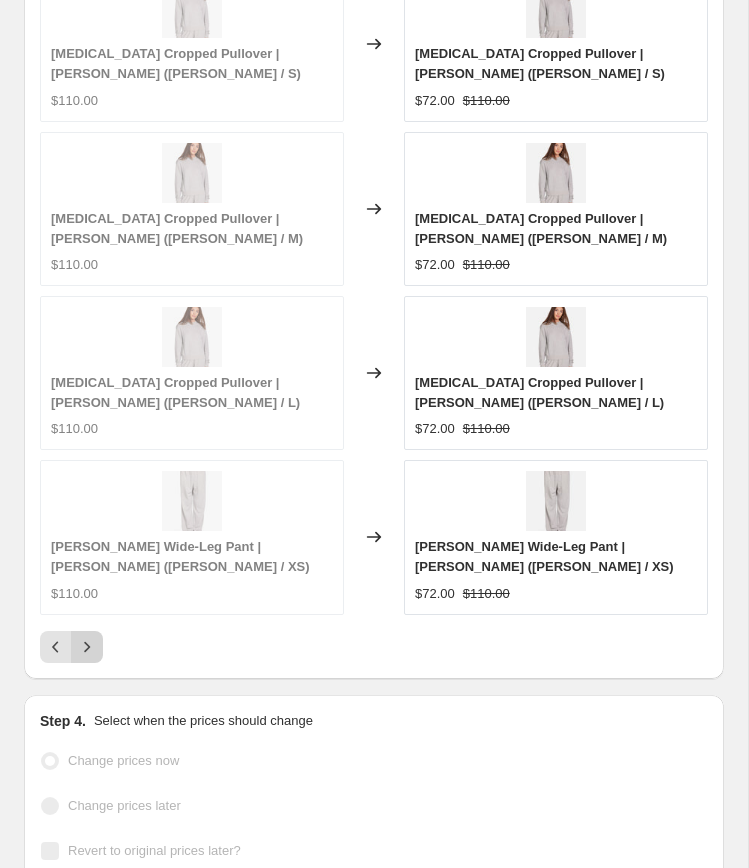 scroll, scrollTop: 3238, scrollLeft: 0, axis: vertical 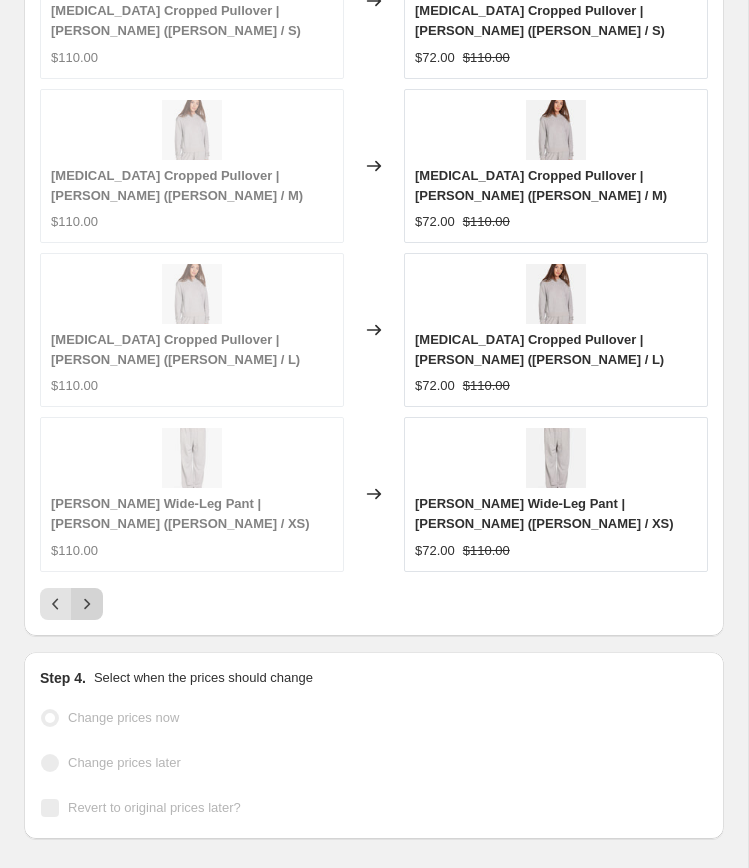 click 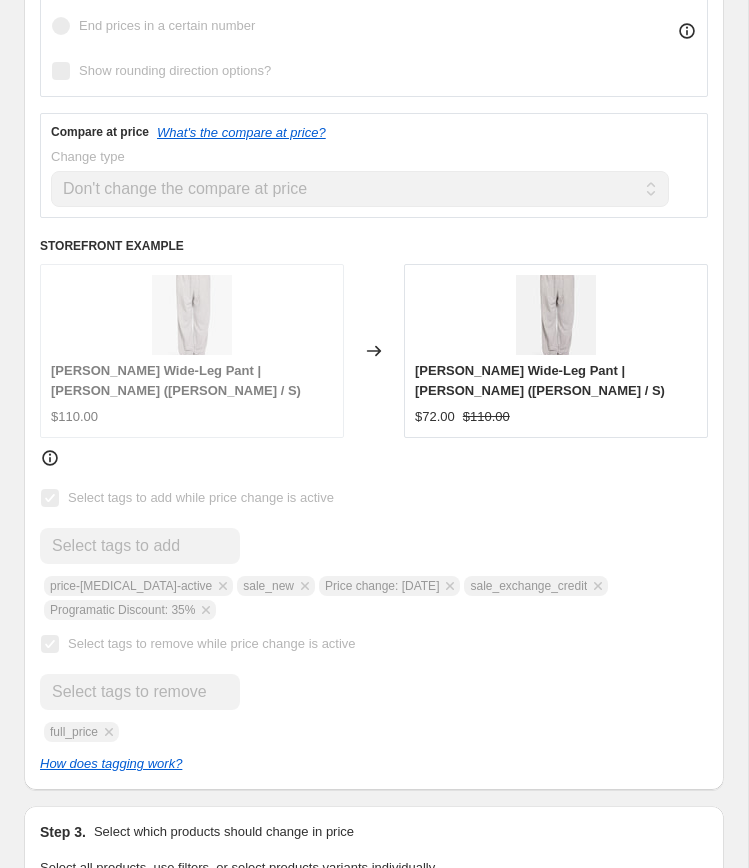 scroll, scrollTop: 0, scrollLeft: 0, axis: both 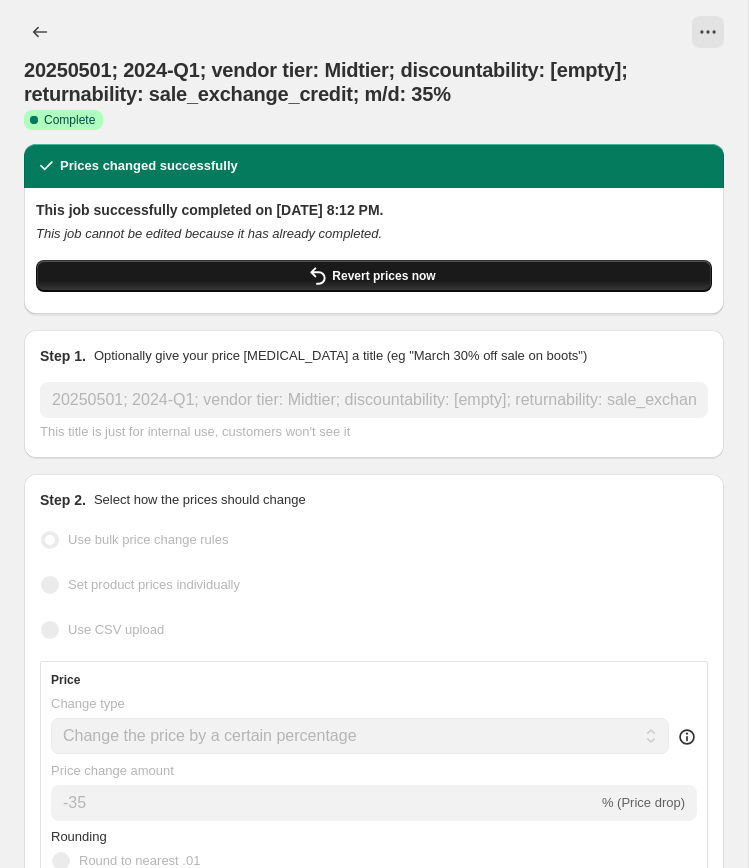 click on "Revert prices now" at bounding box center (383, 276) 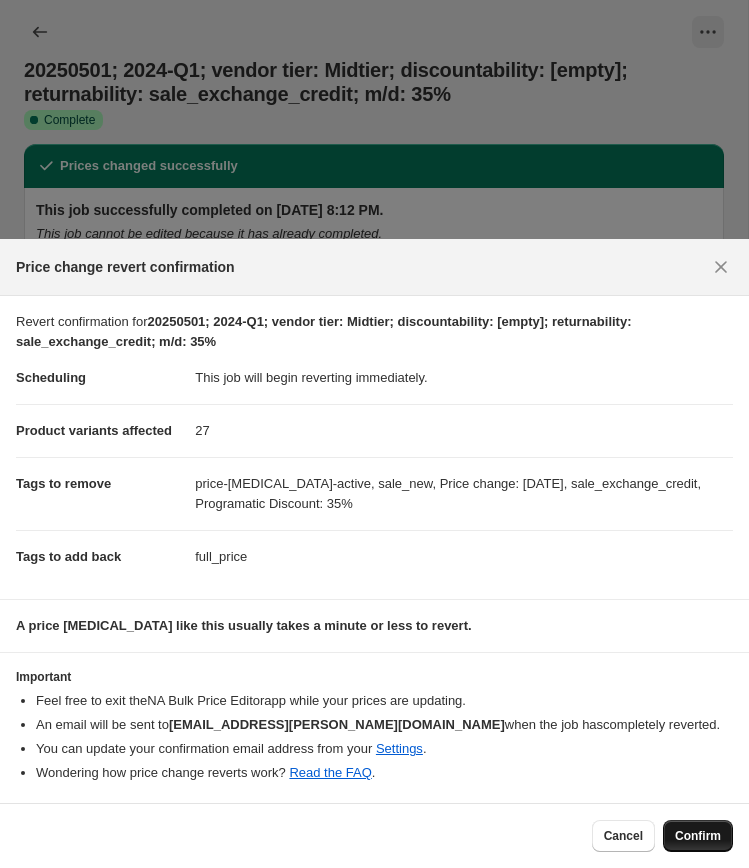click on "Confirm" at bounding box center (698, 836) 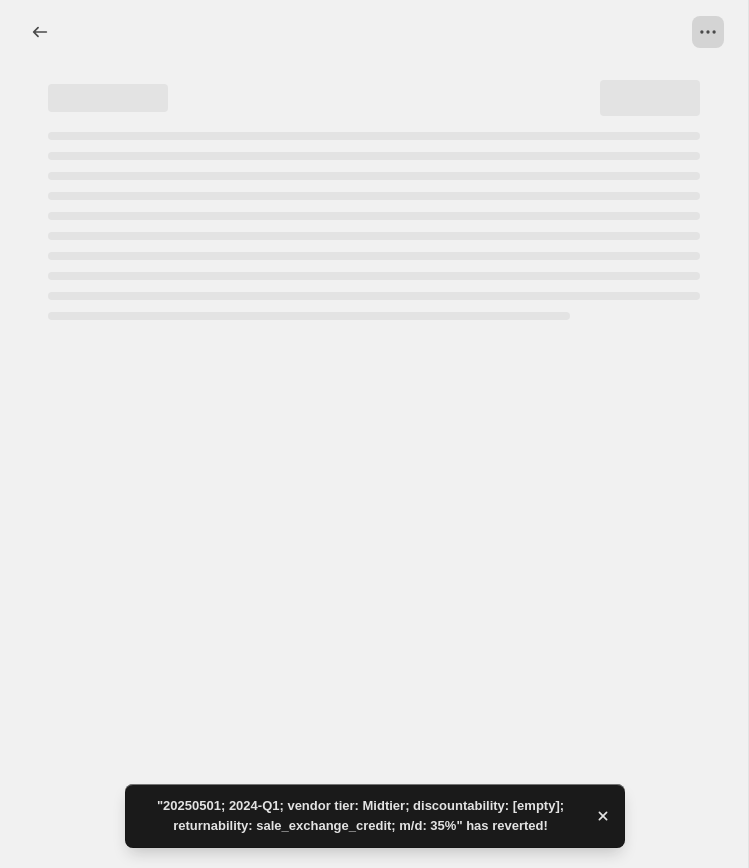 select on "percentage" 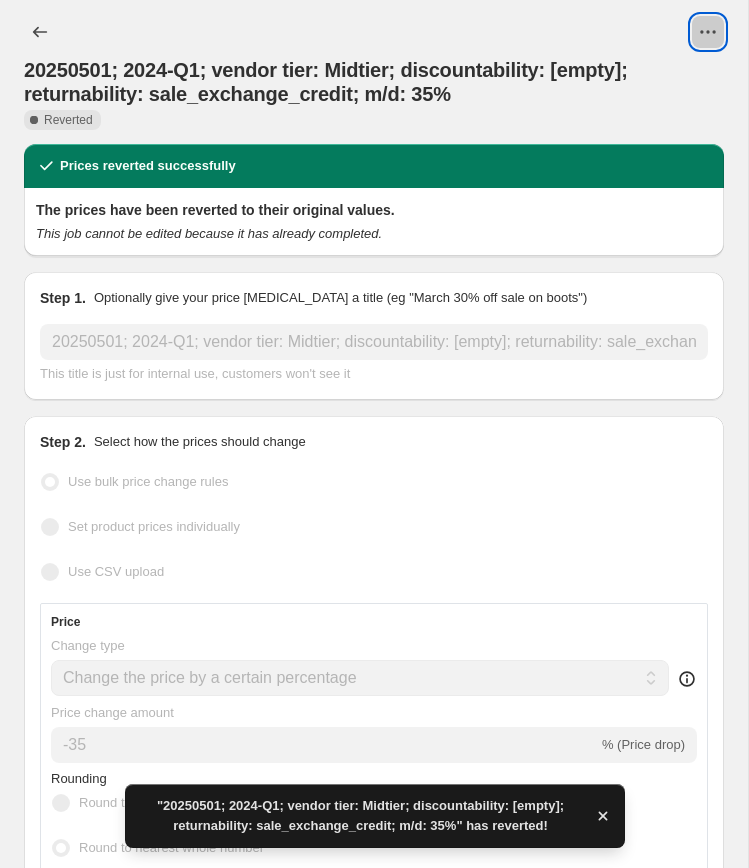 click 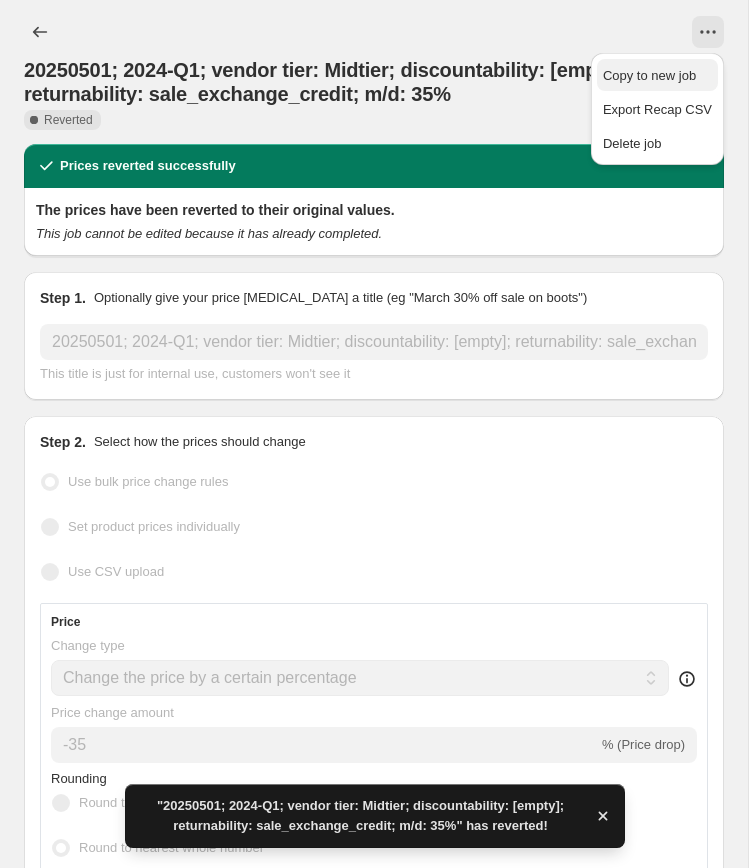 click on "Copy to new job" at bounding box center (657, 76) 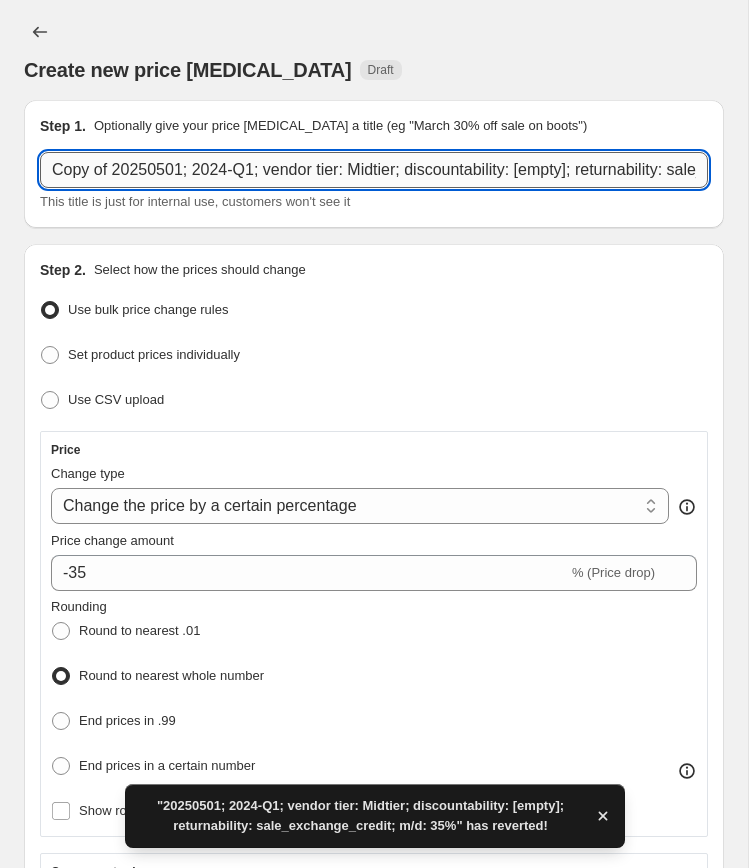 click on "Copy of 20250501; 2024-Q1; vendor tier: Midtier; discountability: [empty]; returnability: sale_exchange_credit; m/d: 35%" at bounding box center (374, 170) 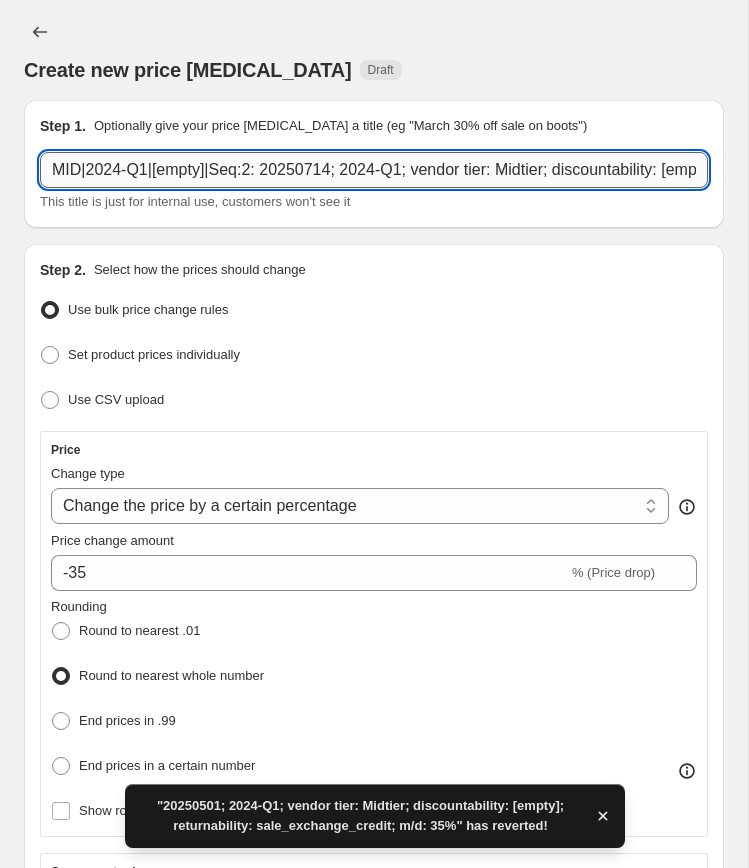 scroll, scrollTop: 0, scrollLeft: 395, axis: horizontal 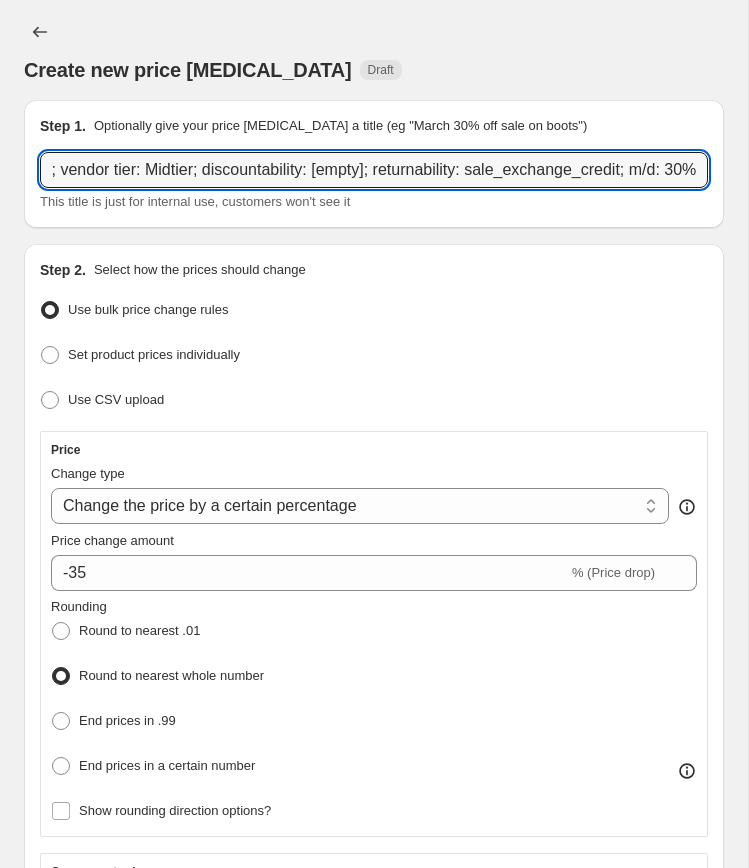 type on "MID|2024-Q1|[empty]|Seq:2: 20250714; 2024-Q1; vendor tier: Midtier; discountability: [empty]; returnability: sale_exchange_credit; m/d: 30%" 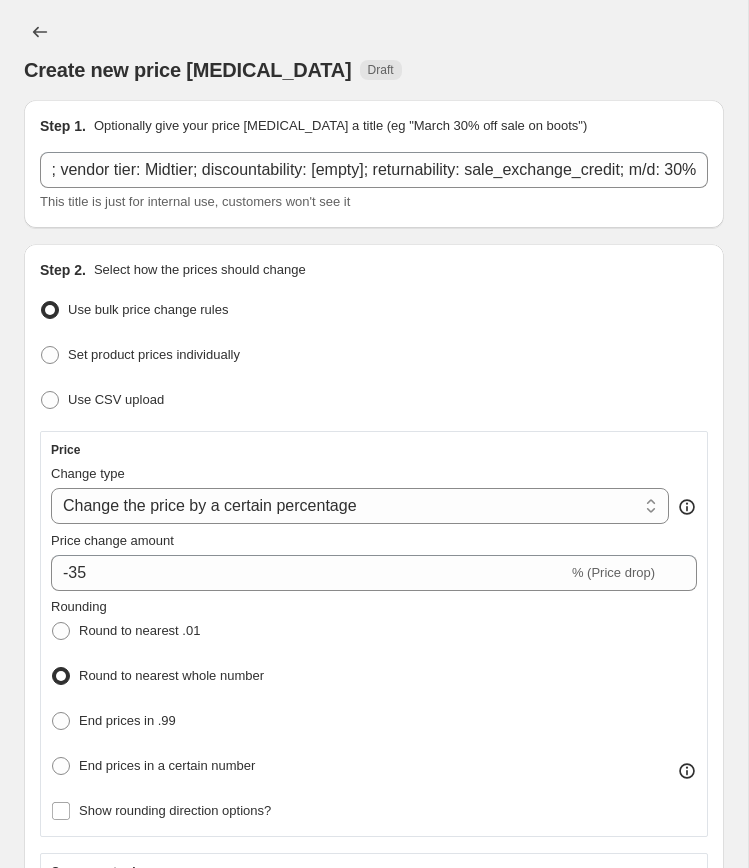 scroll, scrollTop: 0, scrollLeft: 0, axis: both 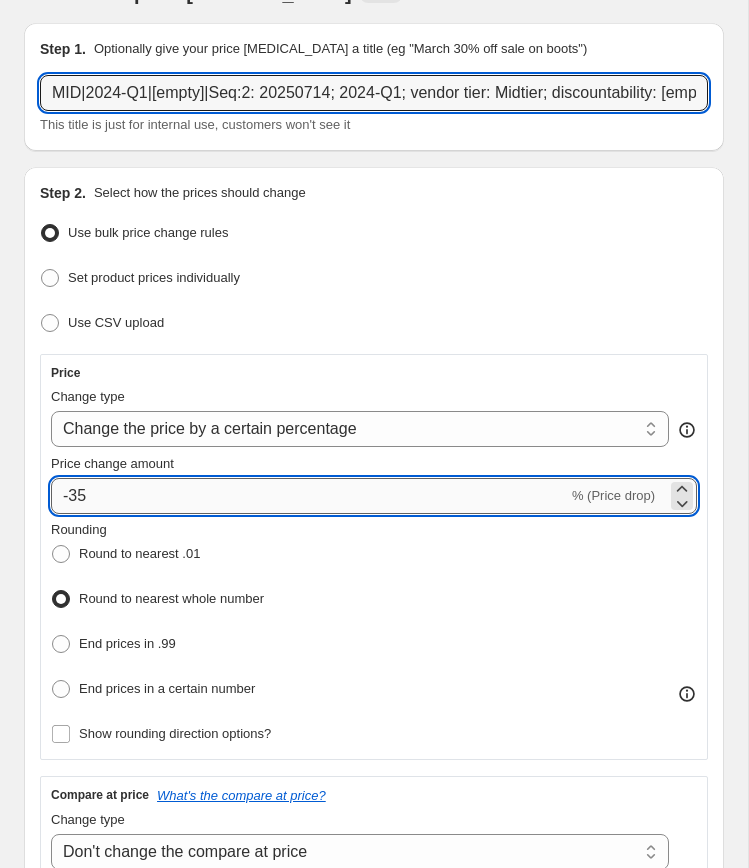 click on "-35" at bounding box center (309, 496) 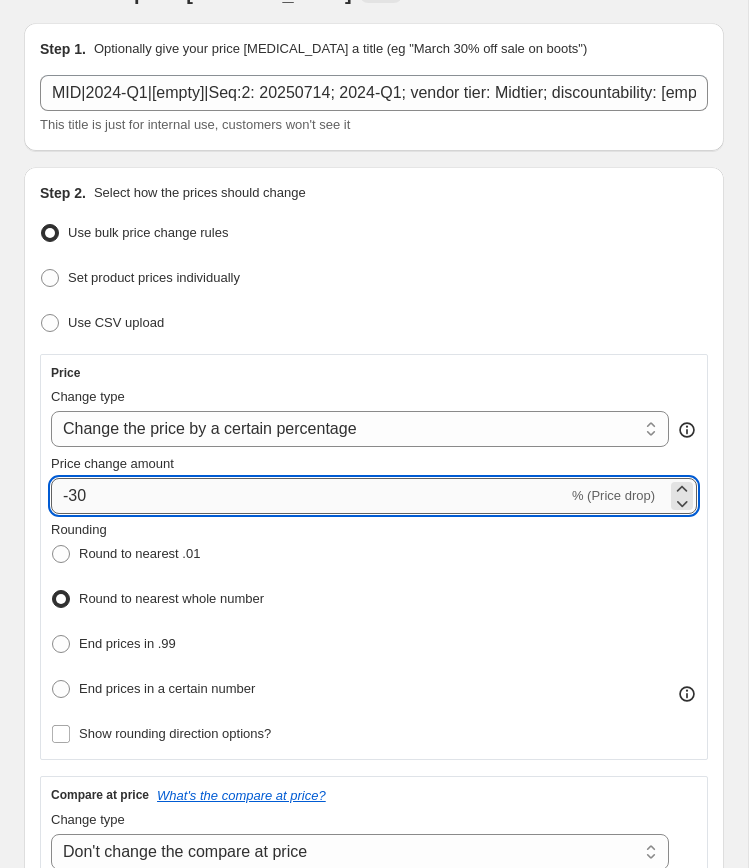 type on "-30" 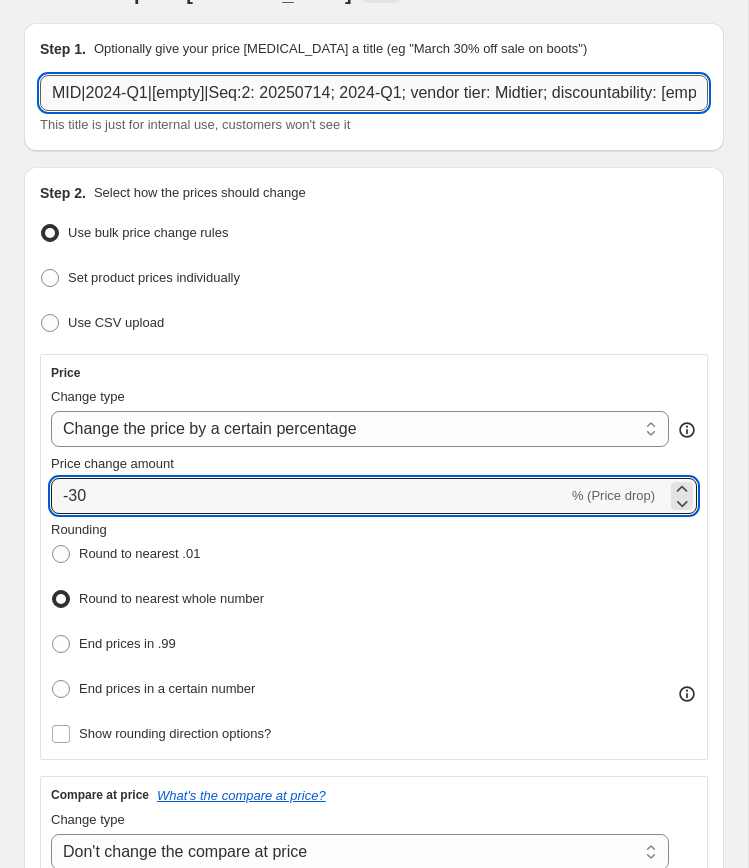 click on "MID|2024-Q1|[empty]|Seq:2: 20250714; 2024-Q1; vendor tier: Midtier; discountability: [empty]; returnability: sale_exchange_credit; m/d: 30%" at bounding box center (374, 93) 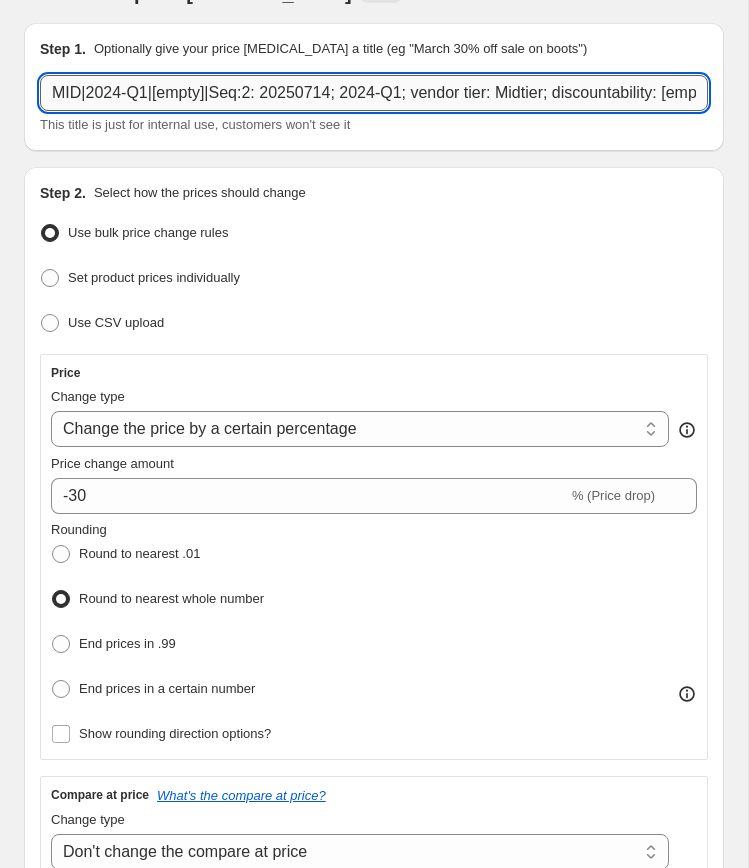 scroll, scrollTop: 0, scrollLeft: 395, axis: horizontal 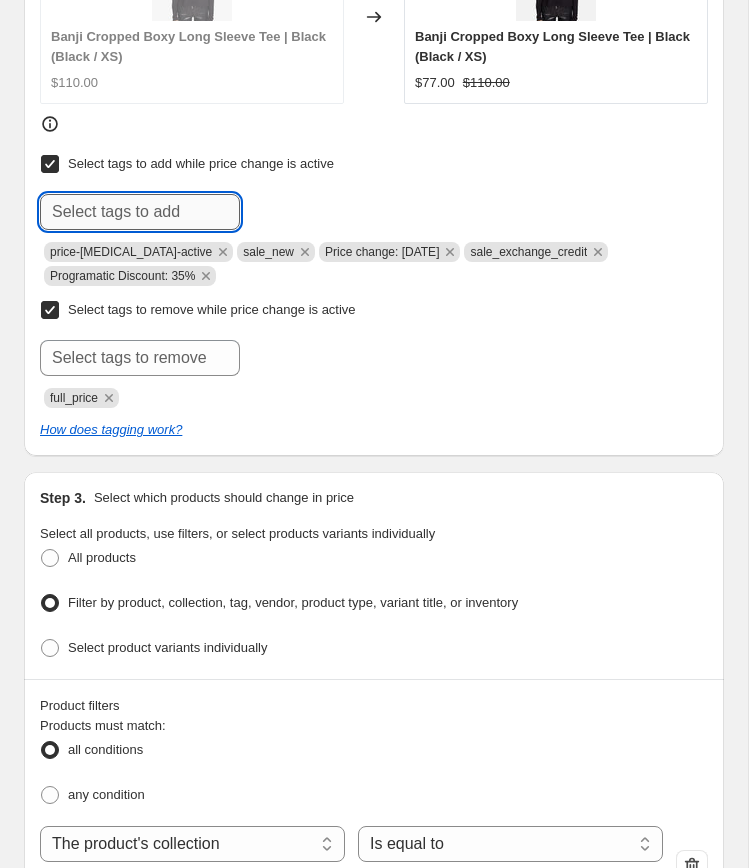 click at bounding box center [140, 212] 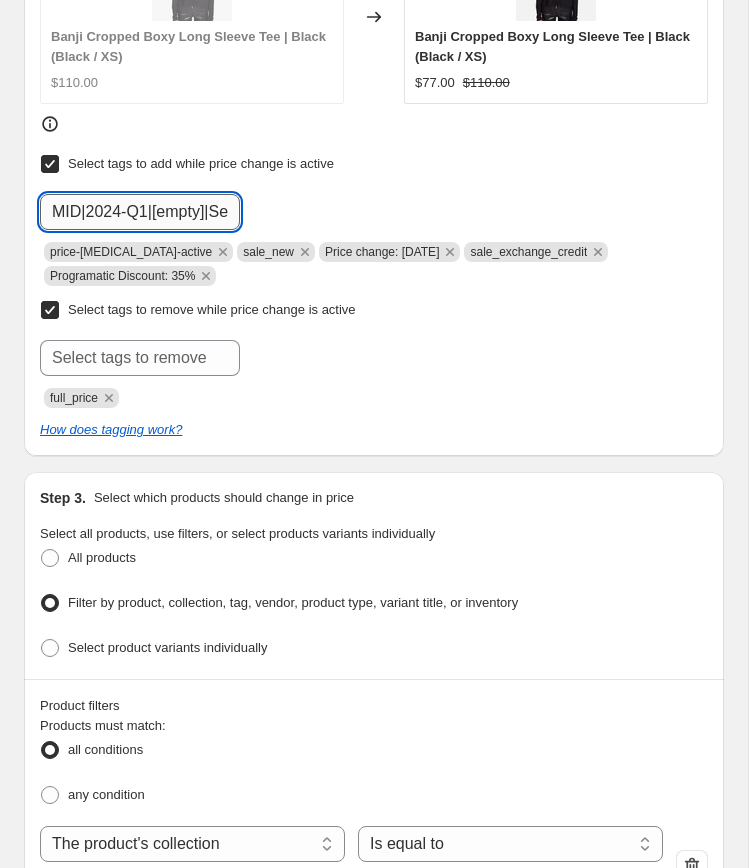 scroll, scrollTop: 0, scrollLeft: 30, axis: horizontal 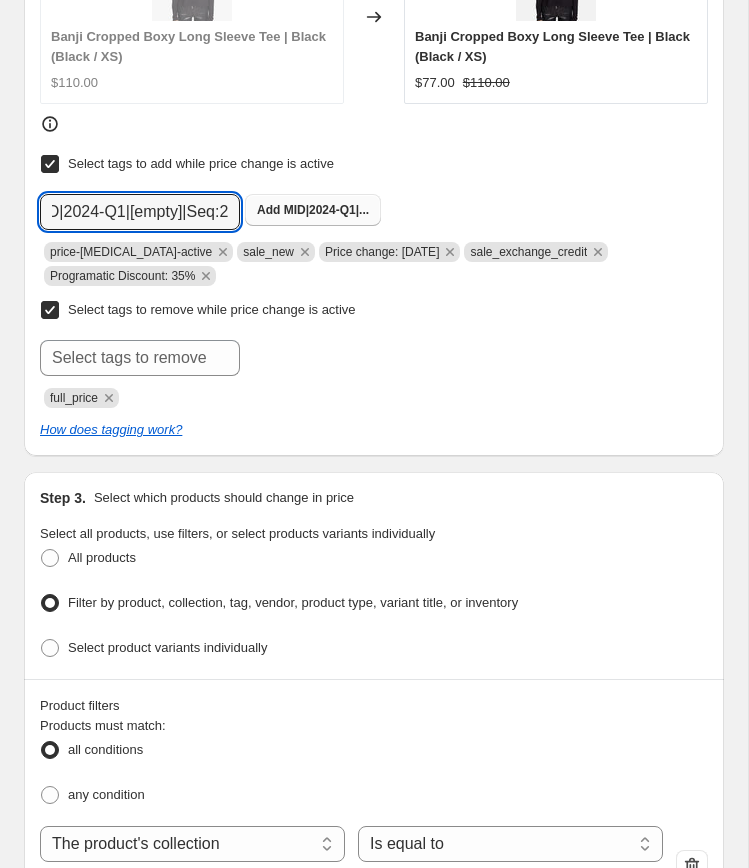 type on "MID|2024-Q1|[empty]|Seq:2" 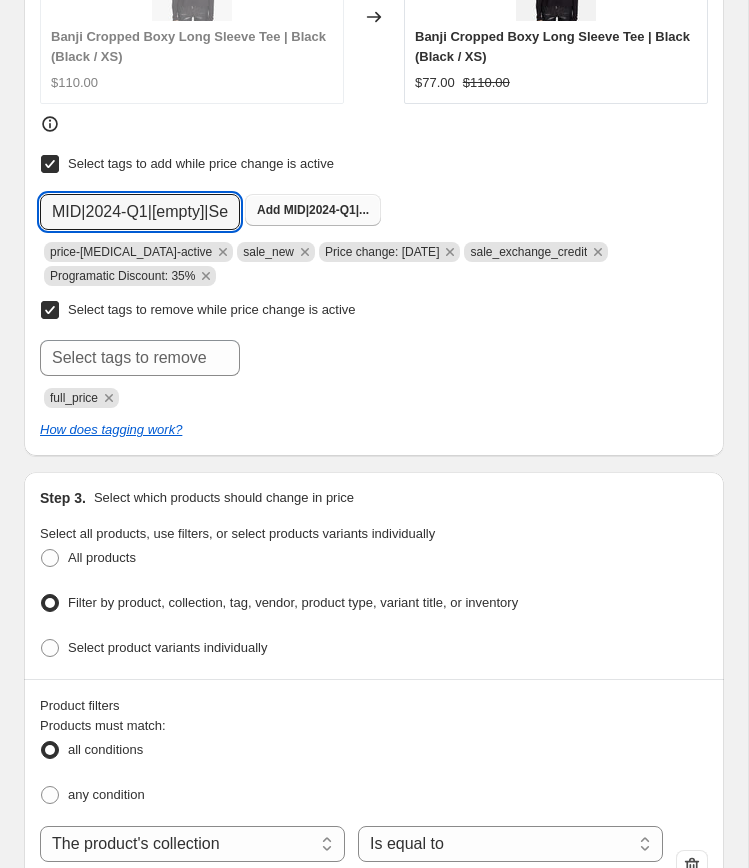 click on "MID|2024-Q1|..." at bounding box center [326, 210] 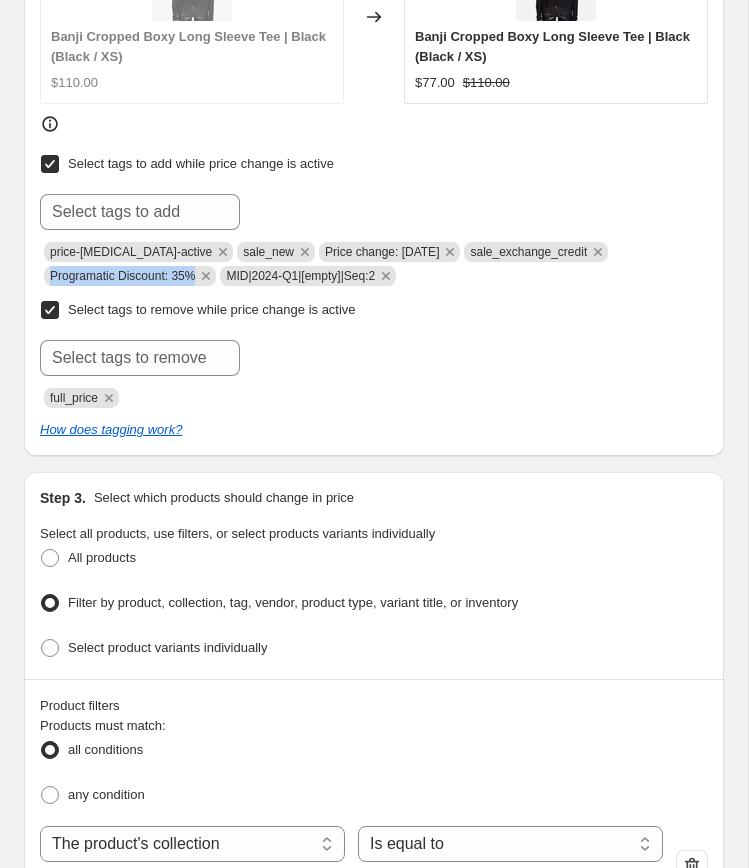 drag, startPoint x: 206, startPoint y: 269, endPoint x: 4, endPoint y: 274, distance: 202.06187 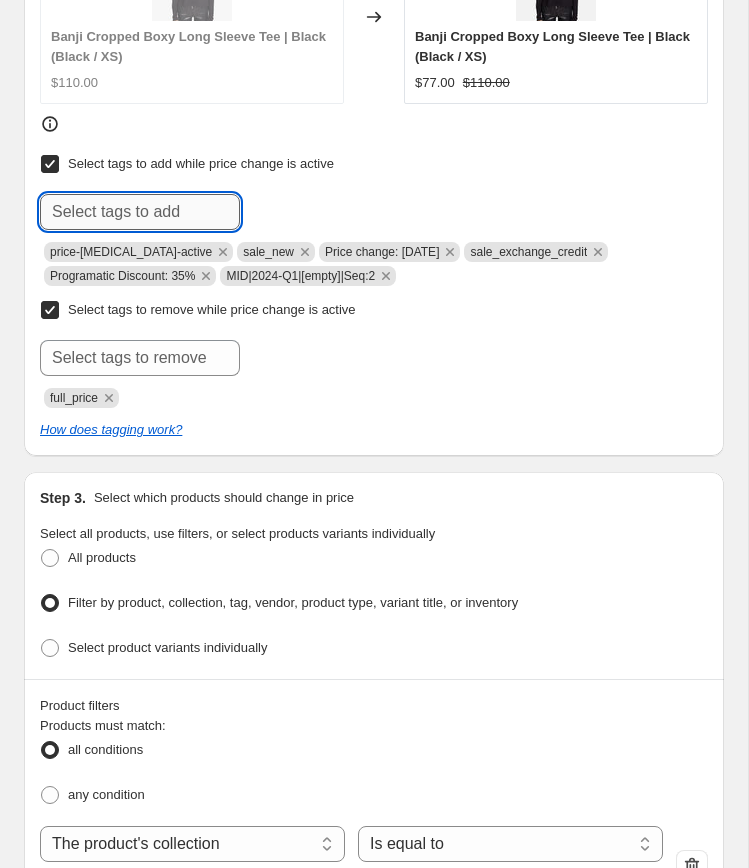 click at bounding box center [140, 212] 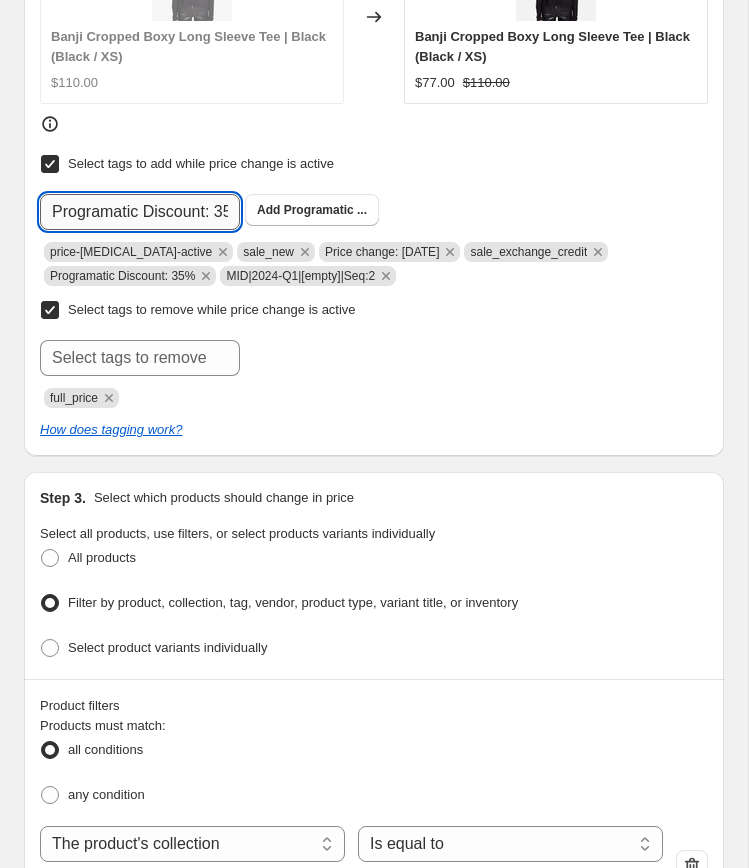 scroll, scrollTop: 0, scrollLeft: 25, axis: horizontal 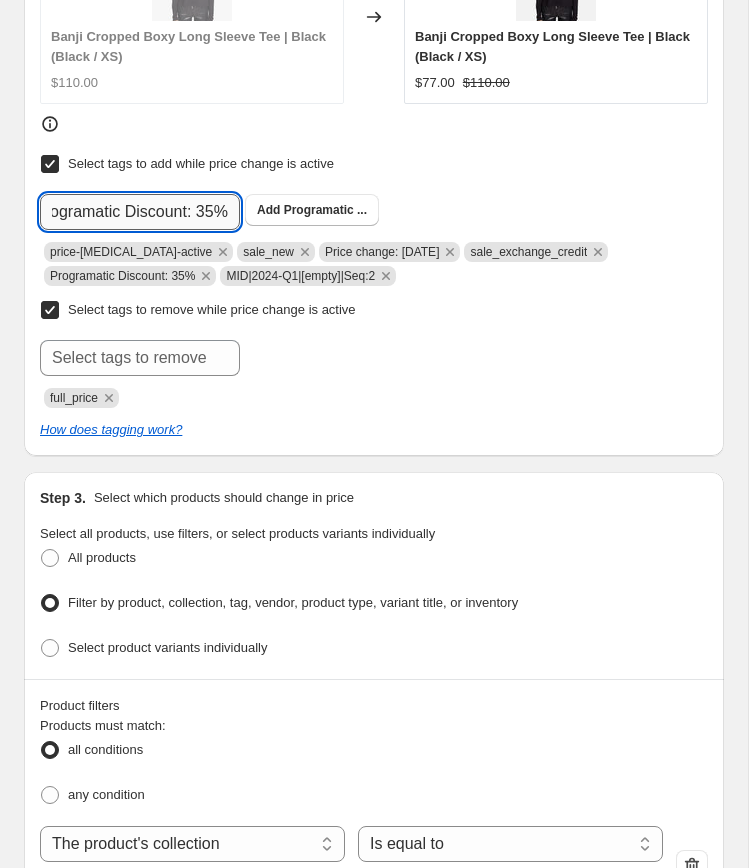 click on "Programatic Discount: 35%" at bounding box center [140, 212] 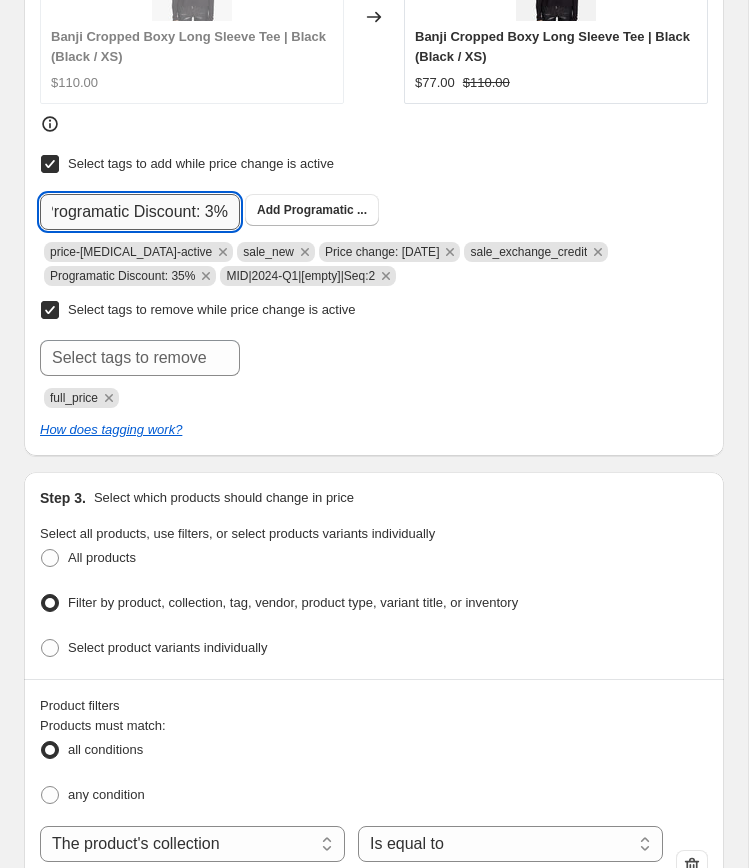 scroll, scrollTop: 0, scrollLeft: 16, axis: horizontal 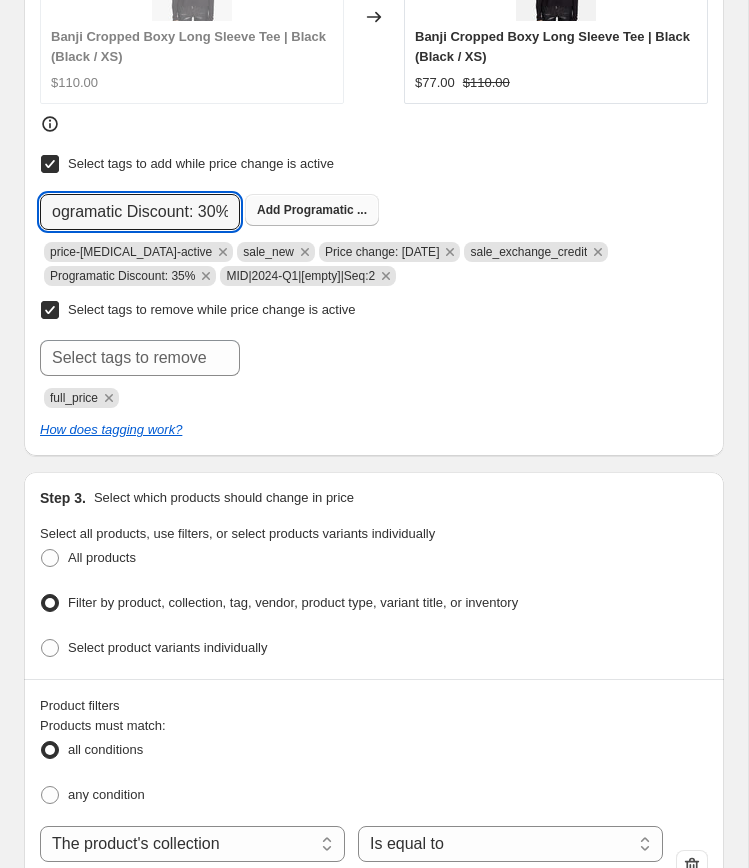 type on "Programatic Discount: 30%" 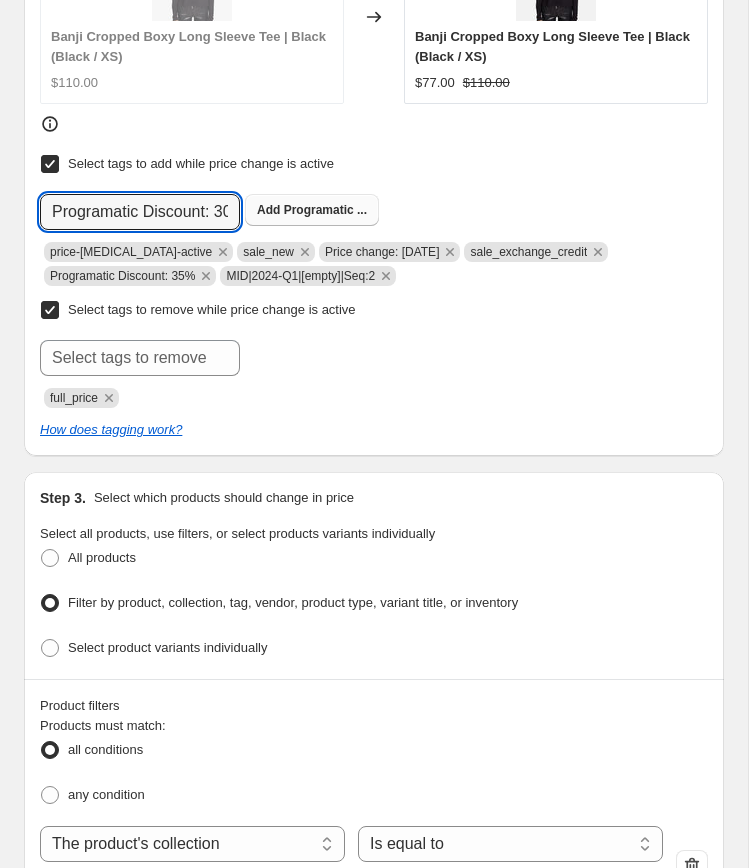 click on "Programatic ..." at bounding box center [325, 210] 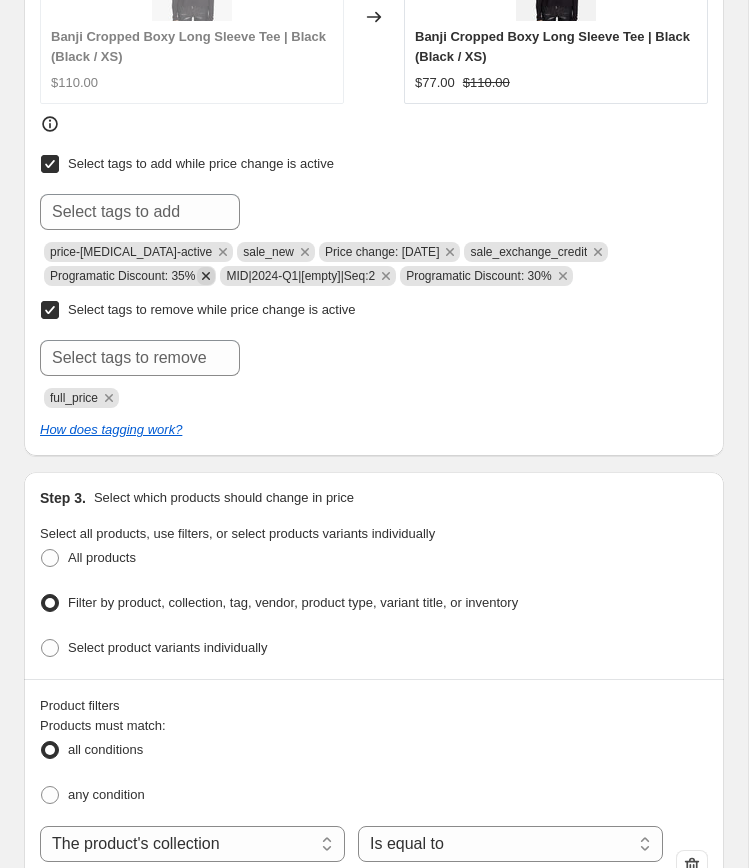 click 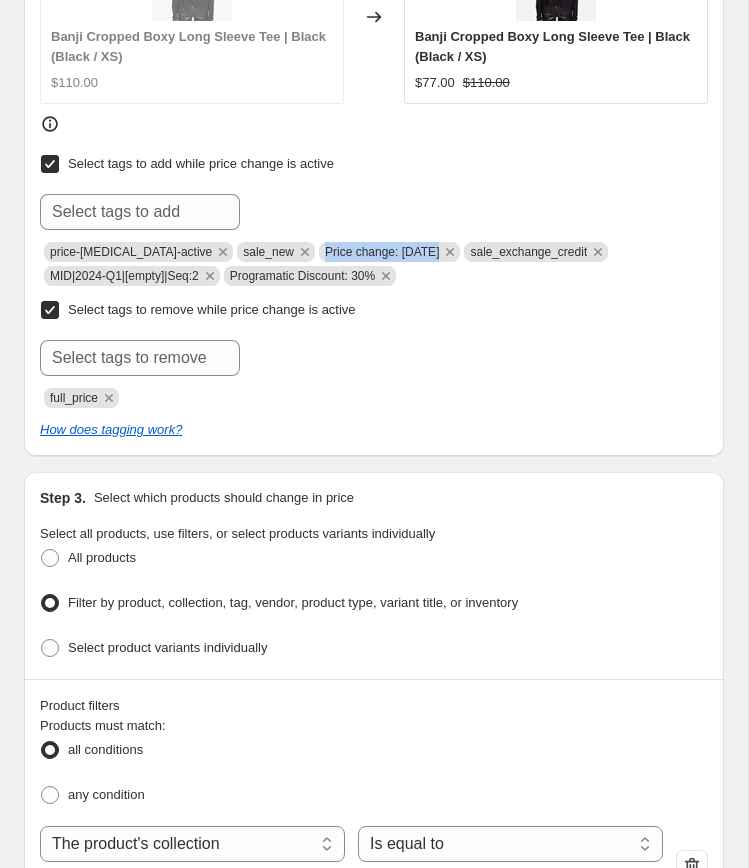 copy on "Price change: 5-1-25" 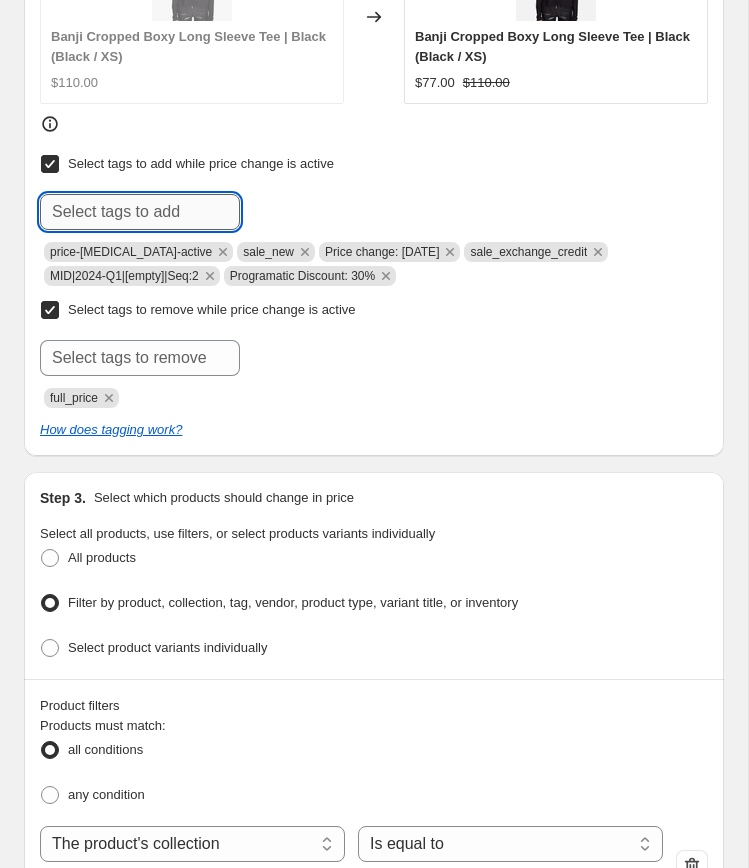 click at bounding box center (140, 212) 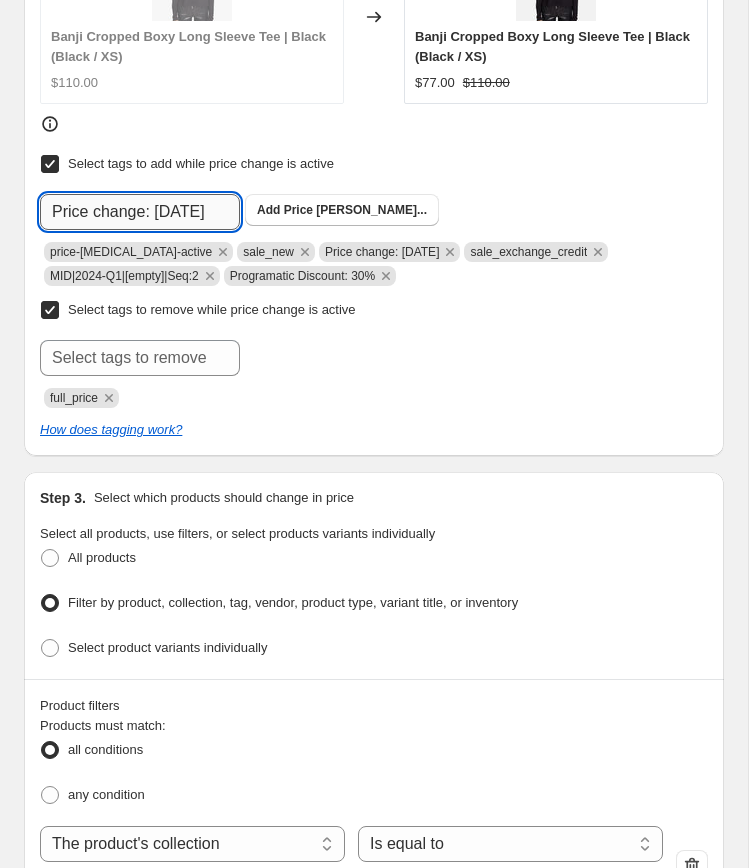 click on "Price change: 5-1-25" at bounding box center (140, 212) 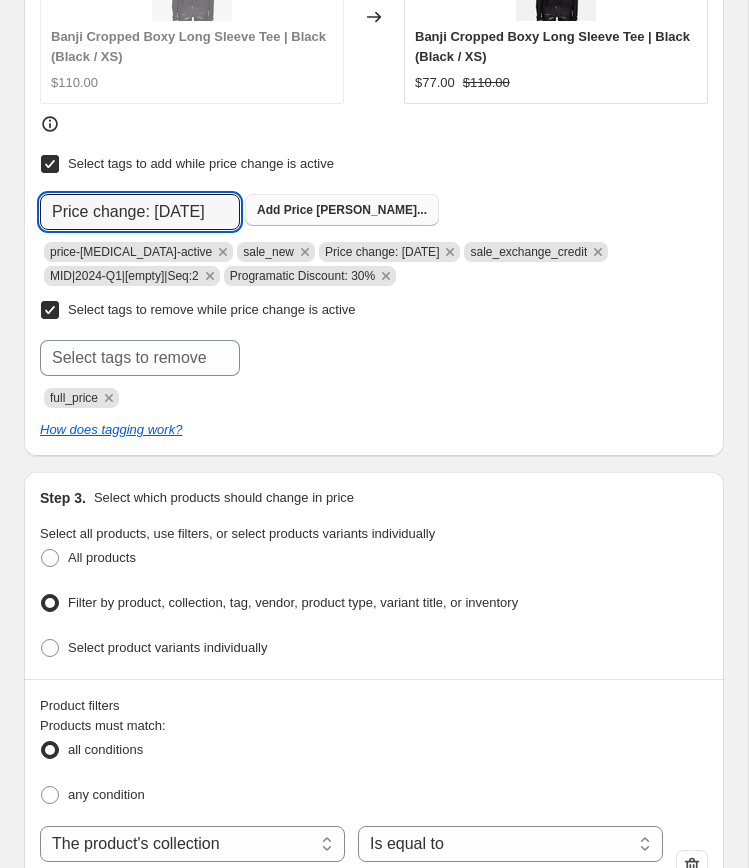 type on "Price change: [DATE]" 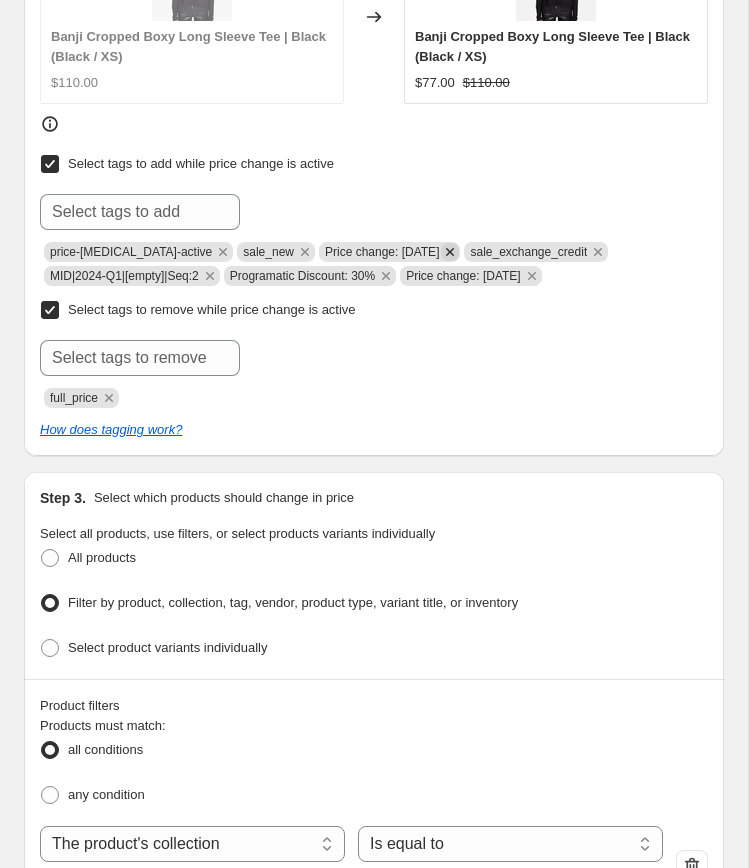click 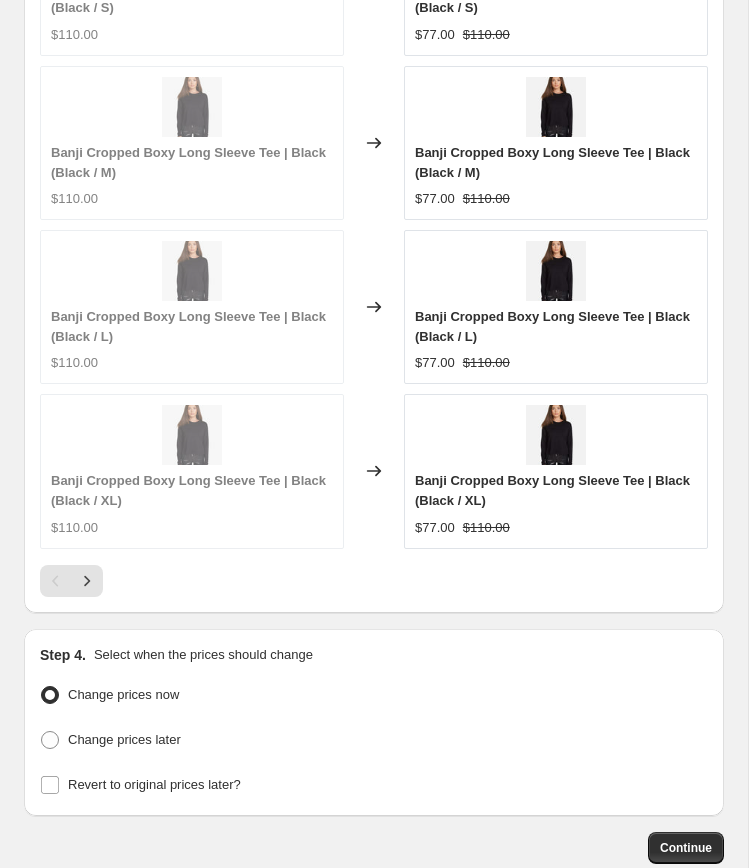 scroll, scrollTop: 3133, scrollLeft: 0, axis: vertical 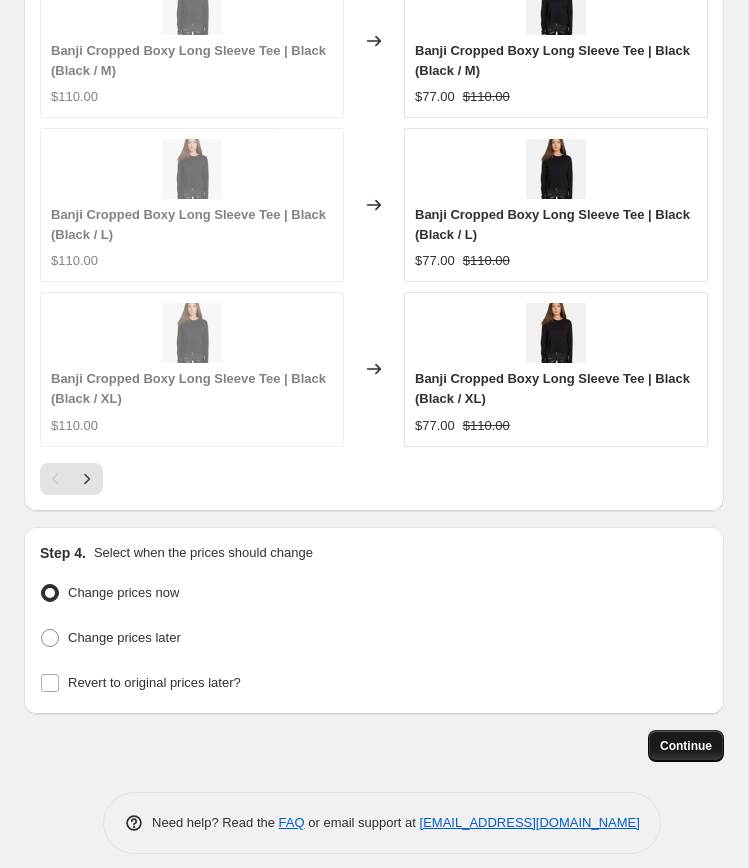 click on "Continue" at bounding box center [686, 746] 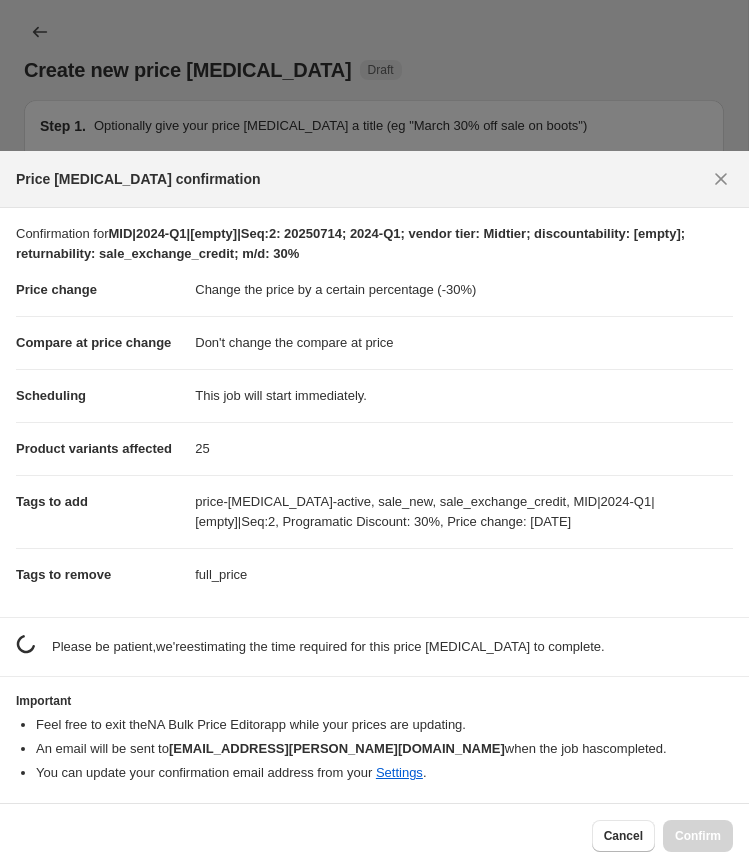 scroll, scrollTop: 0, scrollLeft: 0, axis: both 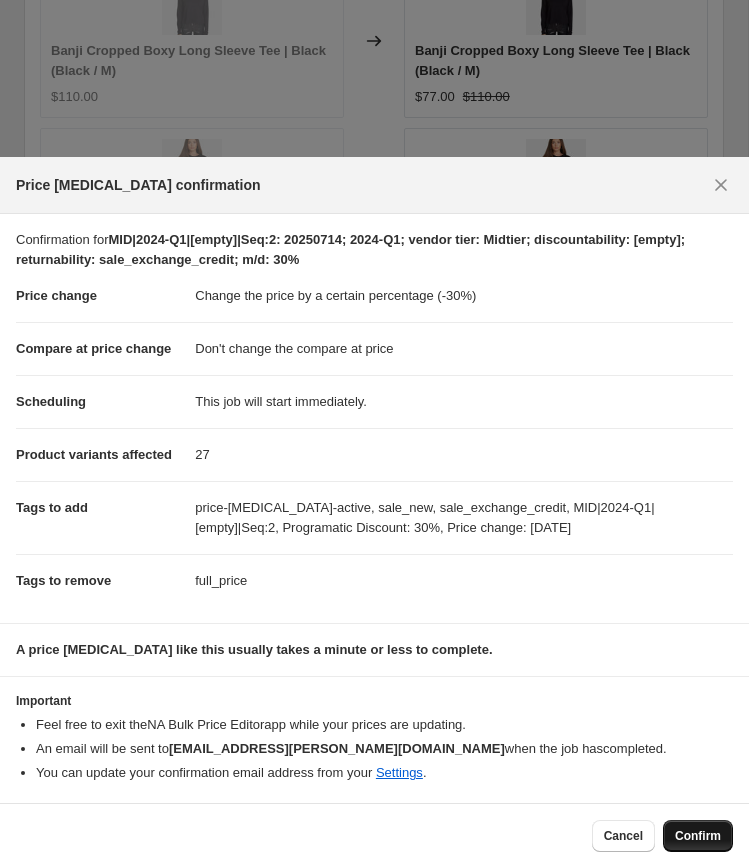 click on "Confirm" at bounding box center (698, 836) 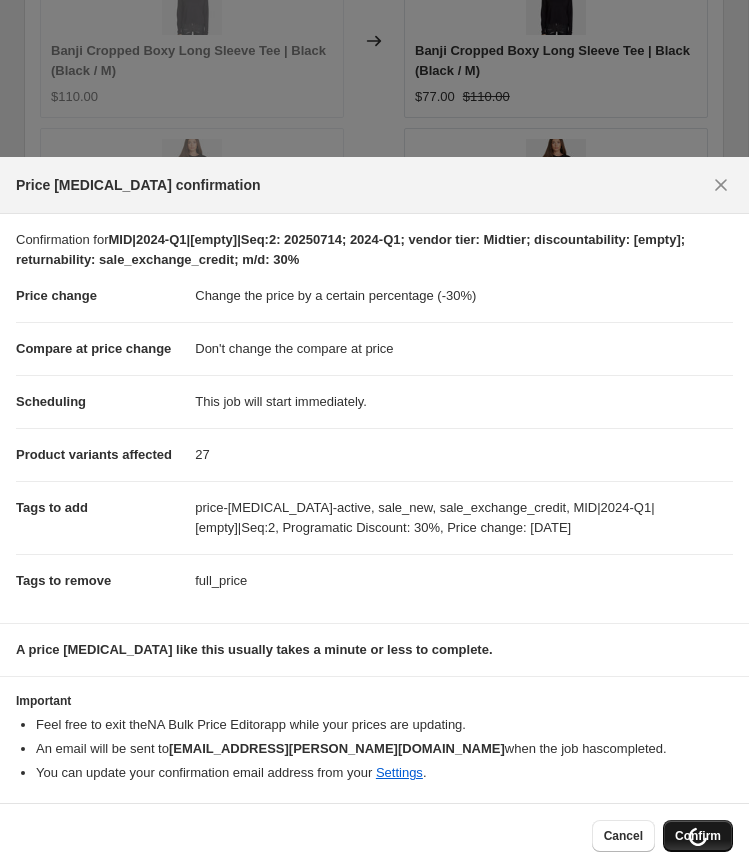 scroll, scrollTop: 3237, scrollLeft: 0, axis: vertical 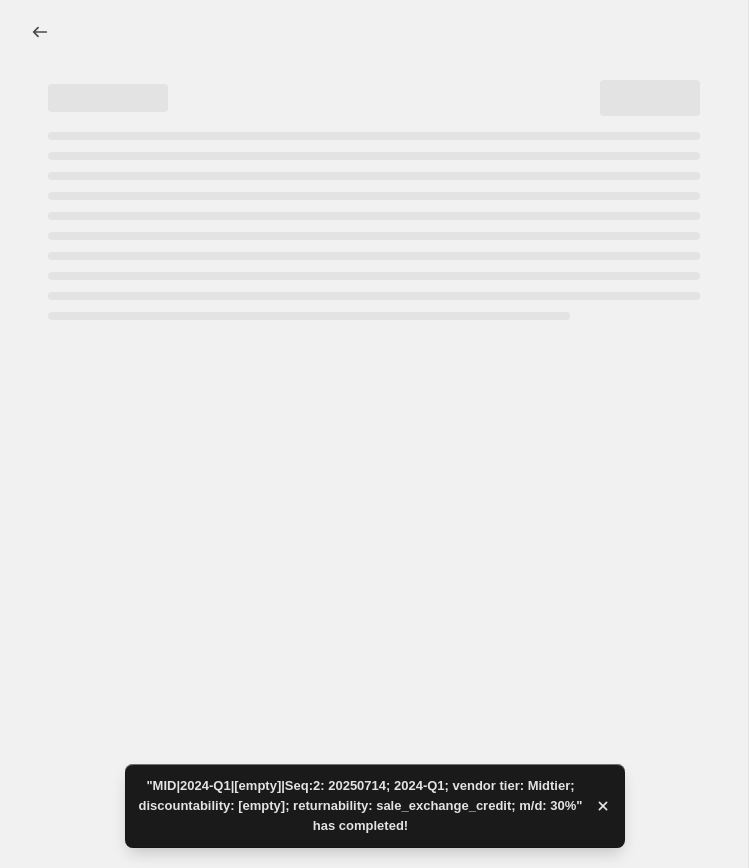 select on "percentage" 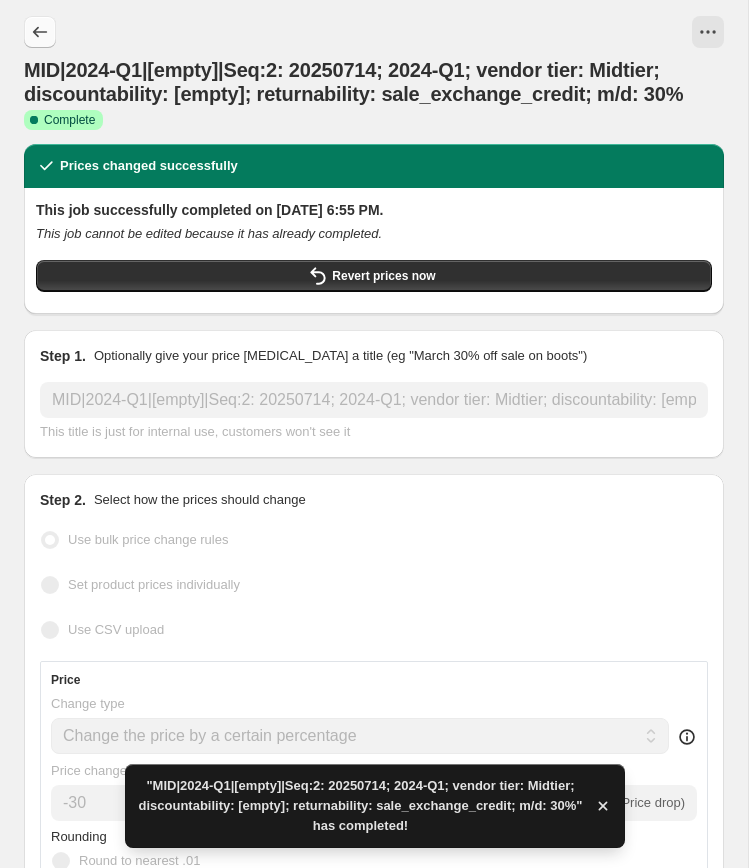 click 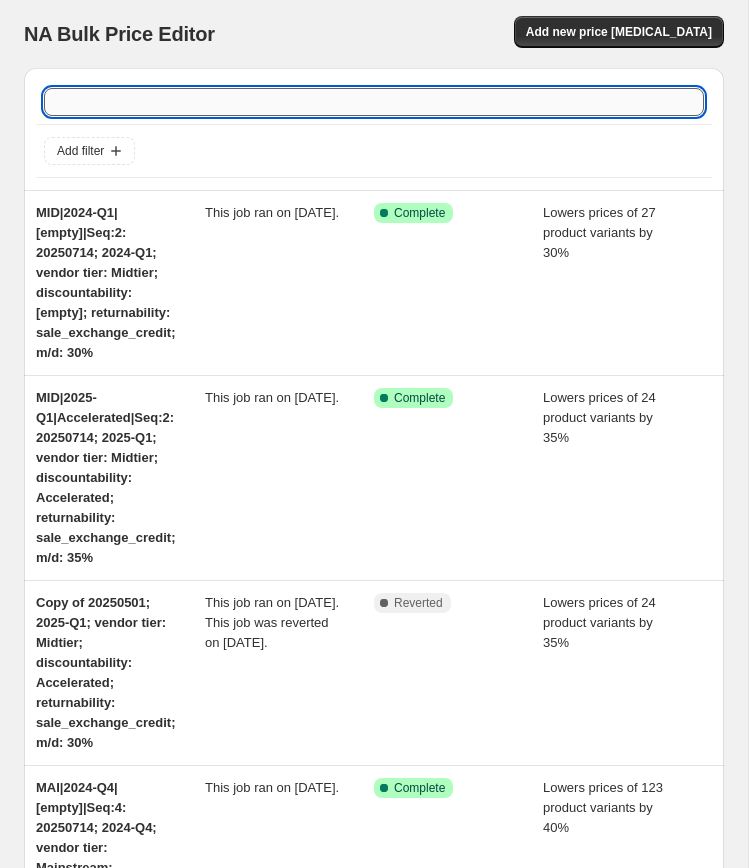 click at bounding box center [374, 102] 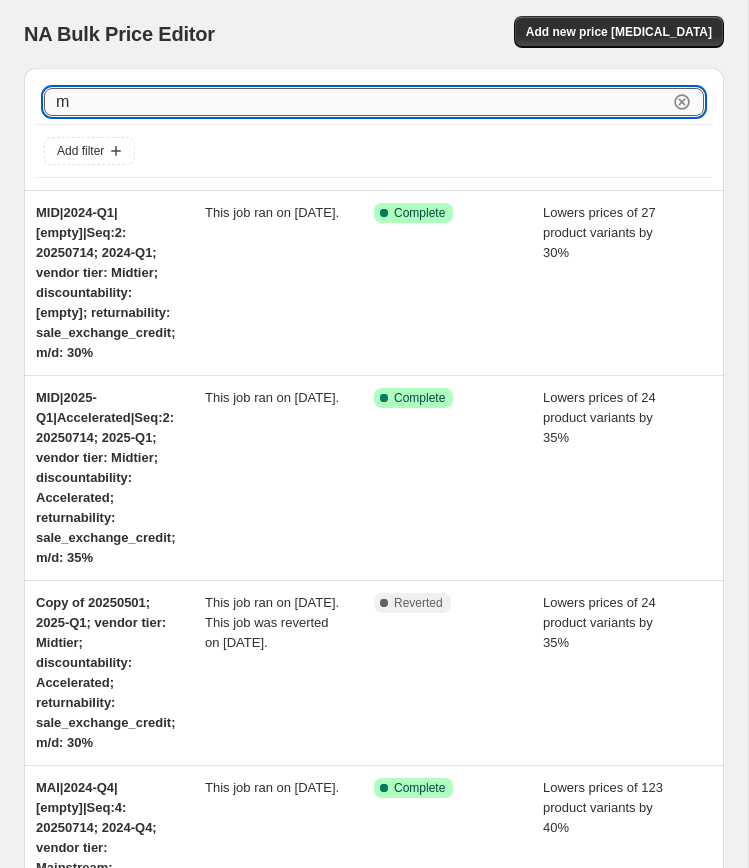 type on "mi" 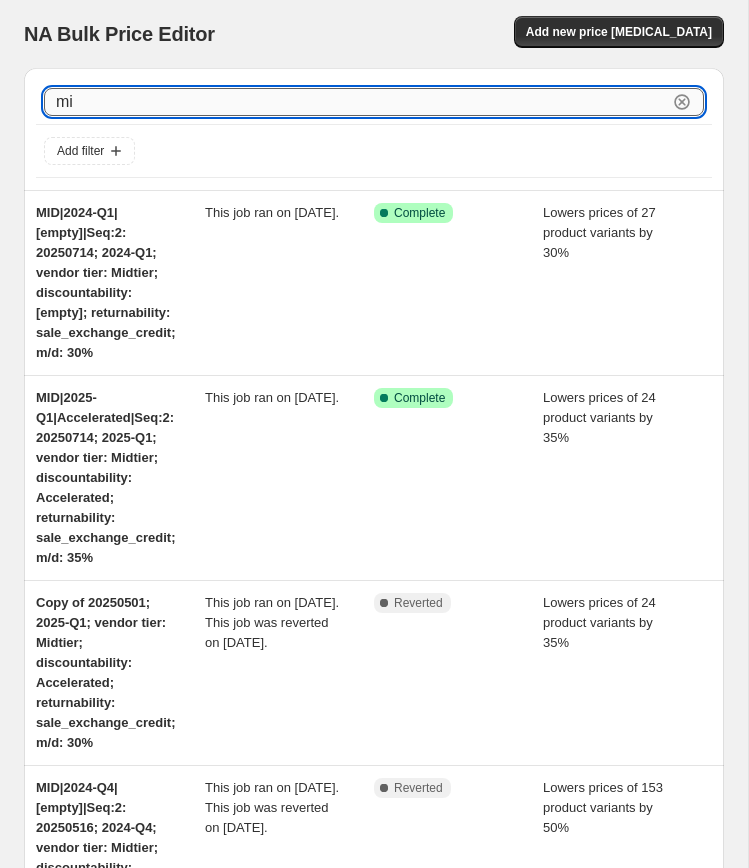 click on "mi" at bounding box center [356, 102] 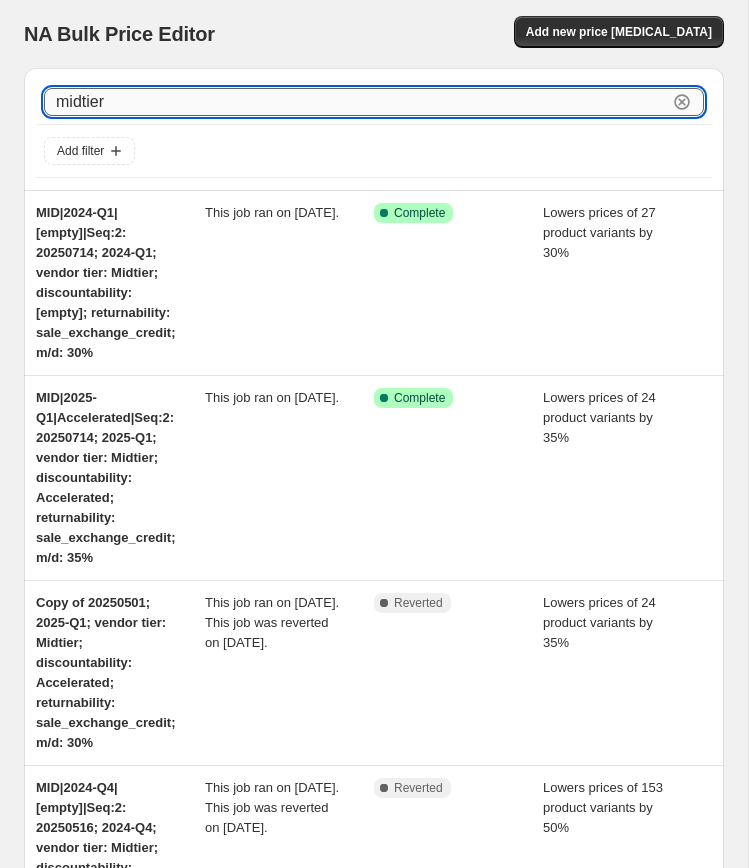 type on "midtier" 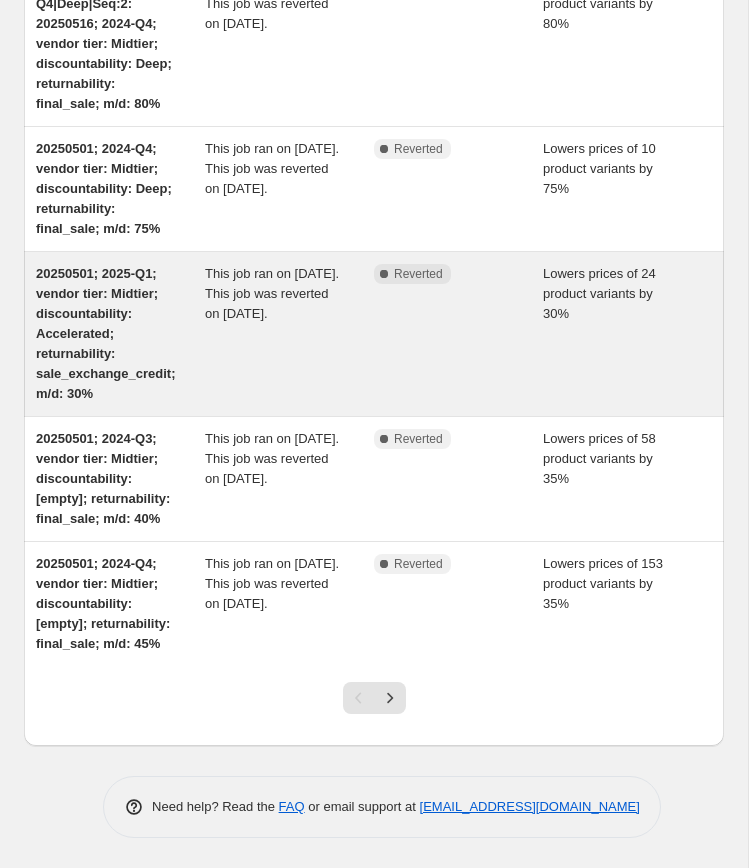 scroll, scrollTop: 1169, scrollLeft: 0, axis: vertical 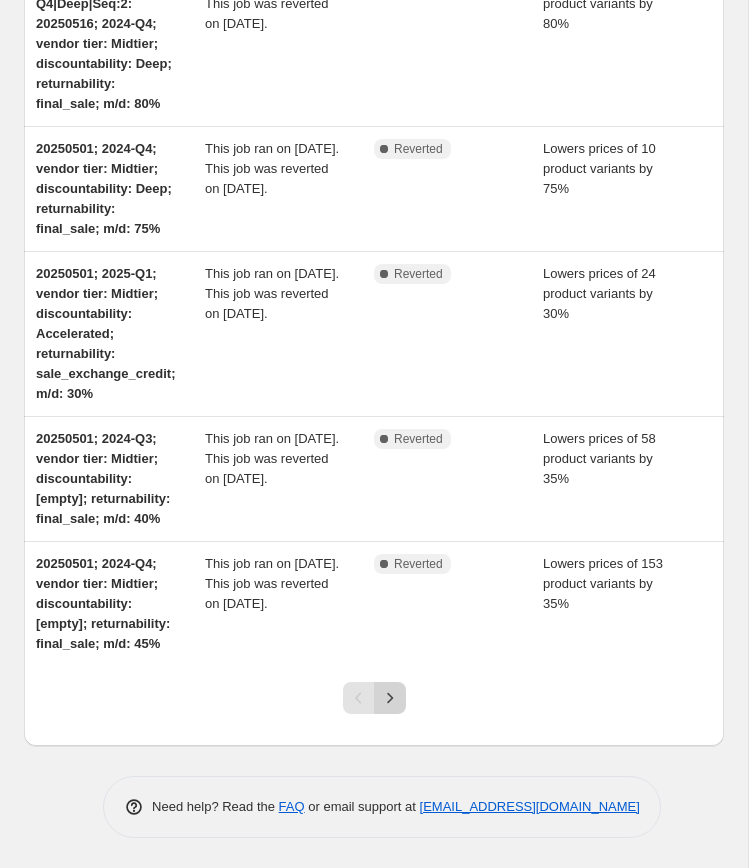 click 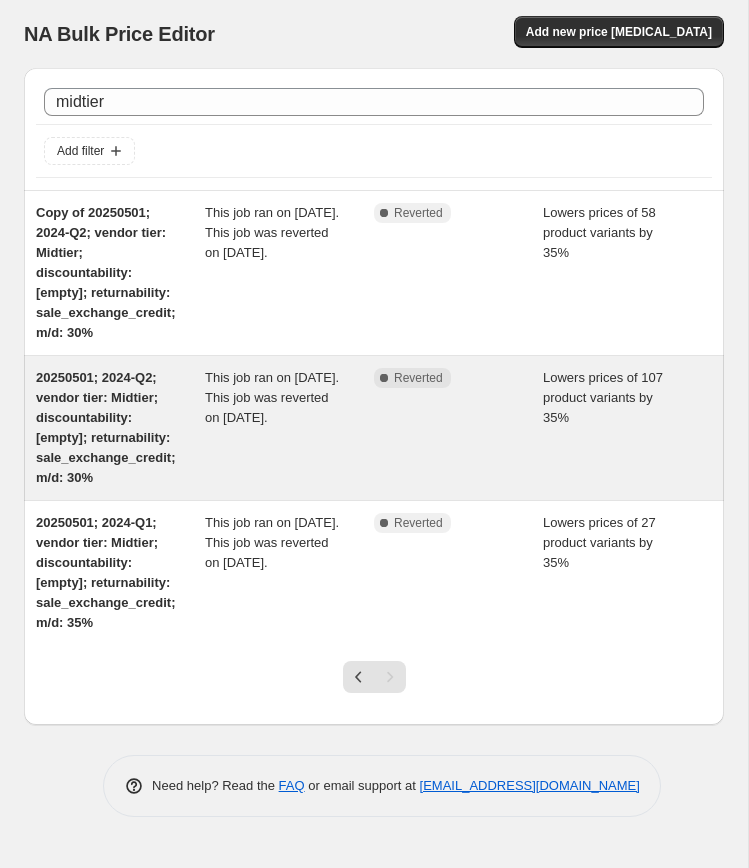 click on "This job ran on May 1, 2025. This job was reverted on July 14, 2025." at bounding box center [272, 397] 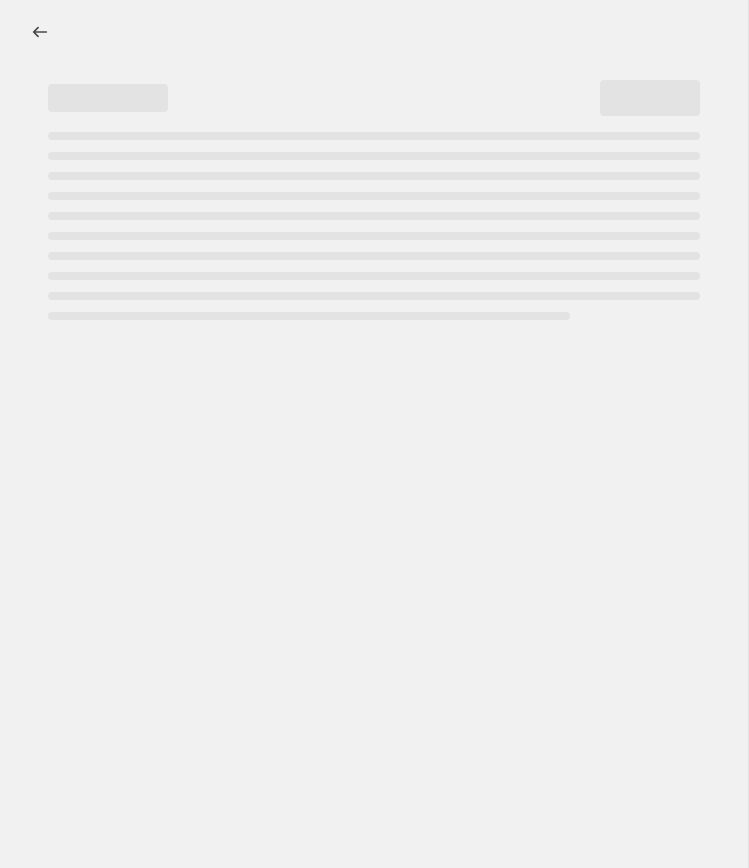 select on "percentage" 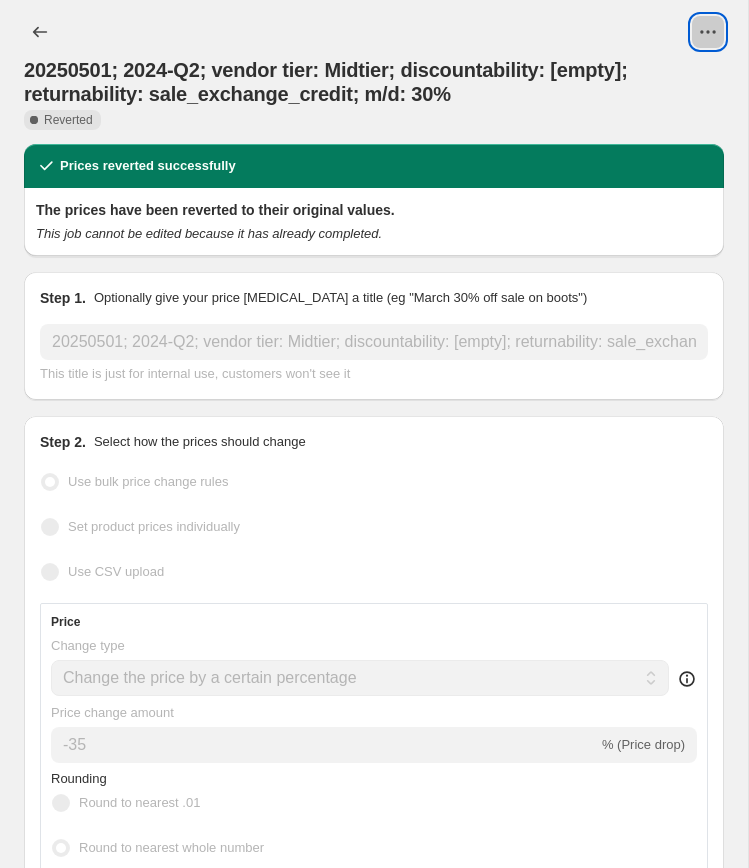 click 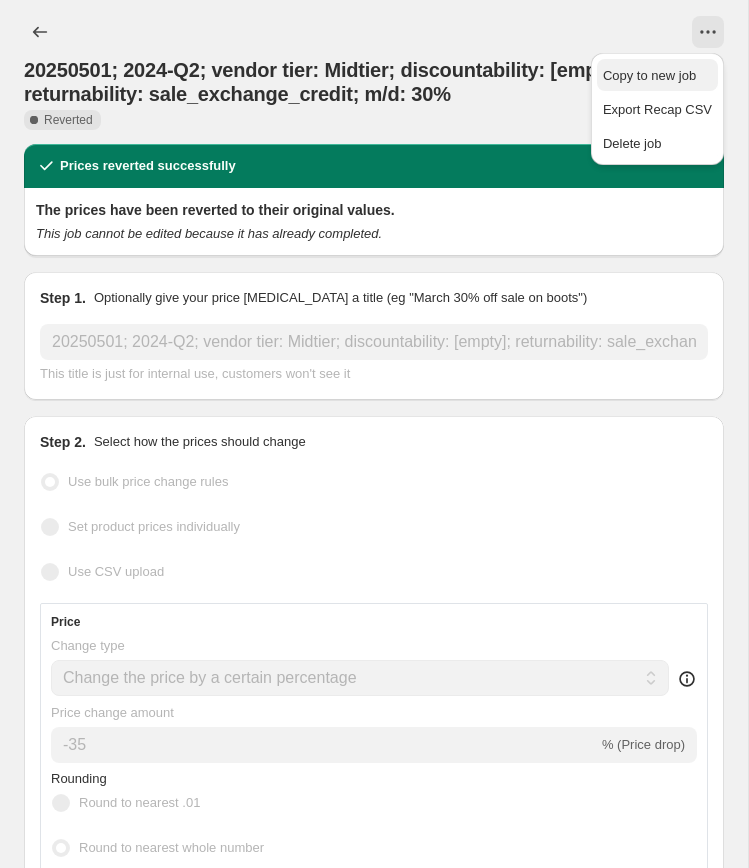 click on "Copy to new job" at bounding box center (649, 75) 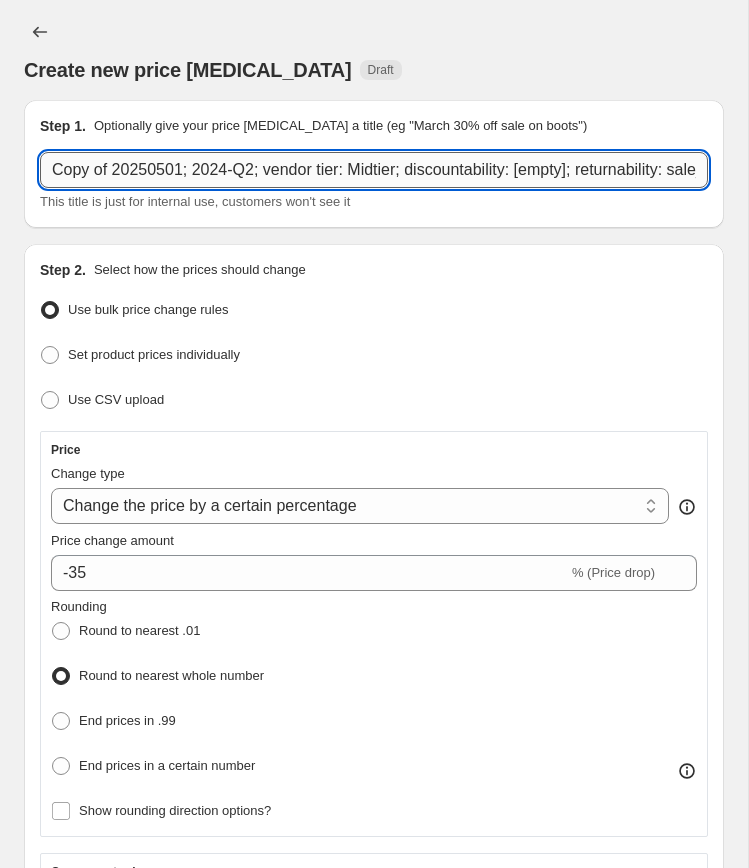 click on "Copy of 20250501; 2024-Q2; vendor tier: Midtier; discountability: [empty]; returnability: sale_exchange_credit; m/d: 30%" at bounding box center [374, 170] 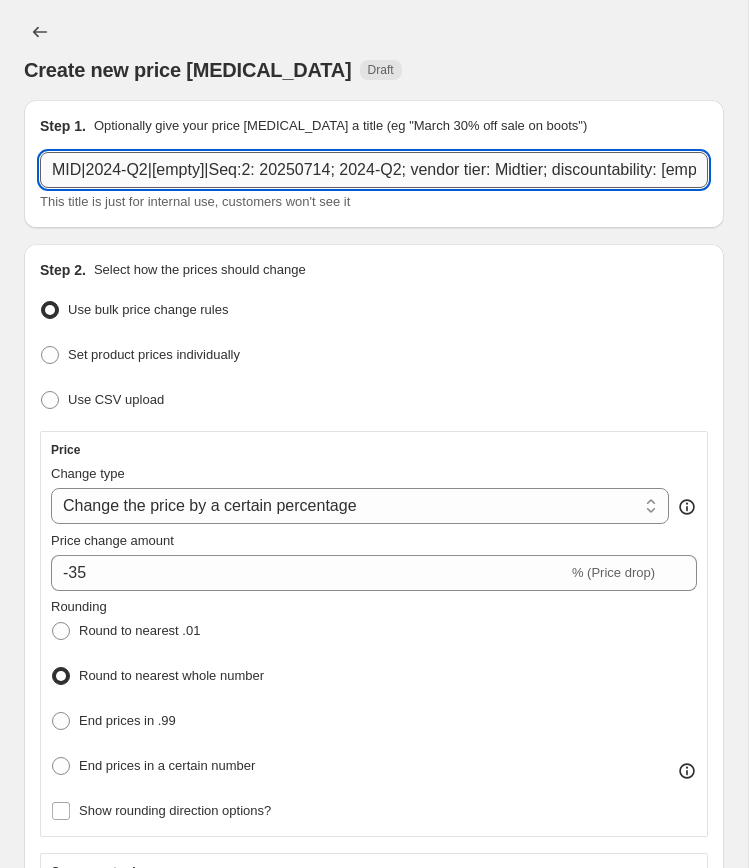 scroll, scrollTop: 0, scrollLeft: 399, axis: horizontal 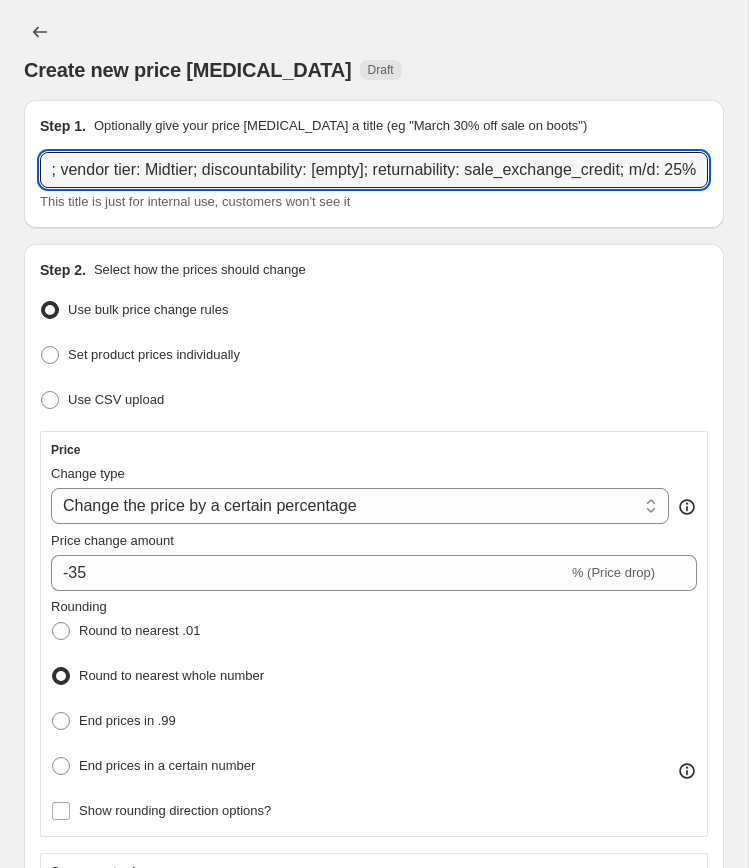 type on "MID|2024-Q2|[empty]|Seq:2: 20250714; 2024-Q2; vendor tier: Midtier; discountability: [empty]; returnability: sale_exchange_credit; m/d: 25%" 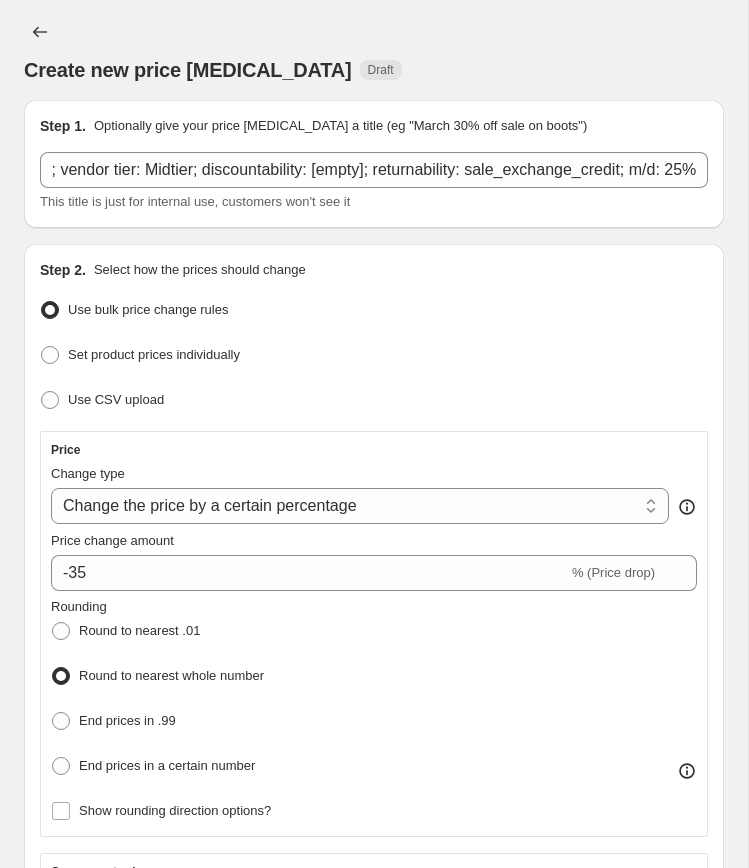 scroll, scrollTop: 0, scrollLeft: 0, axis: both 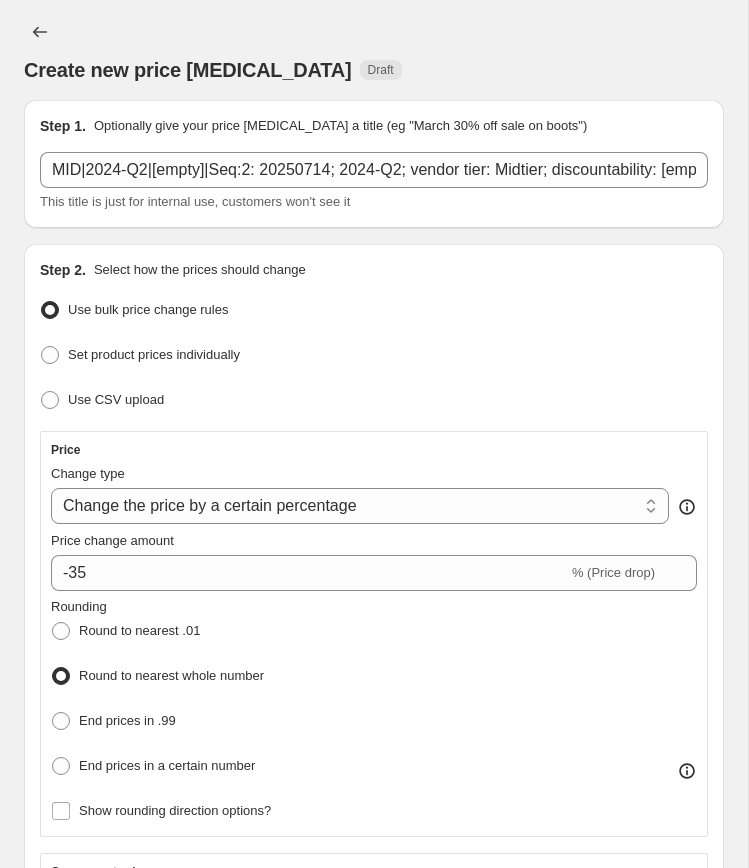 click on "Step 1. Optionally give your price change job a title (eg "March 30% off sale on boots") MID|2024-Q2|[empty]|Seq:2: 20250714; 2024-Q2; vendor tier: Midtier; discountability: [empty]; returnability: sale_exchange_credit; m/d: 25% This title is just for internal use, customers won't see it Step 2. Select how the prices should change Use bulk price change rules Set product prices individually Use CSV upload Price Change type Change the price to a certain amount Change the price by a certain amount Change the price by a certain percentage Change the price to the current compare at price (price before sale) Change the price by a certain amount relative to the compare at price Change the price by a certain percentage relative to the compare at price Don't change the price Change the price by a certain percentage relative to the cost per item Change price to certain cost margin Change the price by a certain percentage Price change amount -35 % (Price drop) Rounding Round to nearest .01 Round to nearest whole number" at bounding box center (366, 1989) 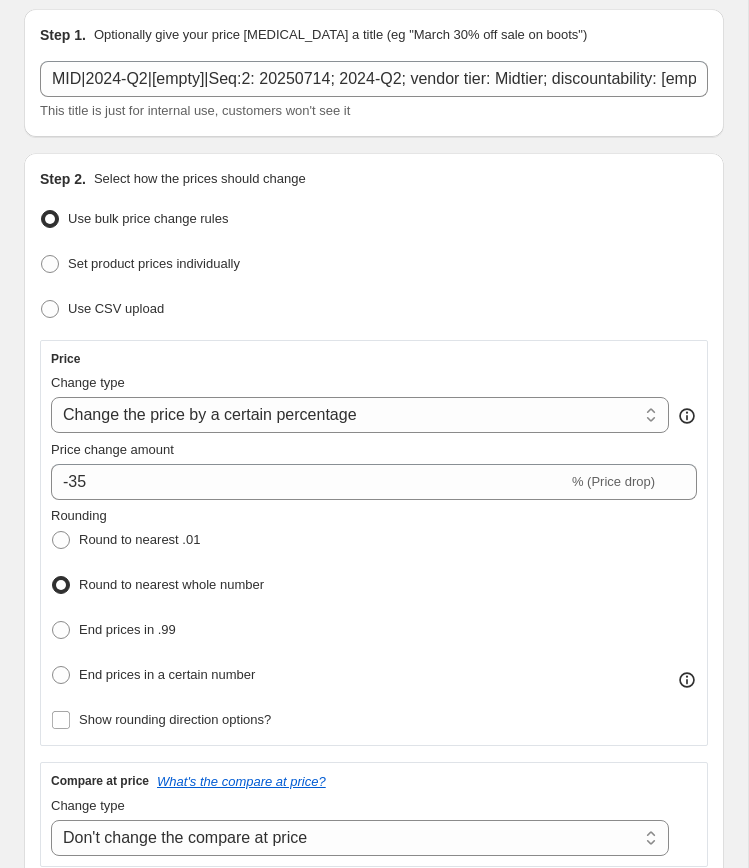 scroll, scrollTop: 98, scrollLeft: 0, axis: vertical 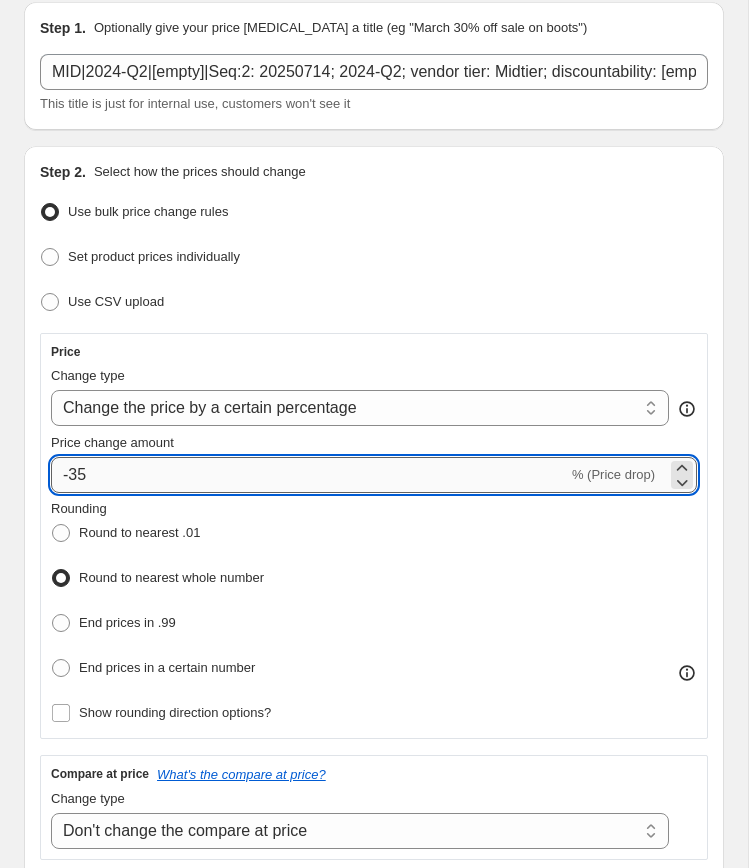 click on "-35" at bounding box center (309, 475) 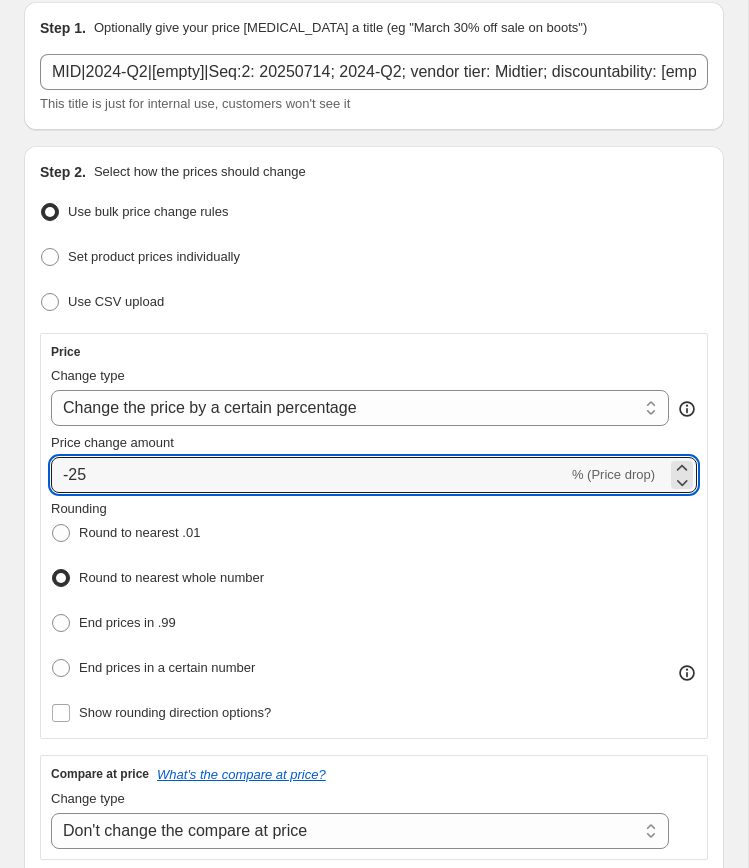 type on "-25" 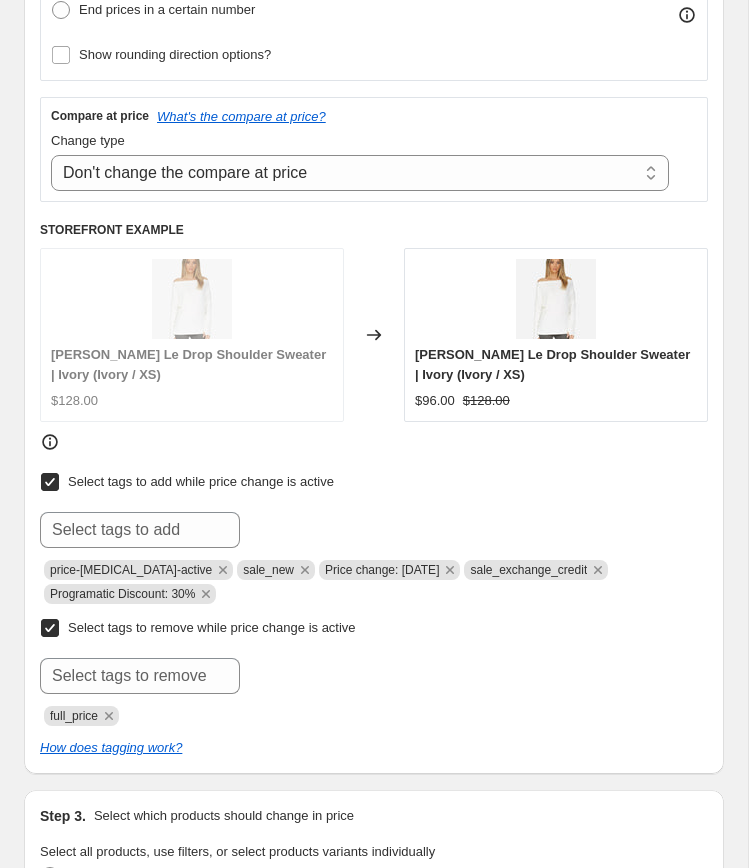scroll, scrollTop: 759, scrollLeft: 0, axis: vertical 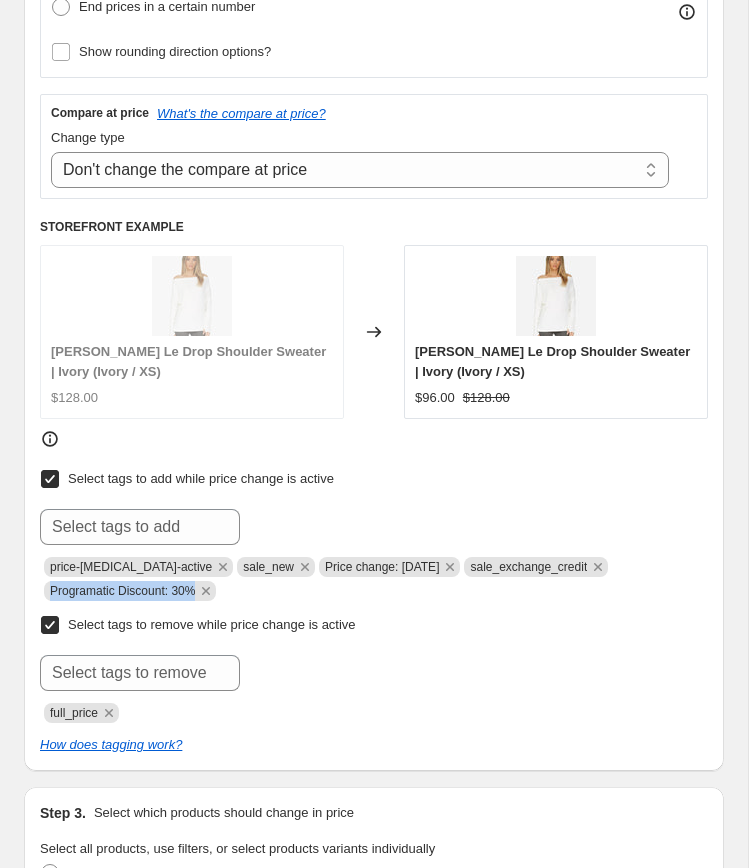 drag, startPoint x: 205, startPoint y: 583, endPoint x: 13, endPoint y: 575, distance: 192.1666 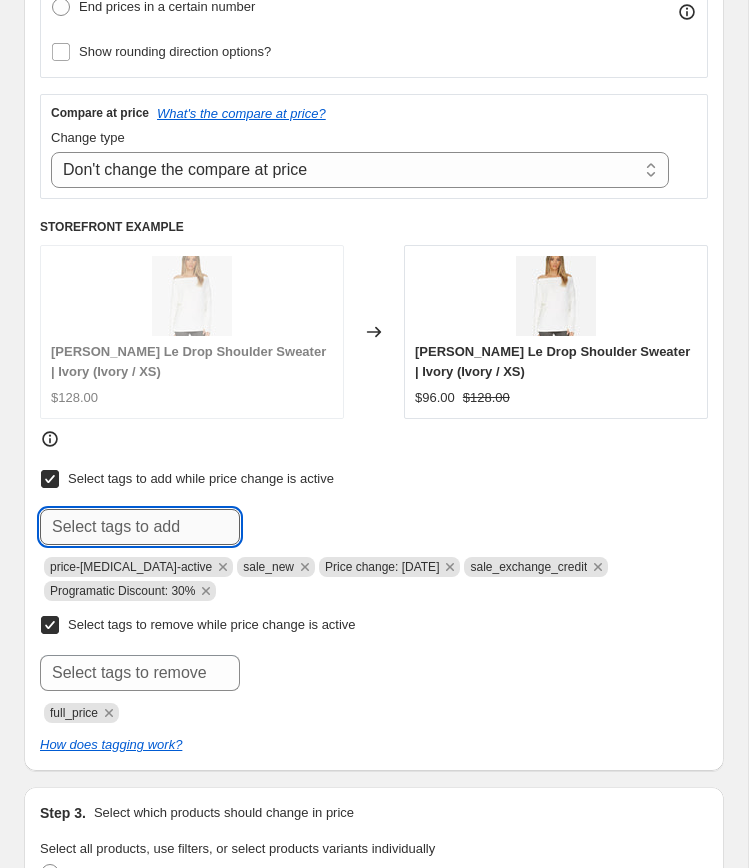 click at bounding box center [140, 527] 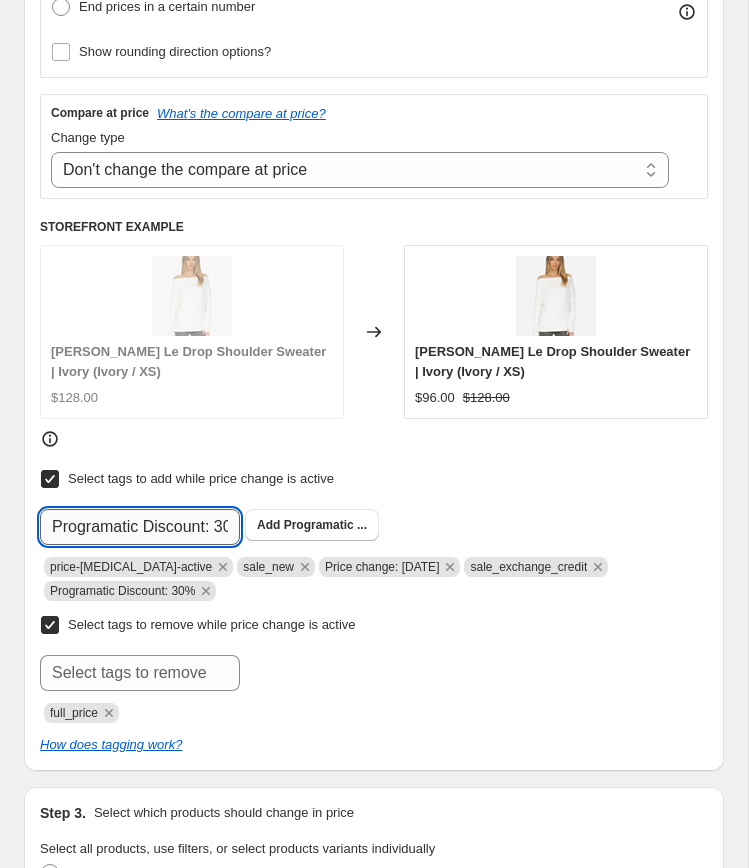 scroll, scrollTop: 0, scrollLeft: 25, axis: horizontal 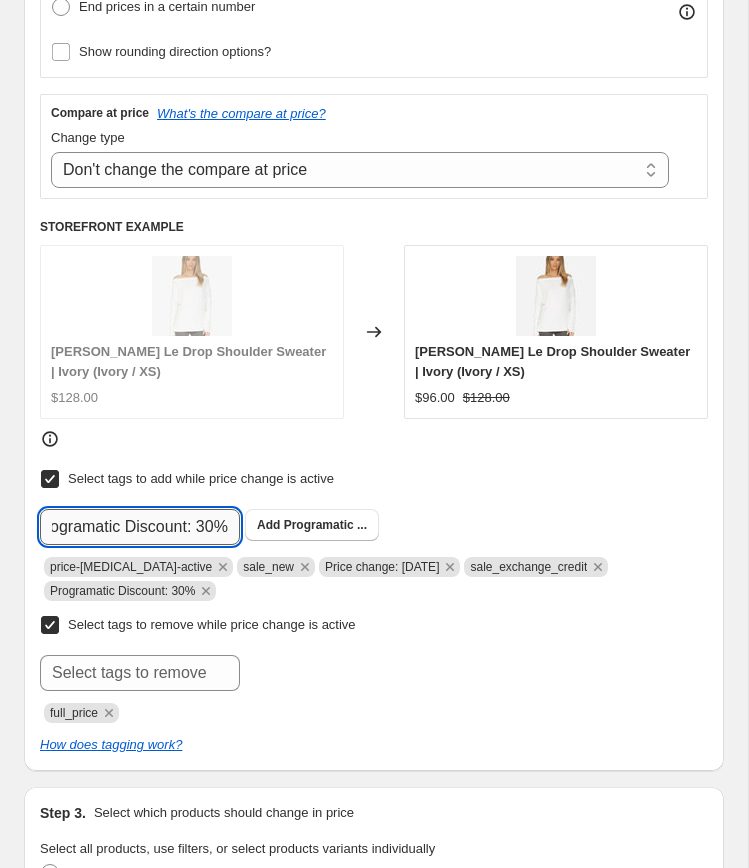 click on "Programatic Discount: 30%" at bounding box center (140, 527) 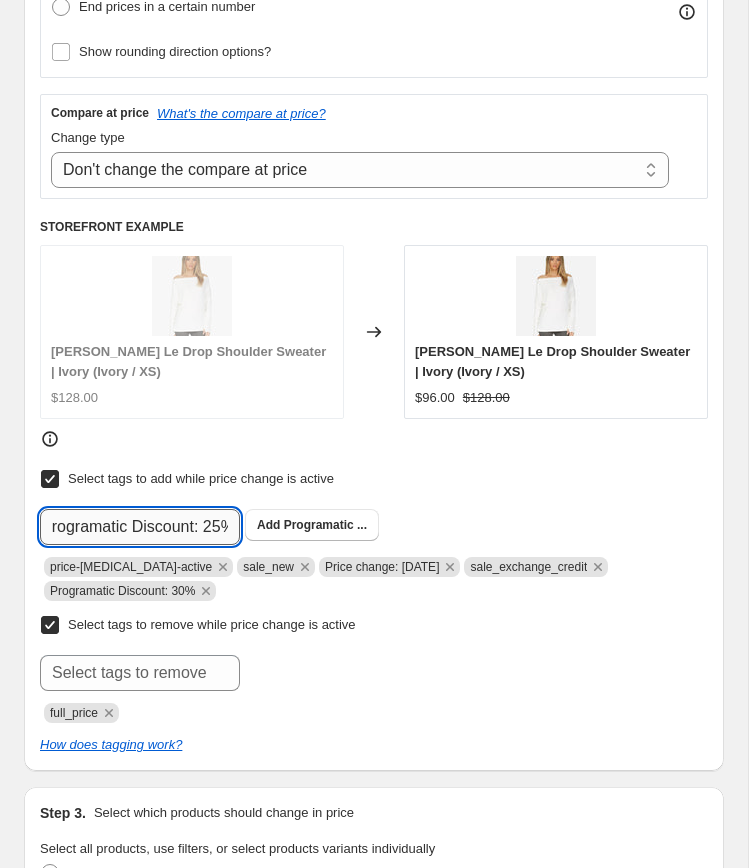 scroll, scrollTop: 0, scrollLeft: 25, axis: horizontal 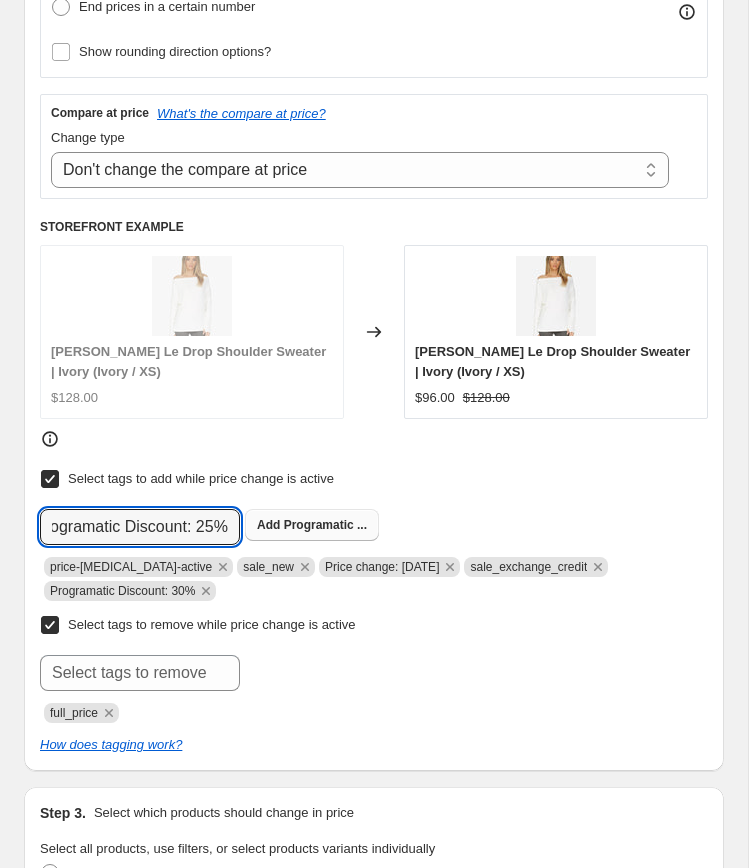 type on "Programatic Discount: 25%" 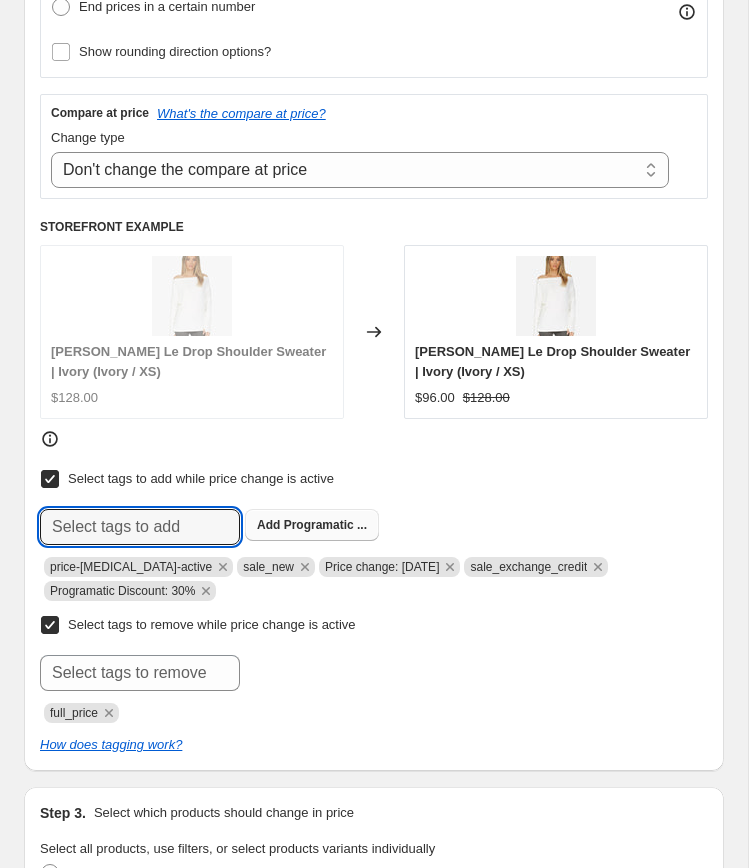 scroll, scrollTop: 0, scrollLeft: 0, axis: both 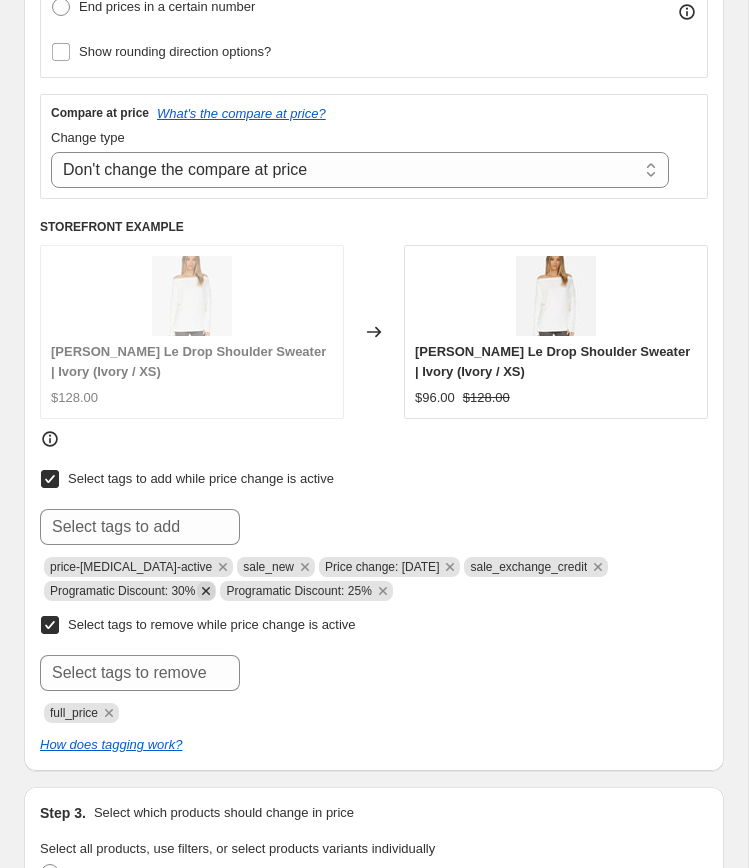 click 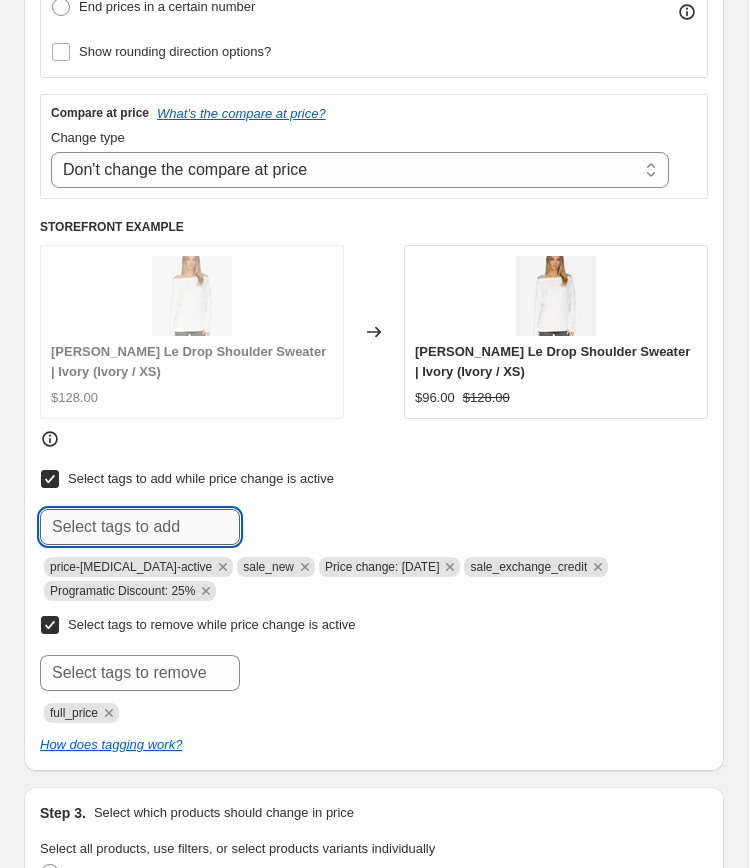 click at bounding box center [140, 527] 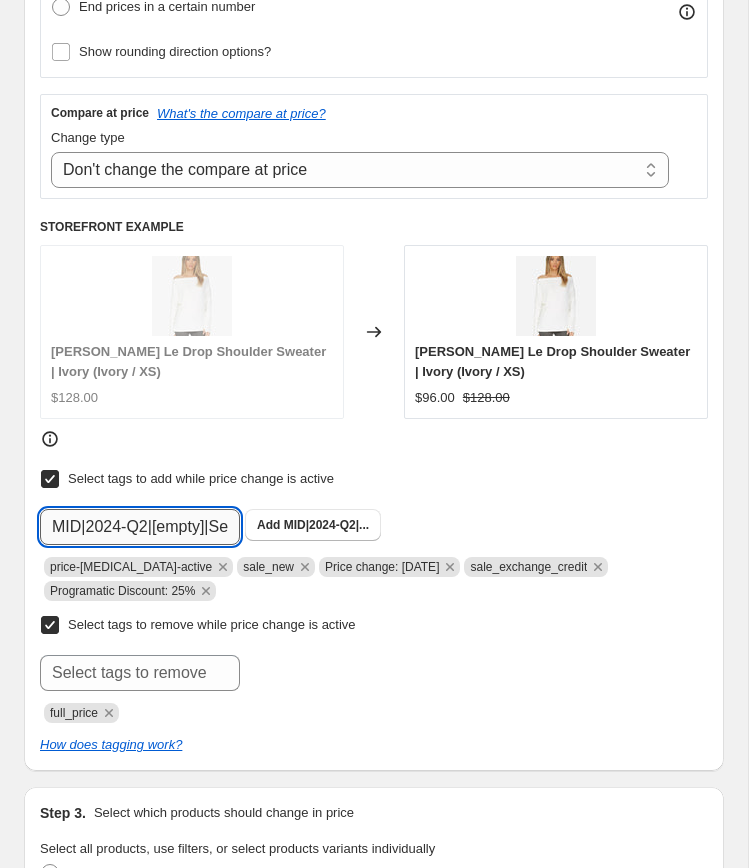 scroll, scrollTop: 0, scrollLeft: 33, axis: horizontal 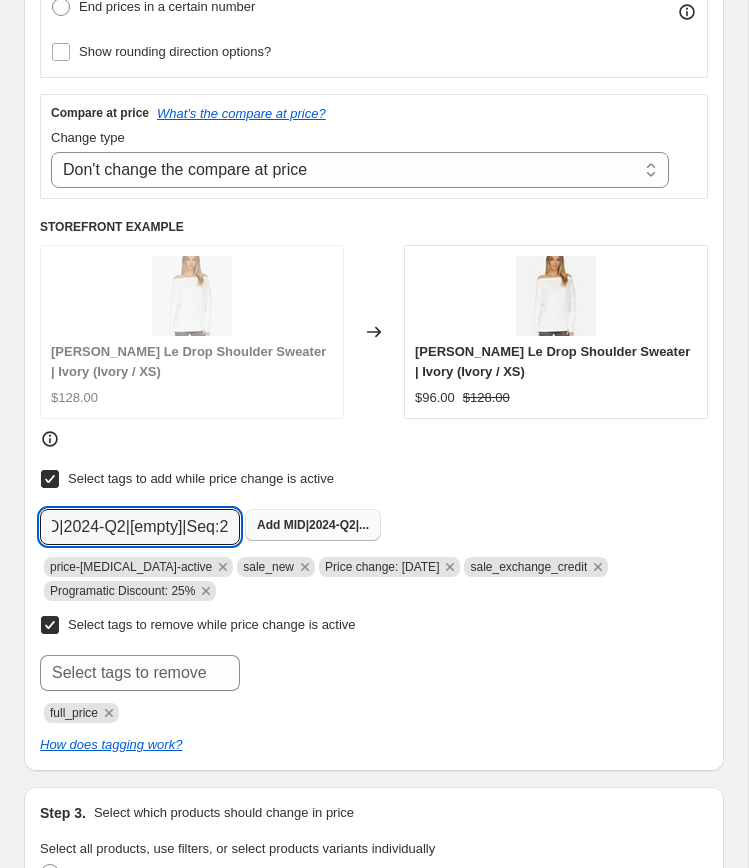 type on "MID|2024-Q2|[empty]|Seq:2" 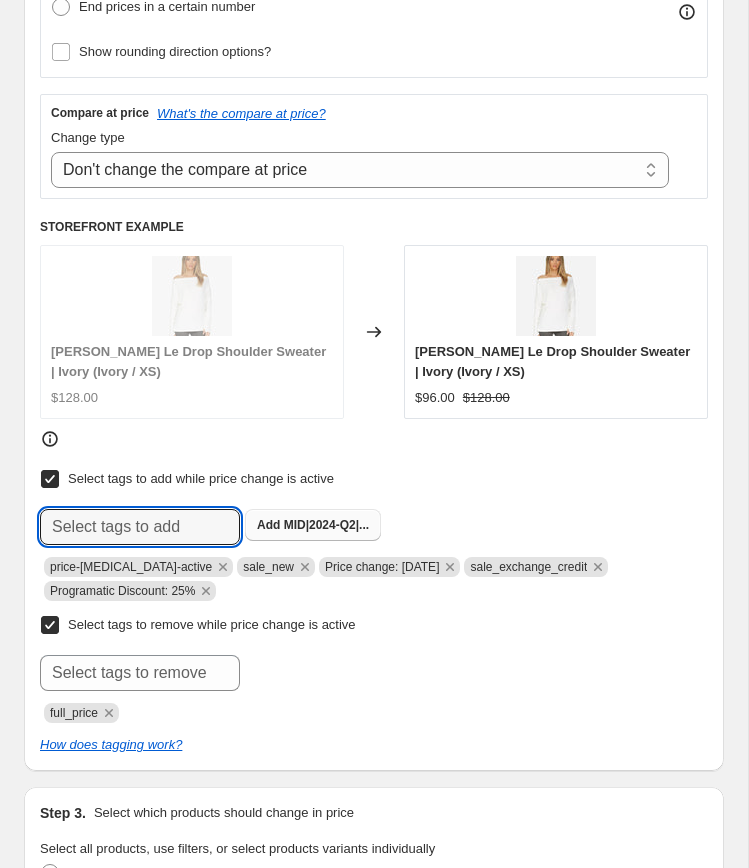 scroll, scrollTop: 0, scrollLeft: 0, axis: both 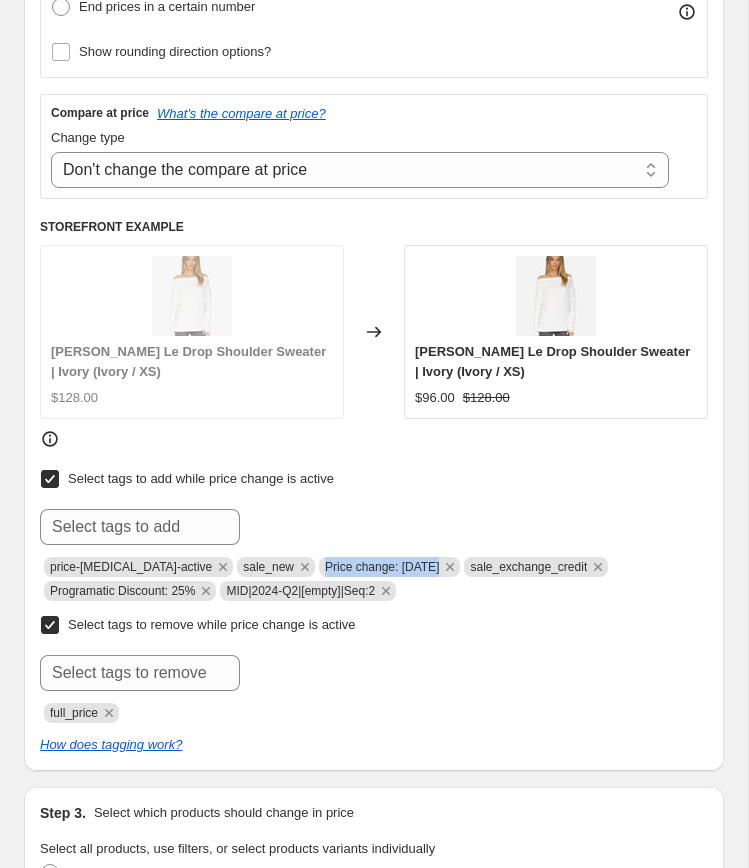 copy on "Price change: 5-1-25" 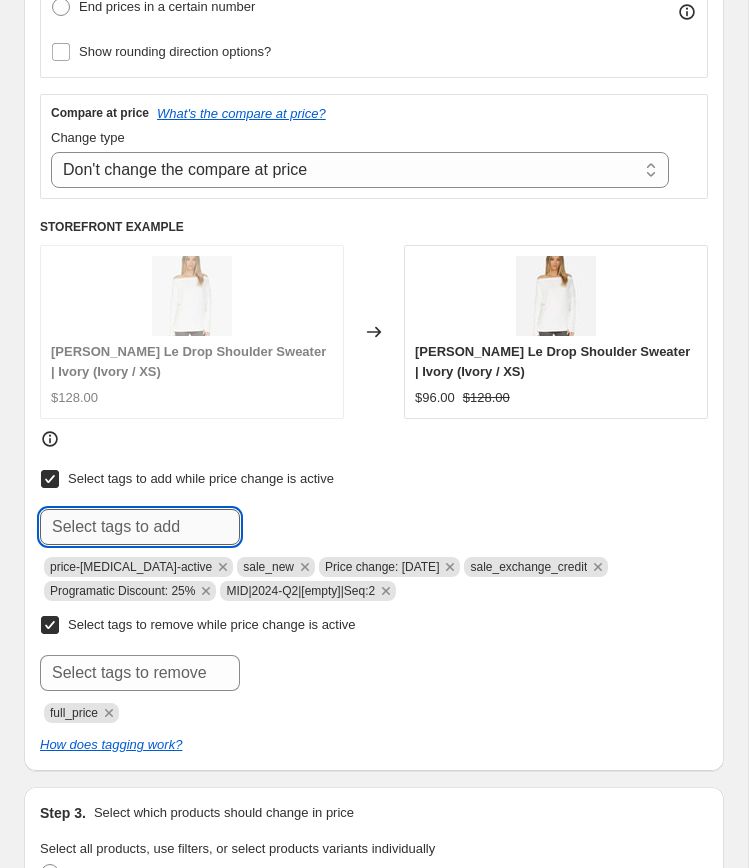 click at bounding box center (140, 527) 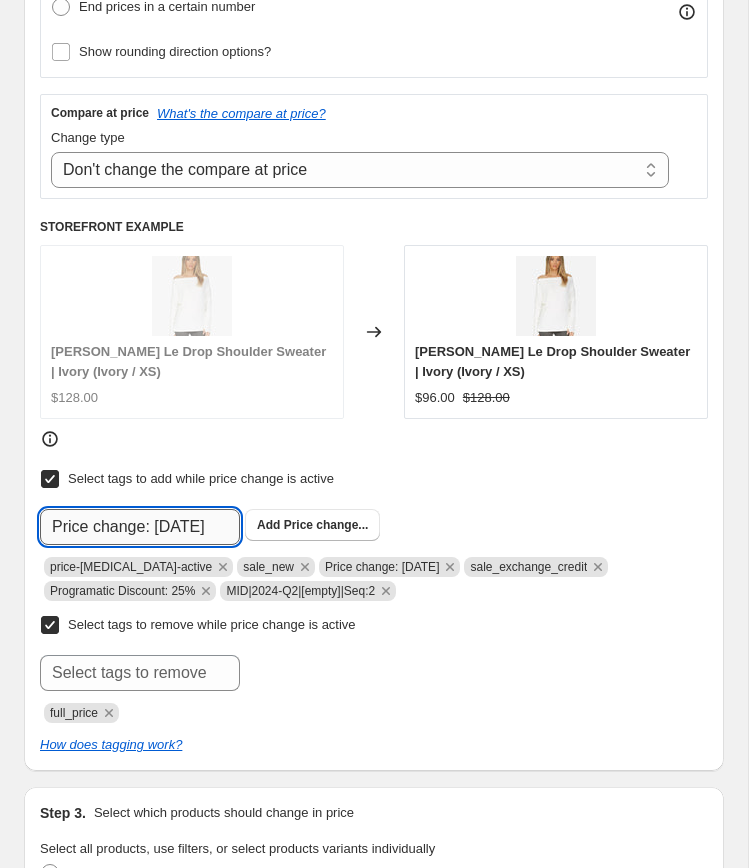 click on "Price change: 5-1-25" at bounding box center (140, 527) 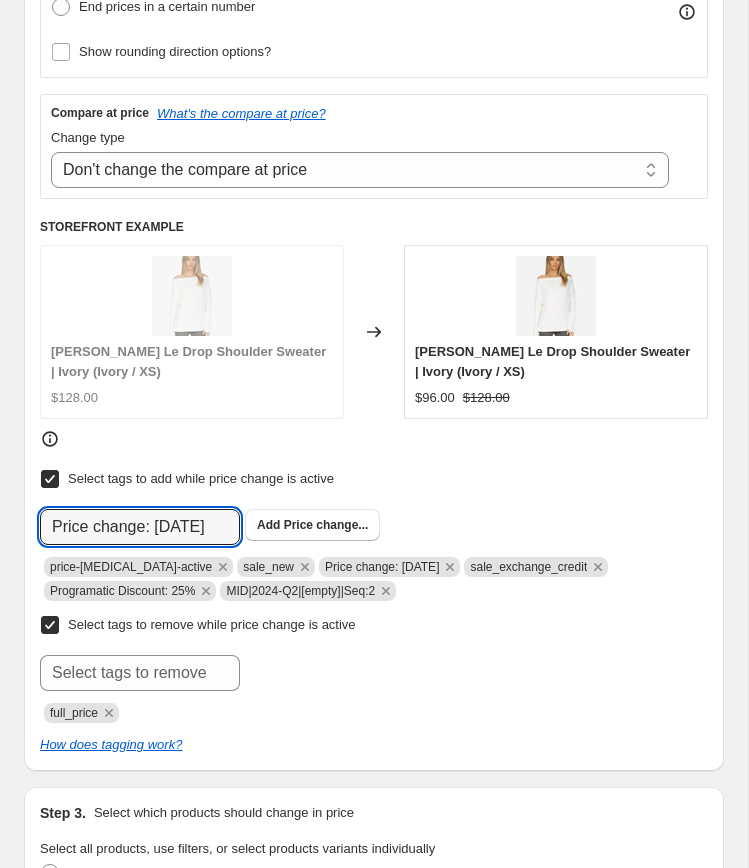 type on "Price change: [DATE]" 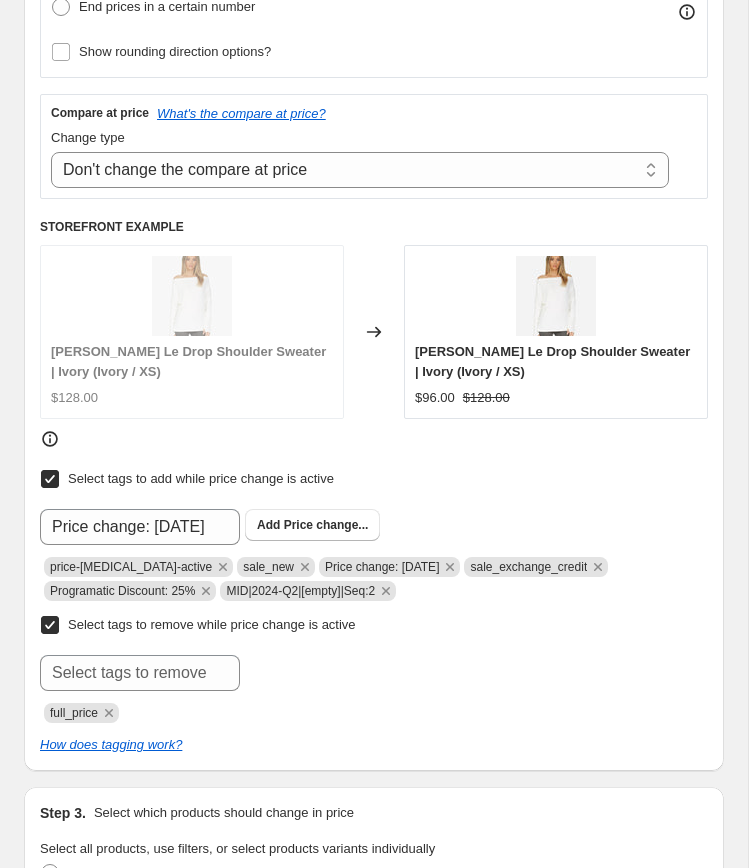 click on "Select tags to add while price change is active Submit Price change: 7-14-25 Add   Price change... price-change-job-active sale_new Price change: 5-1-25 sale_exchange_credit Programatic Discount: 25% MID|2024-Q2|[empty]|Seq:2" at bounding box center [374, 533] 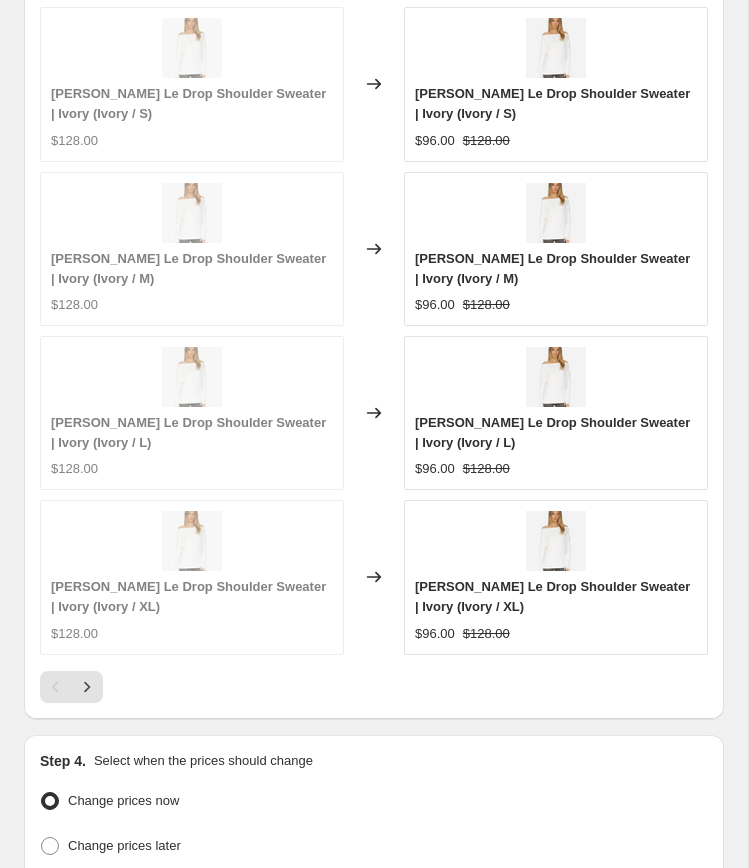 scroll, scrollTop: 3133, scrollLeft: 0, axis: vertical 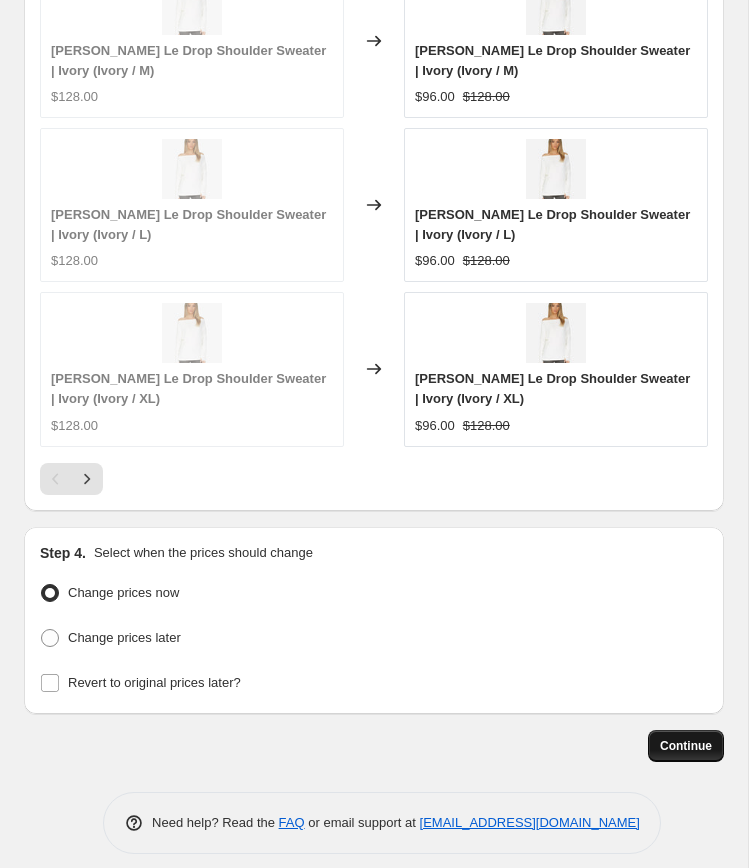 click on "Continue" at bounding box center [686, 746] 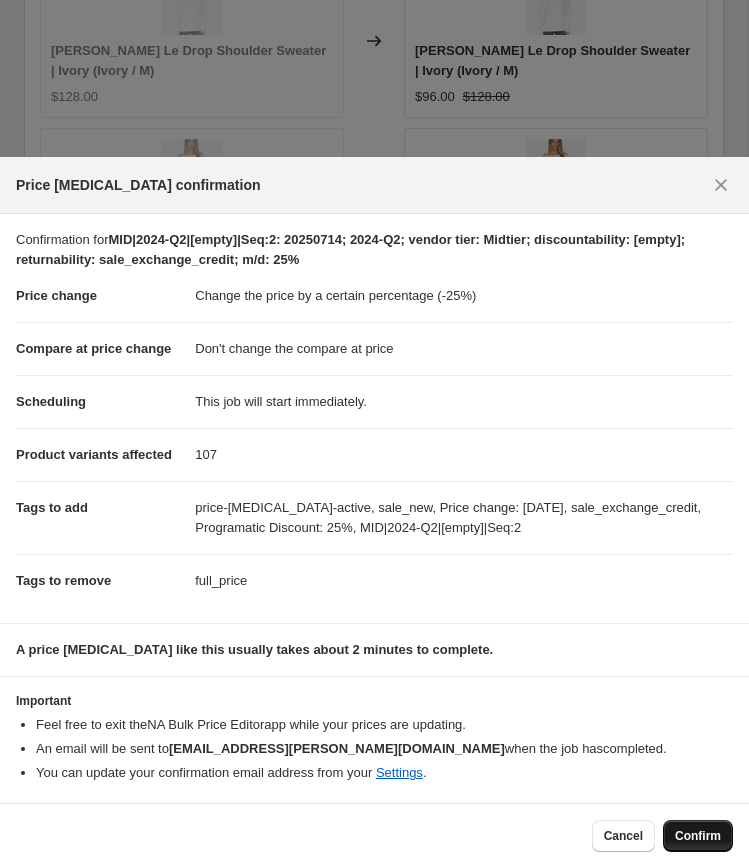 click on "Confirm" at bounding box center [698, 836] 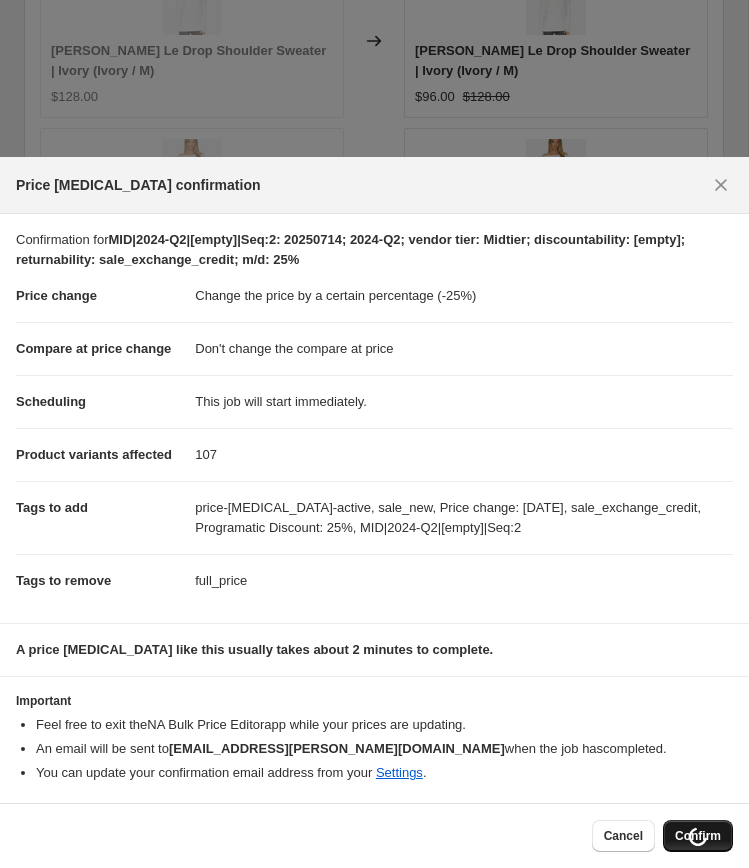 scroll, scrollTop: 3237, scrollLeft: 0, axis: vertical 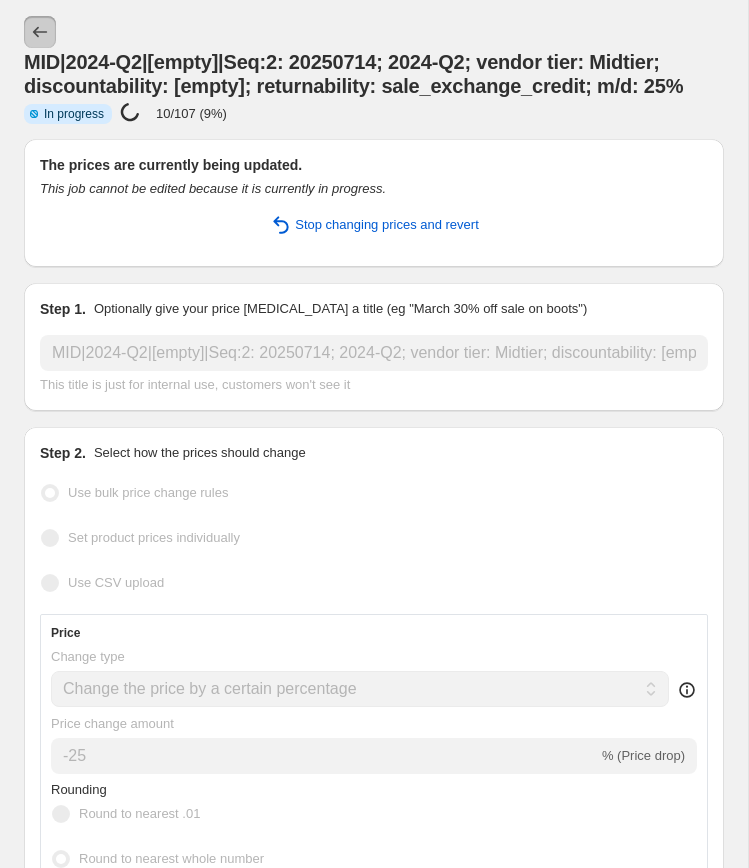 click 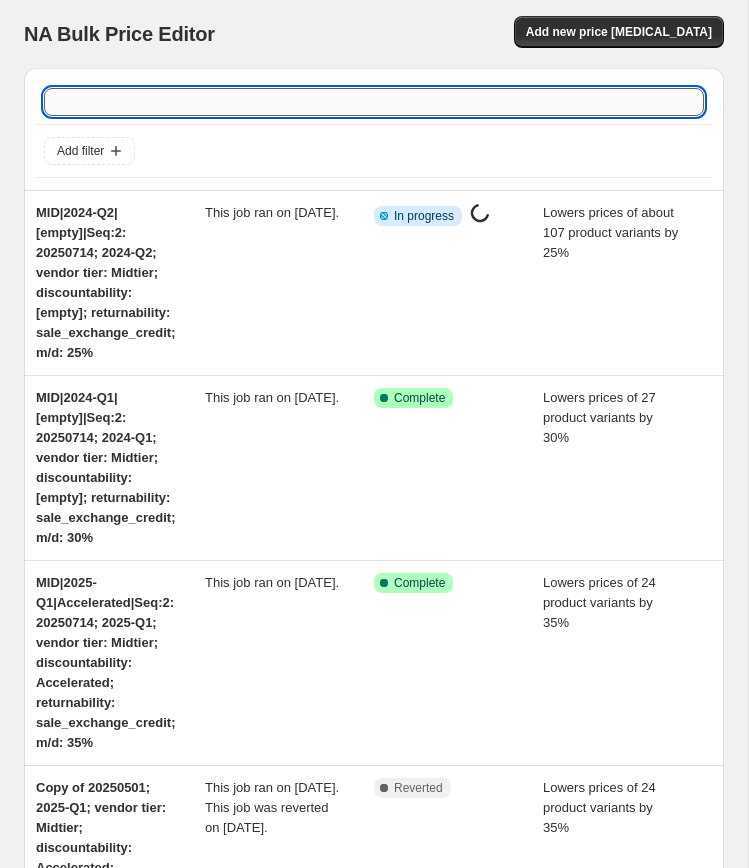 click at bounding box center [374, 102] 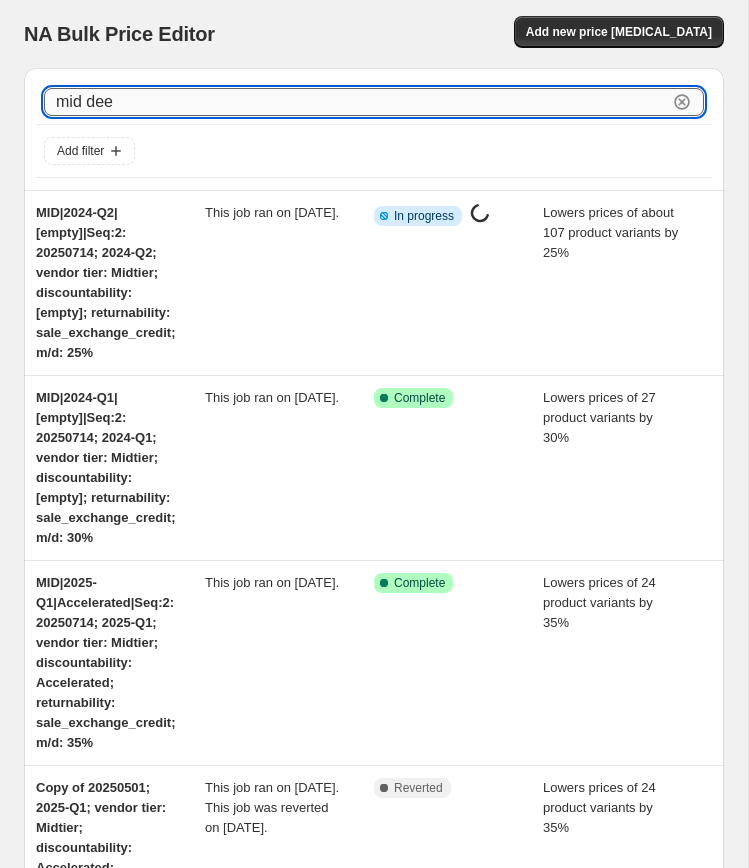 type on "mid deep" 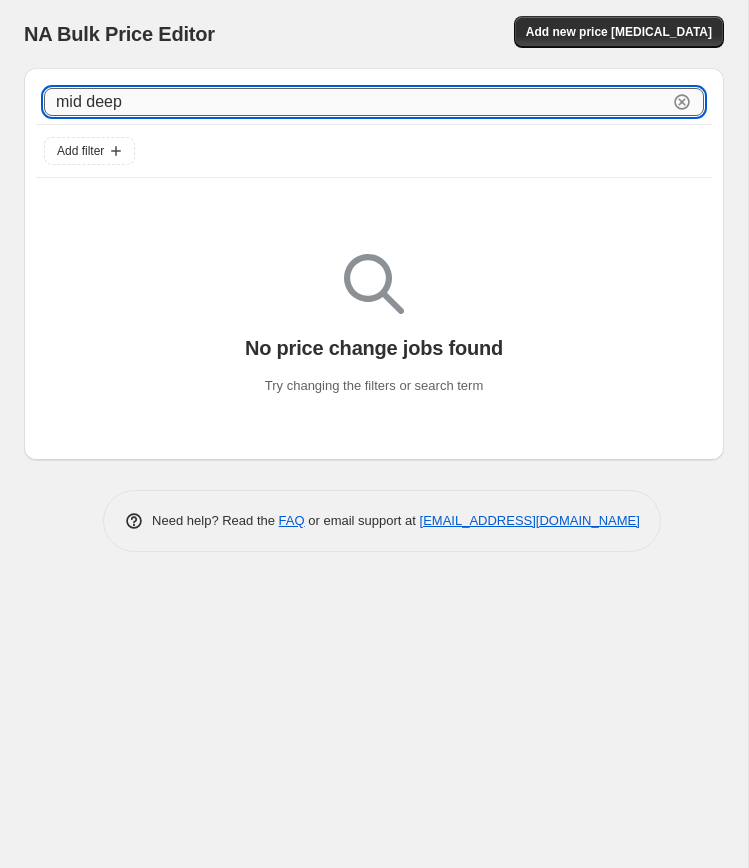 click on "mid deep" at bounding box center [356, 102] 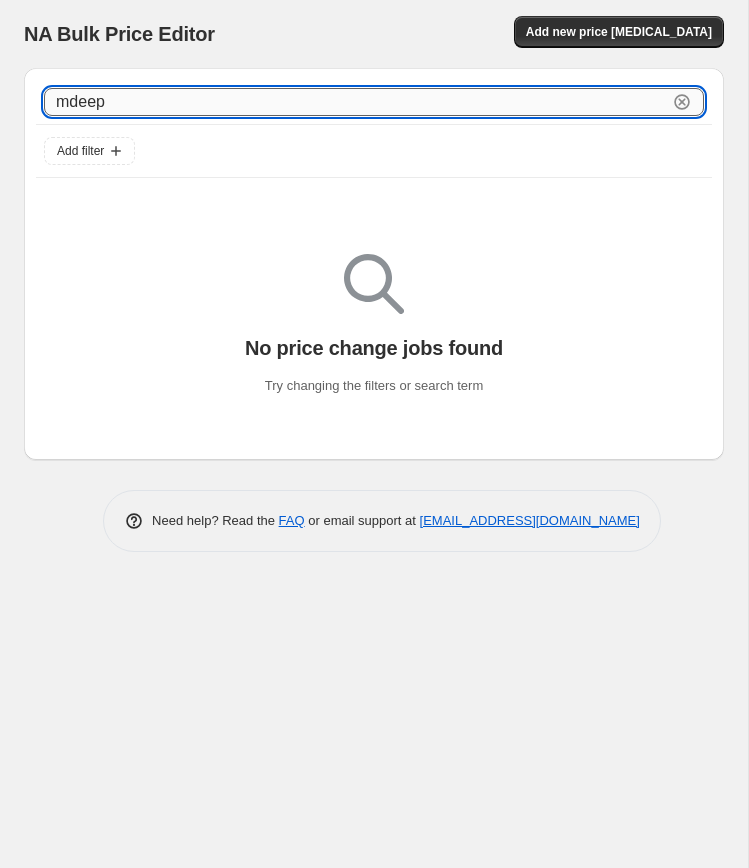 type on "deep" 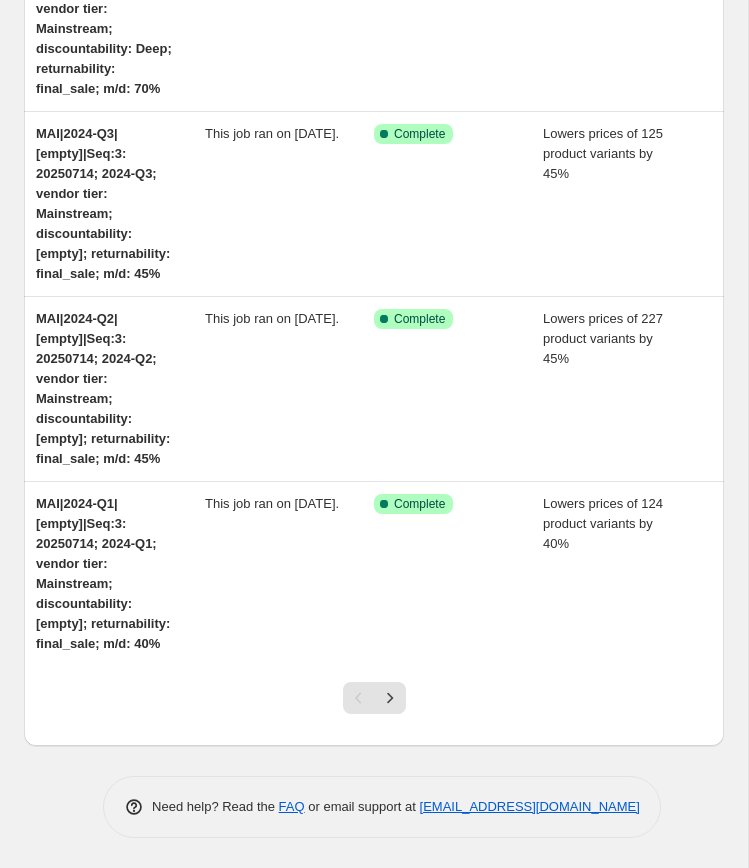 scroll, scrollTop: 1534, scrollLeft: 0, axis: vertical 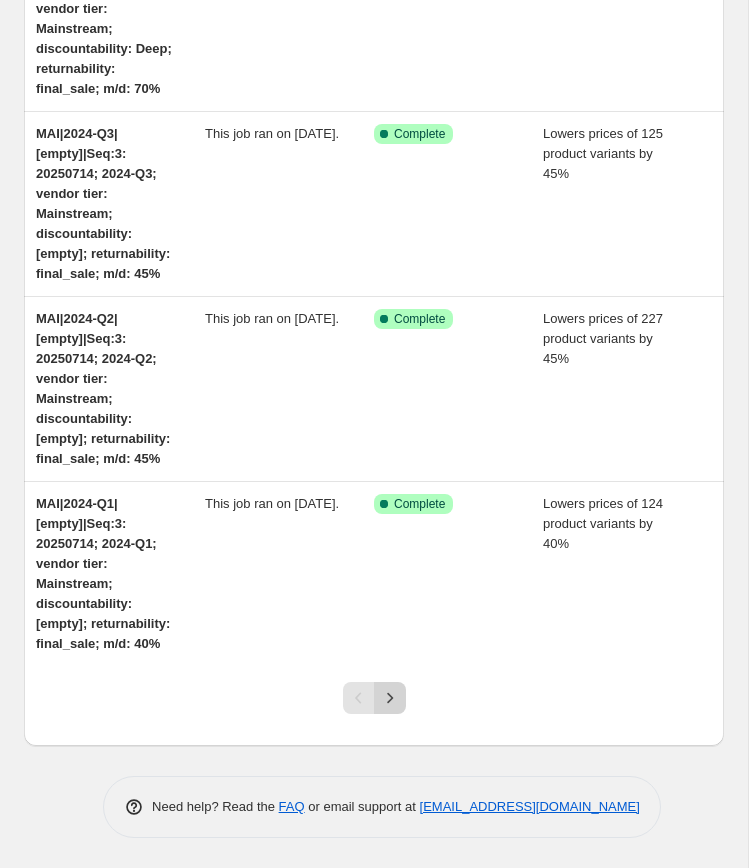 click 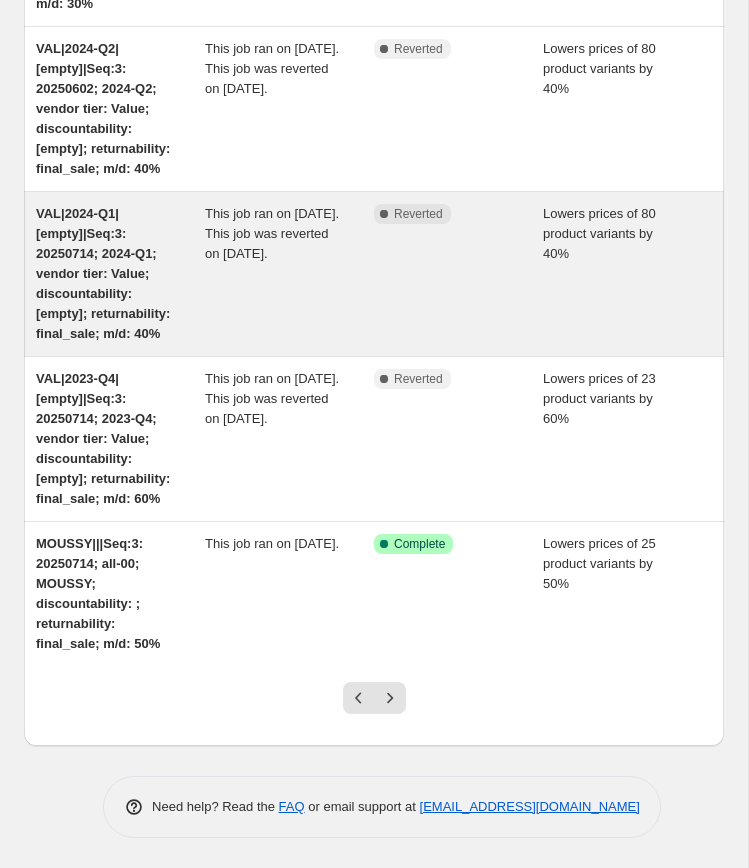 scroll, scrollTop: 1394, scrollLeft: 0, axis: vertical 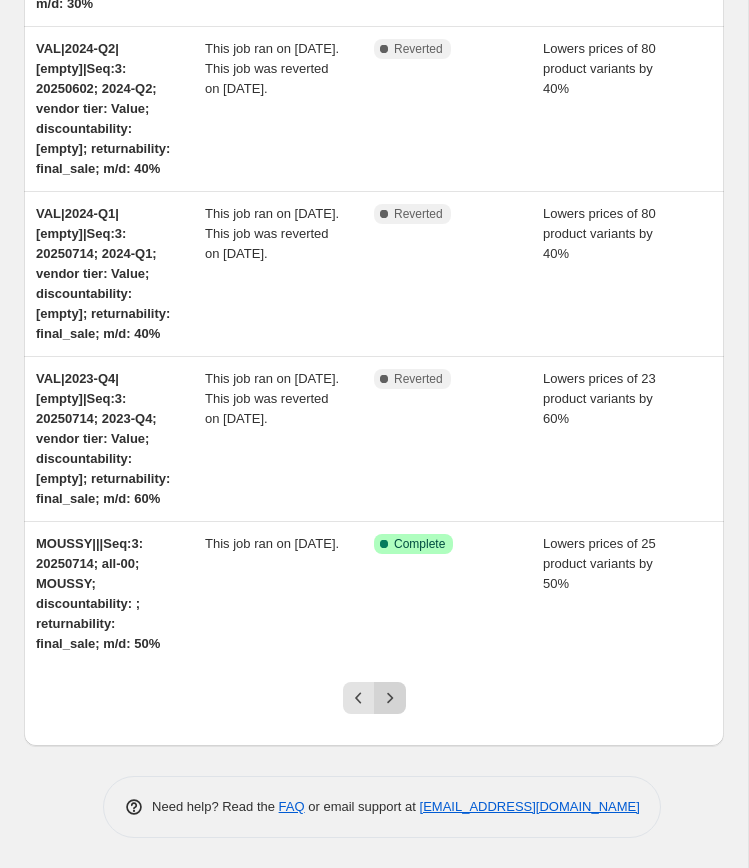 click 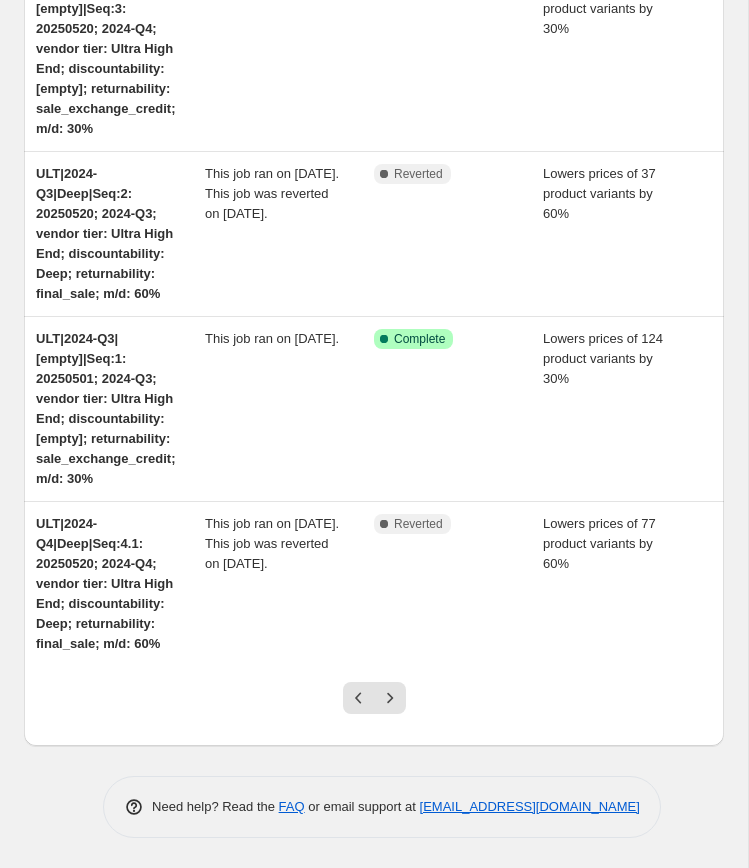 scroll, scrollTop: 1454, scrollLeft: 0, axis: vertical 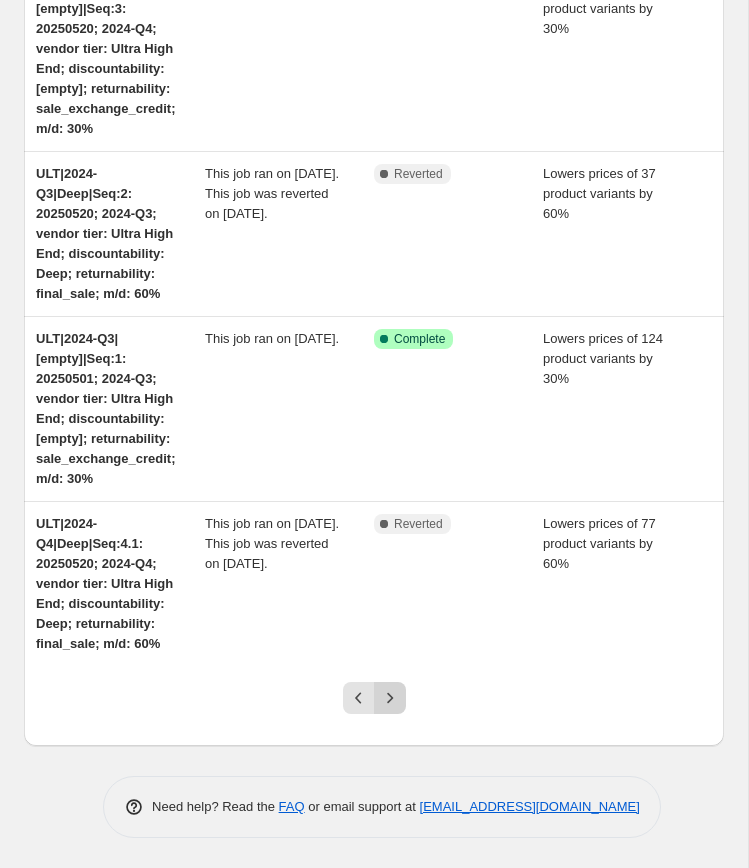 click 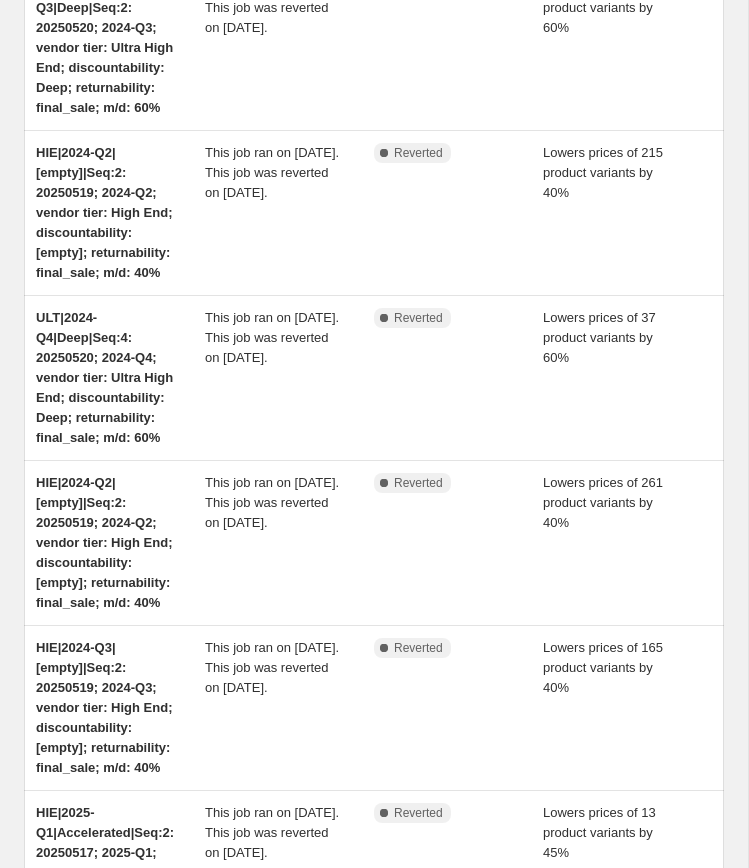 scroll, scrollTop: 0, scrollLeft: 0, axis: both 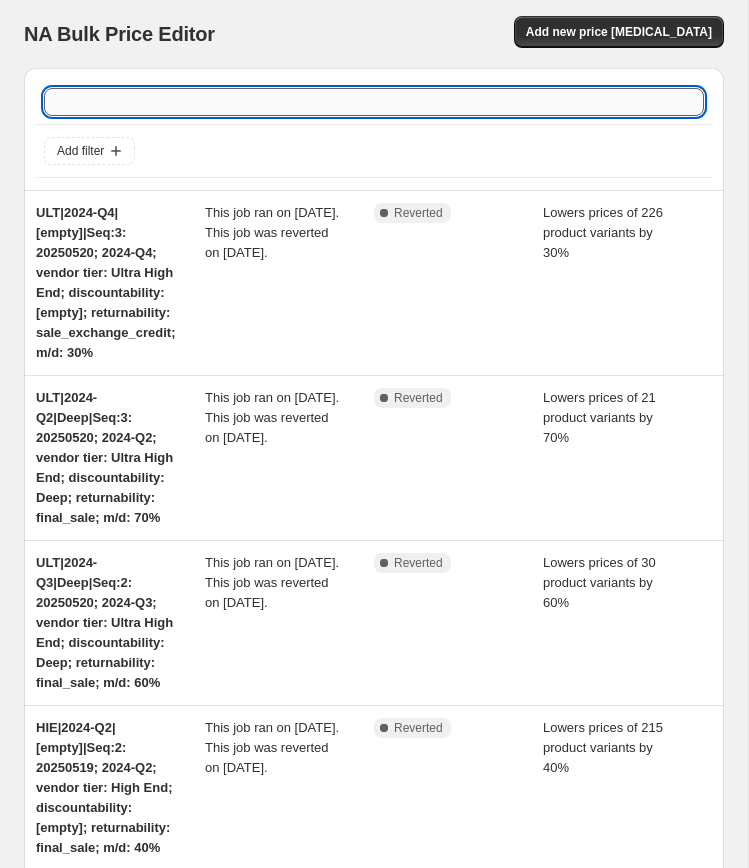 click at bounding box center [374, 102] 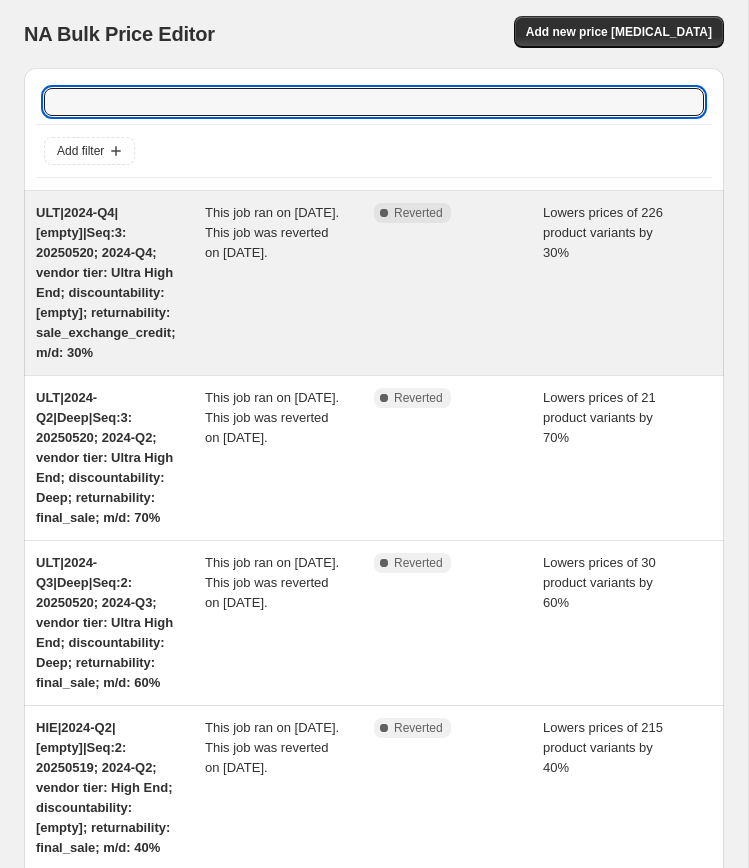 paste on "MID|2024-Q3|[empty]|Seq:2" 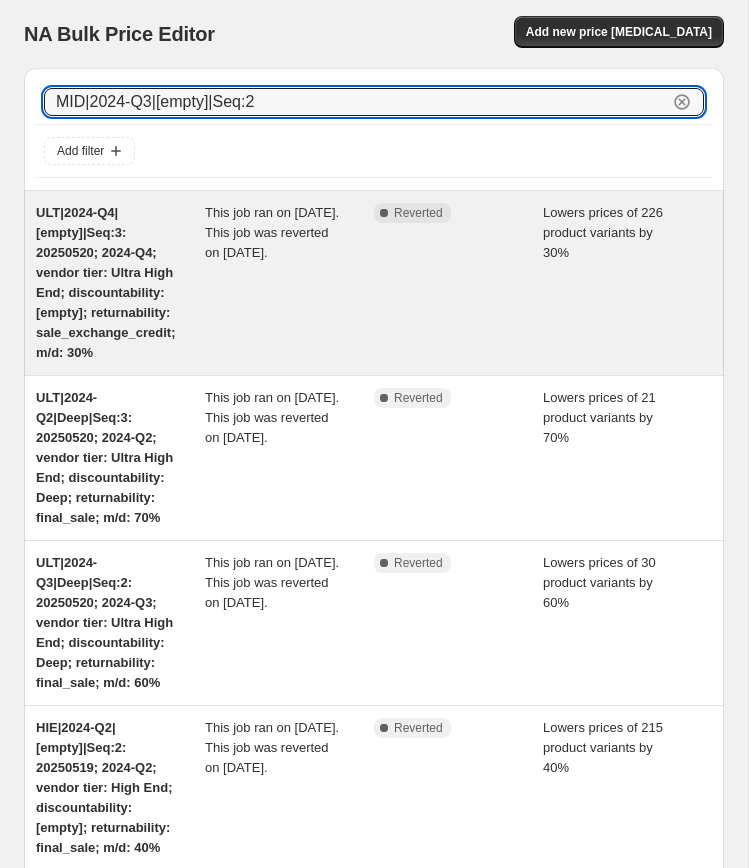 type on "MID|2024-Q3|[empty]|Seq:2" 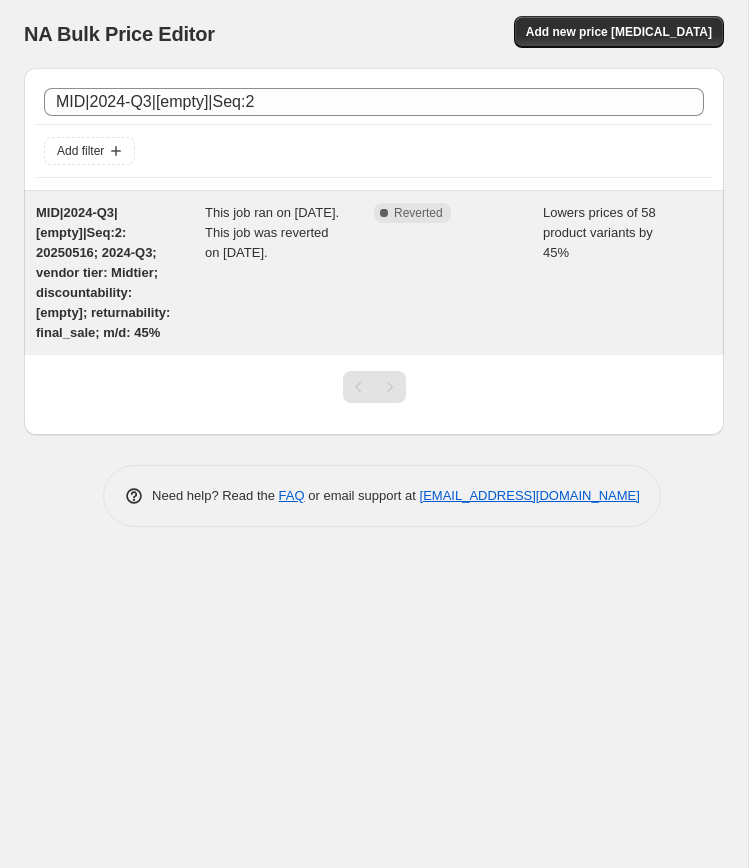 click on "MID|2024-Q3|[empty]|Seq:2: 20250516; 2024-Q3; vendor tier: Midtier; discountability: [empty]; returnability: final_sale; m/d: 45%" at bounding box center (103, 272) 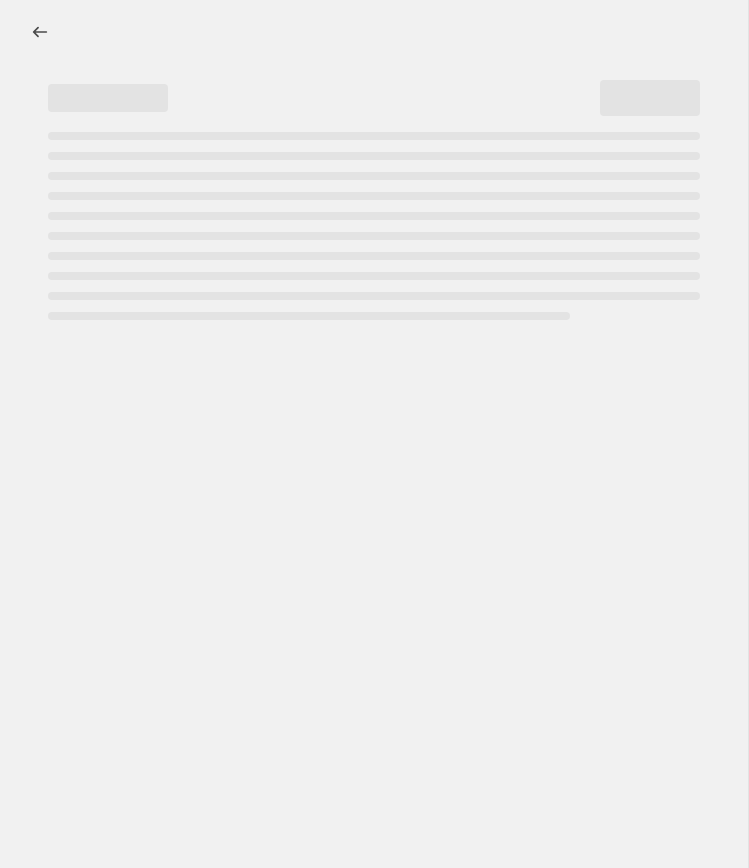 select on "percentage" 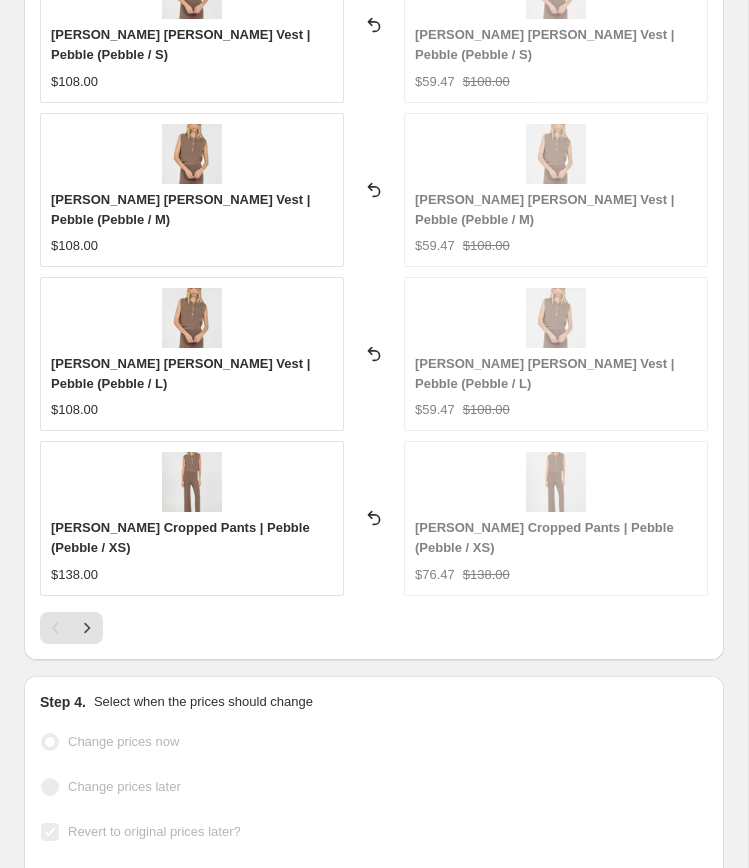 scroll, scrollTop: 3285, scrollLeft: 0, axis: vertical 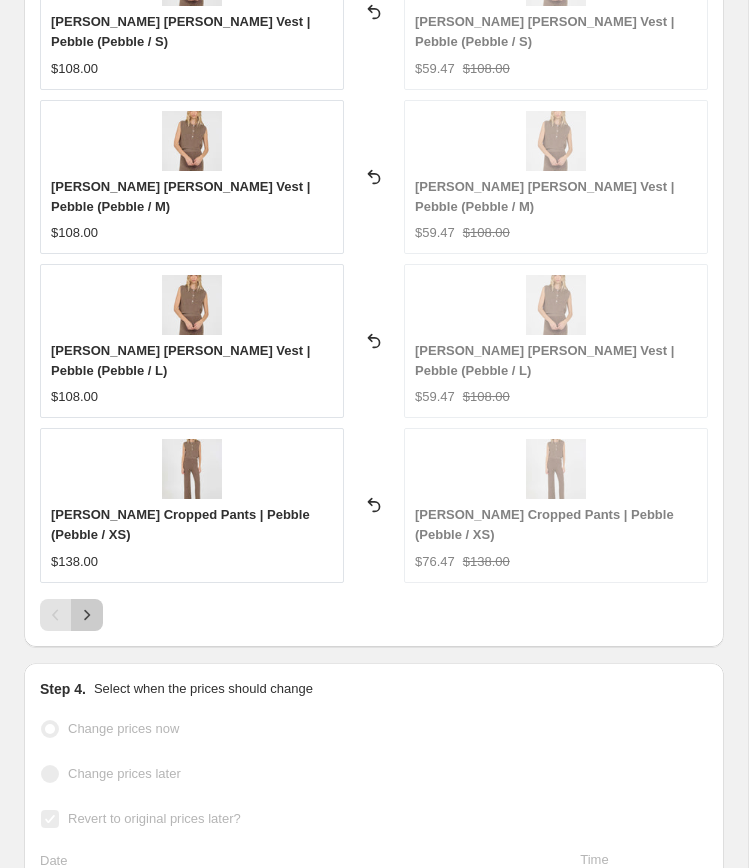 click 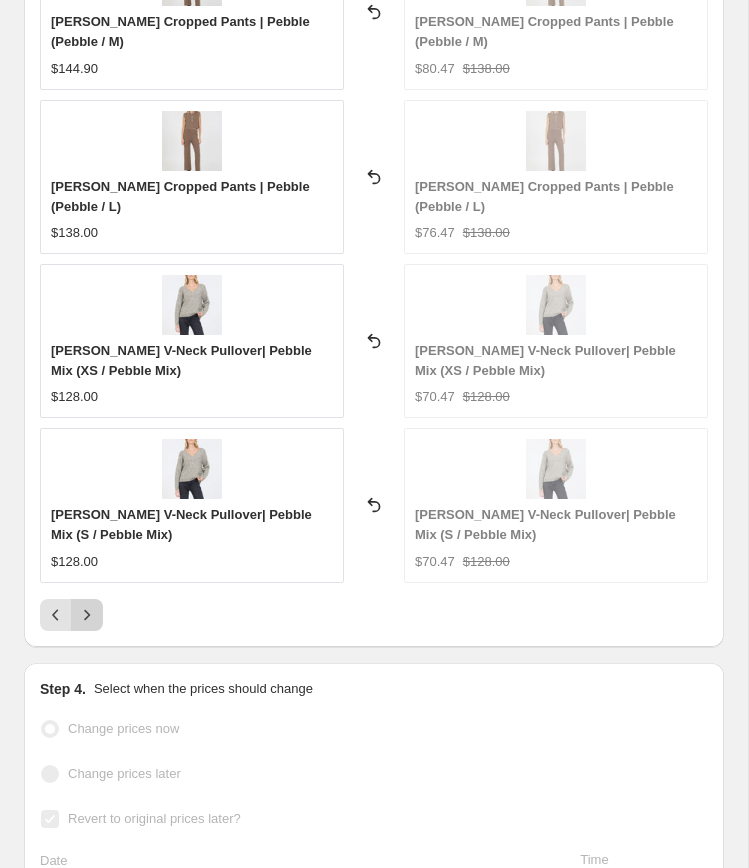 click 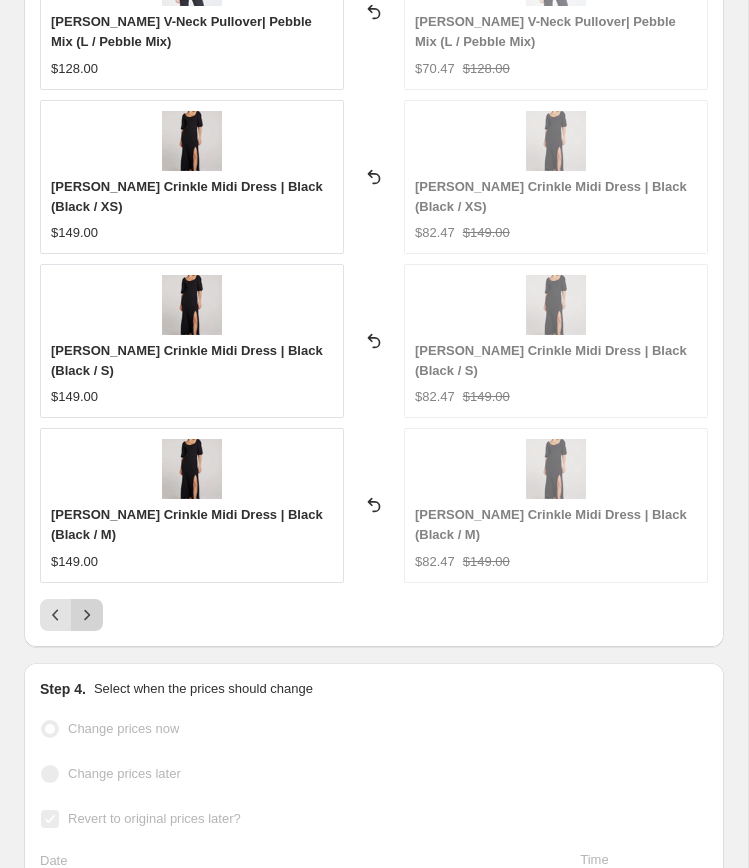 scroll, scrollTop: 3305, scrollLeft: 0, axis: vertical 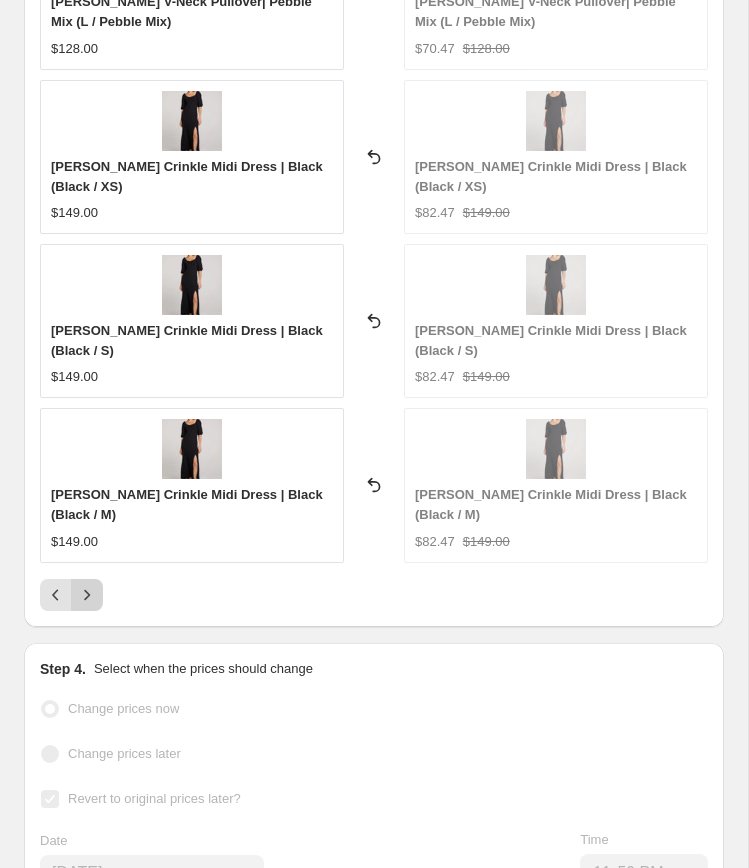 click at bounding box center [87, 595] 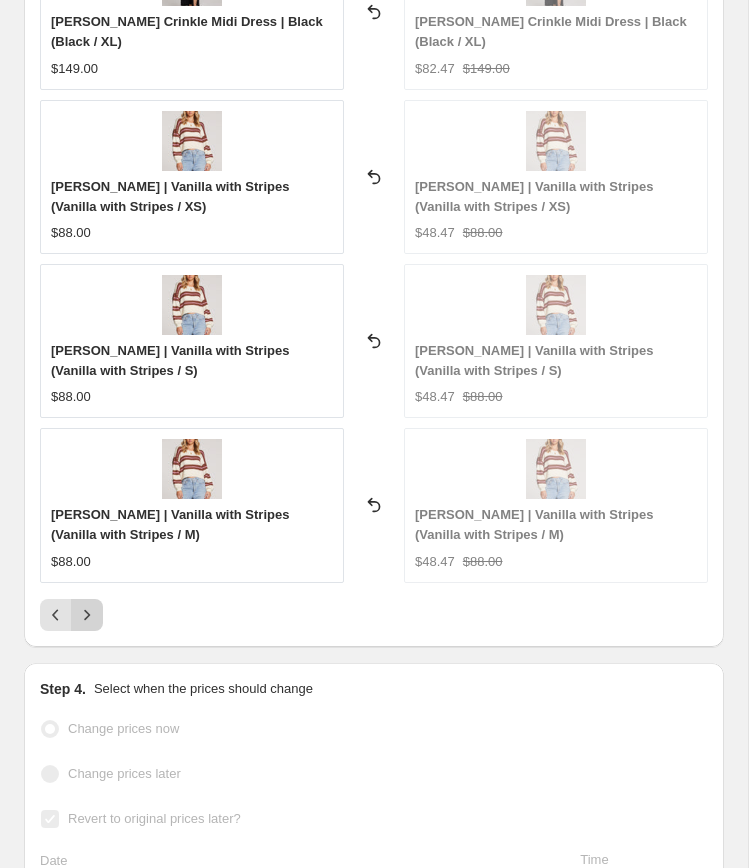 click 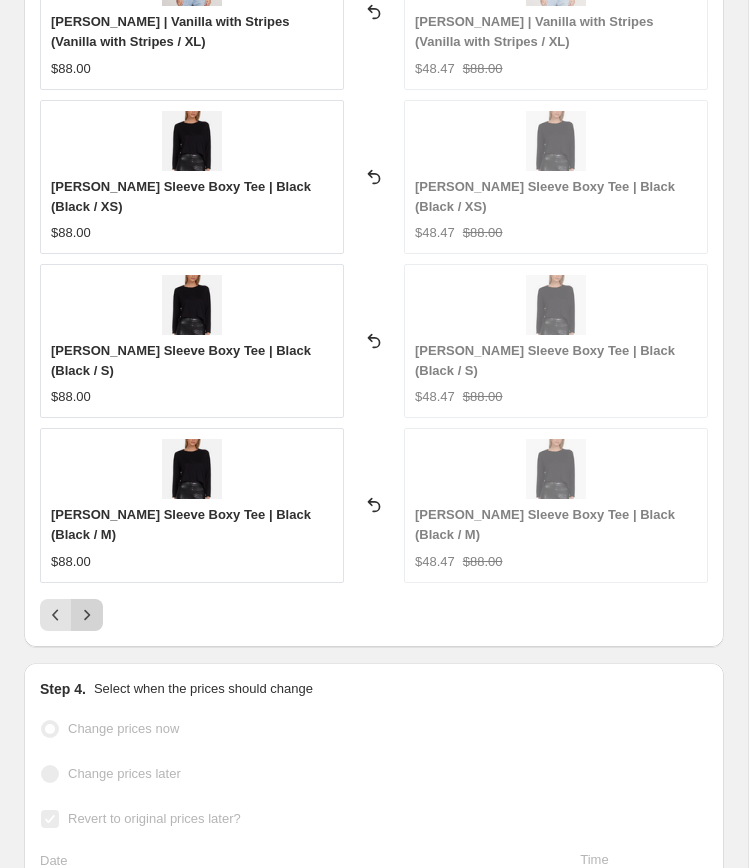 scroll, scrollTop: 3305, scrollLeft: 0, axis: vertical 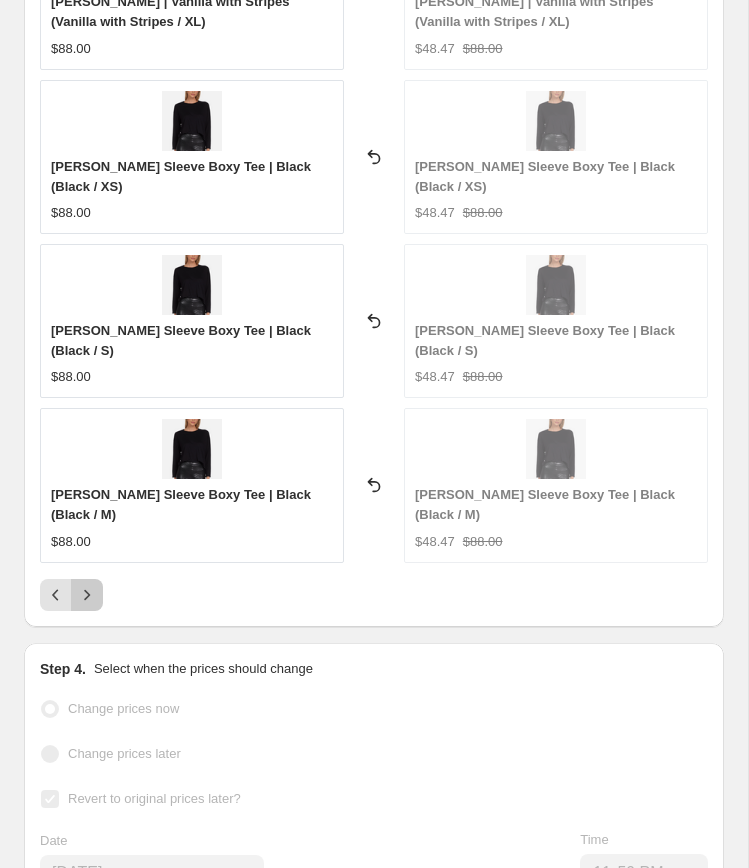 click 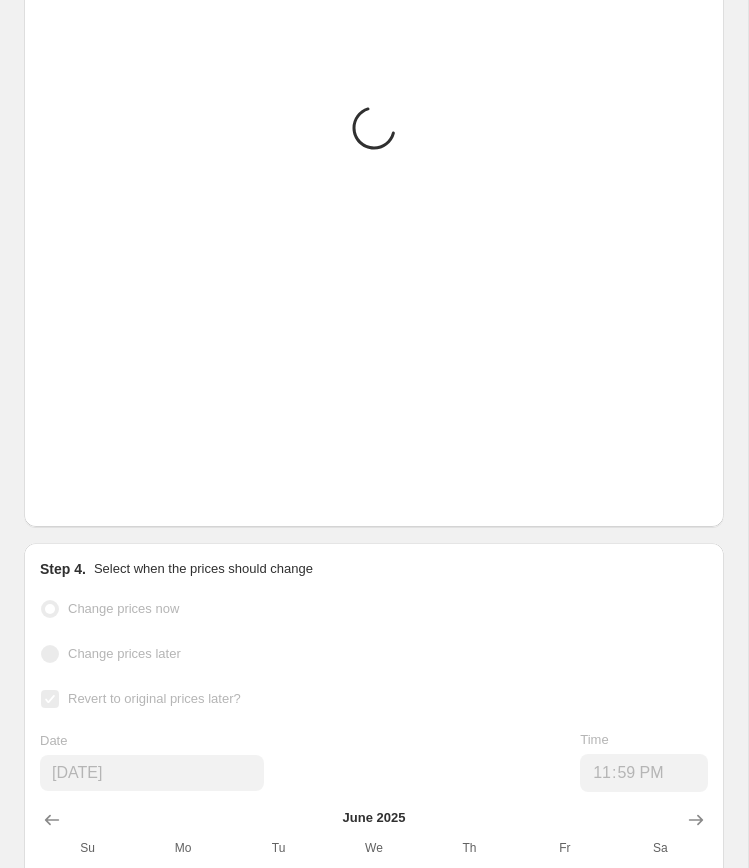 scroll, scrollTop: 3305, scrollLeft: 0, axis: vertical 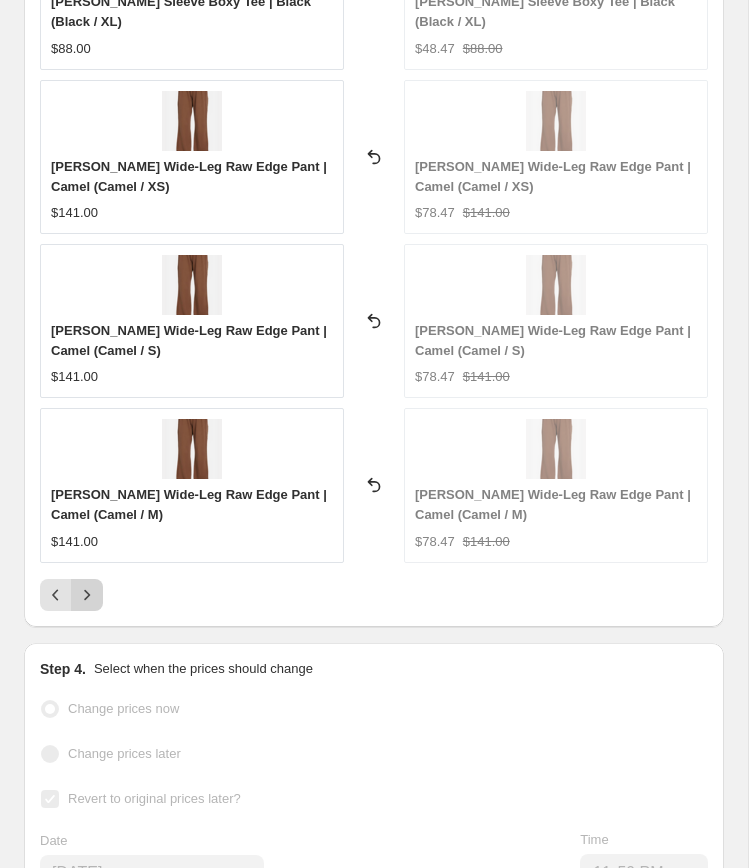 click 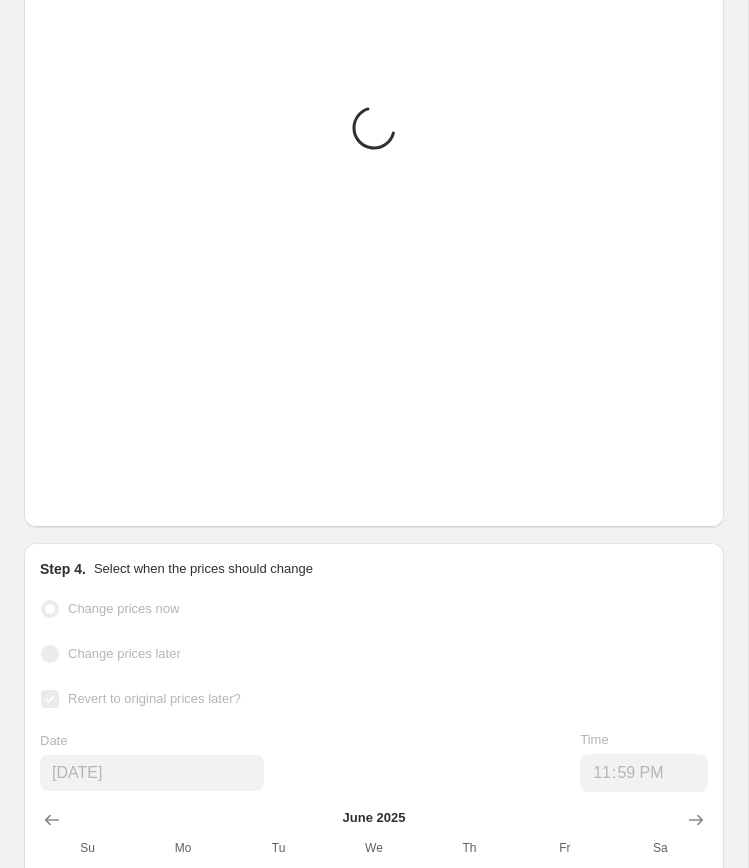 scroll, scrollTop: 3305, scrollLeft: 0, axis: vertical 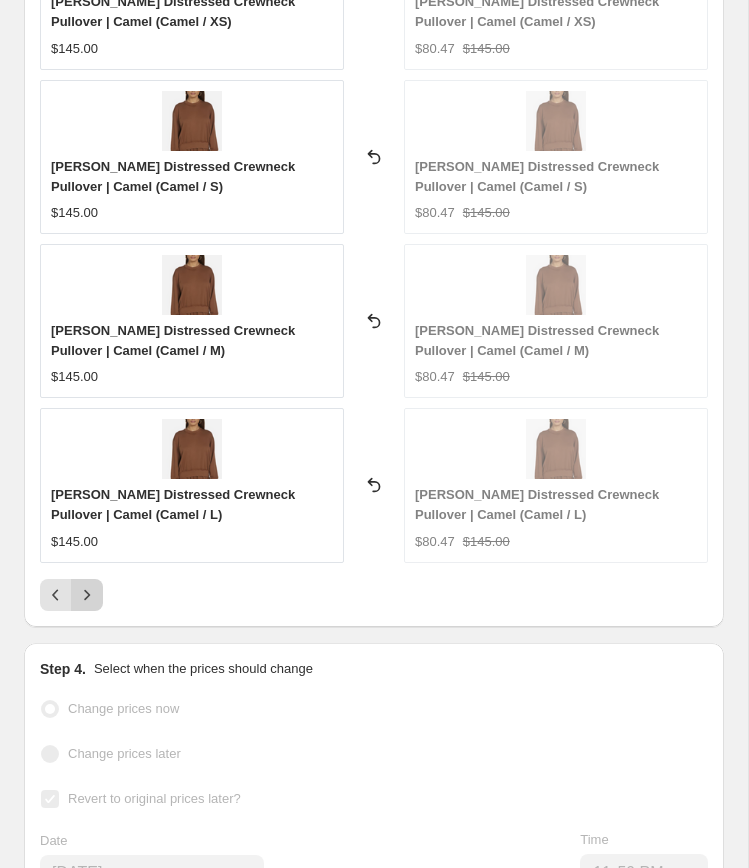 click 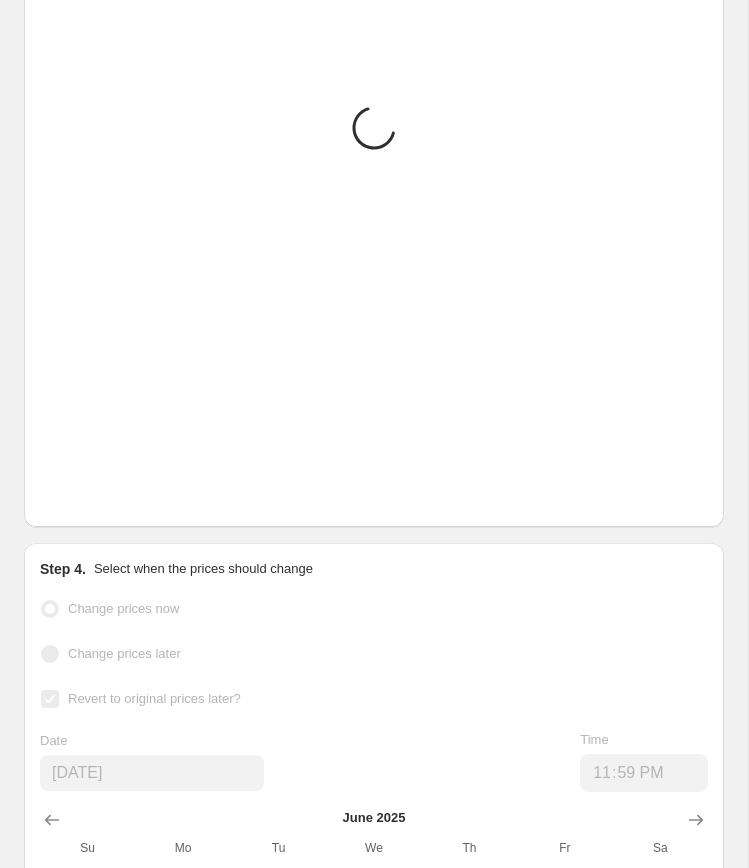 scroll, scrollTop: 3305, scrollLeft: 0, axis: vertical 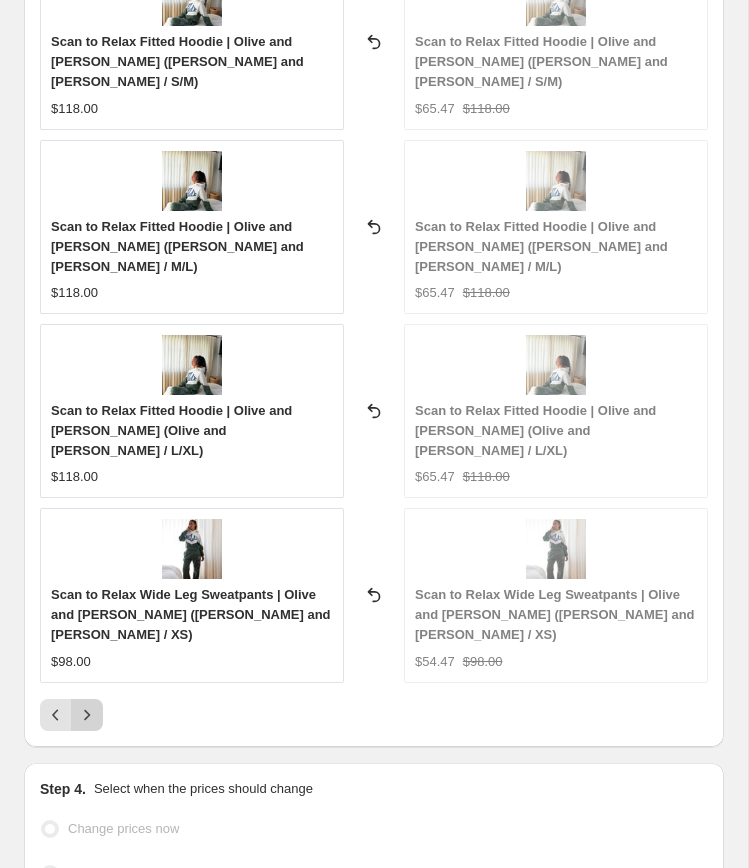 click 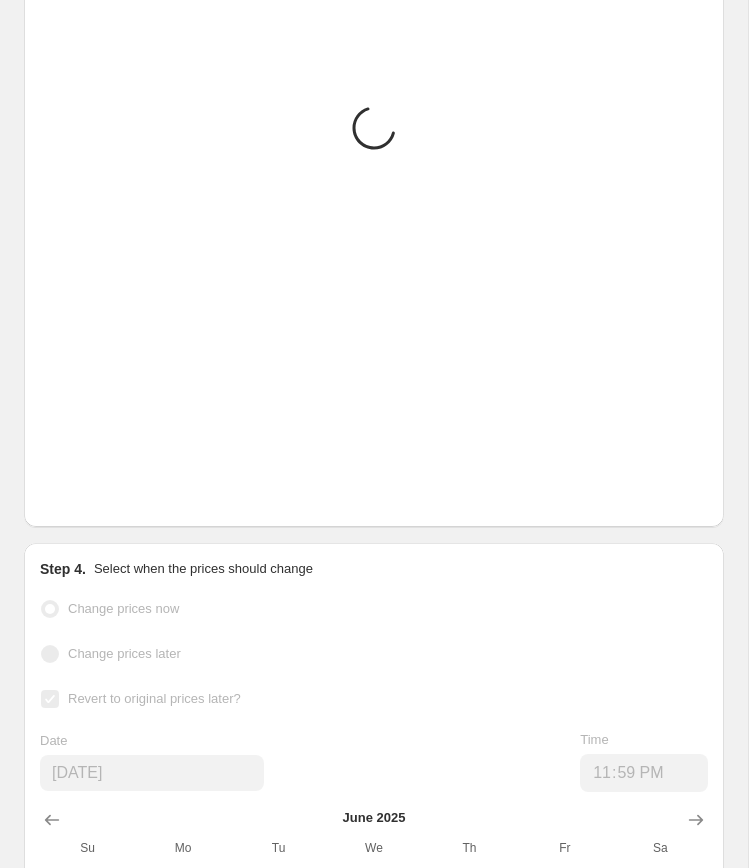scroll, scrollTop: 3325, scrollLeft: 0, axis: vertical 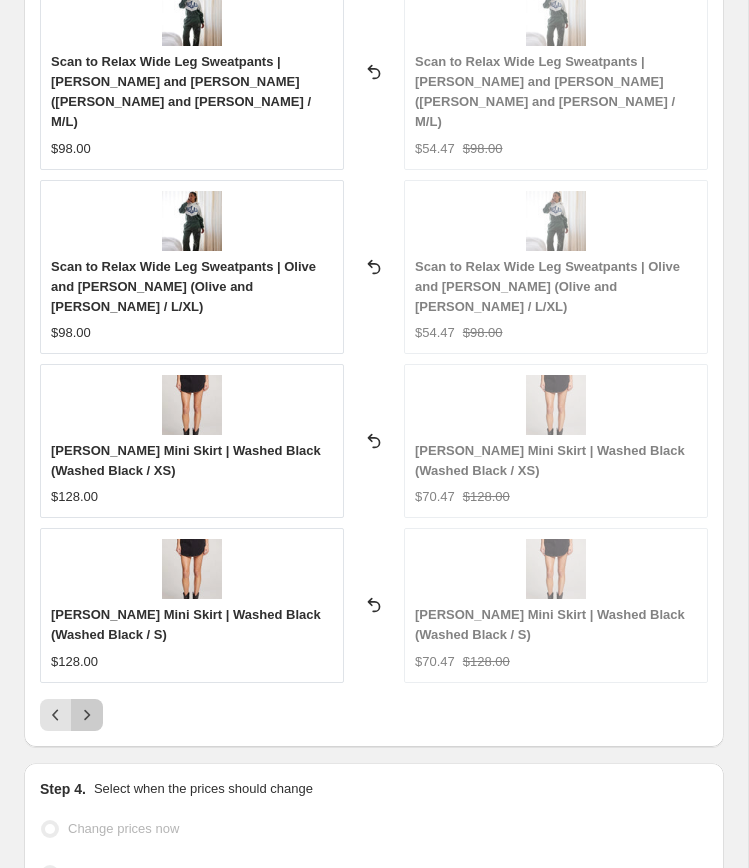 click 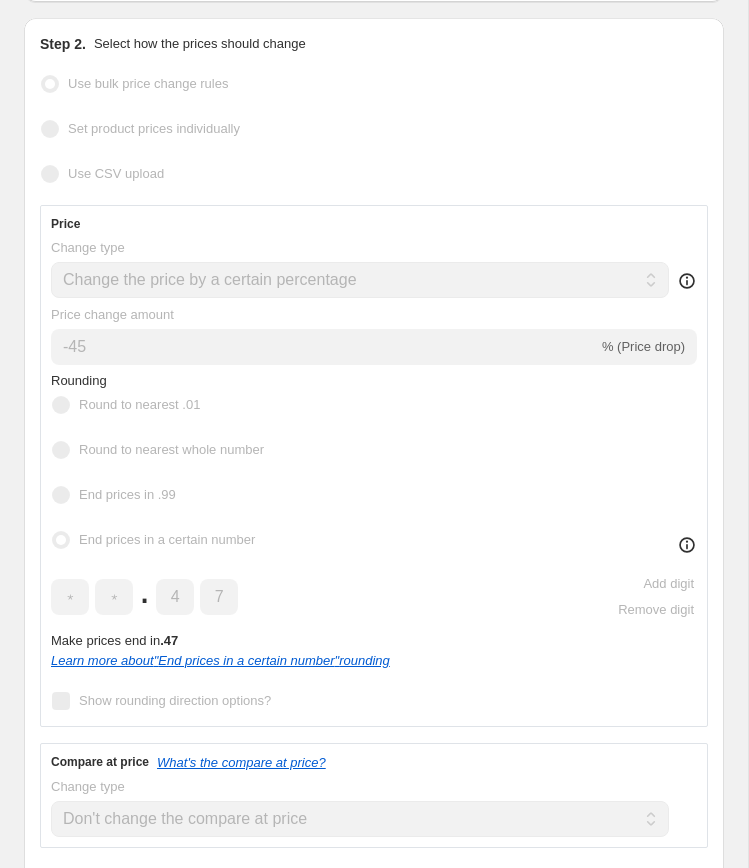 scroll, scrollTop: 0, scrollLeft: 0, axis: both 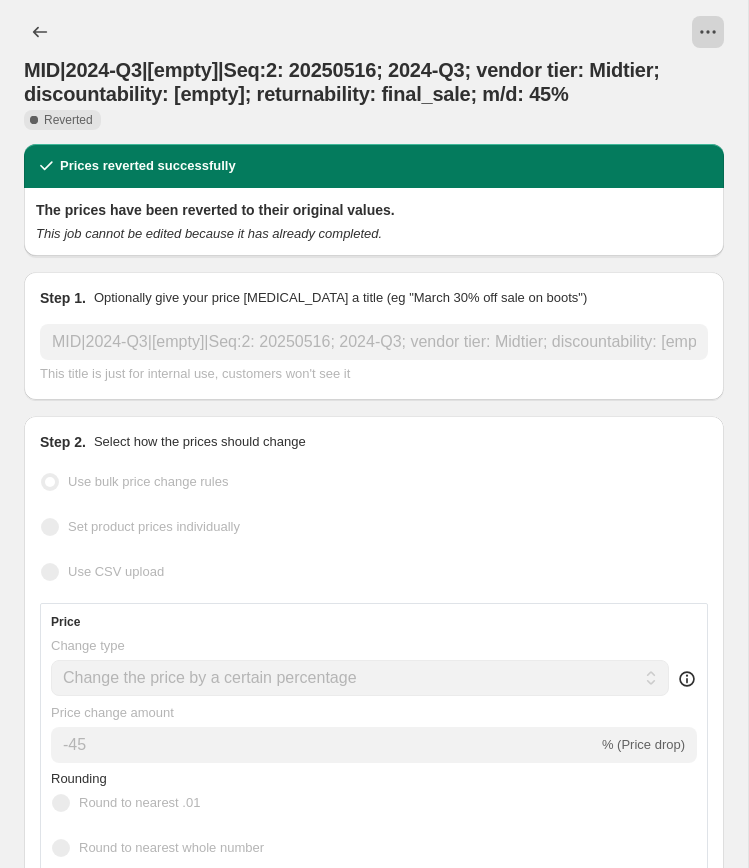 click 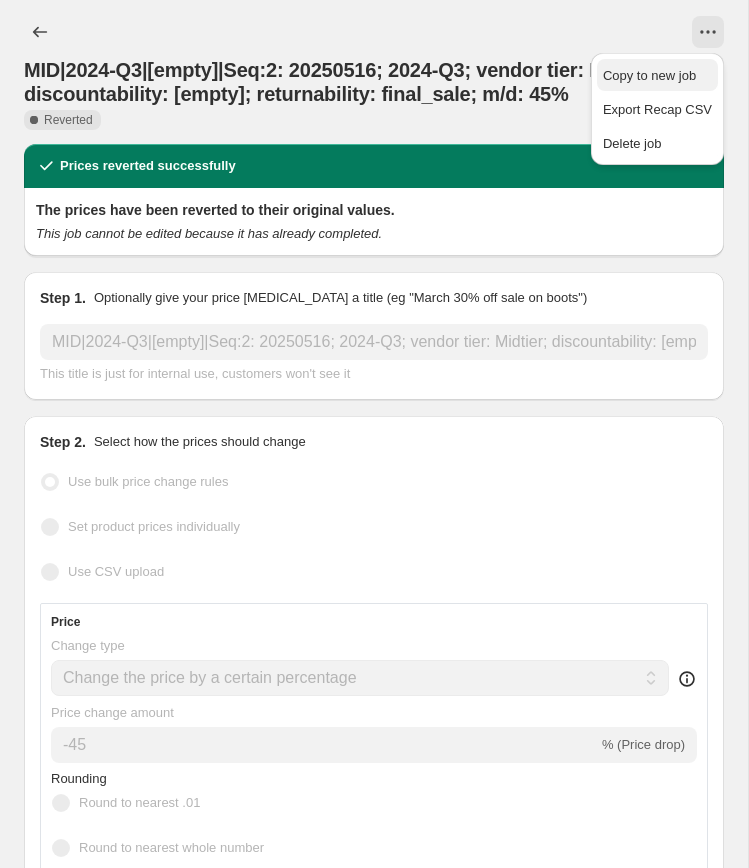 click on "Copy to new job" at bounding box center (657, 76) 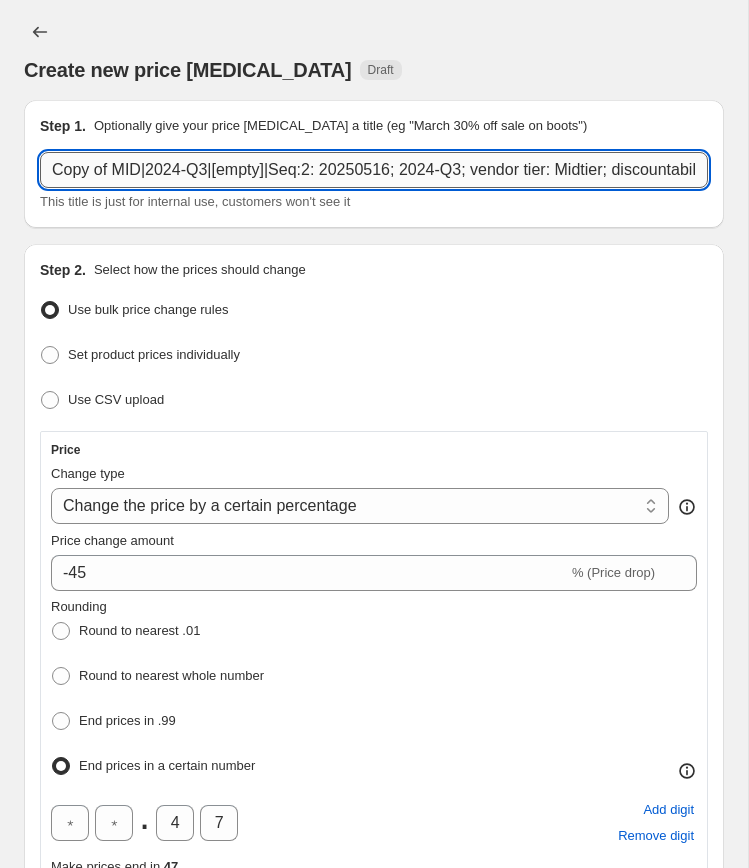 click on "Copy of MID|2024-Q3|[empty]|Seq:2: 20250516; 2024-Q3; vendor tier: Midtier; discountability: [empty]; returnability: final_sale; m/d: 45%" at bounding box center [374, 170] 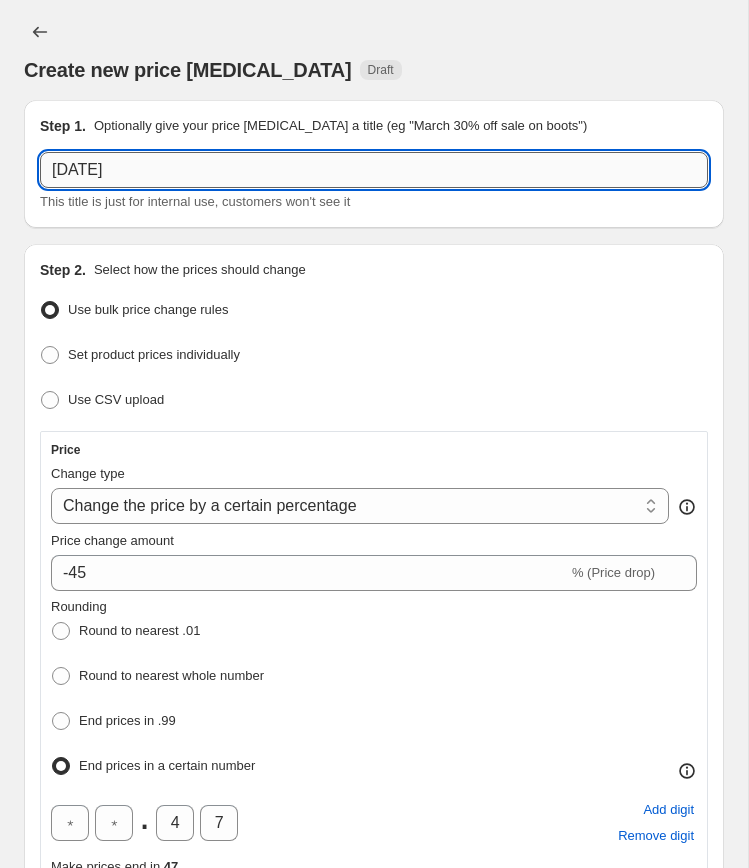 click on "7/14/2025" at bounding box center [374, 170] 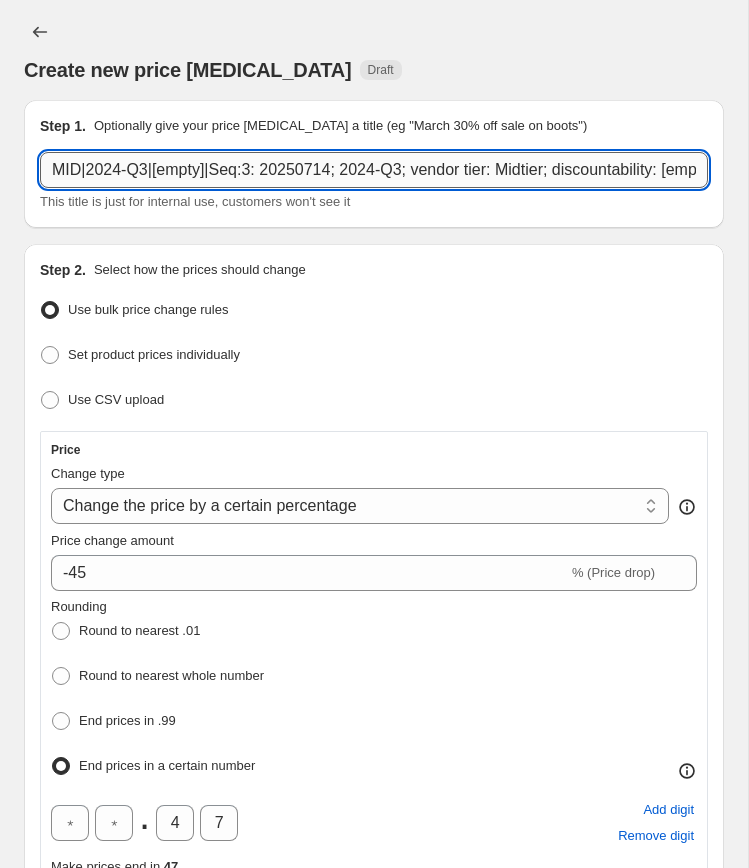 scroll, scrollTop: 0, scrollLeft: 311, axis: horizontal 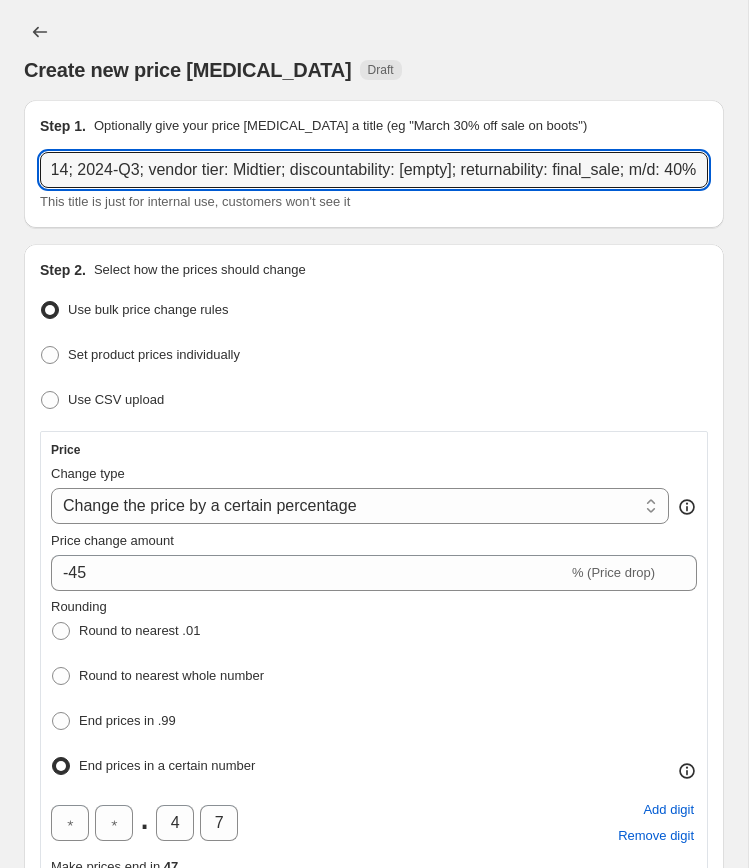 type on "MID|2024-Q3|[empty]|Seq:3: 20250714; 2024-Q3; vendor tier: Midtier; discountability: [empty]; returnability: final_sale; m/d: 40%" 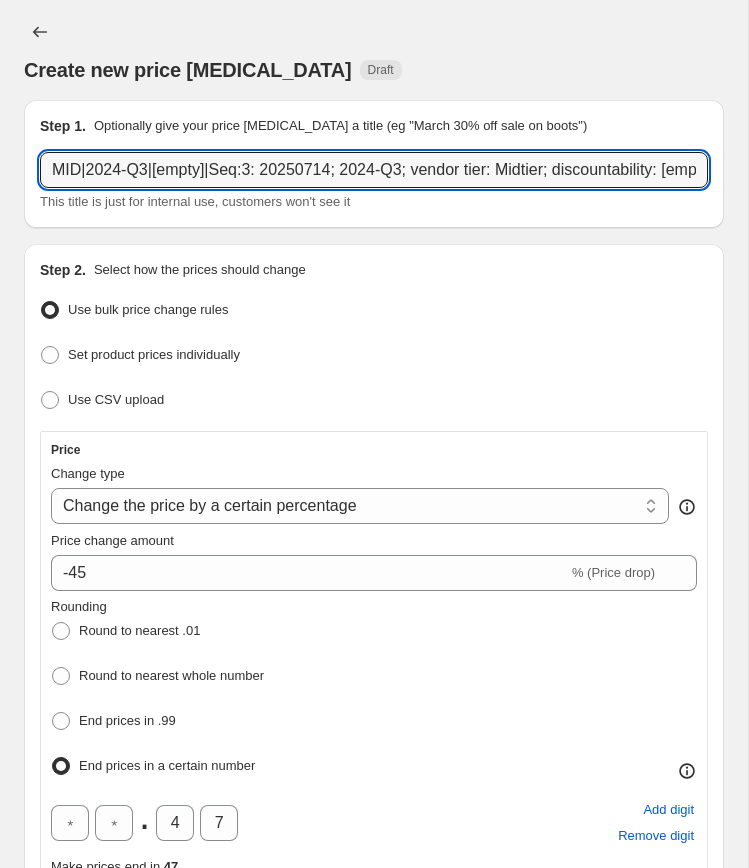 click on "Step 1. Optionally give your price change job a title (eg "March 30% off sale on boots") MID|2024-Q3|[empty]|Seq:3: 20250714; 2024-Q3; vendor tier: Midtier; discountability: [empty]; returnability: final_sale; m/d: 40% This title is just for internal use, customers won't see it" at bounding box center [374, 164] 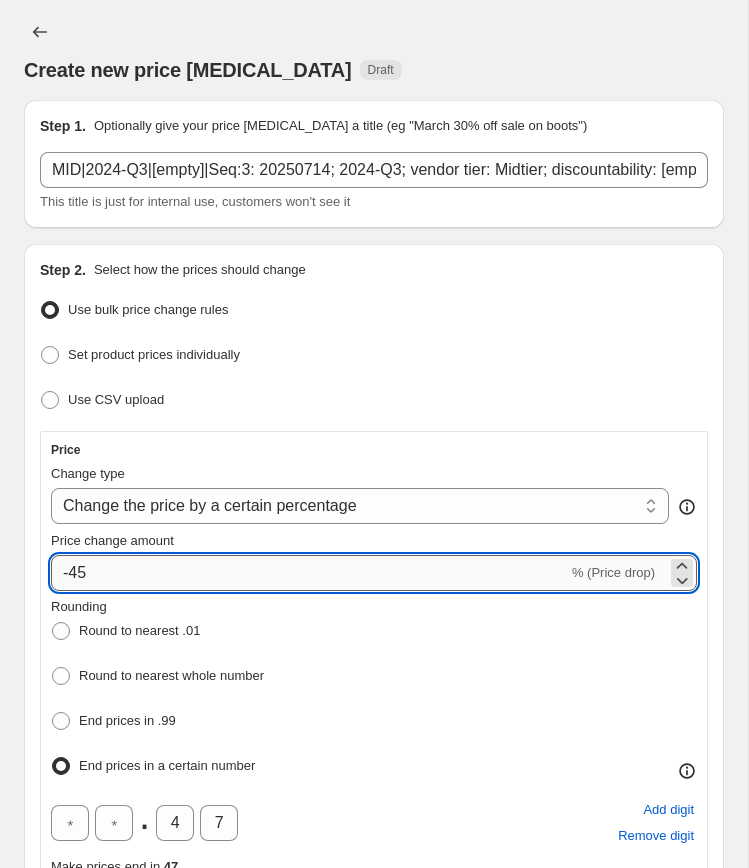 click on "-45" at bounding box center (309, 573) 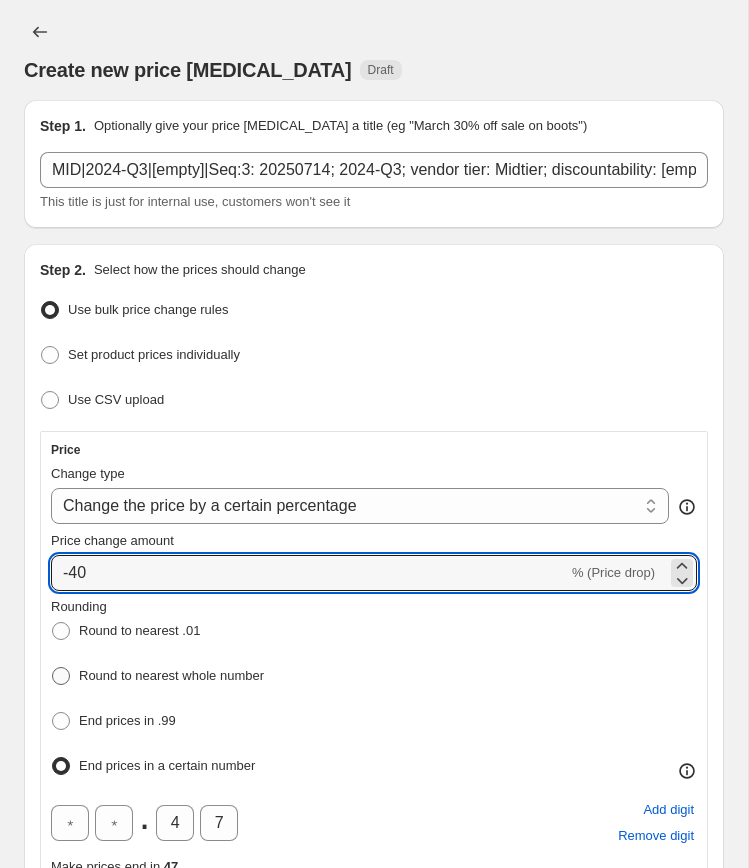 type on "-40" 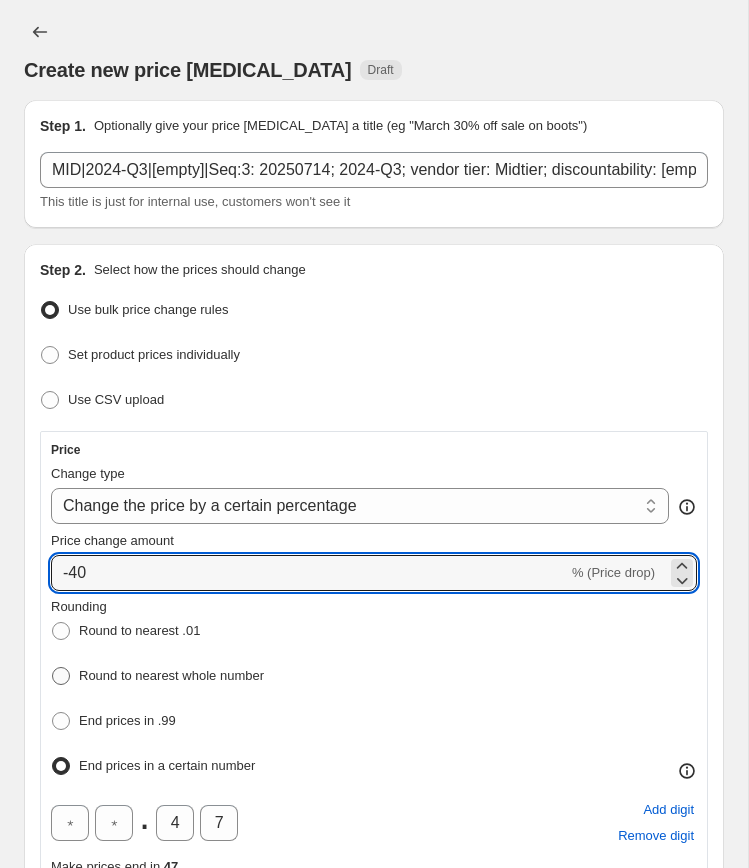 radio on "true" 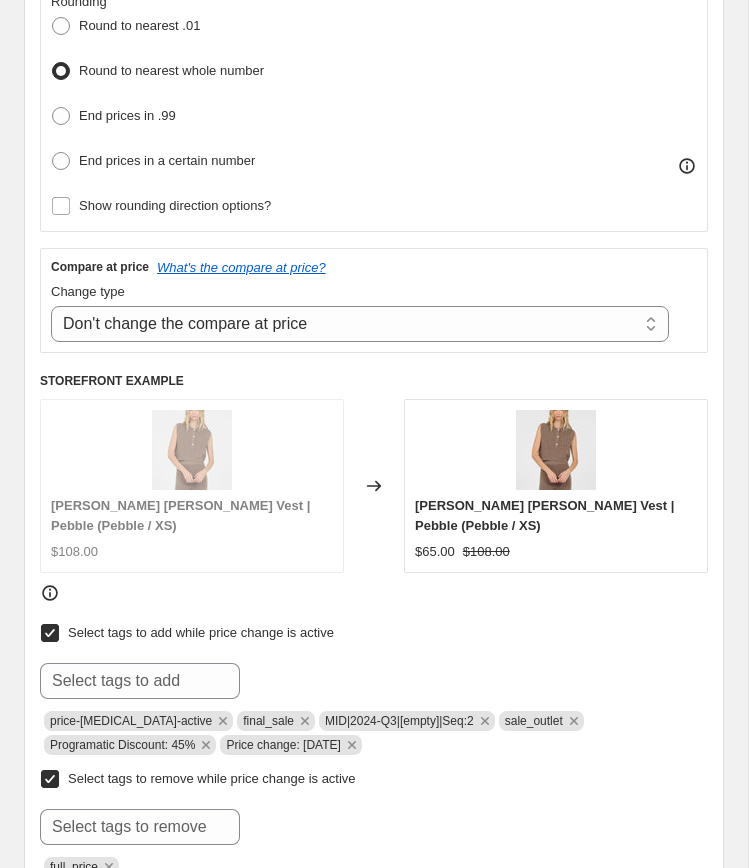 scroll, scrollTop: 610, scrollLeft: 0, axis: vertical 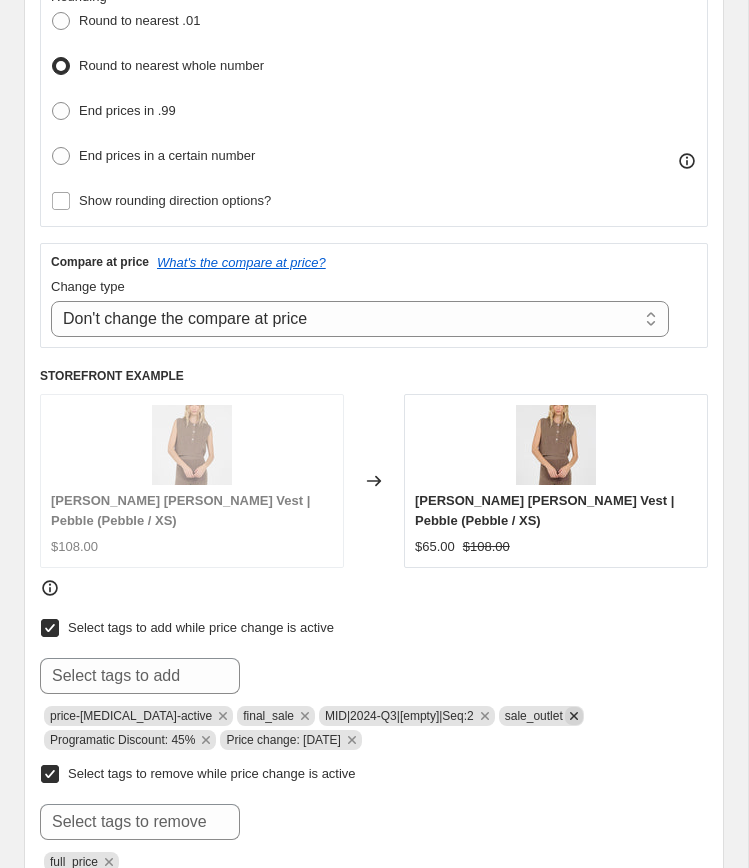 click 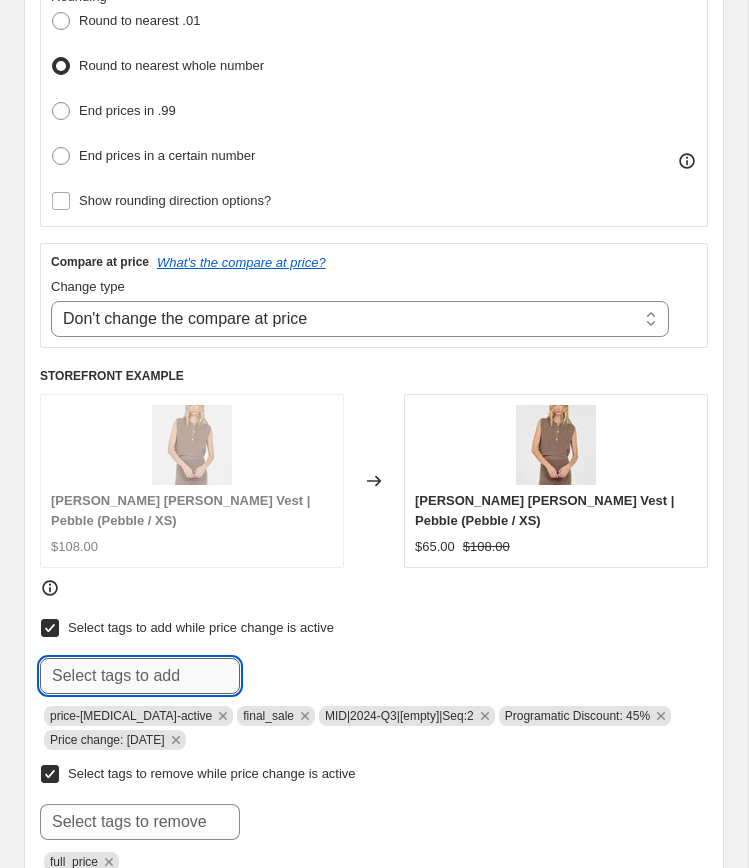 click at bounding box center [140, 676] 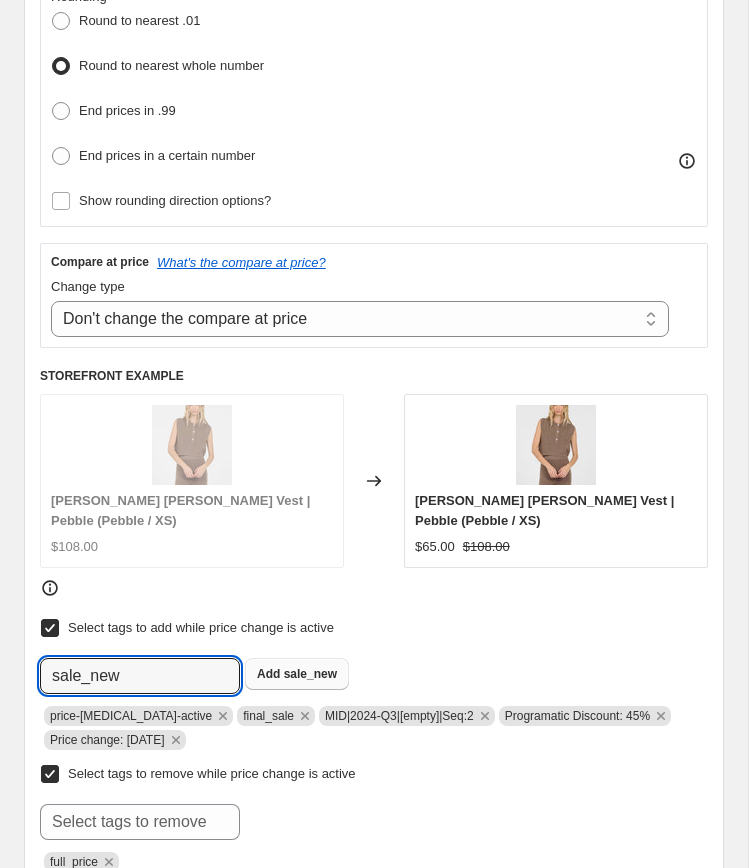 type on "sale_new" 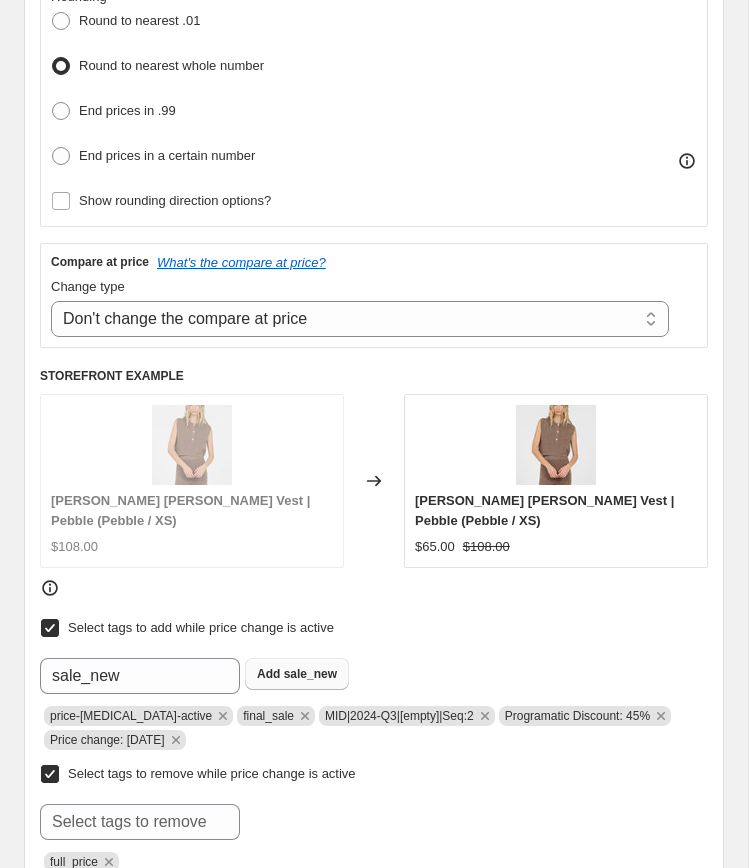 click on "Add   sale_new" at bounding box center (297, 674) 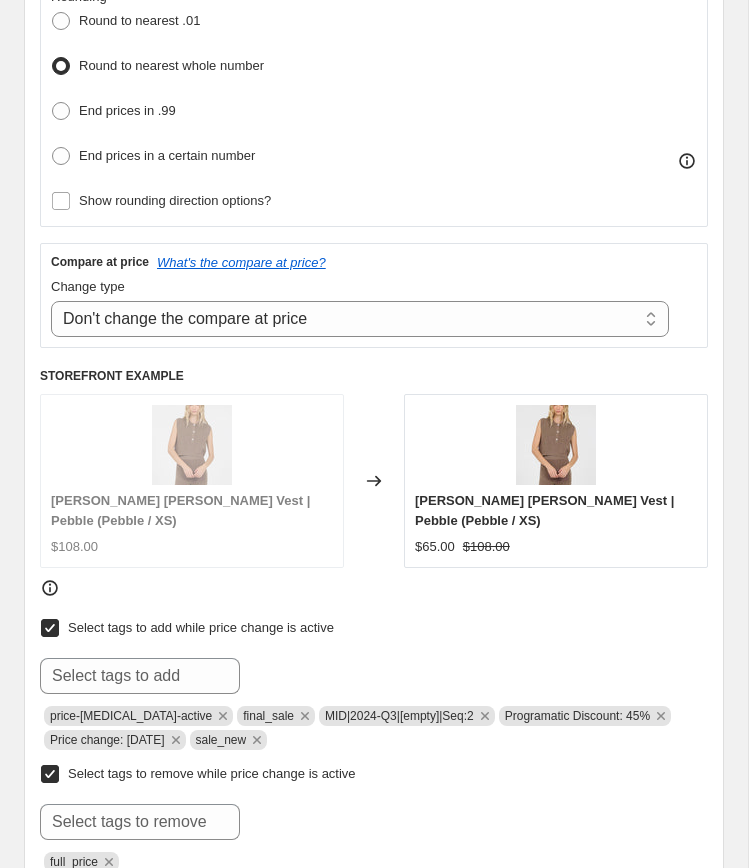 drag, startPoint x: 178, startPoint y: 711, endPoint x: 44, endPoint y: 712, distance: 134.00374 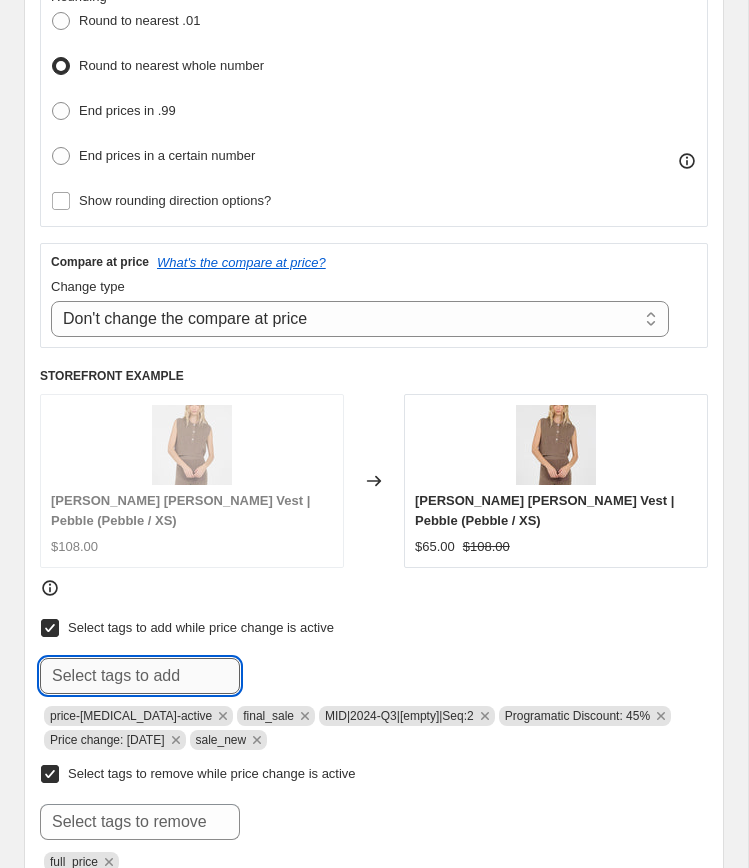 click at bounding box center (140, 676) 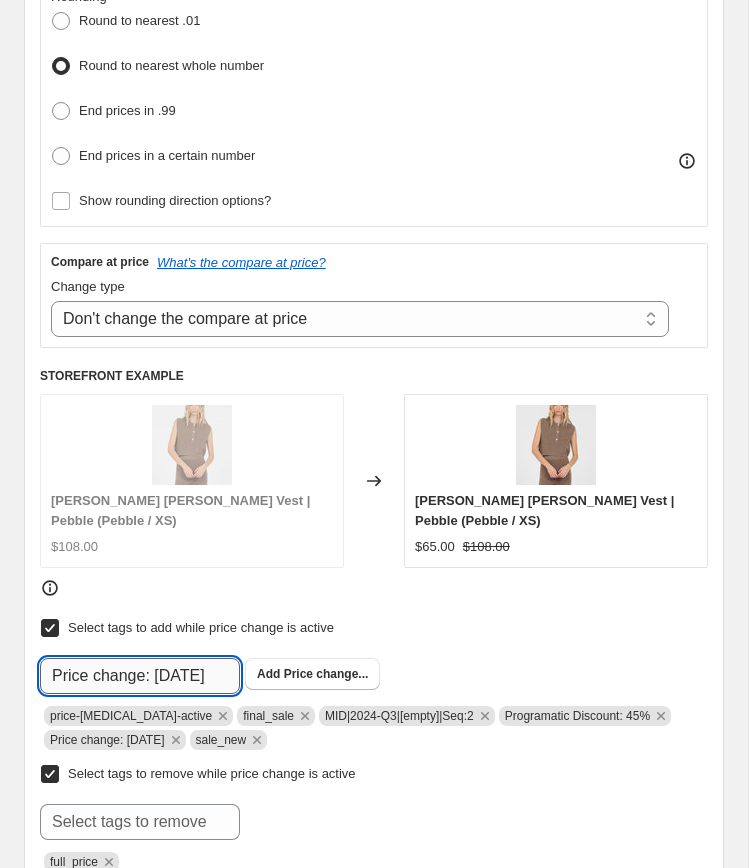 click on "Price change: 5-16-25" at bounding box center [140, 676] 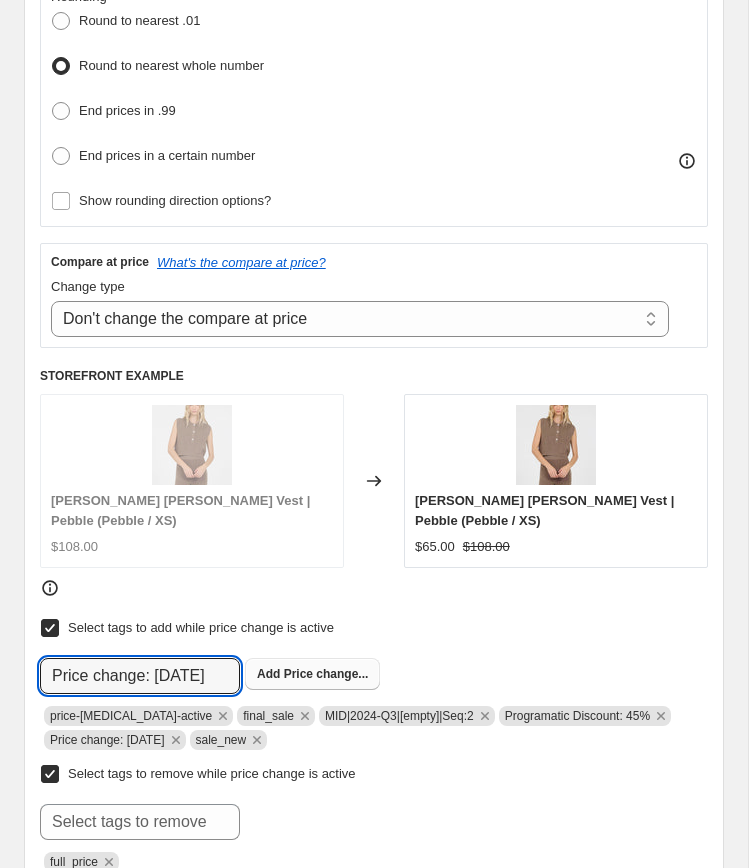type on "Price change: [DATE]" 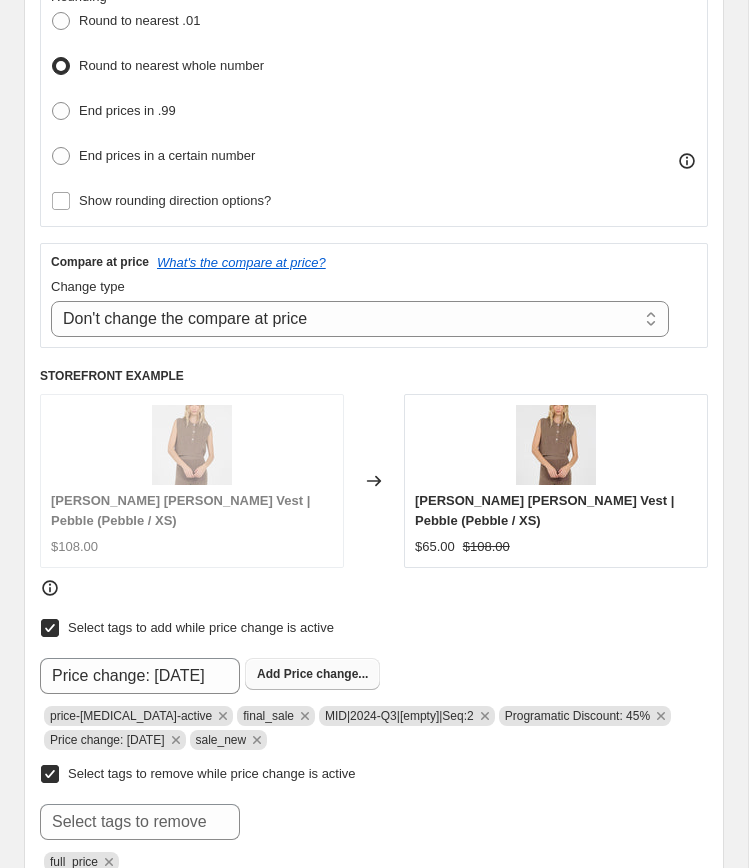 click on "Price change..." at bounding box center (326, 674) 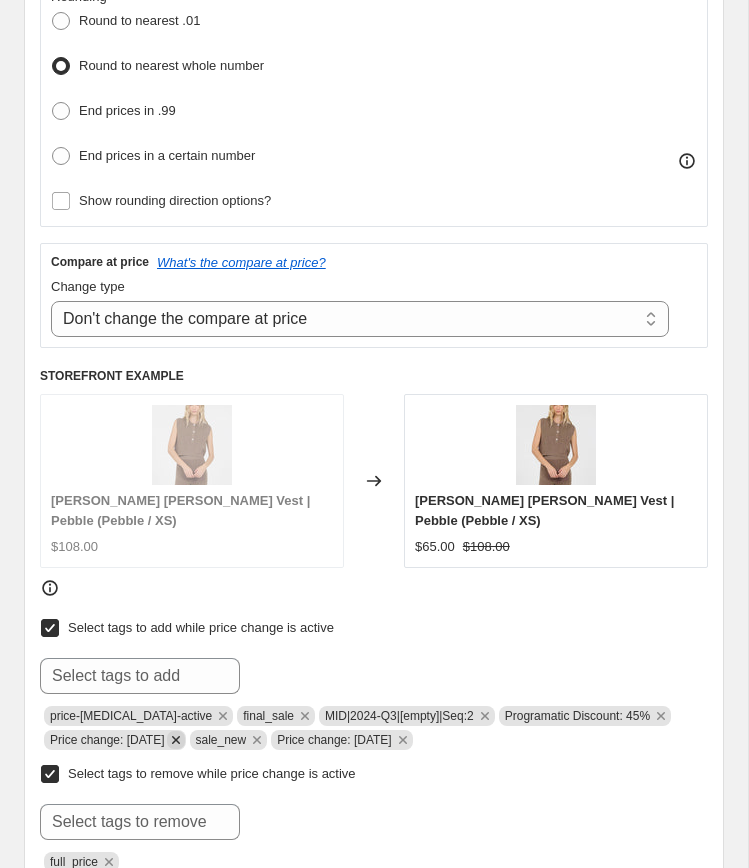 click 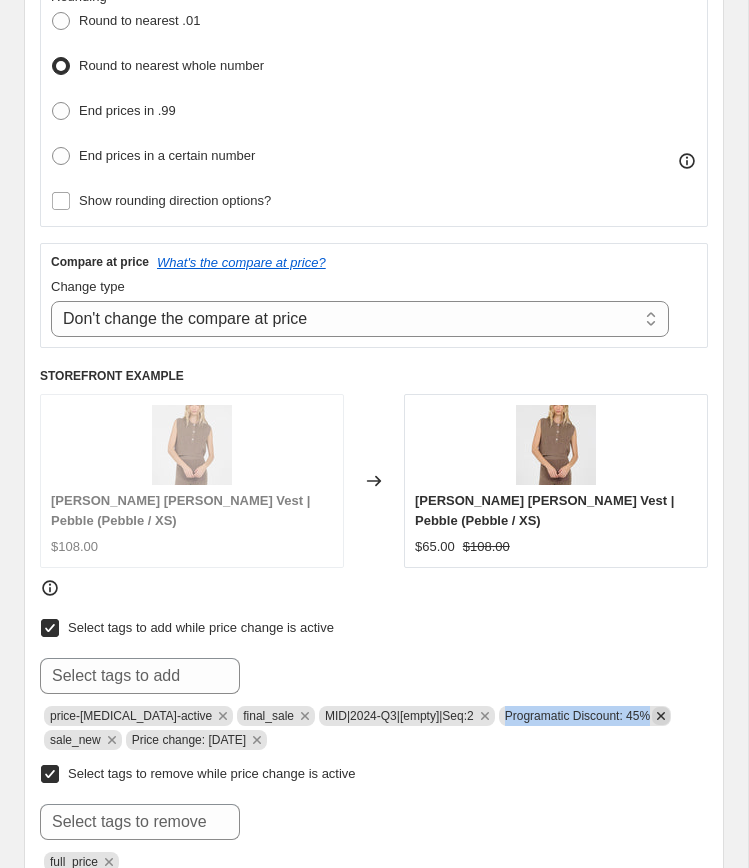copy on "Programatic Discount: 45%" 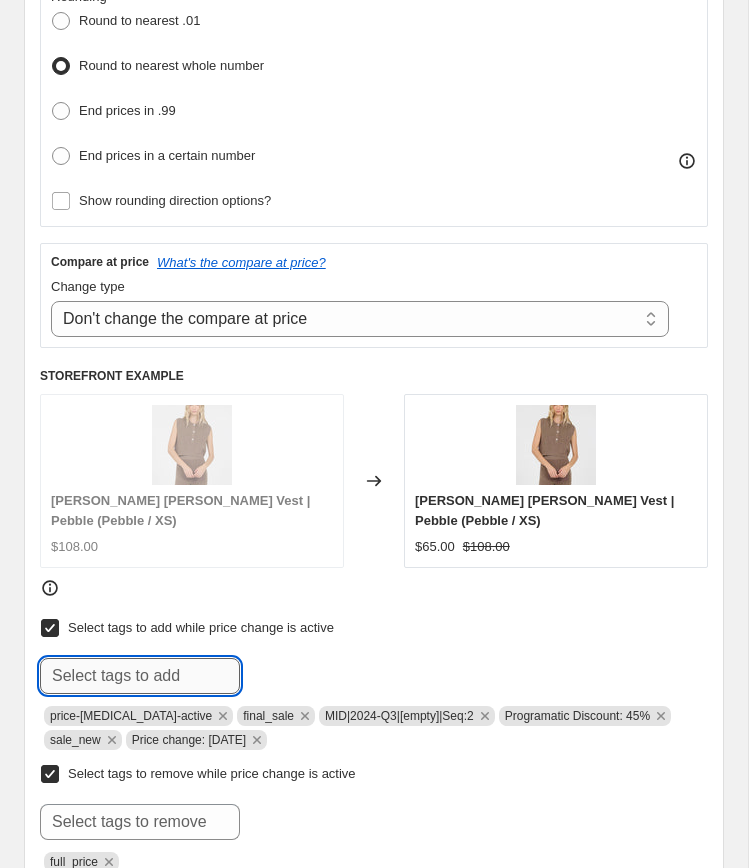 click at bounding box center (140, 676) 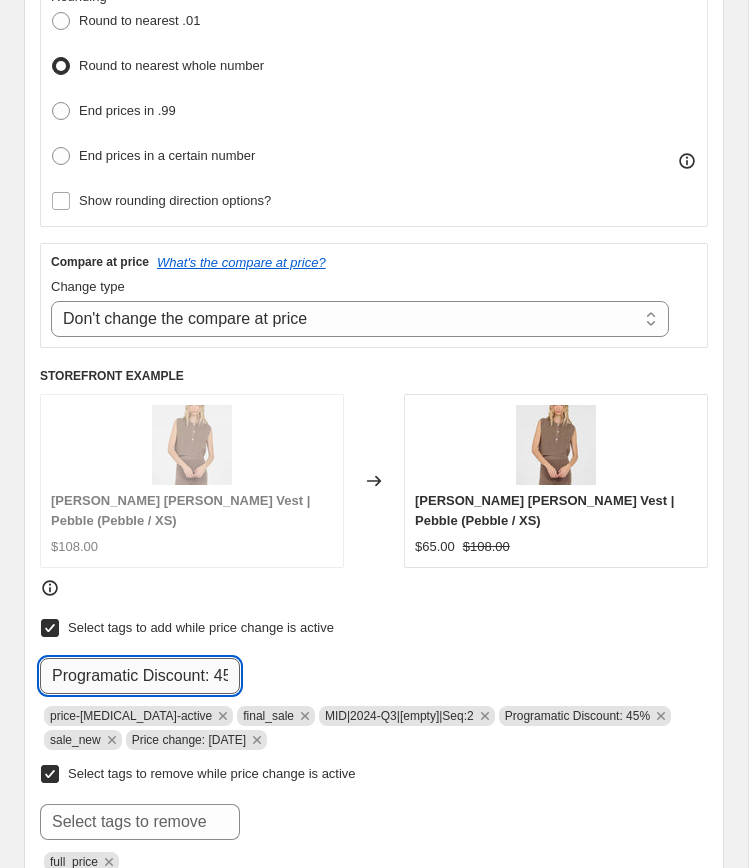 scroll, scrollTop: 0, scrollLeft: 25, axis: horizontal 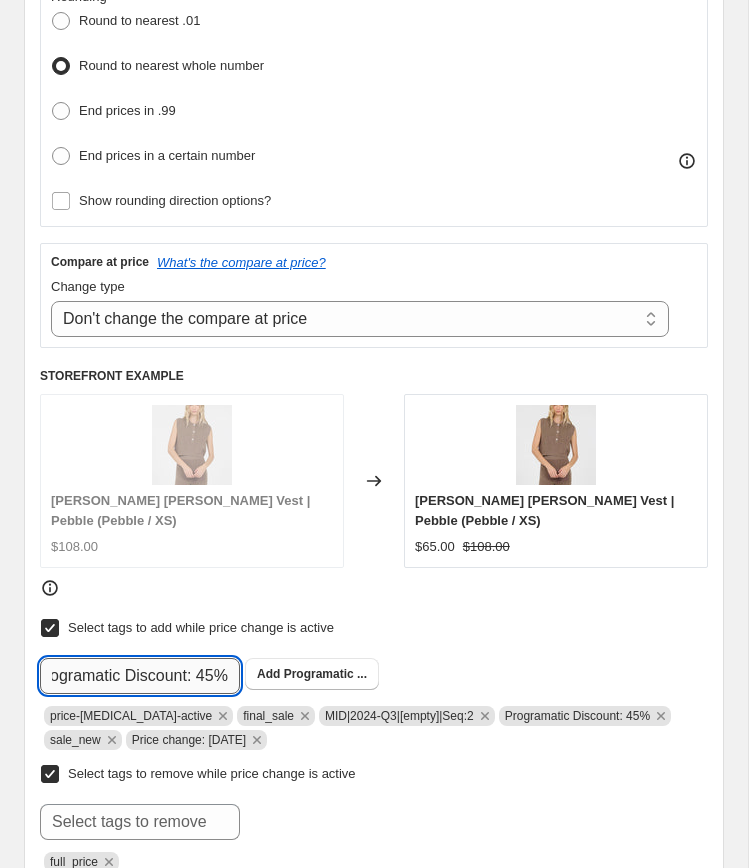 click on "Programatic Discount: 45%" at bounding box center [140, 676] 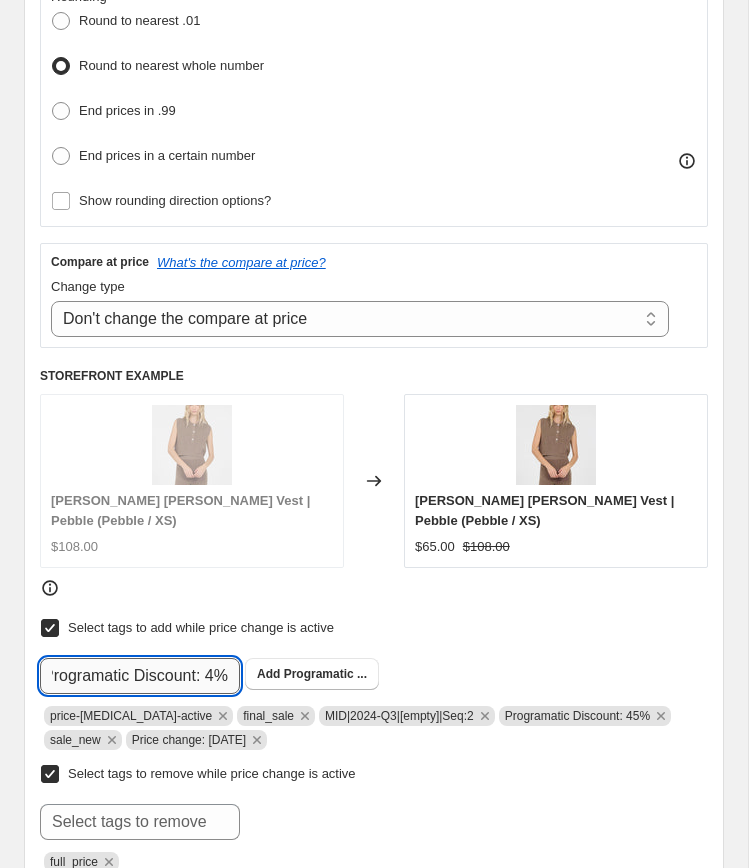 scroll, scrollTop: 0, scrollLeft: 16, axis: horizontal 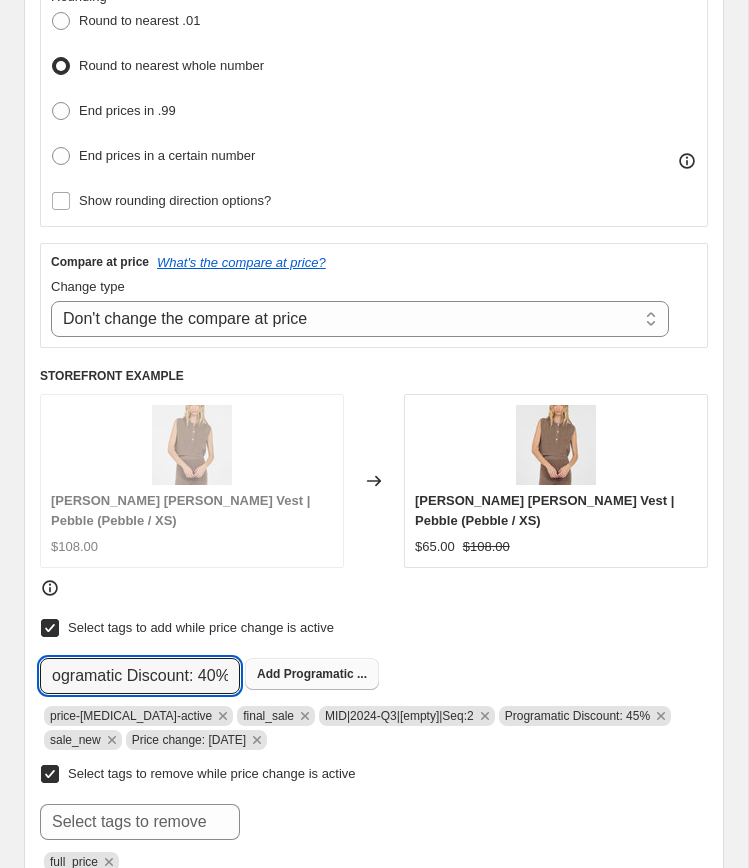 type on "Programatic Discount: 40%" 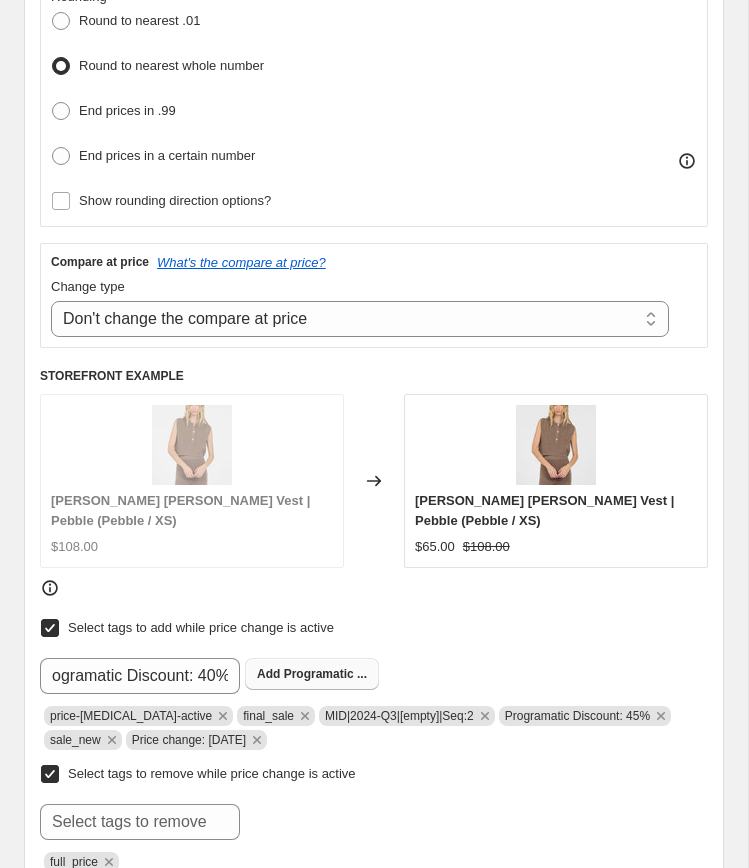 scroll, scrollTop: 0, scrollLeft: 0, axis: both 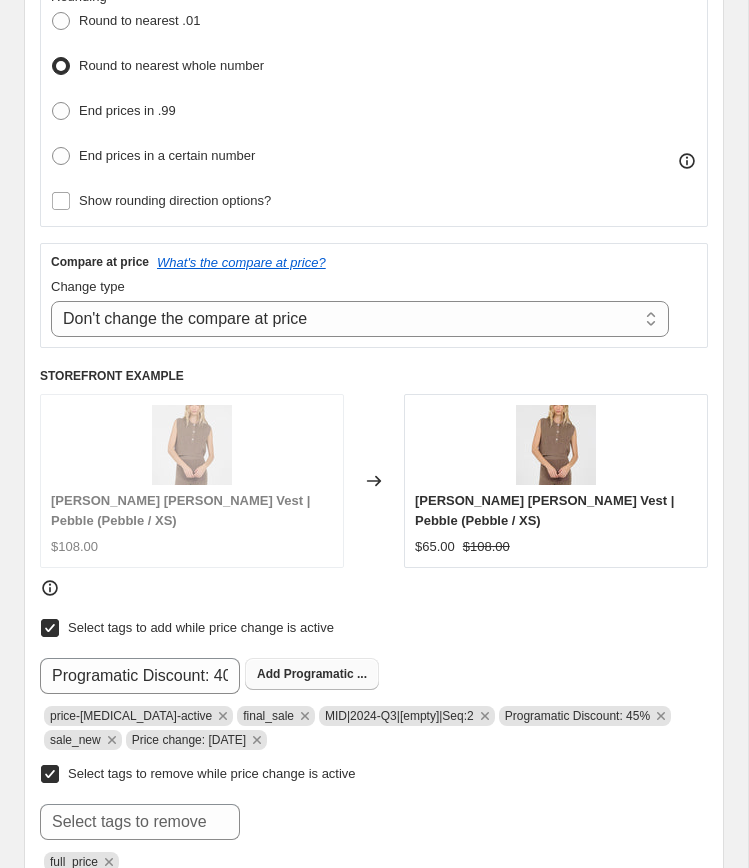 click on "Programatic ..." at bounding box center [325, 674] 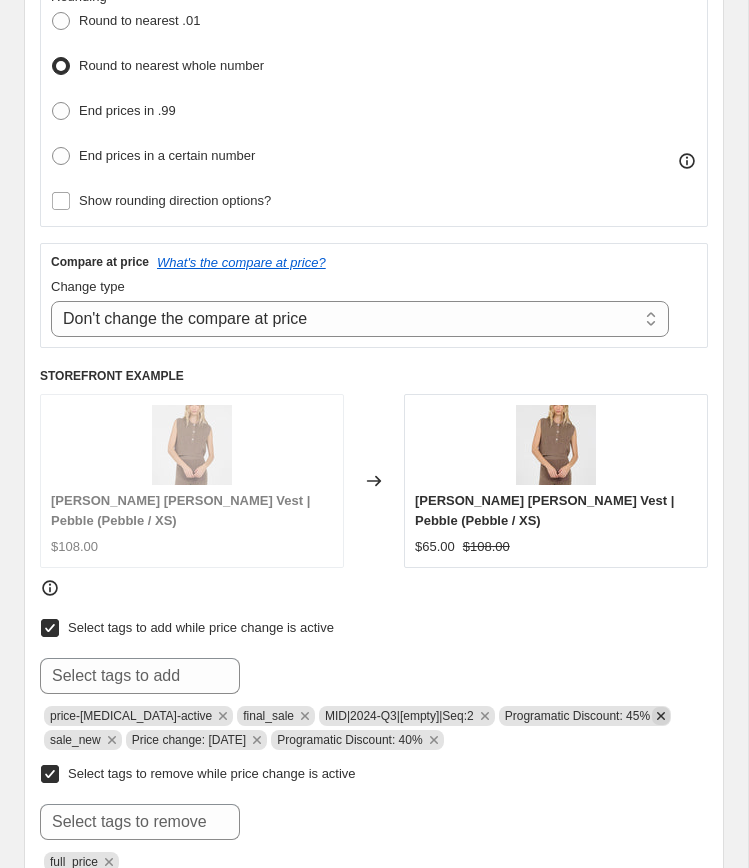 click 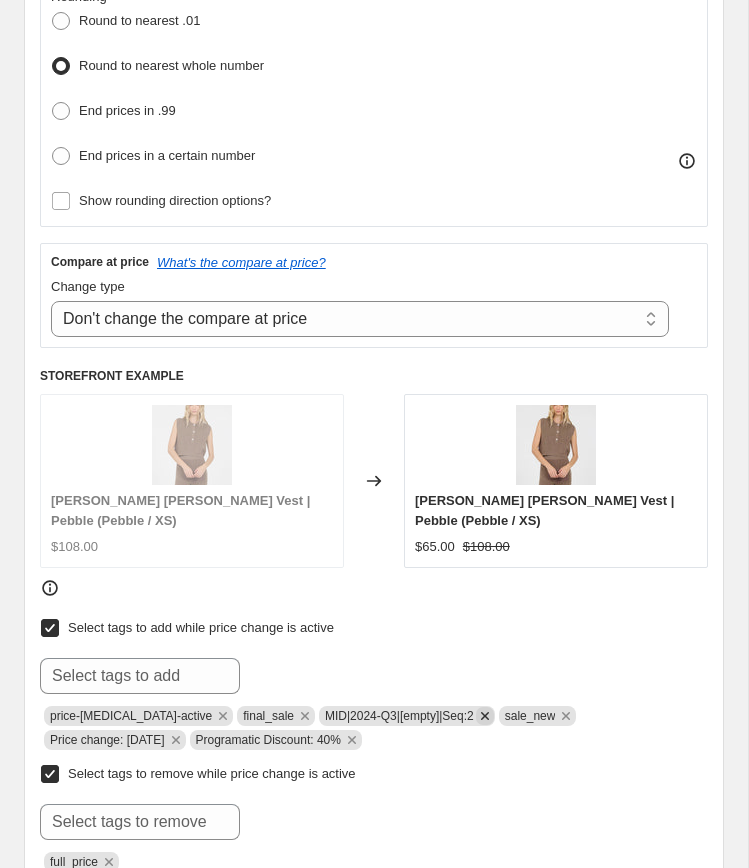 click 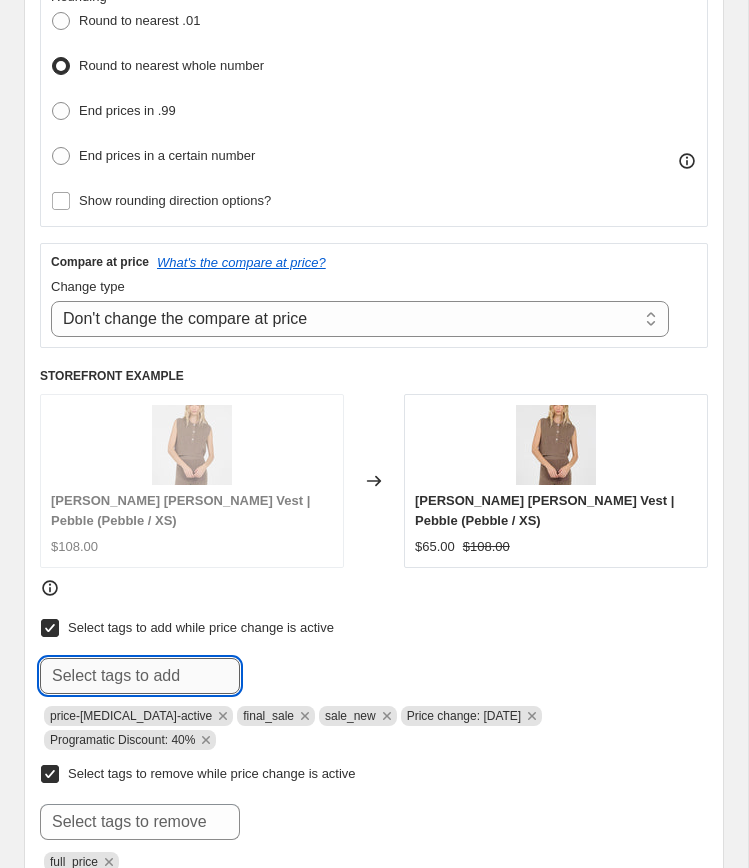 click at bounding box center (140, 676) 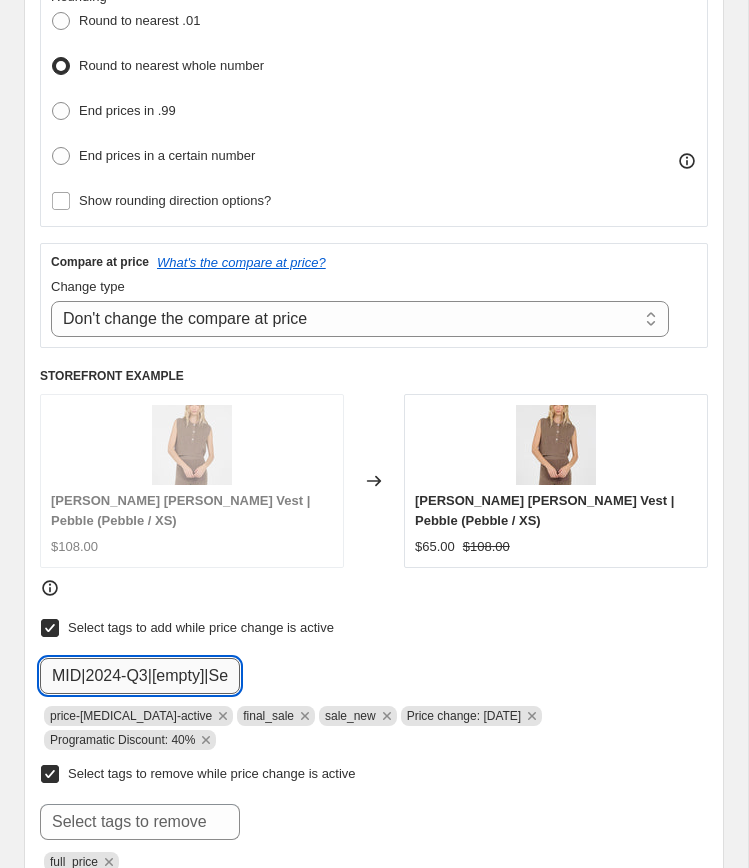 scroll, scrollTop: 0, scrollLeft: 33, axis: horizontal 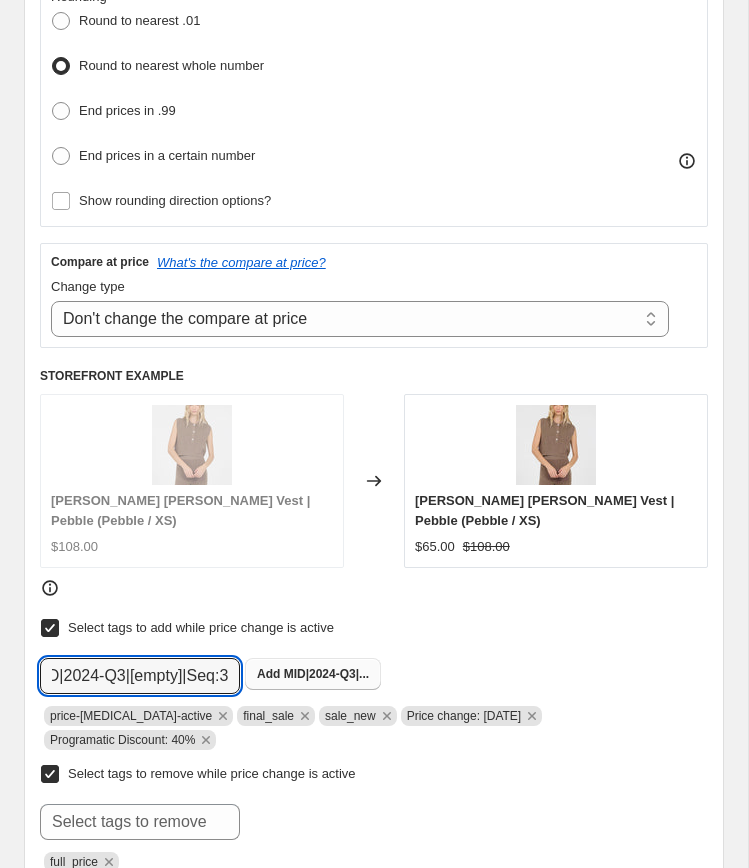 type on "MID|2024-Q3|[empty]|Seq:3" 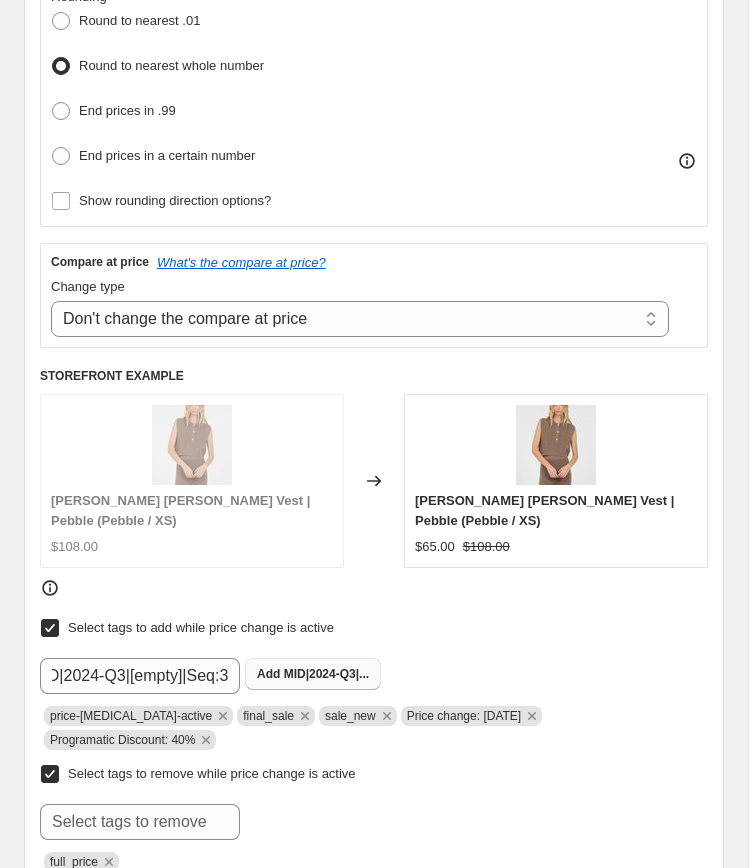 scroll, scrollTop: 0, scrollLeft: 0, axis: both 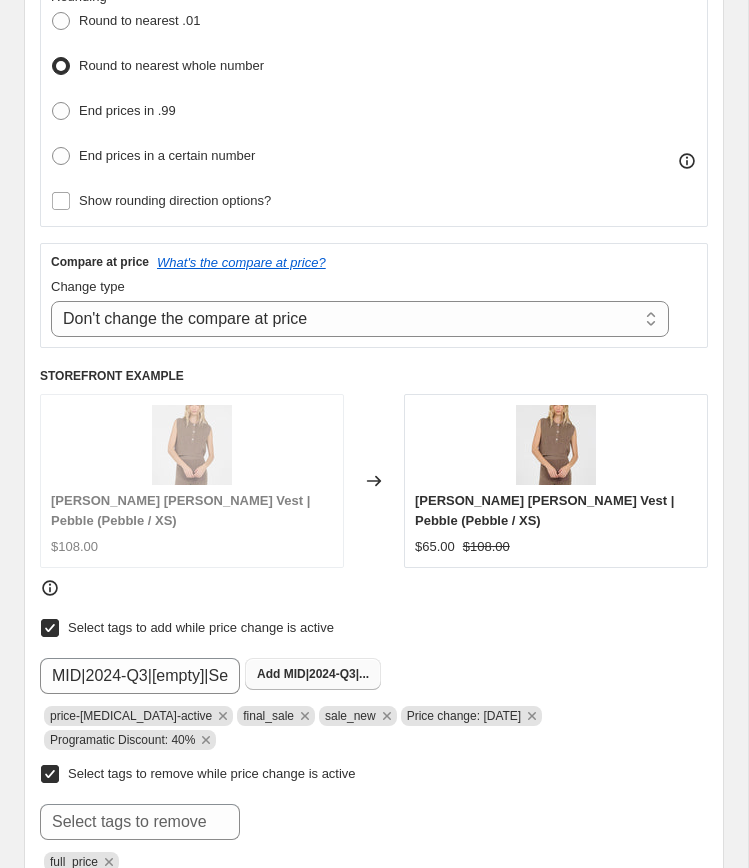click on "MID|2024-Q3|..." at bounding box center (326, 674) 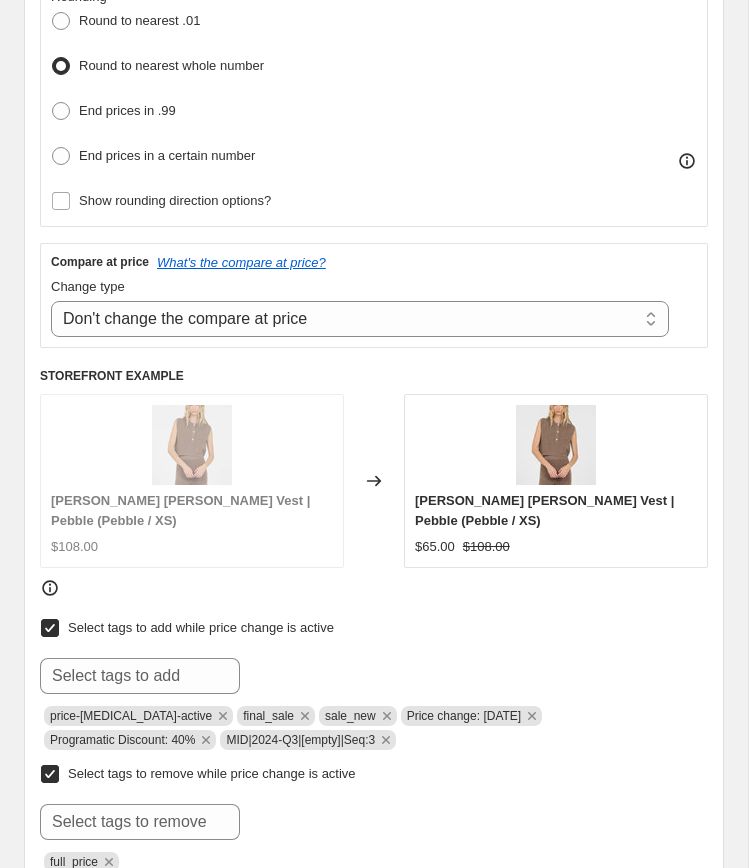 click on "Select tags to add while price change is active Submit price-change-job-active final_sale sale_new Price change: 7-14-25 Programatic Discount: 40% MID|2024-Q3|[empty]|Seq:3 Select tags to remove while price change is active Submit full_price" at bounding box center (374, 743) 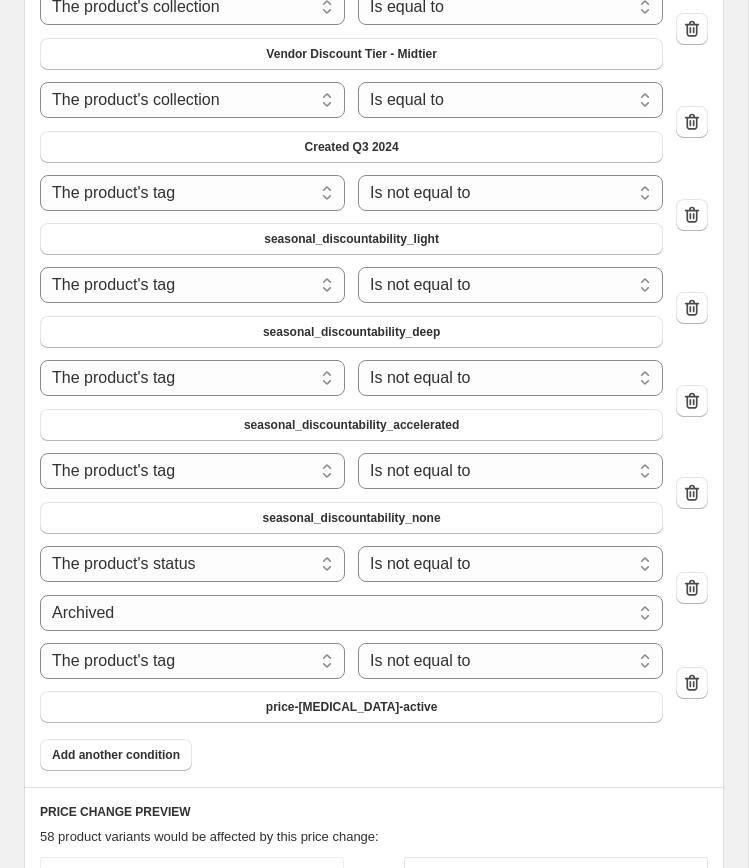 scroll, scrollTop: 3013, scrollLeft: 0, axis: vertical 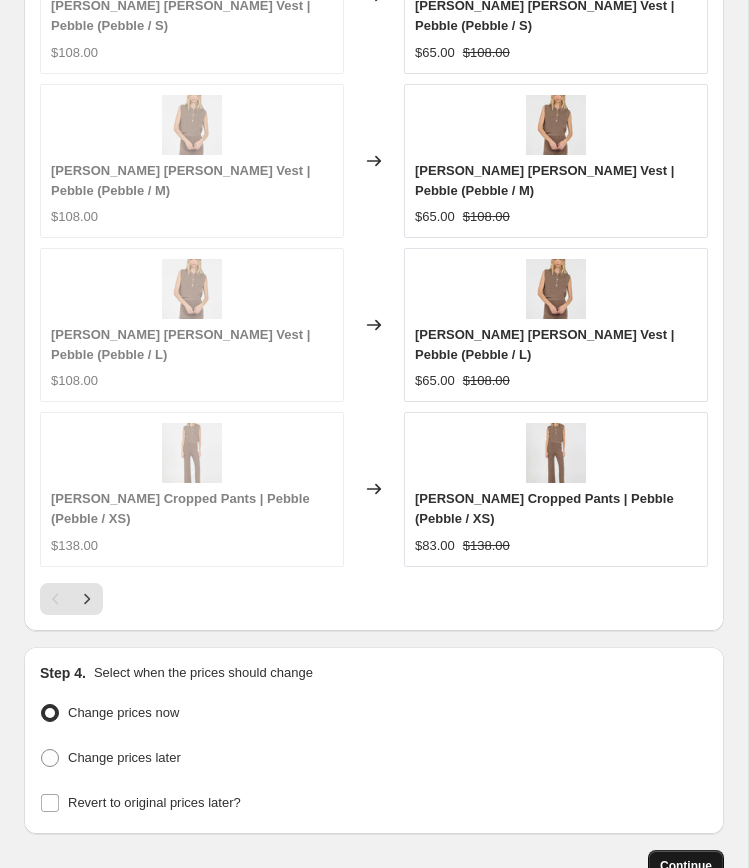 click on "Continue" at bounding box center [686, 866] 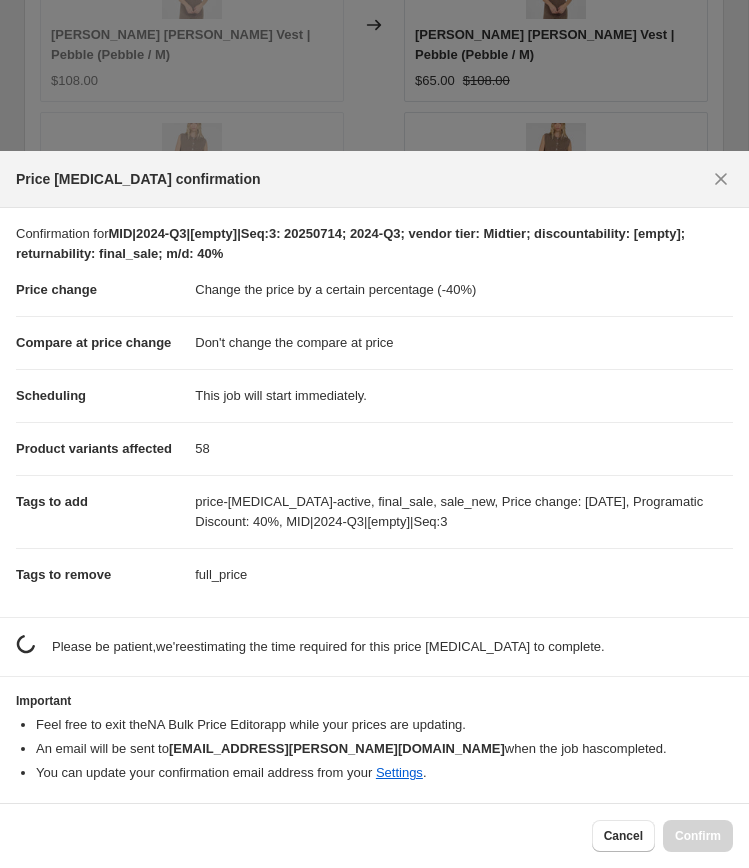 scroll, scrollTop: 0, scrollLeft: 0, axis: both 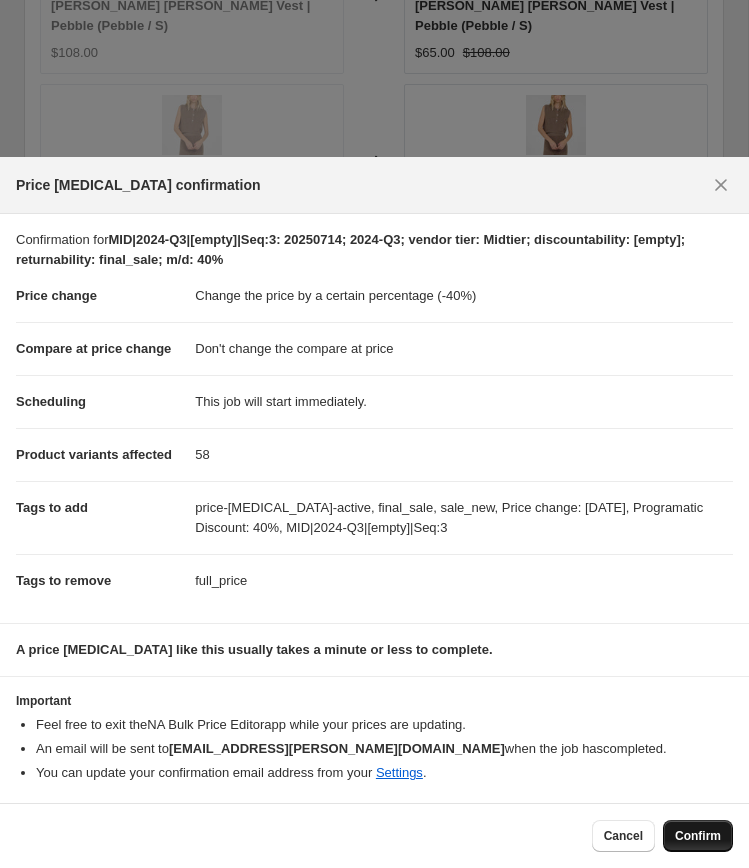 click on "Confirm" at bounding box center (698, 836) 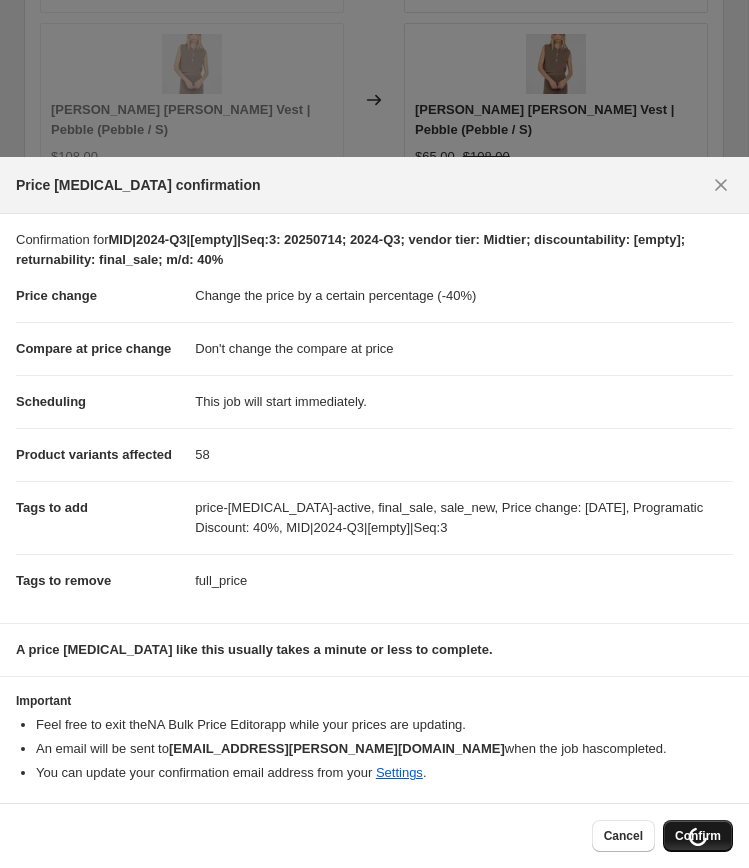 scroll, scrollTop: 3117, scrollLeft: 0, axis: vertical 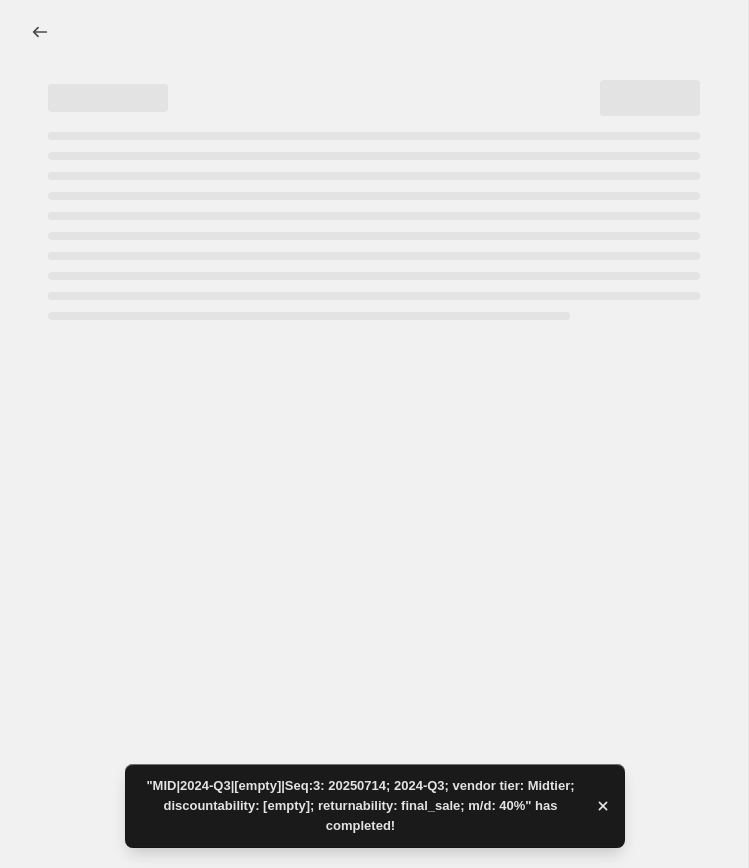 select on "percentage" 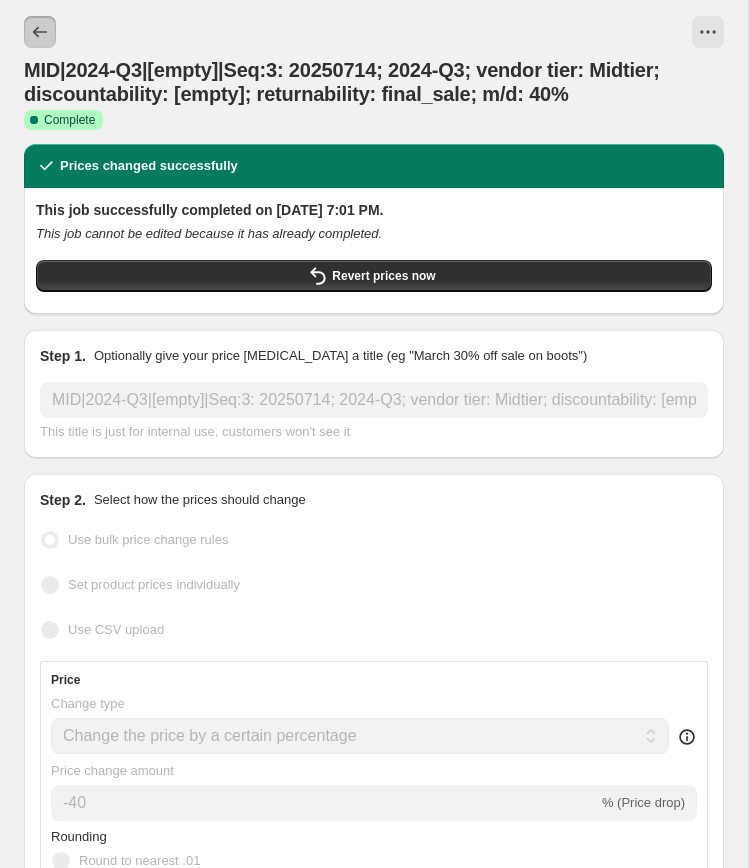 click 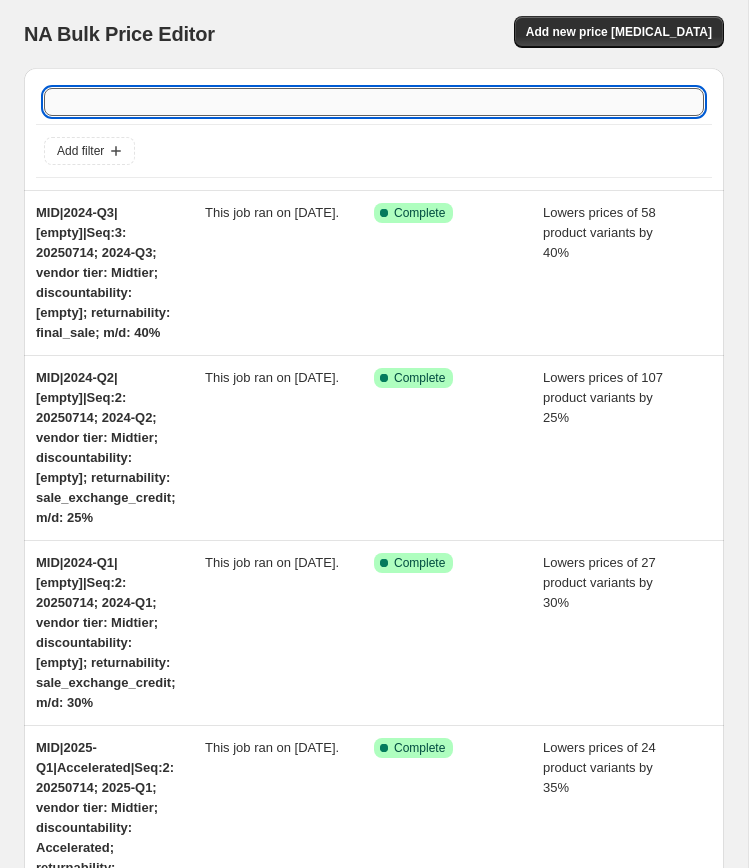 click at bounding box center [374, 102] 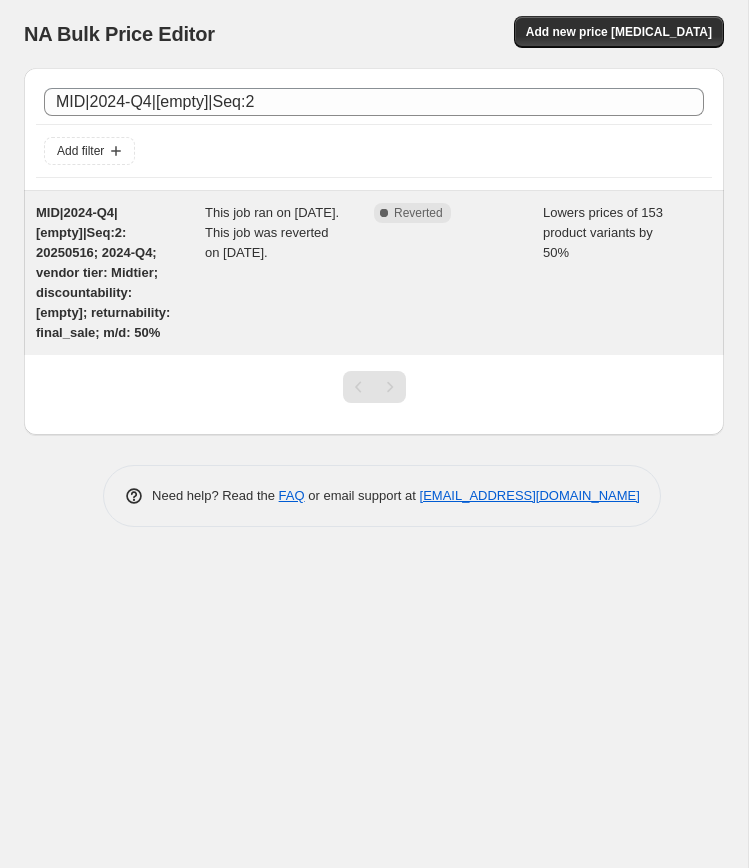 click on "MID|2024-Q4|[empty]|Seq:2: 20250516; 2024-Q4; vendor tier: Midtier; discountability: [empty]; returnability: final_sale; m/d: 50%" at bounding box center [120, 273] 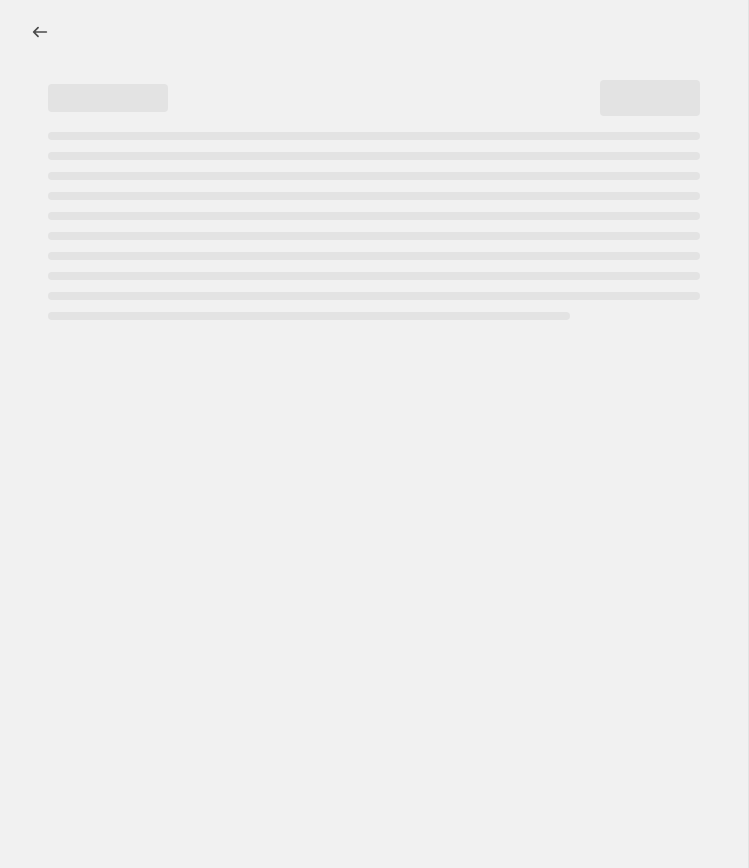 select on "percentage" 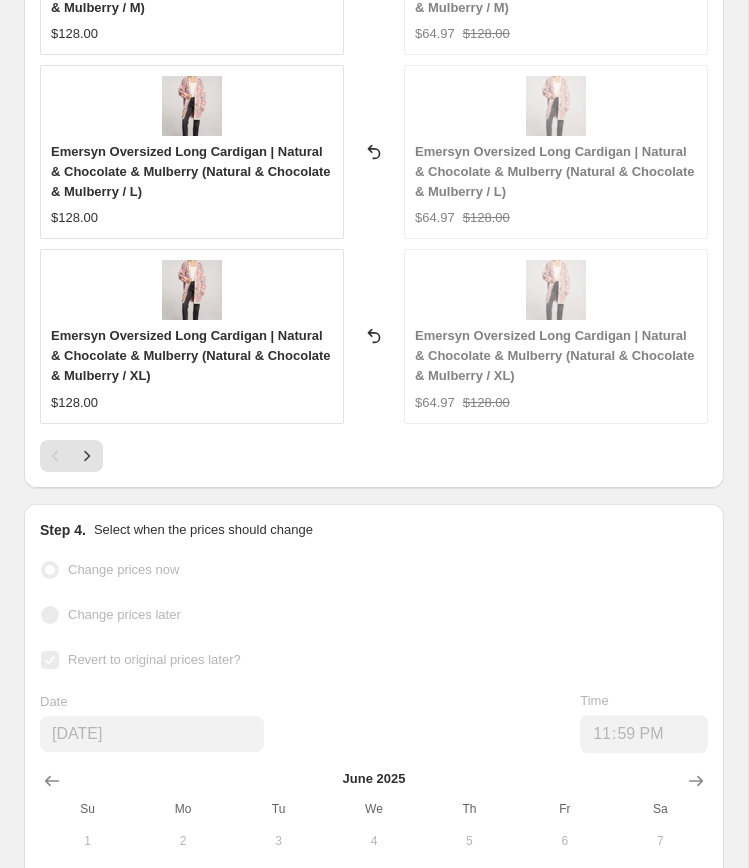 scroll, scrollTop: 3579, scrollLeft: 0, axis: vertical 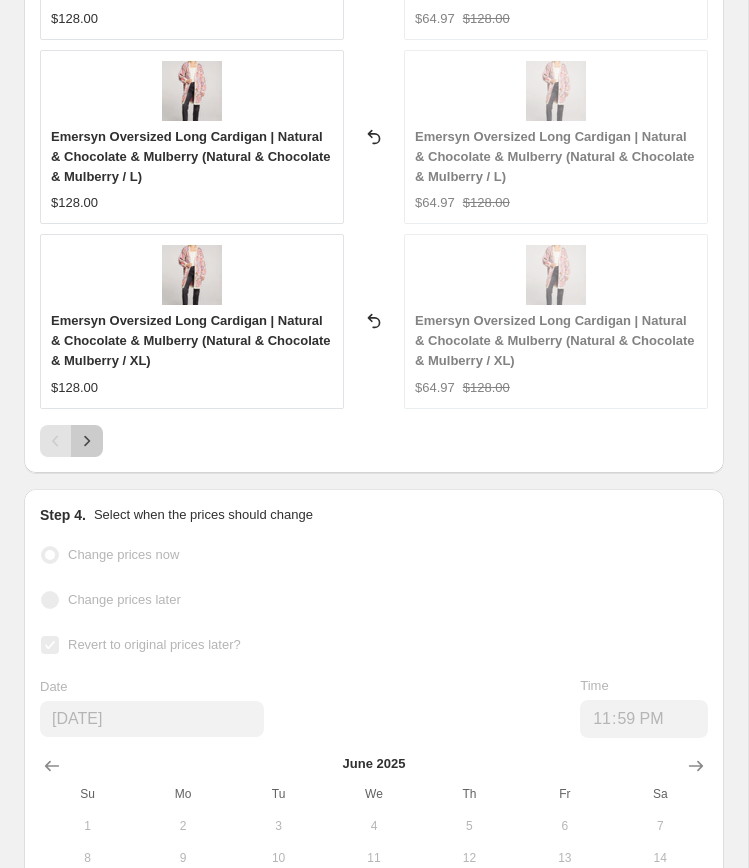 click 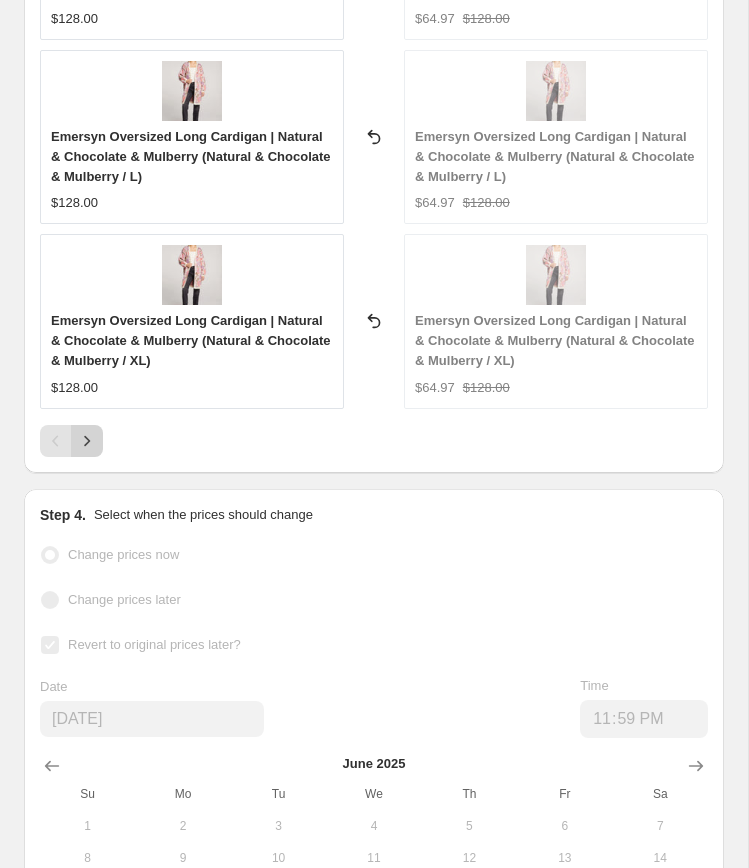 click on "Revert to original prices later?" at bounding box center [154, 644] 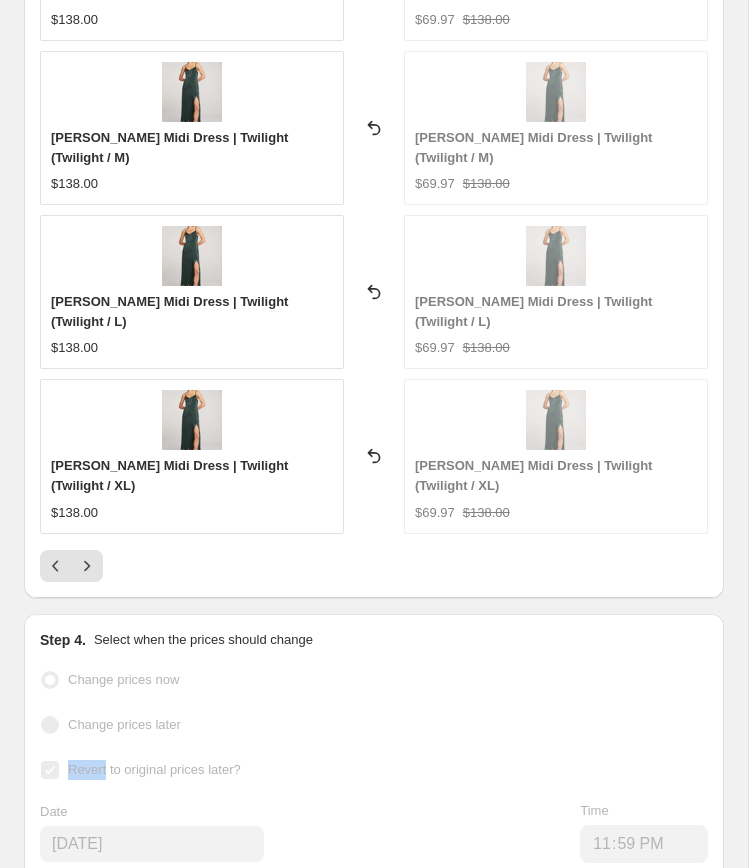 scroll, scrollTop: 3314, scrollLeft: 0, axis: vertical 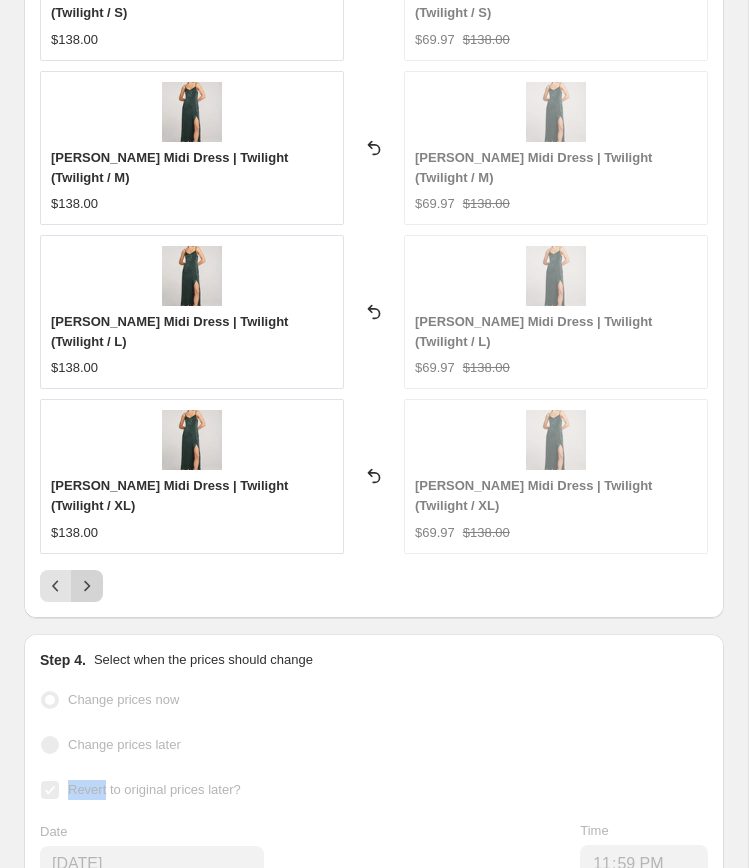 click 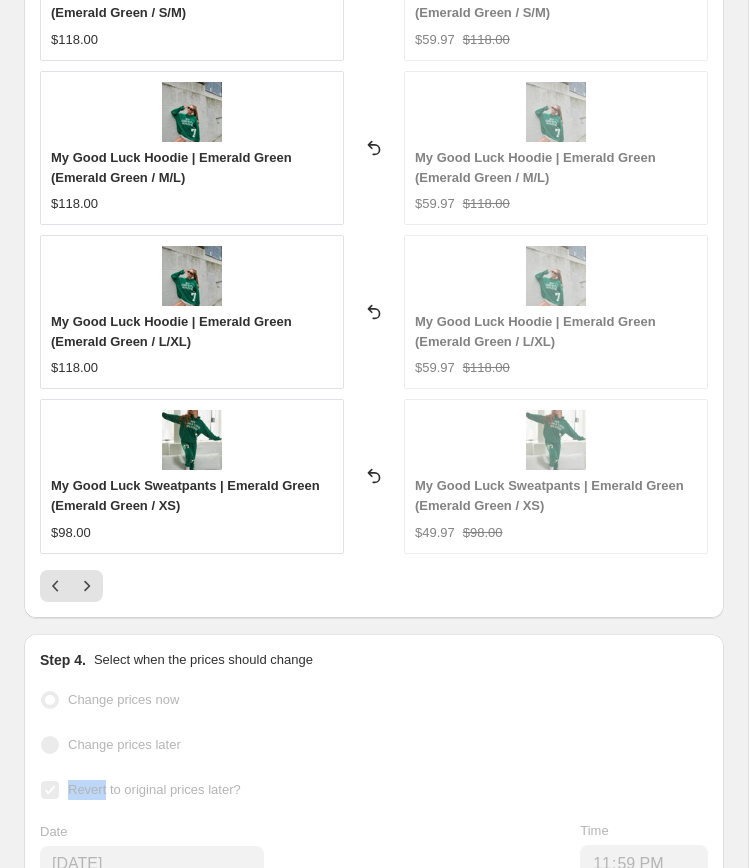 scroll, scrollTop: 3333, scrollLeft: 0, axis: vertical 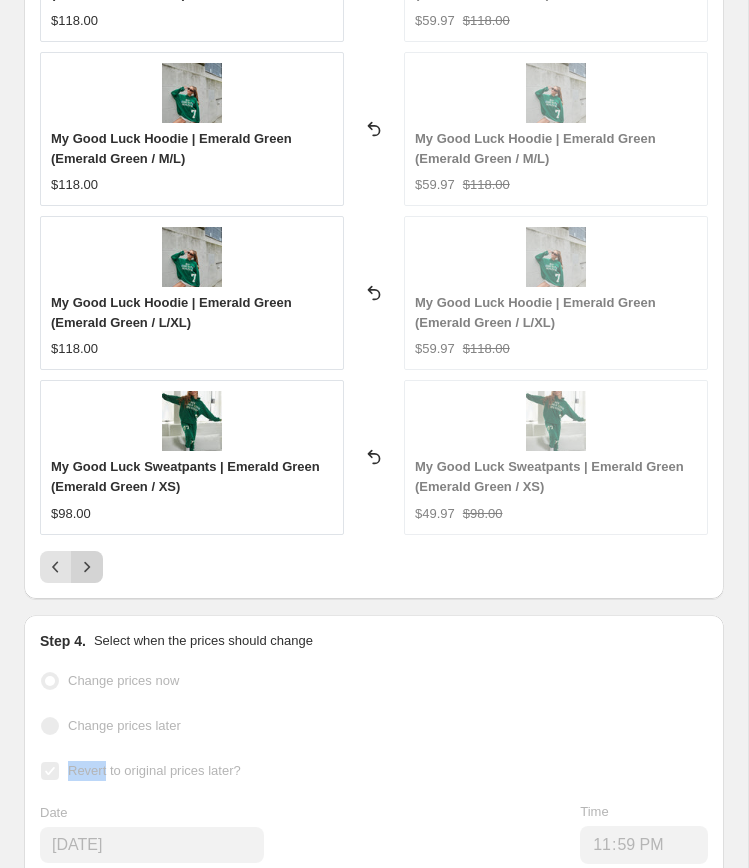 click 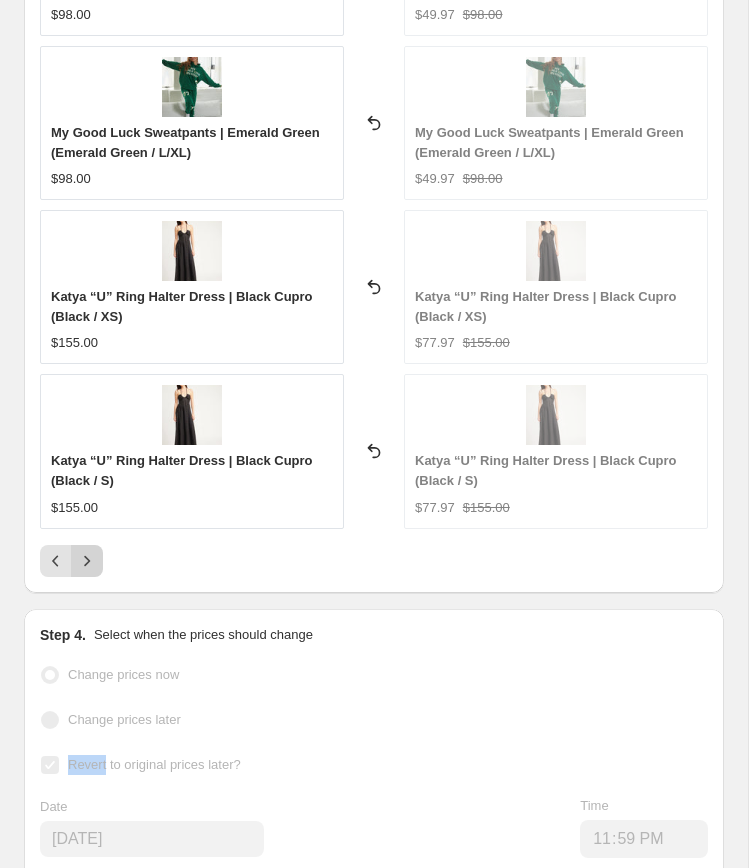 click 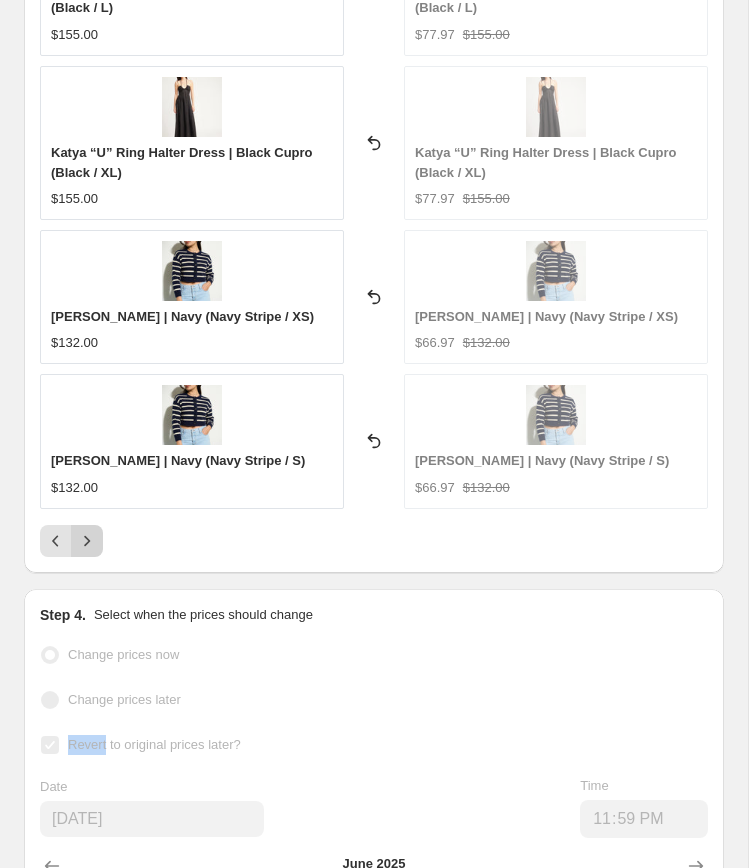 scroll, scrollTop: 3339, scrollLeft: 0, axis: vertical 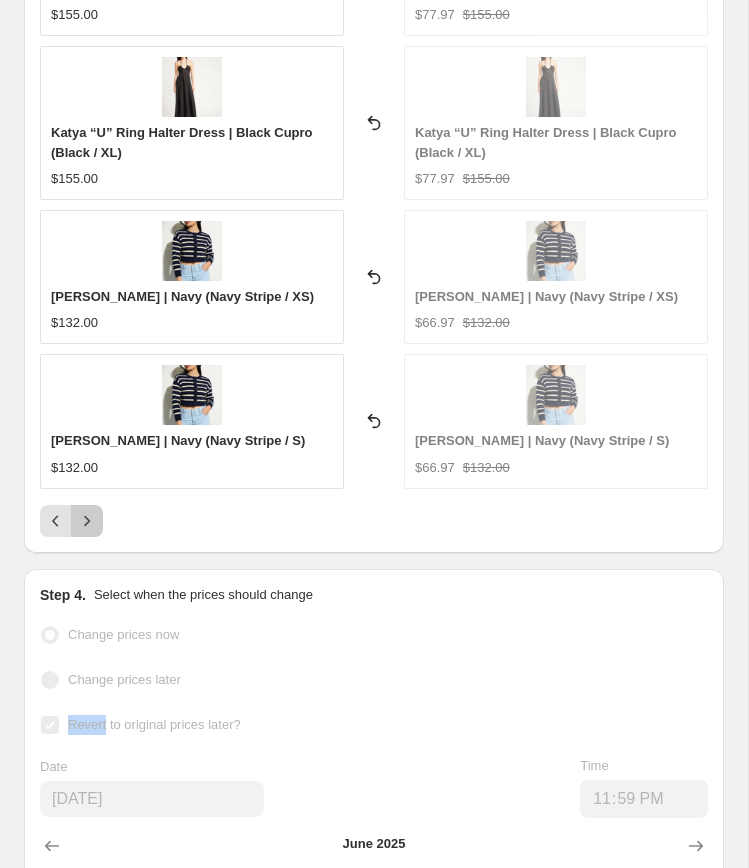 click 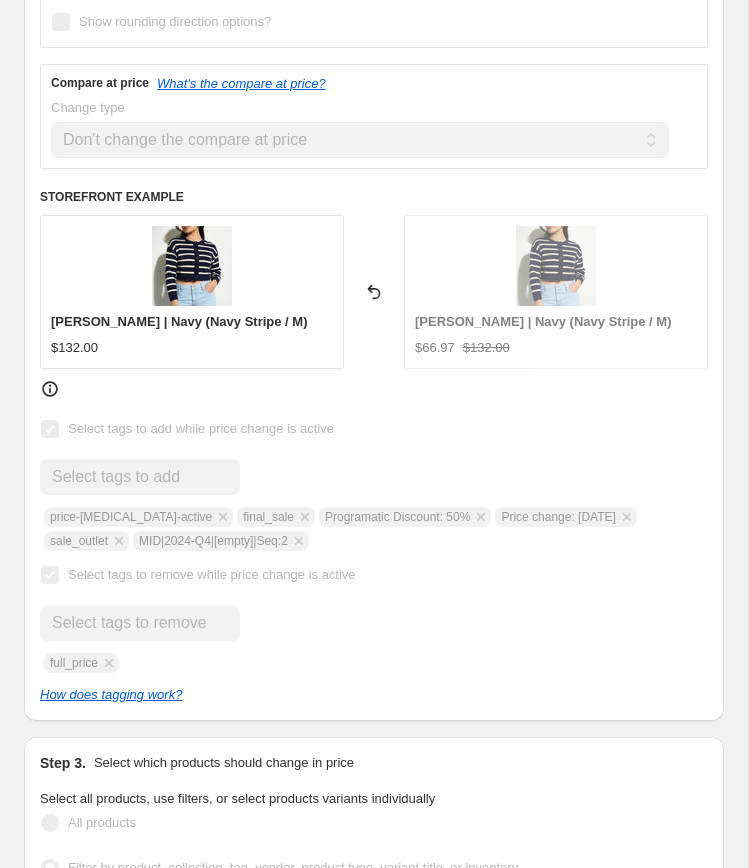 scroll, scrollTop: 0, scrollLeft: 0, axis: both 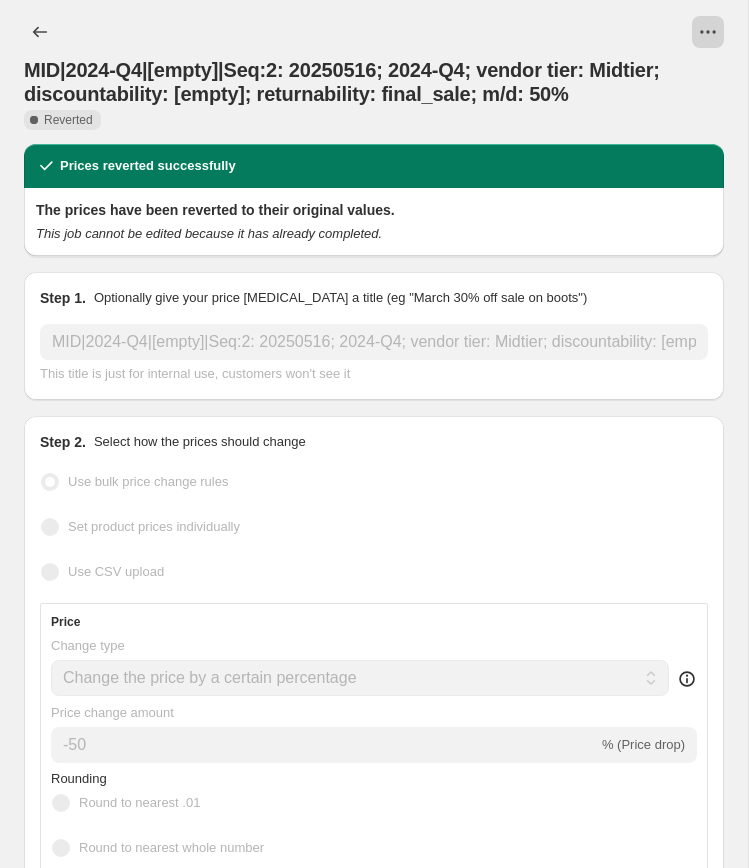 click 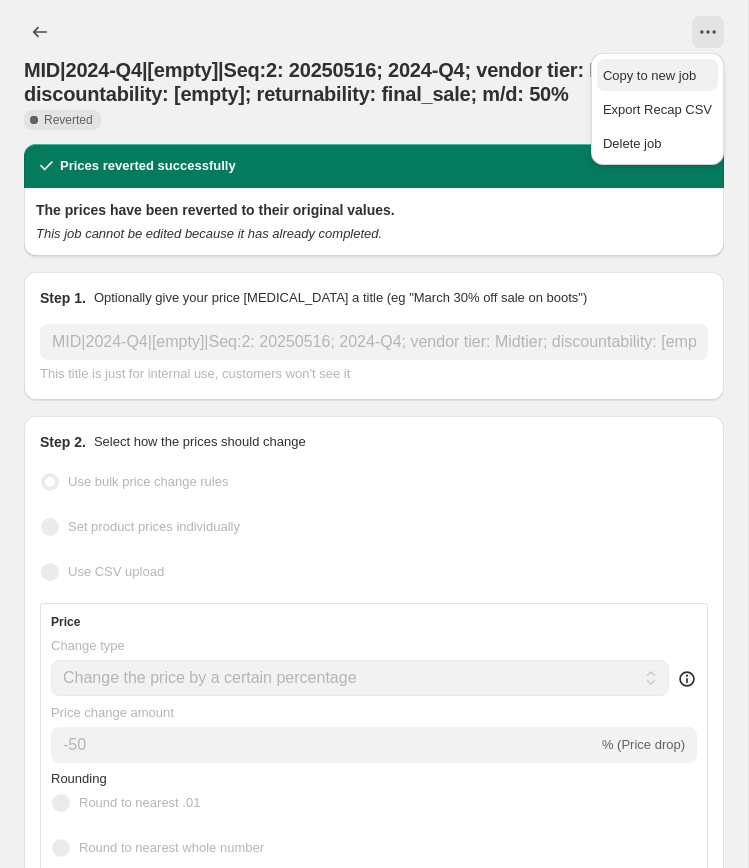 click on "Copy to new job" at bounding box center [649, 75] 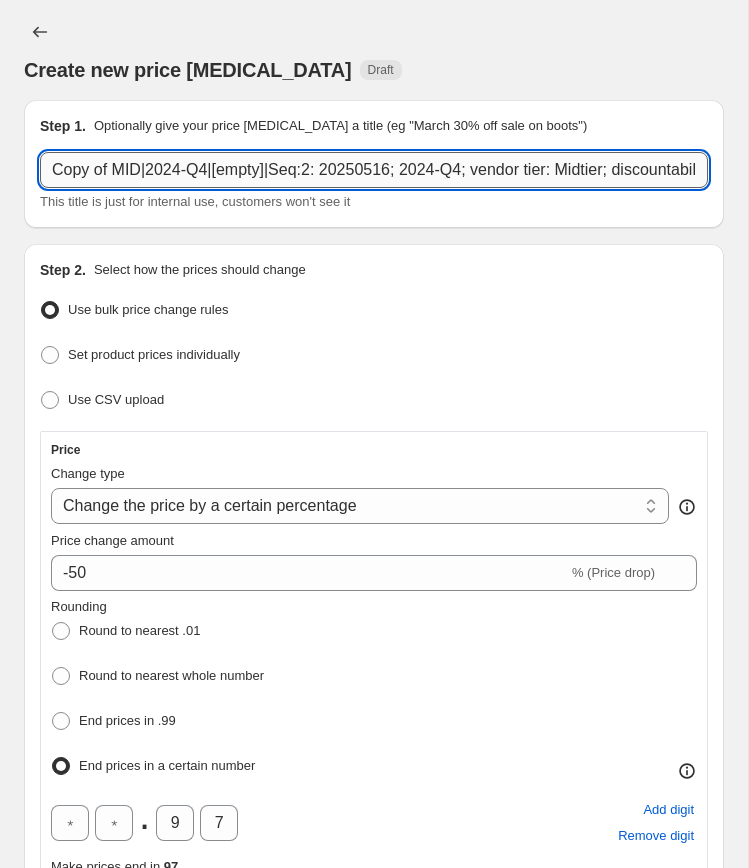 click on "Copy of MID|2024-Q4|[empty]|Seq:2: 20250516; 2024-Q4; vendor tier: Midtier; discountability: [empty]; returnability: final_sale; m/d: 50%" at bounding box center [374, 170] 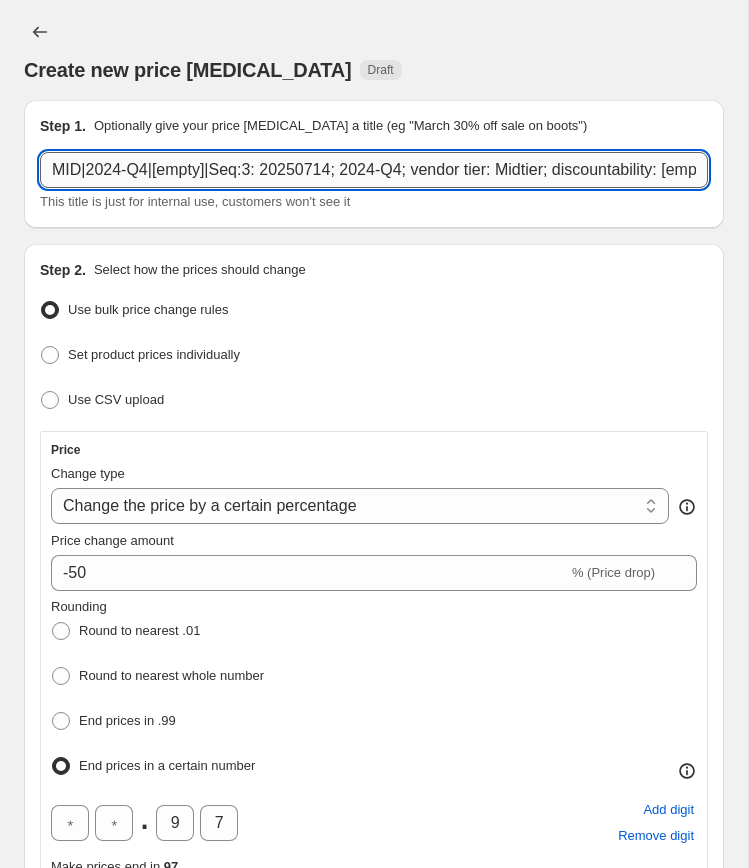 scroll, scrollTop: 0, scrollLeft: 311, axis: horizontal 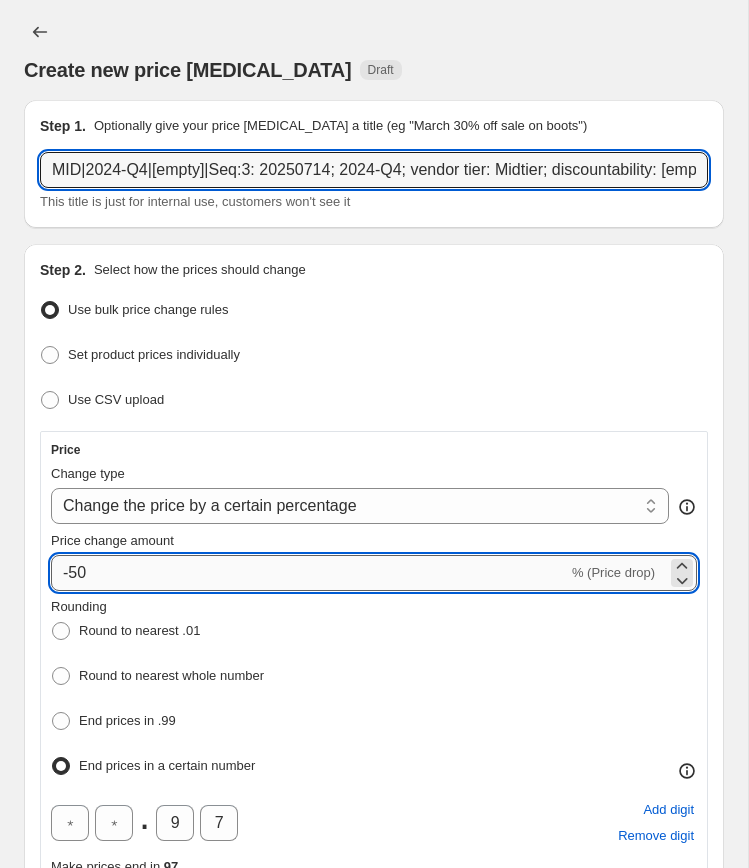click on "-50" at bounding box center (309, 573) 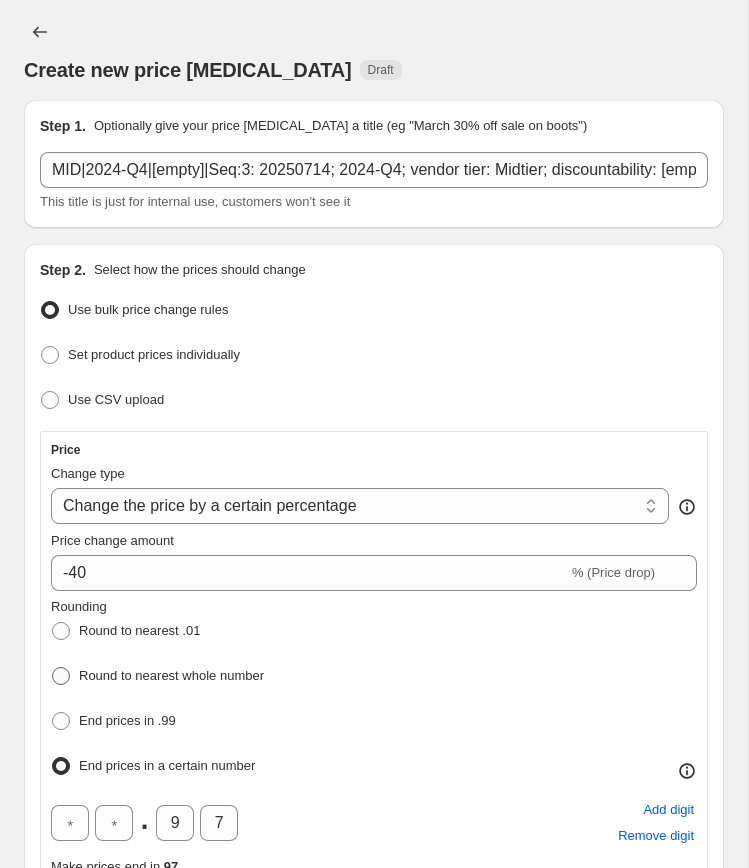 click on "Round to nearest whole number" at bounding box center [171, 675] 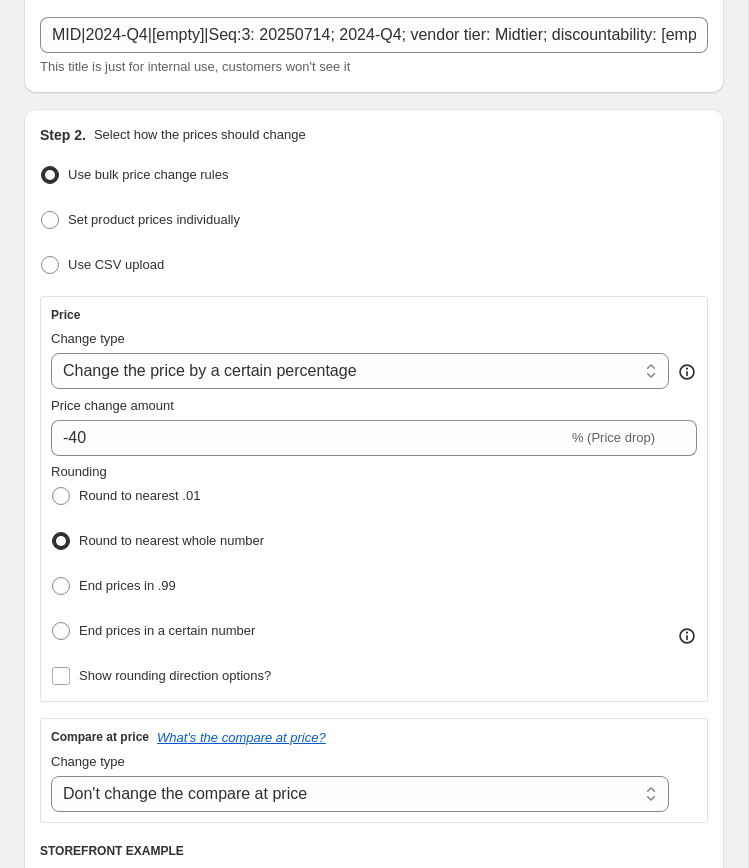 scroll, scrollTop: 147, scrollLeft: 0, axis: vertical 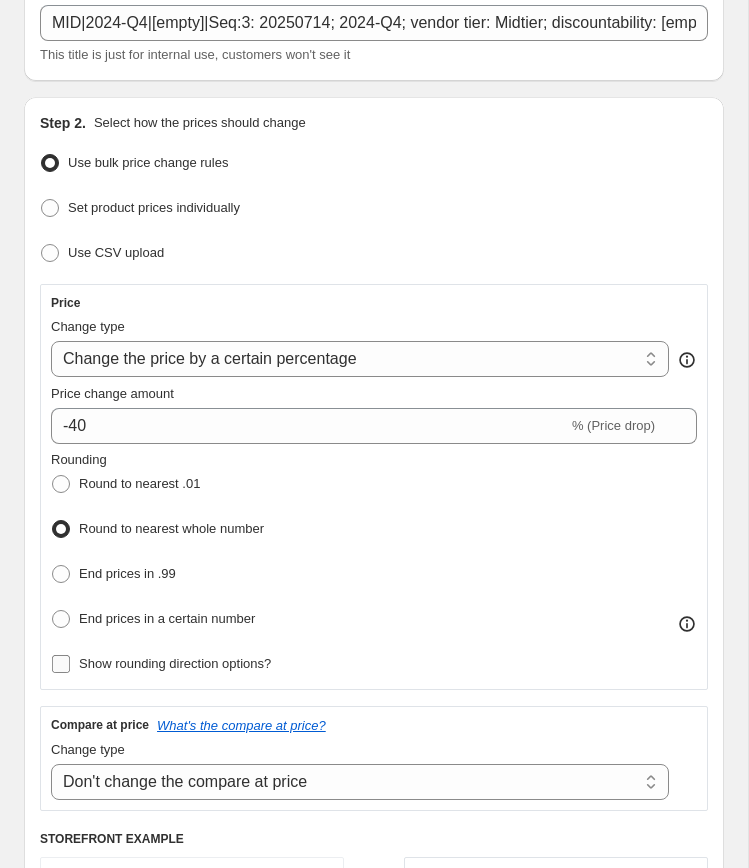 click on "Show rounding direction options?" at bounding box center [175, 663] 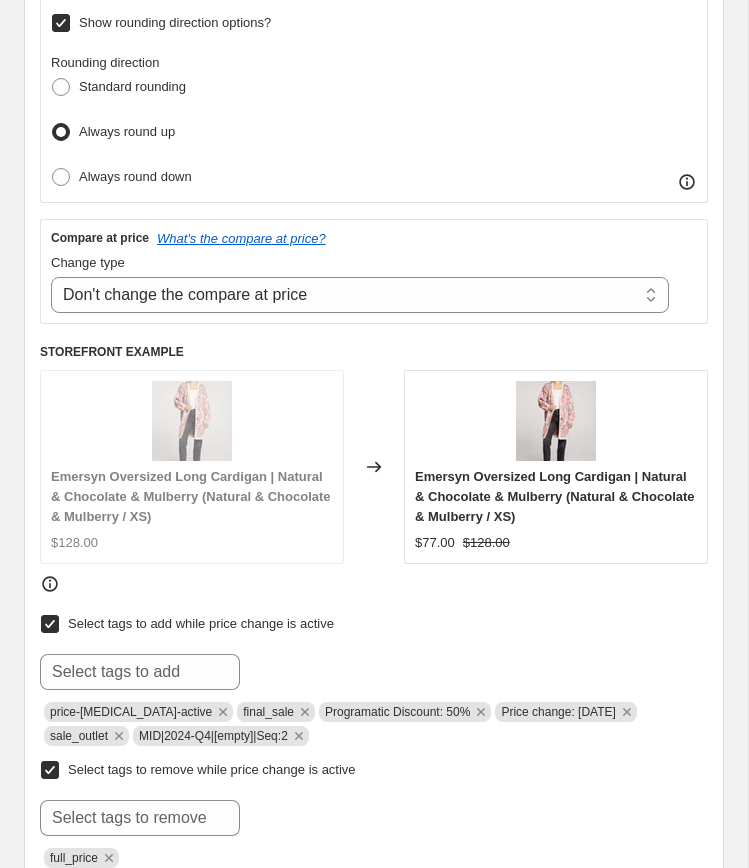 scroll, scrollTop: 933, scrollLeft: 0, axis: vertical 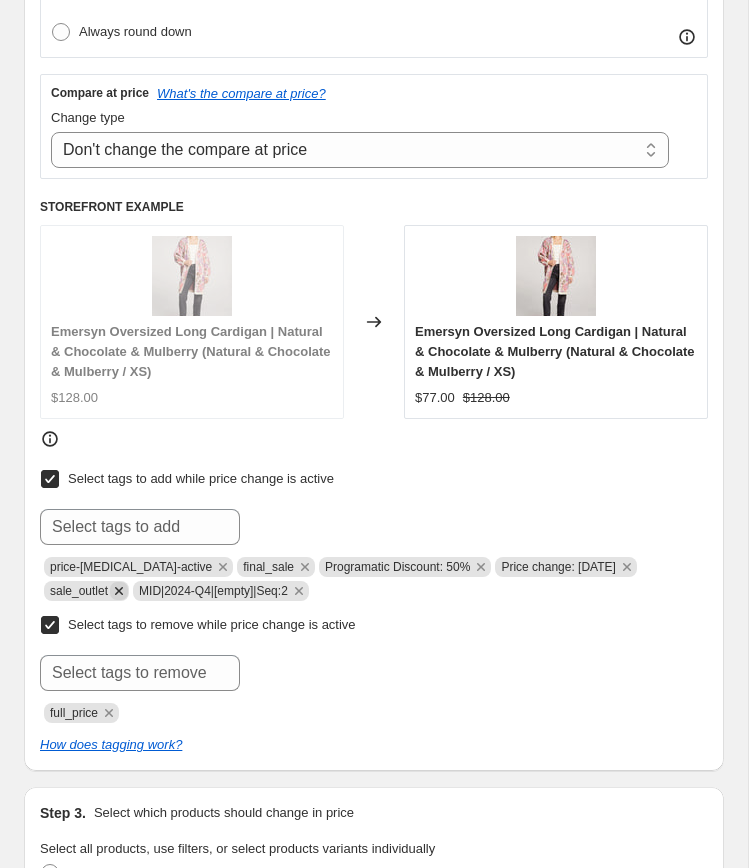 click 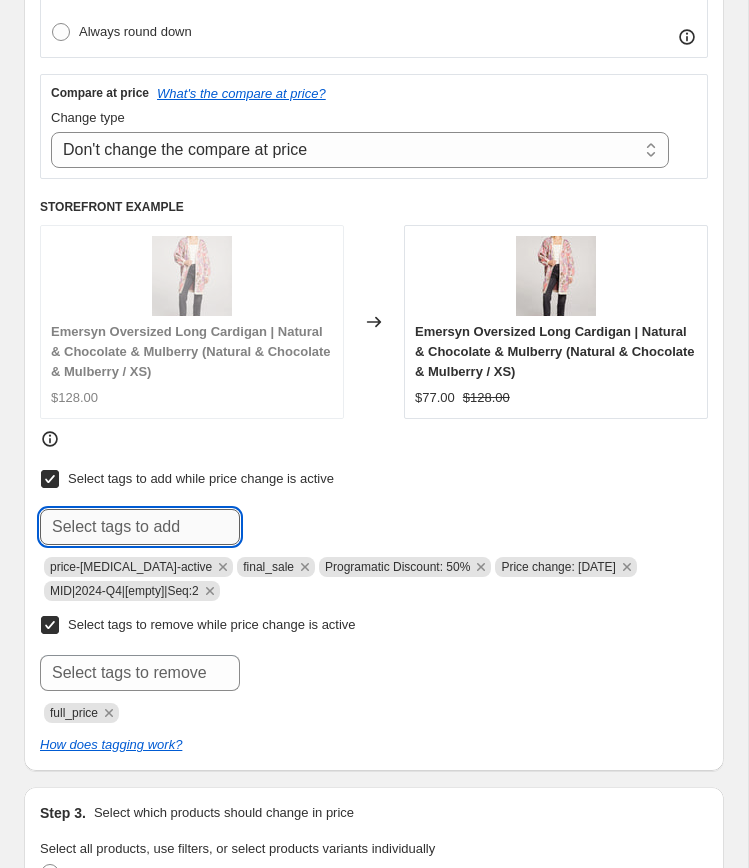click at bounding box center (140, 527) 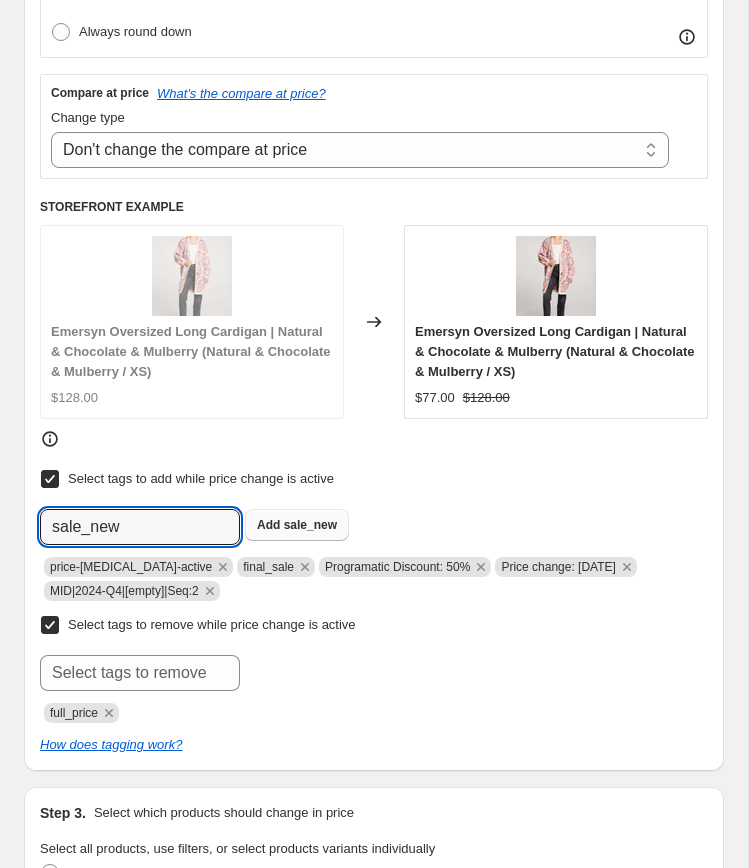 click on "sale_new" at bounding box center [310, 525] 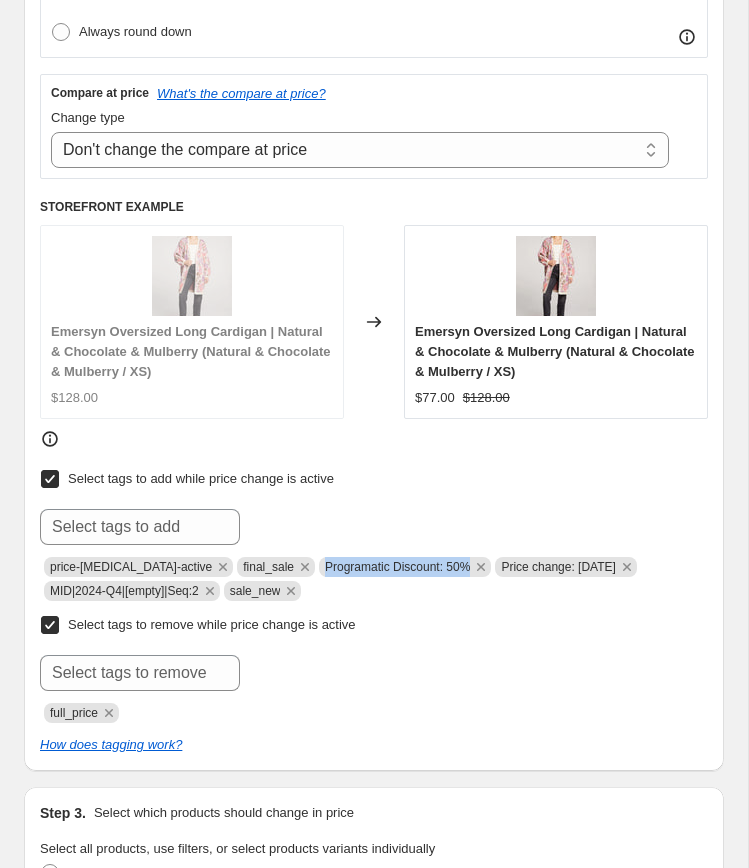 copy on "Programatic Discount: 50%" 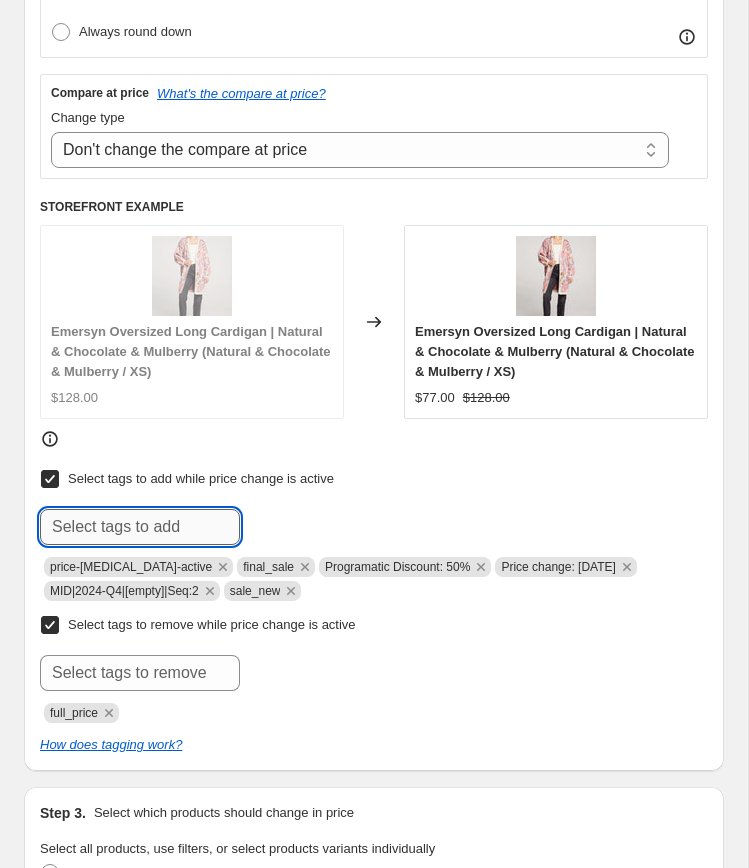 click at bounding box center (140, 527) 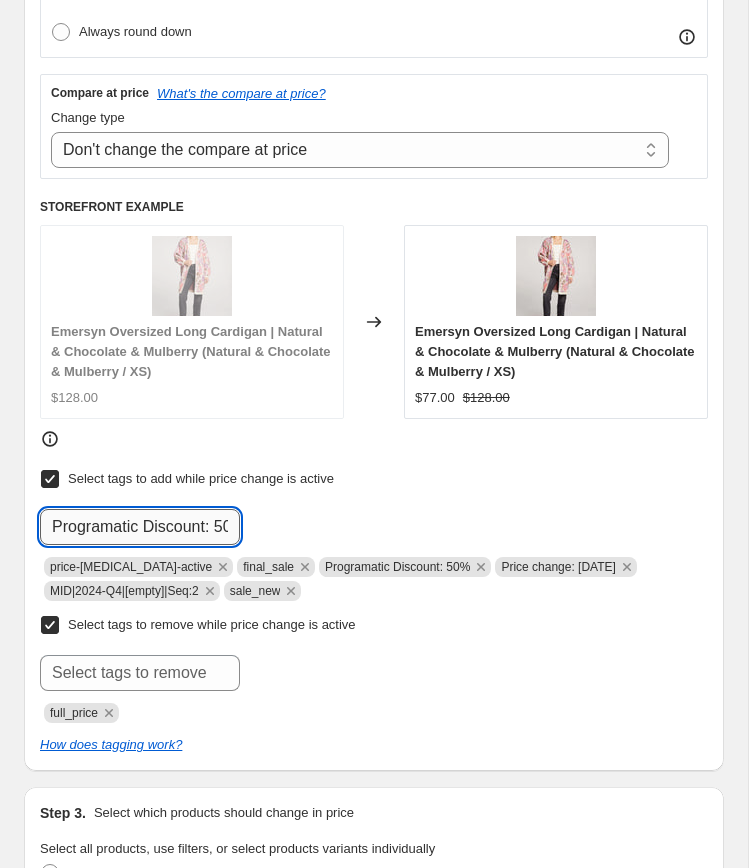 scroll, scrollTop: 0, scrollLeft: 25, axis: horizontal 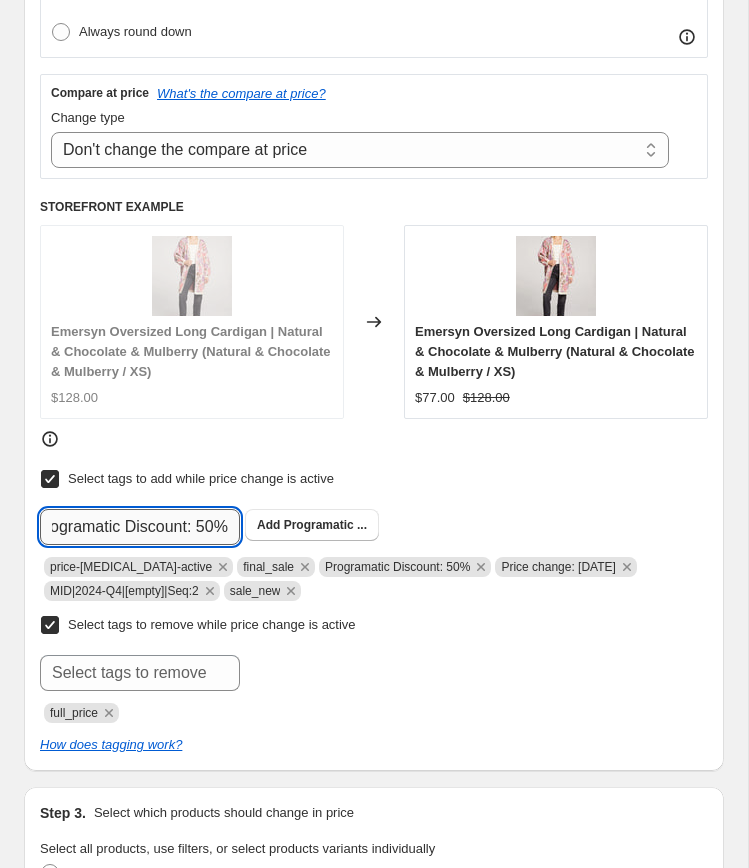 click on "Programatic Discount: 50%" at bounding box center [140, 527] 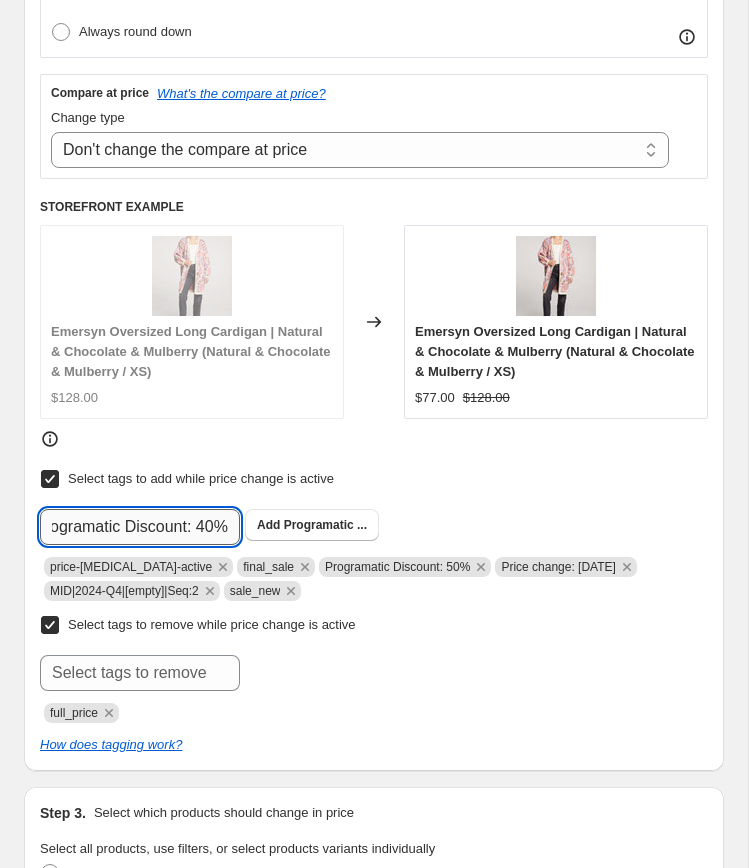 scroll, scrollTop: 0, scrollLeft: 16, axis: horizontal 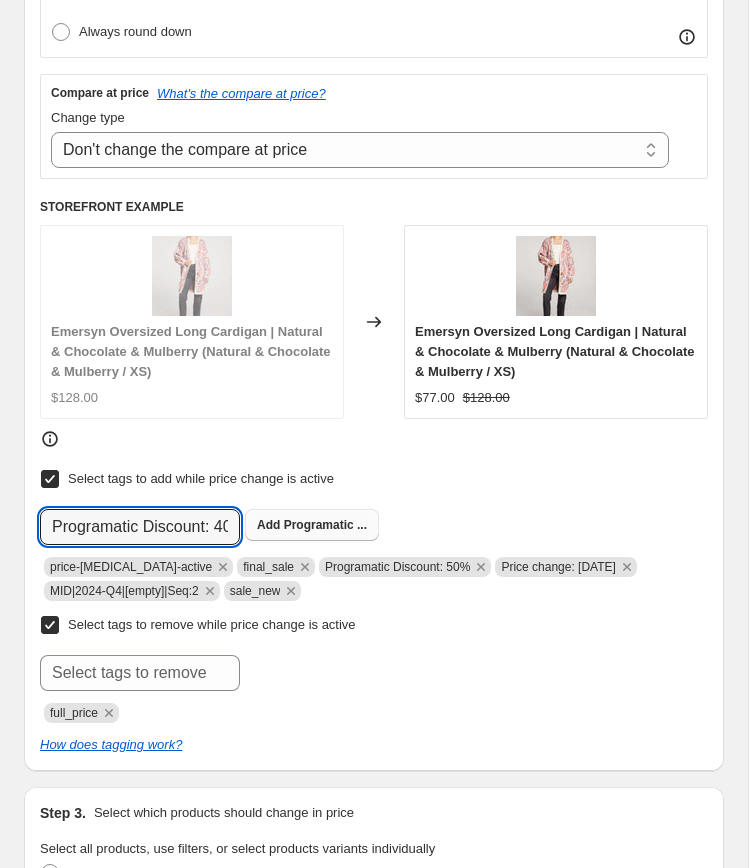 click on "Add" at bounding box center [268, 525] 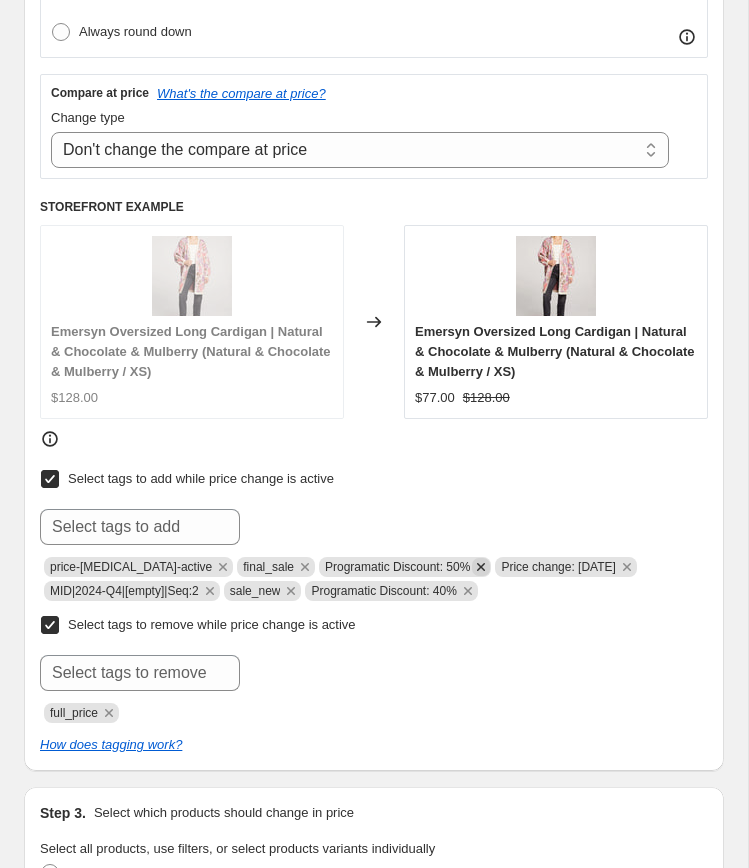 click 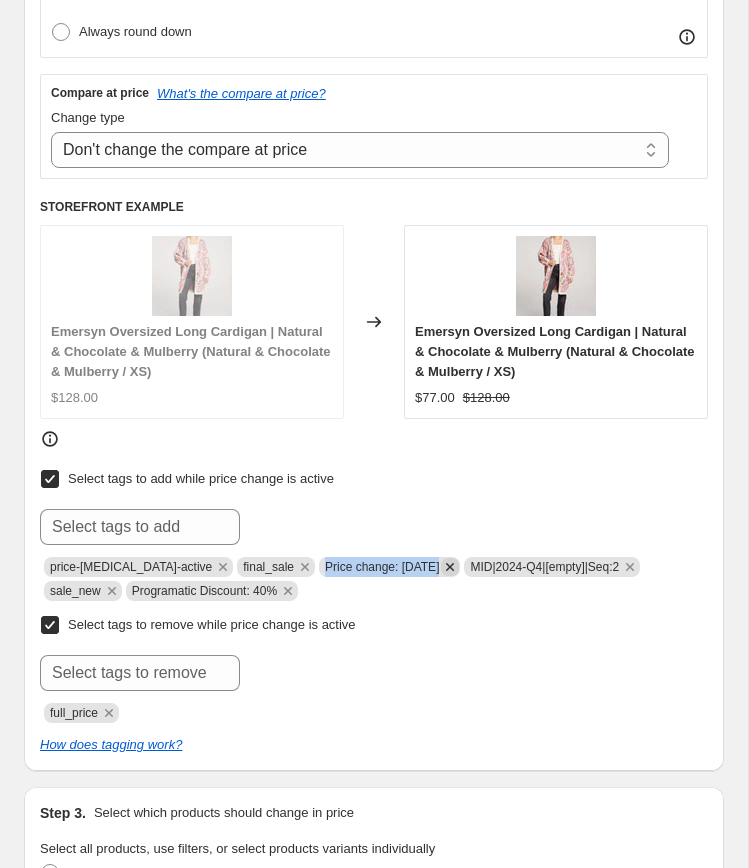 copy on "Price change: 5-16-25" 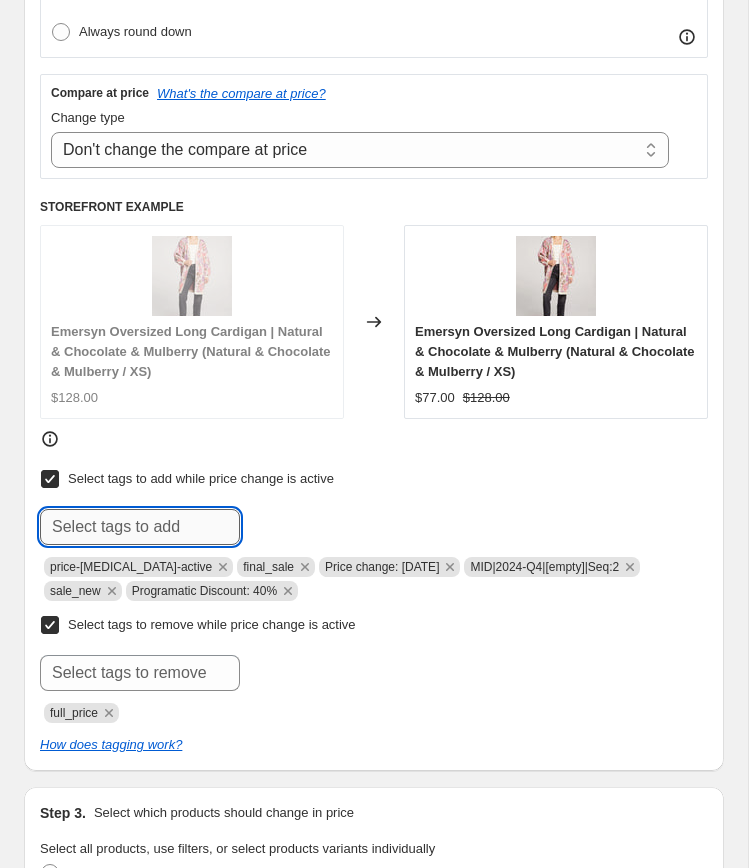 click at bounding box center (140, 527) 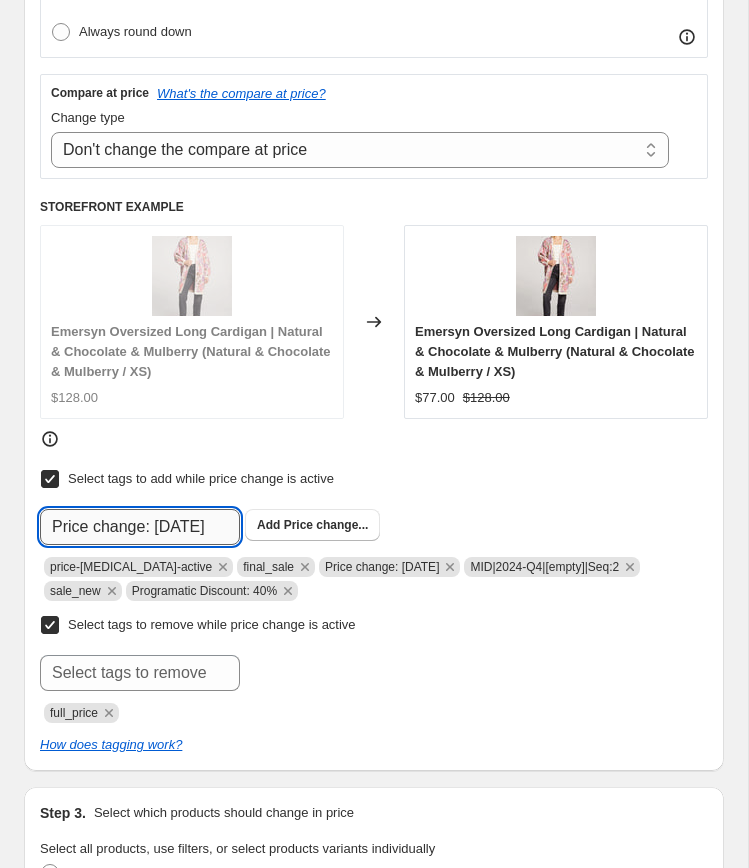 click on "Price change: 5-16-25" at bounding box center (140, 527) 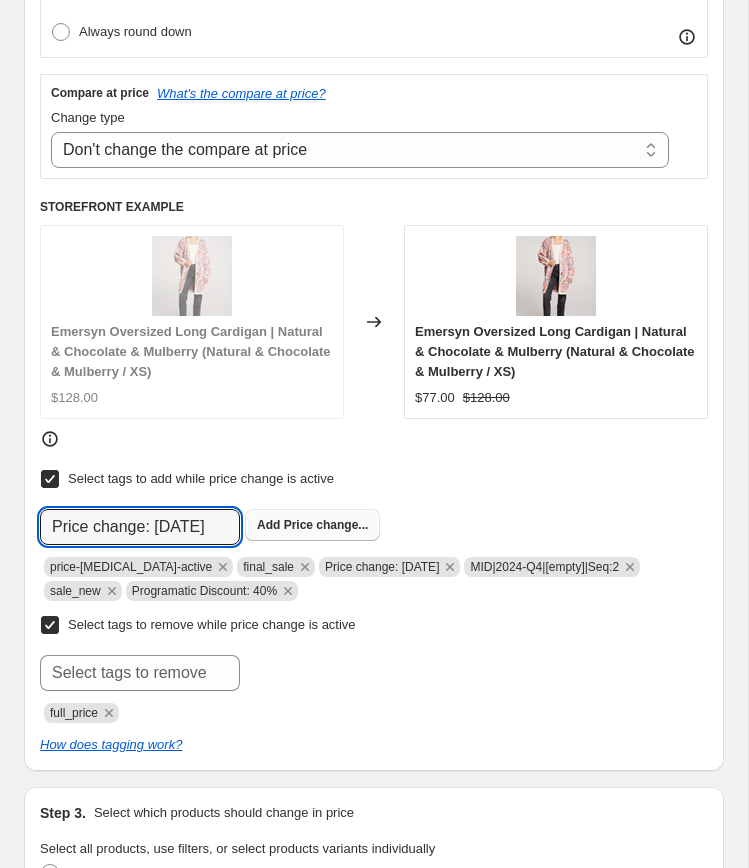 click on "Price change..." at bounding box center [326, 525] 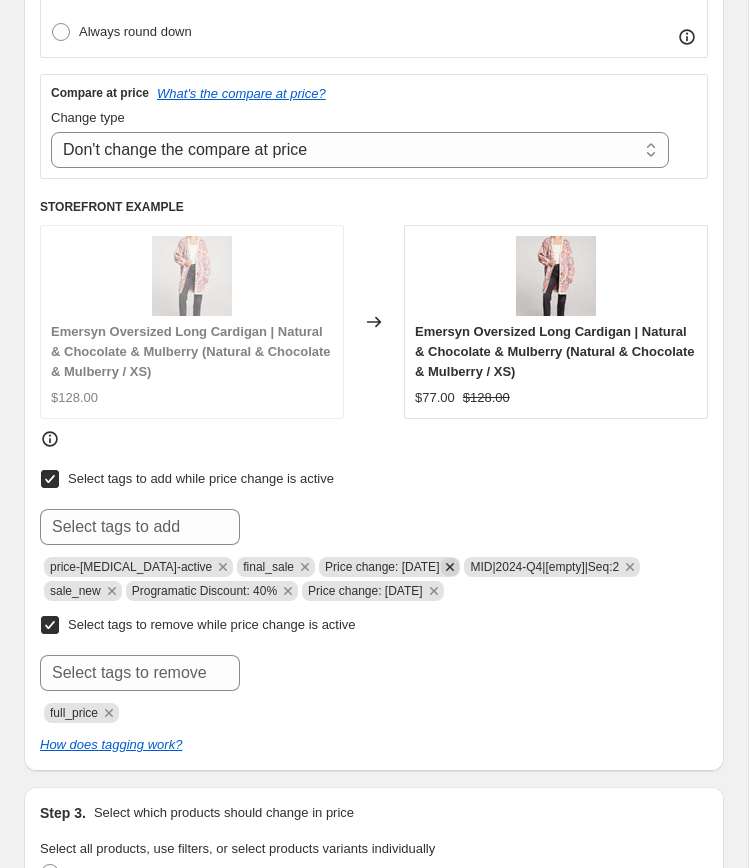 click 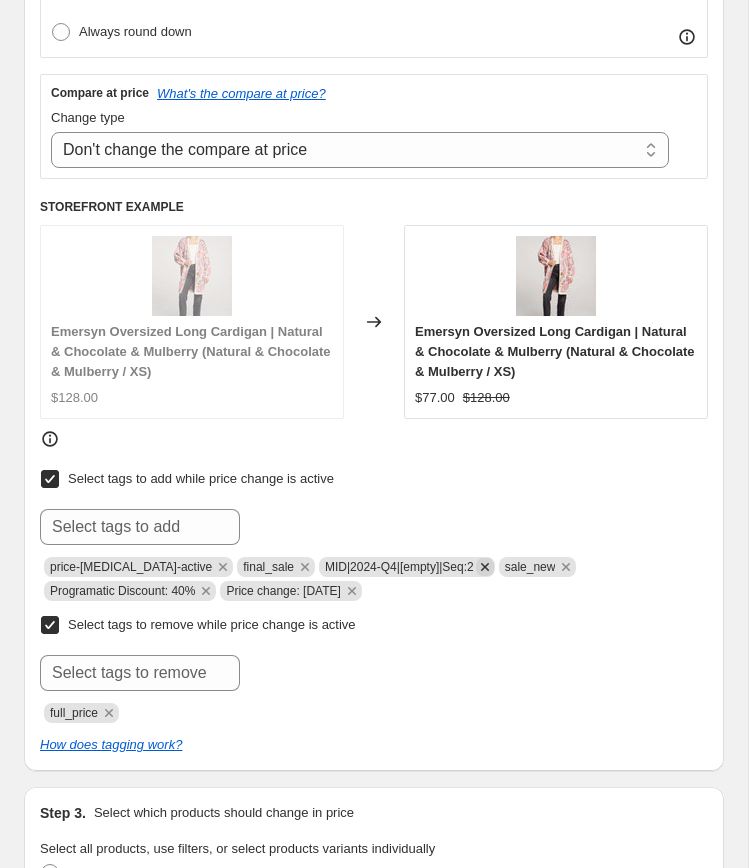 click 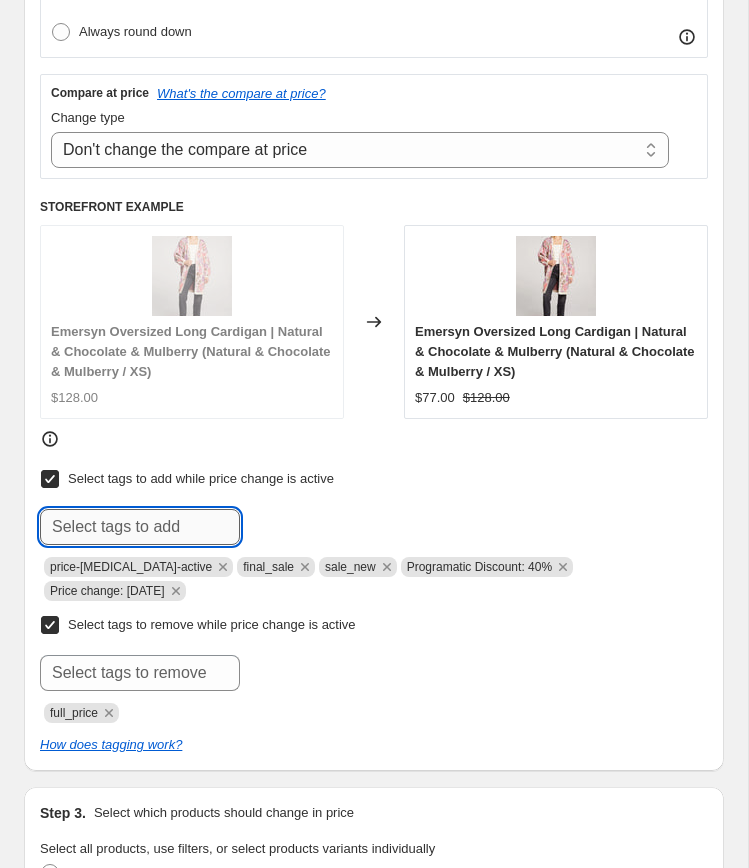 click at bounding box center (140, 527) 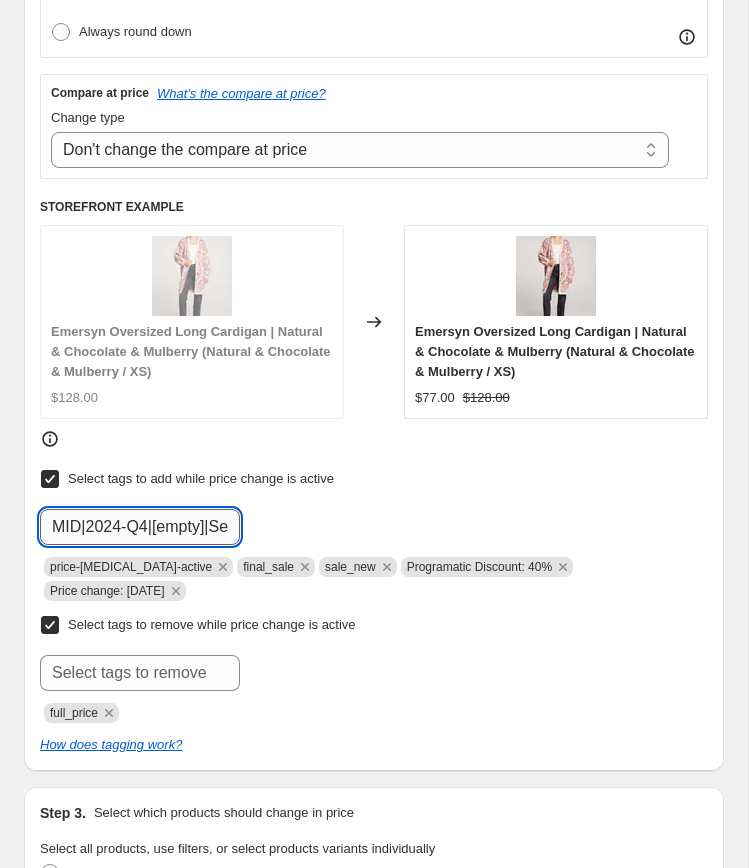 scroll, scrollTop: 0, scrollLeft: 34, axis: horizontal 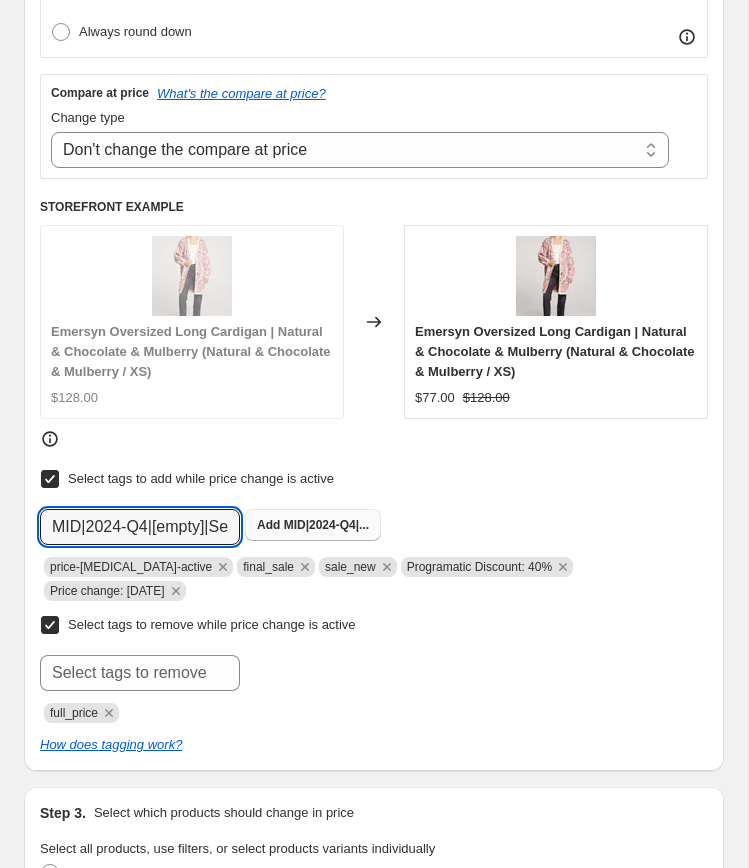 click on "MID|2024-Q4|..." at bounding box center [326, 525] 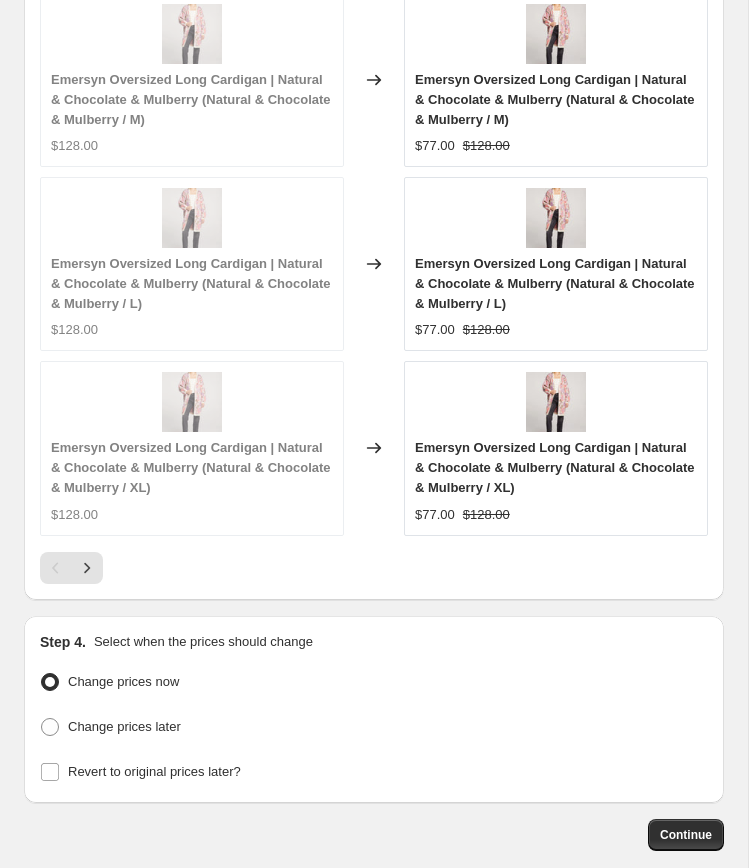 scroll, scrollTop: 3325, scrollLeft: 0, axis: vertical 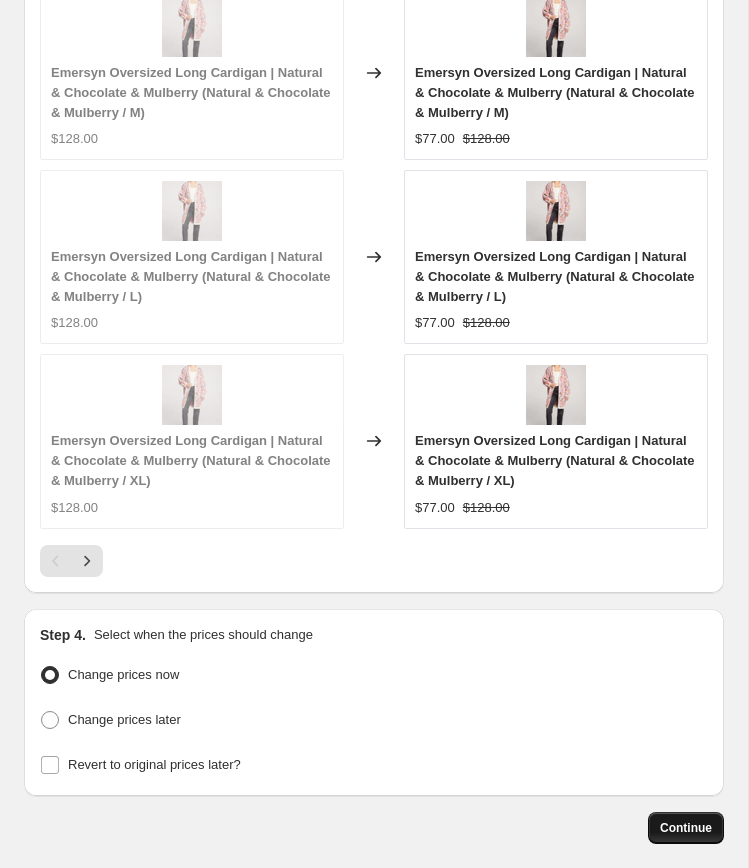 click on "Continue" at bounding box center [686, 828] 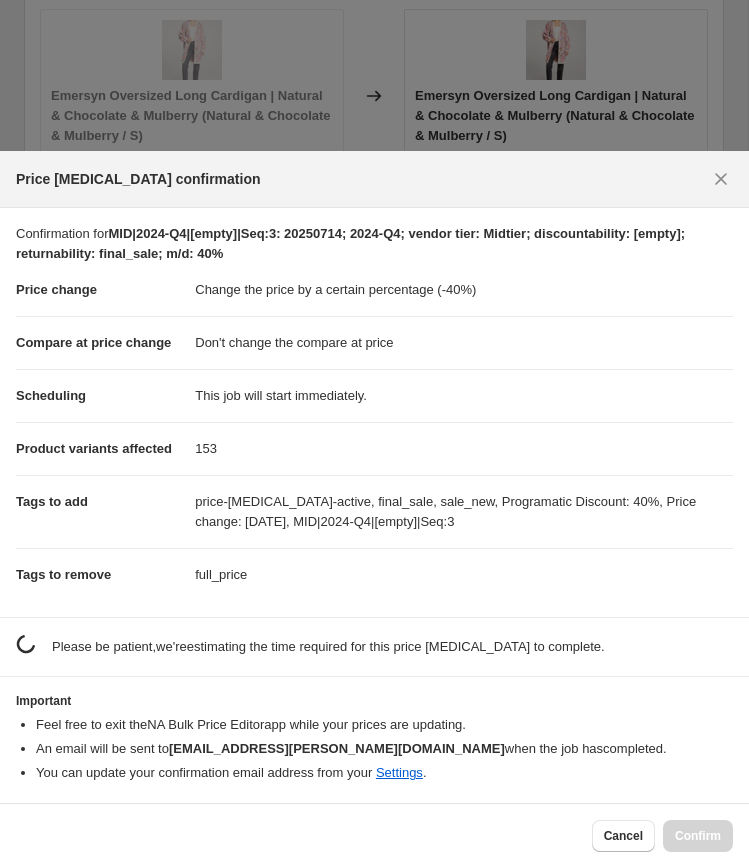 scroll, scrollTop: 3325, scrollLeft: 0, axis: vertical 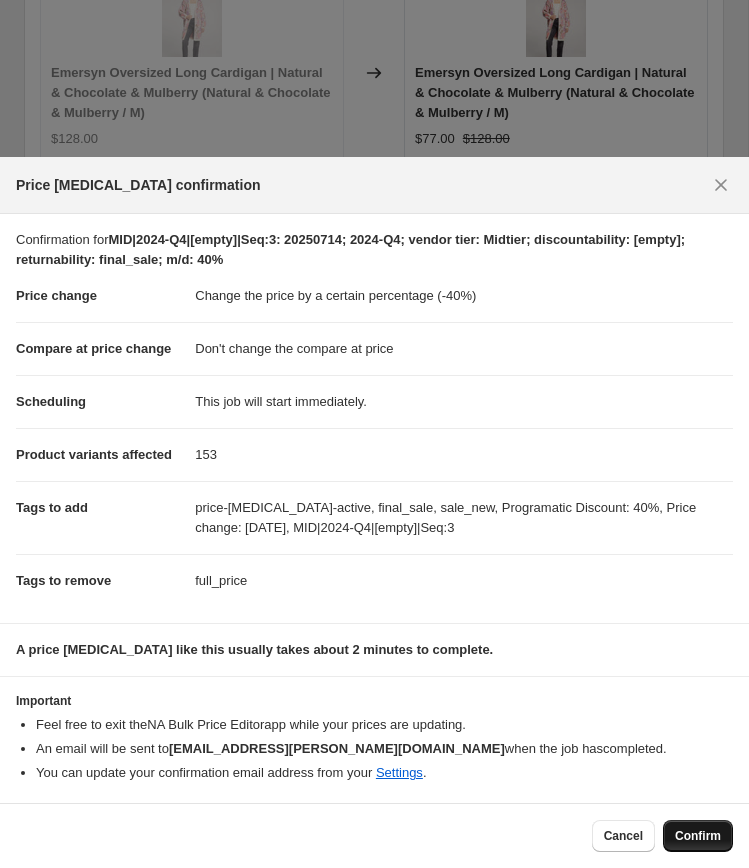 click on "Confirm" at bounding box center [698, 836] 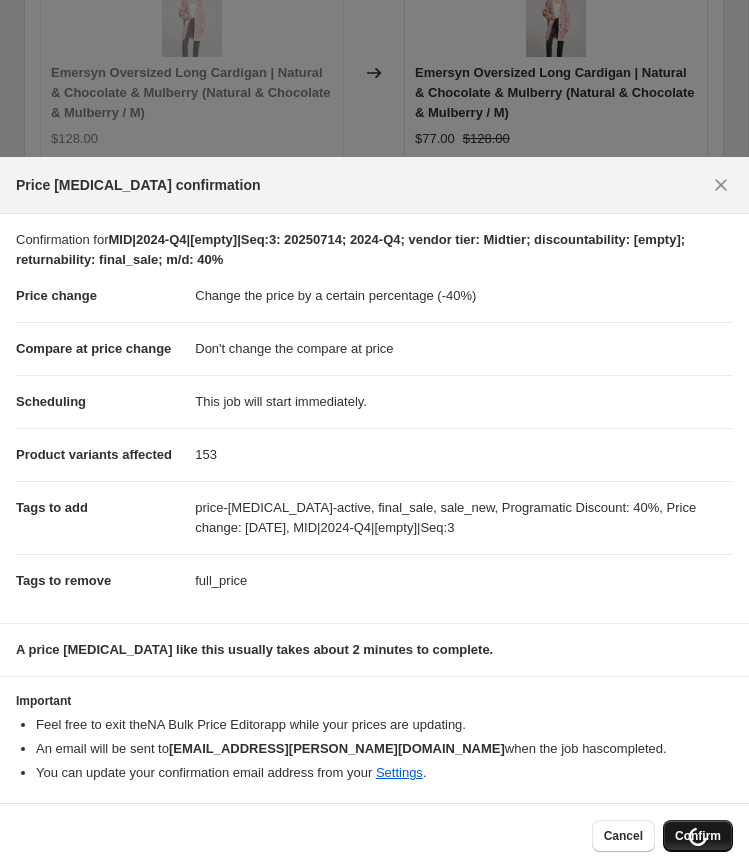 scroll, scrollTop: 3429, scrollLeft: 0, axis: vertical 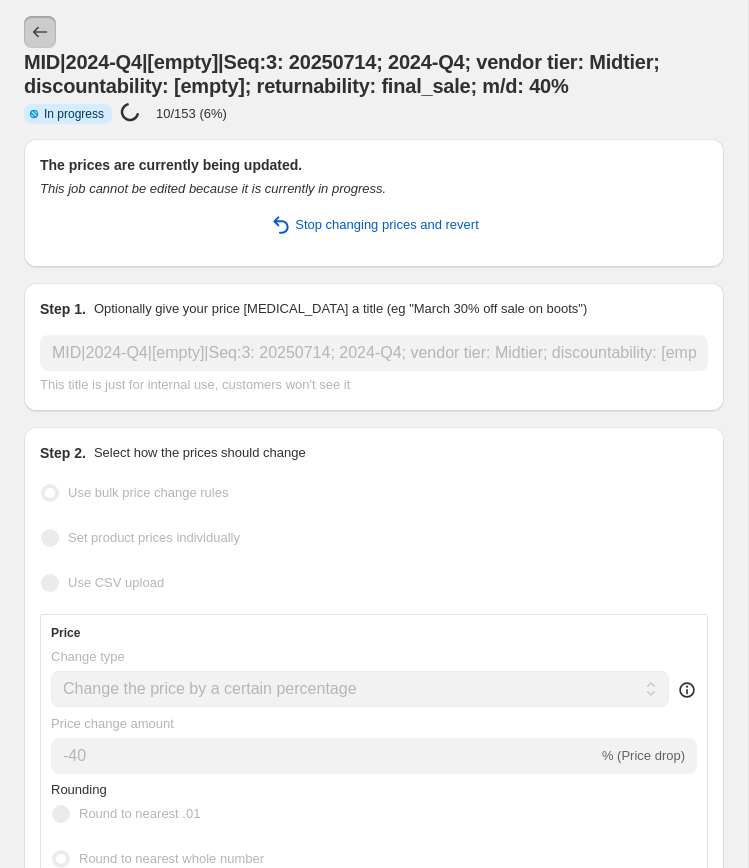 click 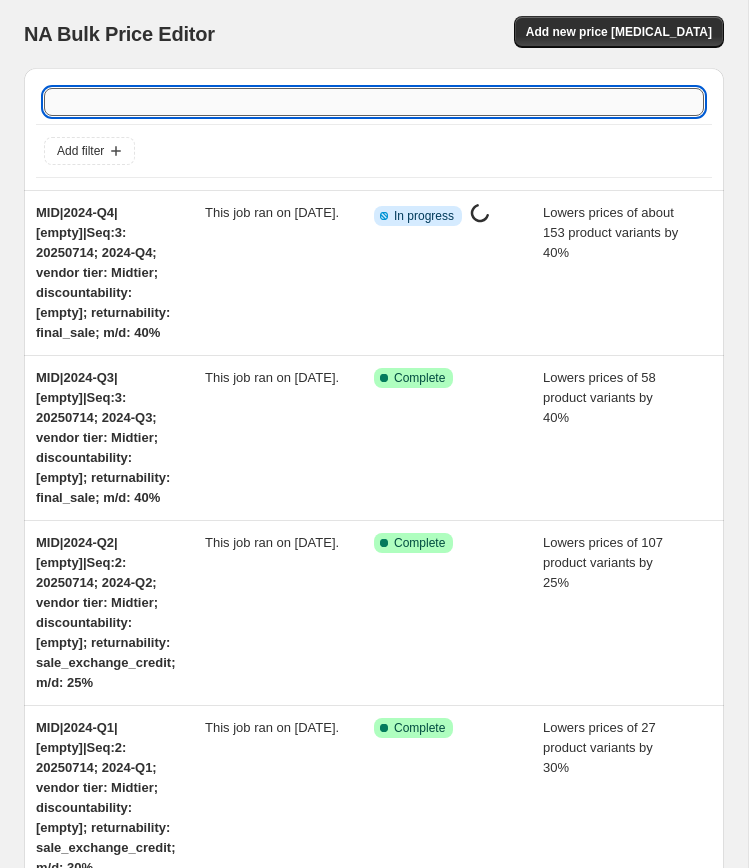 click at bounding box center [374, 102] 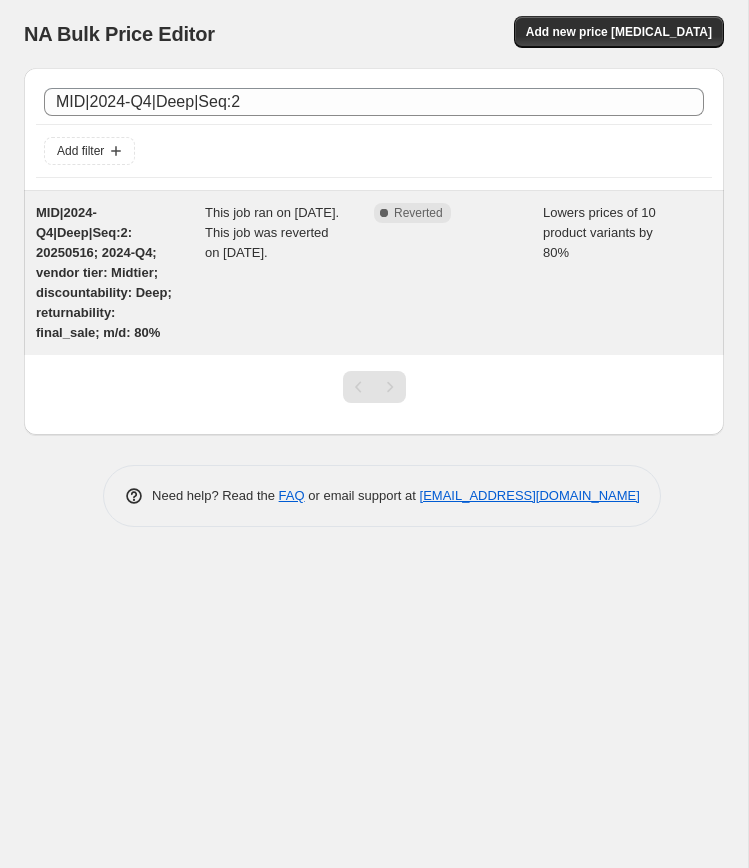 click on "MID|2024-Q4|Deep|Seq:2: 20250516; 2024-Q4; vendor tier: Midtier; discountability: Deep; returnability: final_sale; m/d: 80%" at bounding box center (104, 272) 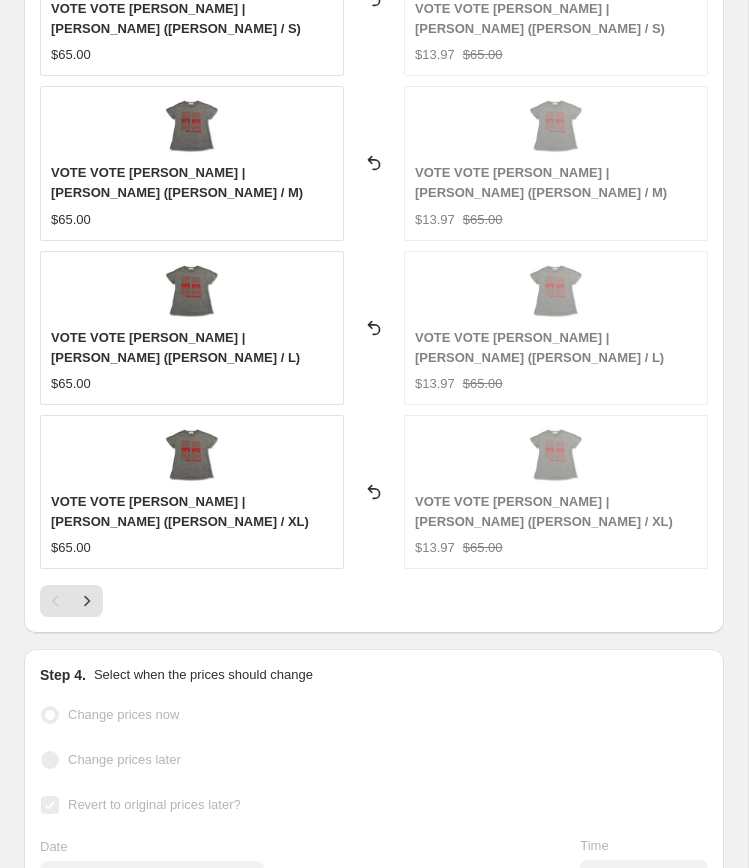 scroll, scrollTop: 3029, scrollLeft: 0, axis: vertical 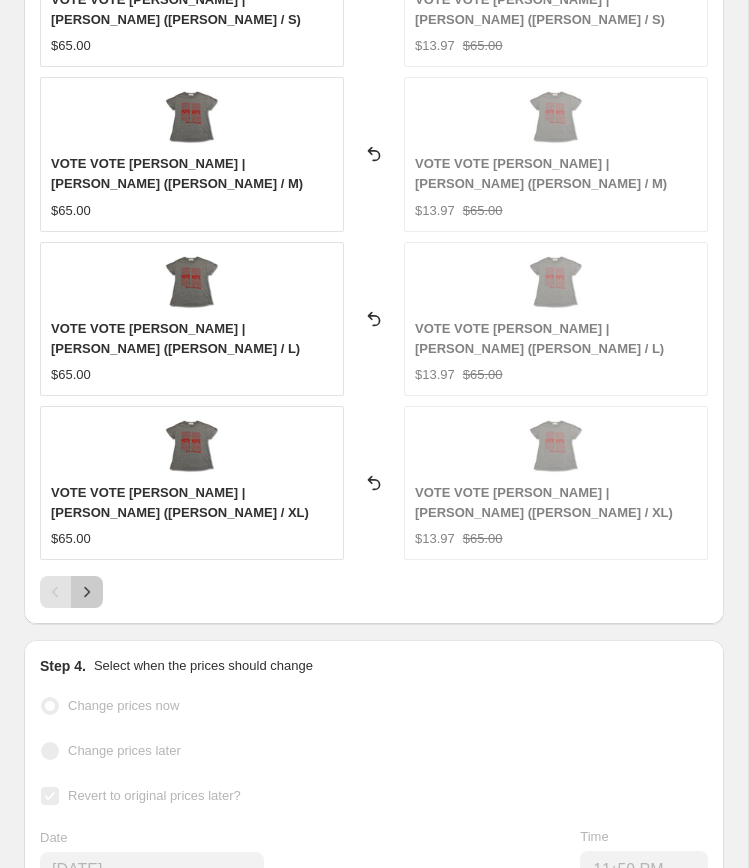 click at bounding box center [87, 592] 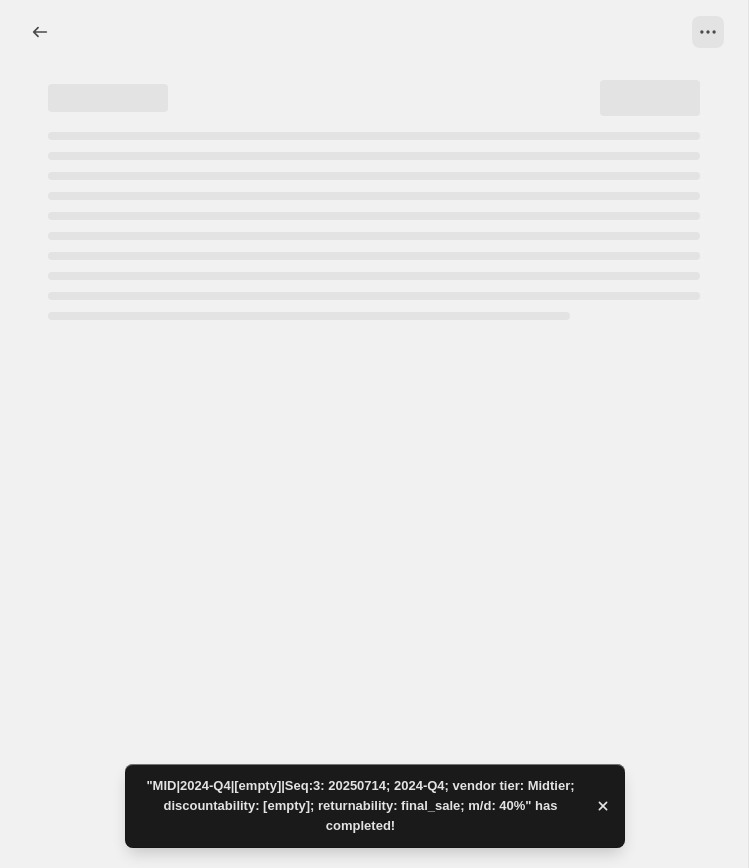scroll, scrollTop: 0, scrollLeft: 0, axis: both 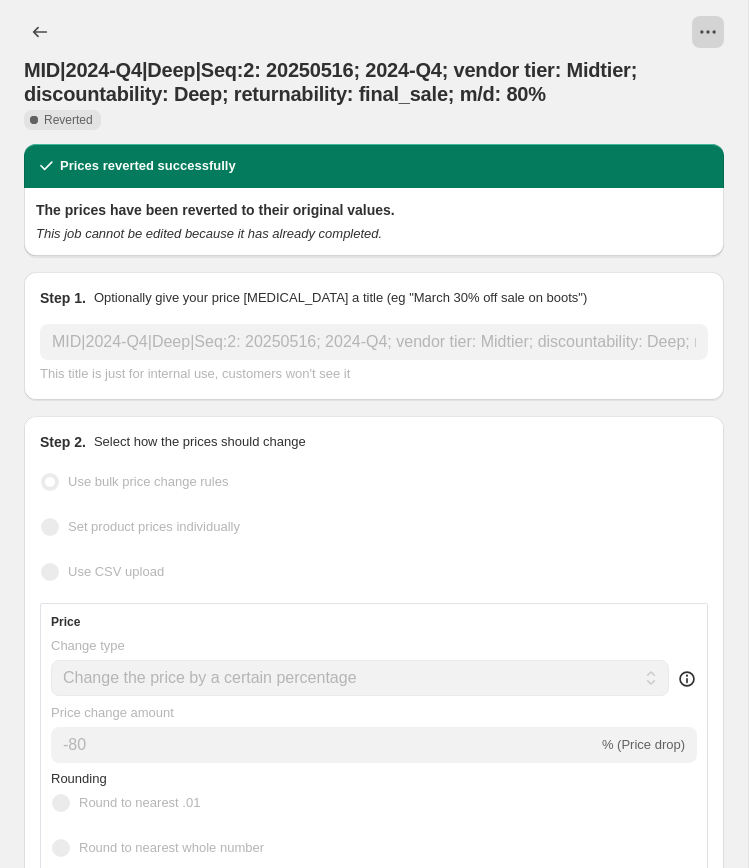 click 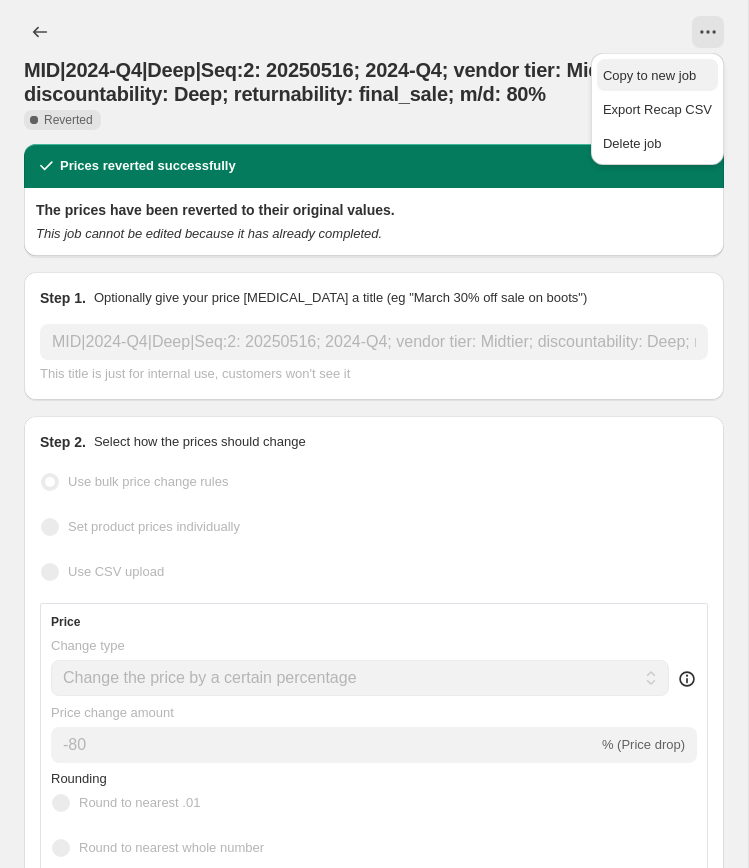click on "Copy to new job" at bounding box center (649, 75) 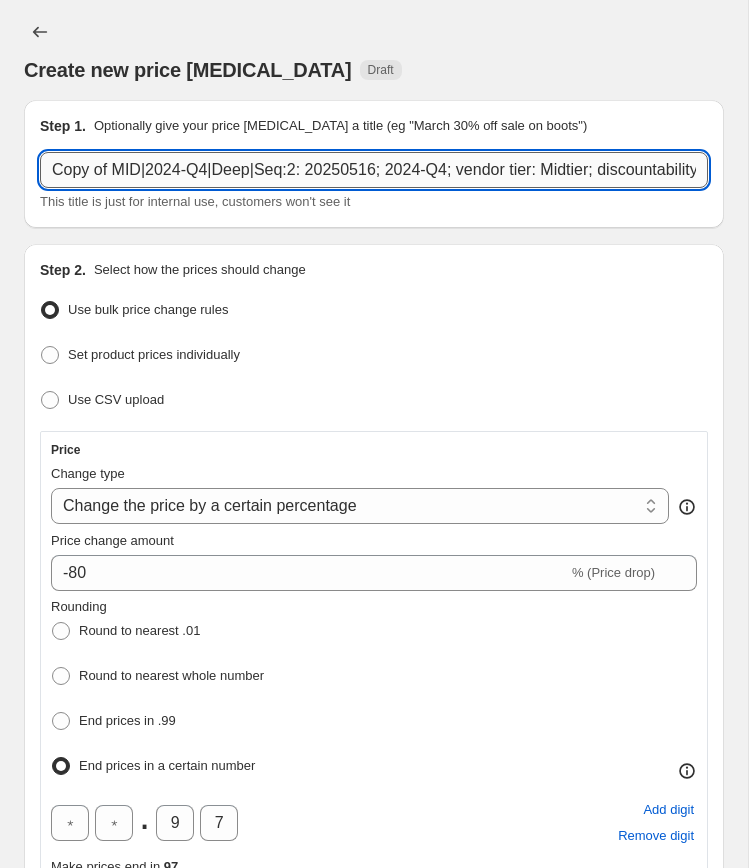 click on "Copy of MID|2024-Q4|Deep|Seq:2: 20250516; 2024-Q4; vendor tier: Midtier; discountability: Deep; returnability: final_sale; m/d: 80%" at bounding box center (374, 170) 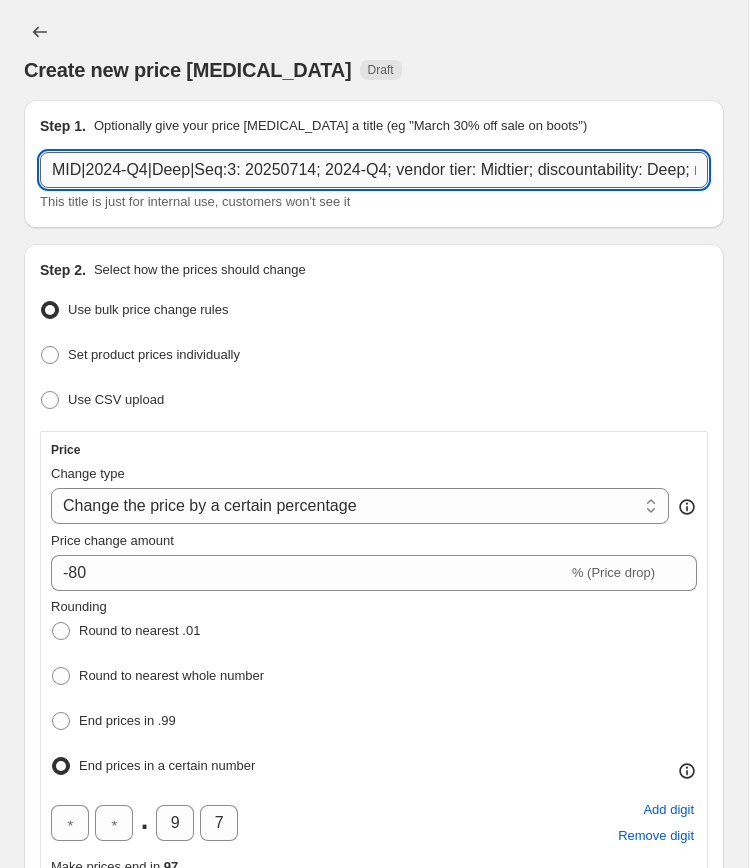 scroll, scrollTop: 0, scrollLeft: 271, axis: horizontal 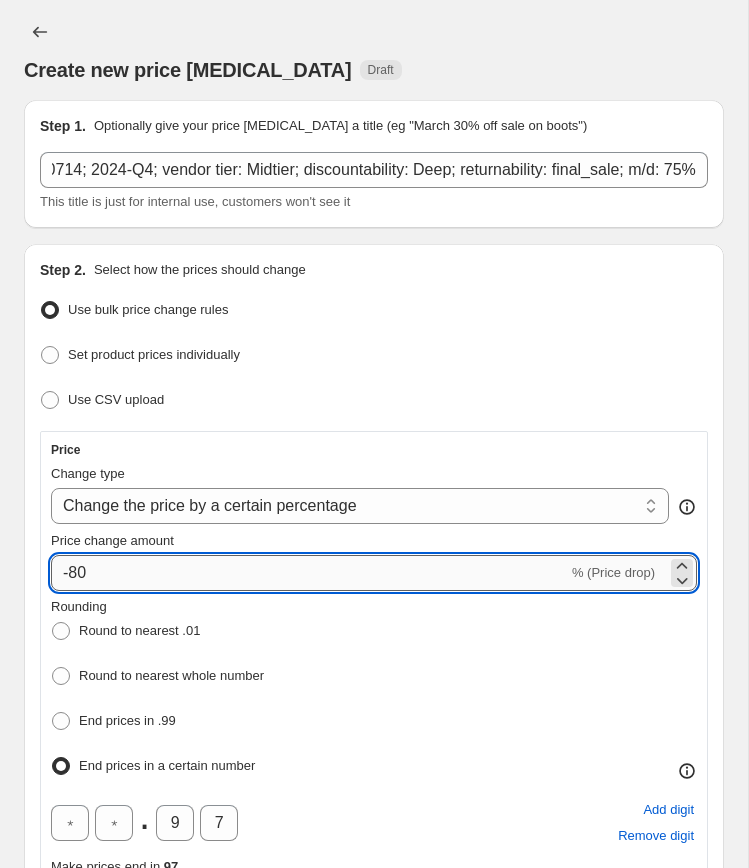 click on "-80" at bounding box center (309, 573) 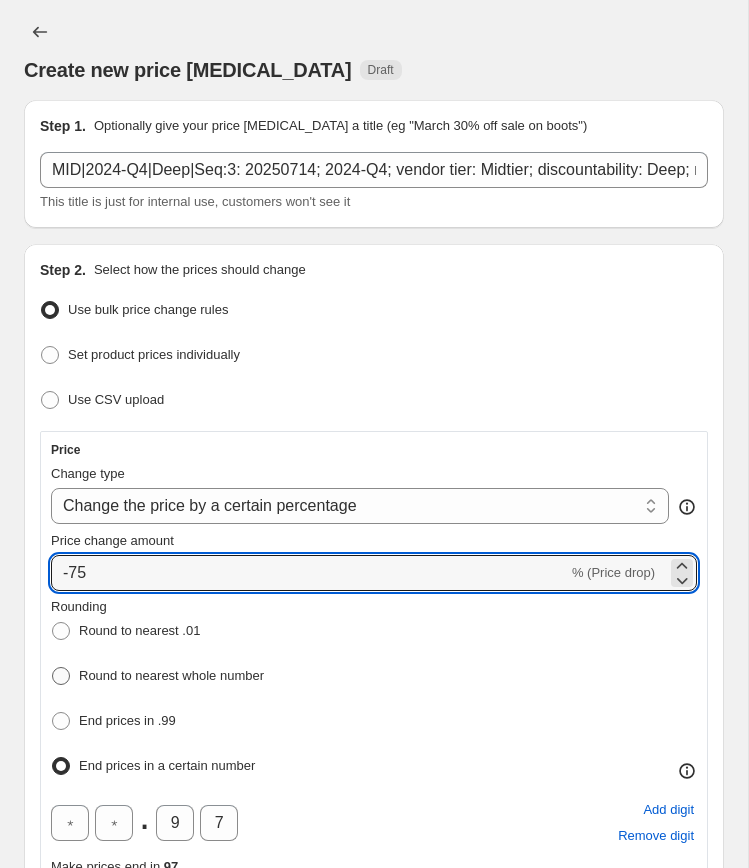 click on "Round to nearest whole number" at bounding box center (171, 675) 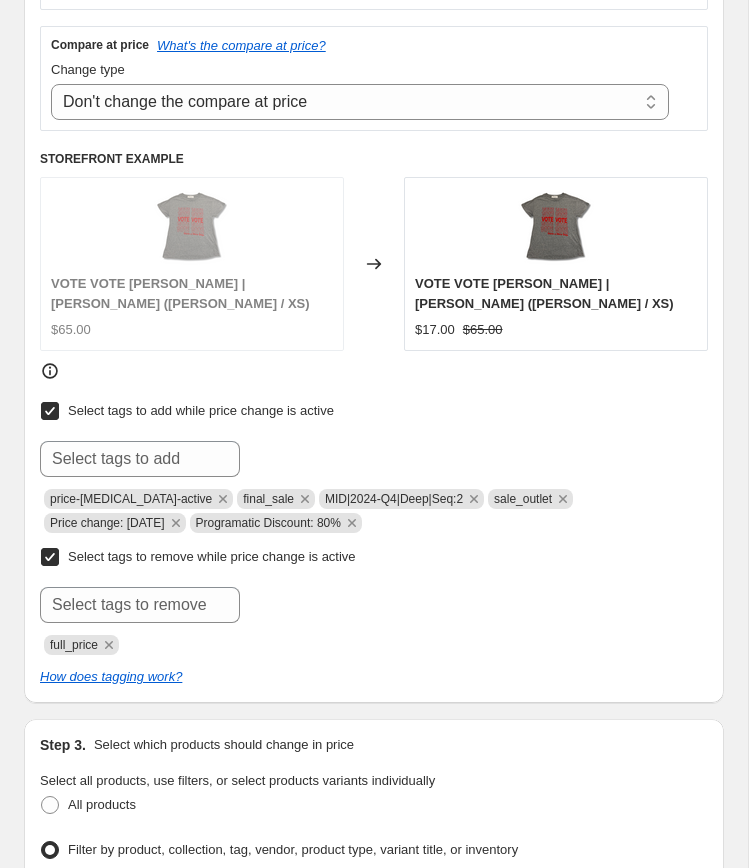 scroll, scrollTop: 833, scrollLeft: 0, axis: vertical 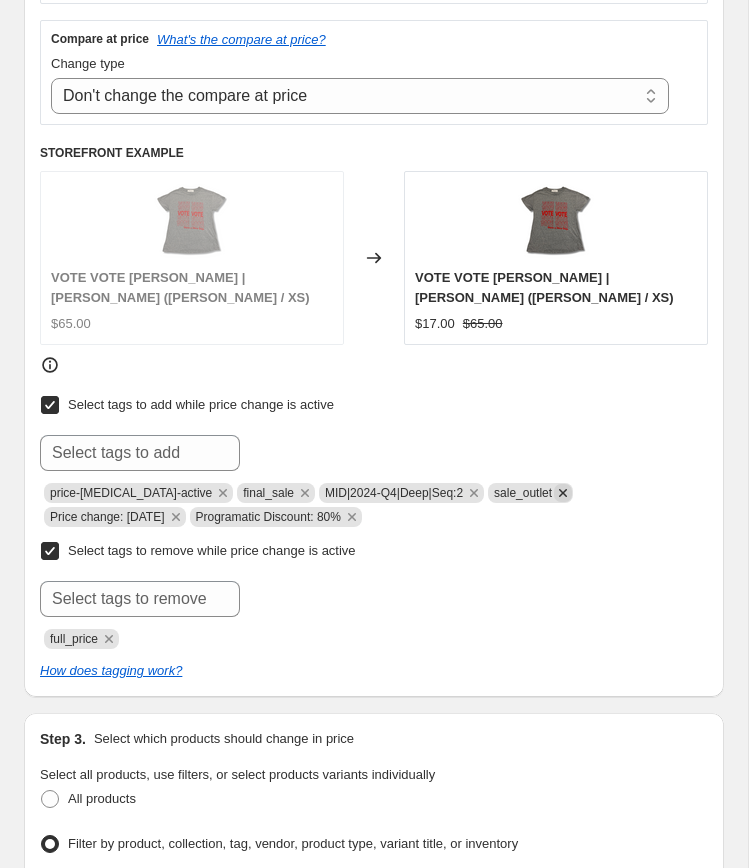 click 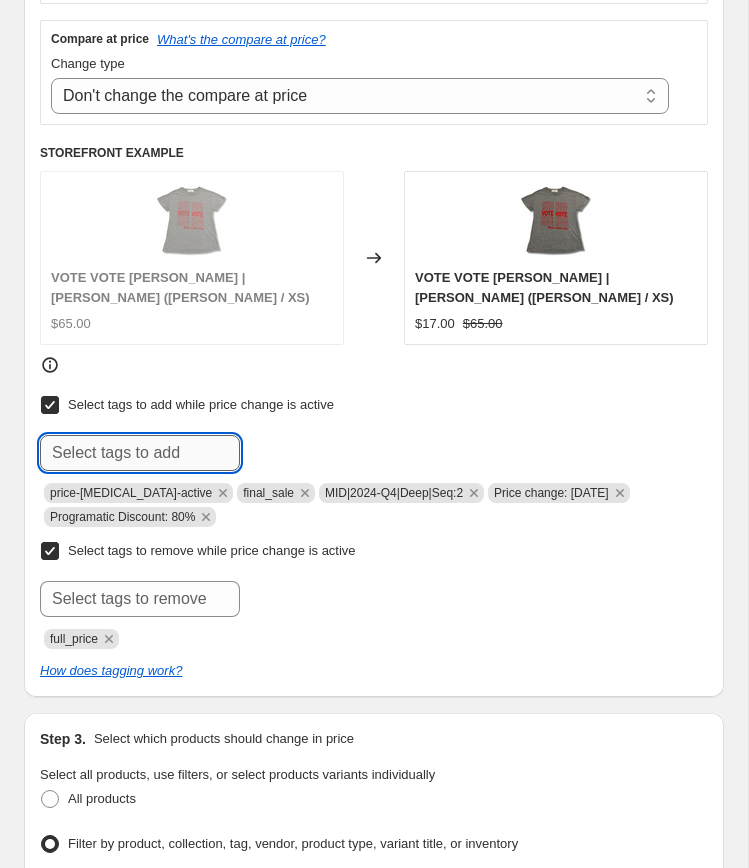 click at bounding box center [140, 453] 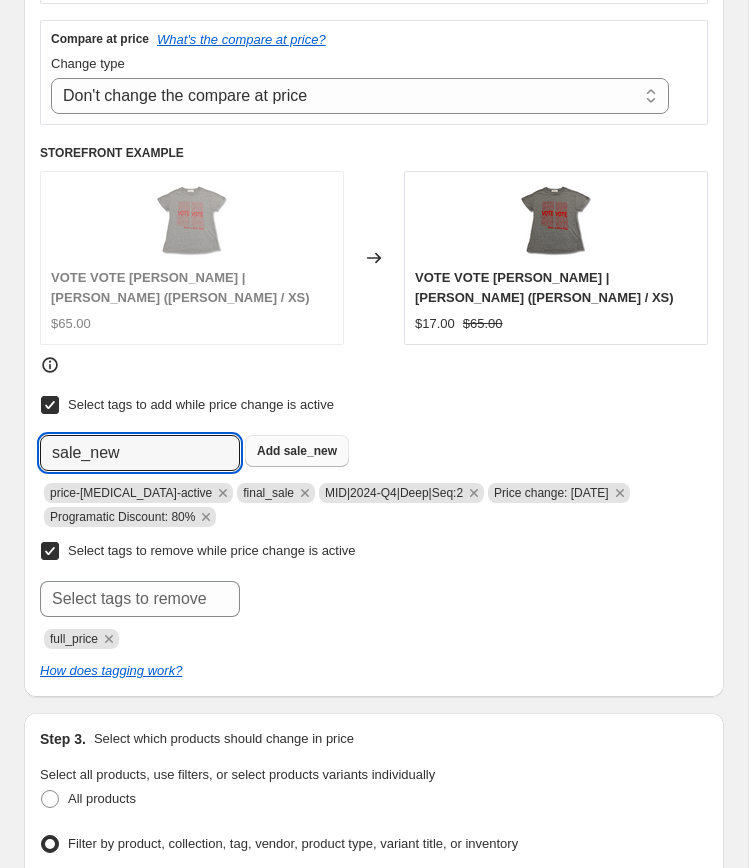 click on "sale_new" at bounding box center [310, 451] 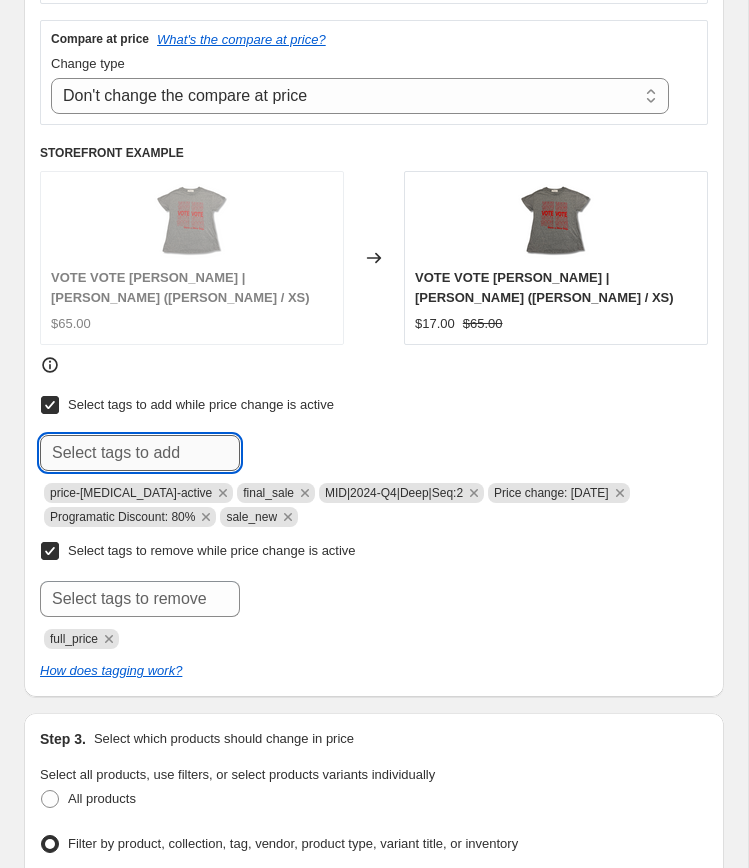 click at bounding box center (140, 453) 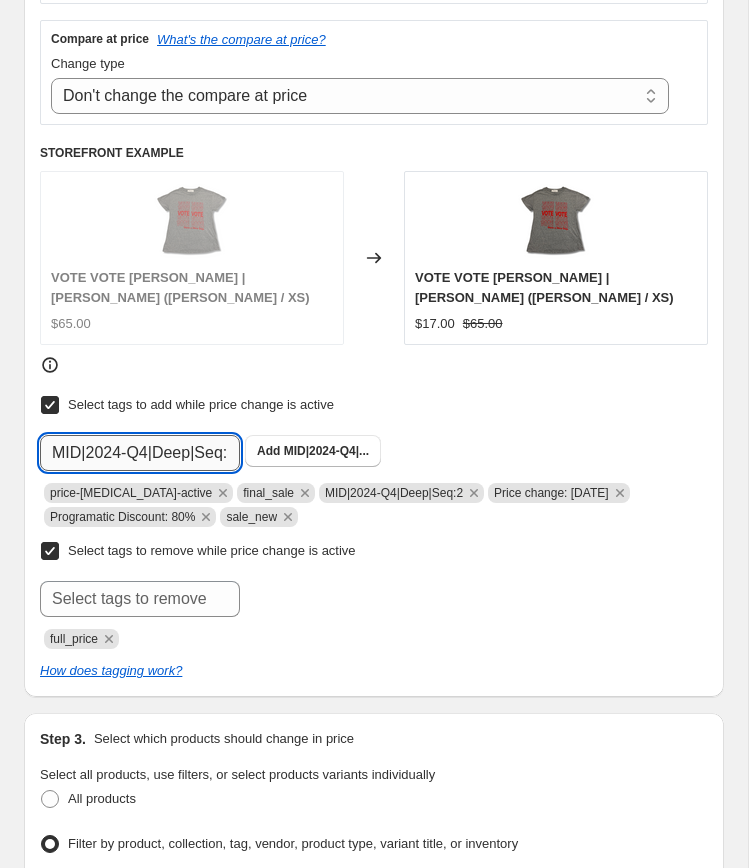 scroll, scrollTop: 0, scrollLeft: 14, axis: horizontal 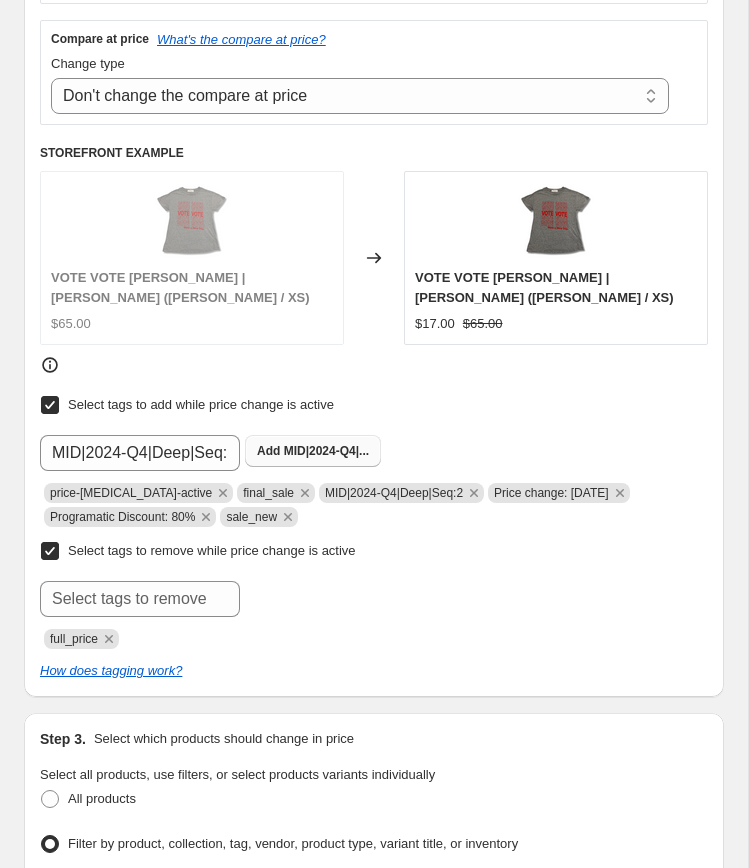 click on "MID|2024-Q4|..." at bounding box center [326, 451] 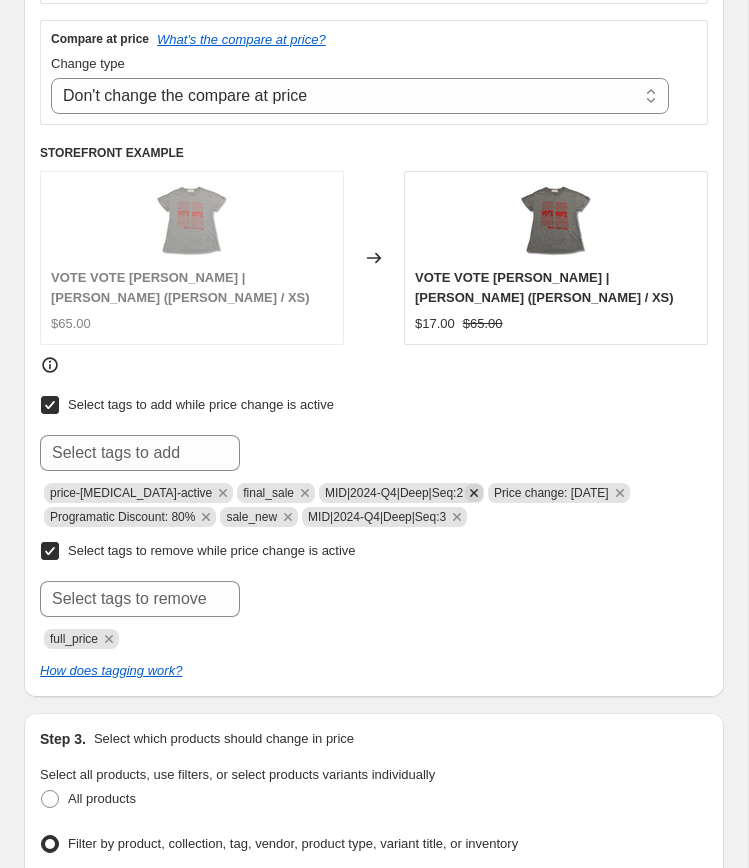click 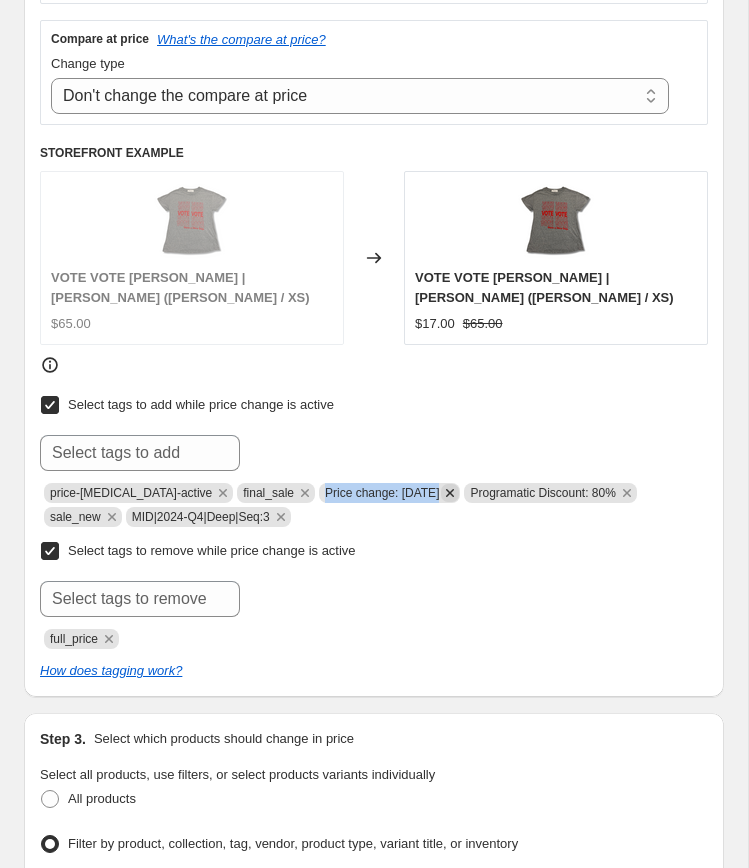copy on "Price change: 5-16-25" 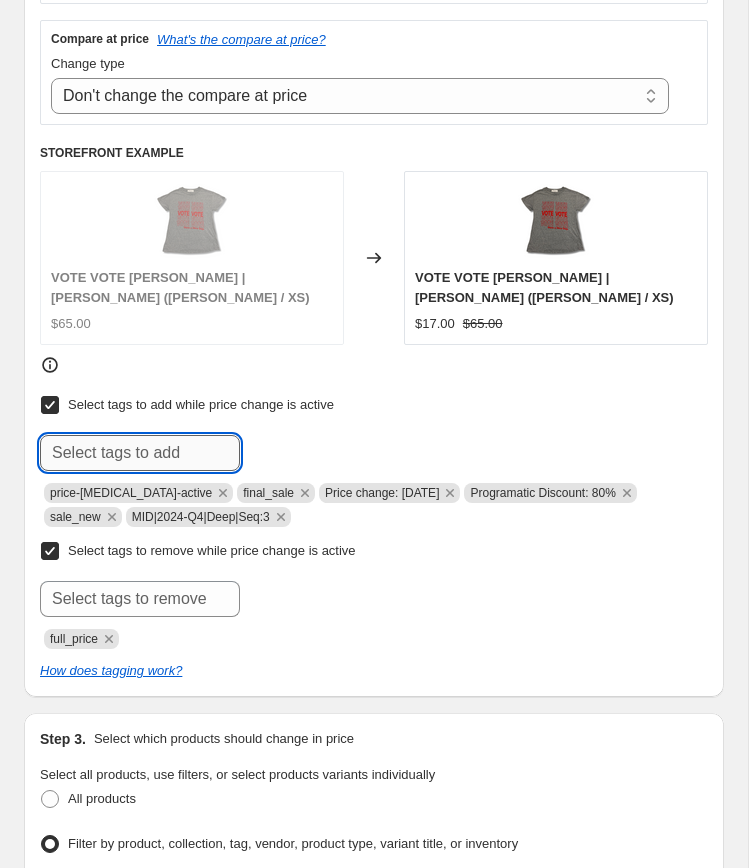 click at bounding box center (140, 453) 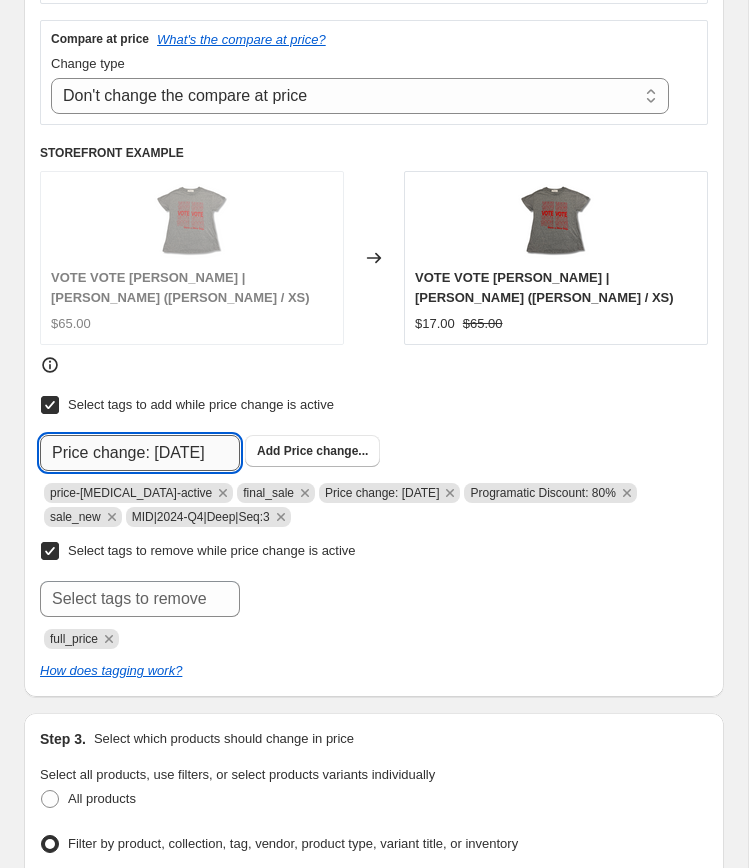 click on "Price change: 5-16-25" at bounding box center (140, 453) 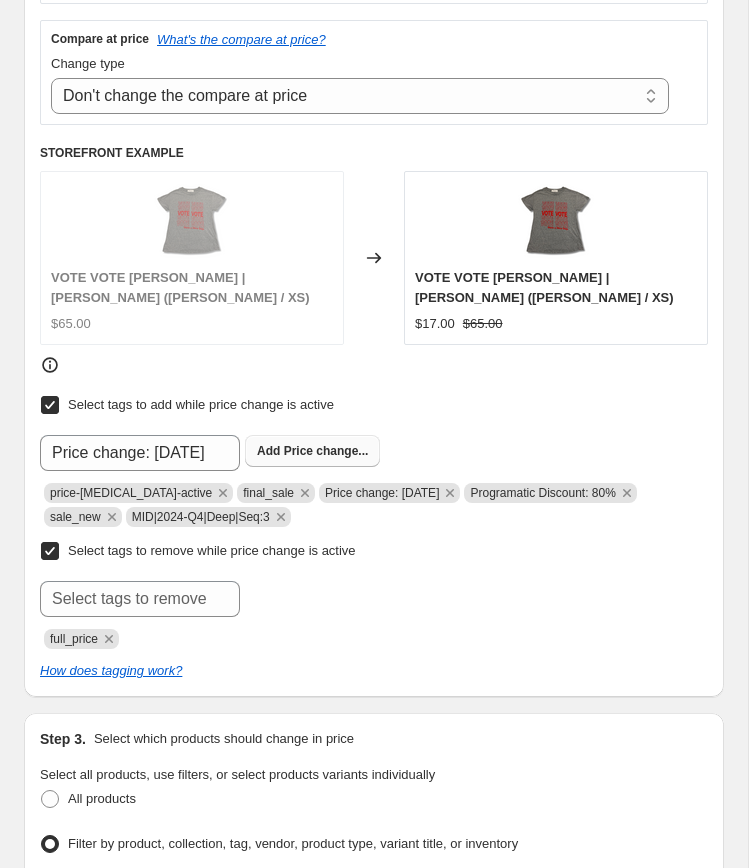 click on "Price change..." at bounding box center (326, 451) 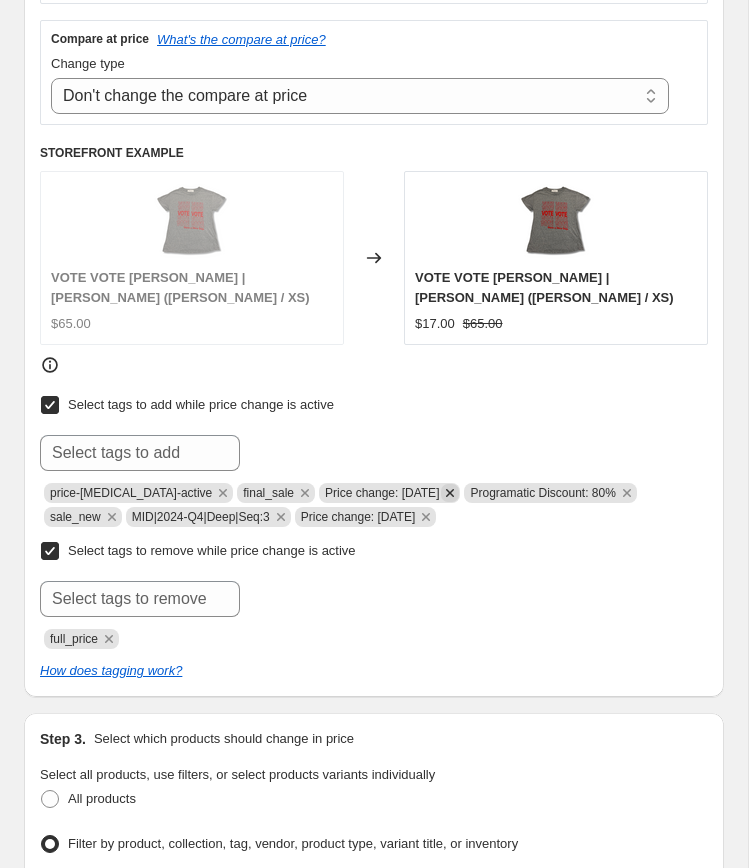 click 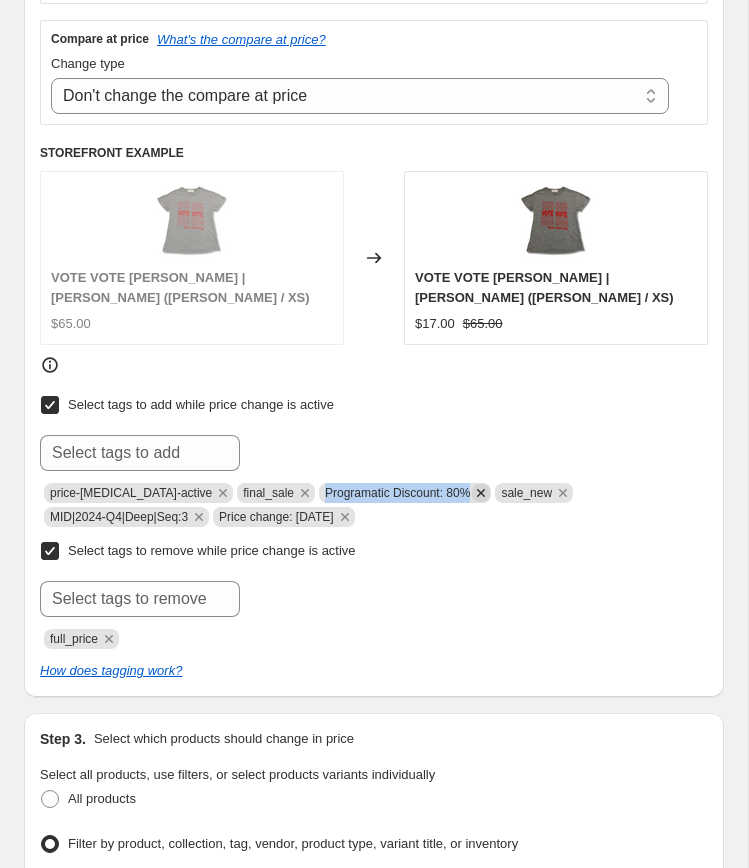 copy on "Programatic Discount: 80%" 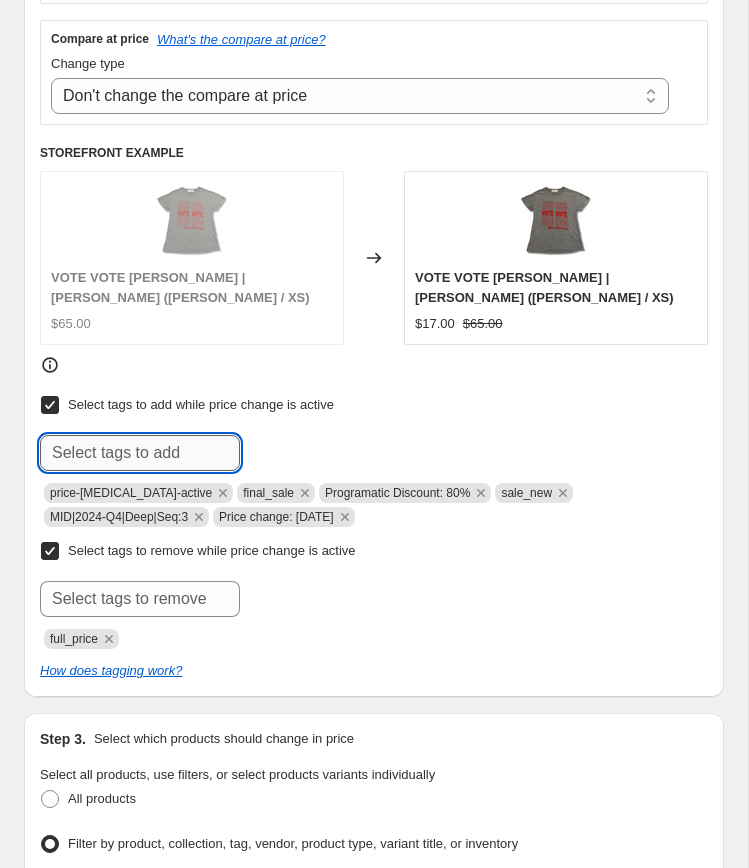 click at bounding box center [140, 453] 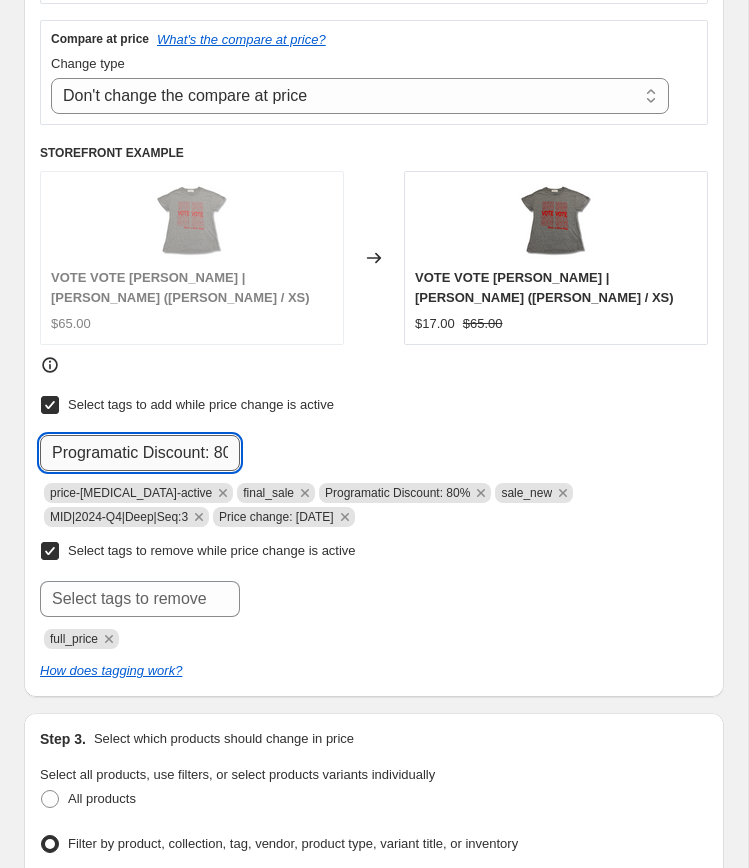 scroll, scrollTop: 0, scrollLeft: 26, axis: horizontal 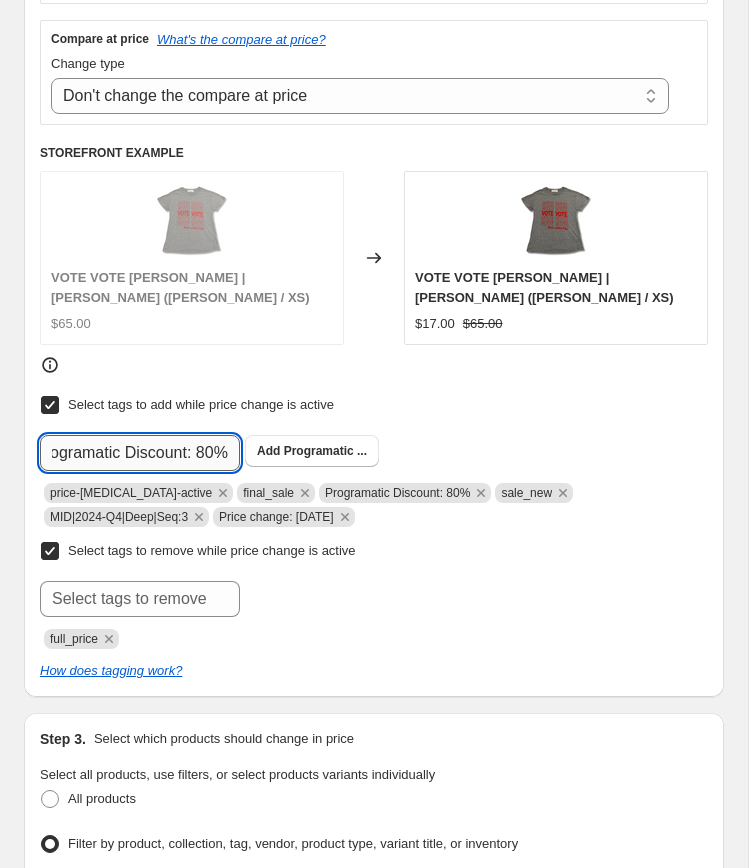click on "Programatic Discount: 80%" at bounding box center (140, 453) 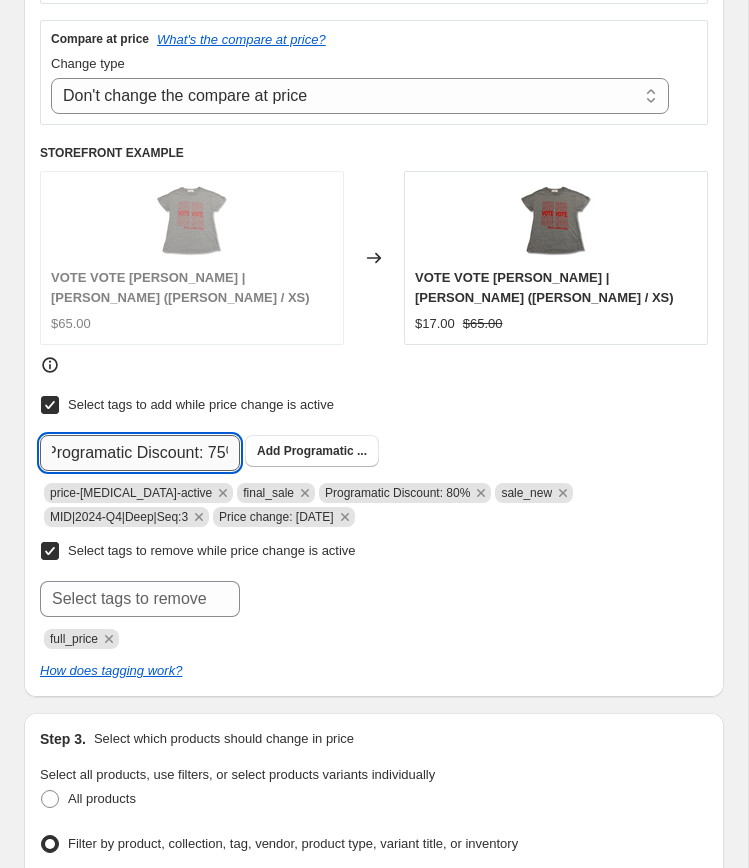 scroll, scrollTop: 0, scrollLeft: 10, axis: horizontal 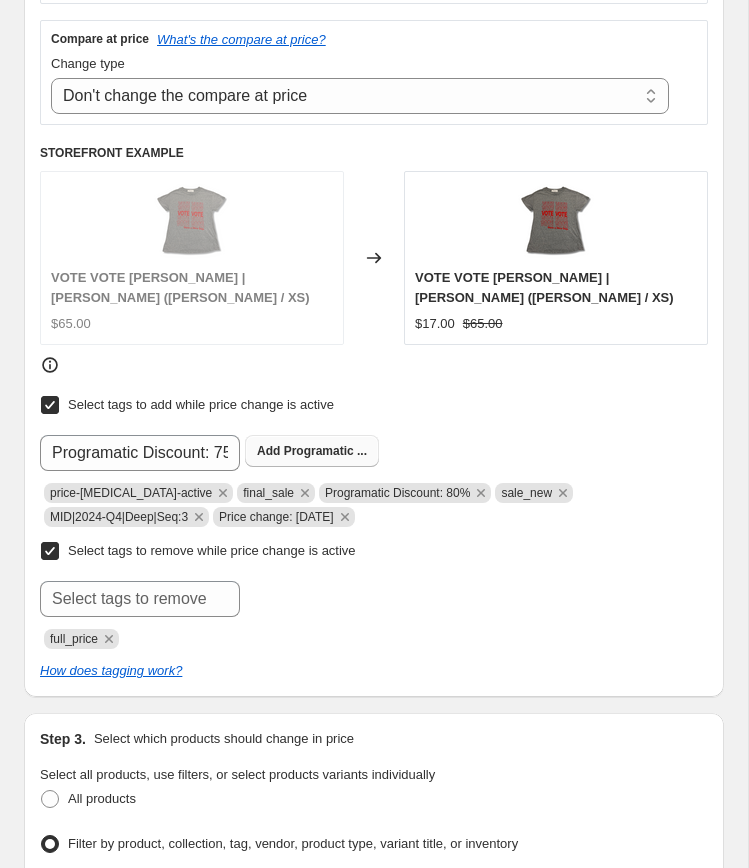 click on "Add   Programatic ..." at bounding box center (312, 451) 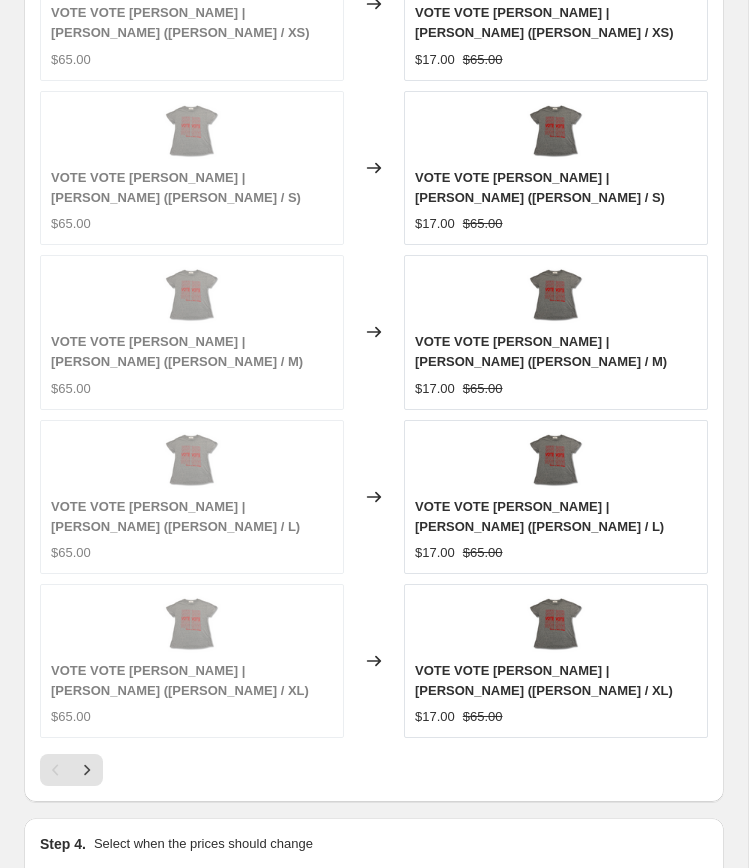 scroll, scrollTop: 2854, scrollLeft: 0, axis: vertical 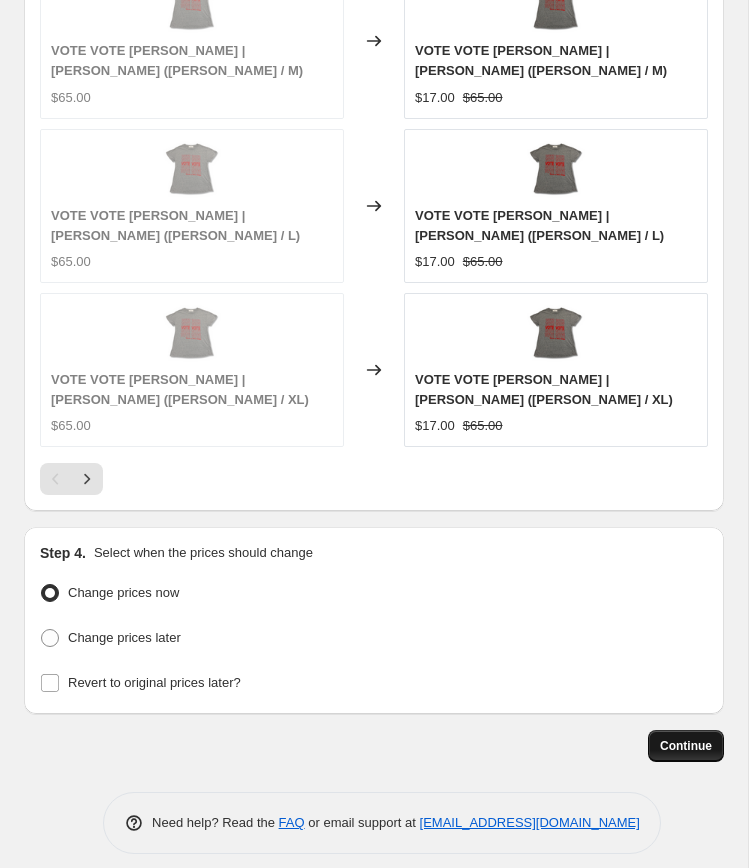 click on "Continue" at bounding box center (686, 746) 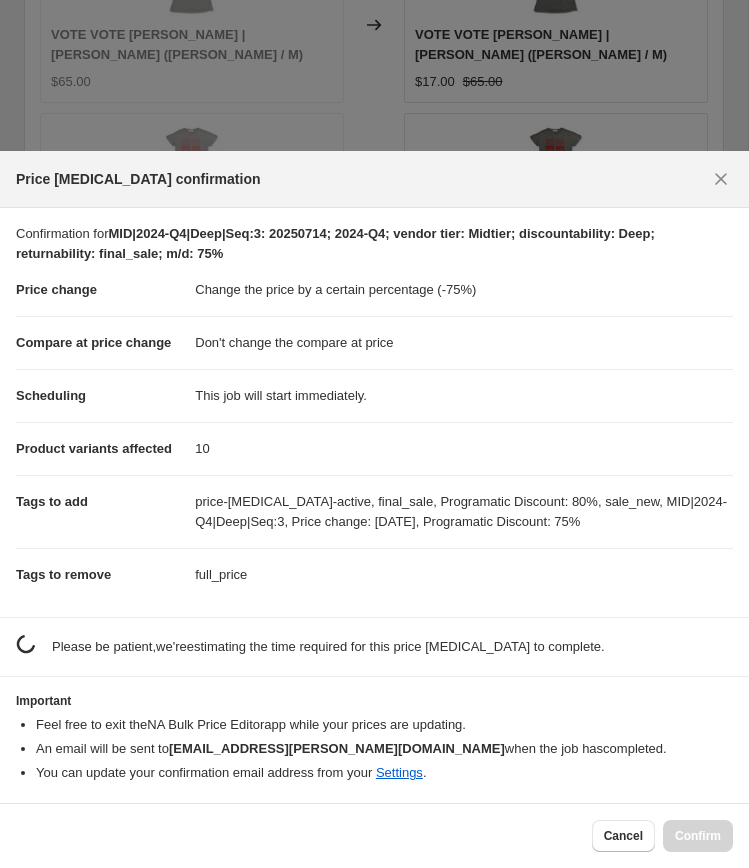 scroll, scrollTop: 0, scrollLeft: 0, axis: both 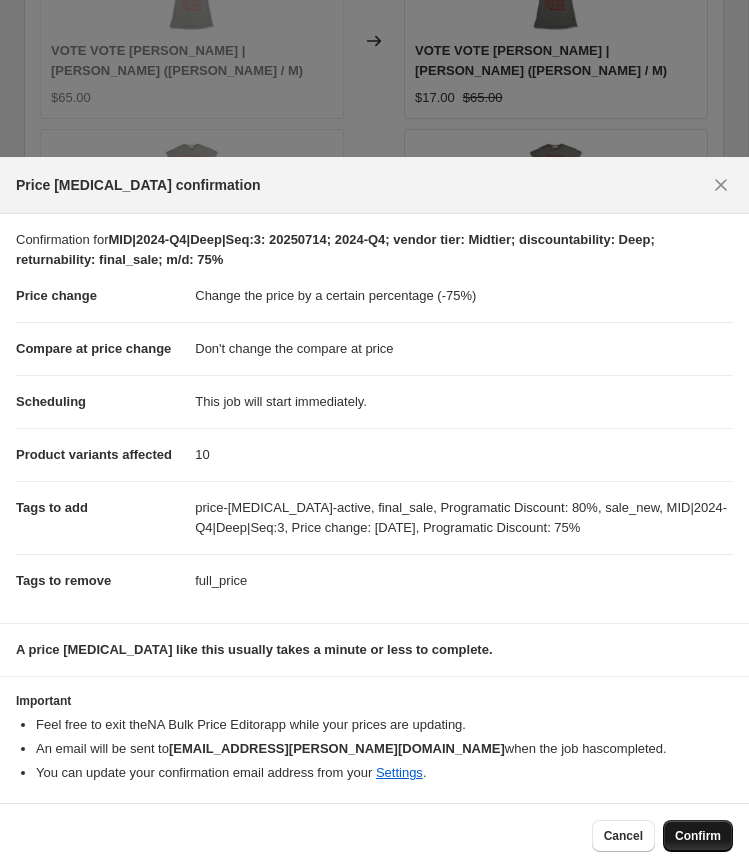 click on "Confirm" at bounding box center [698, 836] 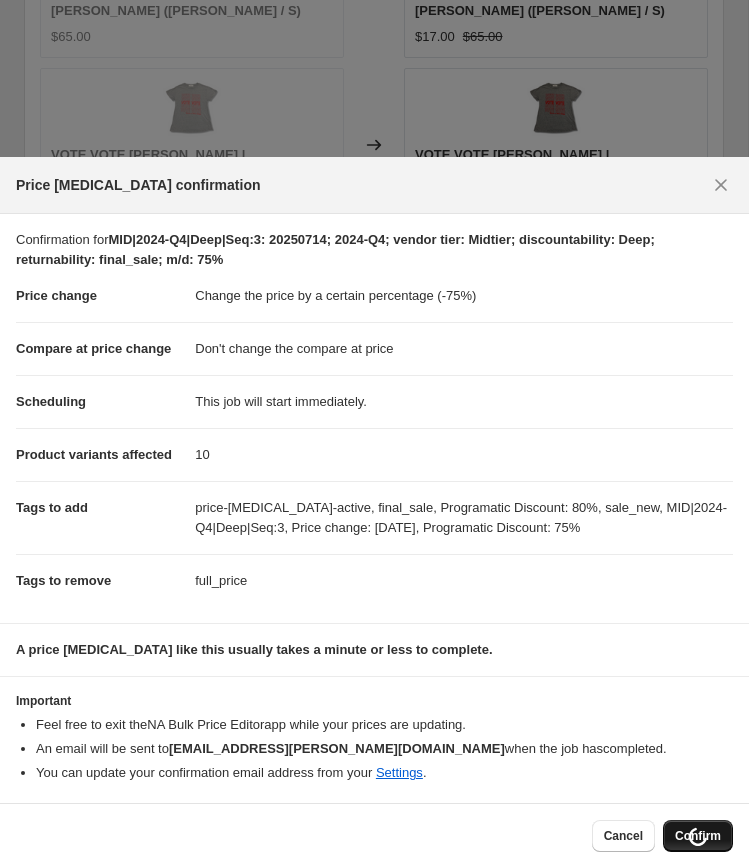 scroll, scrollTop: 2958, scrollLeft: 0, axis: vertical 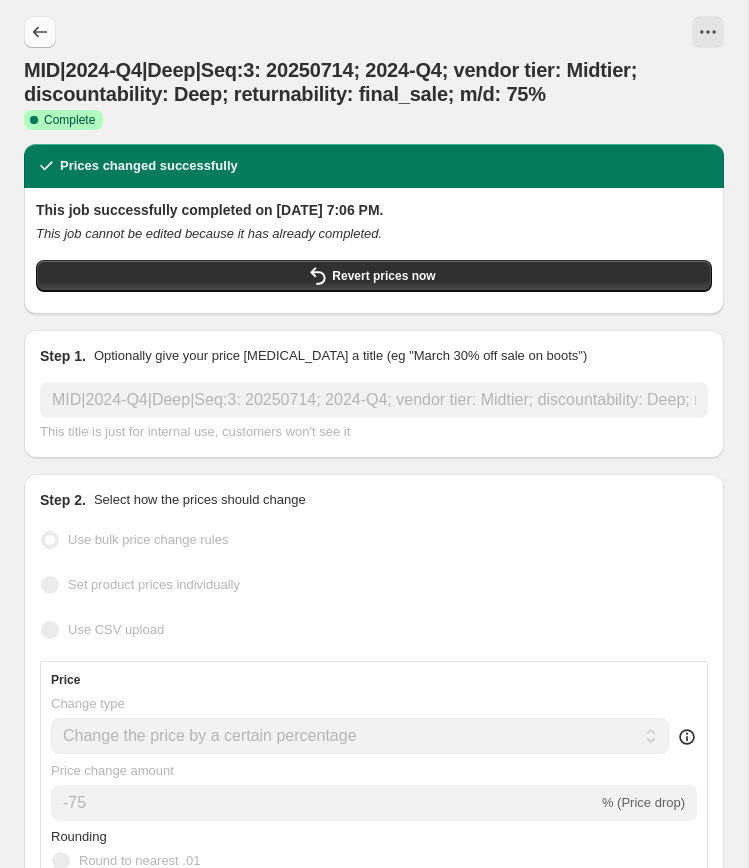 click 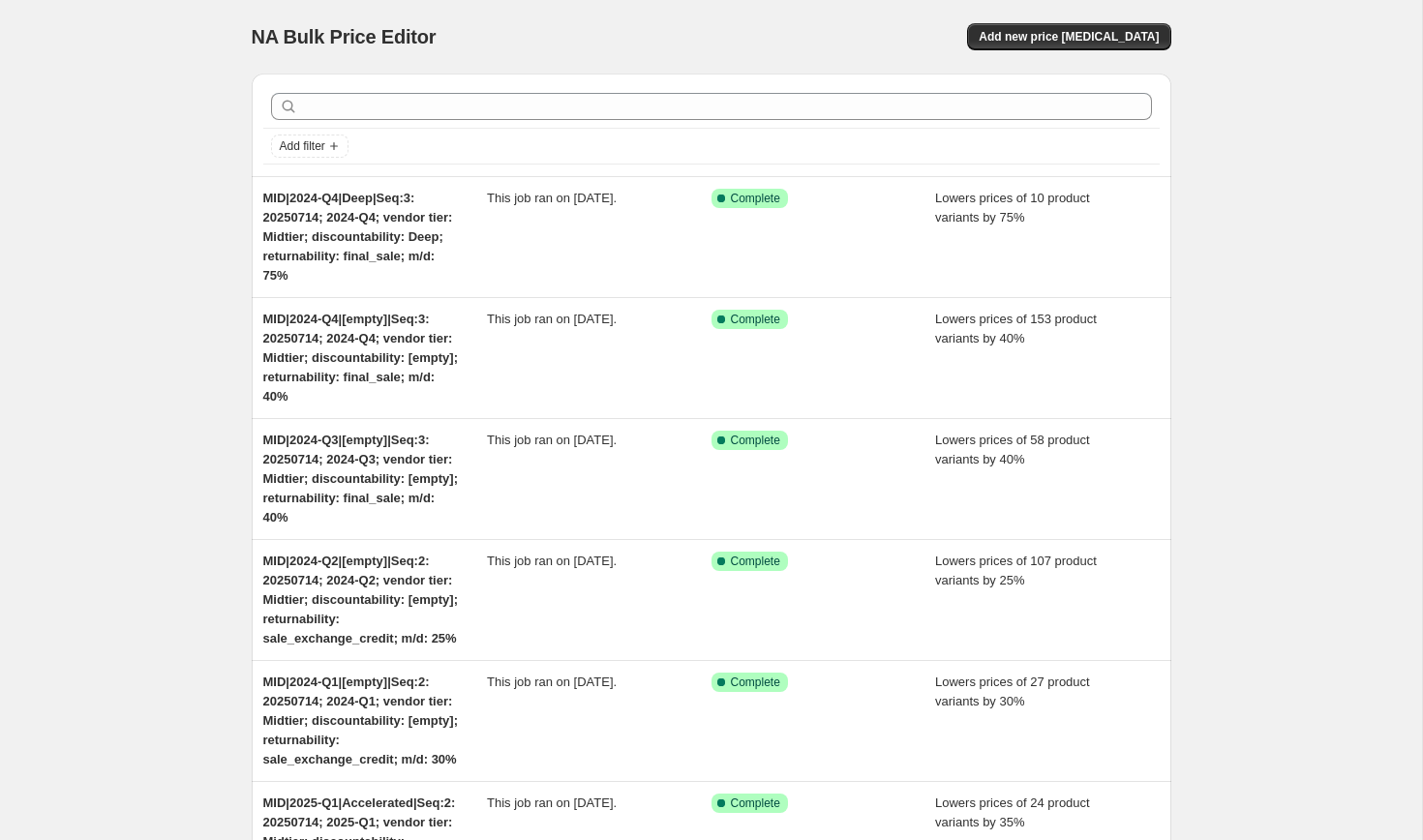 click on "NA Bulk Price Editor. This page is ready NA Bulk Price Editor Add new price change job Add filter   MID|2024-Q4|Deep|Seq:3: 20250714; 2024-Q4; vendor tier: Midtier; discountability: Deep; returnability: final_sale; m/d: 75% This job ran on July 14, 2025. Success Complete Complete Lowers prices of 10 product variants by 75% MID|2024-Q4|[empty]|Seq:3: 20250714; 2024-Q4; vendor tier: Midtier; discountability: [empty]; returnability: final_sale; m/d: 40% This job ran on July 14, 2025. Success Complete Complete Lowers prices of 153 product variants by 40% MID|2024-Q3|[empty]|Seq:3: 20250714; 2024-Q3; vendor tier: Midtier; discountability: [empty]; returnability: final_sale; m/d: 40% This job ran on July 14, 2025. Success Complete Complete Lowers prices of 58 product variants by 40% MID|2024-Q2|[empty]|Seq:2: 20250714; 2024-Q2; vendor tier: Midtier; discountability: [empty]; returnability: sale_exchange_credit; m/d: 25% This job ran on July 14, 2025. Success Complete Complete This job ran on July 14, 2025. Complete" at bounding box center [711, 789] 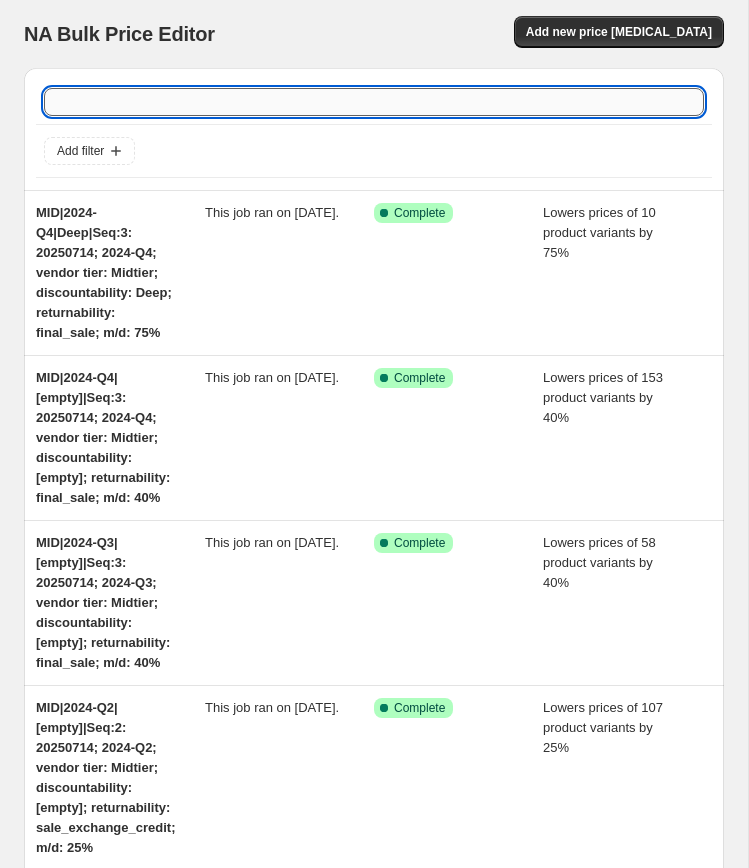 click at bounding box center [374, 102] 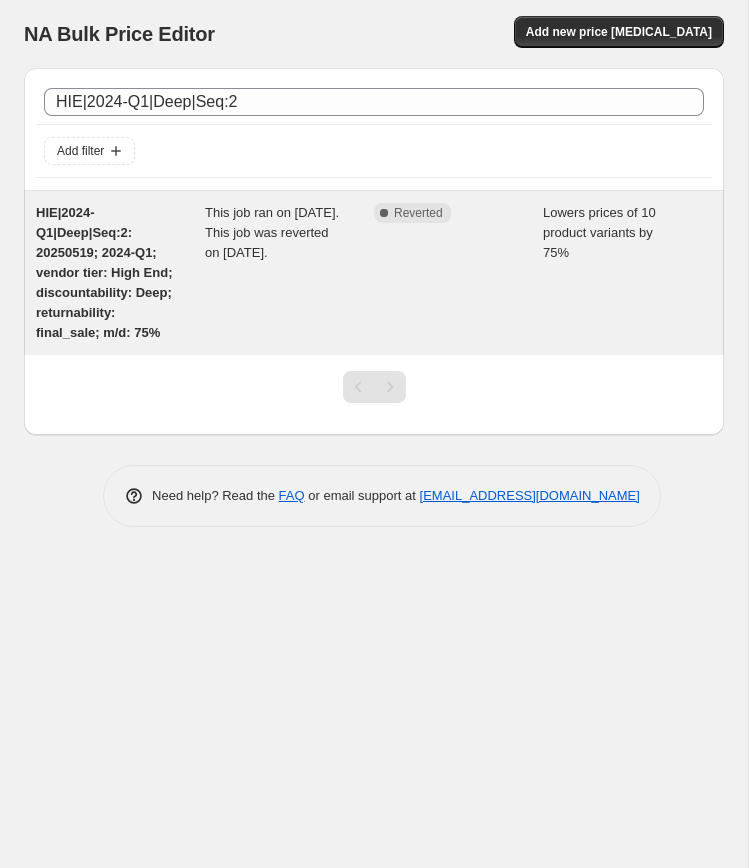 click on "HIE|2024-Q1|Deep|Seq:2: 20250519; 2024-Q1; vendor tier: High End; discountability: Deep; returnability: final_sale; m/d: 75%" at bounding box center [104, 272] 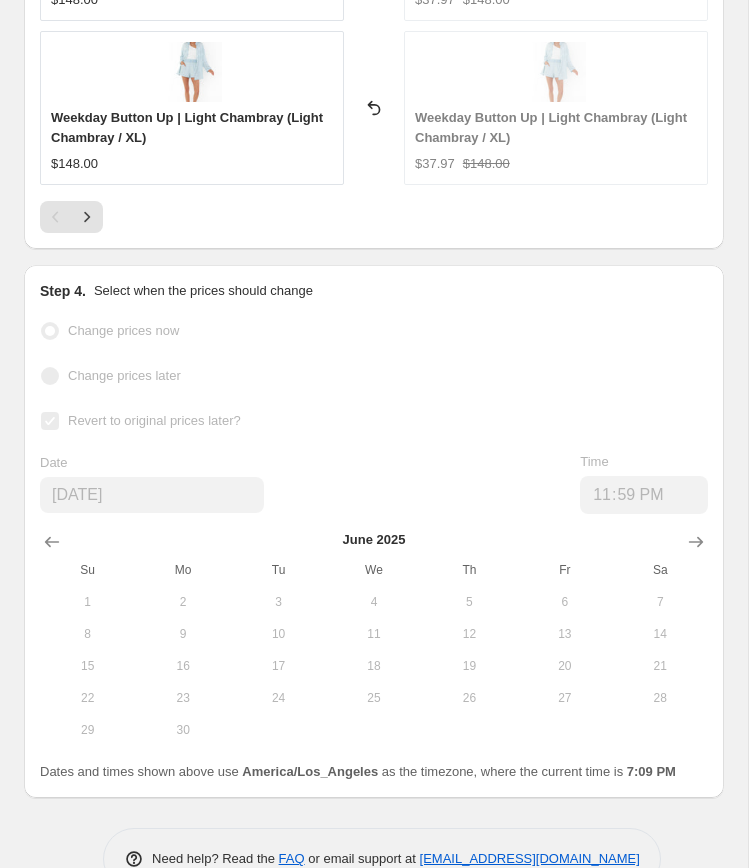 scroll, scrollTop: 3363, scrollLeft: 0, axis: vertical 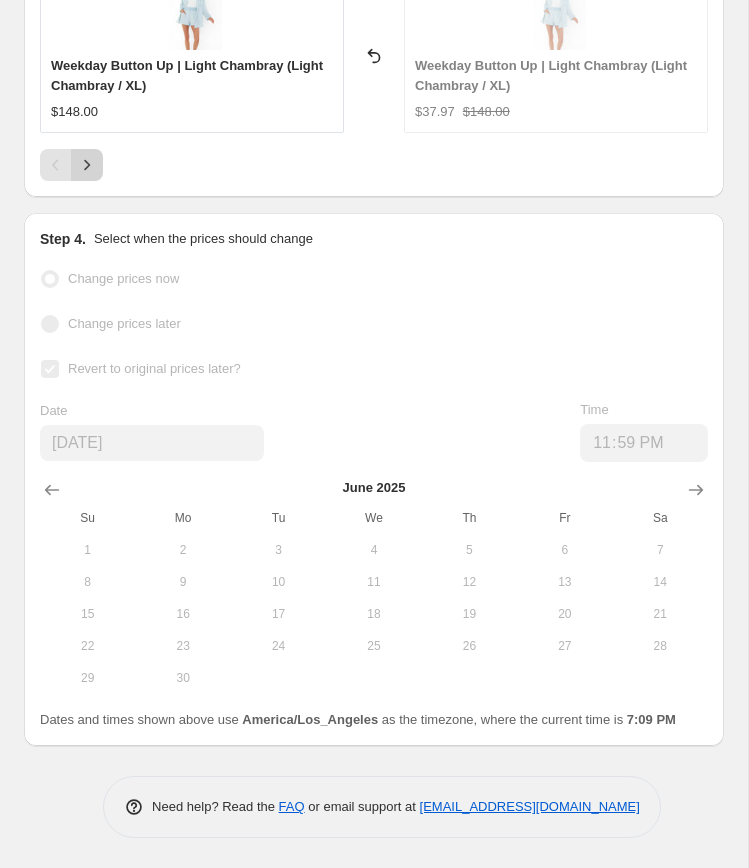 click 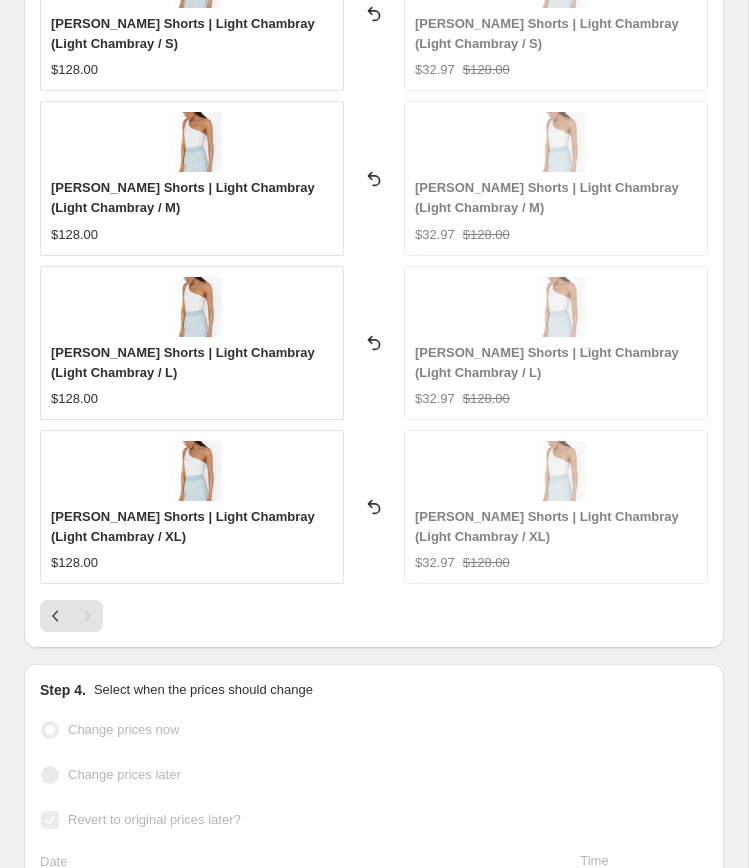 scroll, scrollTop: 2907, scrollLeft: 0, axis: vertical 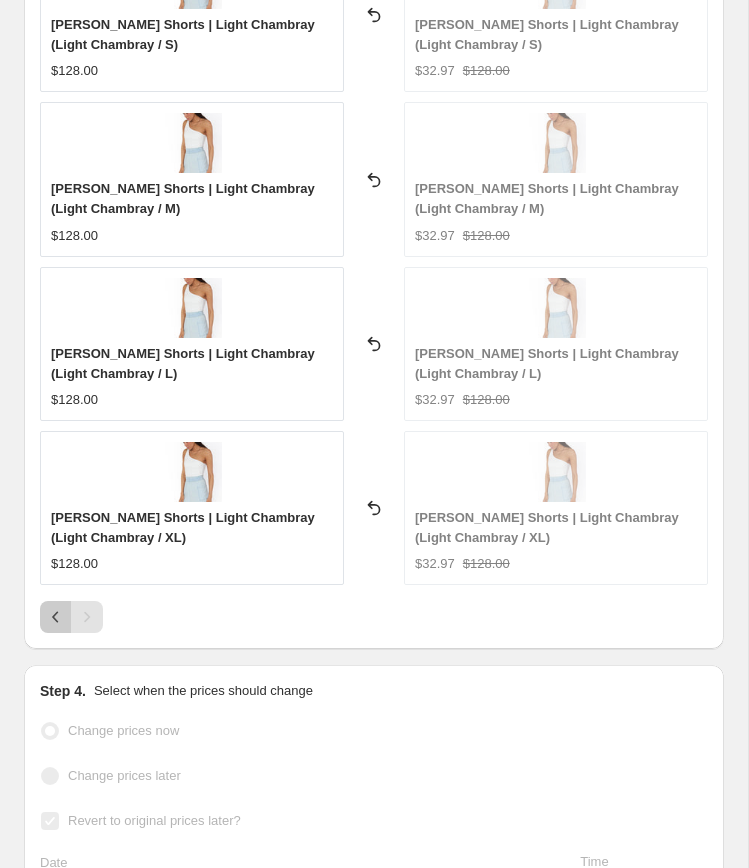 click 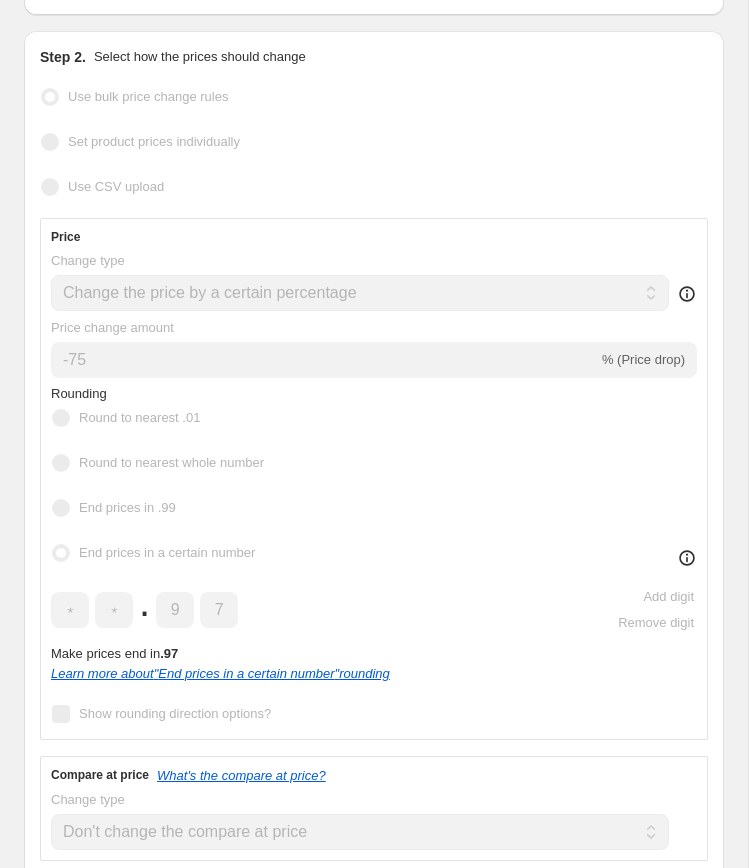 scroll, scrollTop: 0, scrollLeft: 0, axis: both 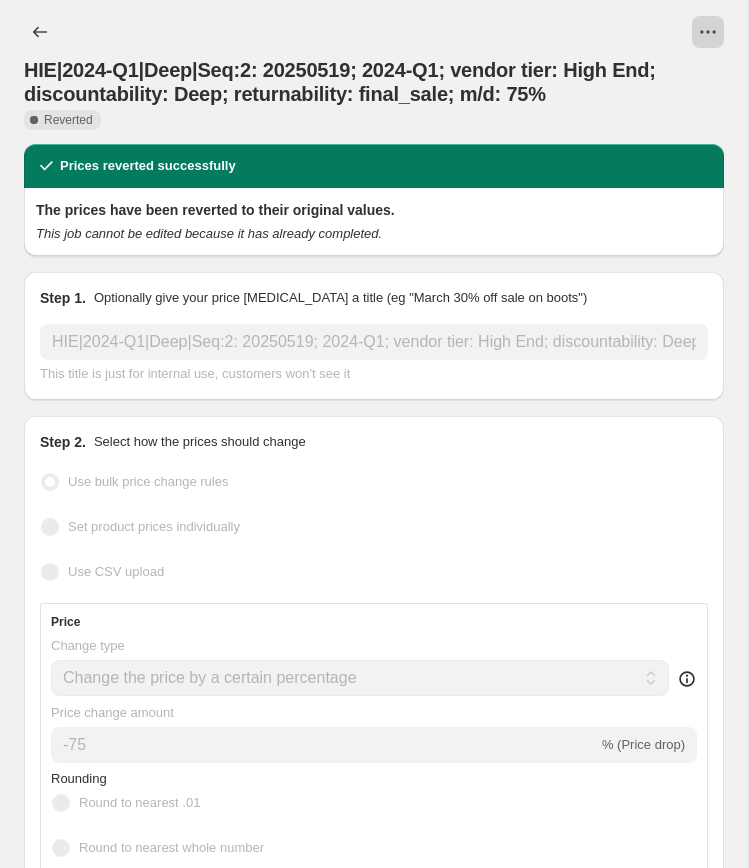 click 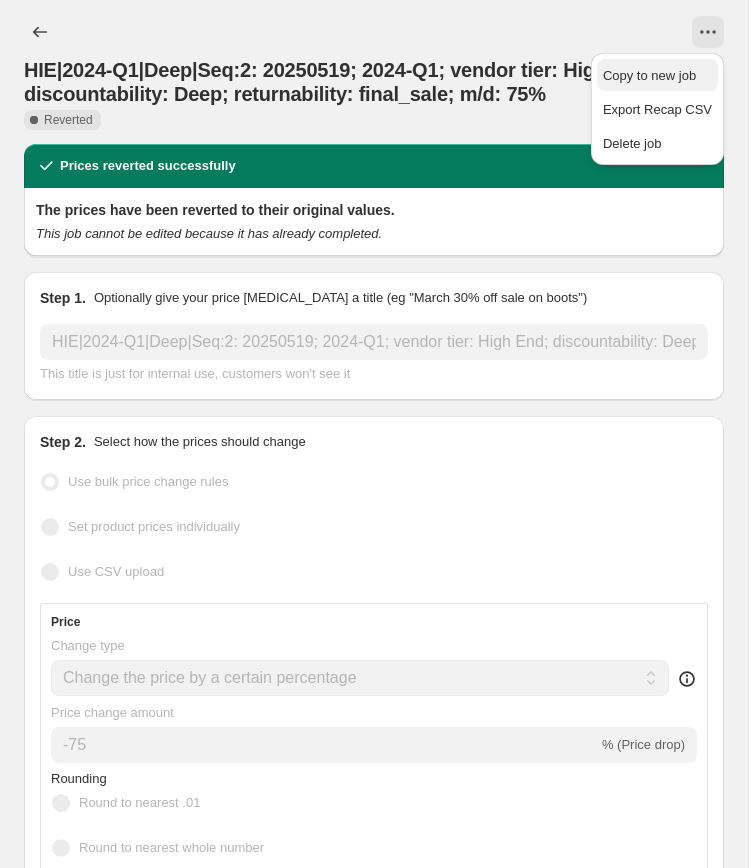 click on "Copy to new job" at bounding box center (649, 75) 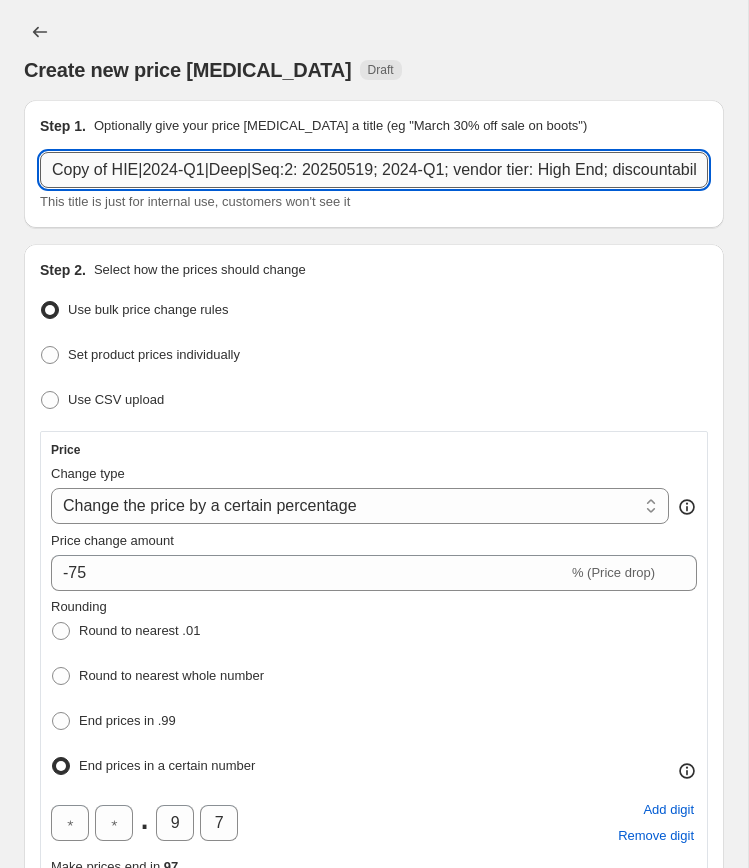 click on "Copy of HIE|2024-Q1|Deep|Seq:2: 20250519; 2024-Q1; vendor tier: High End; discountability: Deep; returnability: final_sale; m/d: 75%" at bounding box center (374, 170) 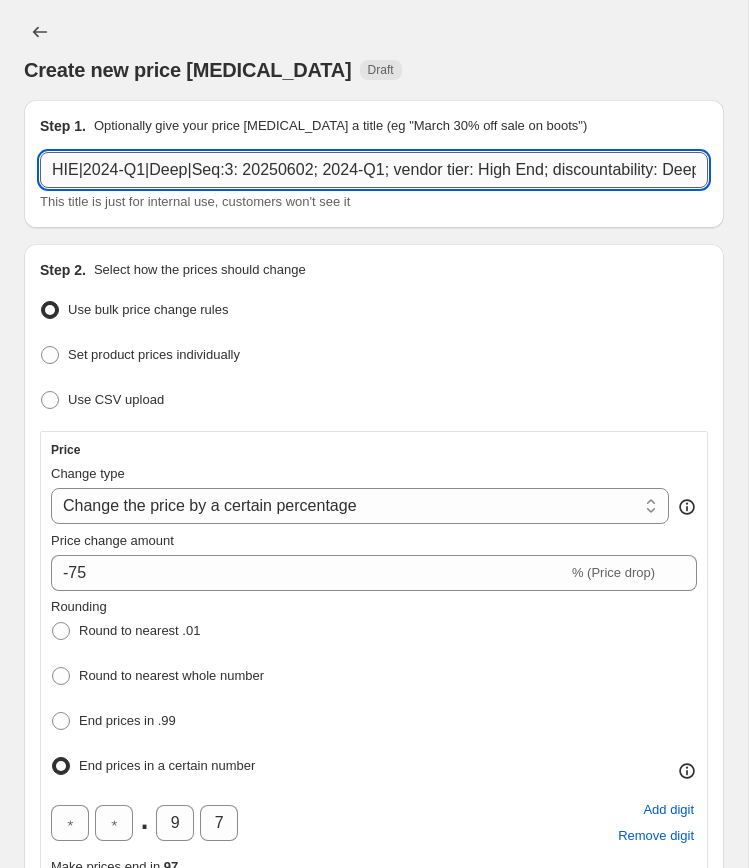 scroll, scrollTop: 0, scrollLeft: 281, axis: horizontal 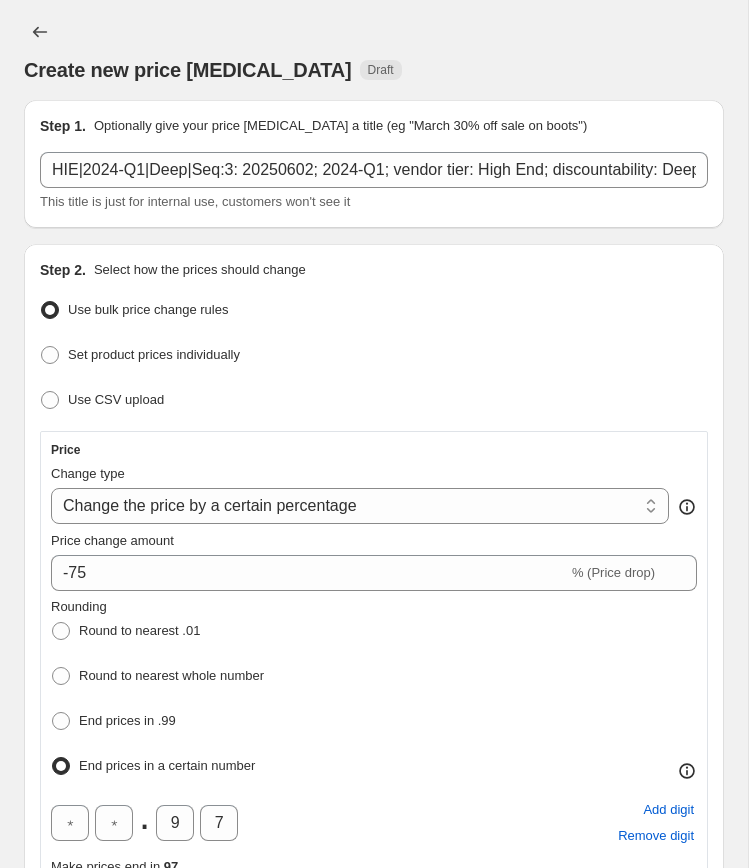 click on "Step 1. Optionally give your price change job a title (eg "March 30% off sale on boots") HIE|2024-Q1|Deep|Seq:3: 20250602; 2024-Q1; vendor tier: High End; discountability: Deep; returnability: final_sale; m/d: 60% This title is just for internal use, customers won't see it Step 2. Select how the prices should change Use bulk price change rules Set product prices individually Use CSV upload Price Change type Change the price to a certain amount Change the price by a certain amount Change the price by a certain percentage Change the price to the current compare at price (price before sale) Change the price by a certain amount relative to the compare at price Change the price by a certain percentage relative to the compare at price Don't change the price Change the price by a certain percentage relative to the cost per item Change price to certain cost margin Change the price by a certain percentage Price change amount -75 % (Price drop) Rounding Round to nearest .01 Round to nearest whole number . 9 7 Add digit" at bounding box center [366, 1859] 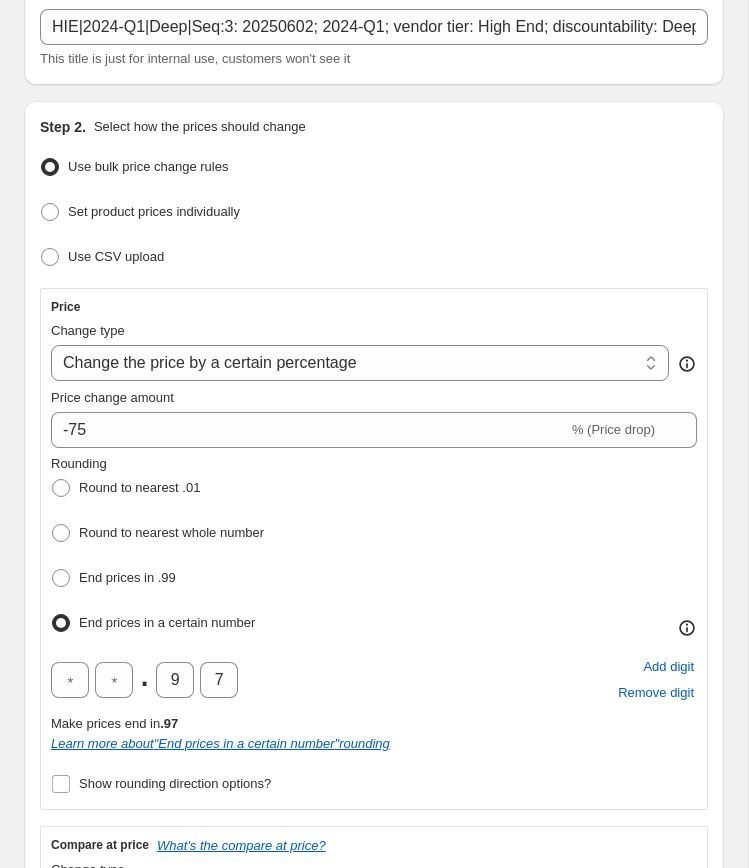 scroll, scrollTop: 201, scrollLeft: 0, axis: vertical 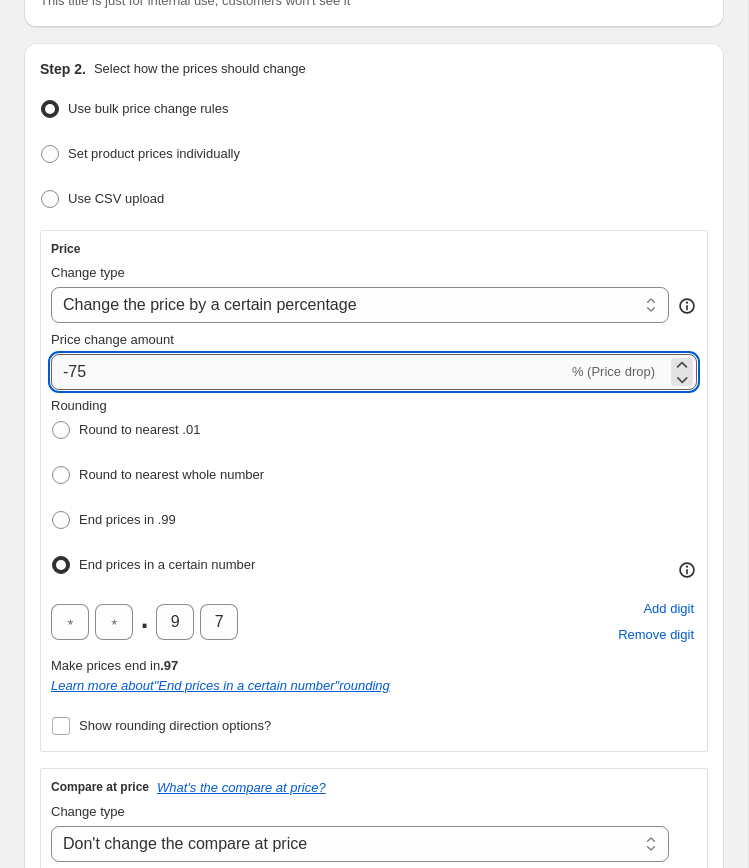 click on "-75" at bounding box center [309, 372] 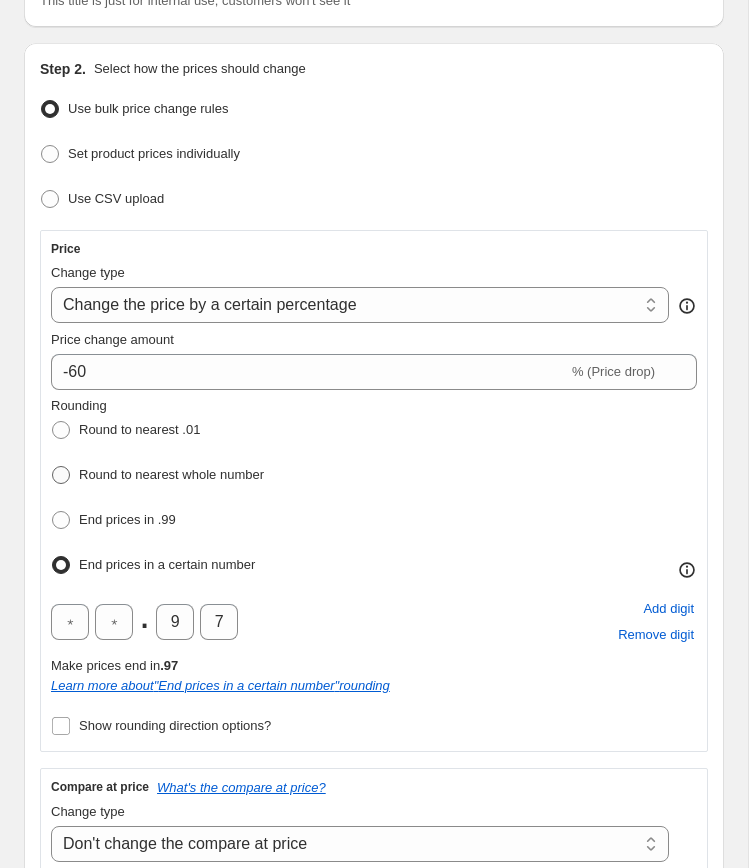 click on "Round to nearest whole number" at bounding box center (171, 474) 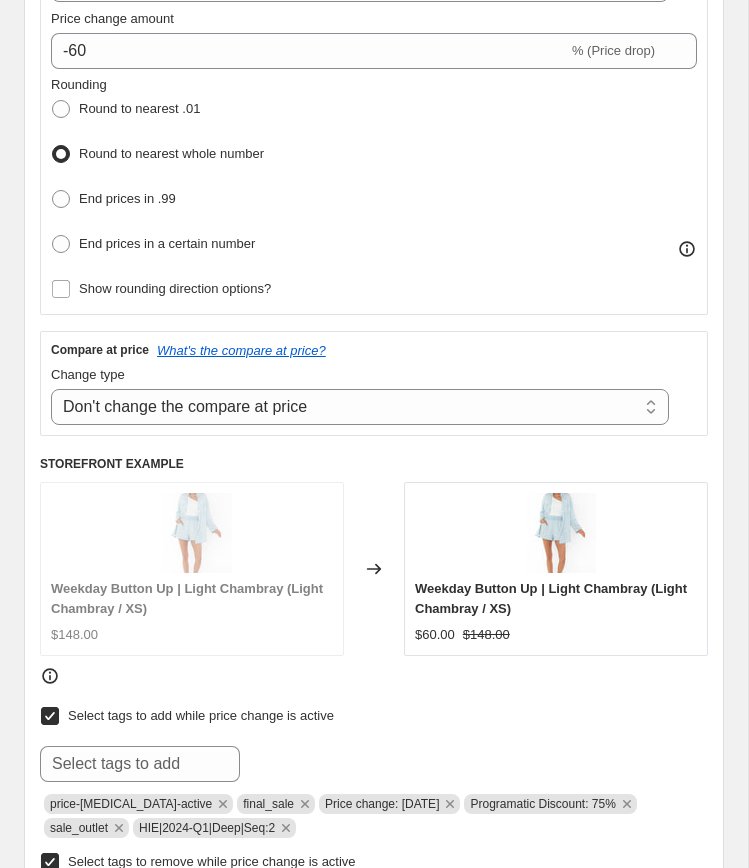 scroll, scrollTop: 532, scrollLeft: 0, axis: vertical 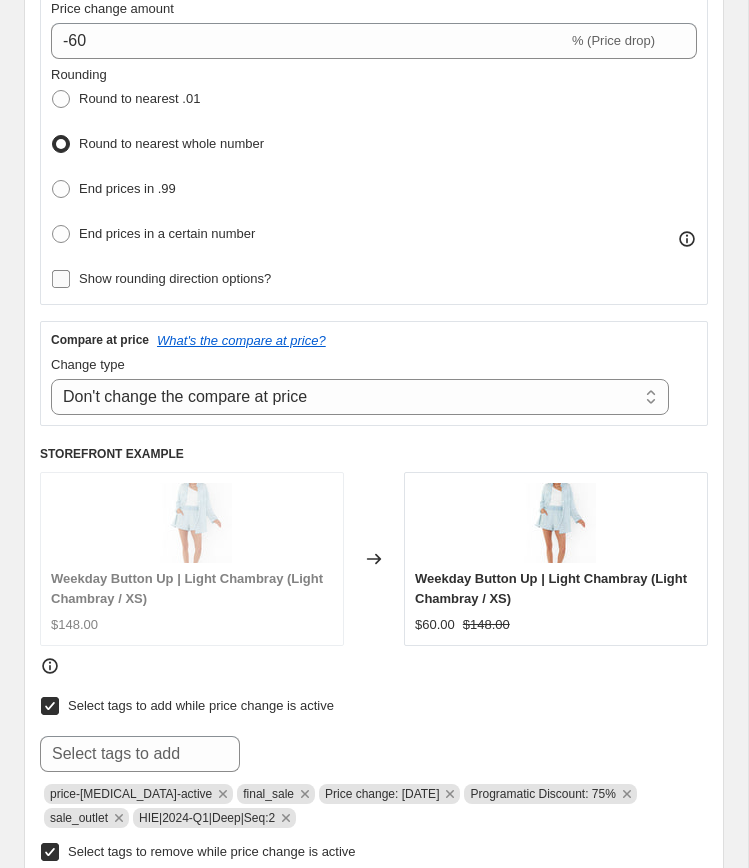 click on "Show rounding direction options?" at bounding box center (175, 278) 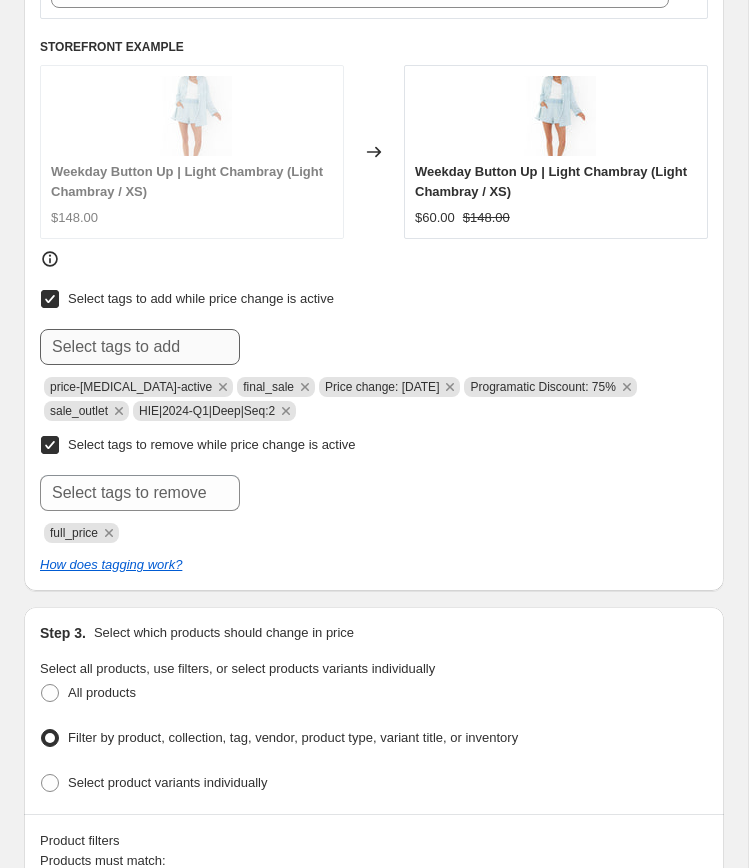 scroll, scrollTop: 1105, scrollLeft: 0, axis: vertical 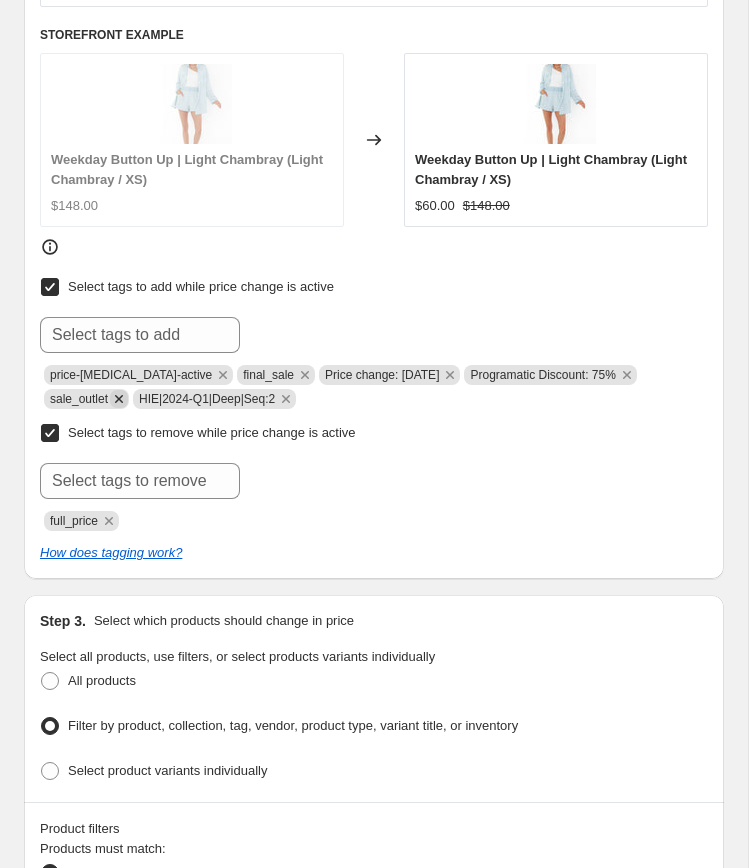 click 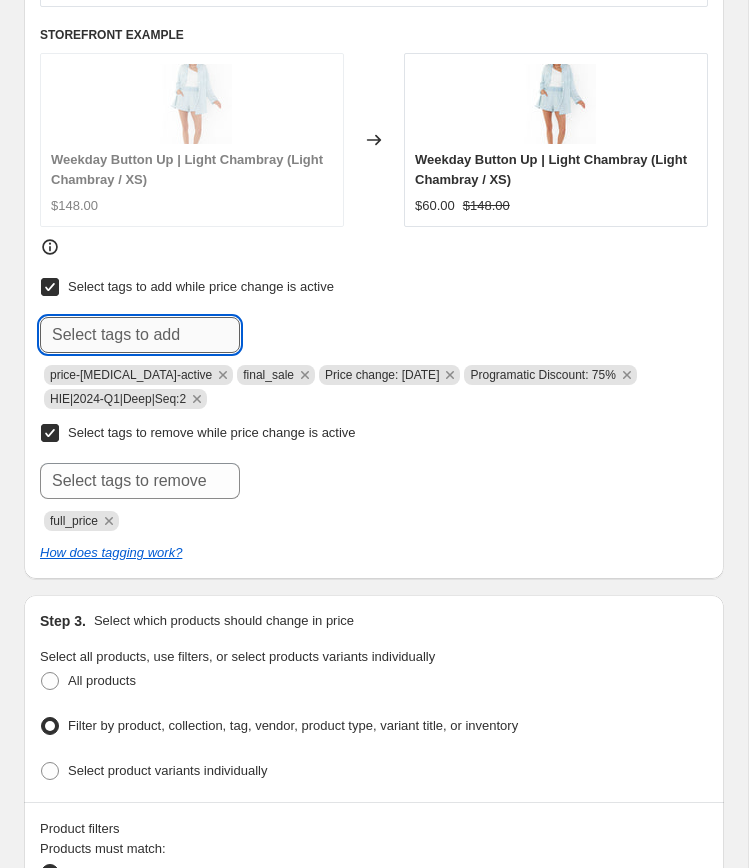 click at bounding box center [140, 335] 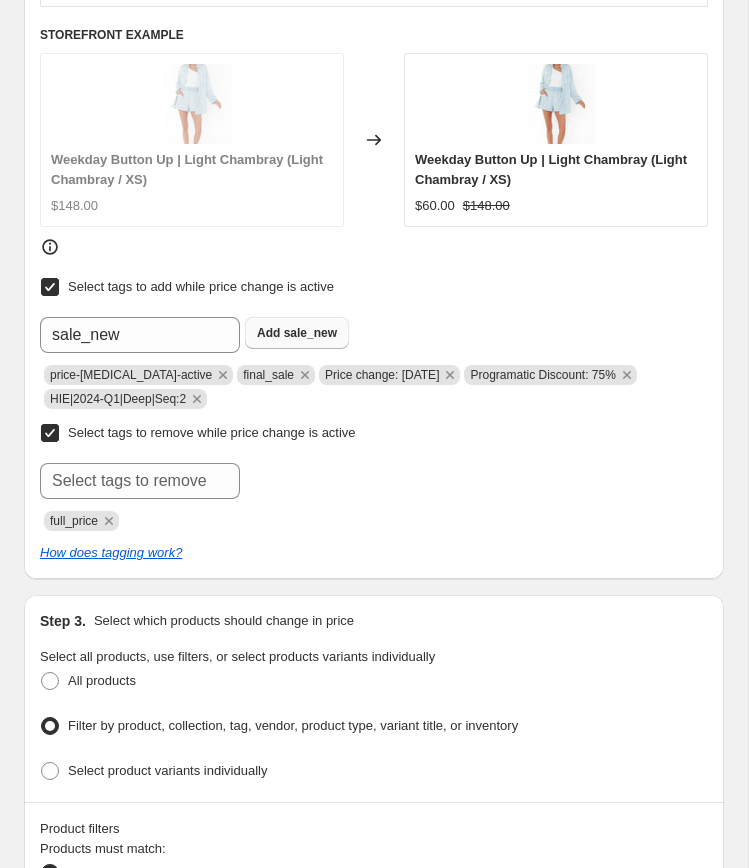 click on "sale_new" at bounding box center [310, 333] 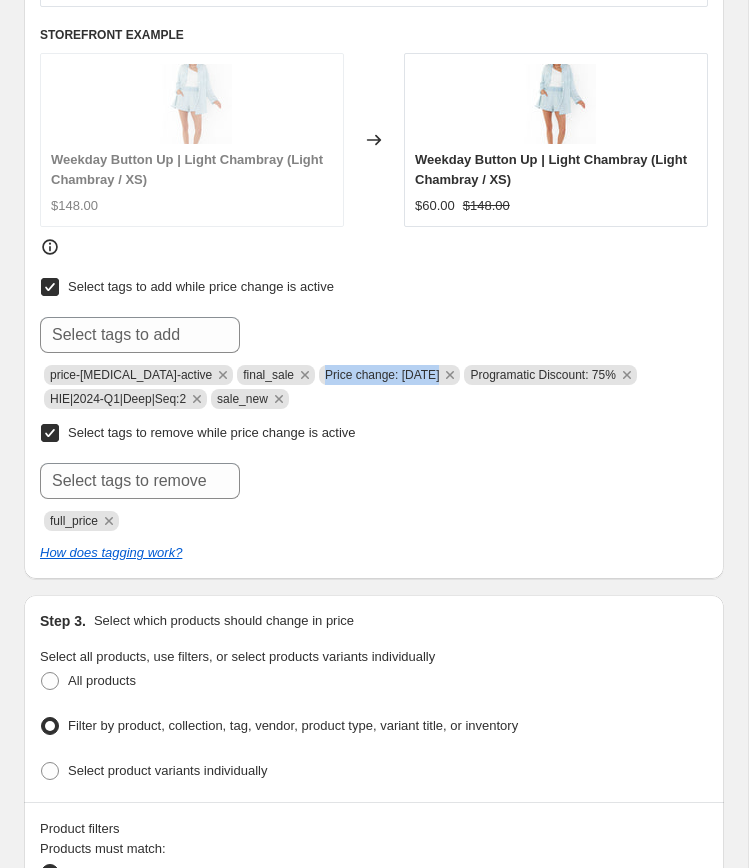 drag, startPoint x: 306, startPoint y: 366, endPoint x: 436, endPoint y: 363, distance: 130.0346 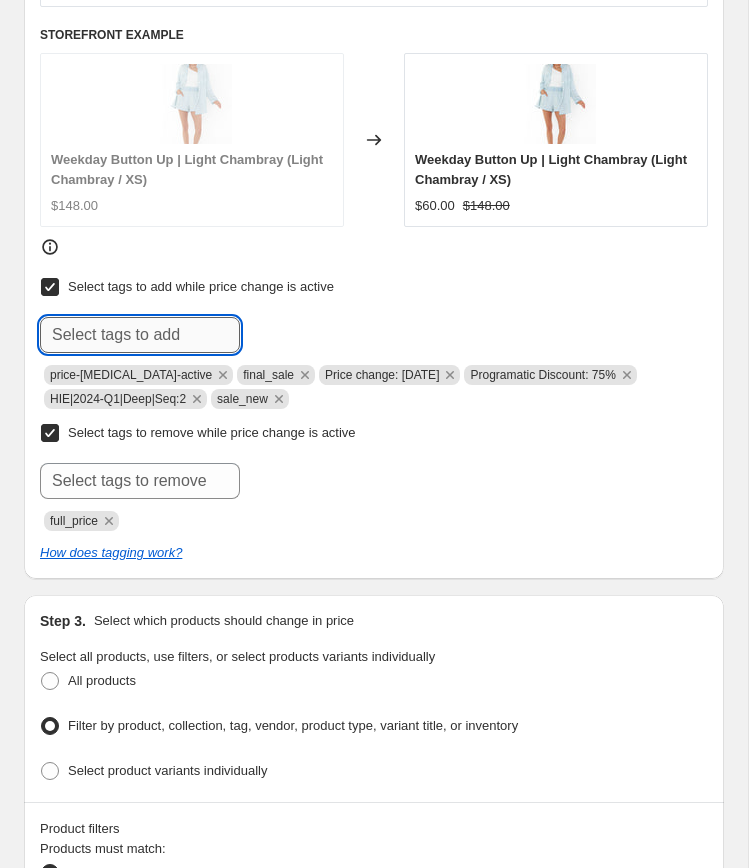 click at bounding box center [140, 335] 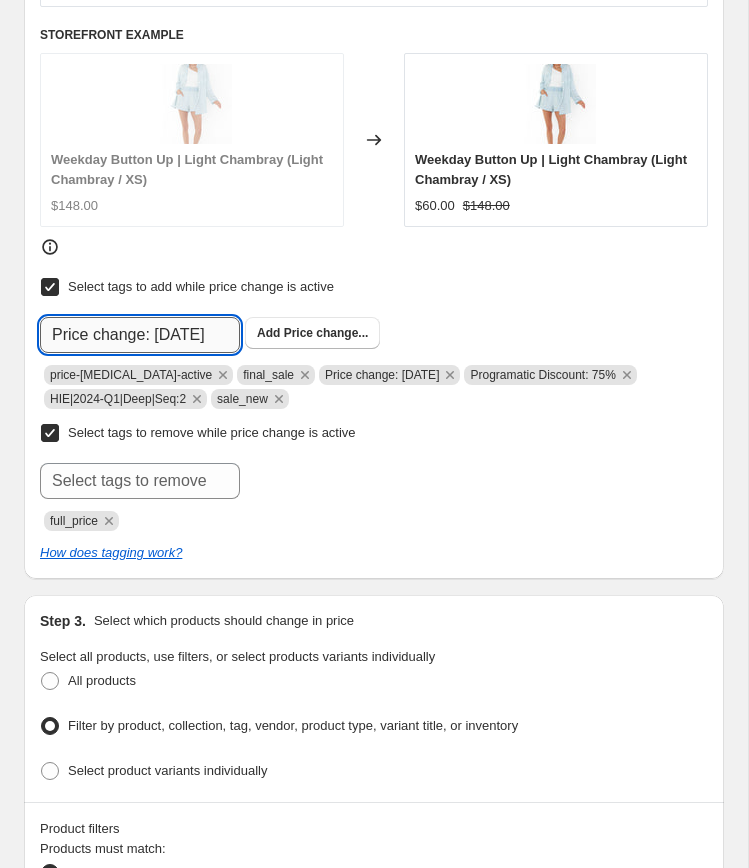 click on "Price change: 5-19-25" at bounding box center [140, 335] 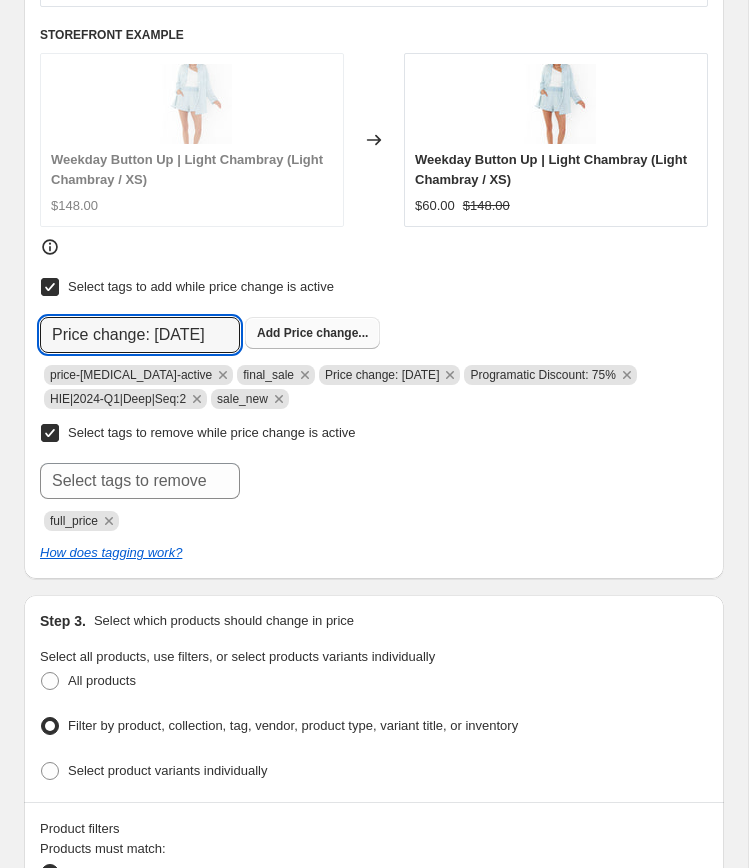 click on "Price change..." at bounding box center [326, 333] 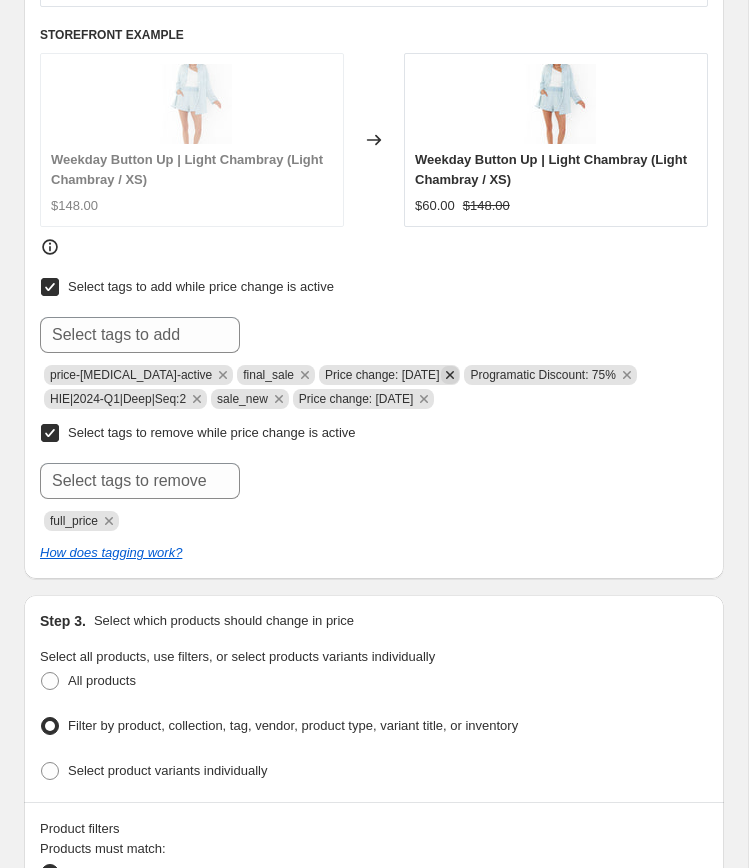click 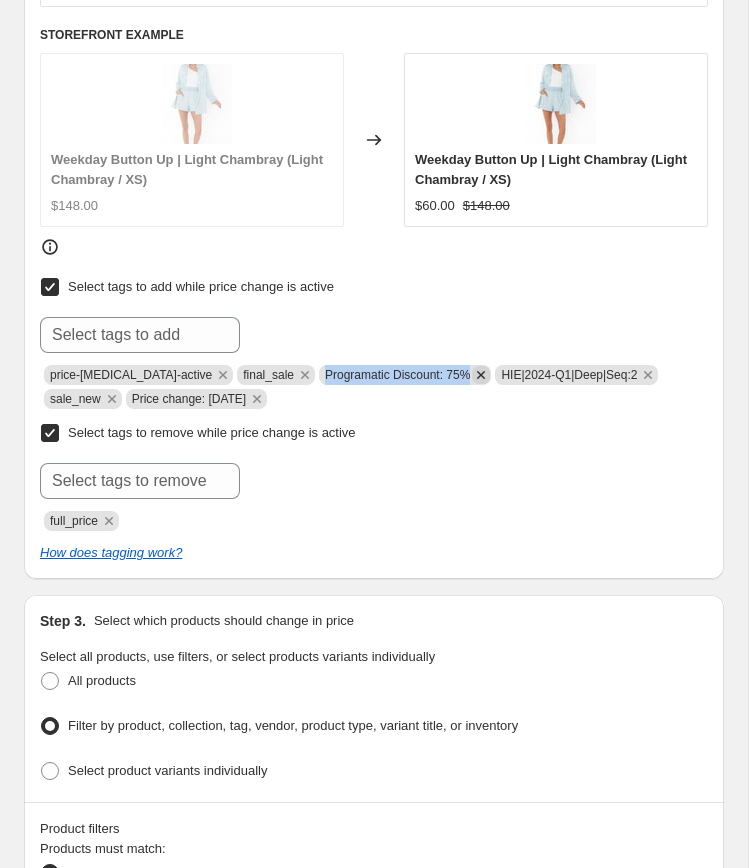 drag, startPoint x: 307, startPoint y: 366, endPoint x: 465, endPoint y: 369, distance: 158.02847 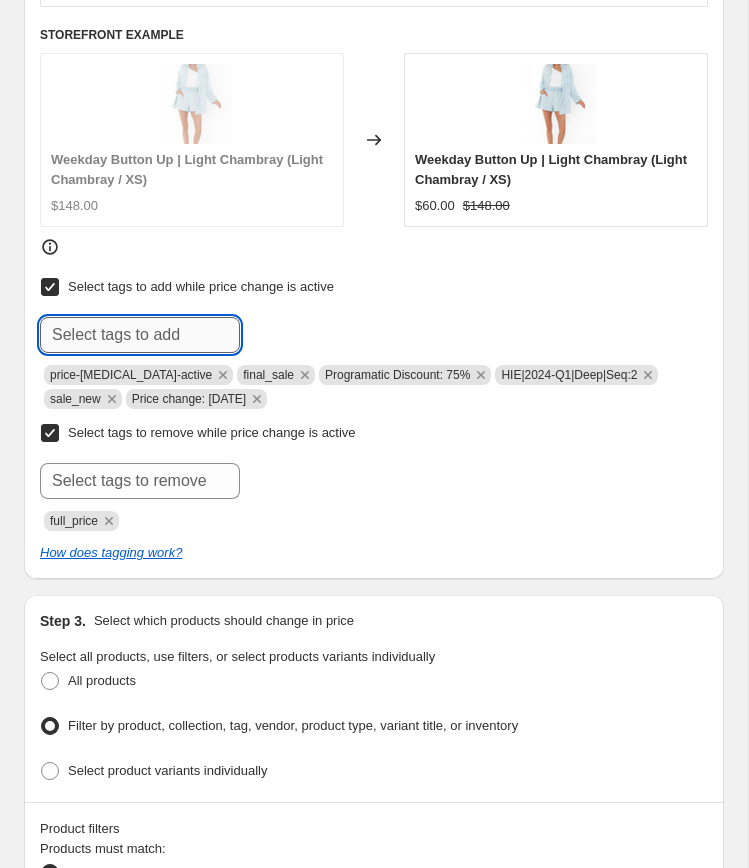 click at bounding box center (140, 335) 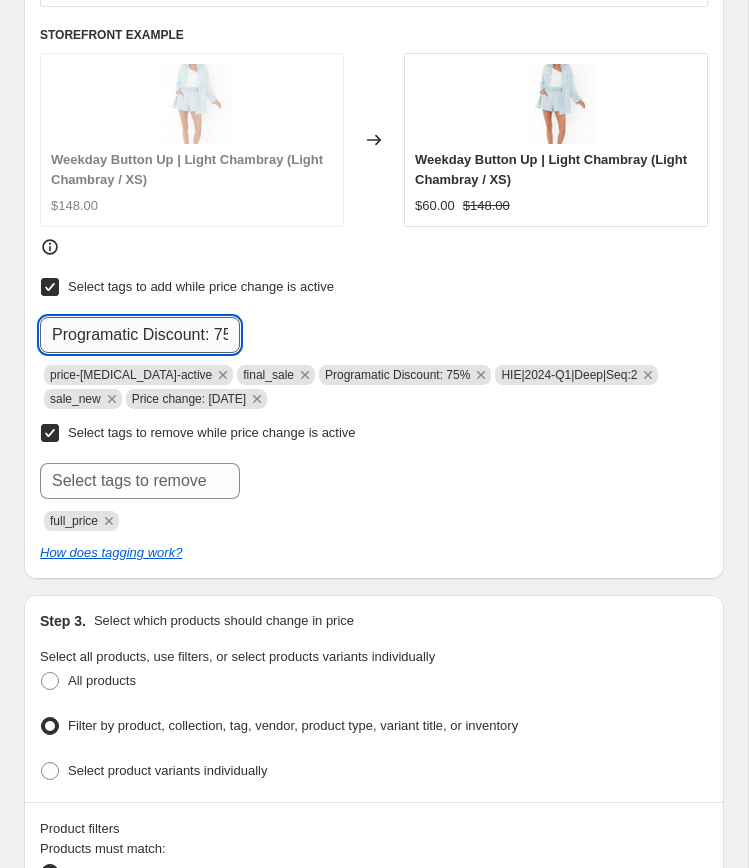 scroll, scrollTop: 0, scrollLeft: 24, axis: horizontal 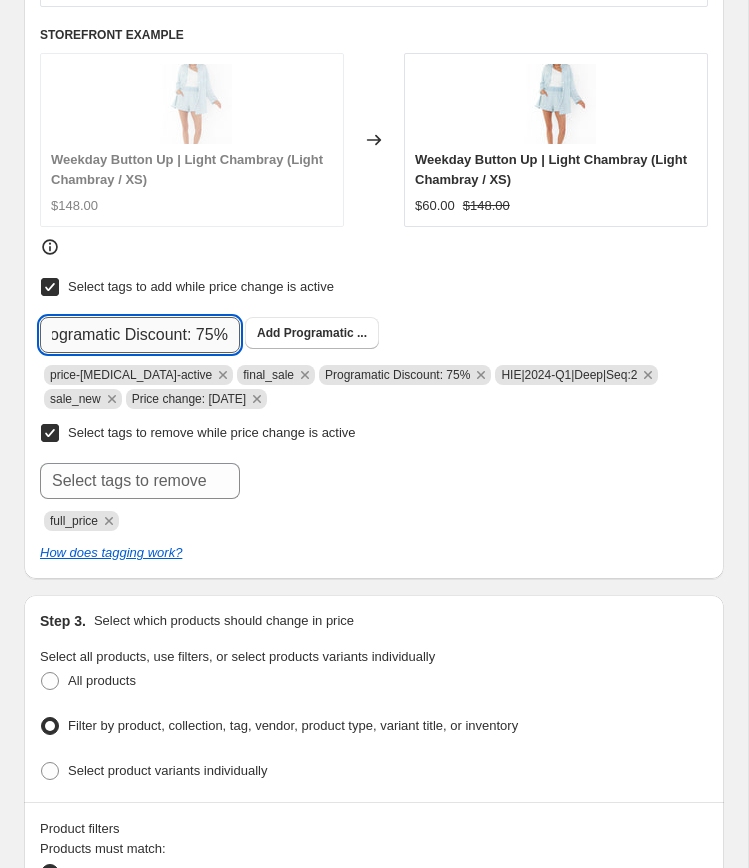 click on "Programatic Discount: 75%" at bounding box center [140, 335] 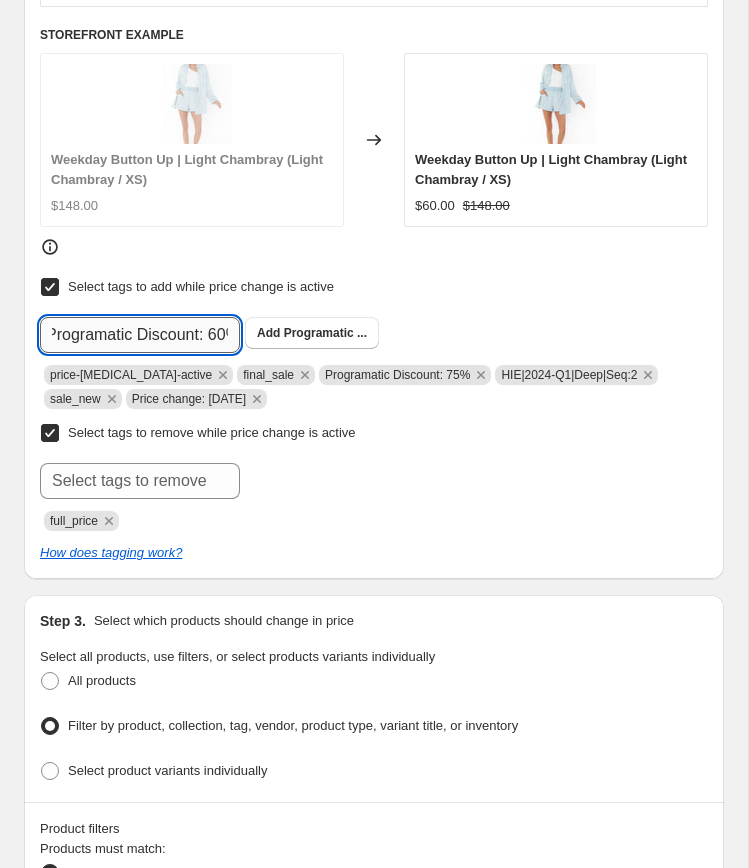 scroll, scrollTop: 0, scrollLeft: 12, axis: horizontal 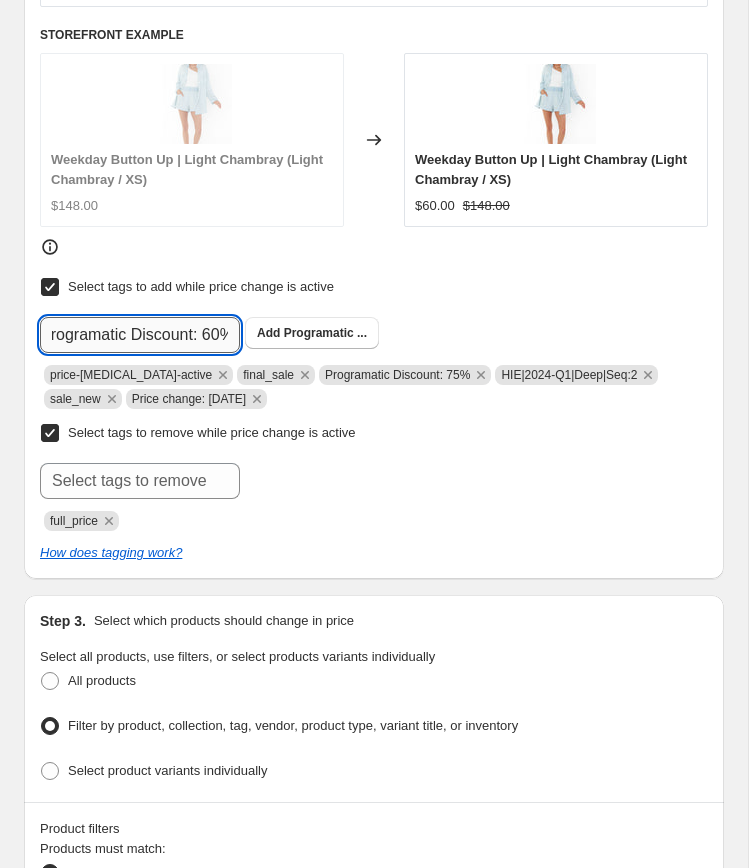 click on "Submit" at bounding box center [68, -851] 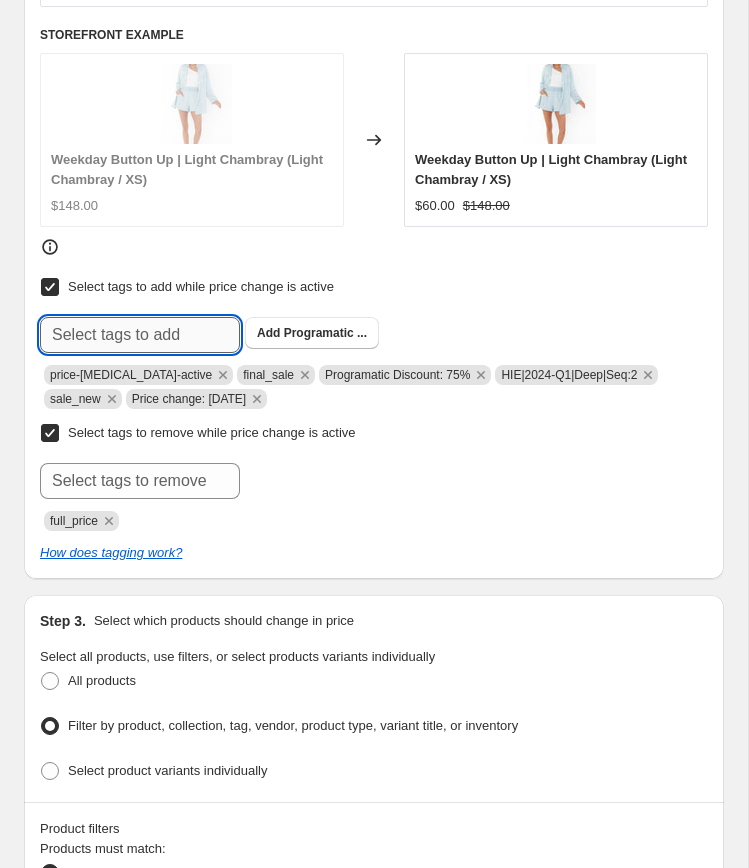 scroll, scrollTop: 0, scrollLeft: 0, axis: both 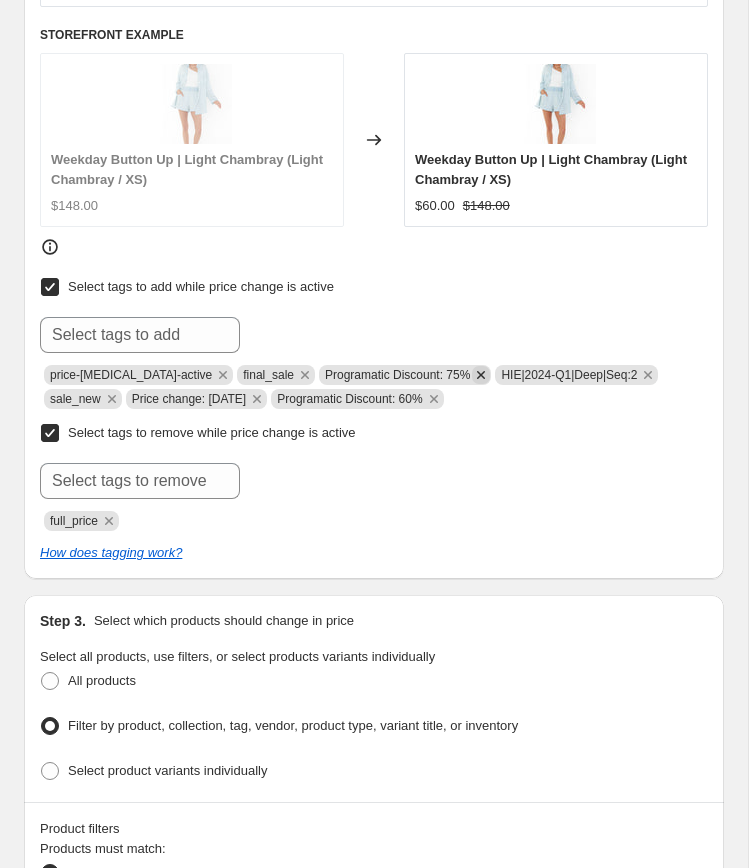 click 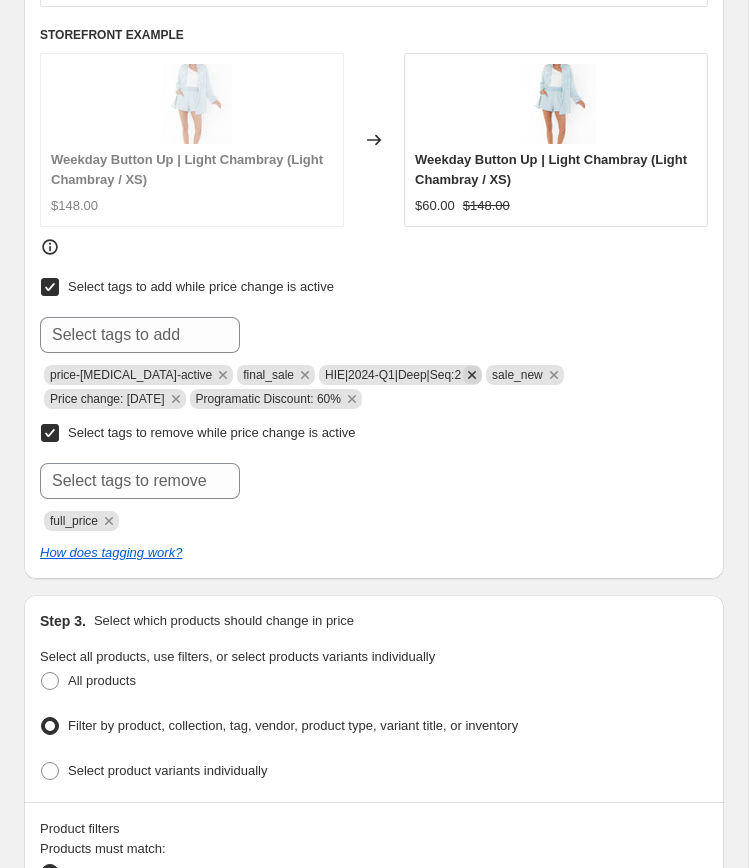 click 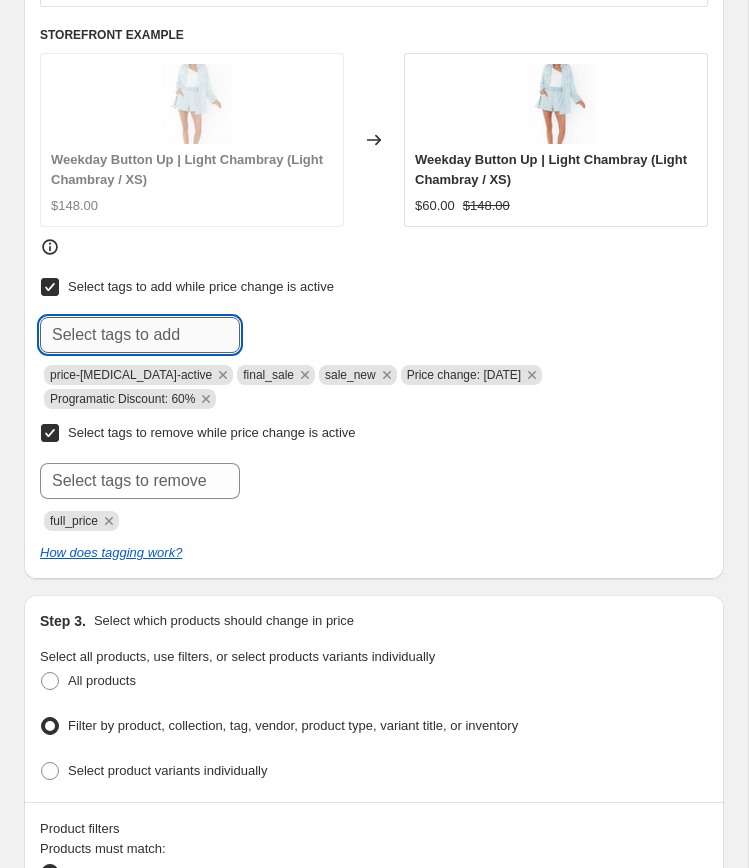click at bounding box center (140, 335) 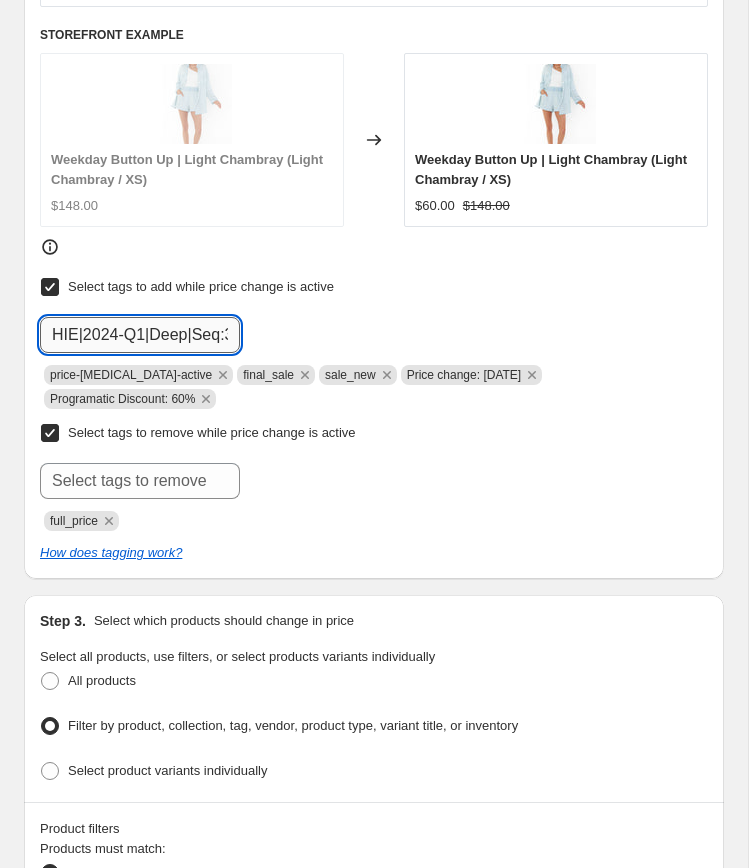 scroll, scrollTop: 0, scrollLeft: 7, axis: horizontal 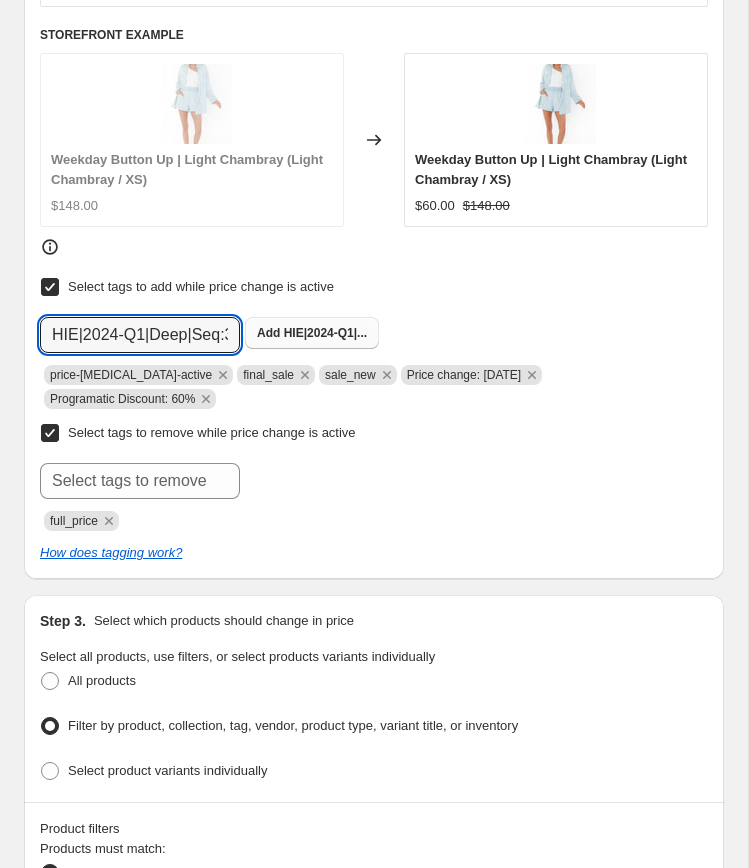 click on "HIE|2024-Q1|..." at bounding box center [325, 333] 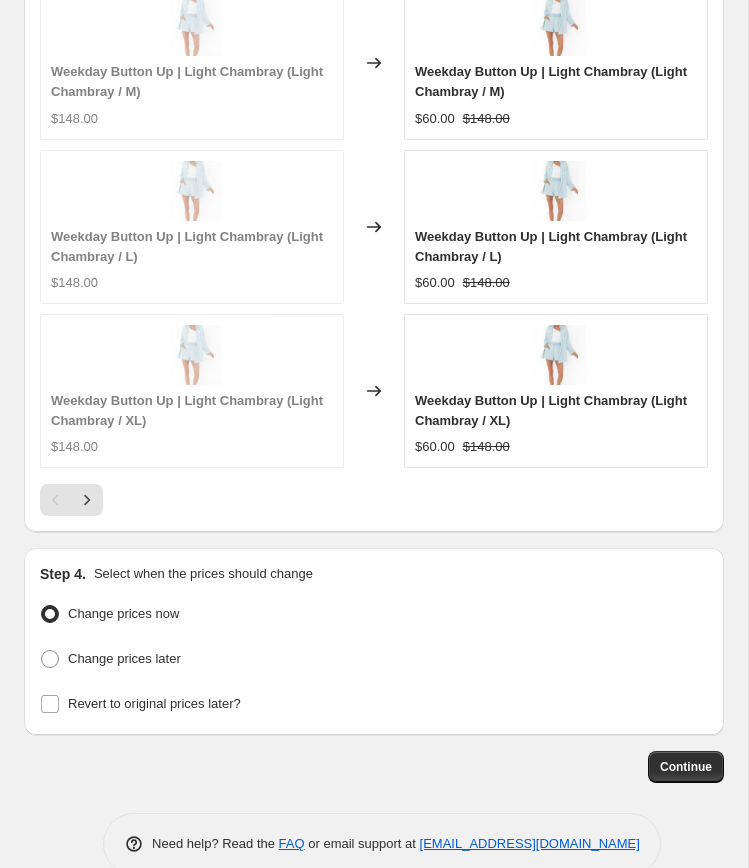 scroll, scrollTop: 2909, scrollLeft: 0, axis: vertical 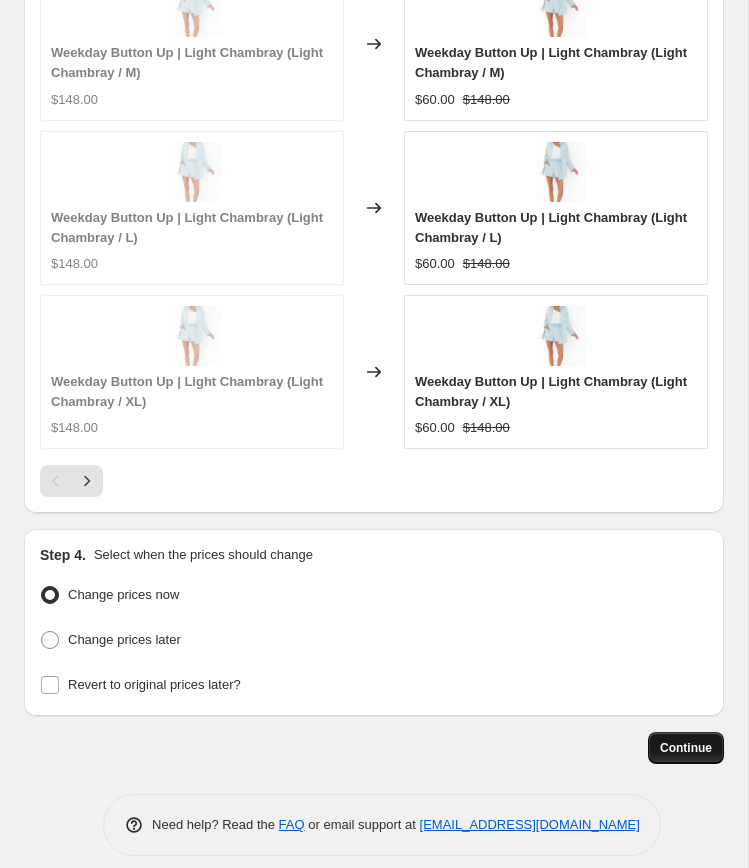 click on "Continue" at bounding box center [686, 748] 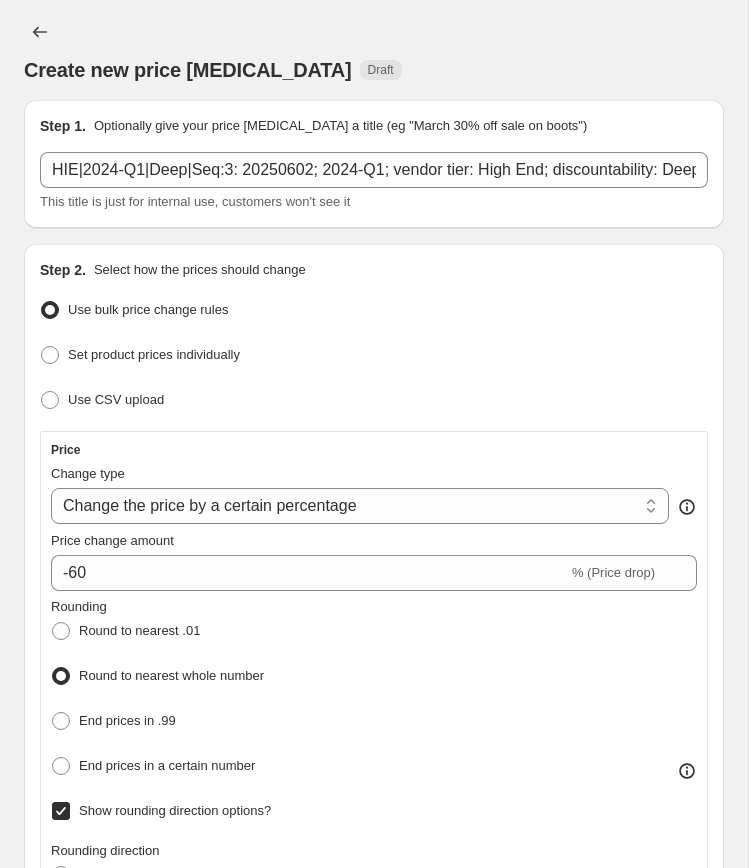 scroll, scrollTop: 2909, scrollLeft: 0, axis: vertical 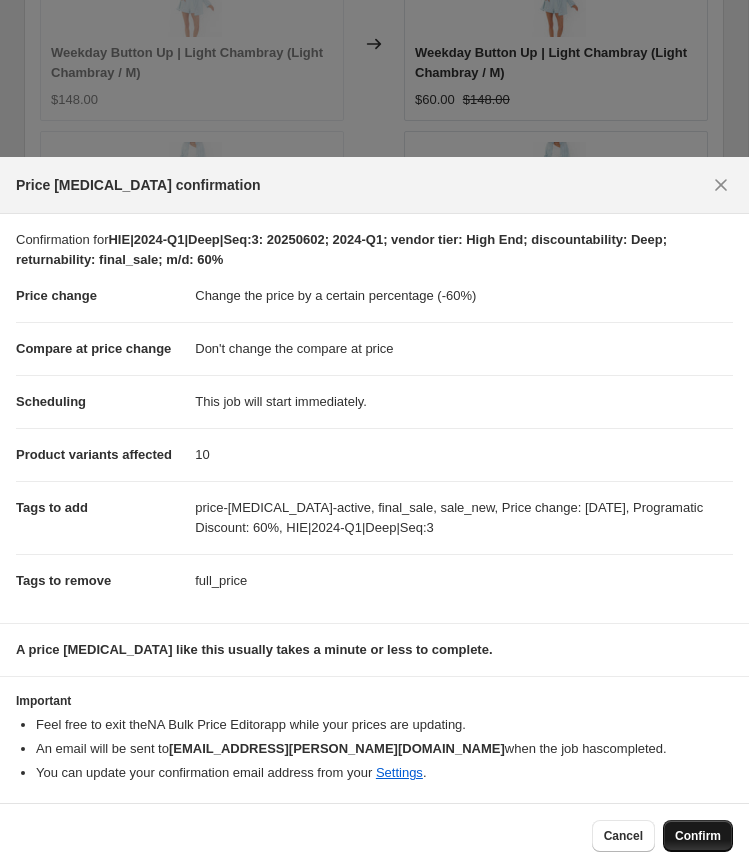 click on "Confirm" at bounding box center (698, 836) 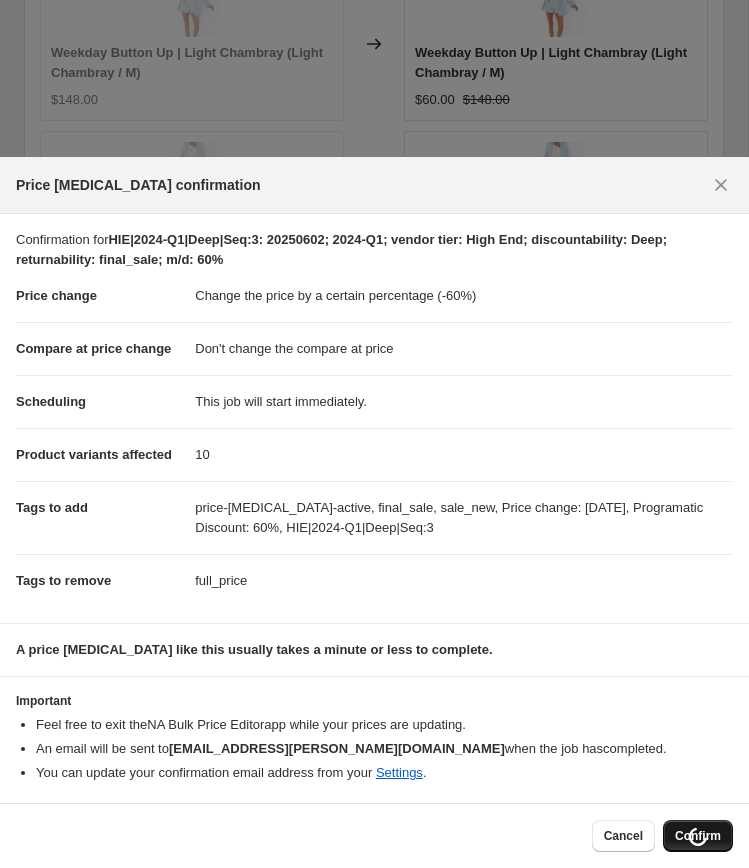 scroll, scrollTop: 3013, scrollLeft: 0, axis: vertical 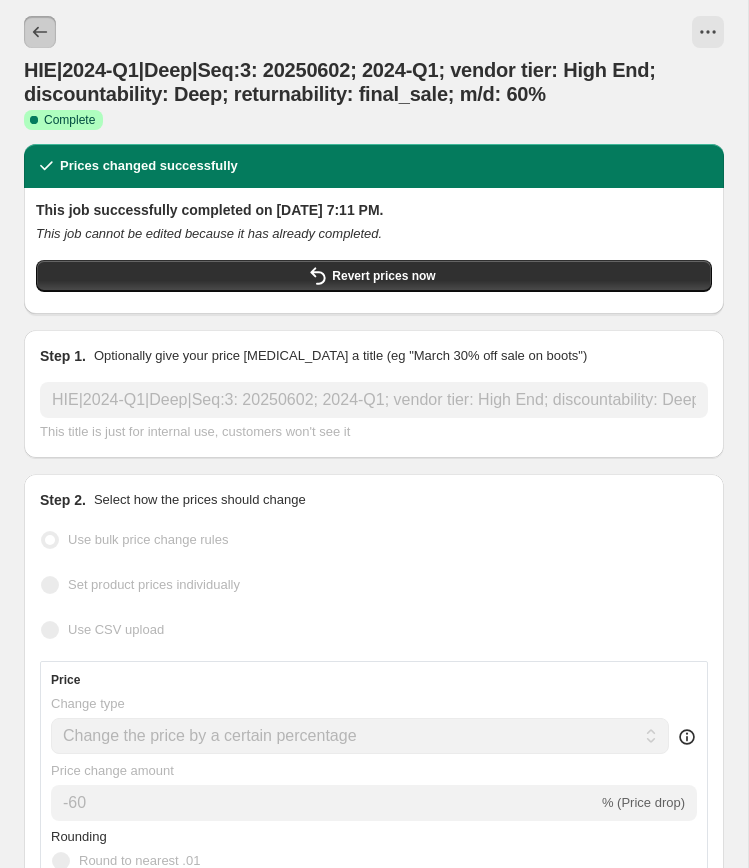click 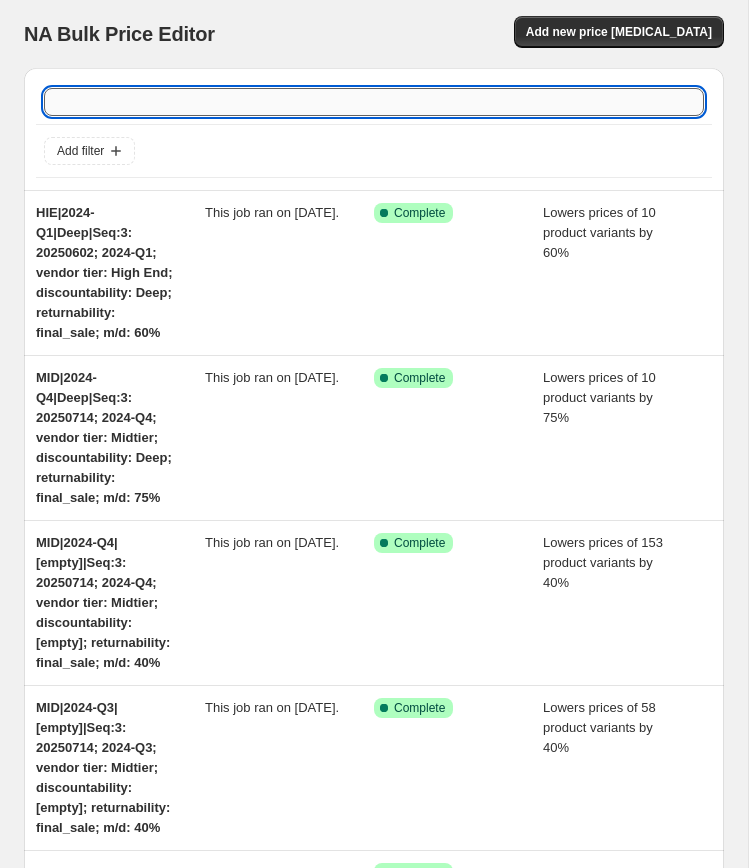 click at bounding box center [374, 102] 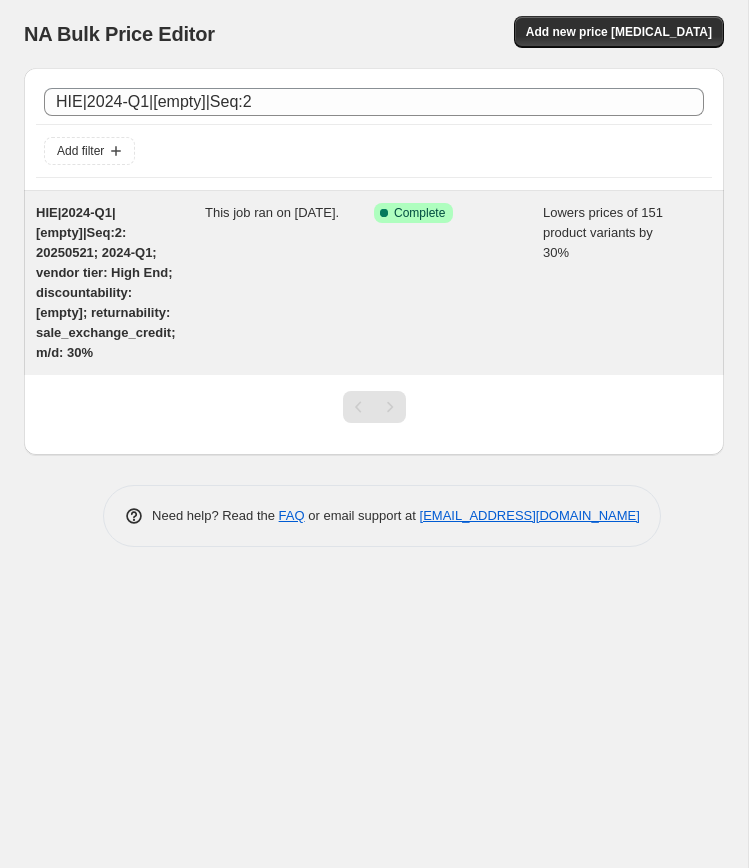 click on "HIE|2024-Q1|[empty]|Seq:2: 20250521; 2024-Q1; vendor tier: High End; discountability: [empty]; returnability: sale_exchange_credit; m/d: 30%" at bounding box center [120, 283] 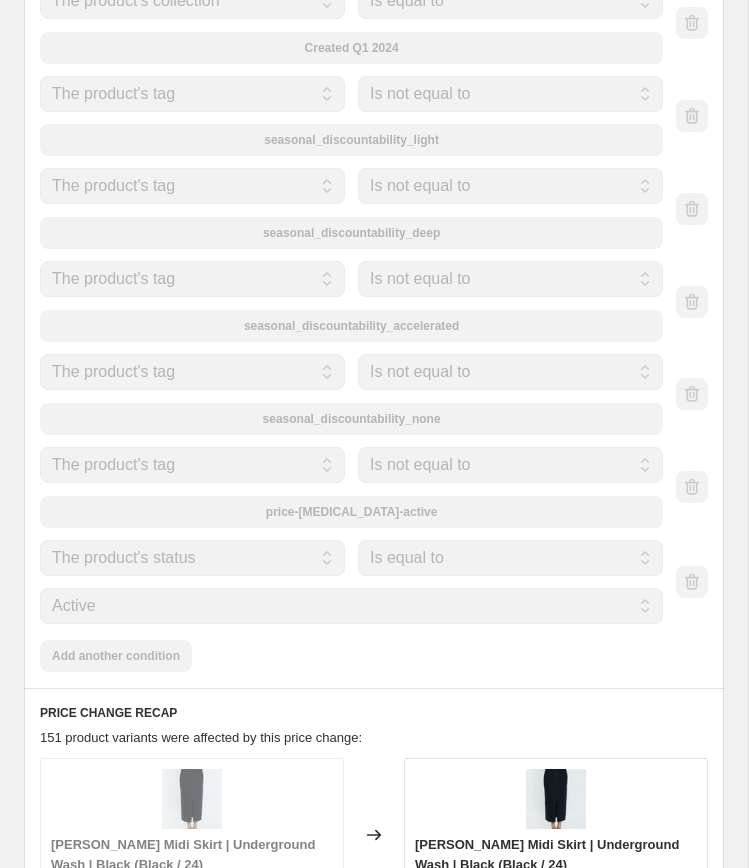 scroll, scrollTop: 3280, scrollLeft: 0, axis: vertical 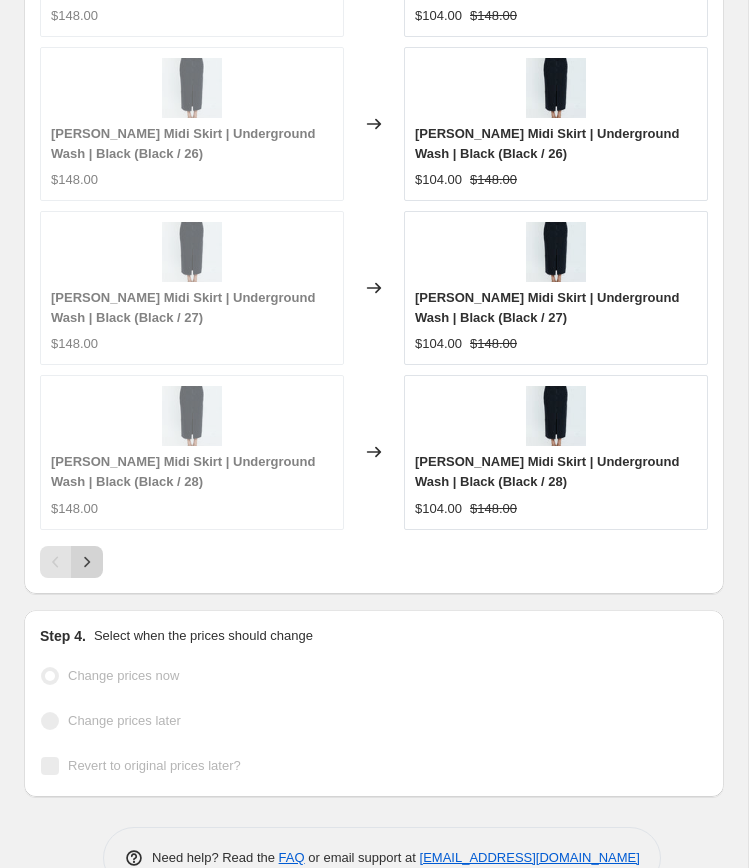 click 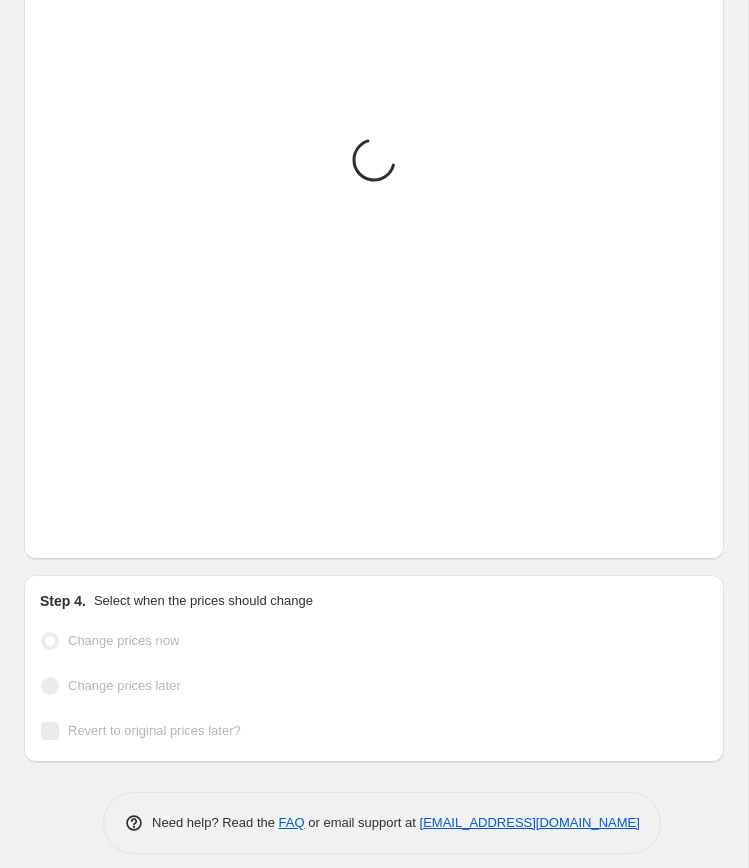 scroll, scrollTop: 3280, scrollLeft: 0, axis: vertical 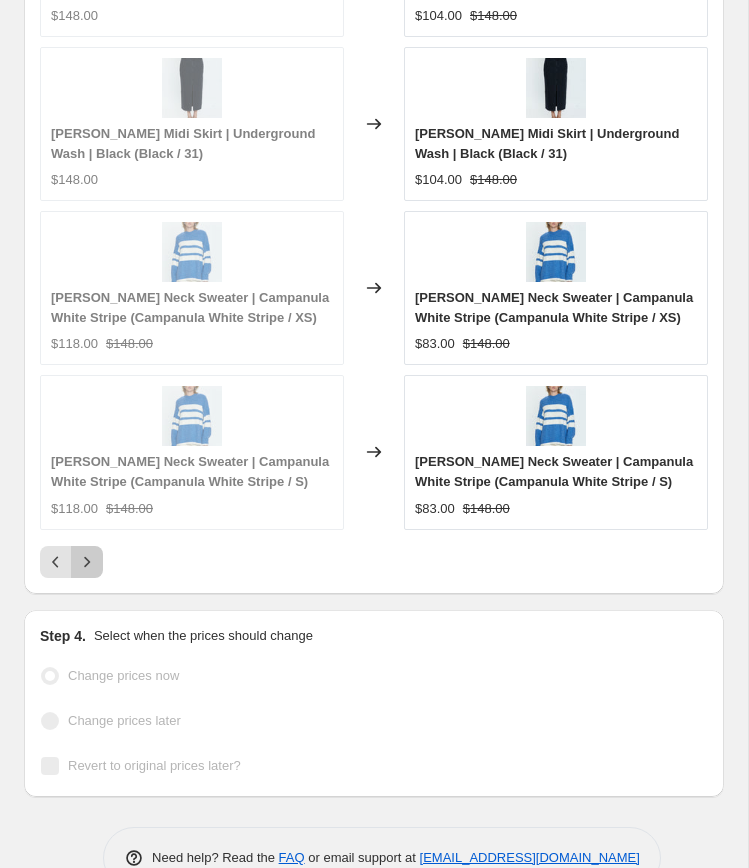 click 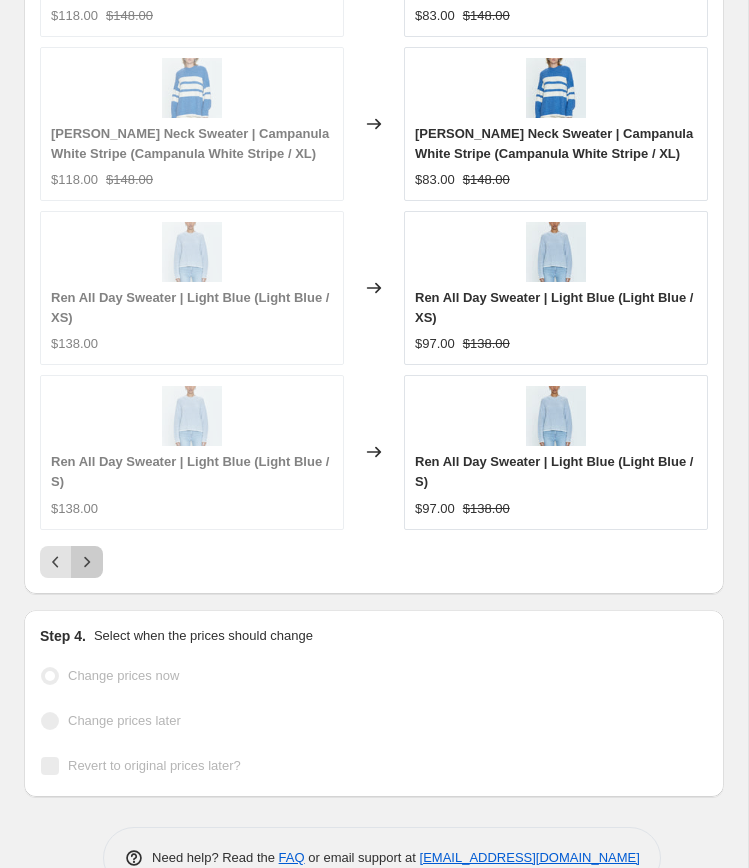 click 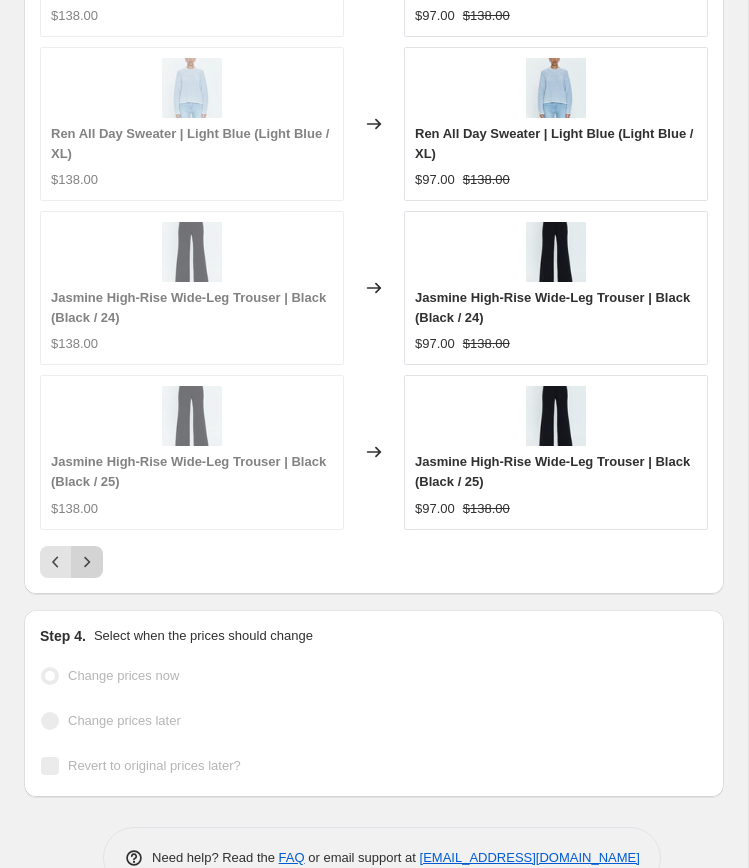 click 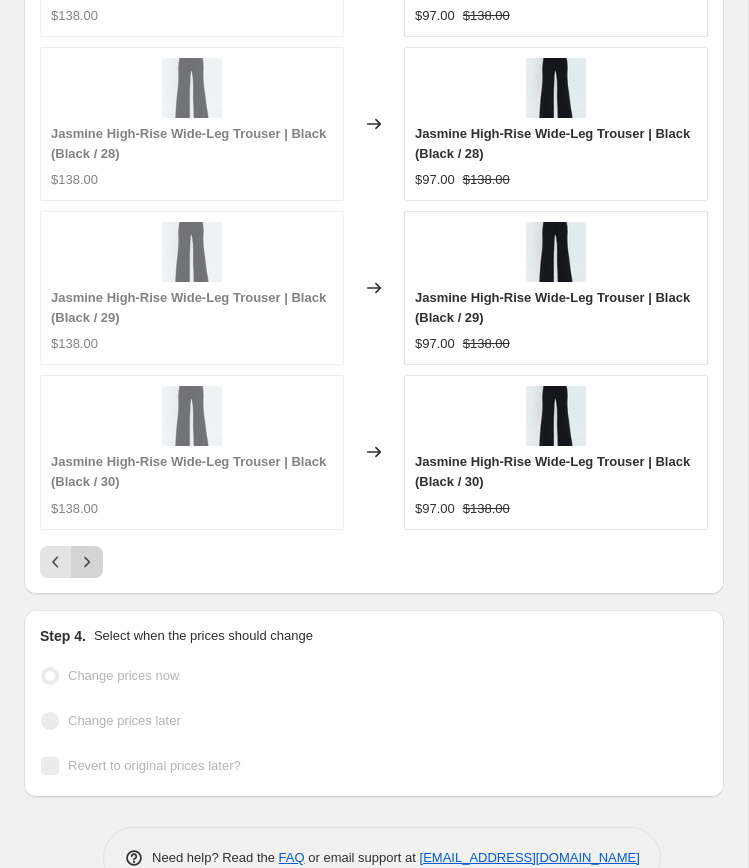 click 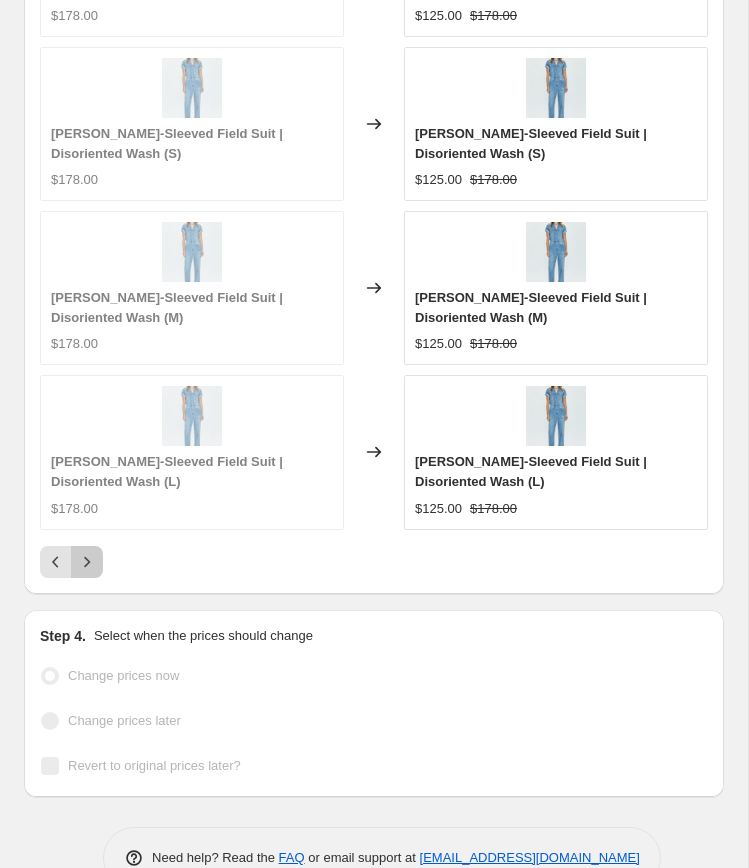 click 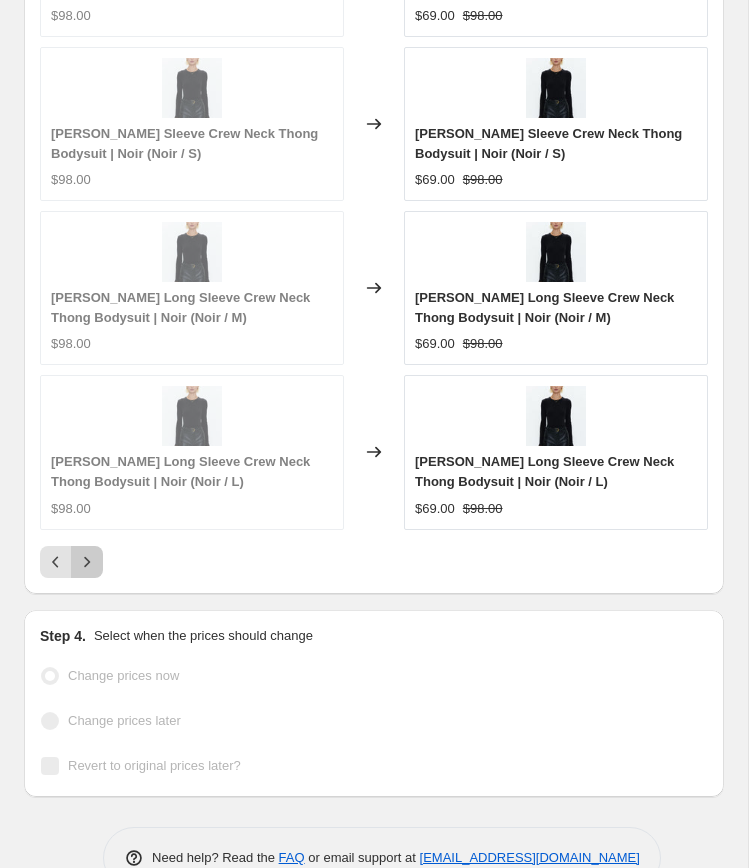 click 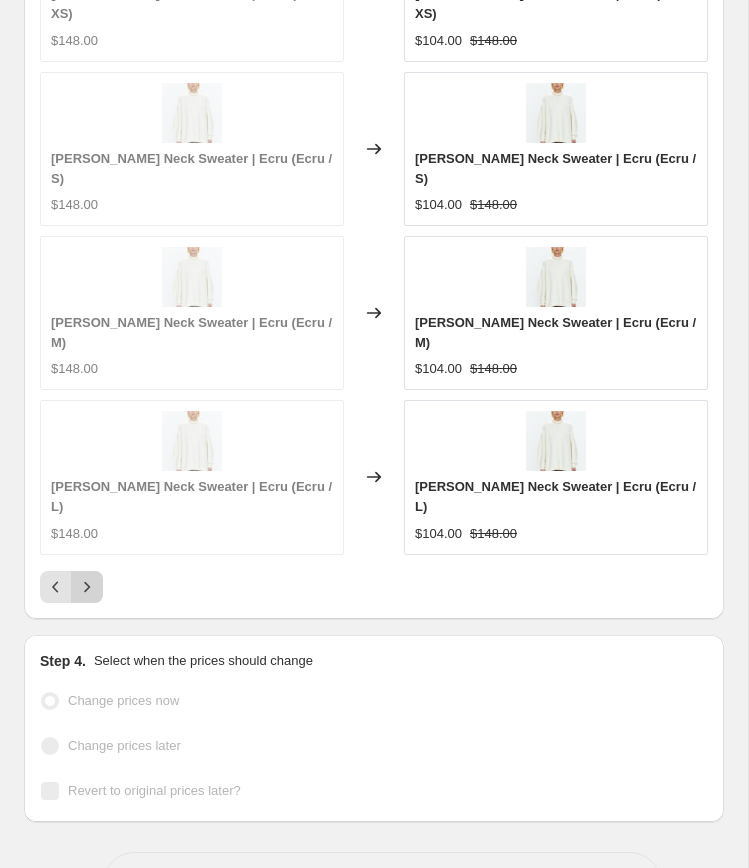 click 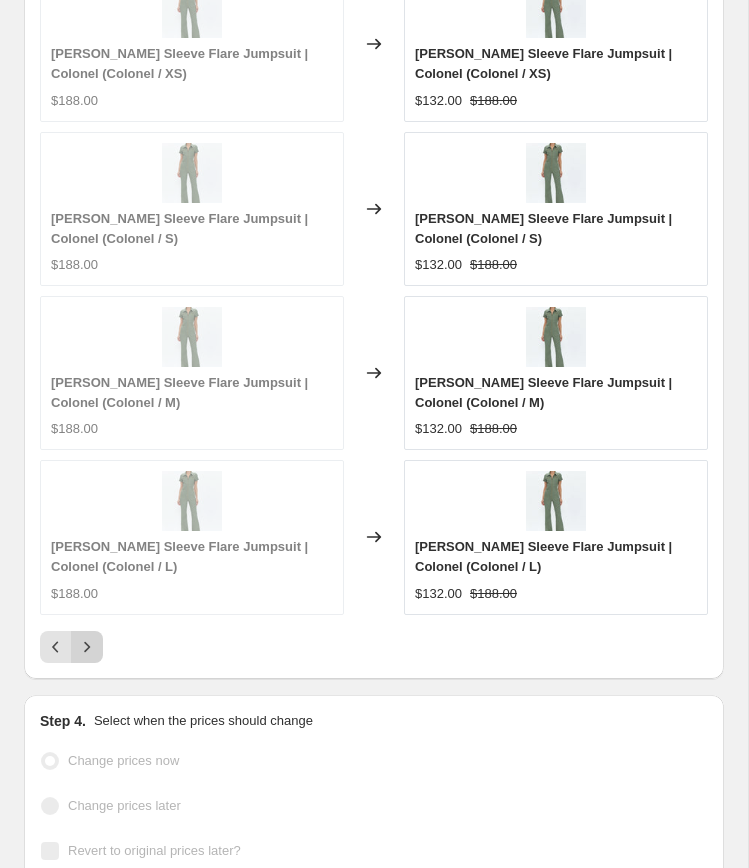 scroll, scrollTop: 3235, scrollLeft: 0, axis: vertical 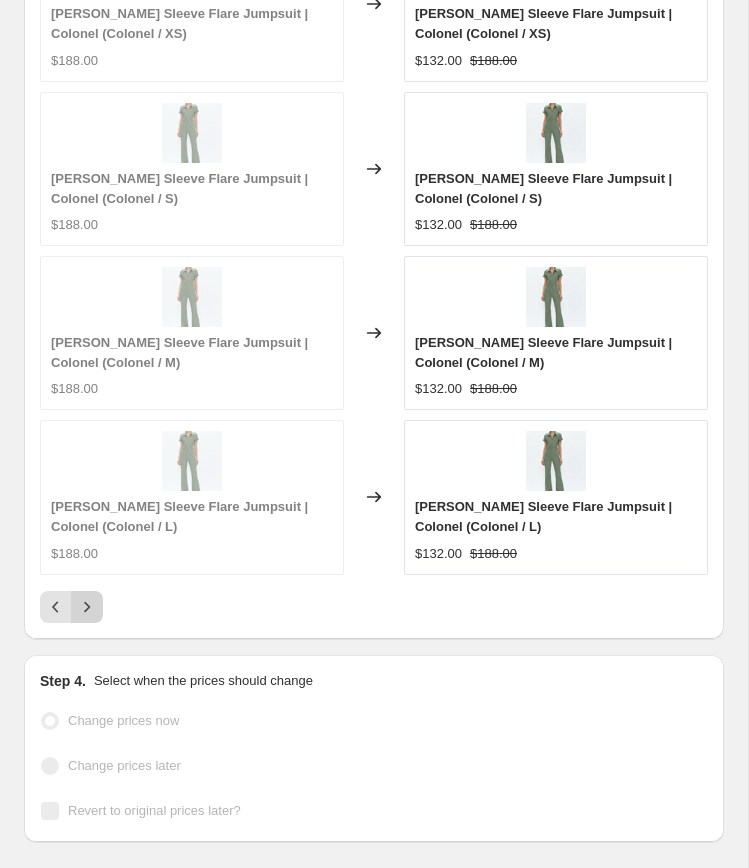 click 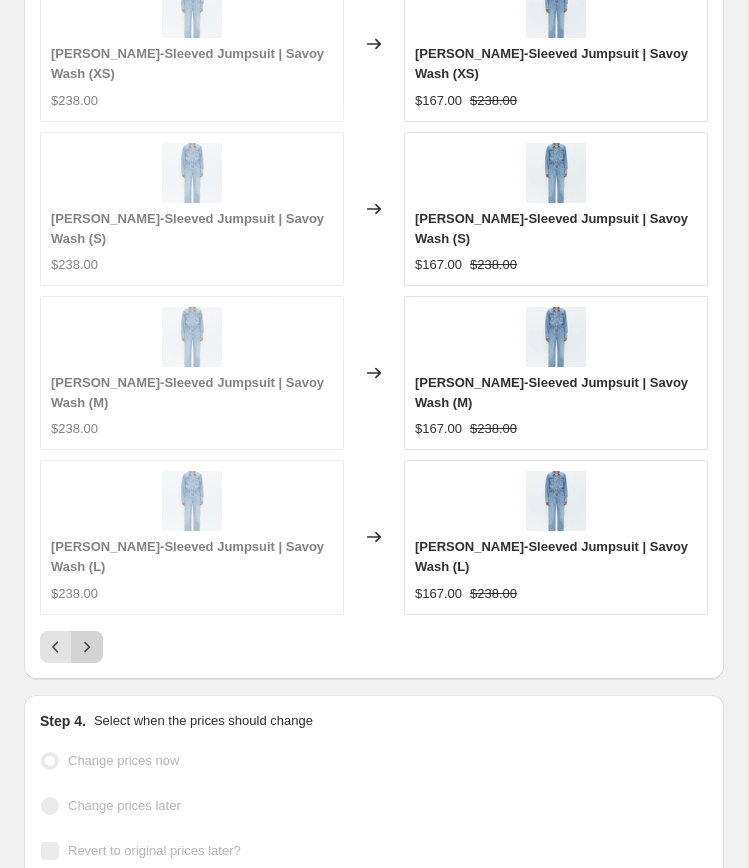 scroll, scrollTop: 3255, scrollLeft: 0, axis: vertical 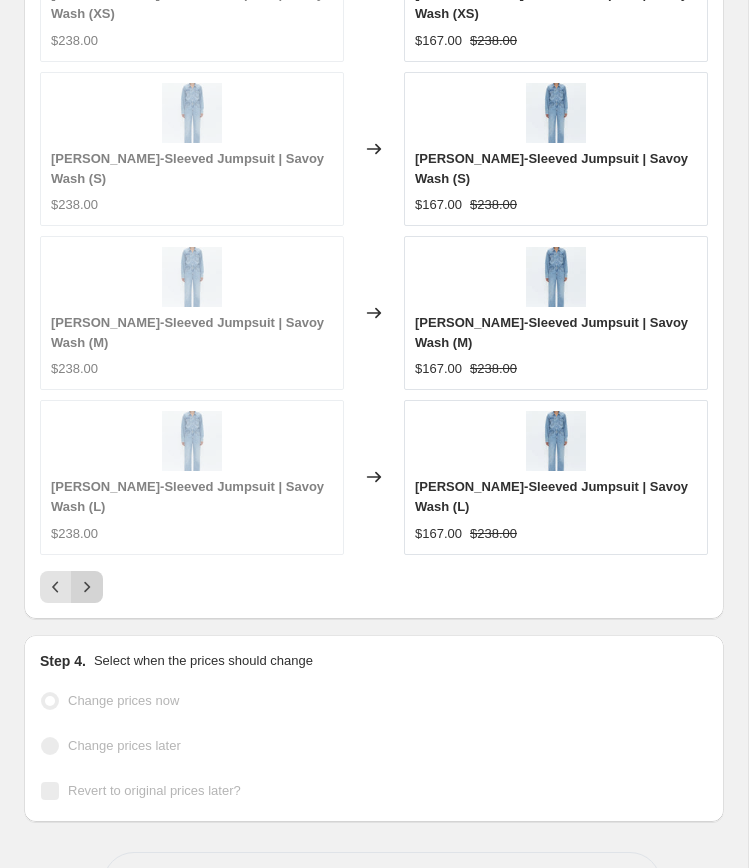 click 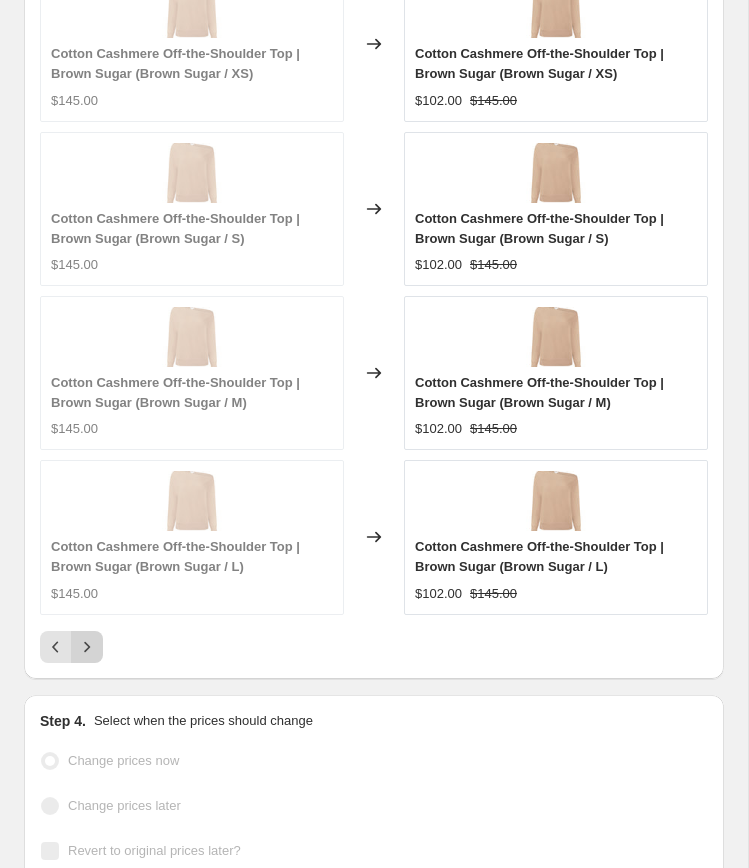scroll, scrollTop: 3255, scrollLeft: 0, axis: vertical 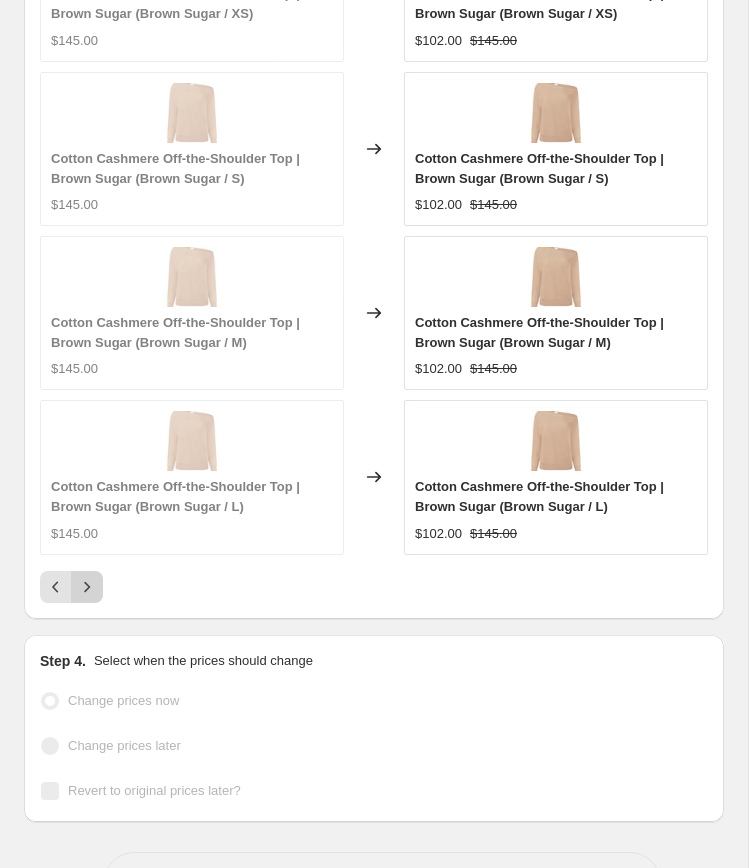 click 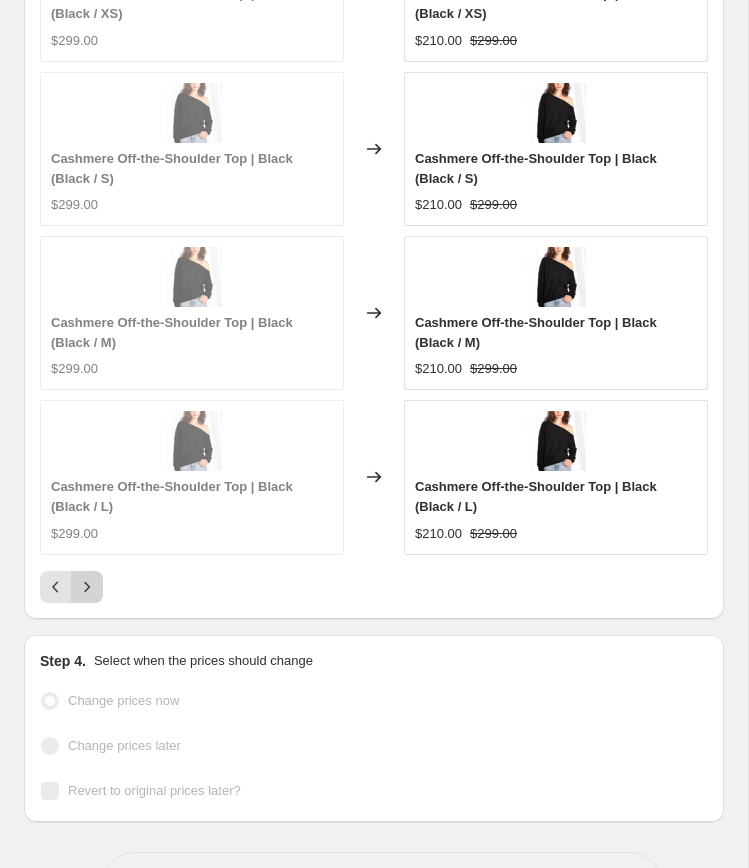 click 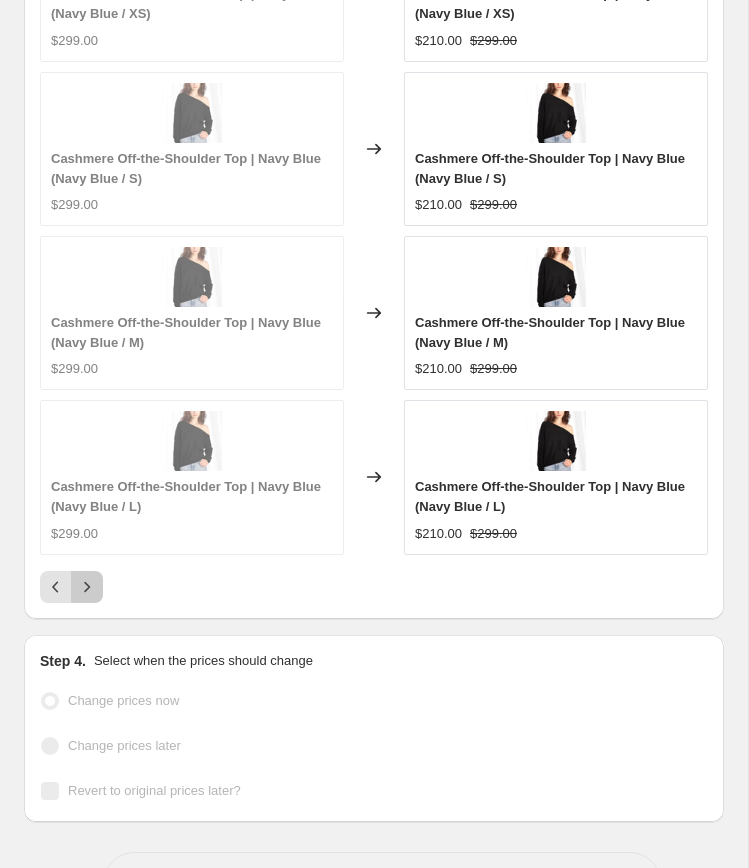 click 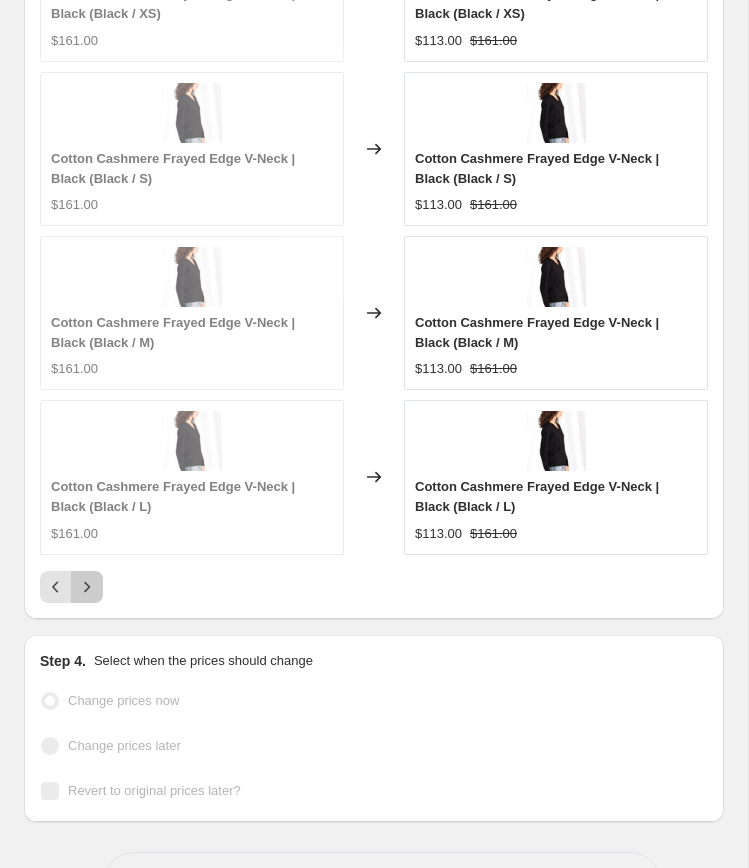 click 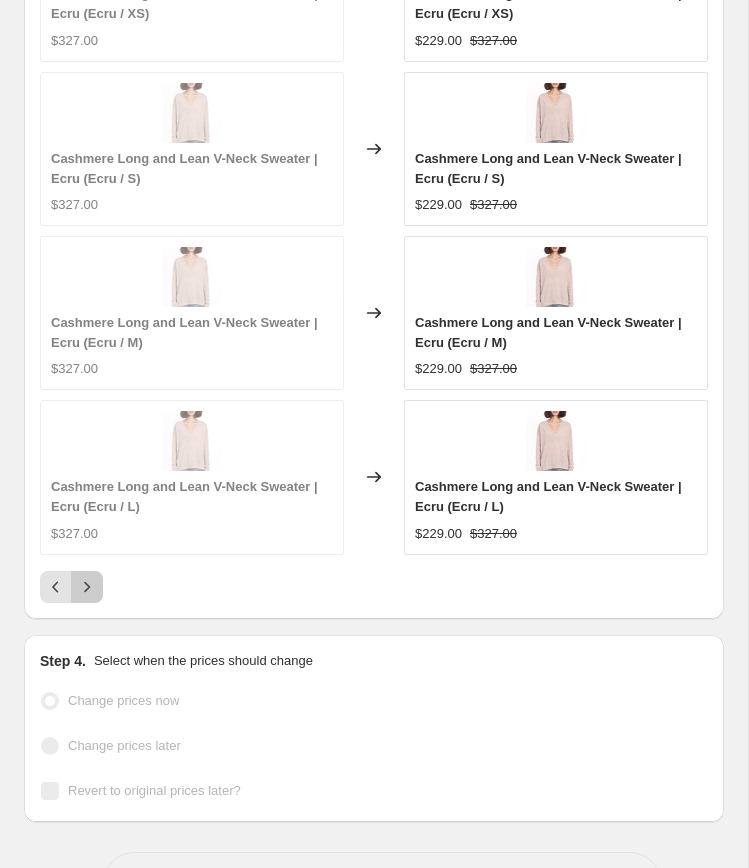 click 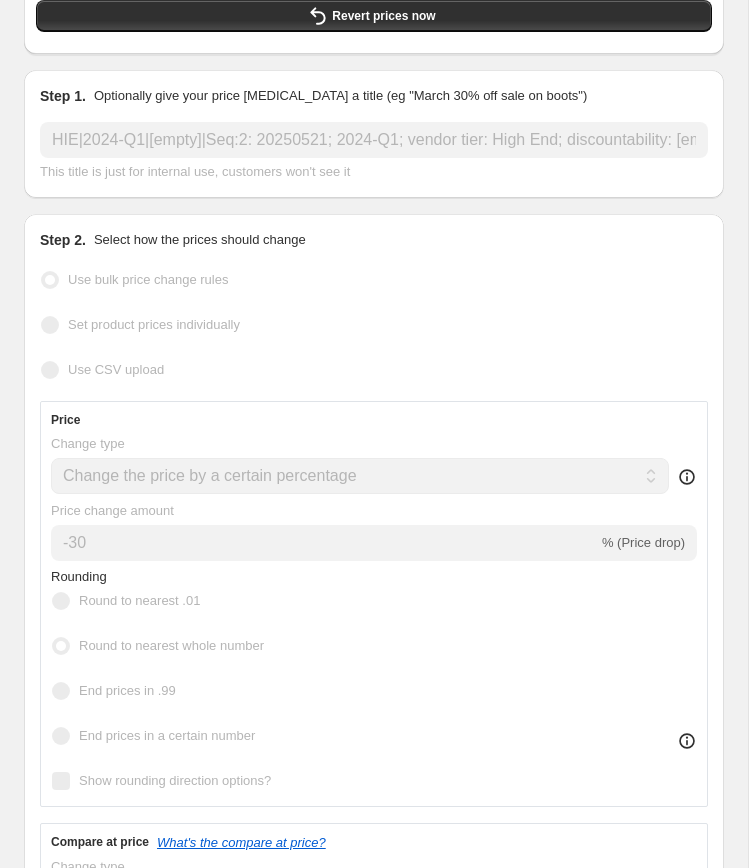 scroll, scrollTop: 0, scrollLeft: 0, axis: both 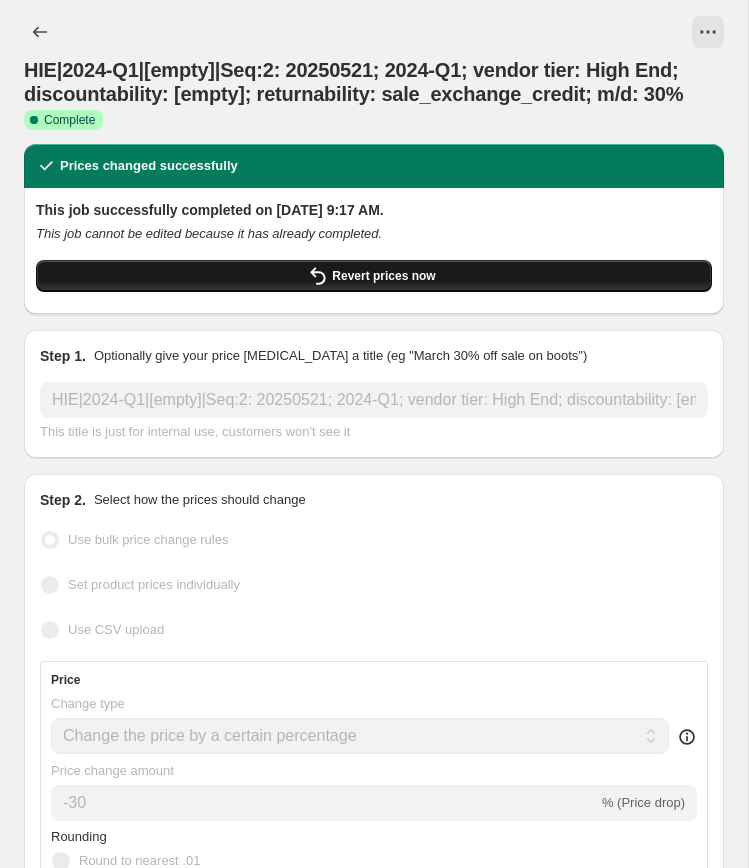 click on "Revert prices now" at bounding box center [374, 276] 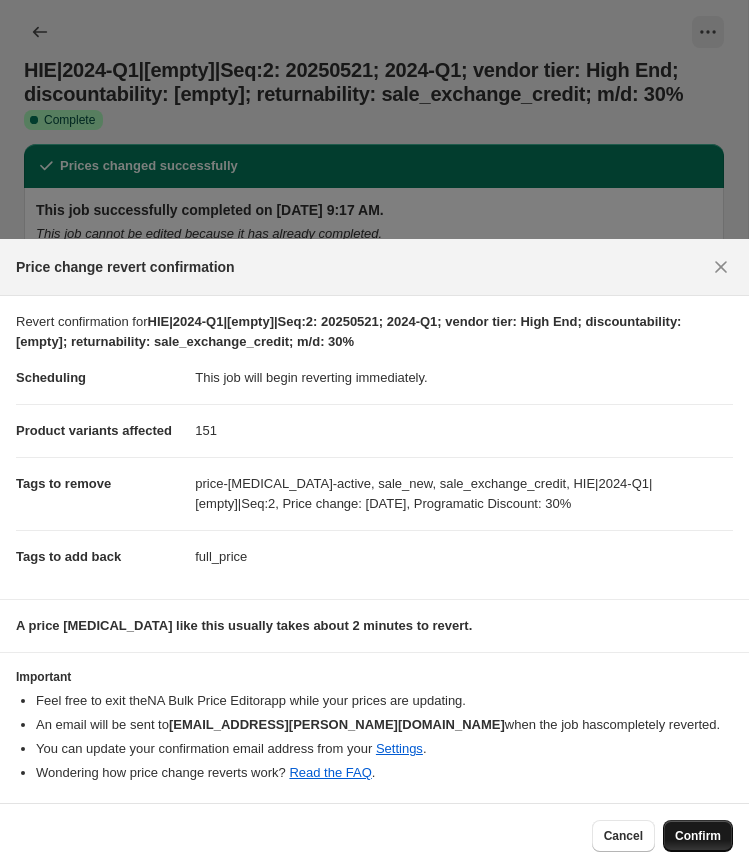 click on "Confirm" at bounding box center [698, 836] 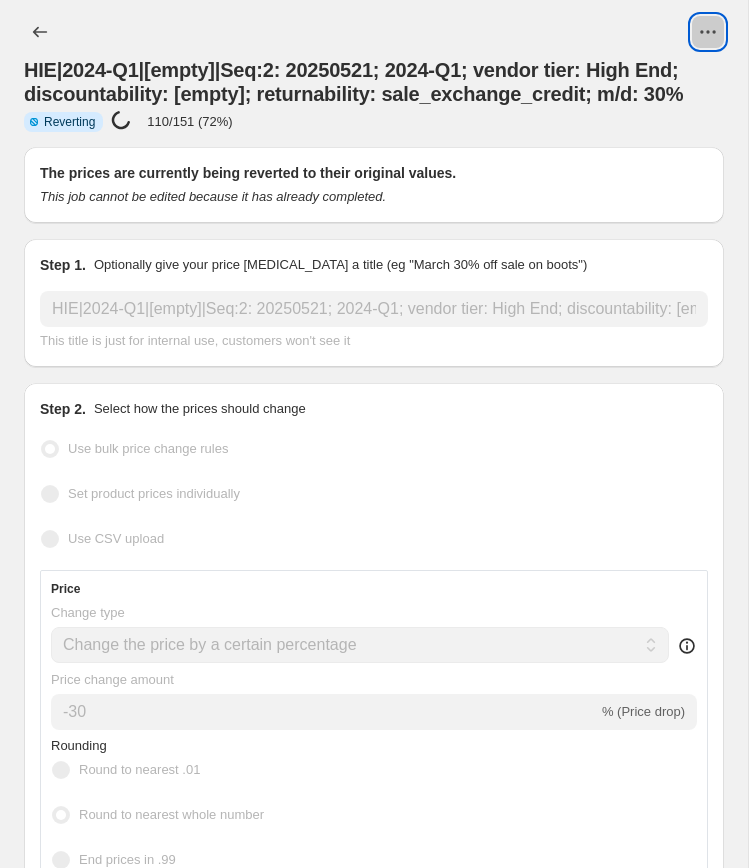 click at bounding box center [708, 32] 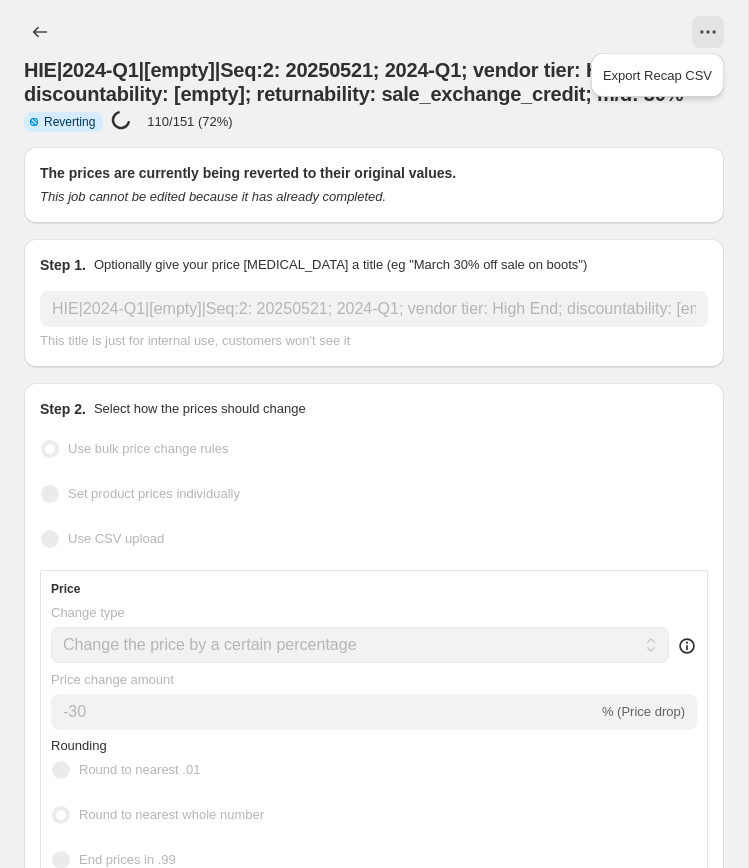 click on "HIE|2024-Q1|[empty]|Seq:2: 20250521; 2024-Q1; vendor tier: High End; discountability: [empty]; returnability: sale_exchange_credit; m/d: 30%. This page is ready HIE|2024-Q1|[empty]|Seq:2: 20250521; 2024-Q1; vendor tier: High End; discountability: [empty]; returnability: sale_exchange_credit; m/d: 30% Info Partially complete Reverting Price change job in progress... 110/151 (72%)" at bounding box center (374, 73) 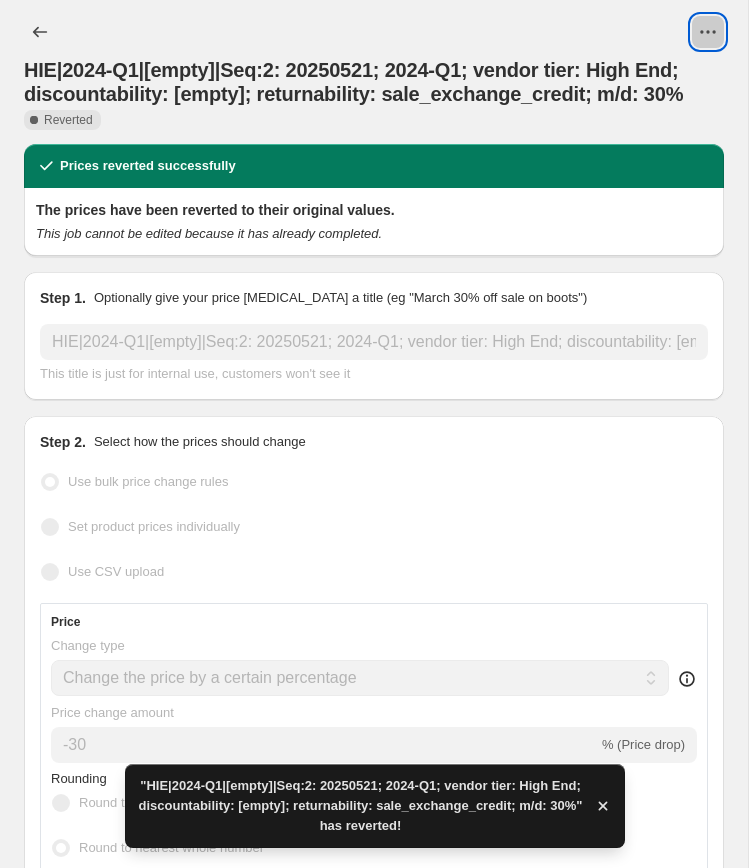 click 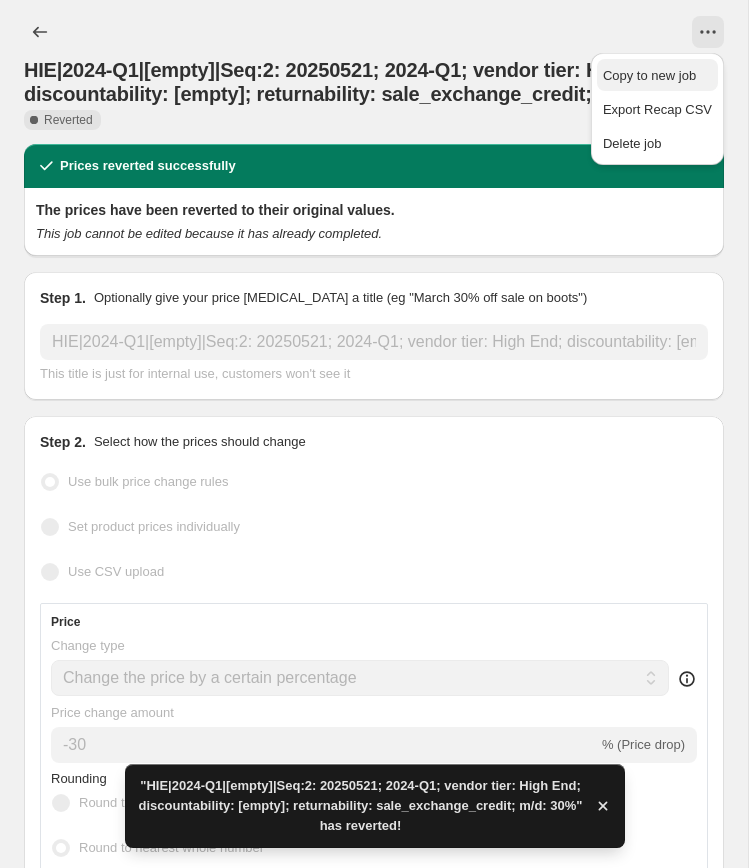 click on "Copy to new job" at bounding box center [649, 75] 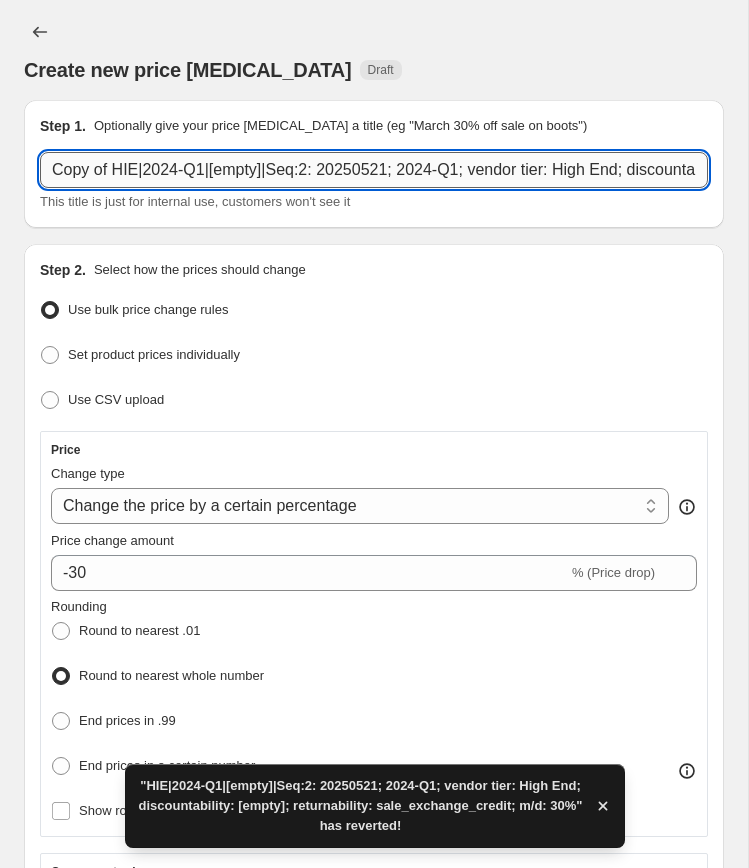 click on "Copy of HIE|2024-Q1|[empty]|Seq:2: 20250521; 2024-Q1; vendor tier: High End; discountability: [empty]; returnability: sale_exchange_credit; m/d: 30%" at bounding box center [374, 170] 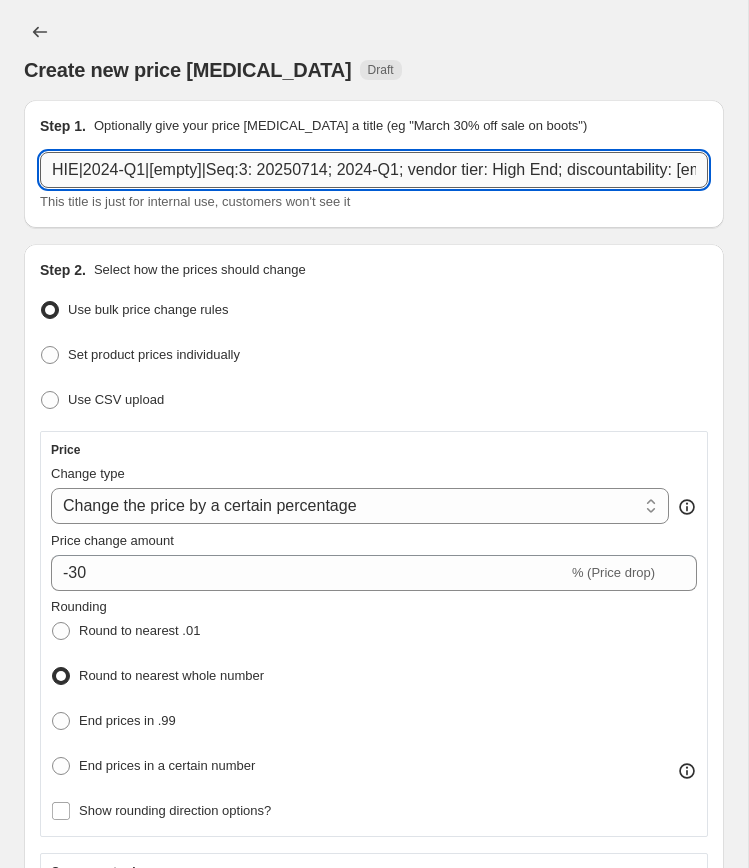 scroll, scrollTop: 0, scrollLeft: 406, axis: horizontal 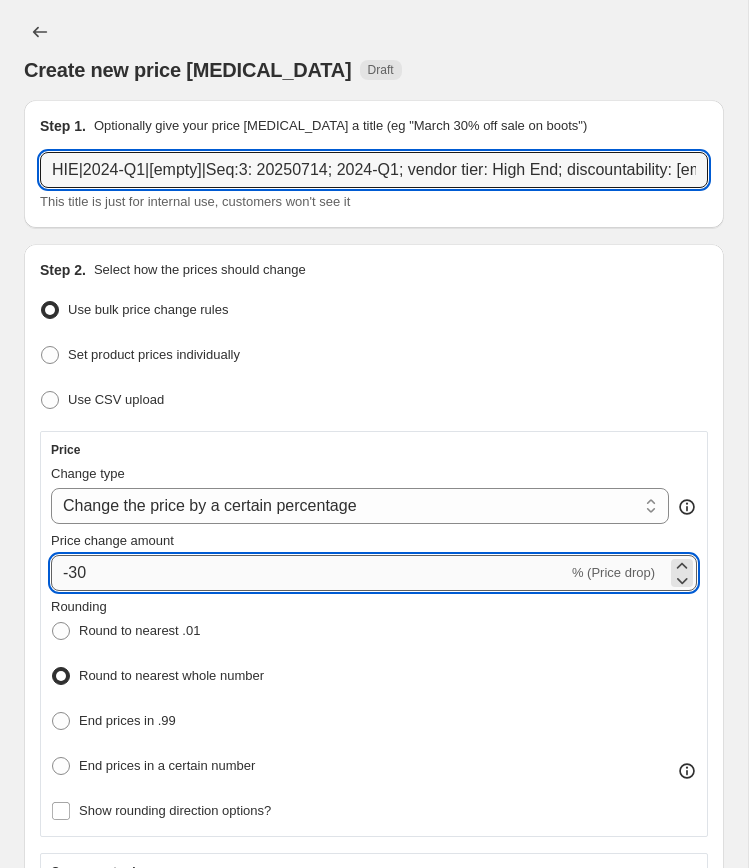 click on "-30" at bounding box center [309, 573] 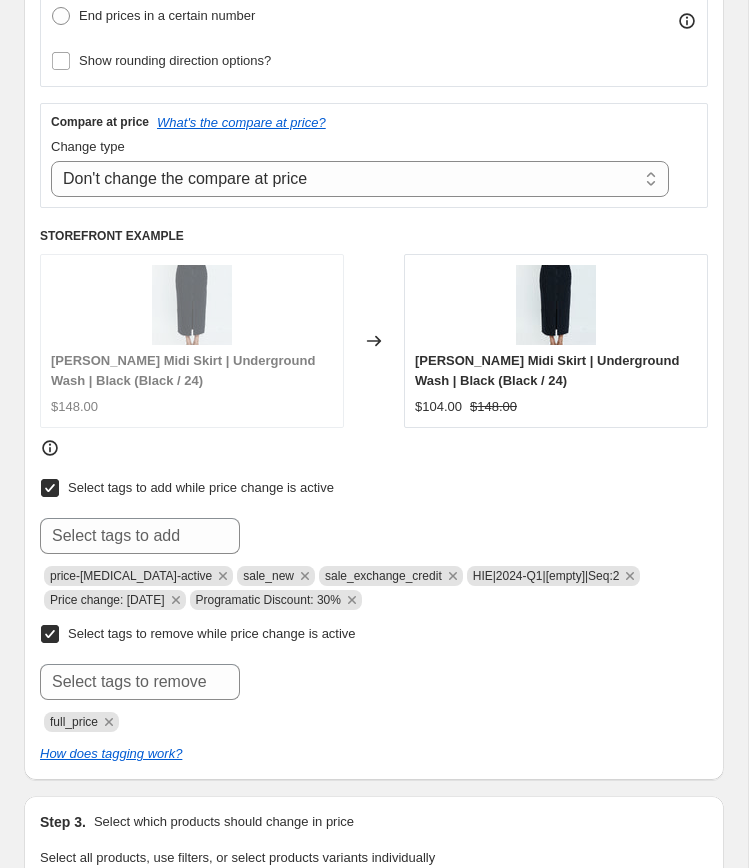 scroll, scrollTop: 755, scrollLeft: 0, axis: vertical 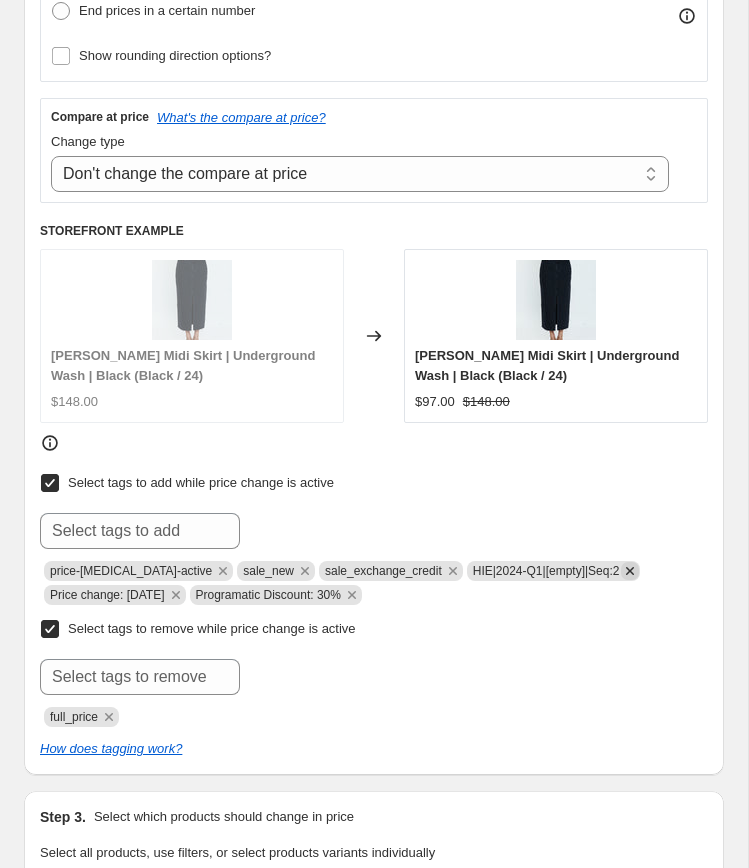 click 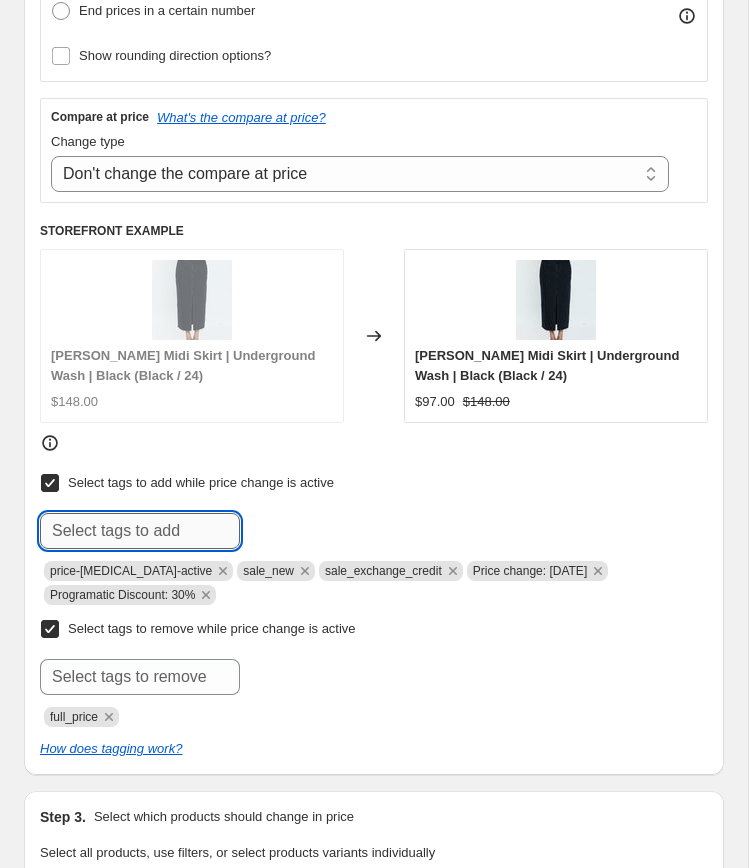 click at bounding box center (140, 531) 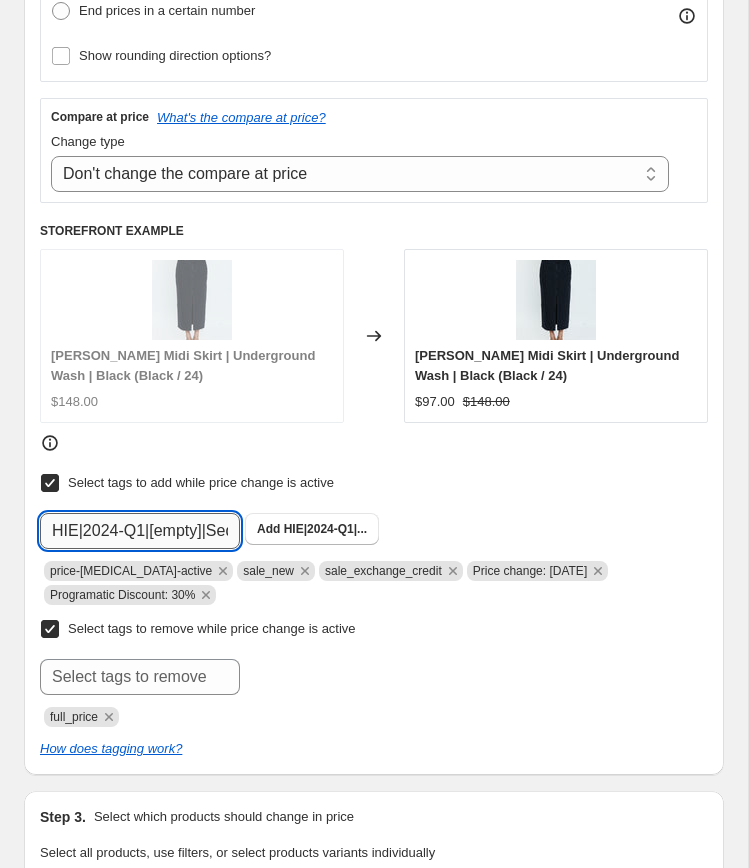 scroll, scrollTop: 0, scrollLeft: 26, axis: horizontal 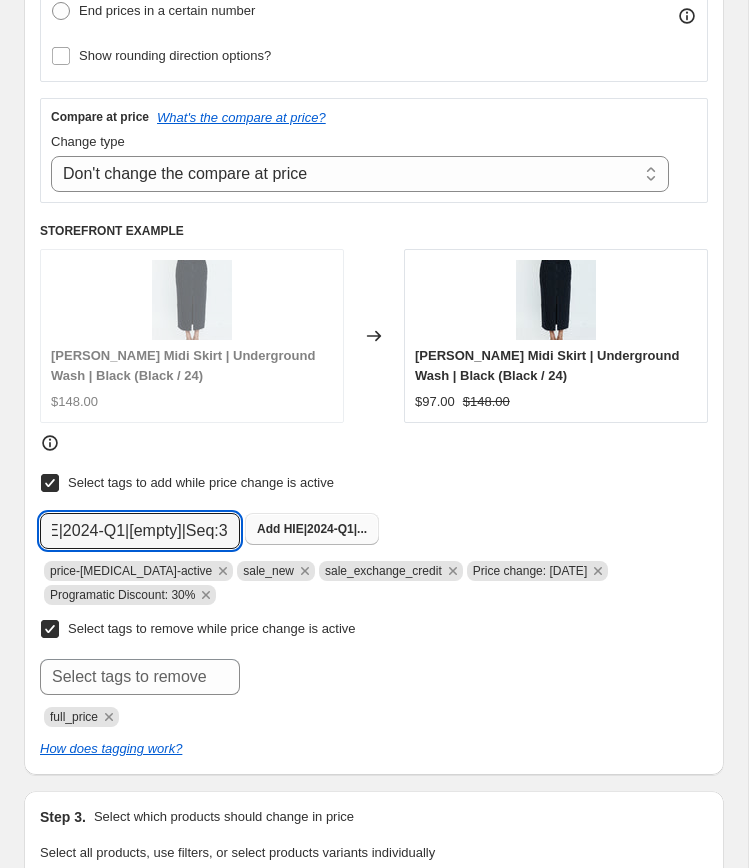 click on "HIE|2024-Q1|..." at bounding box center (325, 529) 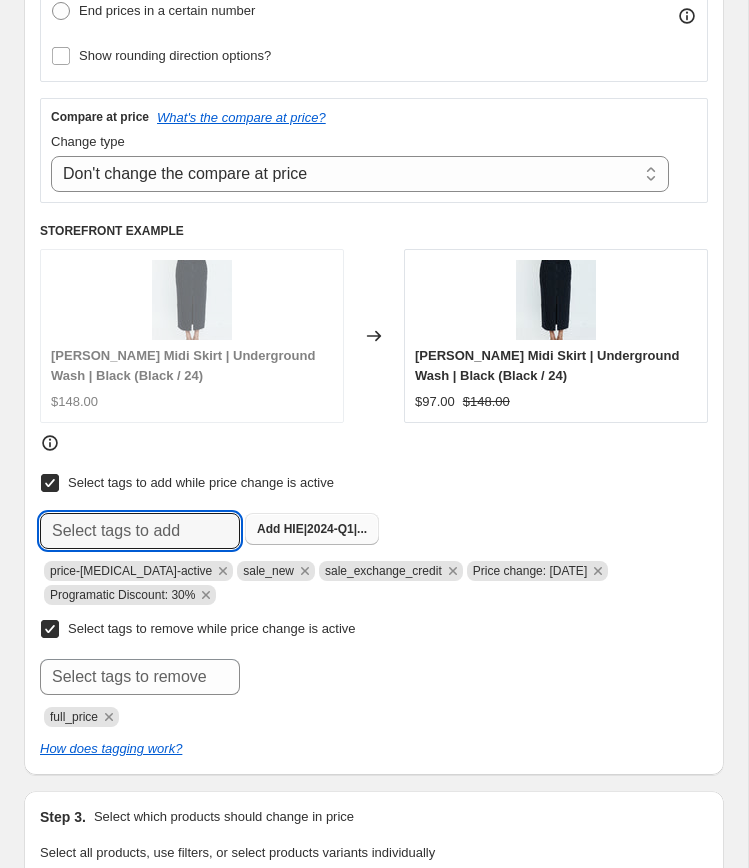 scroll, scrollTop: 0, scrollLeft: 0, axis: both 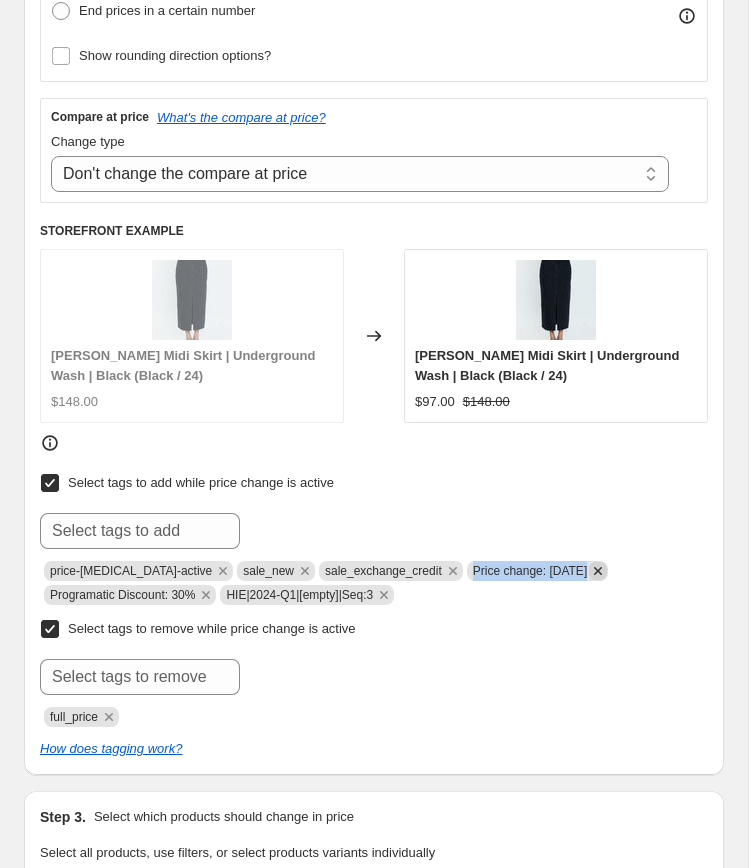 drag, startPoint x: 461, startPoint y: 561, endPoint x: 591, endPoint y: 560, distance: 130.00385 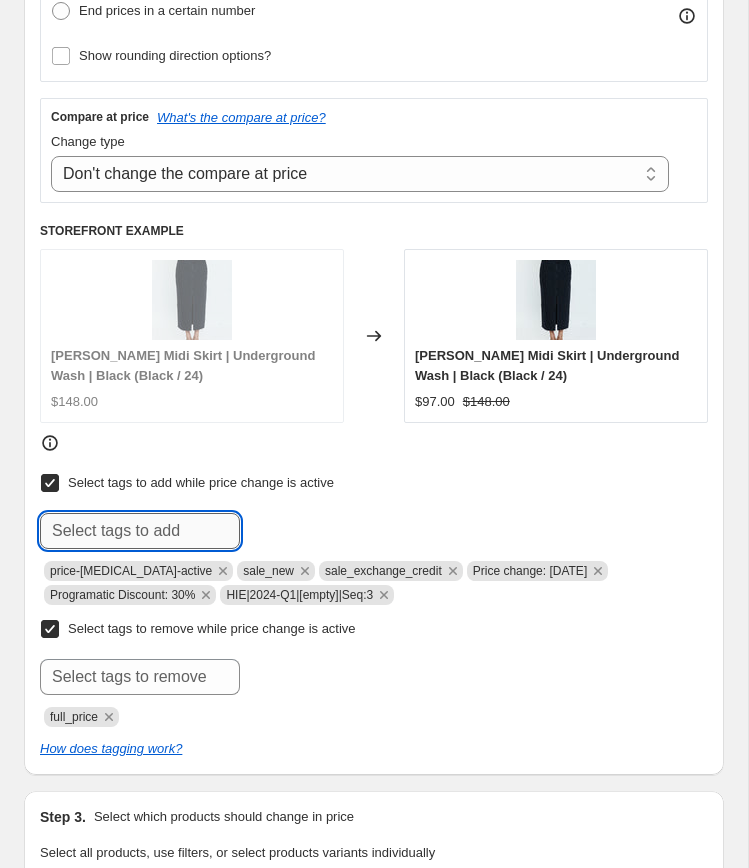 click at bounding box center [140, 531] 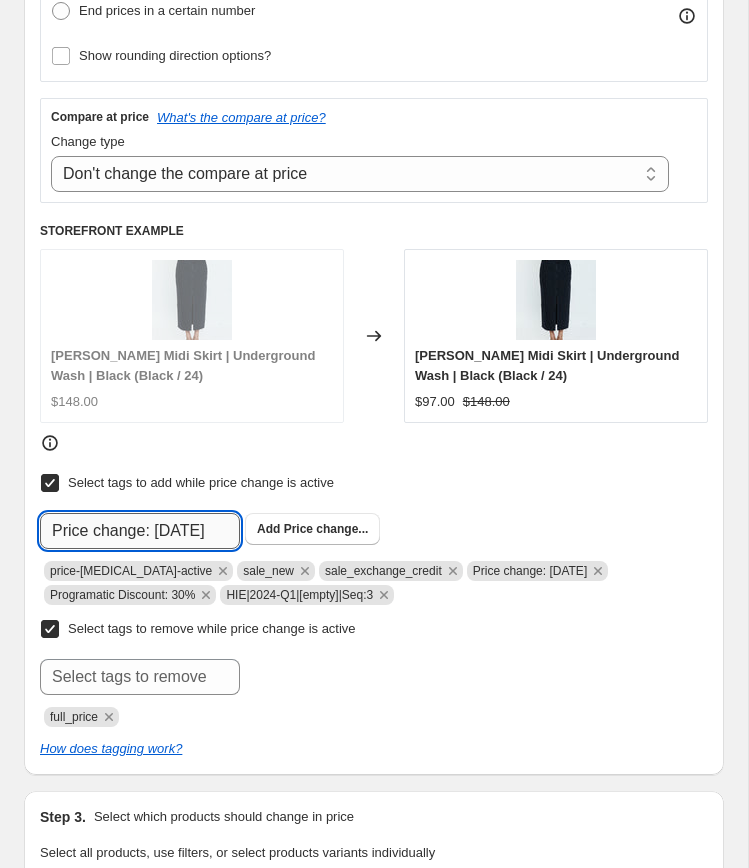 click on "Price change: 5-21-25" at bounding box center [140, 531] 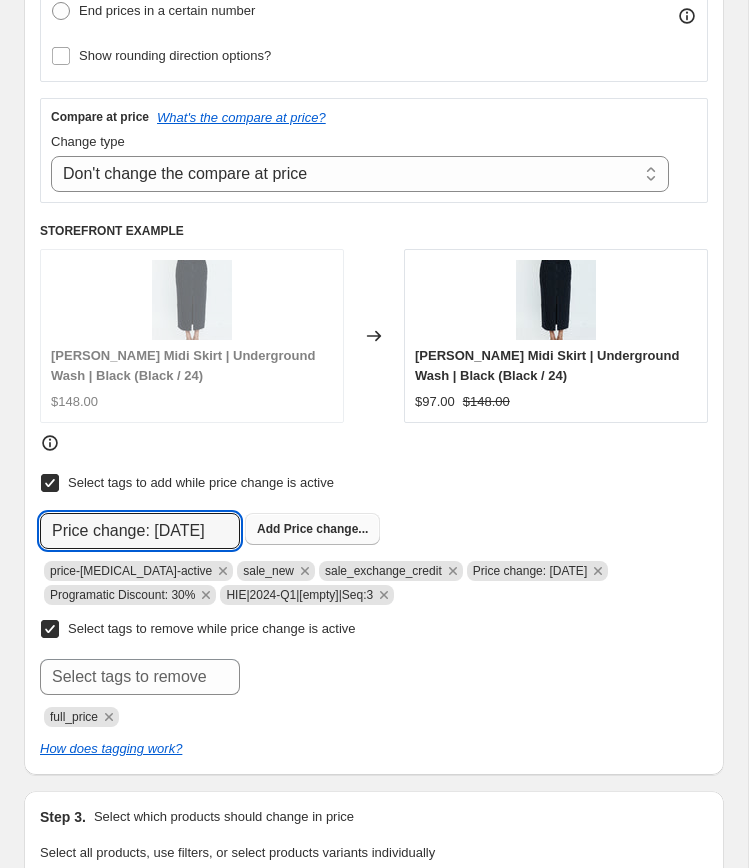 click on "Price change..." at bounding box center (326, 529) 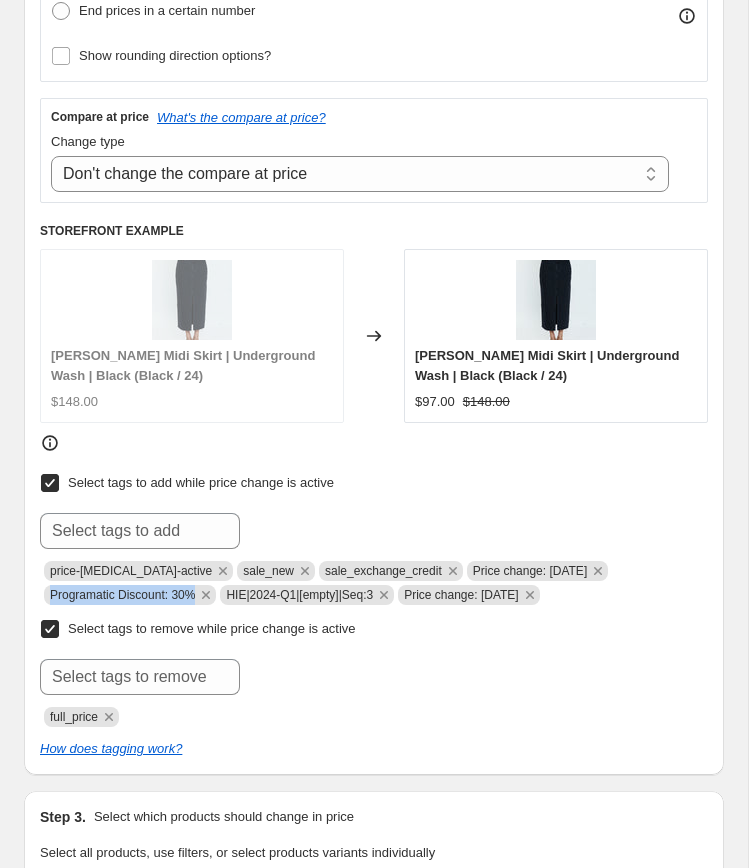 drag, startPoint x: 204, startPoint y: 589, endPoint x: 42, endPoint y: 578, distance: 162.37303 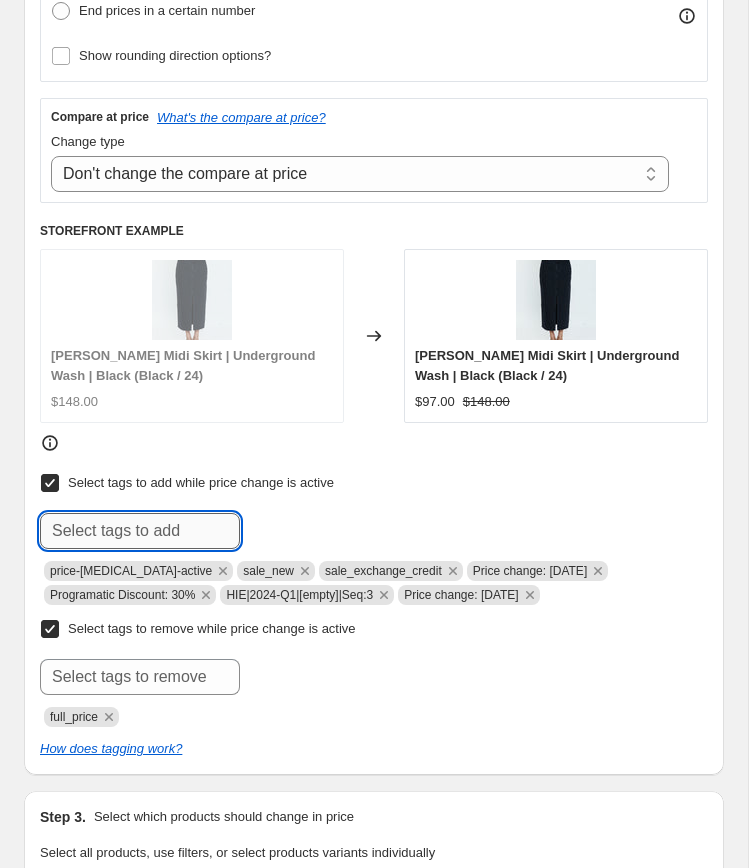 click at bounding box center [140, 531] 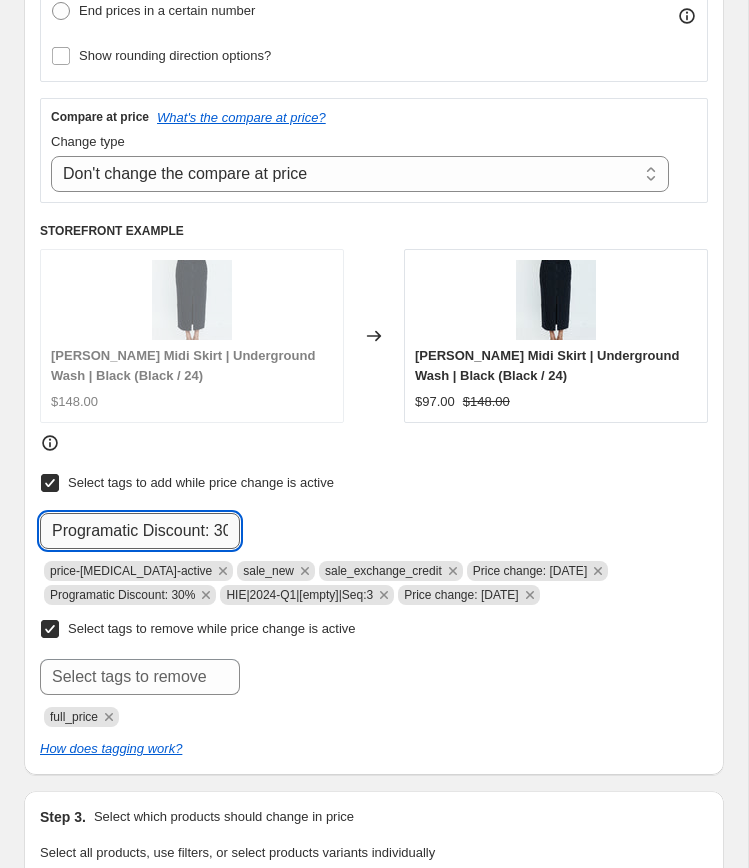 scroll, scrollTop: 0, scrollLeft: 25, axis: horizontal 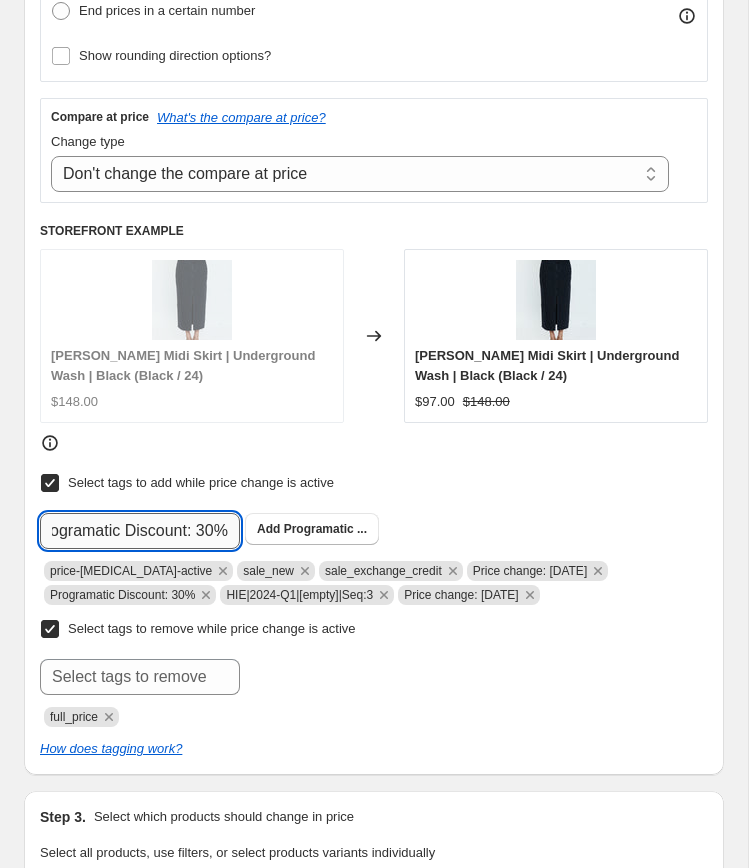 click on "Programatic Discount: 30%" at bounding box center (140, 531) 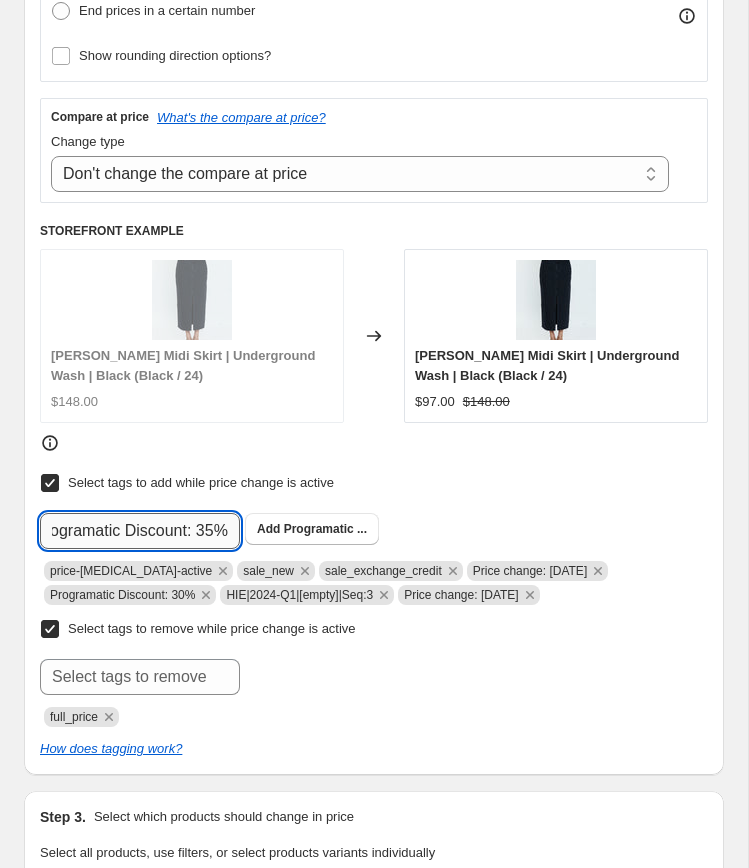 scroll, scrollTop: 0, scrollLeft: 16, axis: horizontal 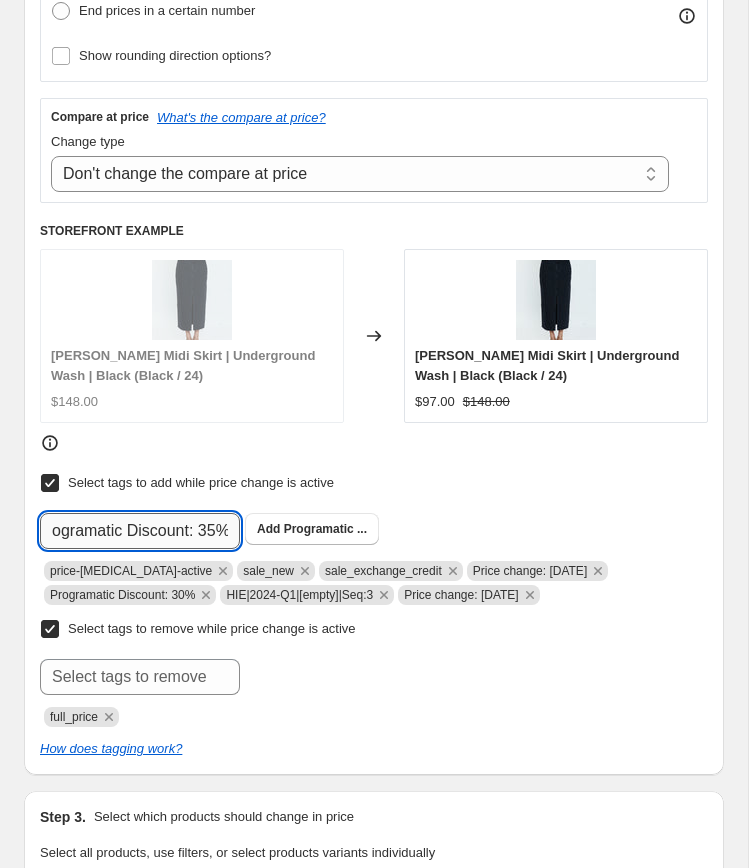 click on "Submit" at bounding box center (68, -501) 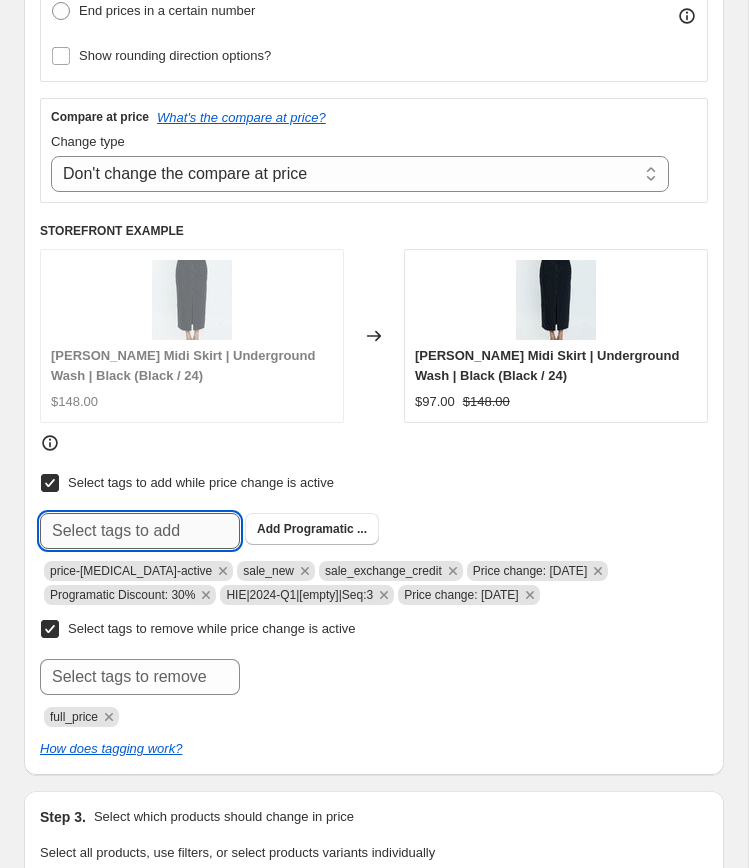 scroll, scrollTop: 0, scrollLeft: 0, axis: both 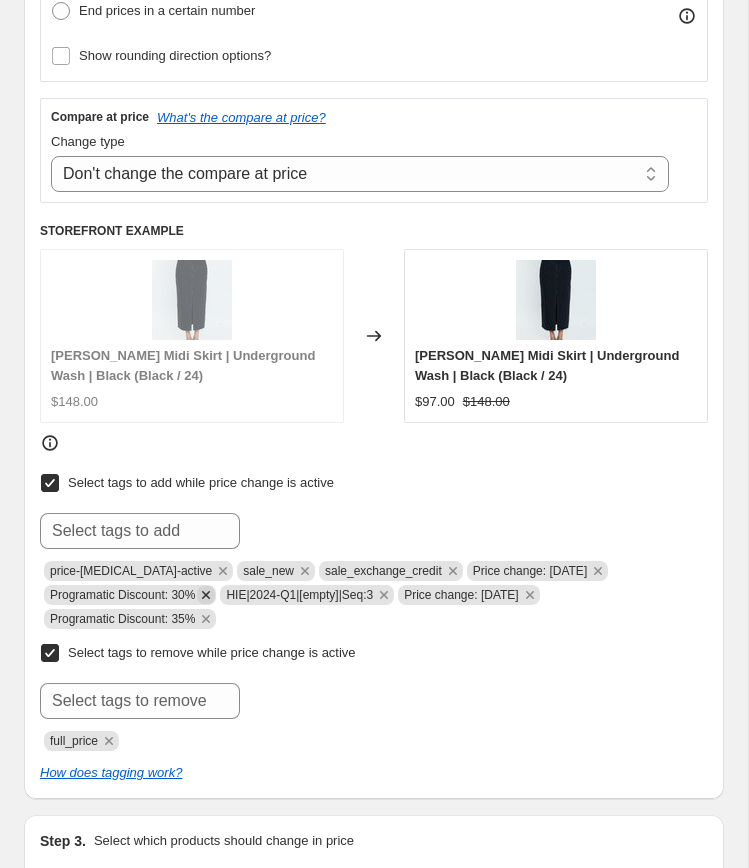 click 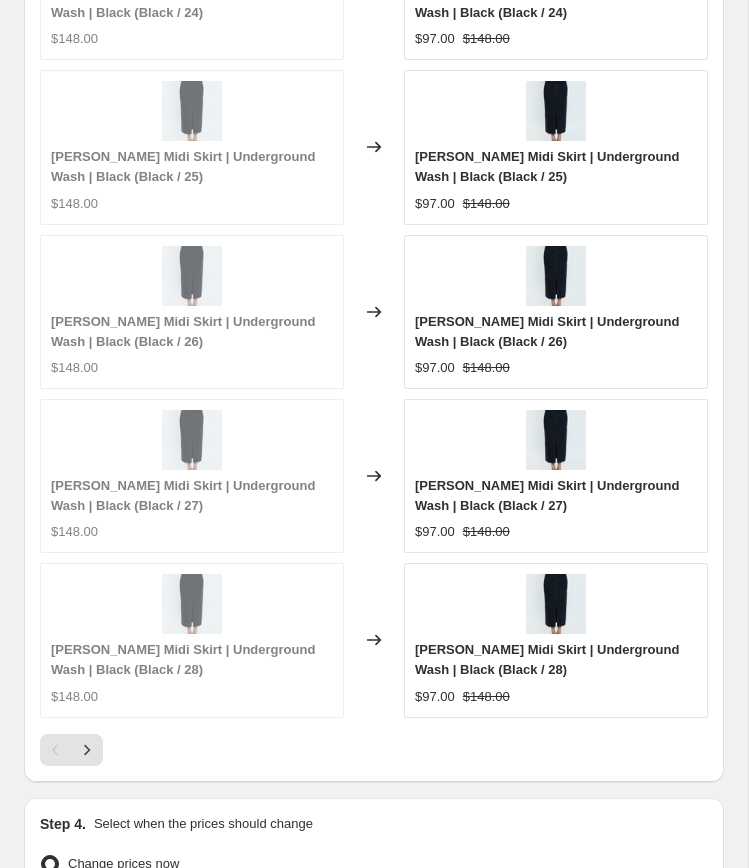 scroll, scrollTop: 3133, scrollLeft: 0, axis: vertical 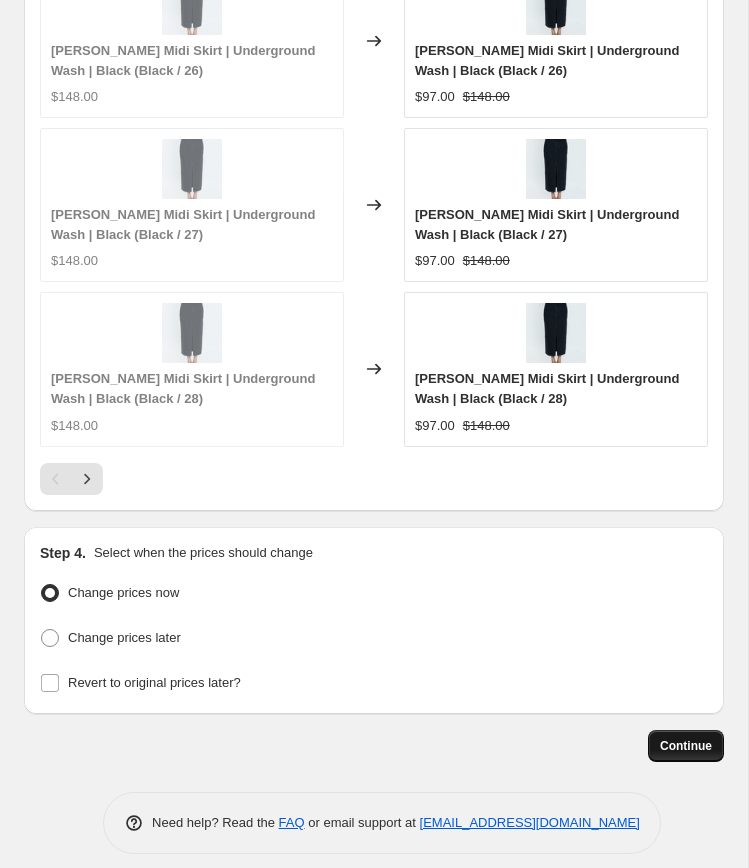 click on "Continue" at bounding box center [686, 746] 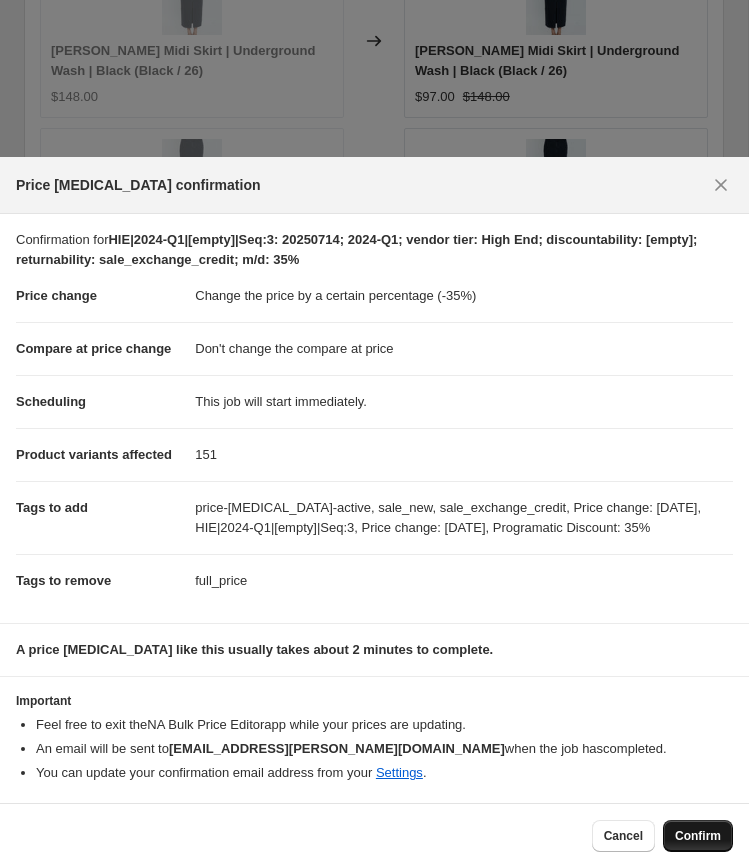 click on "Confirm" at bounding box center (698, 836) 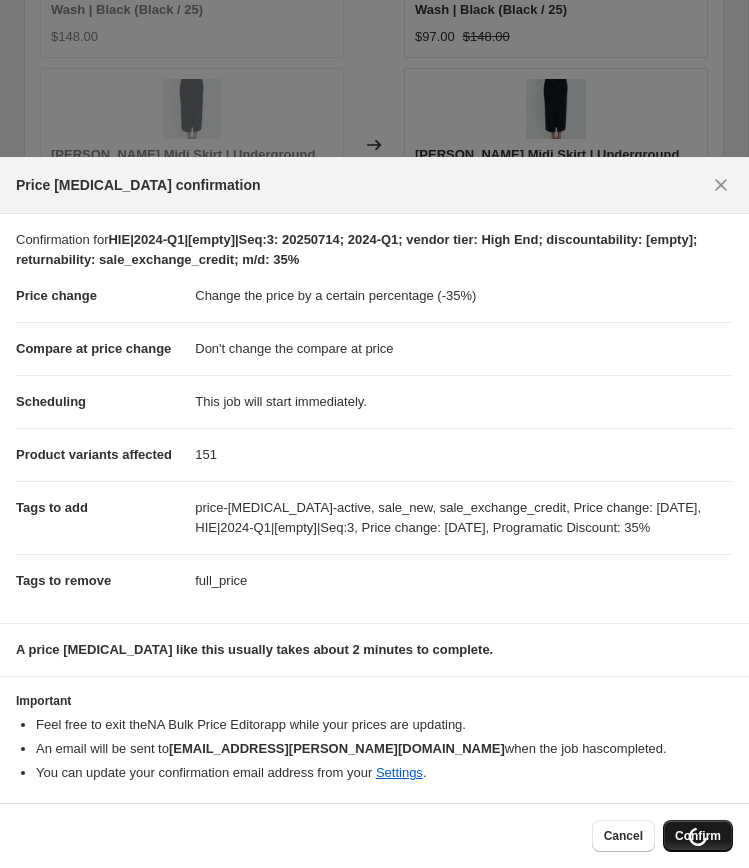 scroll, scrollTop: 3237, scrollLeft: 0, axis: vertical 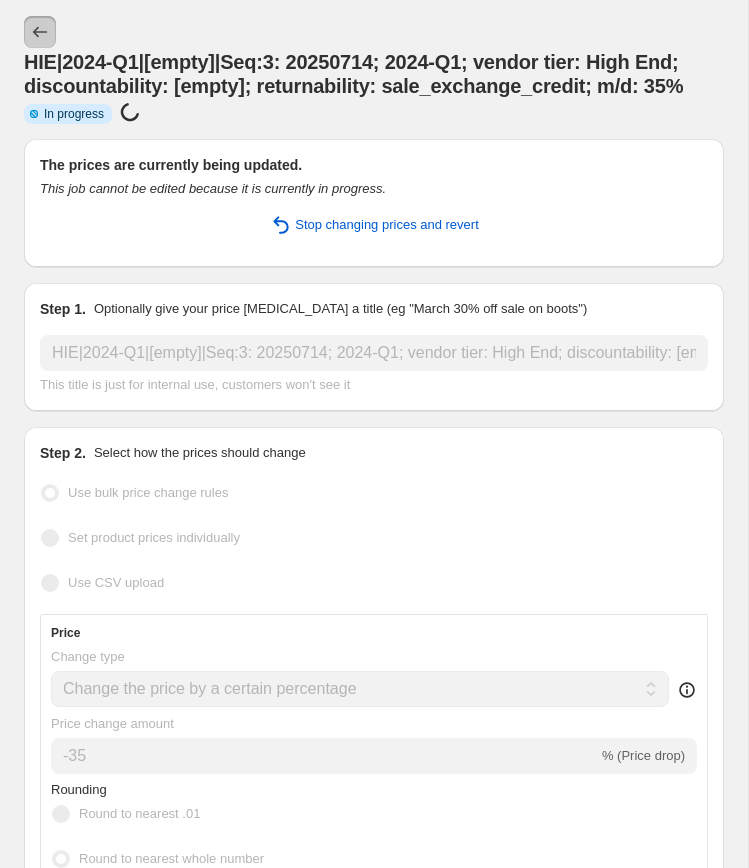 click 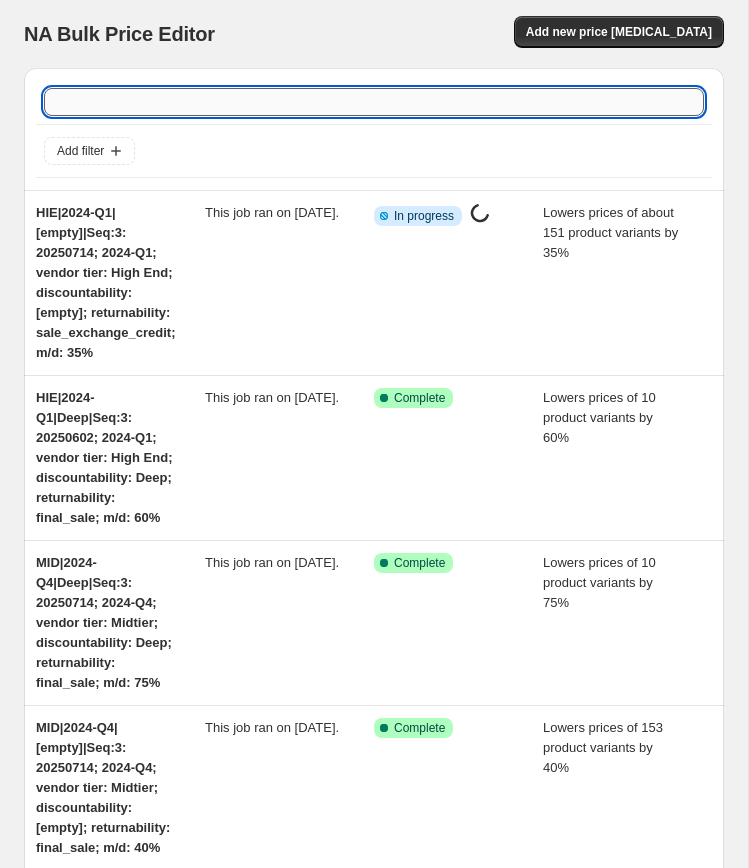 click at bounding box center [374, 102] 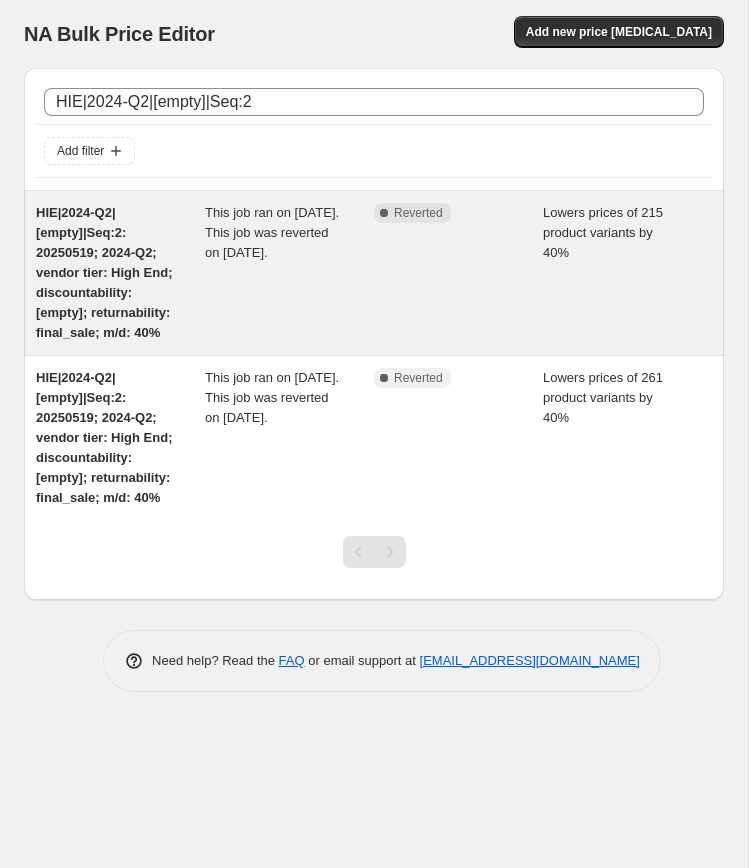 click on "HIE|2024-Q2|[empty]|Seq:2: 20250519; 2024-Q2; vendor tier: High End; discountability: [empty]; returnability: final_sale; m/d: 40%" at bounding box center (104, 272) 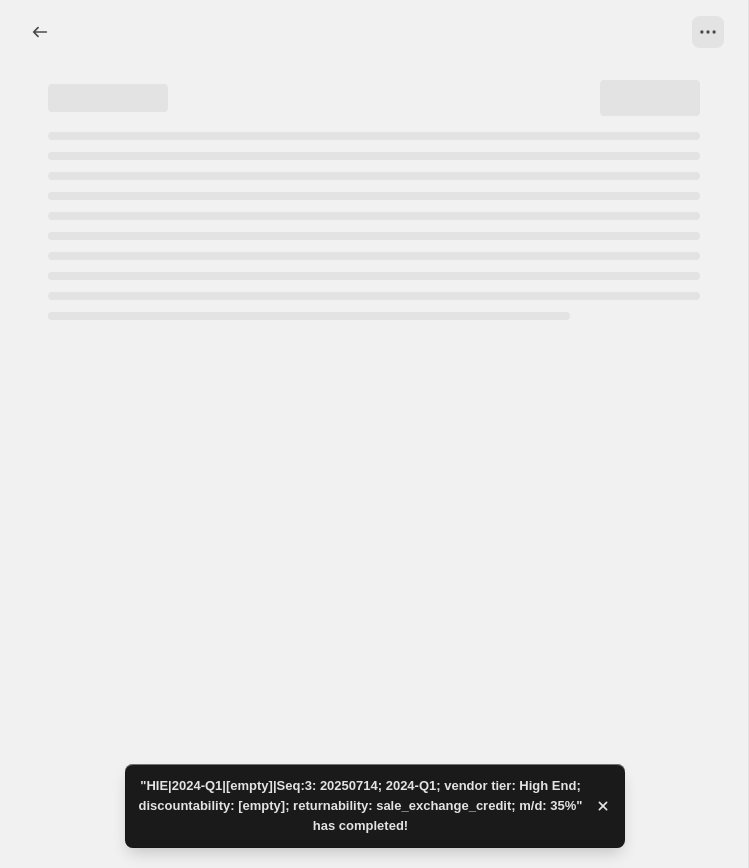 scroll, scrollTop: 0, scrollLeft: 0, axis: both 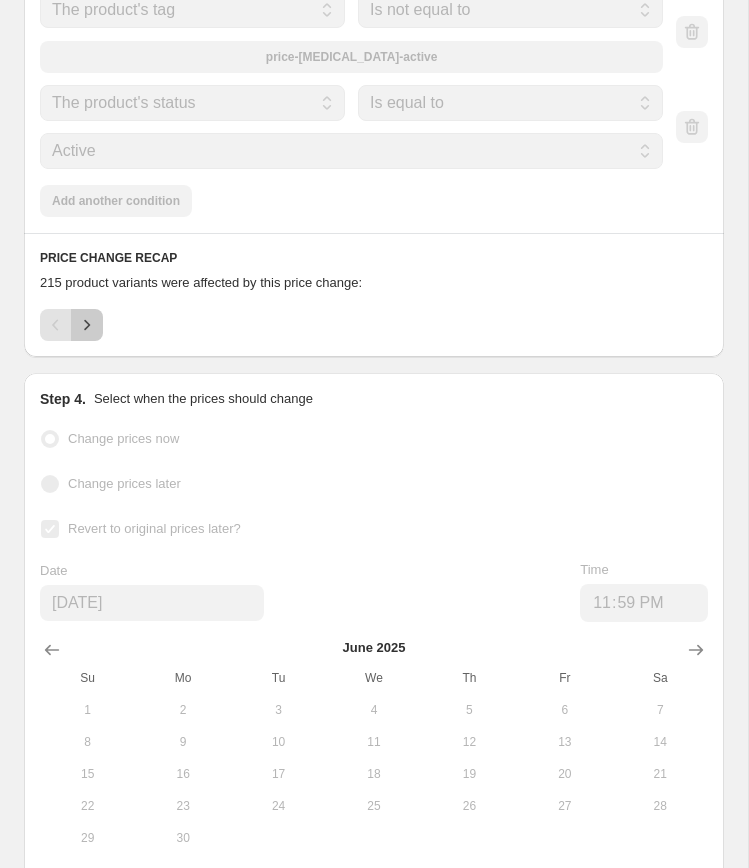 click 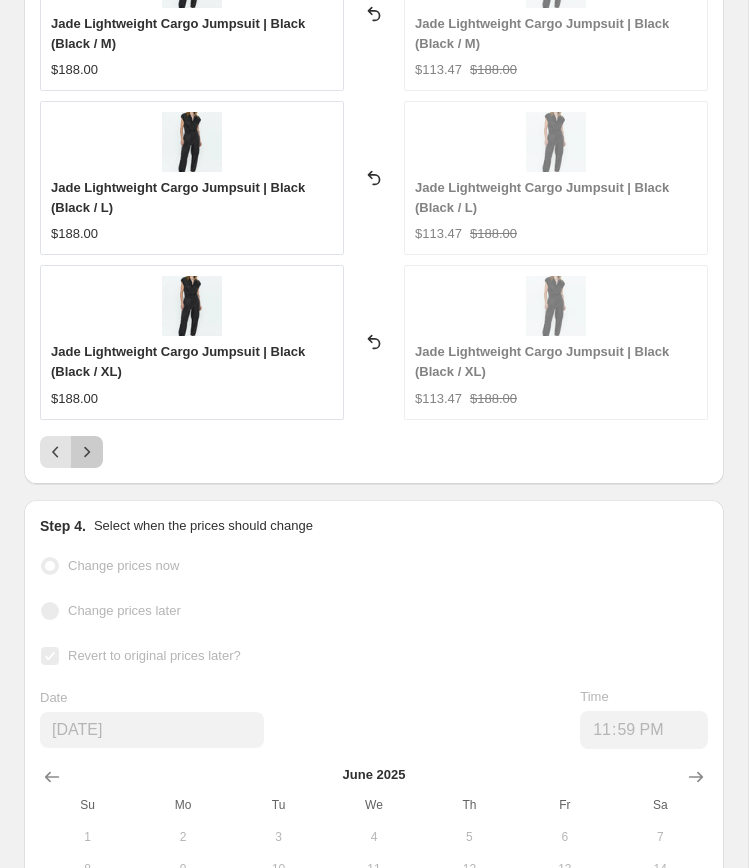 click 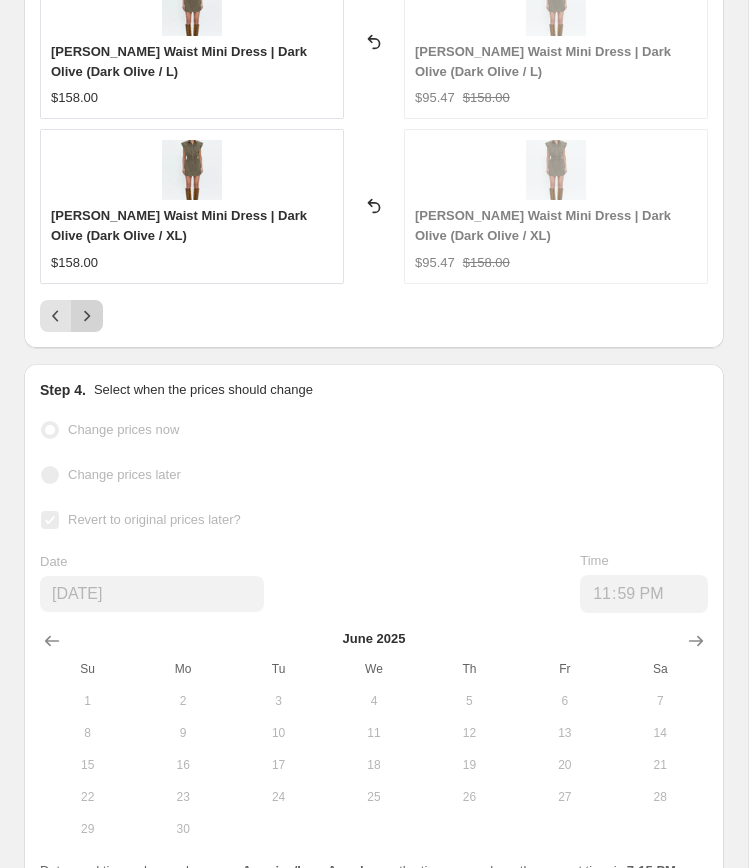 scroll, scrollTop: 3588, scrollLeft: 0, axis: vertical 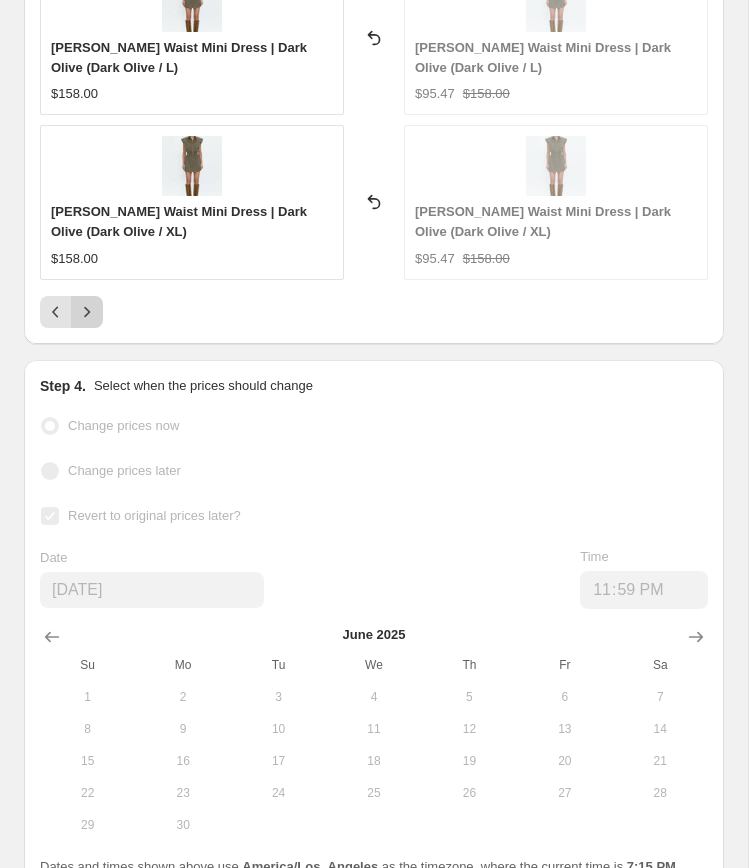 click 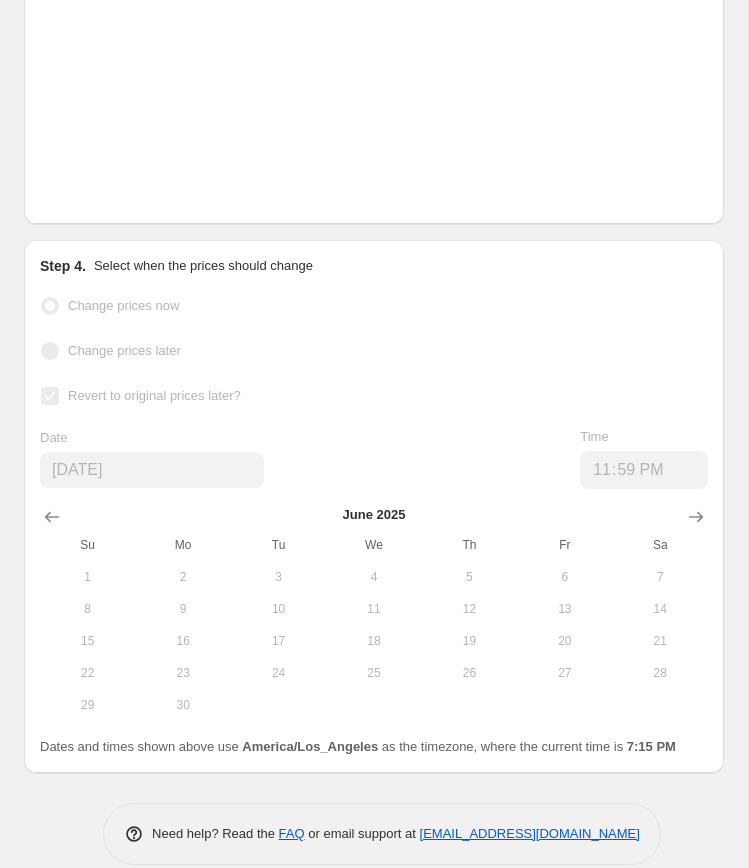 scroll, scrollTop: 3568, scrollLeft: 0, axis: vertical 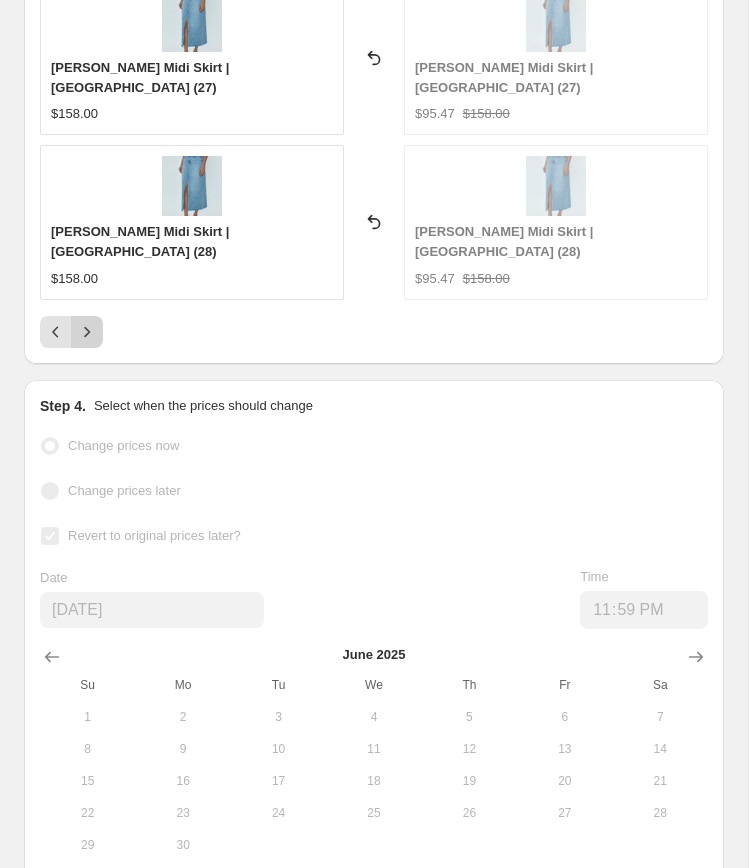 click 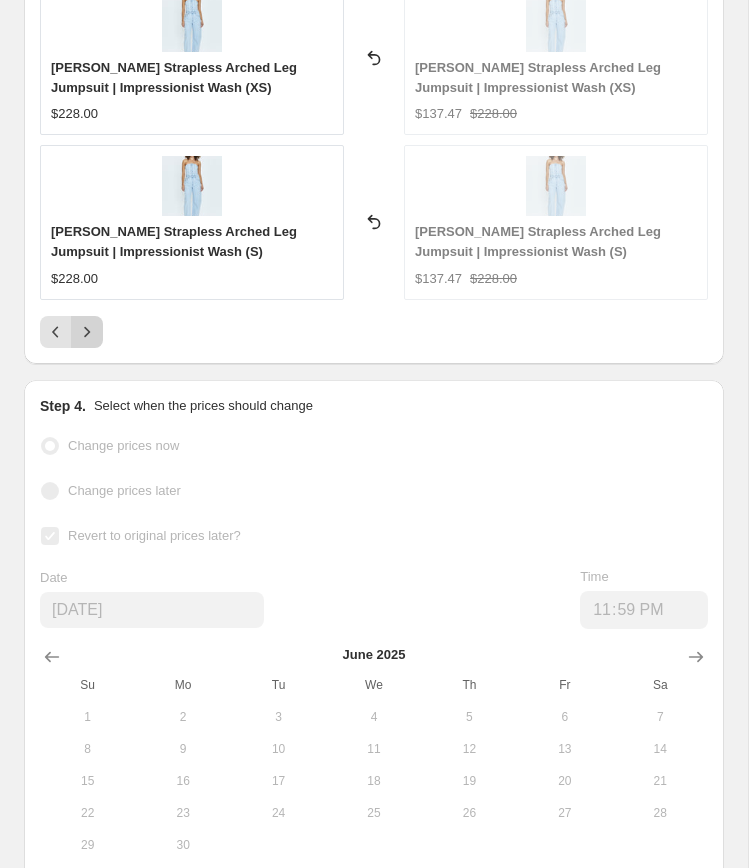 click 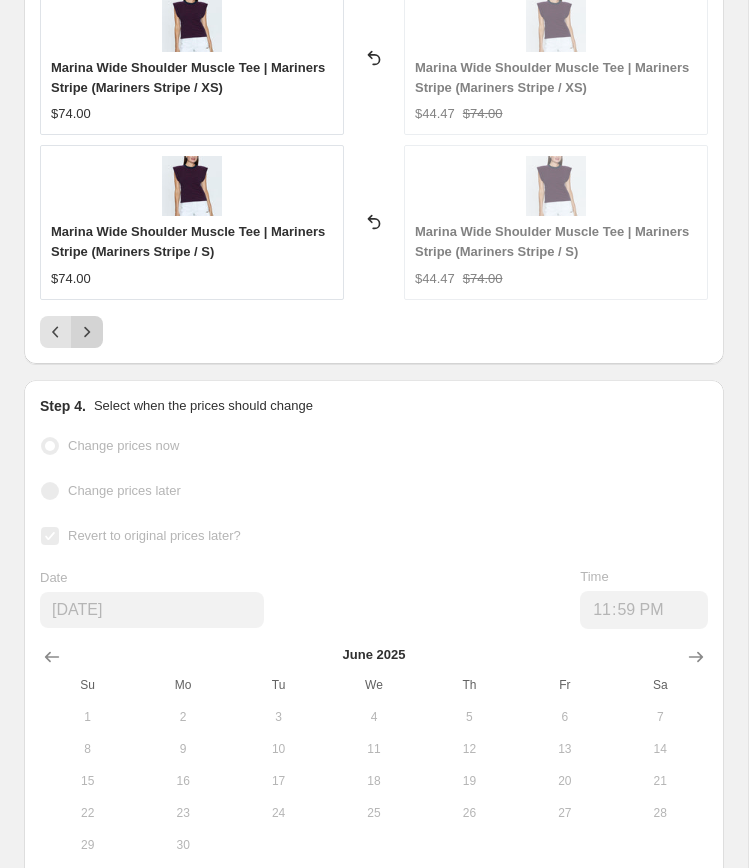 scroll, scrollTop: 3588, scrollLeft: 0, axis: vertical 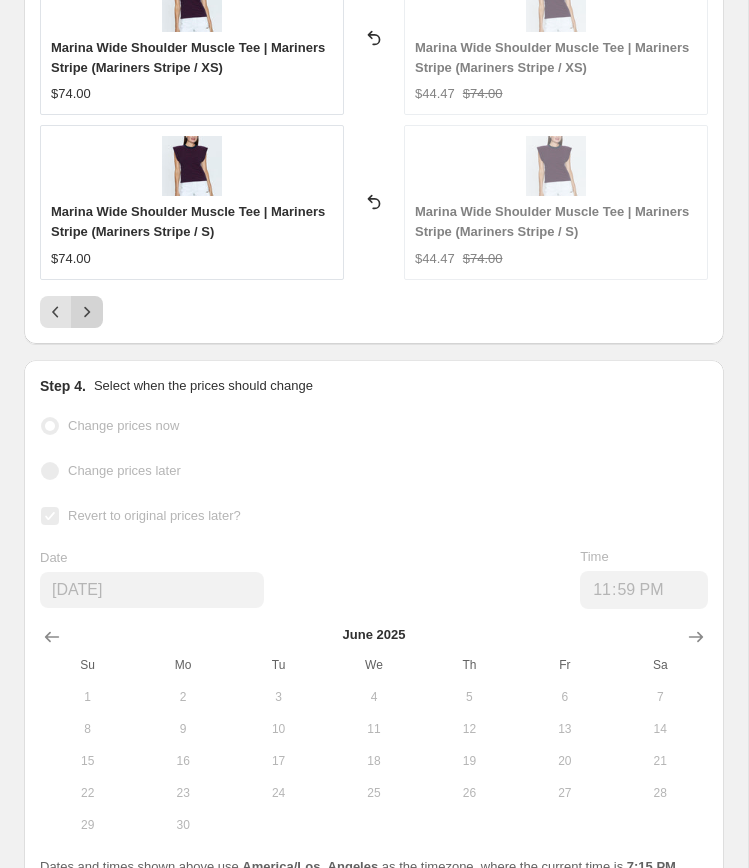 click 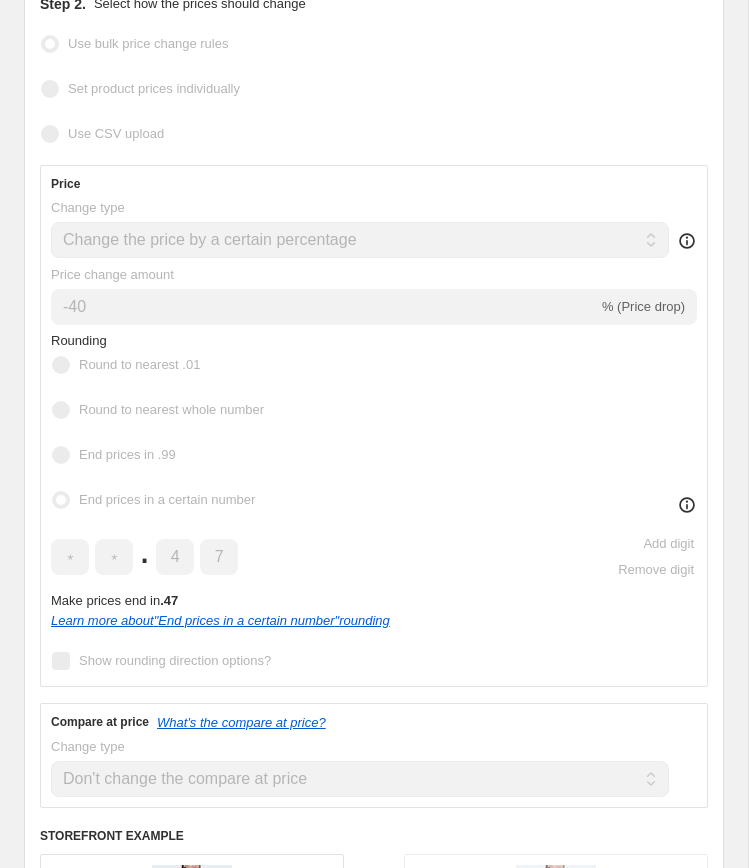 scroll, scrollTop: 0, scrollLeft: 0, axis: both 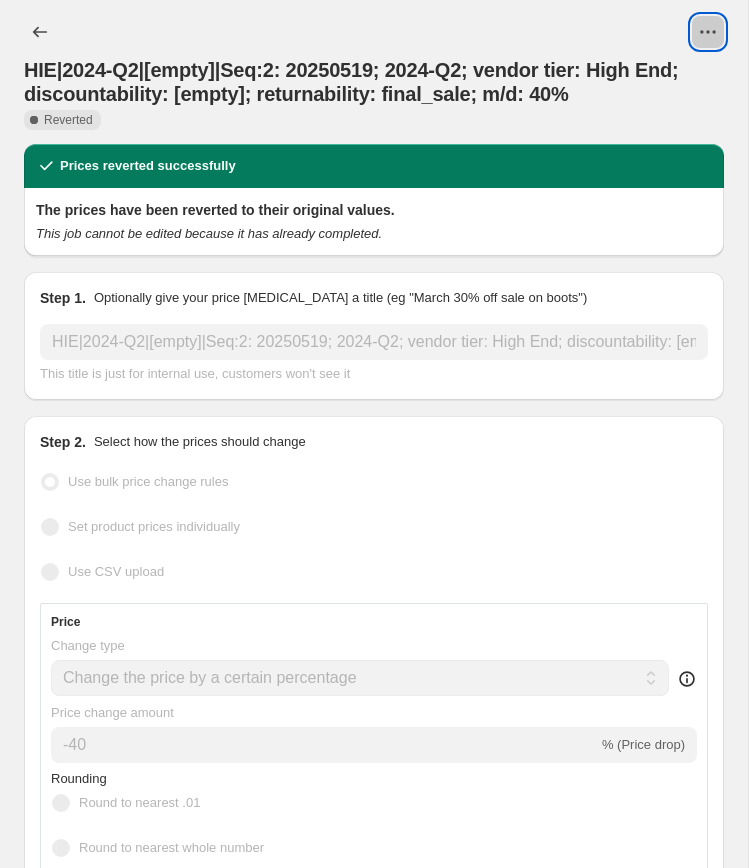 click 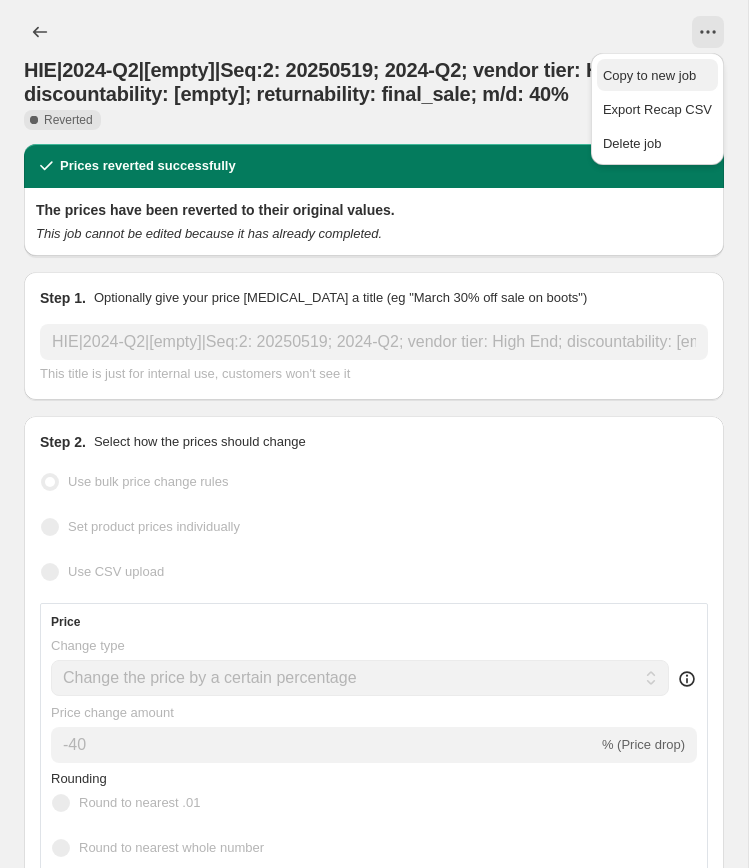 click on "Copy to new job" at bounding box center (649, 75) 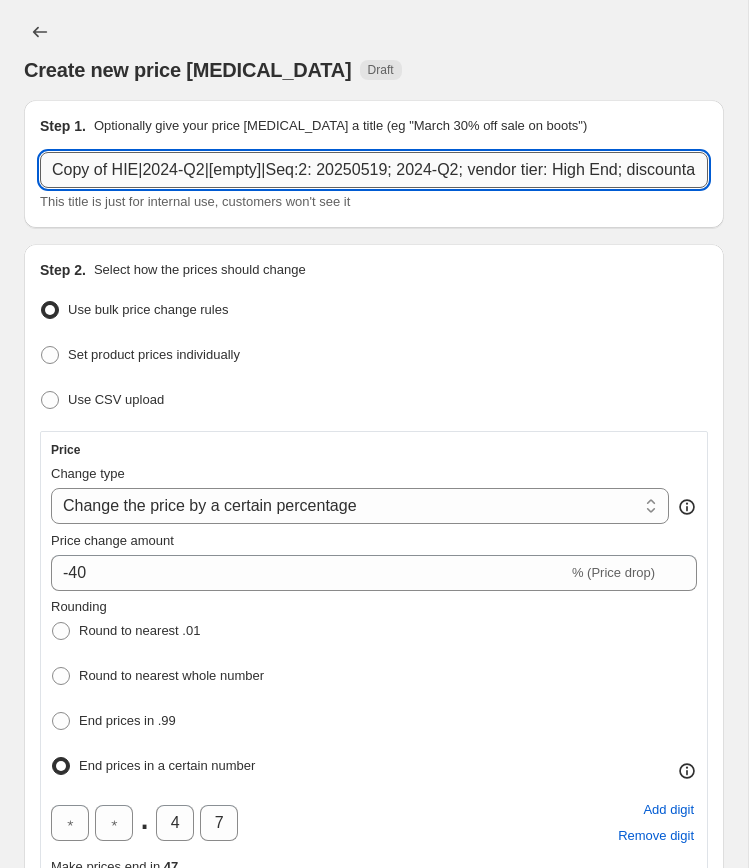click on "Copy of HIE|2024-Q2|[empty]|Seq:2: 20250519; 2024-Q2; vendor tier: High End; discountability: [empty]; returnability: final_sale; m/d: 40%" at bounding box center [374, 170] 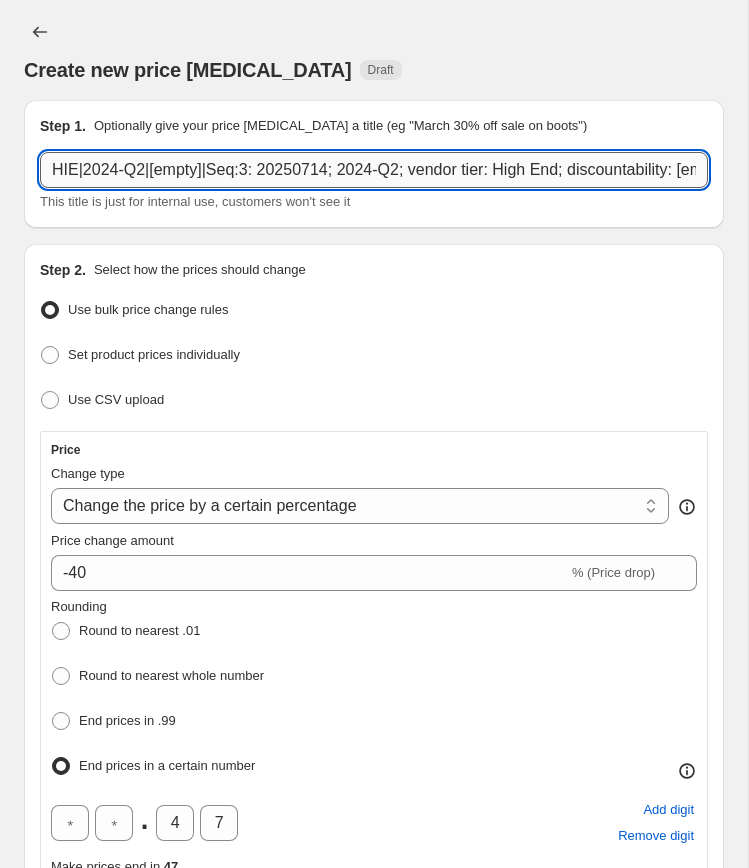 scroll, scrollTop: 0, scrollLeft: 410, axis: horizontal 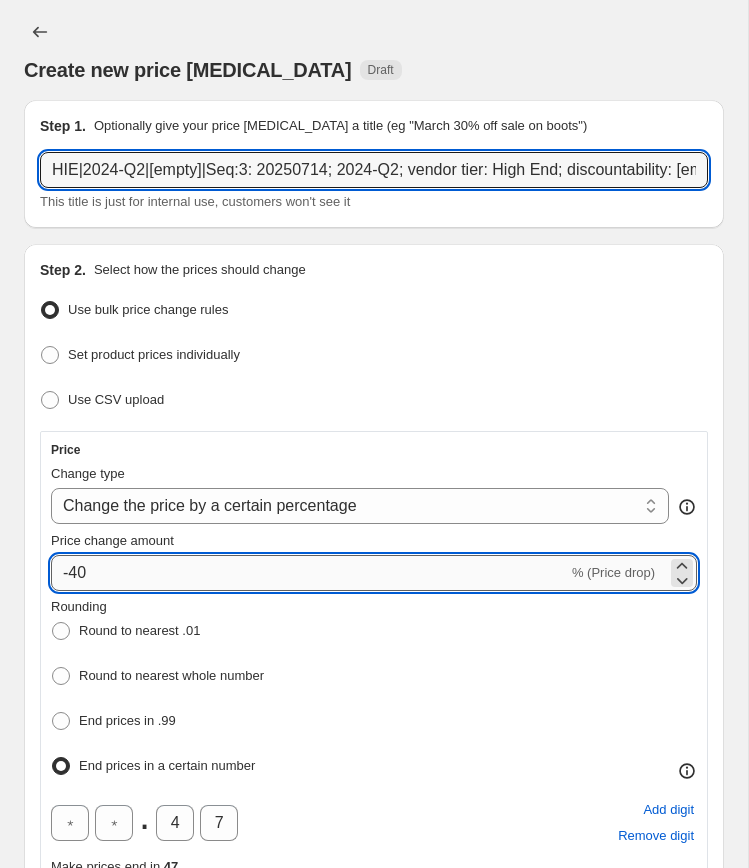 click on "-40" at bounding box center (309, 573) 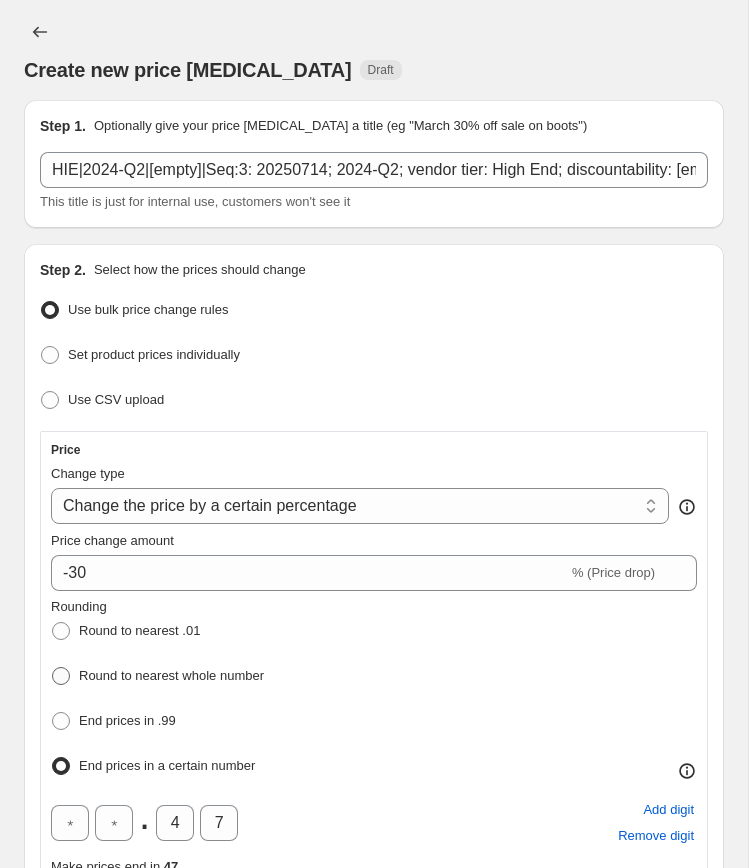 click on "Round to nearest whole number" at bounding box center (171, 675) 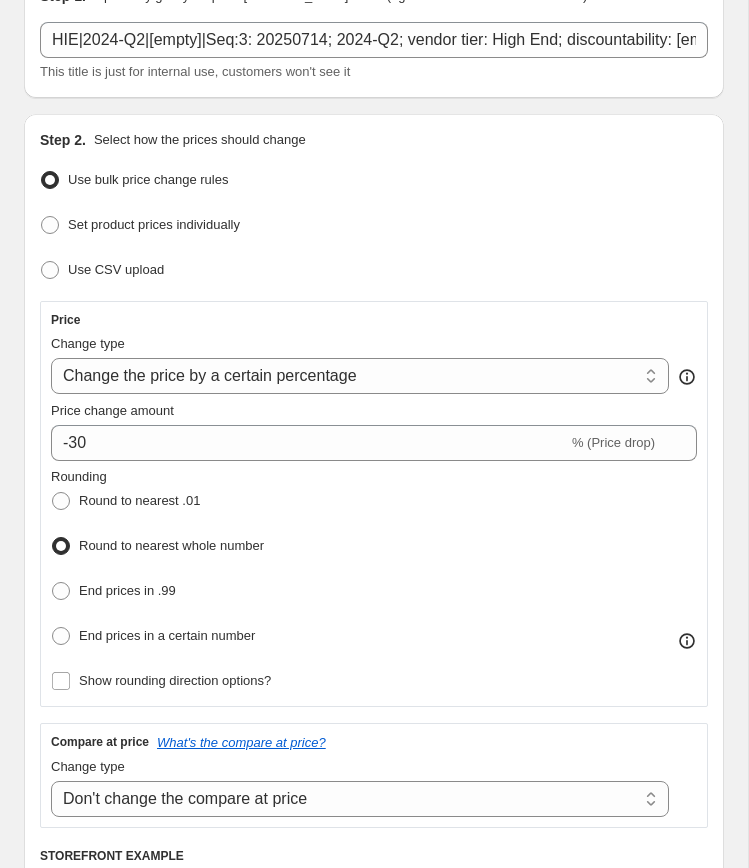 click on "Show rounding direction options?" at bounding box center [175, 681] 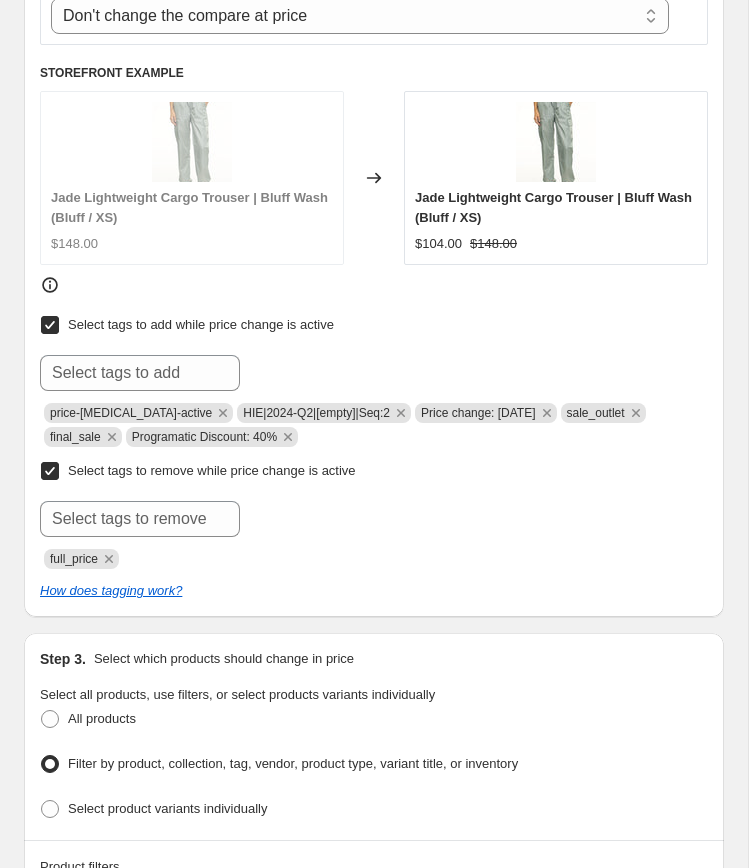 scroll, scrollTop: 1064, scrollLeft: 0, axis: vertical 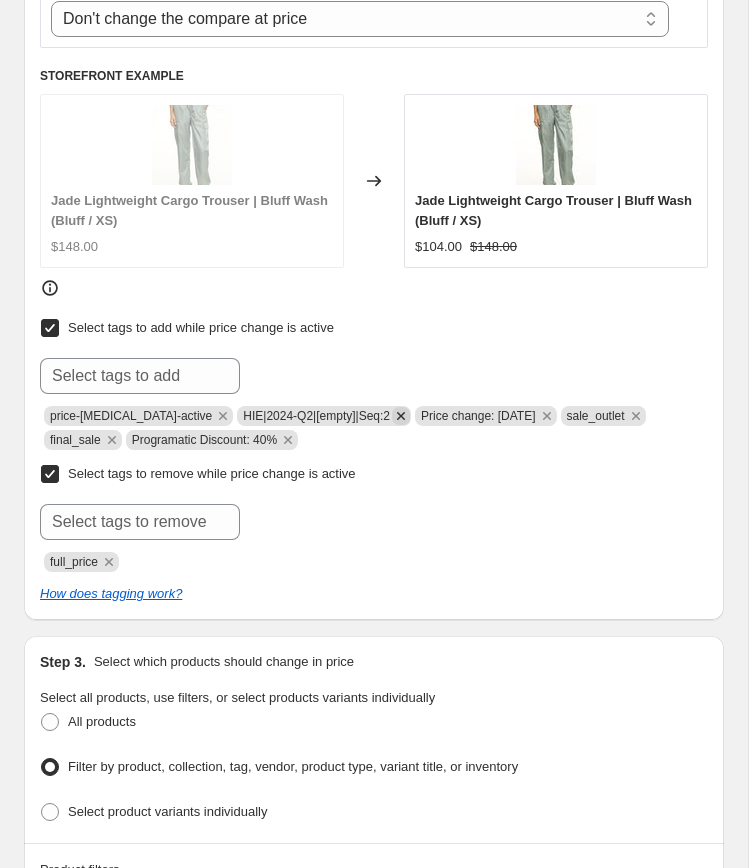 click 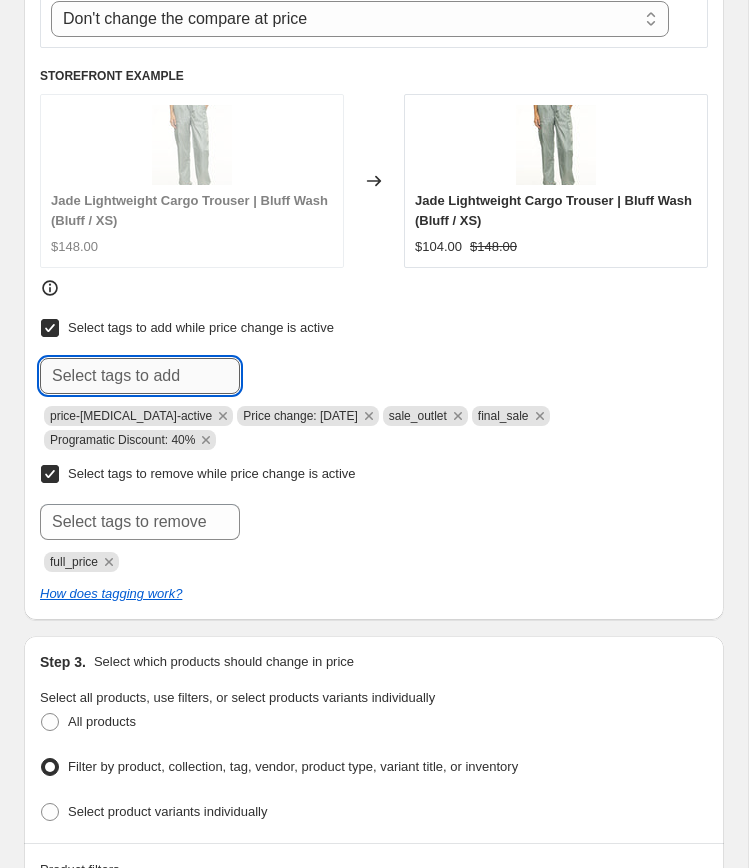click at bounding box center (140, 376) 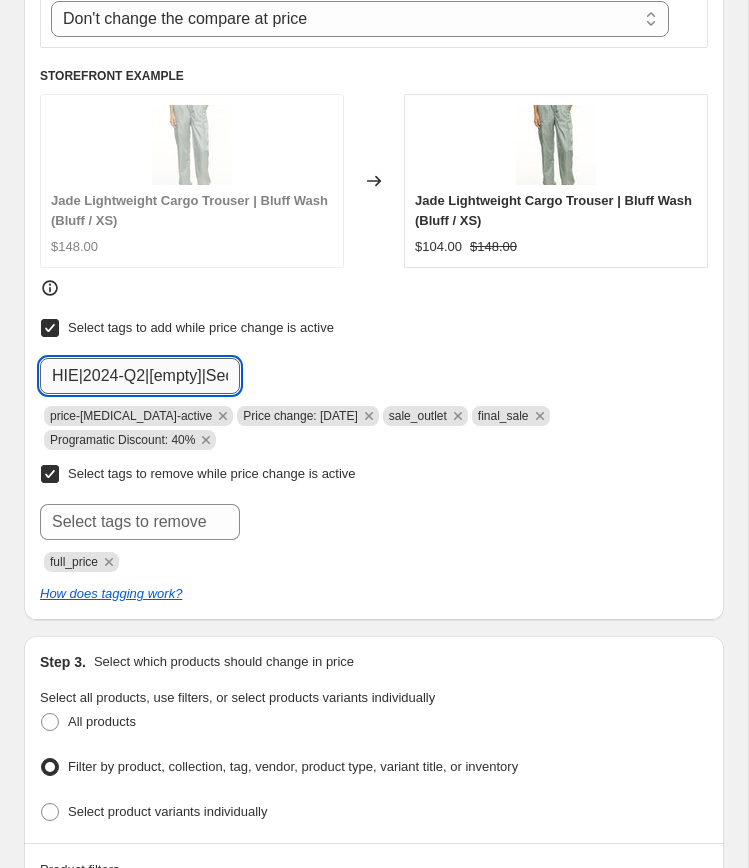 scroll, scrollTop: 0, scrollLeft: 29, axis: horizontal 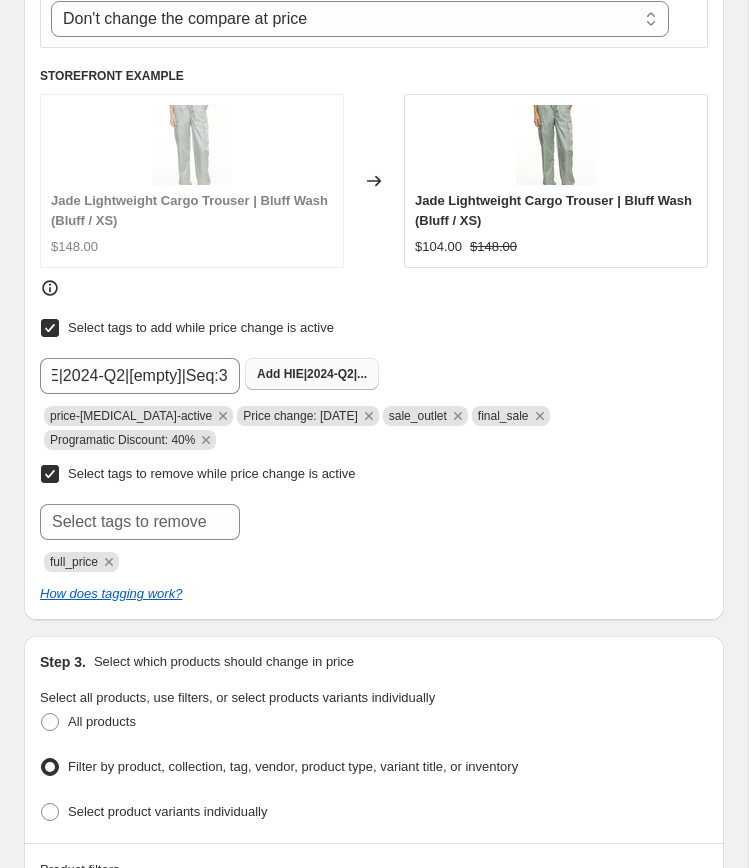 click on "HIE|2024-Q2|..." at bounding box center [325, 374] 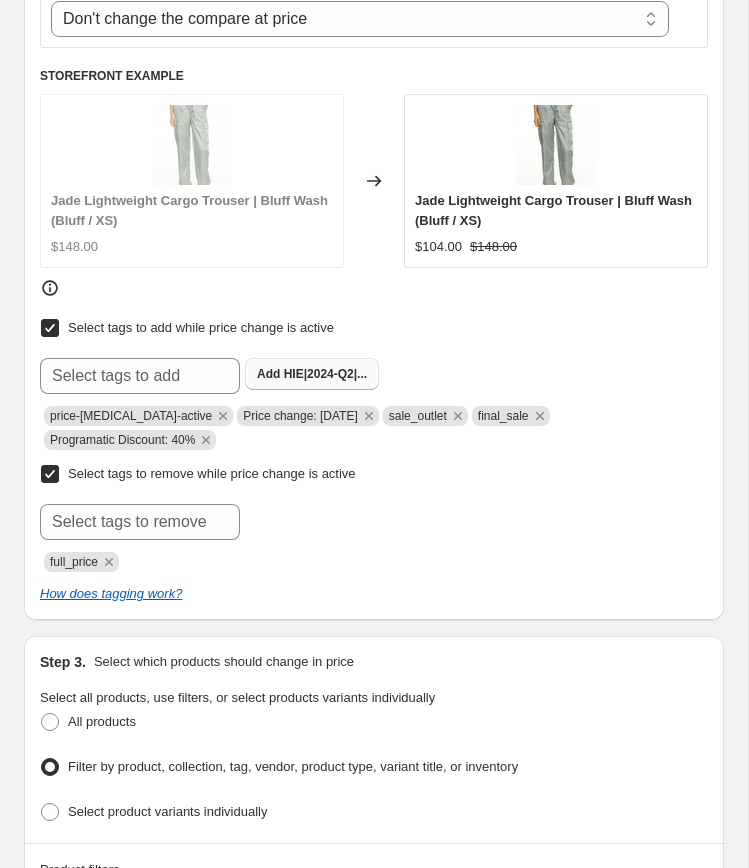 scroll, scrollTop: 0, scrollLeft: 0, axis: both 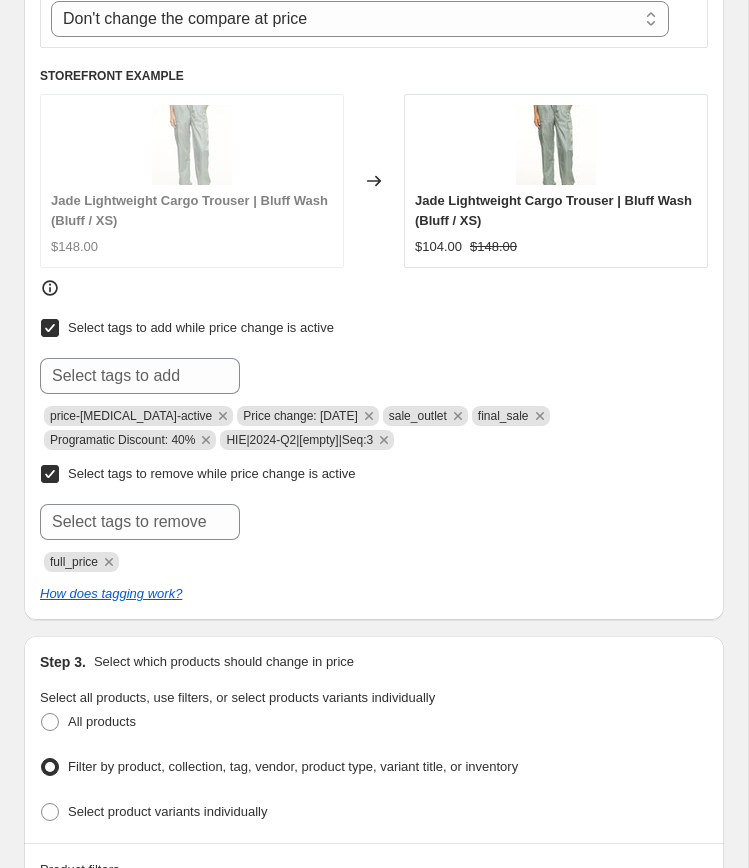 drag, startPoint x: 223, startPoint y: 405, endPoint x: 348, endPoint y: 409, distance: 125.06398 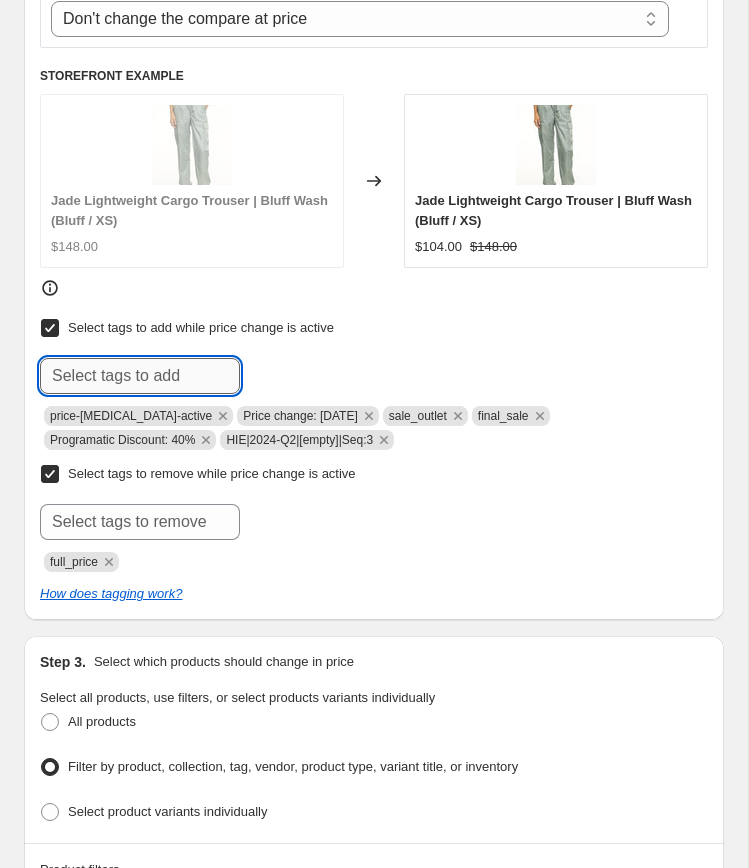 click at bounding box center (140, 376) 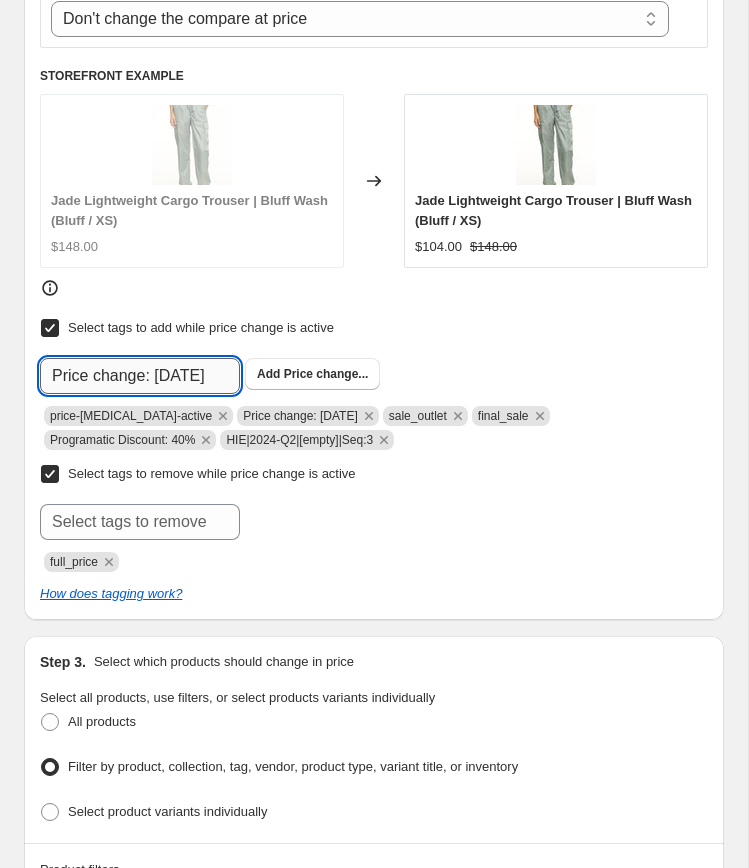 click on "Price change: 5-19-25" at bounding box center (140, 376) 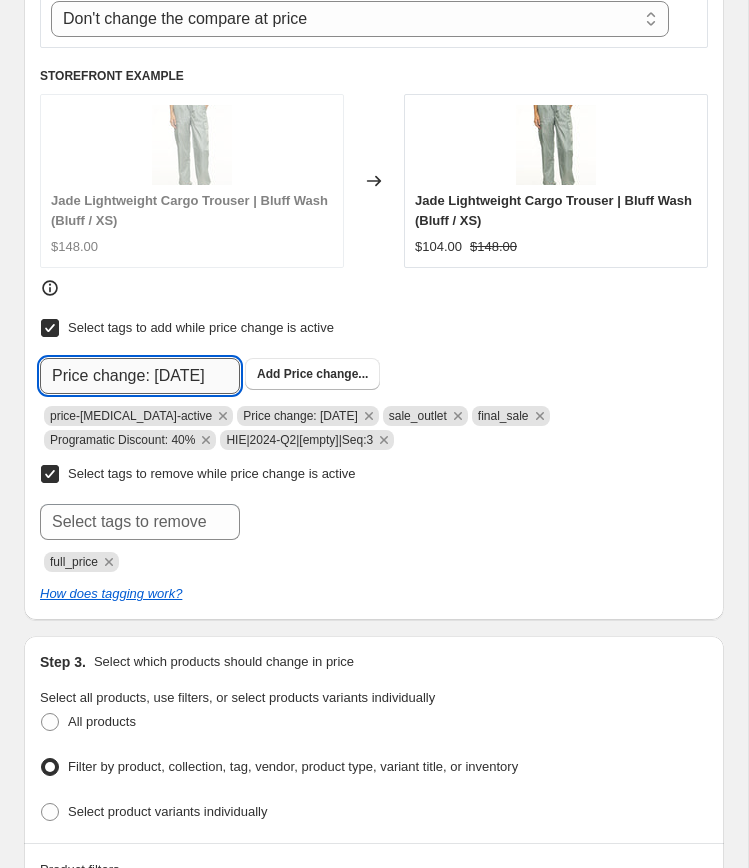 click on "Submit" at bounding box center [68, -810] 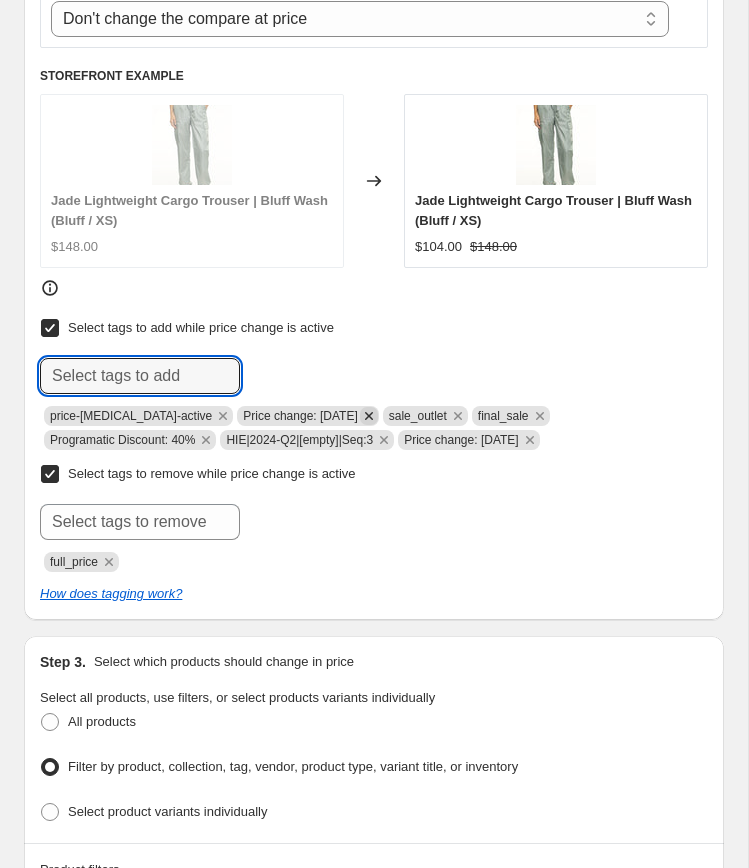 click 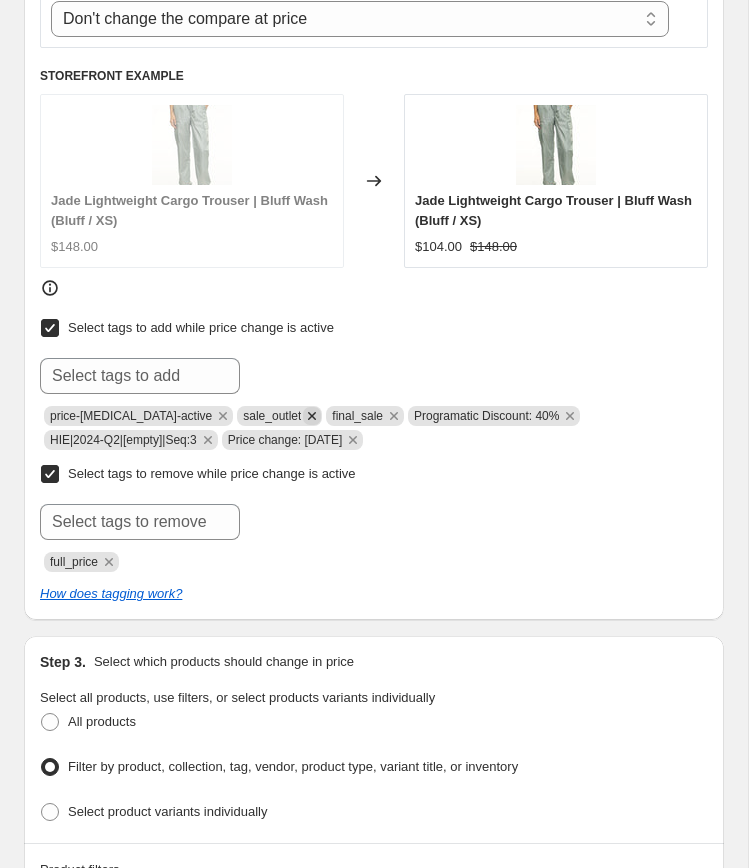 click 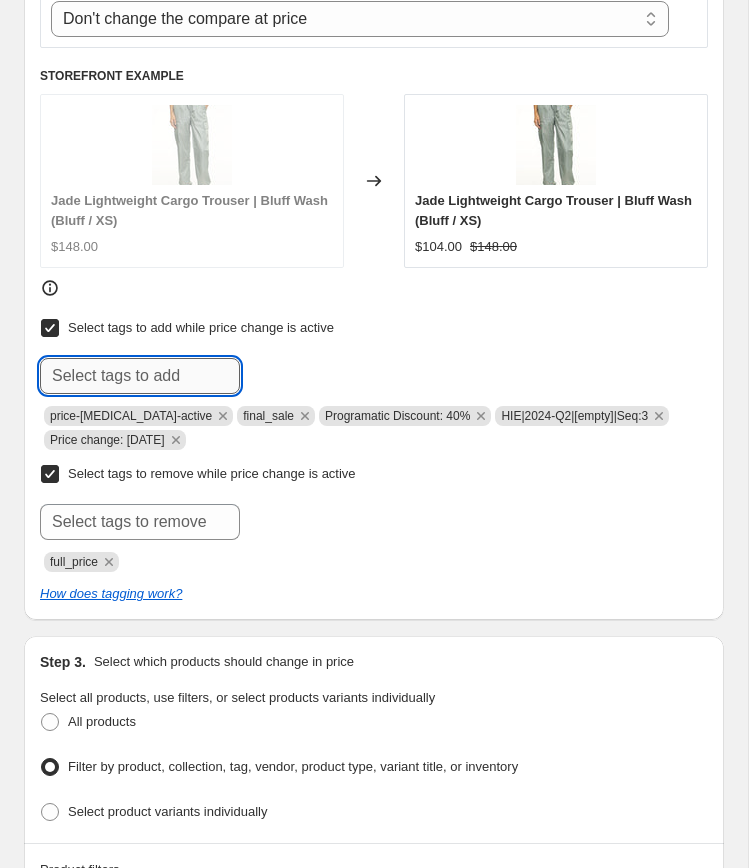 click at bounding box center (140, 376) 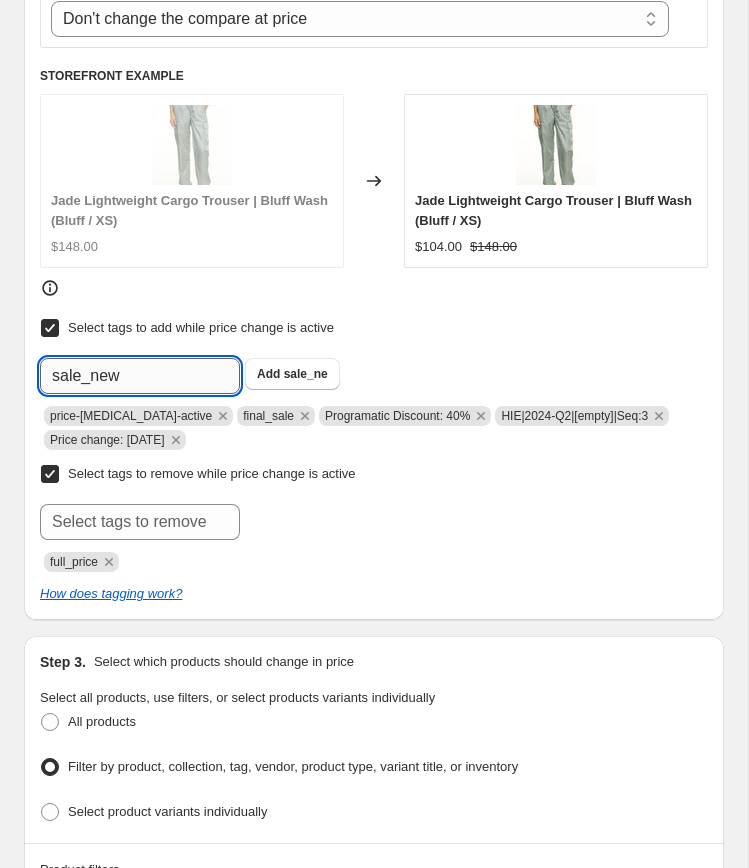 click on "Submit" at bounding box center [68, -810] 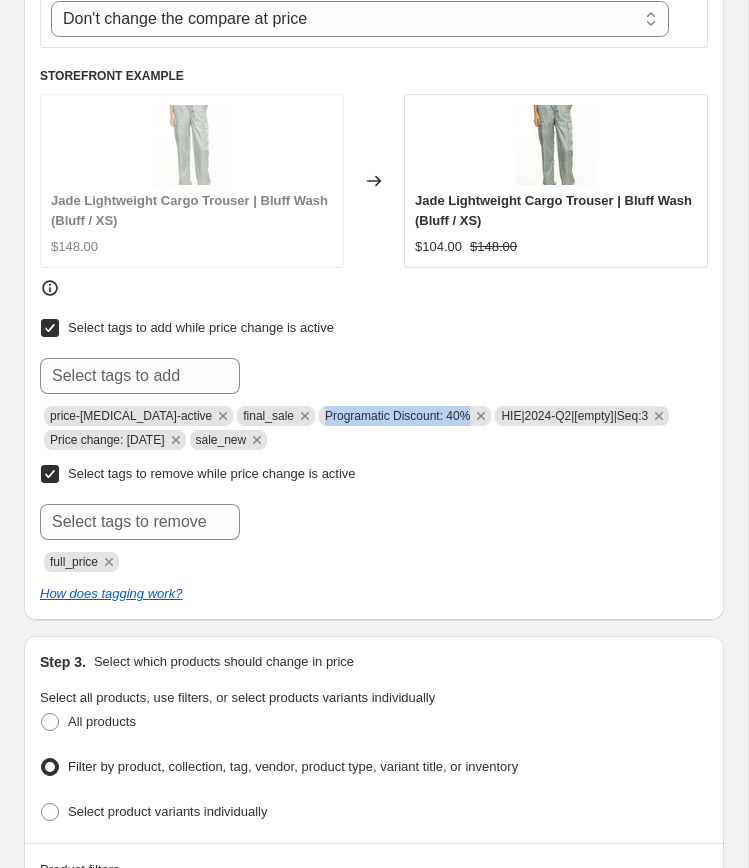 drag, startPoint x: 306, startPoint y: 404, endPoint x: 461, endPoint y: 409, distance: 155.08063 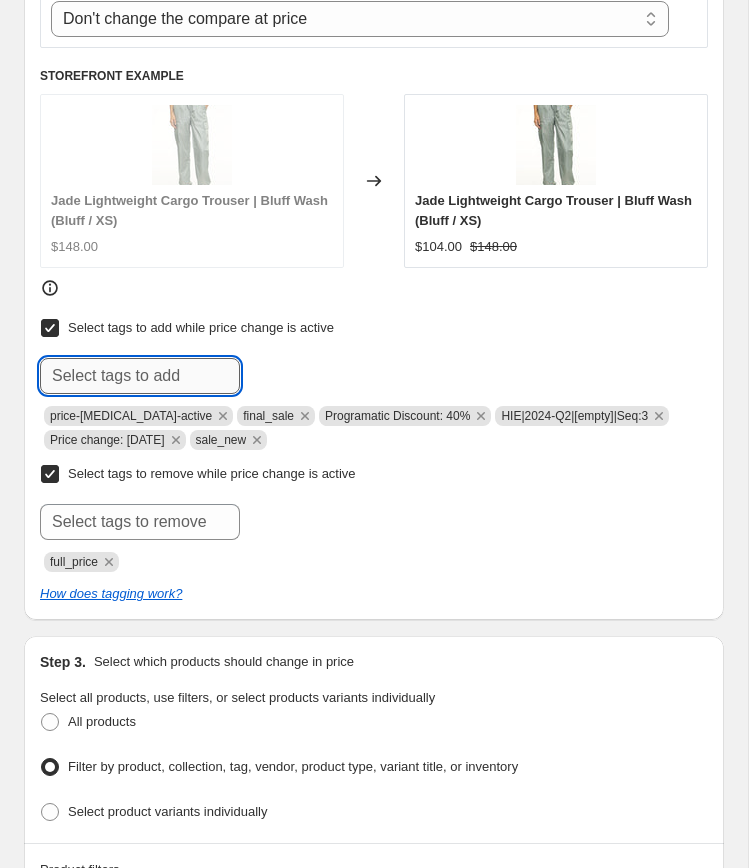 click at bounding box center (140, 376) 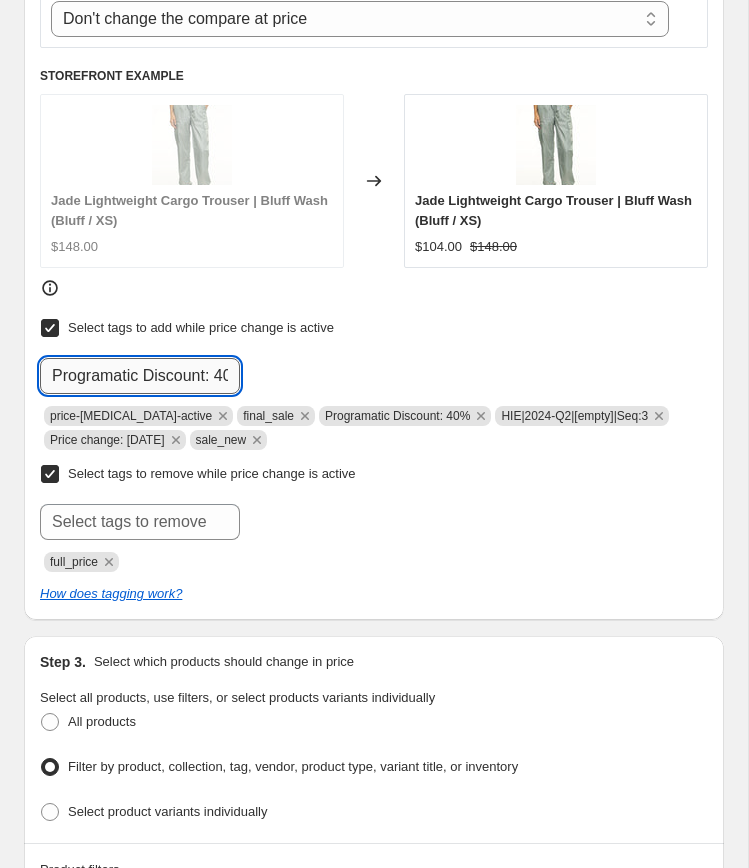 scroll, scrollTop: 0, scrollLeft: 26, axis: horizontal 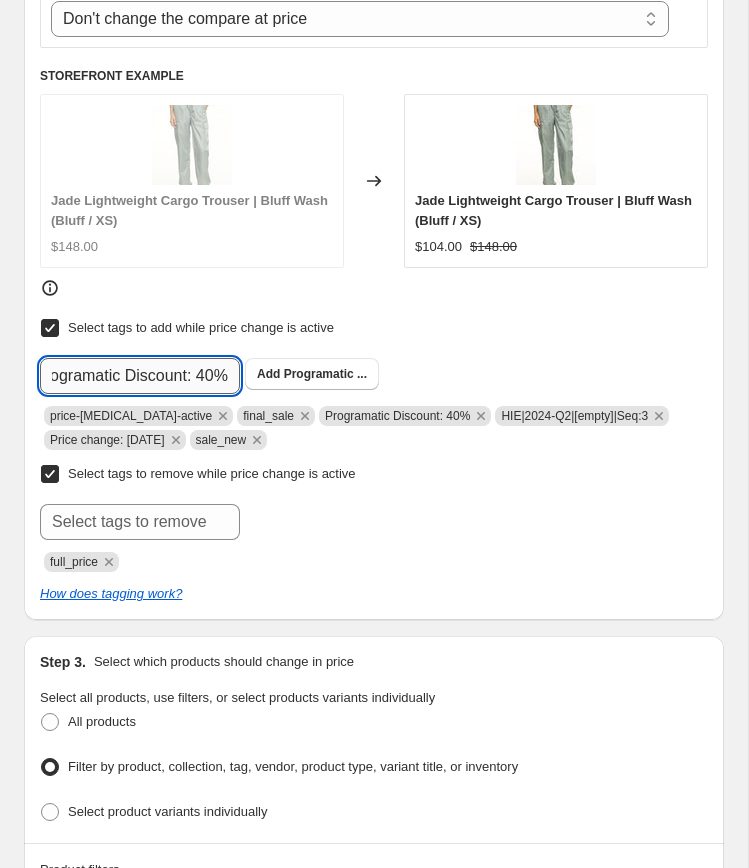 click on "Programatic Discount: 40%" at bounding box center [140, 376] 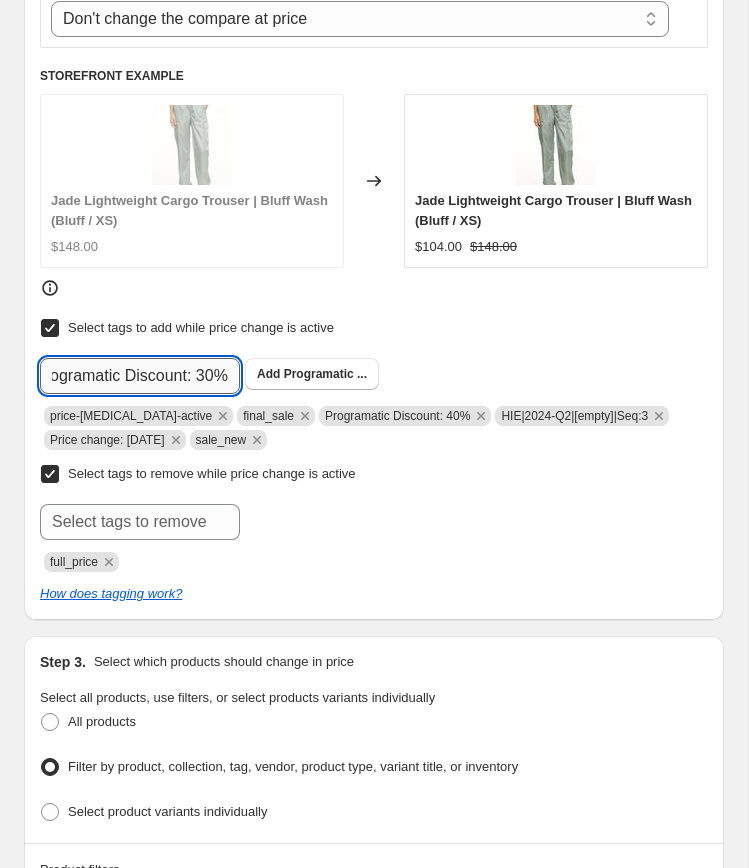 scroll, scrollTop: 0, scrollLeft: 16, axis: horizontal 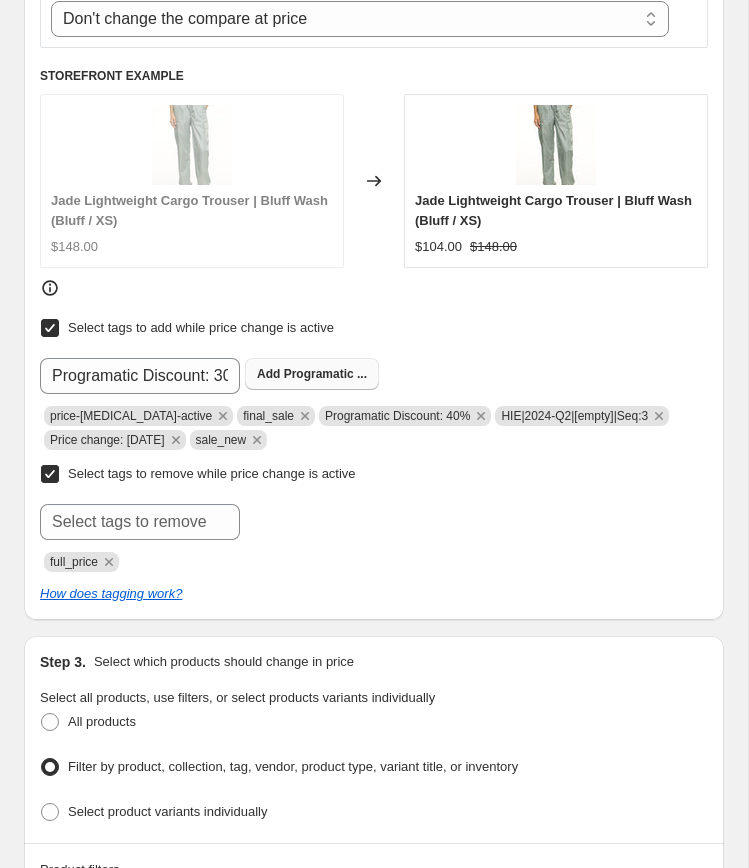 click on "Add" at bounding box center (268, 374) 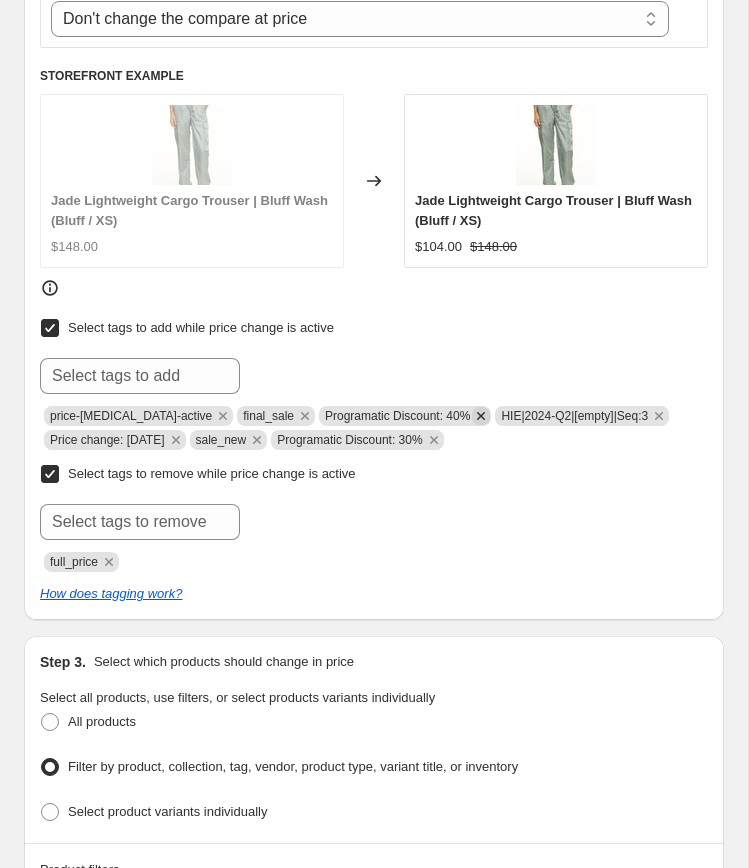 click 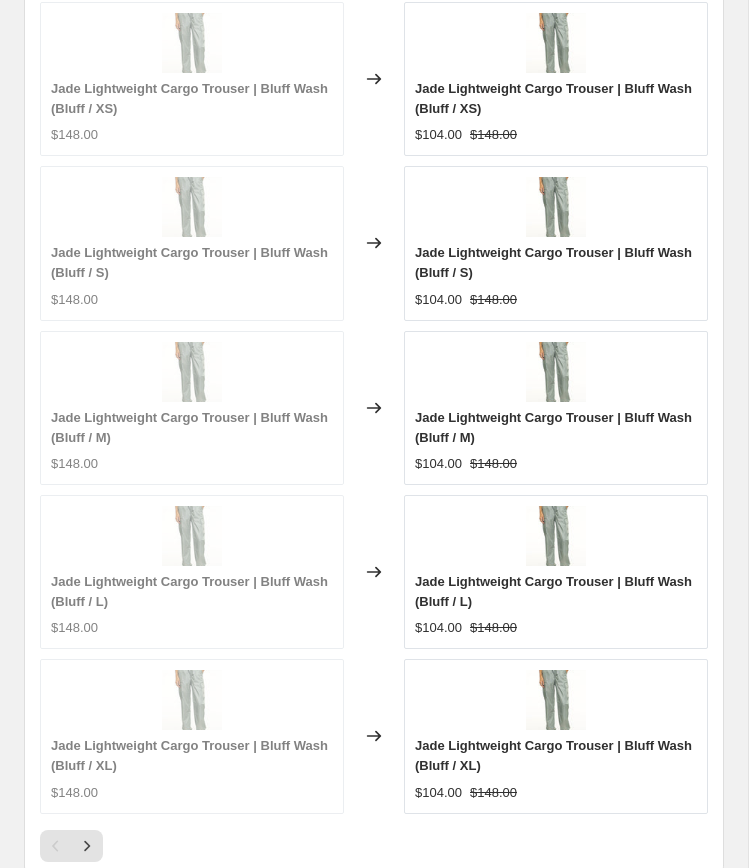scroll, scrollTop: 3285, scrollLeft: 0, axis: vertical 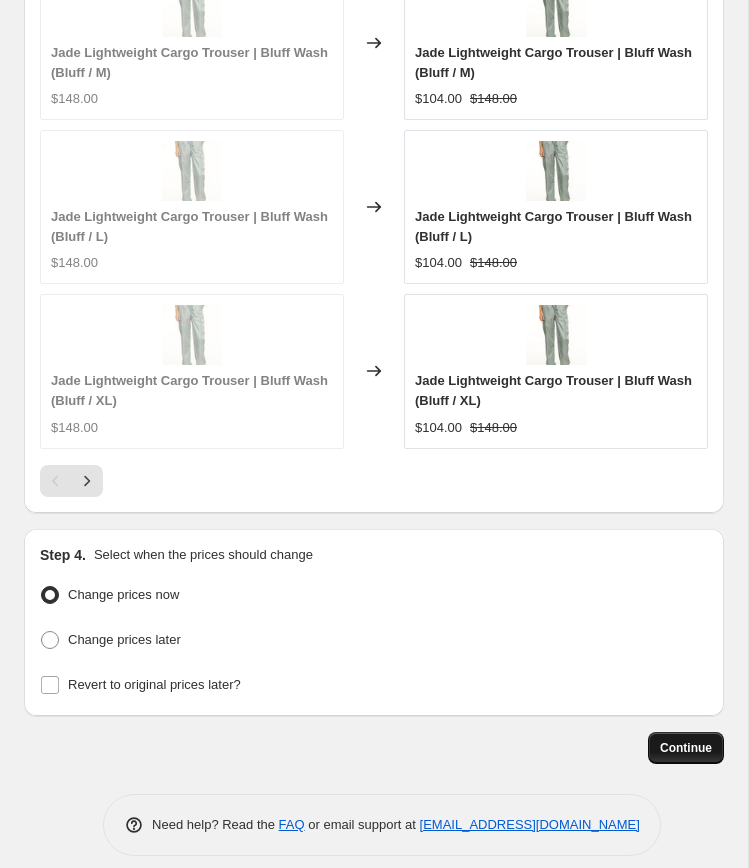 click on "Continue" at bounding box center (686, 748) 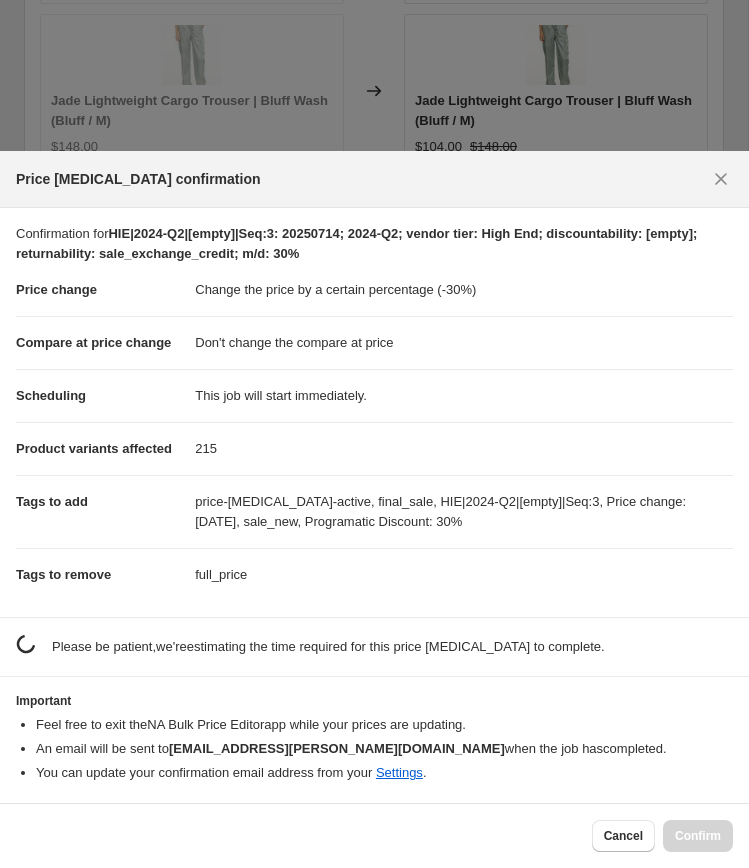 scroll, scrollTop: 0, scrollLeft: 0, axis: both 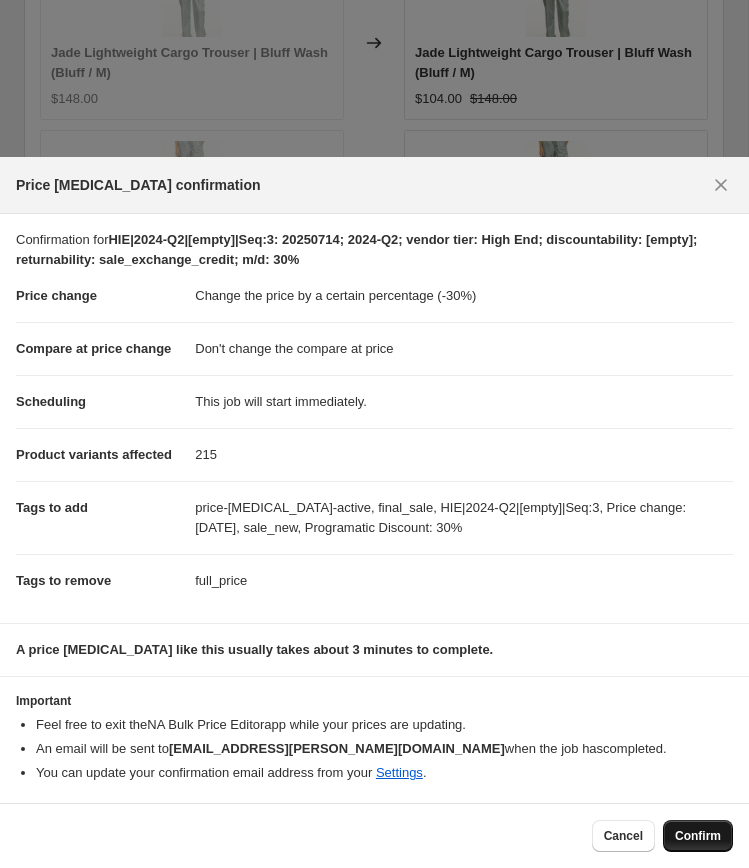 click on "Confirm" at bounding box center (698, 836) 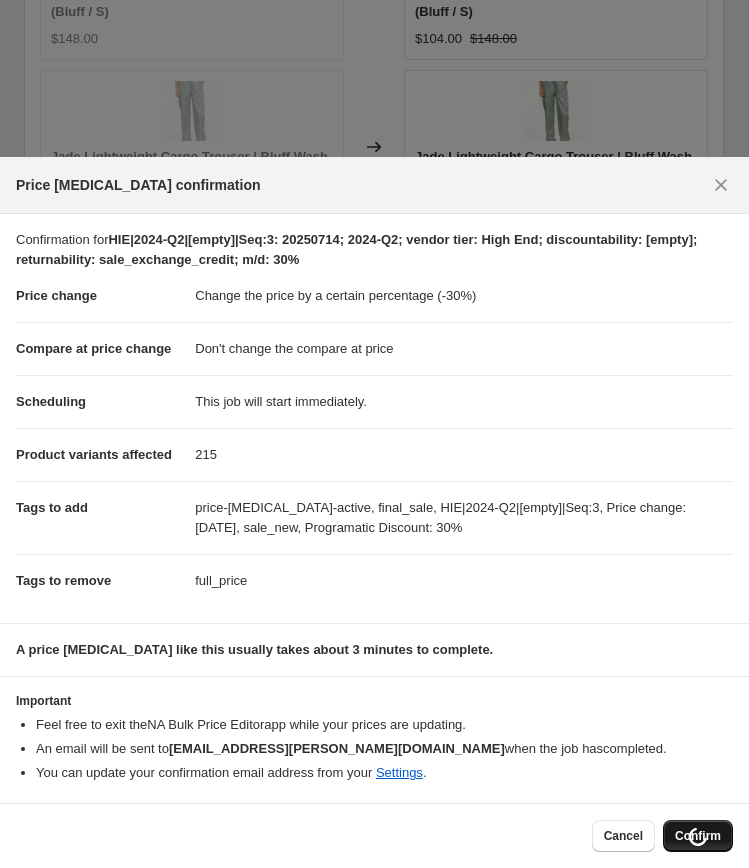 scroll, scrollTop: 3389, scrollLeft: 0, axis: vertical 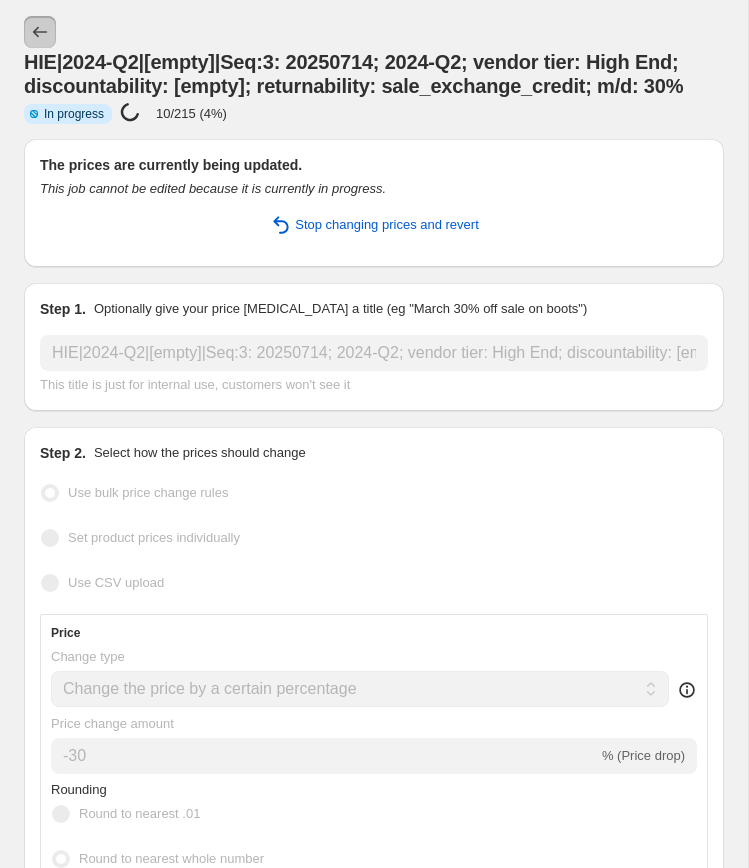 click 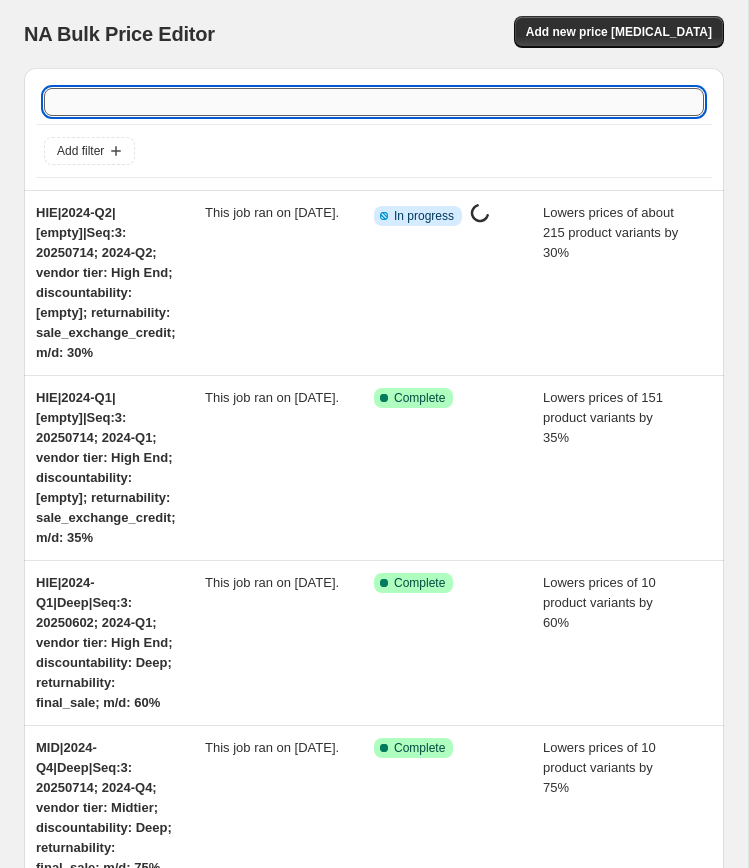 click at bounding box center (374, 102) 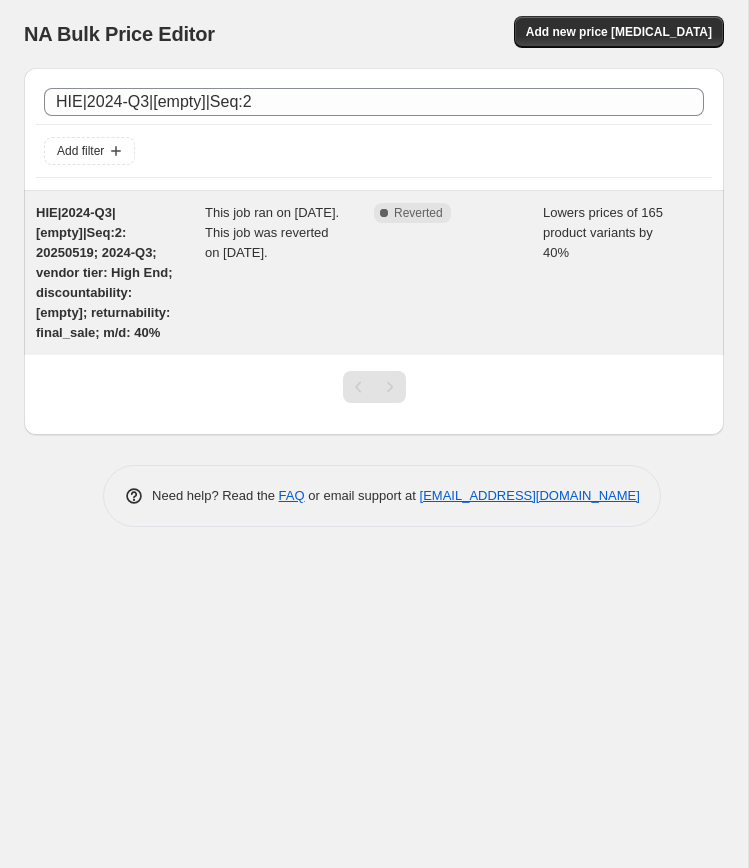 click on "HIE|2024-Q3|[empty]|Seq:2: 20250519; 2024-Q3; vendor tier: High End; discountability: [empty]; returnability: final_sale; m/d: 40%" at bounding box center [104, 272] 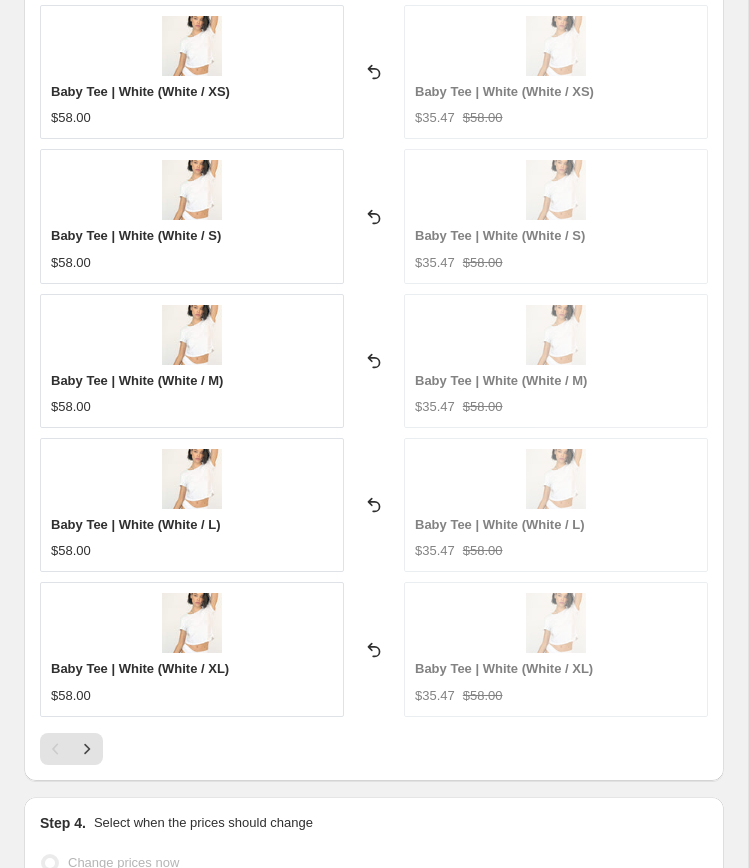 scroll, scrollTop: 3156, scrollLeft: 0, axis: vertical 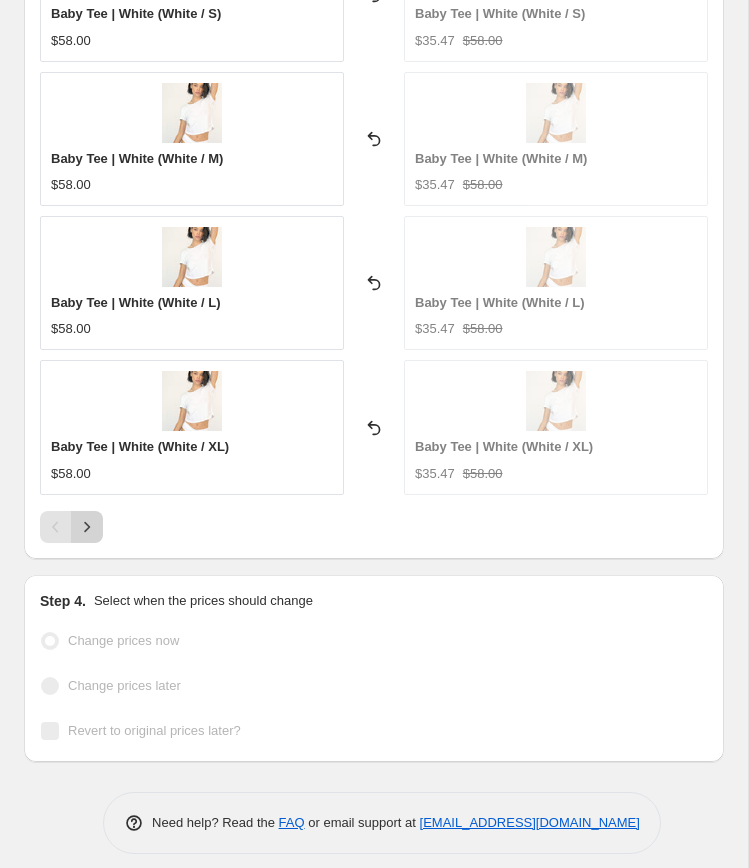 click 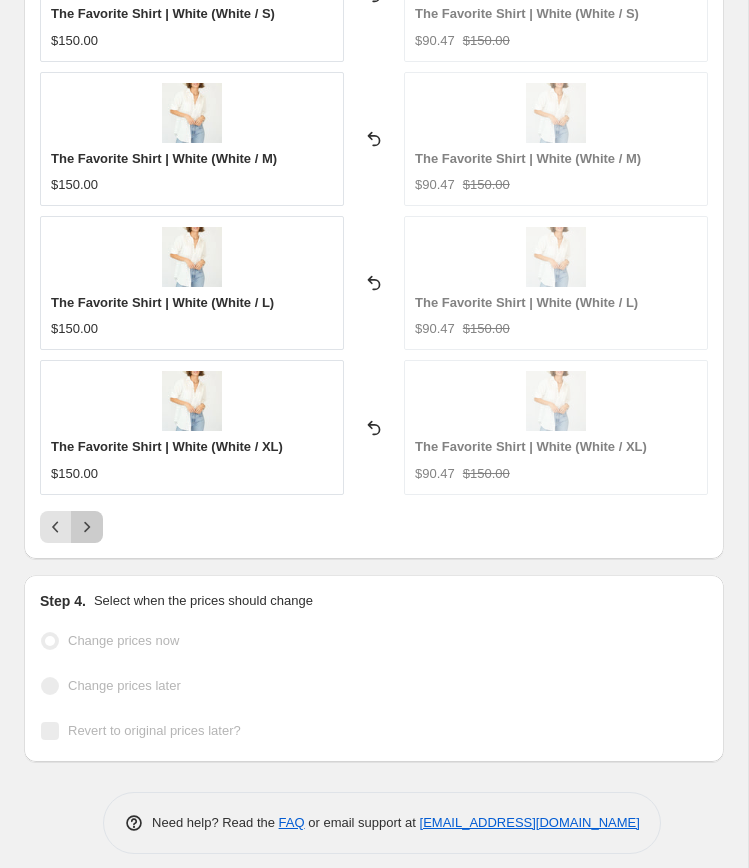 click 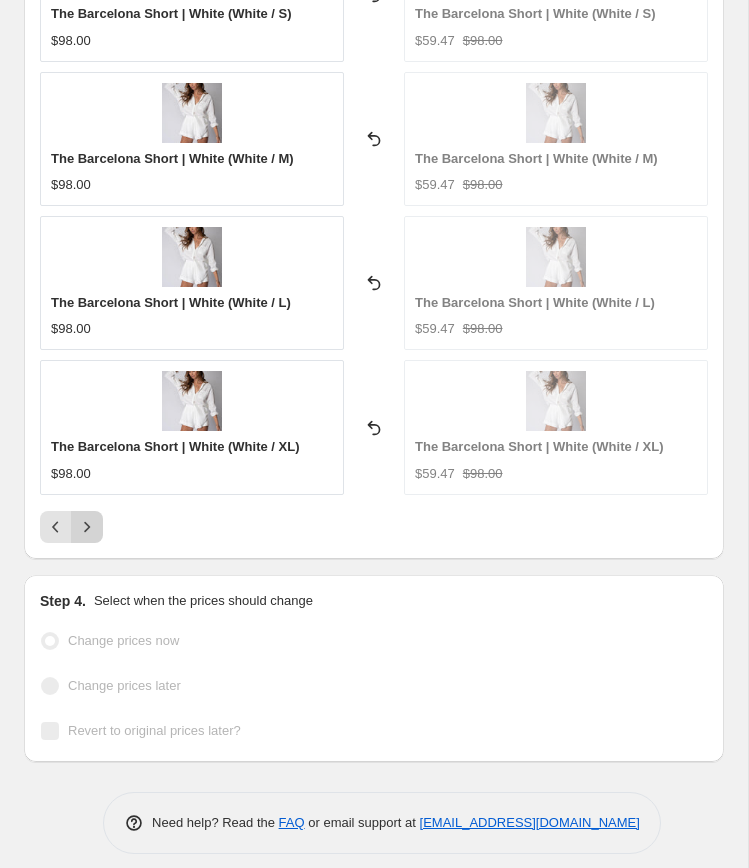click 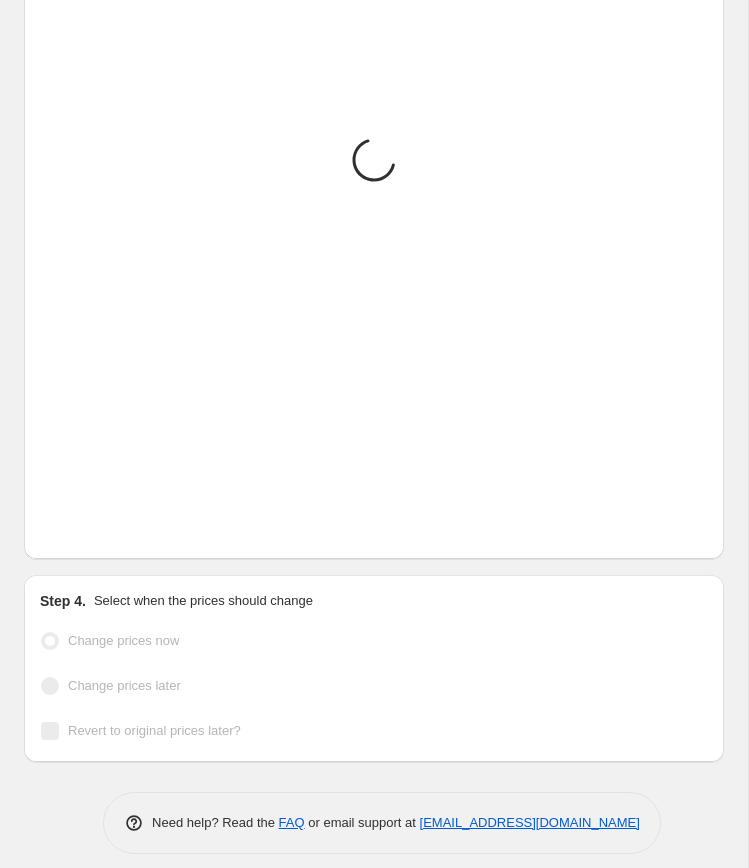 scroll, scrollTop: 3176, scrollLeft: 0, axis: vertical 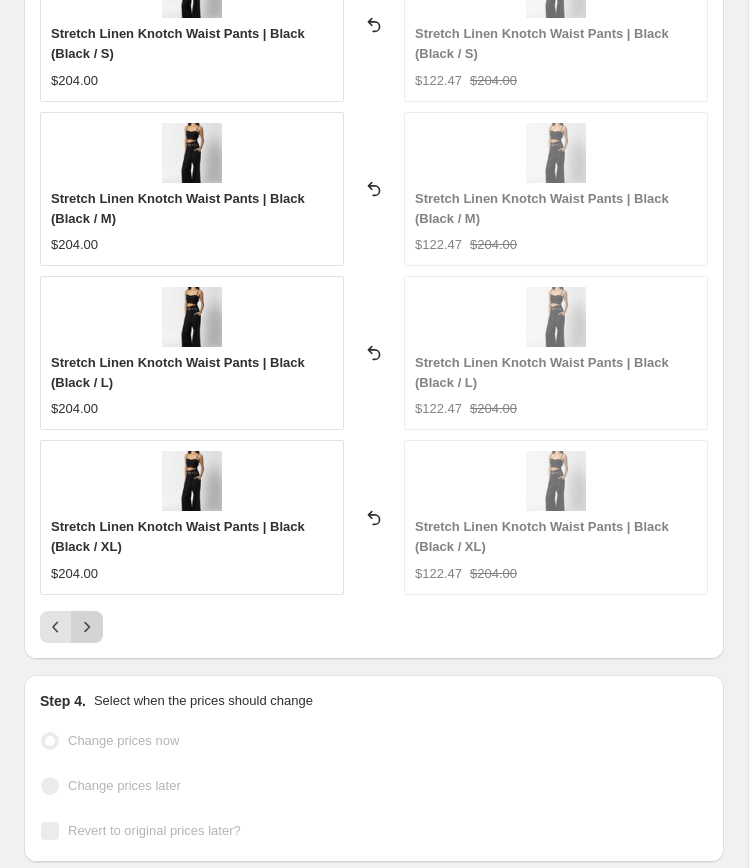 click 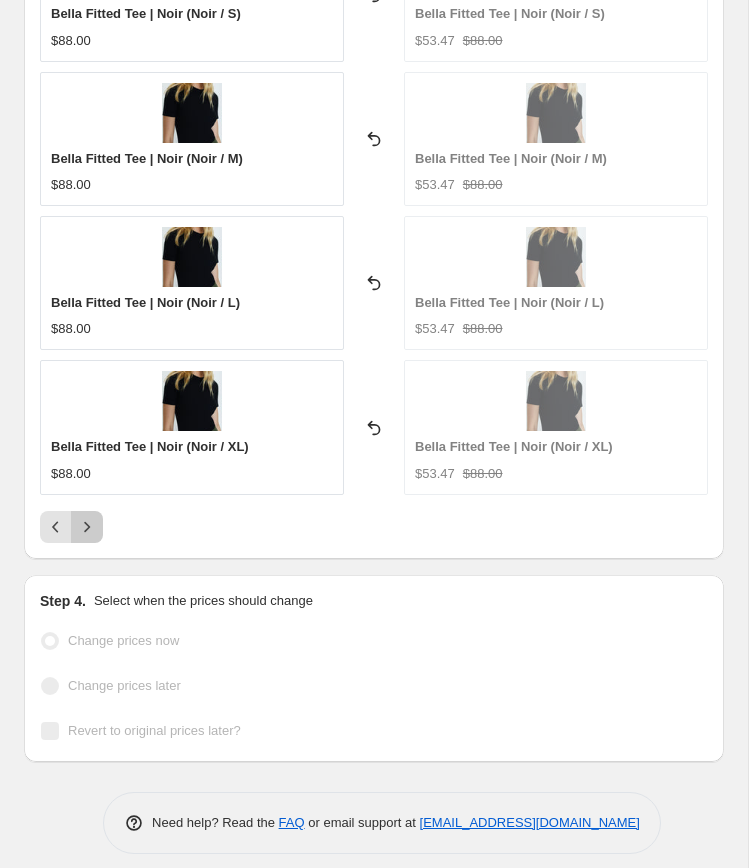 click 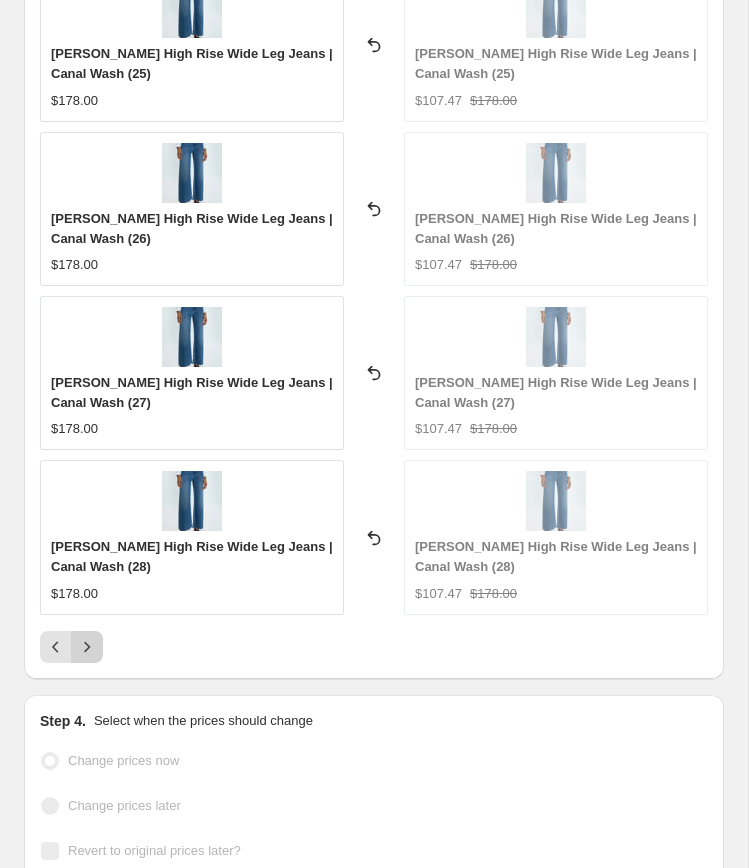 scroll, scrollTop: 3176, scrollLeft: 0, axis: vertical 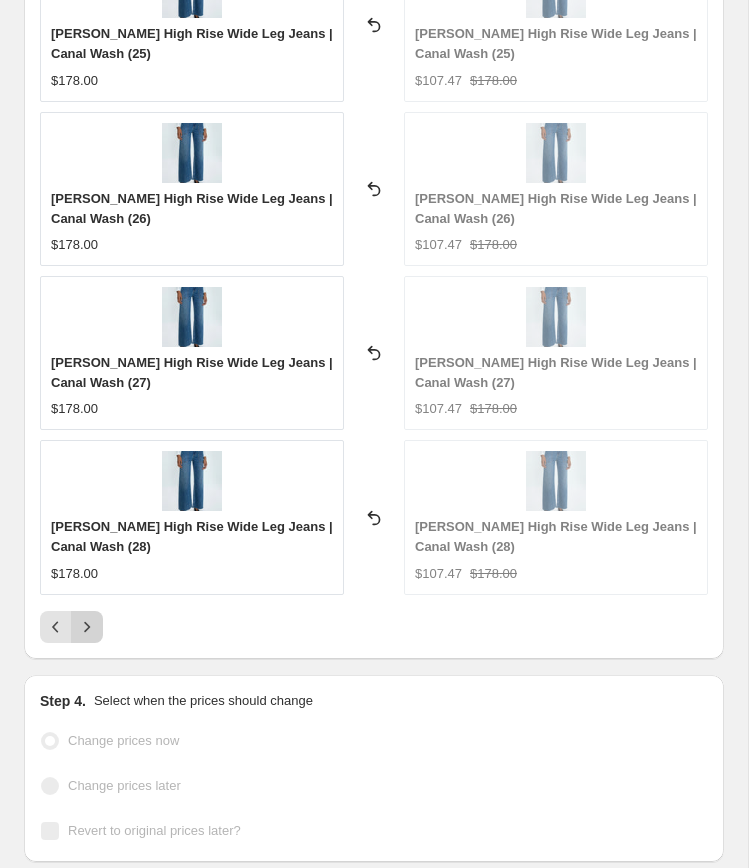 click 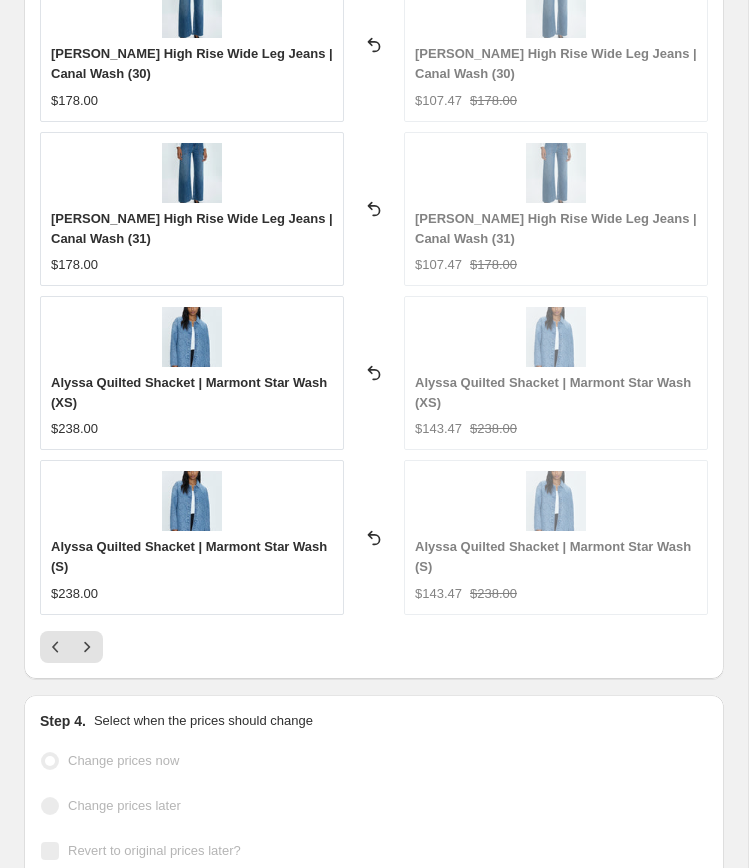 scroll, scrollTop: 3176, scrollLeft: 0, axis: vertical 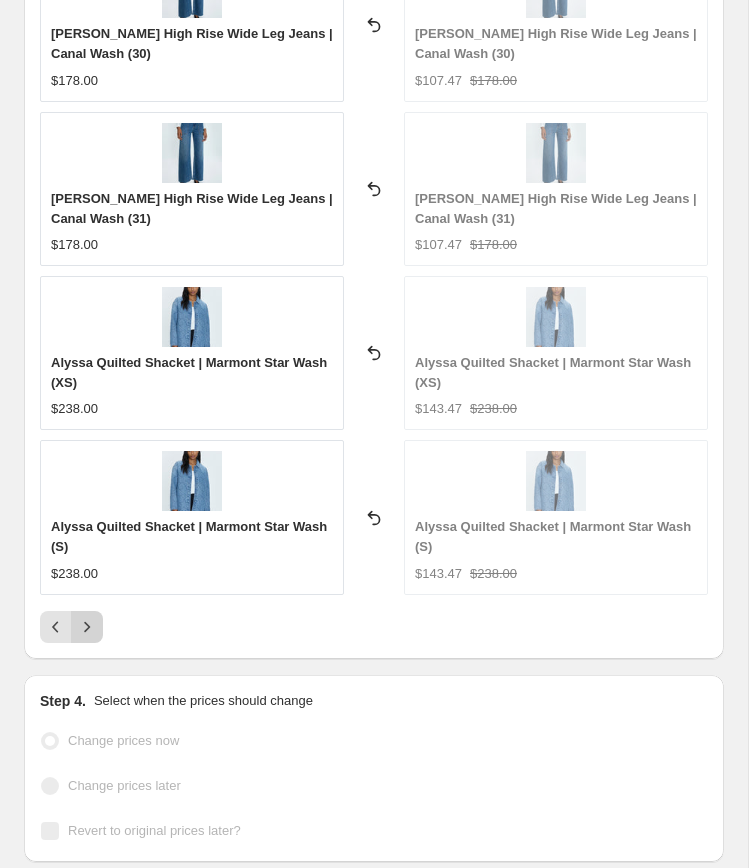 click 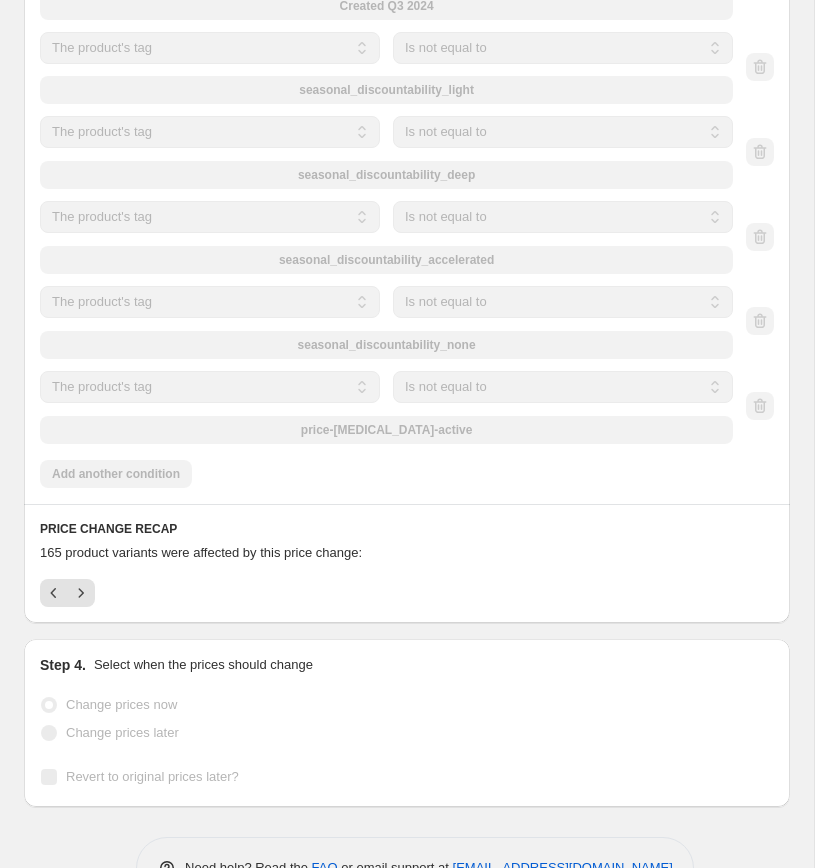 scroll, scrollTop: 2180, scrollLeft: 0, axis: vertical 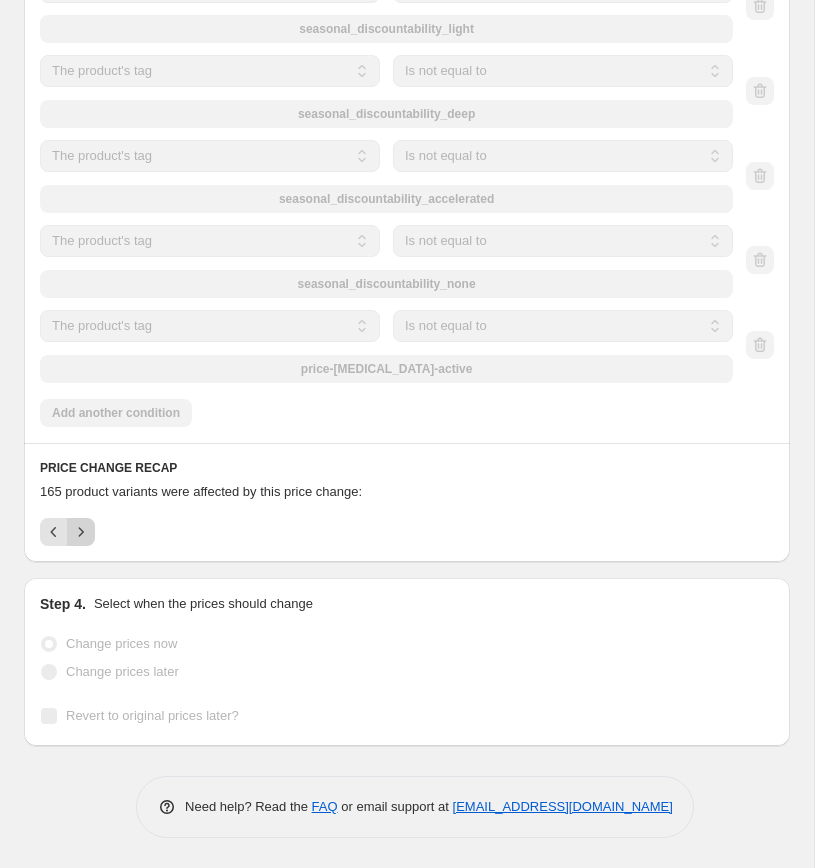 click 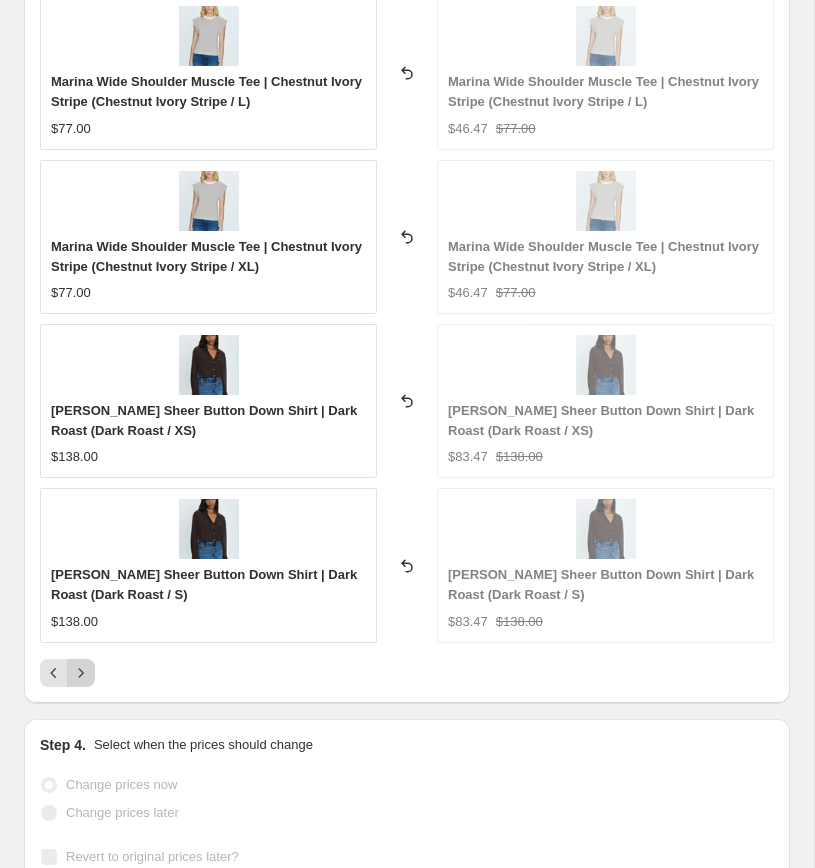 scroll, scrollTop: 2892, scrollLeft: 0, axis: vertical 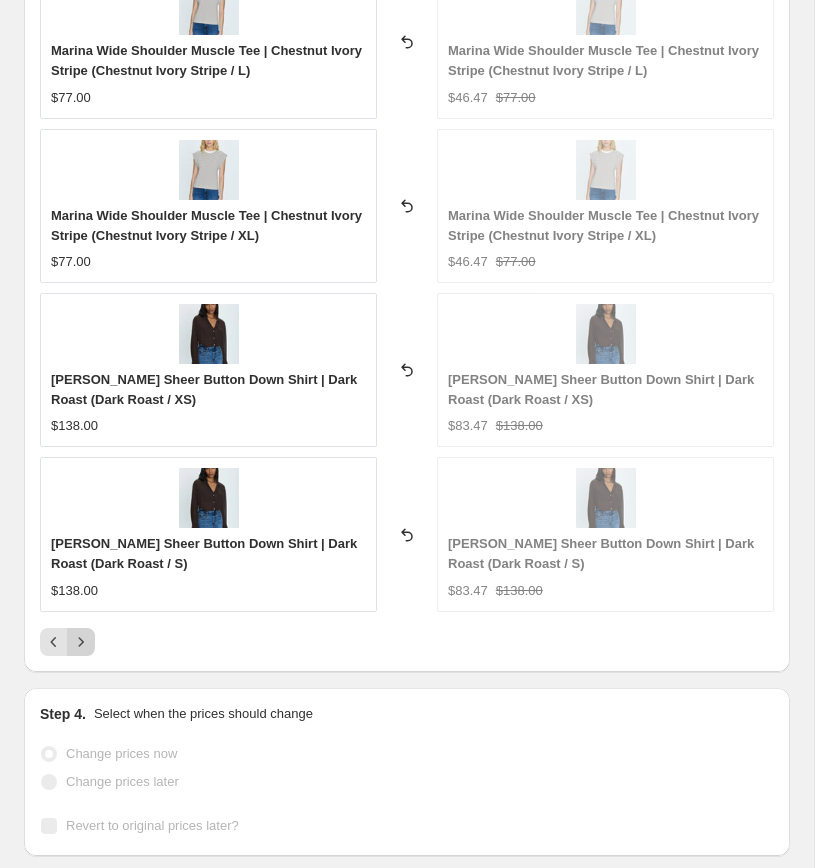 click 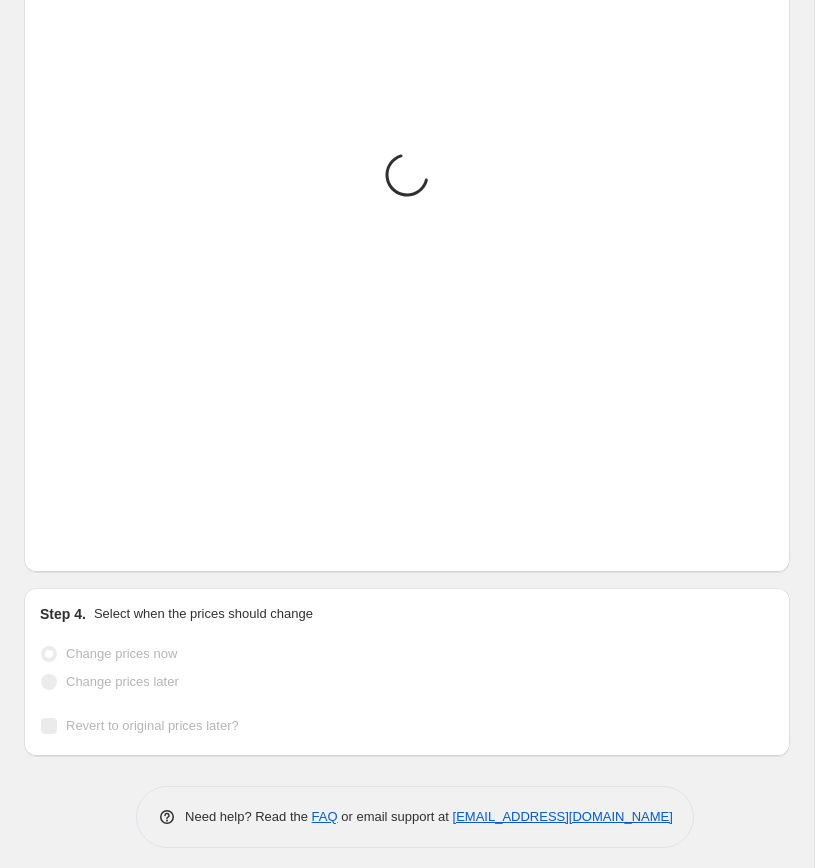 scroll, scrollTop: 2892, scrollLeft: 0, axis: vertical 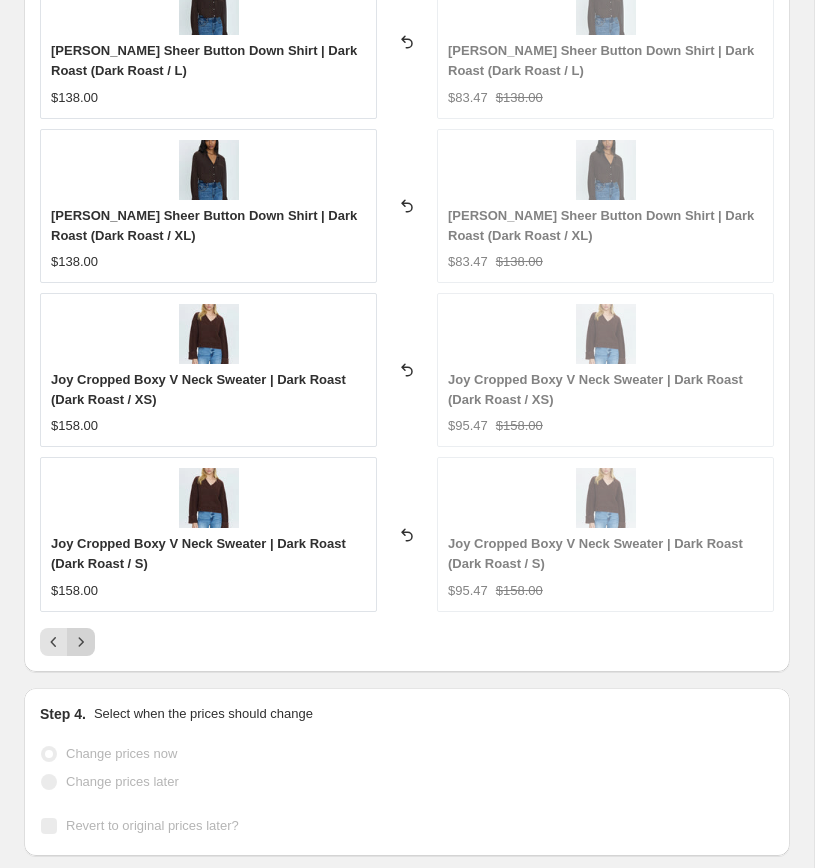 click 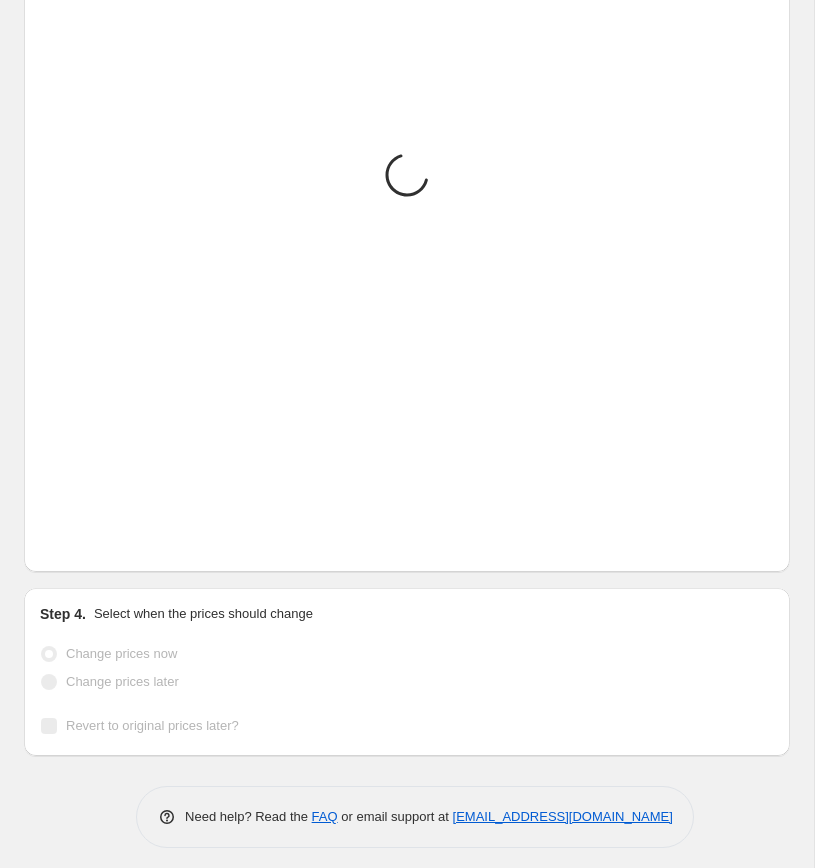 scroll, scrollTop: 2892, scrollLeft: 0, axis: vertical 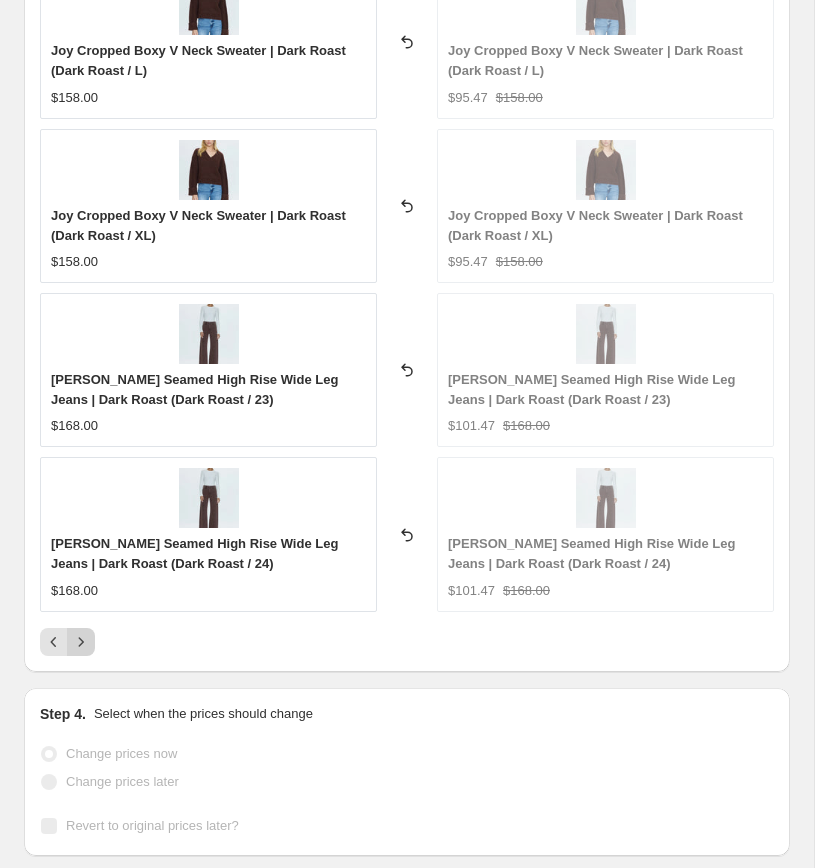 click 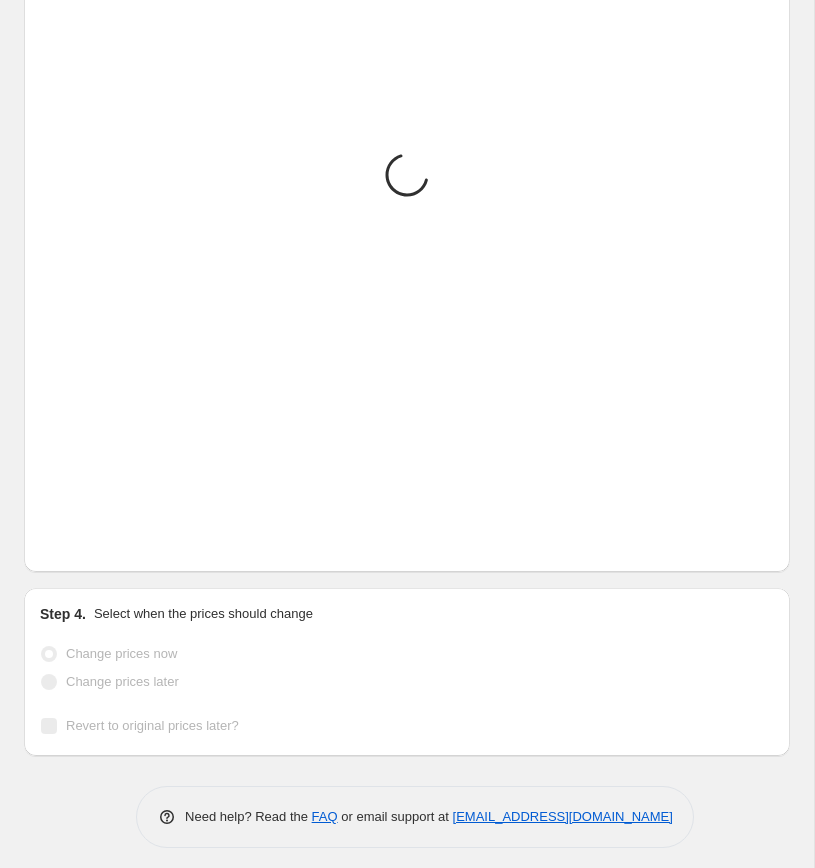 scroll, scrollTop: 2892, scrollLeft: 0, axis: vertical 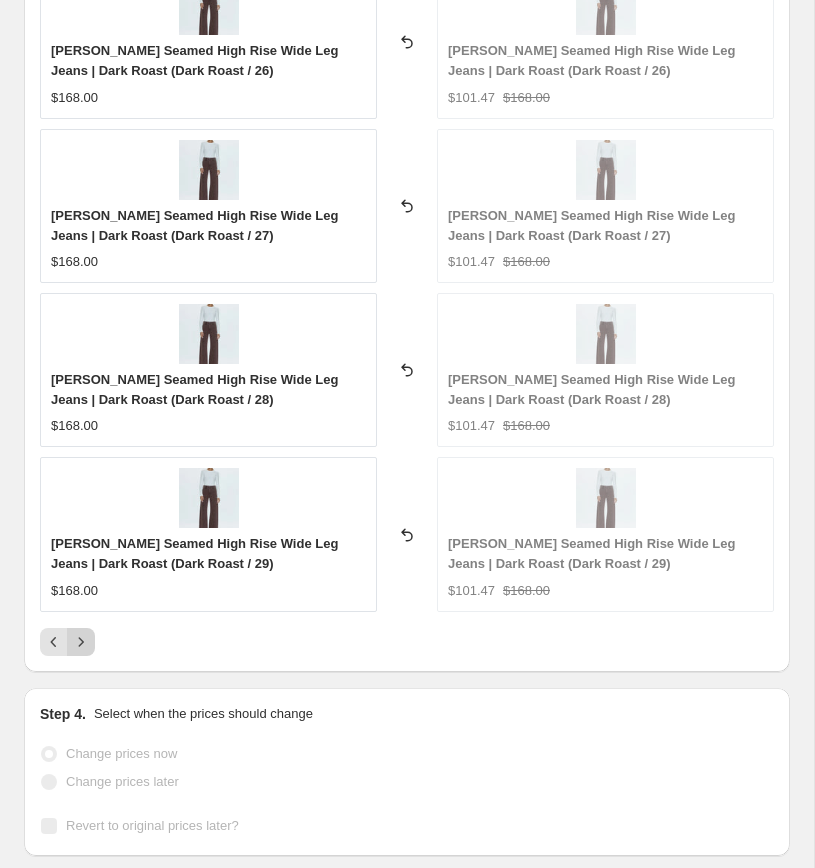 click 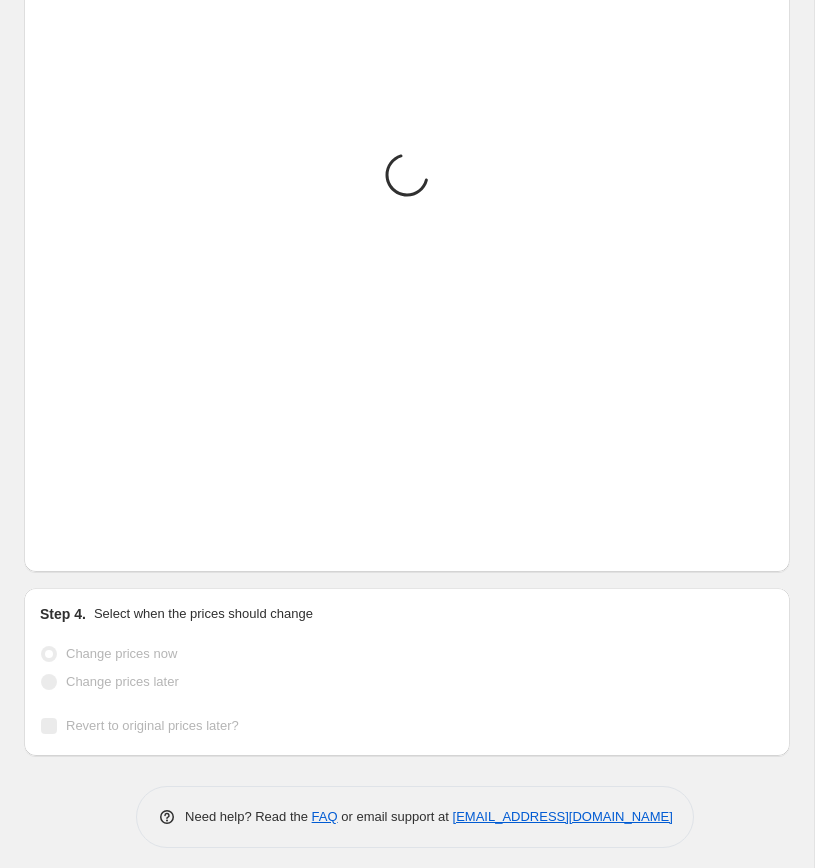 scroll, scrollTop: 2892, scrollLeft: 0, axis: vertical 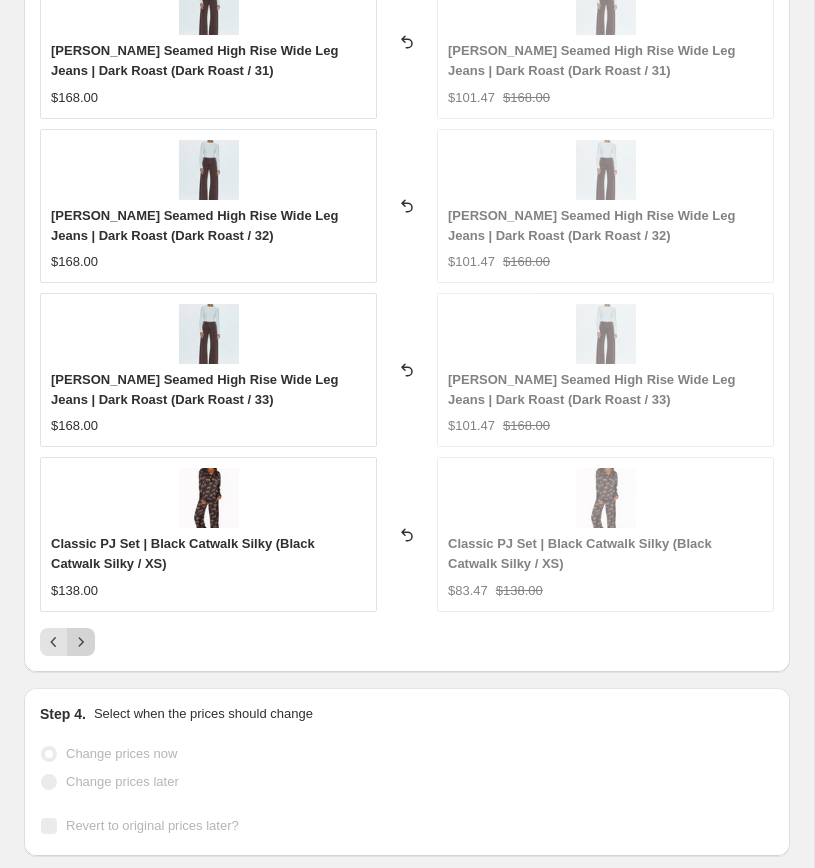 click 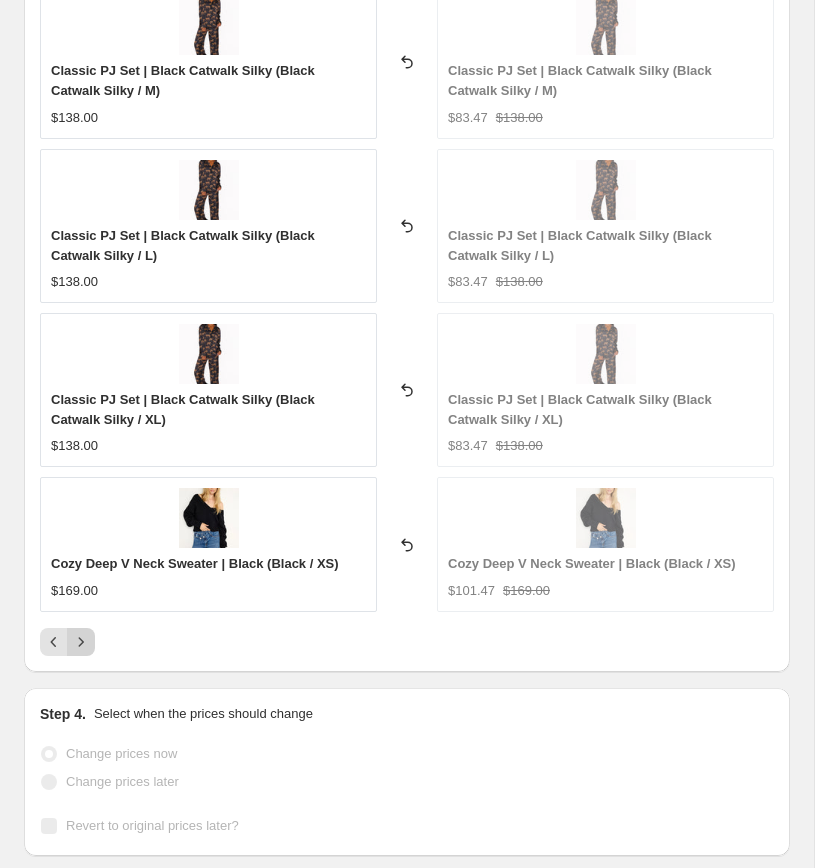 scroll, scrollTop: 2892, scrollLeft: 0, axis: vertical 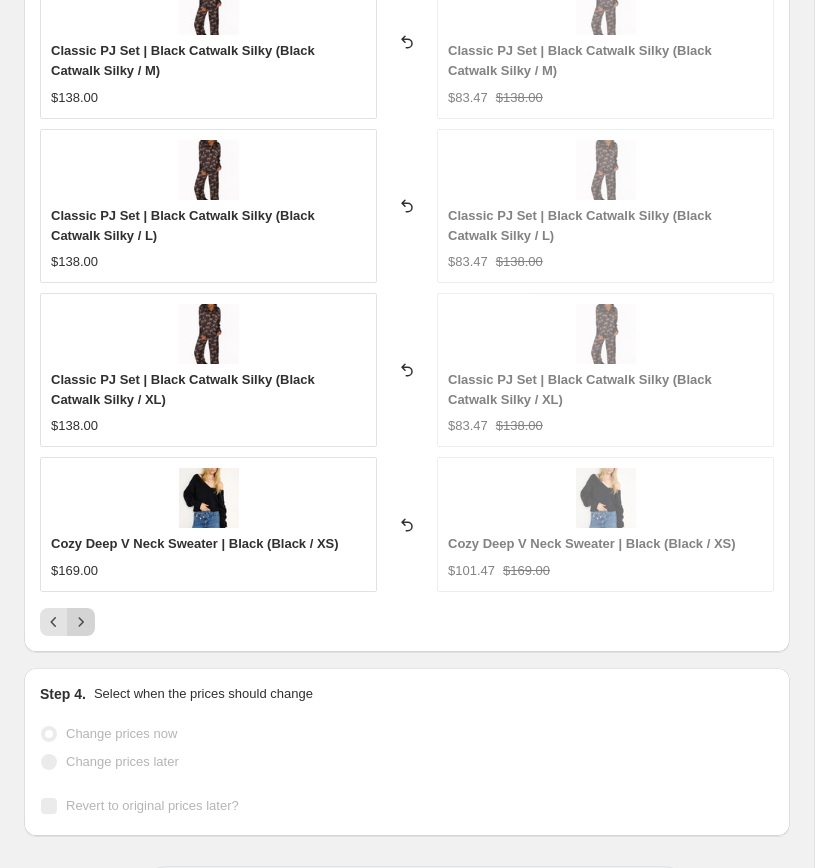 click 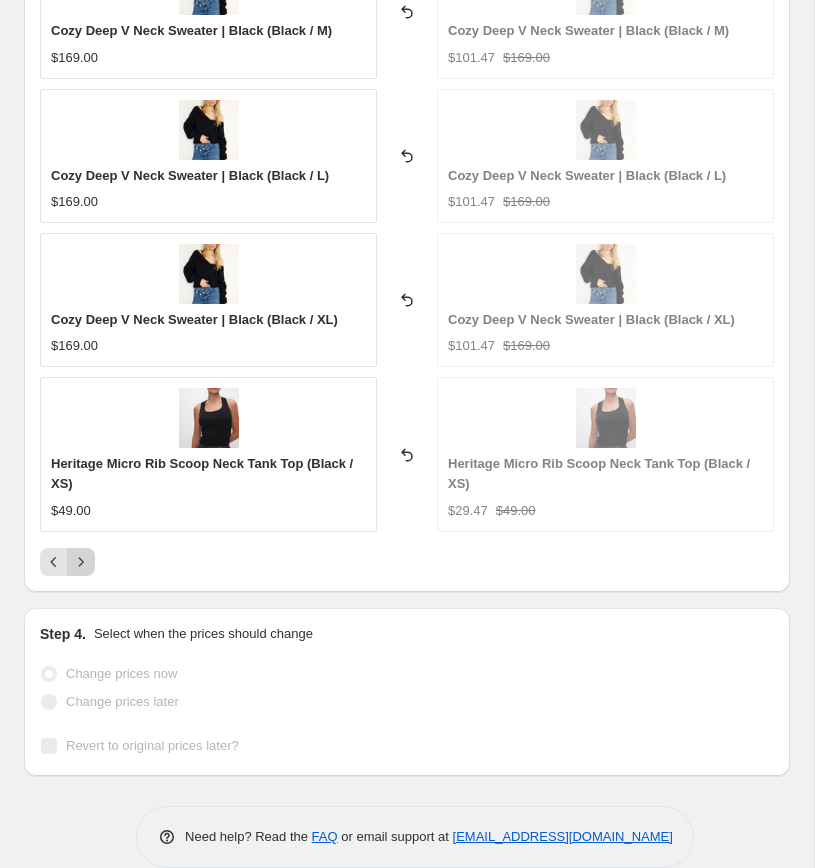 click 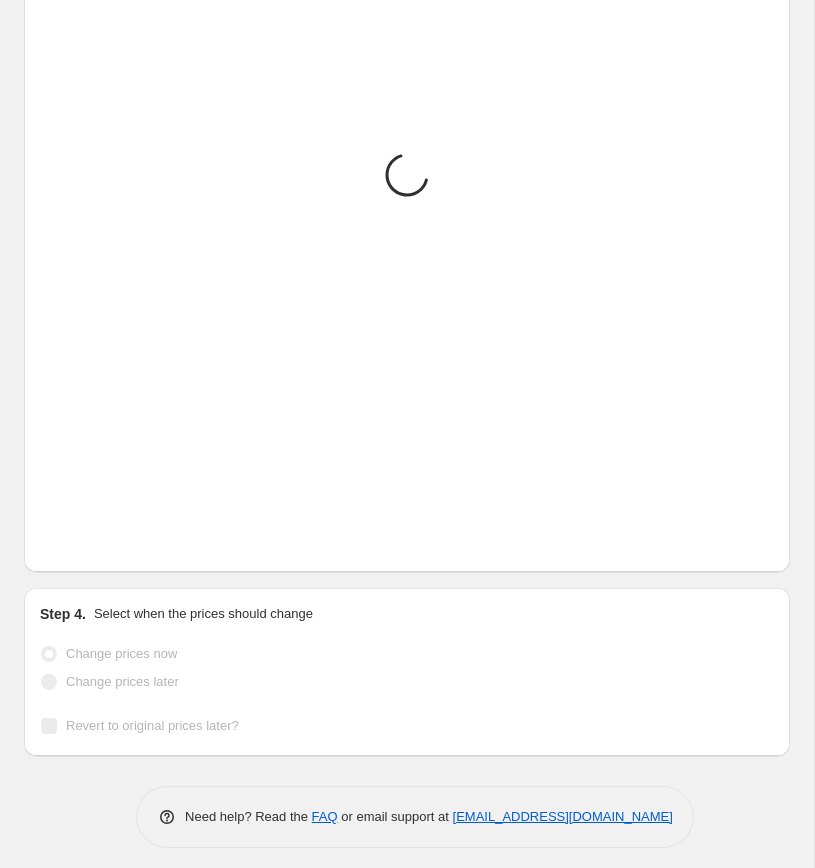 scroll, scrollTop: 2892, scrollLeft: 0, axis: vertical 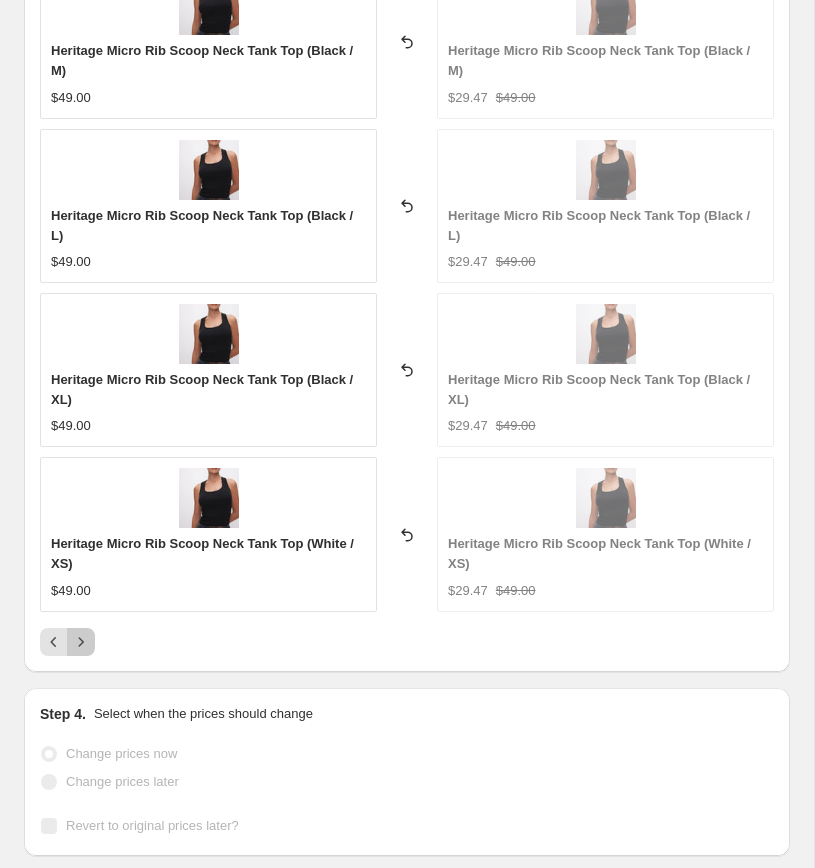 click 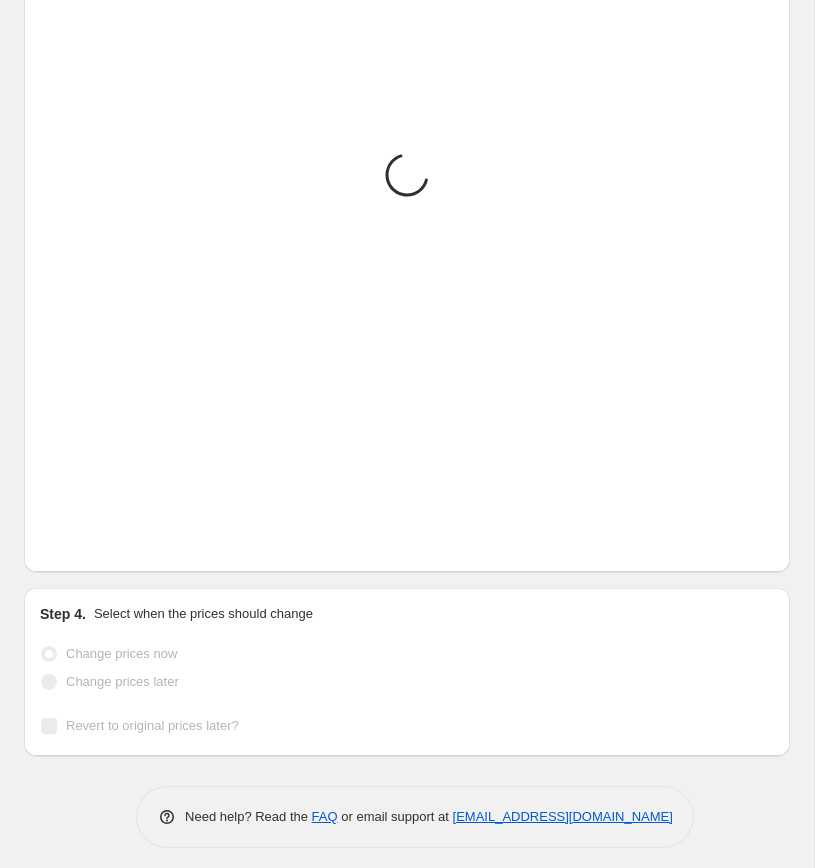 scroll, scrollTop: 2892, scrollLeft: 0, axis: vertical 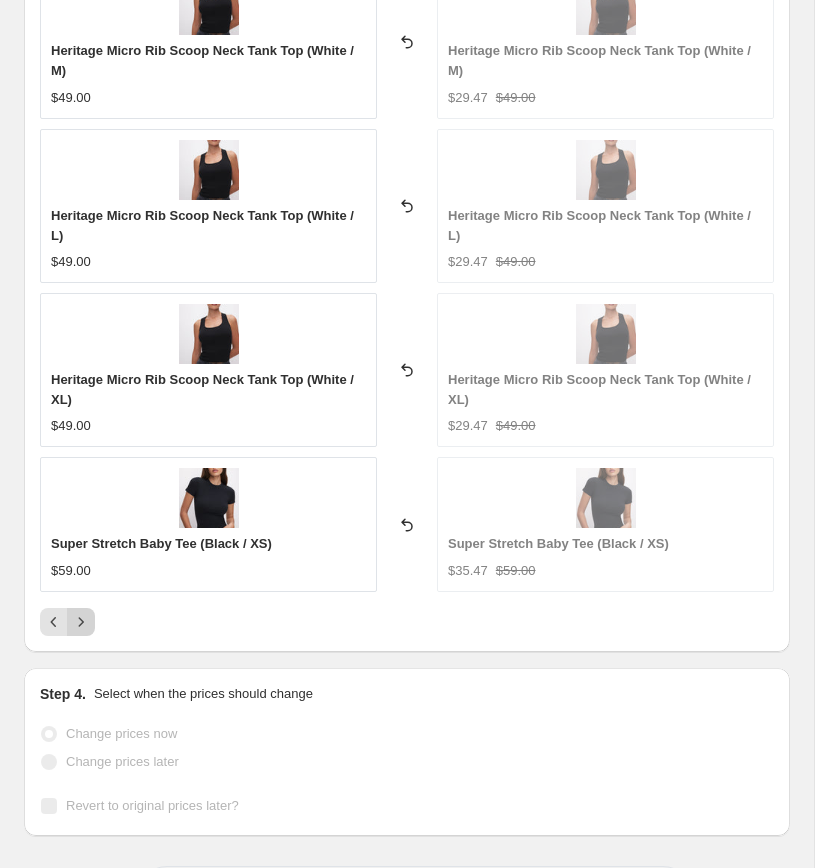click 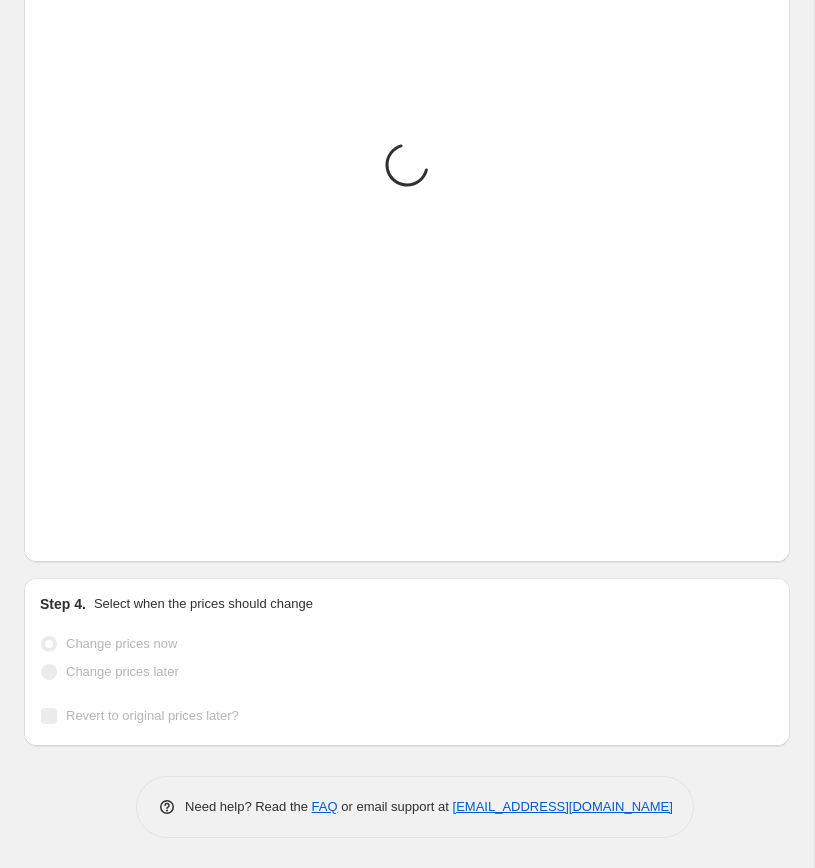 scroll, scrollTop: 2872, scrollLeft: 0, axis: vertical 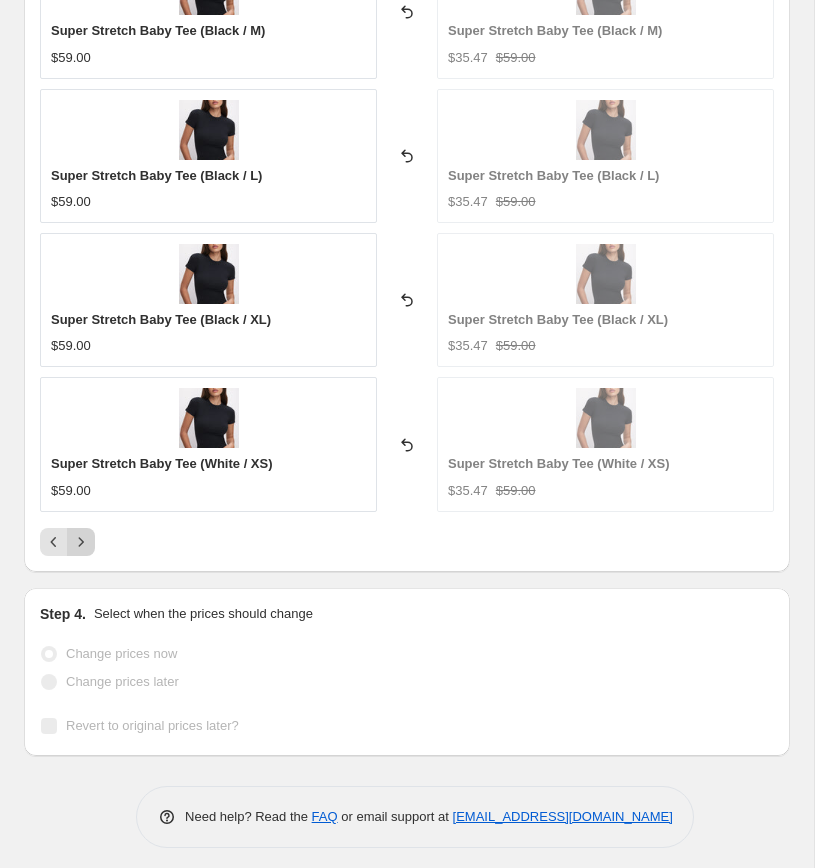 click 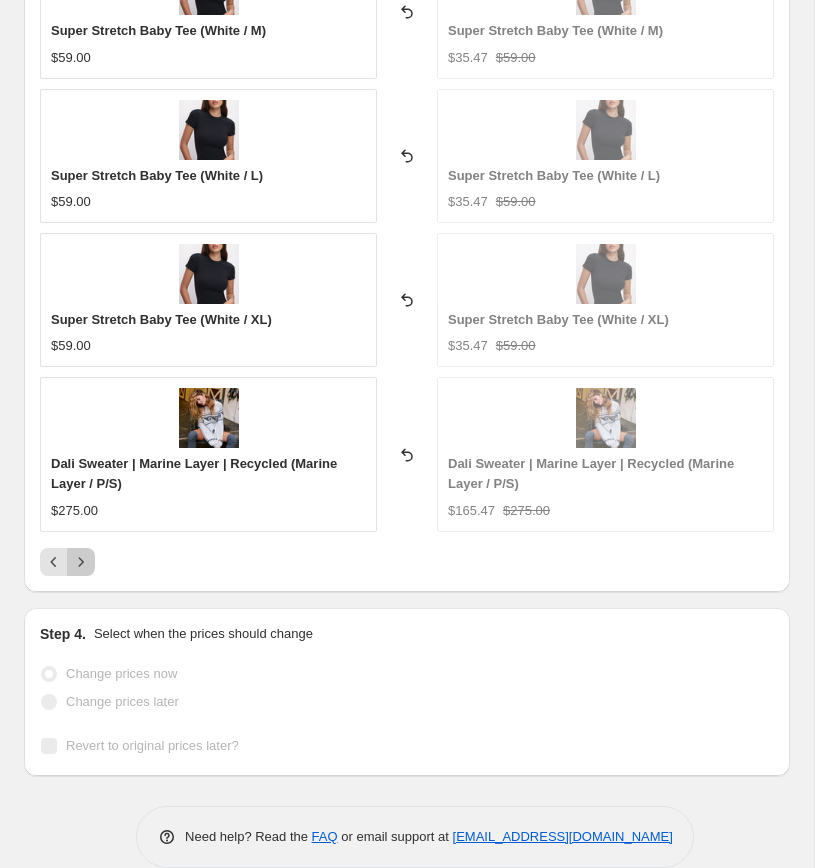 click 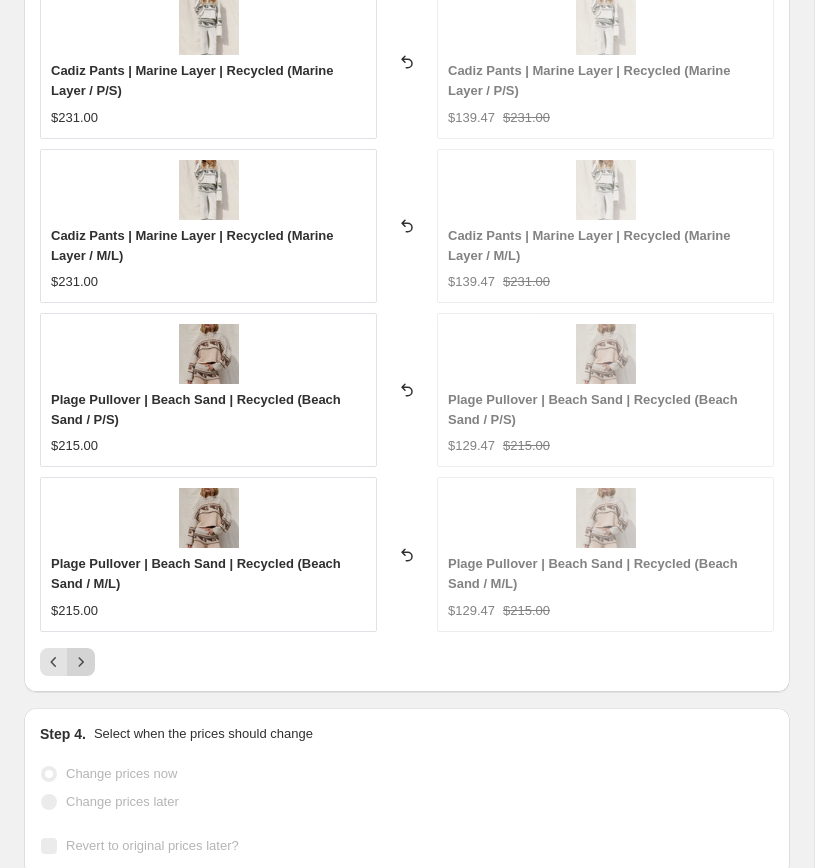 scroll, scrollTop: 2892, scrollLeft: 0, axis: vertical 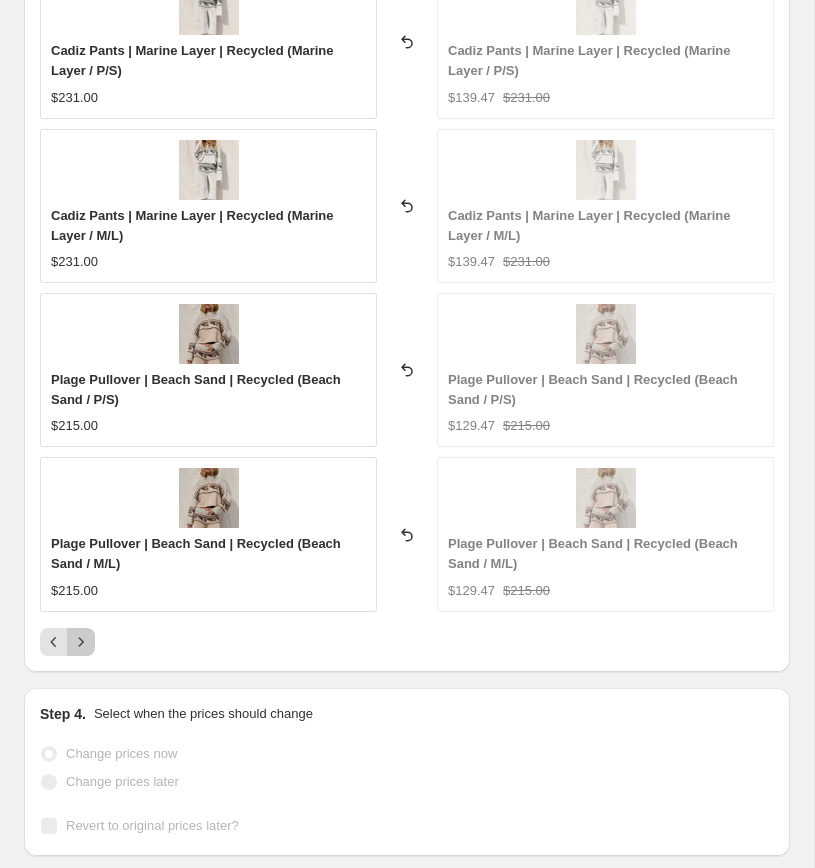 click 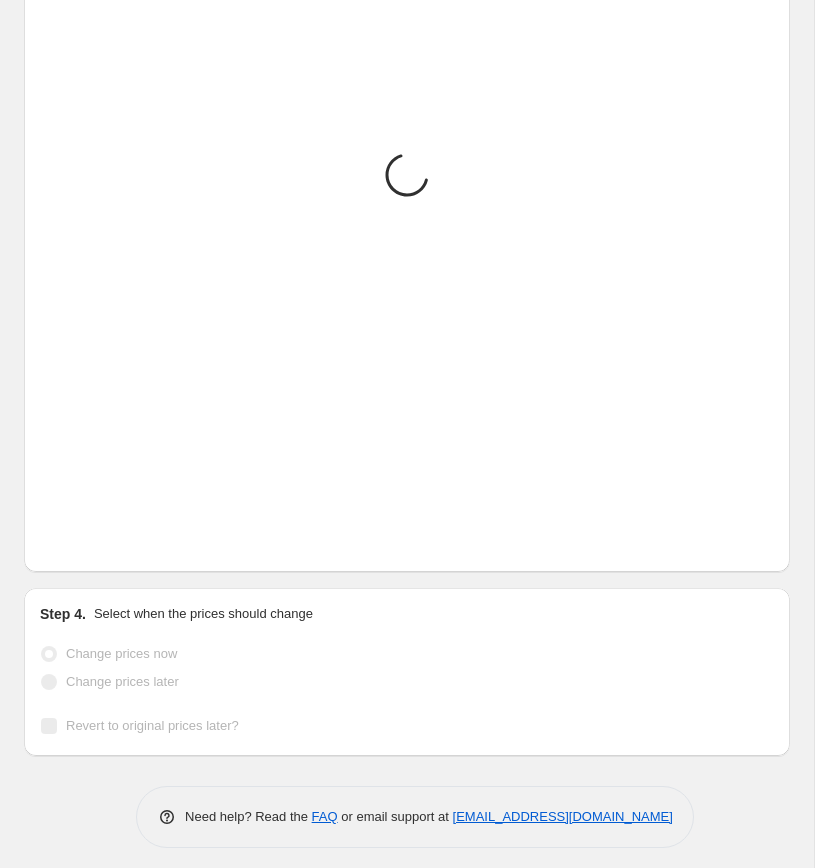 scroll, scrollTop: 2892, scrollLeft: 0, axis: vertical 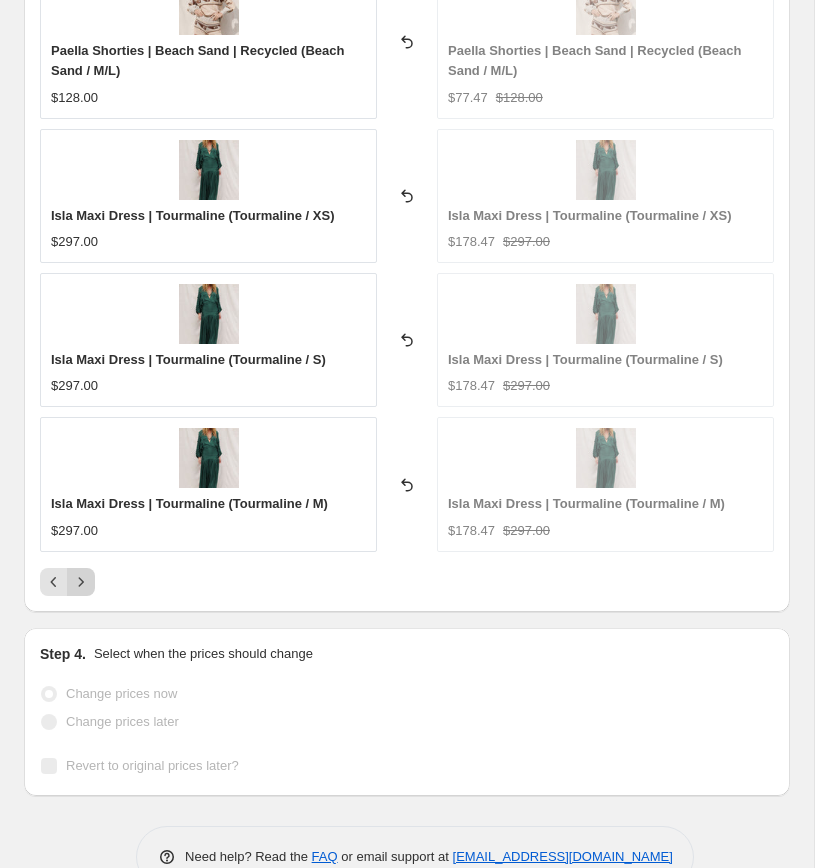 click 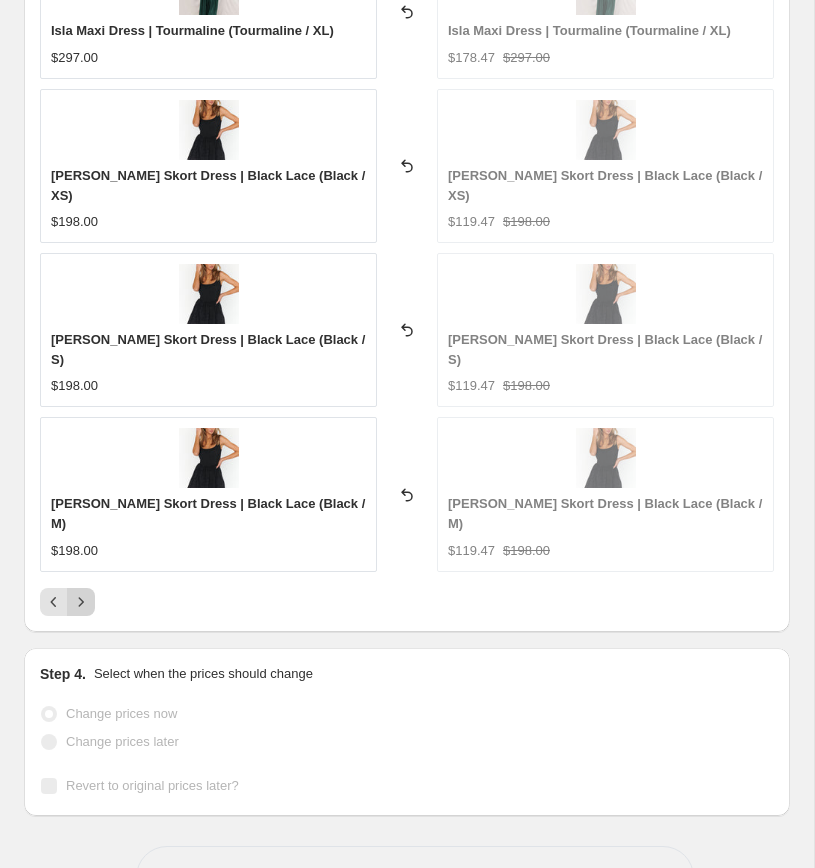 click 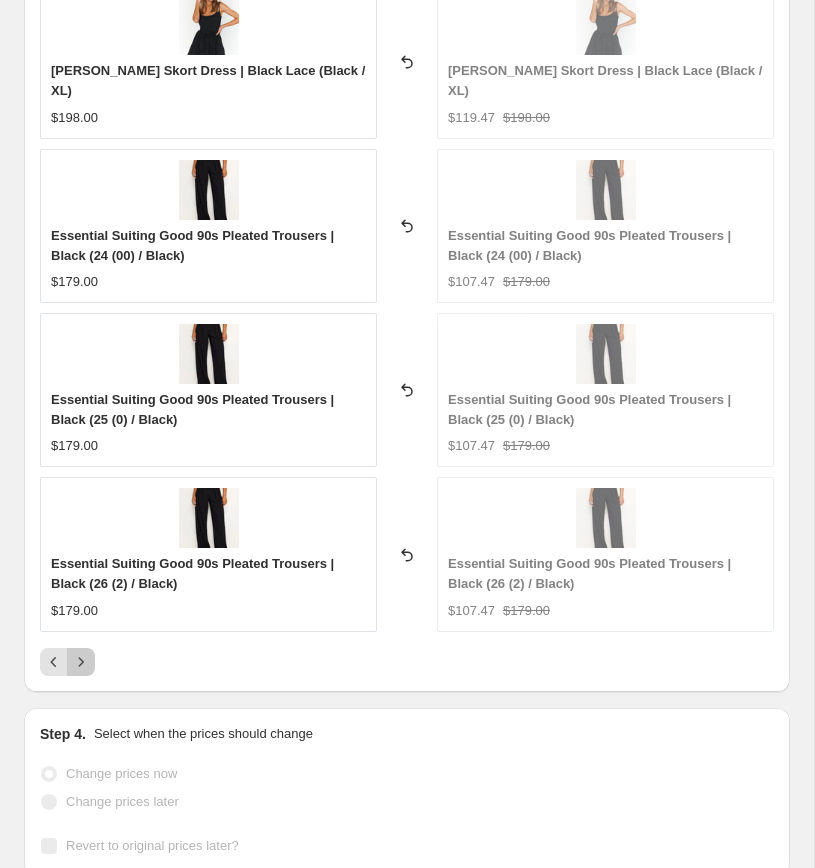 click 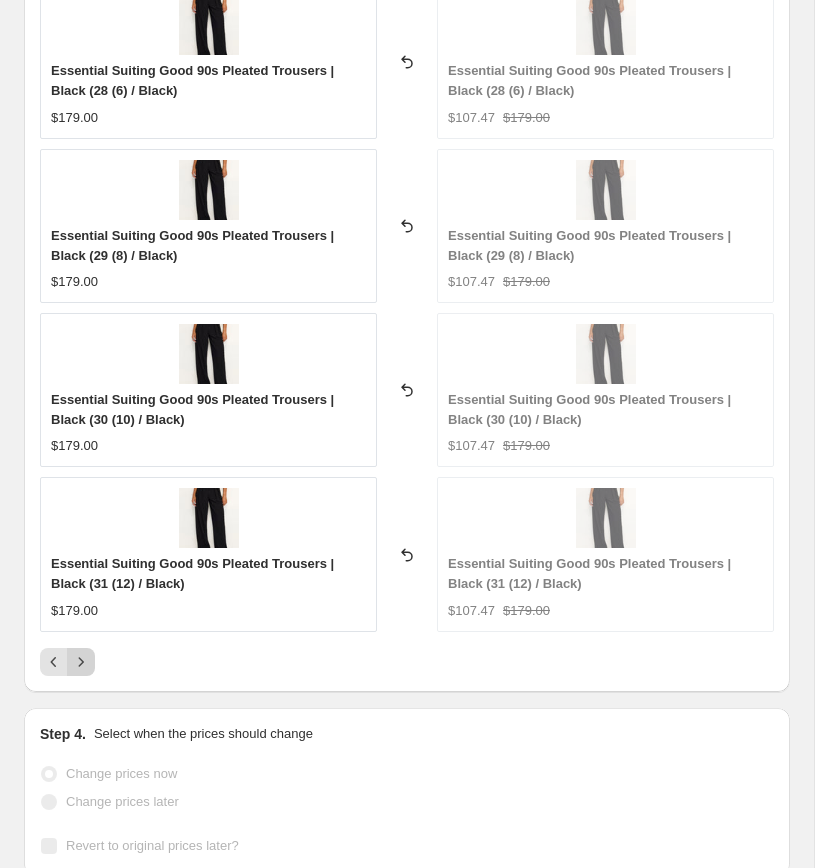 scroll, scrollTop: 2892, scrollLeft: 0, axis: vertical 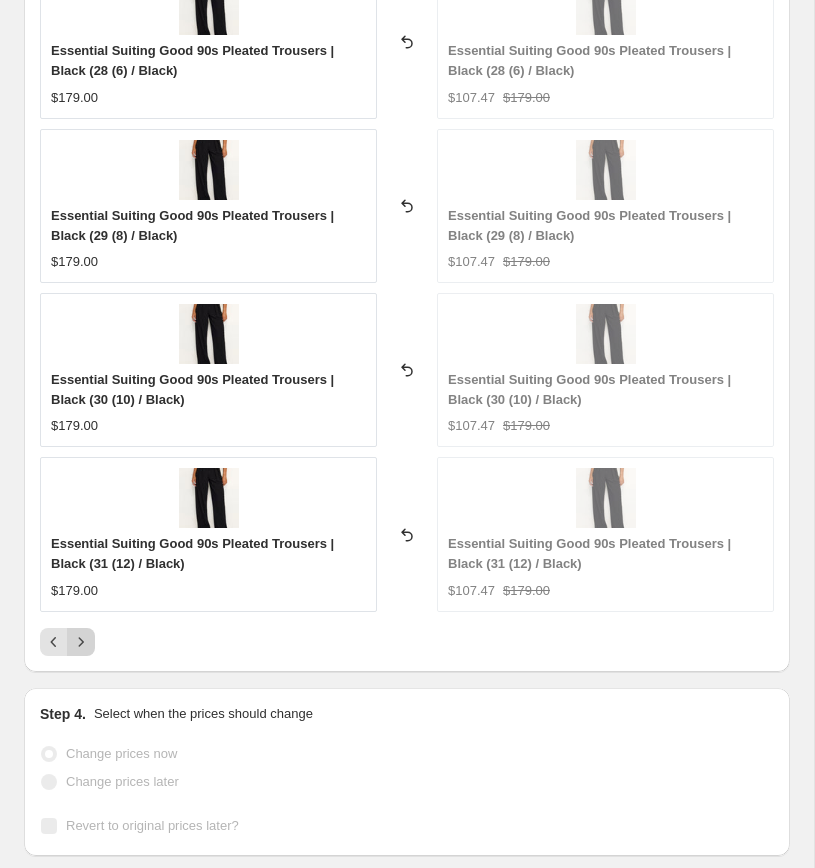 click 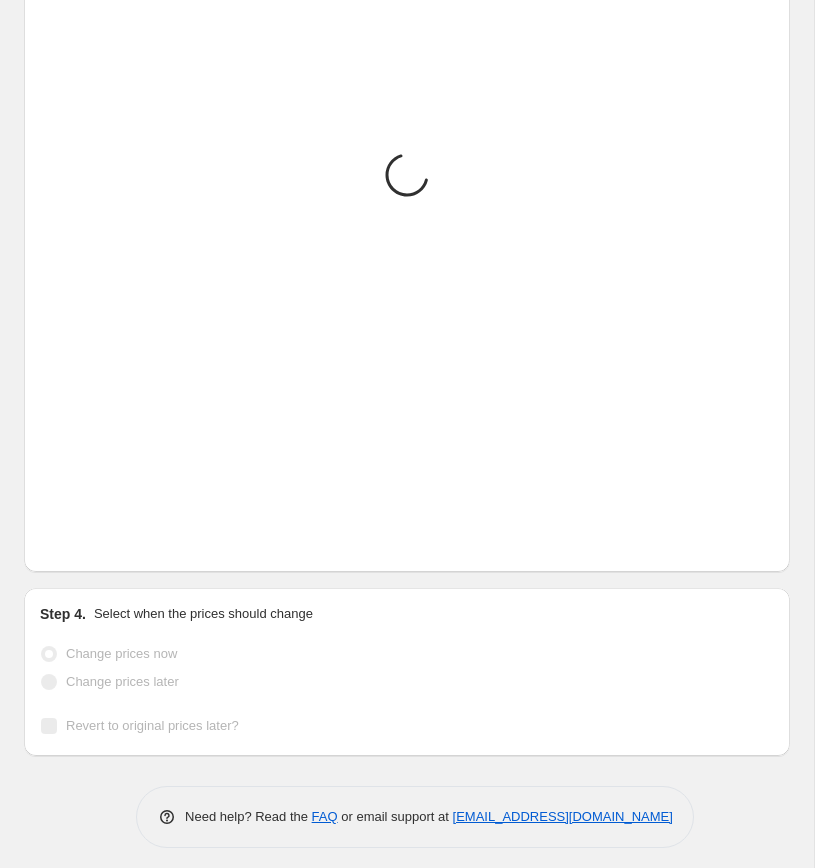 scroll, scrollTop: 2892, scrollLeft: 0, axis: vertical 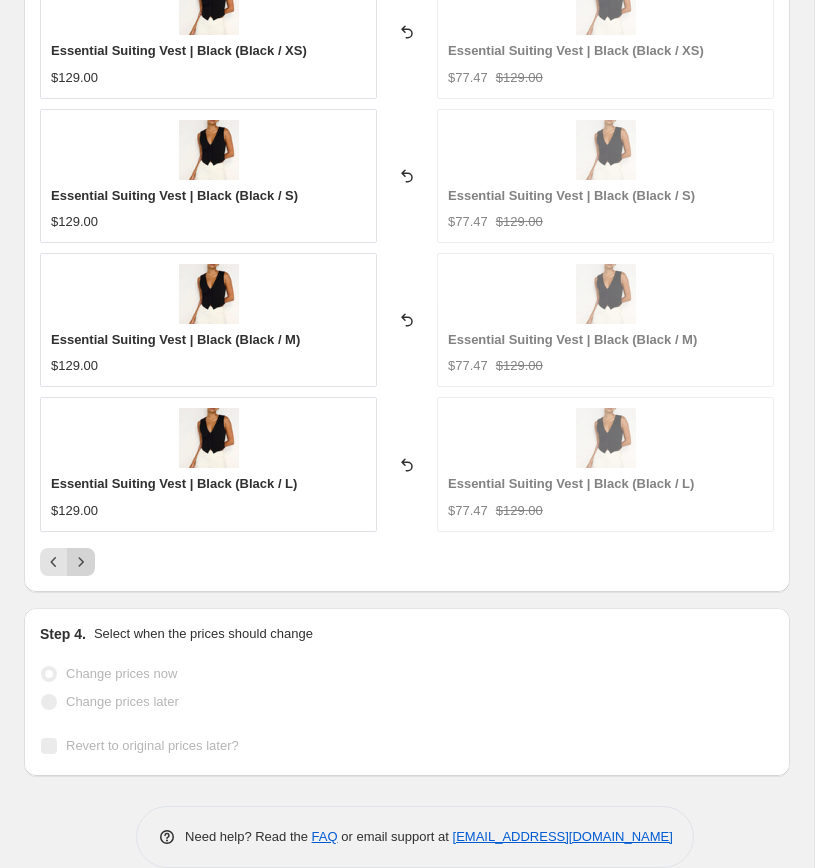 click 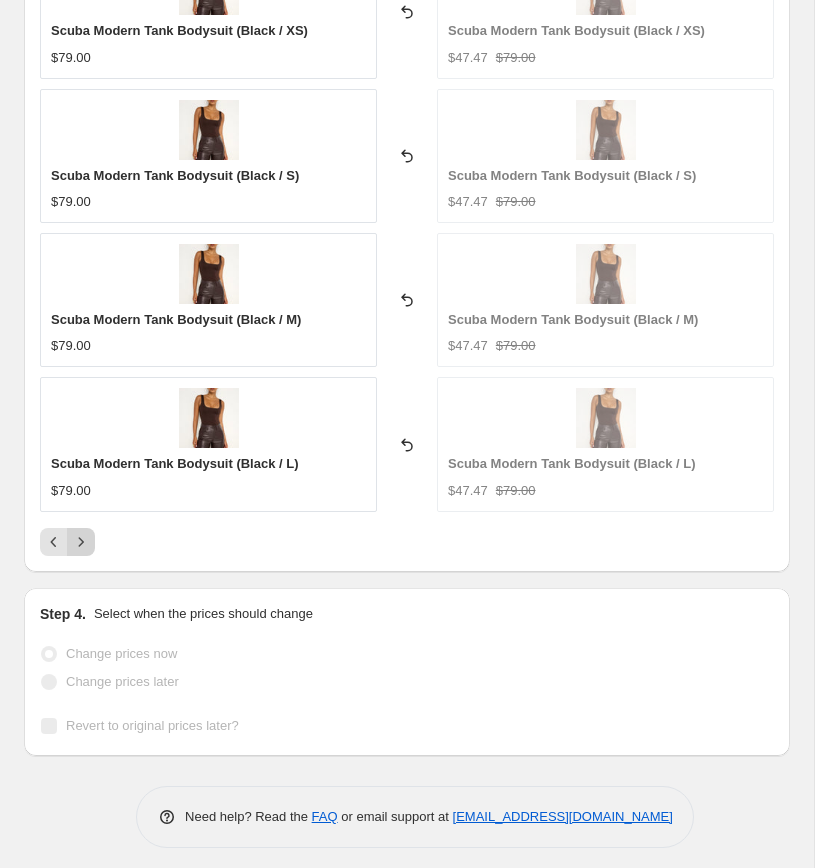 click 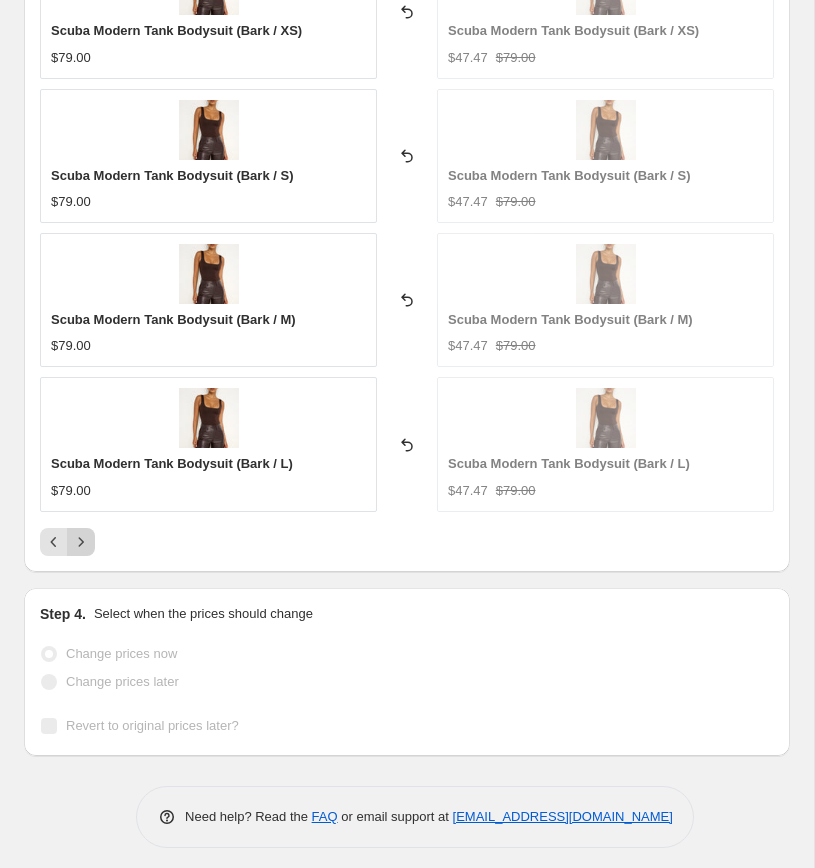 click 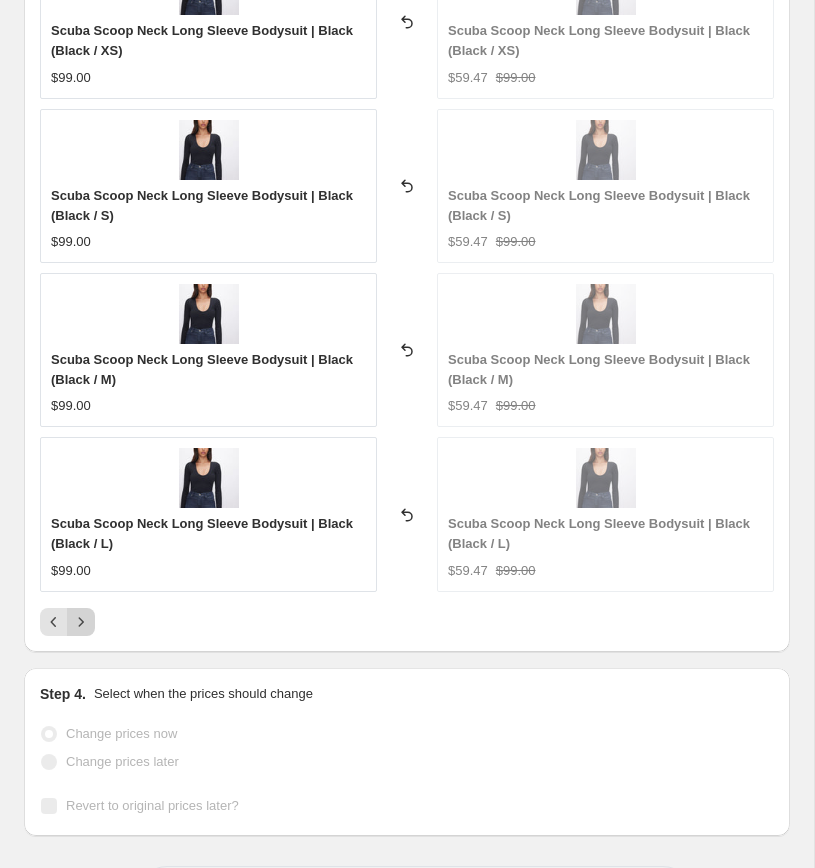 click 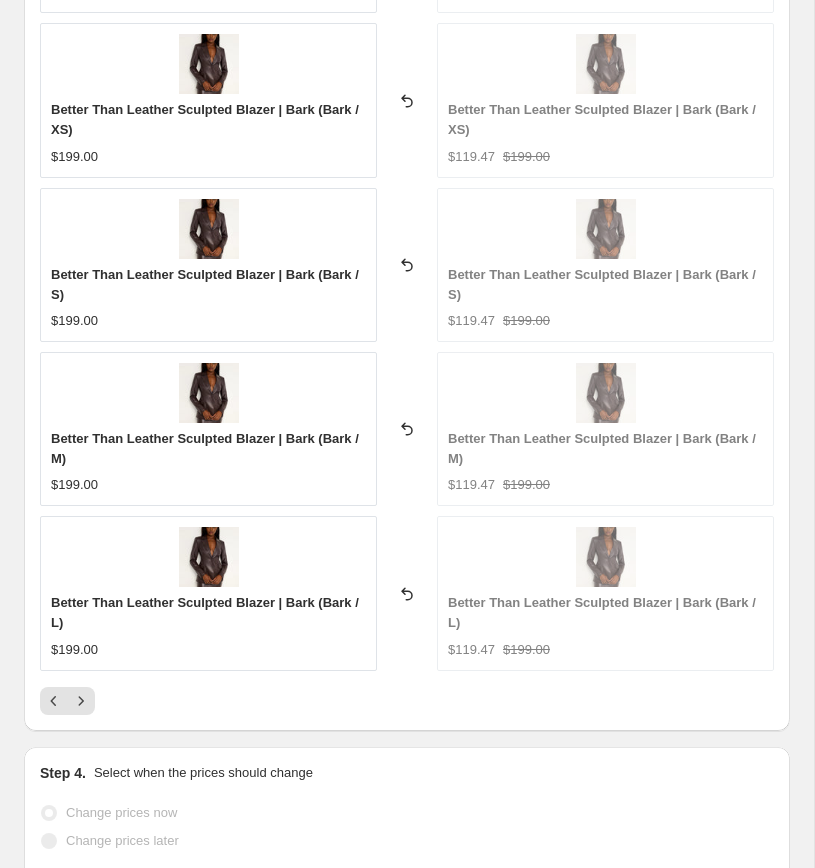 scroll, scrollTop: 3002, scrollLeft: 0, axis: vertical 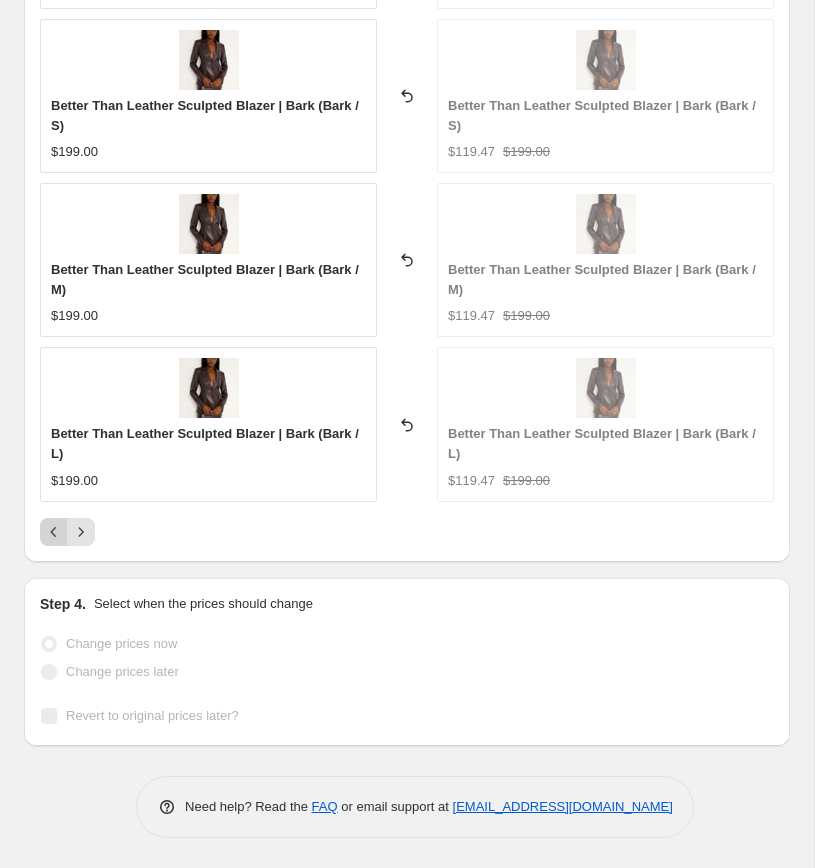 click 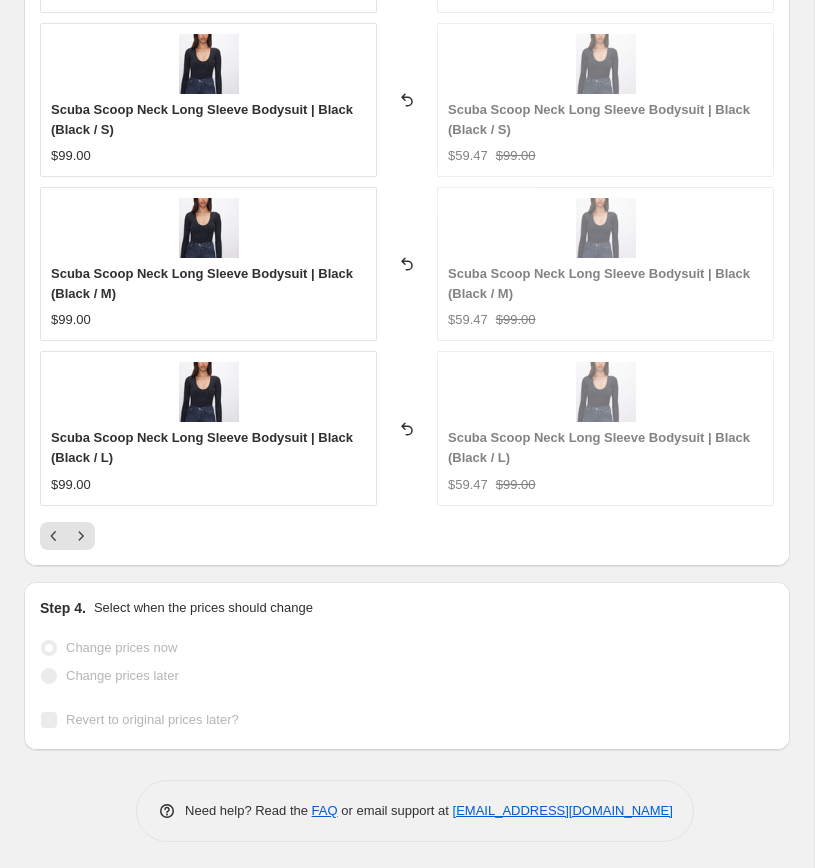 scroll, scrollTop: 2962, scrollLeft: 0, axis: vertical 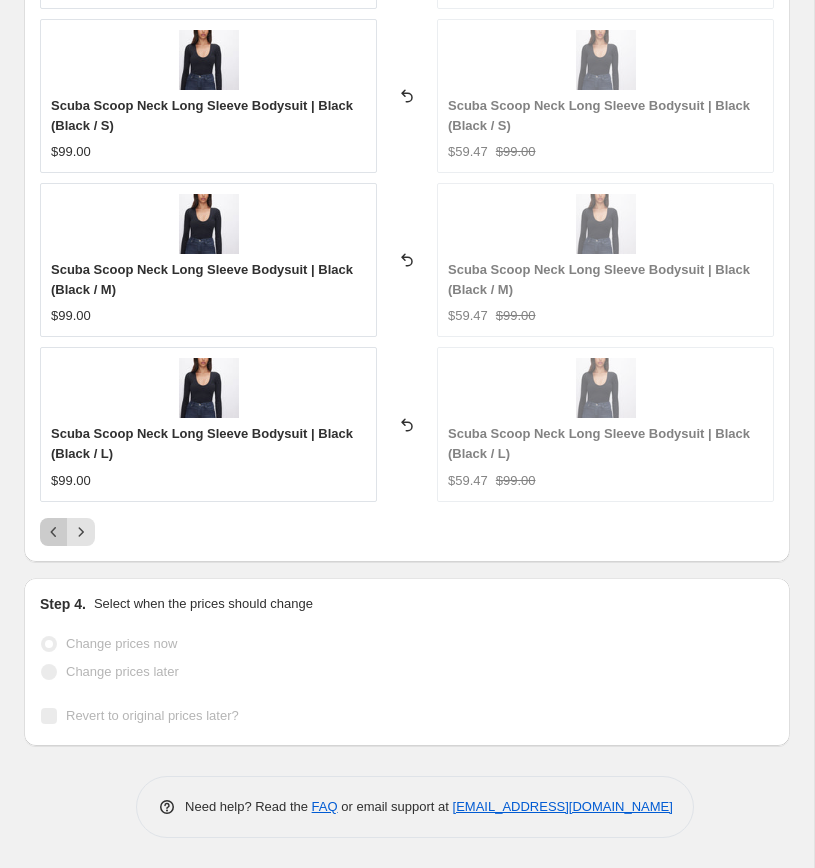 click 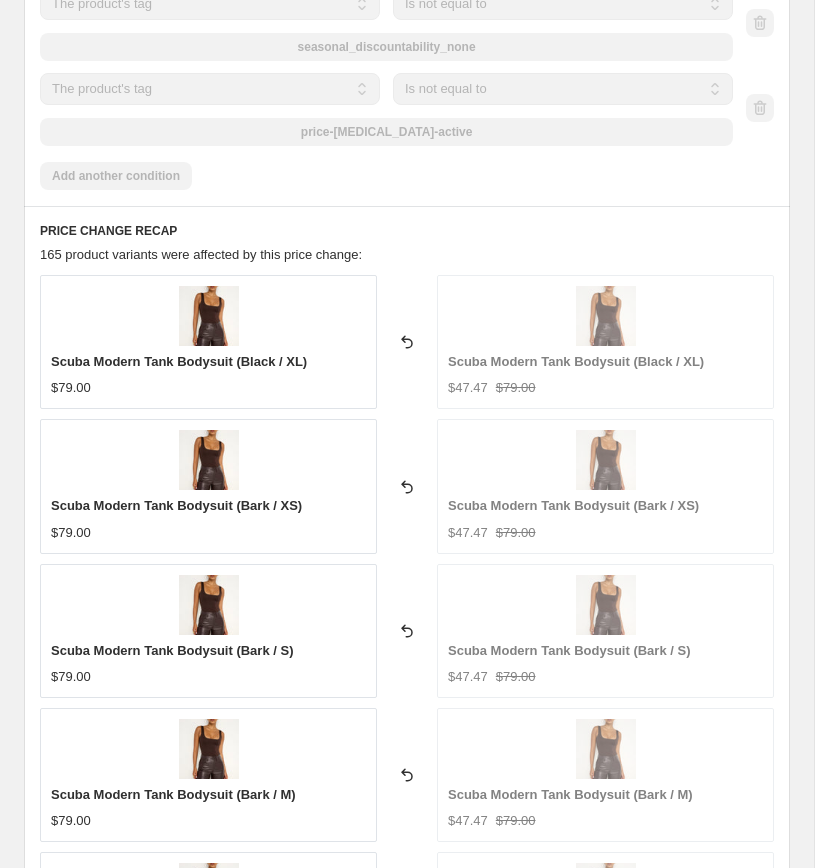 scroll, scrollTop: 2776, scrollLeft: 0, axis: vertical 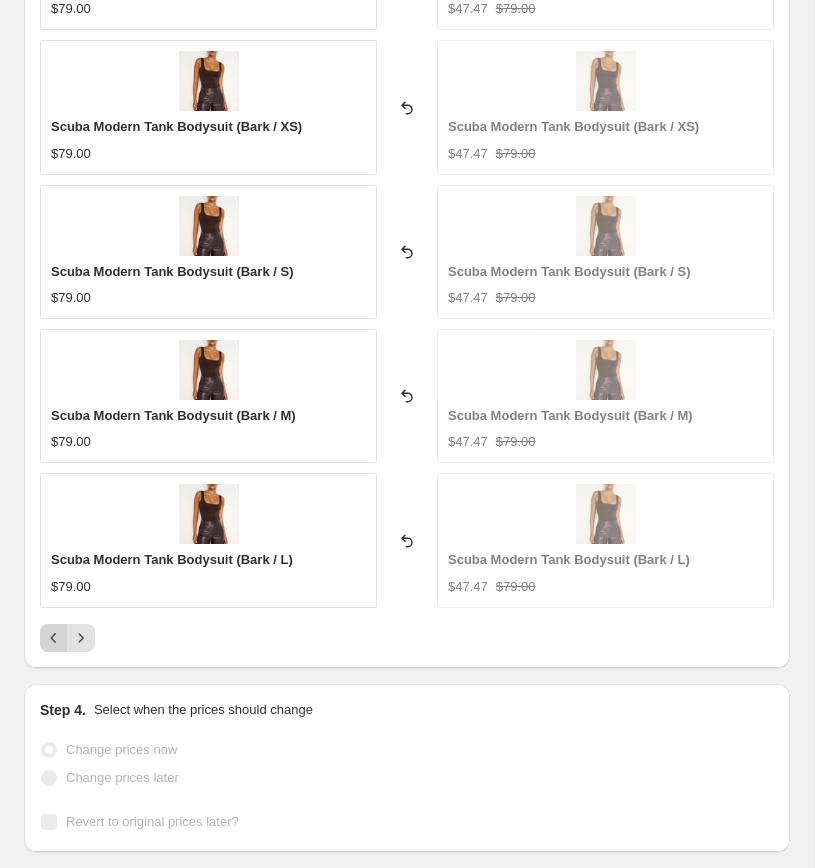 click 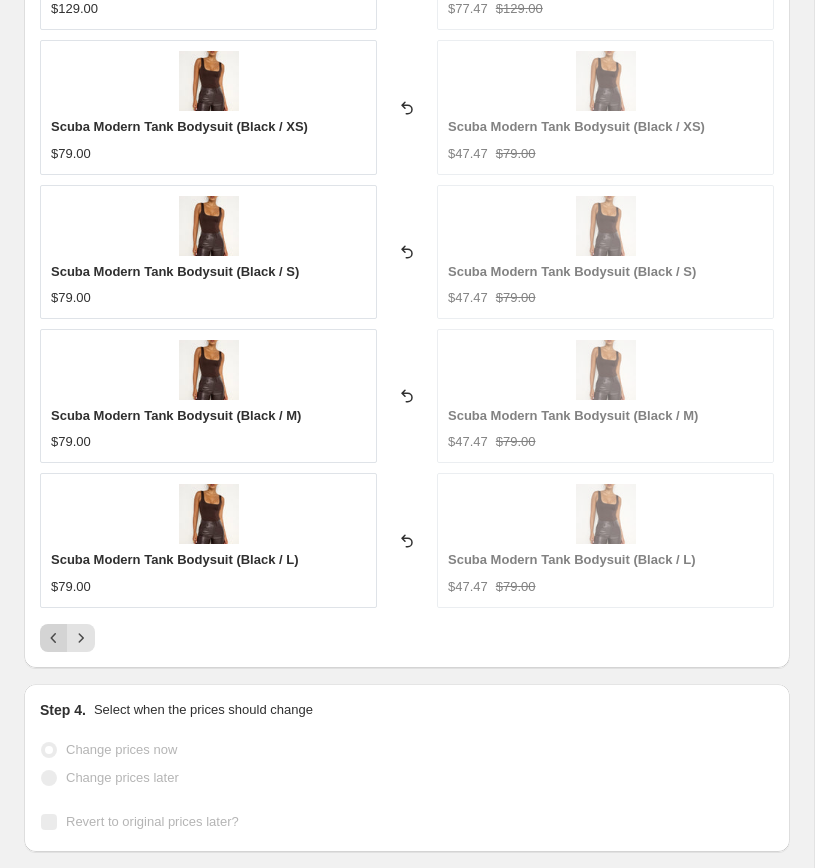 click 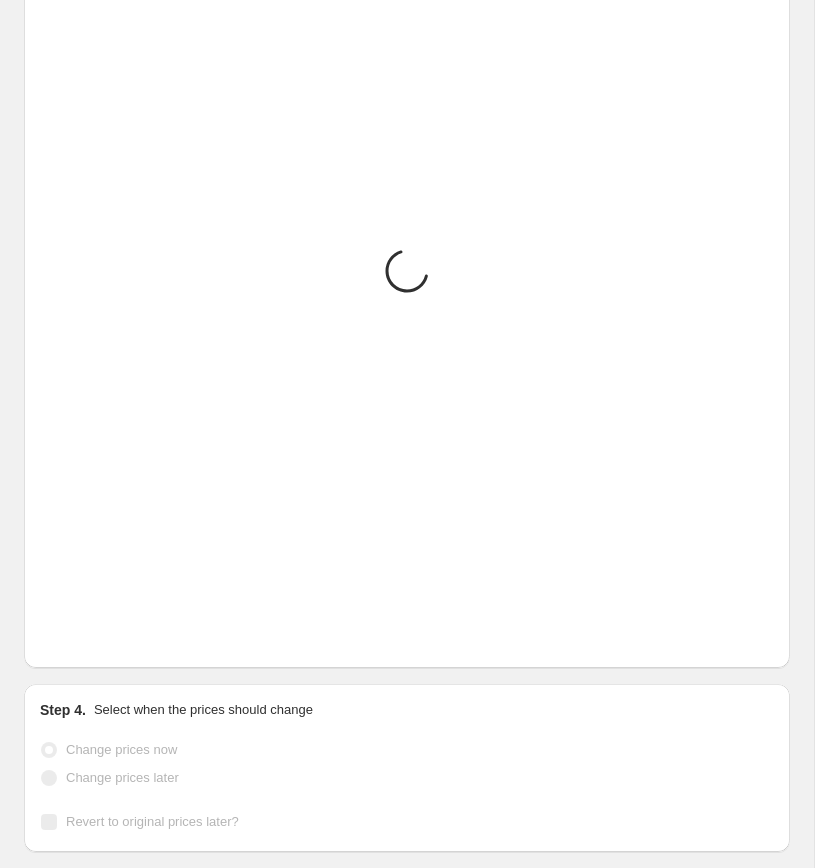scroll, scrollTop: 2796, scrollLeft: 0, axis: vertical 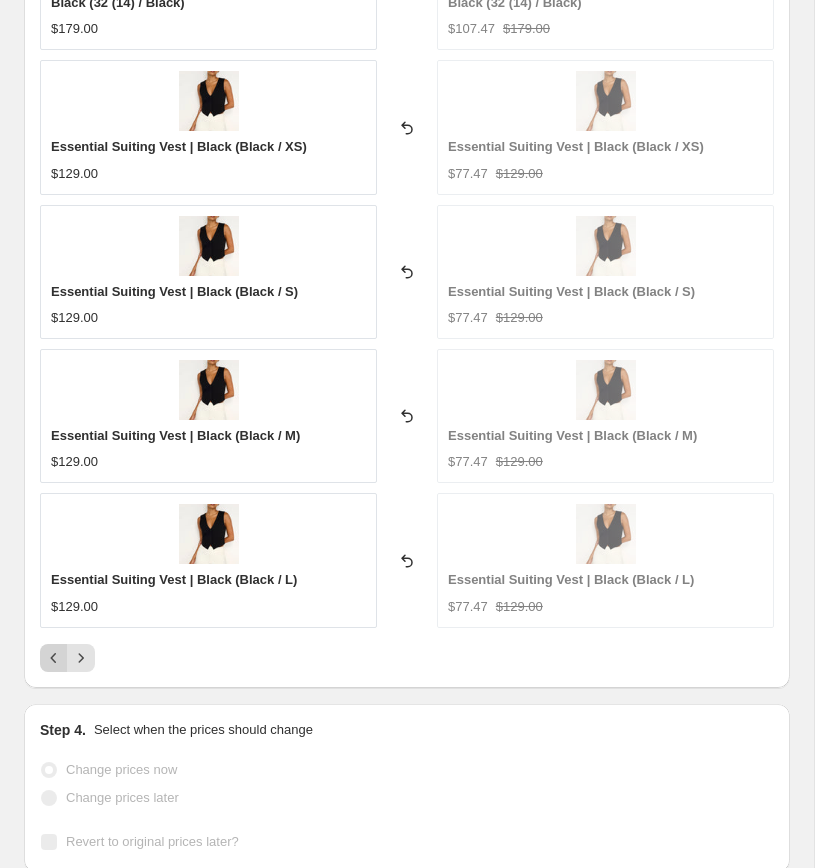 click on "Essential Suiting Good 90s Pleated Trousers | Black (32 (14) / Black) $179.00 Reverted back Essential Suiting Good 90s Pleated Trousers | Black (32 (14) / Black) $107.47 $179.00 Essential Suiting Vest | Black (Black / XS) $129.00 Reverted back Essential Suiting Vest | Black (Black / XS) $77.47 $129.00 Essential Suiting Vest | Black (Black / S) $129.00 Reverted back Essential Suiting Vest | Black (Black / S) $77.47 $129.00 Essential Suiting Vest | Black (Black / M) $129.00 Reverted back Essential Suiting Vest | Black (Black / M) $77.47 $129.00 Essential Suiting Vest | Black (Black / L) $129.00 Reverted back Essential Suiting Vest | Black (Black / L) $77.47 $129.00" at bounding box center [407, 284] 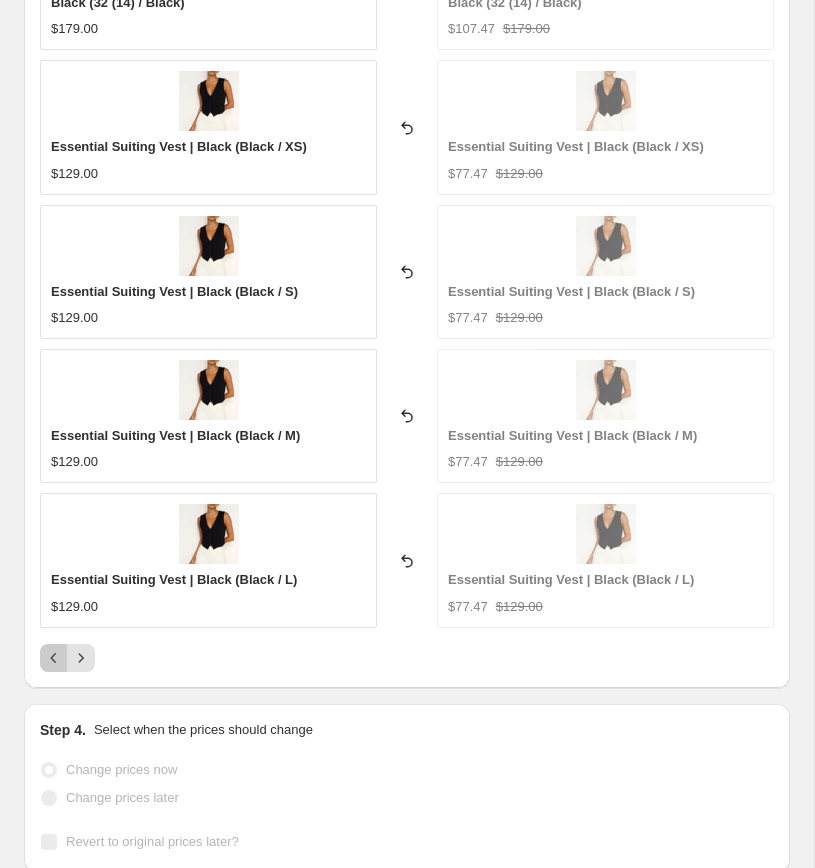 click at bounding box center (54, 658) 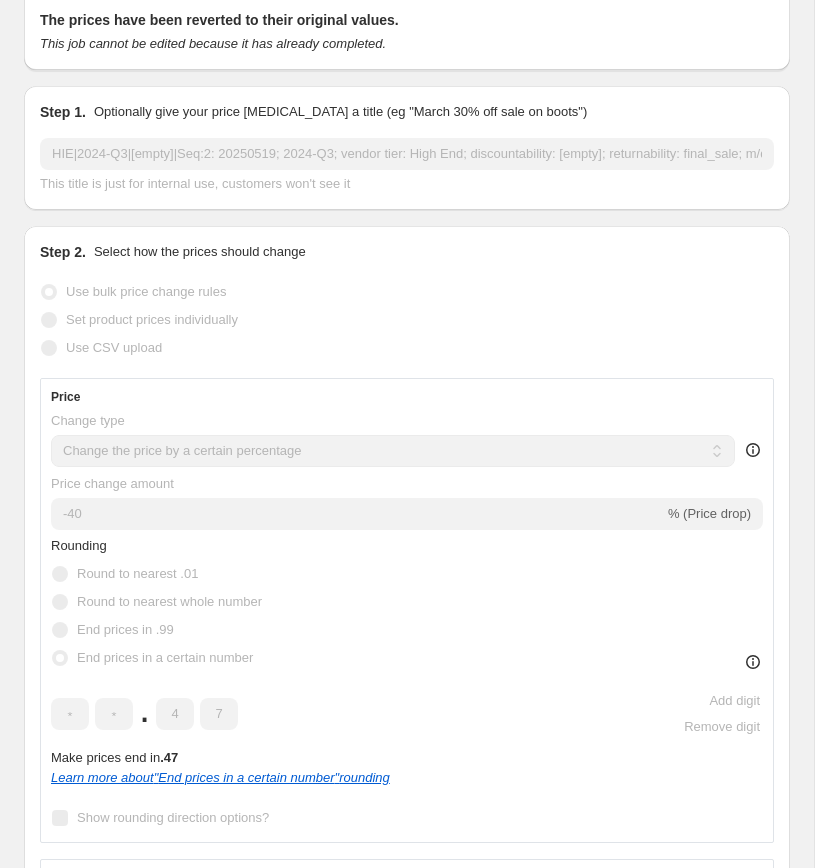 scroll, scrollTop: 0, scrollLeft: 0, axis: both 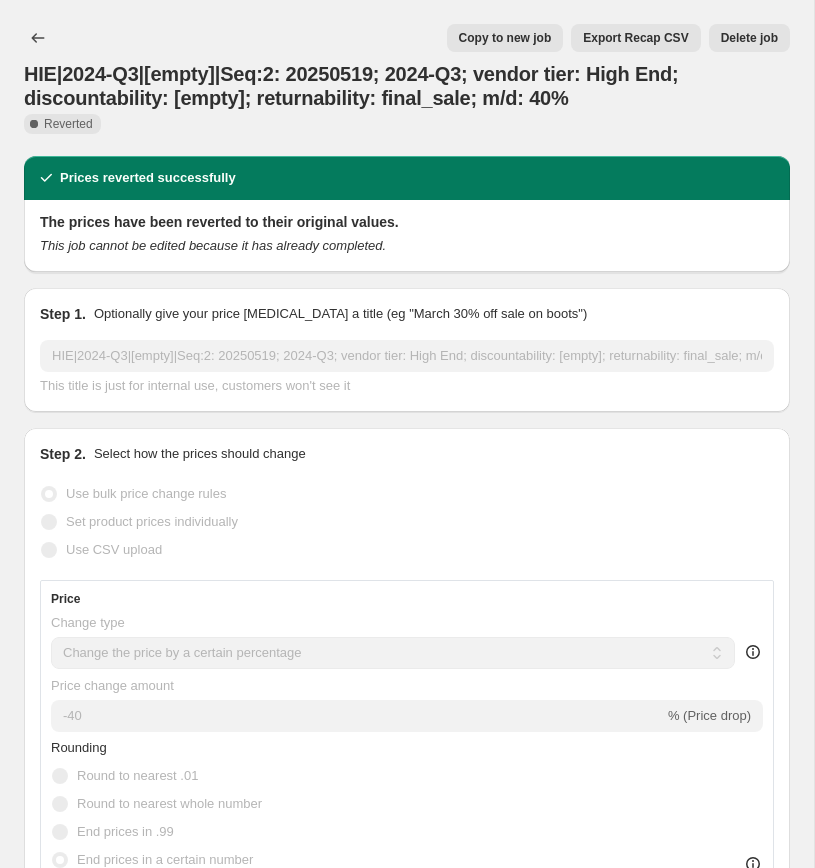 click on "Copy to new job" at bounding box center [505, 38] 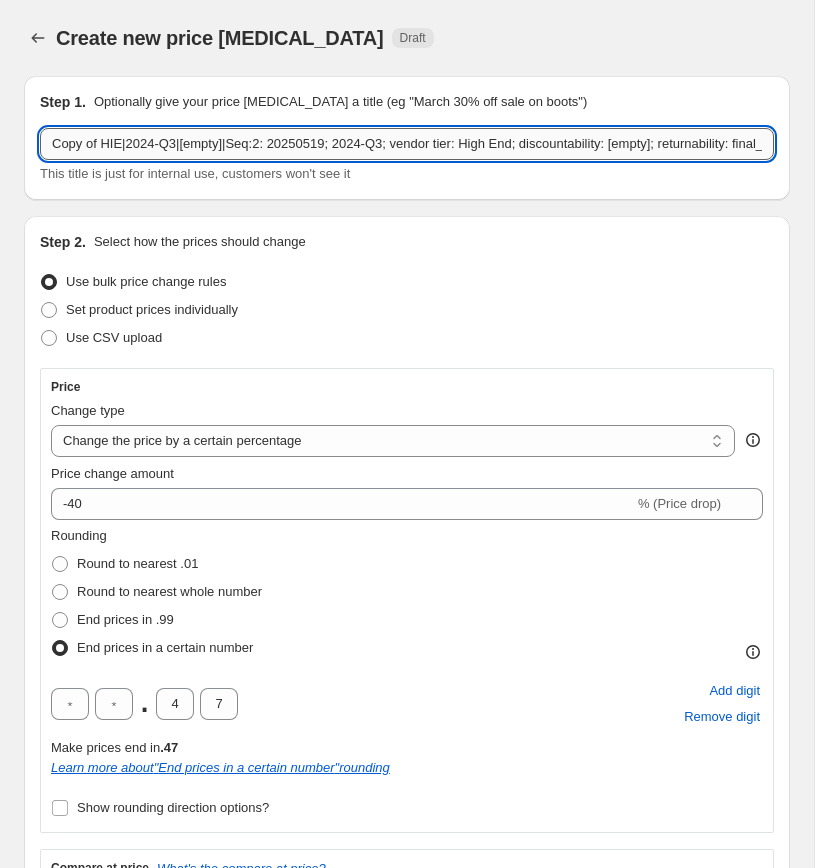 click on "Copy of HIE|2024-Q3|[empty]|Seq:2: 20250519; 2024-Q3; vendor tier: High End; discountability: [empty]; returnability: final_sale; m/d: 40%" at bounding box center [407, 144] 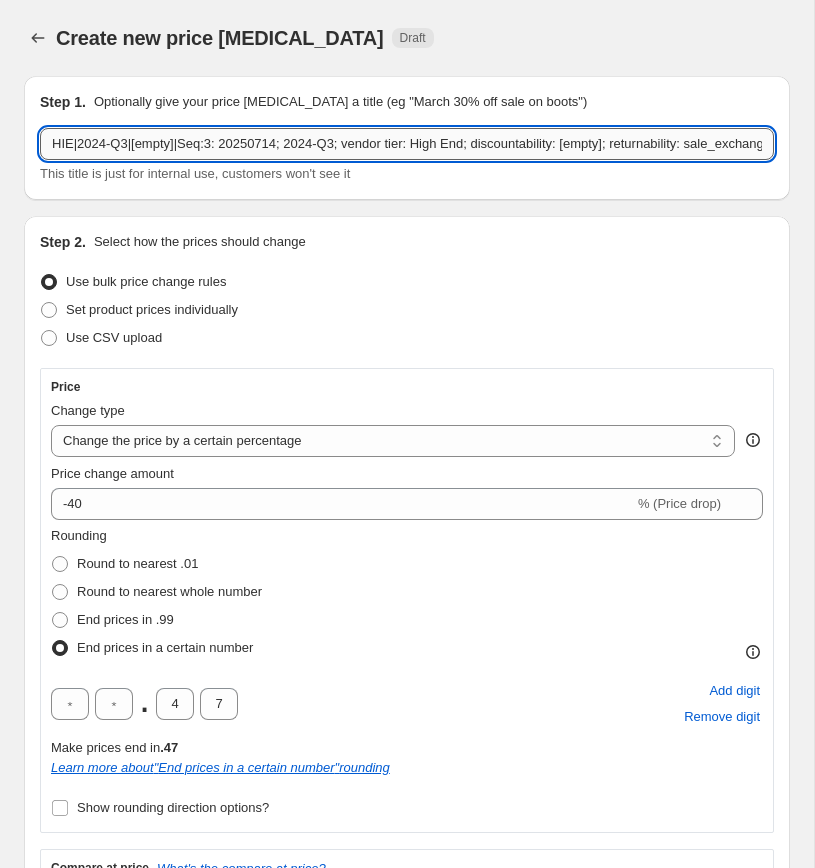 scroll, scrollTop: 0, scrollLeft: 172, axis: horizontal 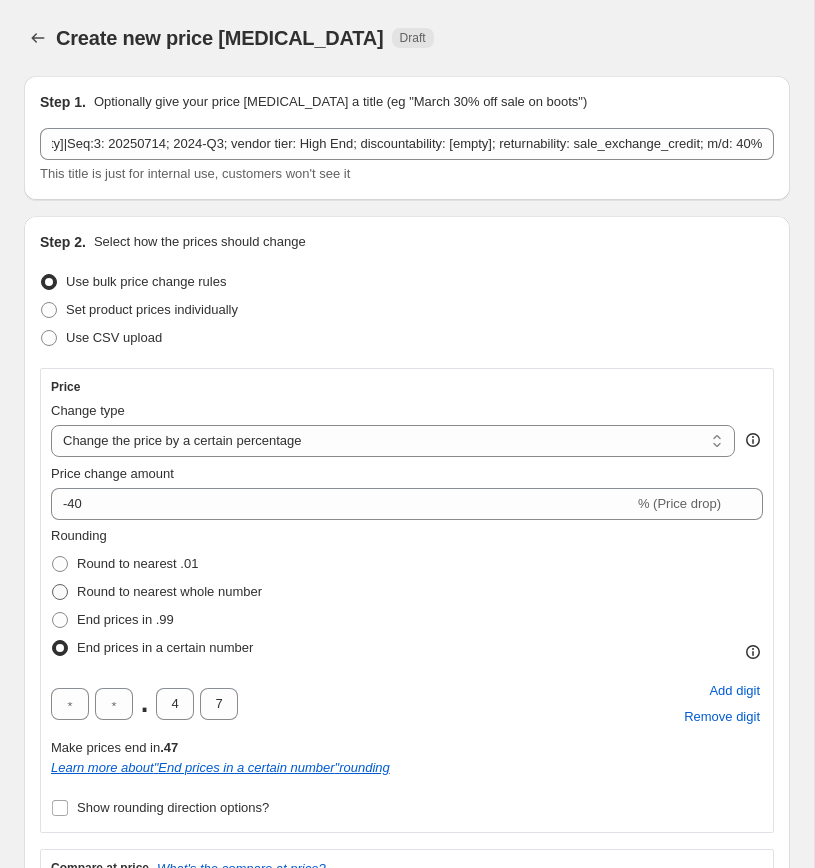 click on "Round to nearest whole number" at bounding box center [169, 591] 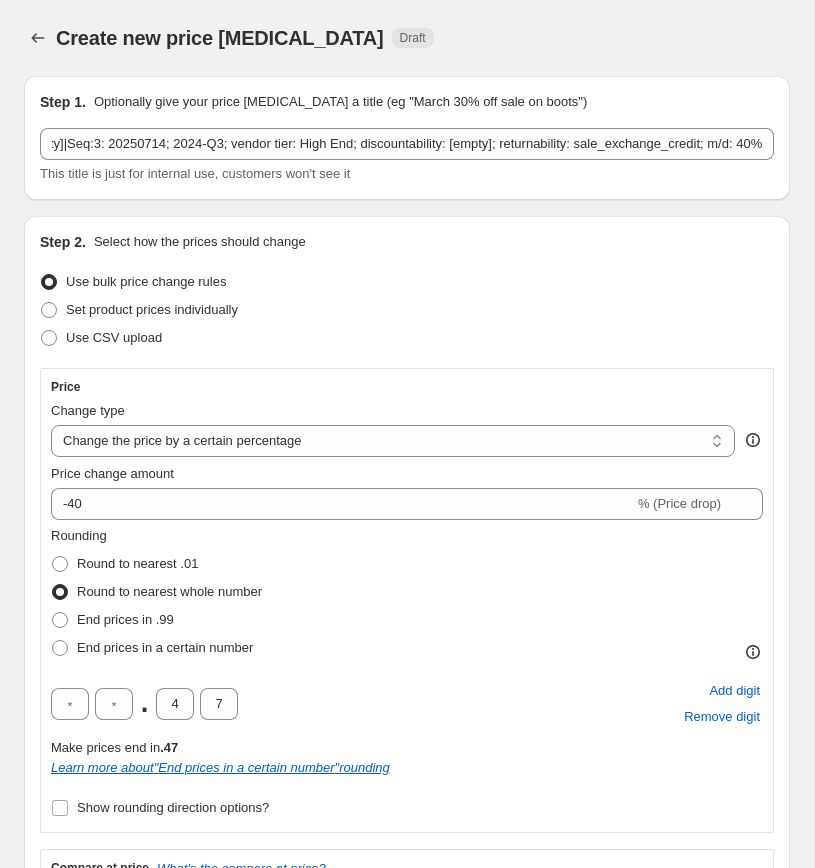 scroll, scrollTop: 0, scrollLeft: 0, axis: both 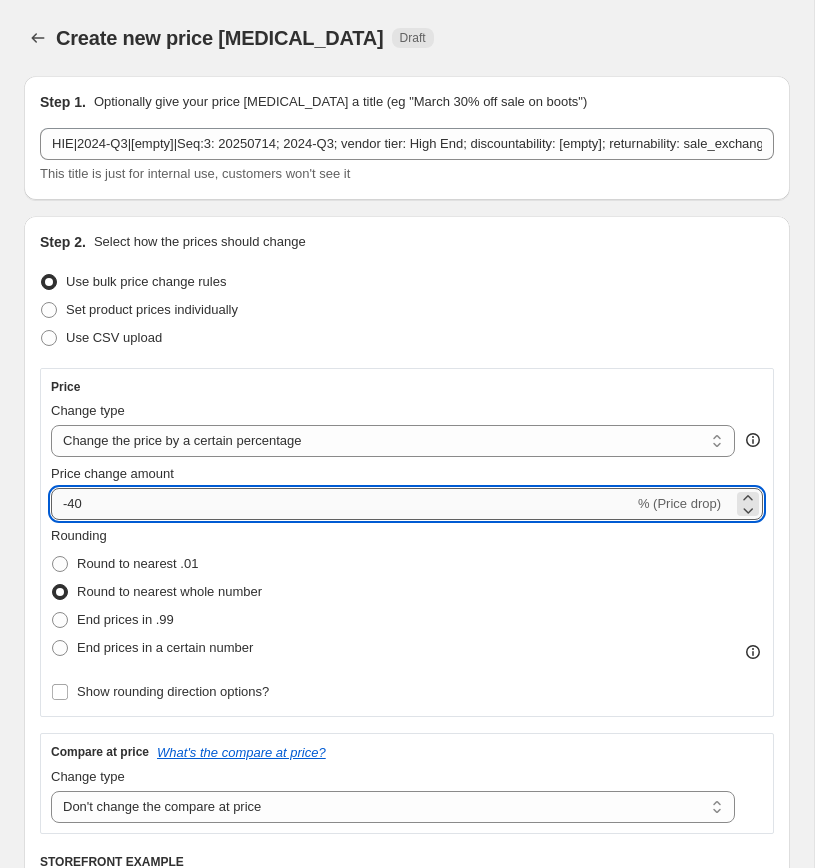 click on "-40" at bounding box center (342, 504) 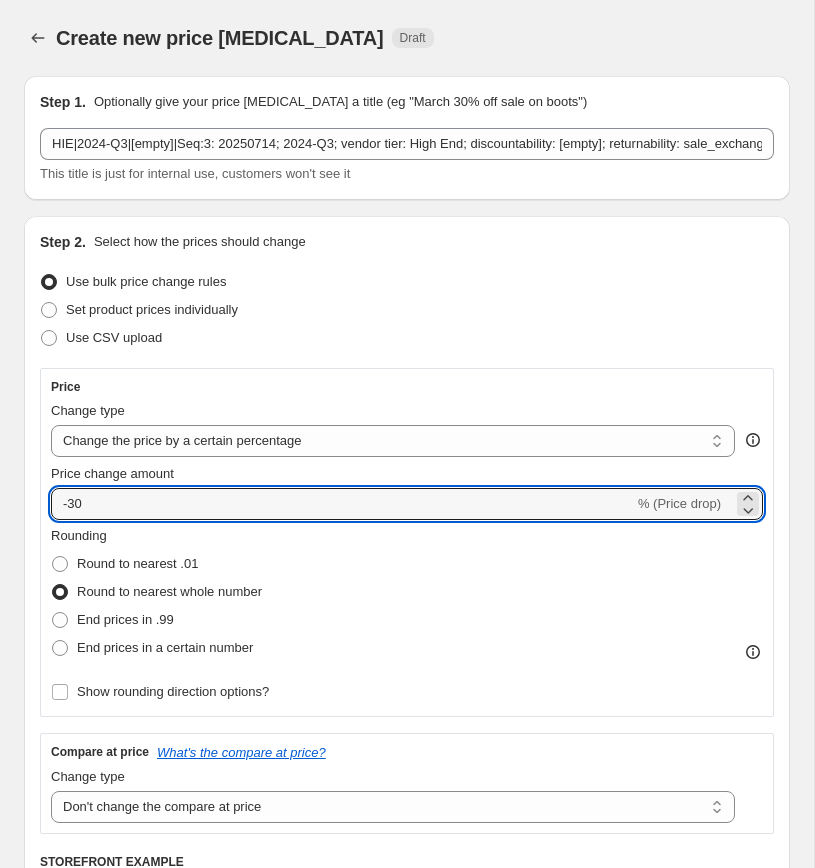 click on "Rounding Round to nearest .01 Round to nearest whole number End prices in .99 End prices in a certain number" at bounding box center (407, 594) 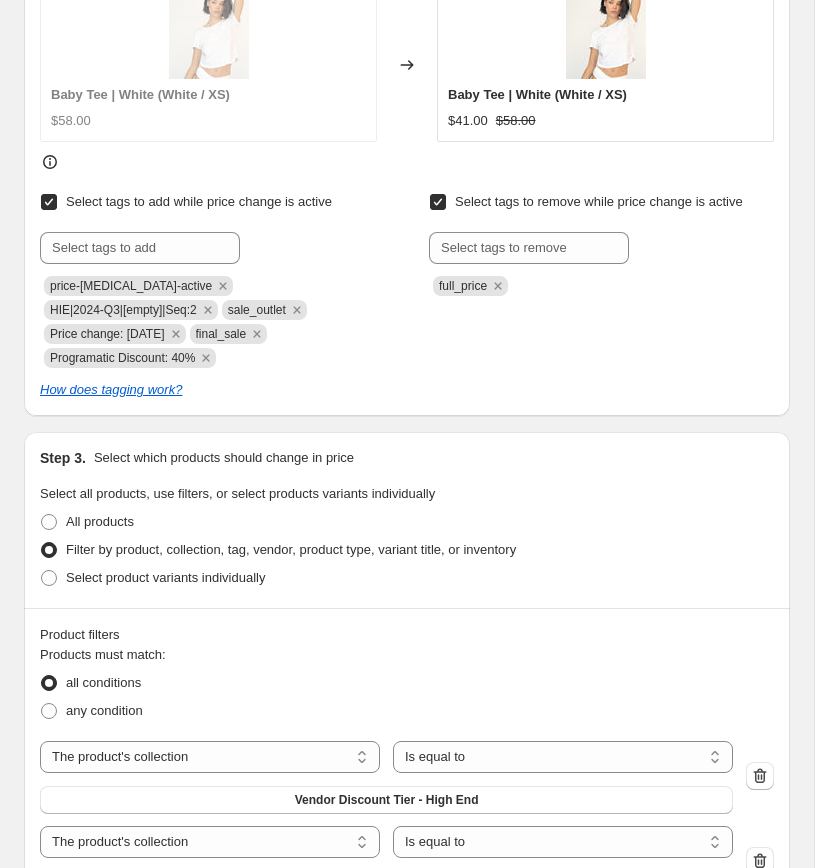 scroll, scrollTop: 887, scrollLeft: 0, axis: vertical 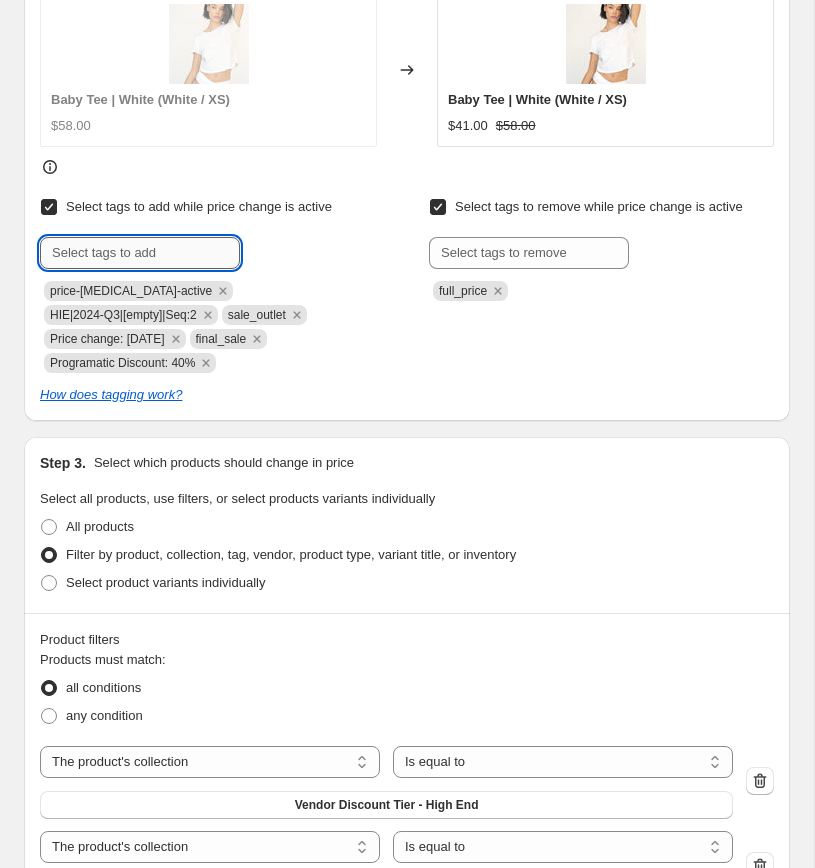 click at bounding box center (140, 253) 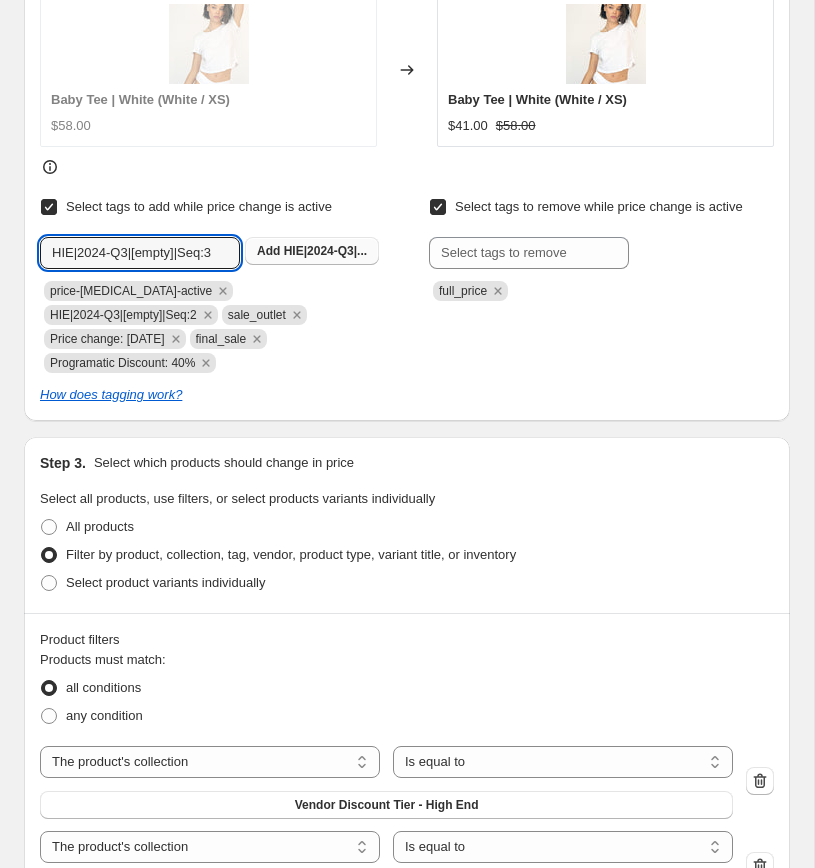 click on "Add   HIE|2024-Q3|..." at bounding box center [312, 251] 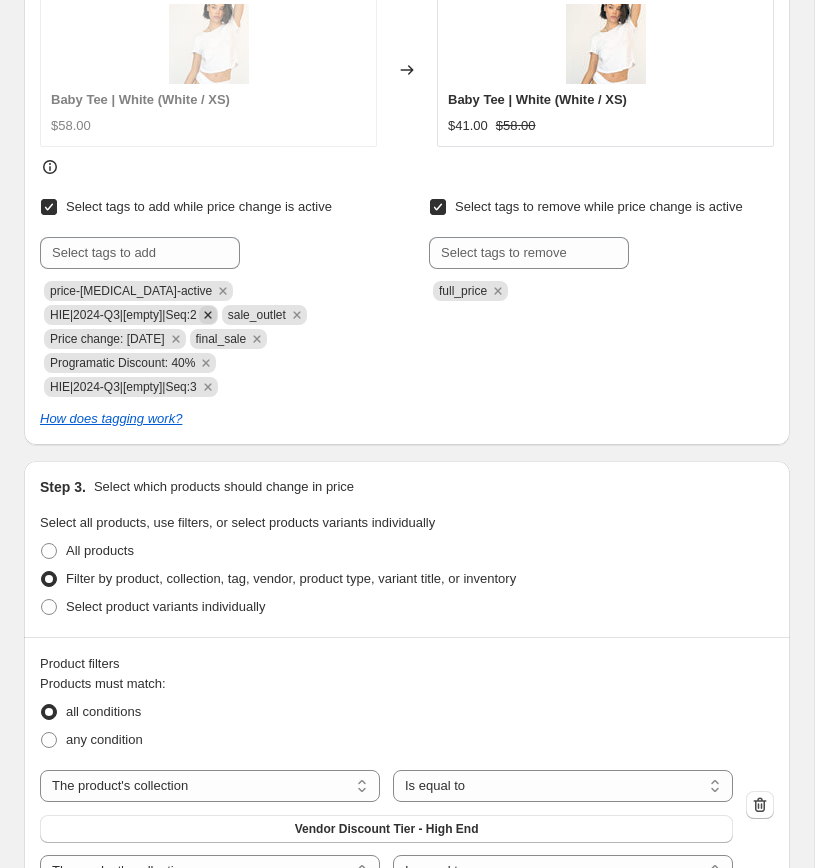 click 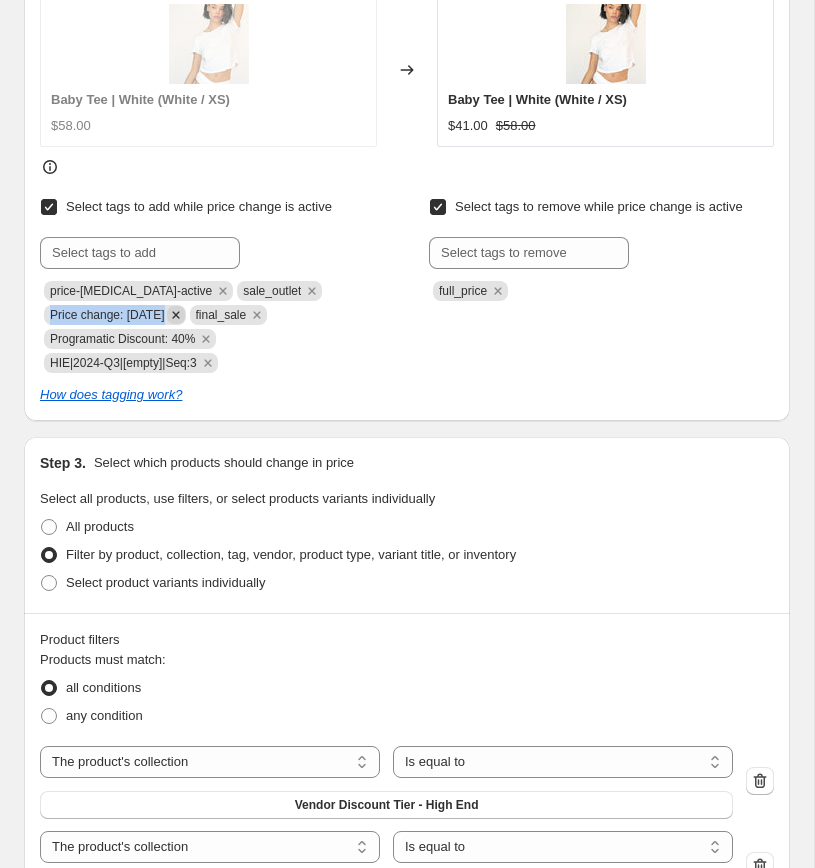 drag, startPoint x: 51, startPoint y: 314, endPoint x: 188, endPoint y: 309, distance: 137.09122 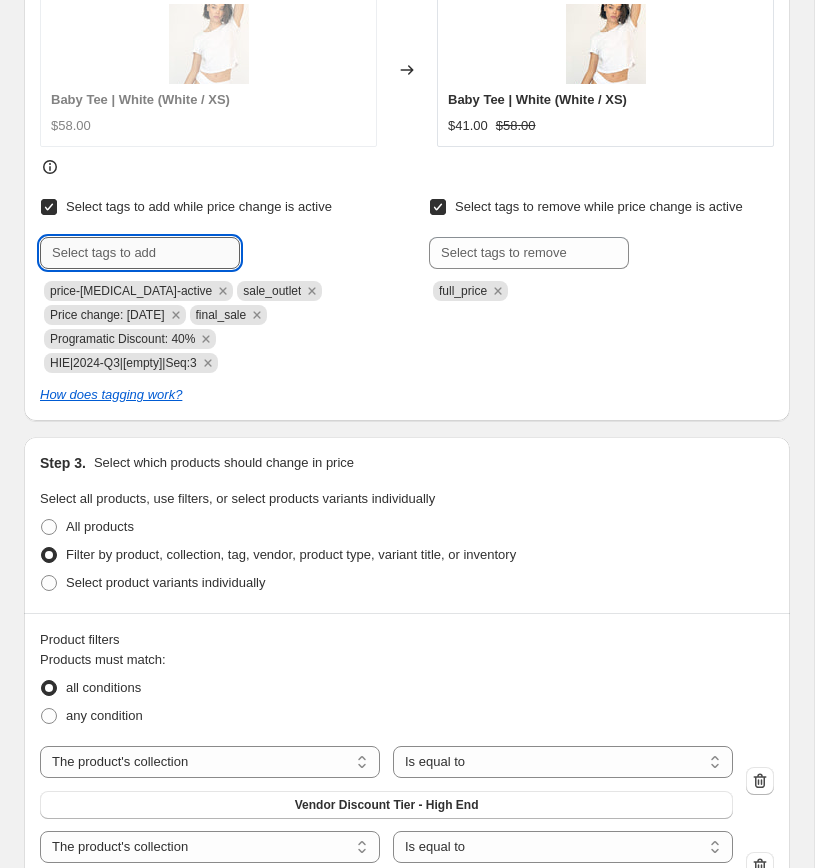 click at bounding box center (140, 253) 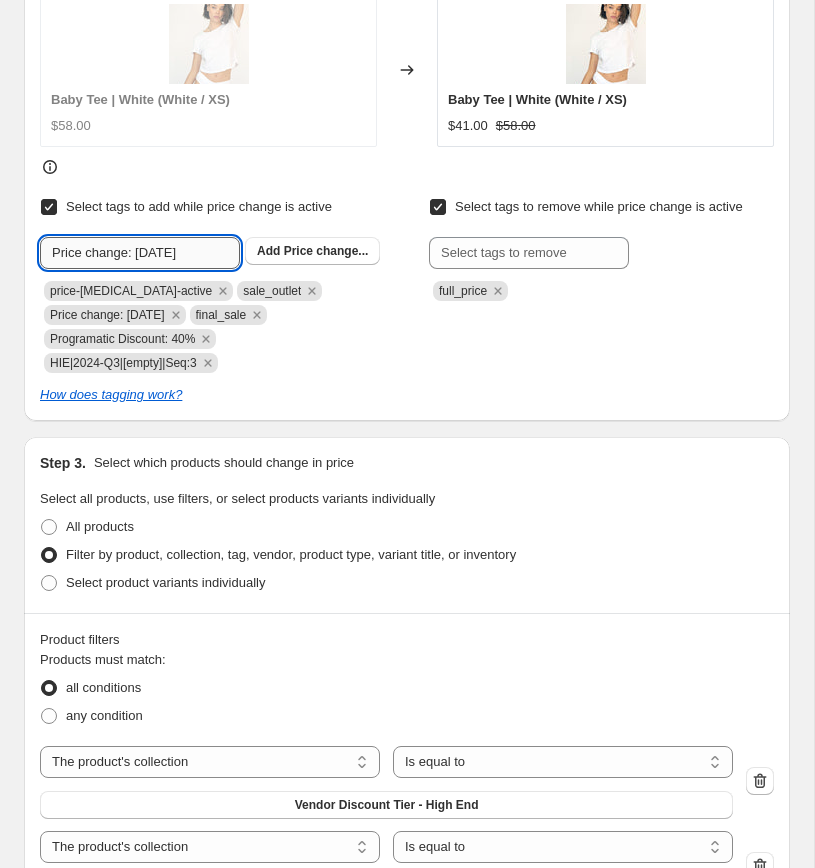 click on "Price change: 5-19-25" at bounding box center (140, 253) 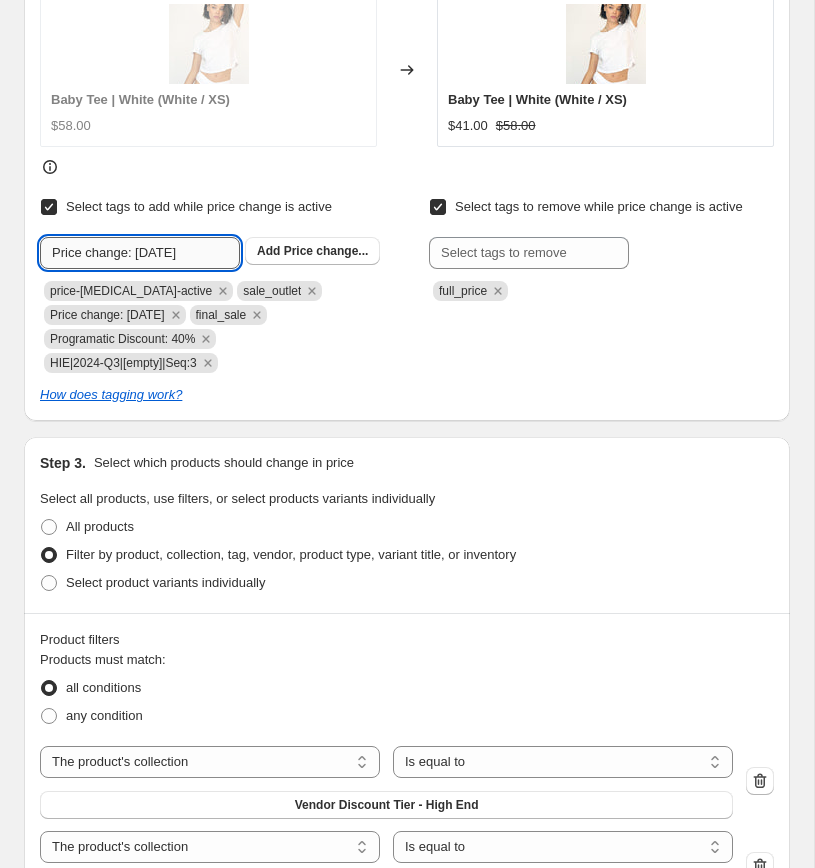 click on "Submit" at bounding box center (68, -661) 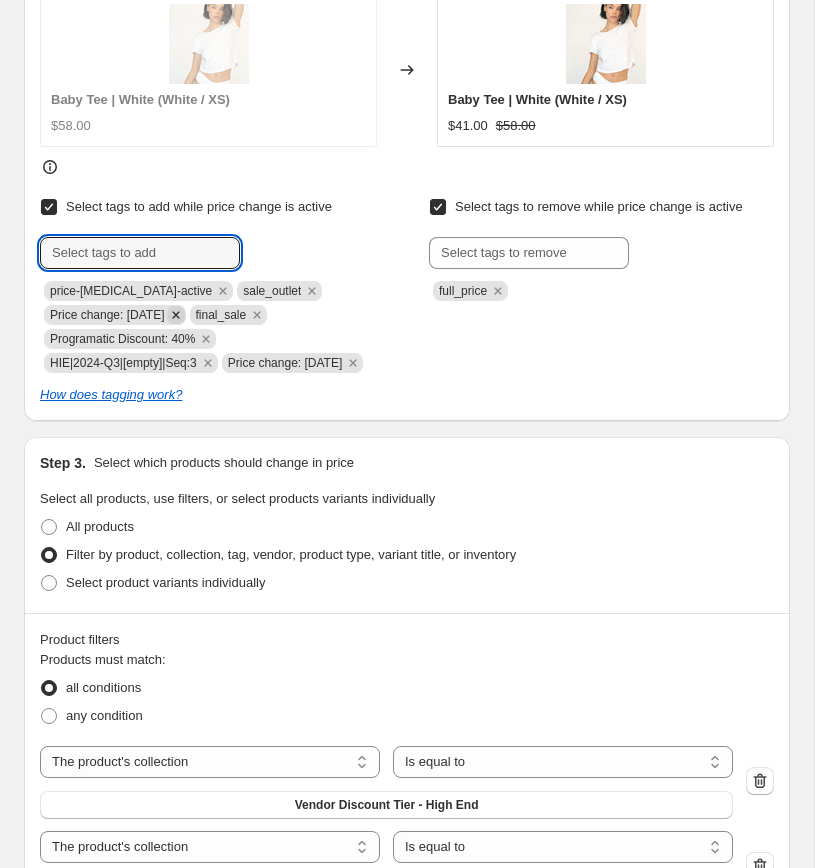 click 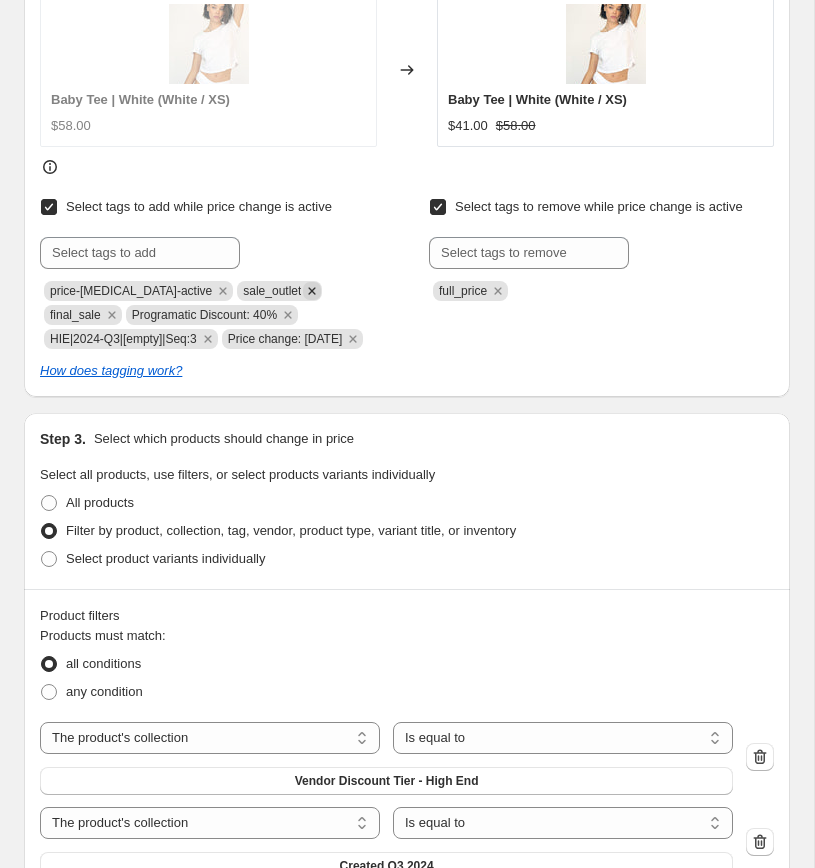 click 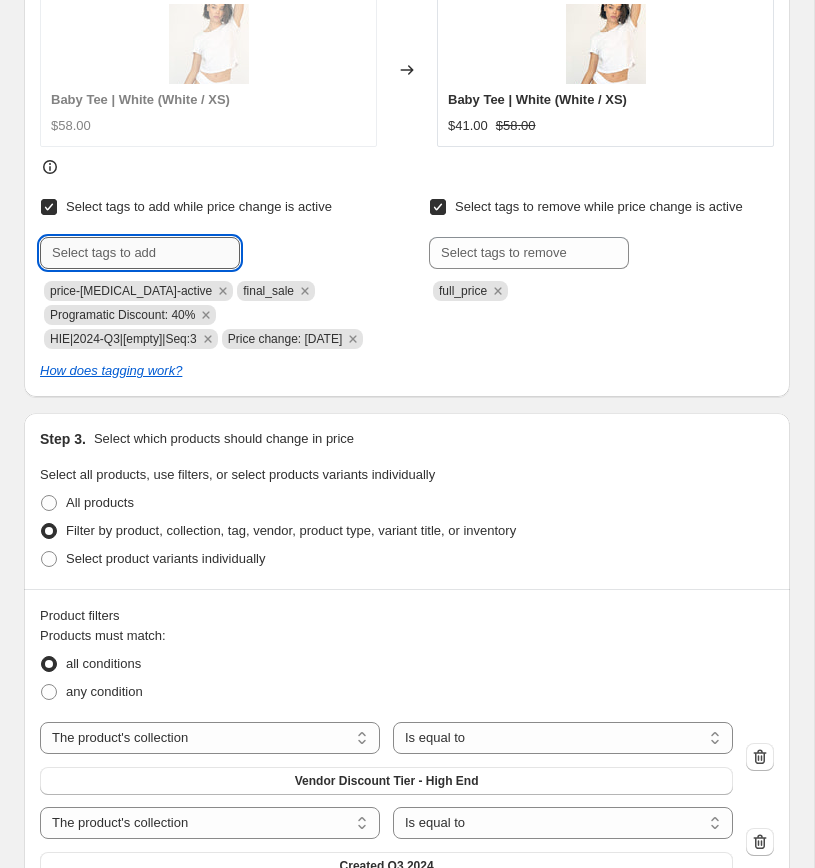 click at bounding box center [140, 253] 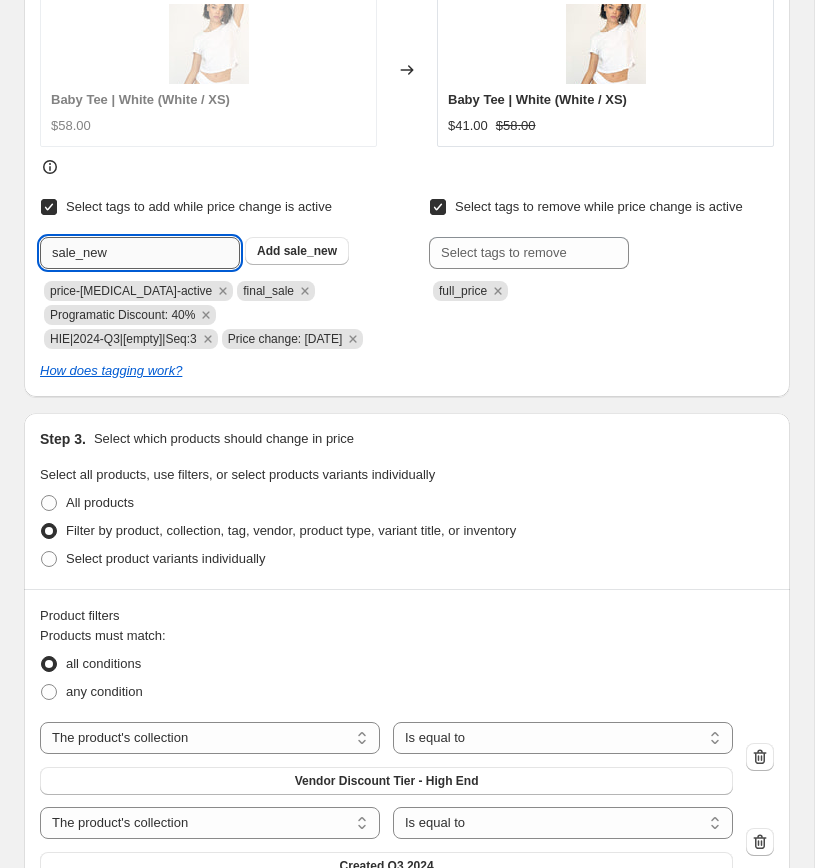click on "Submit" at bounding box center [68, -661] 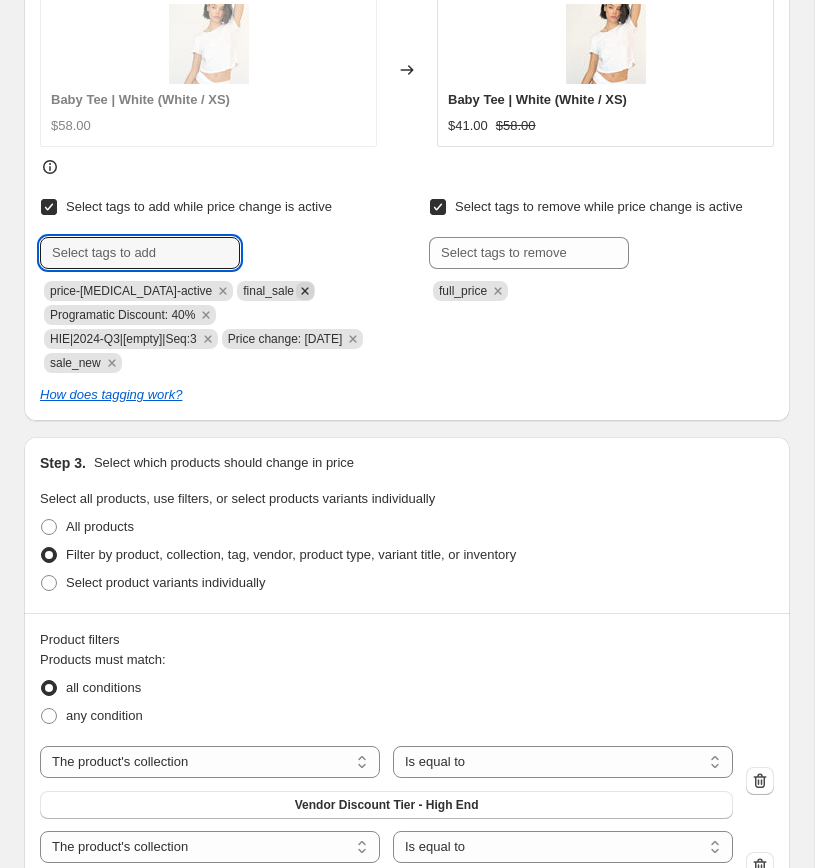 click 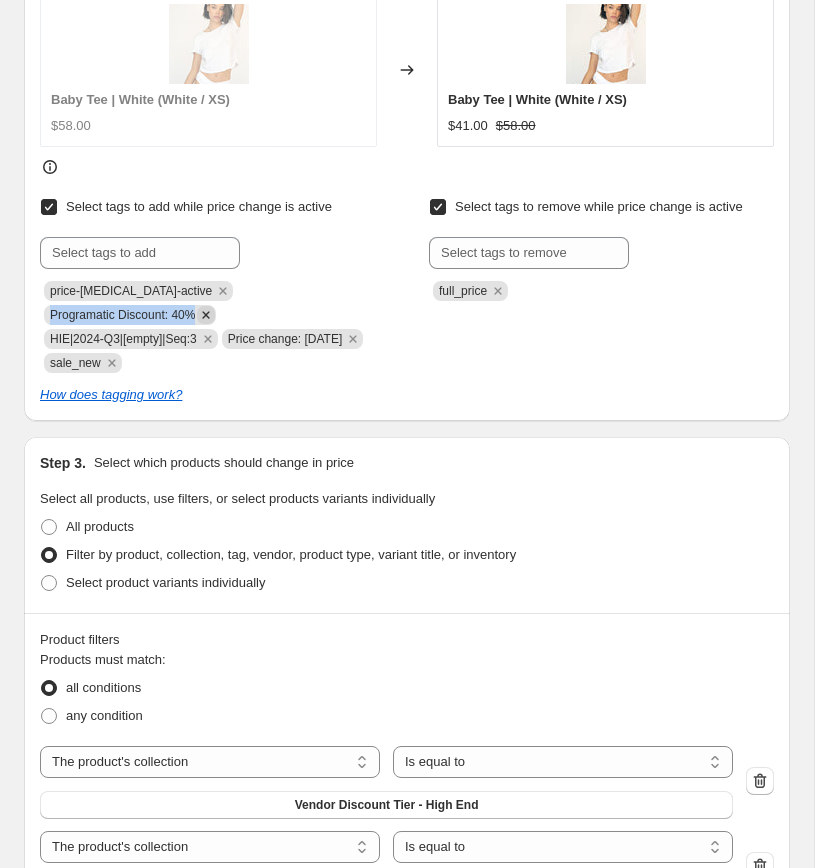 drag, startPoint x: 50, startPoint y: 315, endPoint x: 210, endPoint y: 321, distance: 160.11246 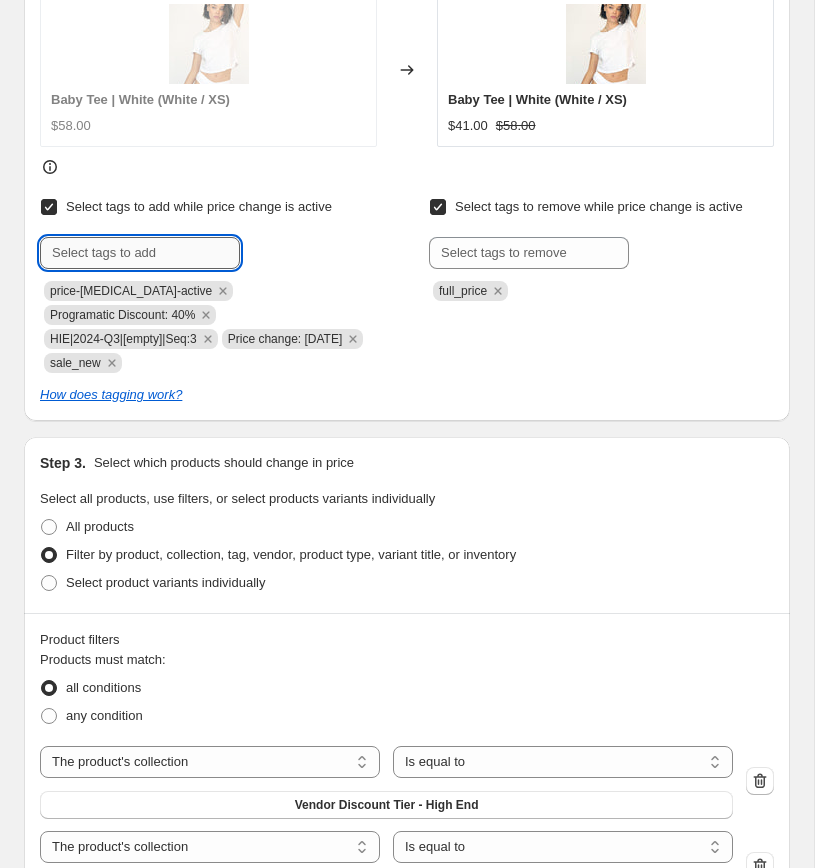 click at bounding box center (140, 253) 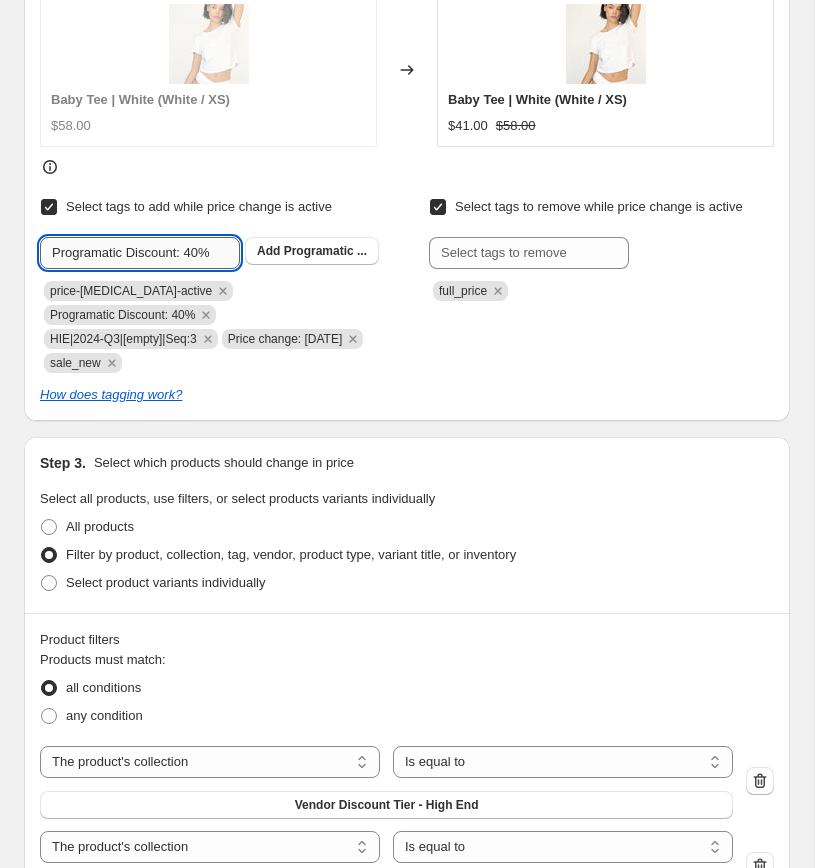 click on "Programatic Discount: 40%" at bounding box center [140, 253] 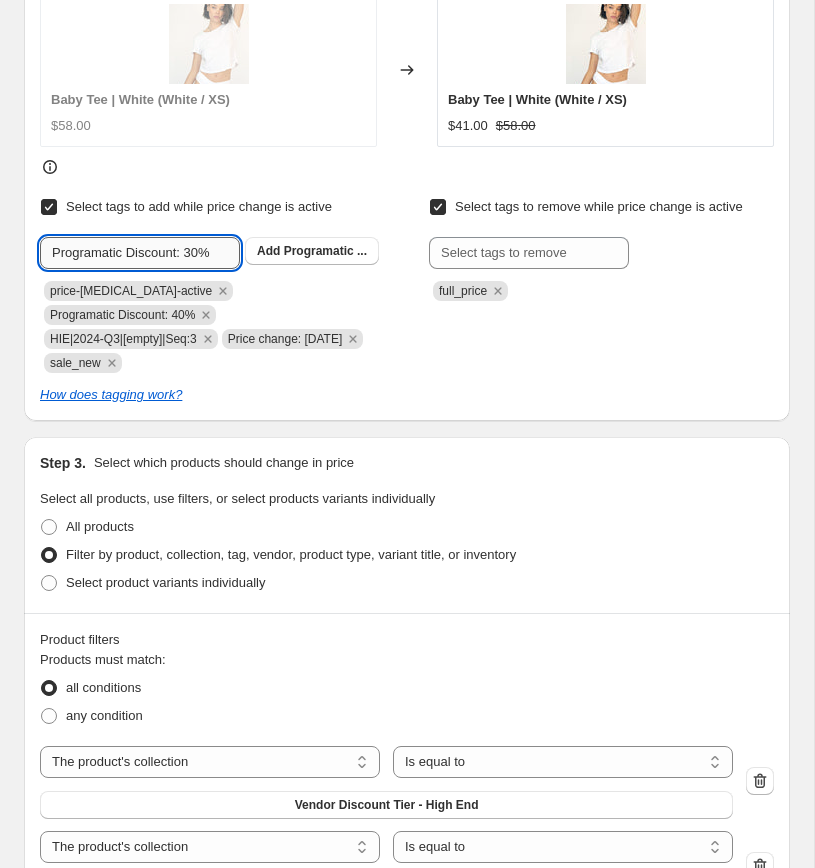 click on "Submit" at bounding box center [68, -661] 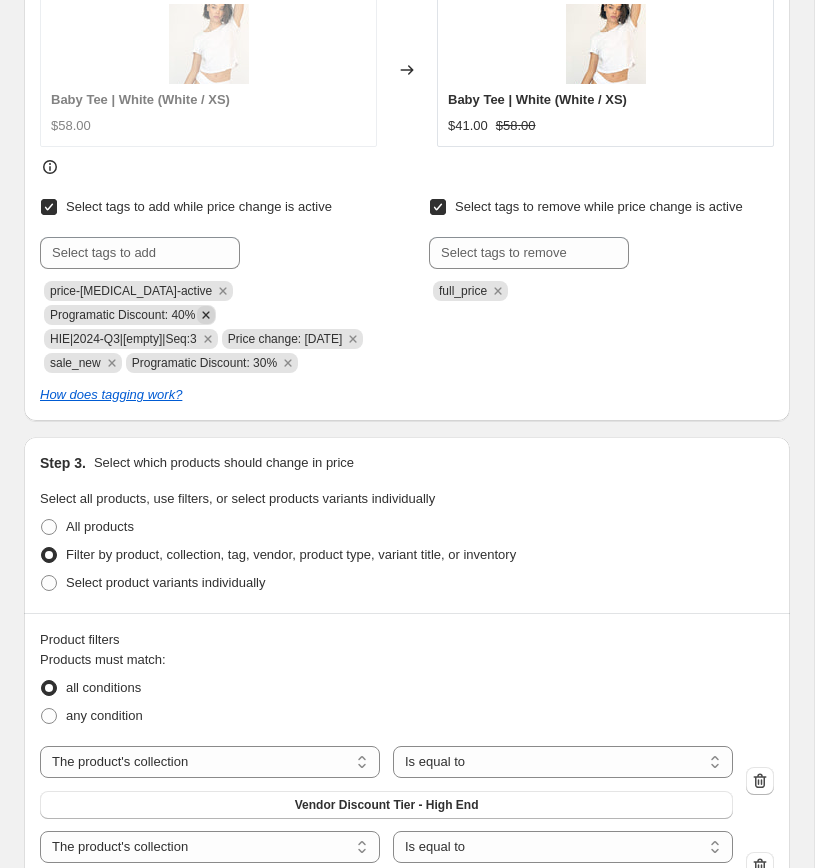 click 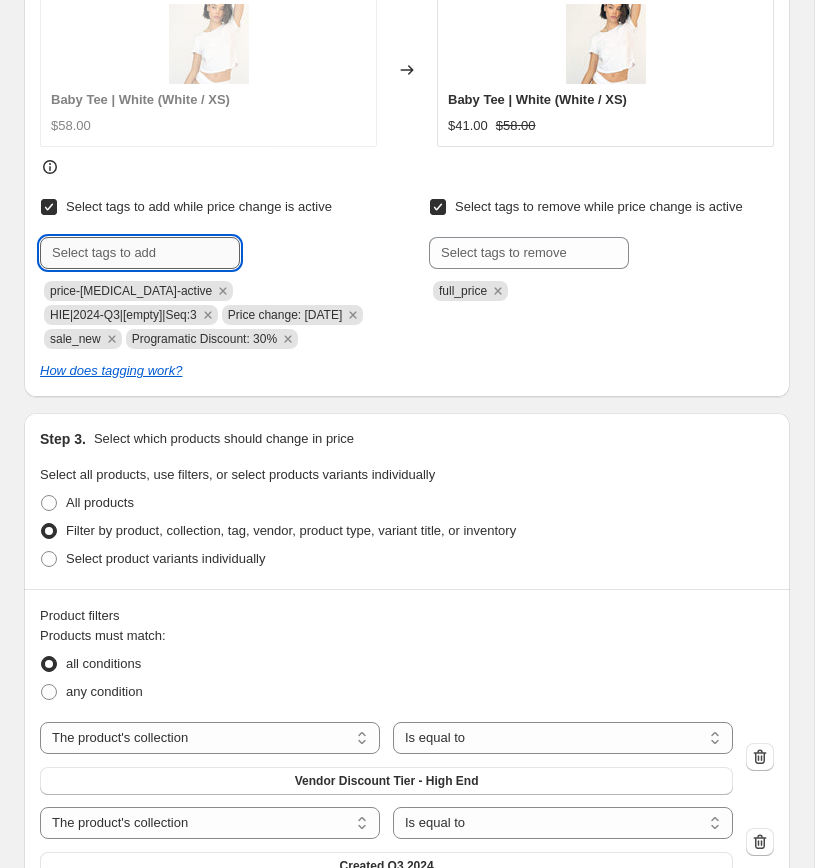 click at bounding box center (140, 253) 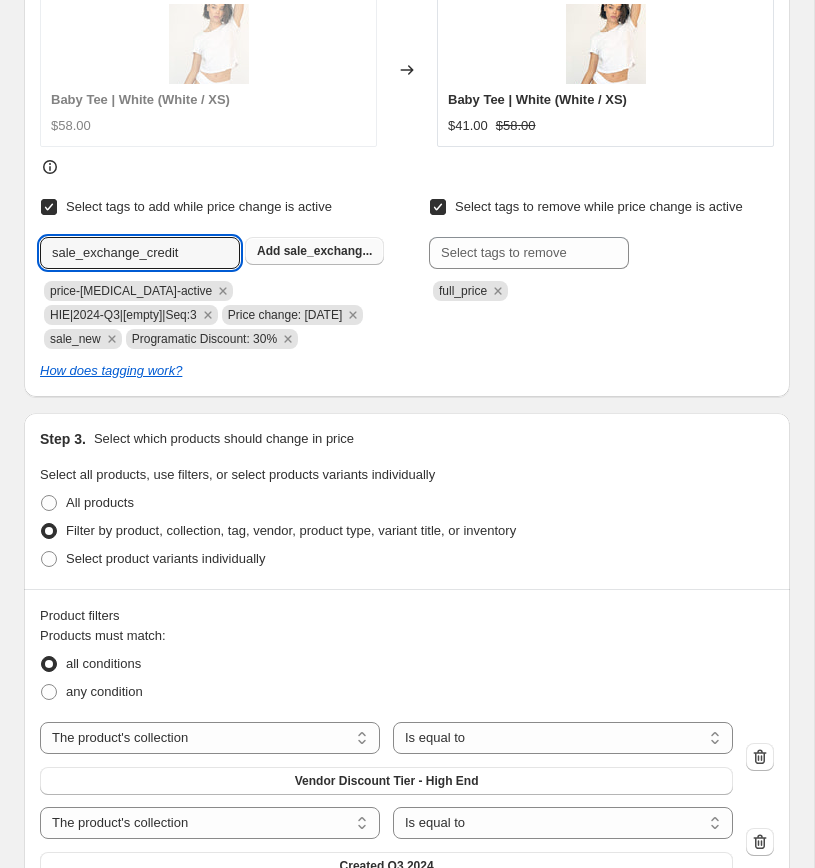 click on "sale_exchang..." at bounding box center [328, 251] 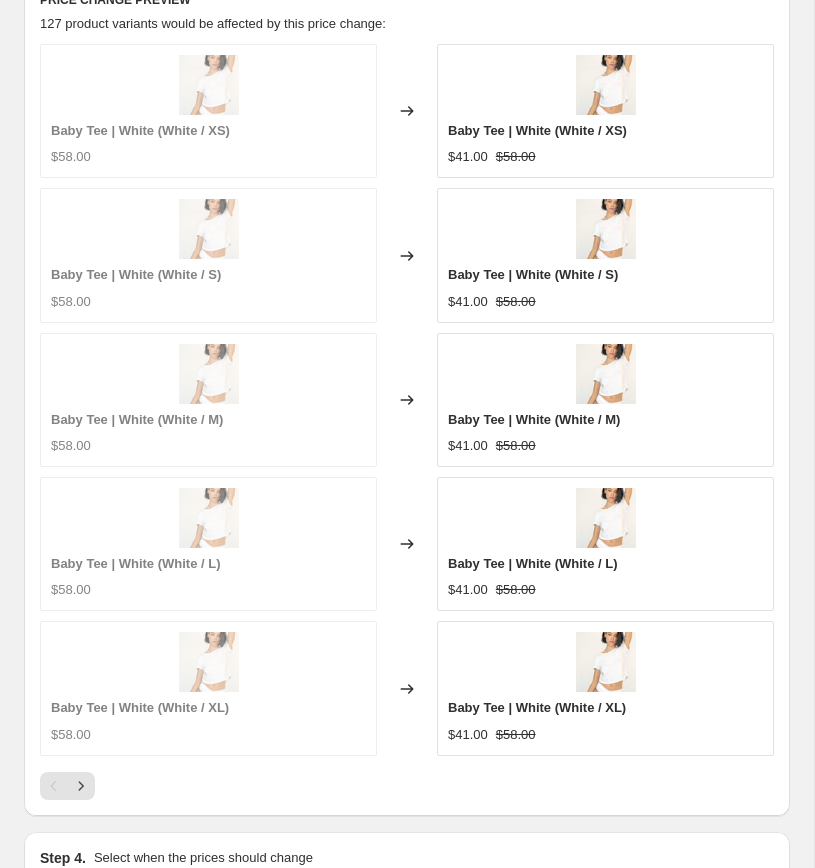 scroll, scrollTop: 2598, scrollLeft: 0, axis: vertical 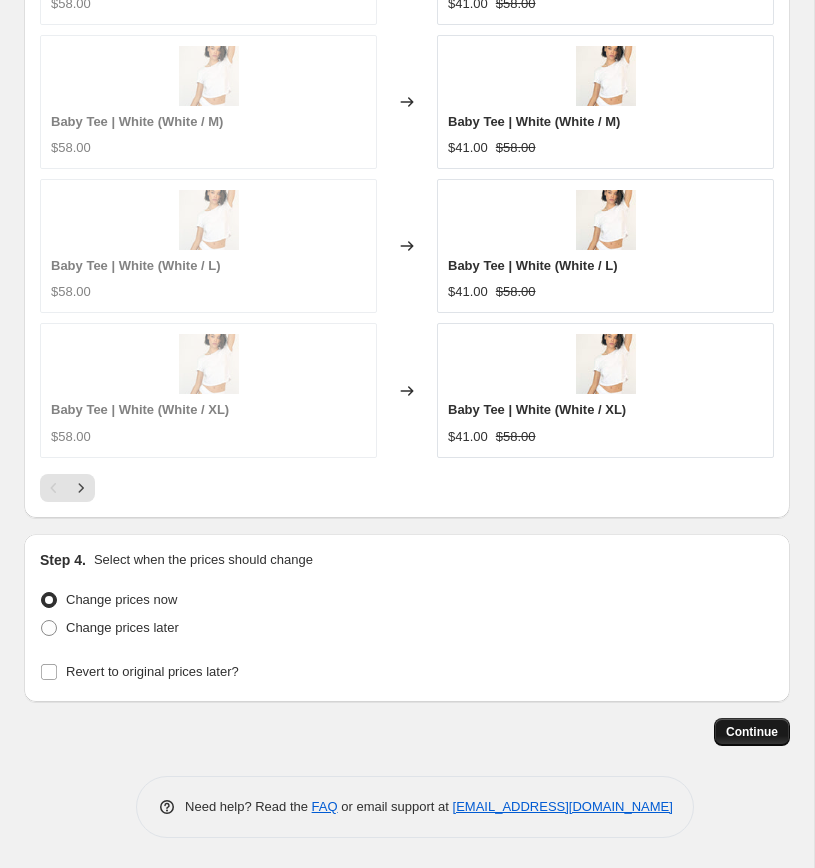 click on "Continue" at bounding box center (752, 732) 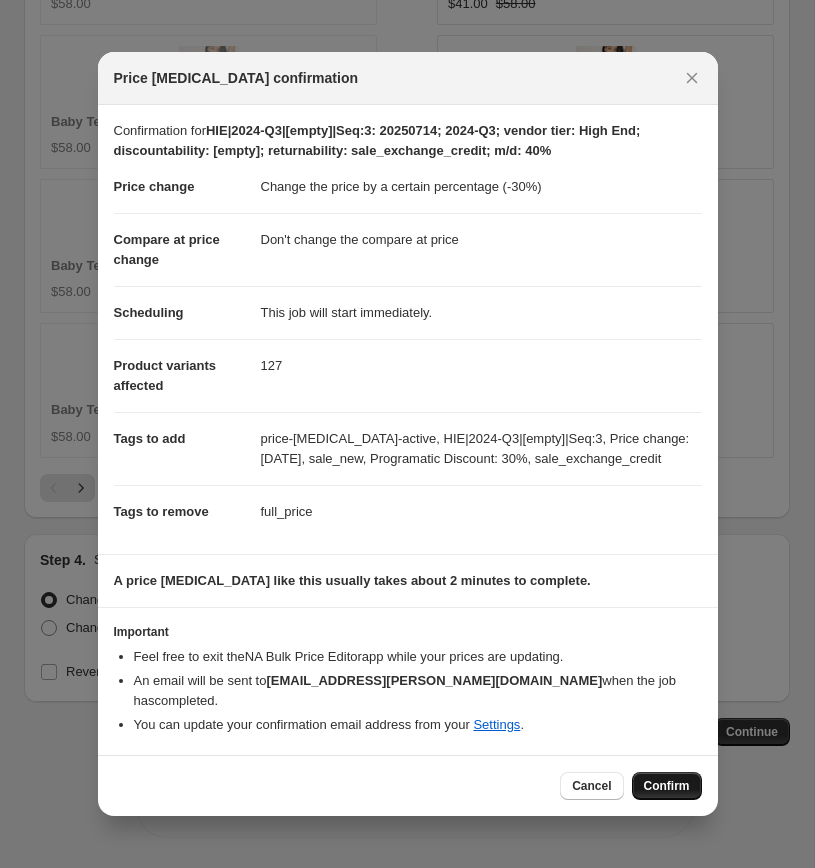 click on "Confirm" at bounding box center (667, 786) 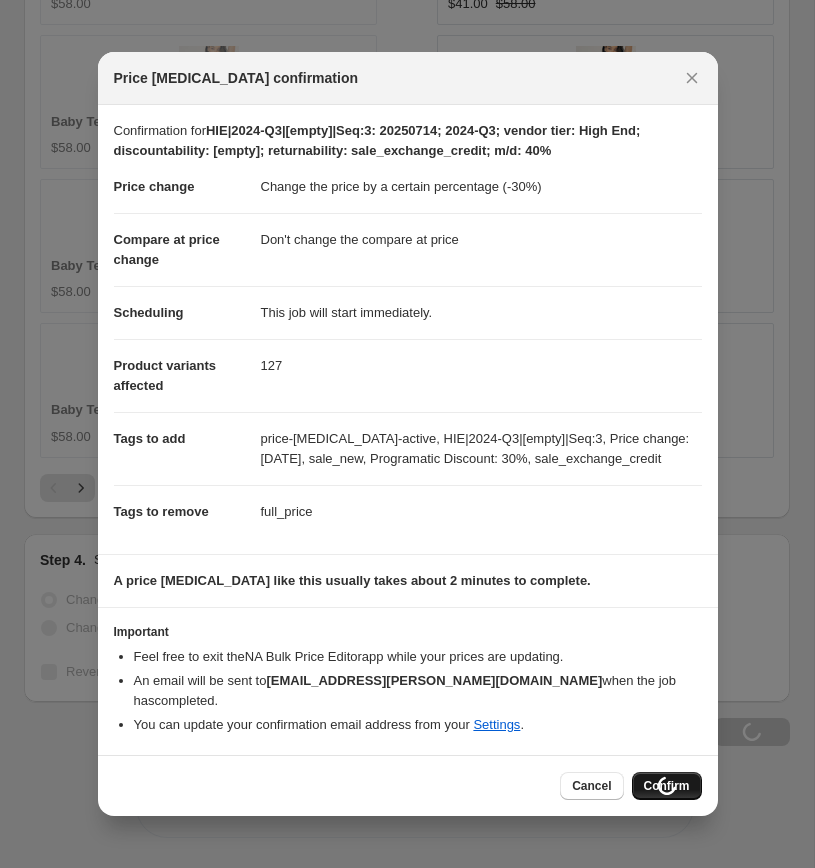 scroll, scrollTop: 2738, scrollLeft: 0, axis: vertical 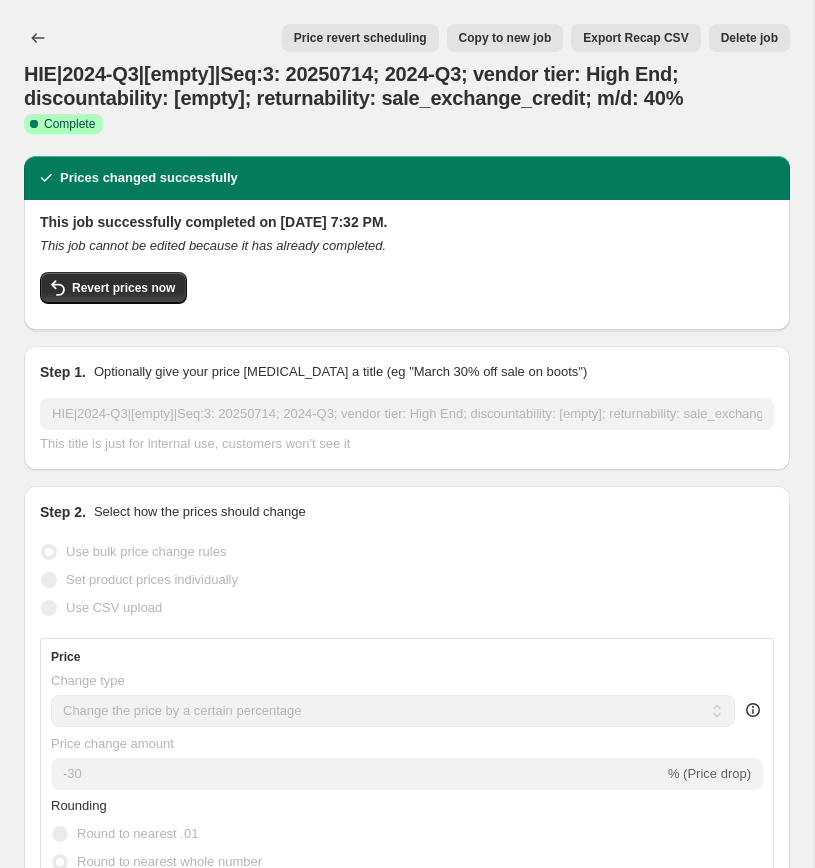 click on "Copy to new job" at bounding box center (505, 38) 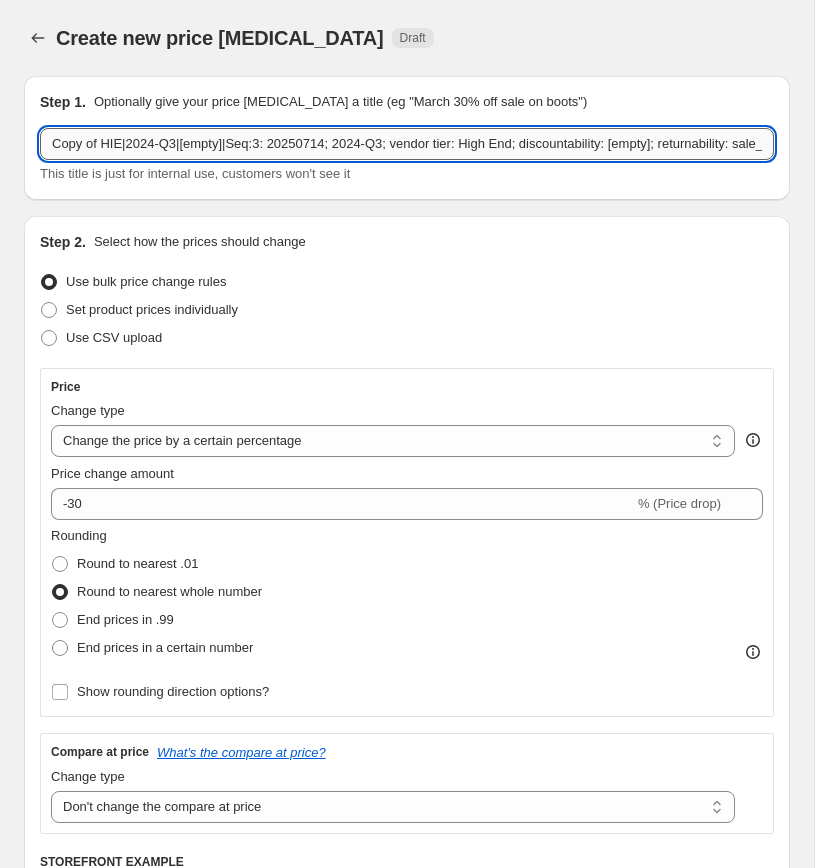 click on "Copy of HIE|2024-Q3|[empty]|Seq:3: 20250714; 2024-Q3; vendor tier: High End; discountability: [empty]; returnability: sale_exchange_credit; m/d: 40%" at bounding box center (407, 144) 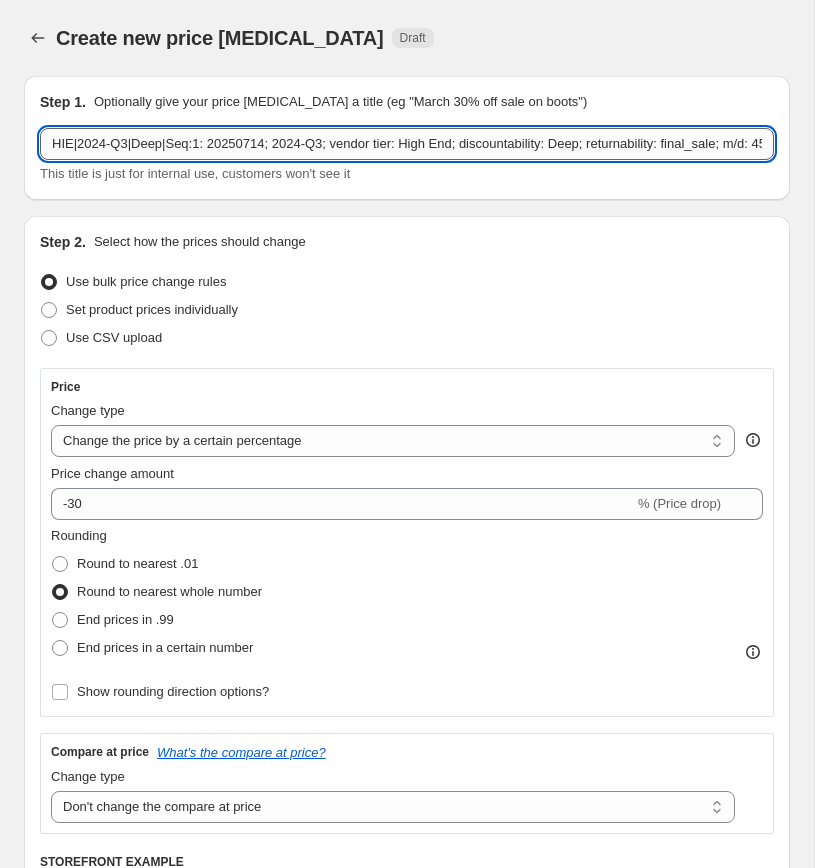 scroll, scrollTop: 0, scrollLeft: 63, axis: horizontal 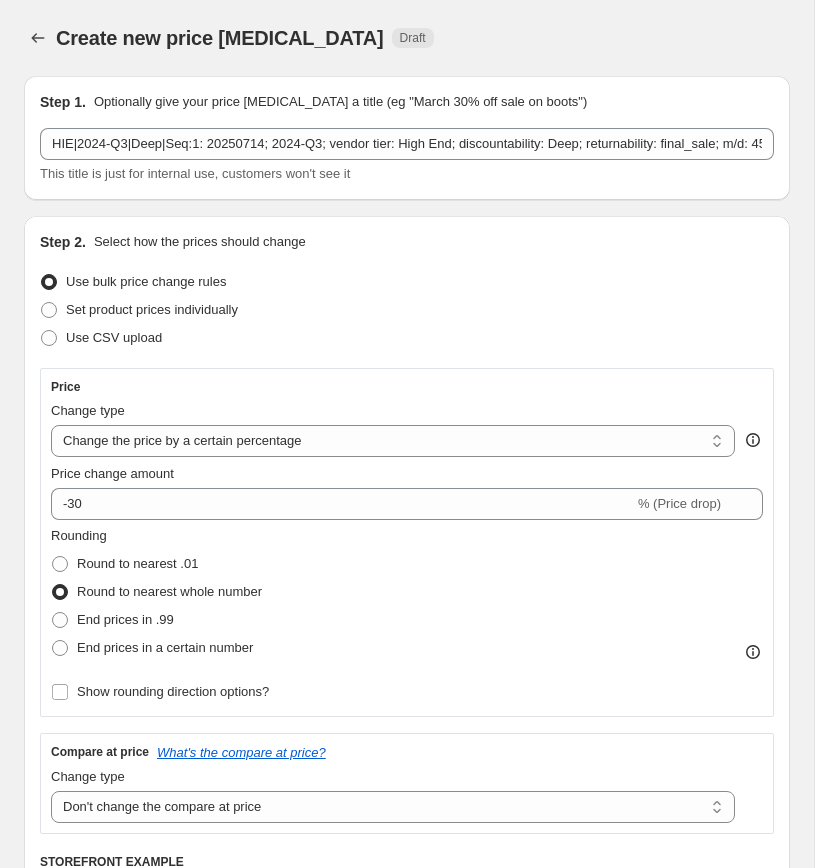 click on "Step 1. Optionally give your price change job a title (eg "March 30% off sale on boots") HIE|2024-Q3|Deep|Seq:1: 20250714; 2024-Q3; vendor tier: High End; discountability: Deep; returnability: final_sale; m/d: 45% This title is just for internal use, customers won't see it" at bounding box center [407, 138] 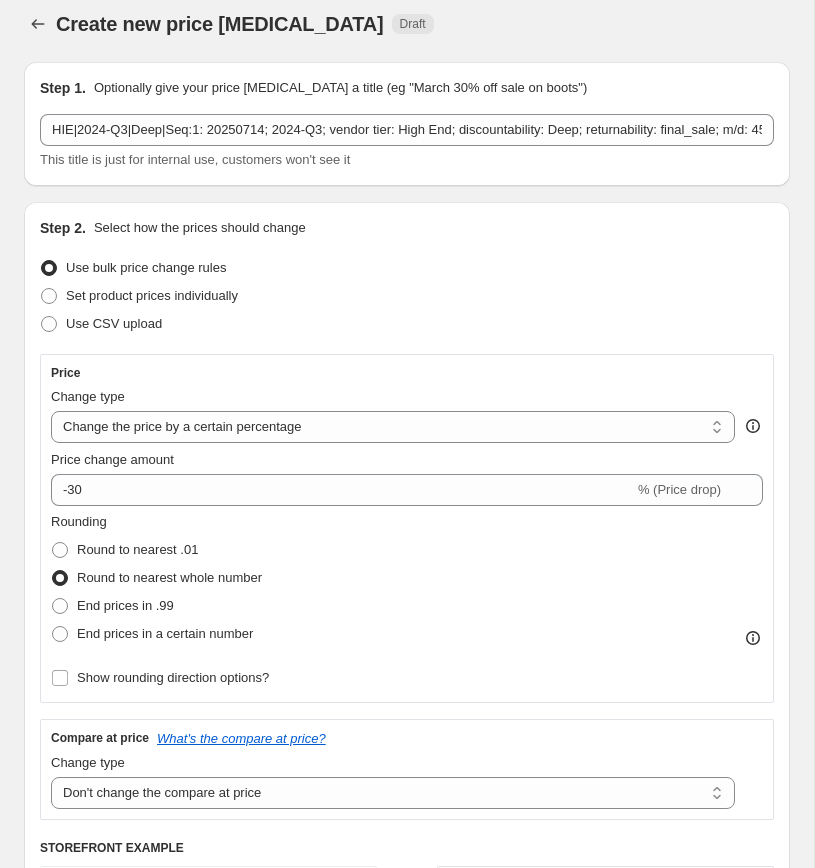 scroll, scrollTop: 15, scrollLeft: 0, axis: vertical 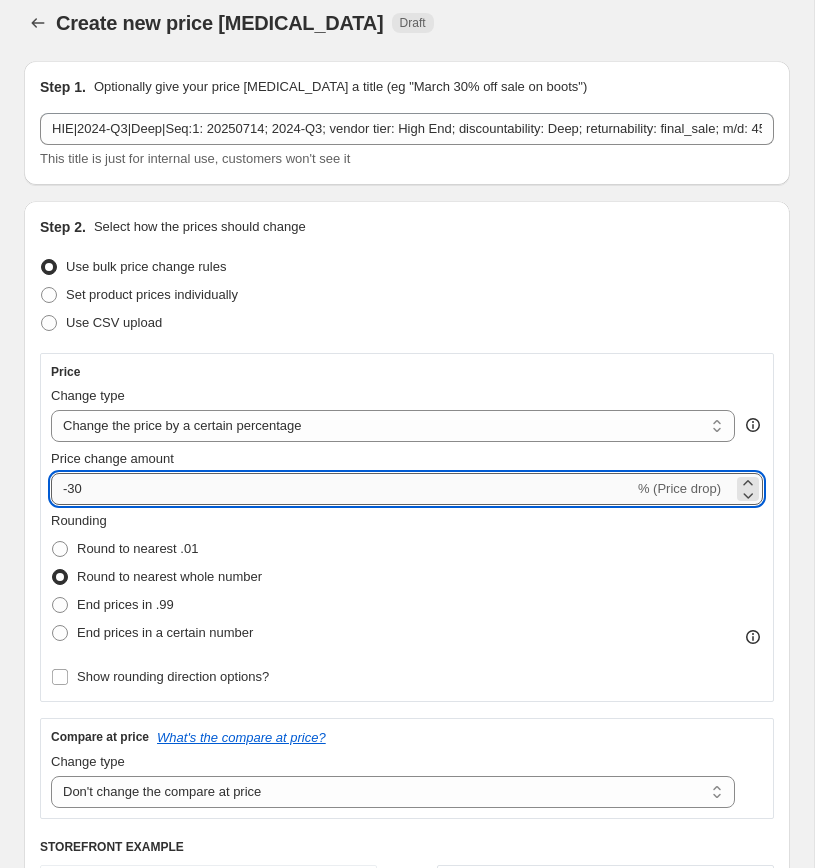 click on "-30" at bounding box center (342, 489) 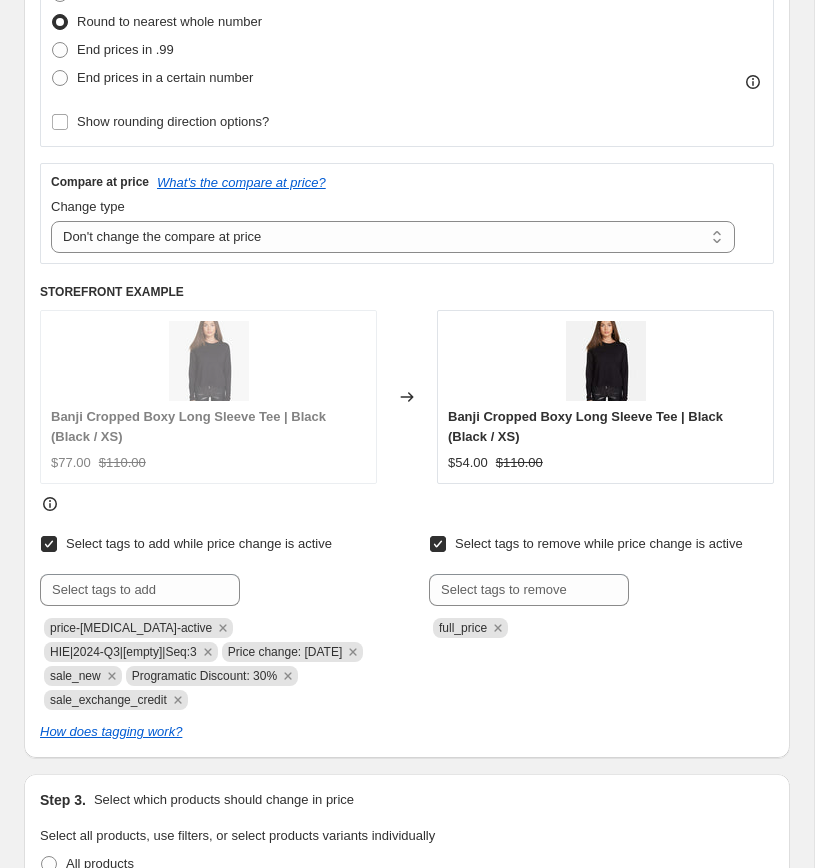 scroll, scrollTop: 595, scrollLeft: 0, axis: vertical 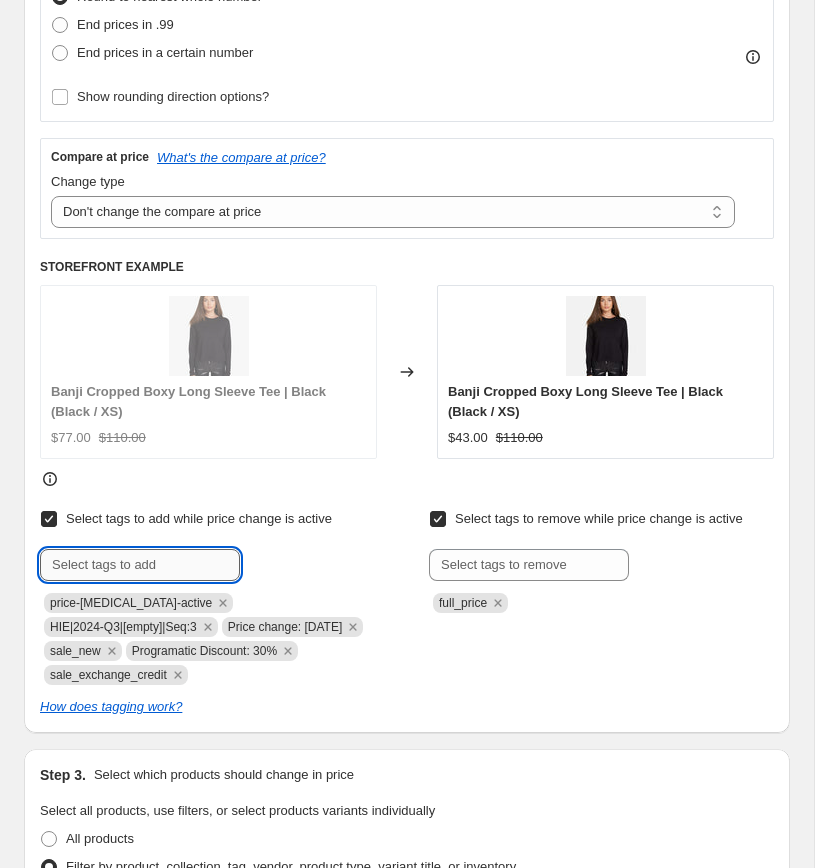 click at bounding box center [140, 565] 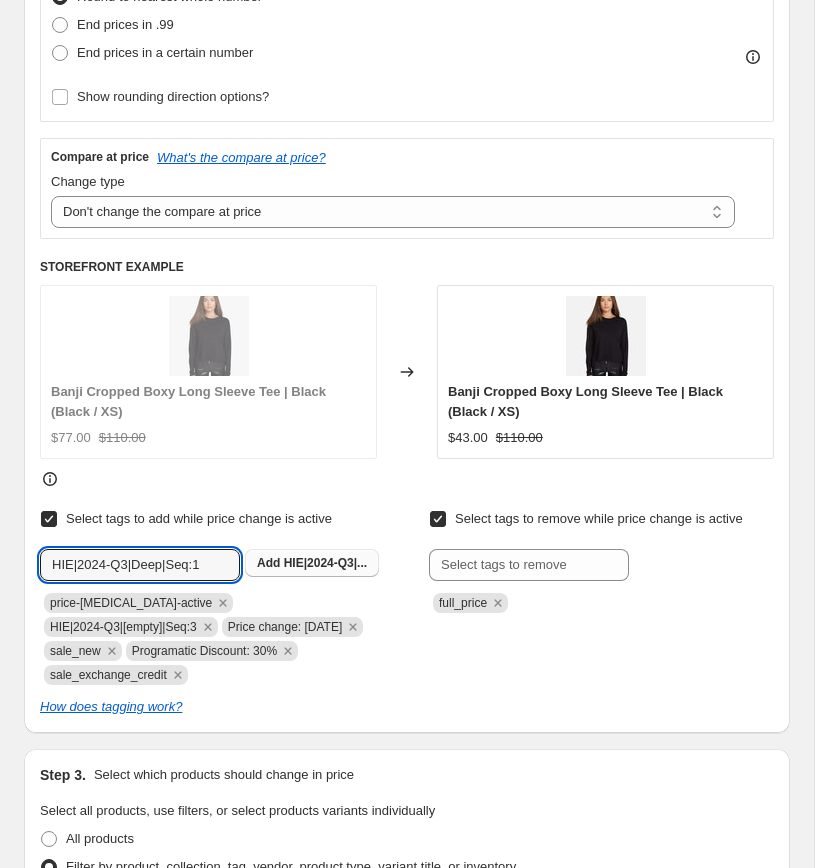 click on "Add   HIE|2024-Q3|..." at bounding box center (312, 563) 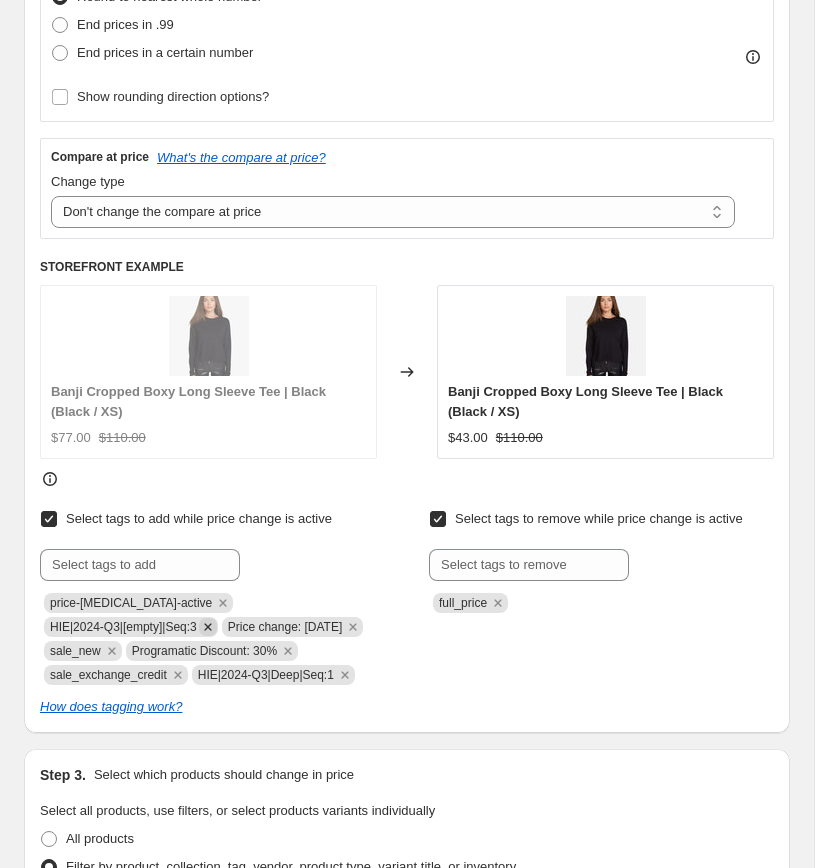 click 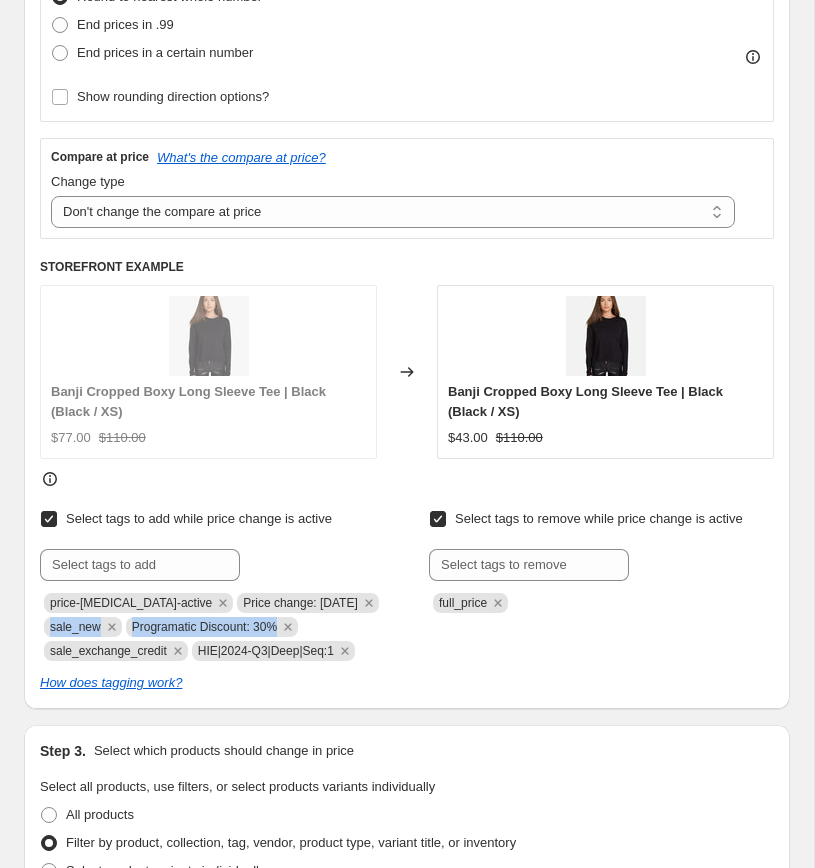 drag, startPoint x: 288, startPoint y: 629, endPoint x: 122, endPoint y: 616, distance: 166.50826 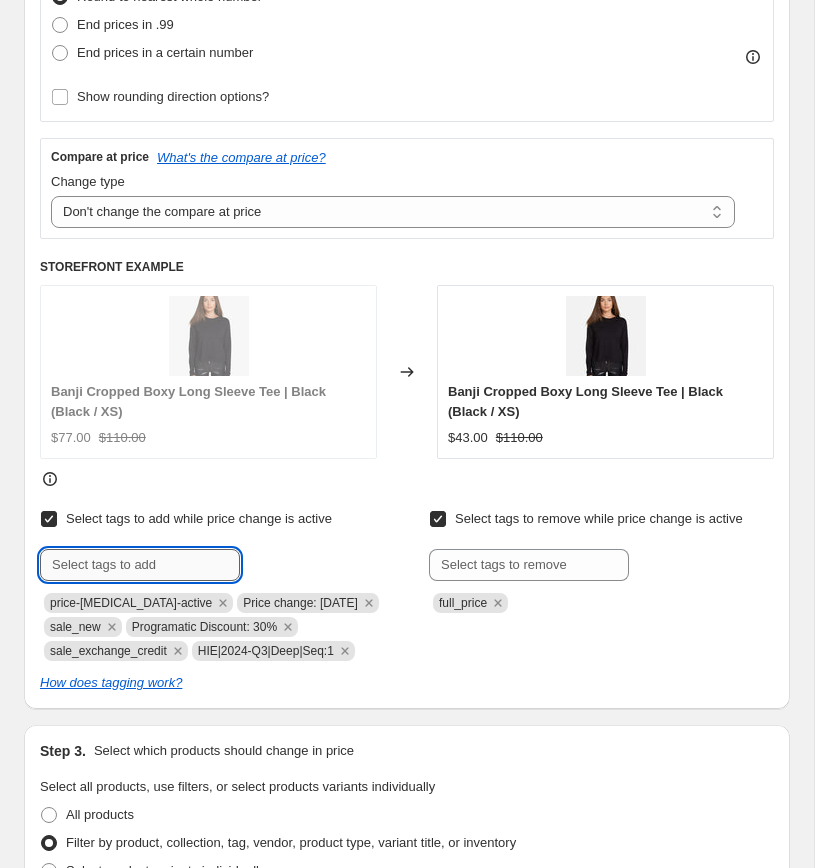 click at bounding box center (140, 565) 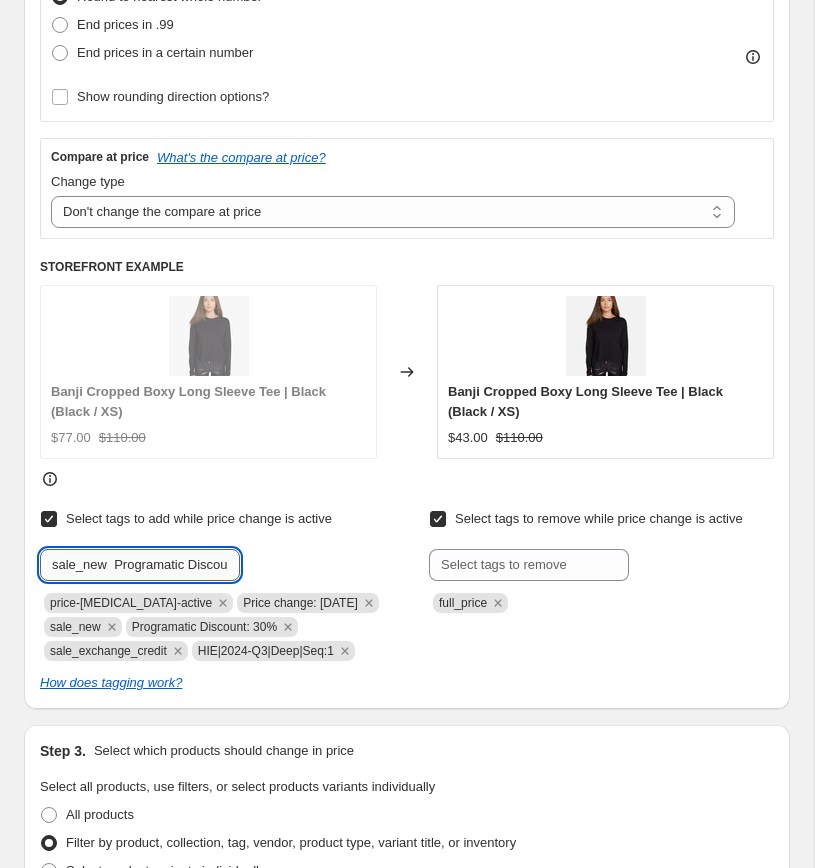 scroll, scrollTop: 0, scrollLeft: 56, axis: horizontal 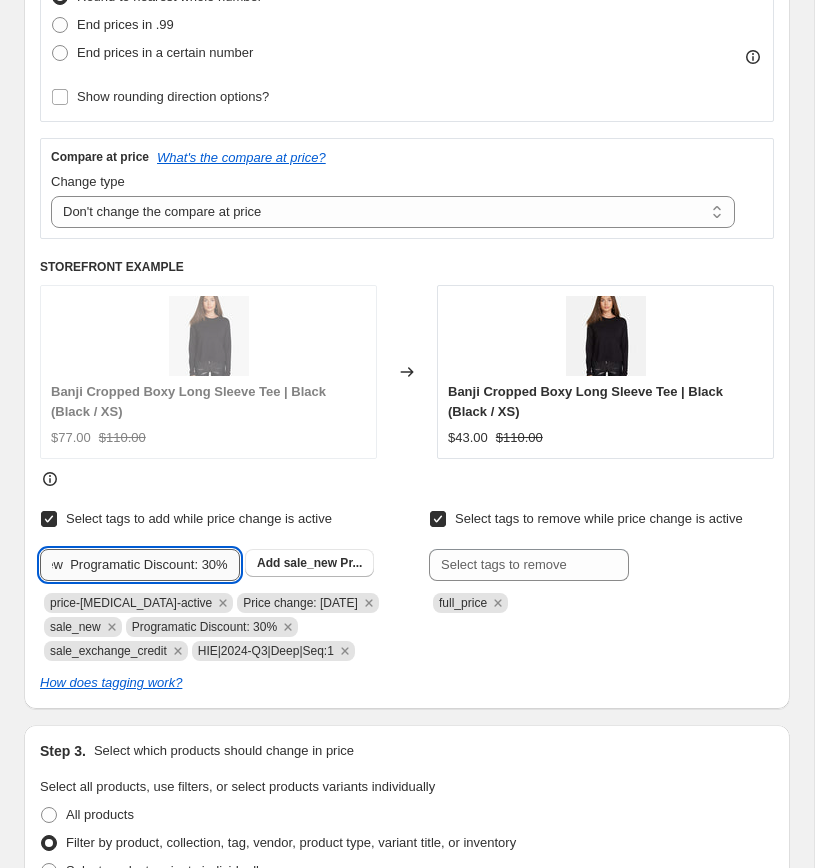click on "sale_new  Programatic Discount: 30%" at bounding box center (140, 565) 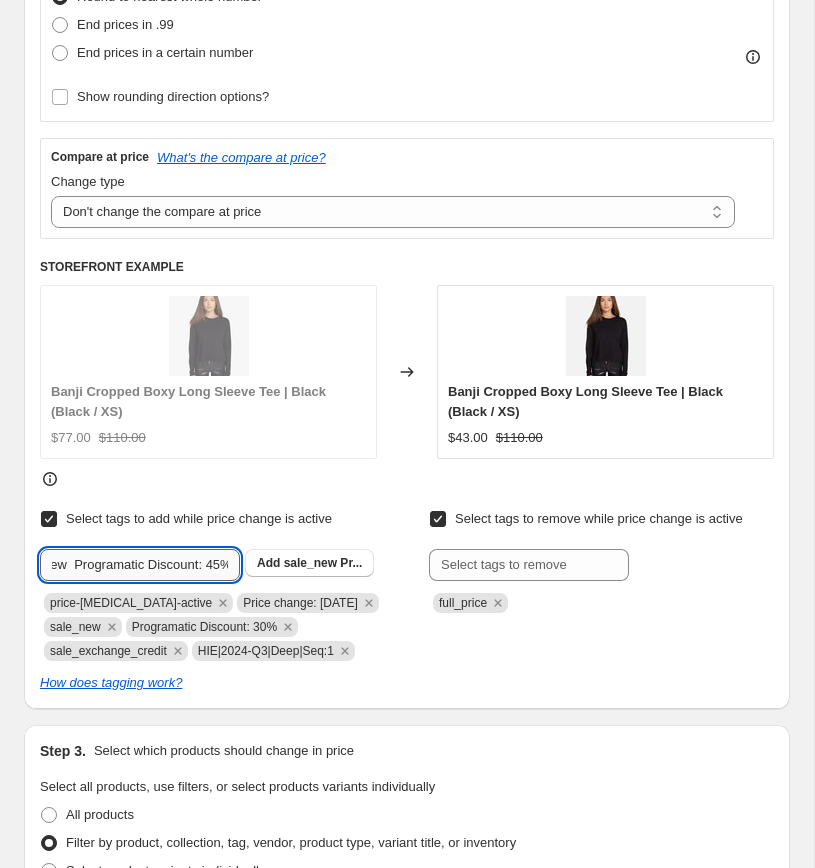 scroll, scrollTop: 0, scrollLeft: 45, axis: horizontal 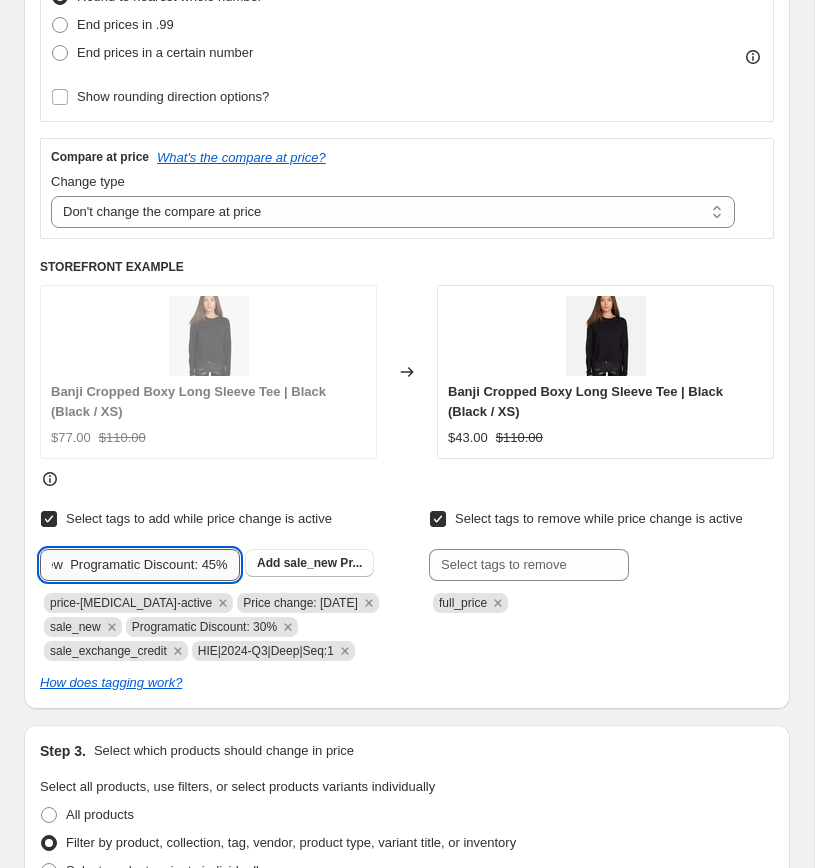 click on "Submit" at bounding box center [68, -369] 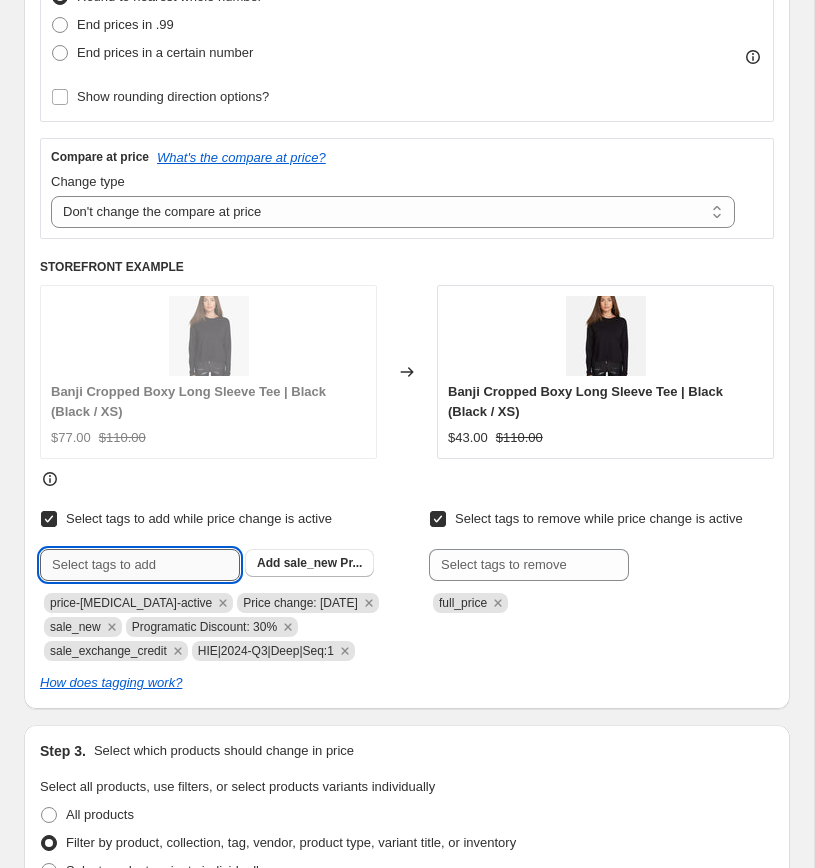 scroll, scrollTop: 0, scrollLeft: 0, axis: both 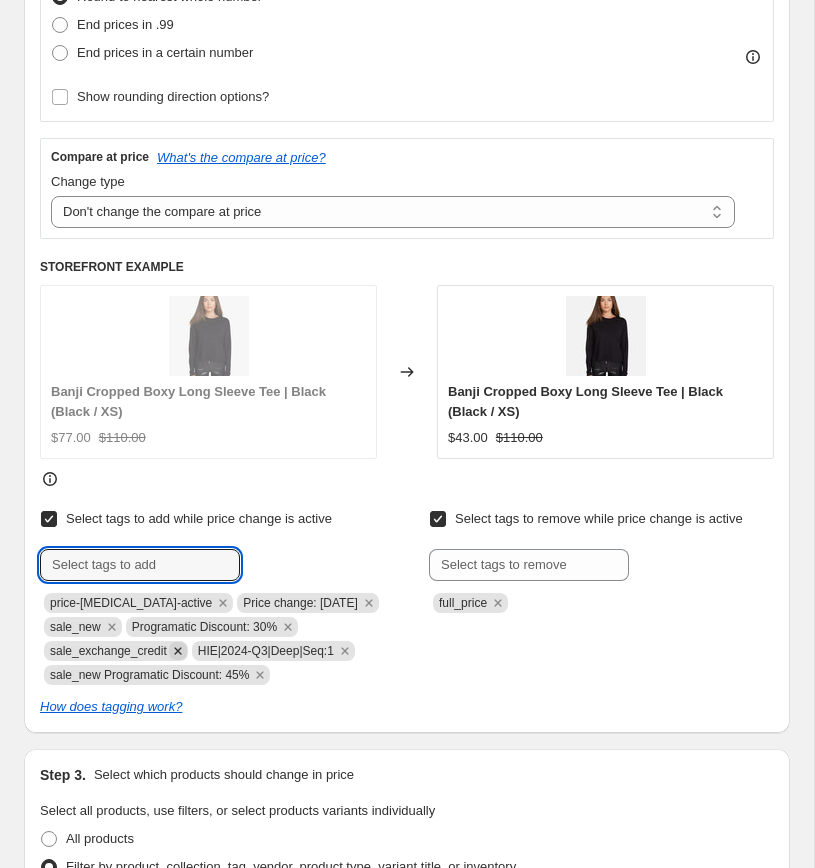 click 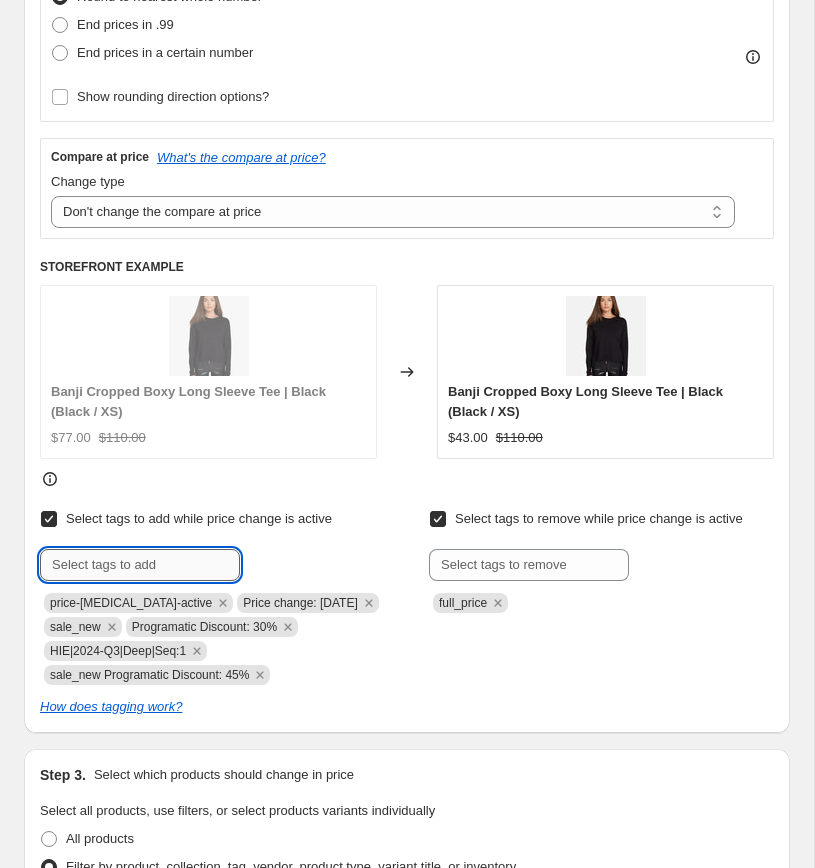 click at bounding box center [140, 565] 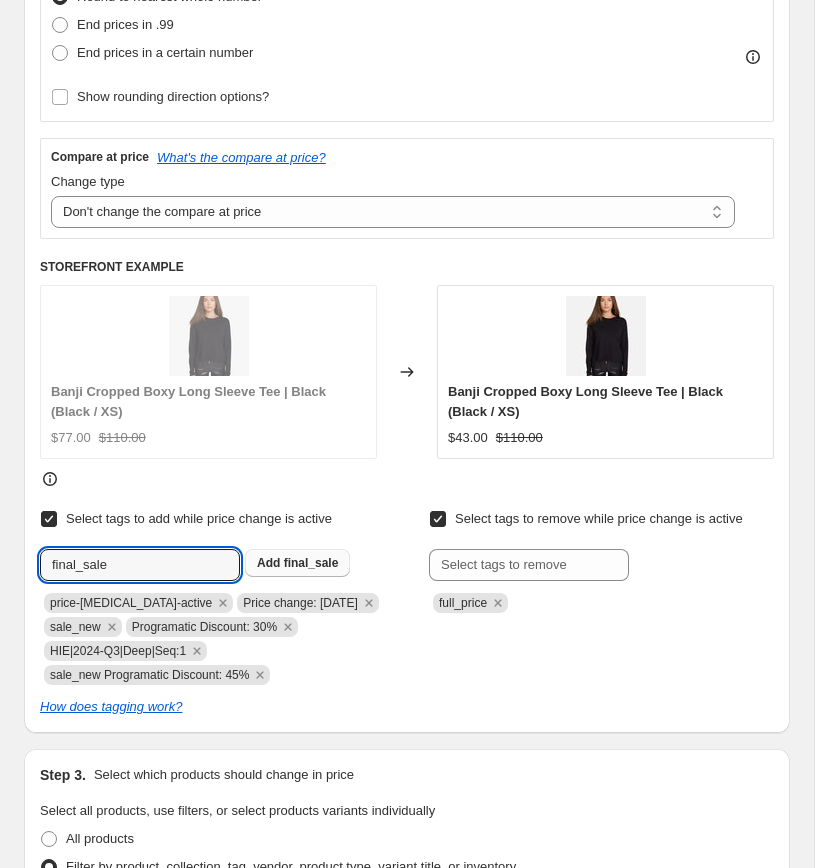 click on "final_sale" at bounding box center (311, 563) 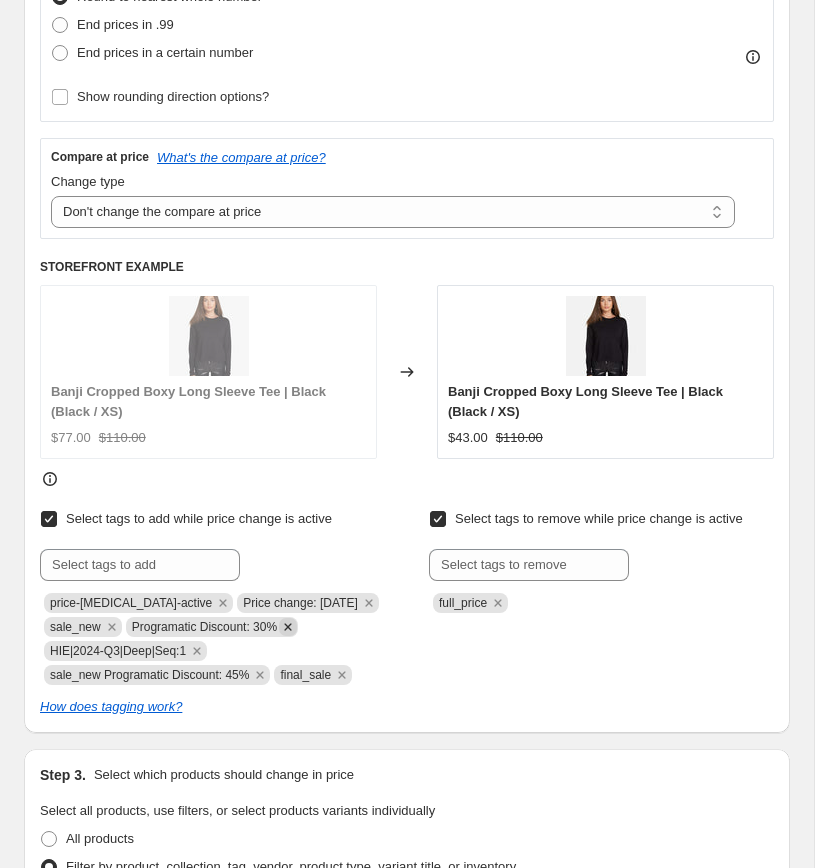 click 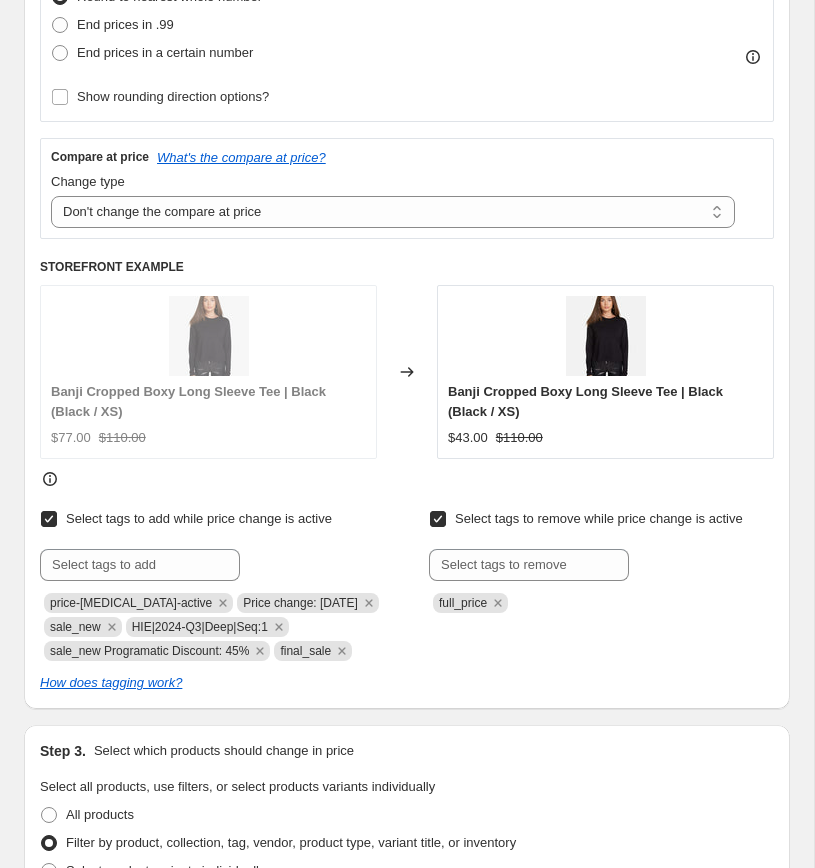 click on "How does tagging work?" at bounding box center (407, 683) 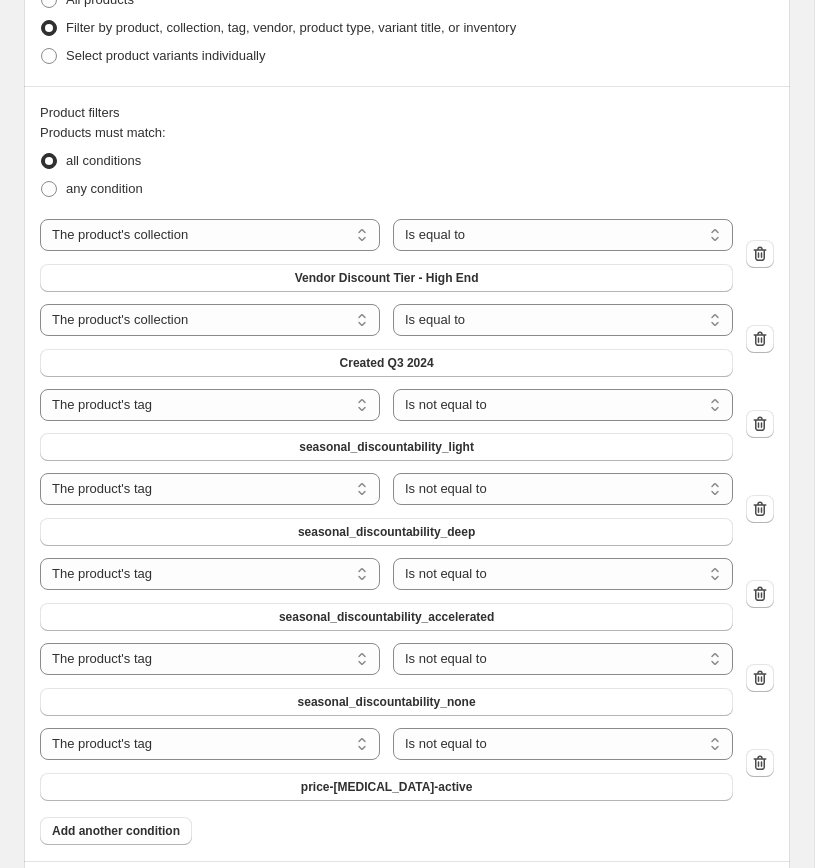 scroll, scrollTop: 1415, scrollLeft: 0, axis: vertical 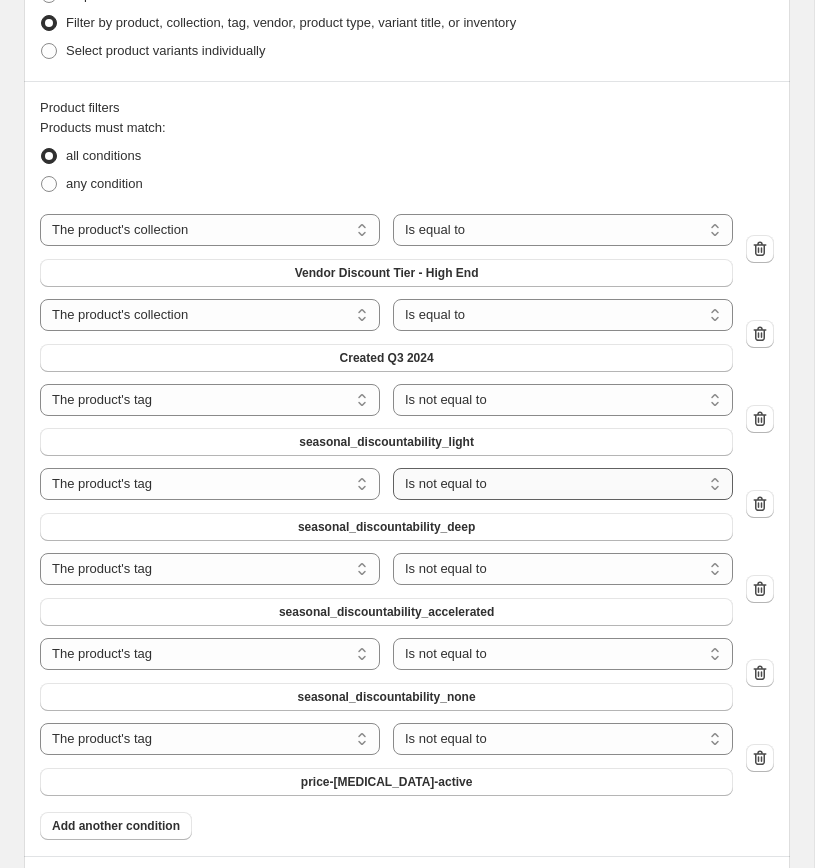 click on "Is equal to Is not equal to" at bounding box center [563, 484] 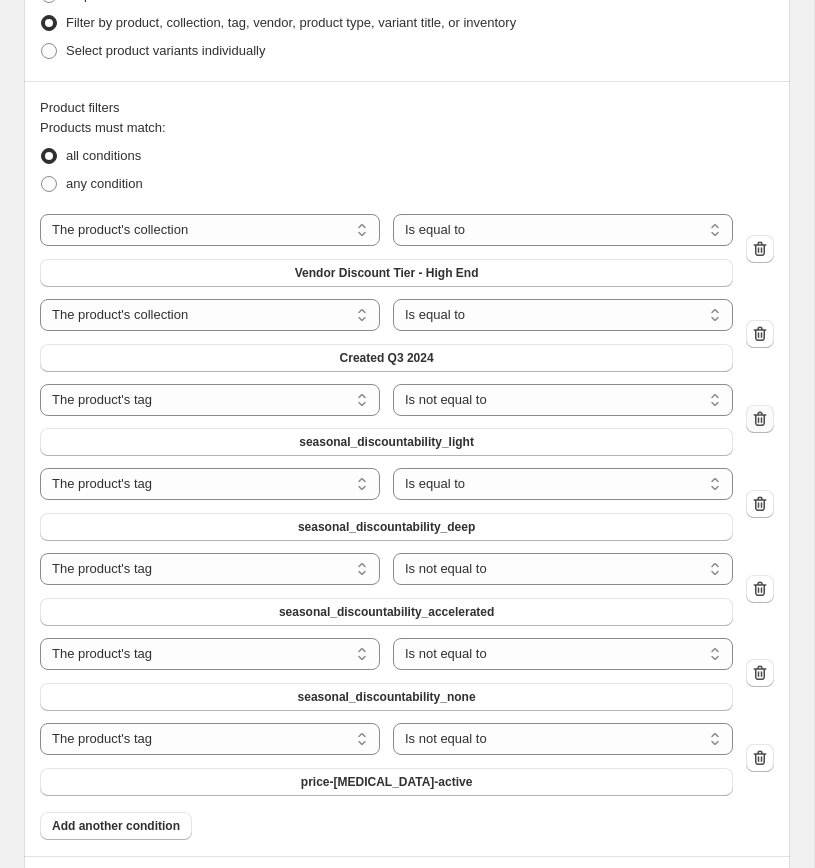 scroll, scrollTop: 1415, scrollLeft: 0, axis: vertical 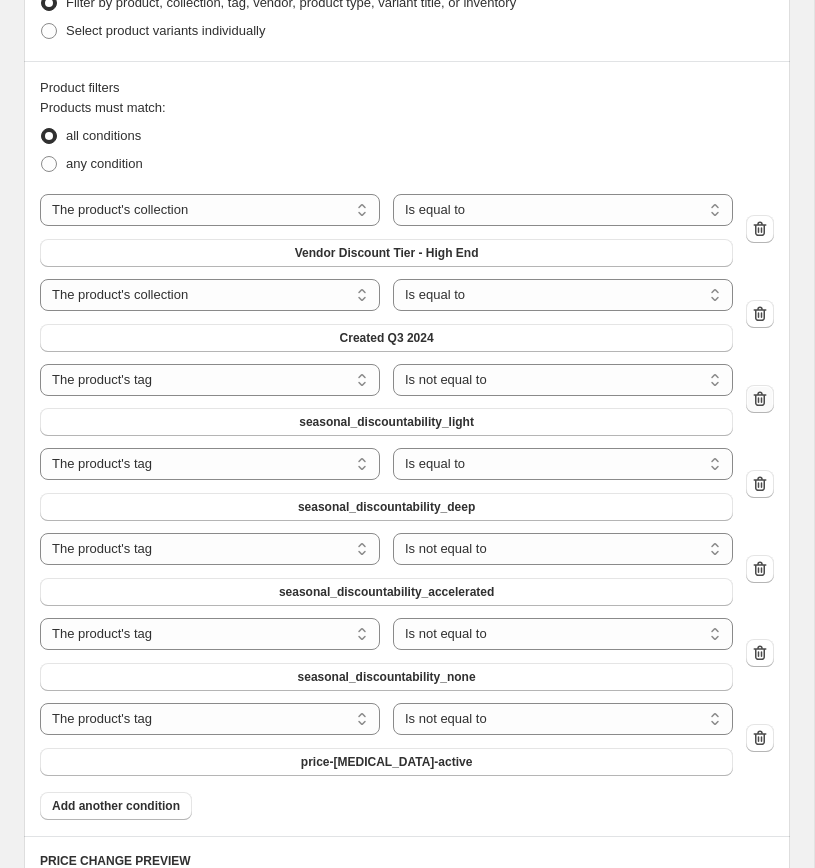 click 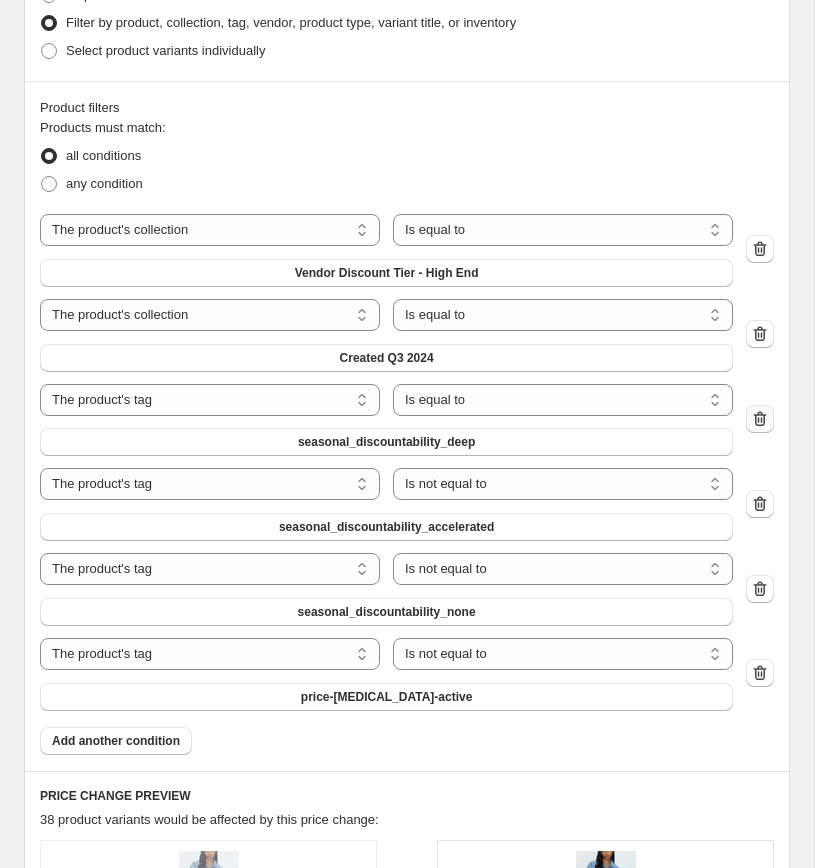 scroll, scrollTop: 1415, scrollLeft: 0, axis: vertical 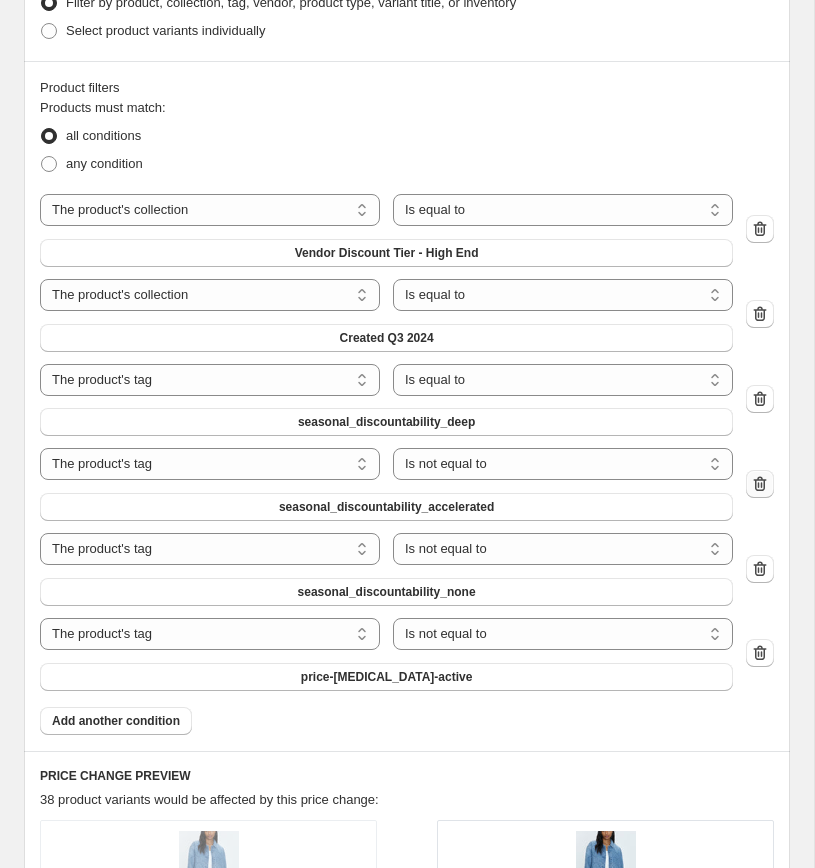 click 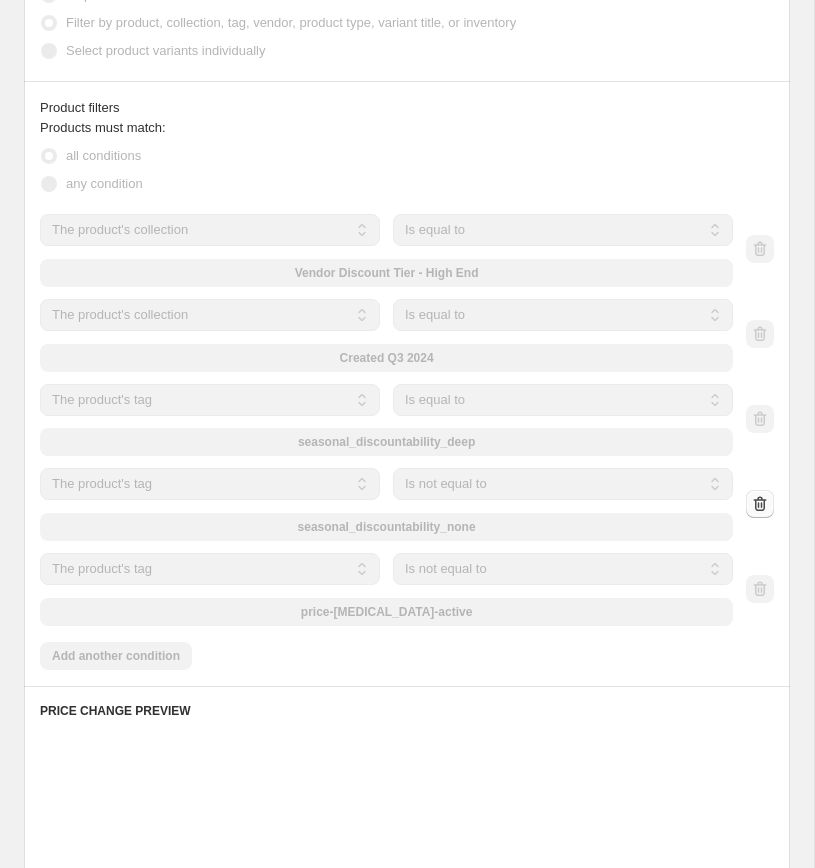 scroll, scrollTop: 1415, scrollLeft: 0, axis: vertical 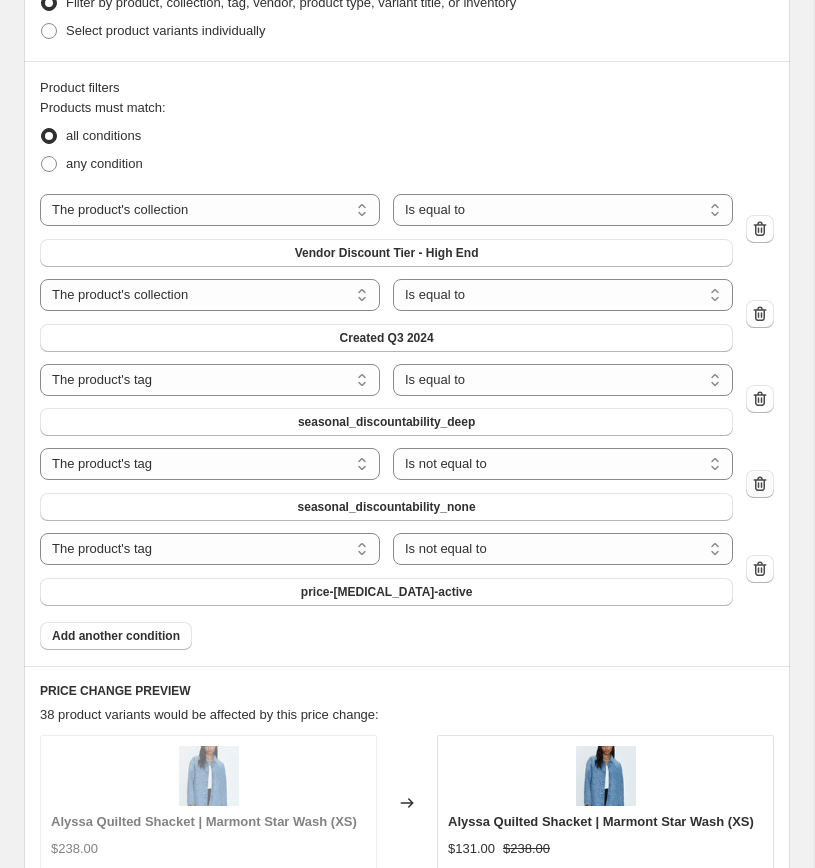 click 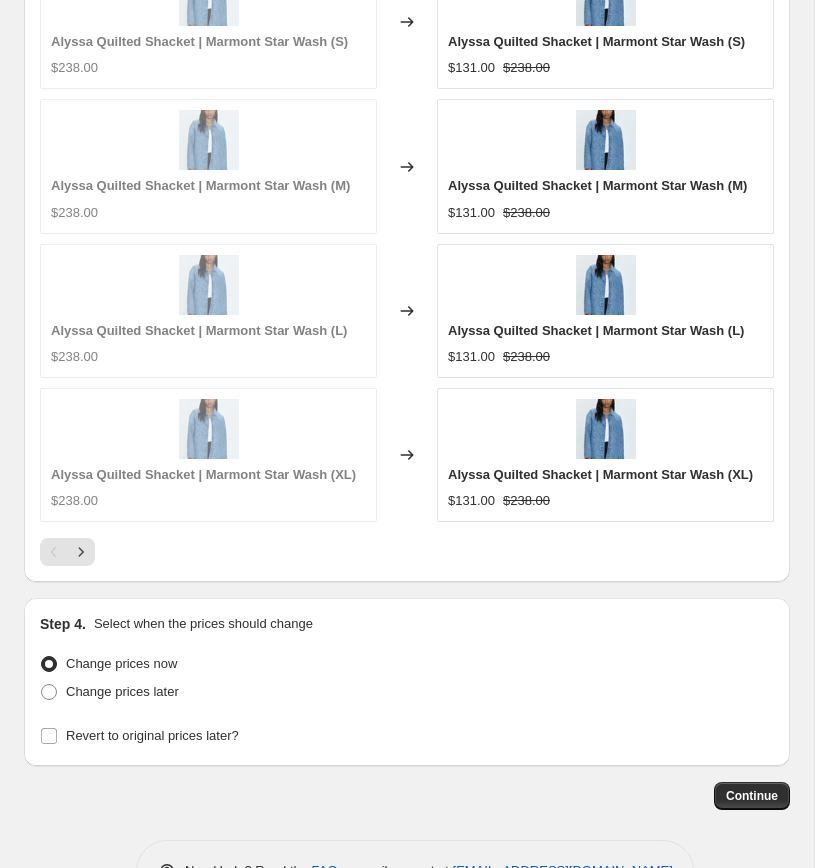 scroll, scrollTop: 2359, scrollLeft: 0, axis: vertical 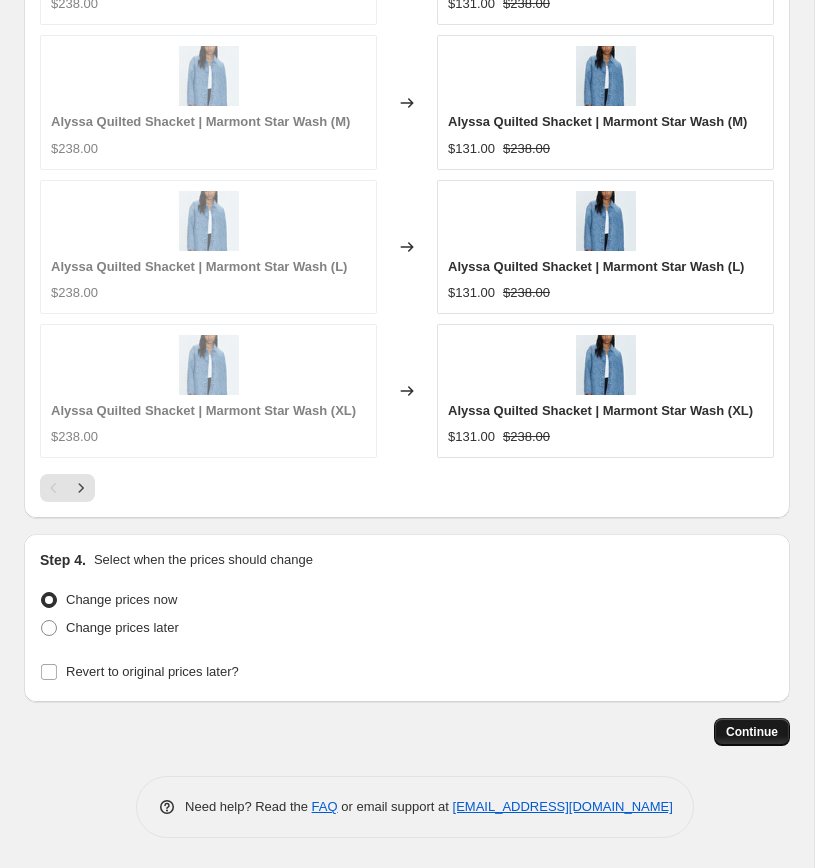 click on "Continue" at bounding box center (752, 732) 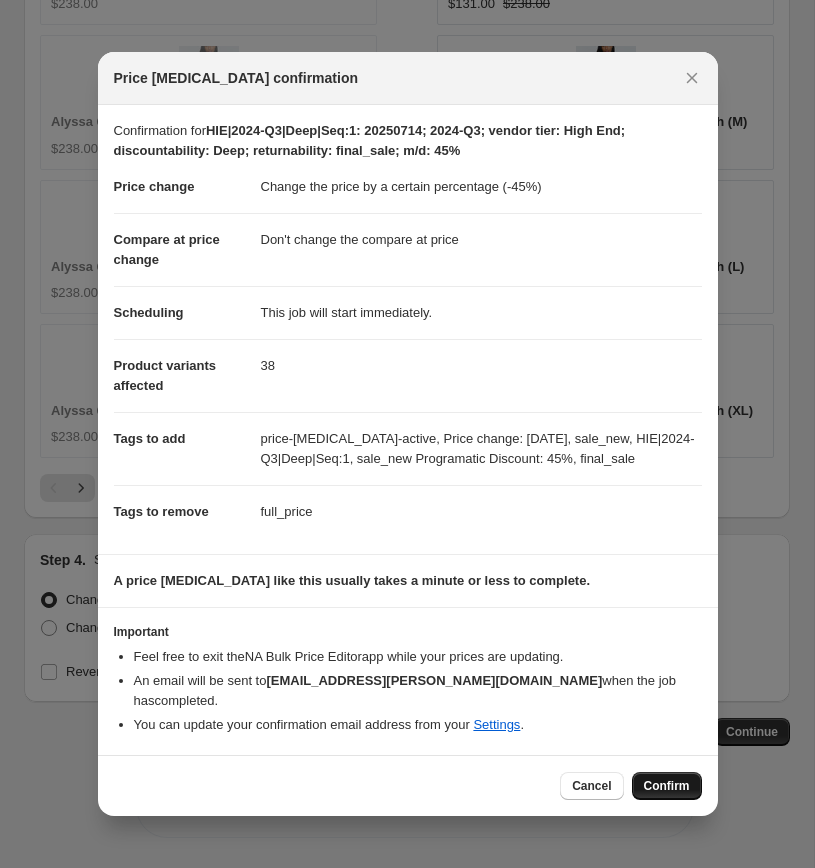 click on "Confirm" at bounding box center [667, 786] 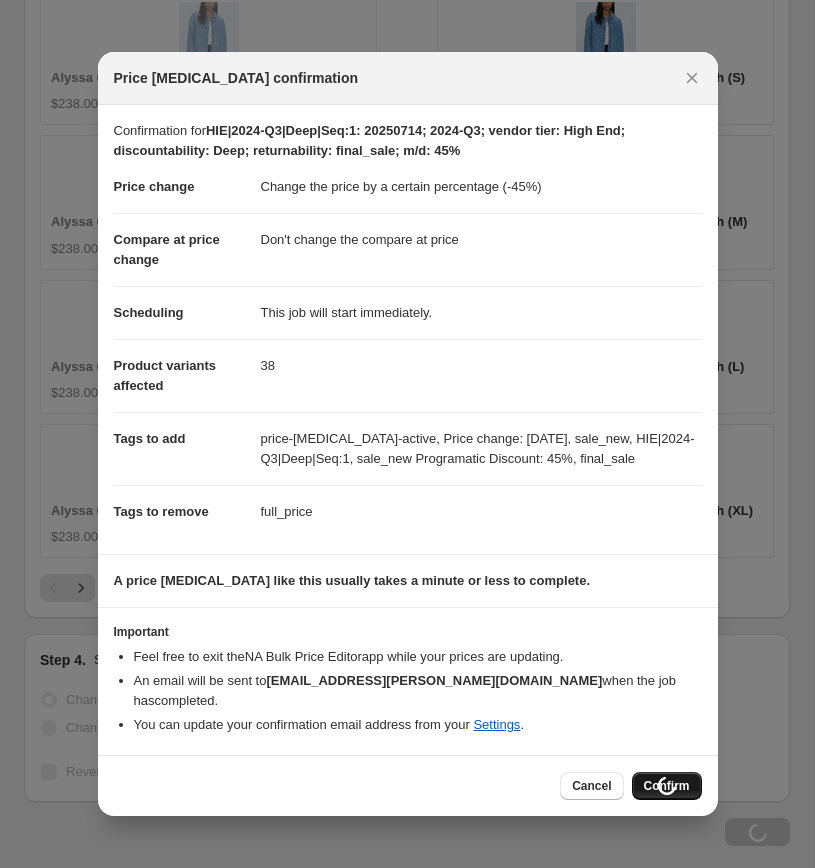 scroll, scrollTop: 2499, scrollLeft: 0, axis: vertical 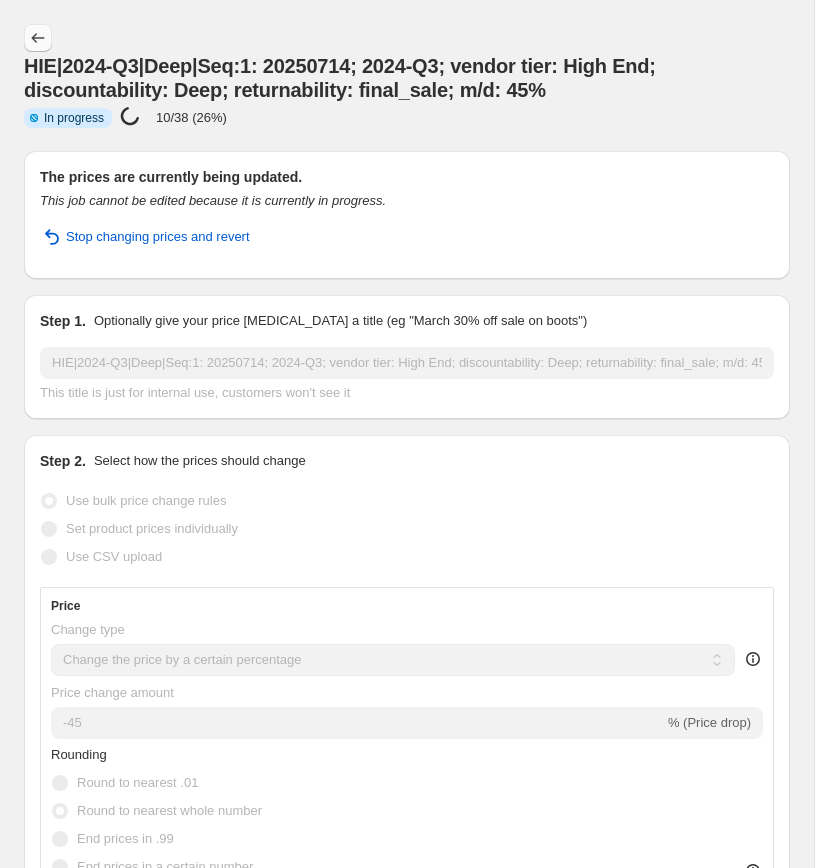 click 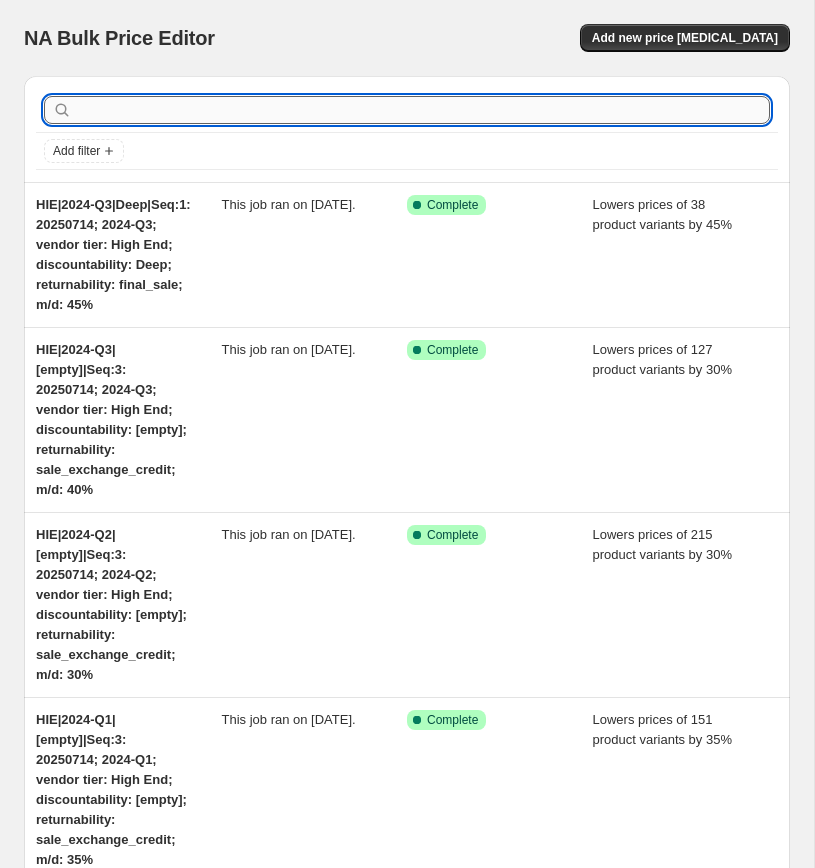 click at bounding box center [423, 110] 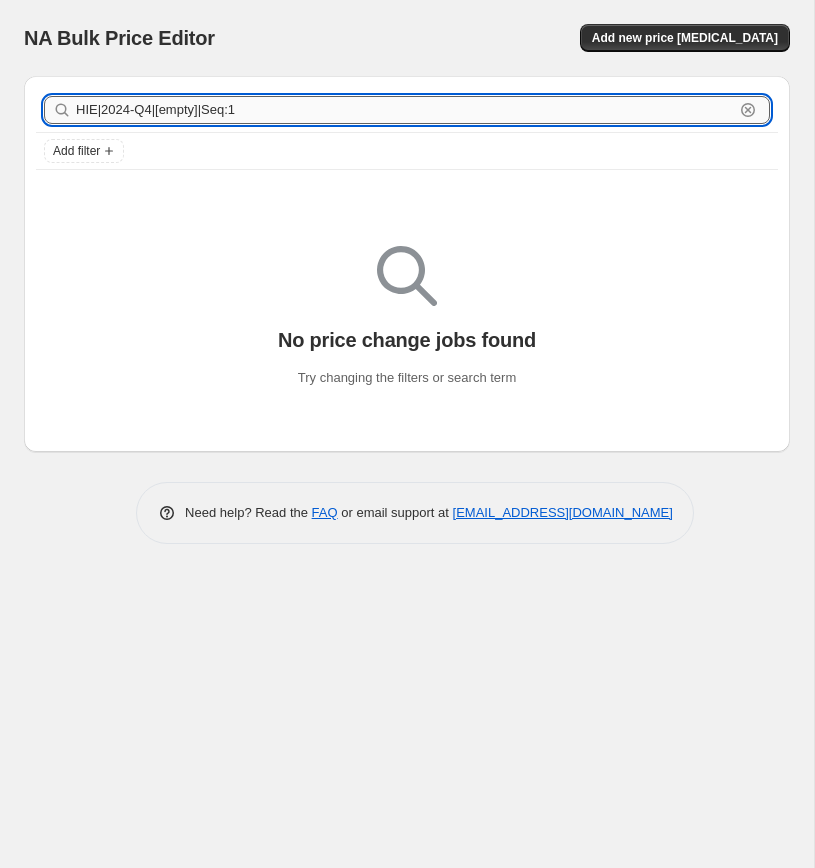 click on "HIE|2024-Q4|[empty]|Seq:1" at bounding box center (405, 110) 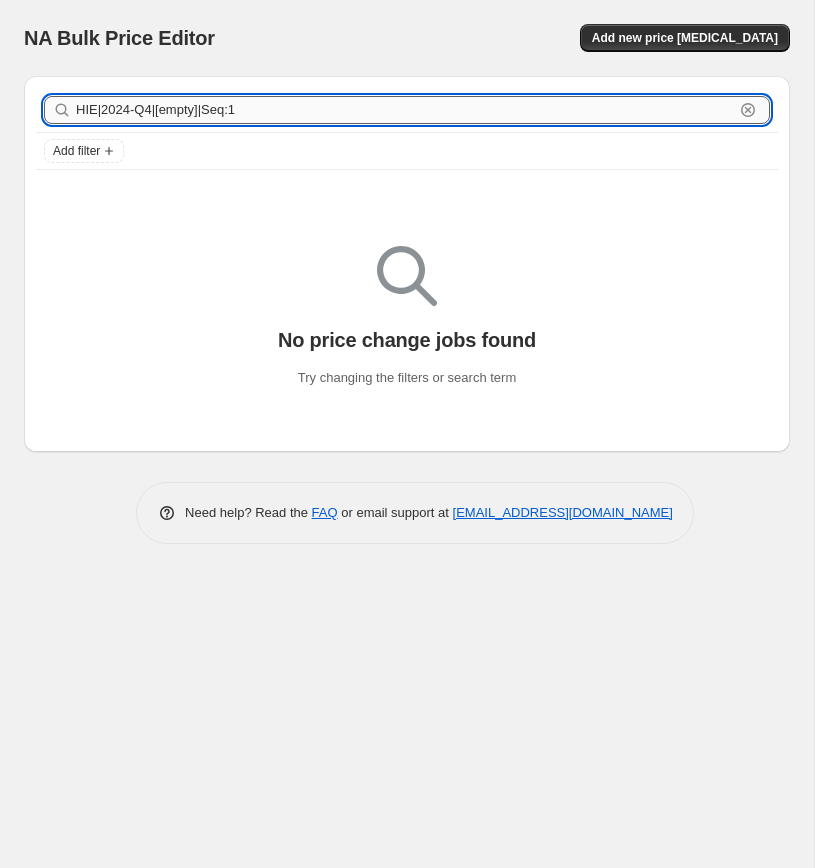click on "HIE|2024-Q4|[empty]|Seq:1" at bounding box center [405, 110] 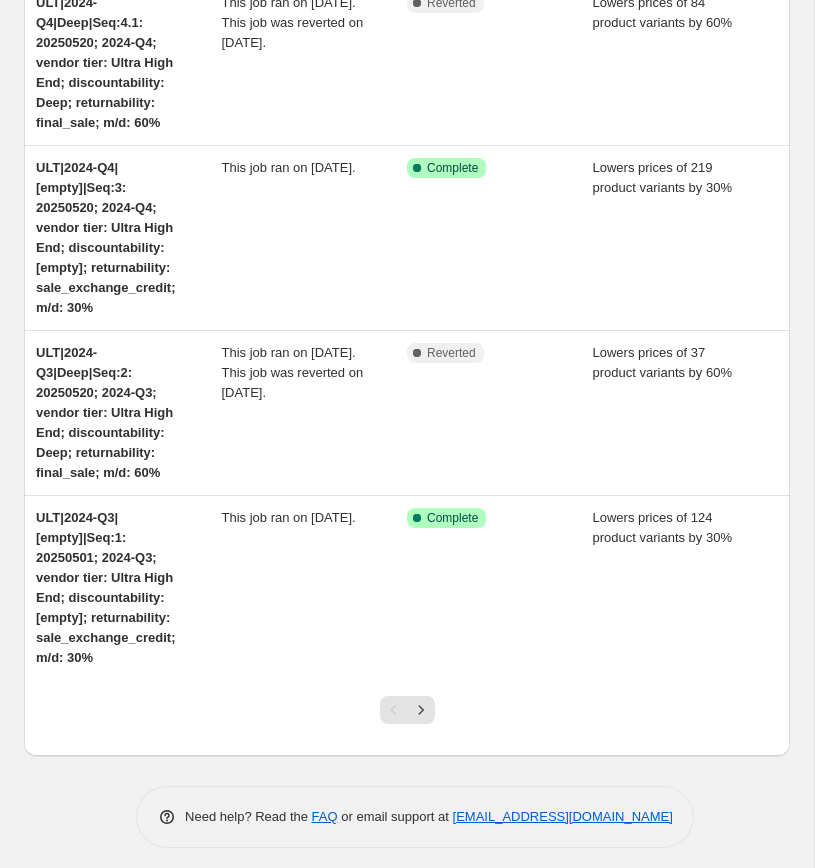 scroll, scrollTop: 1282, scrollLeft: 0, axis: vertical 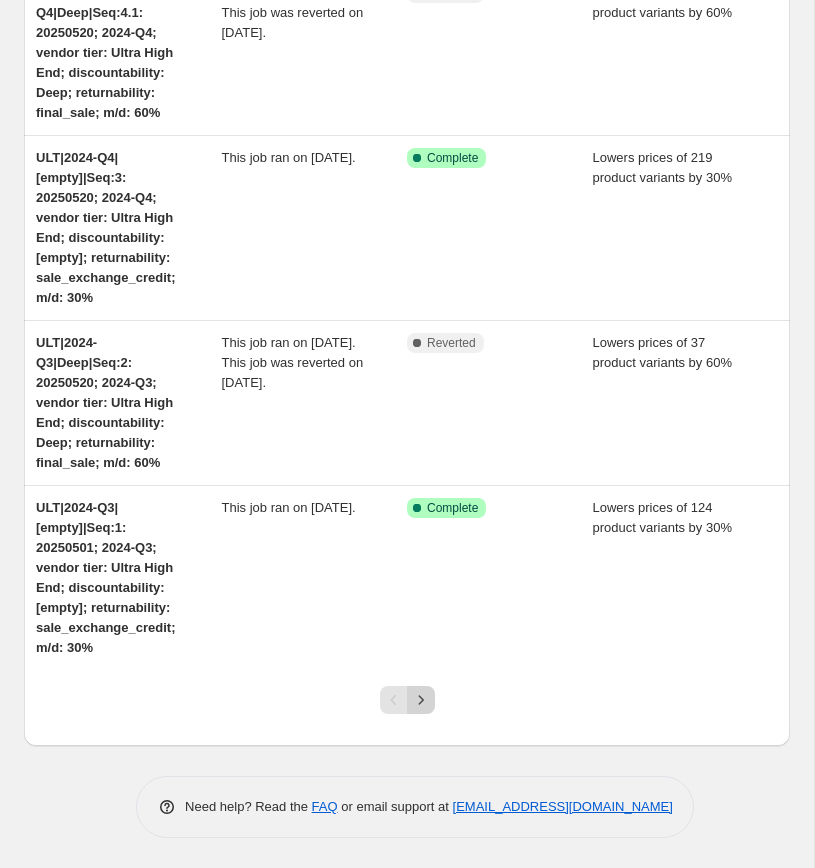 click at bounding box center [421, 700] 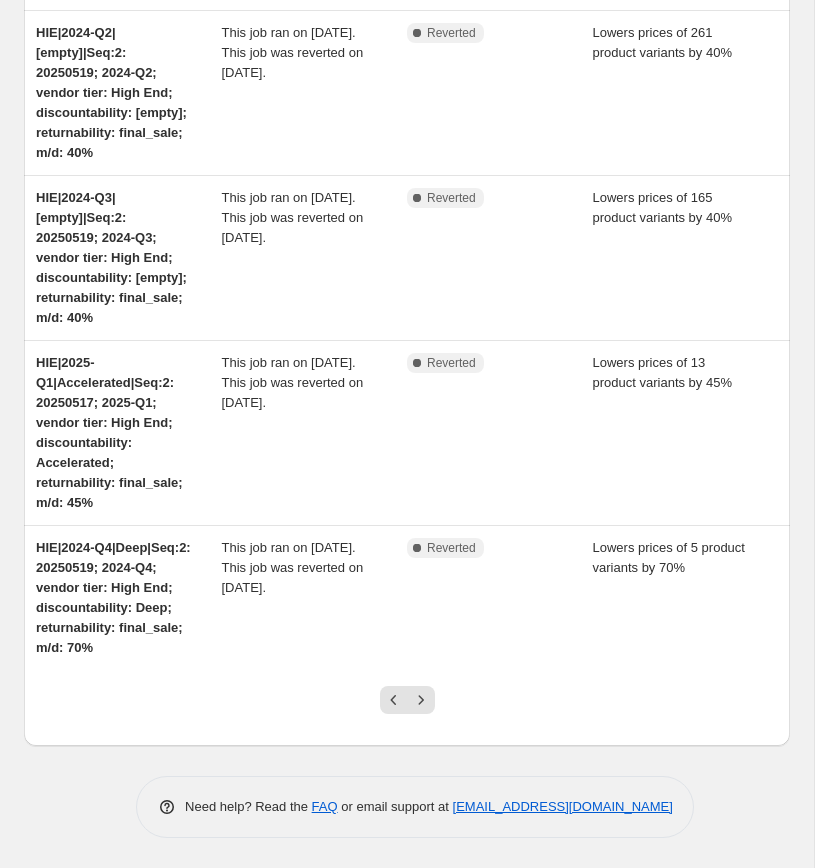 scroll, scrollTop: 1202, scrollLeft: 0, axis: vertical 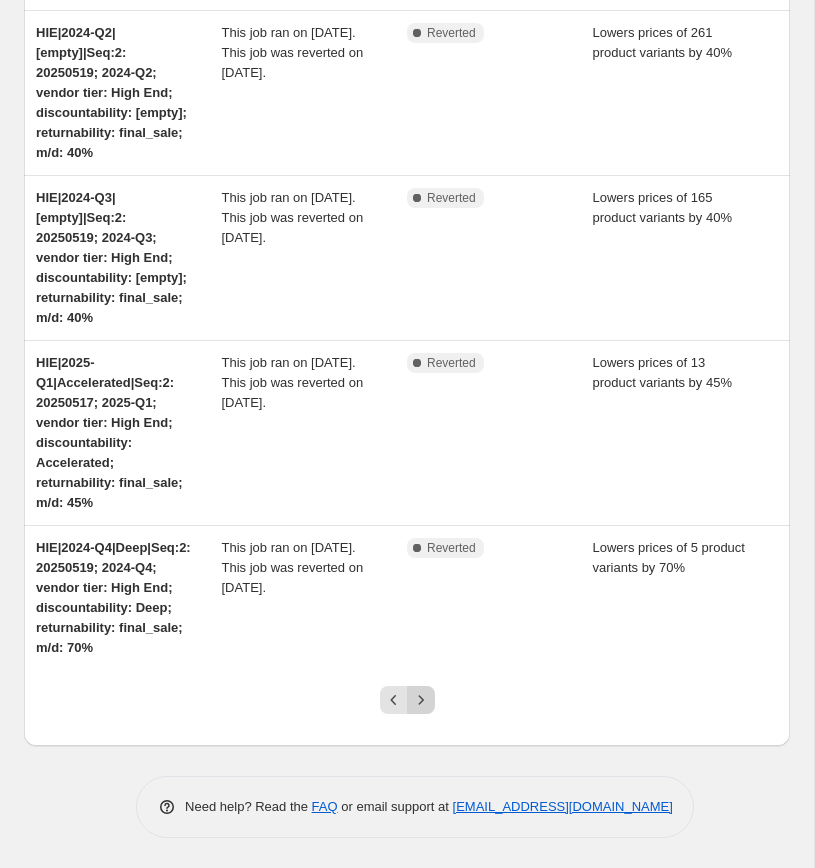 click 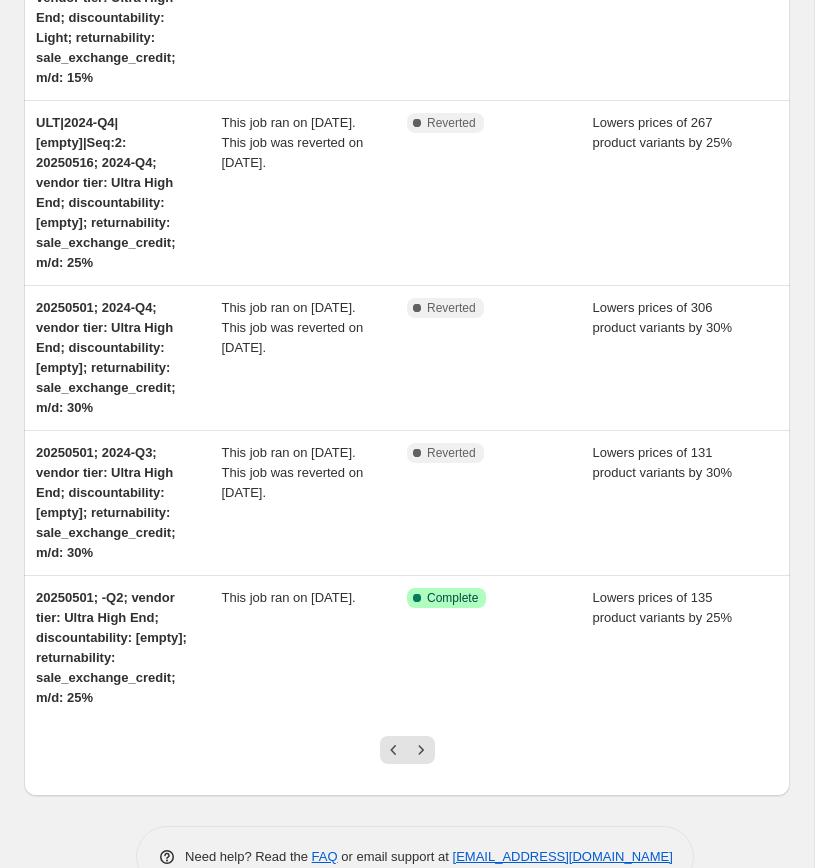 scroll, scrollTop: 1097, scrollLeft: 0, axis: vertical 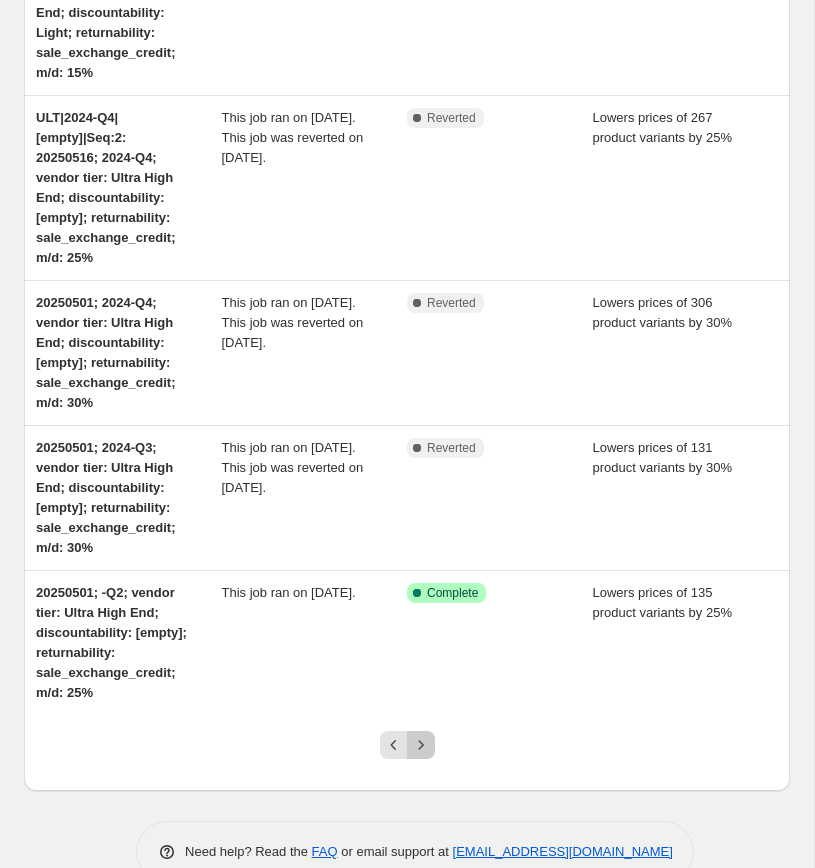 click 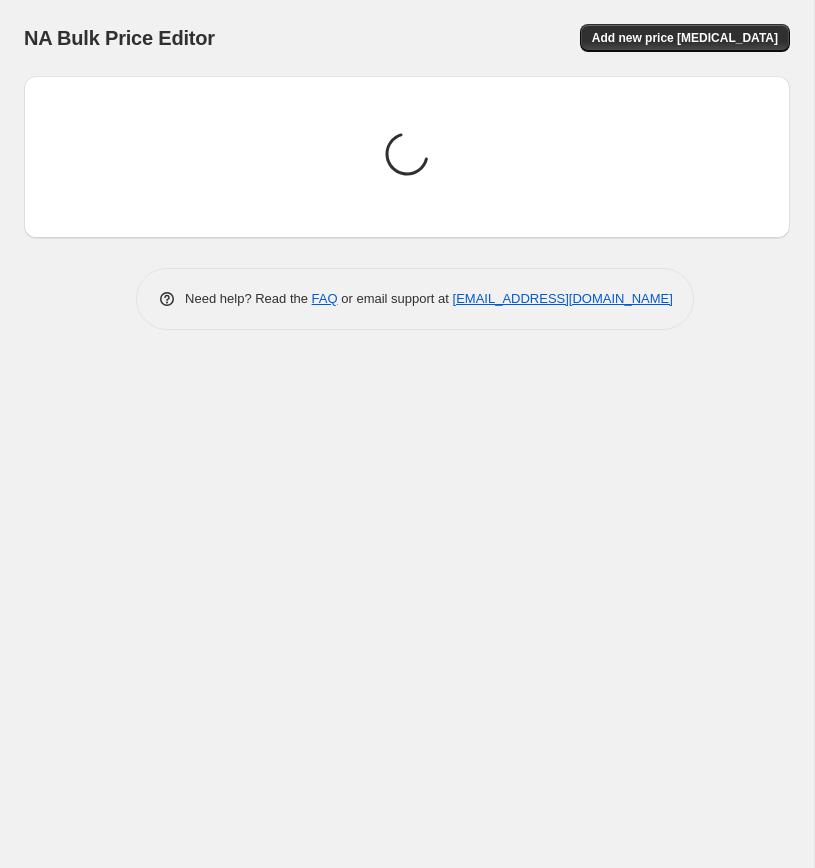 scroll, scrollTop: 0, scrollLeft: 0, axis: both 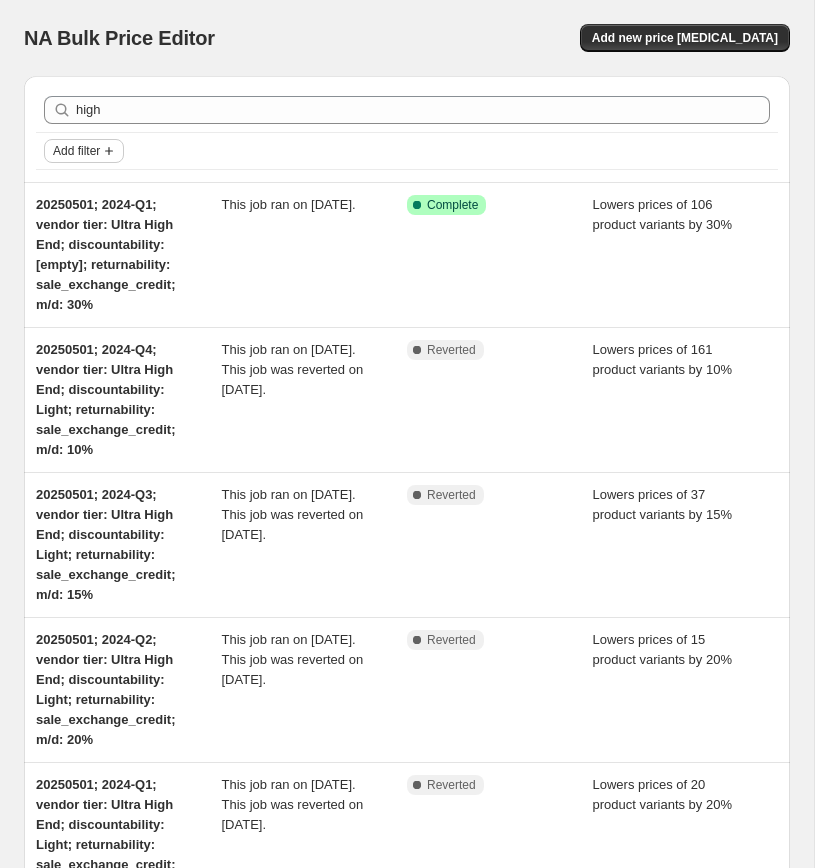 click on "Add filter" at bounding box center [76, 151] 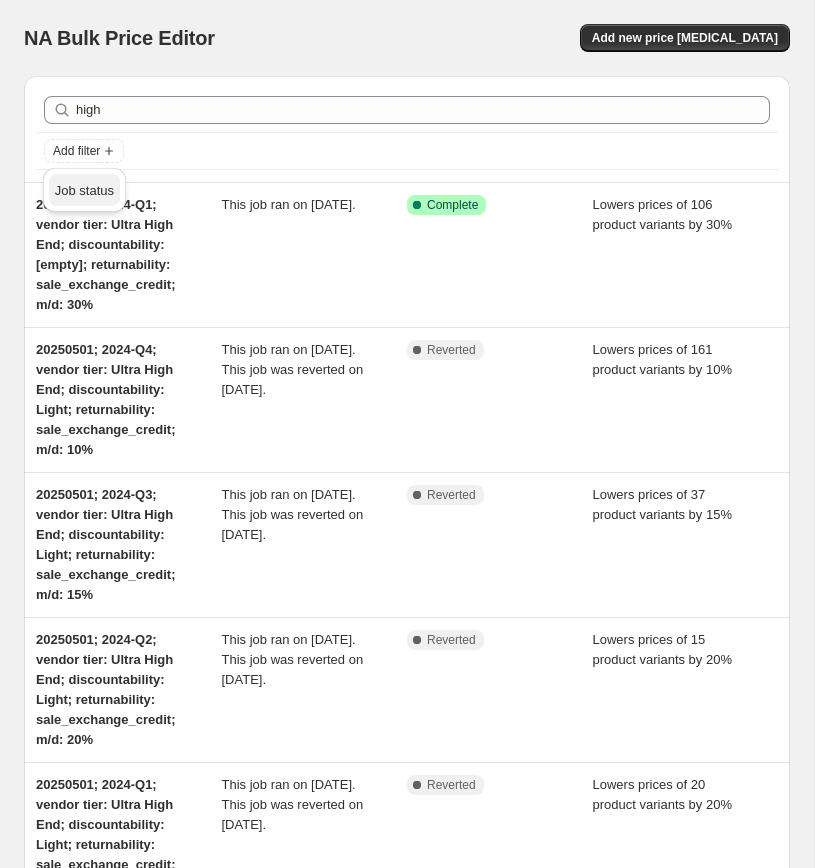 click on "Job status" at bounding box center (84, 190) 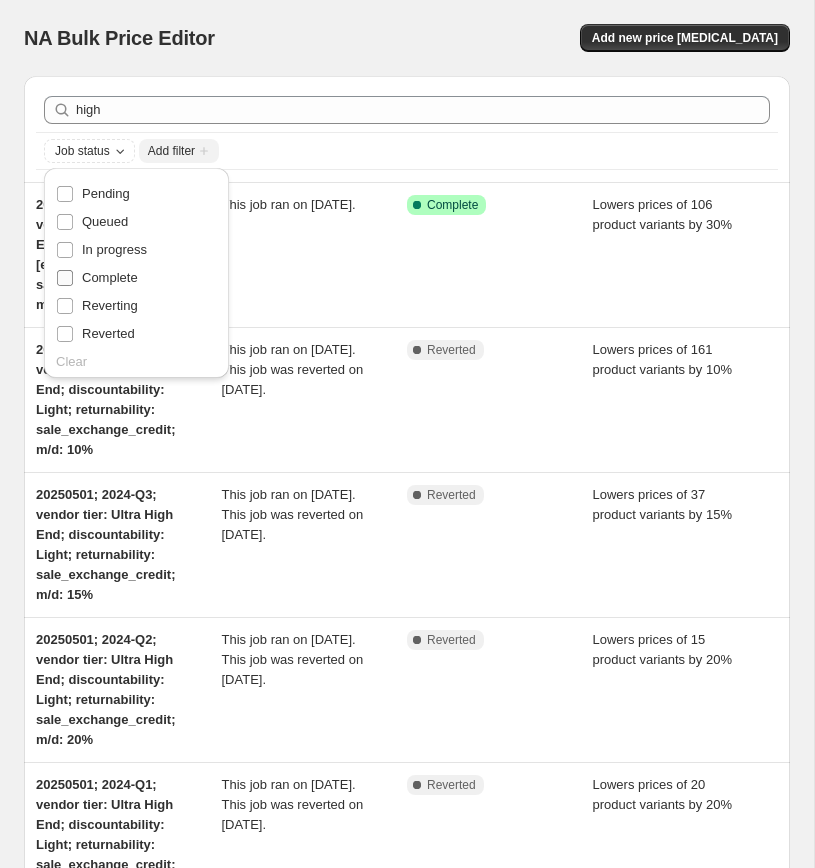 click on "Complete" at bounding box center [110, 277] 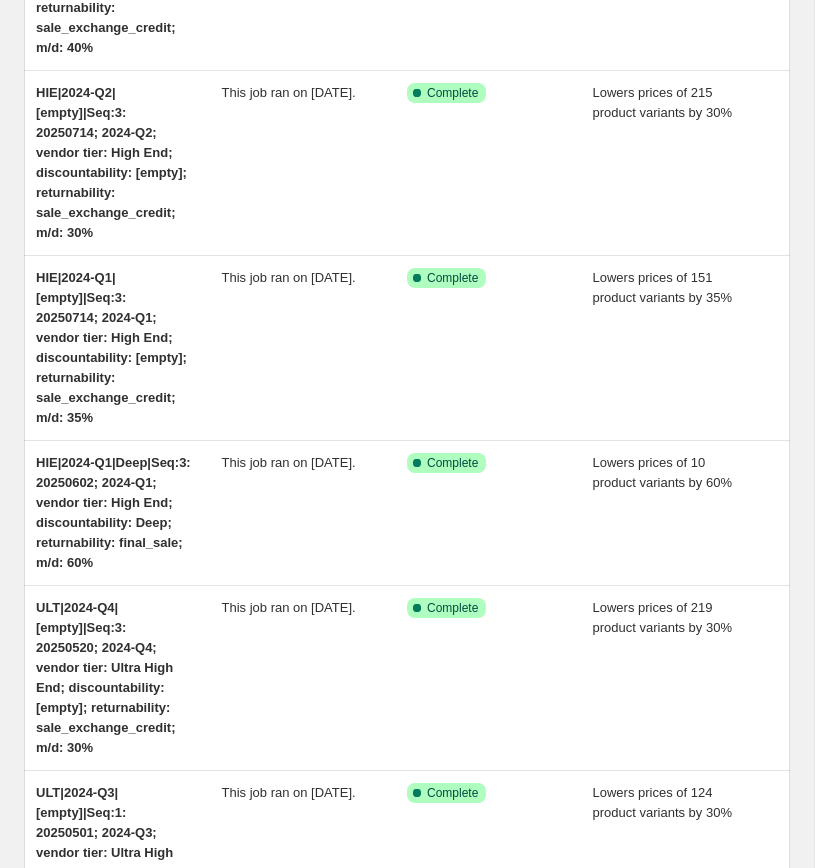 scroll, scrollTop: 0, scrollLeft: 0, axis: both 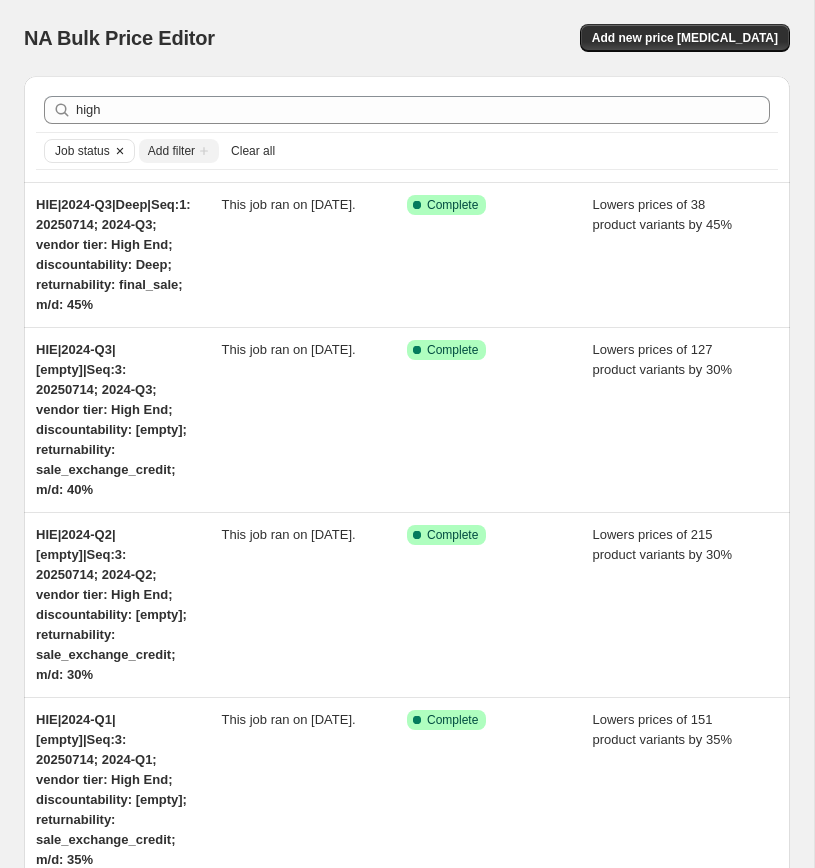 click on "Job status" at bounding box center [82, 151] 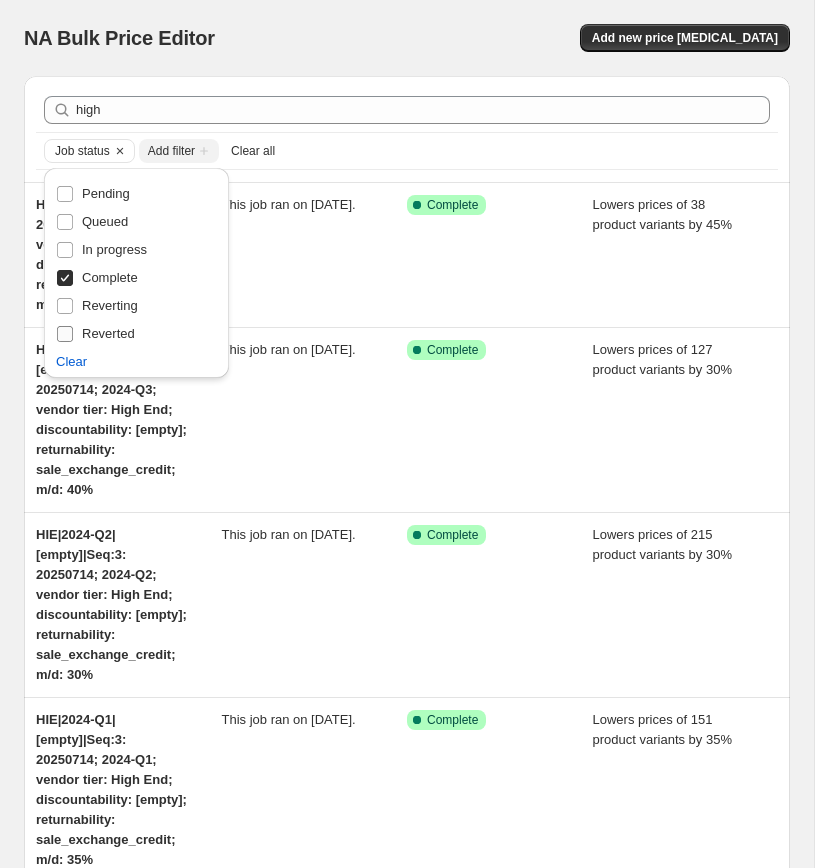click on "Reverted" at bounding box center [65, 334] 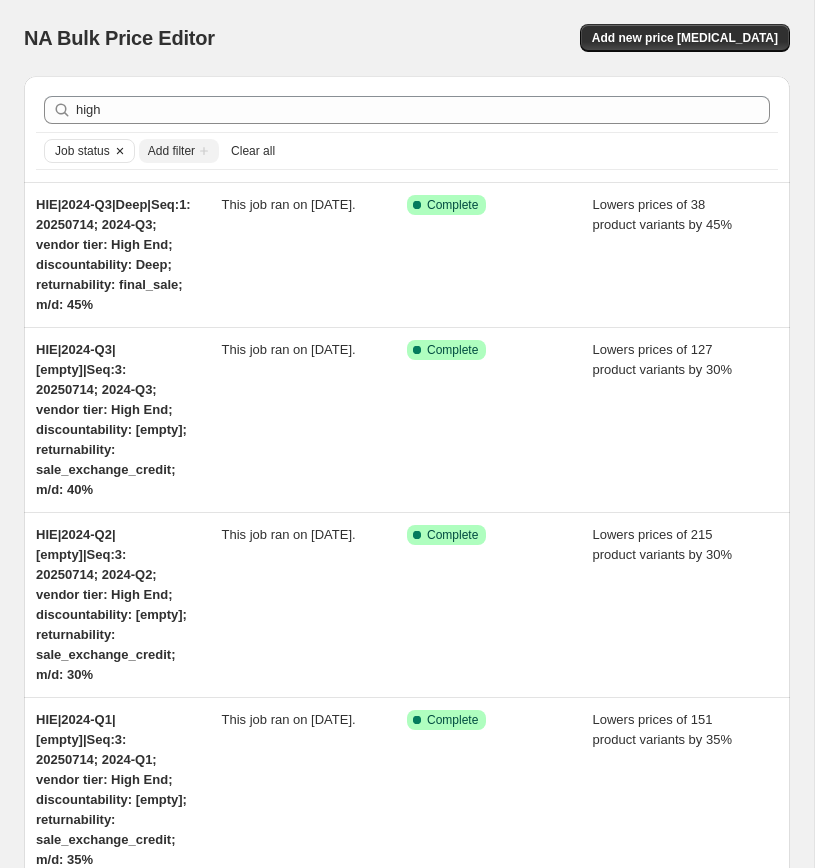 click on "Job status" at bounding box center (82, 151) 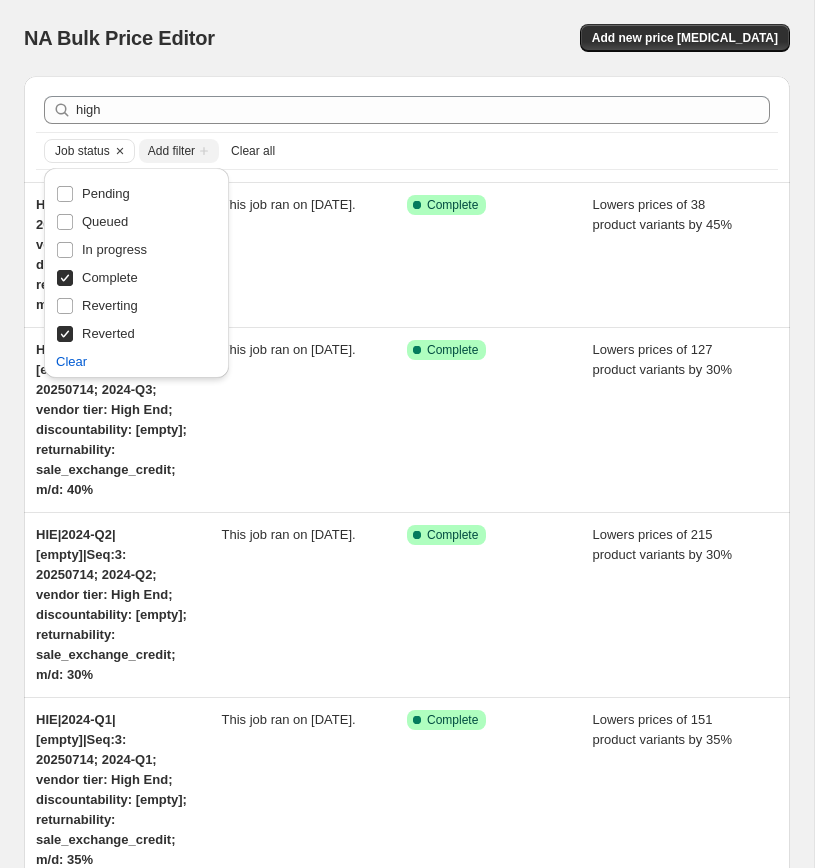 click on "Complete" at bounding box center [65, 278] 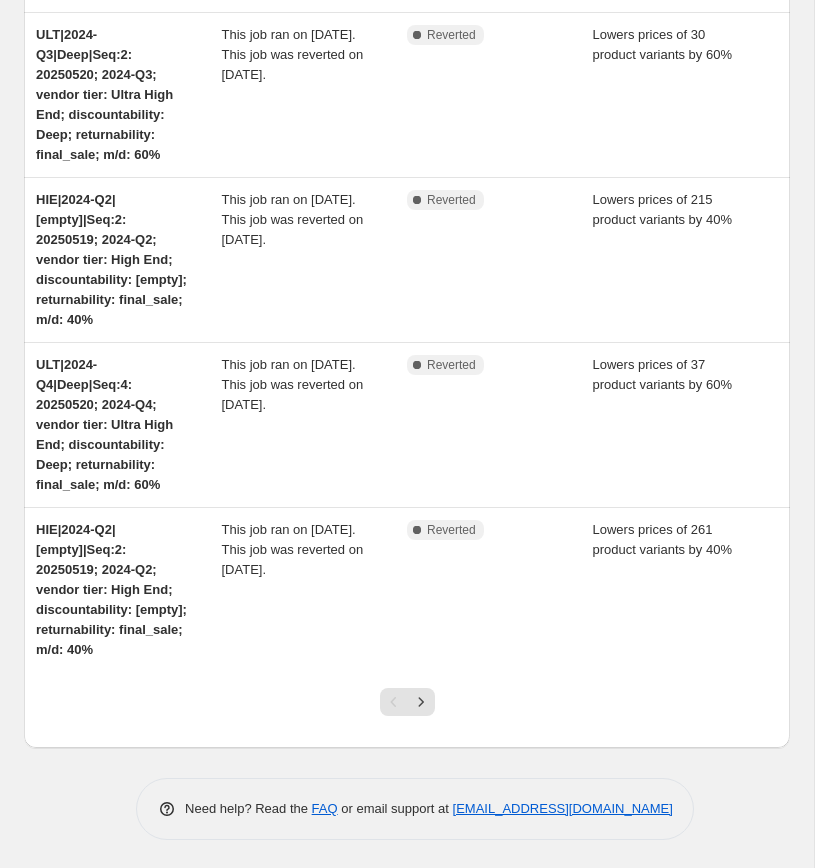 scroll, scrollTop: 1202, scrollLeft: 0, axis: vertical 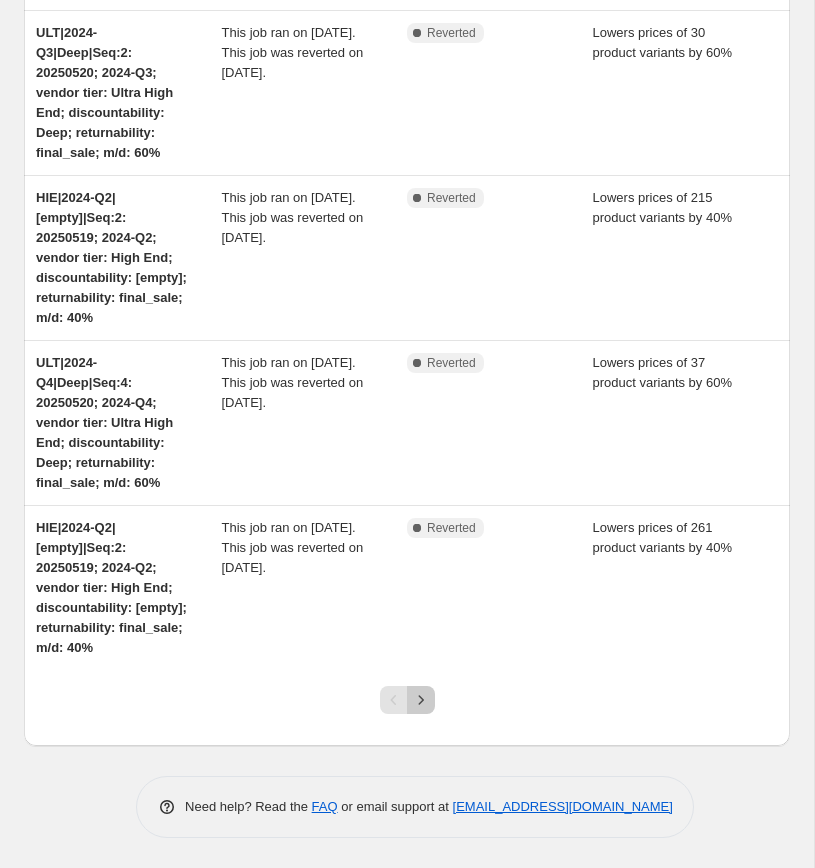 click 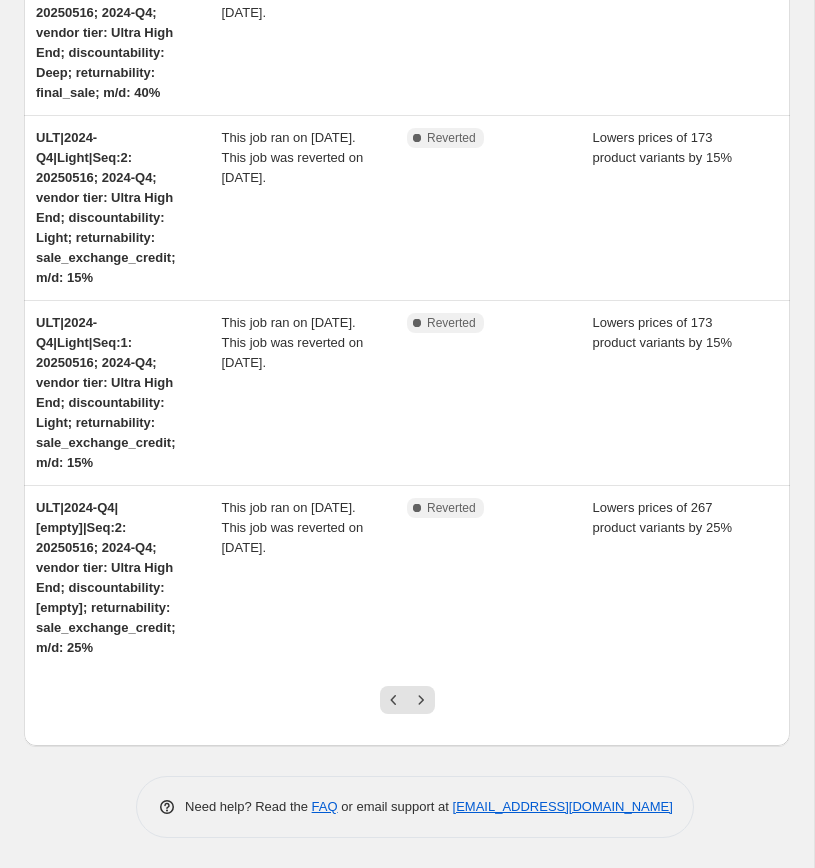 scroll, scrollTop: 1242, scrollLeft: 0, axis: vertical 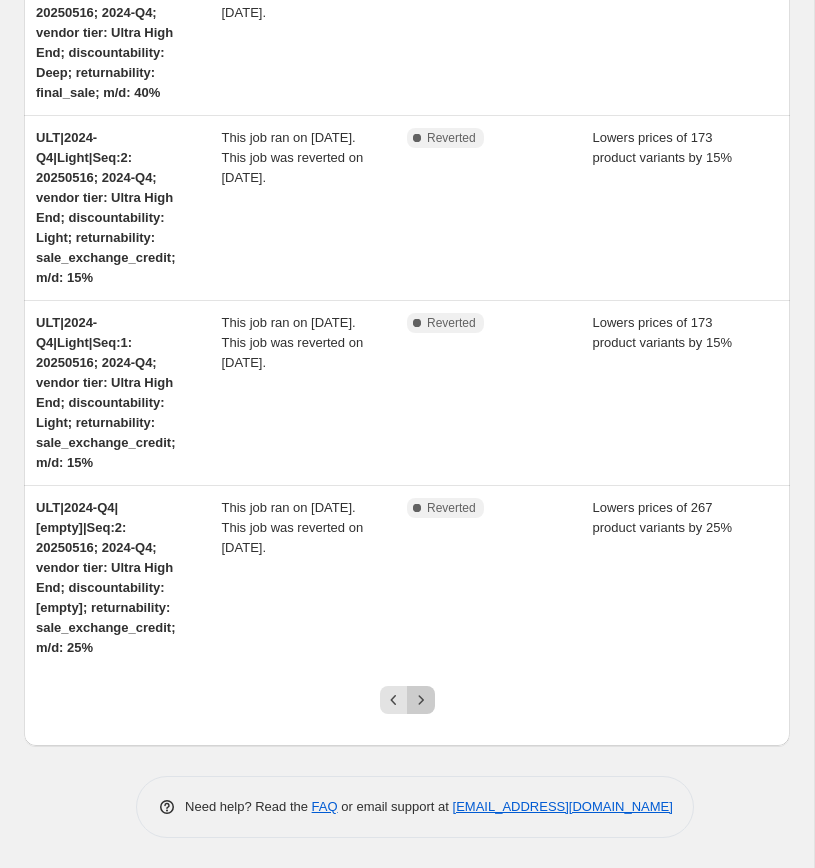 click 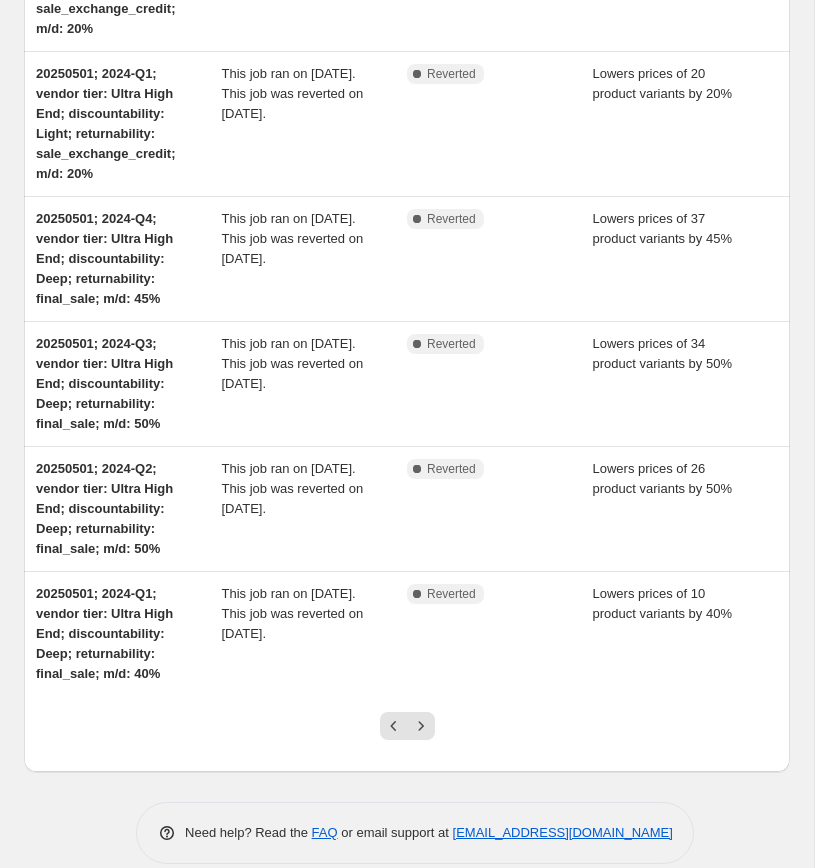 scroll, scrollTop: 882, scrollLeft: 0, axis: vertical 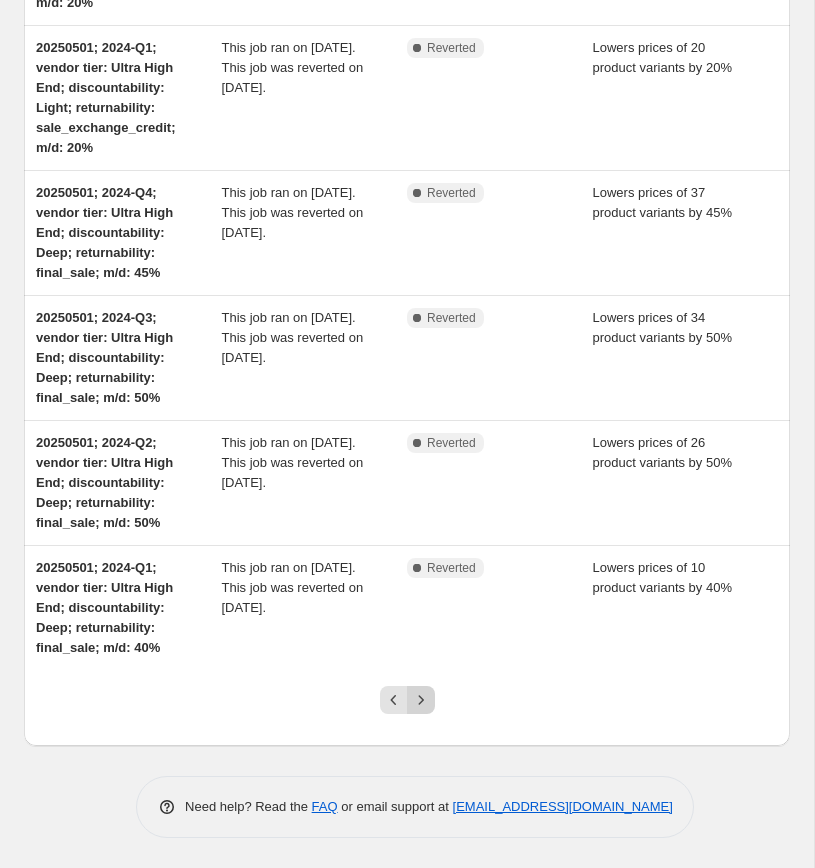 click 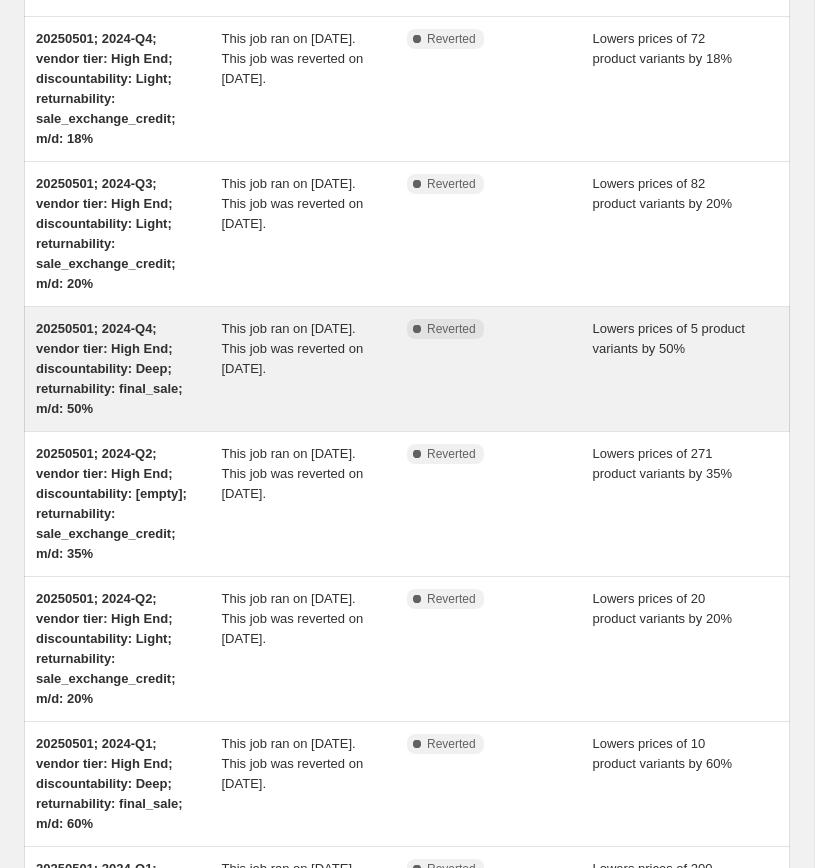 scroll, scrollTop: 412, scrollLeft: 0, axis: vertical 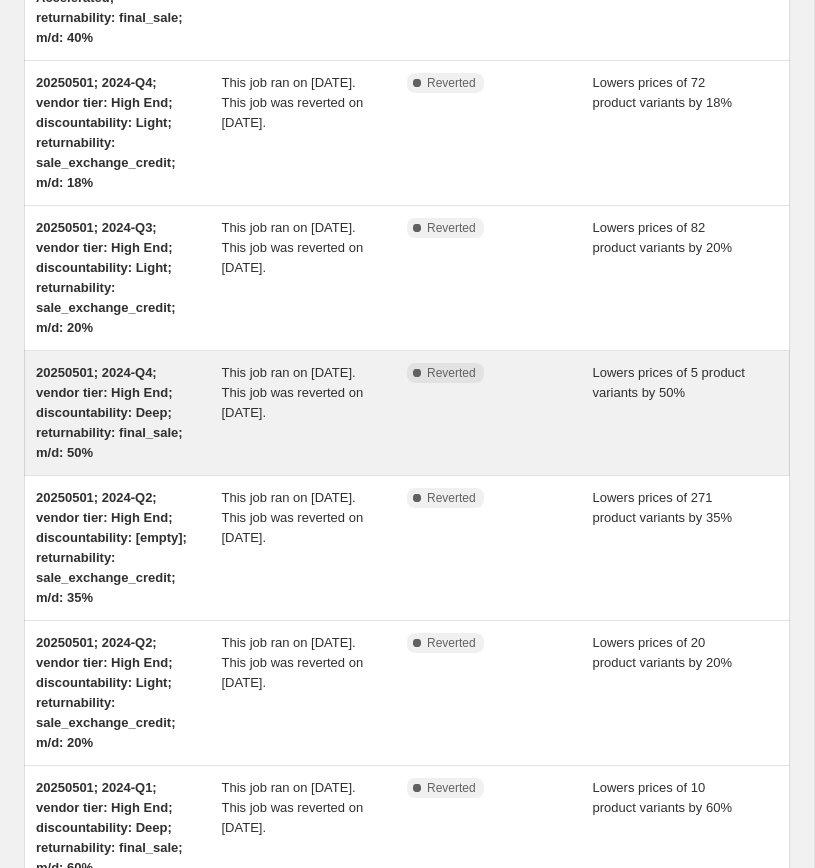 click on "20250501; 2024-Q4; vendor tier: High End; discountability: Deep; returnability: final_sale; m/d: 50%" at bounding box center [109, 412] 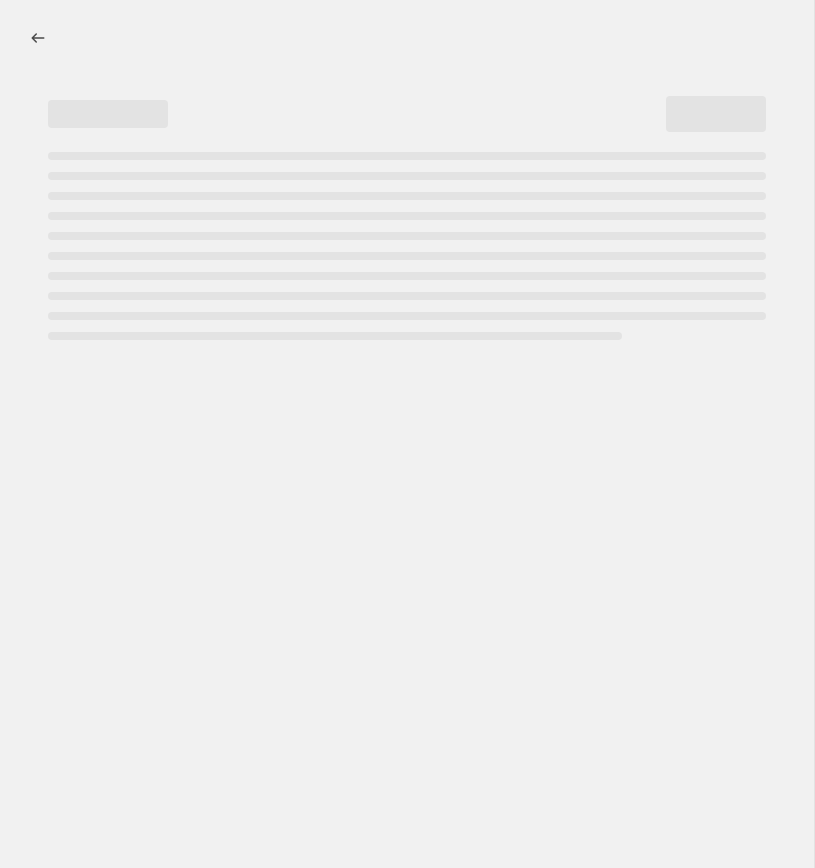 scroll, scrollTop: 0, scrollLeft: 0, axis: both 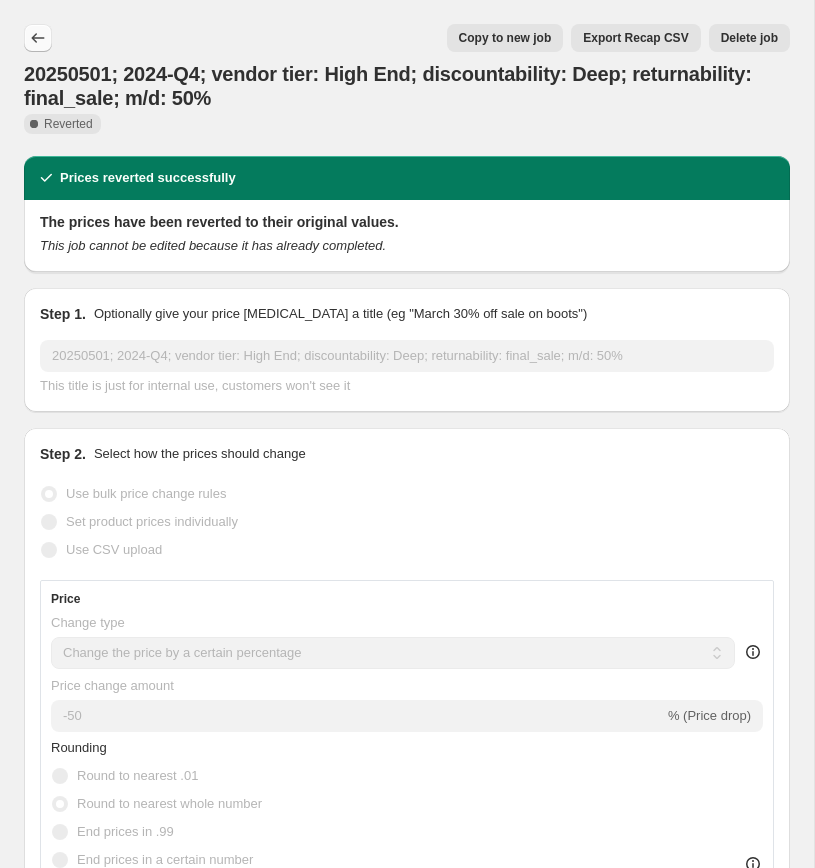 click 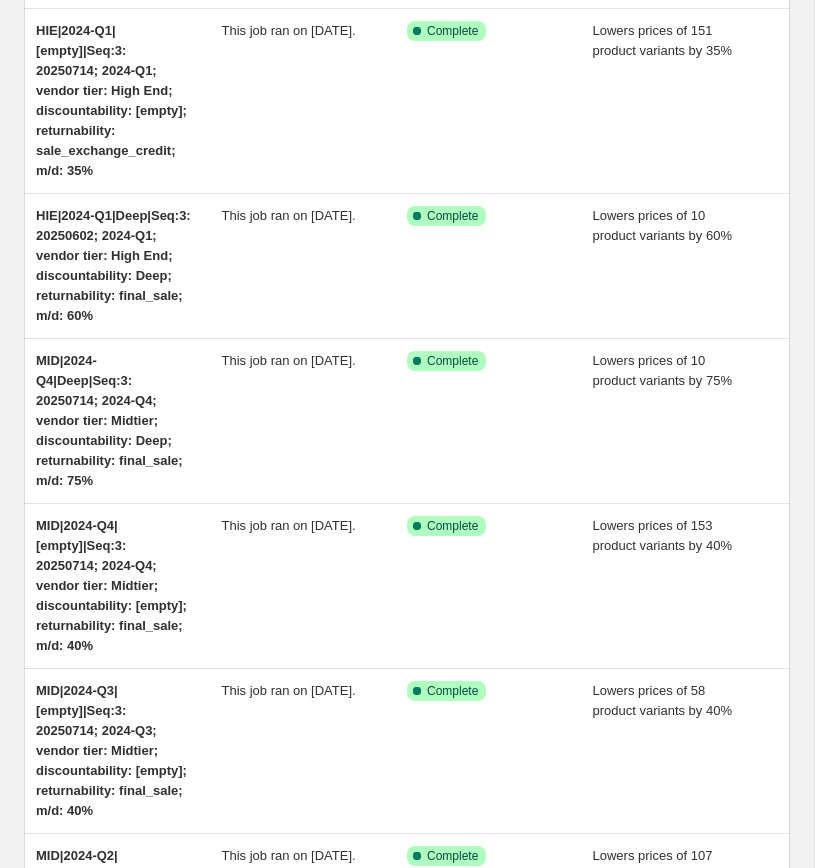 scroll, scrollTop: 695, scrollLeft: 0, axis: vertical 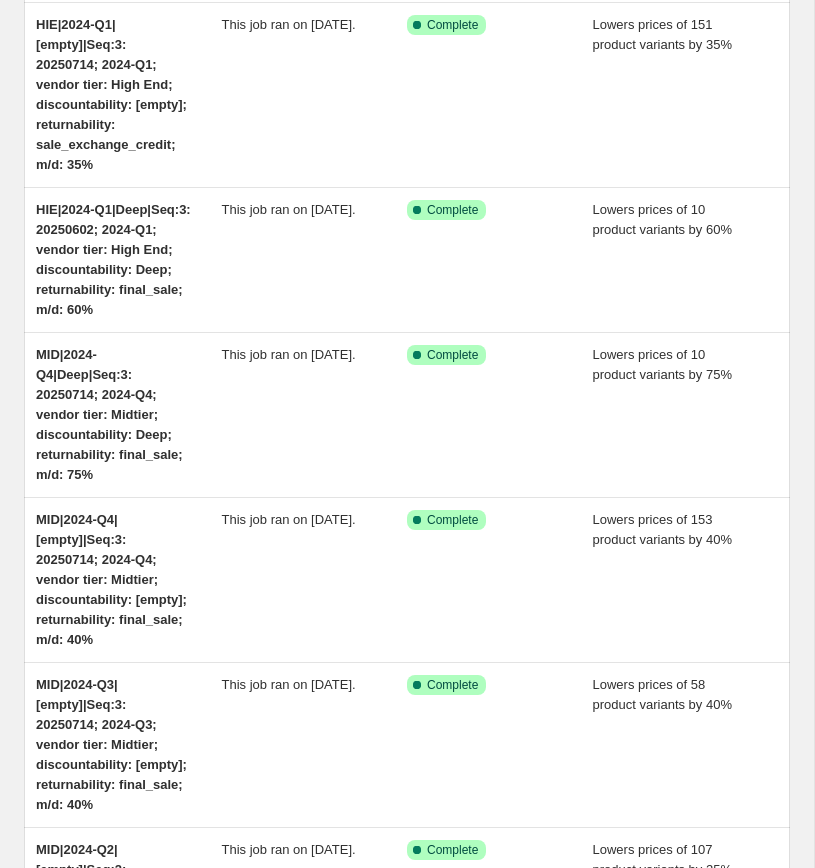 click on "This job ran on [DATE]." at bounding box center (315, 260) 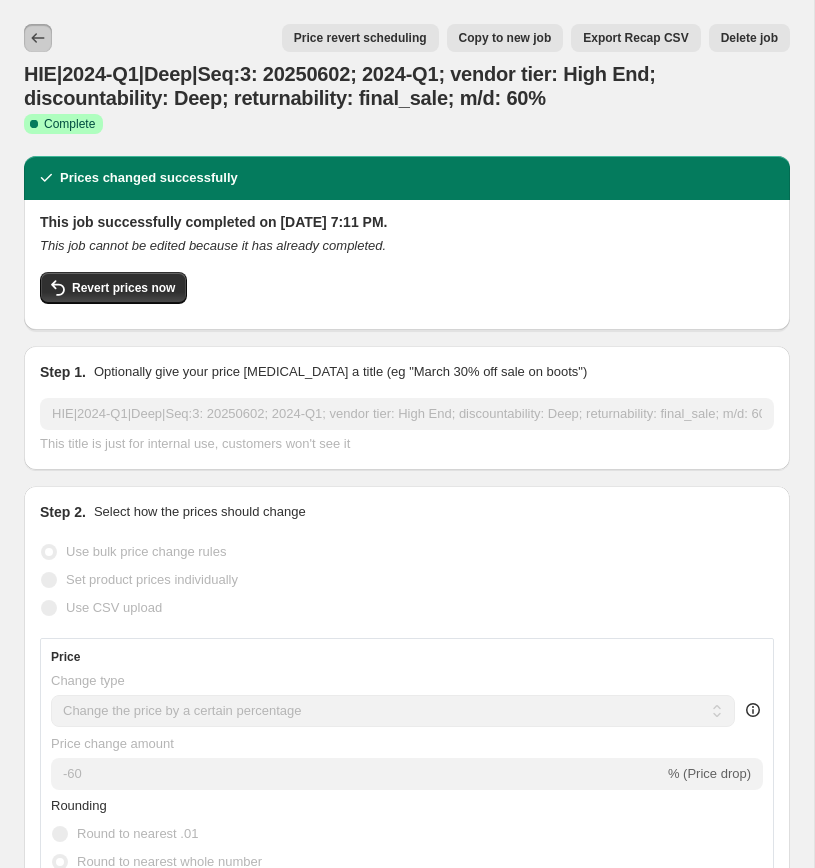 click 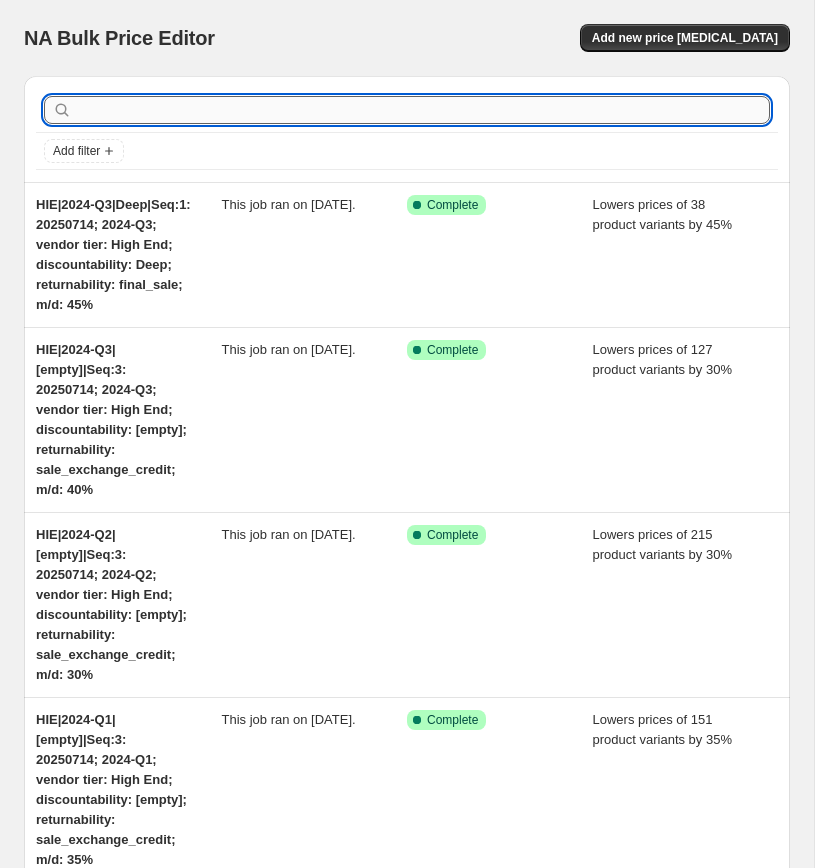 click at bounding box center [423, 110] 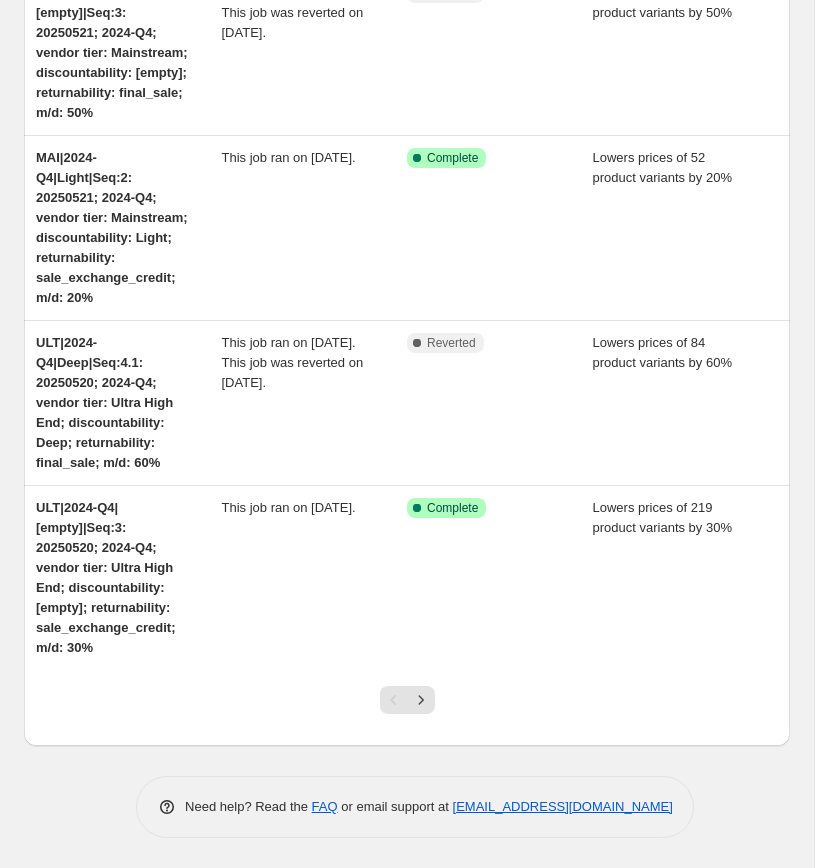 scroll, scrollTop: 1322, scrollLeft: 0, axis: vertical 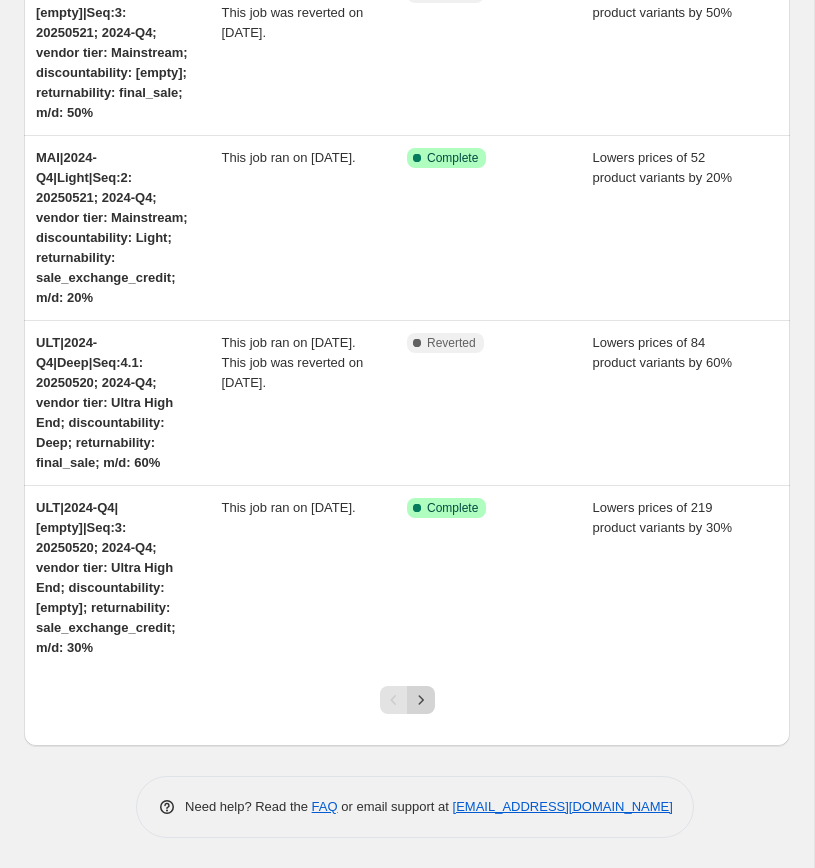 click 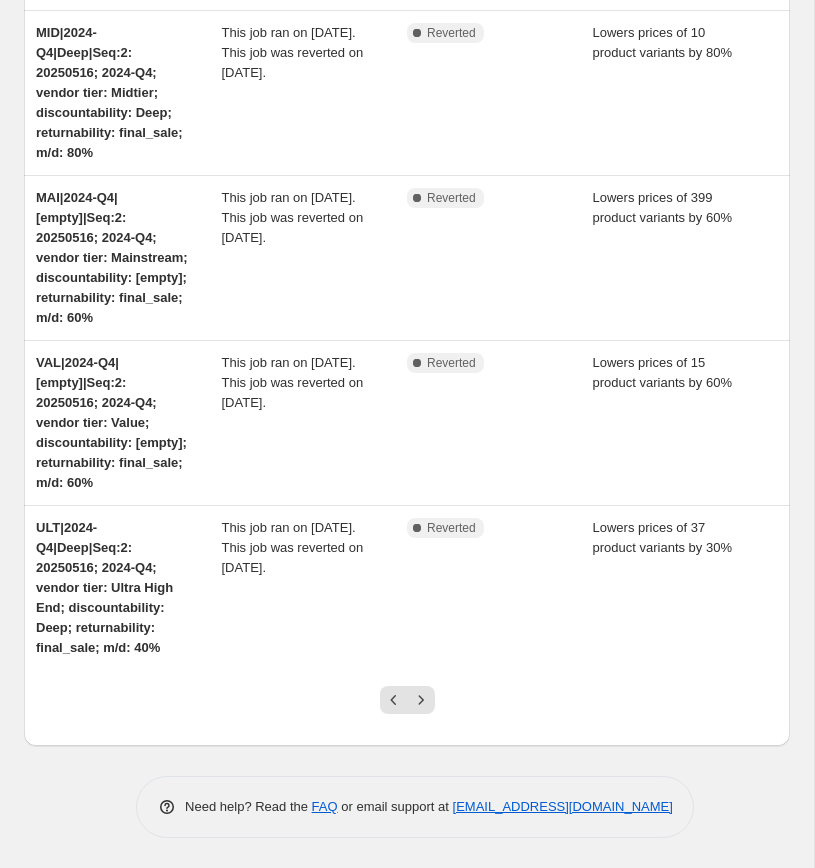 scroll, scrollTop: 1202, scrollLeft: 0, axis: vertical 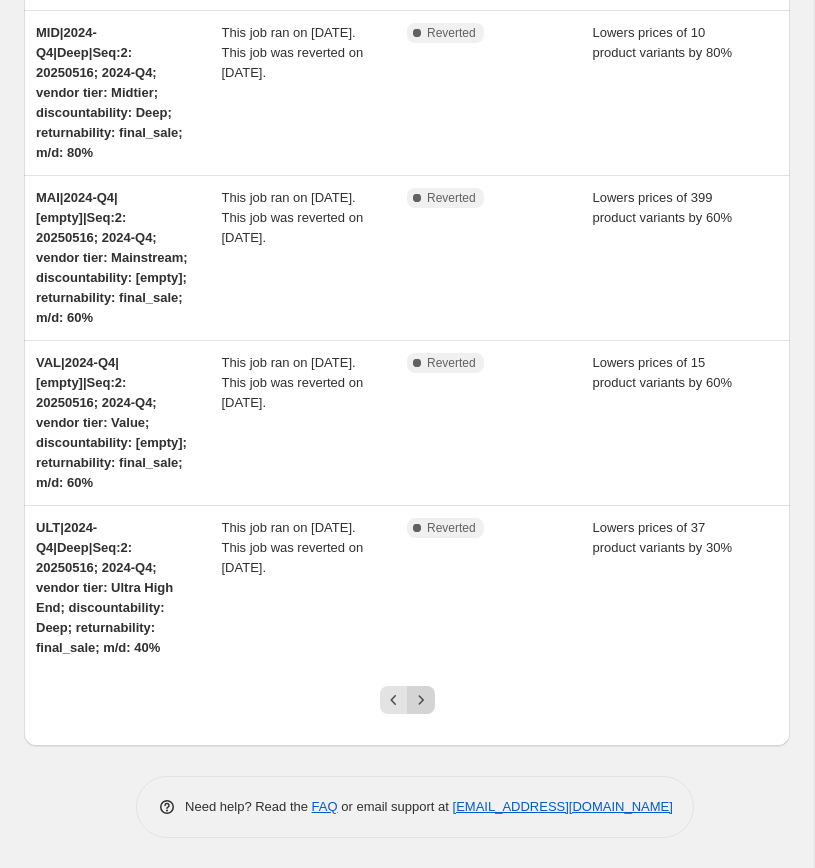 click 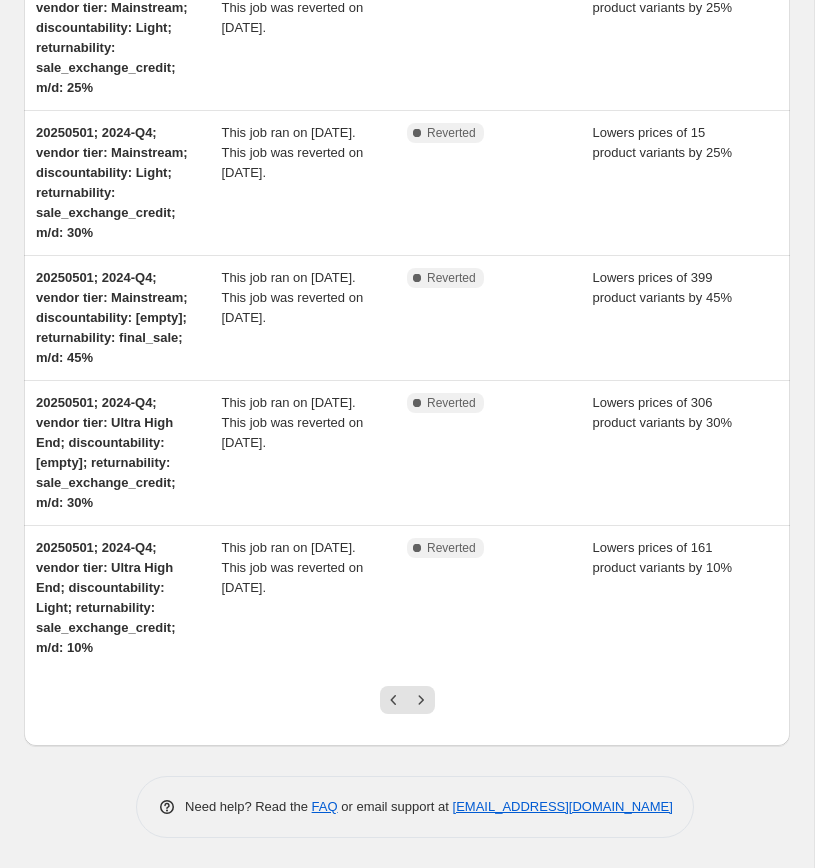 scroll, scrollTop: 1082, scrollLeft: 0, axis: vertical 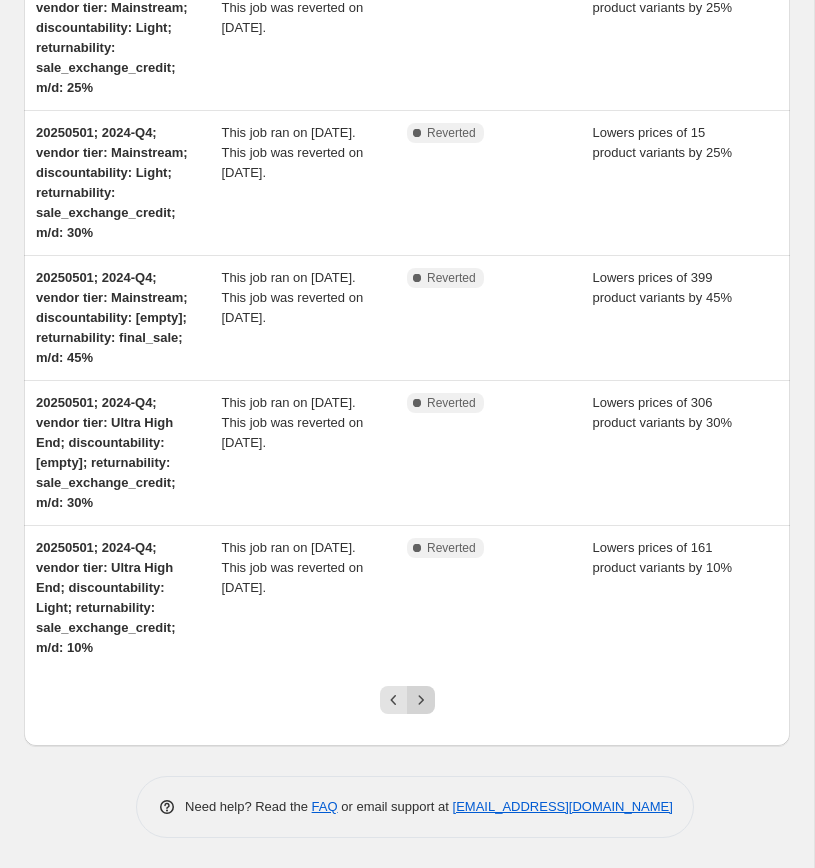 click 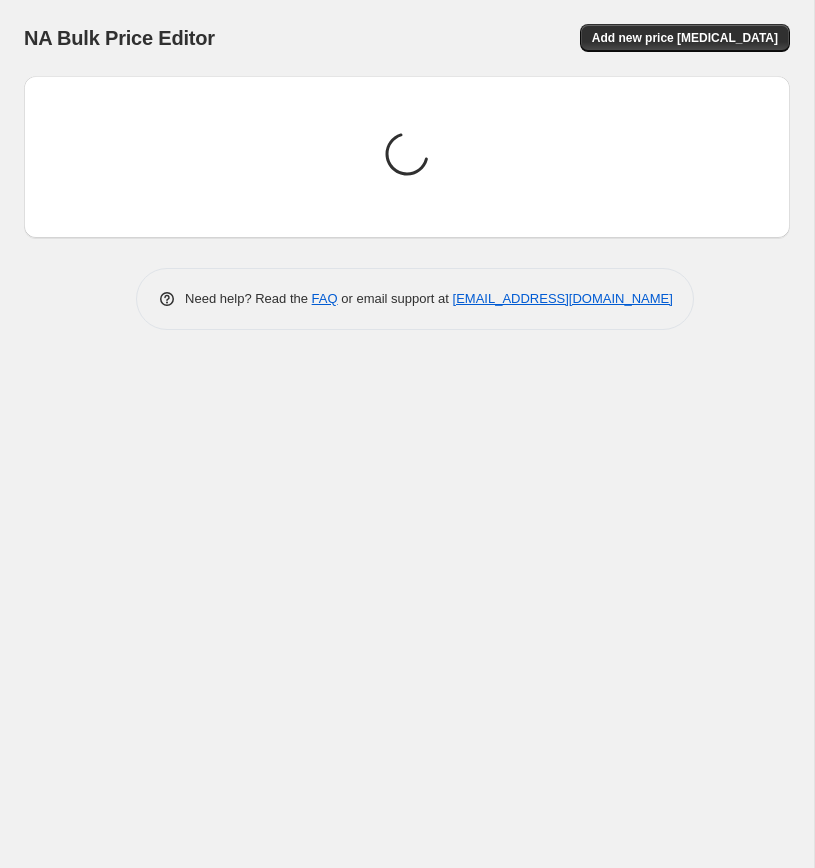 scroll, scrollTop: 0, scrollLeft: 0, axis: both 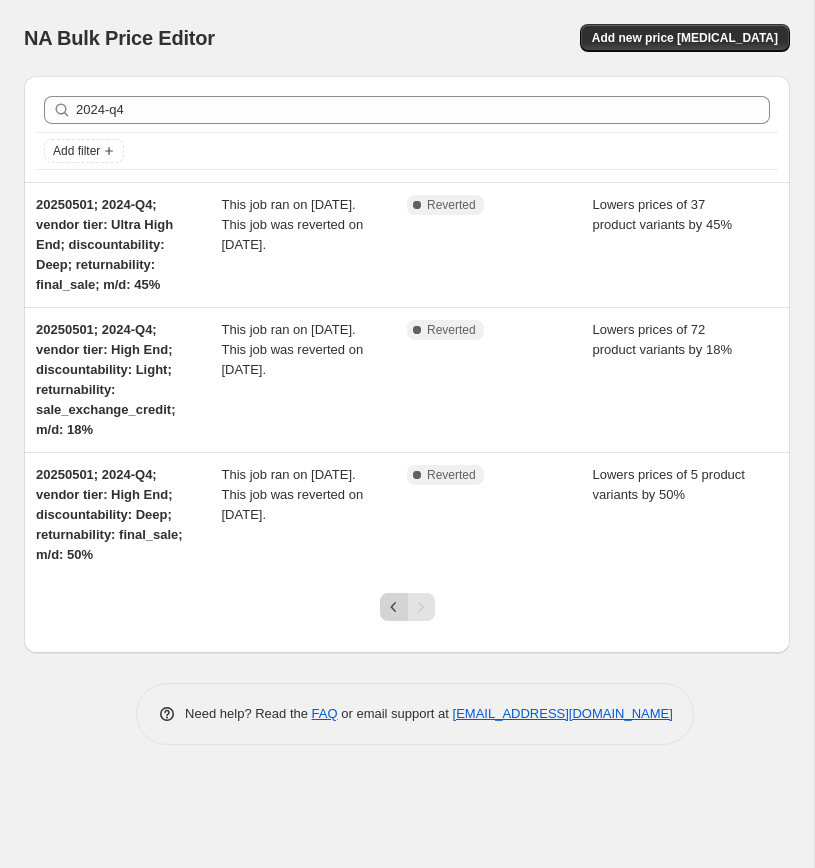 click 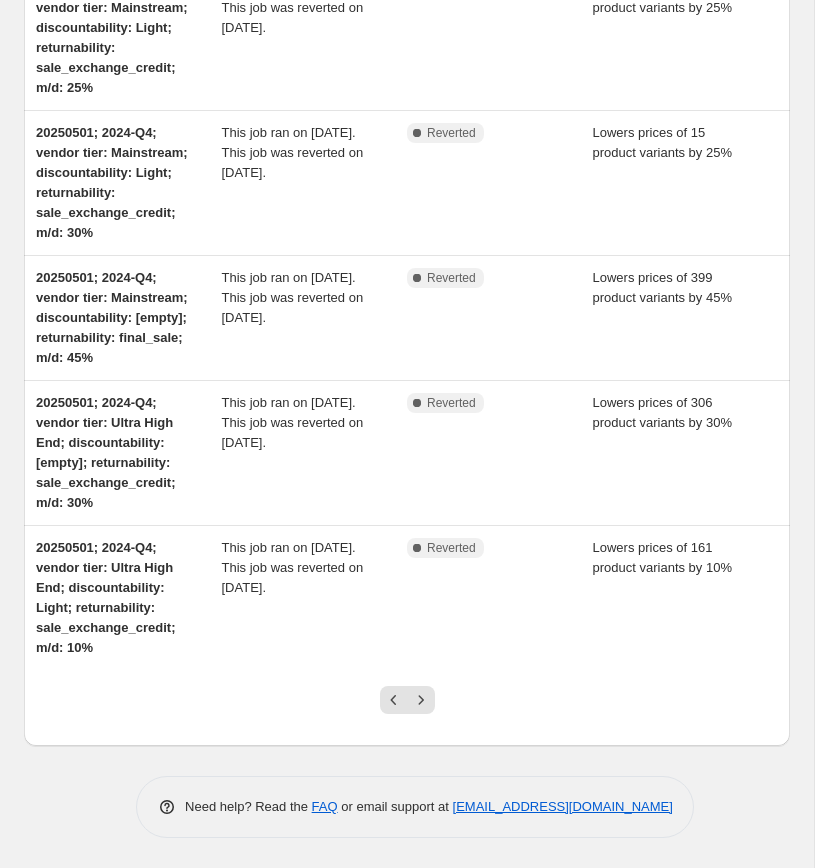 scroll, scrollTop: 1082, scrollLeft: 0, axis: vertical 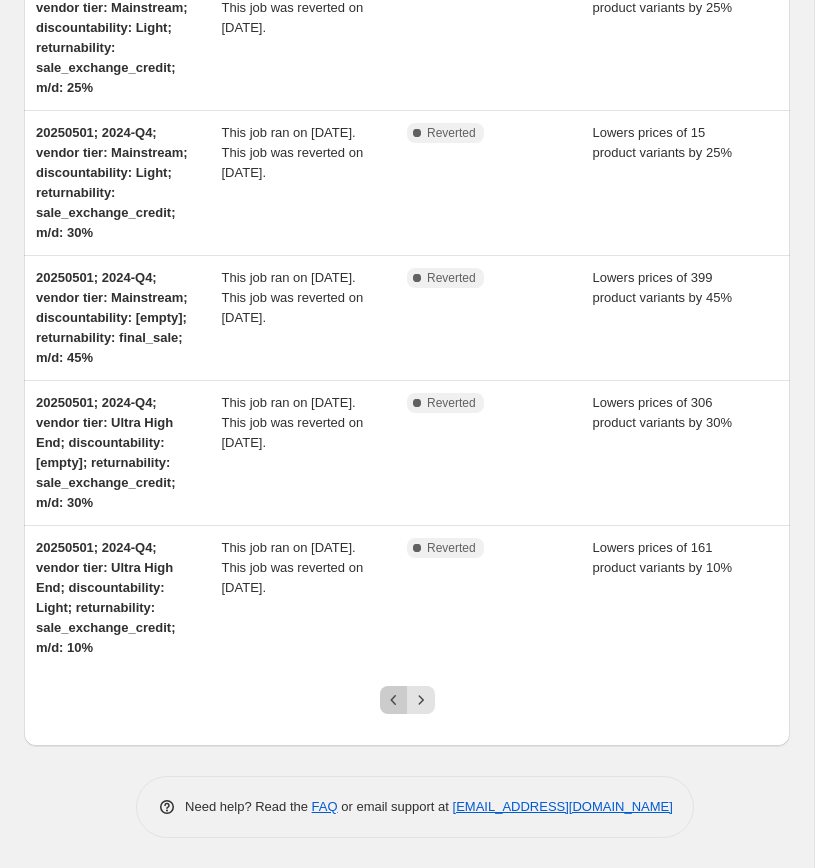 click 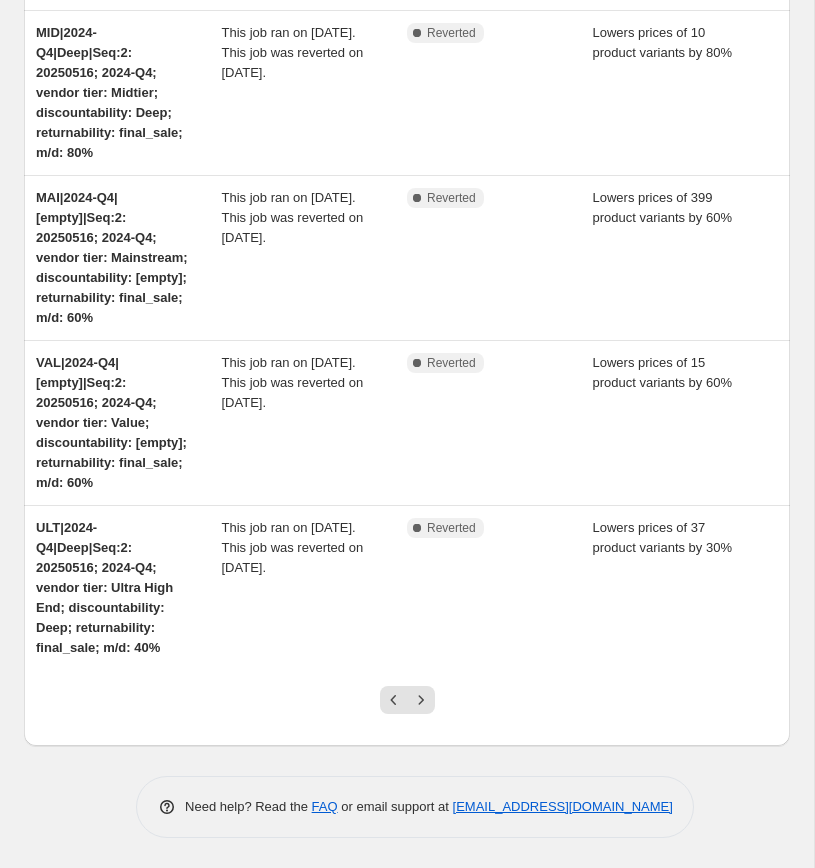 scroll, scrollTop: 1202, scrollLeft: 0, axis: vertical 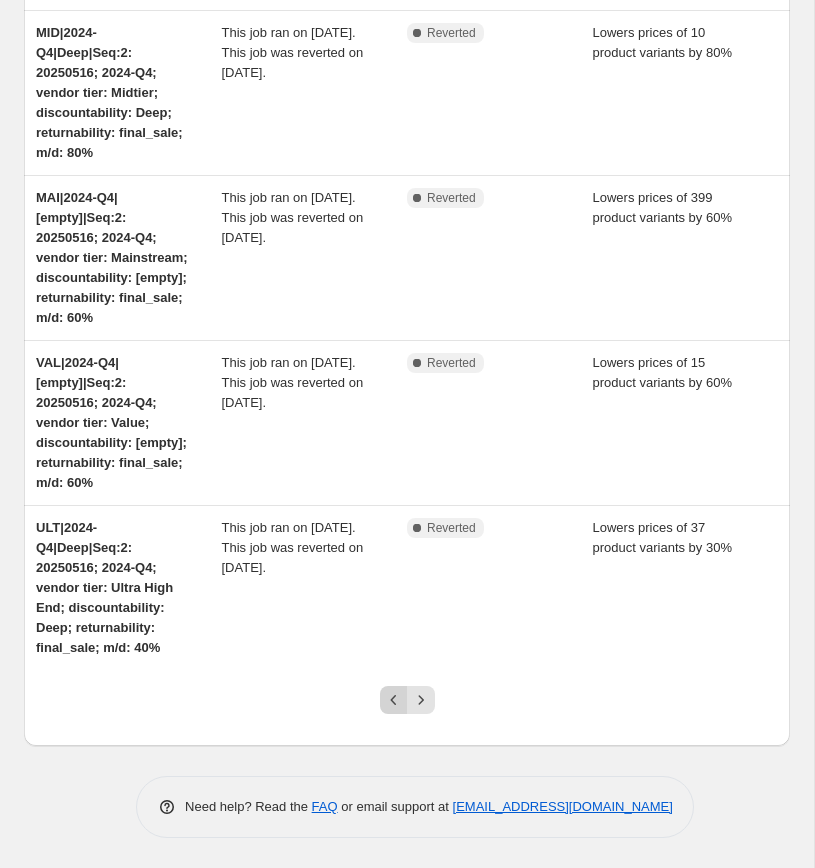 click 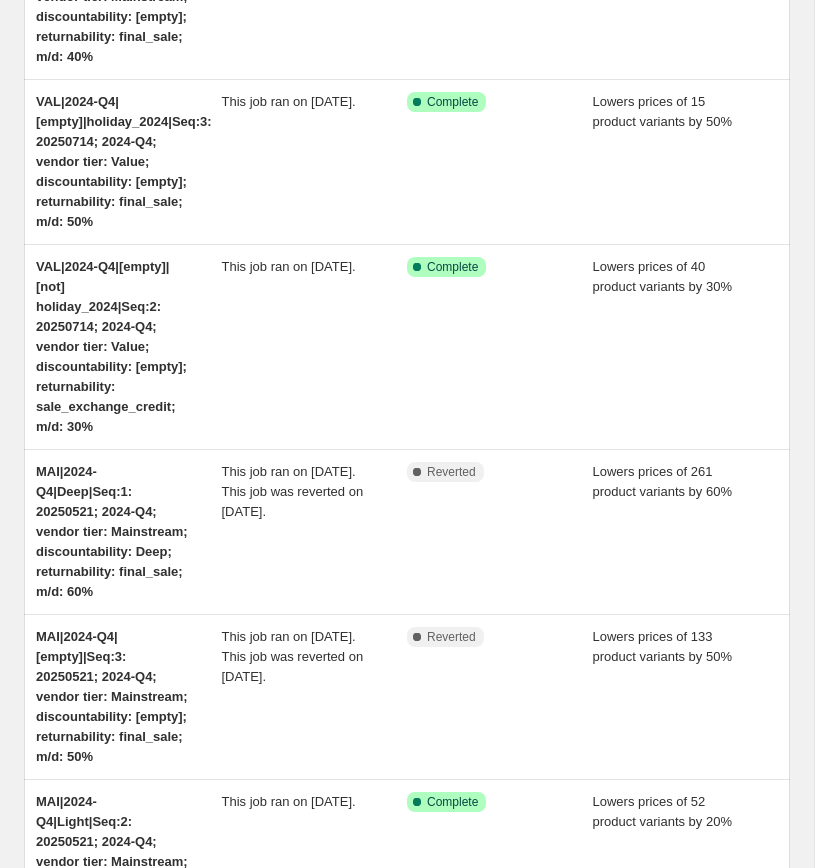 scroll, scrollTop: 0, scrollLeft: 0, axis: both 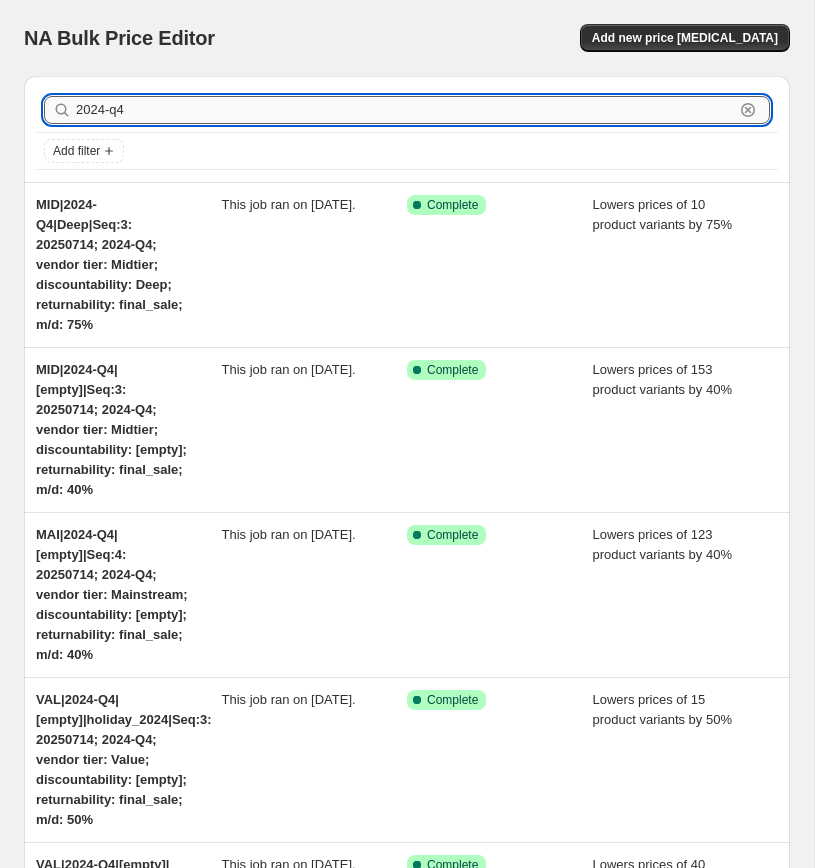 click on "2024-q4" at bounding box center [405, 110] 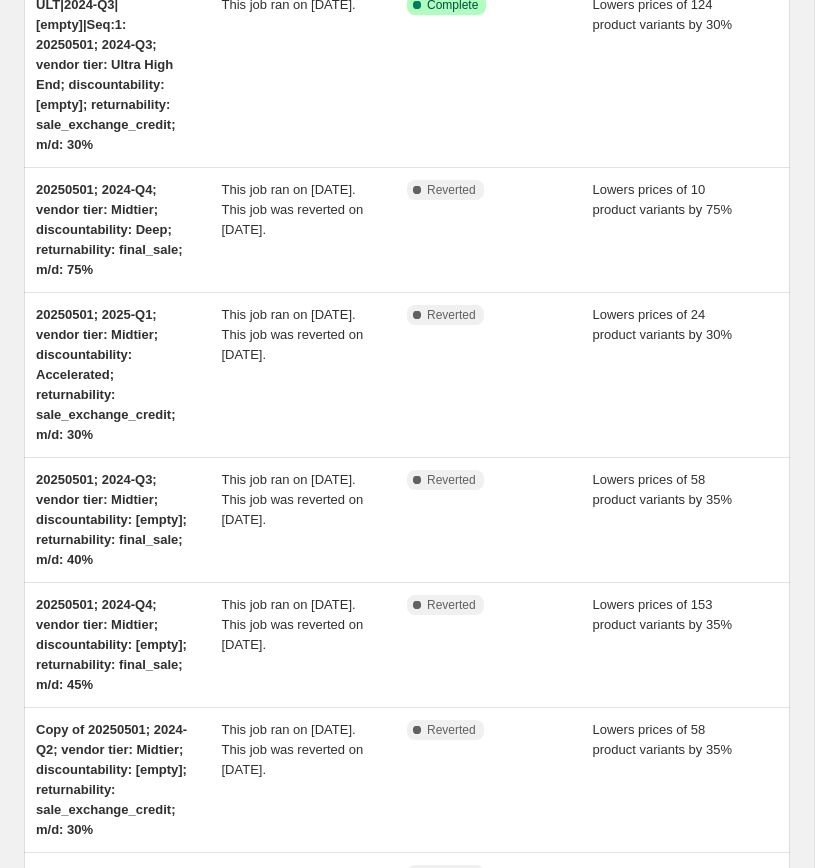 scroll, scrollTop: 372, scrollLeft: 0, axis: vertical 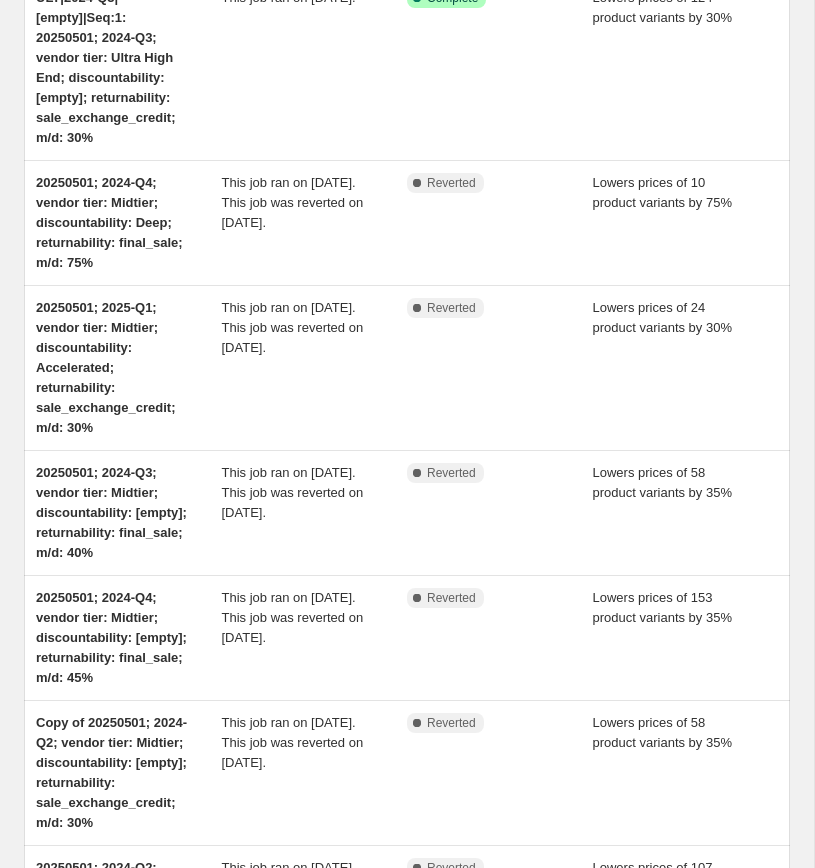 click on "20250501; 2025-Q1; vendor tier: Midtier; discountability: Accelerated; returnability: sale_exchange_credit; m/d: 30%" at bounding box center [129, 368] 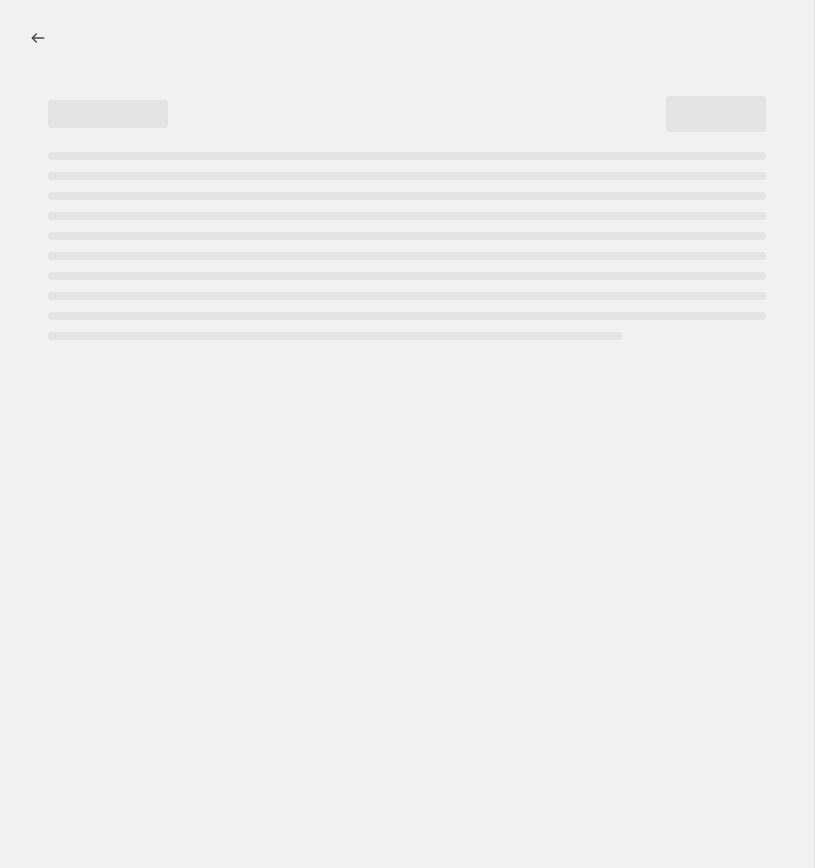 scroll, scrollTop: 0, scrollLeft: 0, axis: both 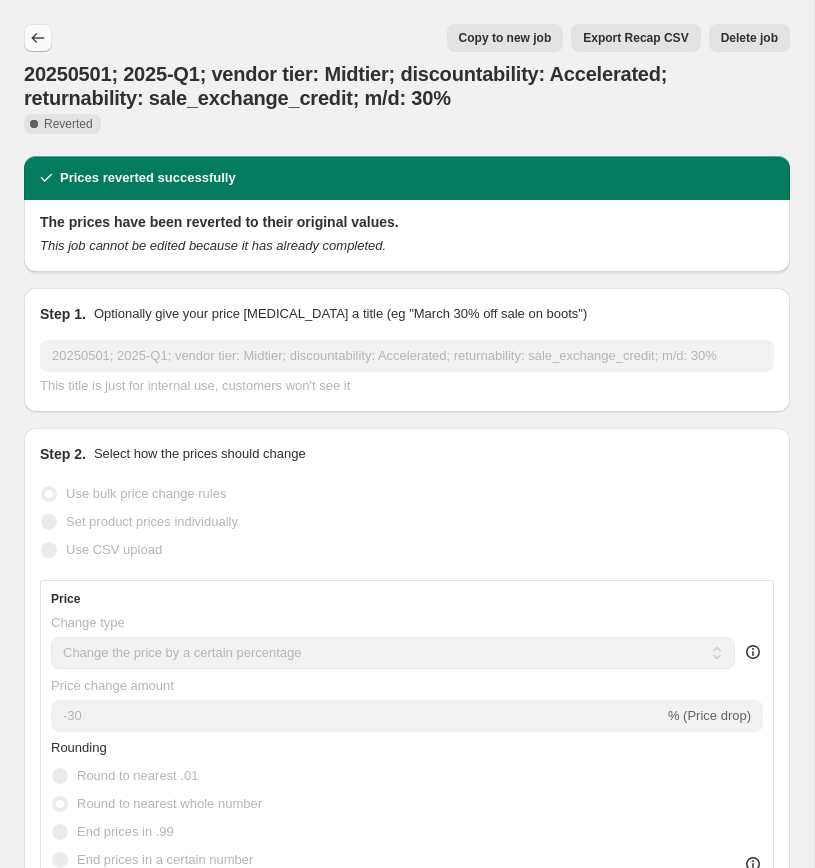 click 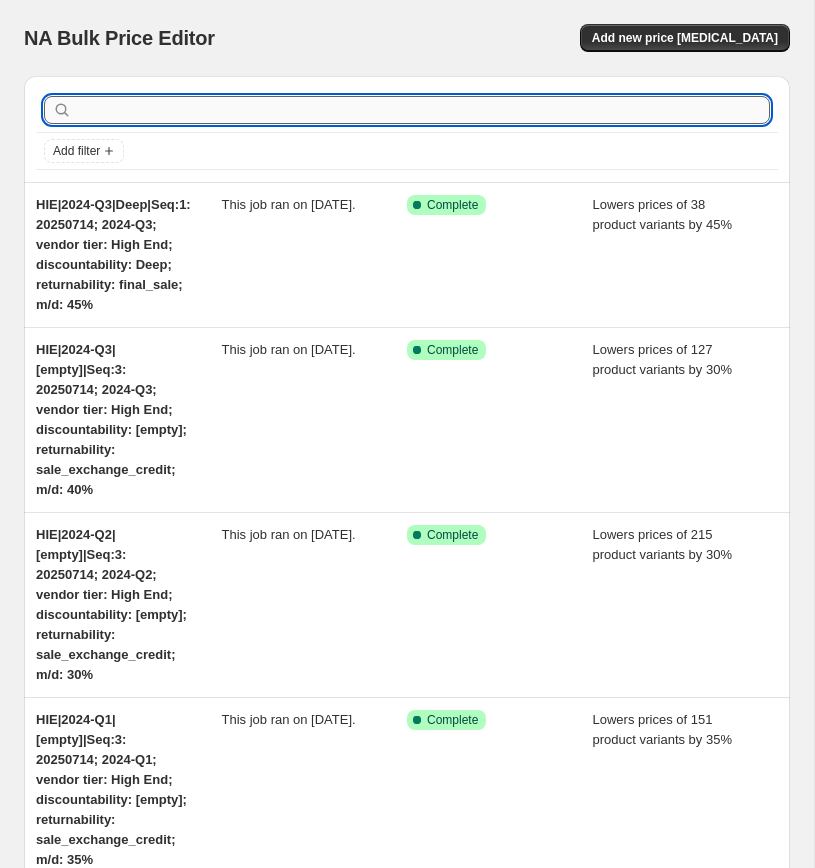click at bounding box center [423, 110] 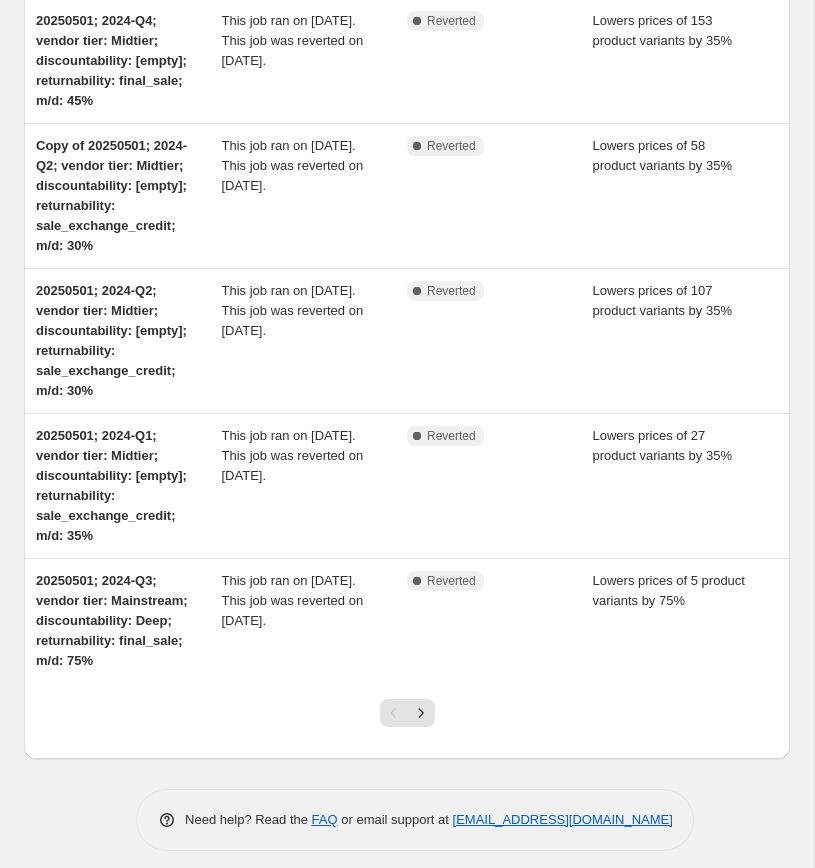 scroll, scrollTop: 982, scrollLeft: 0, axis: vertical 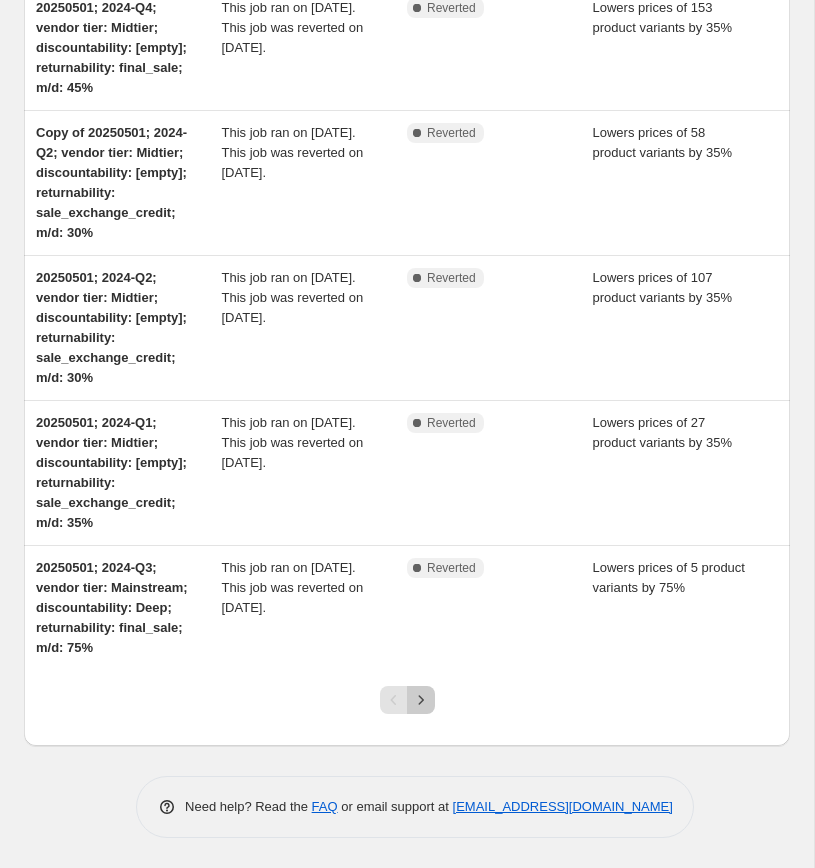 click 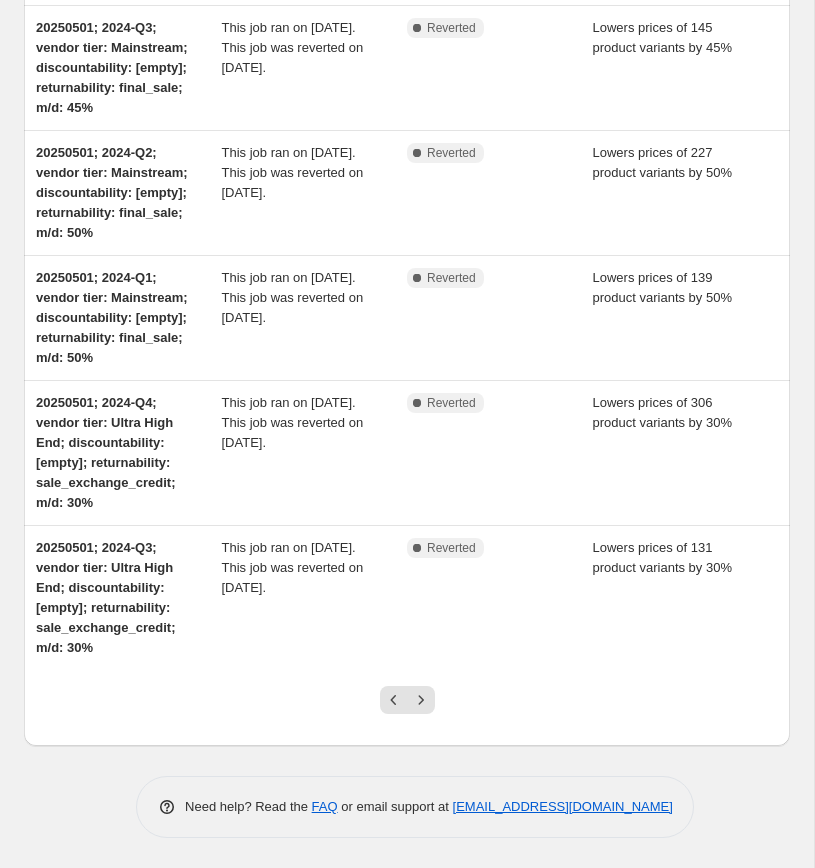 scroll, scrollTop: 951, scrollLeft: 0, axis: vertical 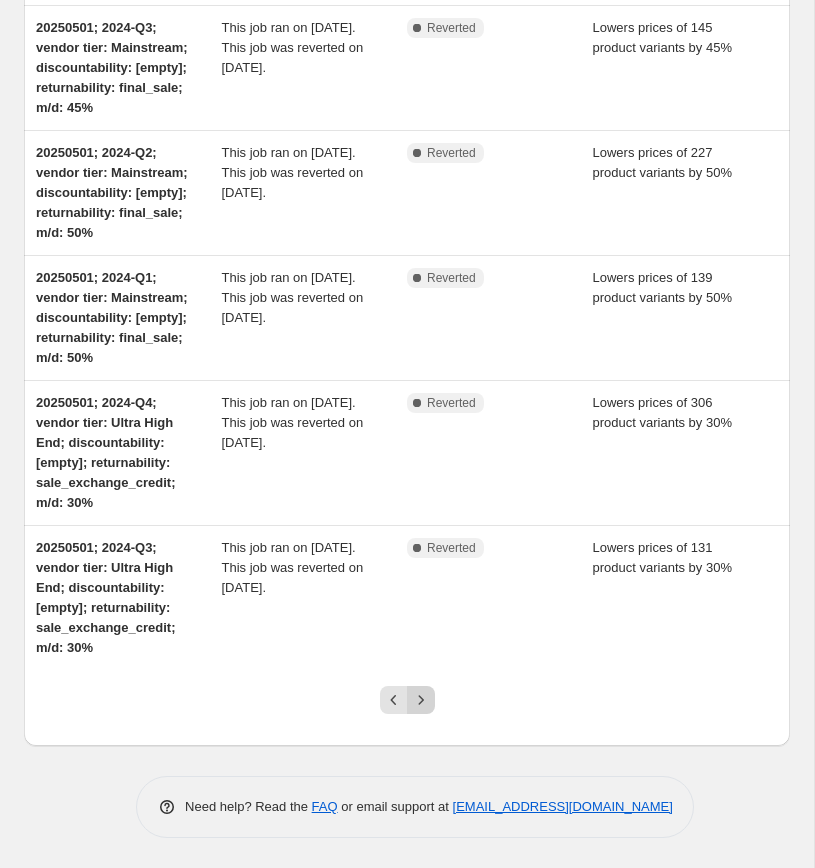click 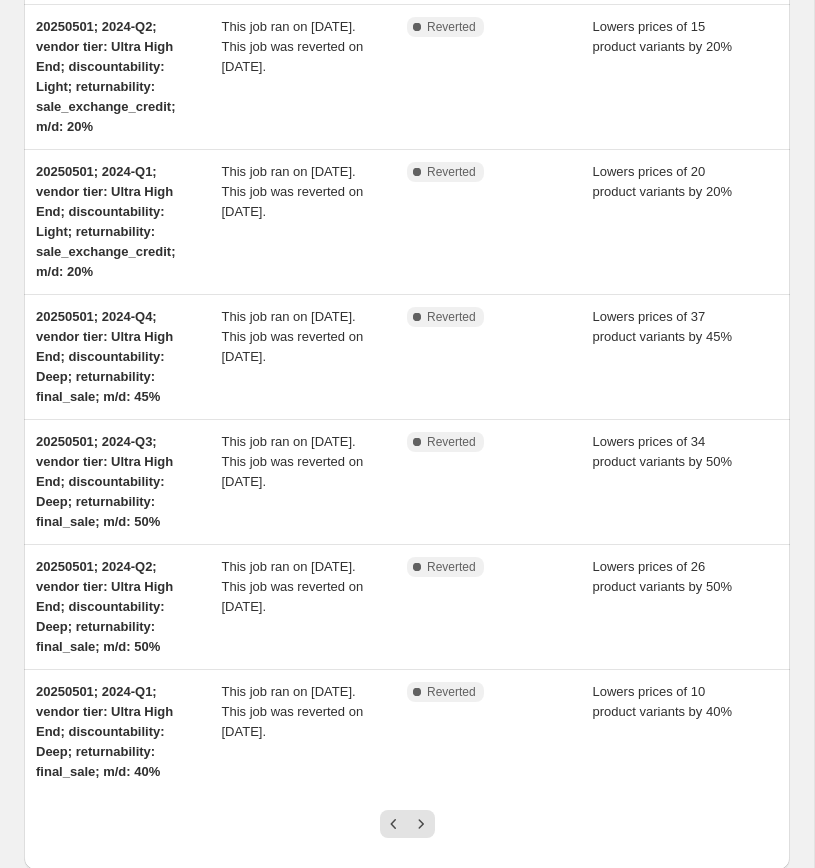 scroll, scrollTop: 767, scrollLeft: 0, axis: vertical 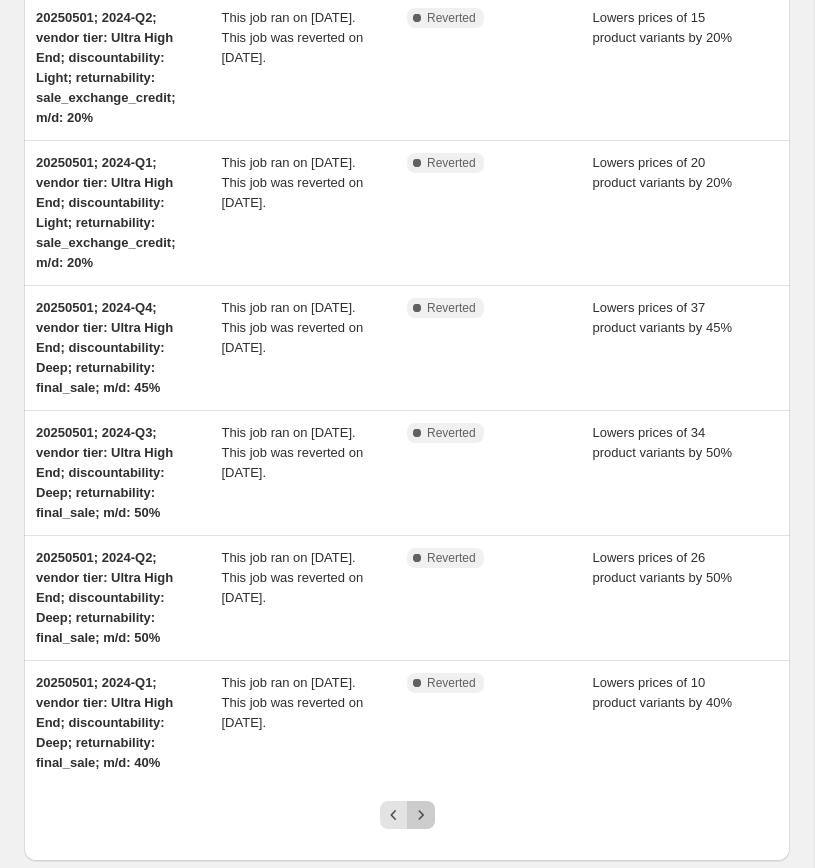 click 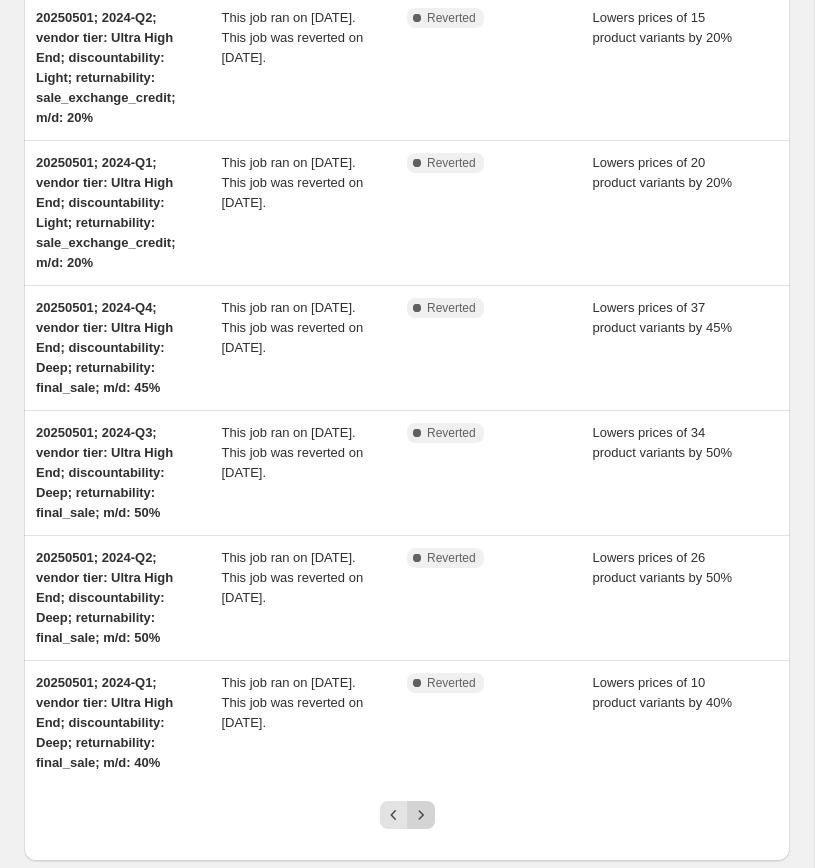 scroll, scrollTop: 0, scrollLeft: 0, axis: both 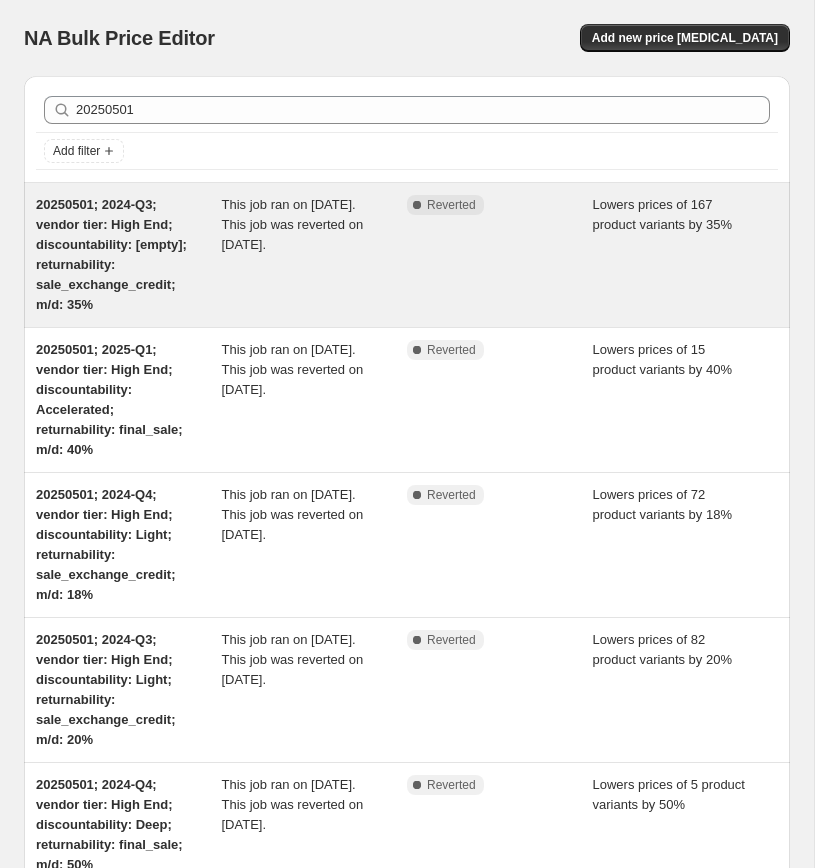 click on "20250501; 2024-Q3; vendor tier: High End; discountability: [empty]; returnability: sale_exchange_credit; m/d: 35%" at bounding box center (111, 254) 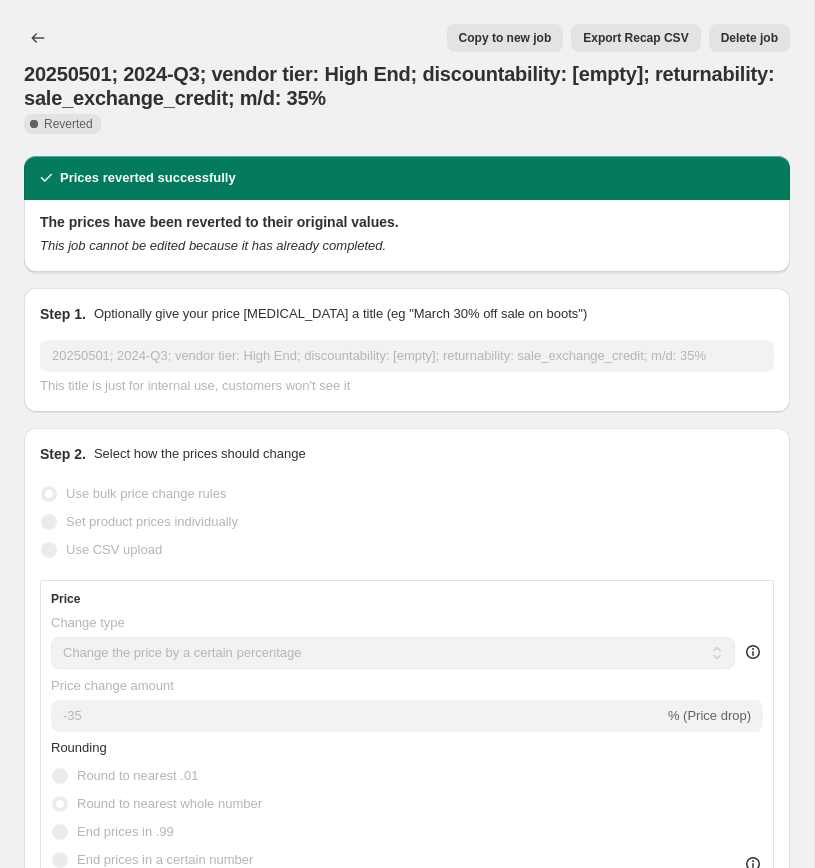 click on "Copy to new job" at bounding box center [505, 38] 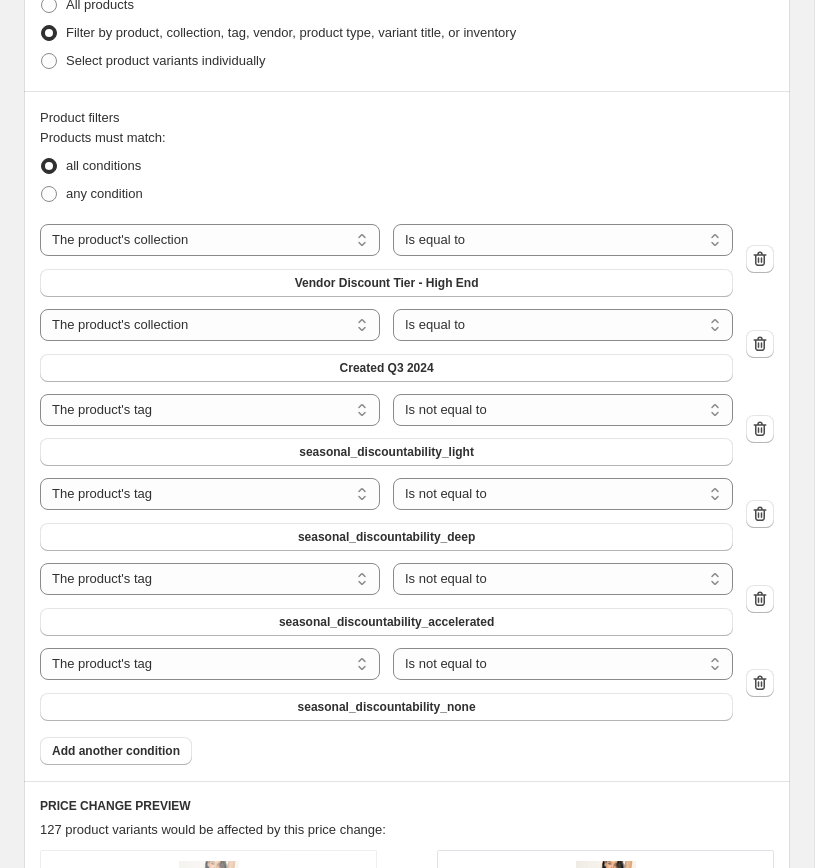 scroll, scrollTop: 1387, scrollLeft: 0, axis: vertical 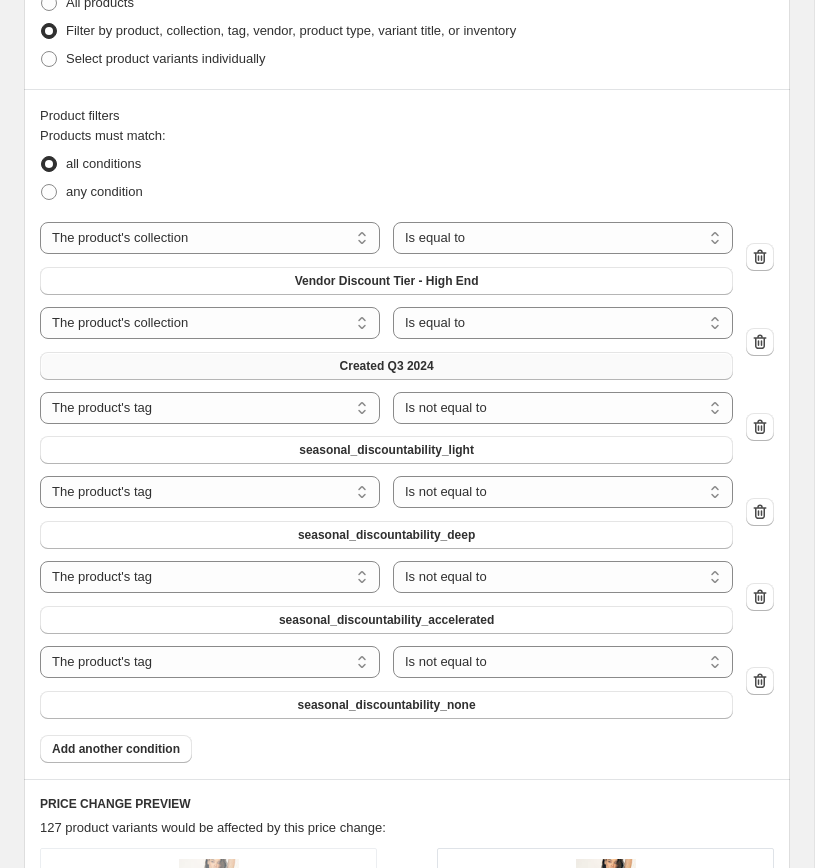 click on "Created Q3 2024" at bounding box center (387, 366) 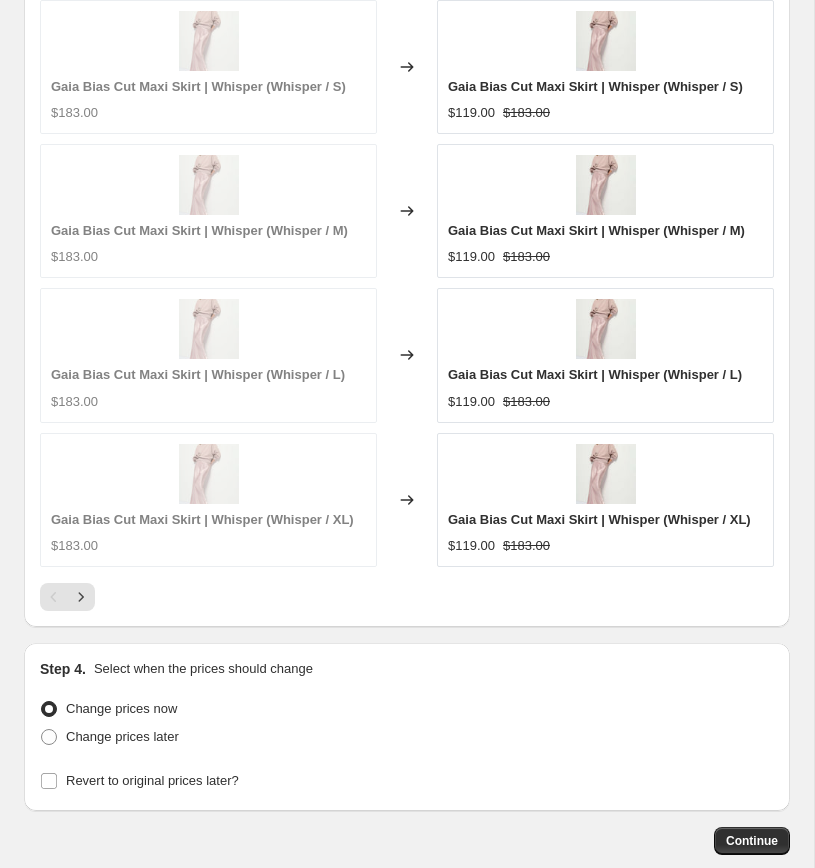 scroll, scrollTop: 2489, scrollLeft: 0, axis: vertical 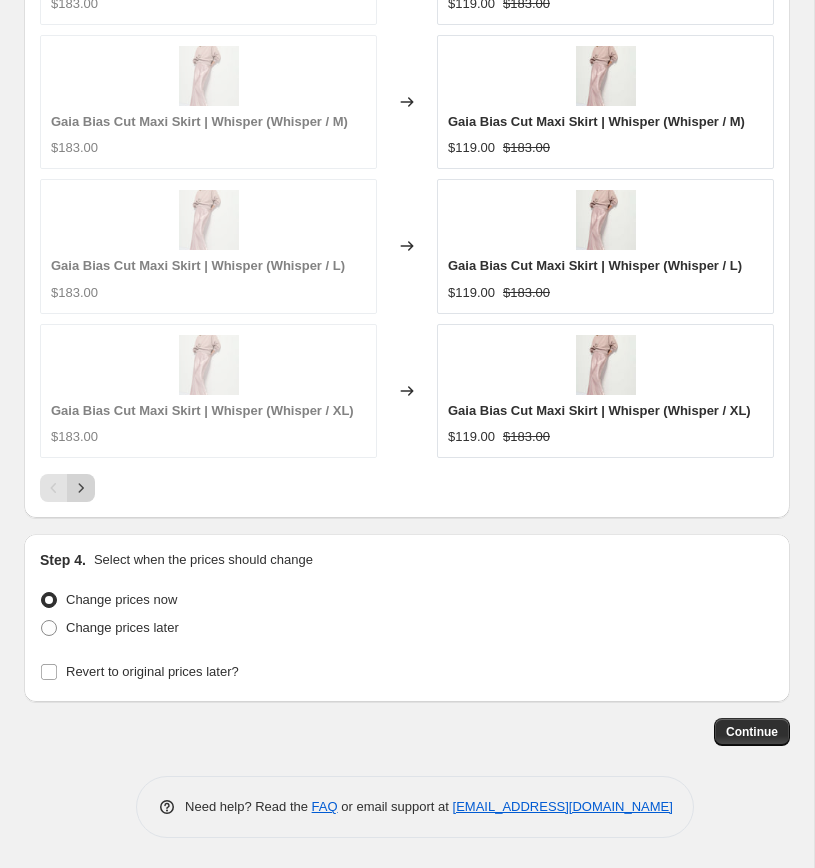 click 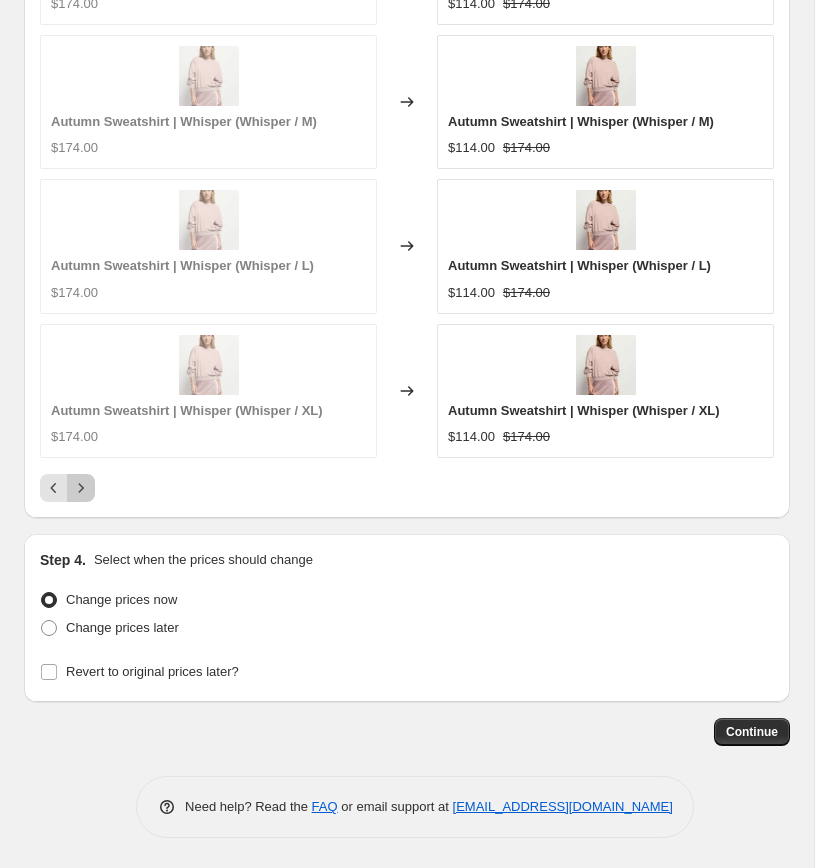 click 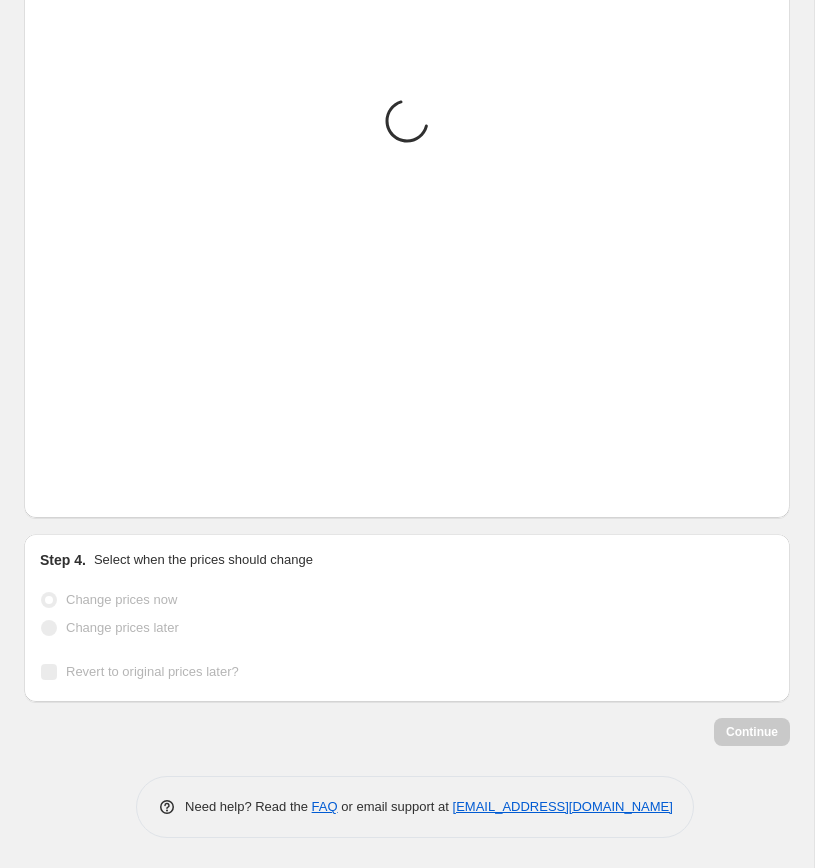 scroll, scrollTop: 2509, scrollLeft: 0, axis: vertical 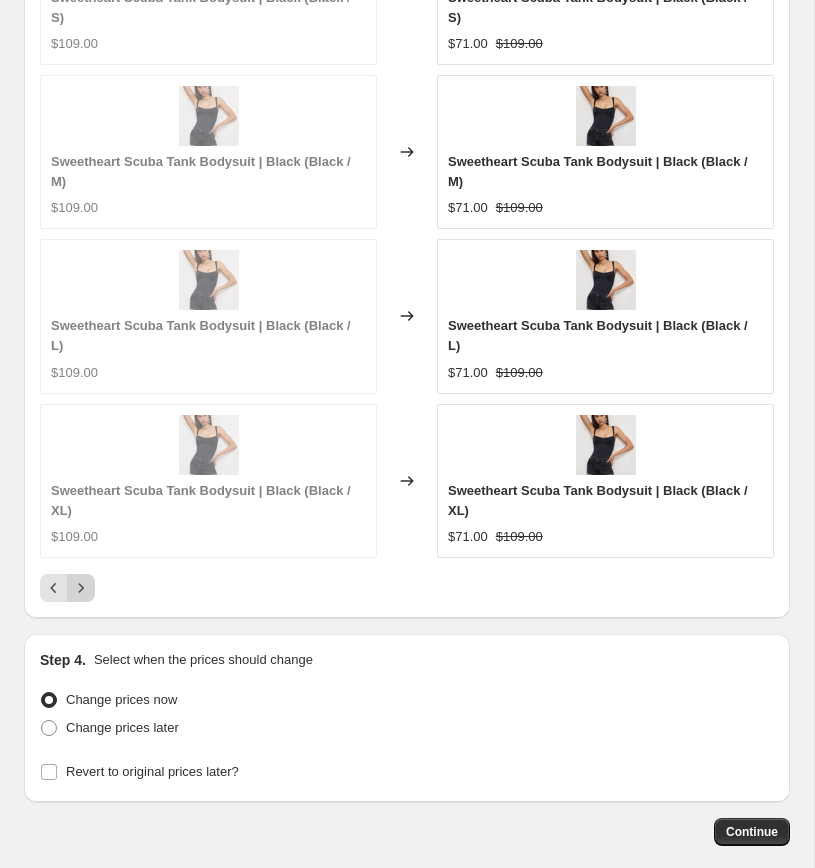 click 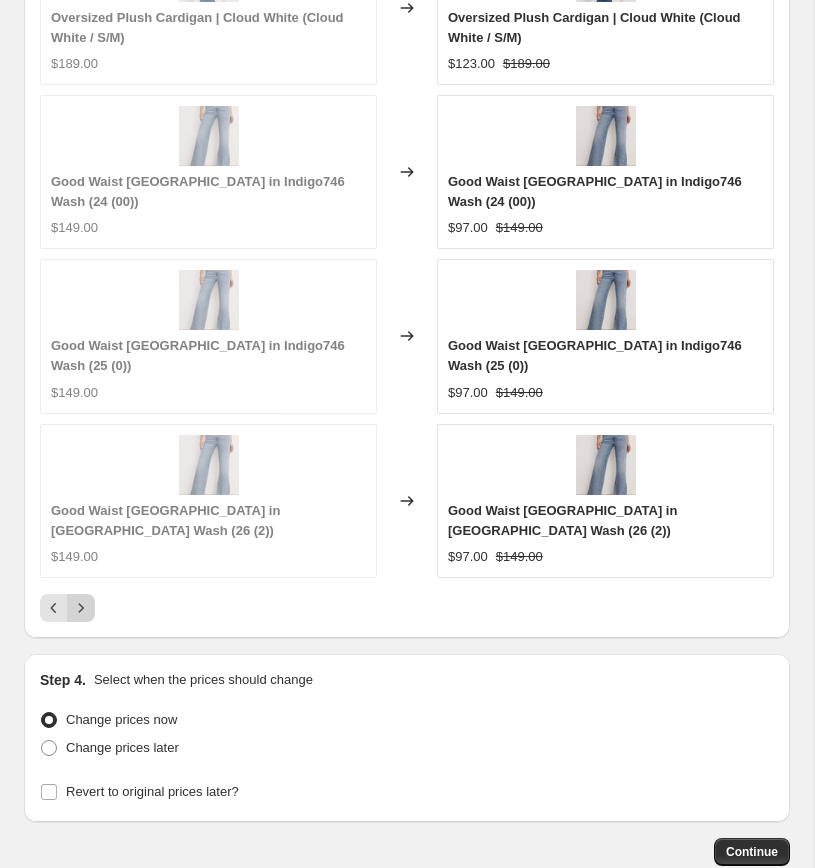 scroll, scrollTop: 2509, scrollLeft: 0, axis: vertical 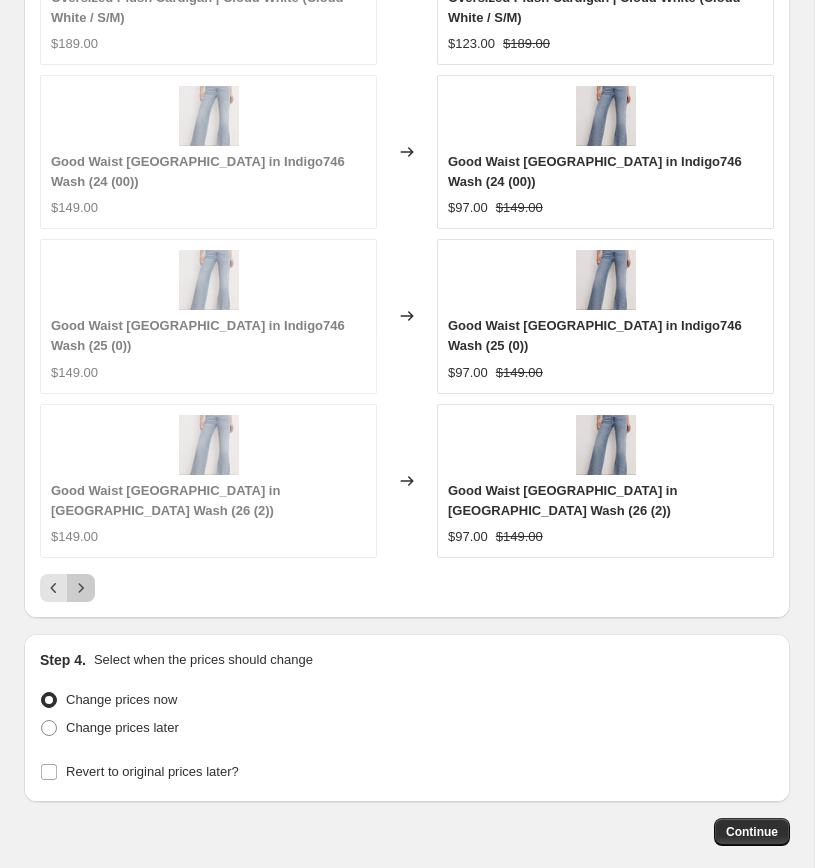 click 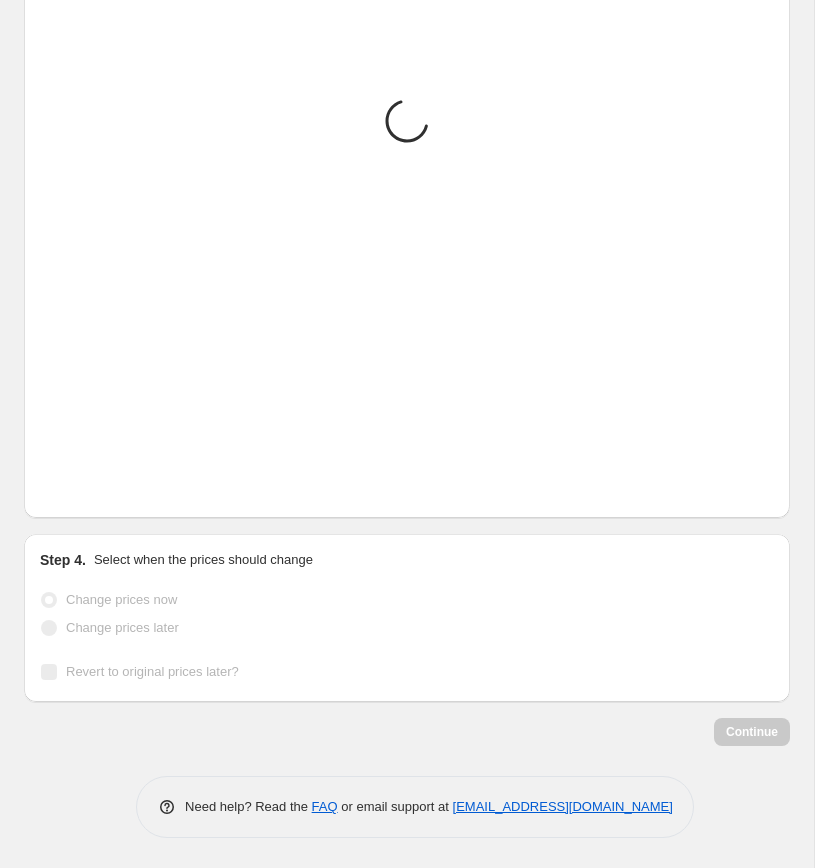 scroll, scrollTop: 2509, scrollLeft: 0, axis: vertical 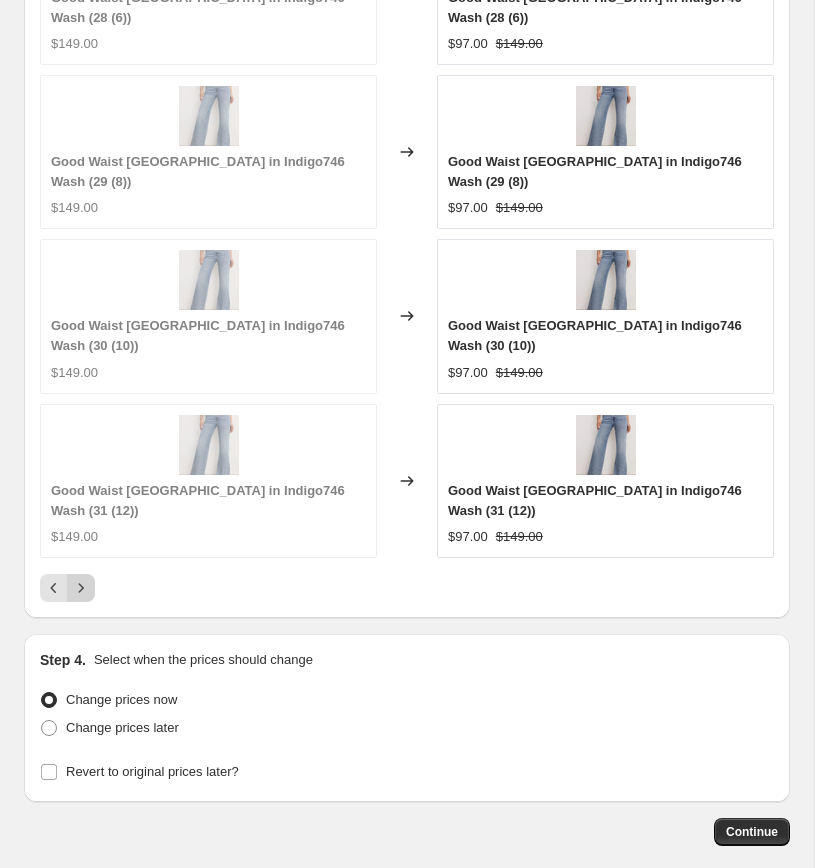 click 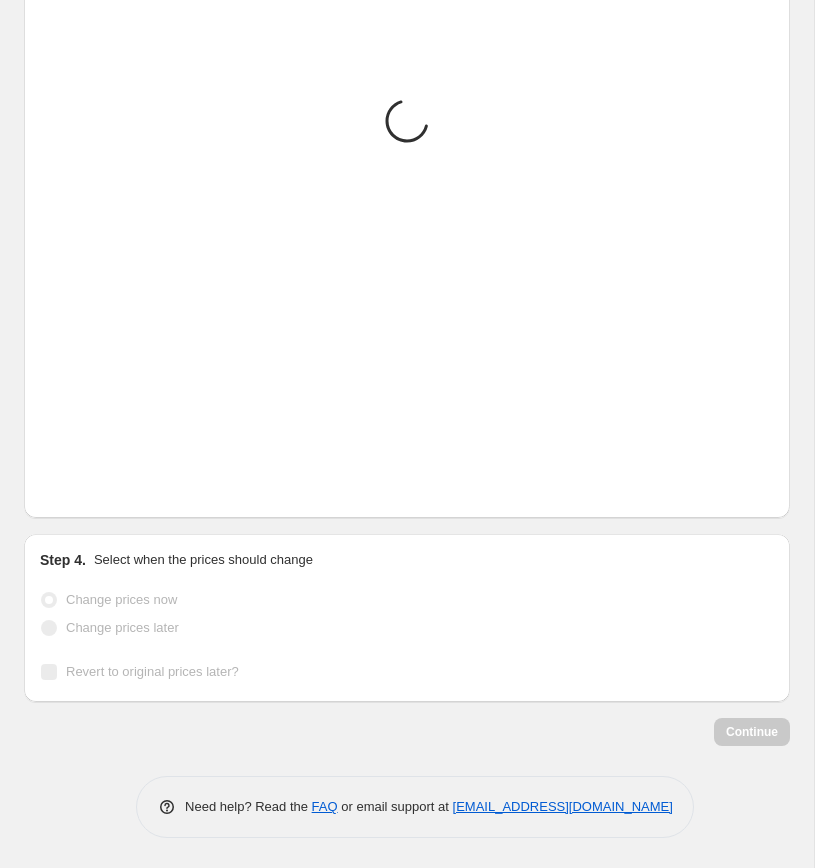 scroll, scrollTop: 2509, scrollLeft: 0, axis: vertical 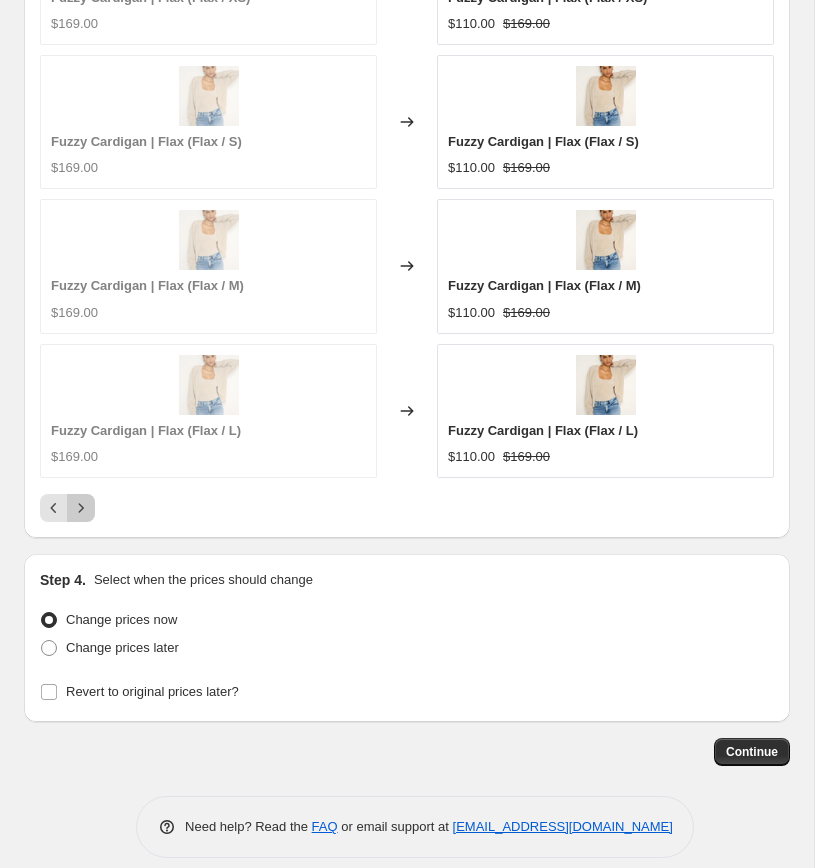 click 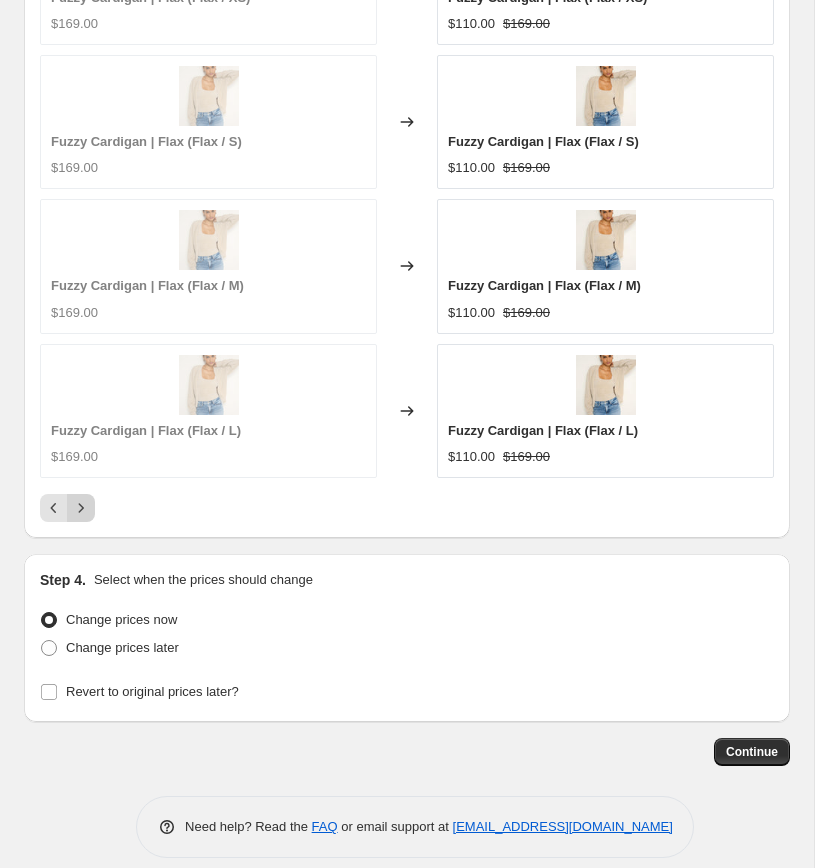scroll, scrollTop: 2489, scrollLeft: 0, axis: vertical 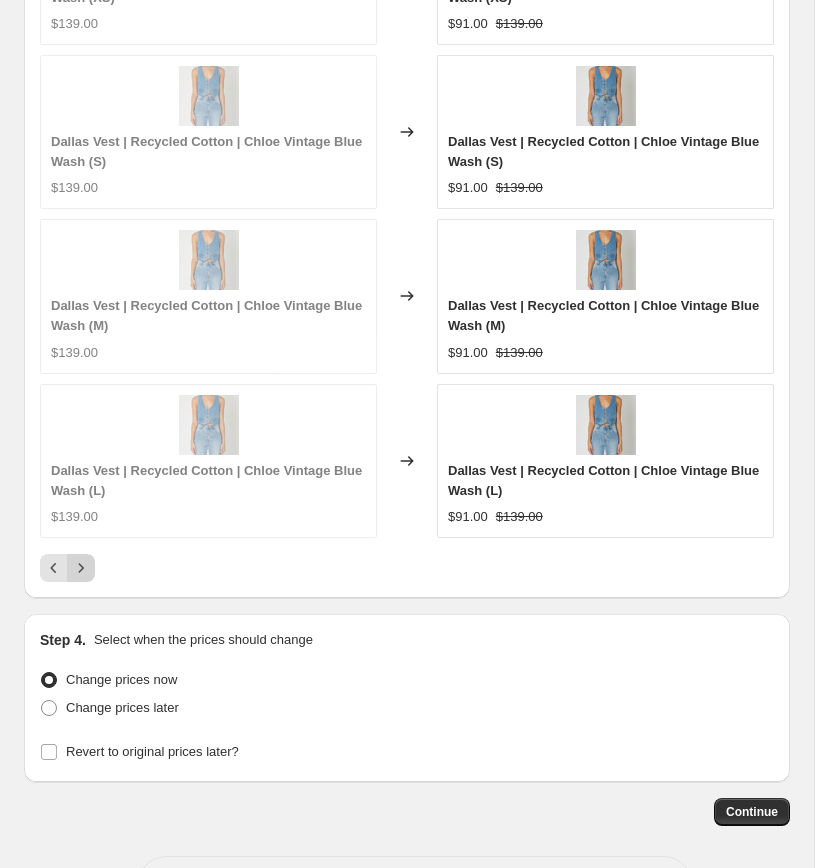 click 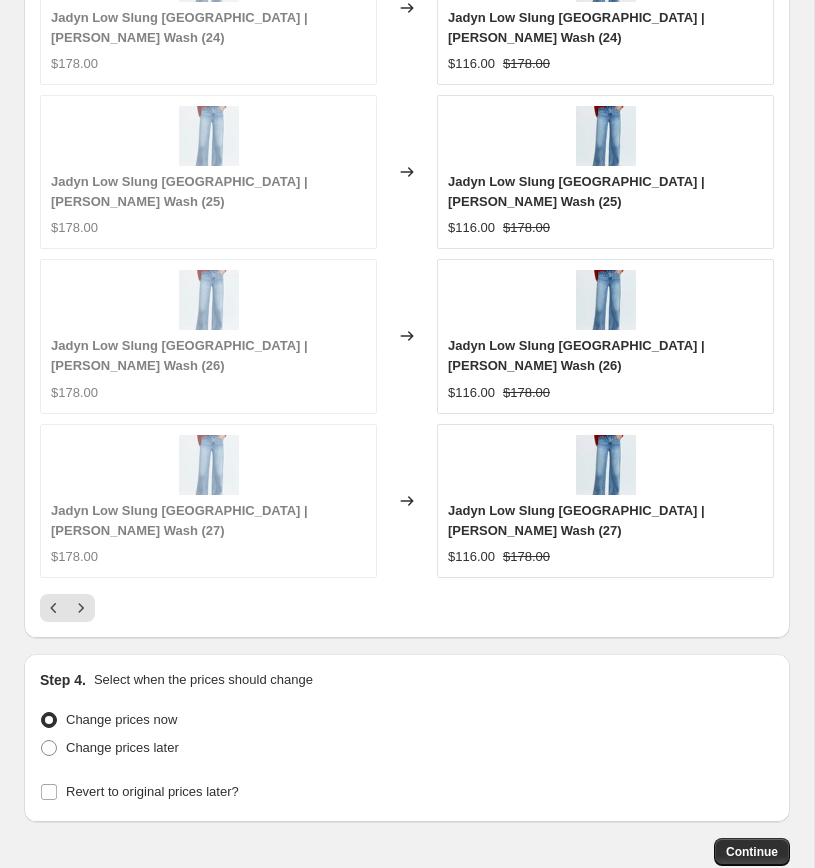 scroll, scrollTop: 2509, scrollLeft: 0, axis: vertical 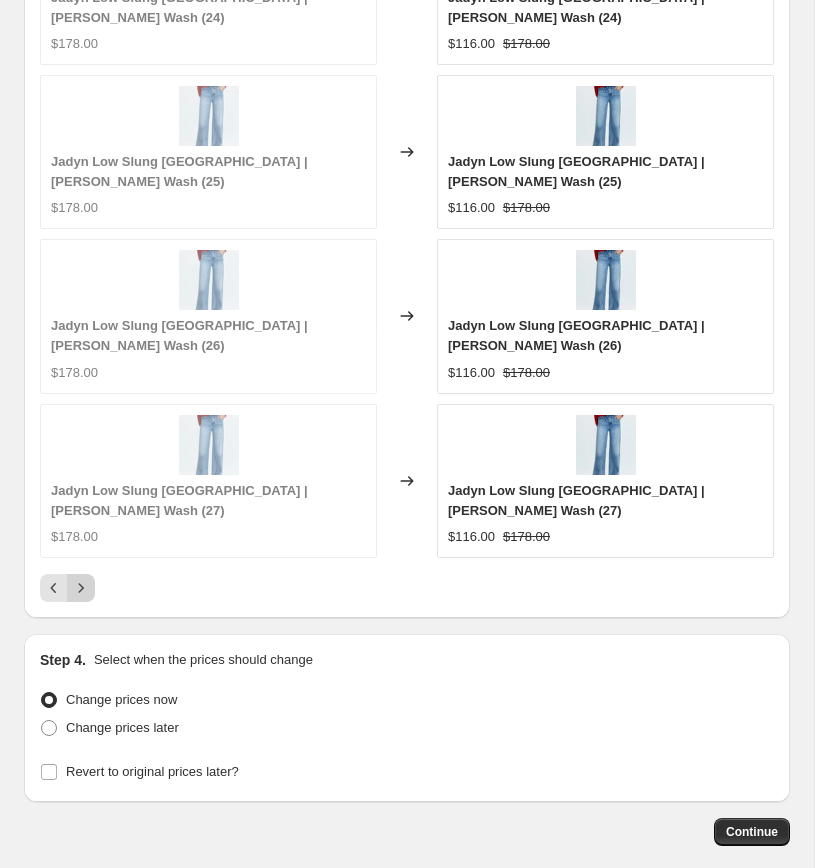 click 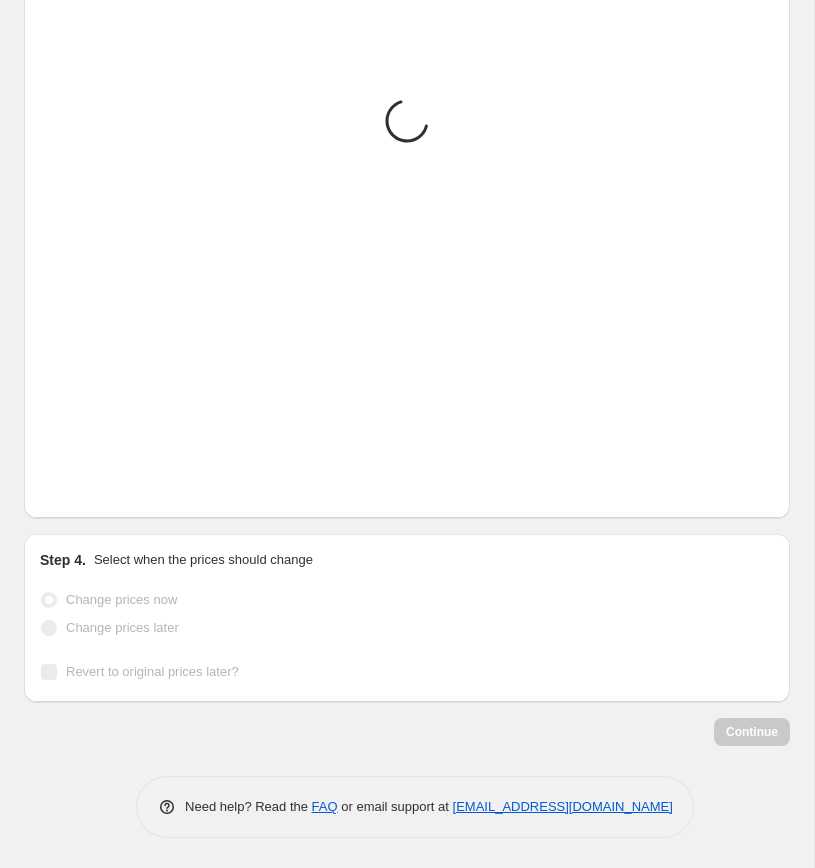 scroll, scrollTop: 2509, scrollLeft: 0, axis: vertical 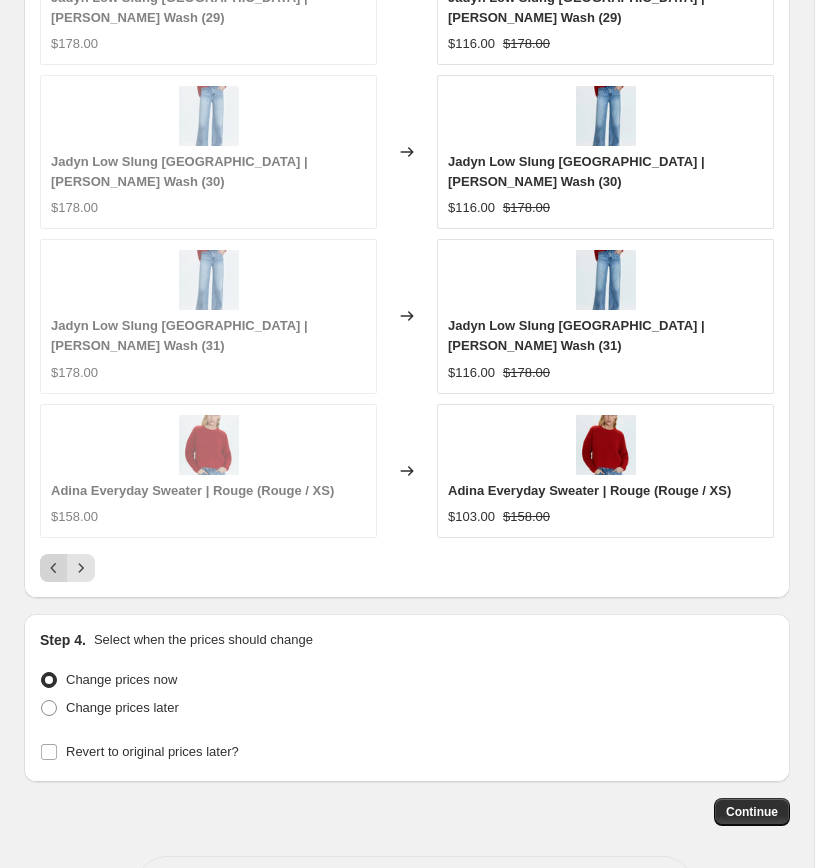 click 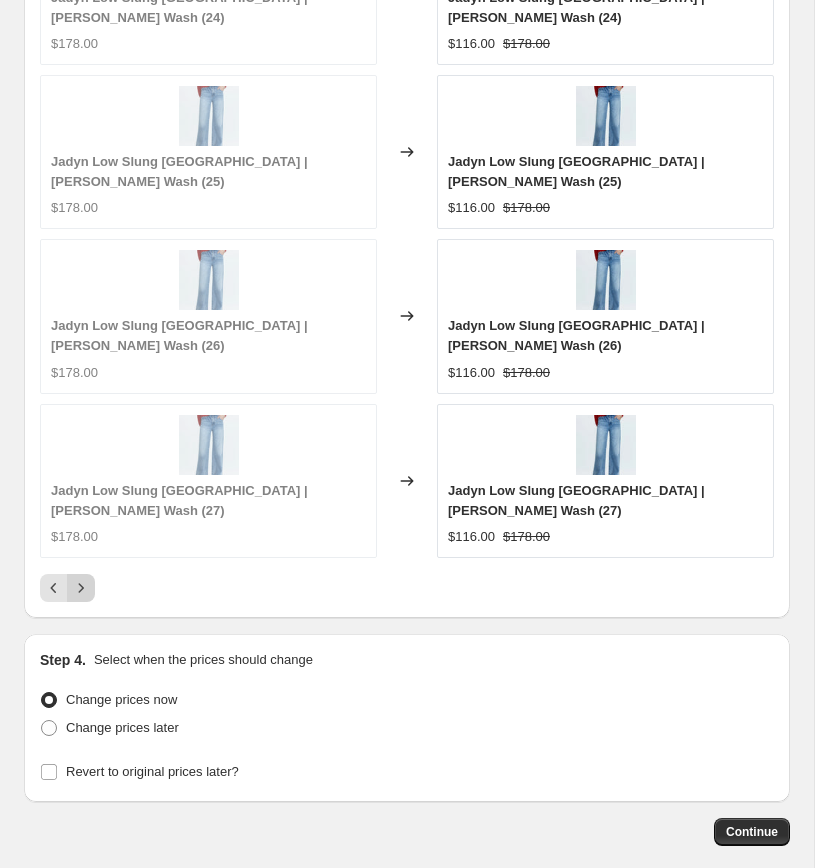 click at bounding box center [81, 588] 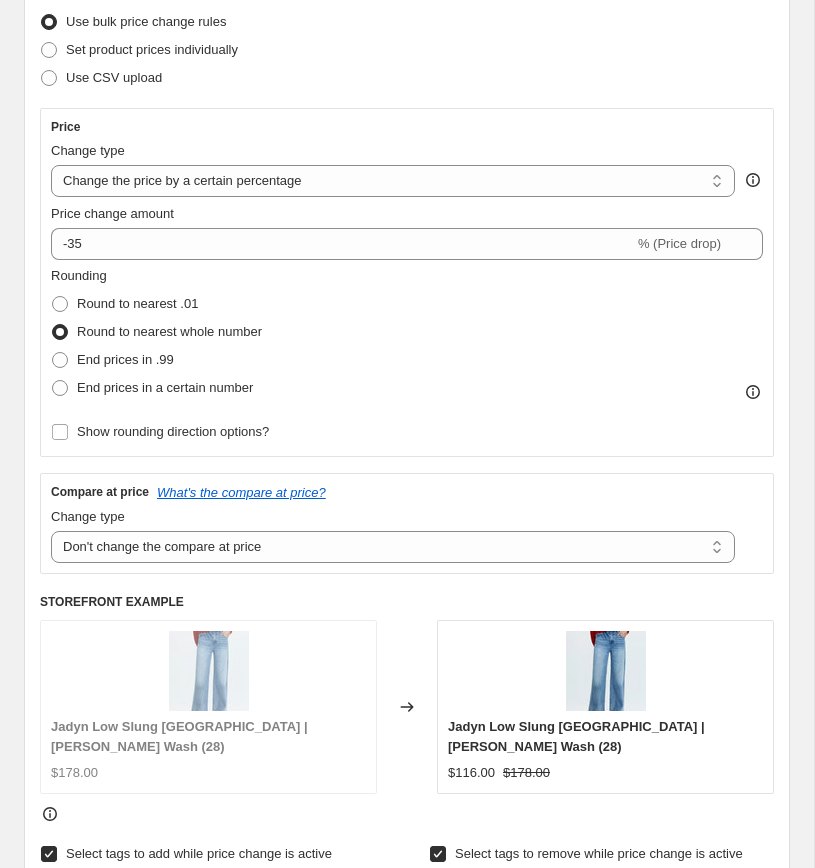 scroll, scrollTop: 0, scrollLeft: 0, axis: both 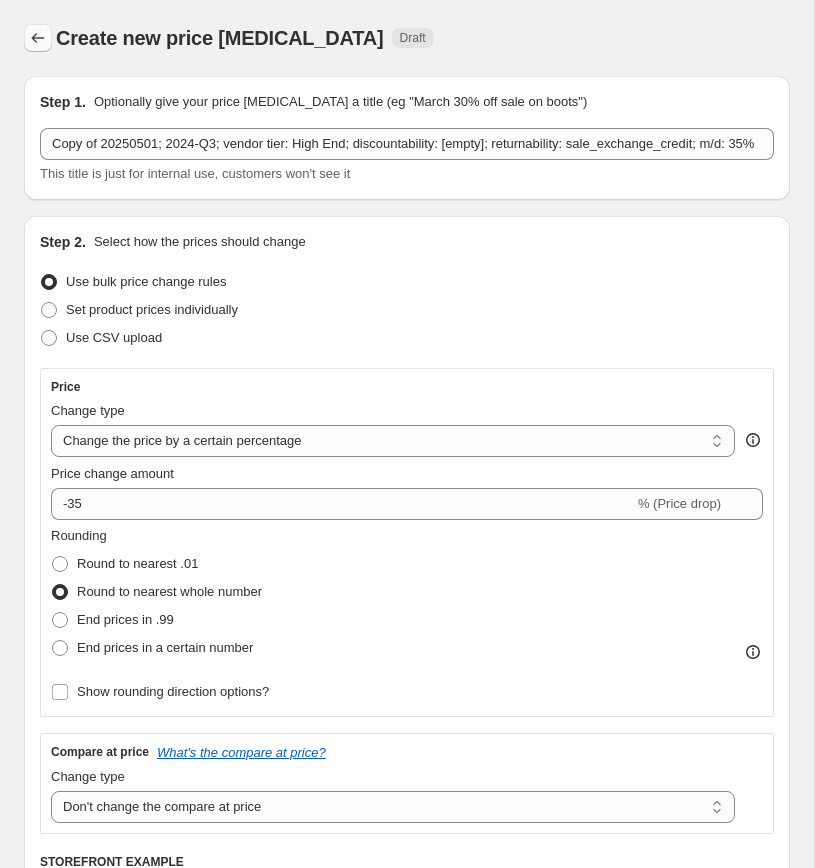 click 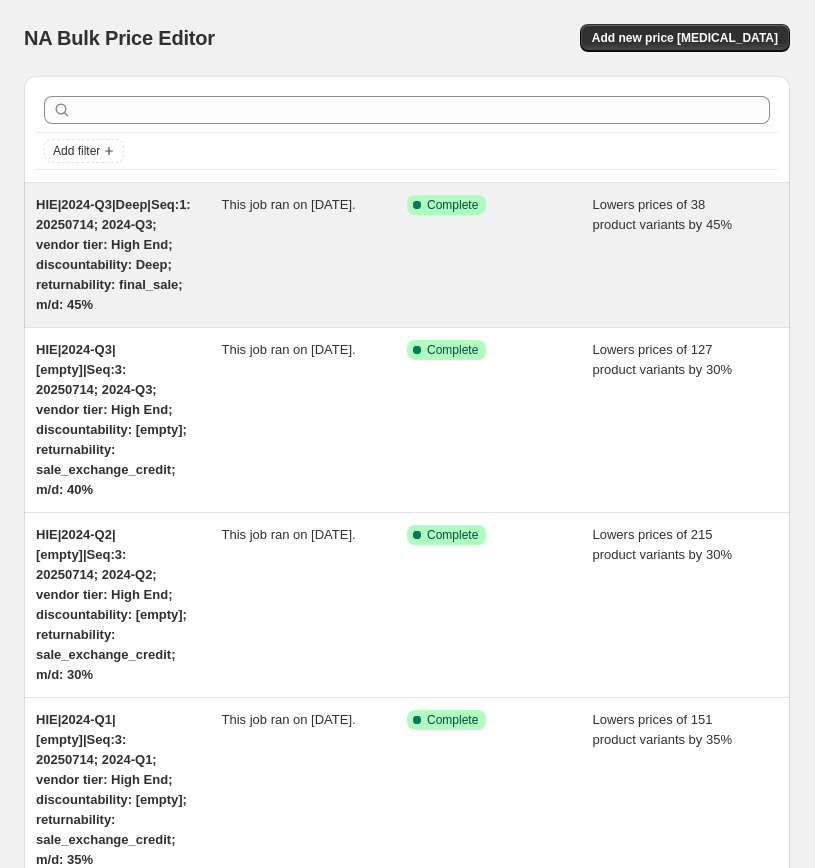 click on "HIE|2024-Q3|Deep|Seq:1: 20250714; 2024-Q3; vendor tier: High End; discountability: Deep; returnability: final_sale; m/d: 45%" at bounding box center (113, 254) 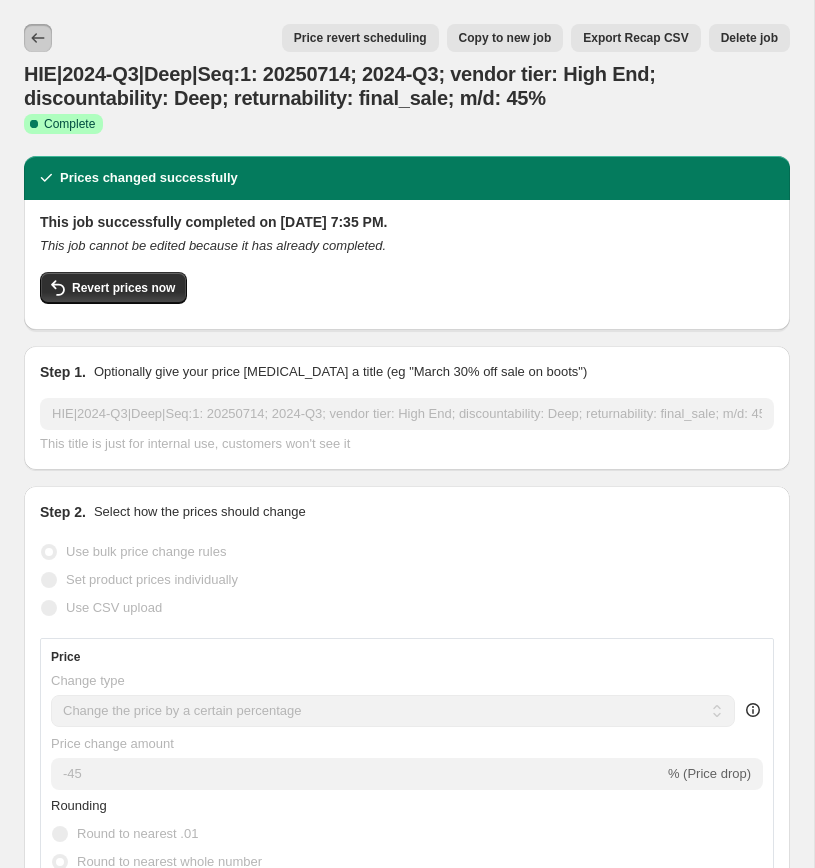 click 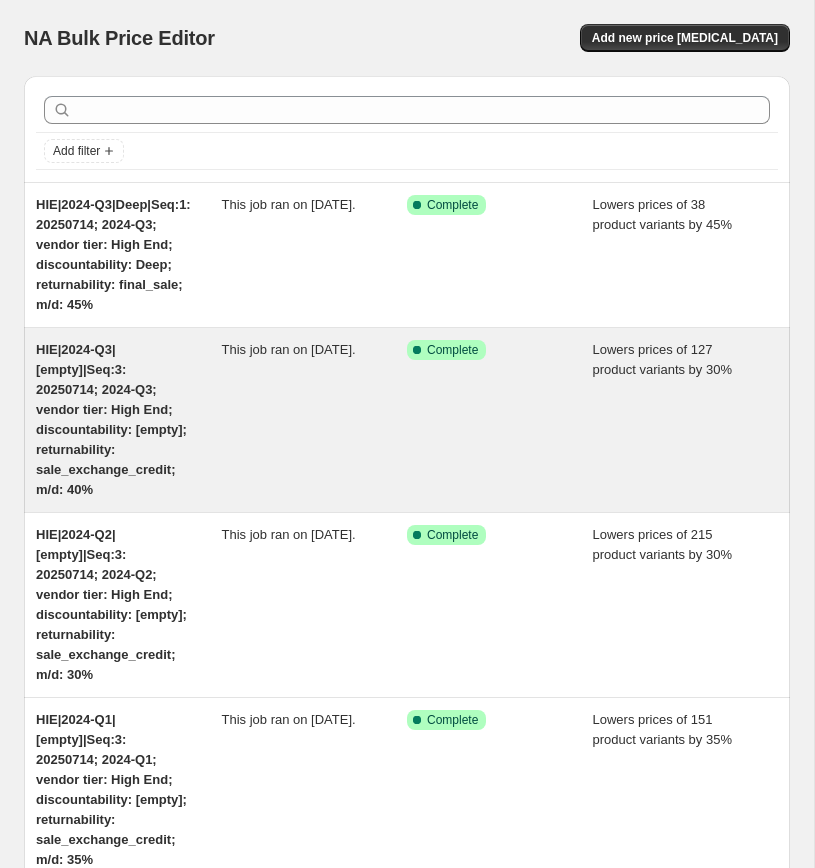 click on "HIE|2024-Q3|[empty]|Seq:3: 20250714; 2024-Q3; vendor tier: High End; discountability: [empty]; returnability: sale_exchange_credit; m/d: 40%" at bounding box center (111, 419) 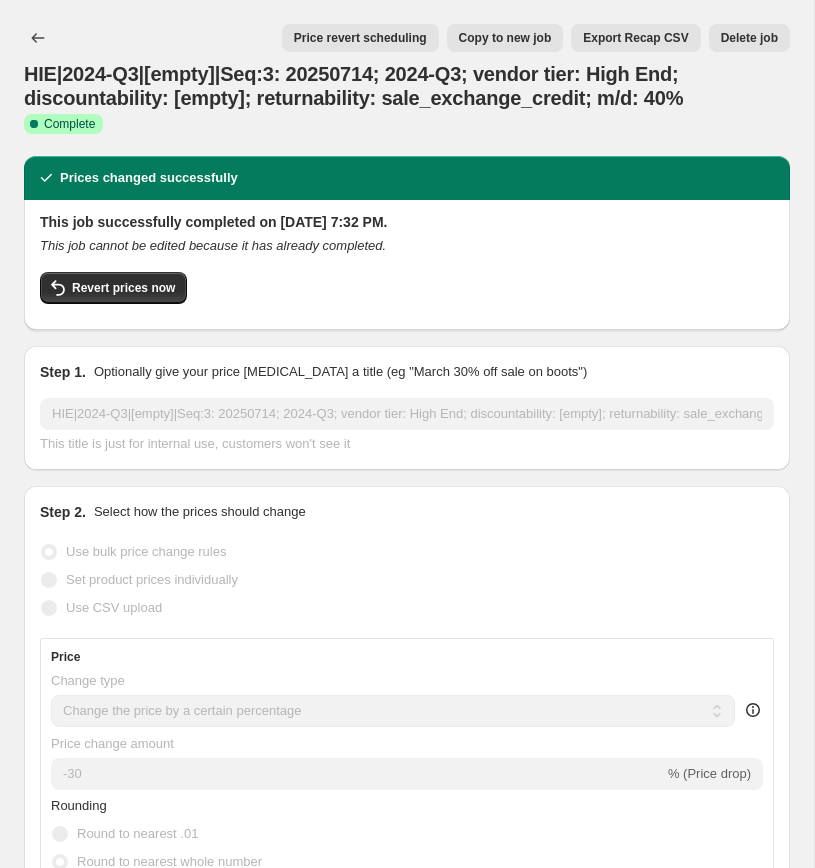 click on "Copy to new job" at bounding box center [505, 38] 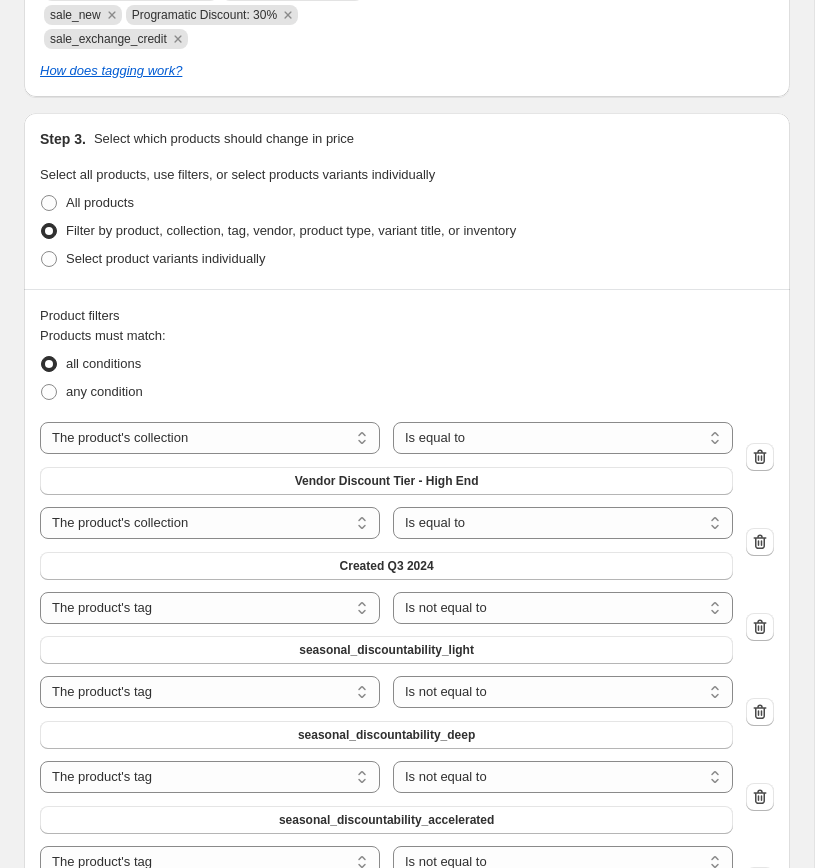 scroll, scrollTop: 1252, scrollLeft: 0, axis: vertical 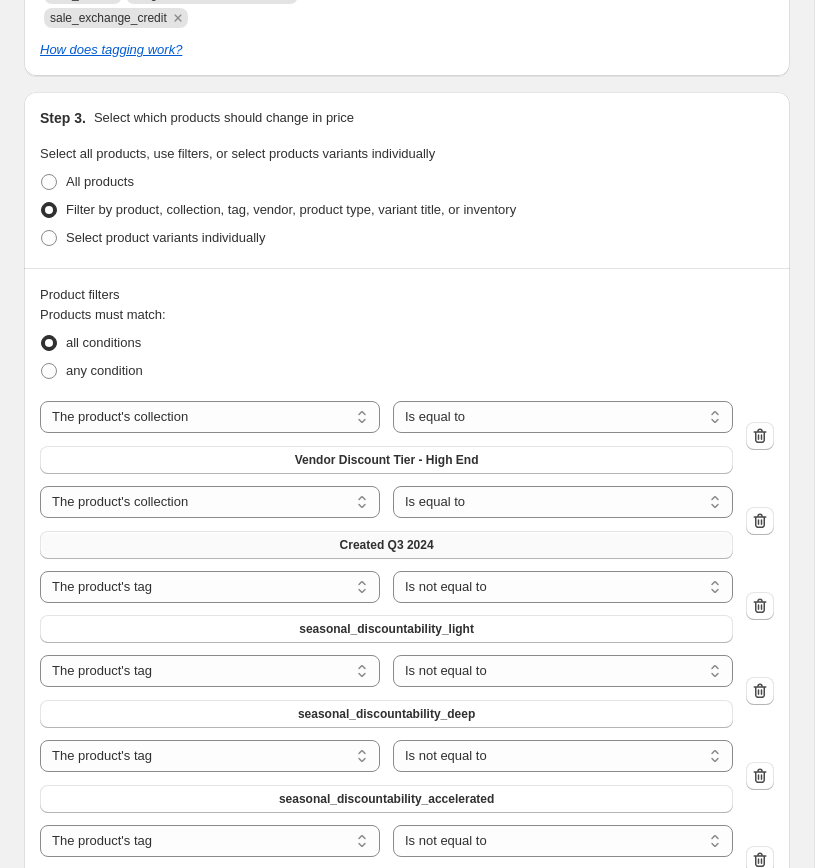 click on "Created Q3 2024" at bounding box center [387, 545] 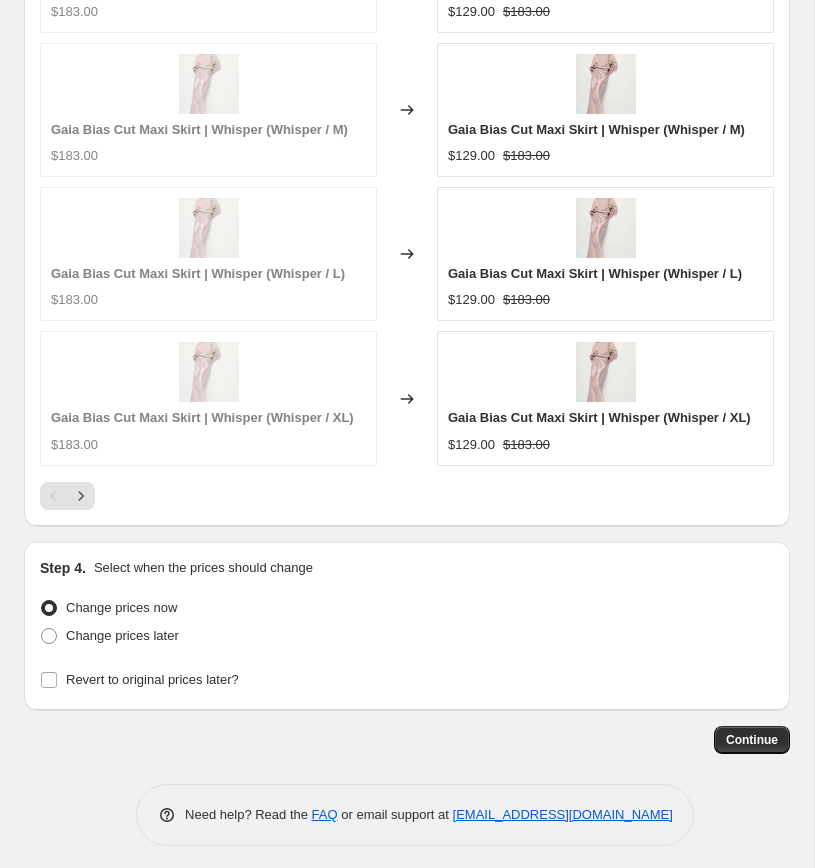 scroll, scrollTop: 2598, scrollLeft: 0, axis: vertical 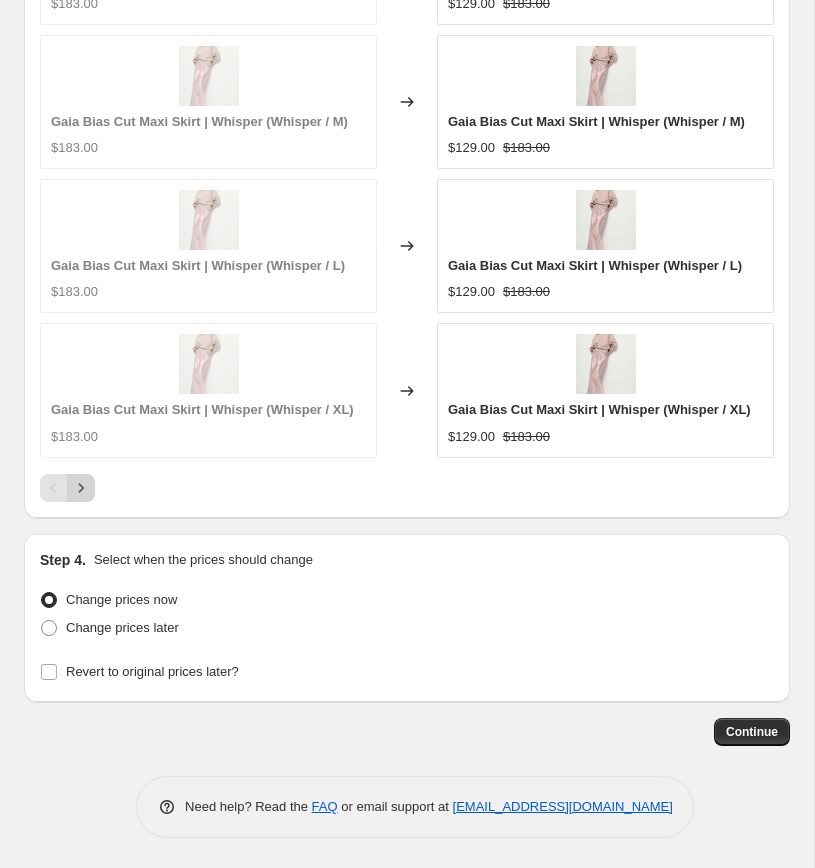 click 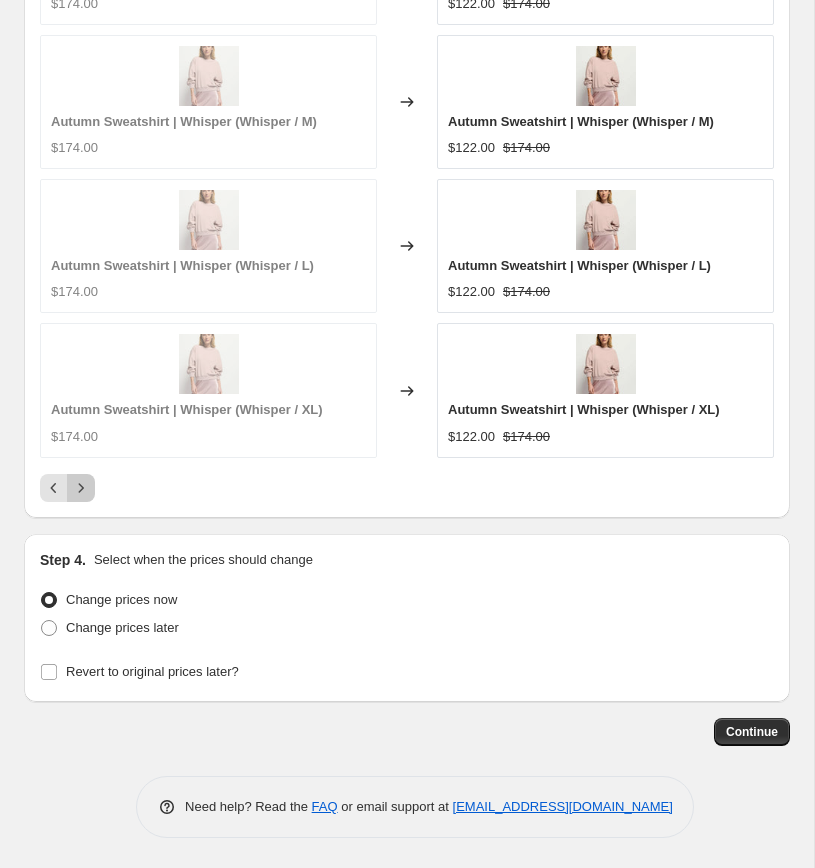 click 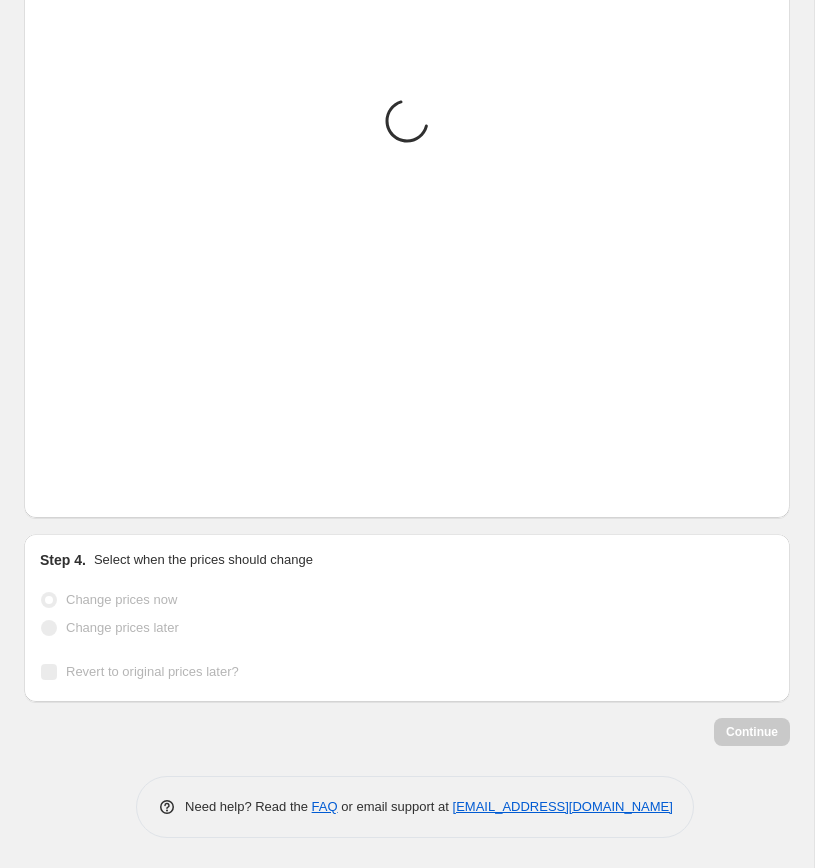 scroll, scrollTop: 2618, scrollLeft: 0, axis: vertical 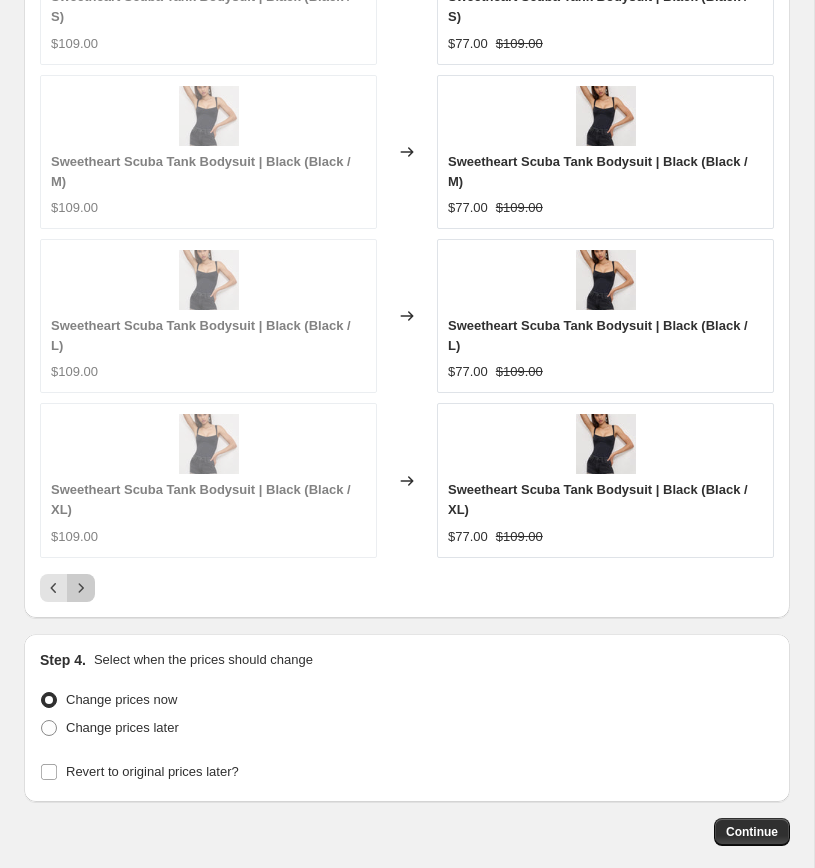 click 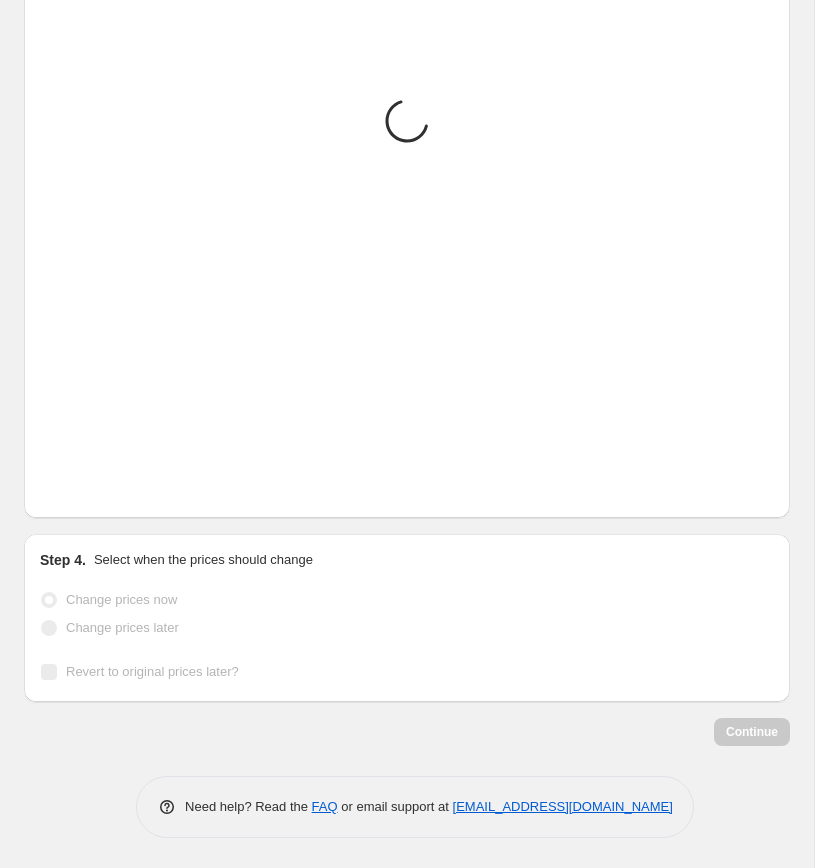 scroll, scrollTop: 2618, scrollLeft: 0, axis: vertical 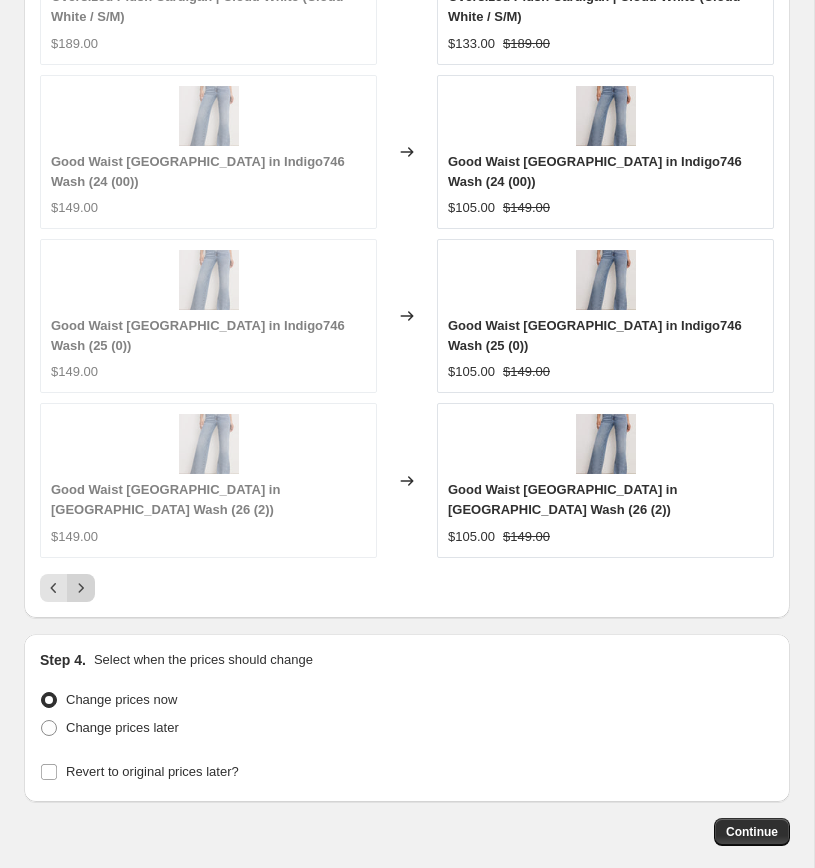 click 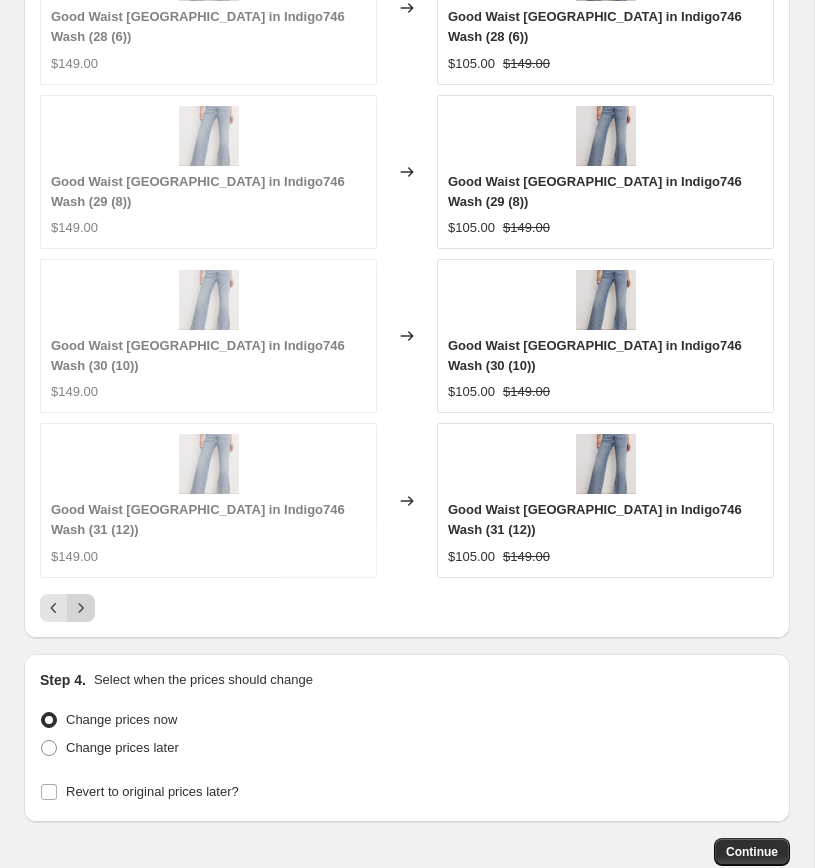 scroll, scrollTop: 2618, scrollLeft: 0, axis: vertical 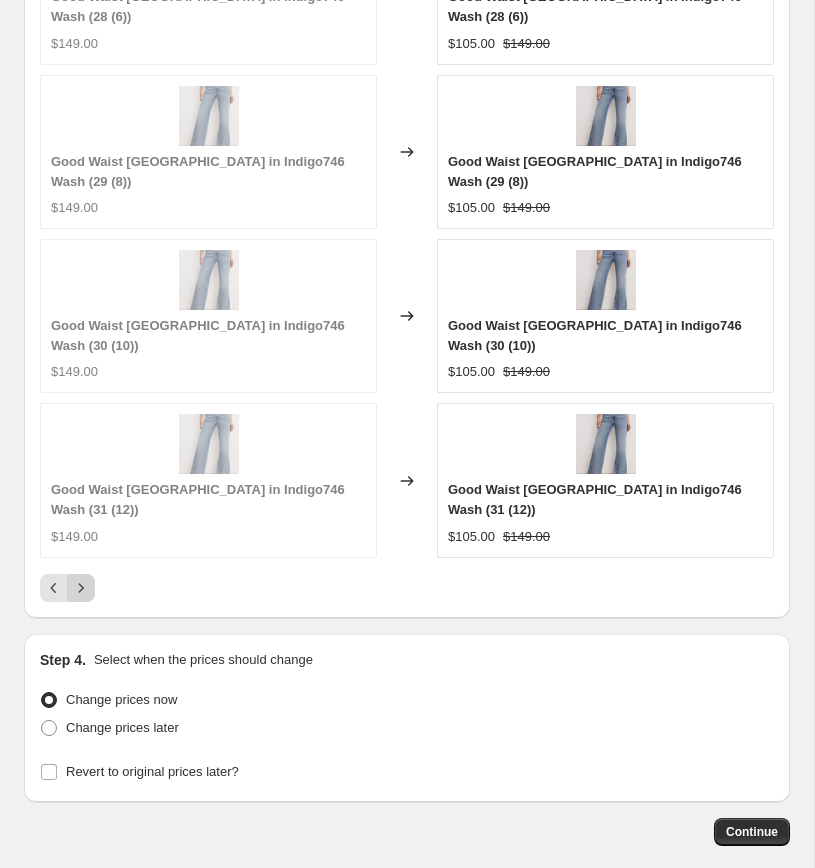 click 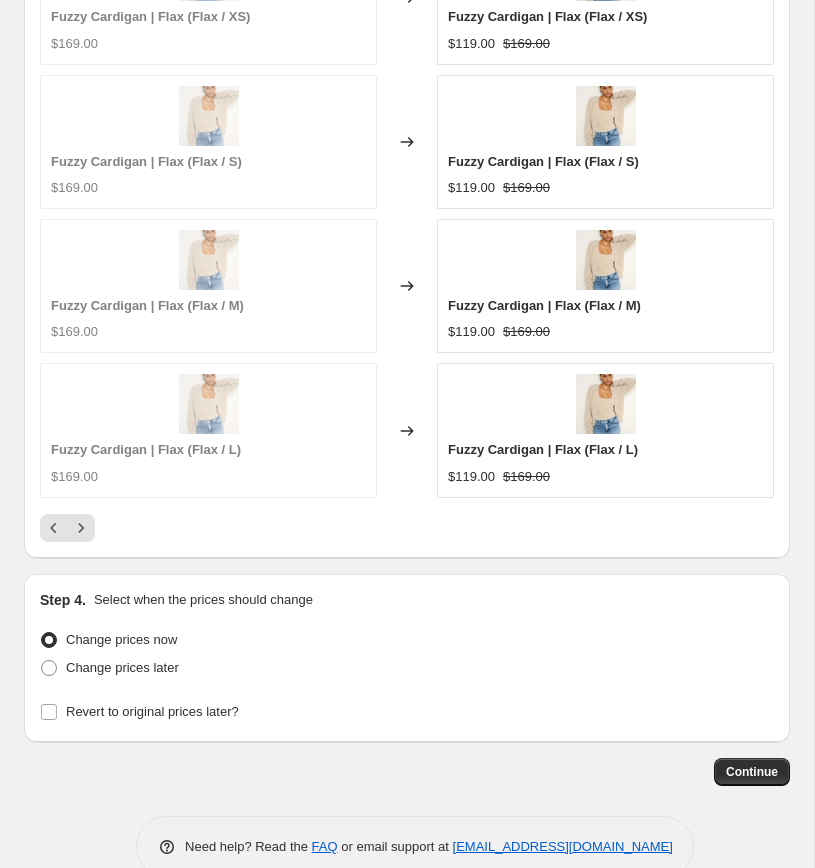 scroll, scrollTop: 2618, scrollLeft: 0, axis: vertical 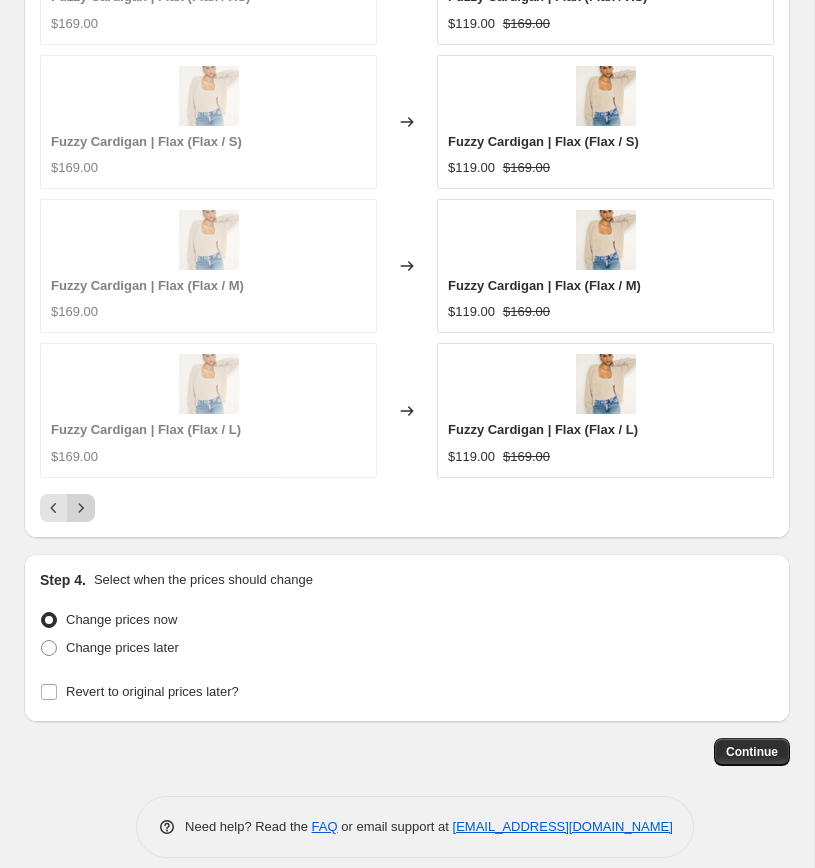 click 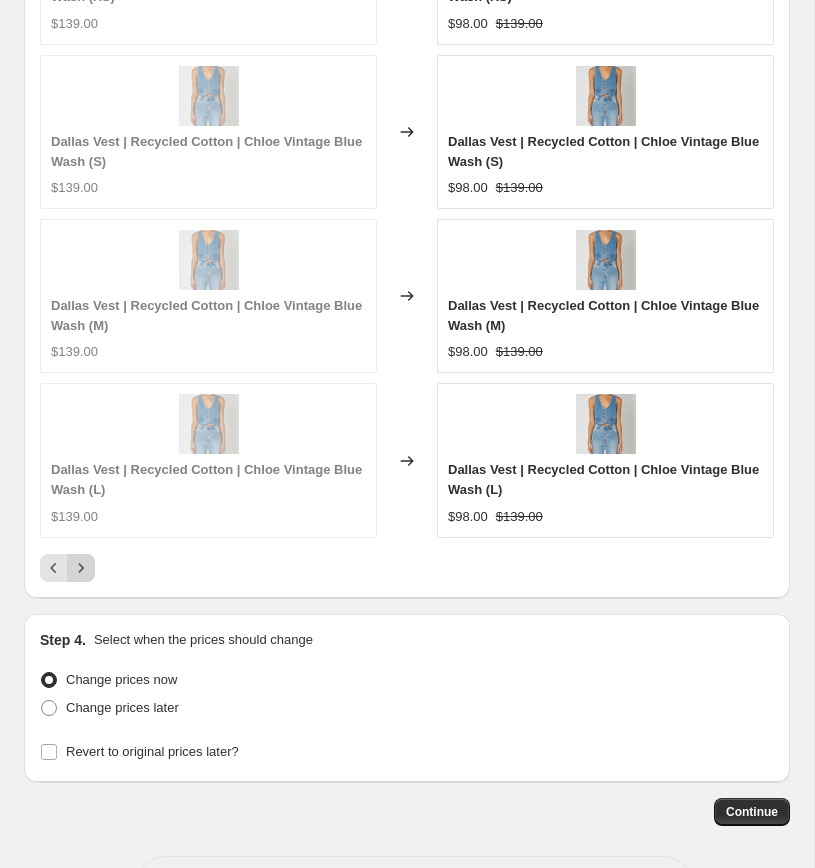 click 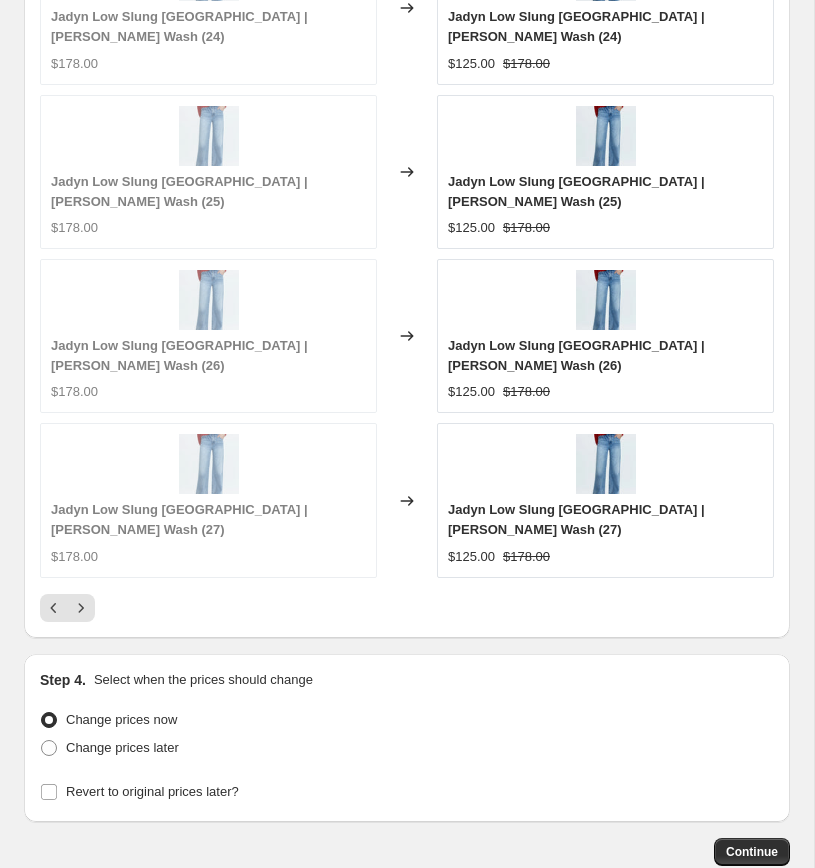 scroll, scrollTop: 2618, scrollLeft: 0, axis: vertical 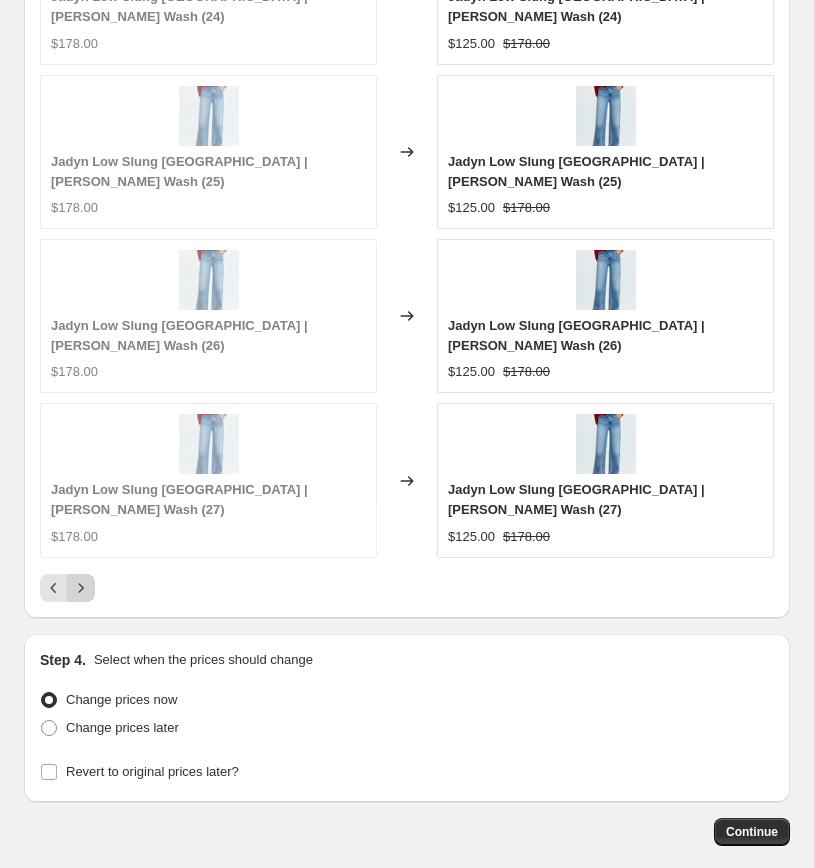 click 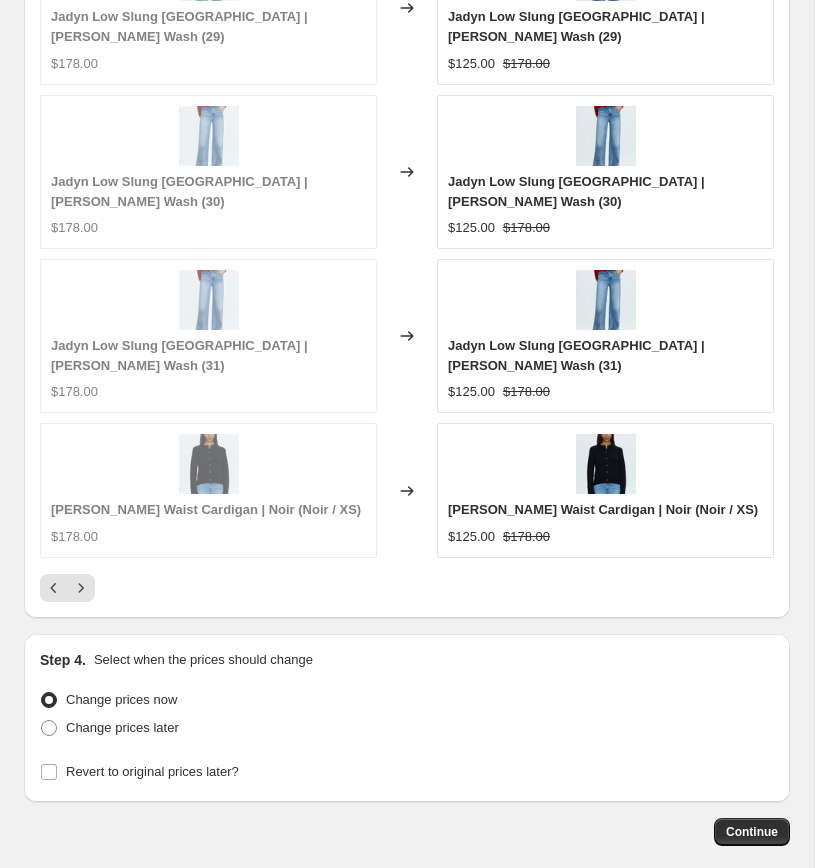 scroll, scrollTop: 2618, scrollLeft: 0, axis: vertical 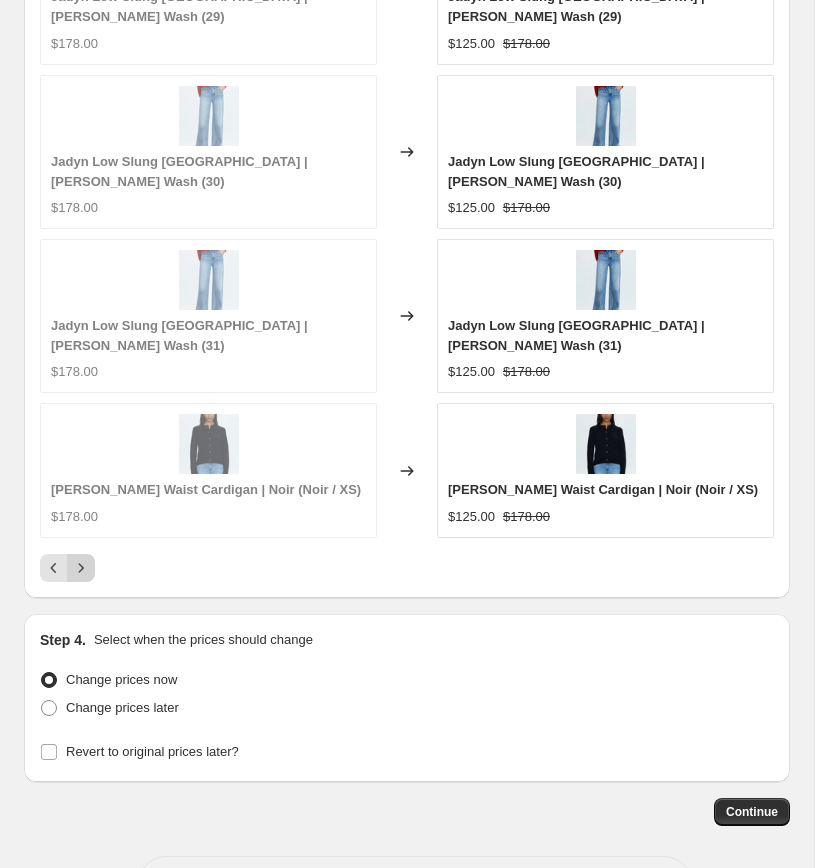 click 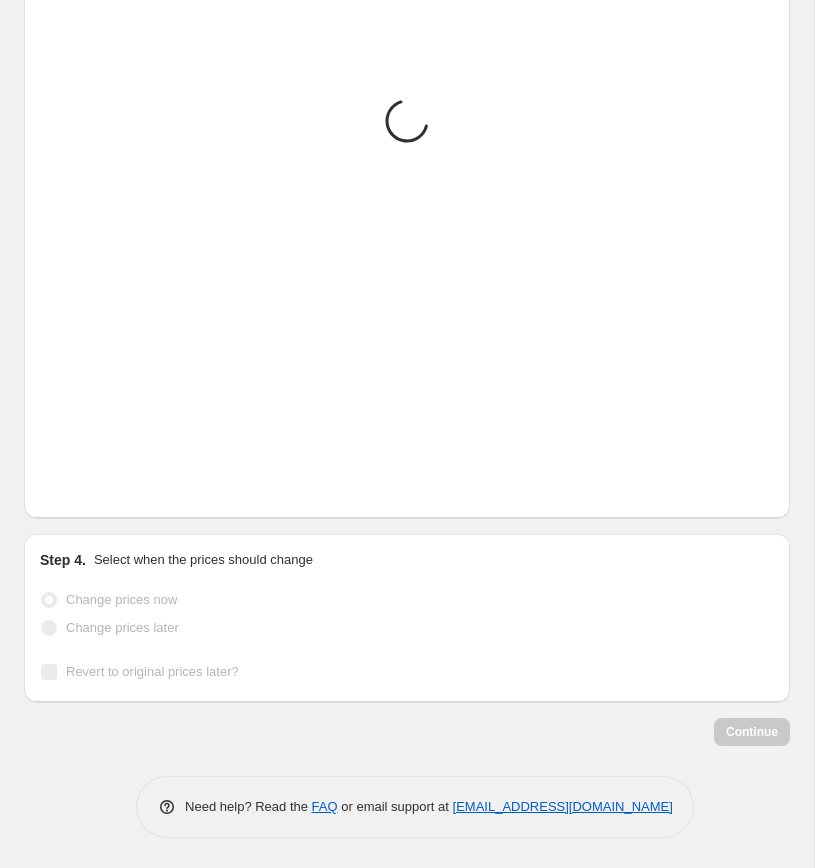 scroll, scrollTop: 2598, scrollLeft: 0, axis: vertical 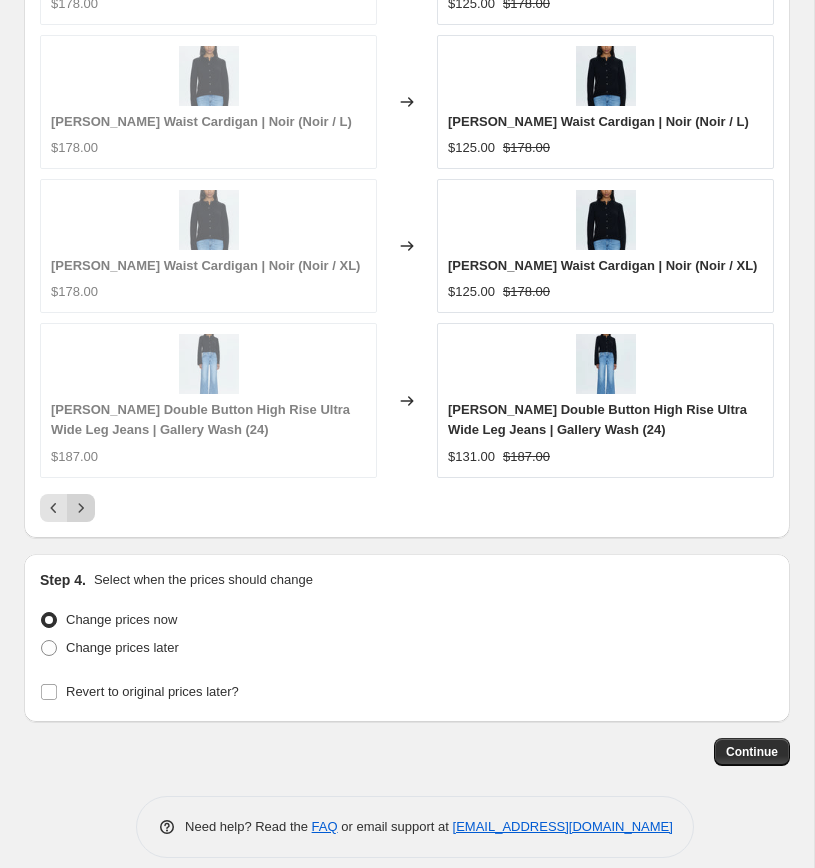 click 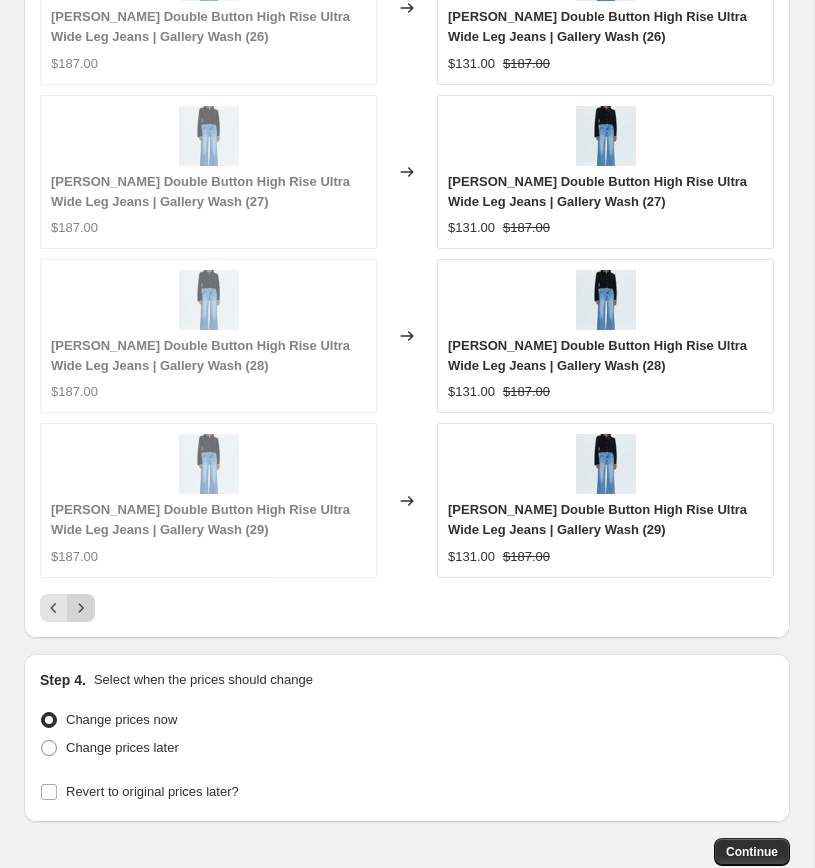 scroll, scrollTop: 2618, scrollLeft: 0, axis: vertical 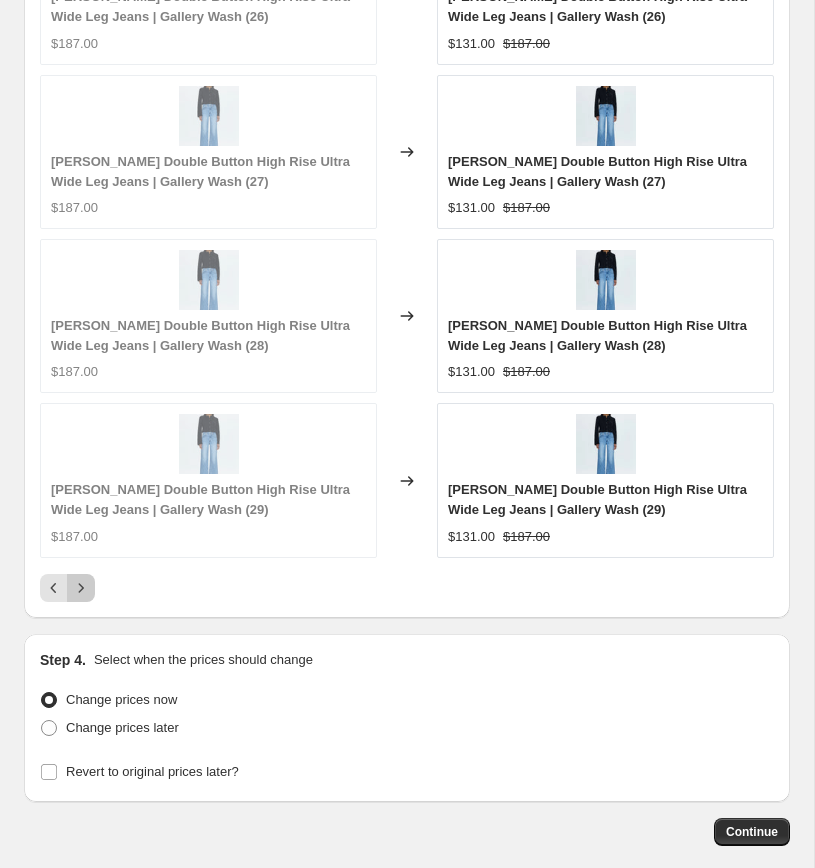 click 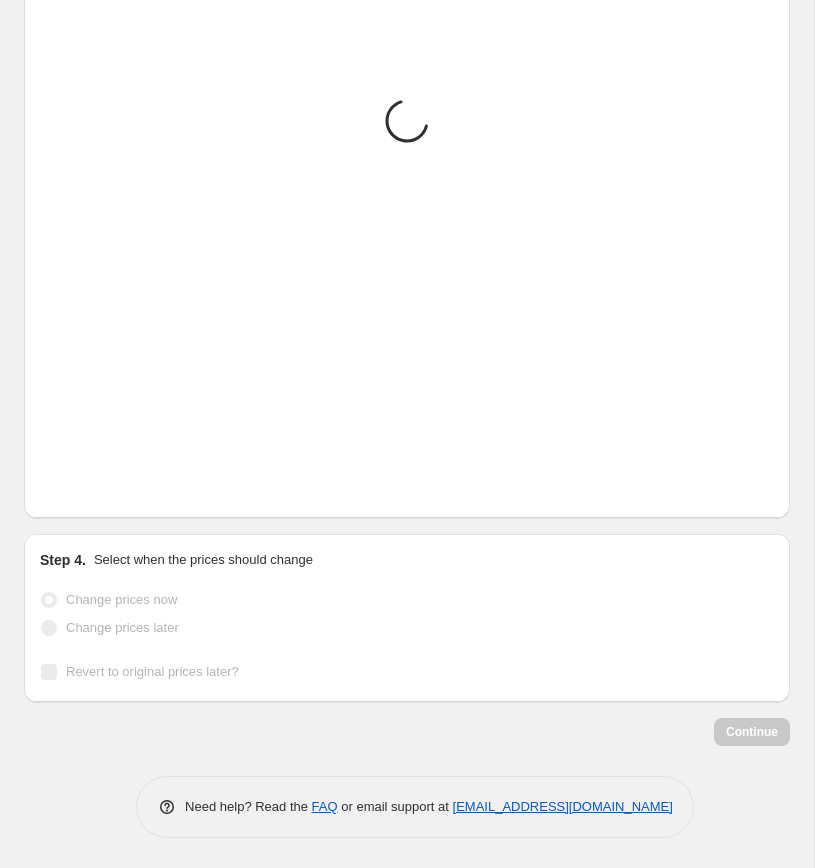 scroll, scrollTop: 2618, scrollLeft: 0, axis: vertical 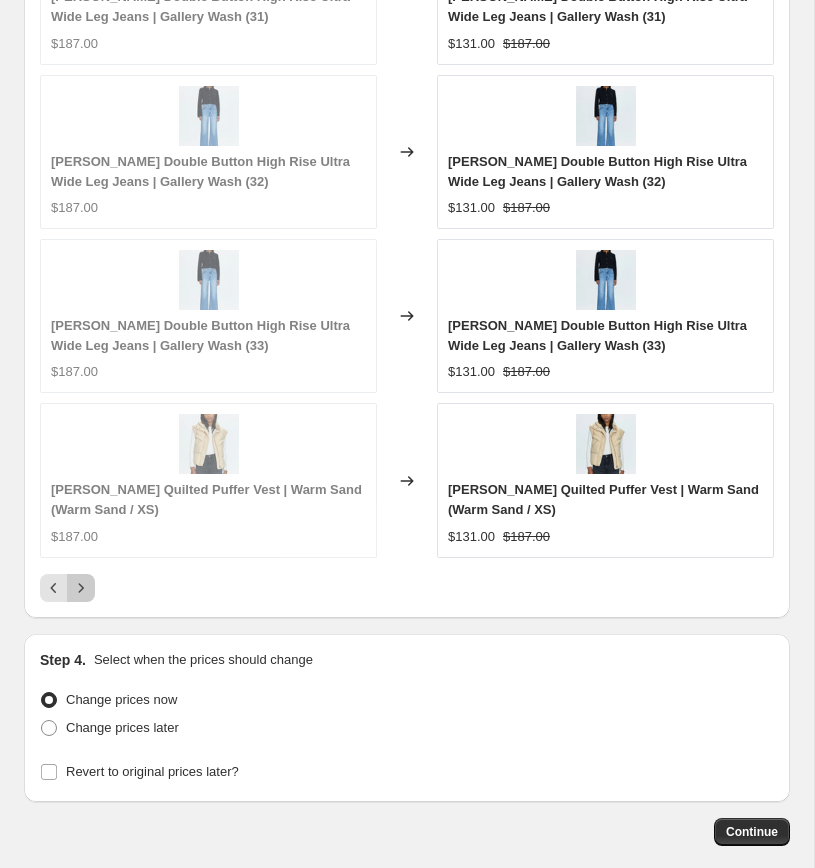 click 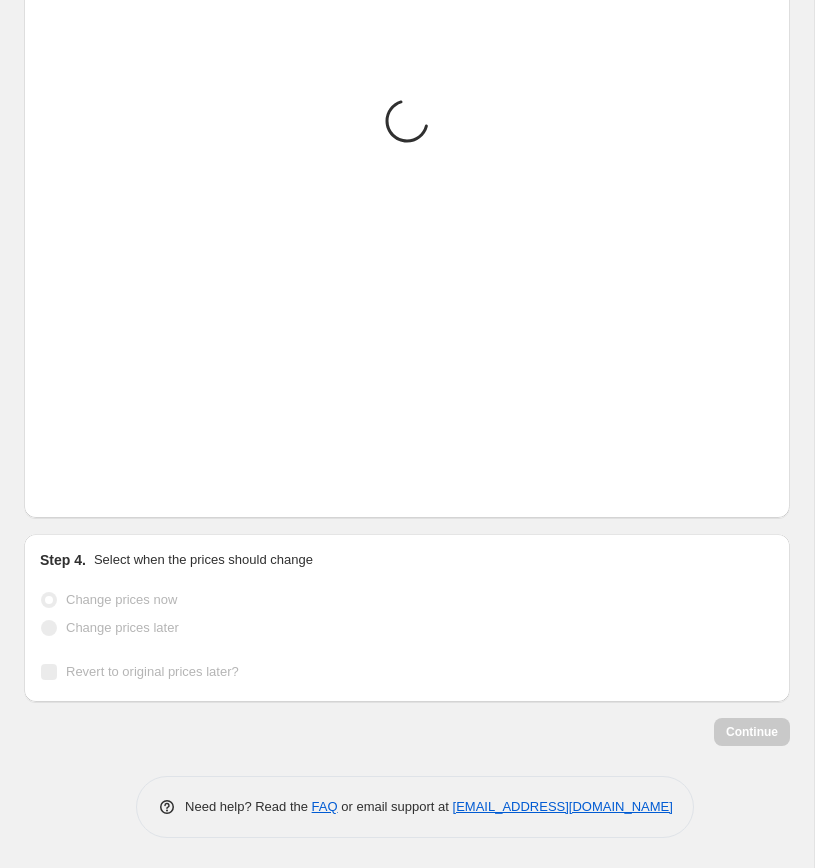 scroll, scrollTop: 2618, scrollLeft: 0, axis: vertical 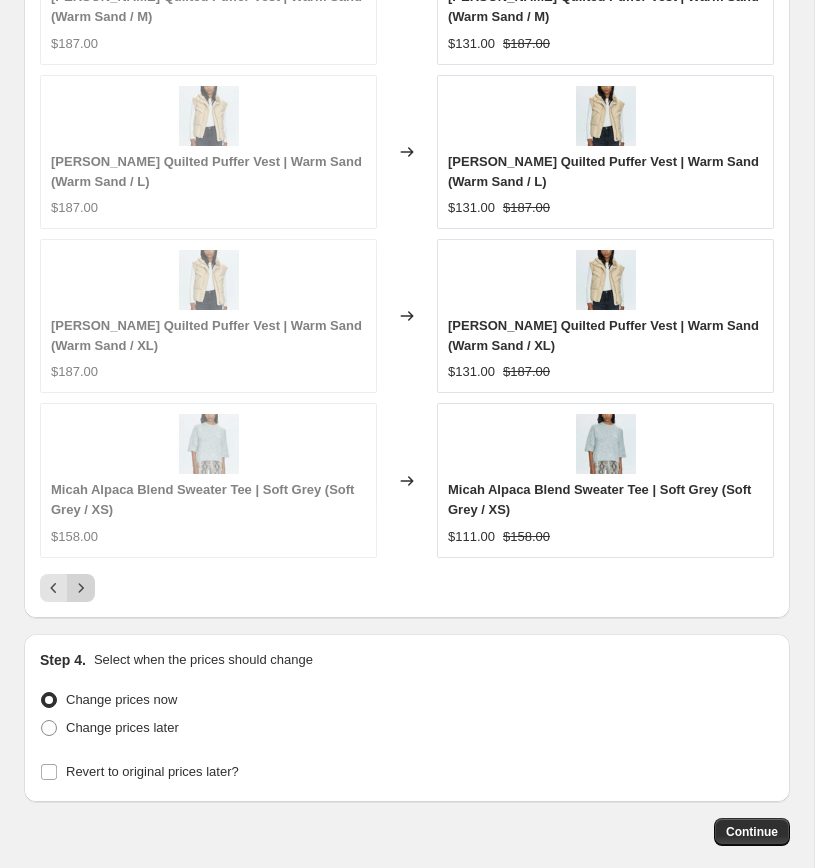 click 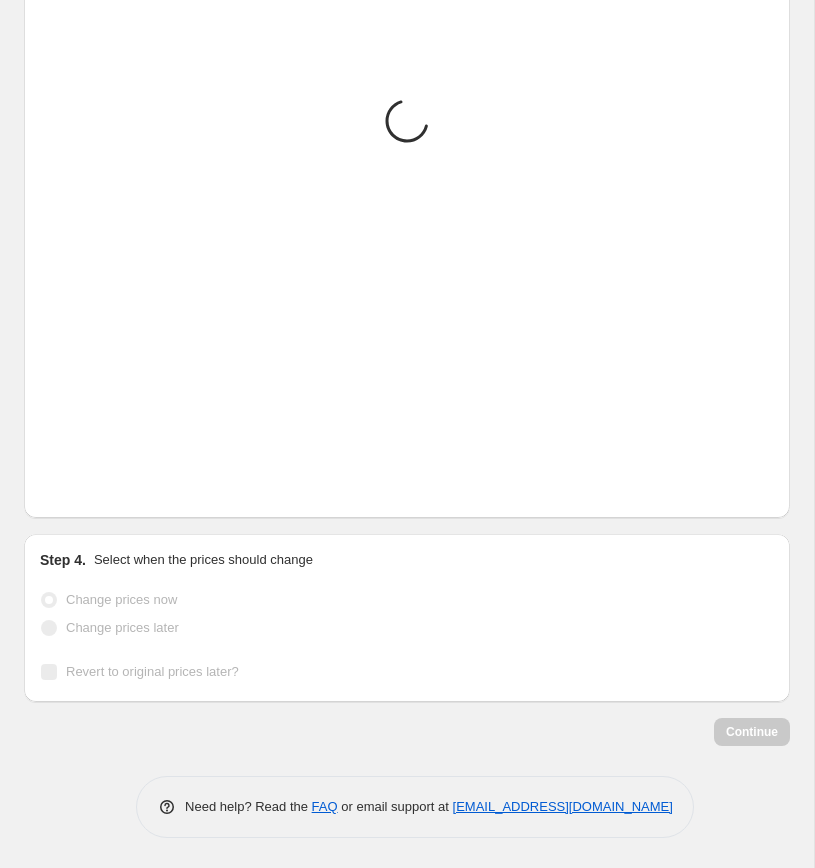 scroll, scrollTop: 2618, scrollLeft: 0, axis: vertical 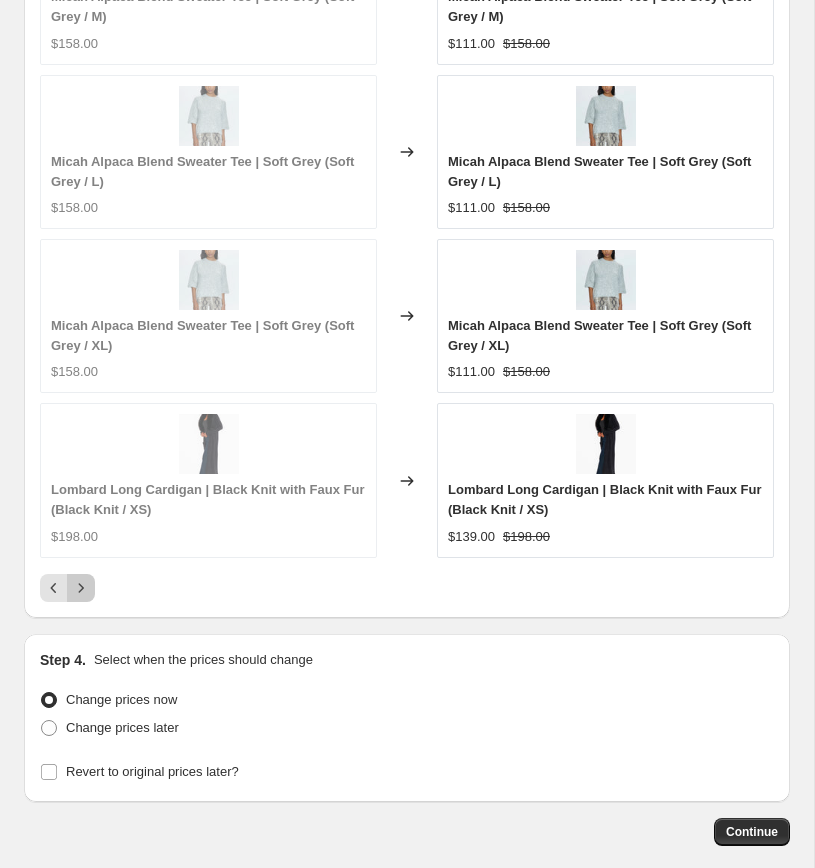 click 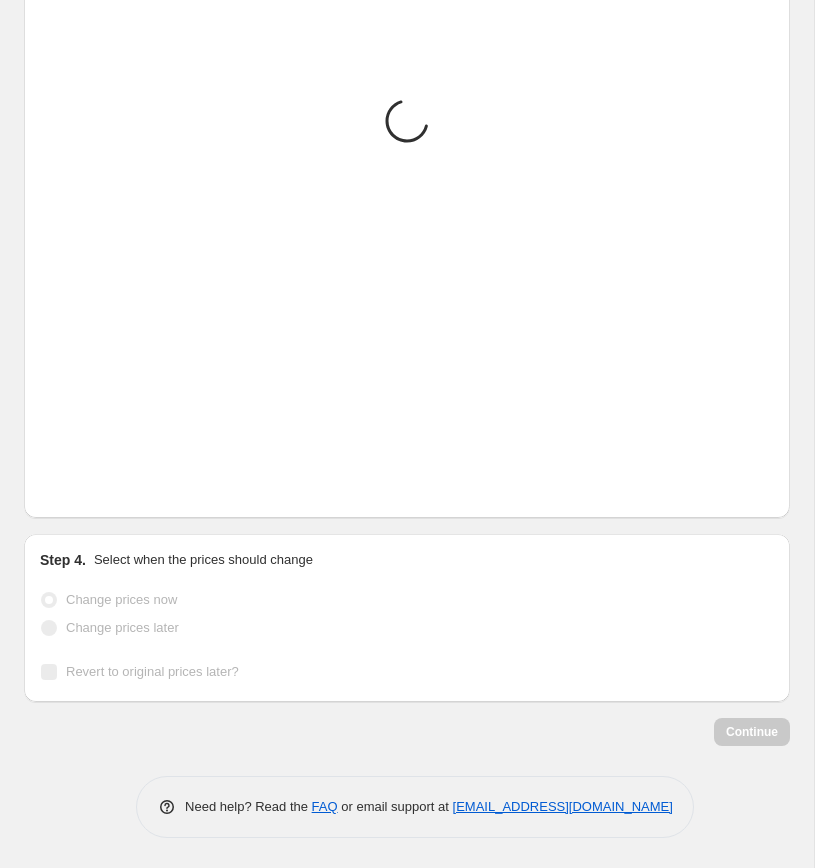 scroll, scrollTop: 2618, scrollLeft: 0, axis: vertical 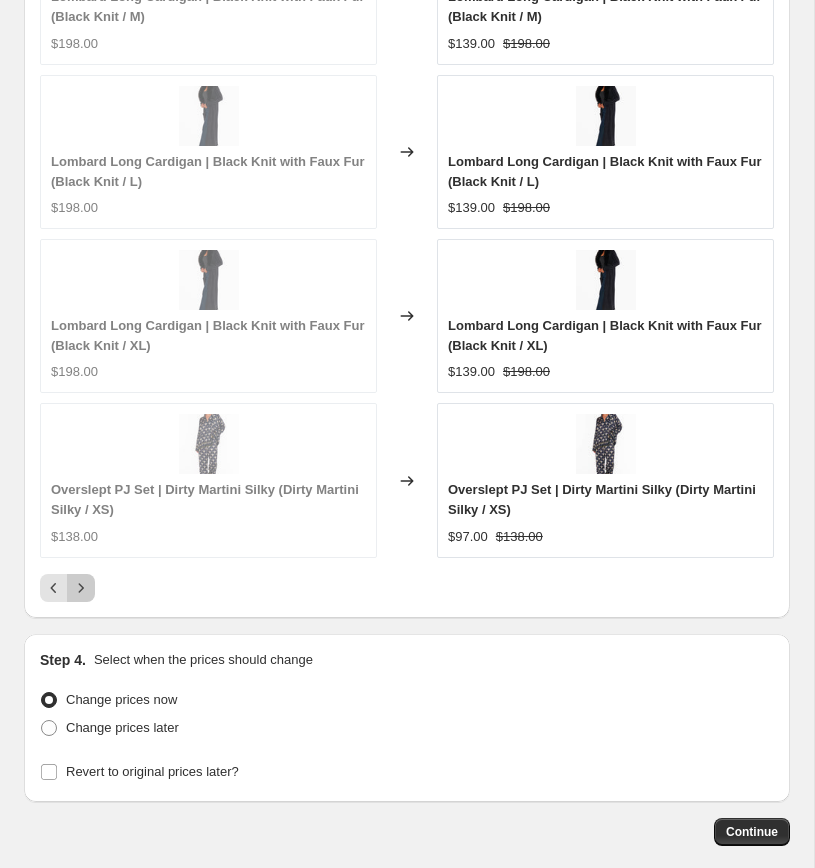 click 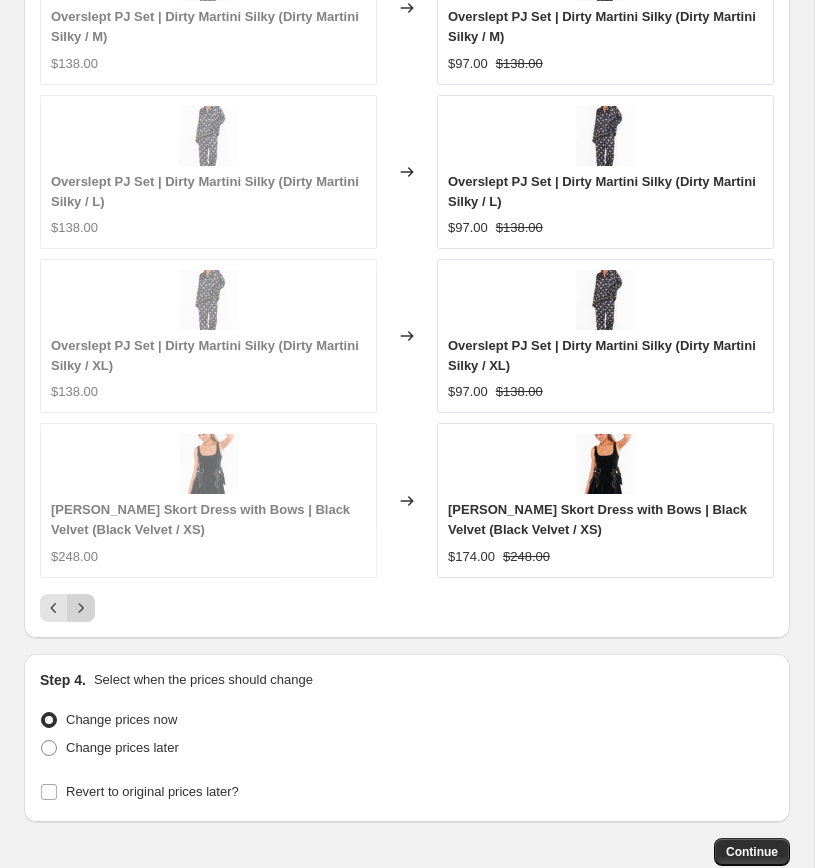 scroll, scrollTop: 2618, scrollLeft: 0, axis: vertical 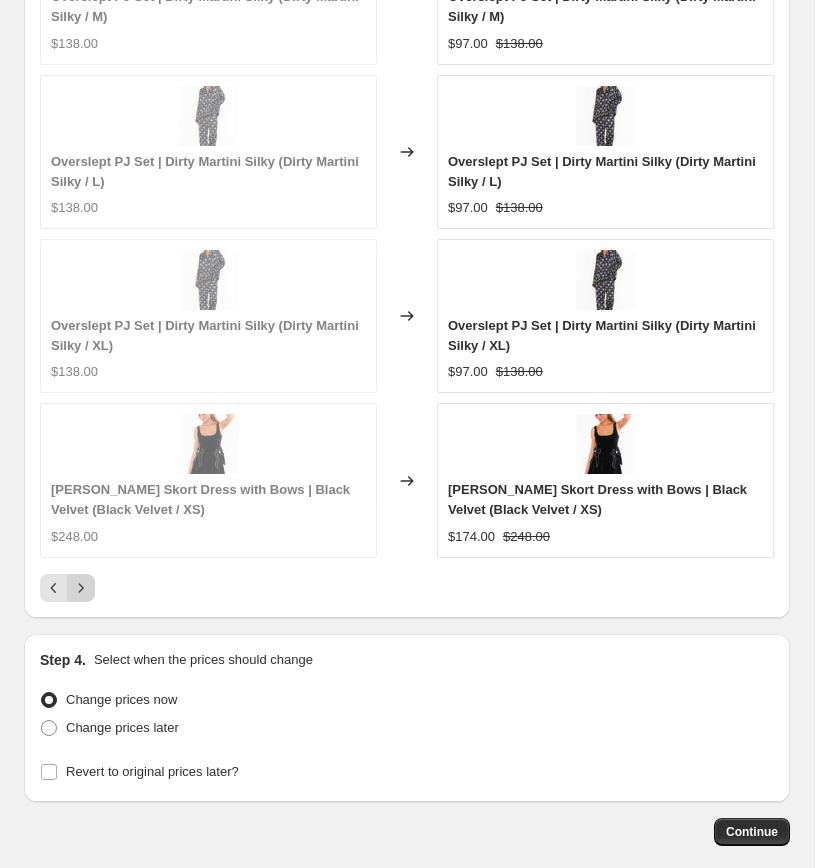 click 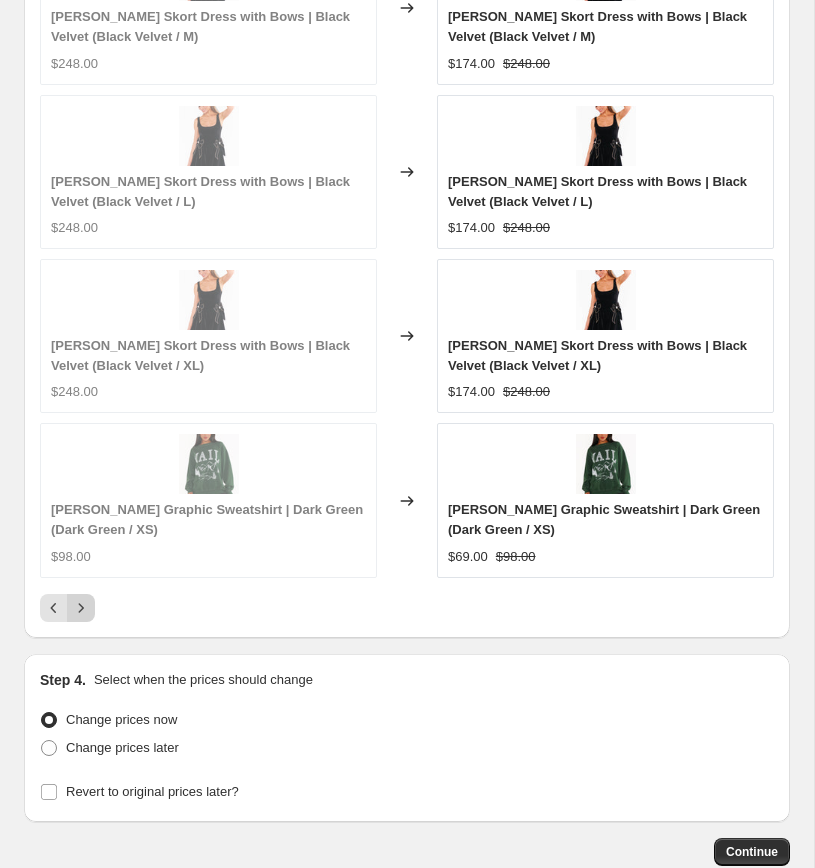 scroll, scrollTop: 2618, scrollLeft: 0, axis: vertical 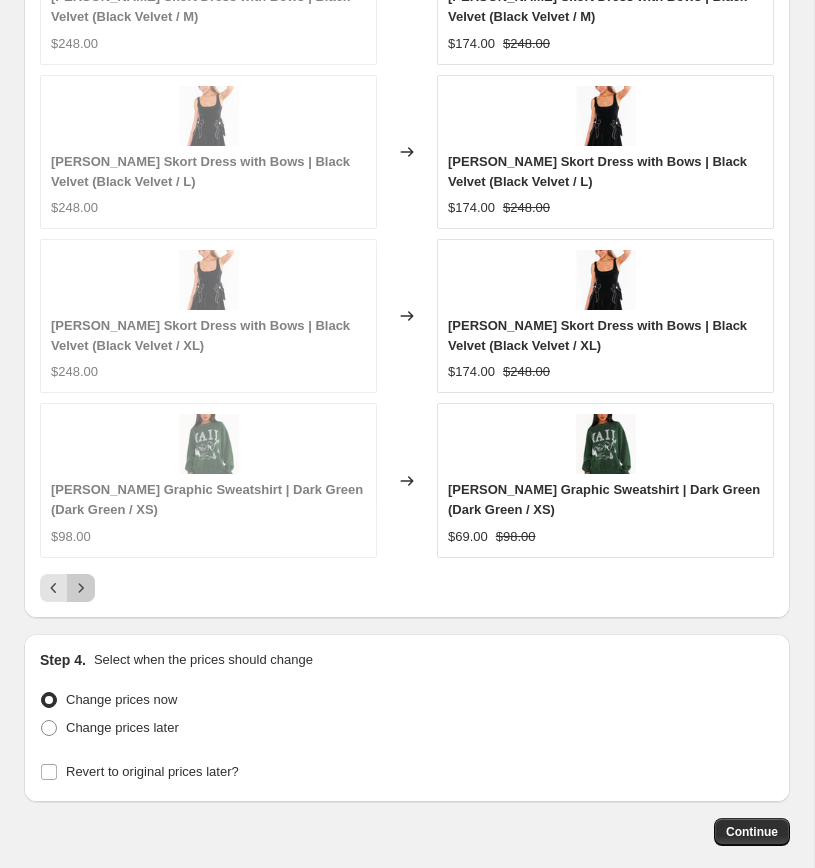 click 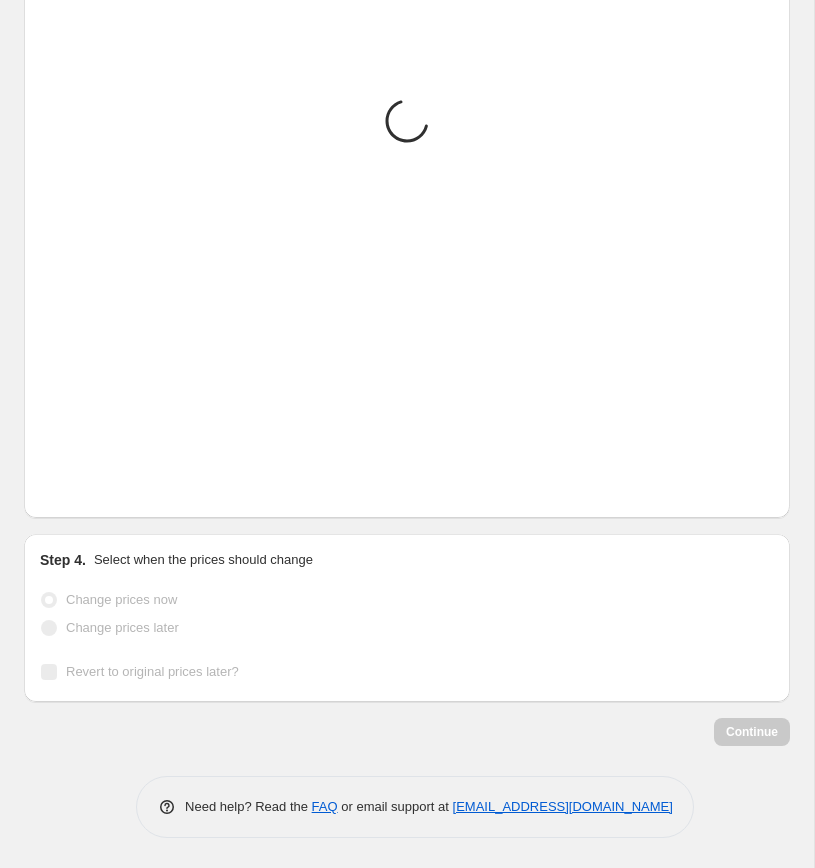scroll, scrollTop: 2618, scrollLeft: 0, axis: vertical 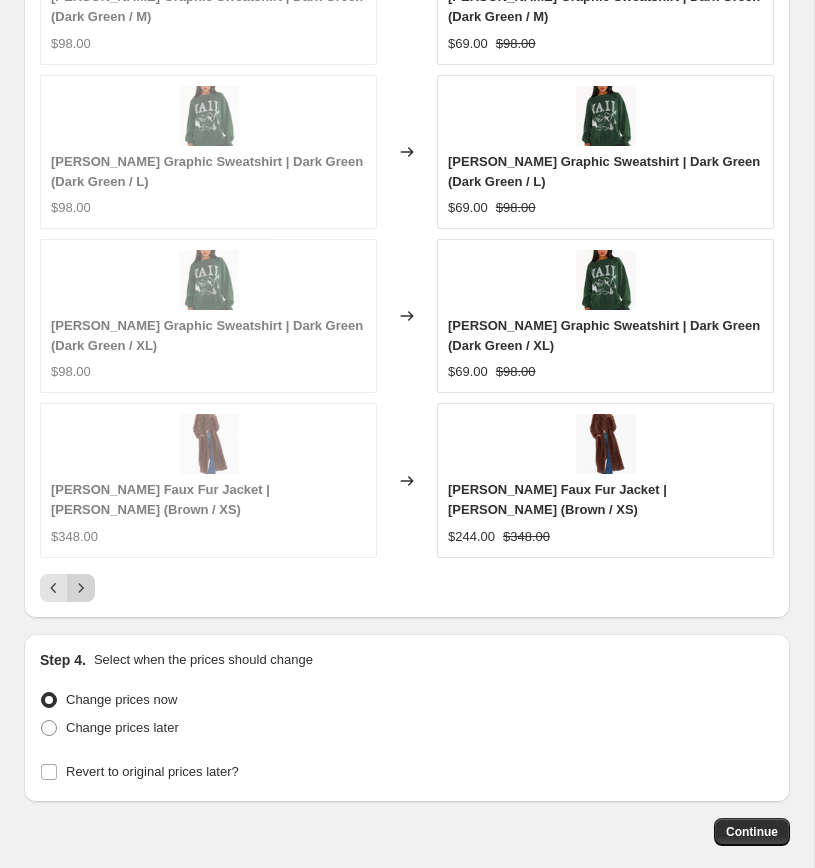 click 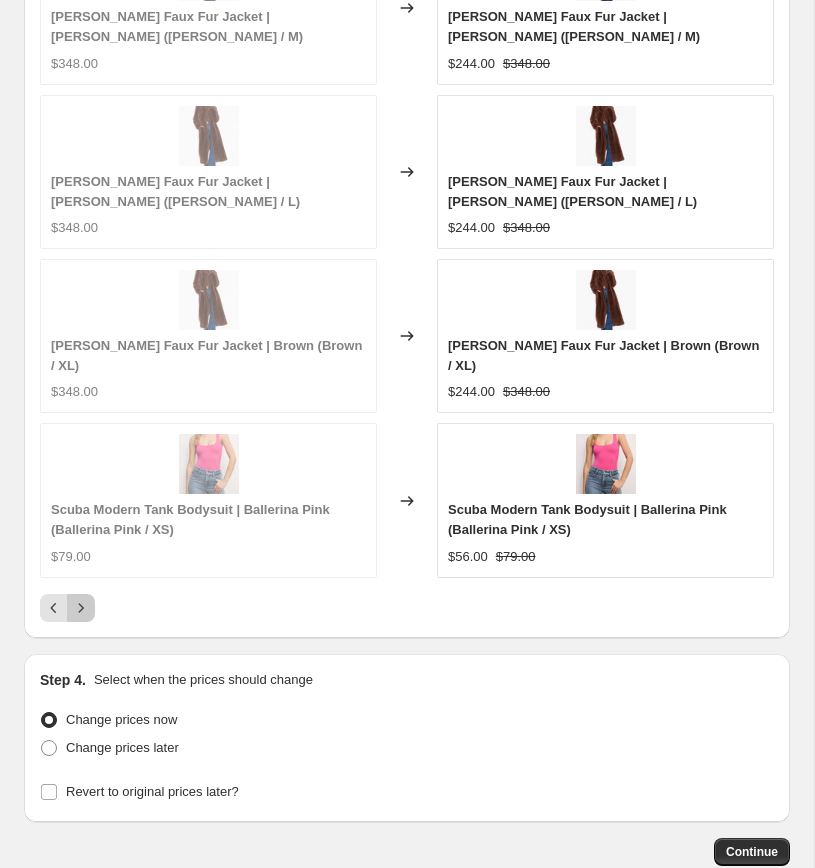 click 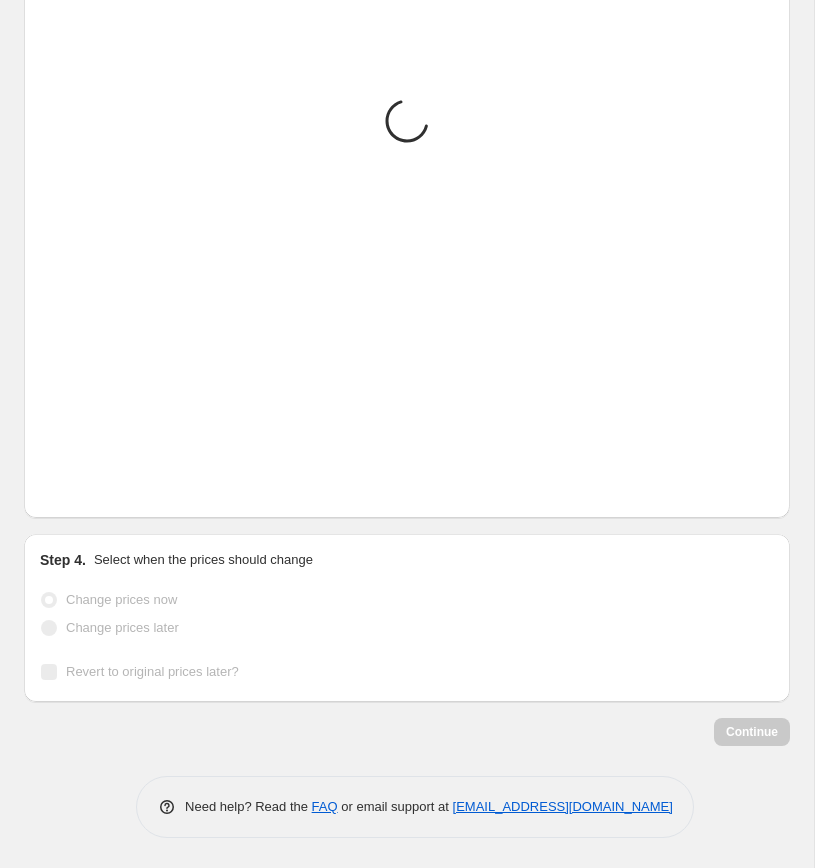 scroll, scrollTop: 2618, scrollLeft: 0, axis: vertical 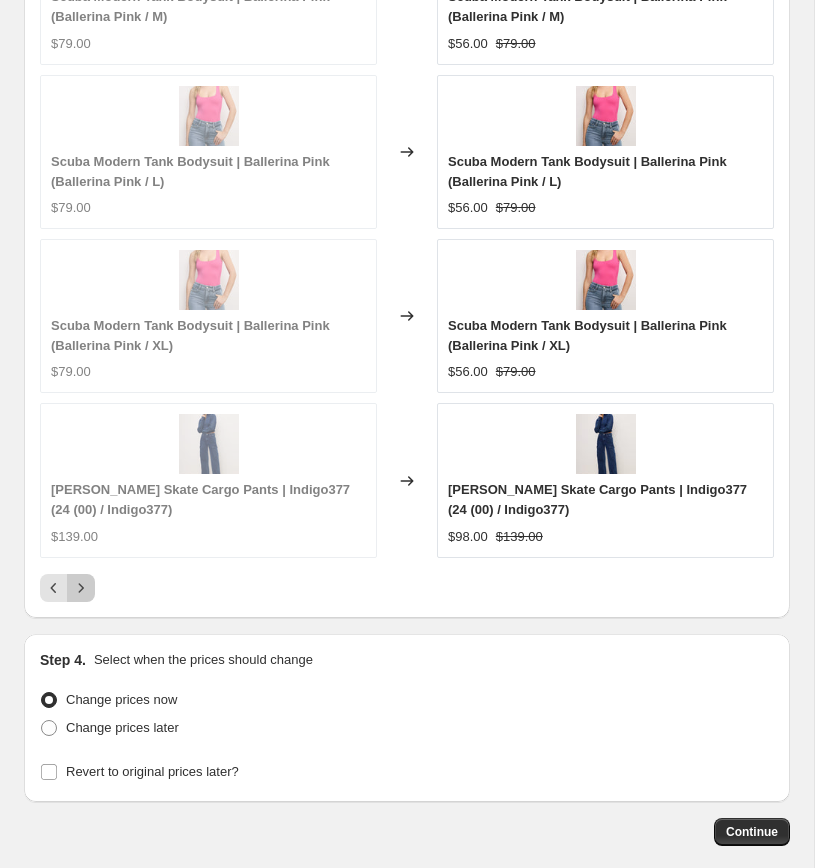 click 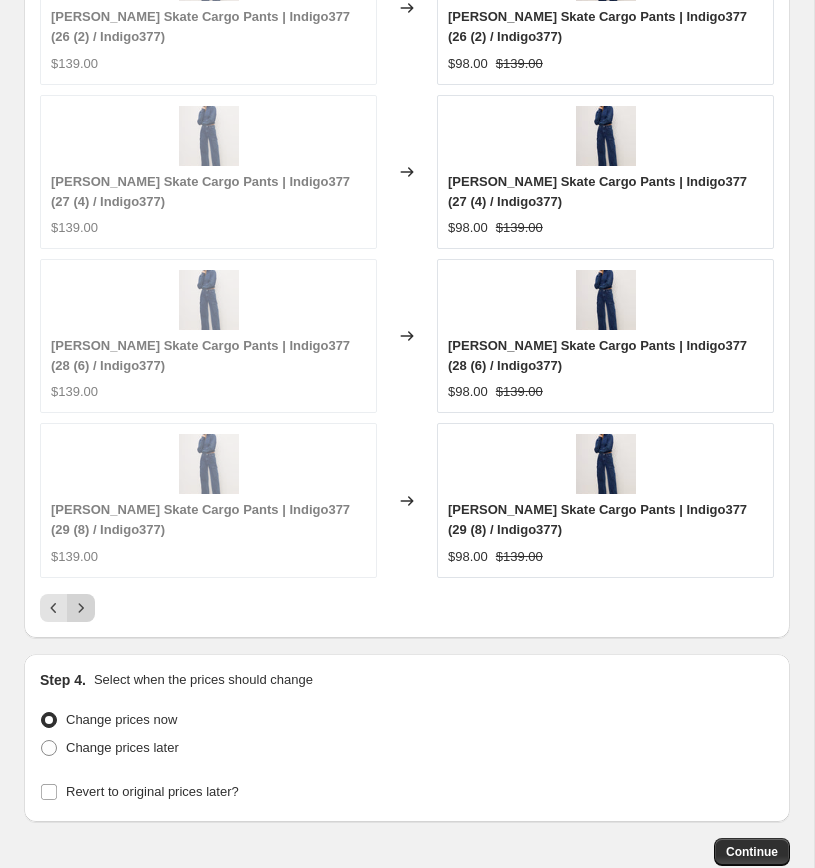 scroll, scrollTop: 2618, scrollLeft: 0, axis: vertical 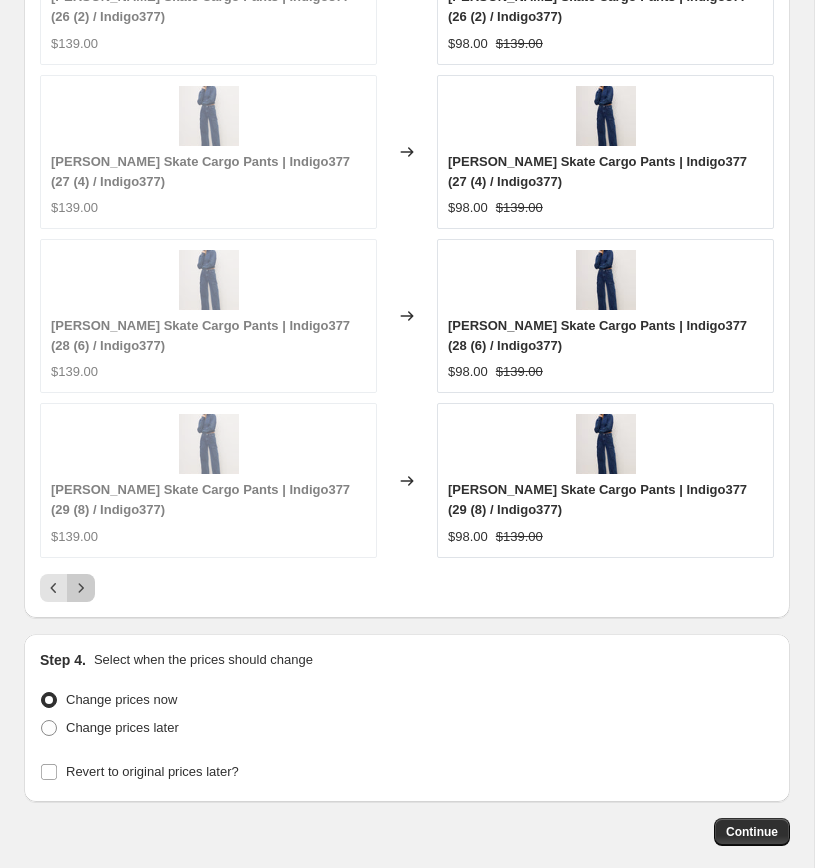 click 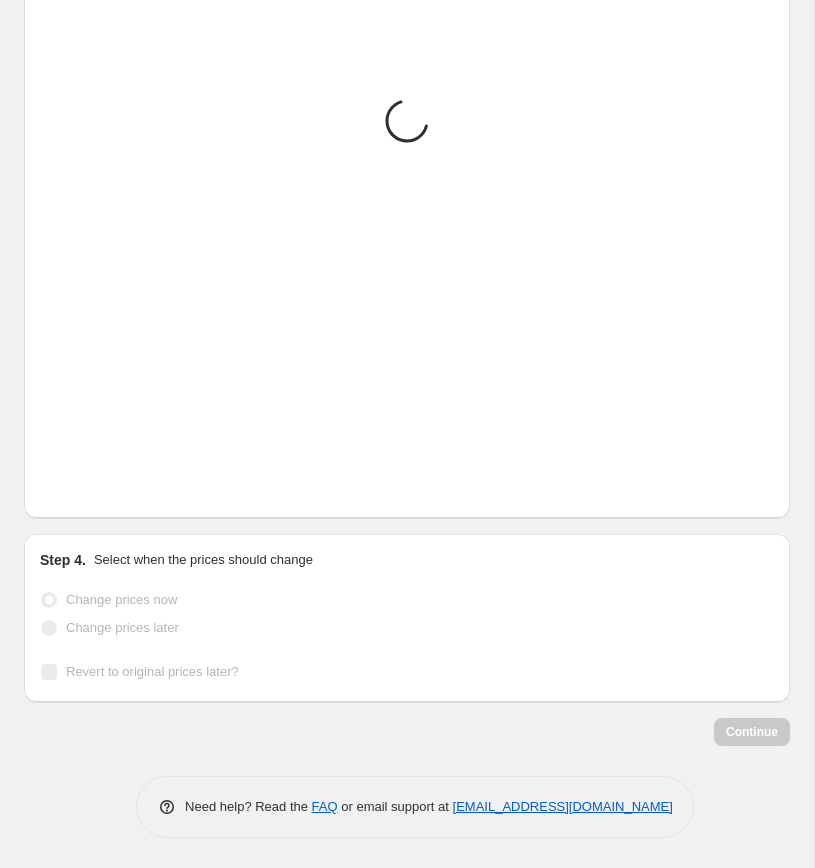 scroll, scrollTop: 2618, scrollLeft: 0, axis: vertical 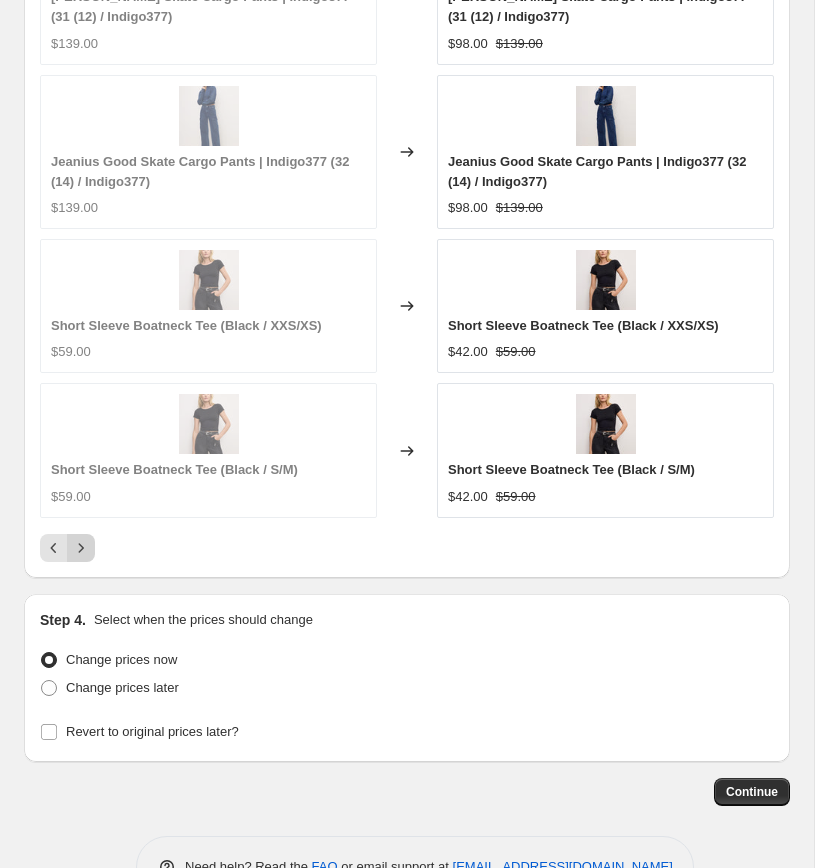 click 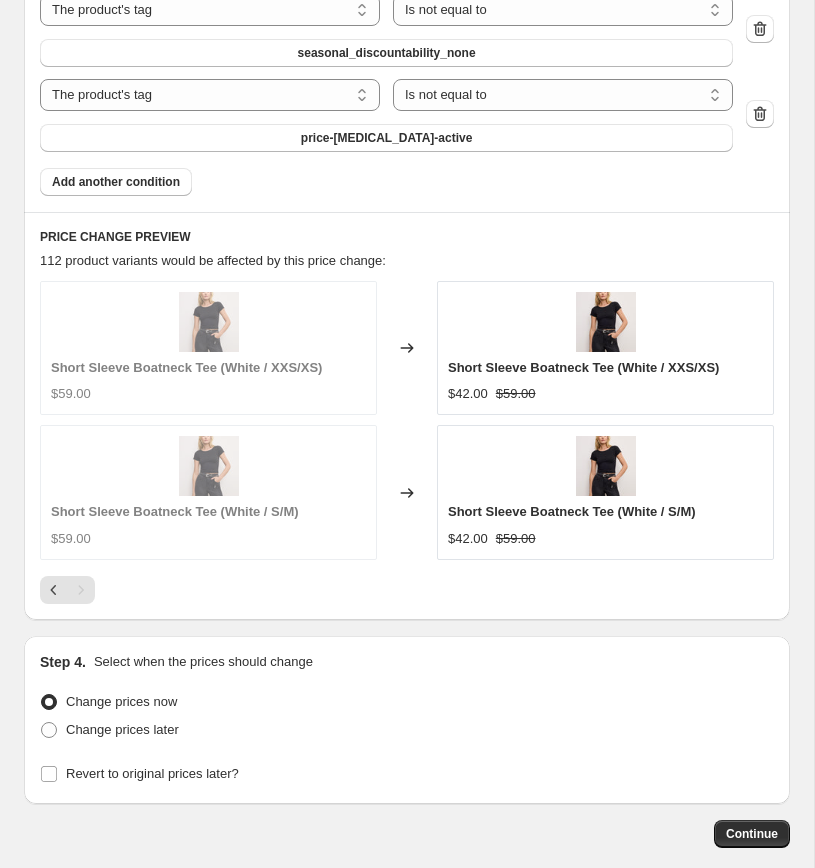 scroll, scrollTop: 2068, scrollLeft: 0, axis: vertical 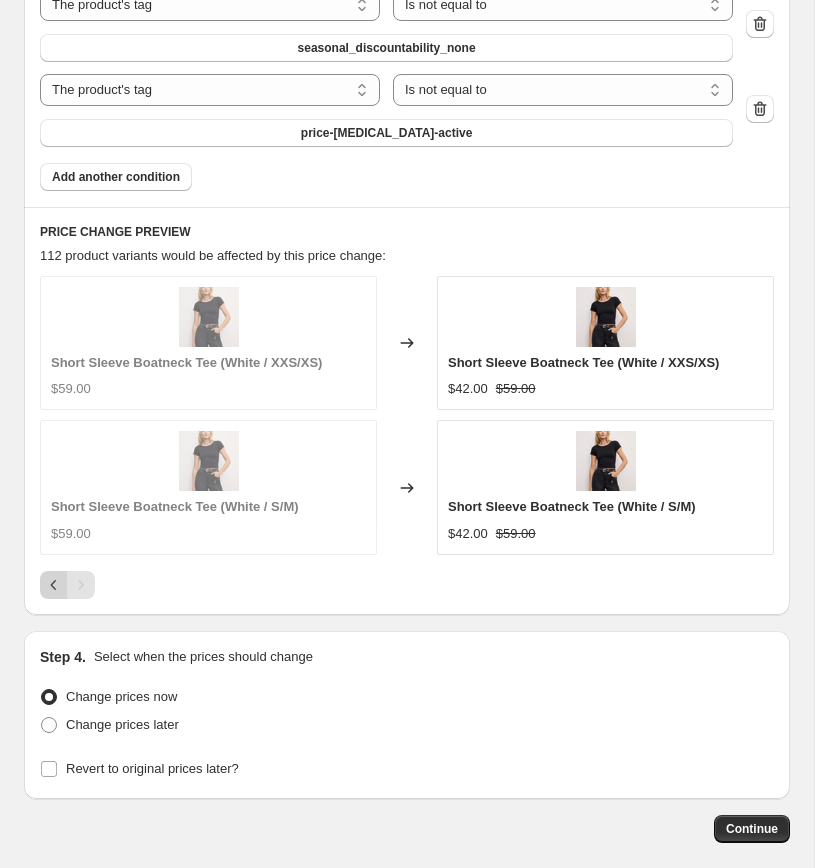 click 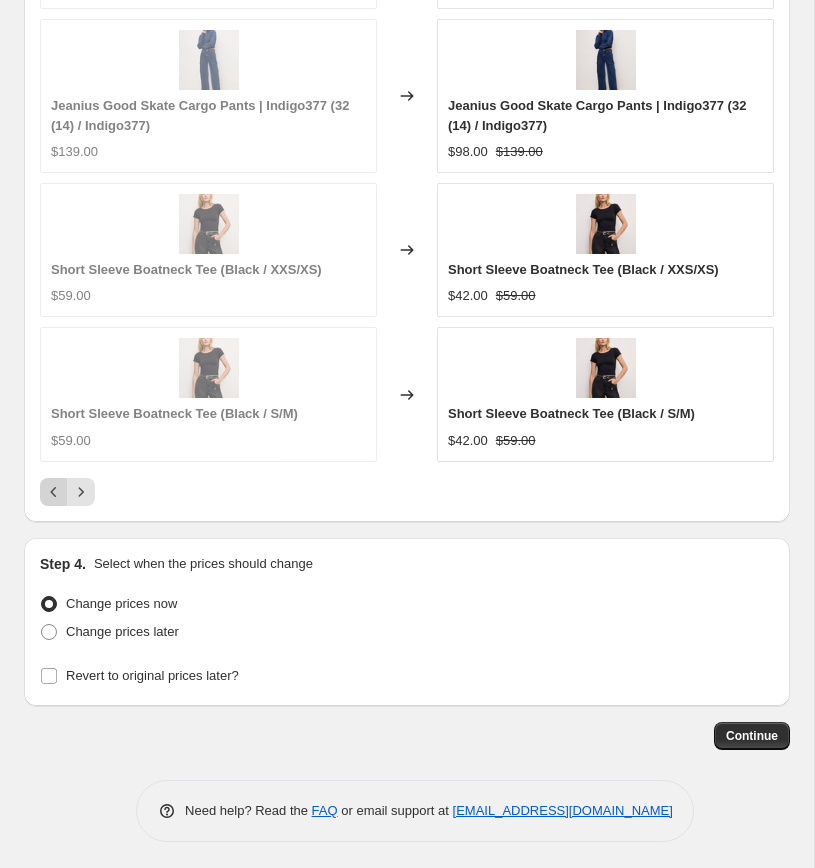 click 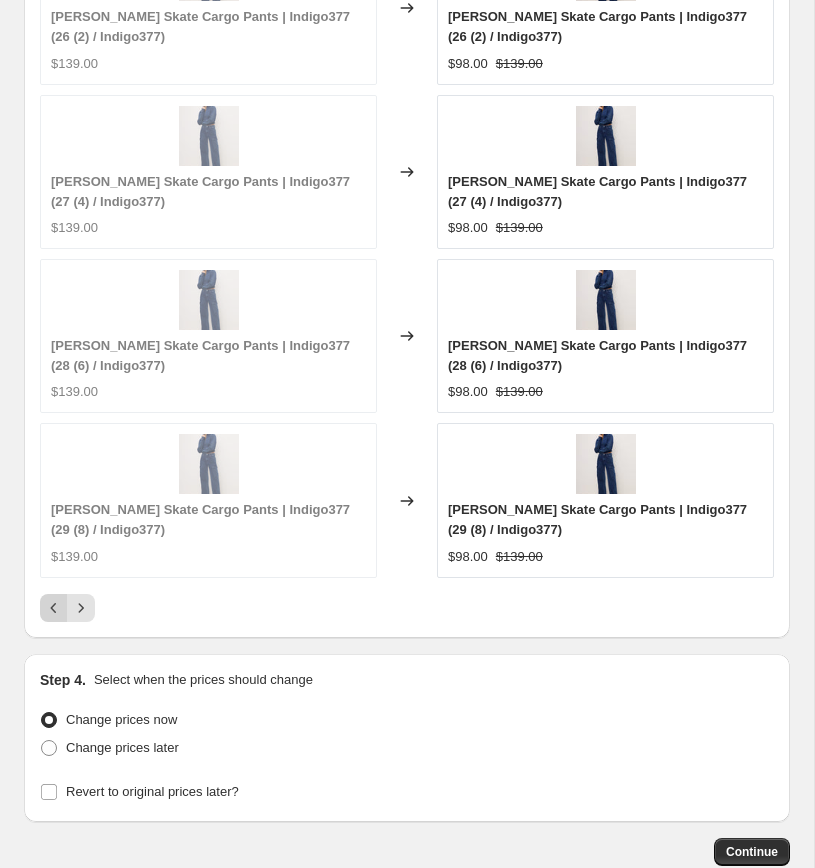 scroll, scrollTop: 2674, scrollLeft: 0, axis: vertical 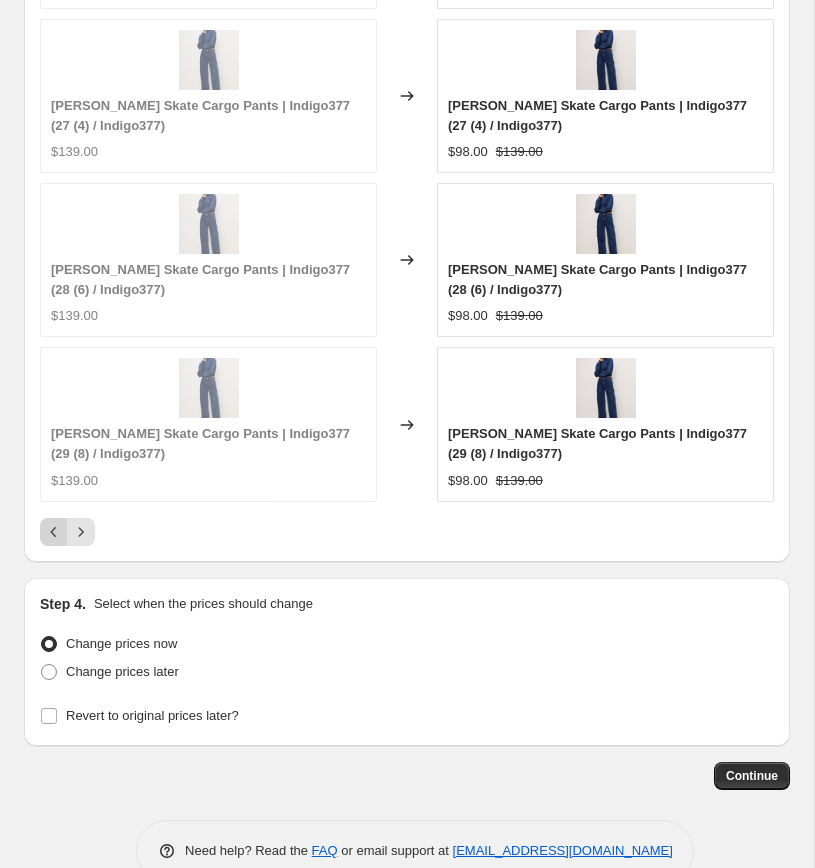 click 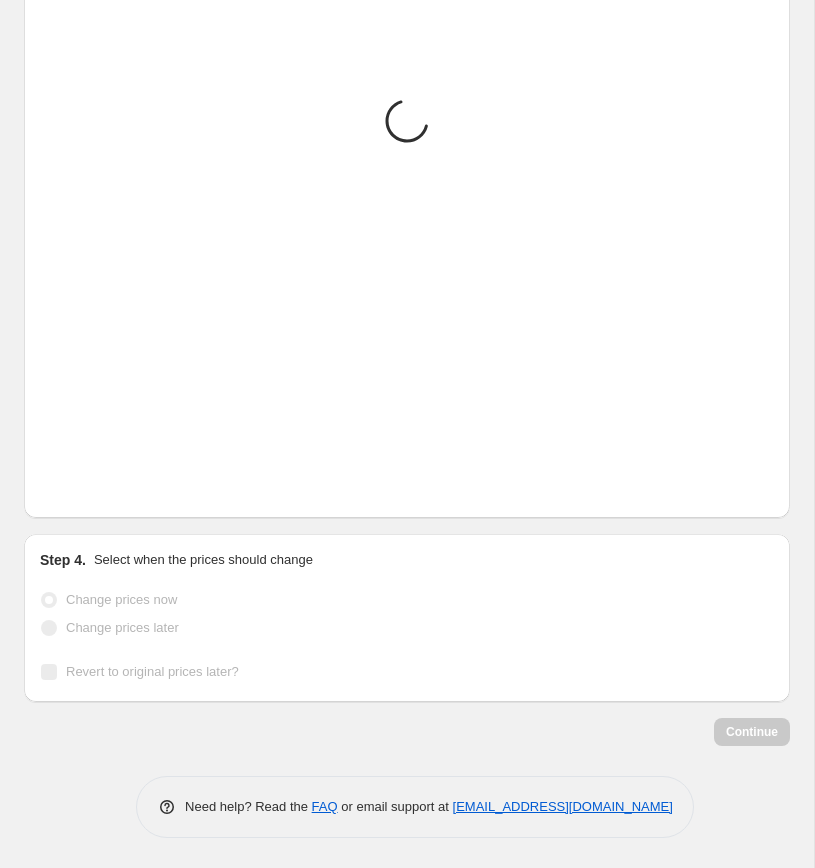 scroll, scrollTop: 2674, scrollLeft: 0, axis: vertical 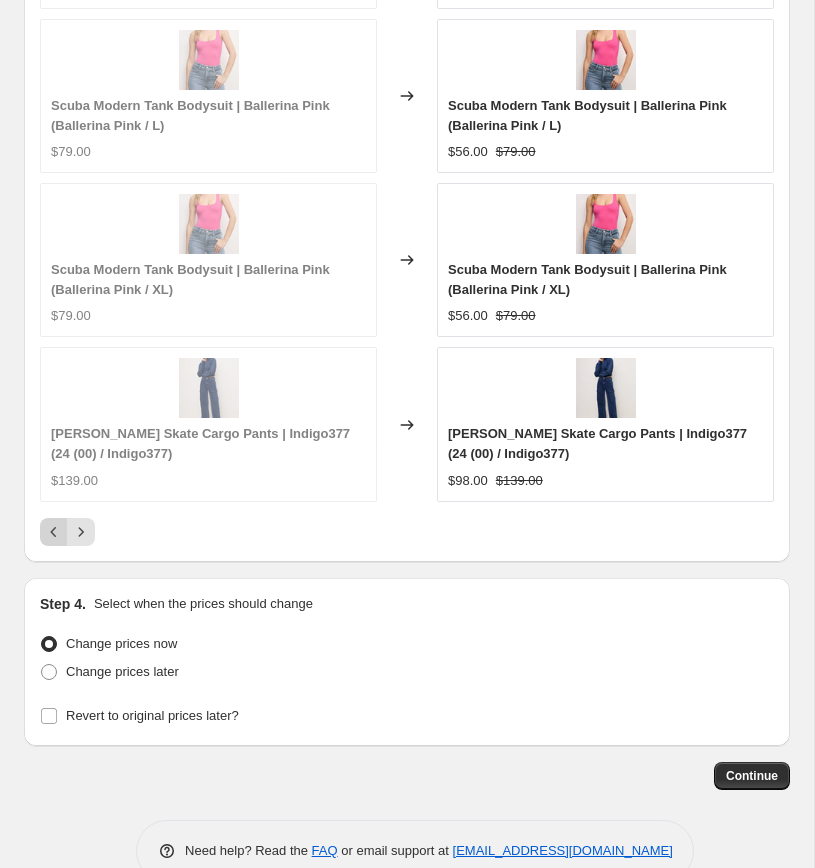 click 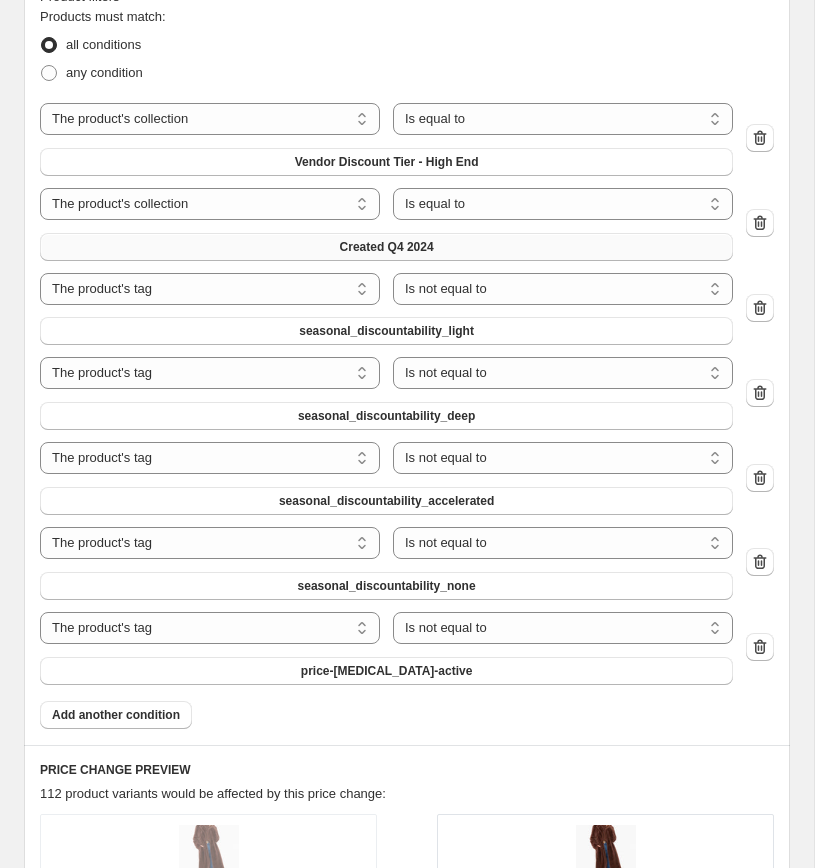 scroll, scrollTop: 1552, scrollLeft: 0, axis: vertical 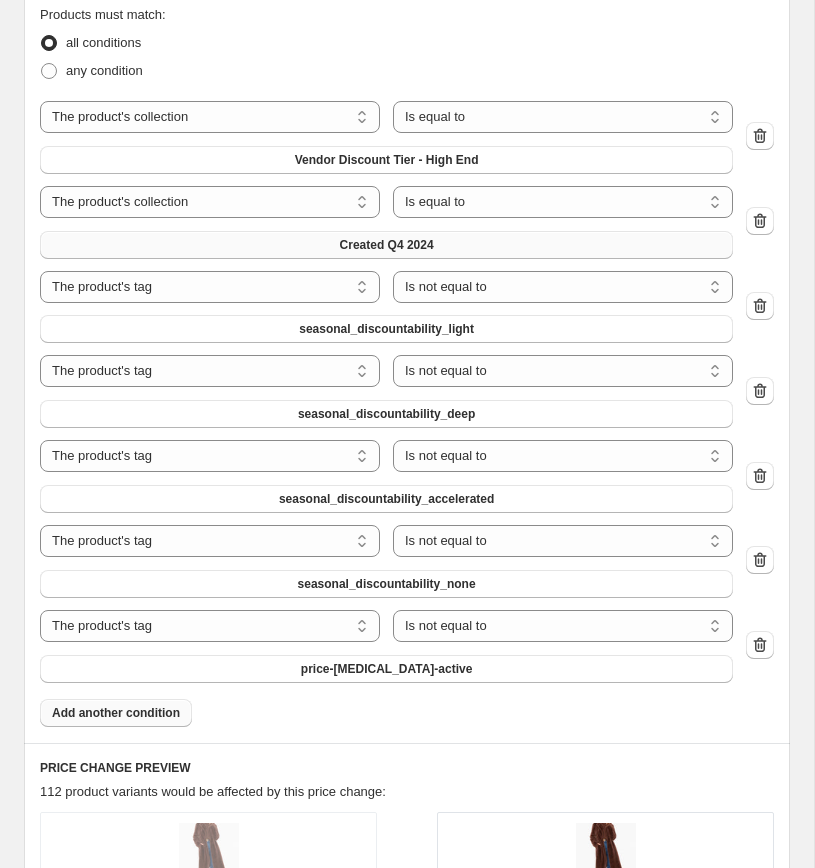 click on "Add another condition" at bounding box center (116, 713) 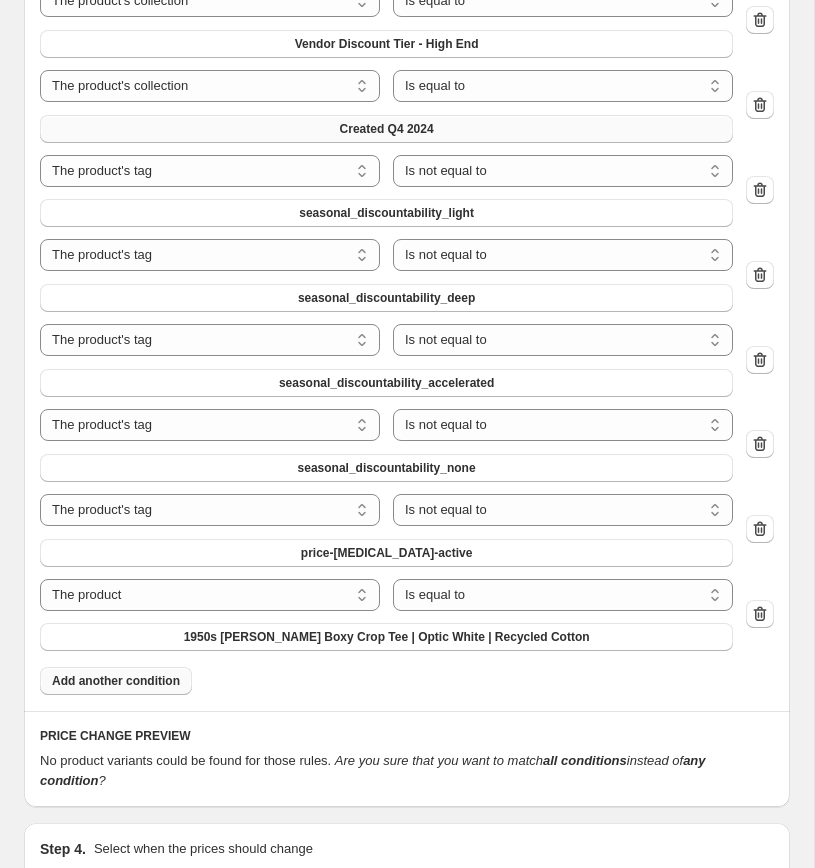 scroll, scrollTop: 1669, scrollLeft: 0, axis: vertical 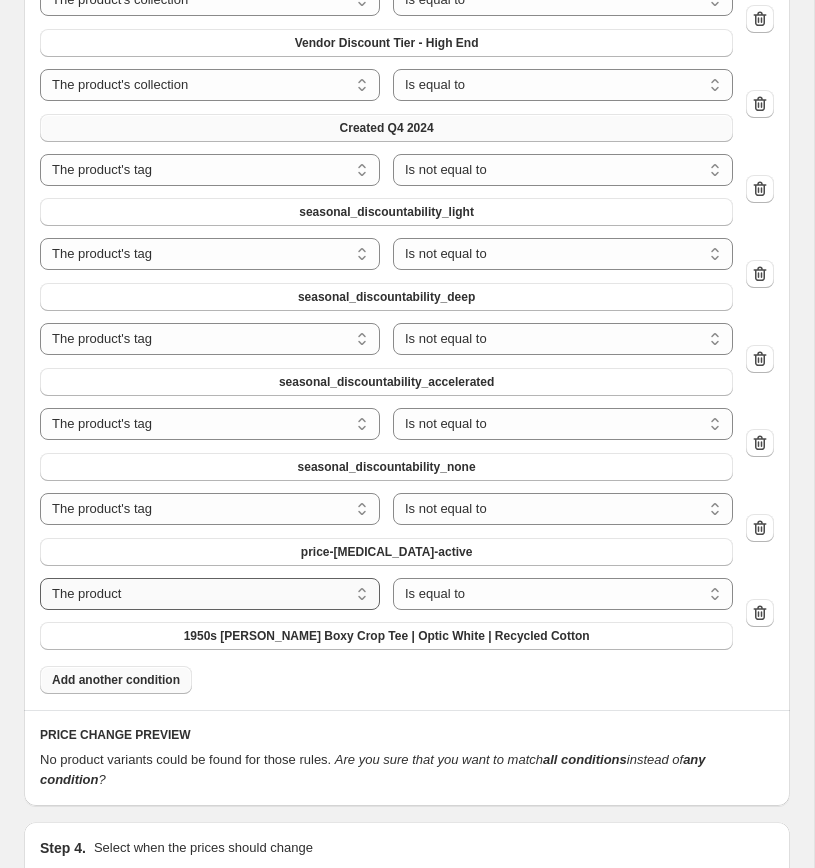 click on "The product The product's collection The product's tag The product's vendor The product's type The product's status The variant's title Inventory quantity" at bounding box center [210, 594] 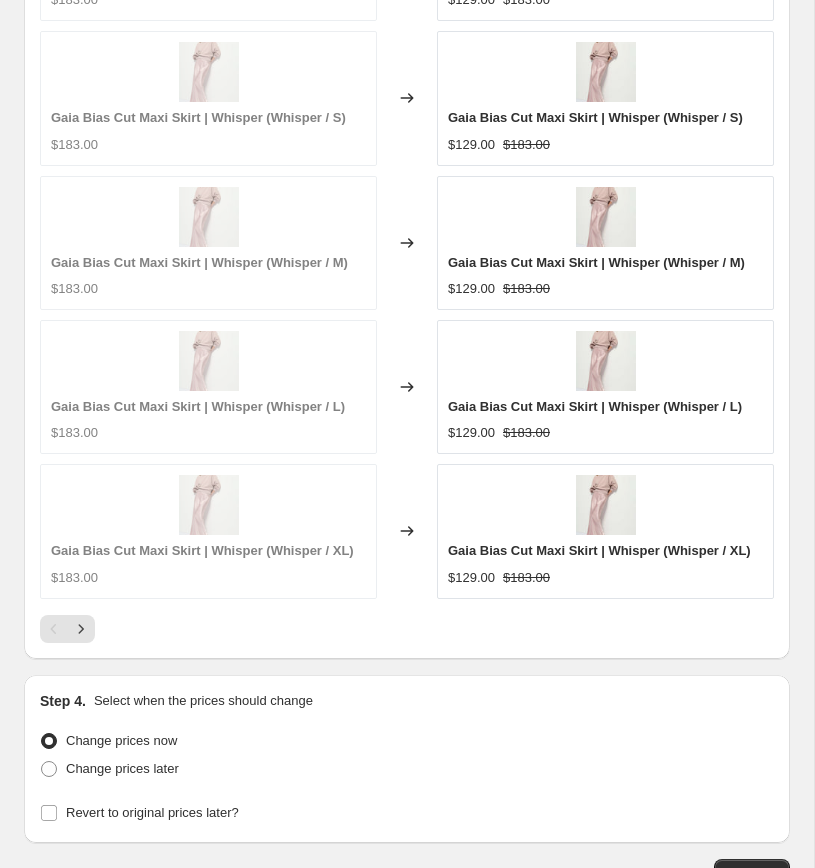 scroll, scrollTop: 2547, scrollLeft: 0, axis: vertical 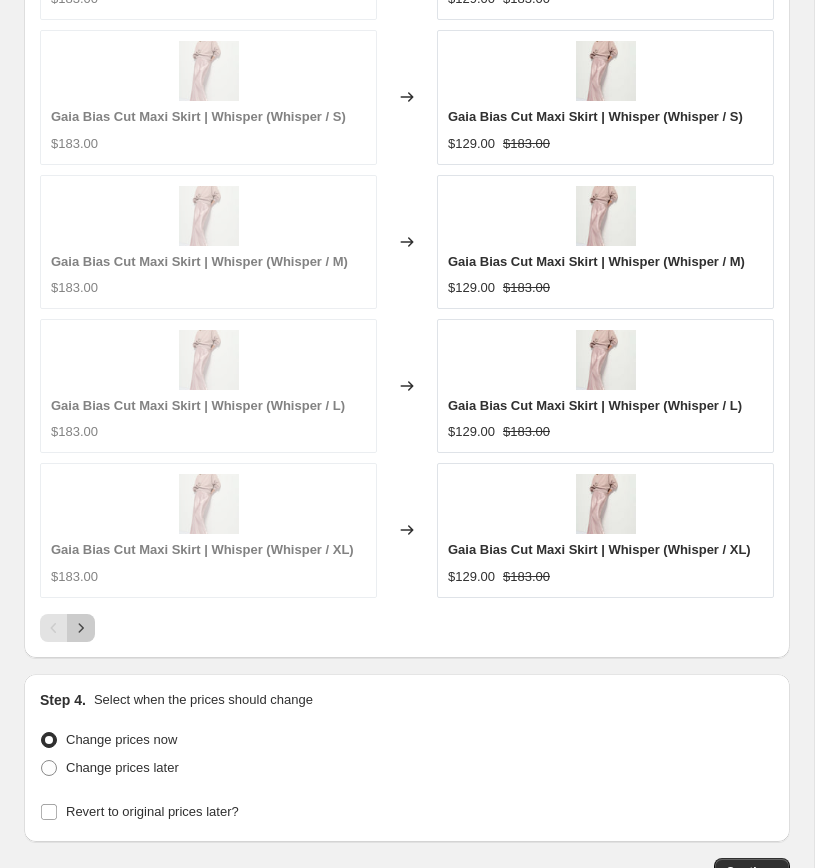 click 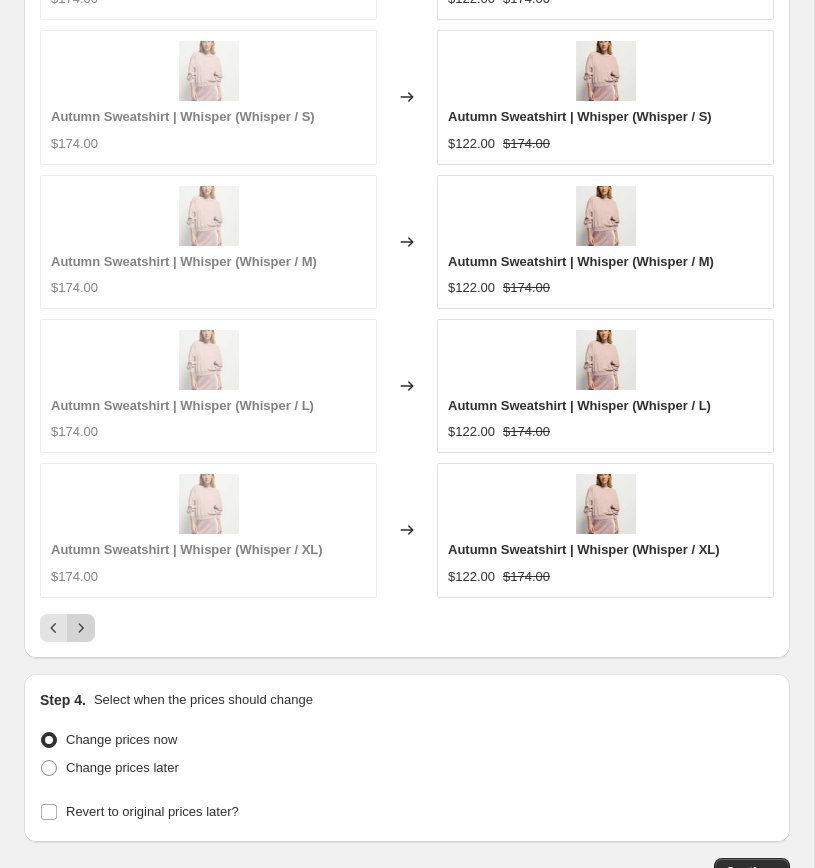 click 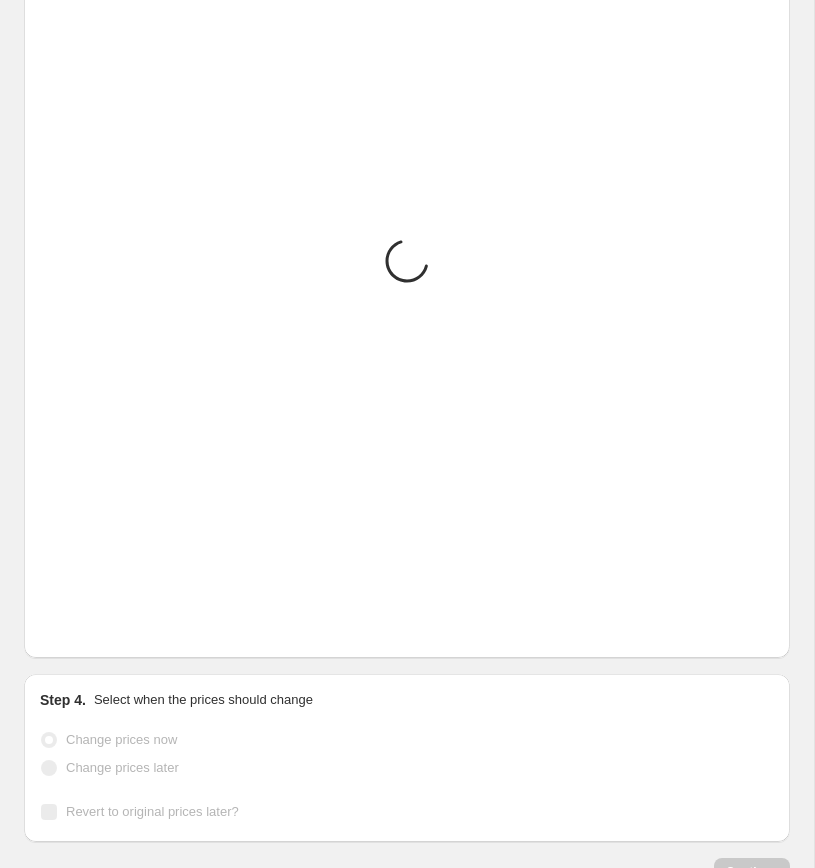 scroll, scrollTop: 2567, scrollLeft: 0, axis: vertical 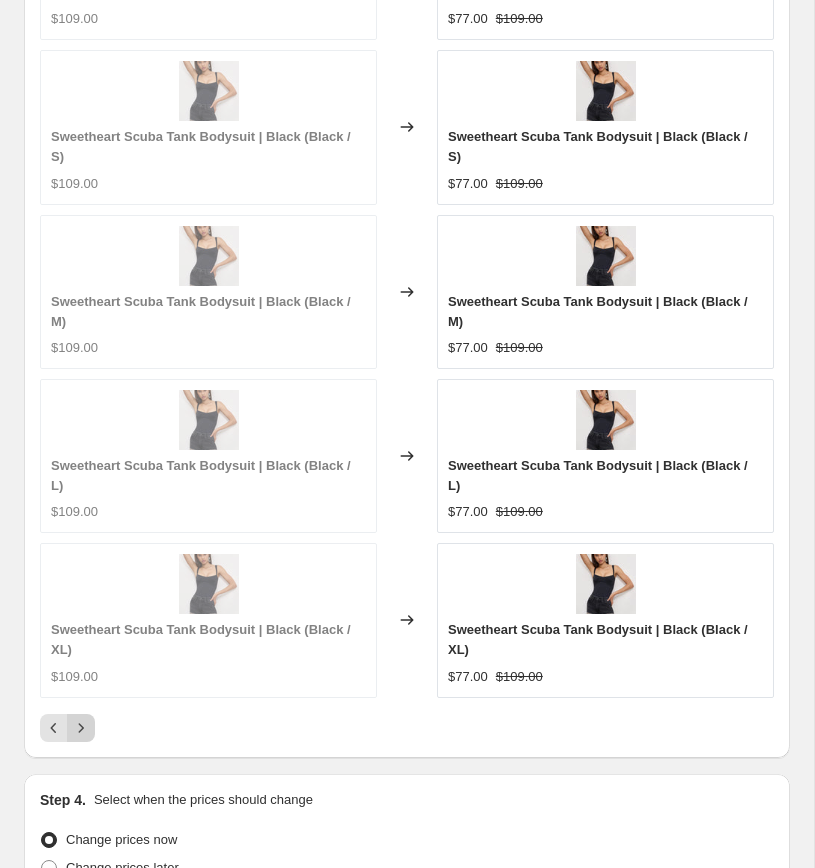 click at bounding box center [81, 728] 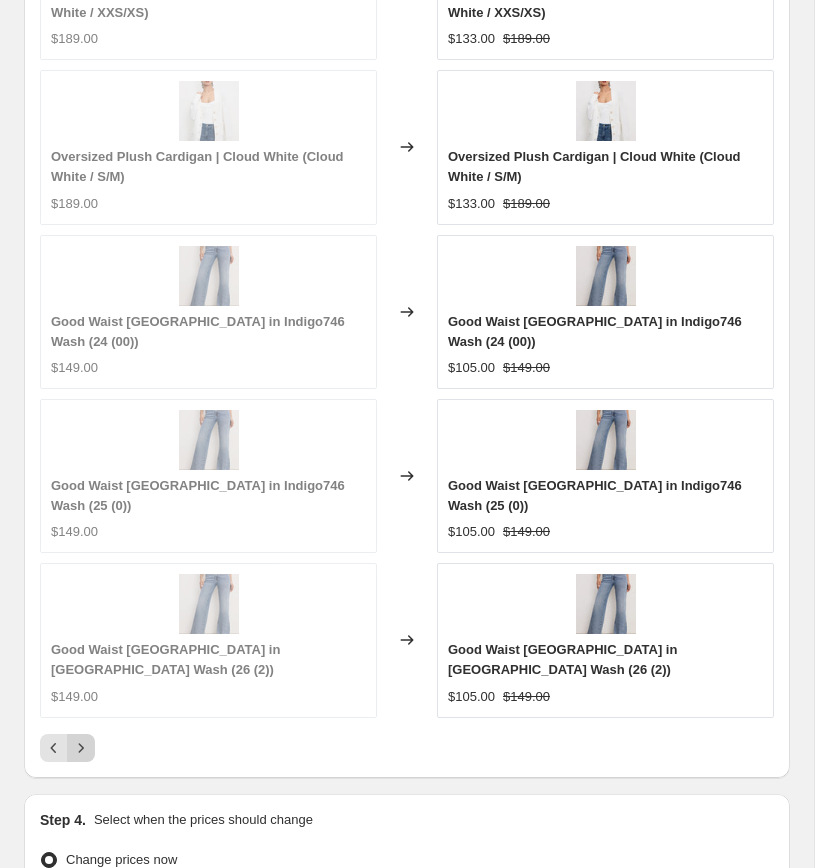 scroll, scrollTop: 2567, scrollLeft: 0, axis: vertical 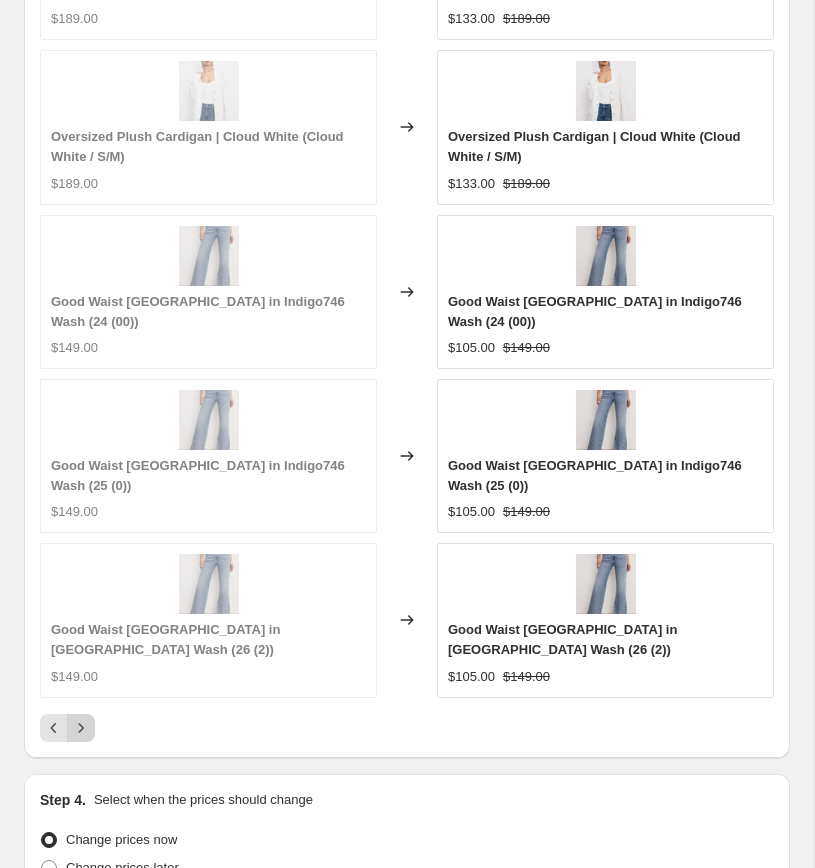 click 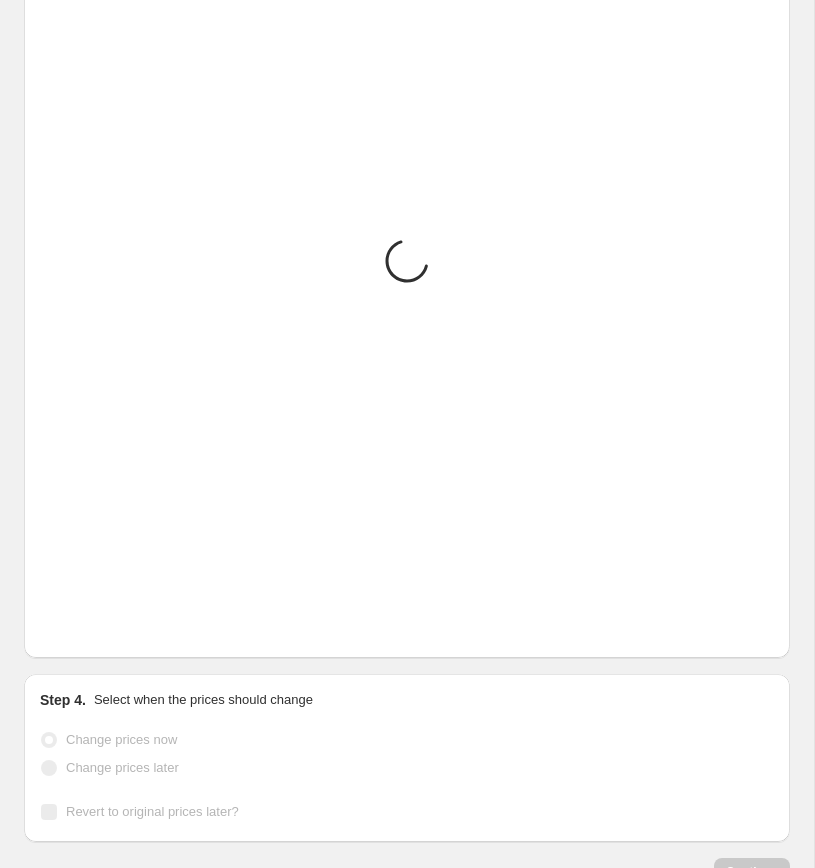 scroll, scrollTop: 2567, scrollLeft: 0, axis: vertical 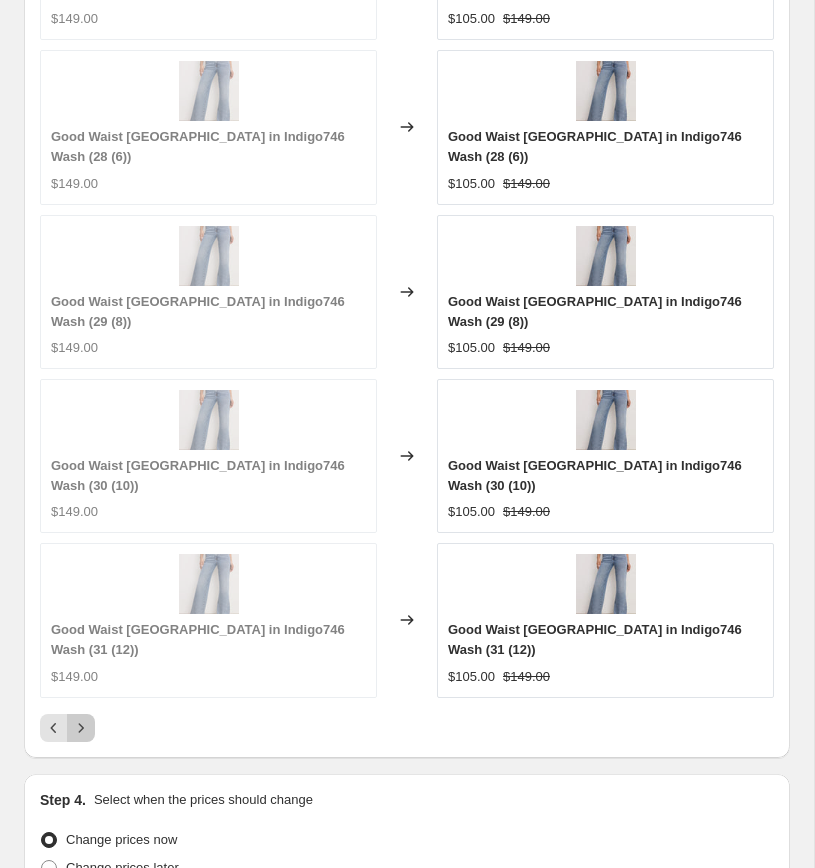 click 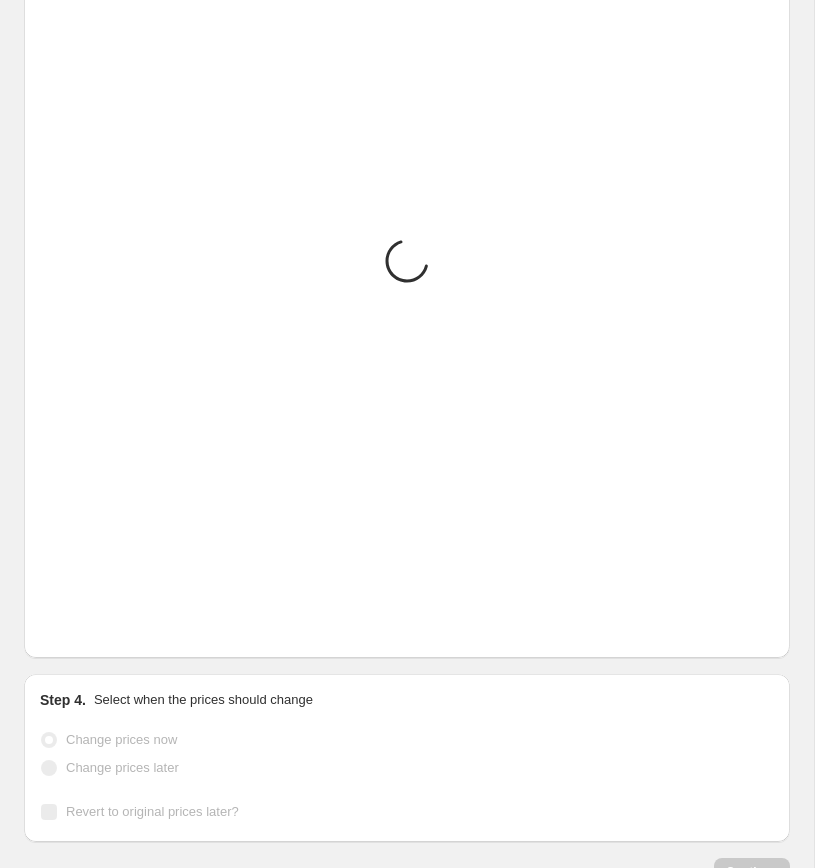 scroll, scrollTop: 2567, scrollLeft: 0, axis: vertical 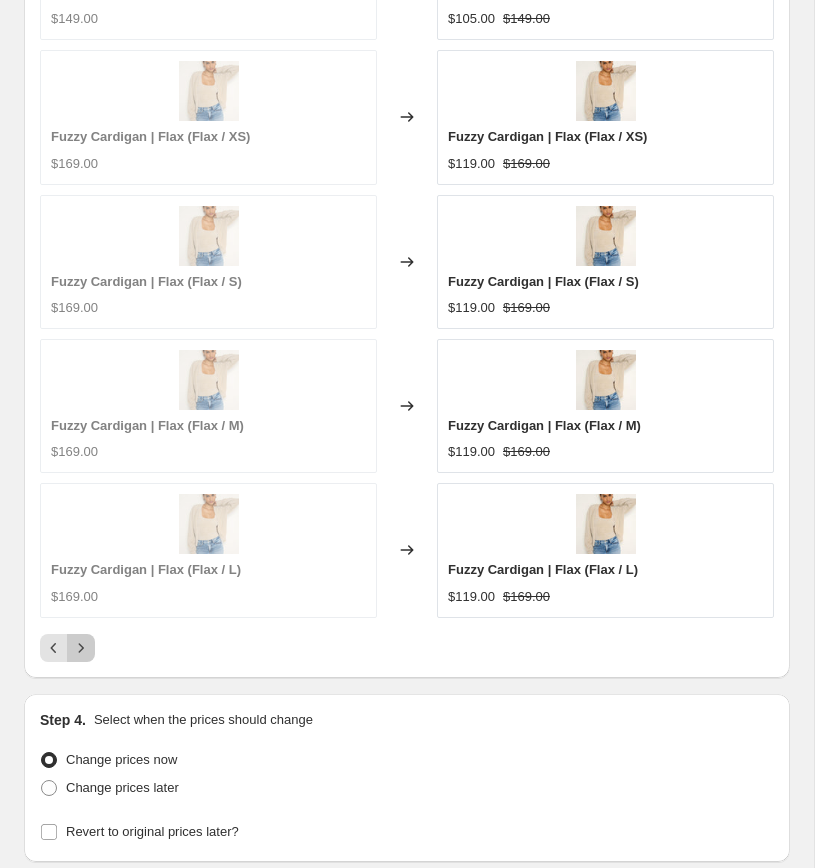 click 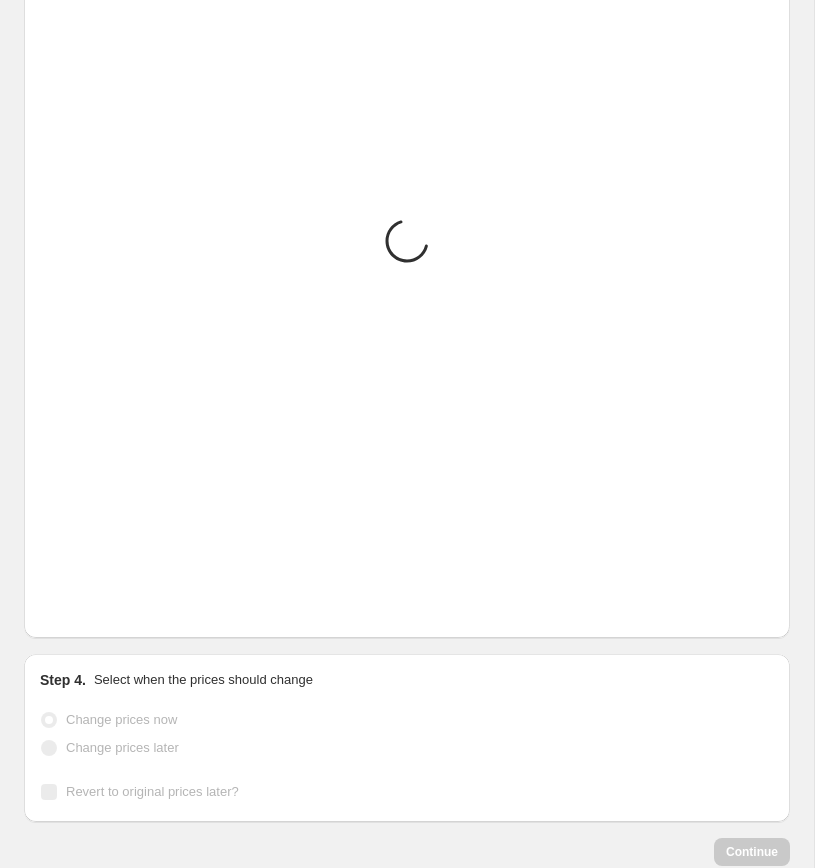 scroll, scrollTop: 2547, scrollLeft: 0, axis: vertical 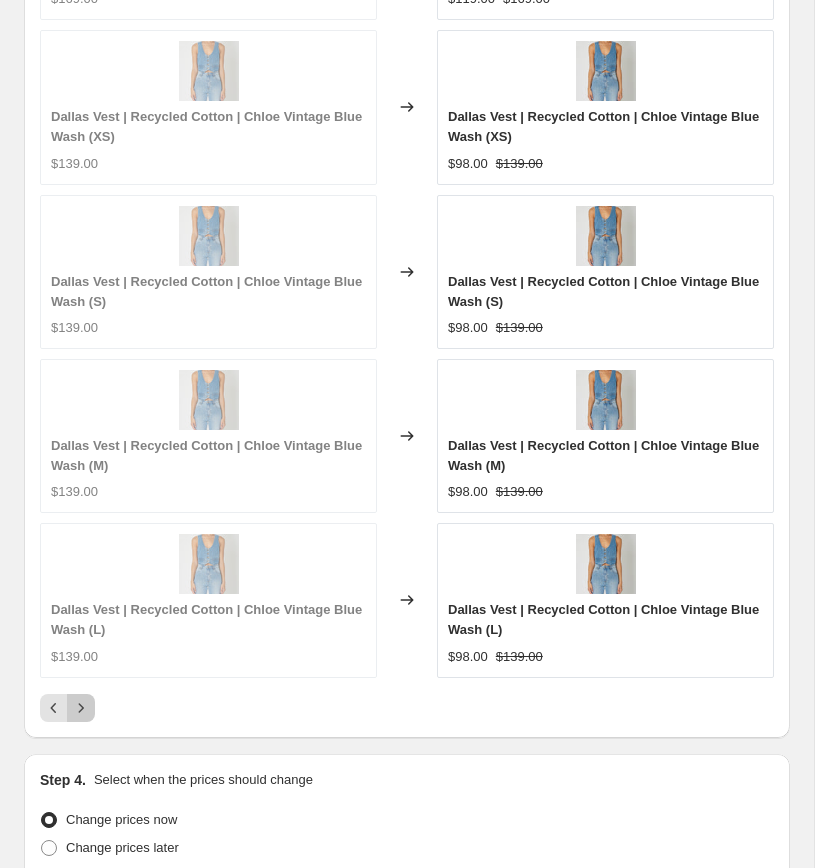 click 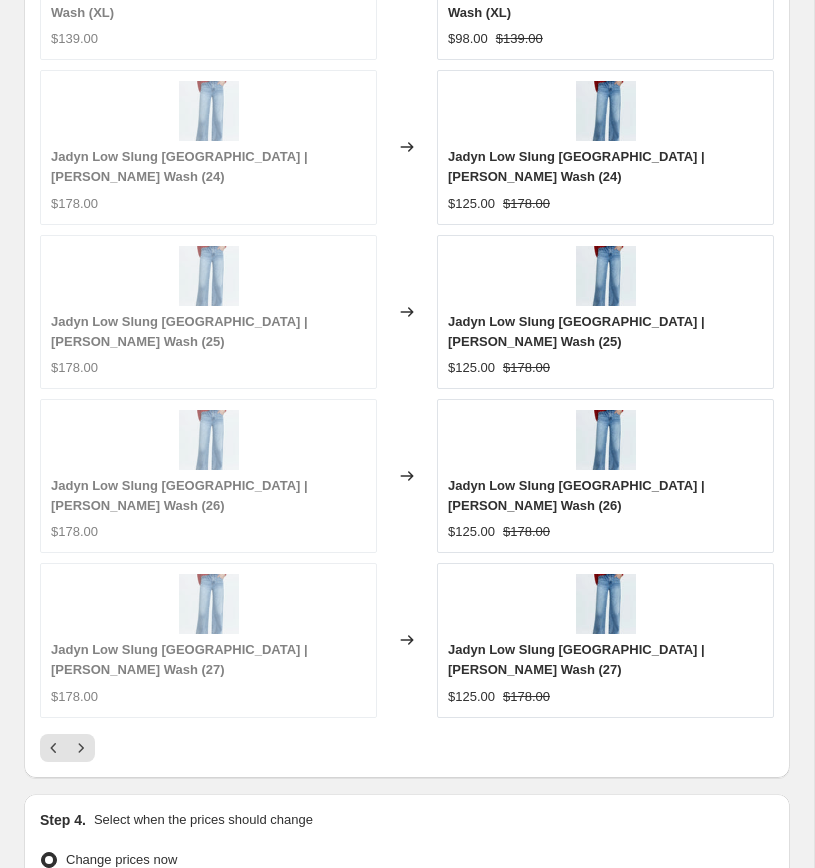 scroll, scrollTop: 2567, scrollLeft: 0, axis: vertical 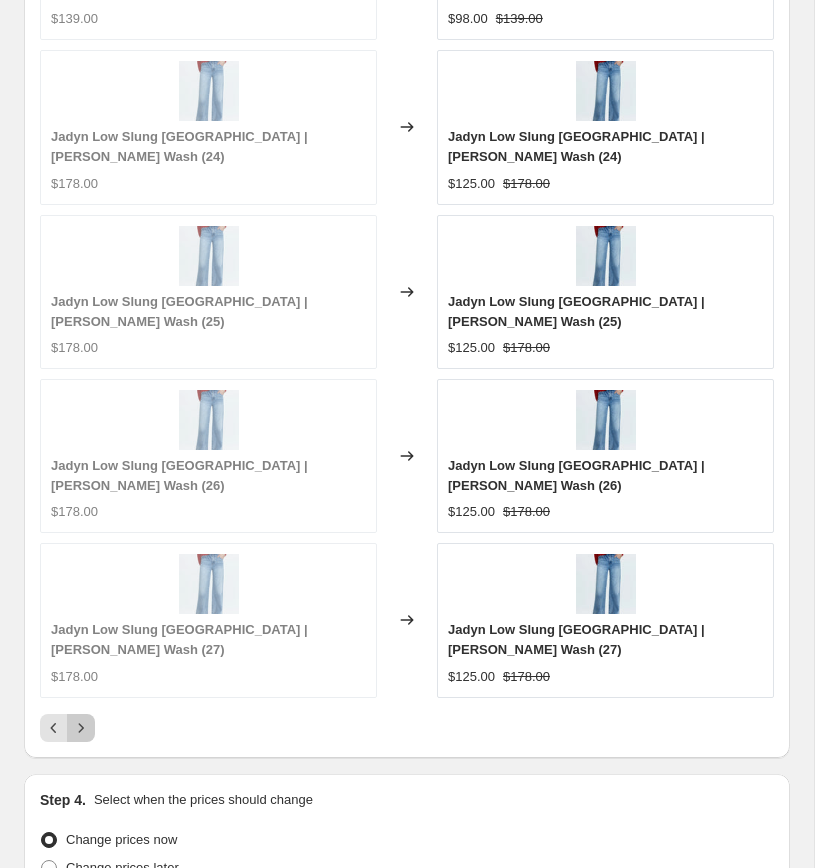 click 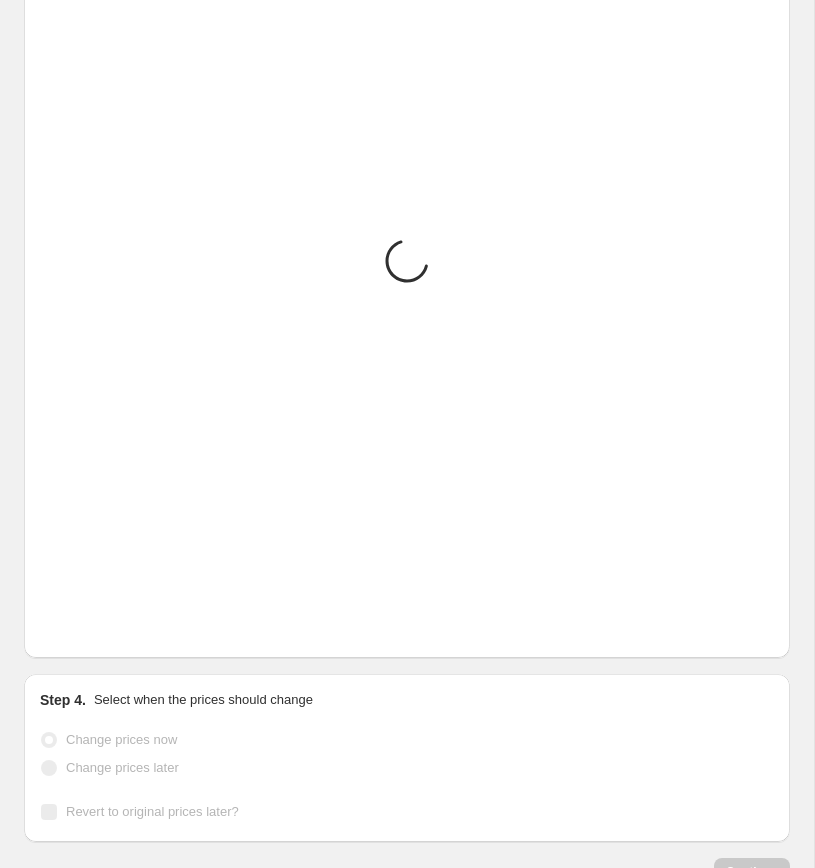 scroll, scrollTop: 2567, scrollLeft: 0, axis: vertical 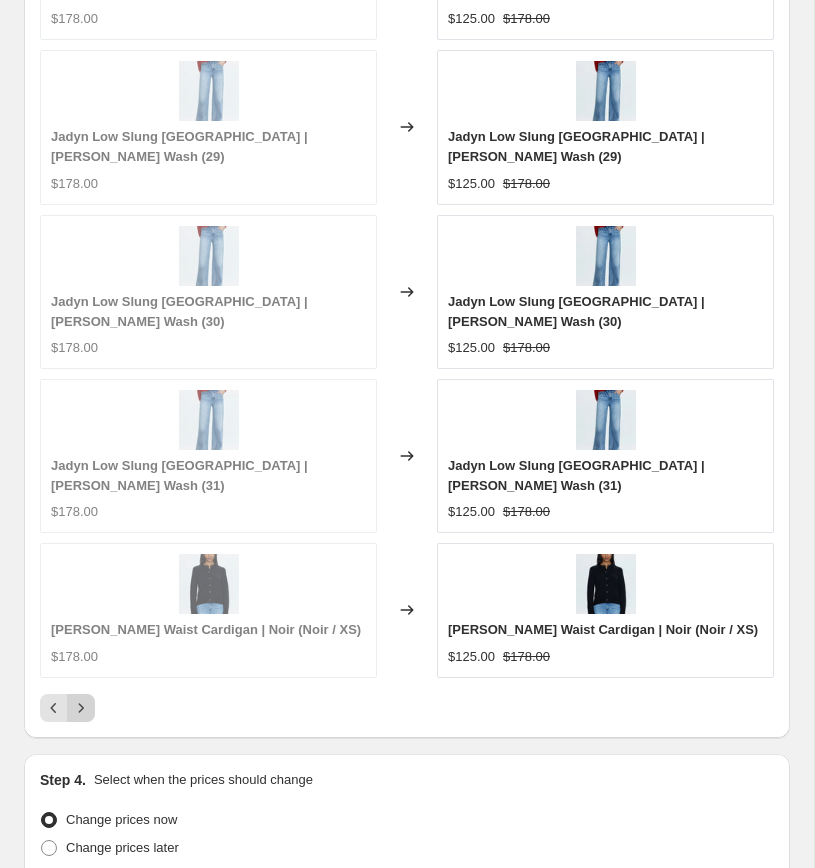 click 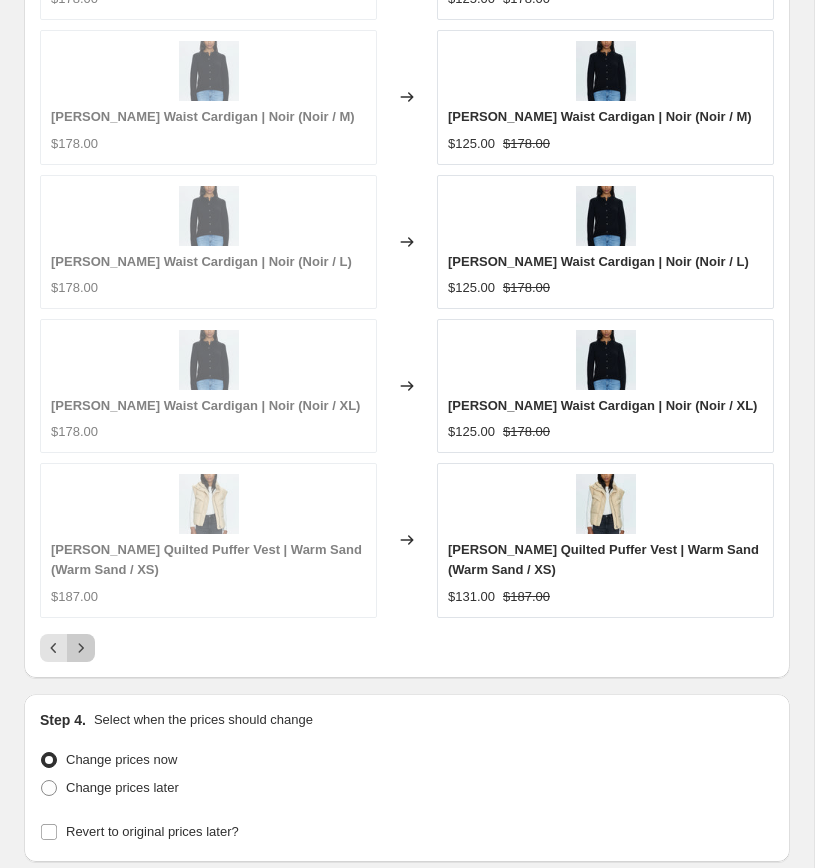 click 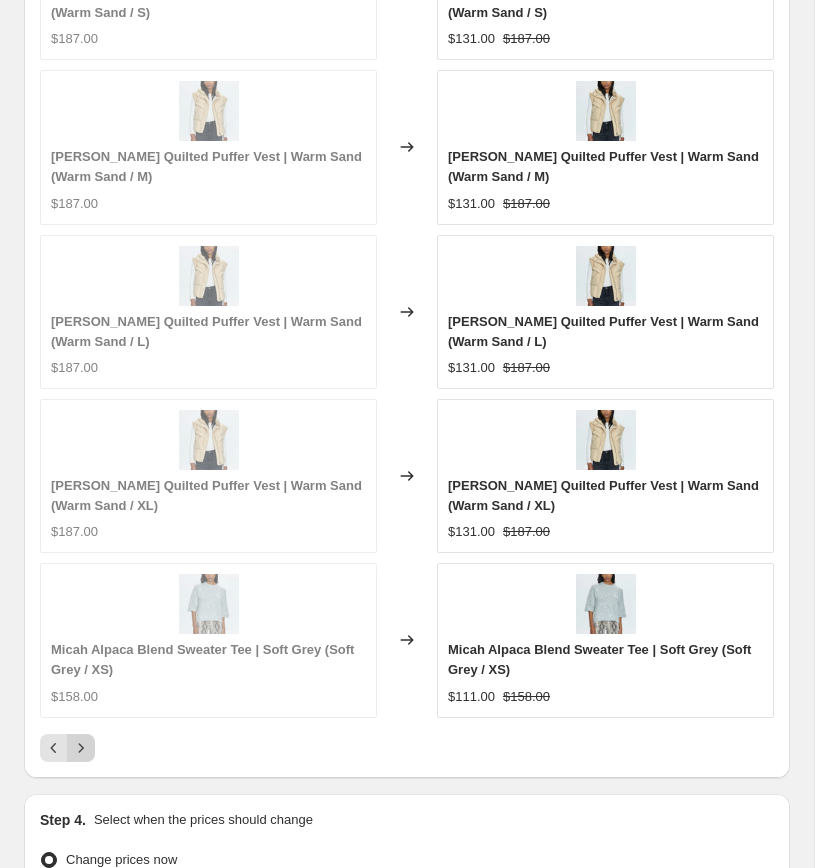 scroll, scrollTop: 2567, scrollLeft: 0, axis: vertical 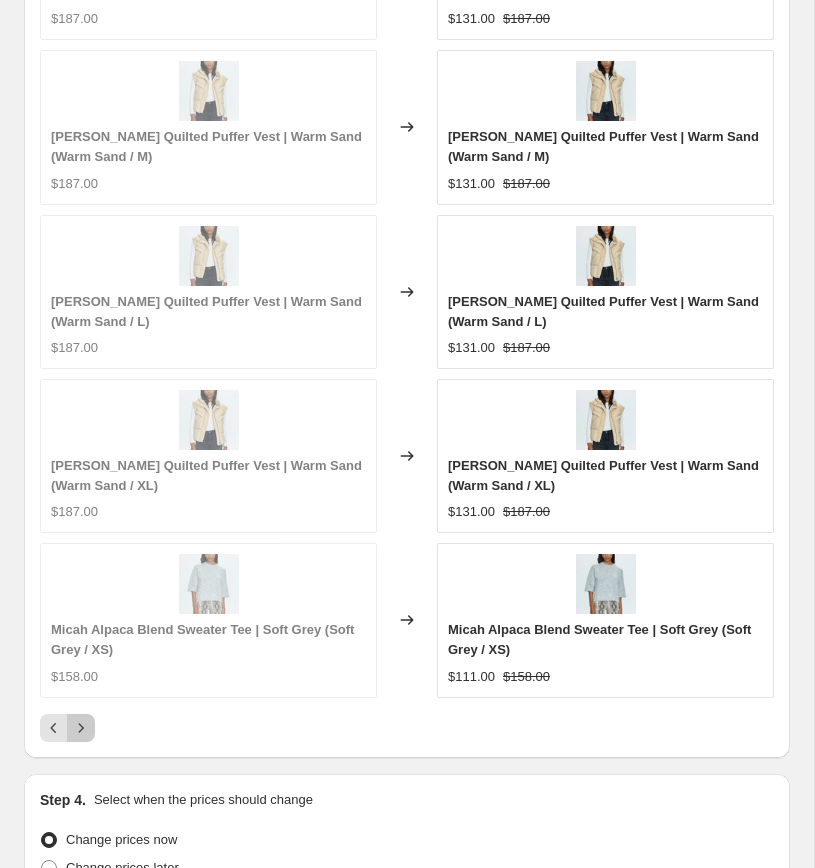 click 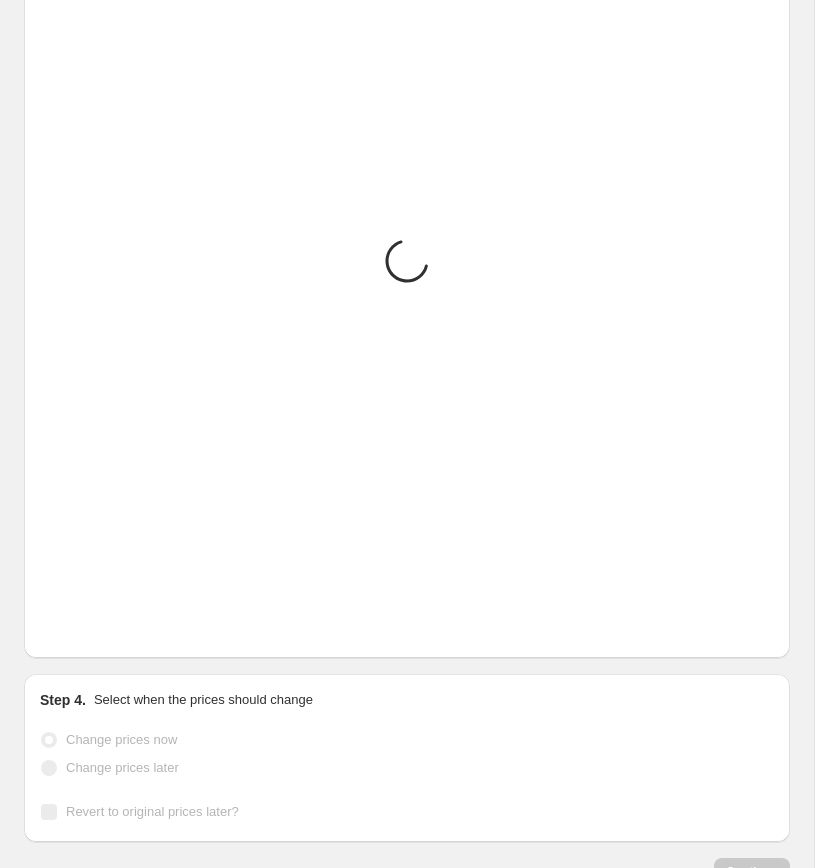 scroll, scrollTop: 2567, scrollLeft: 0, axis: vertical 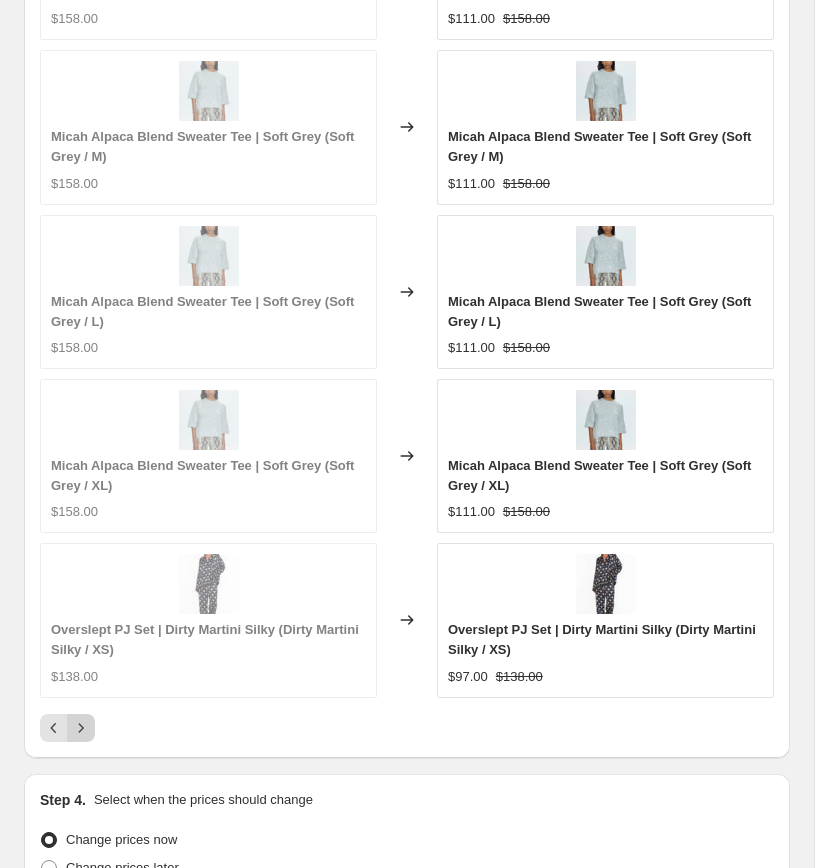 click 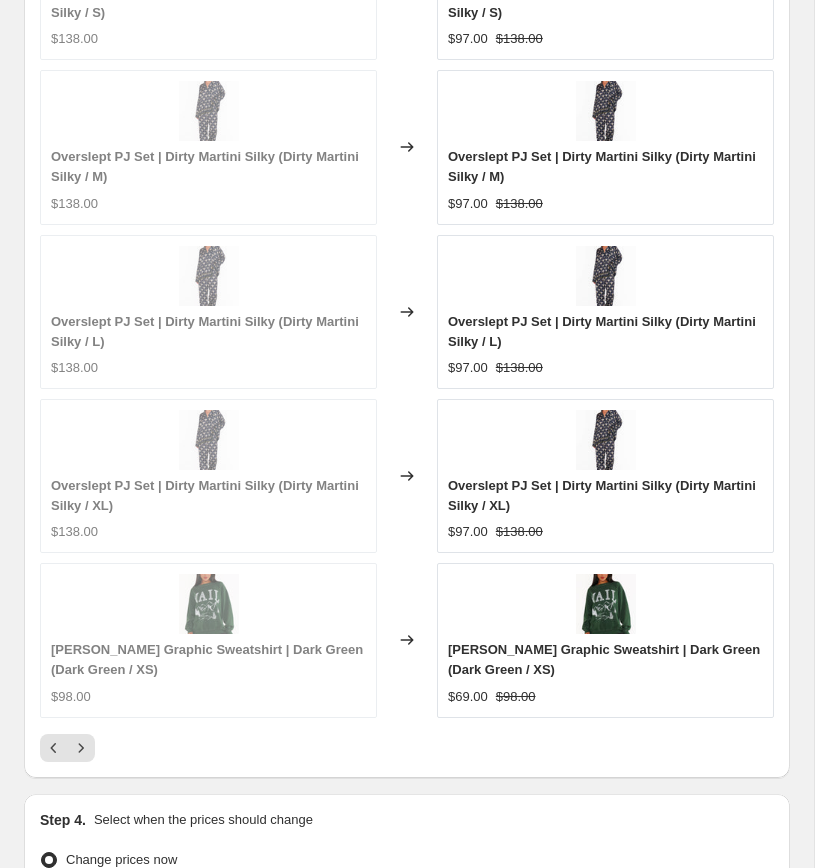 scroll, scrollTop: 2567, scrollLeft: 0, axis: vertical 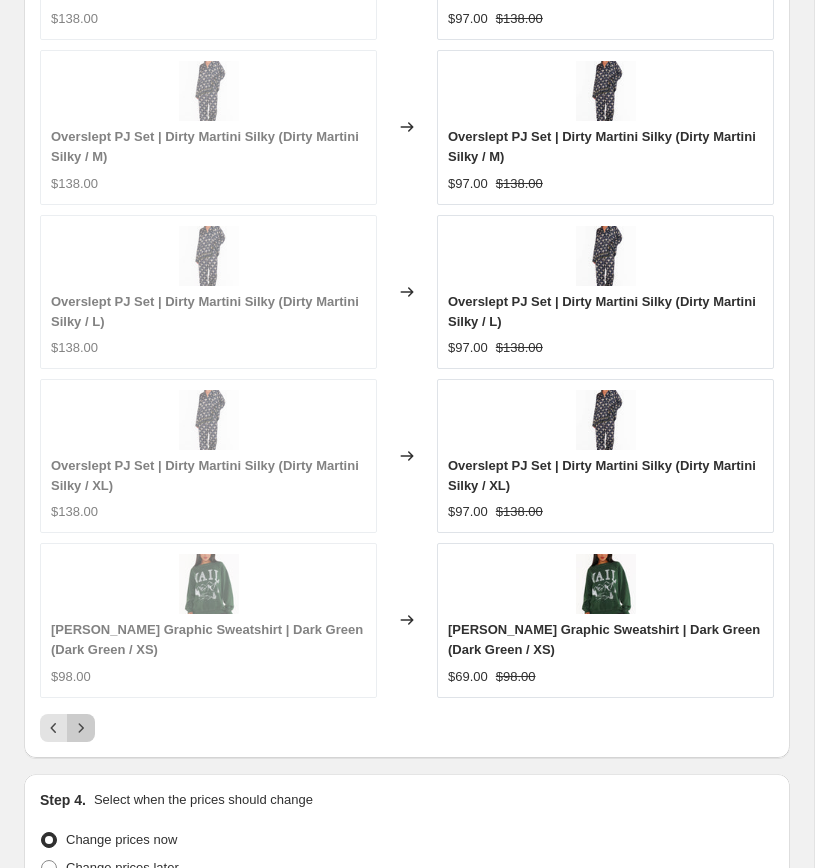 click 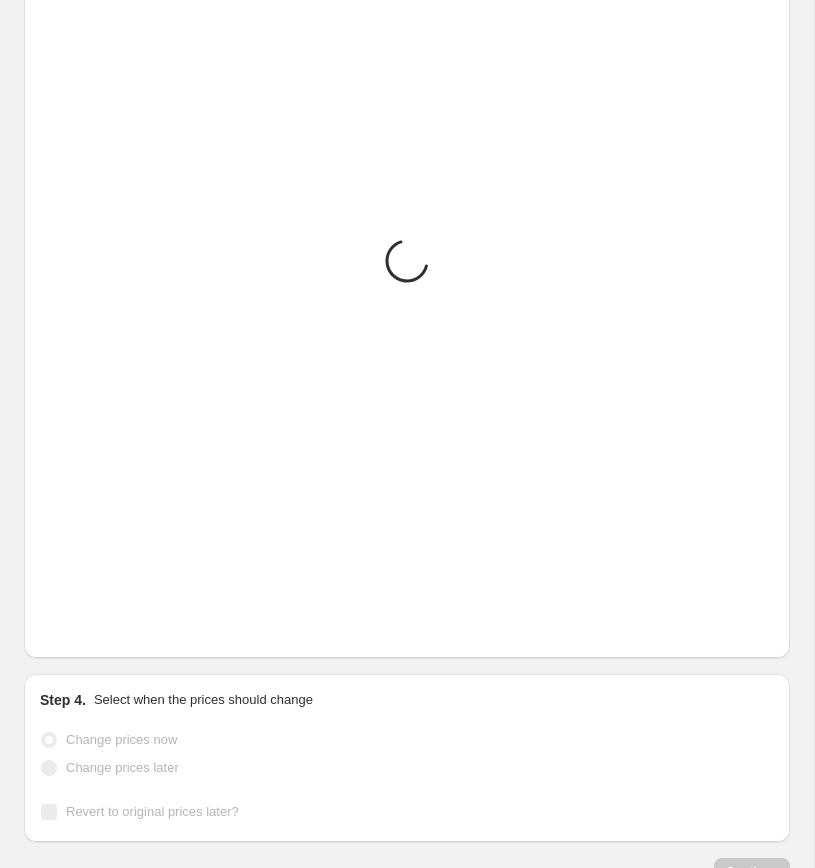 scroll, scrollTop: 2567, scrollLeft: 0, axis: vertical 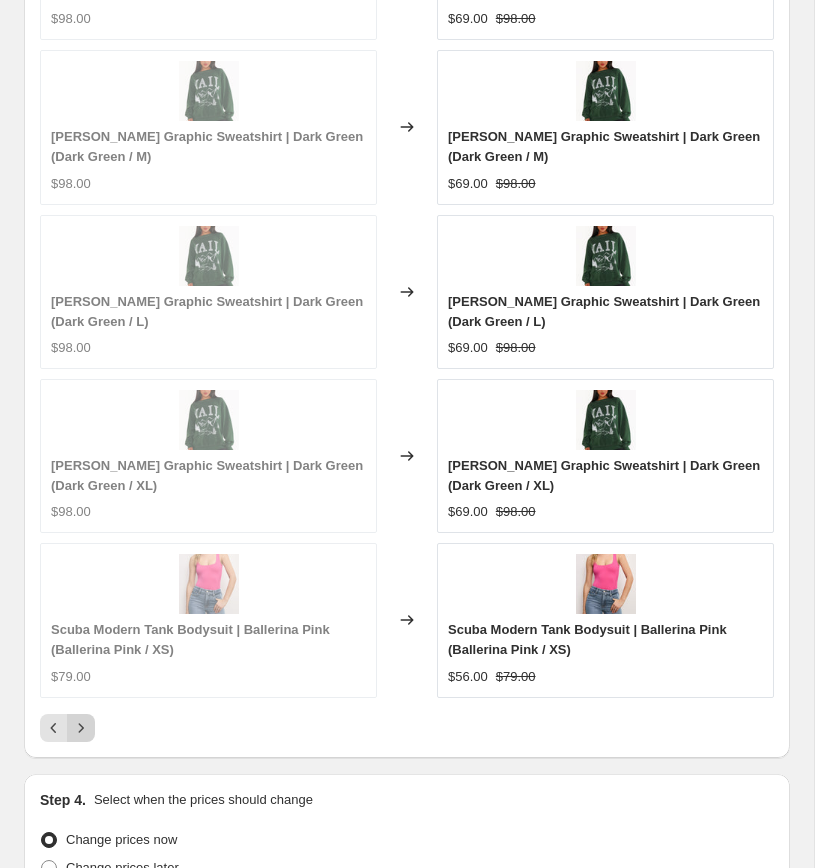 click 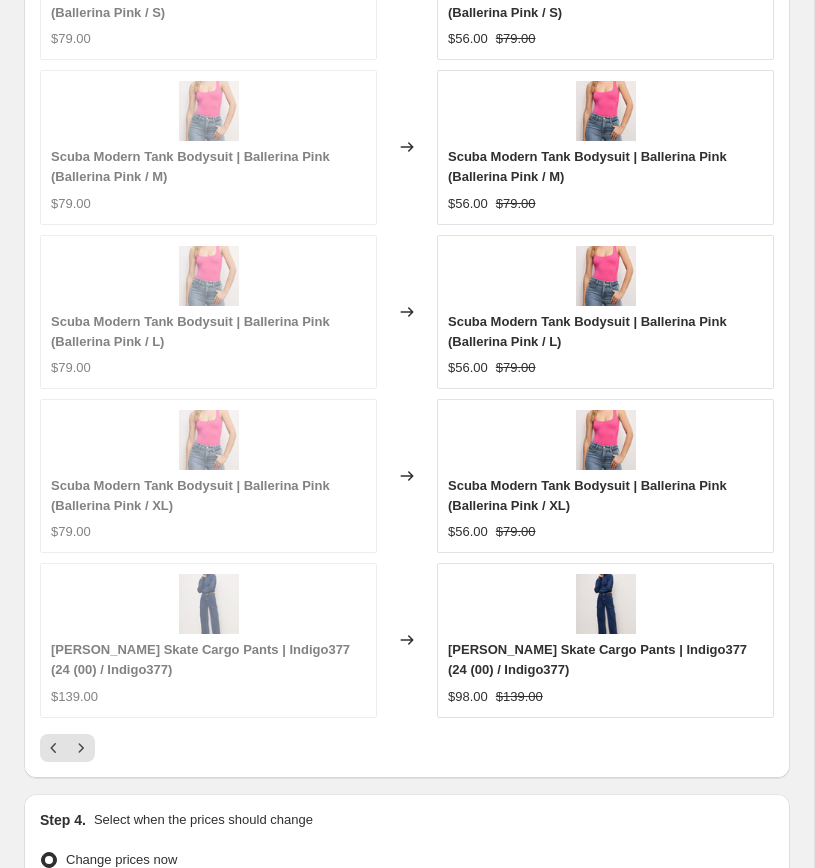 scroll, scrollTop: 2567, scrollLeft: 0, axis: vertical 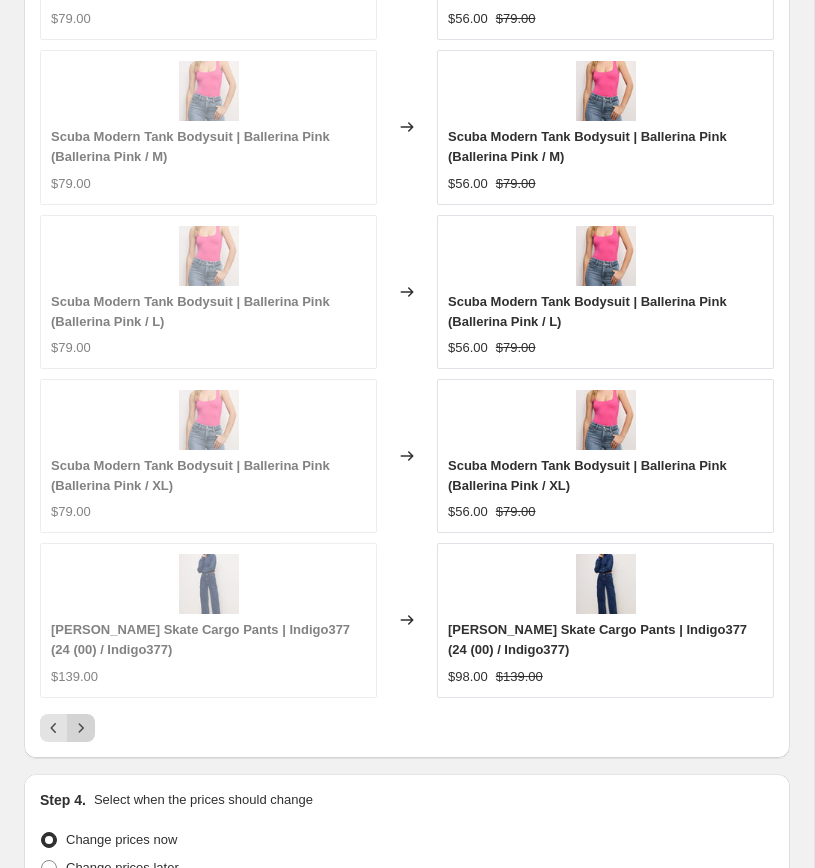 click 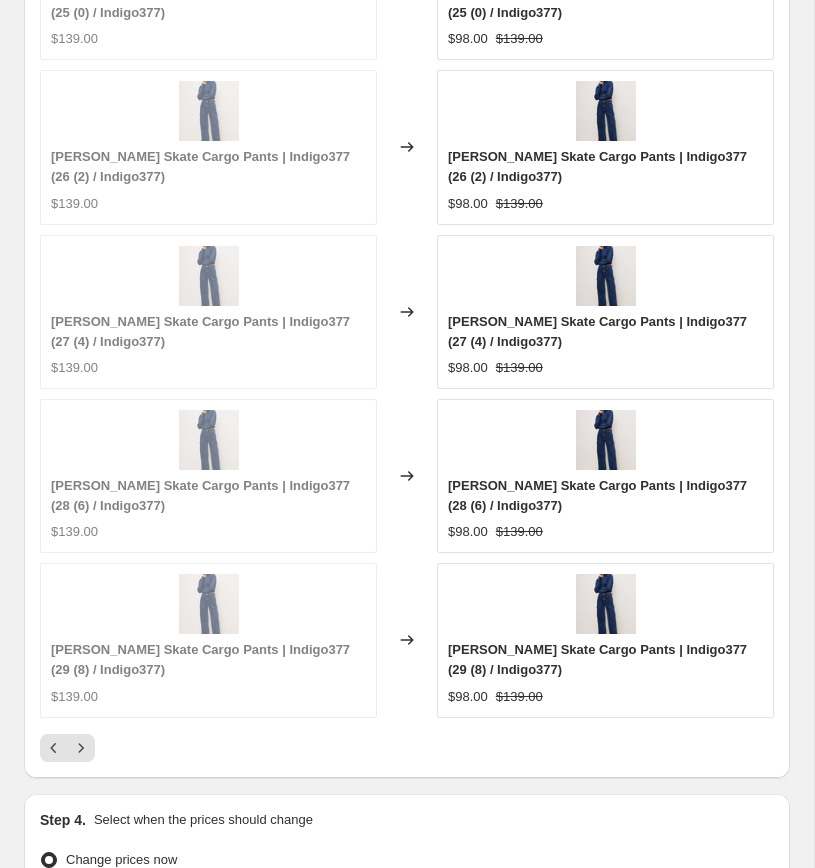 scroll, scrollTop: 2567, scrollLeft: 0, axis: vertical 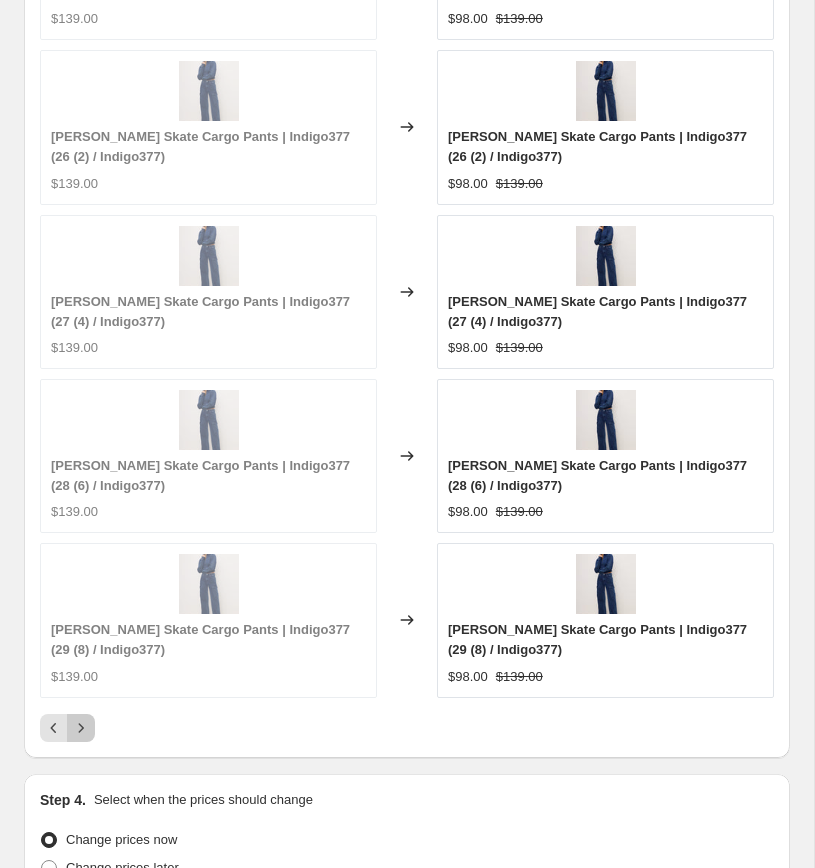 click 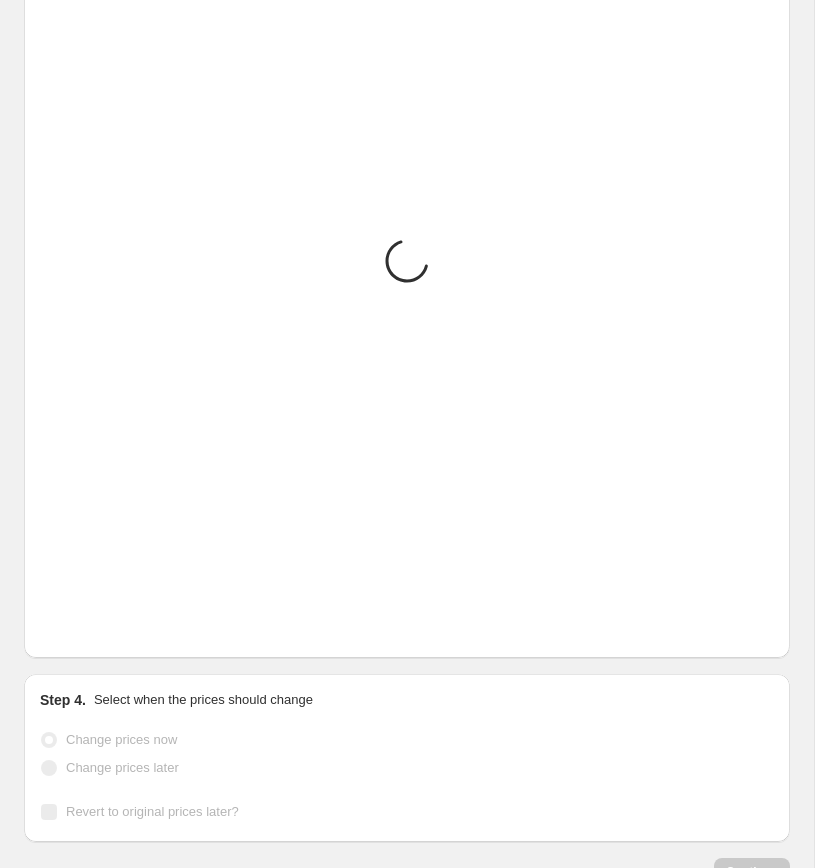 scroll, scrollTop: 2567, scrollLeft: 0, axis: vertical 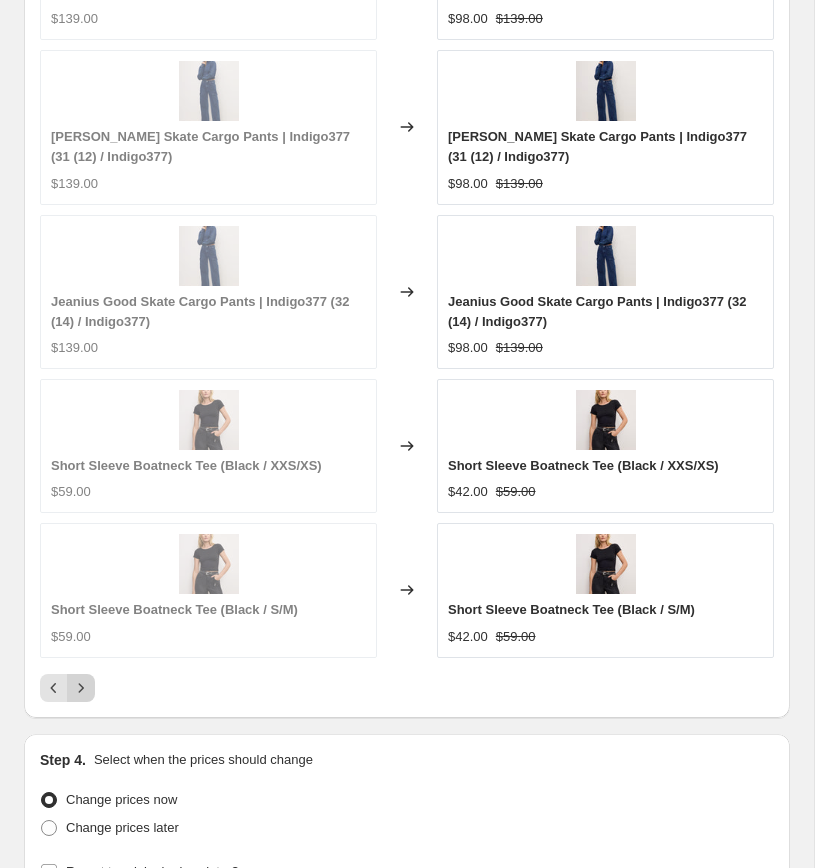 click 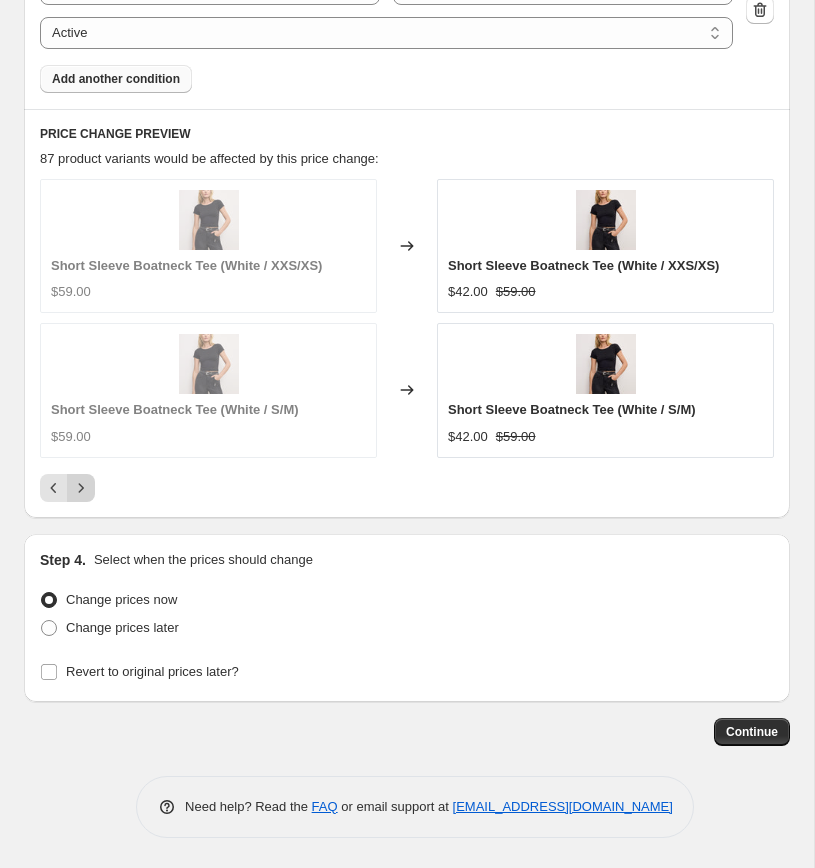scroll, scrollTop: 2253, scrollLeft: 0, axis: vertical 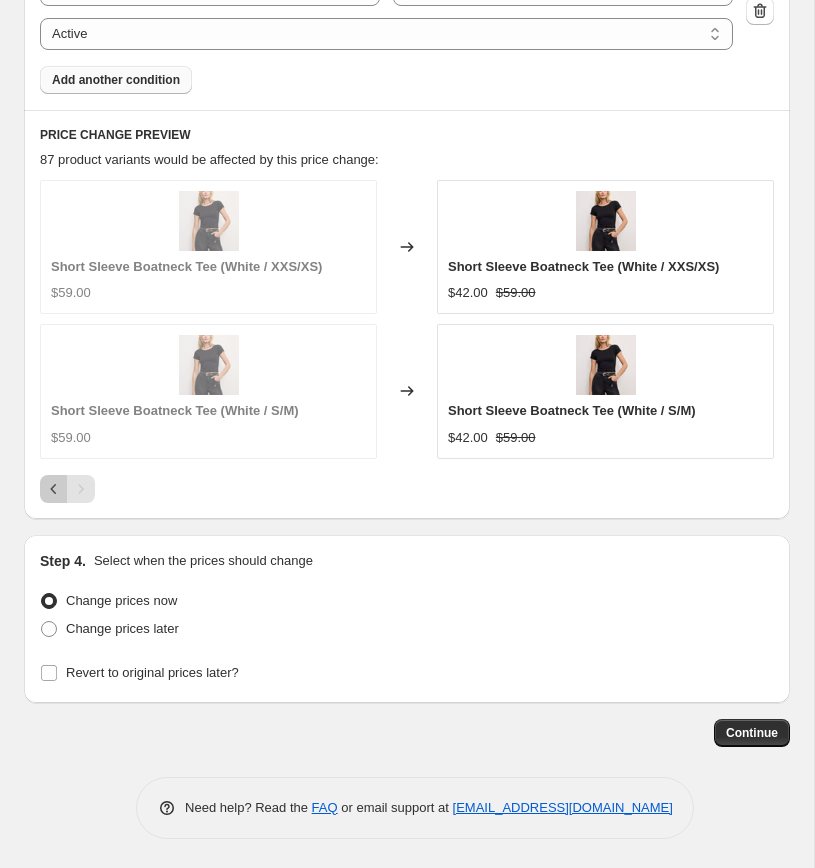 click 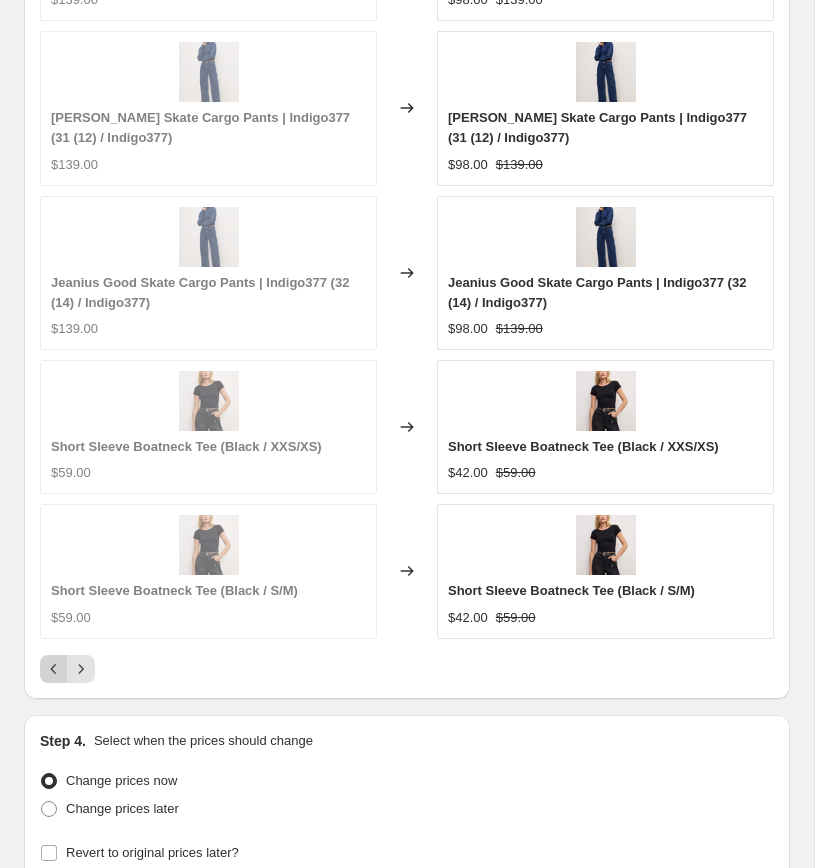 scroll, scrollTop: 2614, scrollLeft: 0, axis: vertical 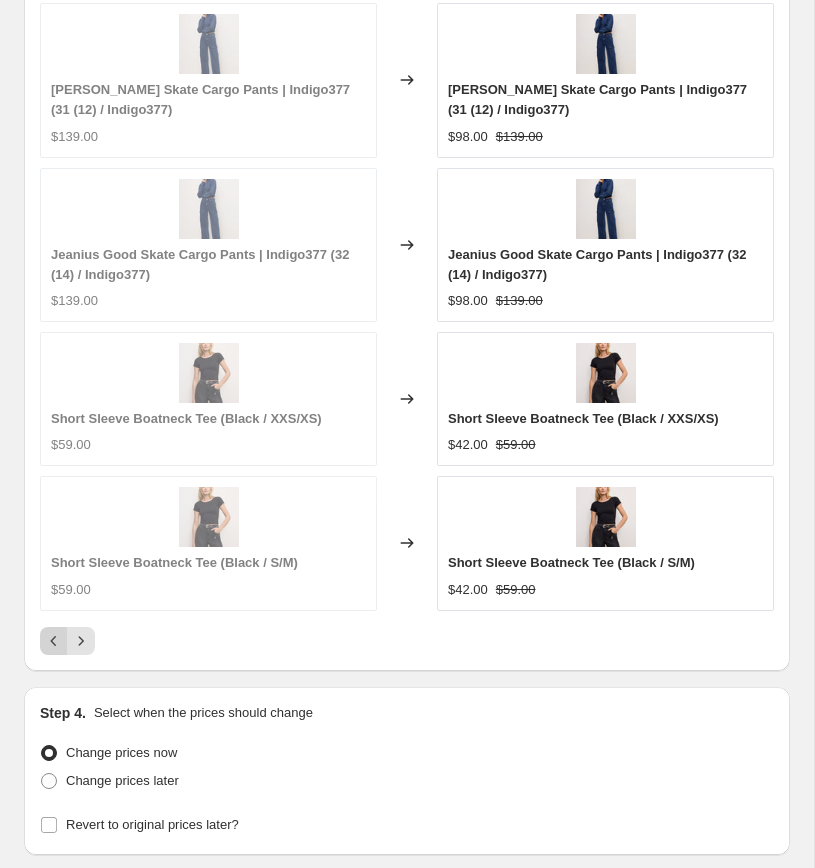 click 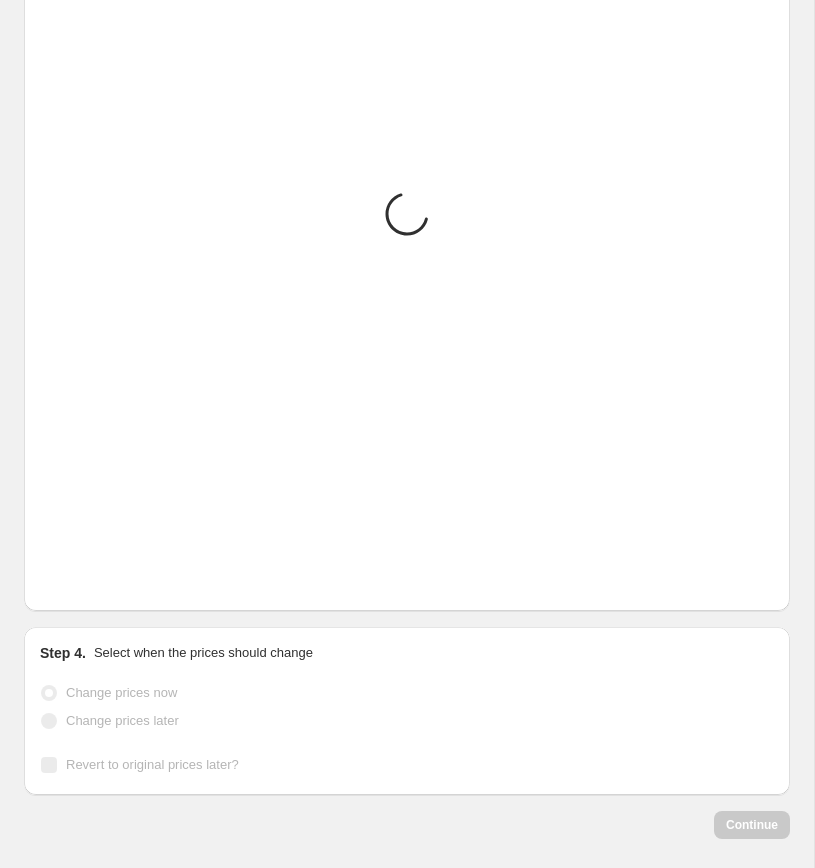 scroll, scrollTop: 2614, scrollLeft: 0, axis: vertical 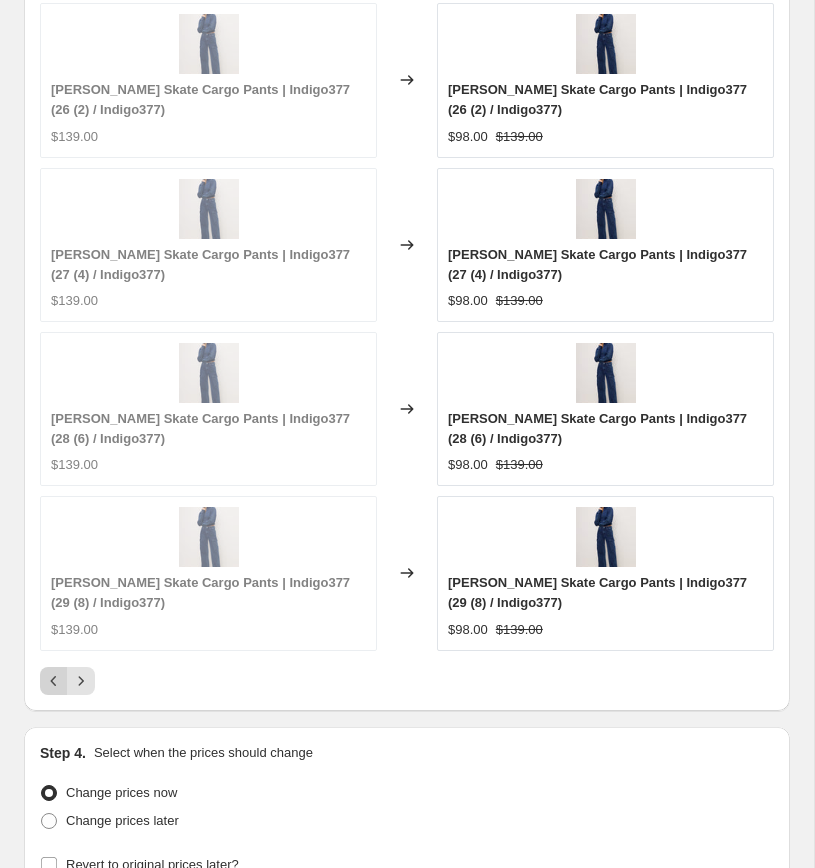 click 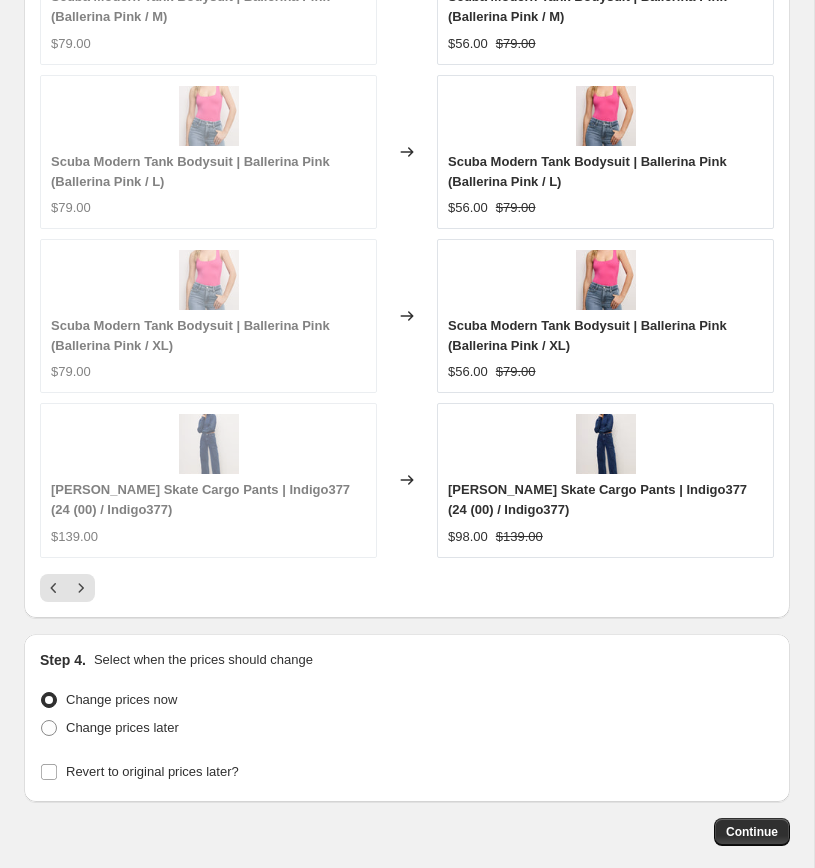 scroll, scrollTop: 2709, scrollLeft: 0, axis: vertical 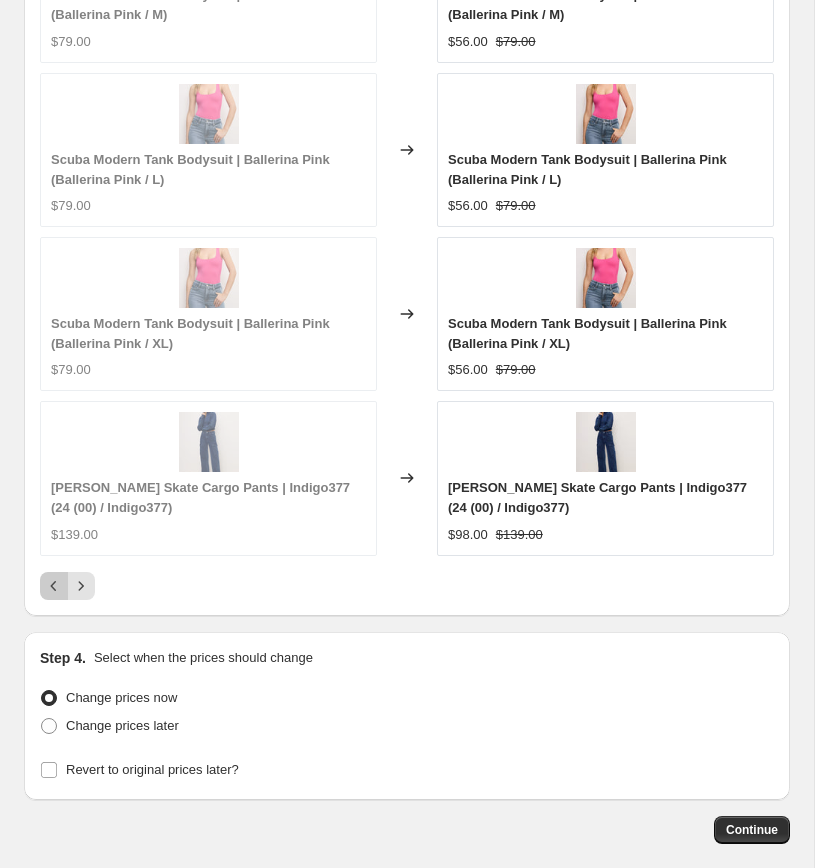 click 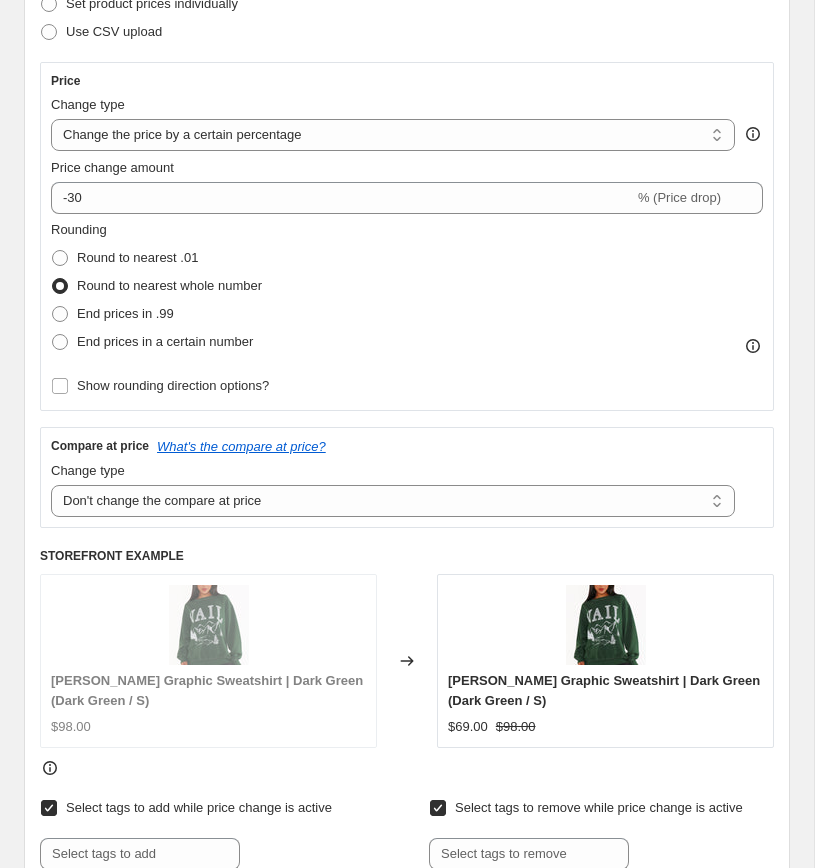 scroll, scrollTop: 305, scrollLeft: 0, axis: vertical 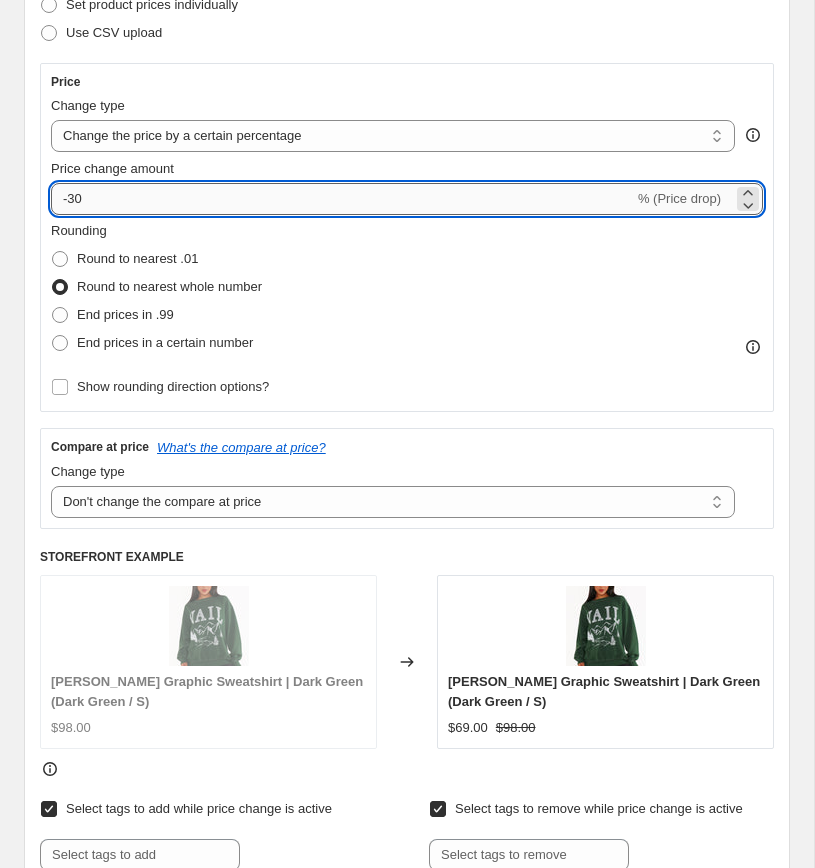 click on "-30" at bounding box center (342, 199) 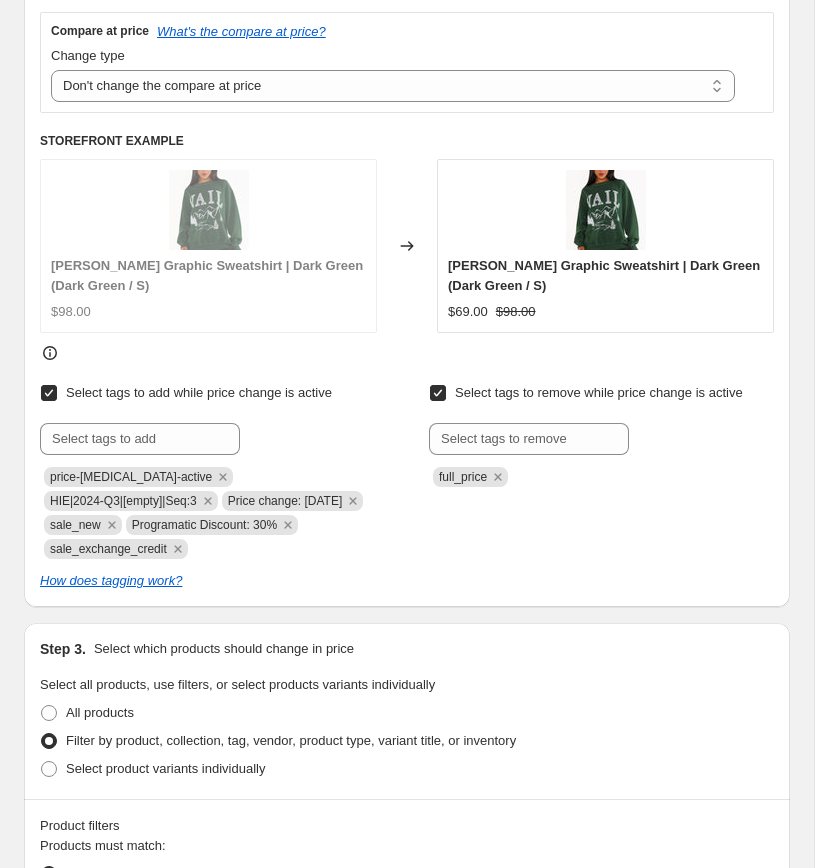 scroll, scrollTop: 736, scrollLeft: 0, axis: vertical 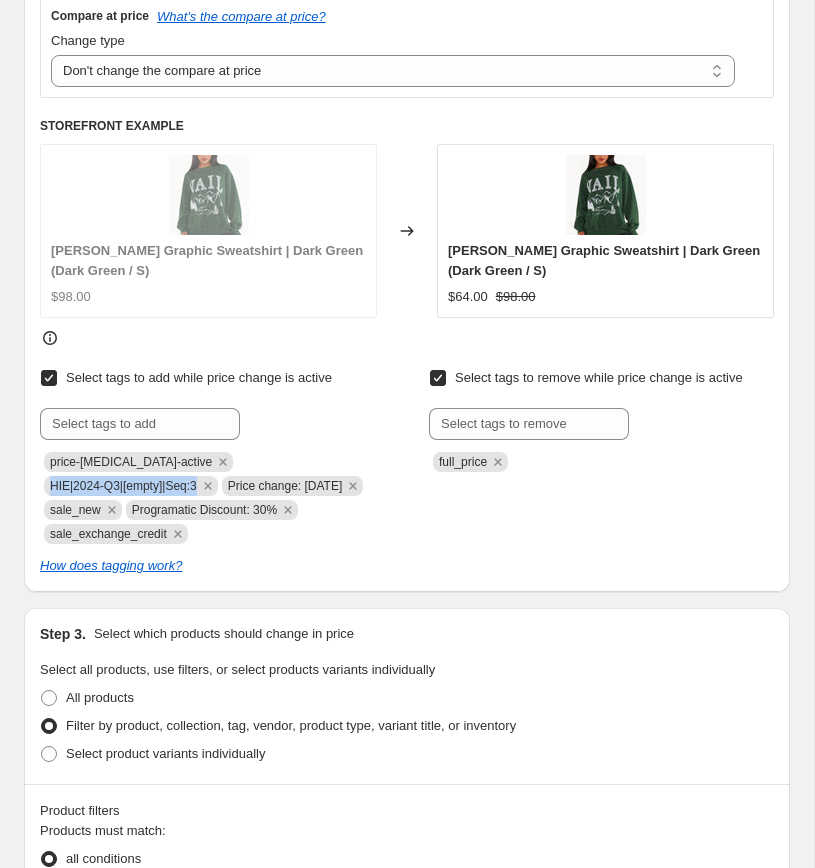 drag, startPoint x: 51, startPoint y: 486, endPoint x: 245, endPoint y: 482, distance: 194.04123 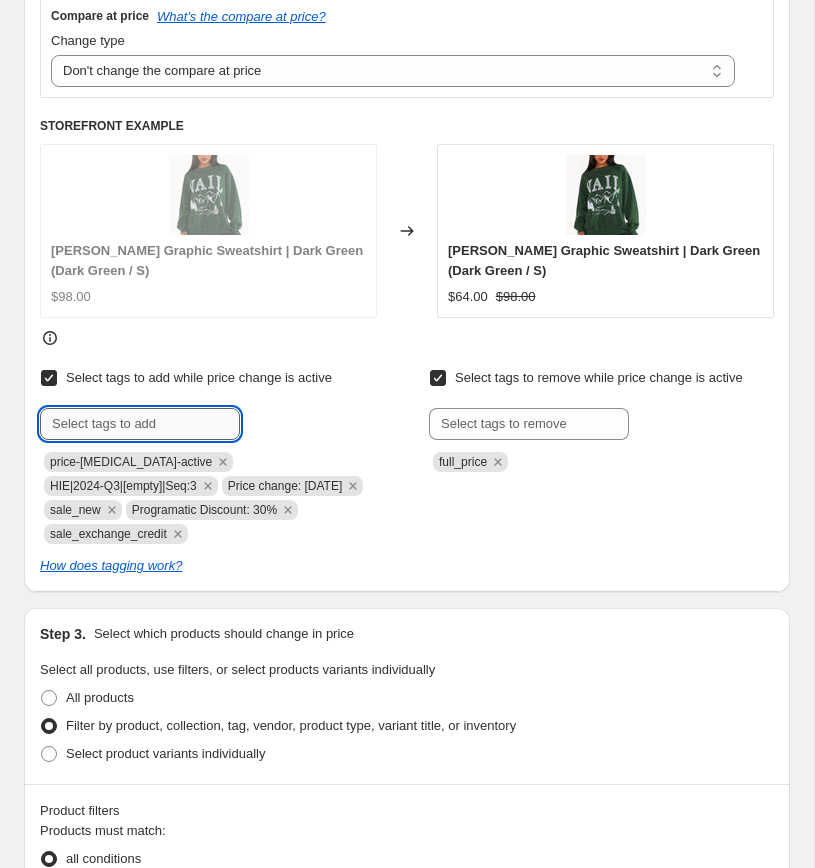 click at bounding box center (140, 424) 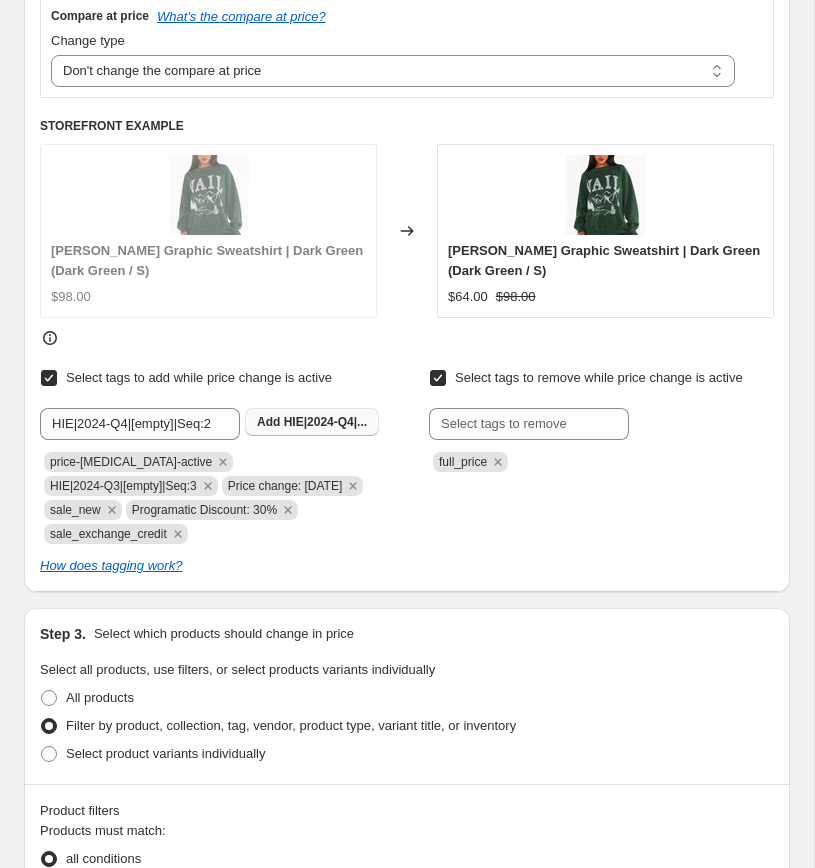 click on "HIE|2024-Q4|..." at bounding box center [325, 422] 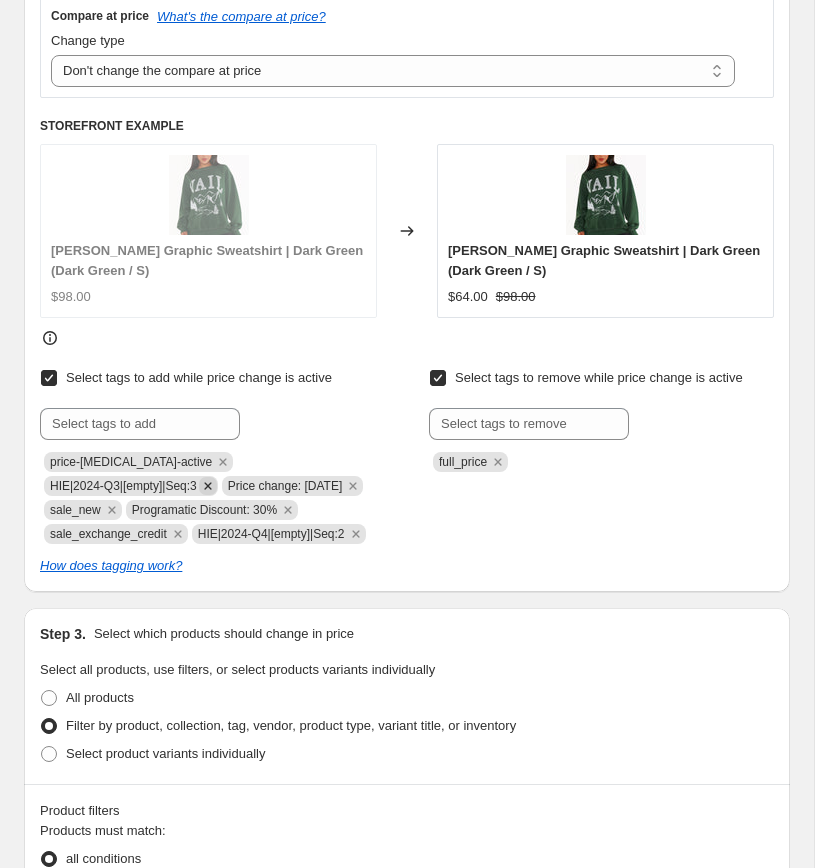 click 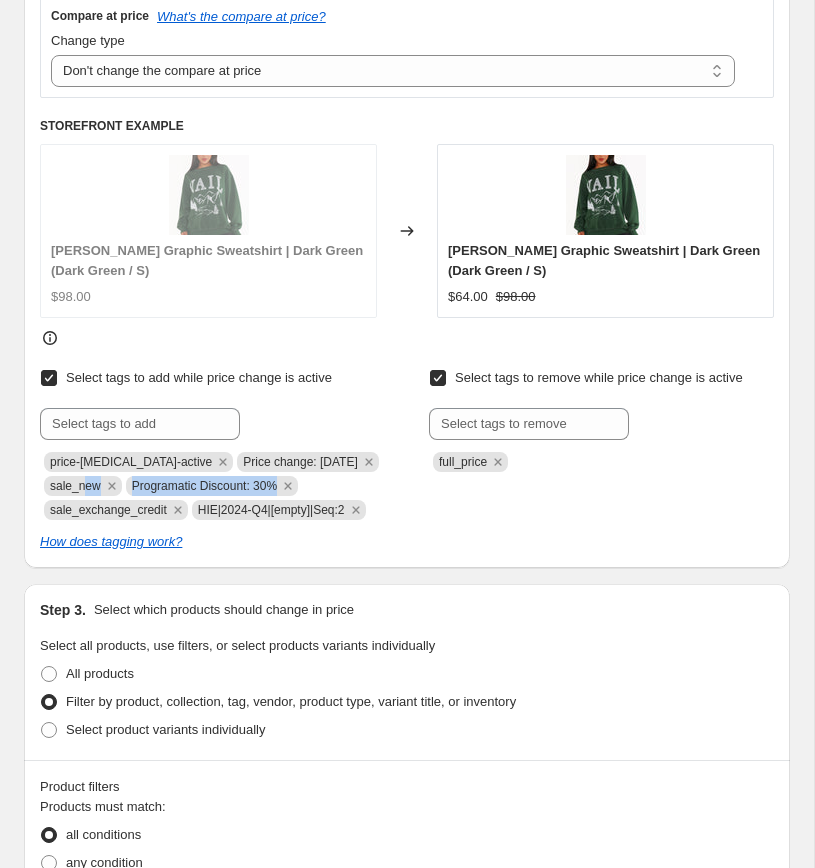 drag, startPoint x: 288, startPoint y: 485, endPoint x: 85, endPoint y: 477, distance: 203.15758 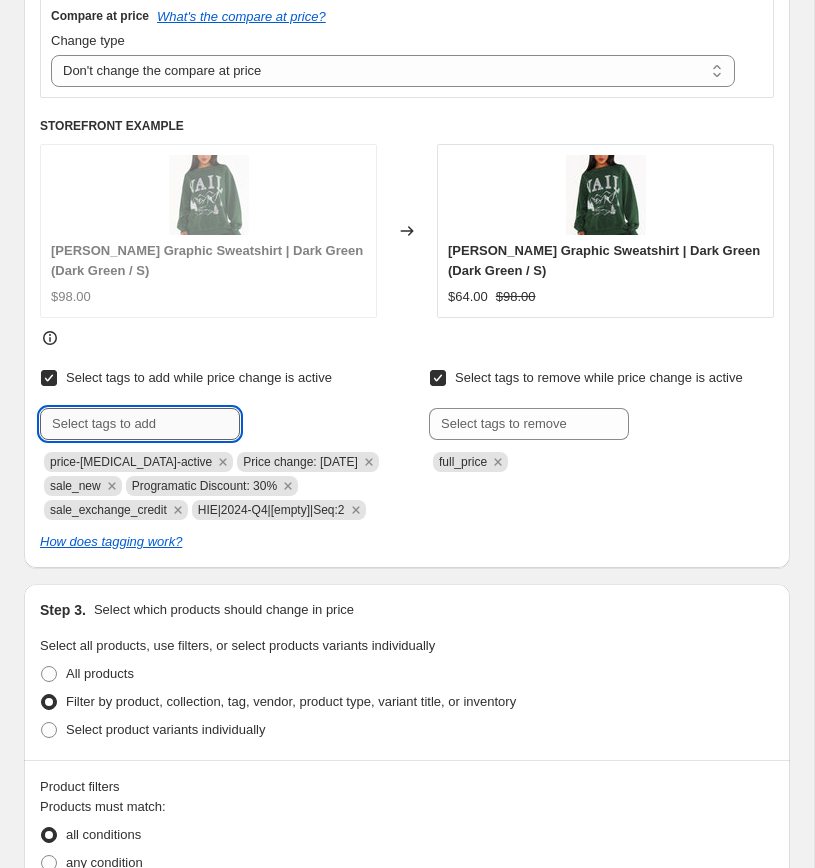 paste on "ew  Programatic Discount: 30%" 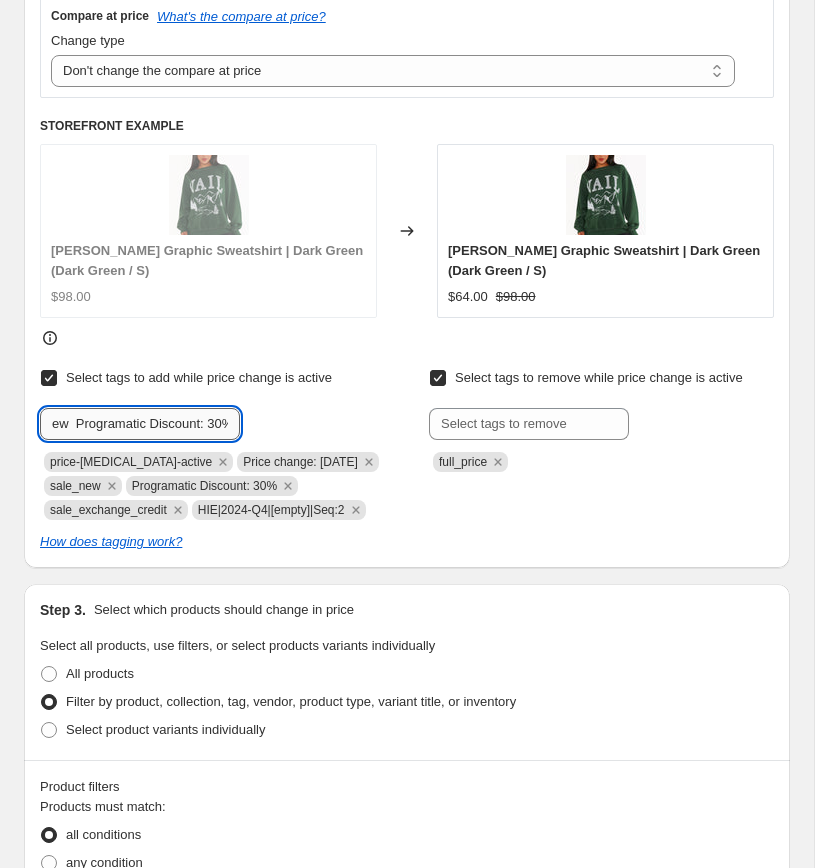 click on "ew  Programatic Discount: 30%" at bounding box center (140, 424) 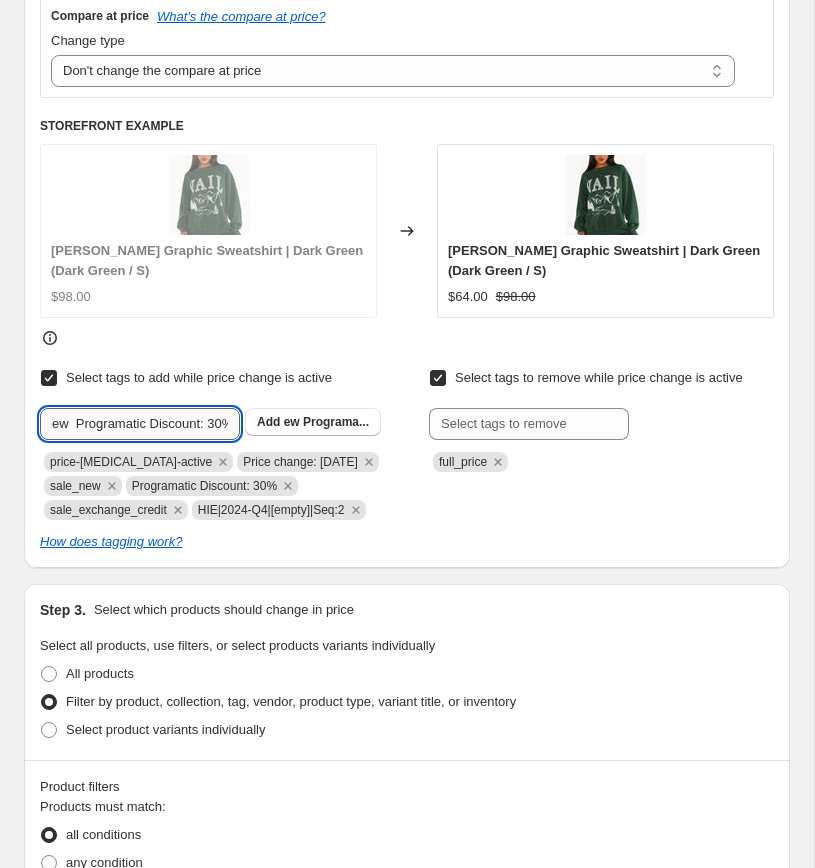 scroll, scrollTop: 0, scrollLeft: 17, axis: horizontal 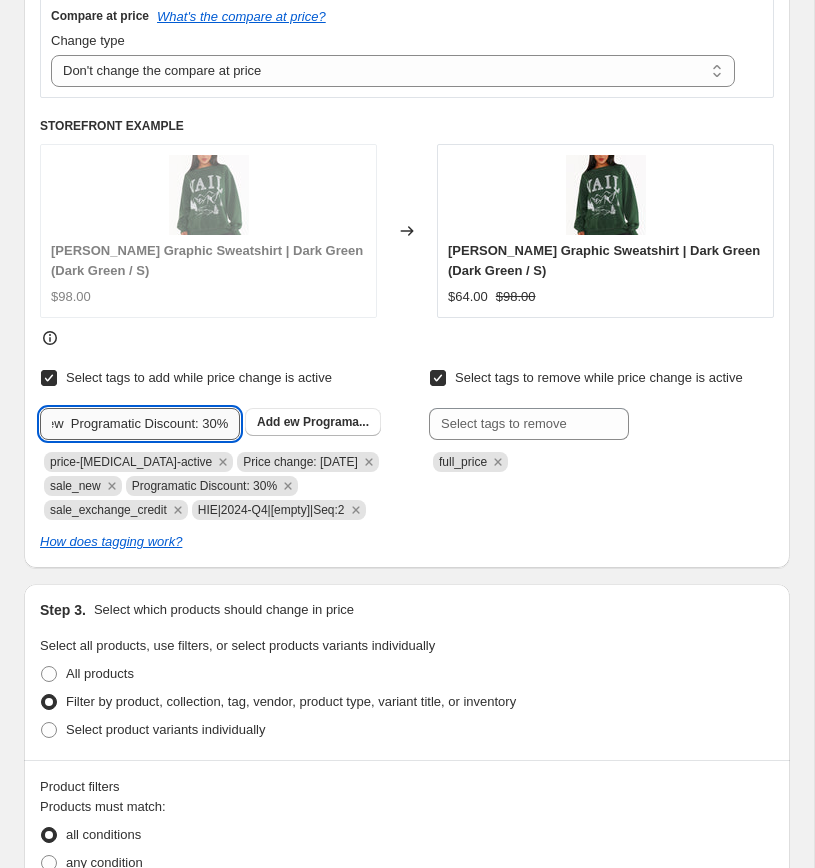 click on "ew  Programatic Discount: 30%" at bounding box center [140, 424] 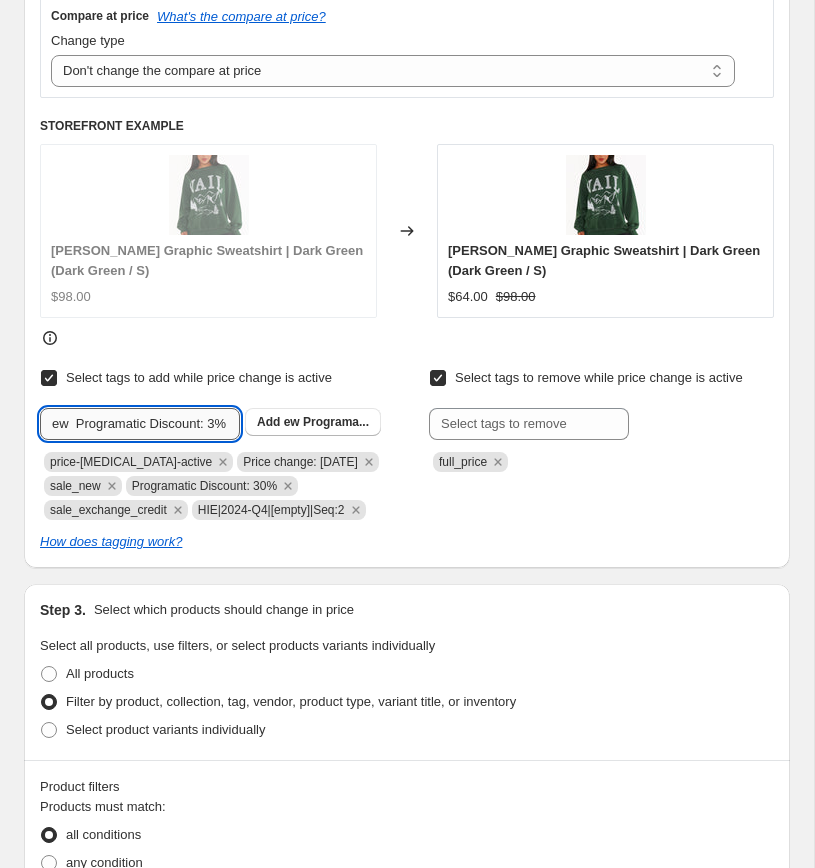 scroll, scrollTop: 0, scrollLeft: 9, axis: horizontal 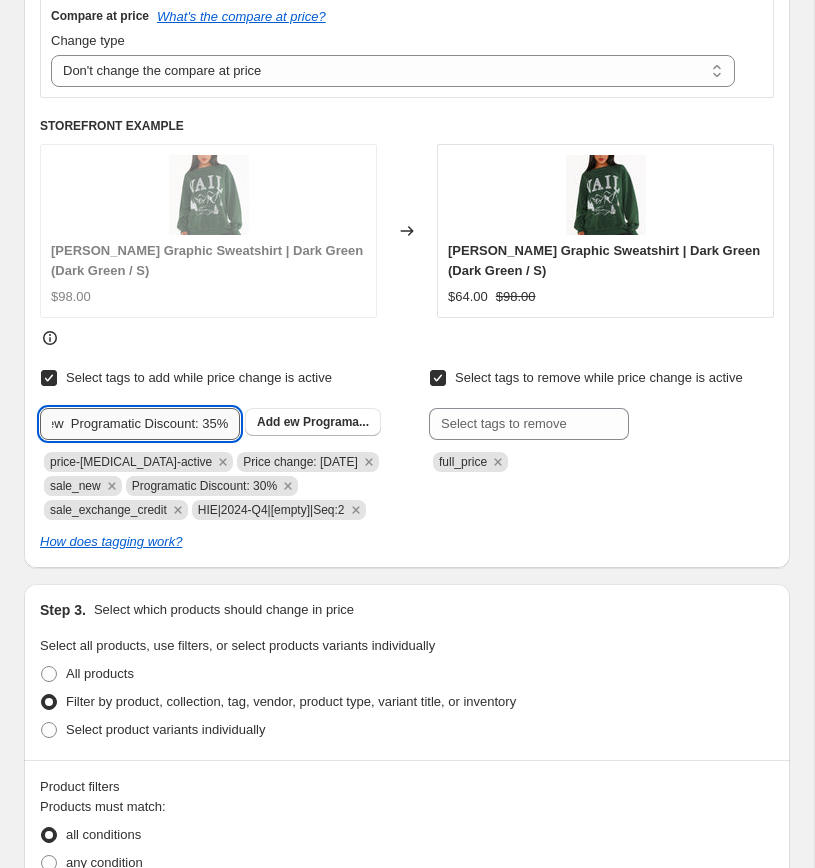 click on "Submit" at bounding box center (68, -510) 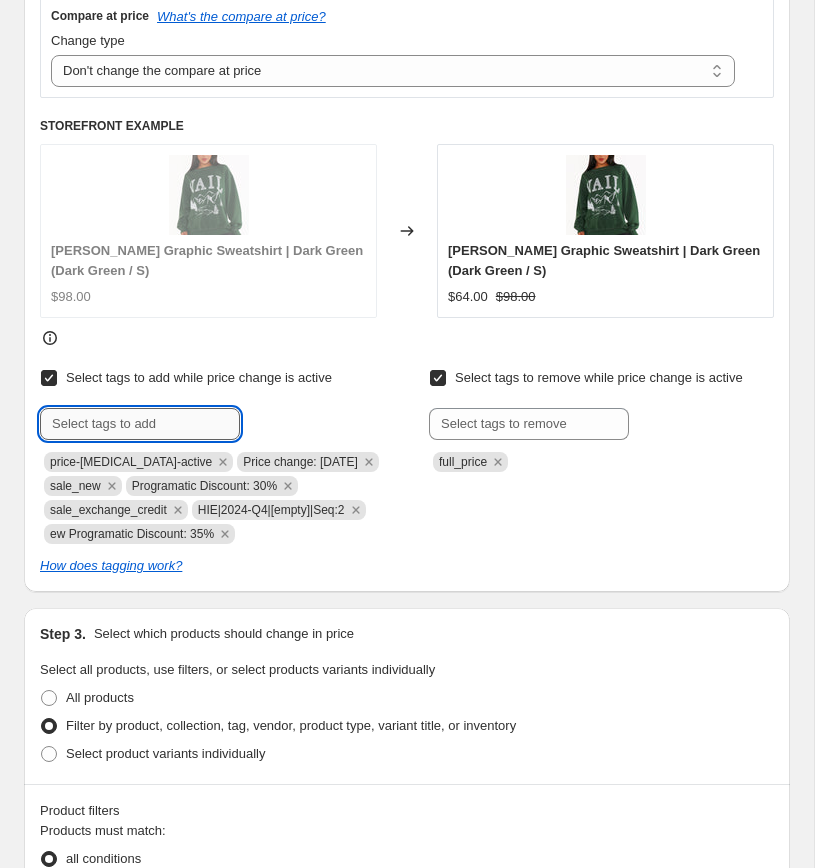 scroll, scrollTop: 0, scrollLeft: 0, axis: both 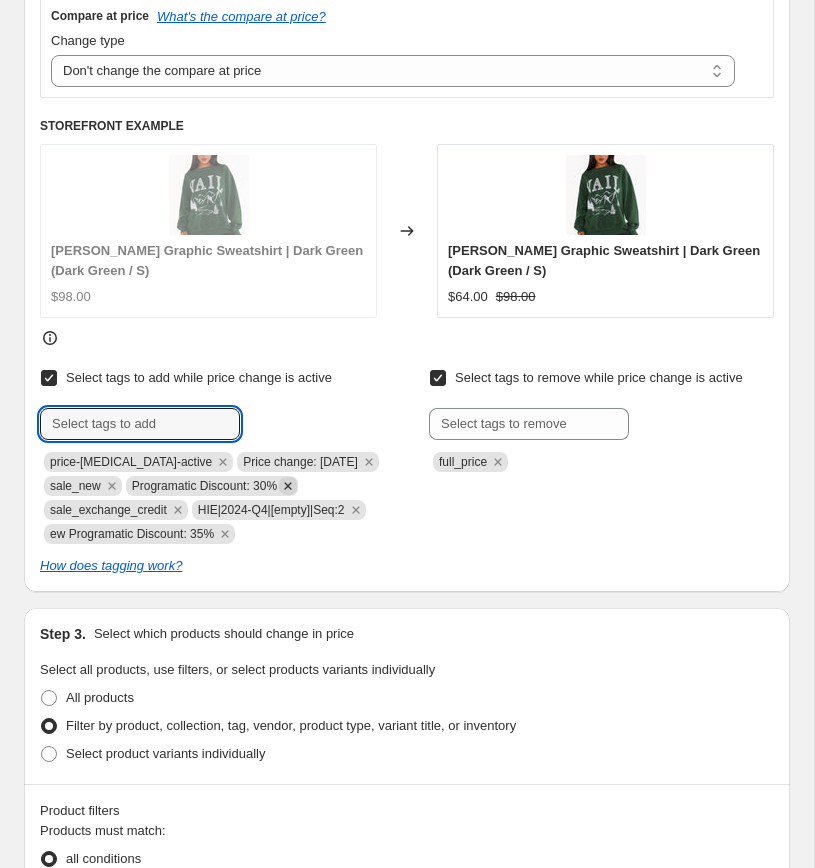 click 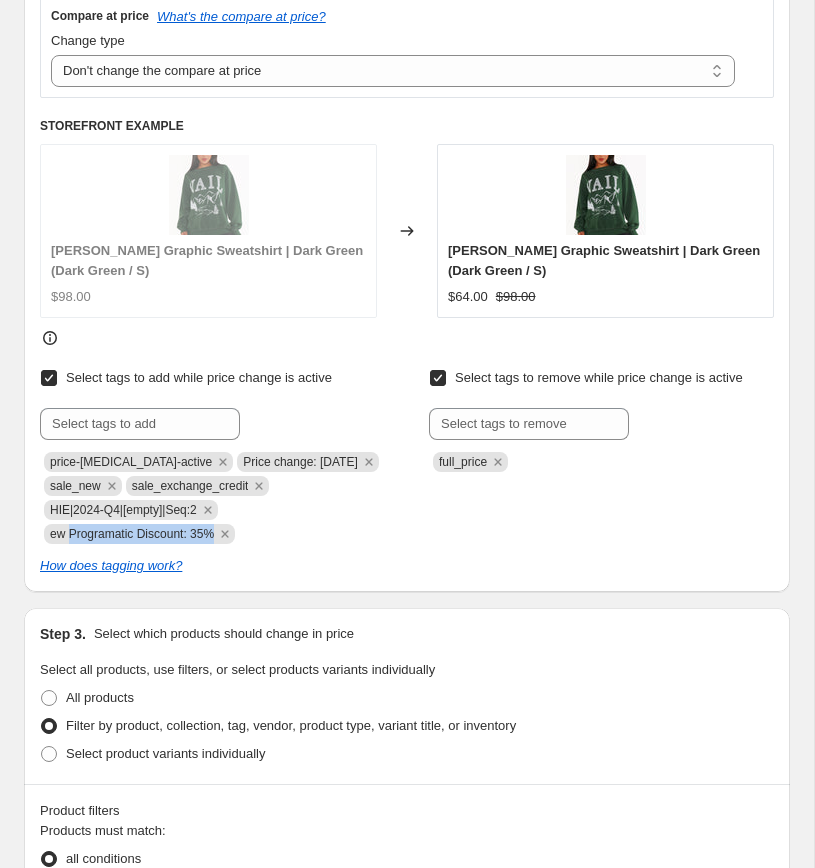 drag, startPoint x: 226, startPoint y: 532, endPoint x: 73, endPoint y: 533, distance: 153.00327 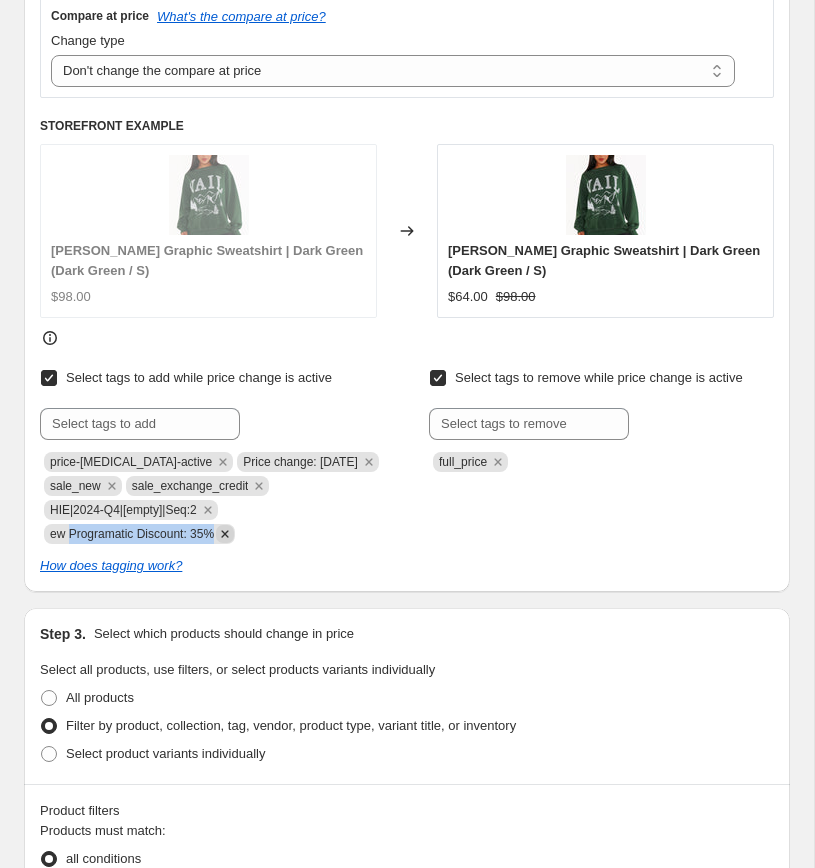 click 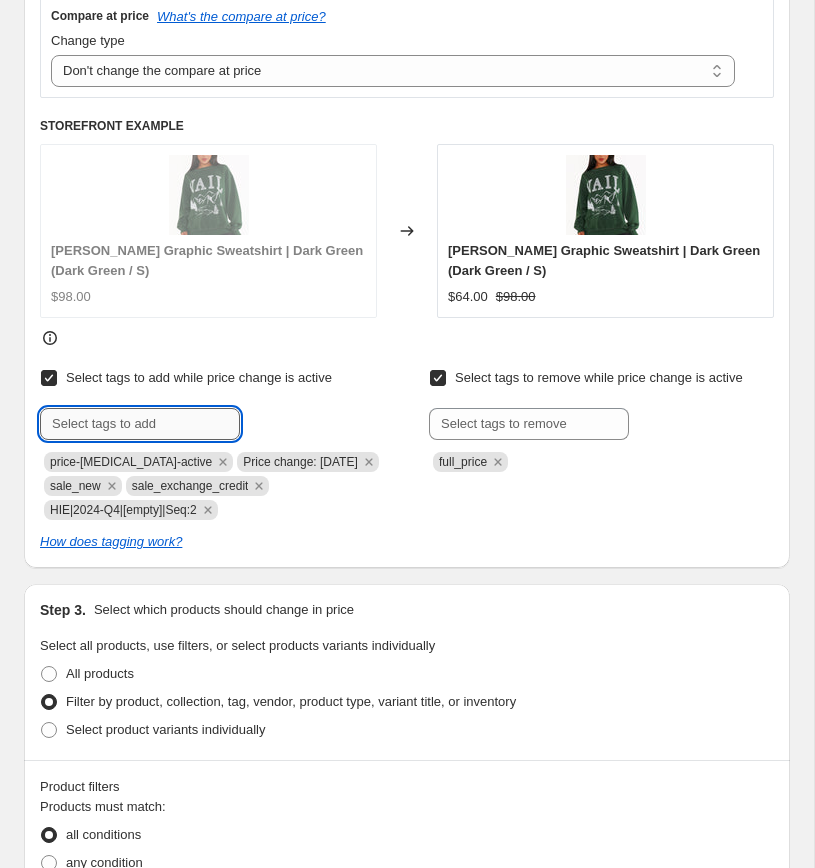 click at bounding box center (140, 424) 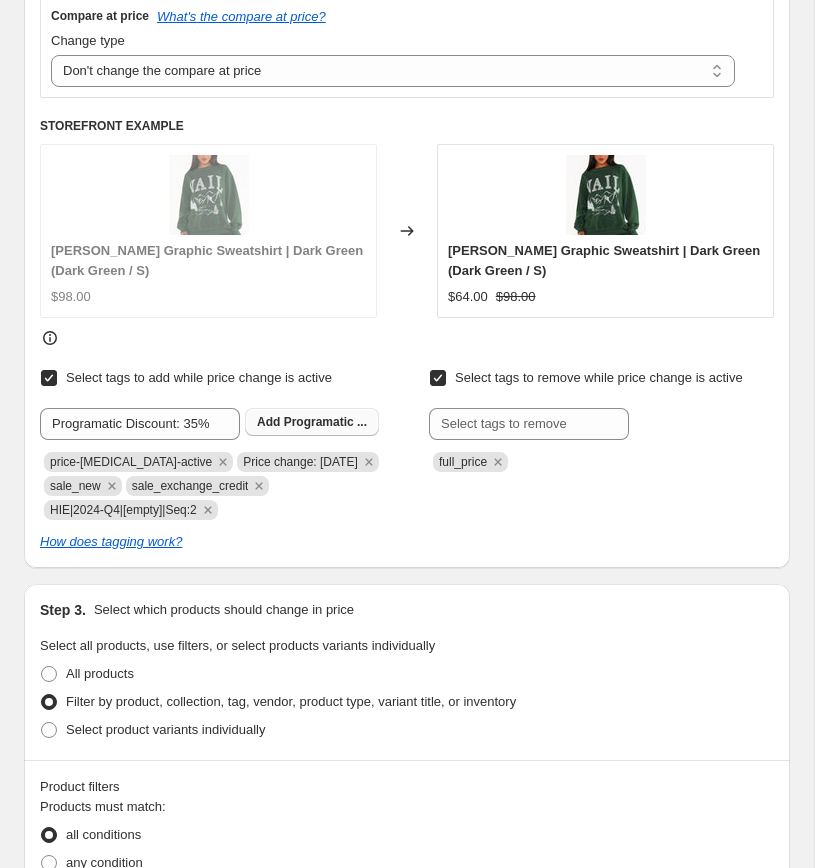 click on "Add   Programatic ..." at bounding box center (312, 422) 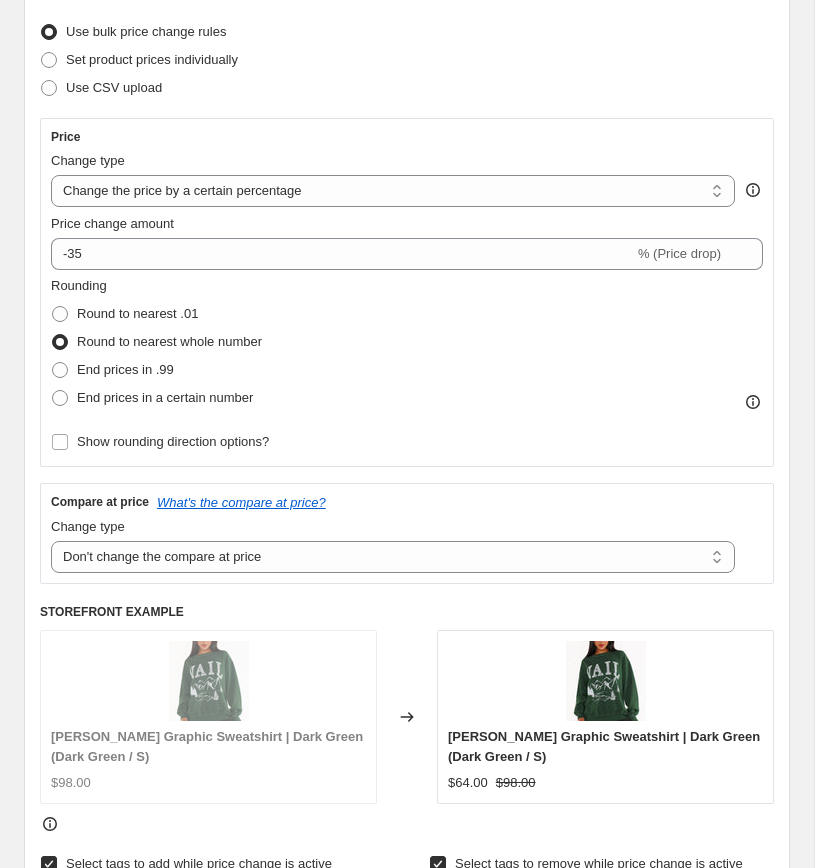scroll, scrollTop: 0, scrollLeft: 0, axis: both 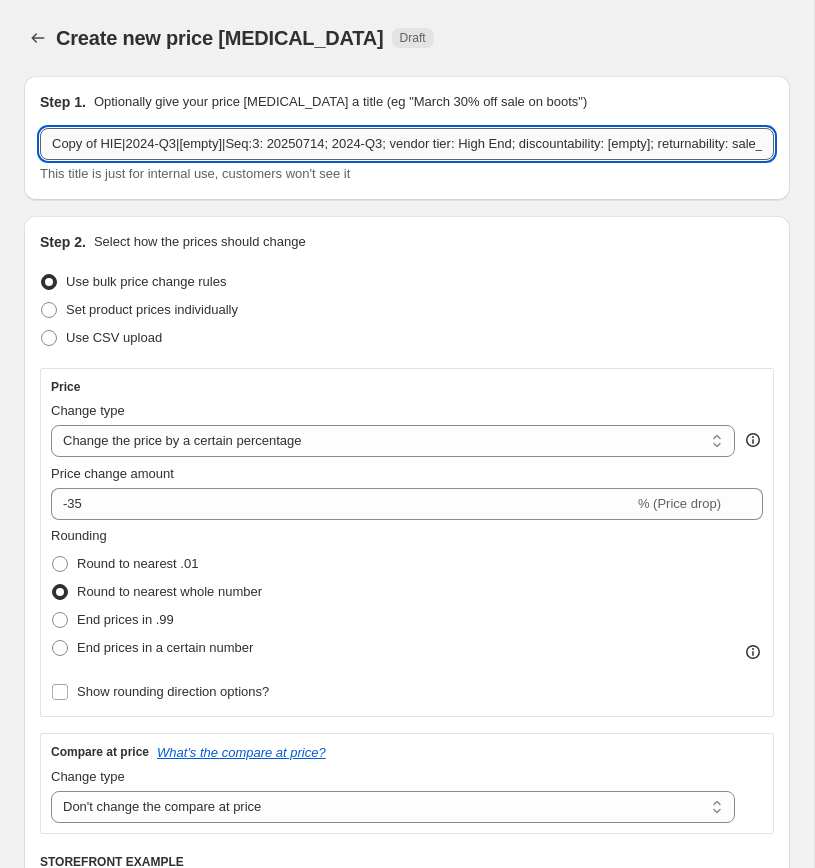 click on "Copy of HIE|2024-Q3|[empty]|Seq:3: 20250714; 2024-Q3; vendor tier: High End; discountability: [empty]; returnability: sale_exchange_credit; m/d: 40%" at bounding box center [407, 144] 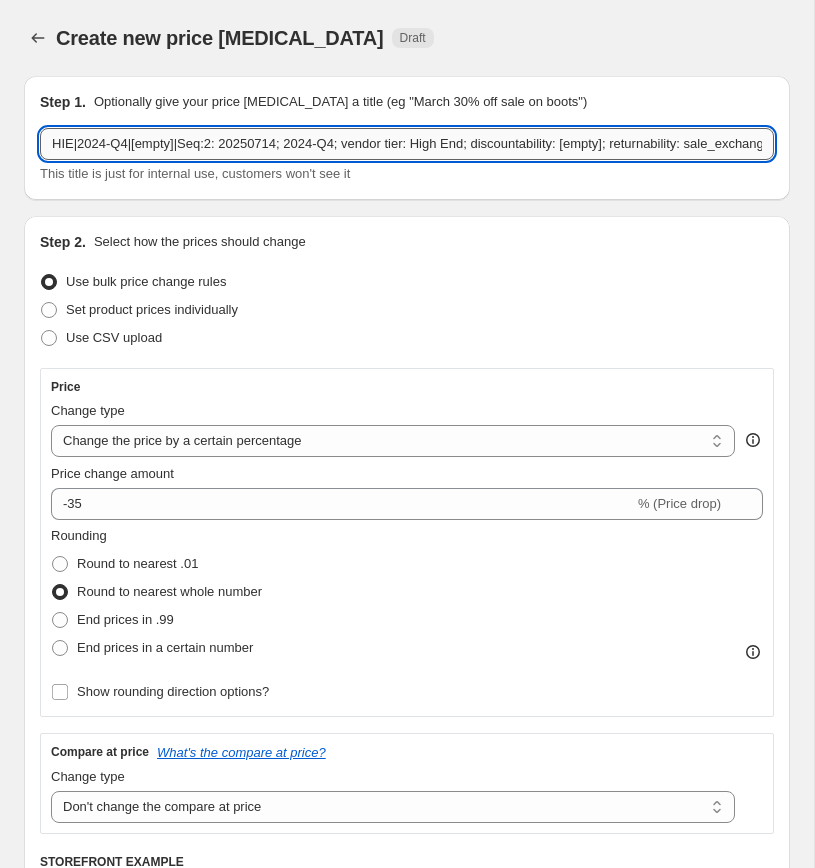 scroll, scrollTop: 0, scrollLeft: 172, axis: horizontal 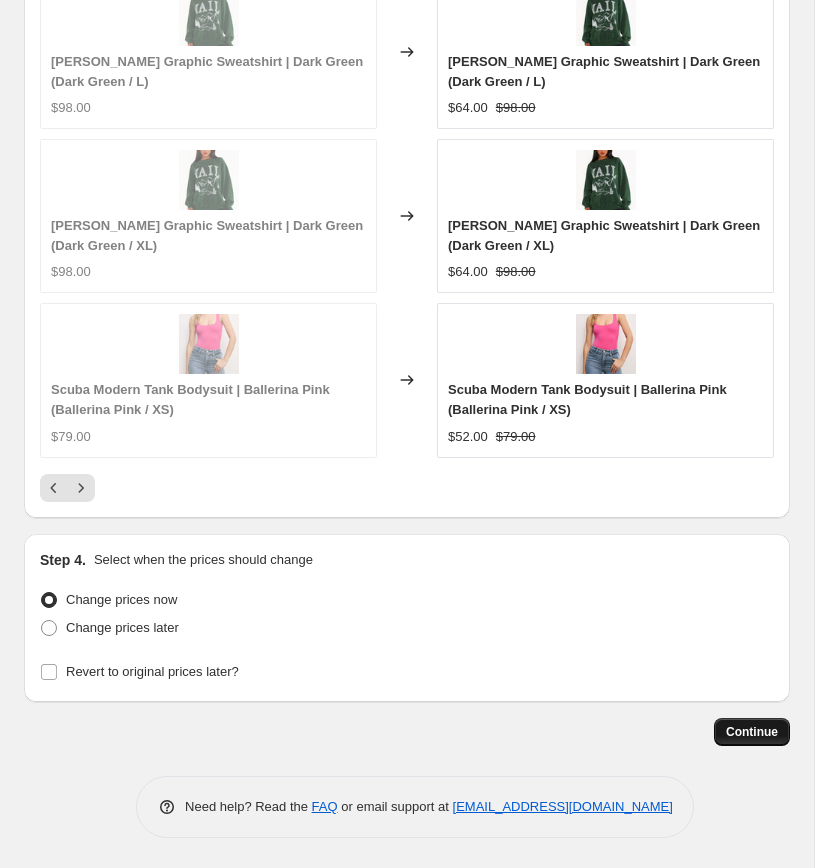 click on "Continue" at bounding box center (752, 732) 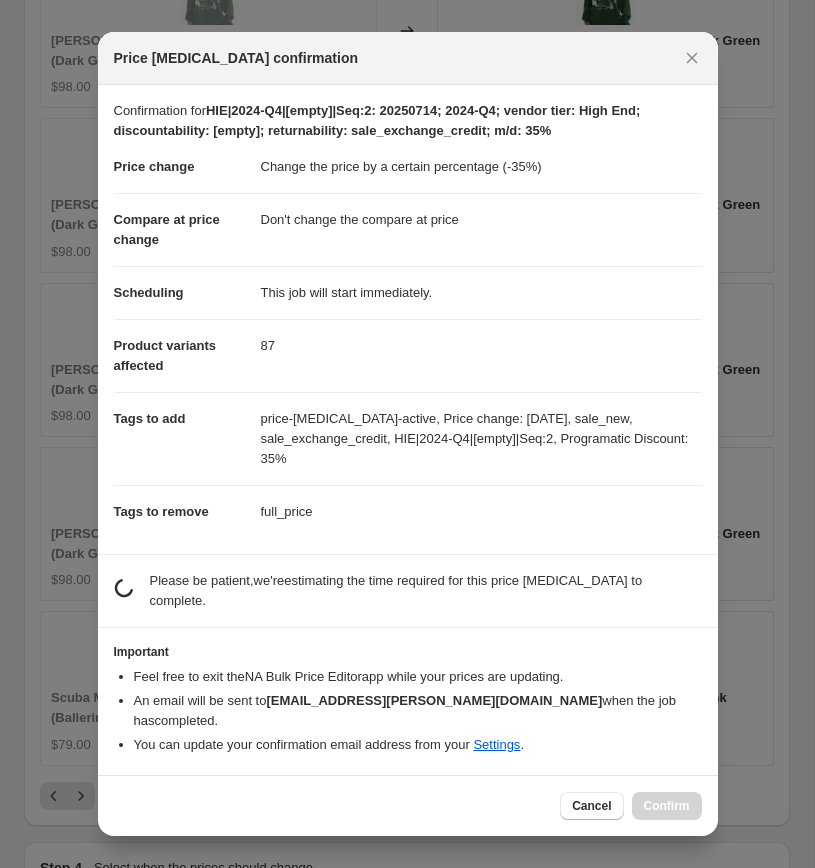 scroll, scrollTop: 0, scrollLeft: 0, axis: both 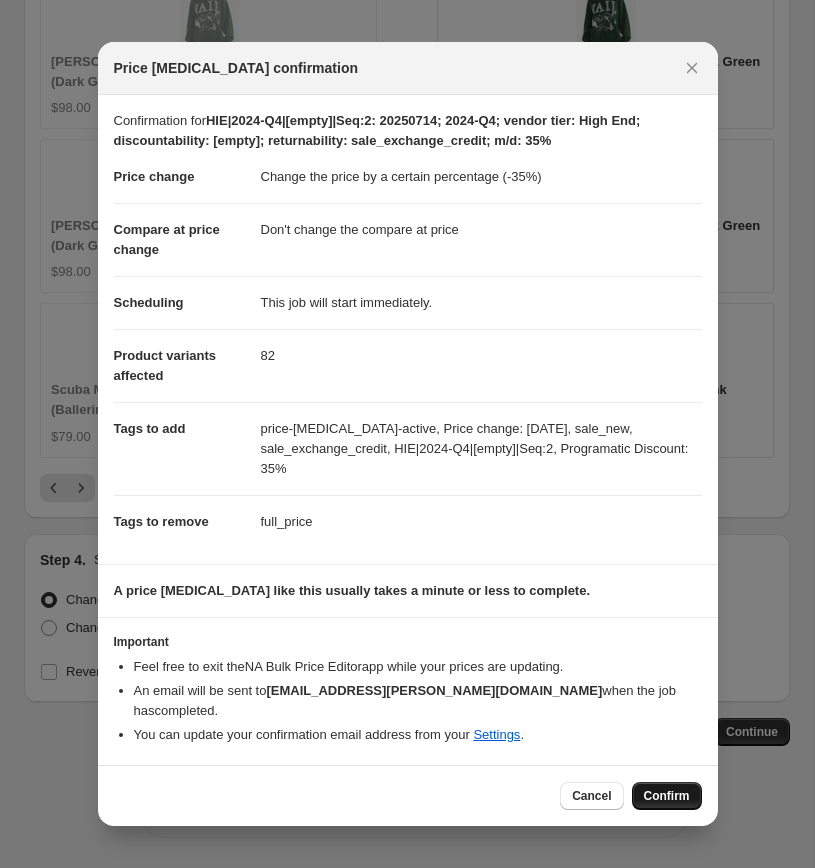 click on "Confirm" at bounding box center (667, 796) 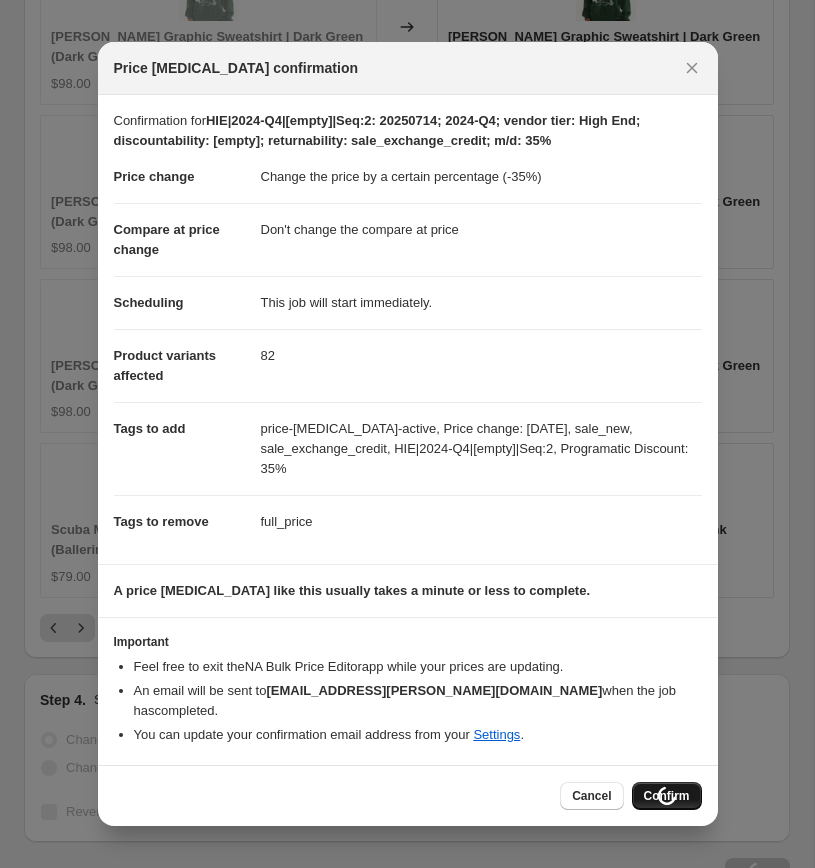 scroll, scrollTop: 2947, scrollLeft: 0, axis: vertical 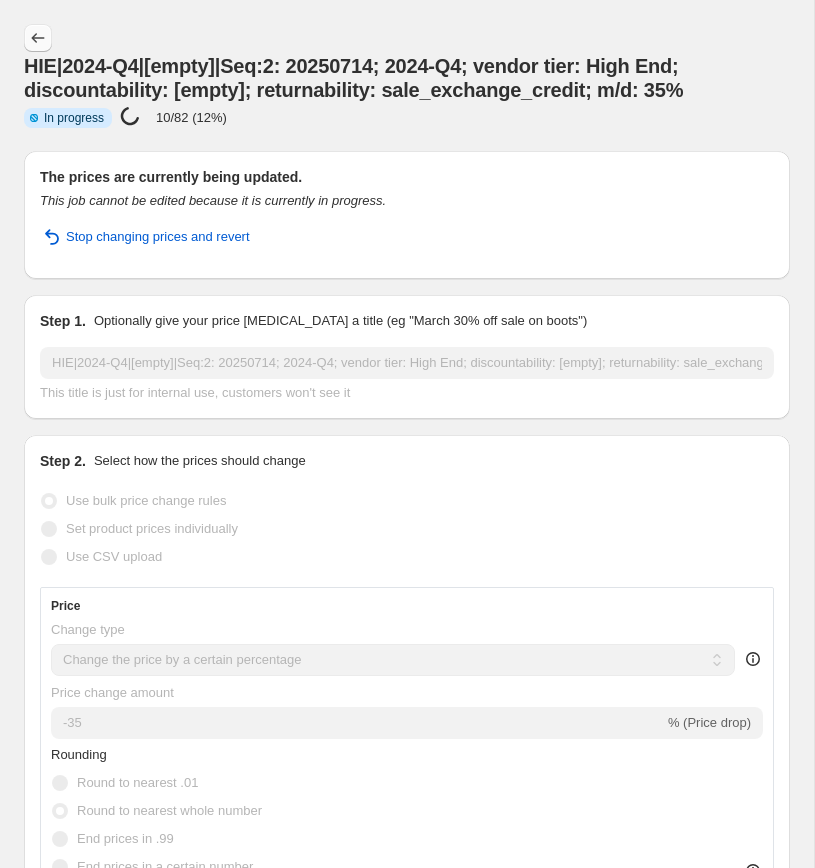 click 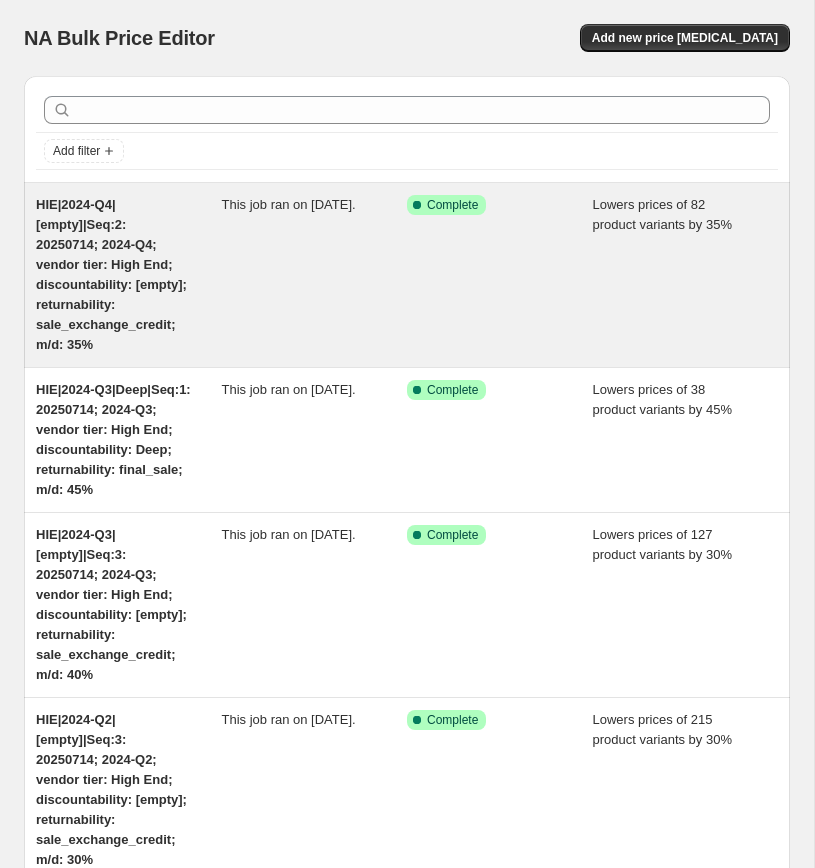 click on "HIE|2024-Q4|[empty]|Seq:2: 20250714; 2024-Q4; vendor tier: High End; discountability: [empty]; returnability: sale_exchange_credit; m/d: 35%" at bounding box center (129, 275) 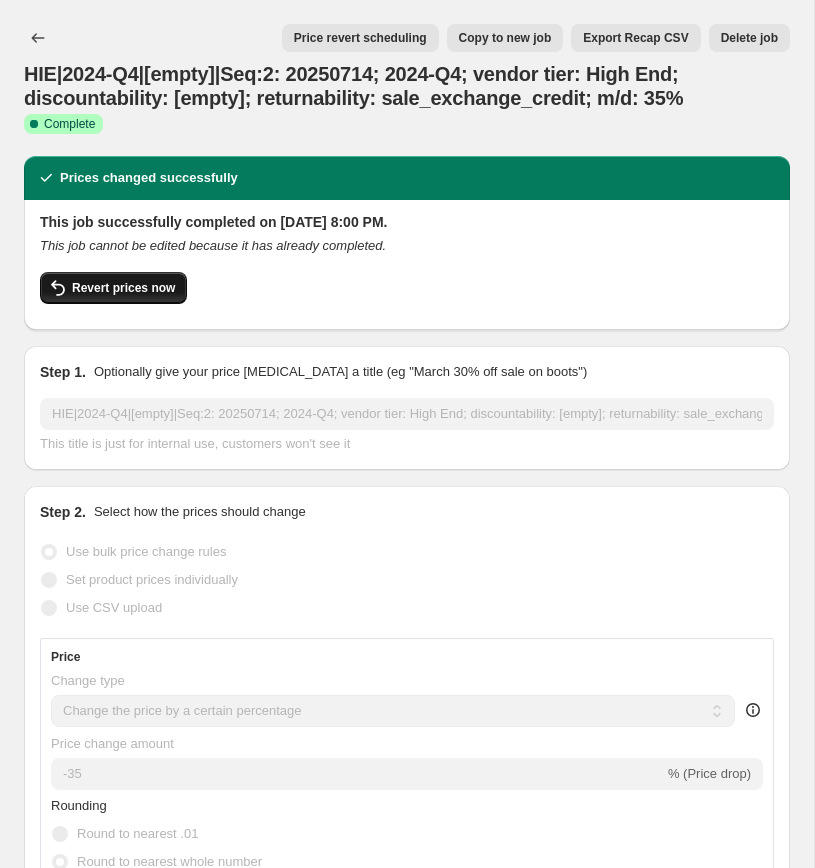 click on "Revert prices now" at bounding box center (113, 288) 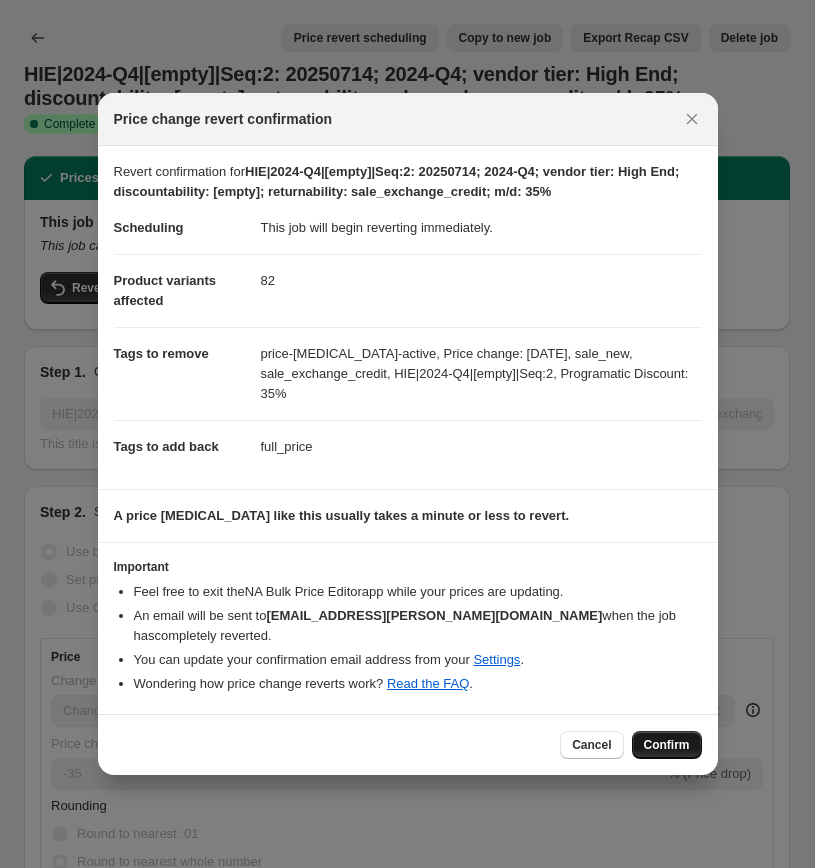 click on "Confirm" at bounding box center (667, 745) 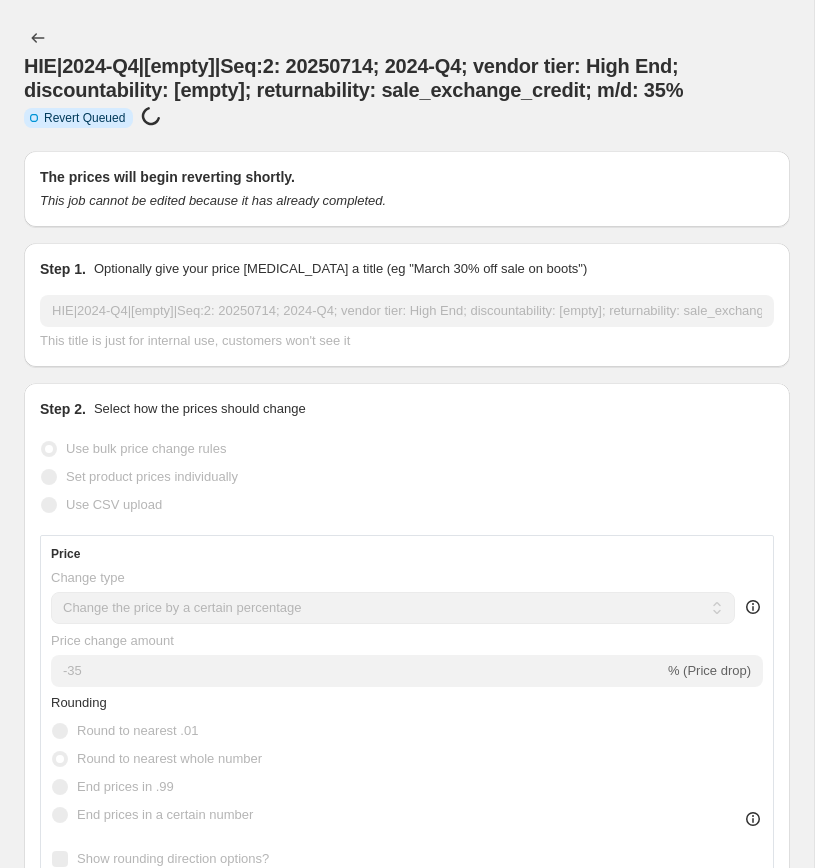 select on "percentage" 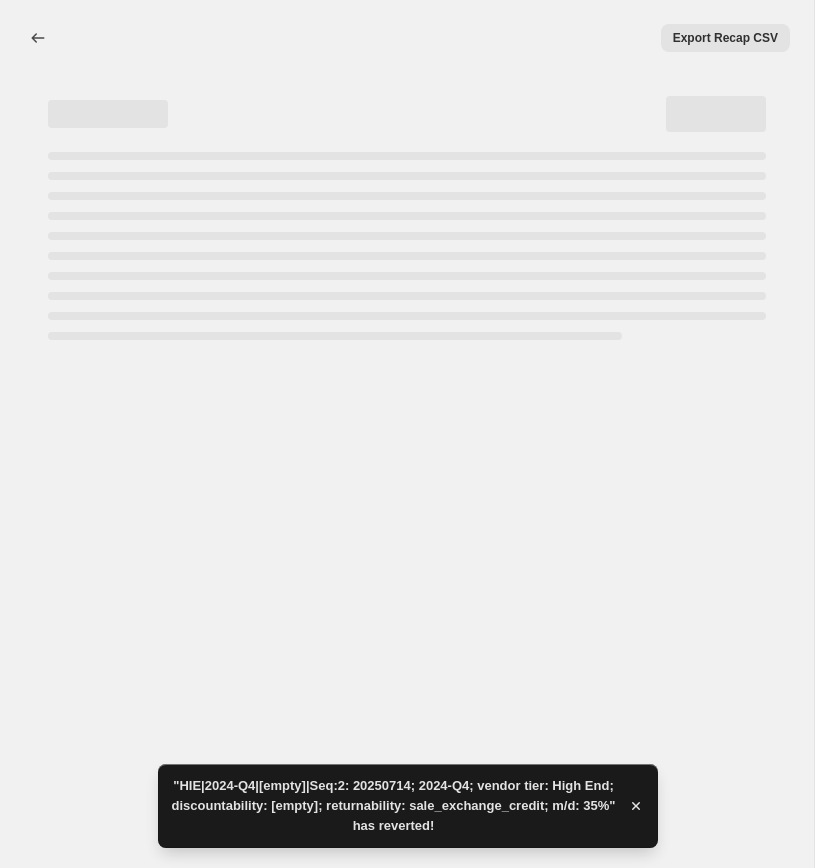 select on "percentage" 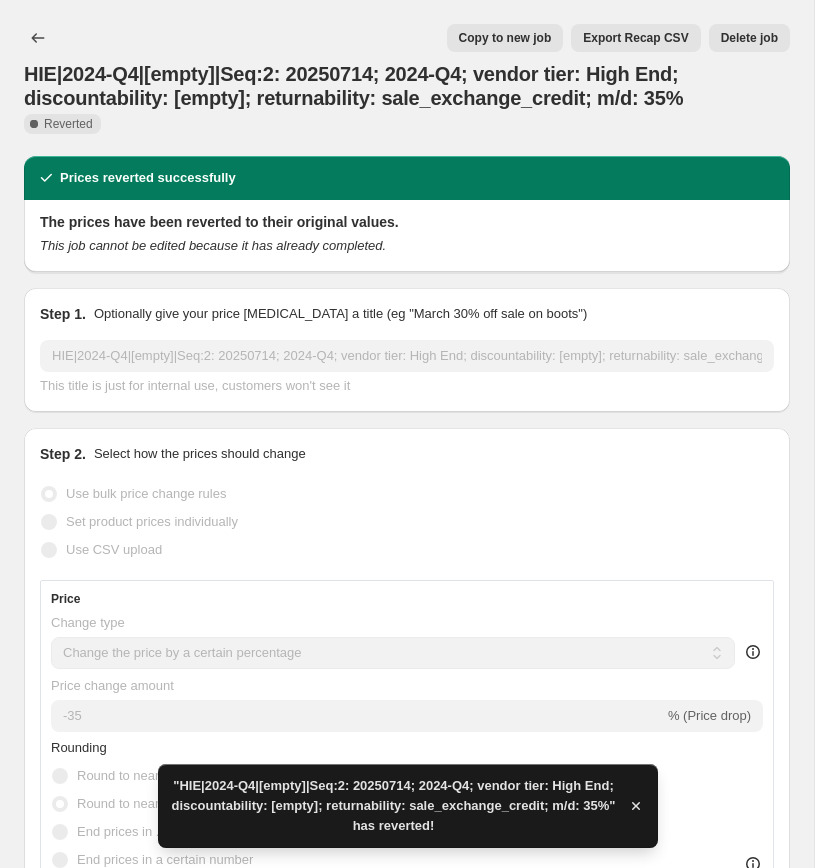 click on "Copy to new job" at bounding box center (505, 38) 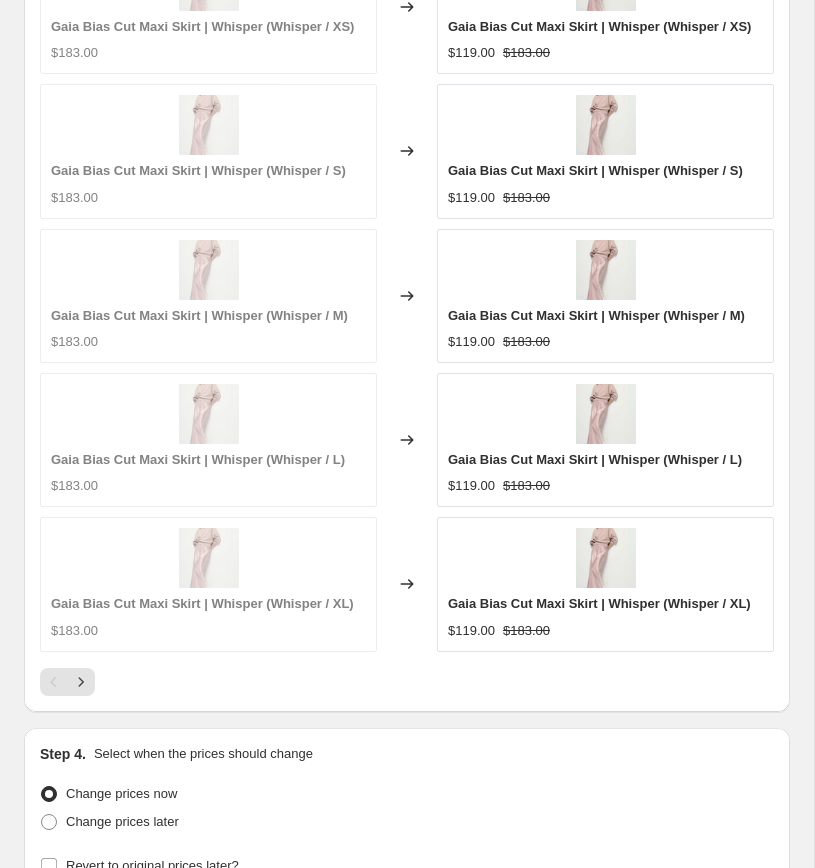 scroll, scrollTop: 2548, scrollLeft: 0, axis: vertical 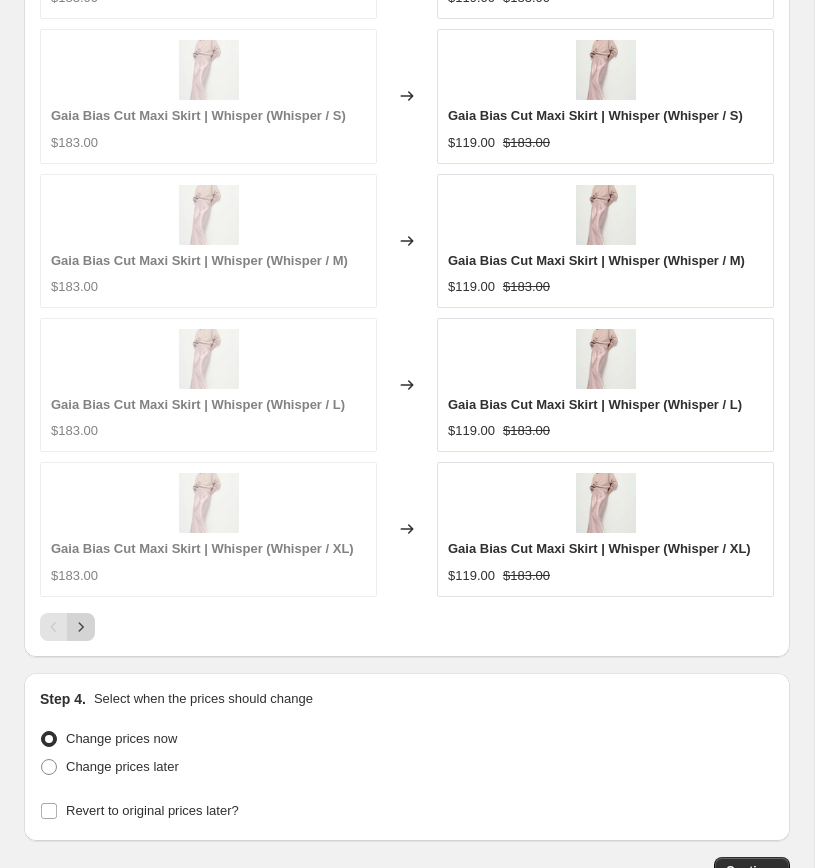 click 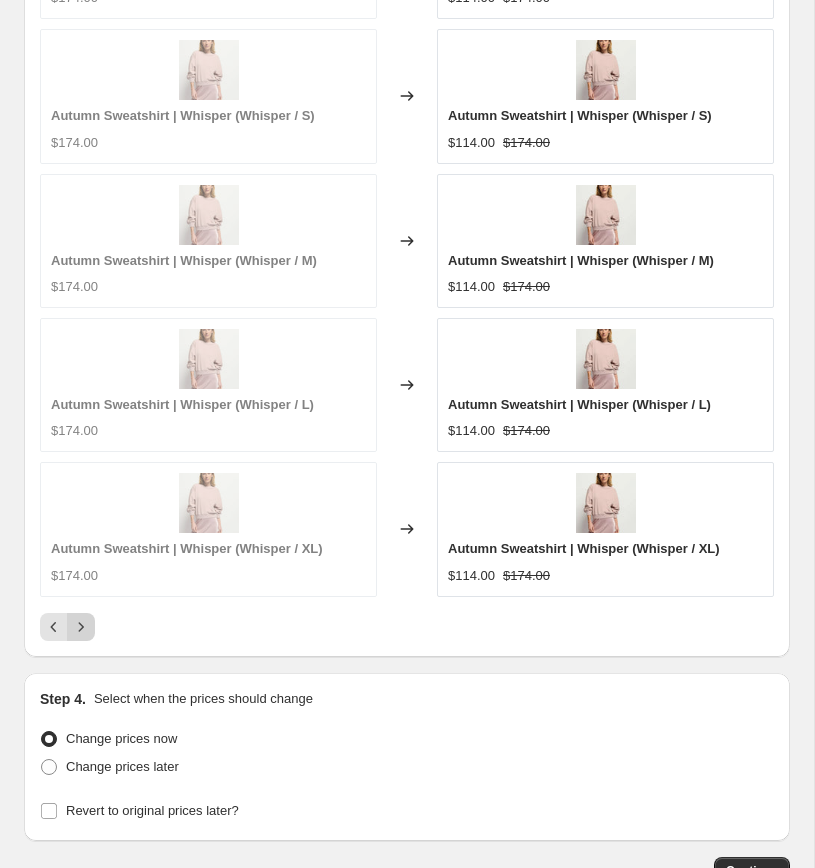 click 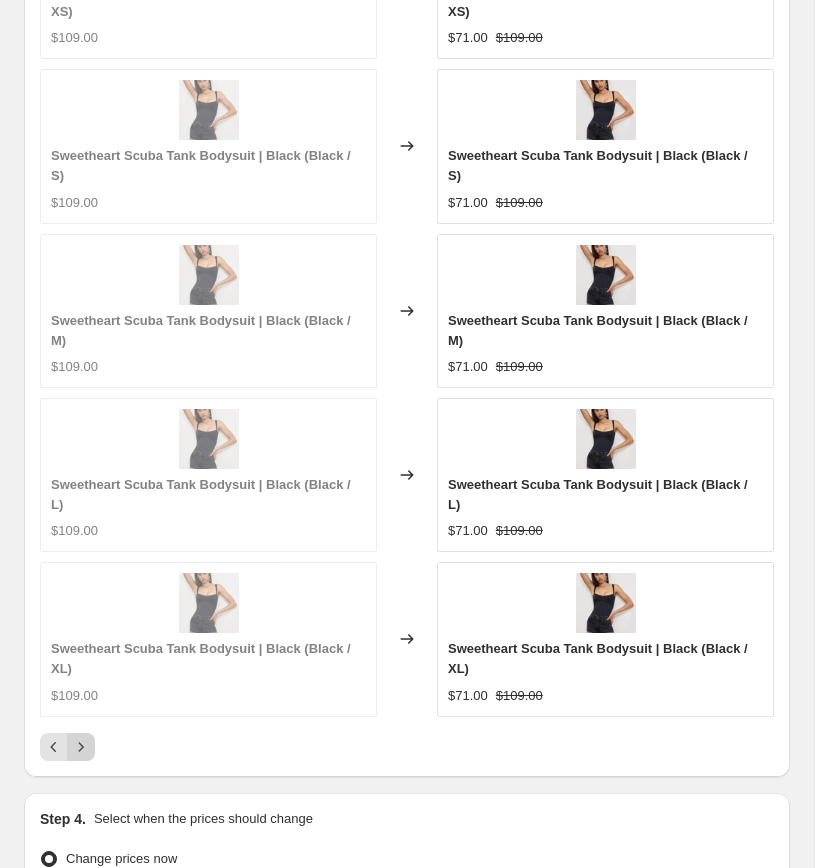 scroll, scrollTop: 2568, scrollLeft: 0, axis: vertical 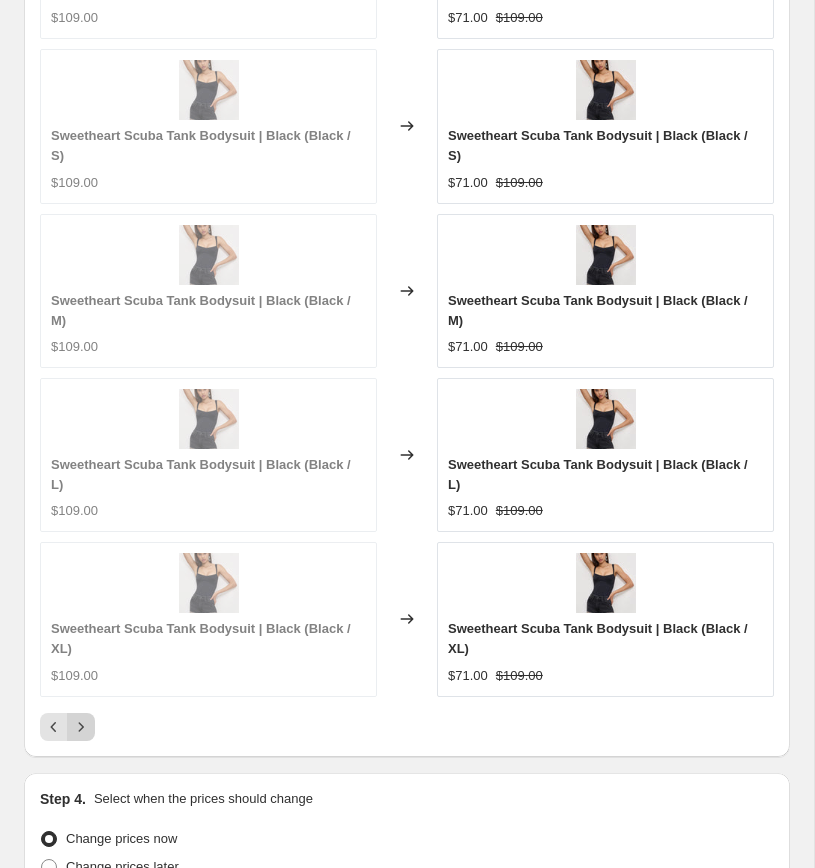 click 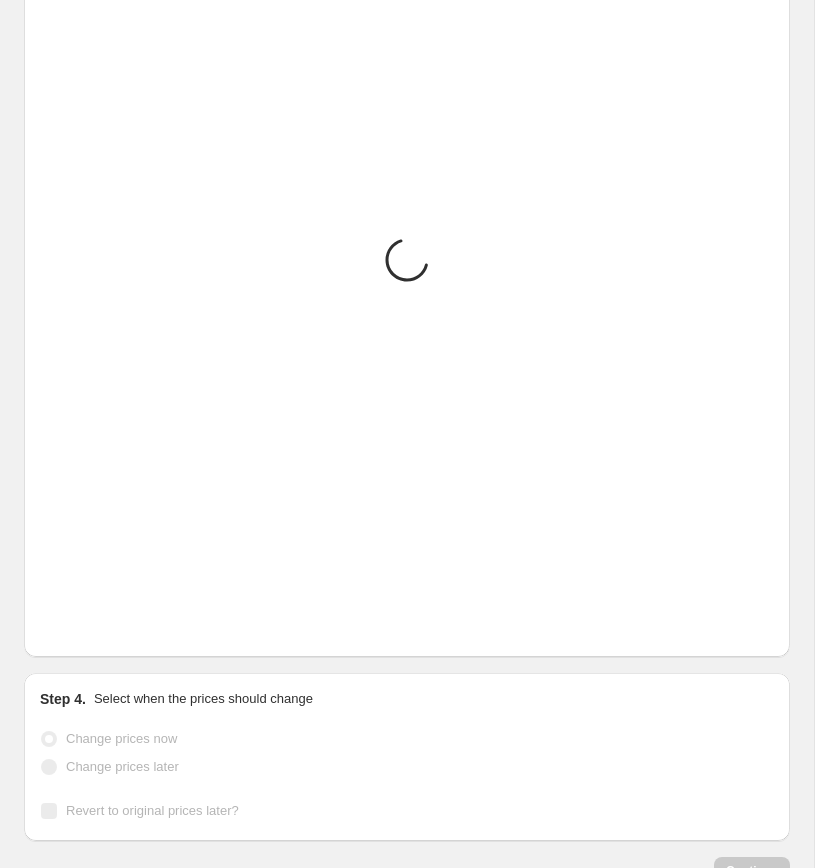 scroll, scrollTop: 2568, scrollLeft: 0, axis: vertical 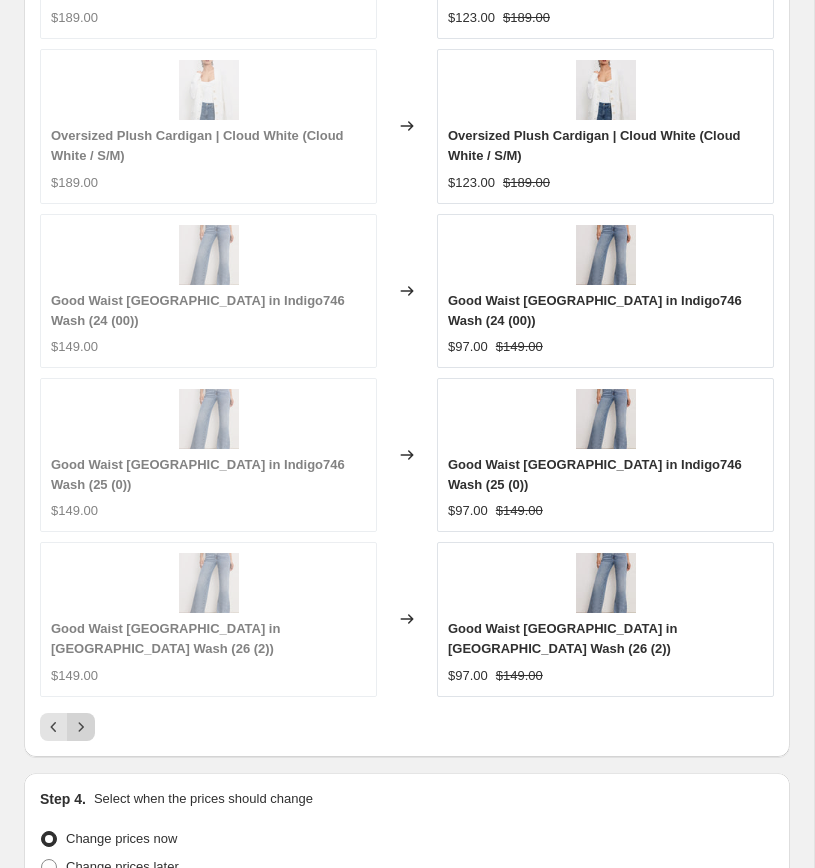 click 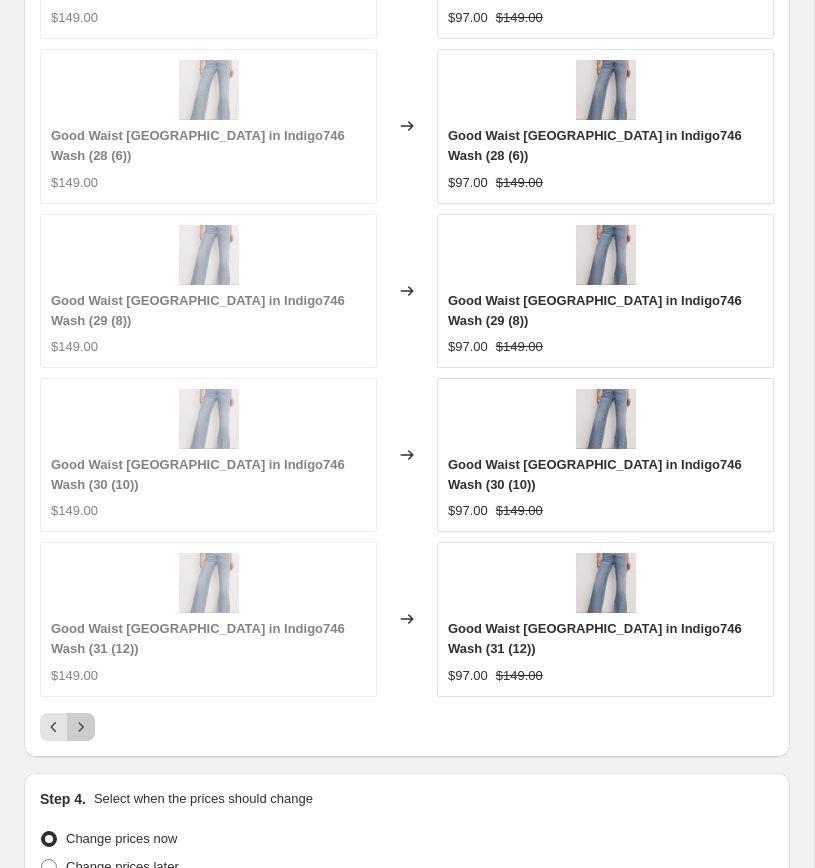 click 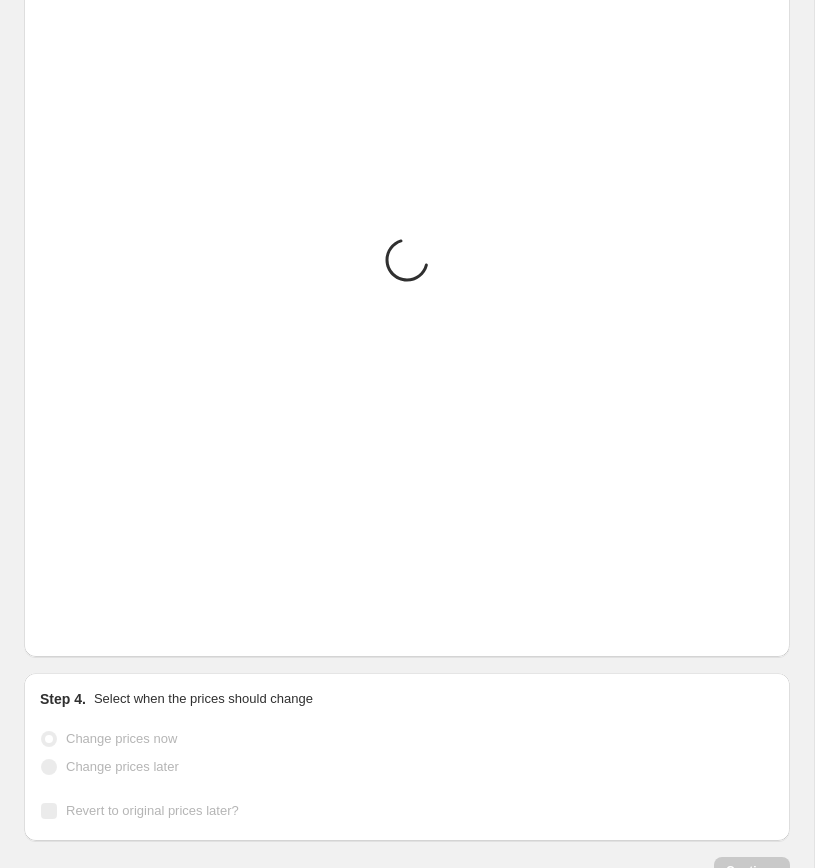 scroll, scrollTop: 2568, scrollLeft: 0, axis: vertical 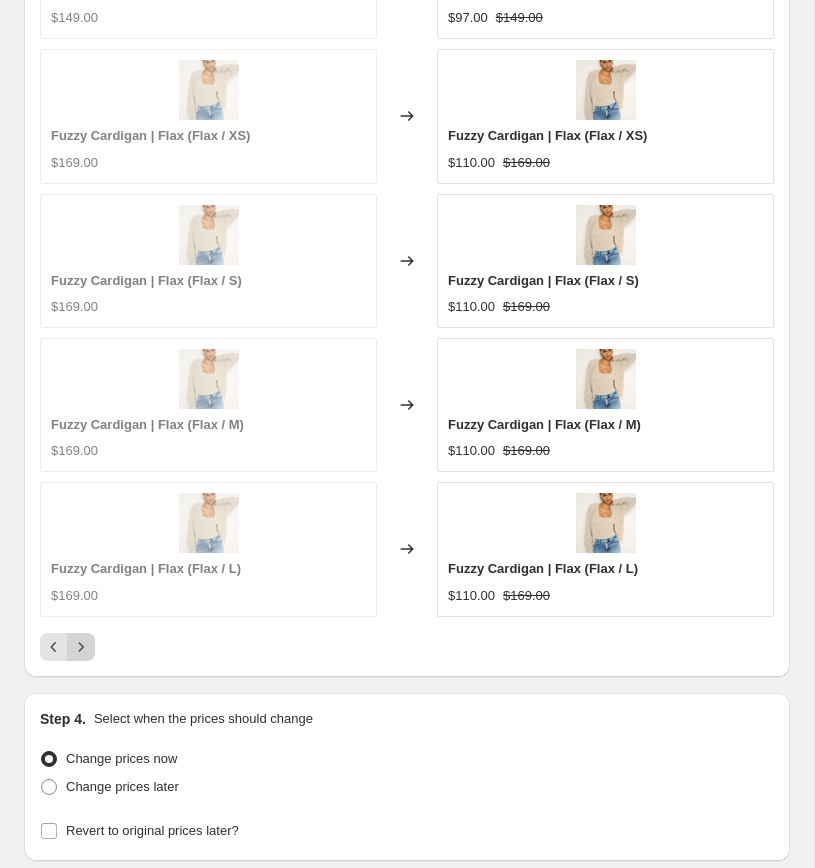 click at bounding box center (81, 647) 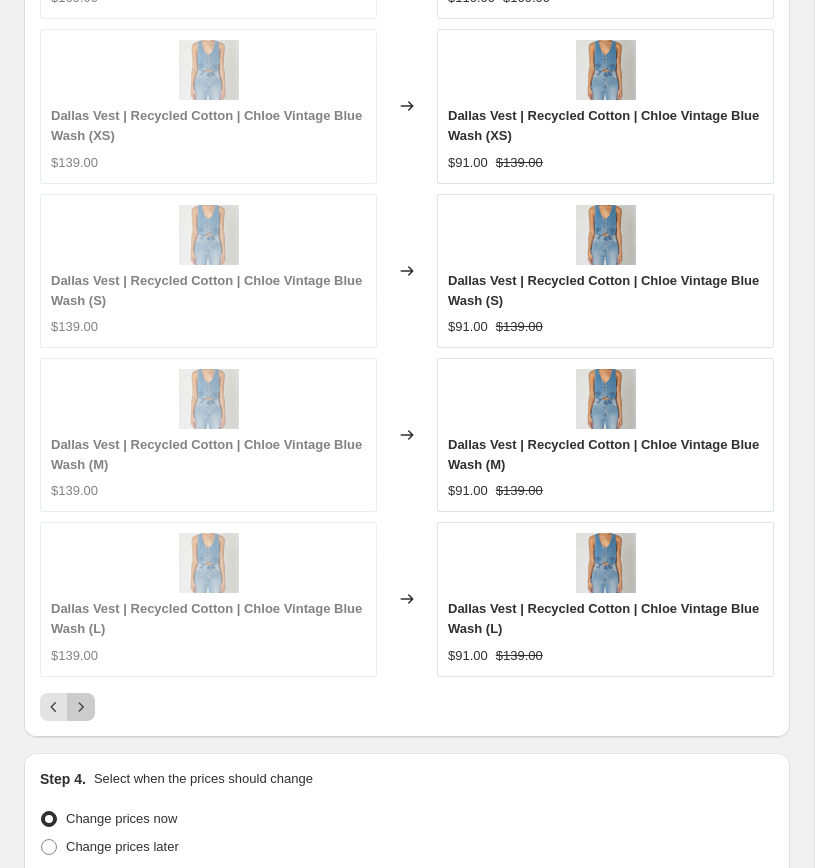 click at bounding box center [81, 707] 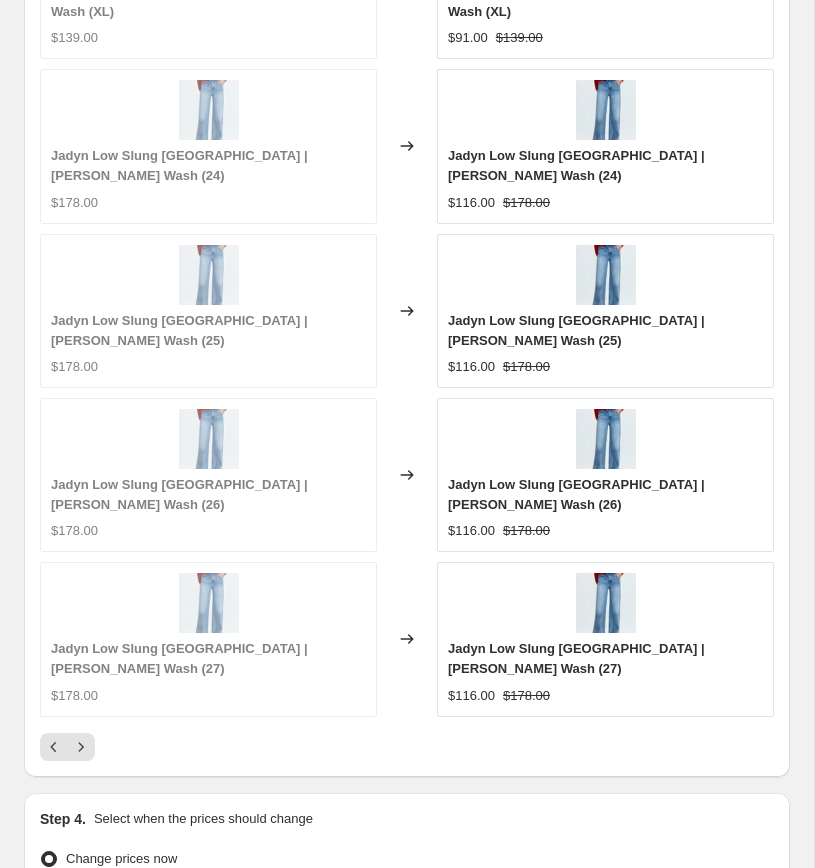 scroll, scrollTop: 2568, scrollLeft: 0, axis: vertical 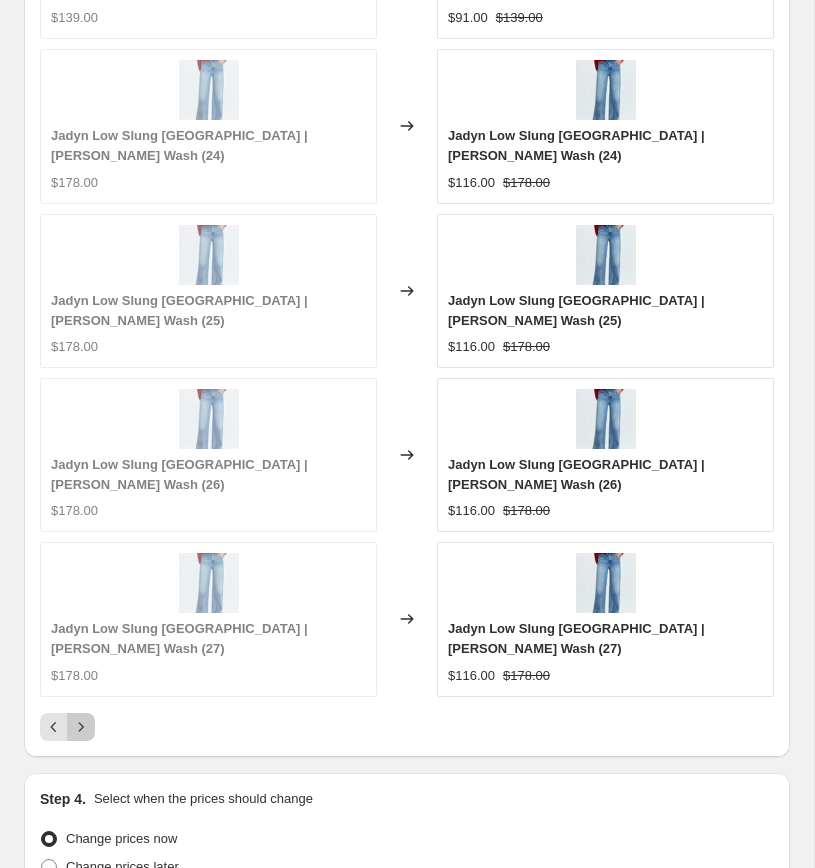 click 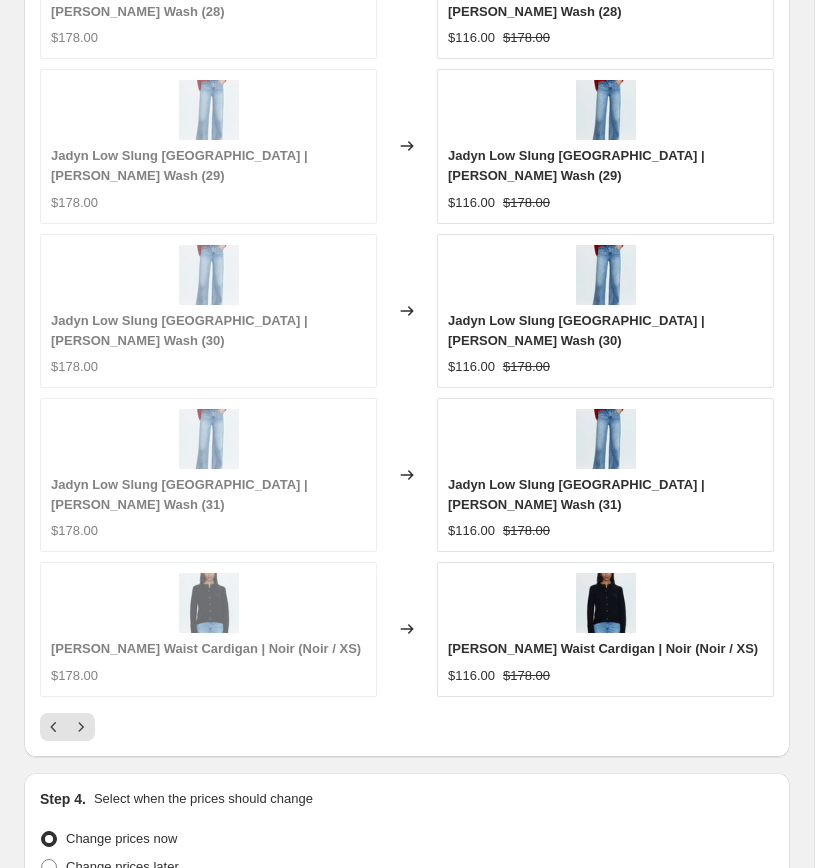 scroll, scrollTop: 2568, scrollLeft: 0, axis: vertical 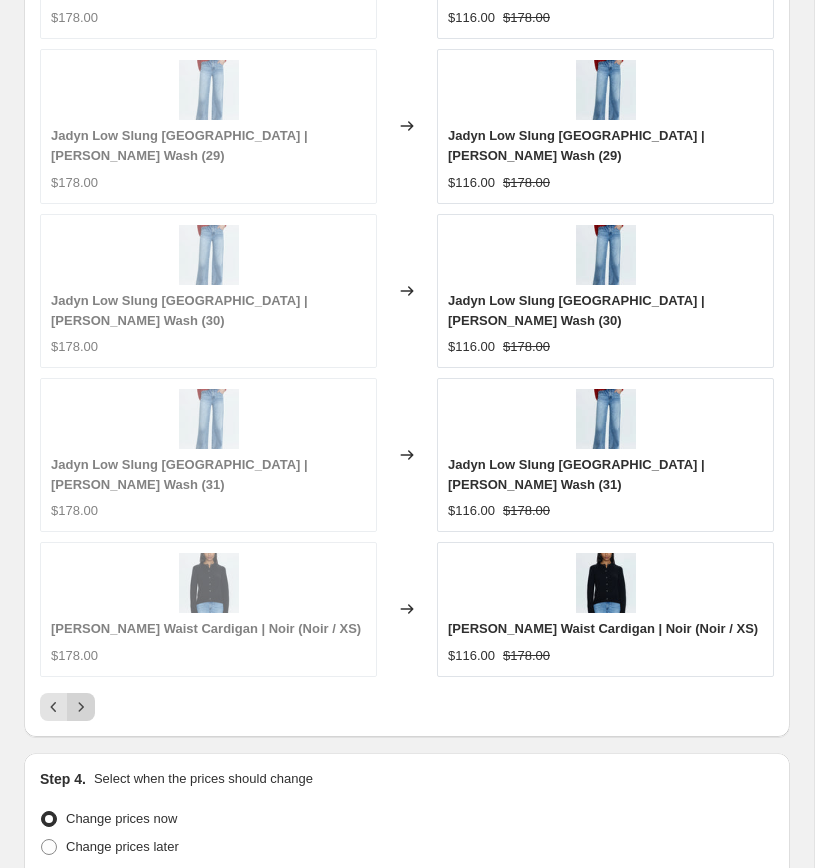 click 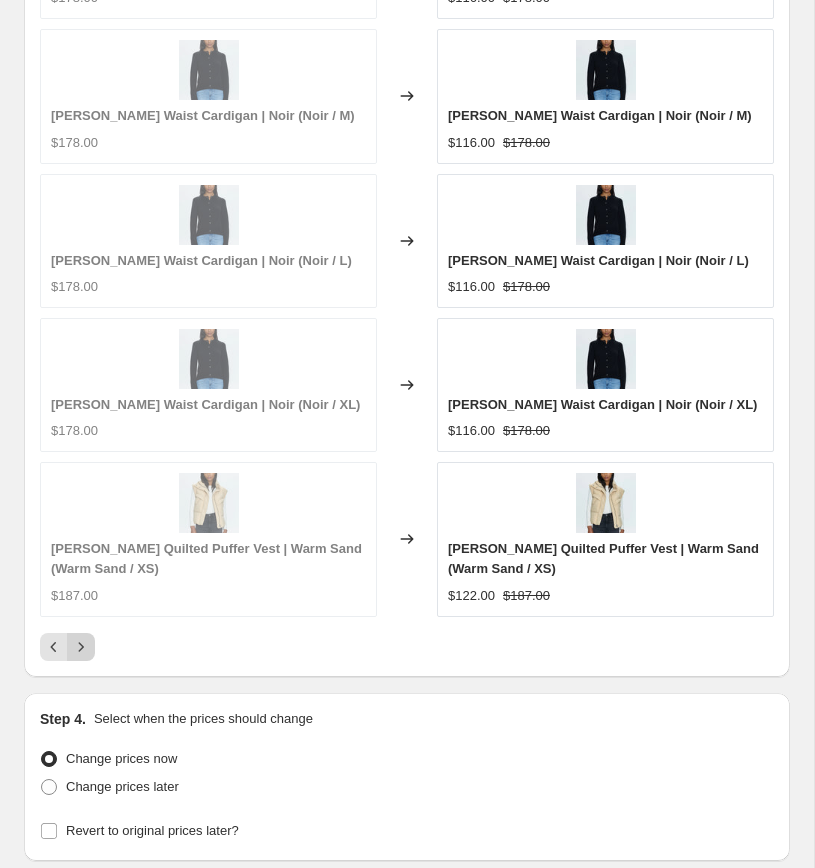 click 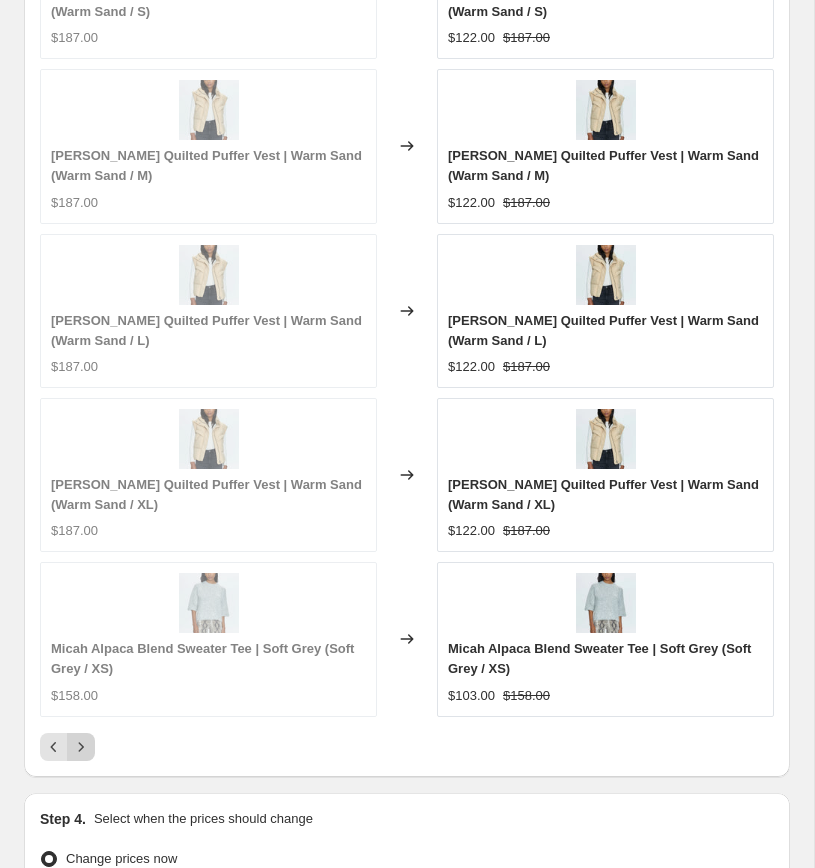 scroll, scrollTop: 2568, scrollLeft: 0, axis: vertical 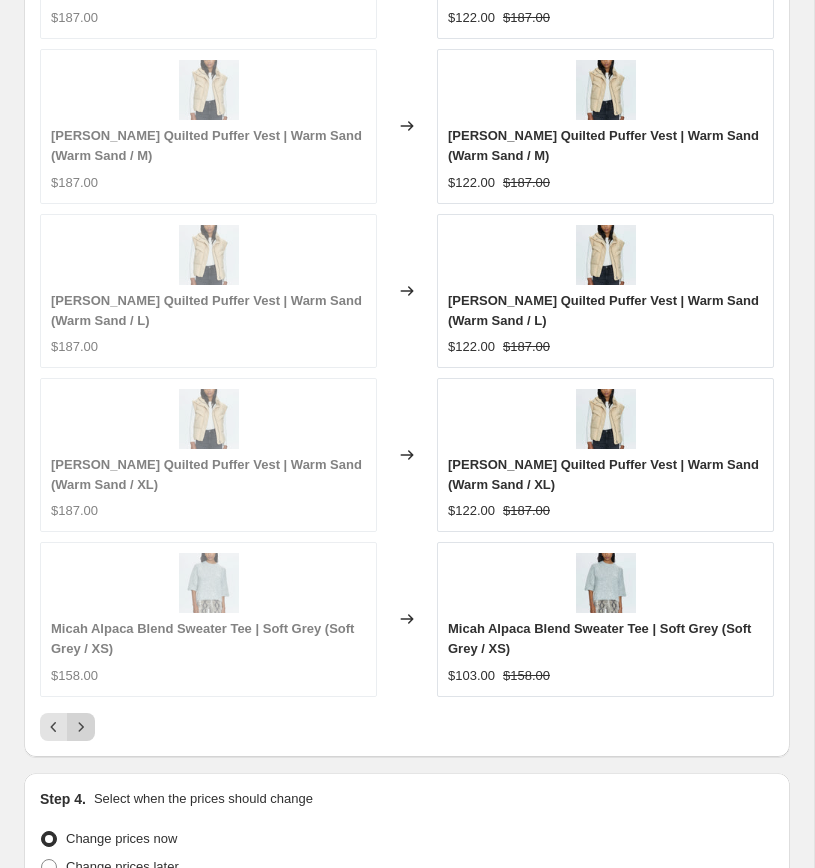 click 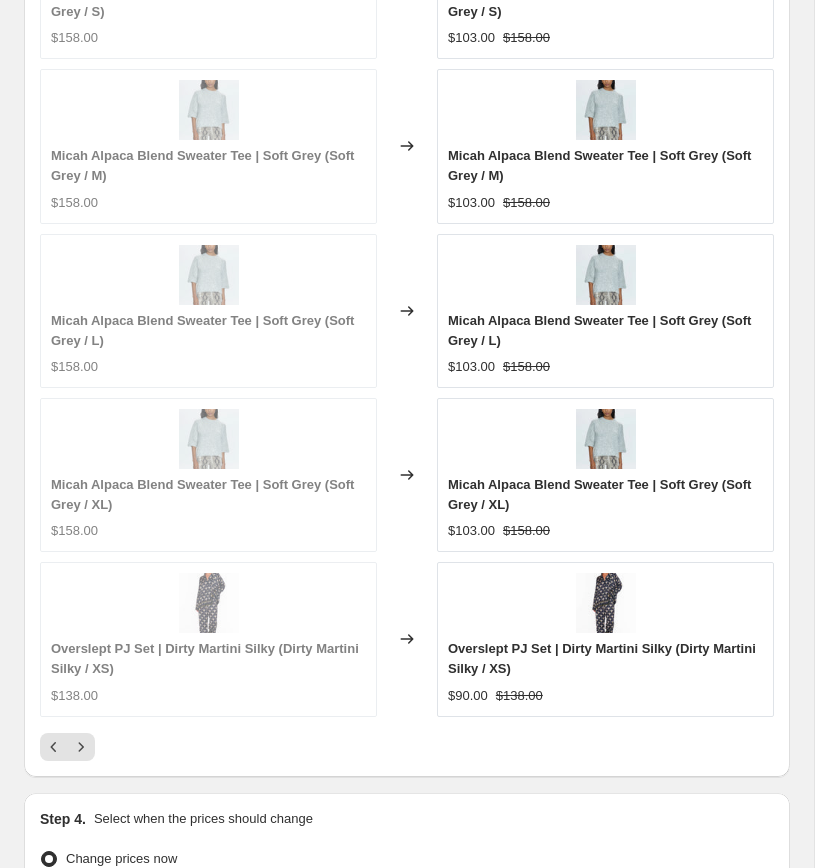 scroll, scrollTop: 2568, scrollLeft: 0, axis: vertical 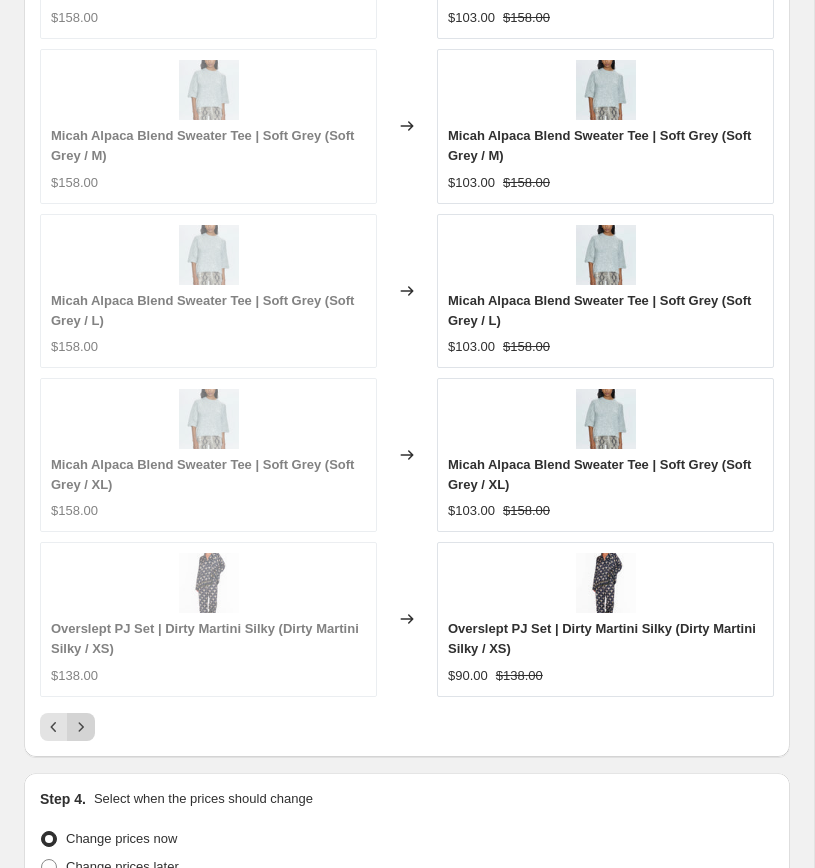 click 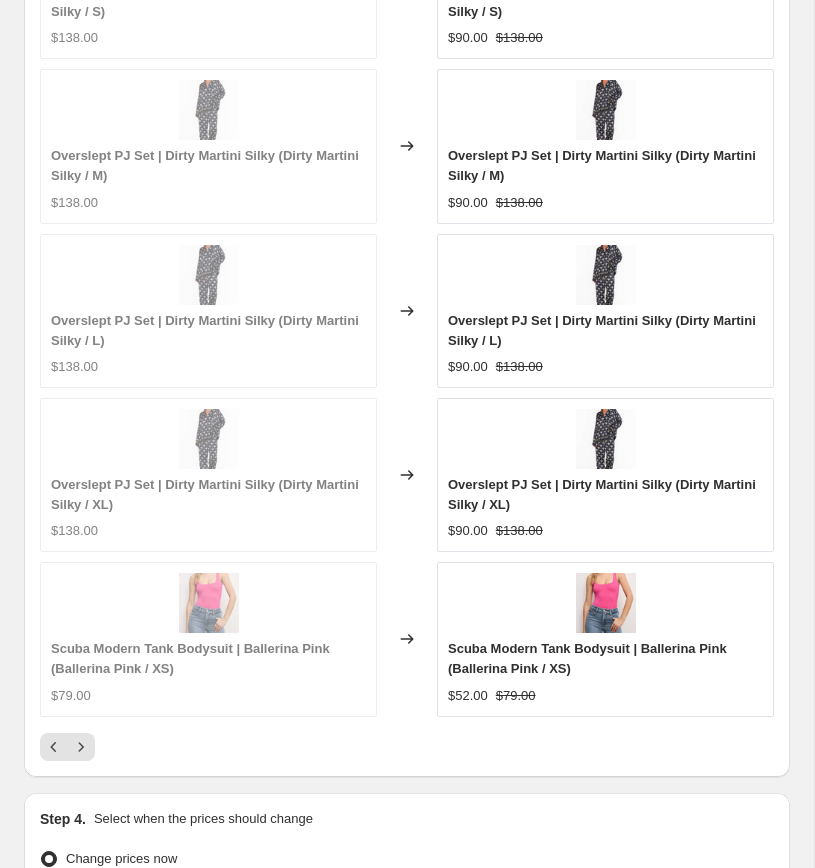 scroll, scrollTop: 2568, scrollLeft: 0, axis: vertical 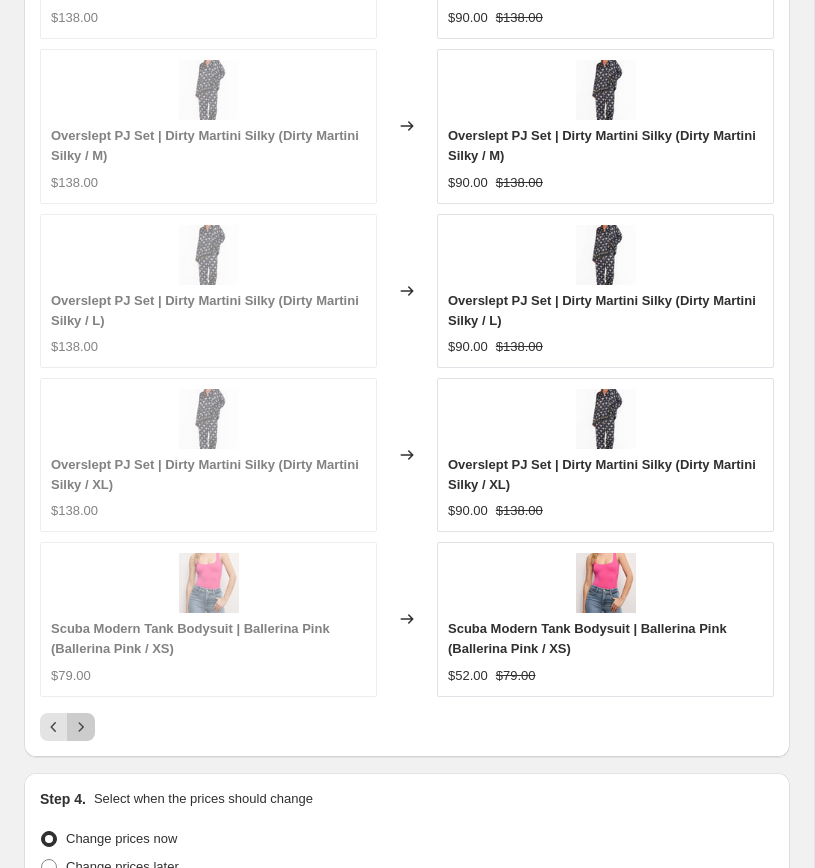 click 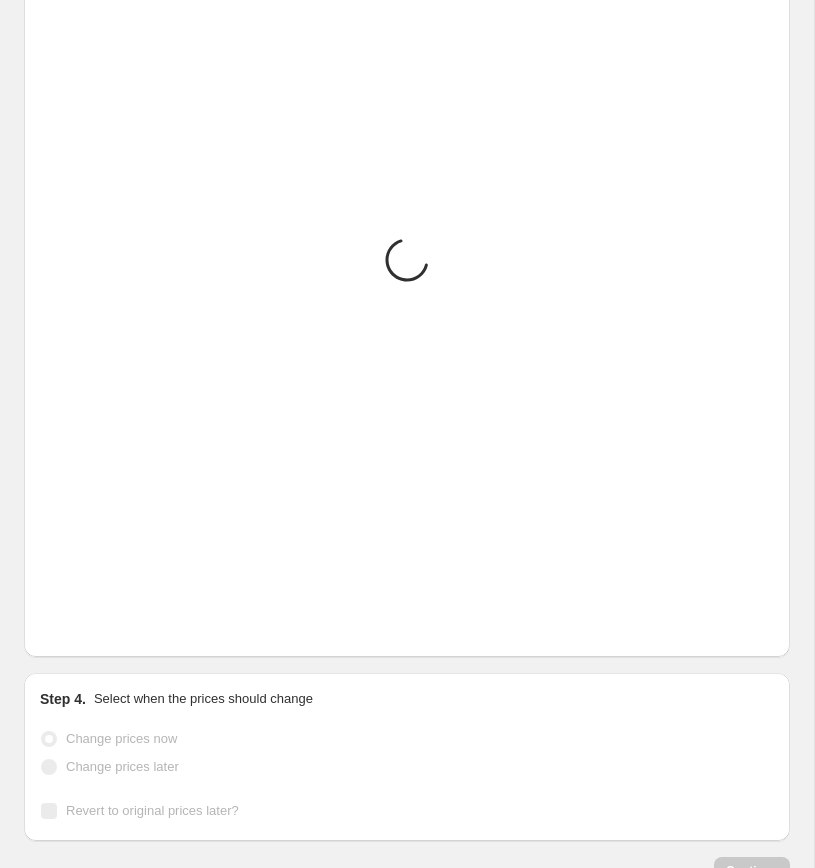 scroll, scrollTop: 2568, scrollLeft: 0, axis: vertical 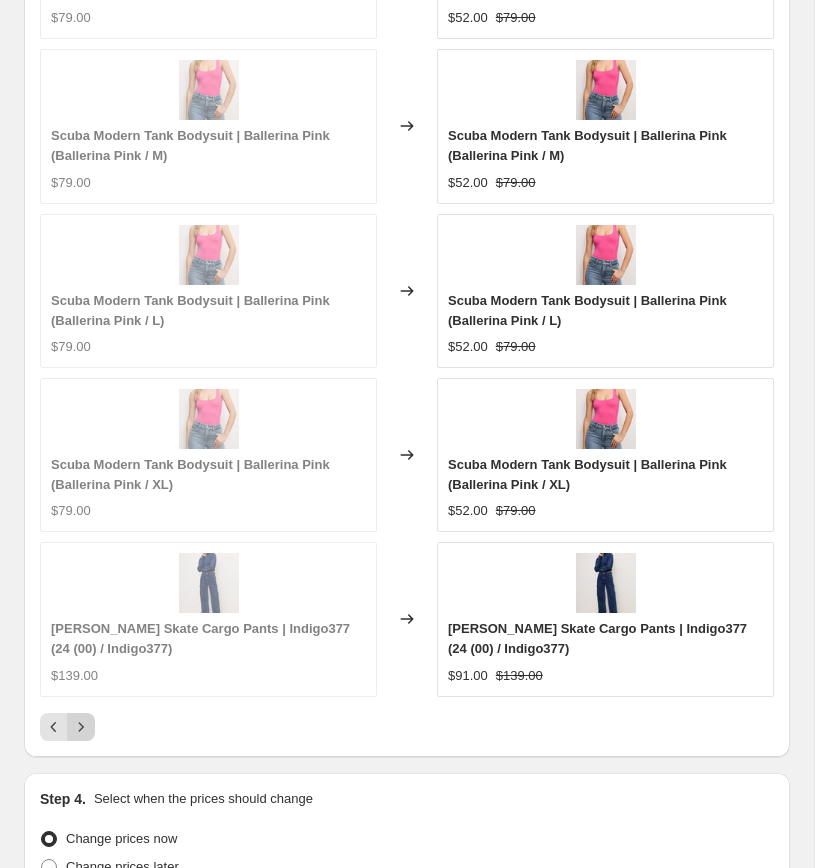 click 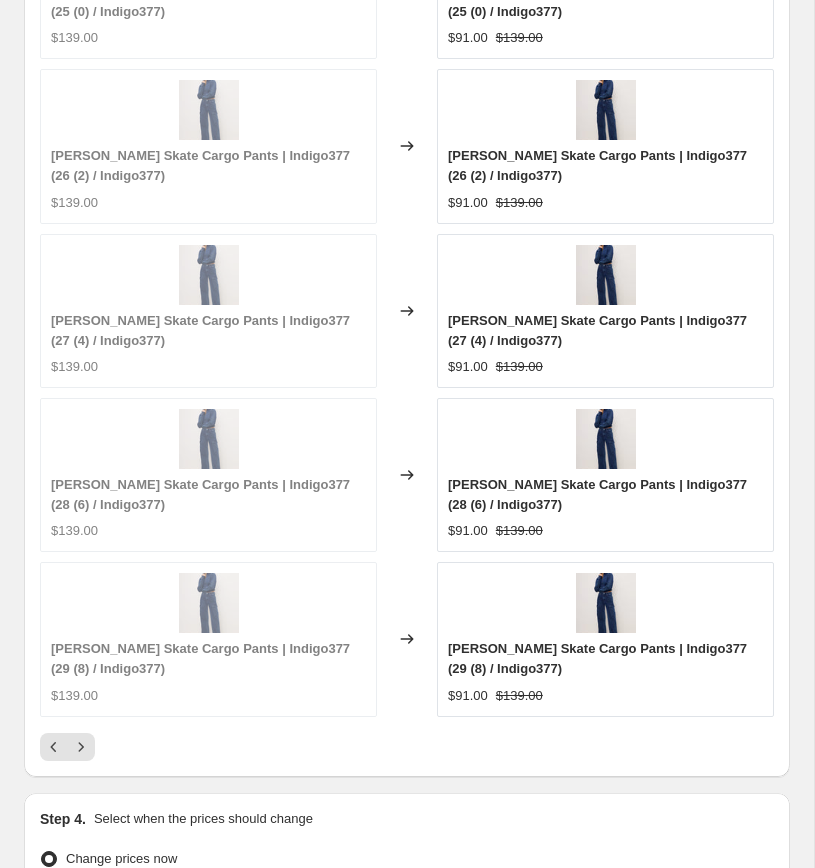 scroll, scrollTop: 2568, scrollLeft: 0, axis: vertical 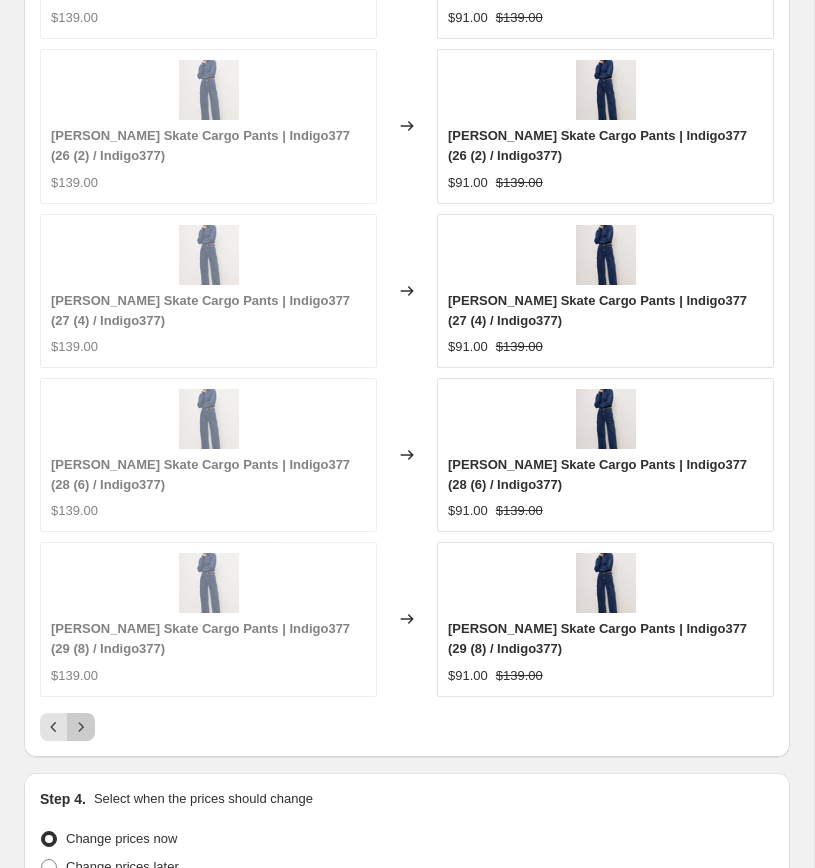 click 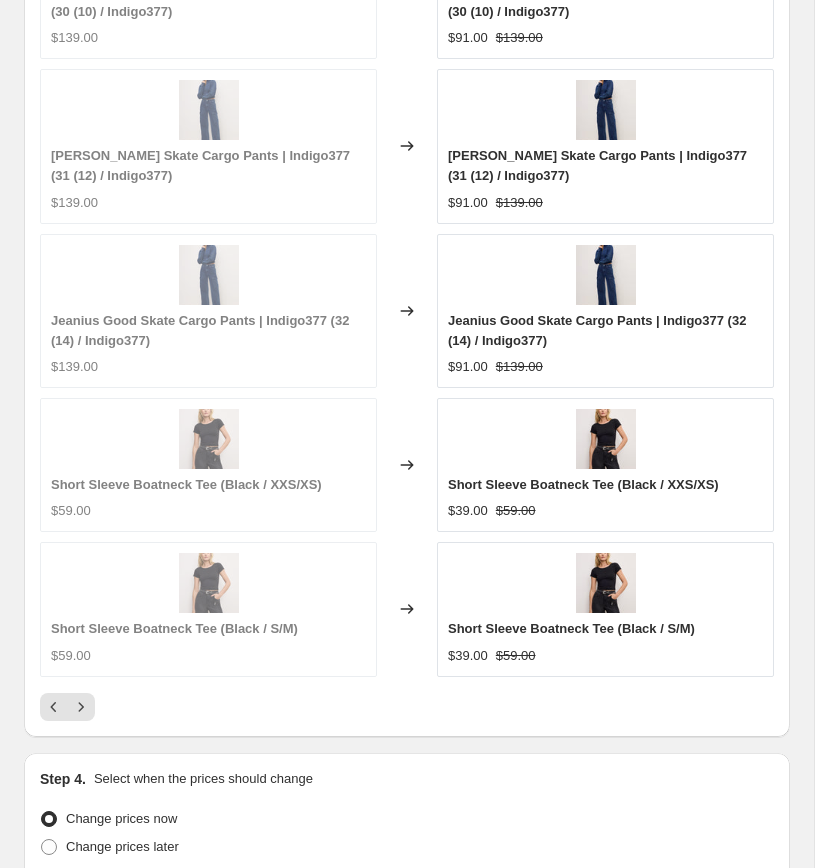 scroll, scrollTop: 2568, scrollLeft: 0, axis: vertical 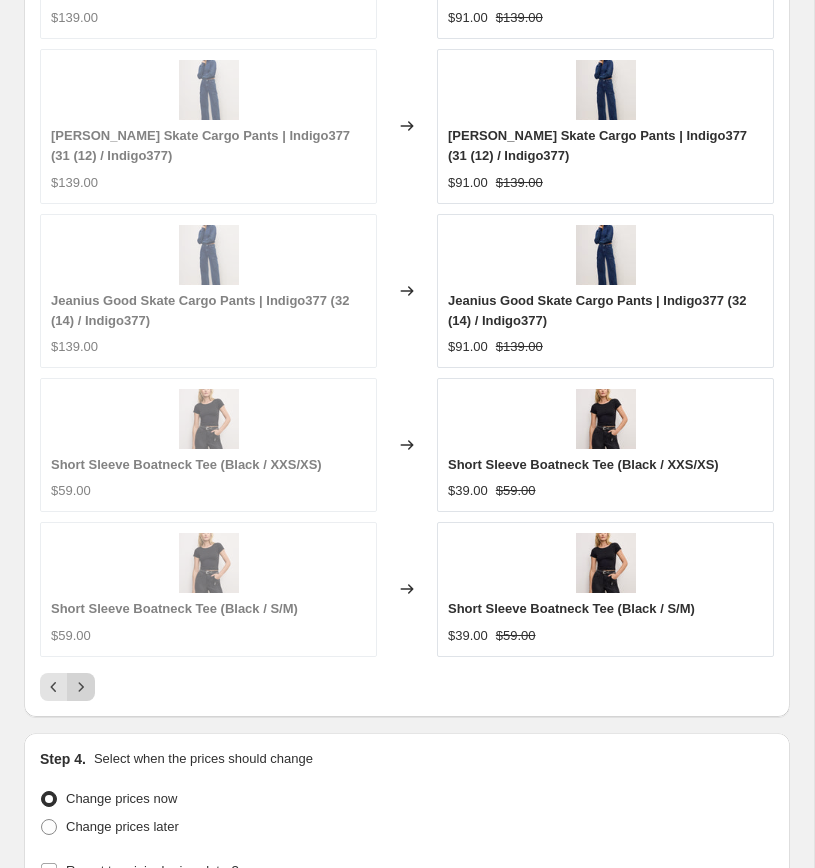 click 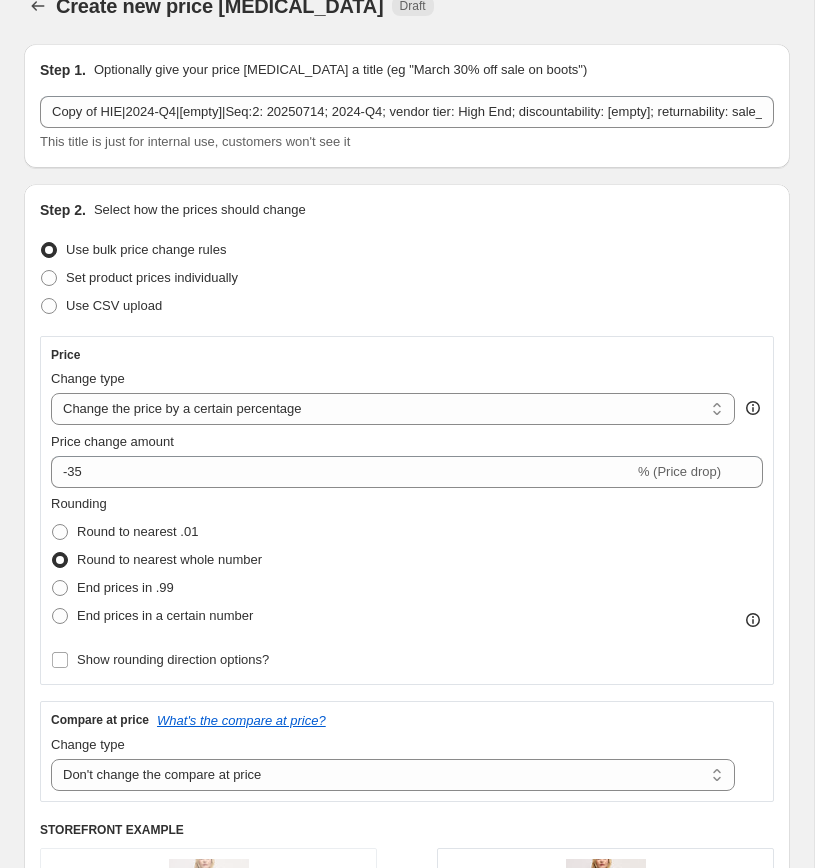 scroll, scrollTop: 0, scrollLeft: 0, axis: both 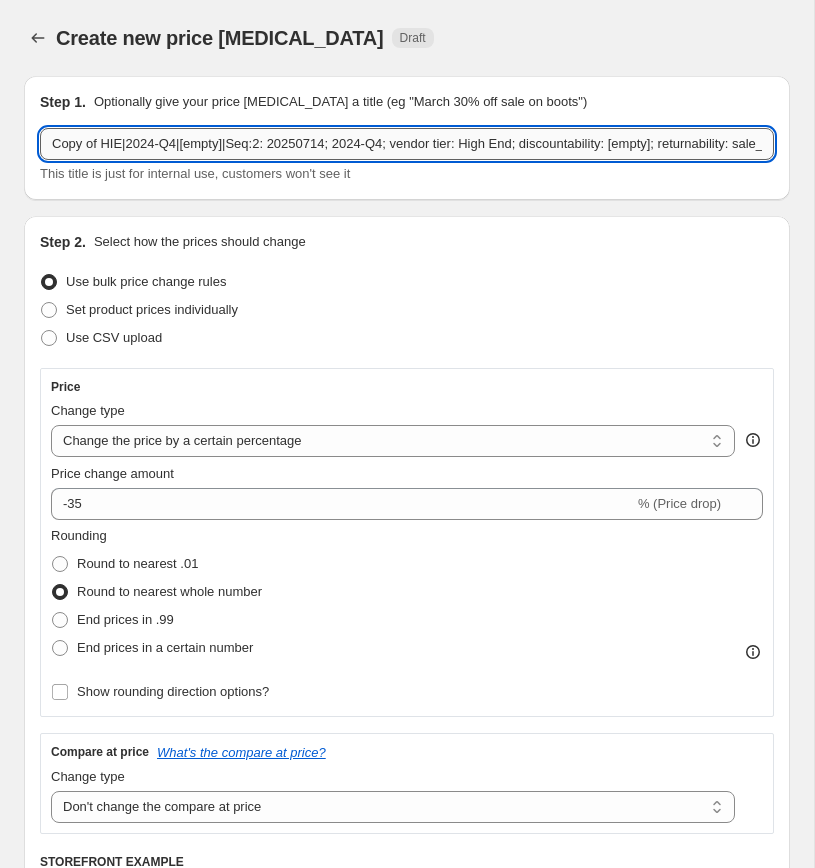 click on "Copy of HIE|2024-Q4|[empty]|Seq:2: 20250714; 2024-Q4; vendor tier: High End; discountability: [empty]; returnability: sale_exchange_credit; m/d: 35%" at bounding box center [407, 144] 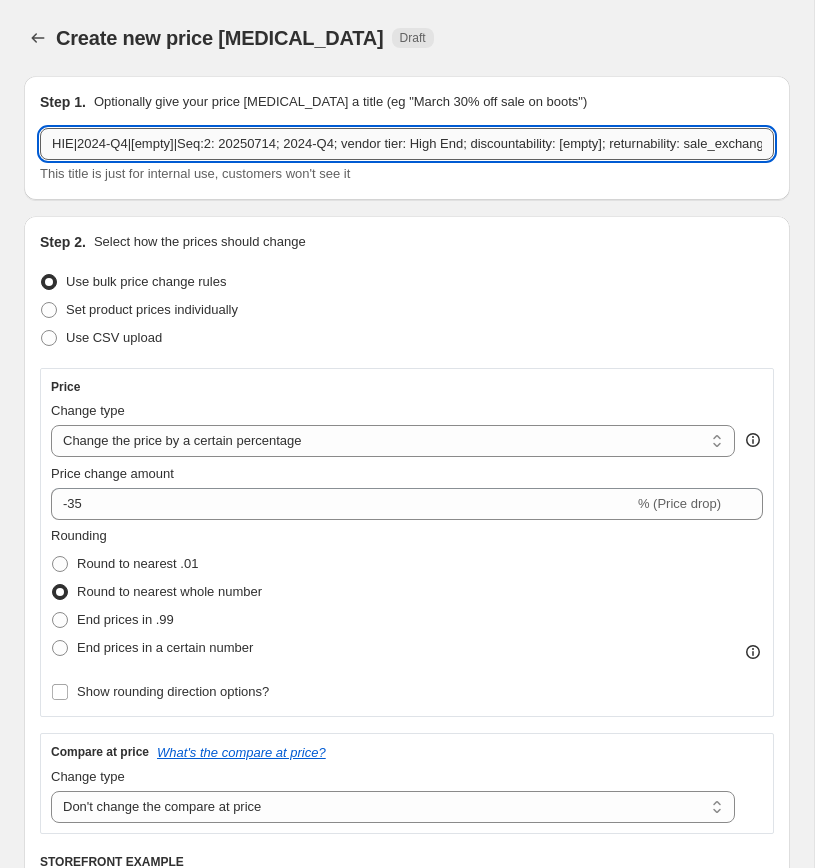 scroll, scrollTop: 0, scrollLeft: 172, axis: horizontal 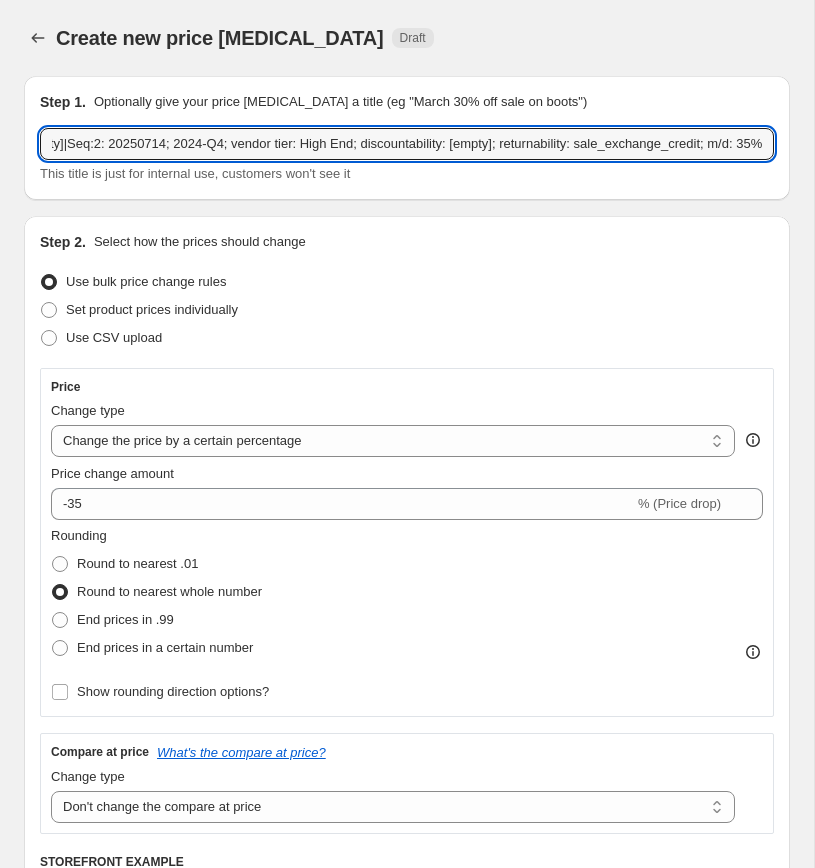 type on "HIE|2024-Q4|[empty]|Seq:2: 20250714; 2024-Q4; vendor tier: High End; discountability: [empty]; returnability: sale_exchange_credit; m/d: 35%" 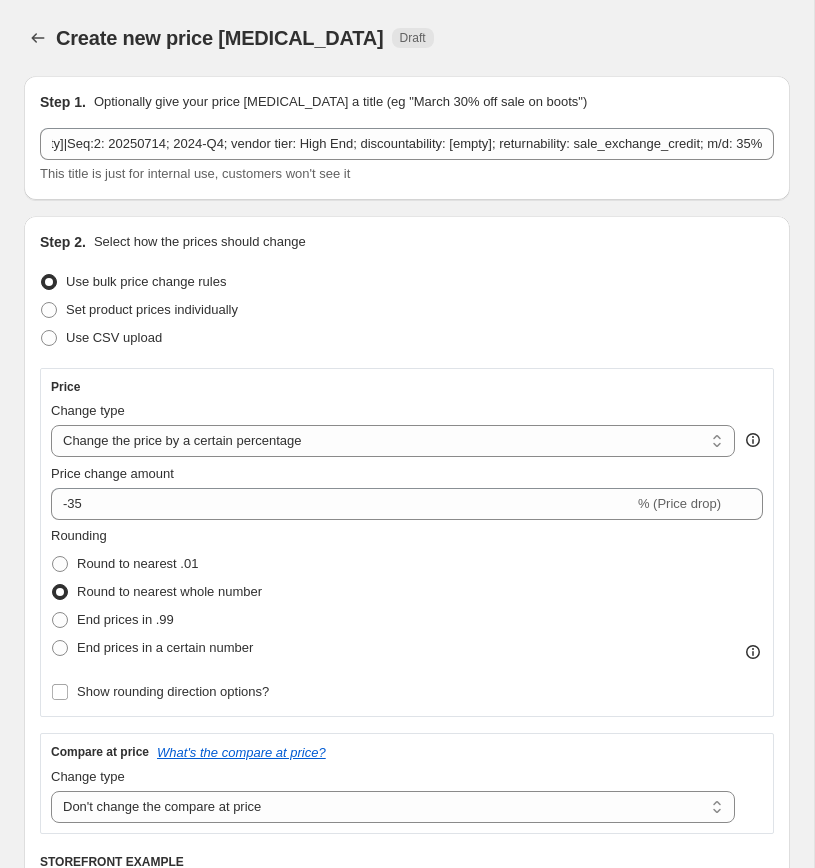 scroll, scrollTop: 0, scrollLeft: 0, axis: both 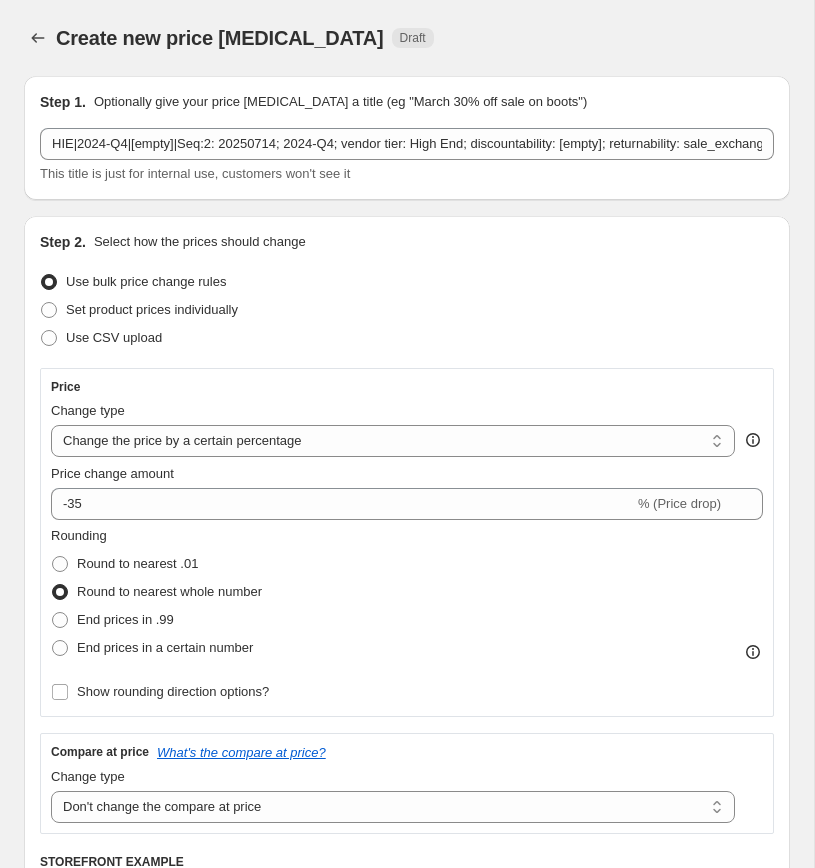 click on "Step 1. Optionally give your price change job a title (eg "March 30% off sale on boots") HIE|2024-Q4|[empty]|Seq:2: 20250714; 2024-Q4; vendor tier: High End; discountability: [empty]; returnability: sale_exchange_credit; m/d: 35% This title is just for internal use, customers won't see it Step 2. Select how the prices should change Use bulk price change rules Set product prices individually Use CSV upload Price Change type Change the price to a certain amount Change the price by a certain amount Change the price by a certain percentage Change the price to the current compare at price (price before sale) Change the price by a certain amount relative to the compare at price Change the price by a certain percentage relative to the compare at price Don't change the price Change the price by a certain percentage relative to the cost per item Change price to certain cost margin Change the price by a certain percentage Price change amount -35 % (Price drop) Rounding Round to nearest .01 Round to nearest whole number" at bounding box center (399, 1530) 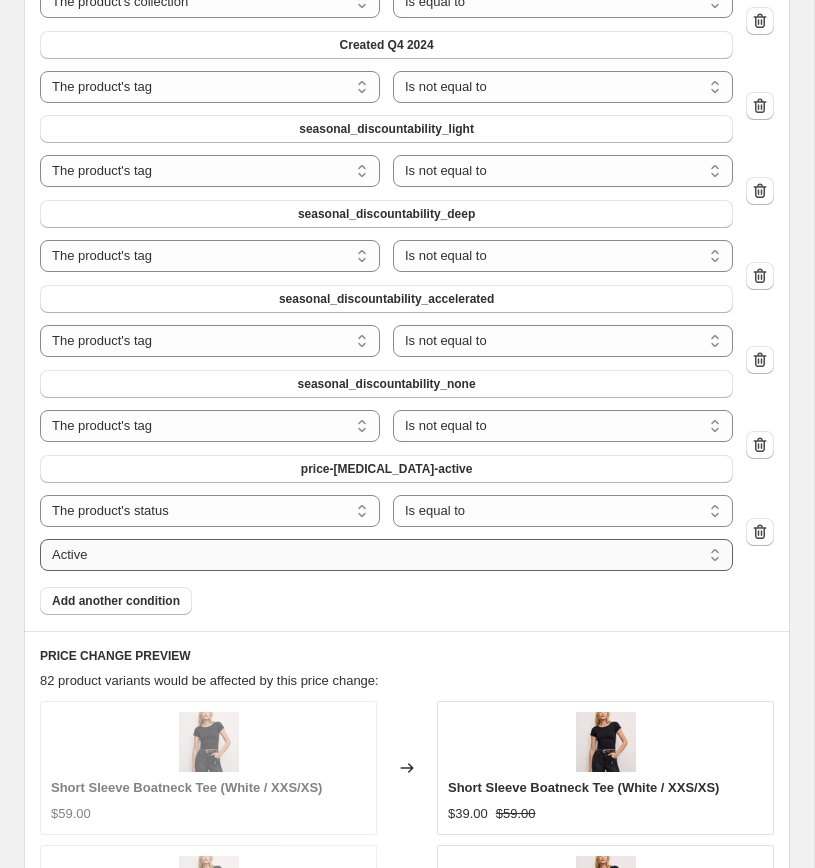 scroll, scrollTop: 2253, scrollLeft: 0, axis: vertical 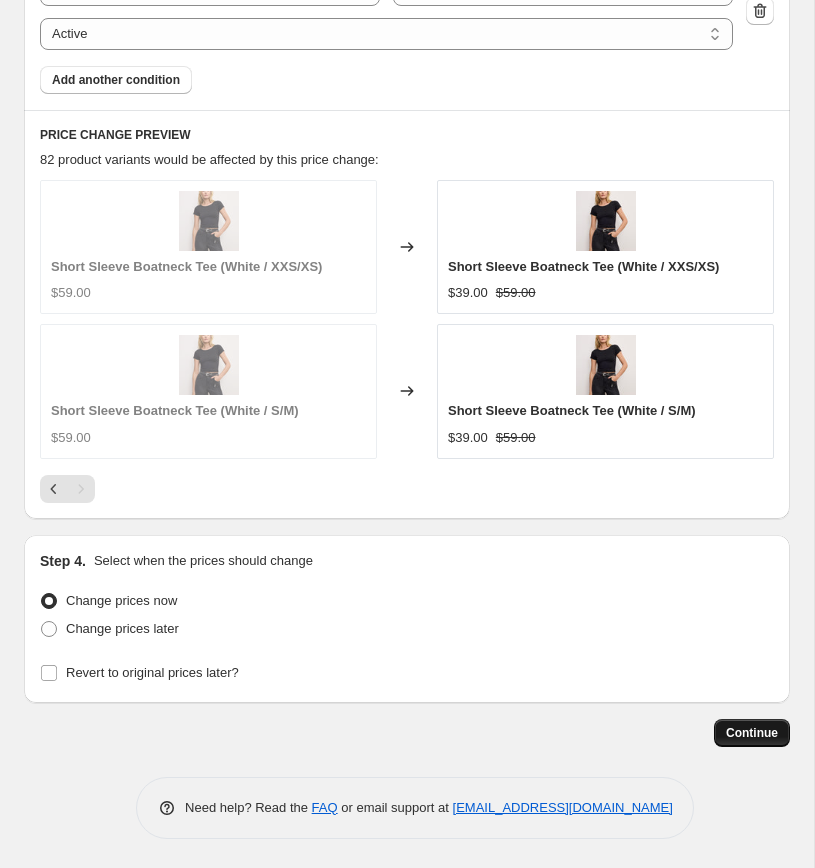 click on "Continue" at bounding box center [752, 733] 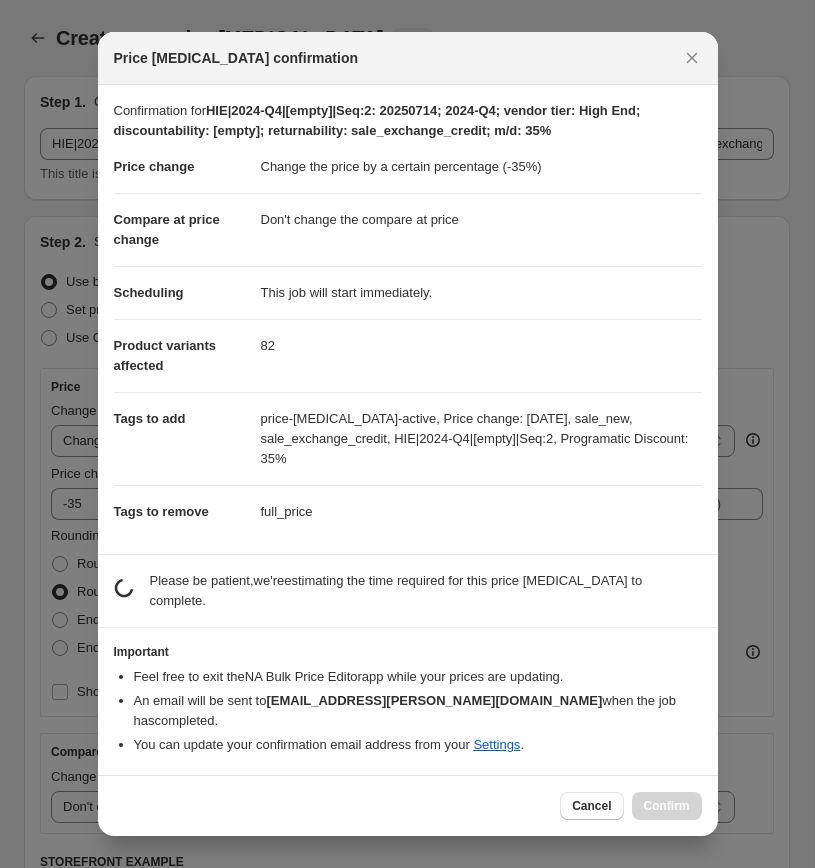 scroll, scrollTop: 0, scrollLeft: 0, axis: both 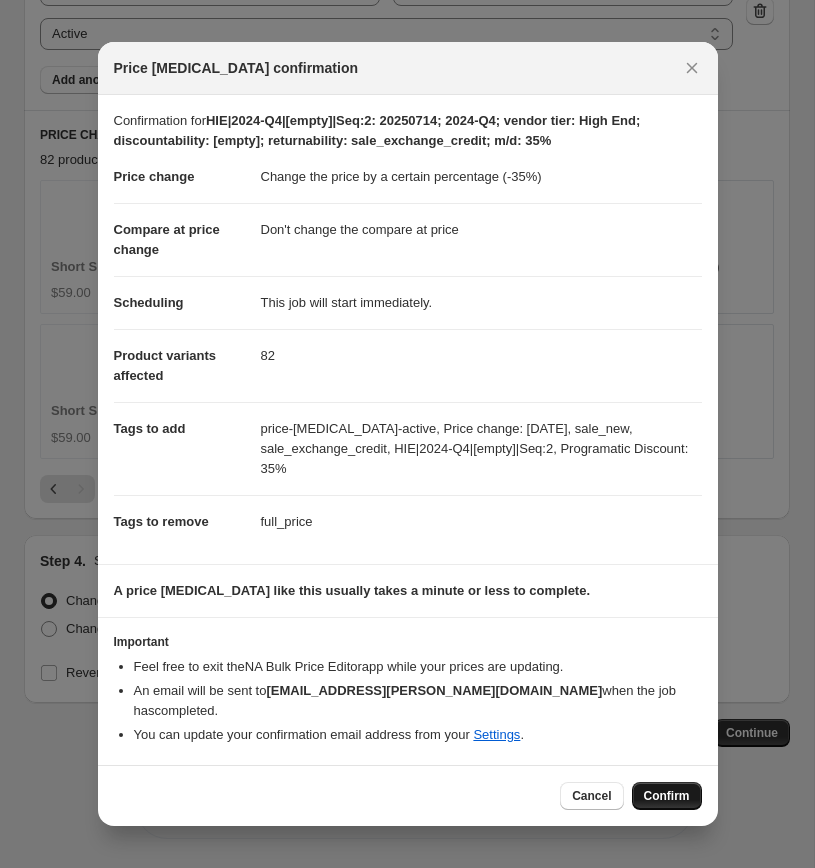 click on "Confirm" at bounding box center (667, 796) 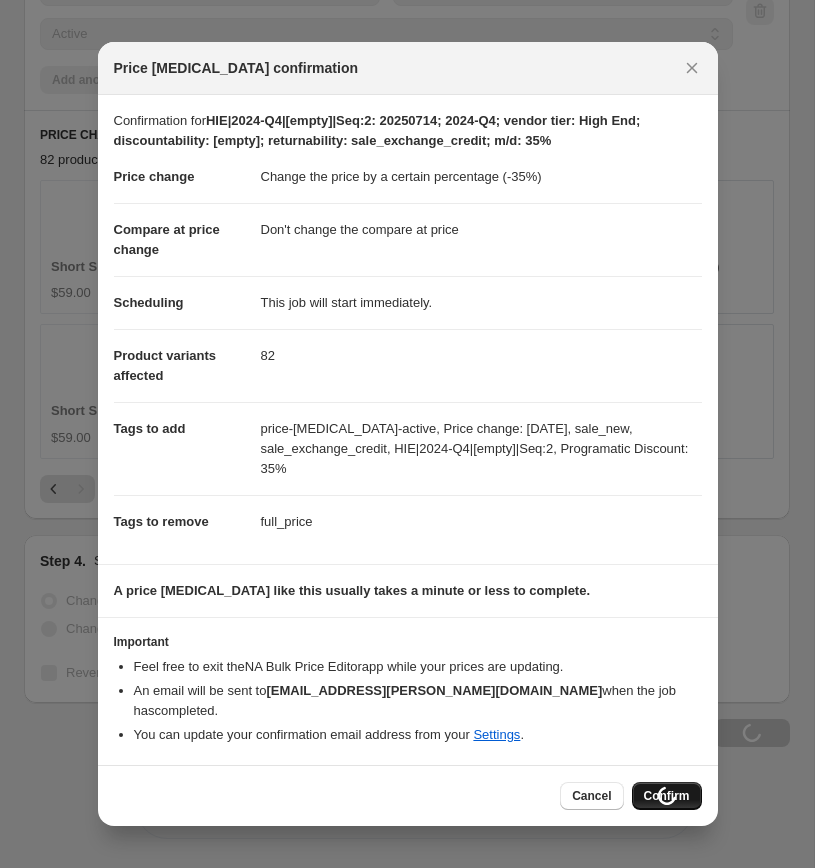 scroll, scrollTop: 2393, scrollLeft: 0, axis: vertical 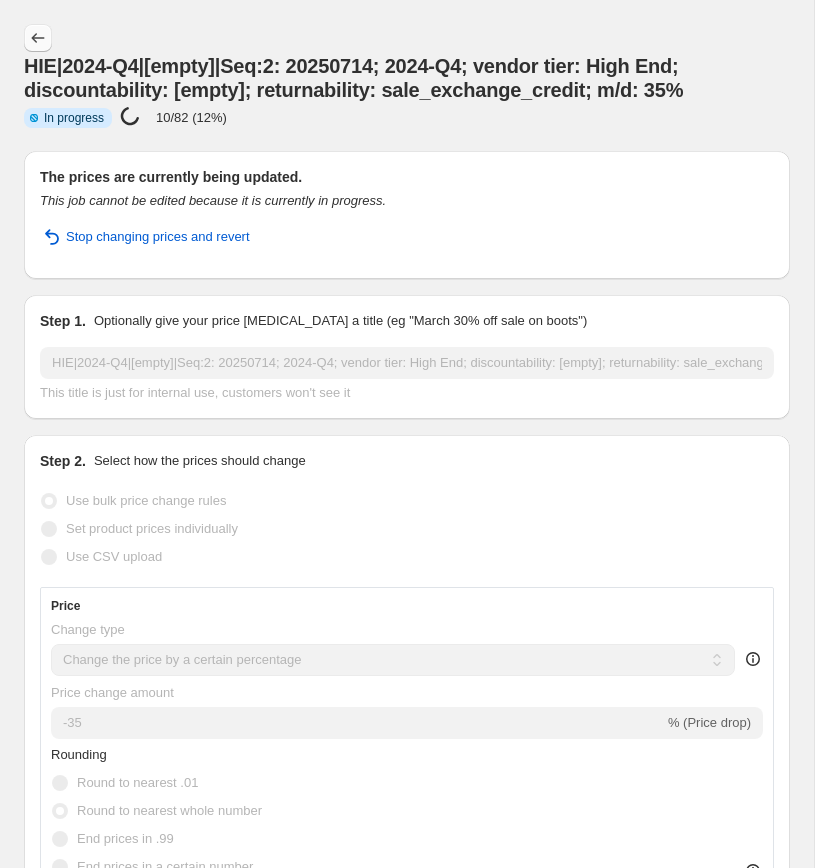 click 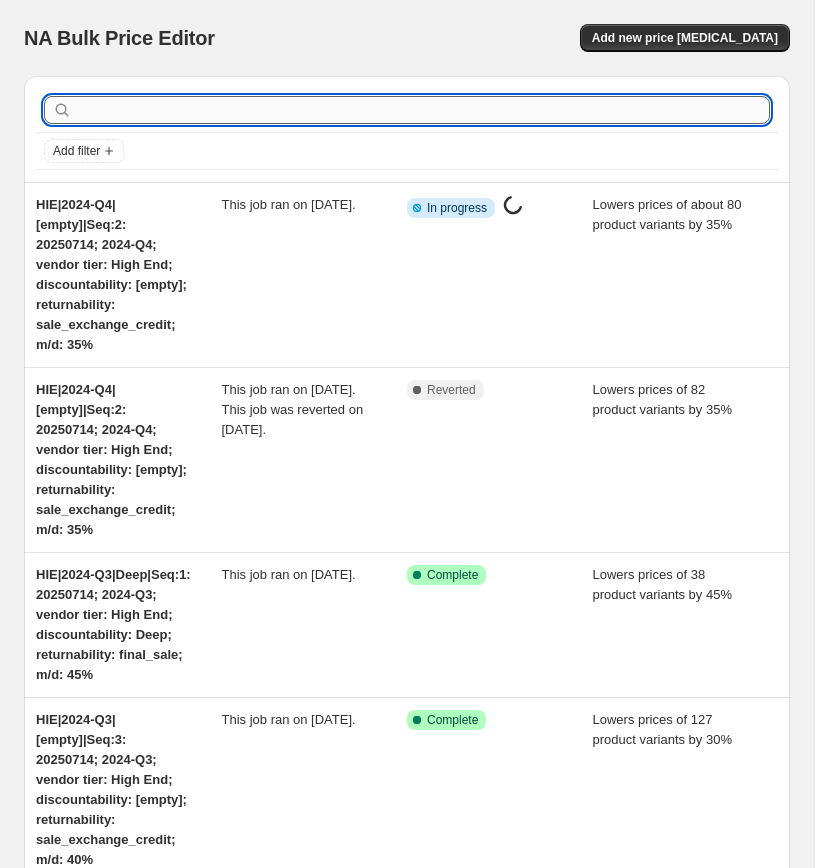 click at bounding box center [423, 110] 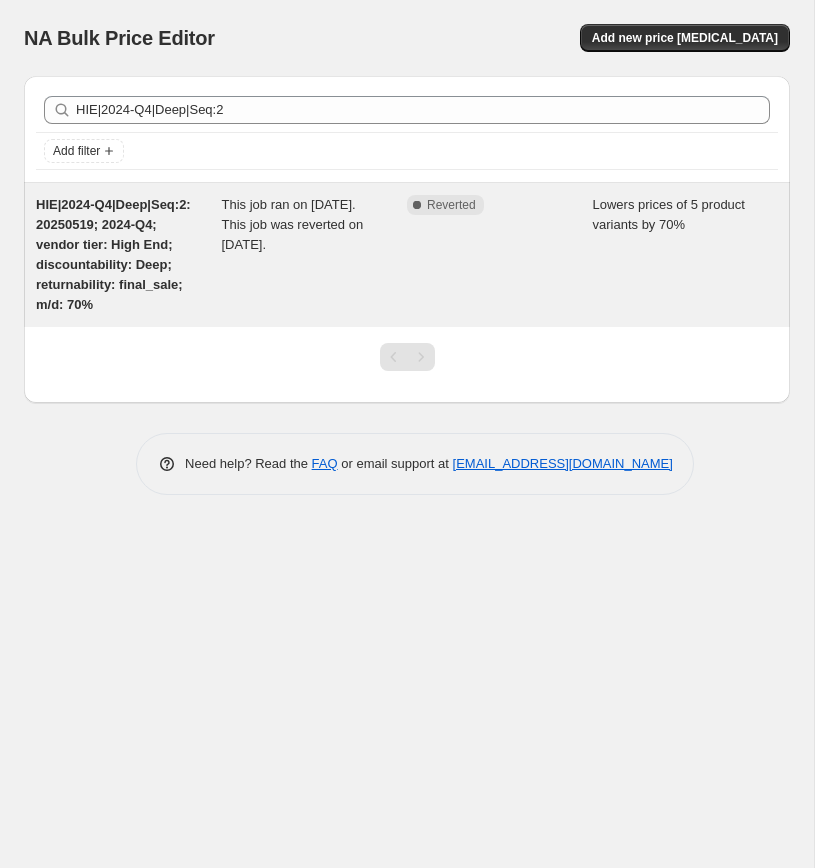 click on "HIE|2024-Q4|Deep|Seq:2: 20250519; 2024-Q4; vendor tier: High End; discountability: Deep; returnability: final_sale; m/d: 70%" at bounding box center [113, 254] 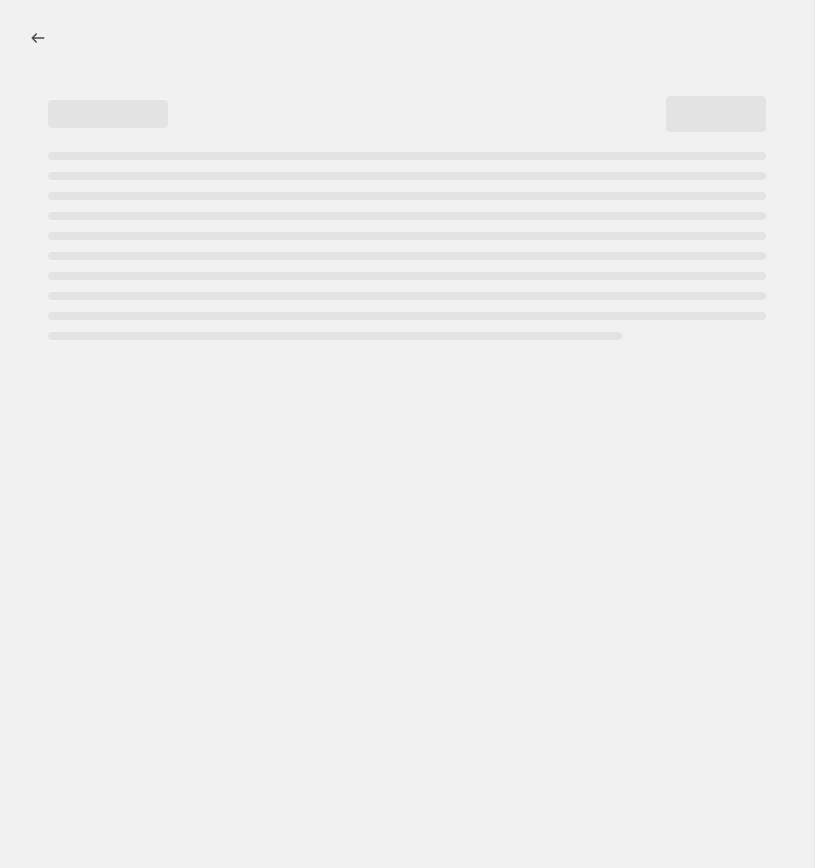 select on "percentage" 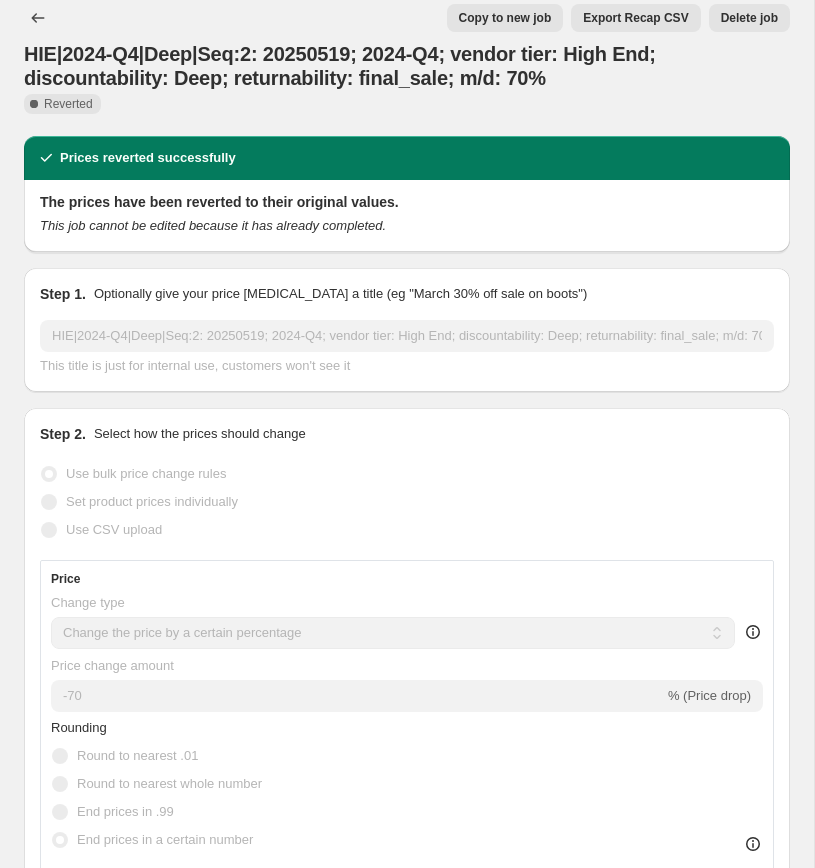 scroll, scrollTop: 0, scrollLeft: 0, axis: both 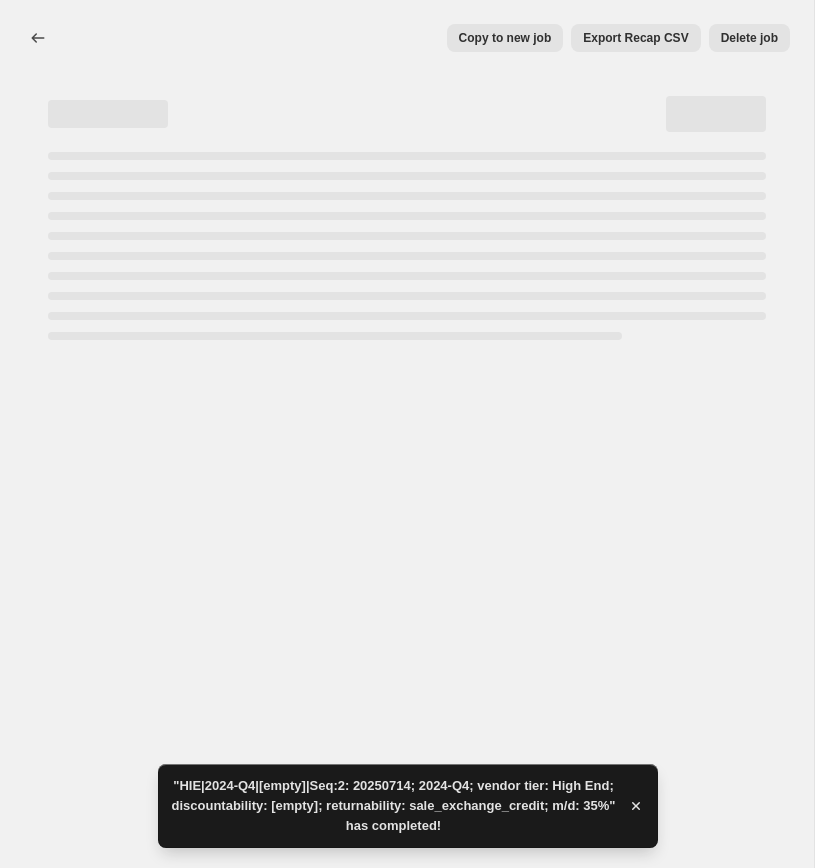select on "percentage" 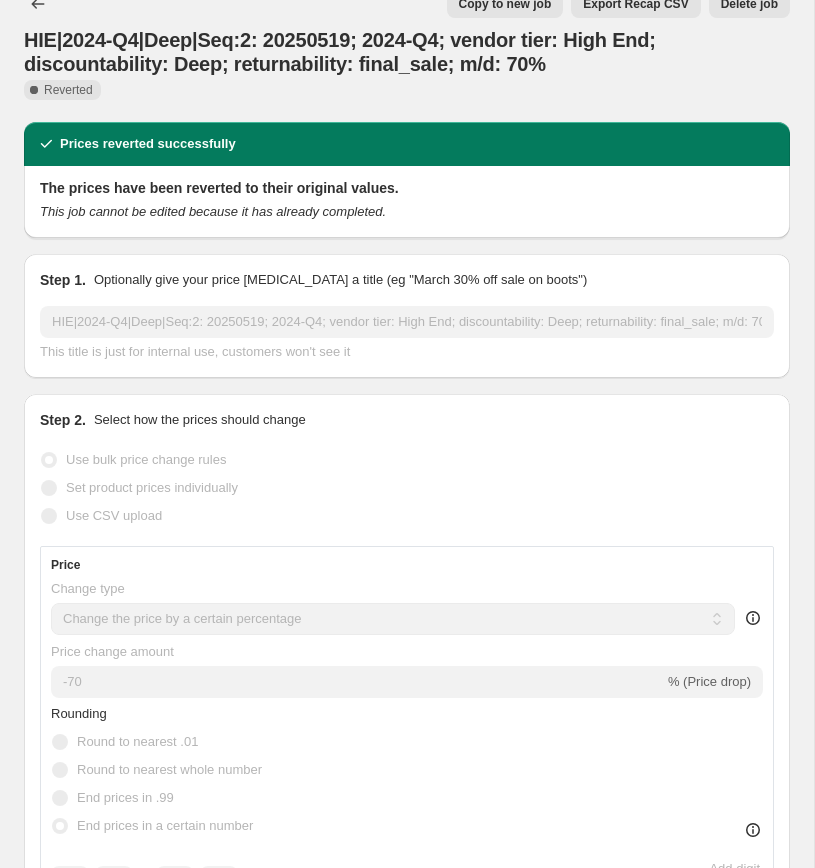 scroll, scrollTop: 0, scrollLeft: 0, axis: both 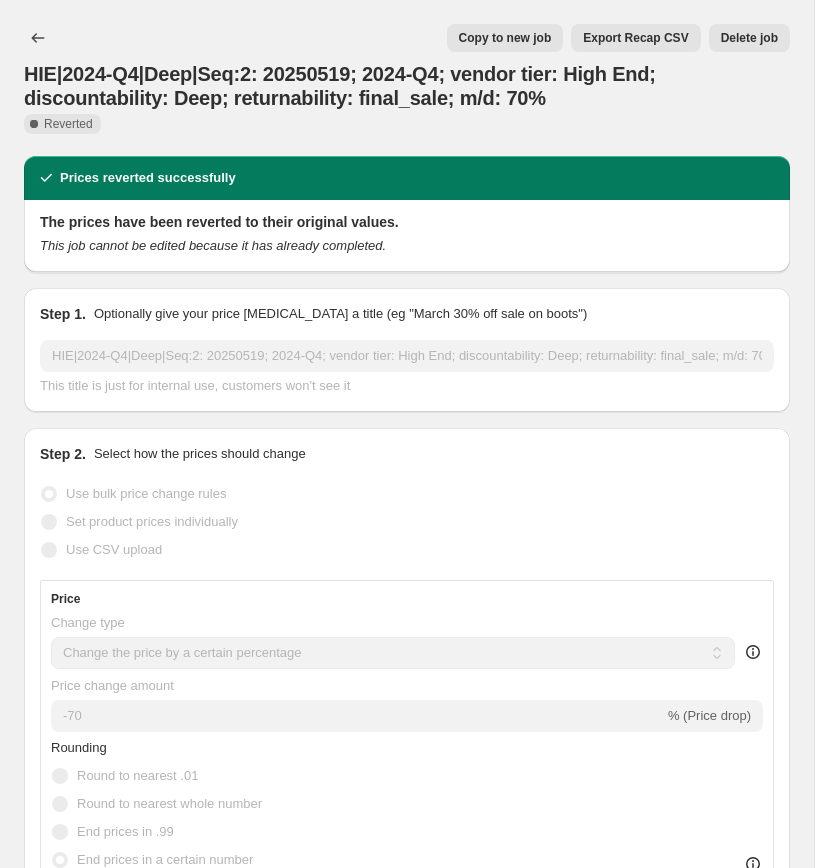 click on "Copy to new job" at bounding box center [505, 38] 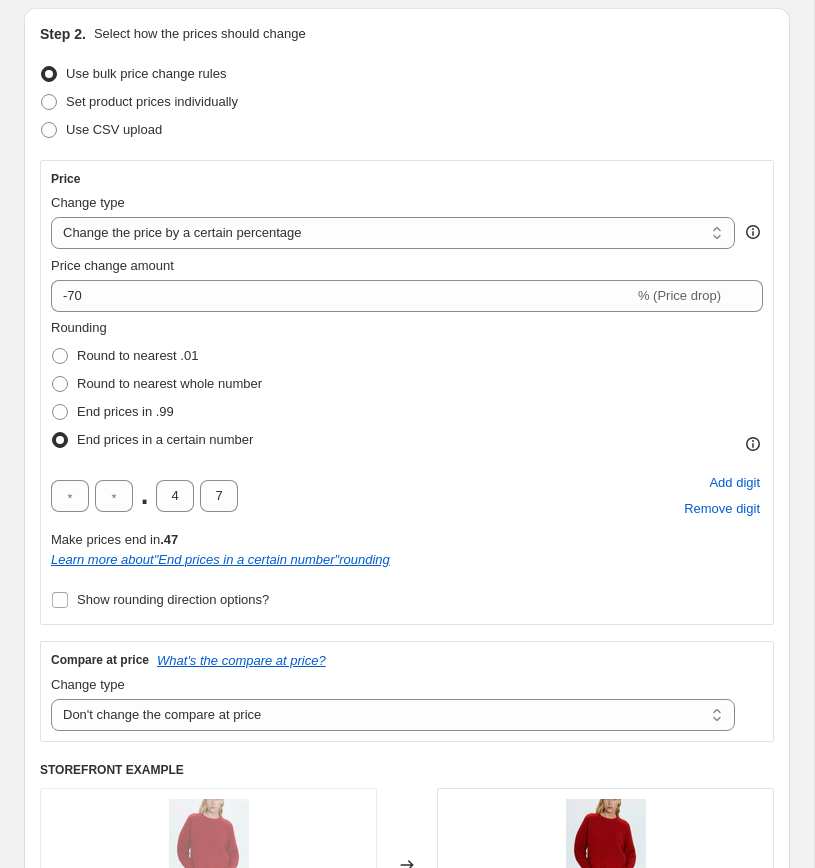 scroll, scrollTop: 0, scrollLeft: 0, axis: both 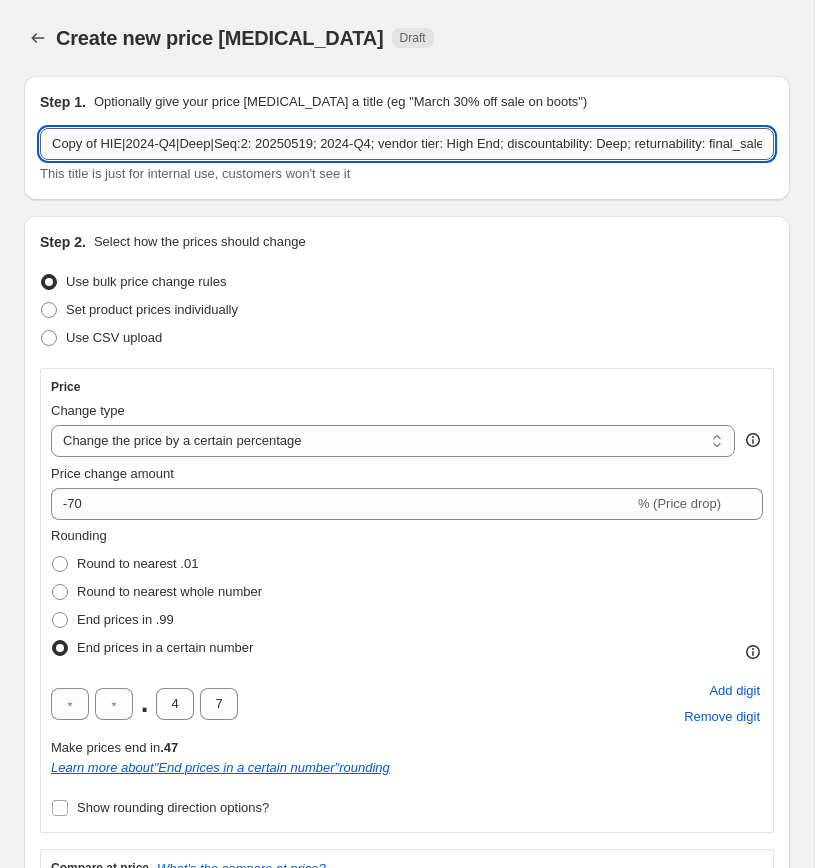click on "Copy of HIE|2024-Q4|Deep|Seq:2: 20250519; 2024-Q4; vendor tier: High End; discountability: Deep; returnability: final_sale; m/d: 70%" at bounding box center (407, 144) 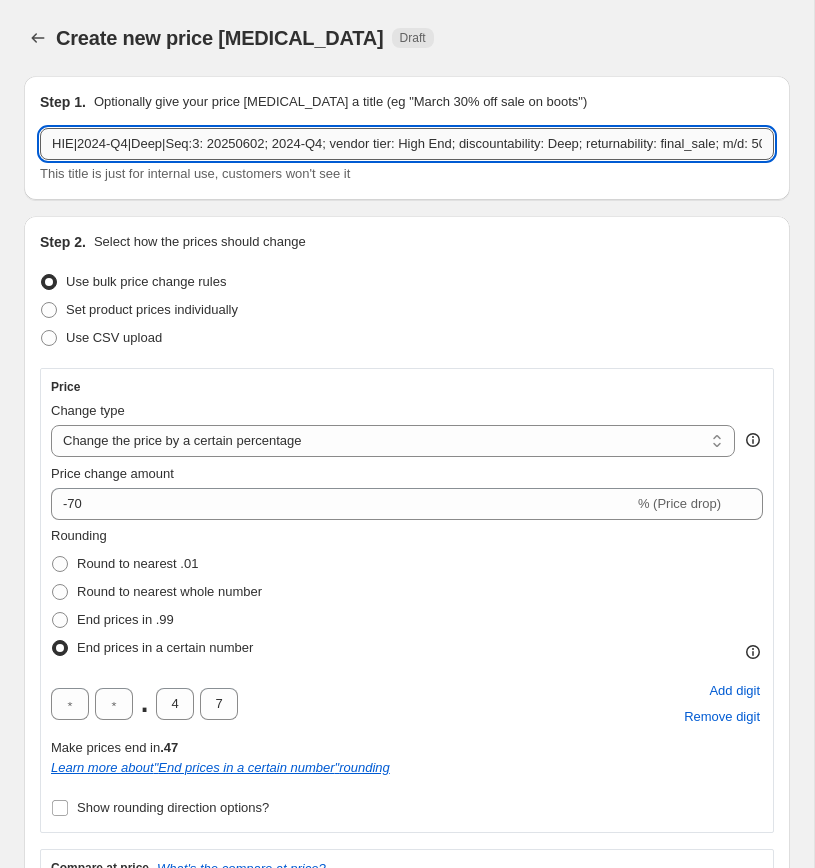 scroll, scrollTop: 0, scrollLeft: 68, axis: horizontal 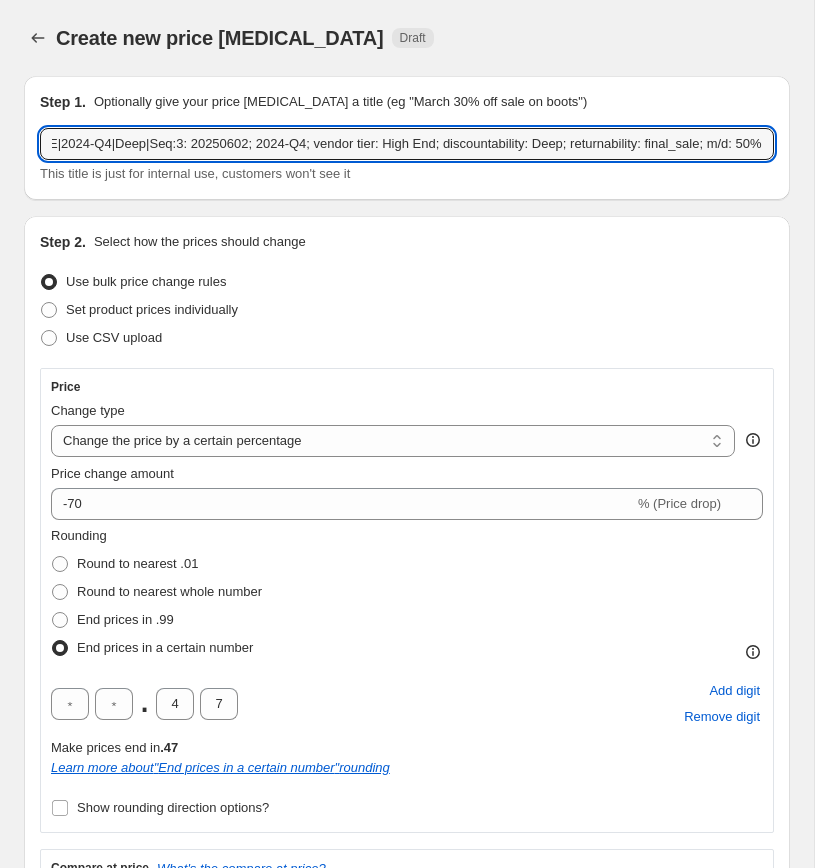 type on "HIE|2024-Q4|Deep|Seq:3: 20250602; 2024-Q4; vendor tier: High End; discountability: Deep; returnability: final_sale; m/d: 50%" 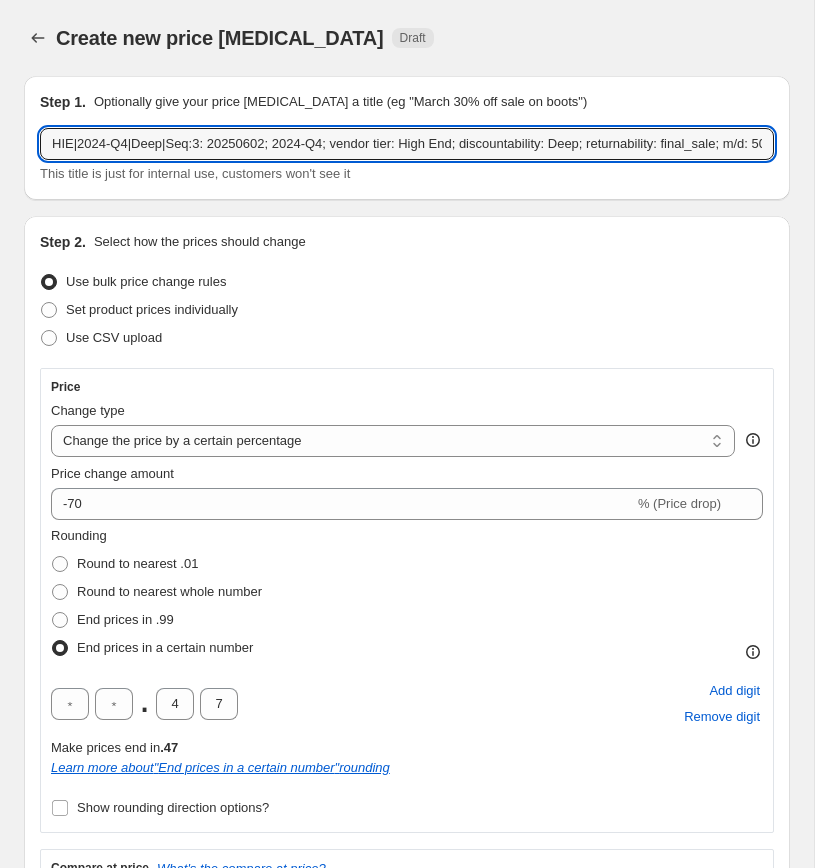 click on "Step 1. Optionally give your price change job a title (eg "March 30% off sale on boots") HIE|2024-Q4|Deep|Seq:3: 20250602; 2024-Q4; vendor tier: High End; discountability: Deep; returnability: final_sale; m/d: 50% This title is just for internal use, customers won't see it Step 2. Select how the prices should change Use bulk price change rules Set product prices individually Use CSV upload Price Change type Change the price to a certain amount Change the price by a certain amount Change the price by a certain percentage Change the price to the current compare at price (price before sale) Change the price by a certain amount relative to the compare at price Change the price by a certain percentage relative to the compare at price Don't change the price Change the price by a certain percentage relative to the cost per item Change price to certain cost margin Change the price by a certain percentage Price change amount -70 % (Price drop) Rounding Round to nearest .01 Round to nearest whole number . 4 7 Add digit" at bounding box center [399, 1620] 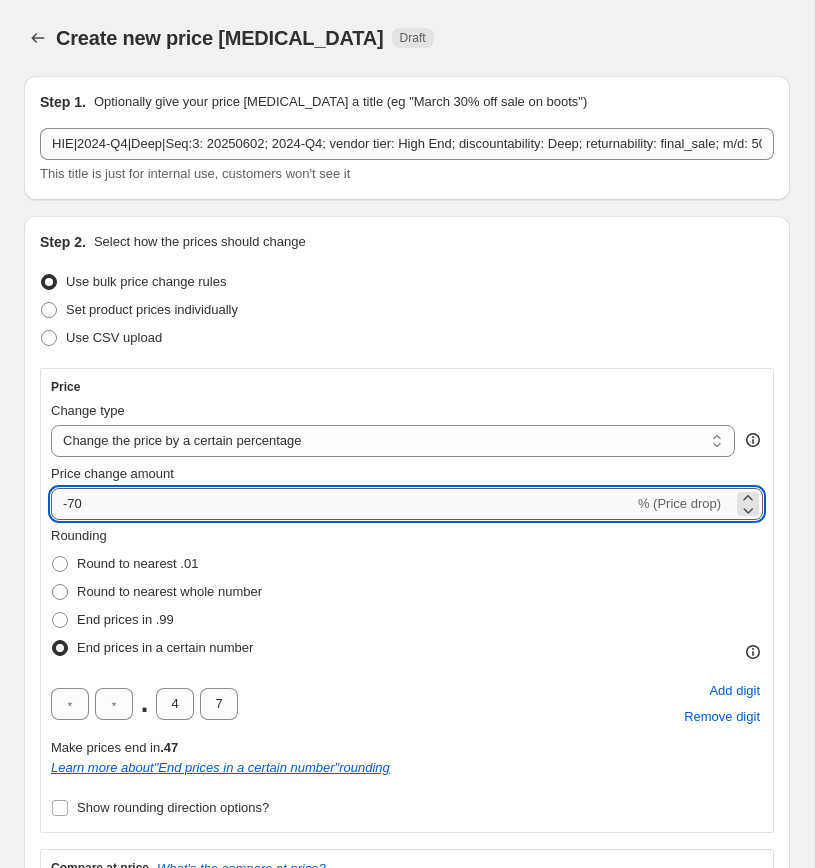 click on "-70" at bounding box center (342, 504) 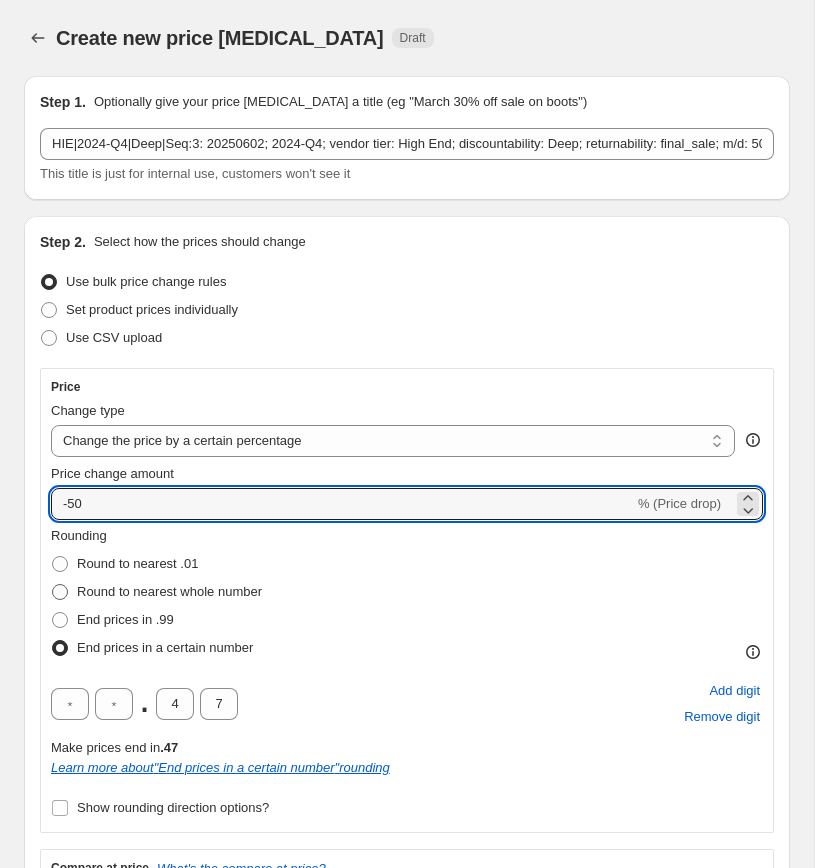 type on "-50" 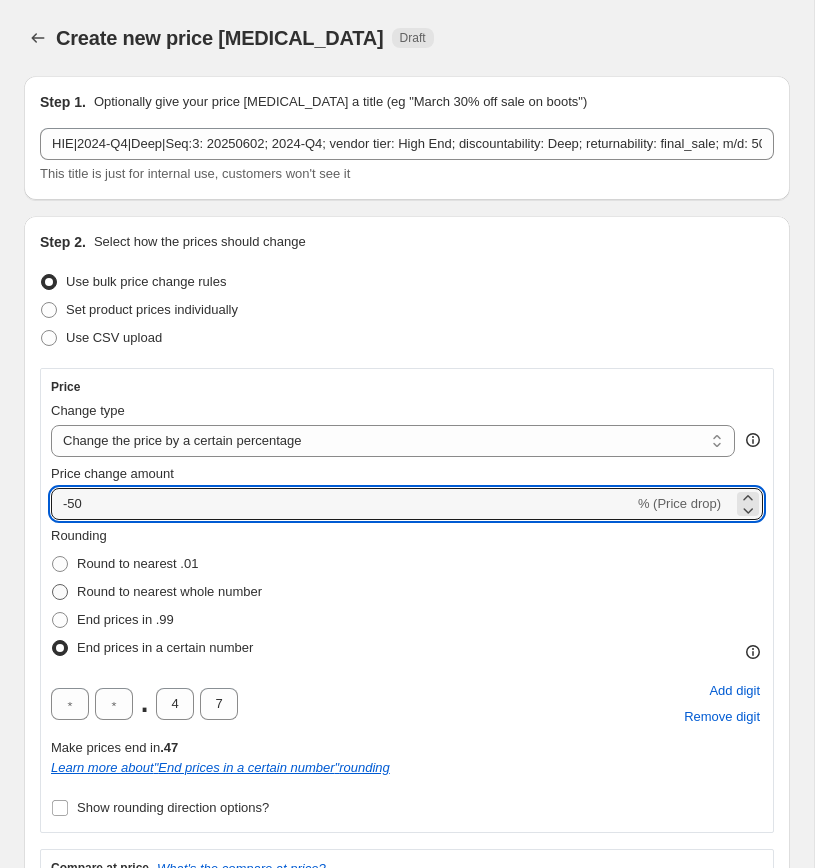 radio on "true" 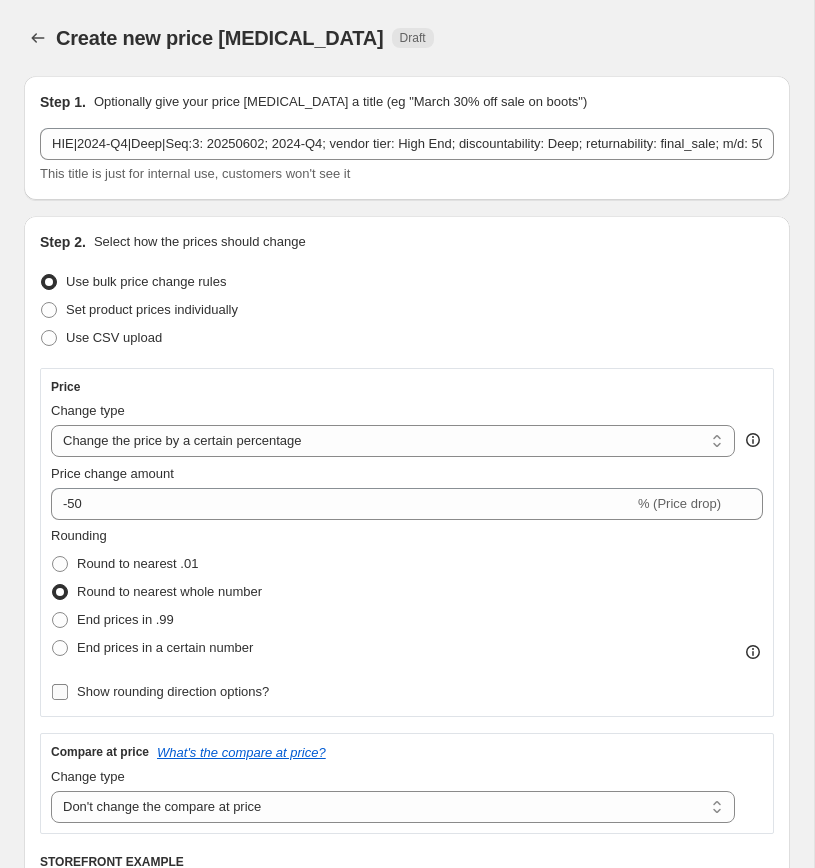 click on "Show rounding direction options?" at bounding box center (160, 692) 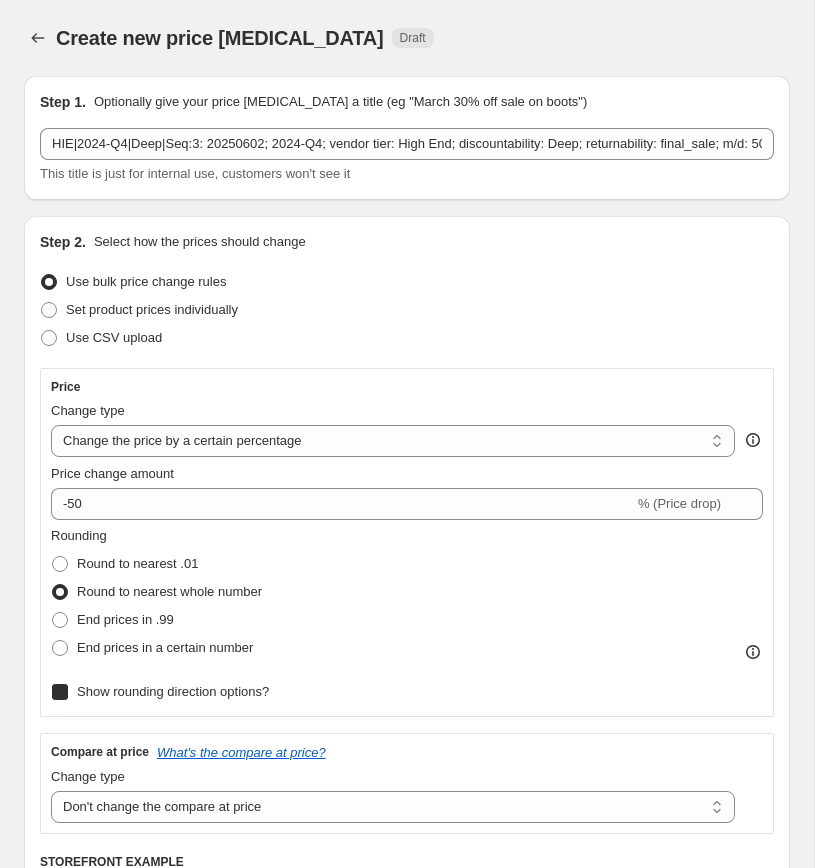 checkbox on "true" 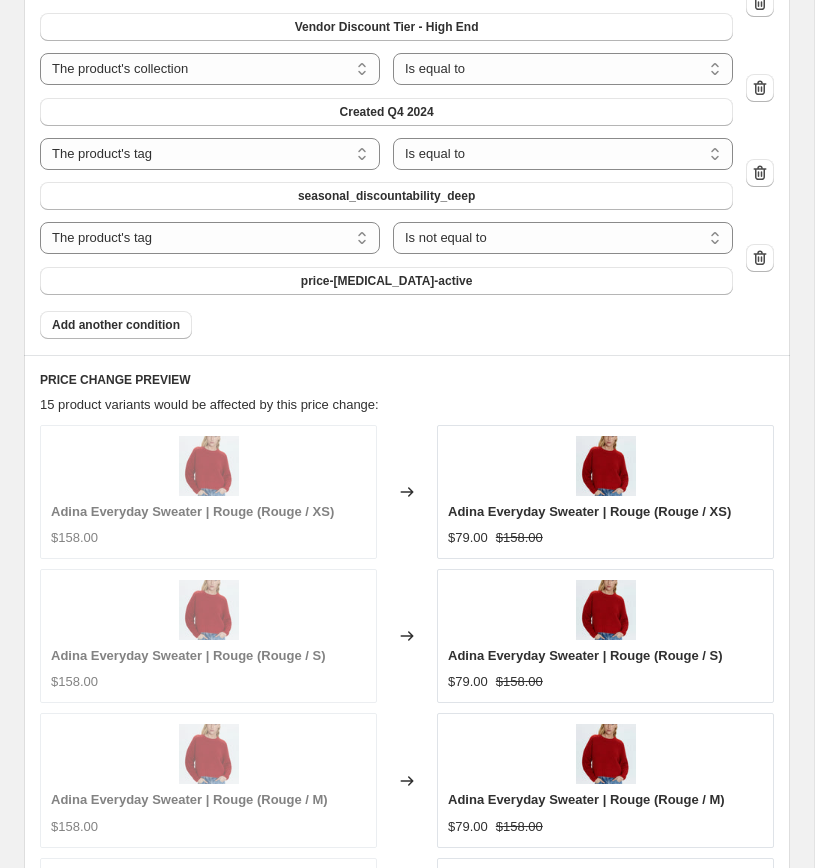 scroll, scrollTop: 1774, scrollLeft: 0, axis: vertical 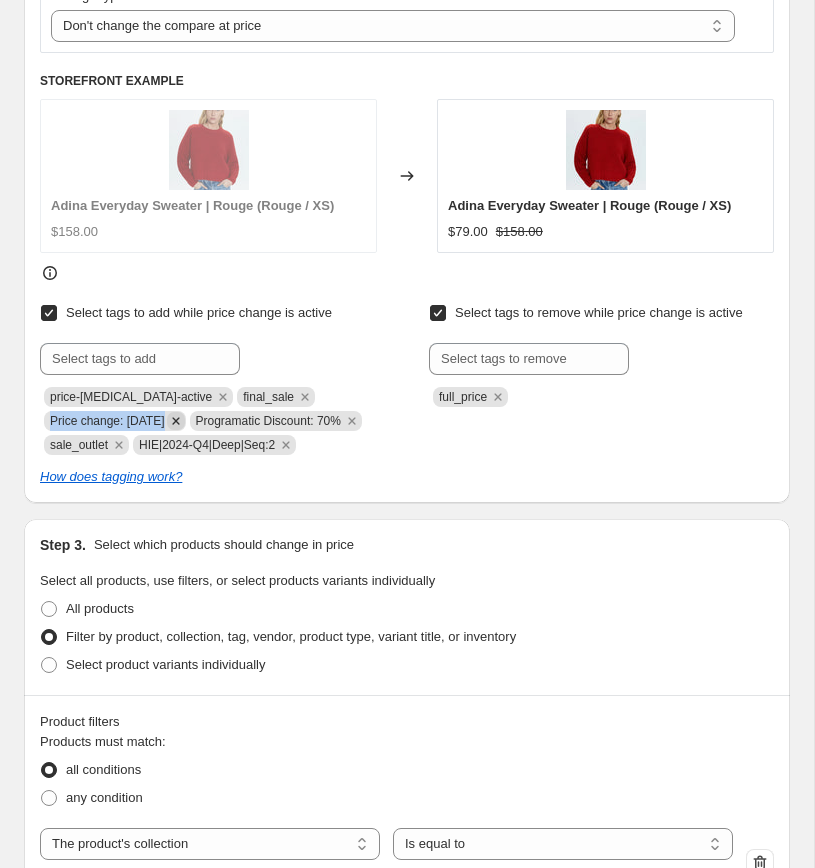copy on "Price change: 5-19-25" 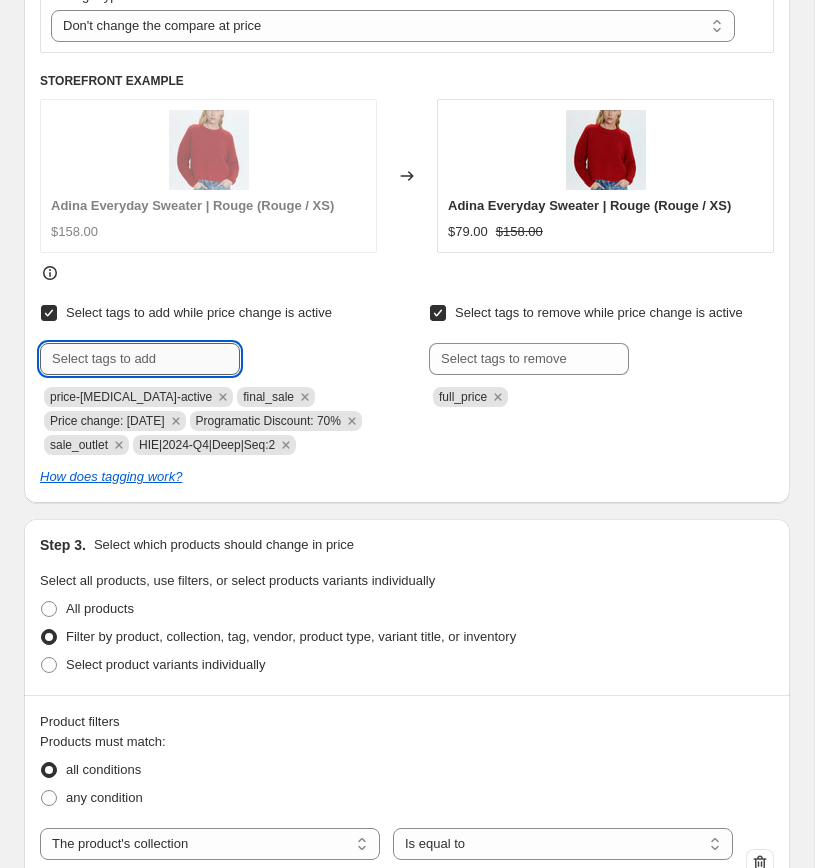 click at bounding box center [140, 359] 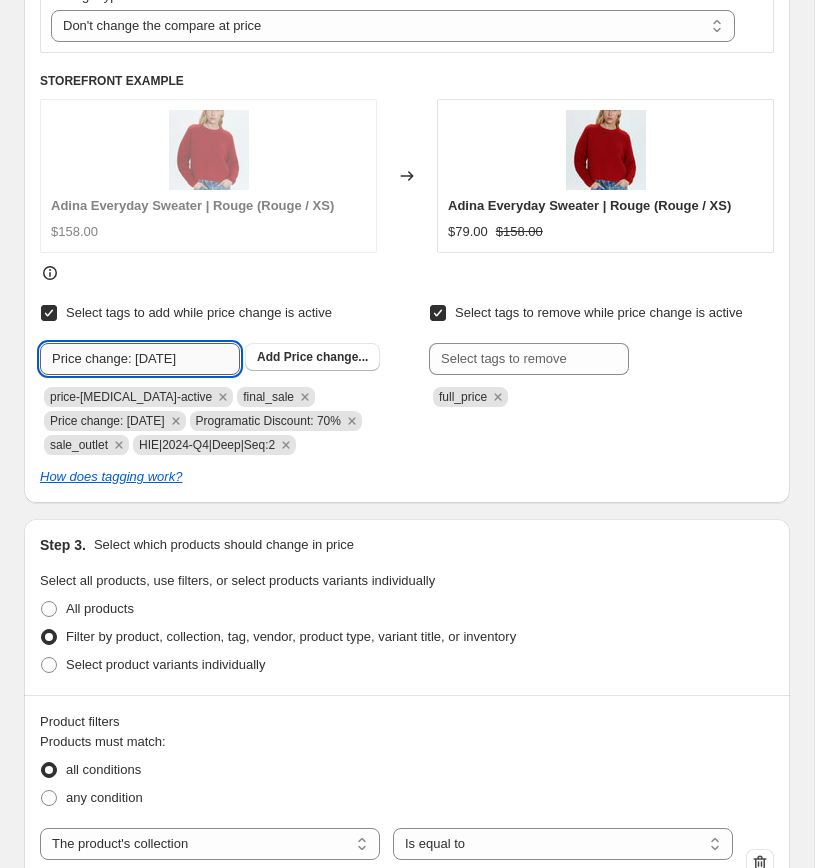 click on "Price change: 5-19-25" at bounding box center [140, 359] 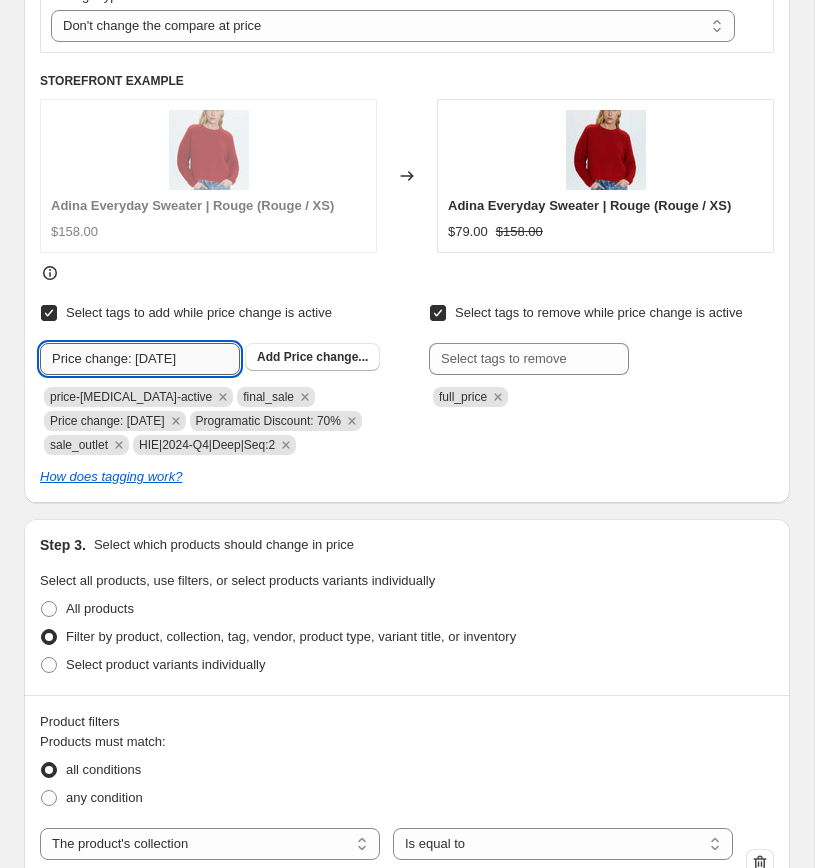 type on "Price change: [DATE]" 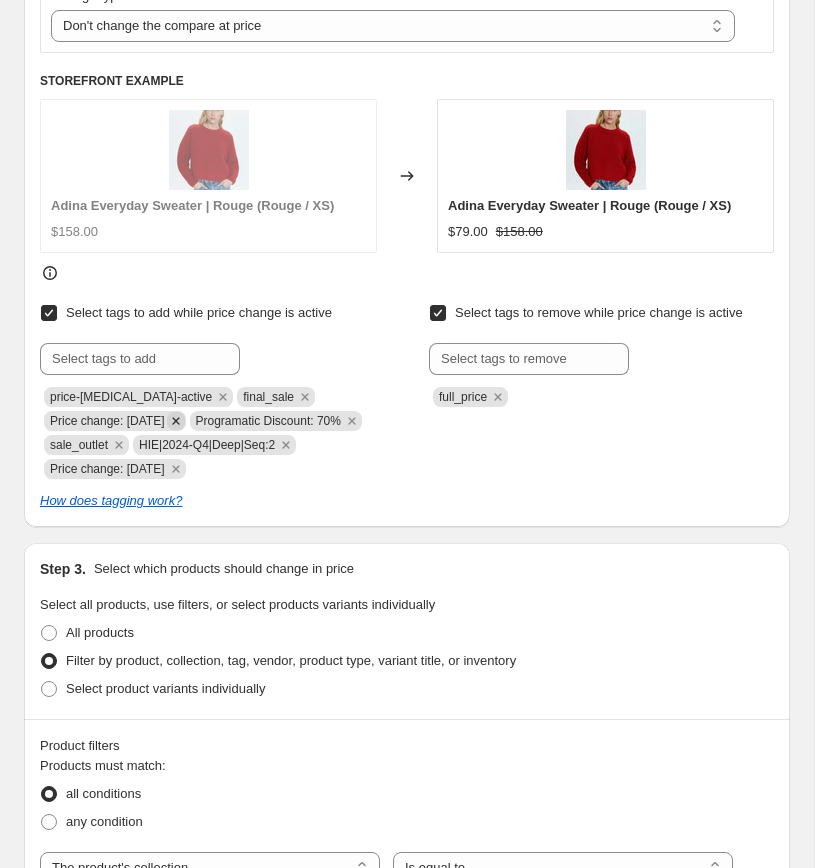 click 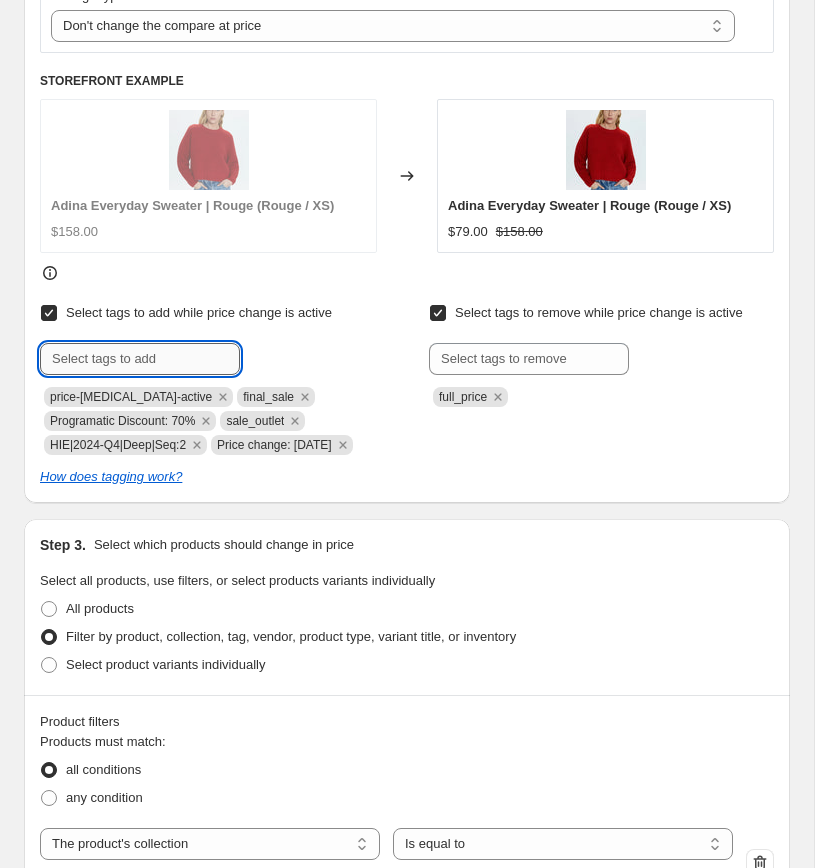 click at bounding box center [140, 359] 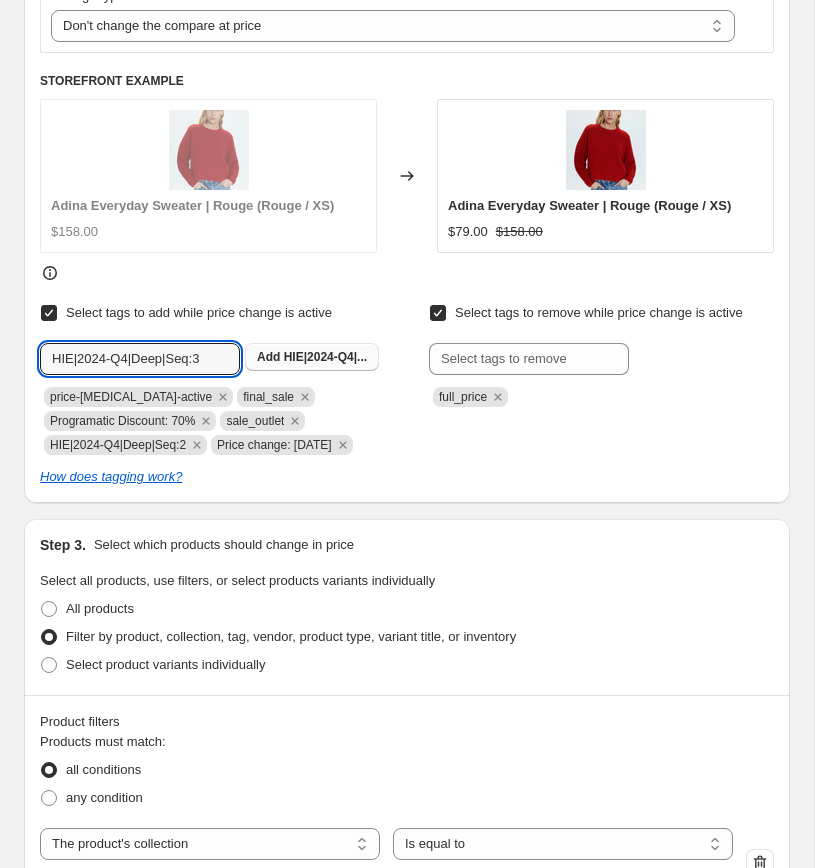 type on "HIE|2024-Q4|Deep|Seq:3" 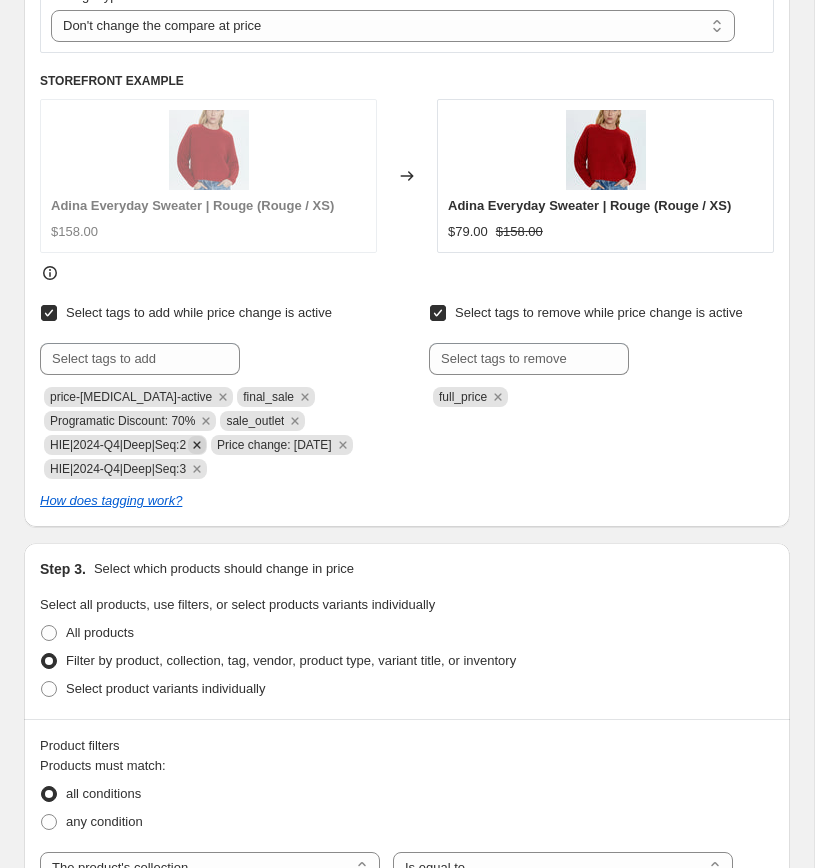 click 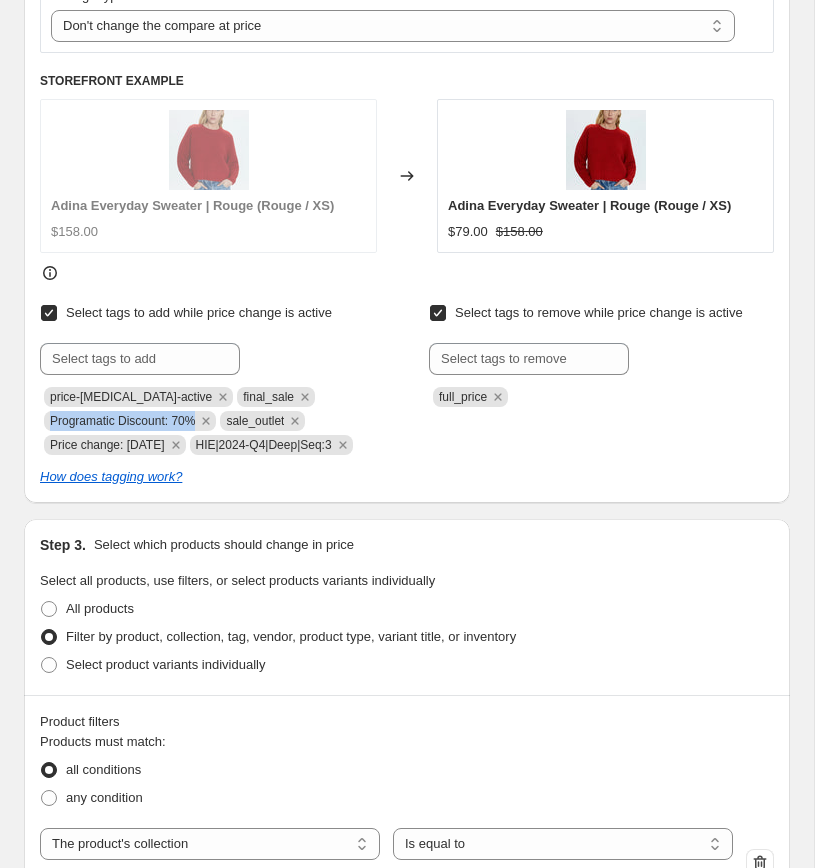 copy on "Programatic Discount: 70%" 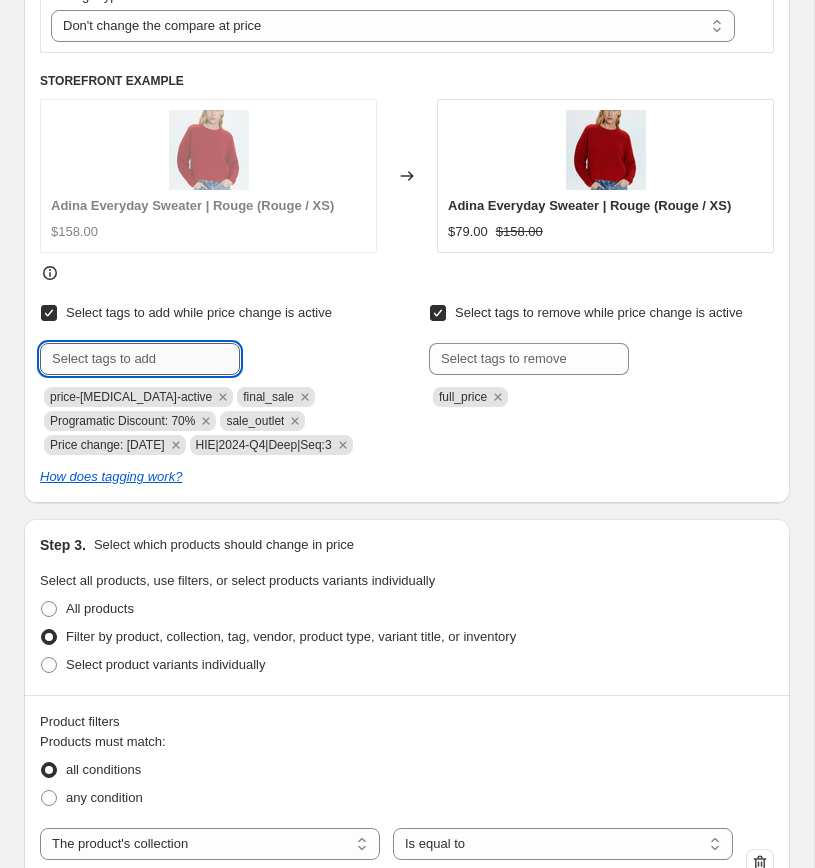click at bounding box center [140, 359] 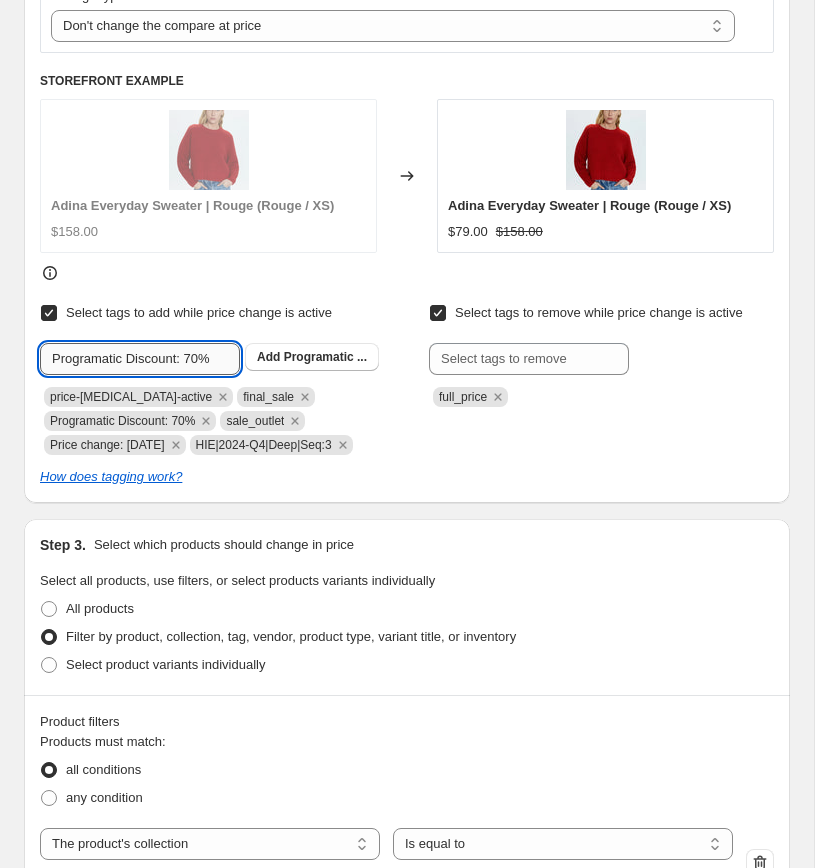 click on "Programatic Discount: 70%" at bounding box center [140, 359] 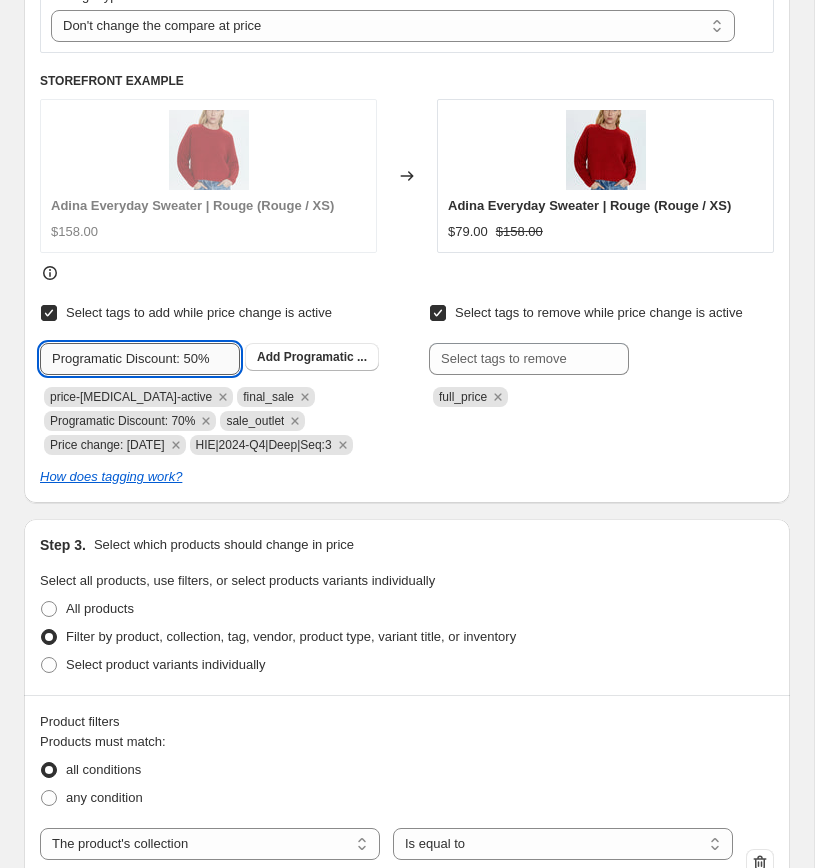 type on "Programatic Discount: 50%" 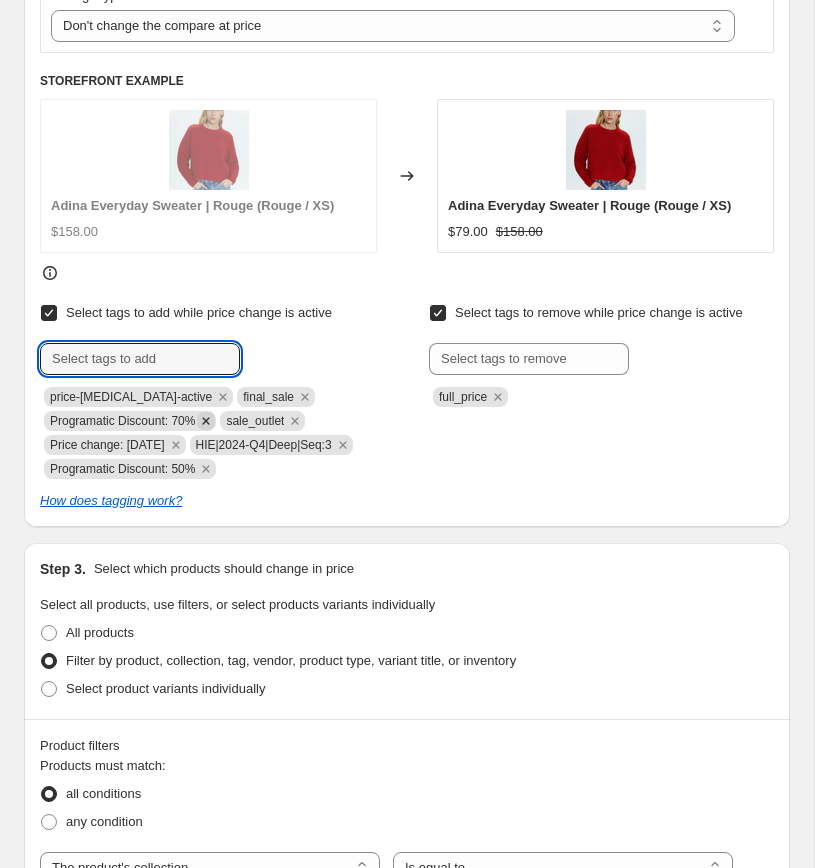 click 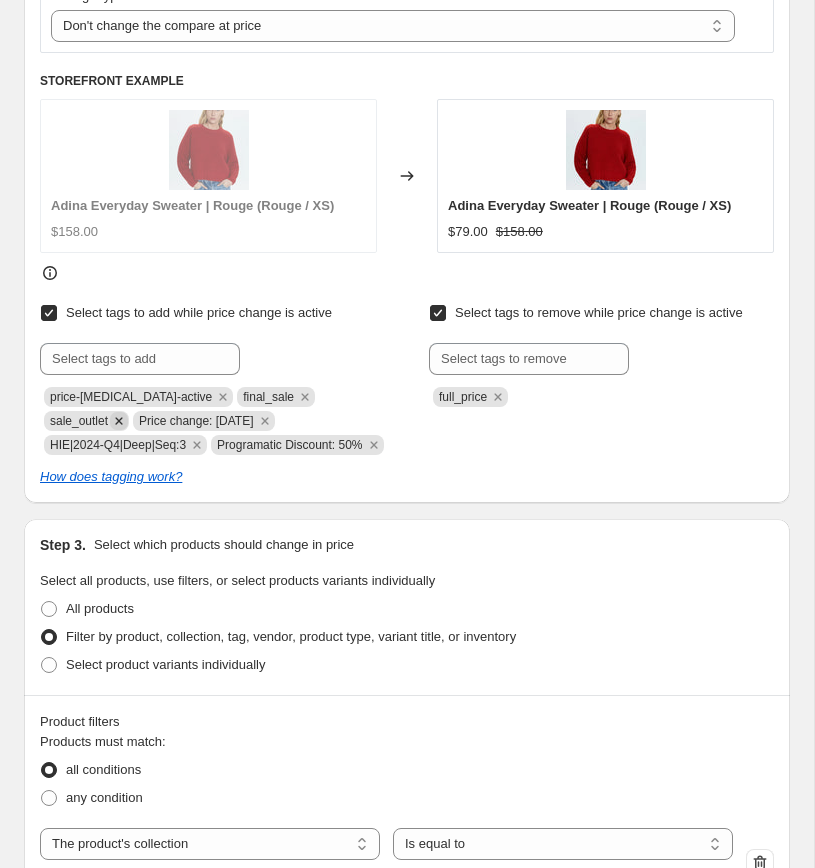 click 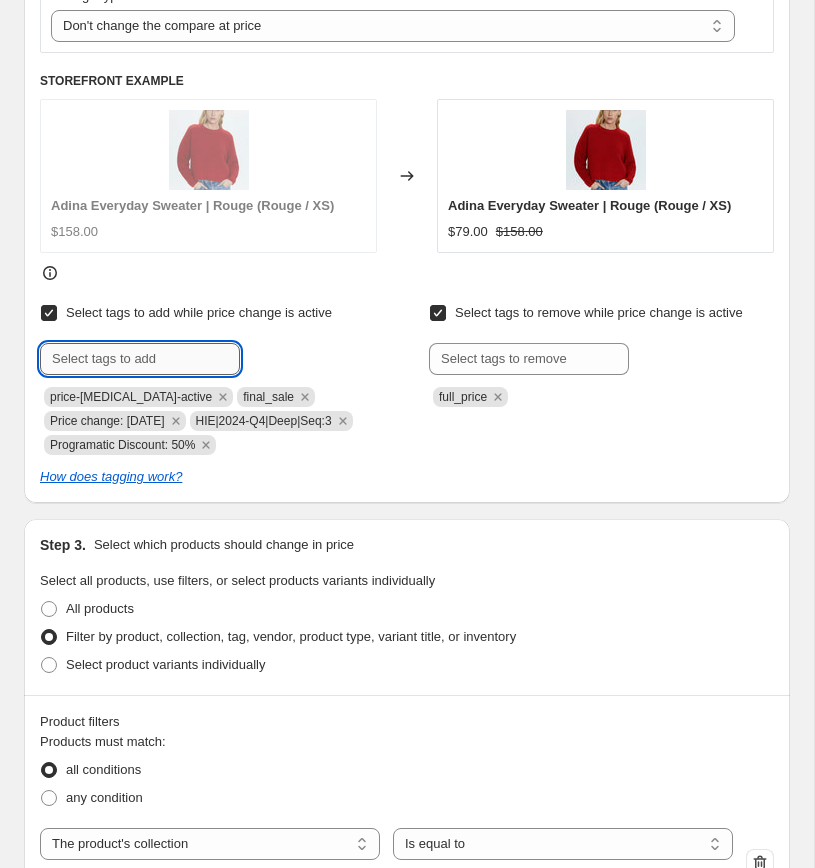 click at bounding box center [140, 359] 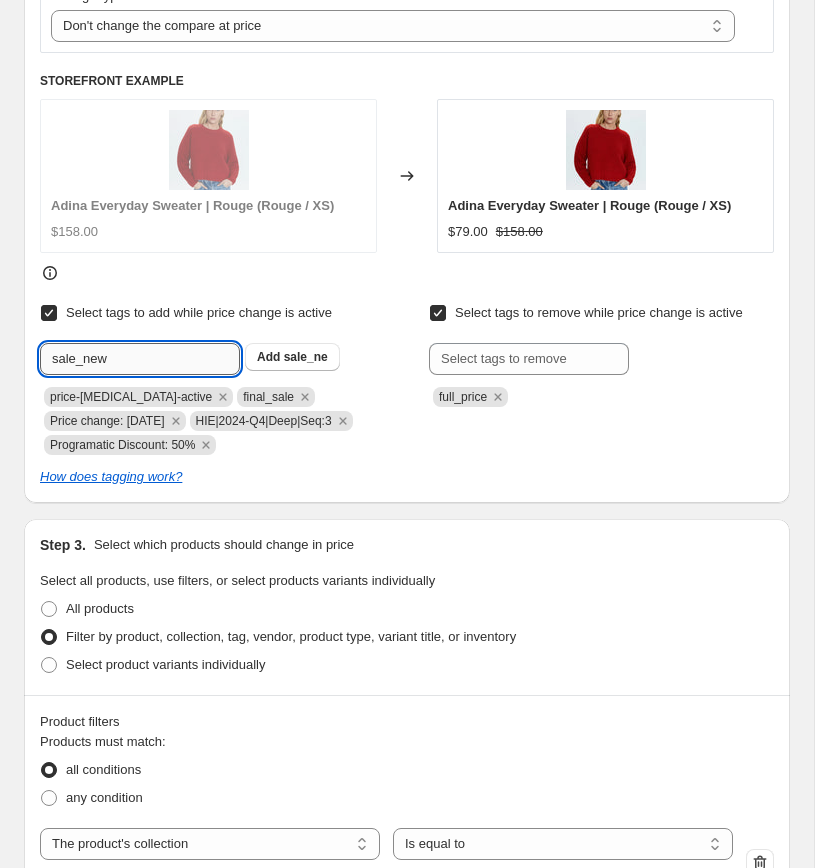 type on "sale_new" 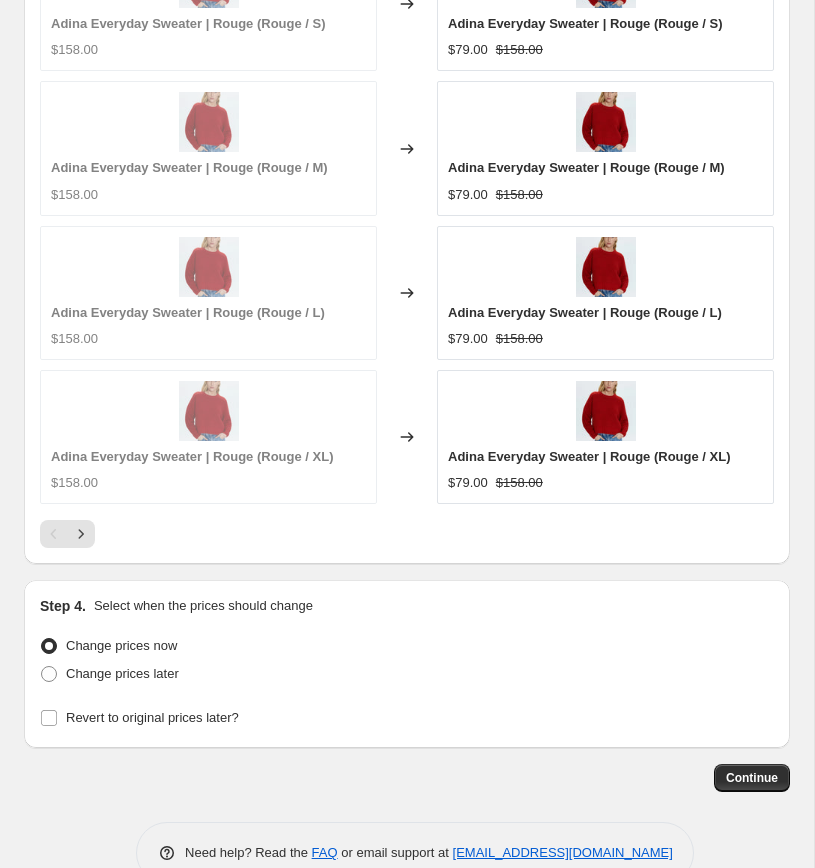 scroll, scrollTop: 2443, scrollLeft: 0, axis: vertical 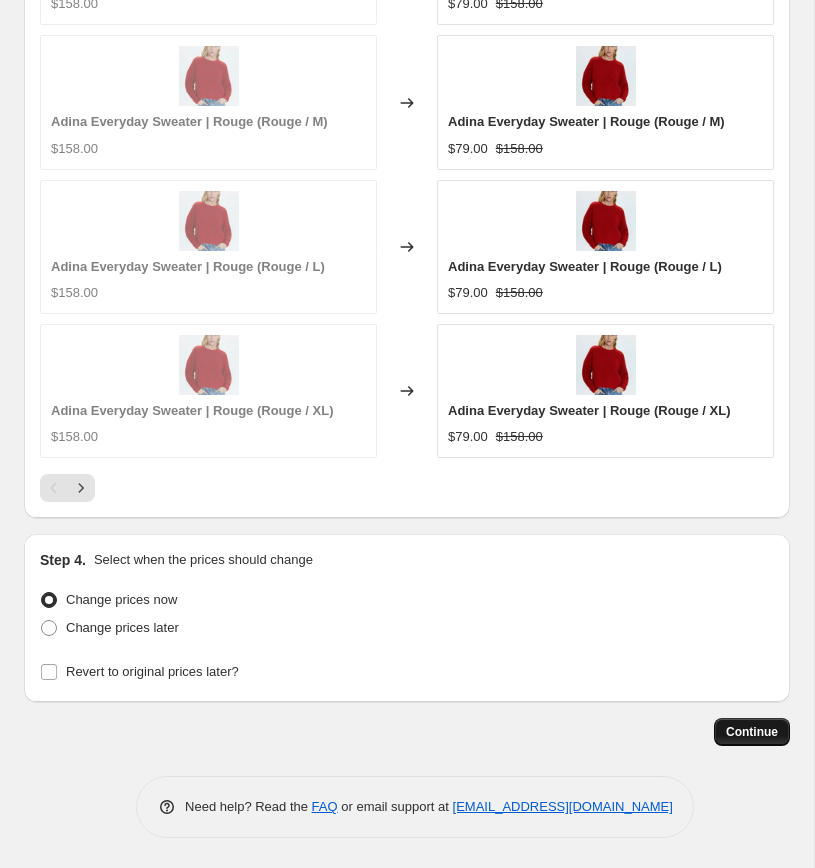 click on "Continue" at bounding box center (752, 732) 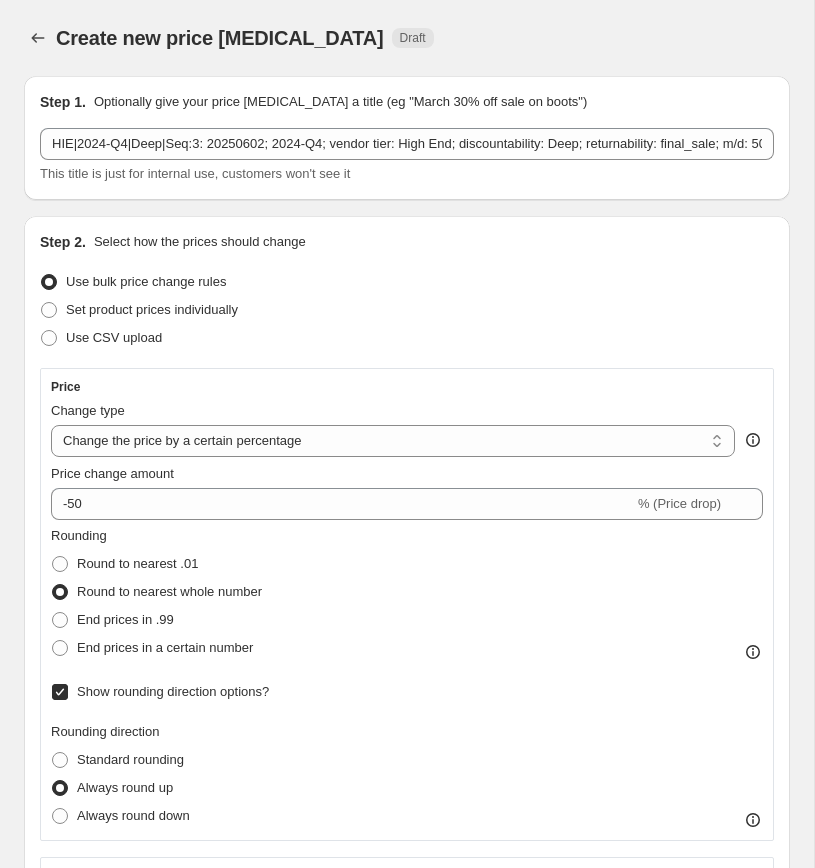scroll, scrollTop: 2443, scrollLeft: 0, axis: vertical 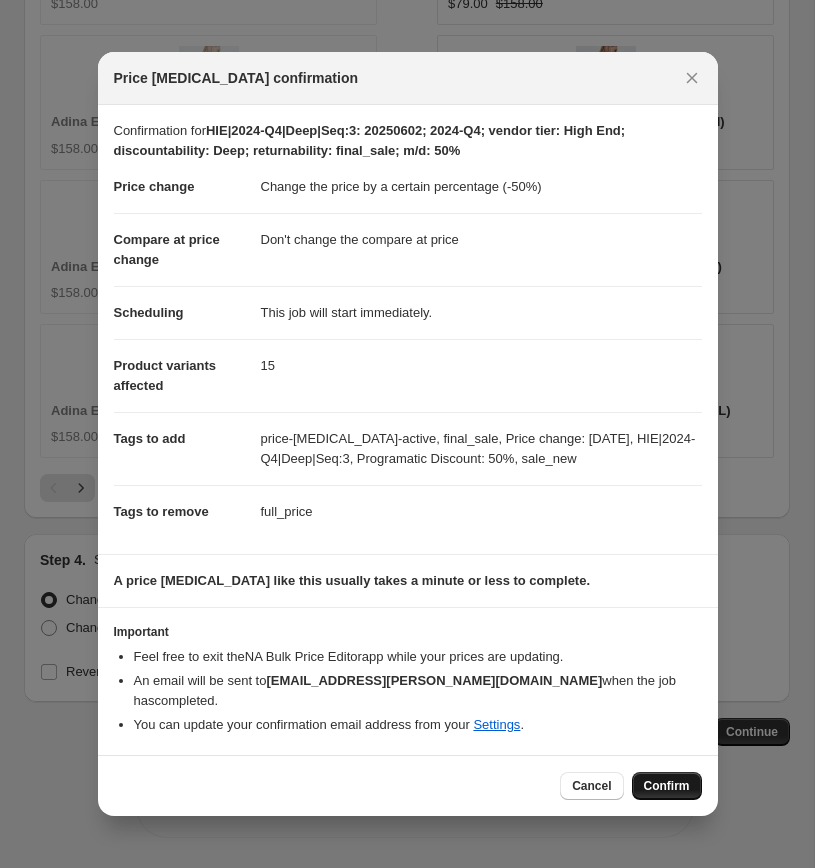 click on "Confirm" at bounding box center [667, 786] 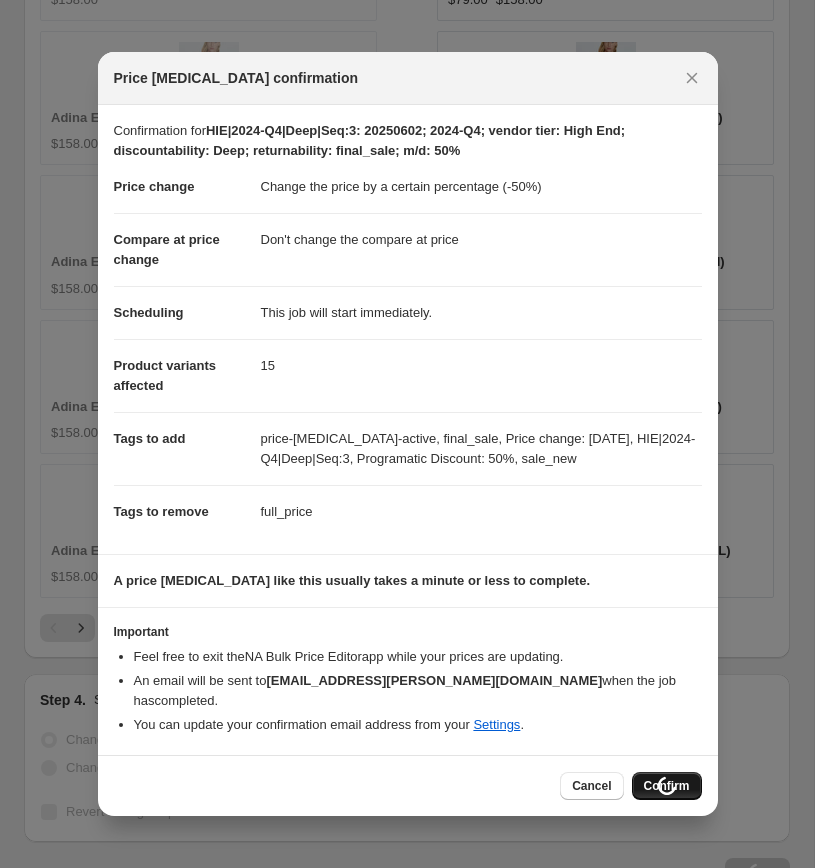 scroll, scrollTop: 2583, scrollLeft: 0, axis: vertical 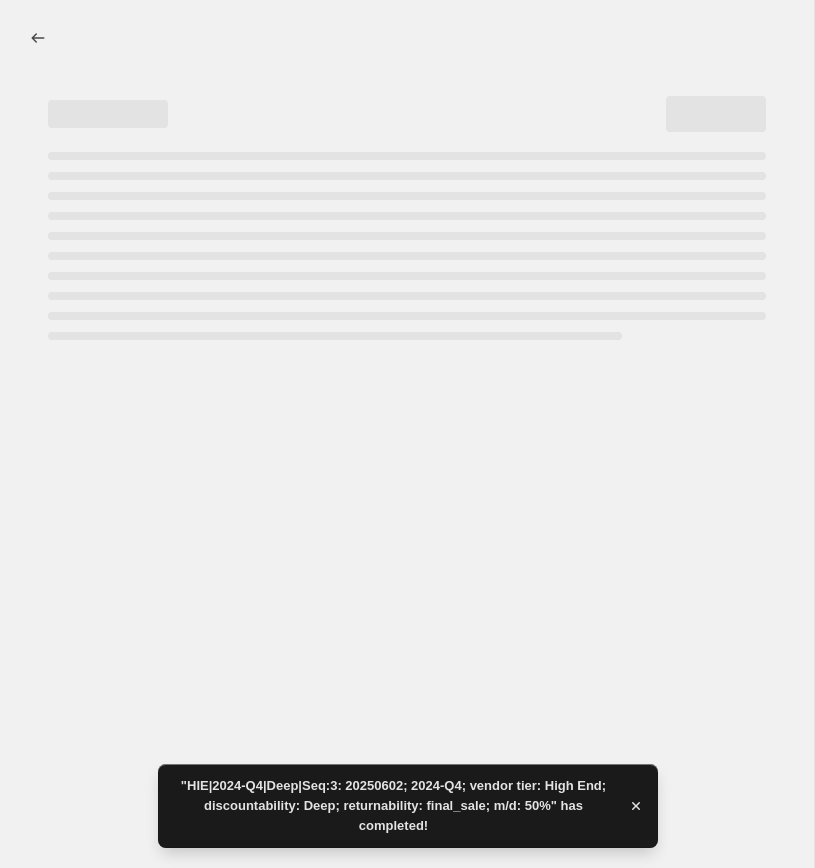 select on "percentage" 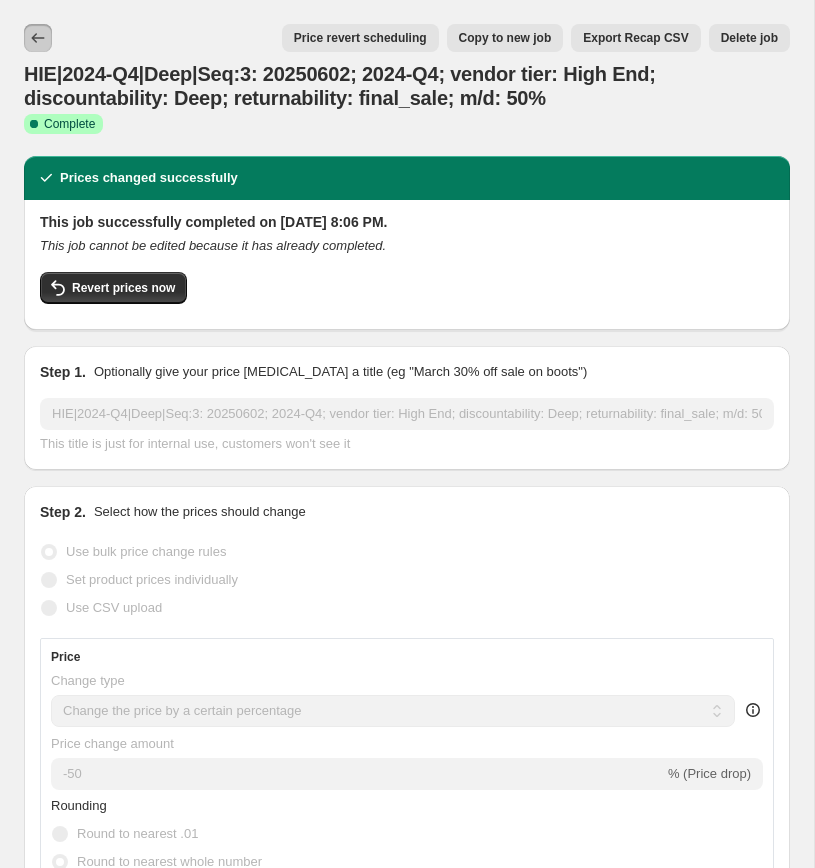 click 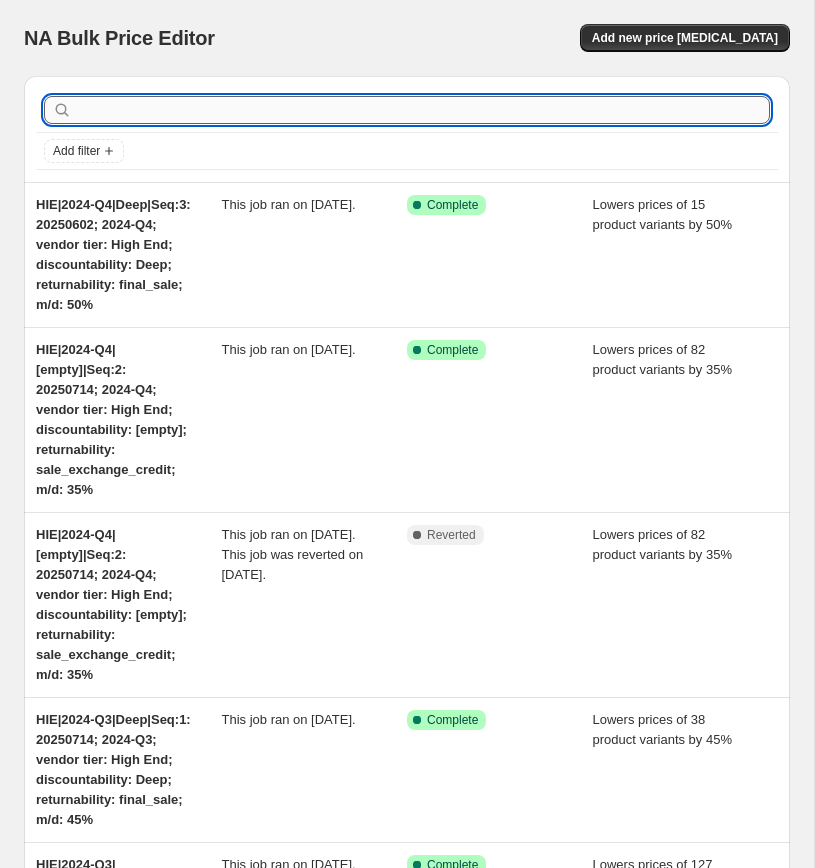 click at bounding box center (423, 110) 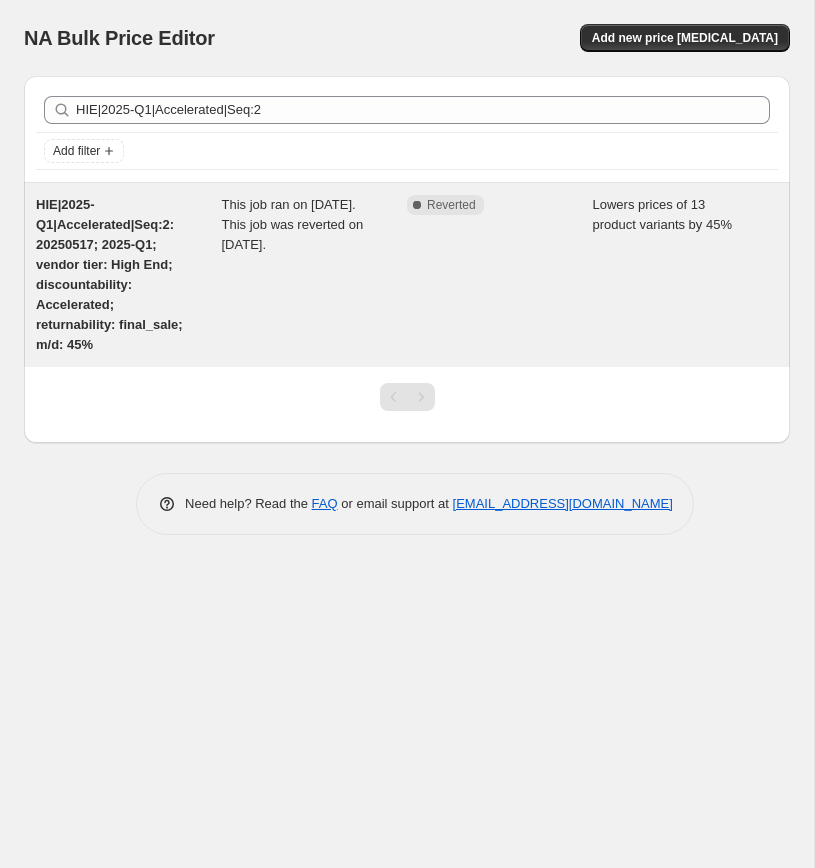 click on "HIE|2025-Q1|Accelerated|Seq:2: 20250517; 2025-Q1; vendor tier: High End; discountability: Accelerated; returnability: final_sale; m/d: 45%" at bounding box center (109, 274) 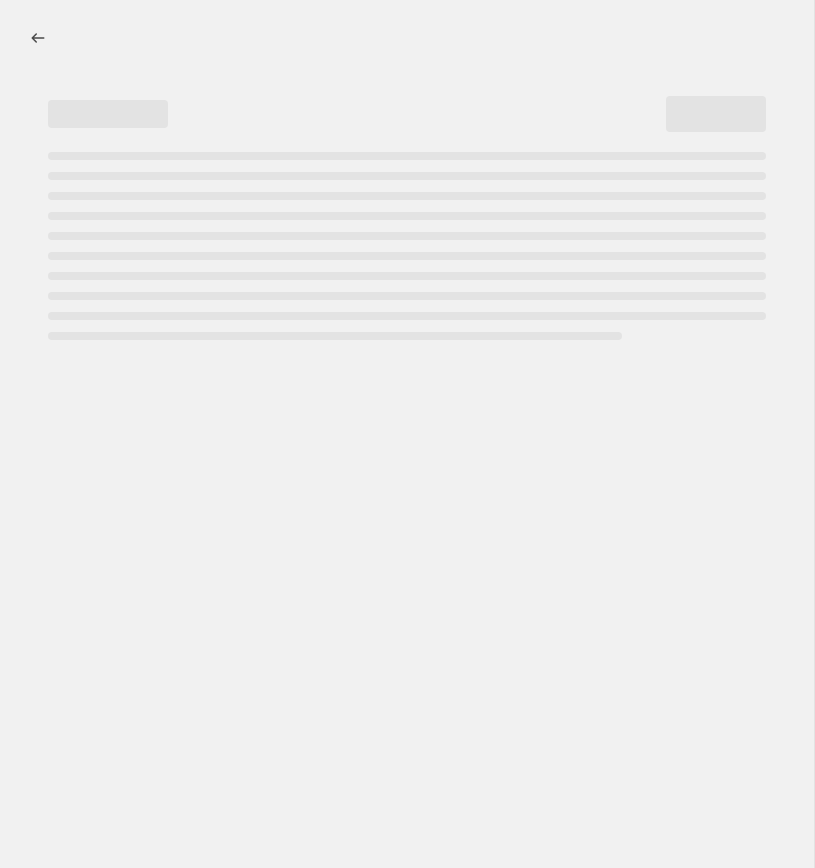 select on "percentage" 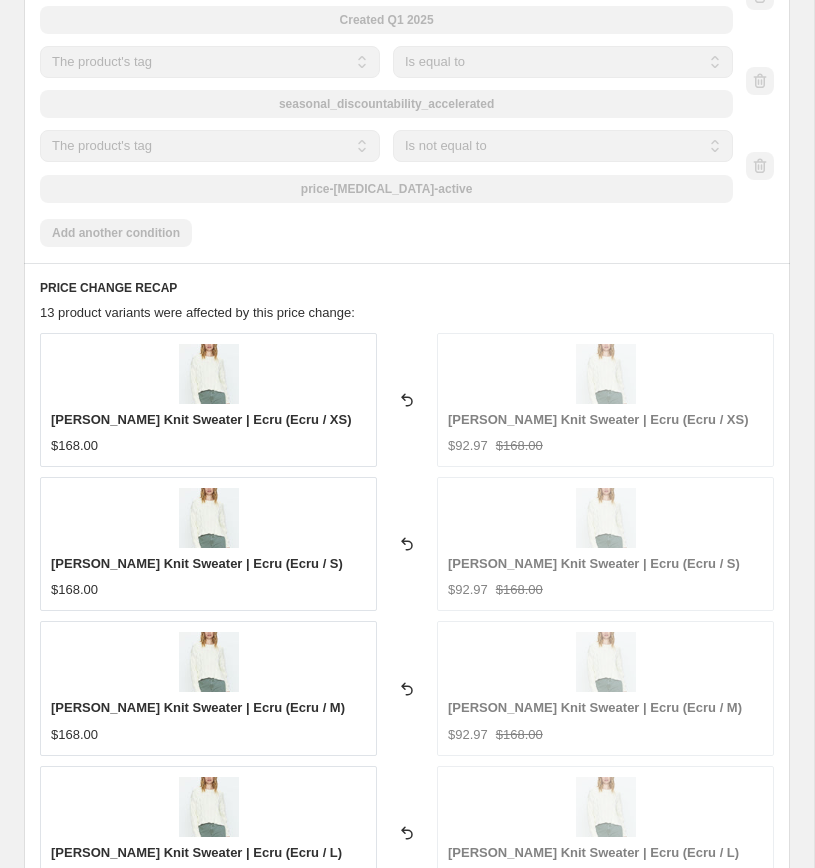 scroll, scrollTop: 2627, scrollLeft: 0, axis: vertical 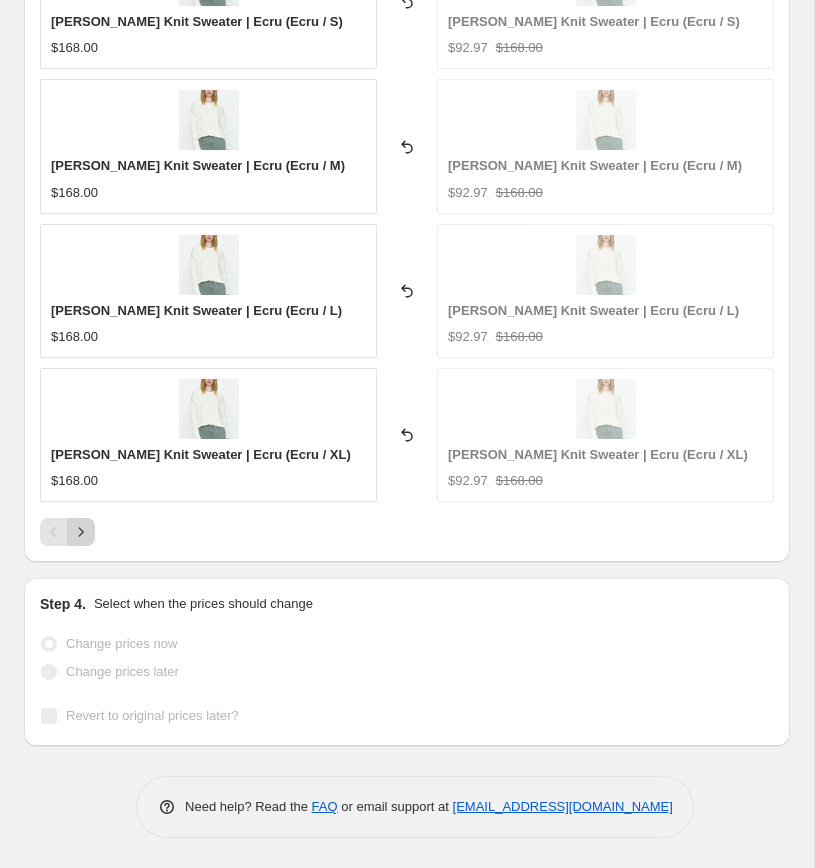 click 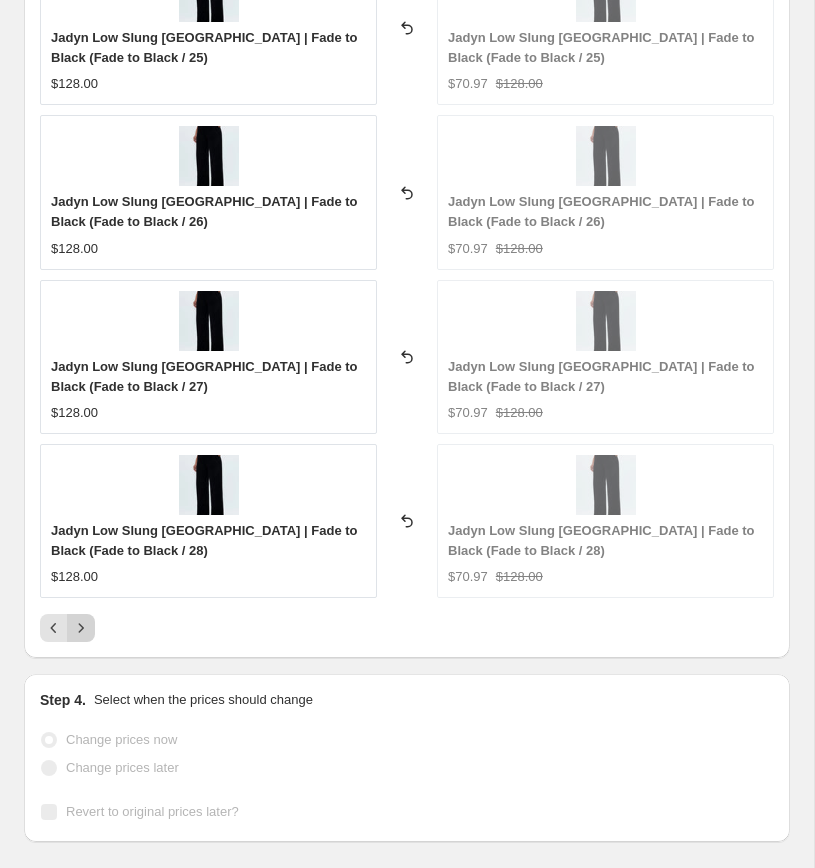 scroll, scrollTop: 2647, scrollLeft: 0, axis: vertical 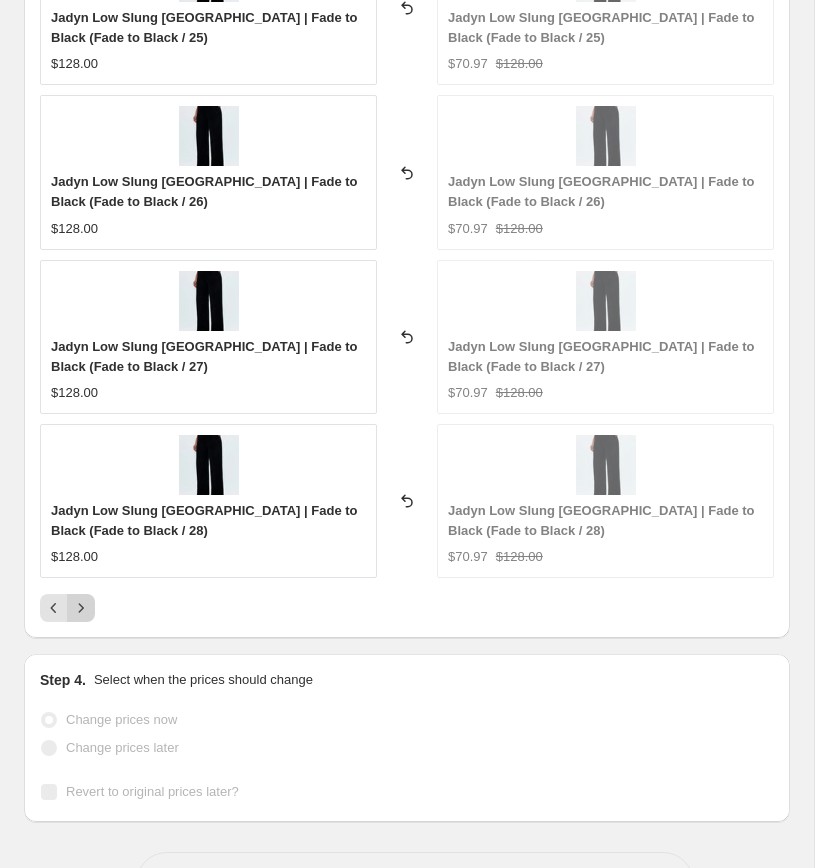 click 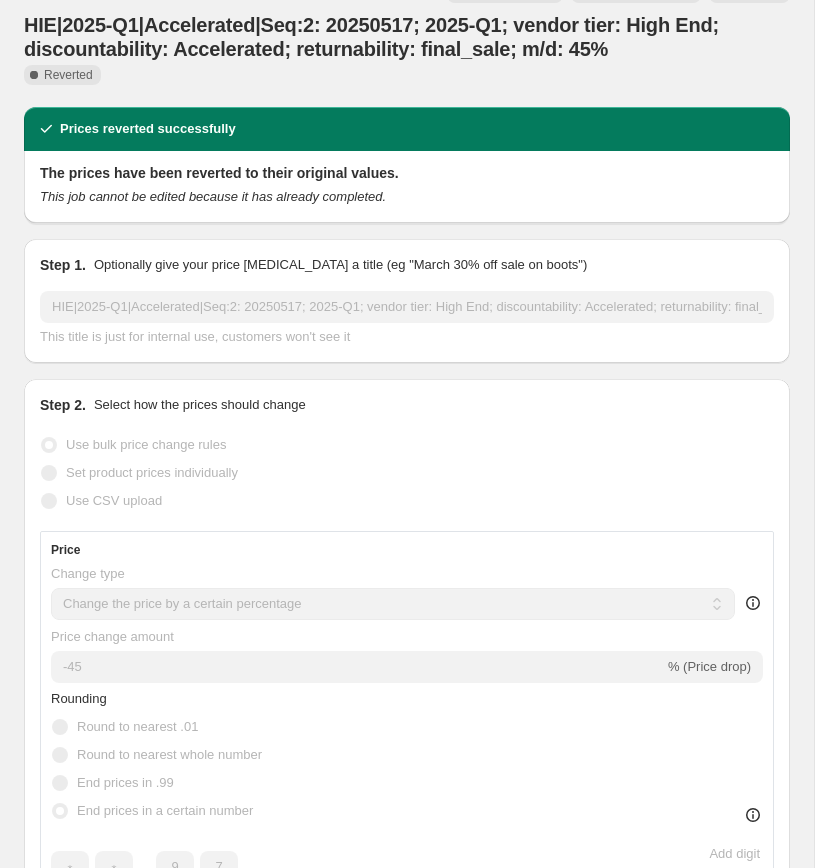 scroll, scrollTop: 0, scrollLeft: 0, axis: both 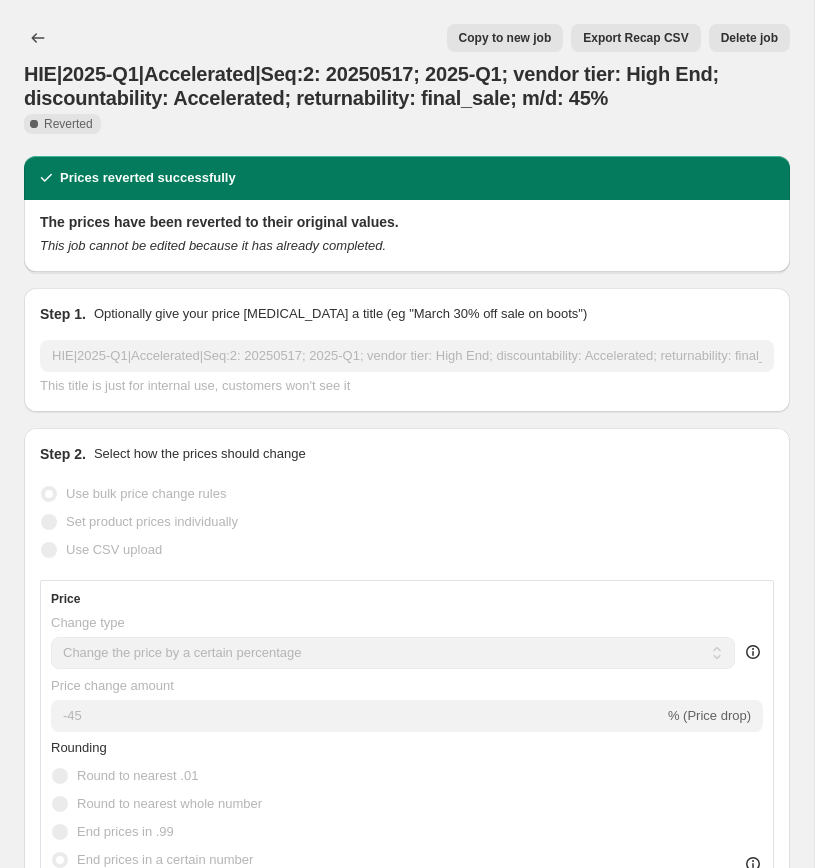 click on "Copy to new job" at bounding box center [505, 38] 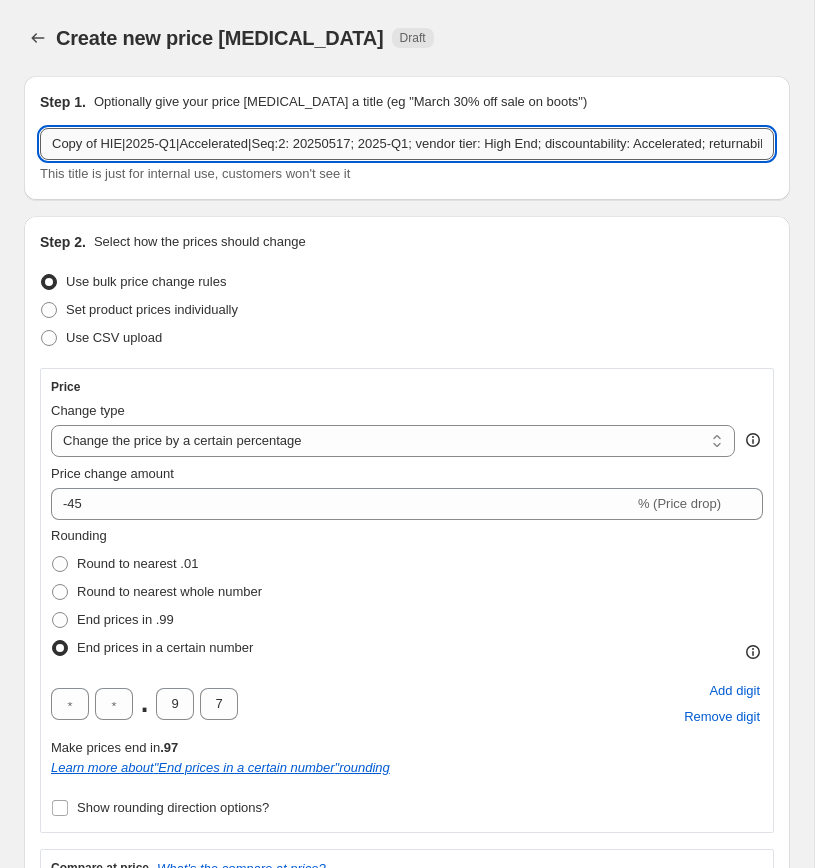 click on "Copy of HIE|2025-Q1|Accelerated|Seq:2: 20250517; 2025-Q1; vendor tier: High End; discountability: Accelerated; returnability: final_sale; m/d: 45%" at bounding box center (407, 144) 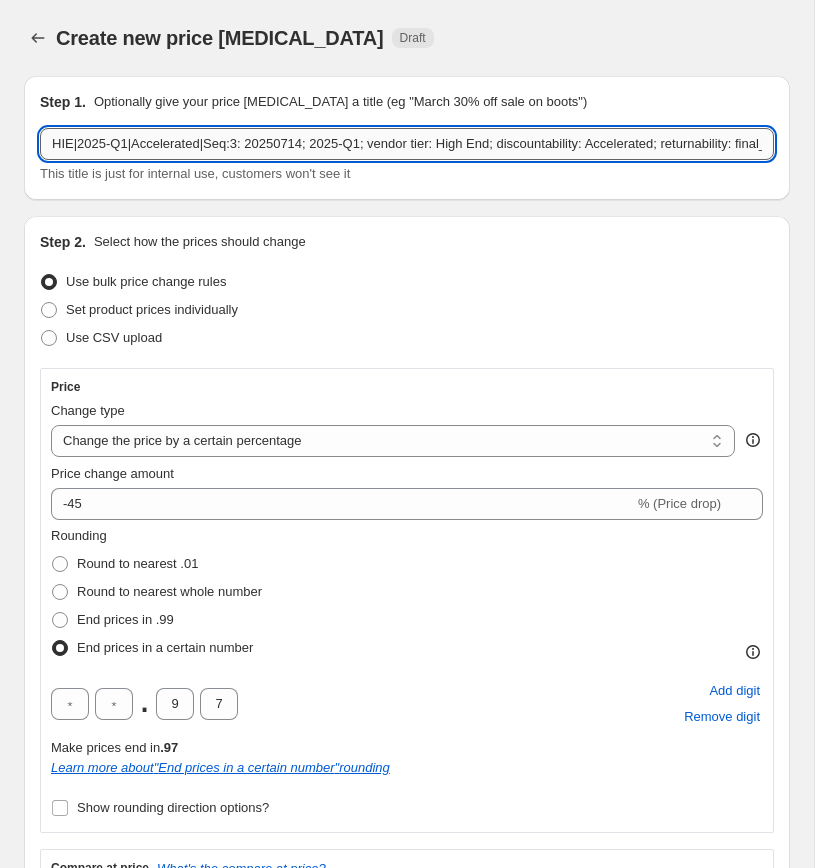 scroll, scrollTop: 0, scrollLeft: 143, axis: horizontal 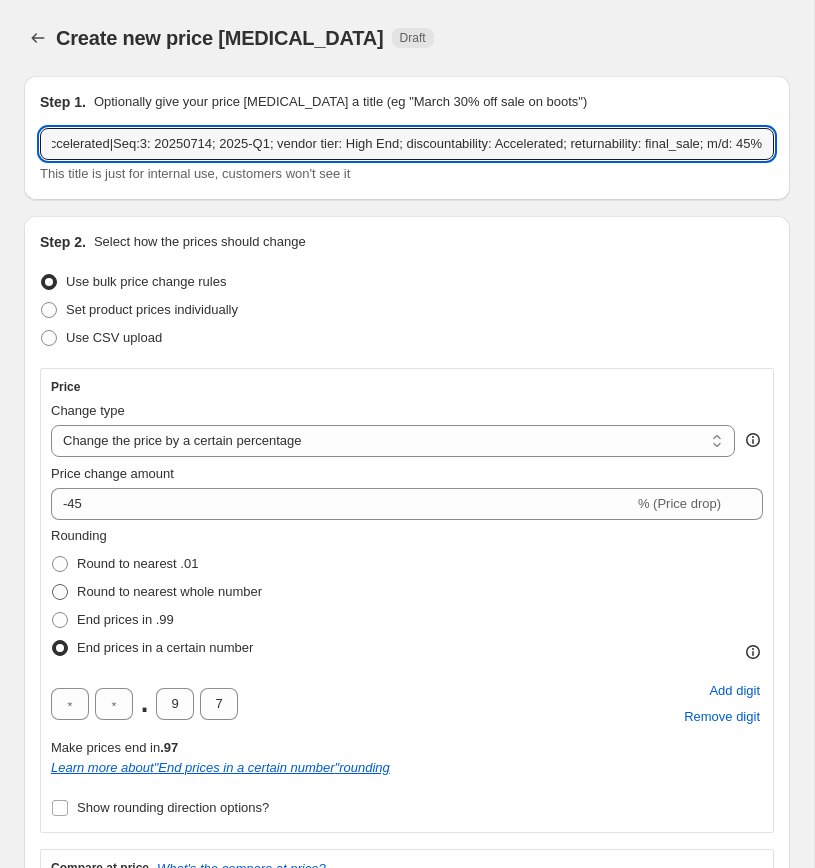 type on "HIE|2025-Q1|Accelerated|Seq:3: 20250714; 2025-Q1; vendor tier: High End; discountability: Accelerated; returnability: final_sale; m/d: 45%" 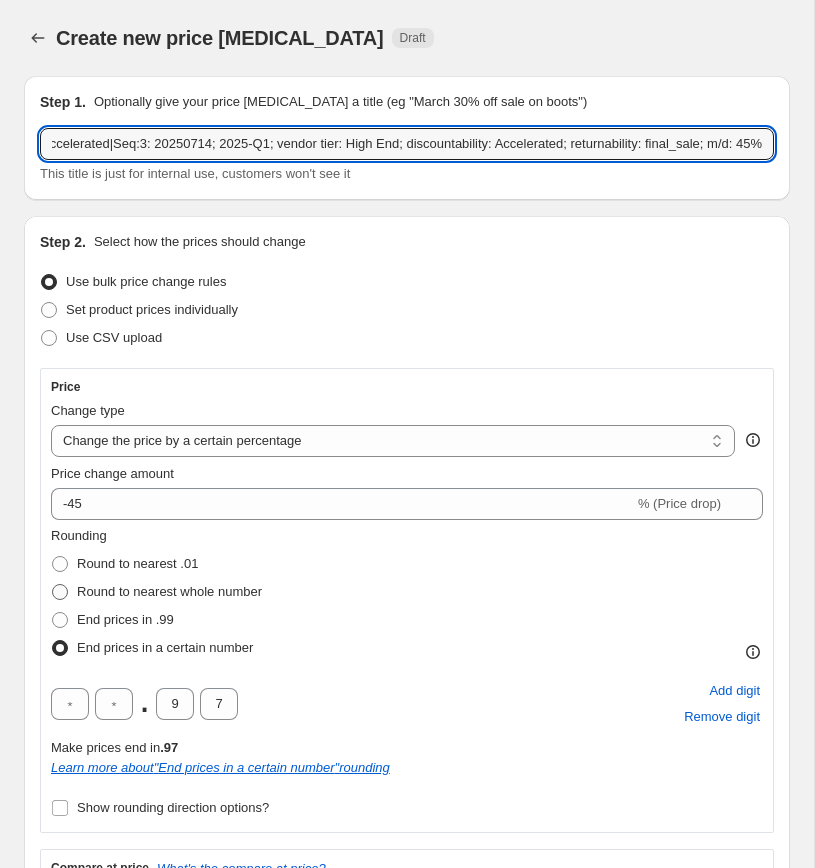 radio on "true" 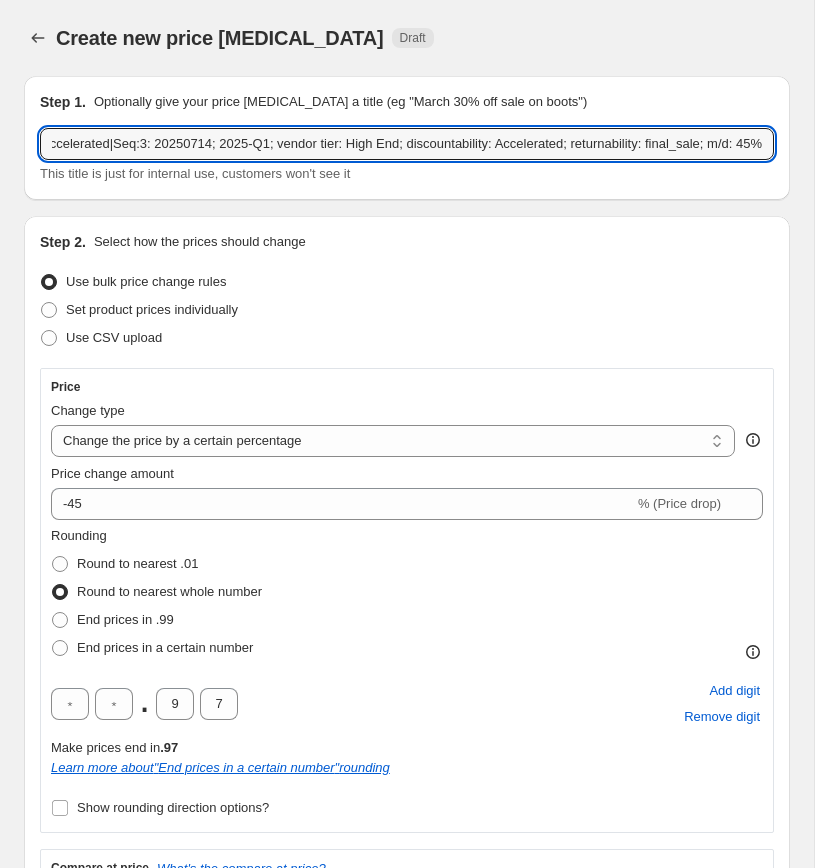 scroll, scrollTop: 0, scrollLeft: 0, axis: both 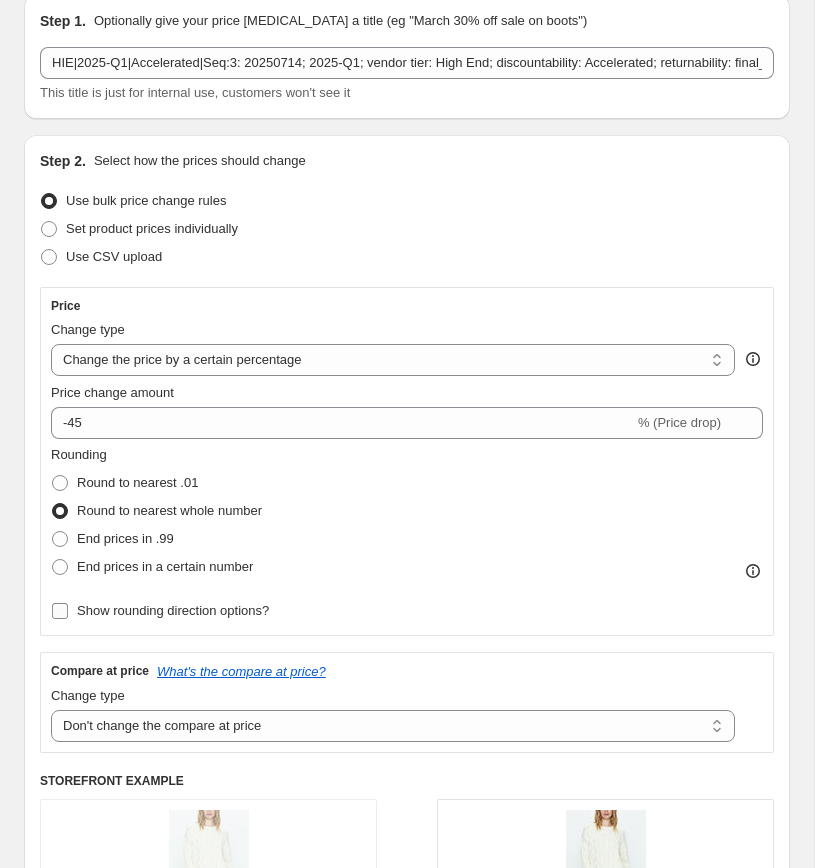 click on "Show rounding direction options?" at bounding box center (60, 611) 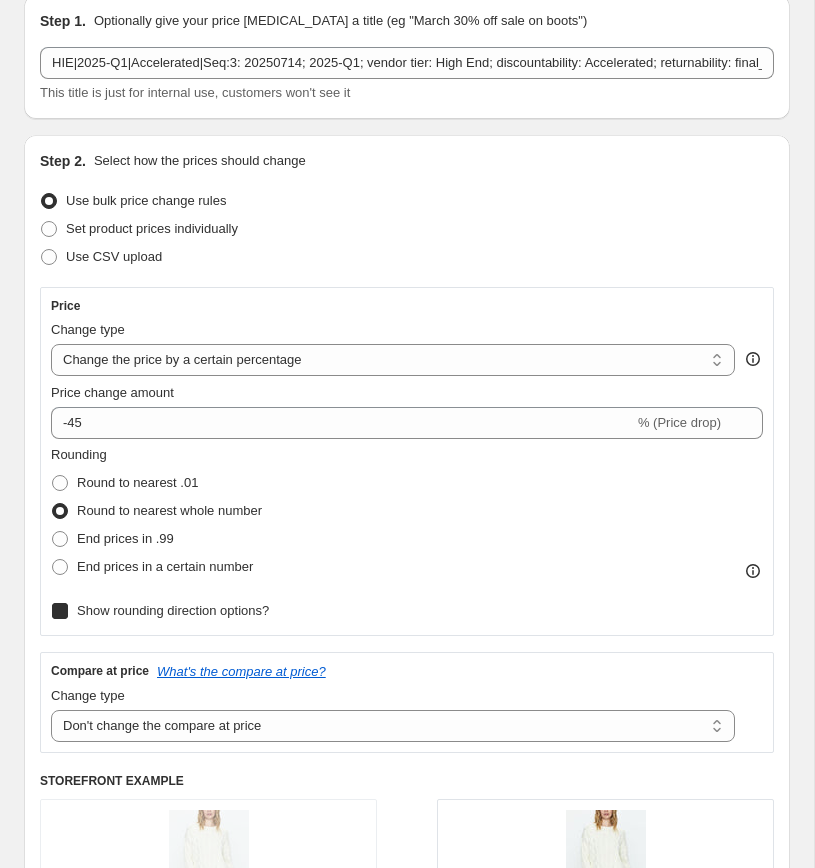 checkbox on "true" 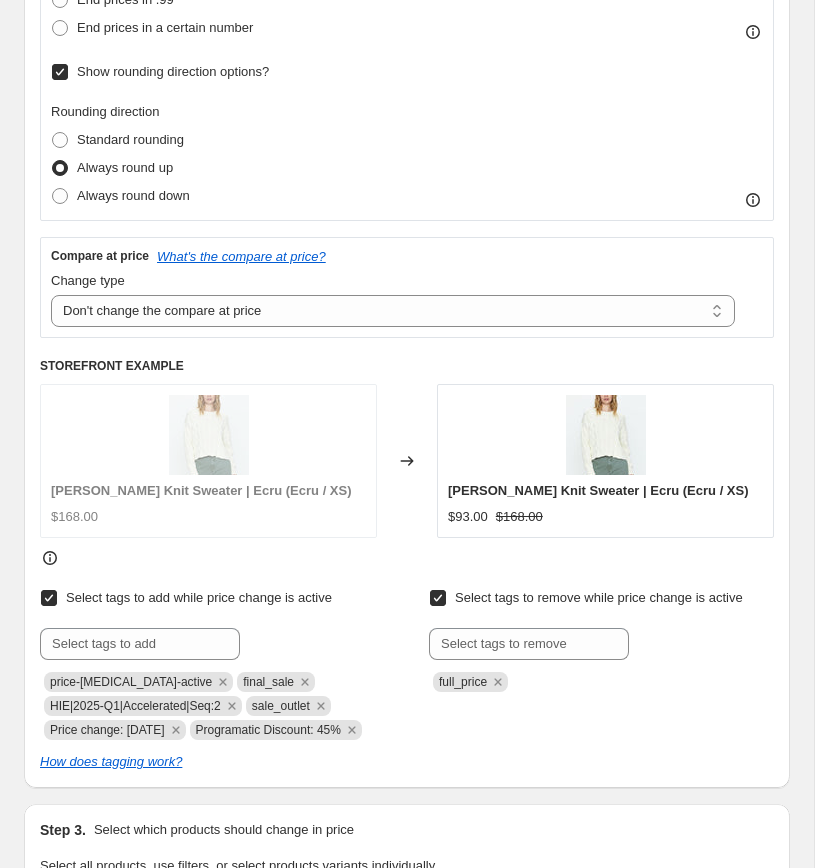 scroll, scrollTop: 686, scrollLeft: 0, axis: vertical 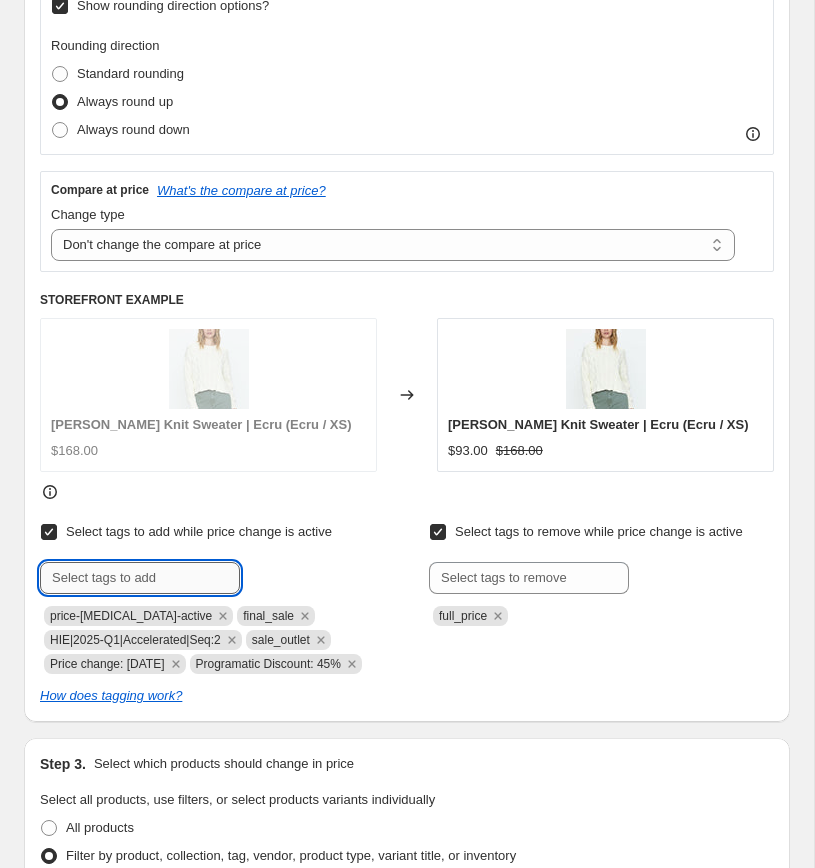 click at bounding box center [140, 578] 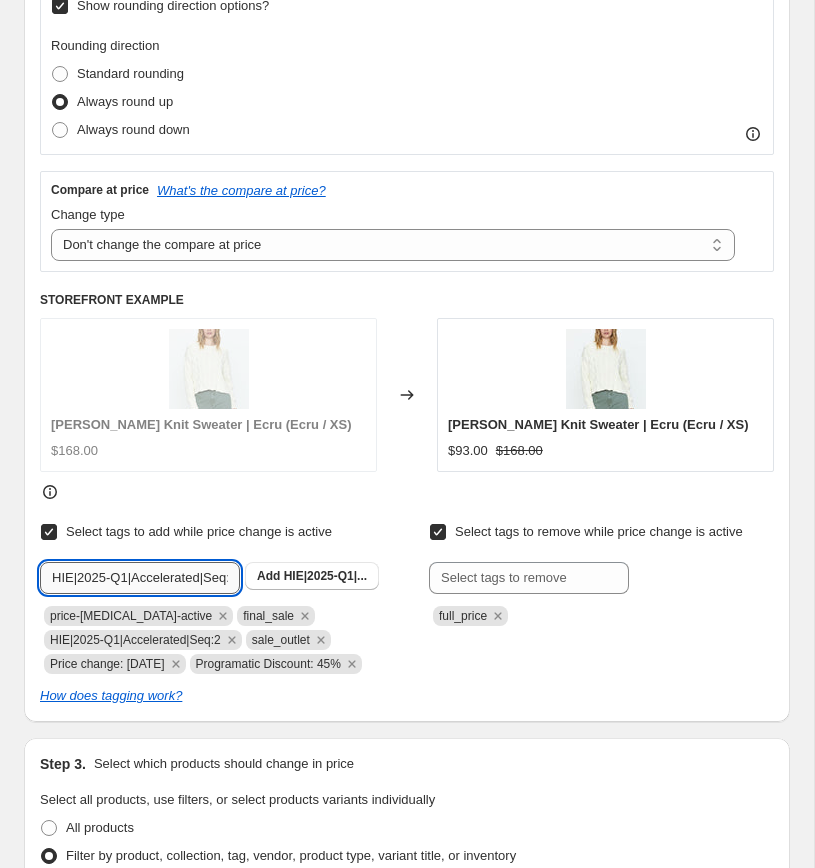 scroll, scrollTop: 0, scrollLeft: 19, axis: horizontal 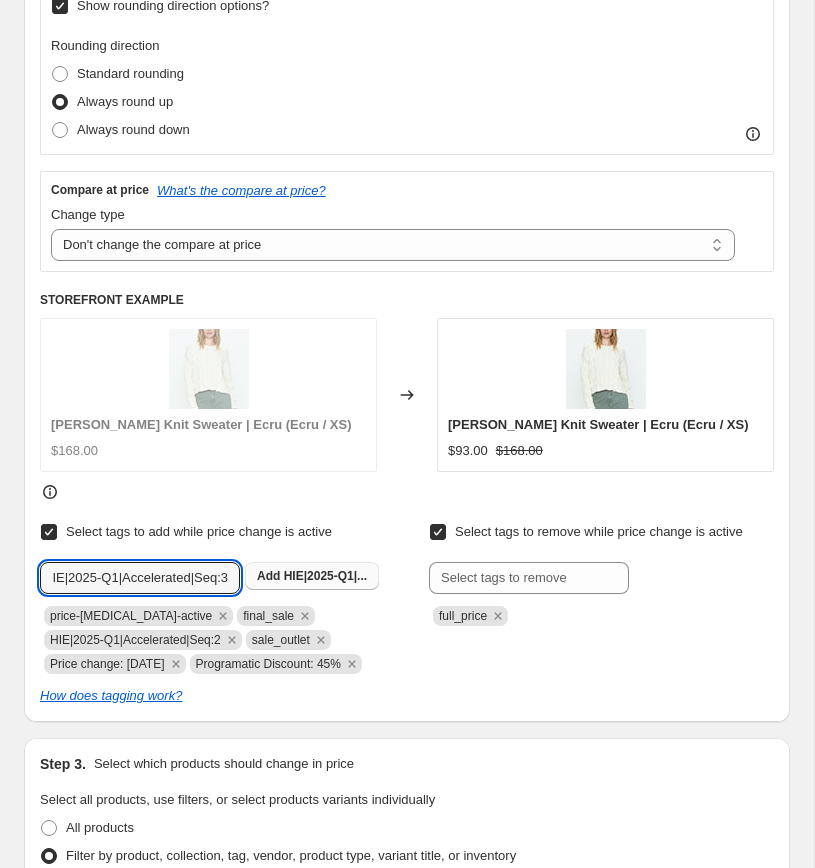 type on "HIE|2025-Q1|Accelerated|Seq:3" 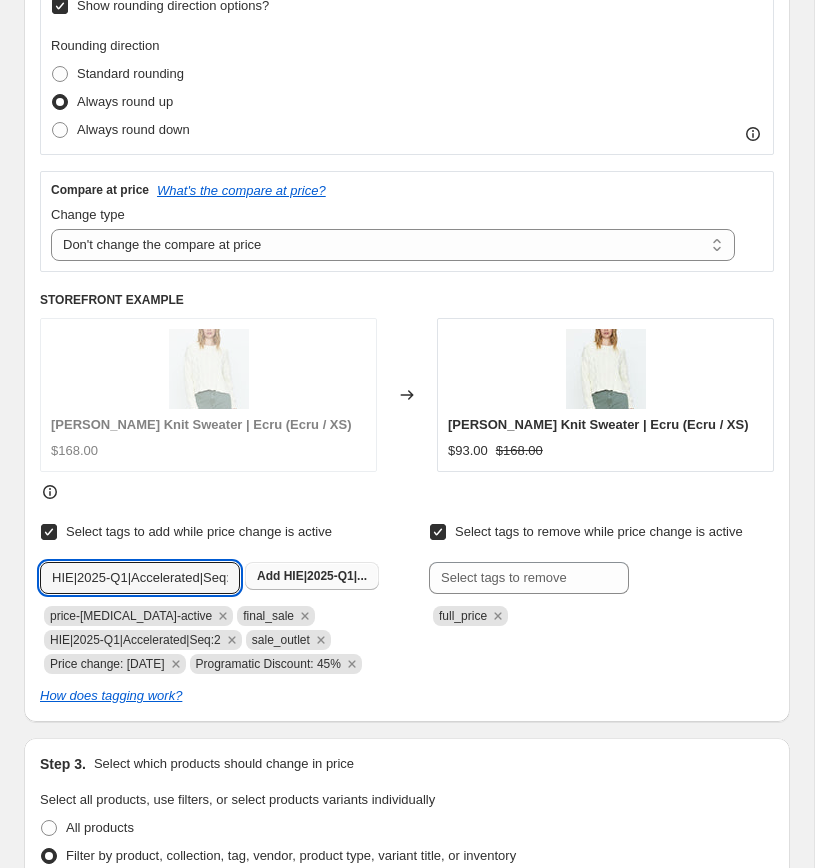 click on "HIE|2025-Q1|..." at bounding box center (325, 576) 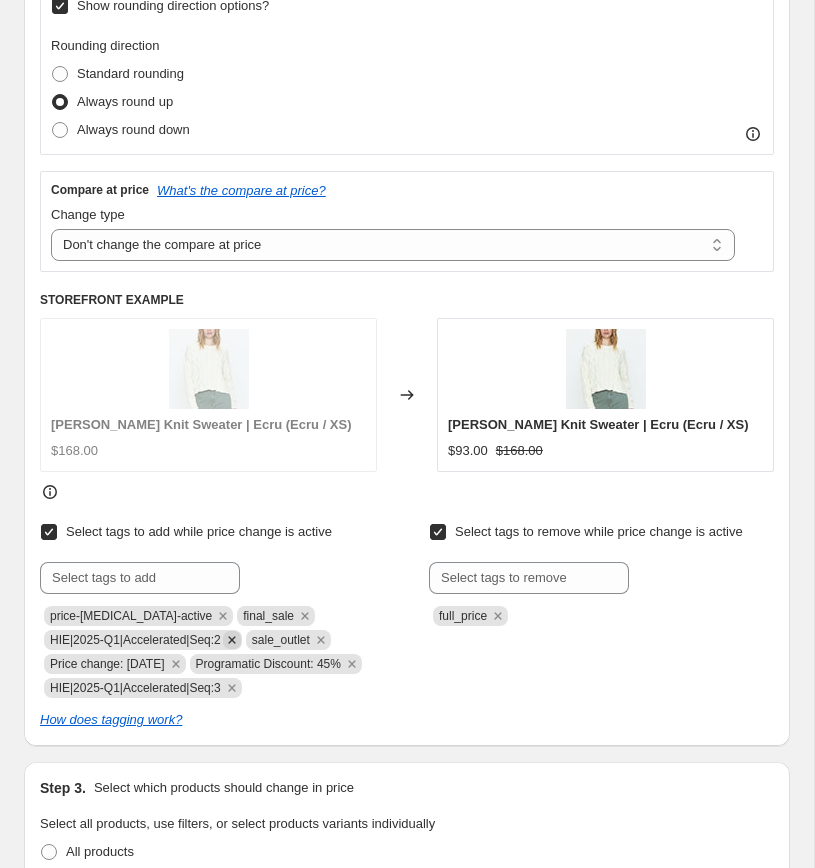 click 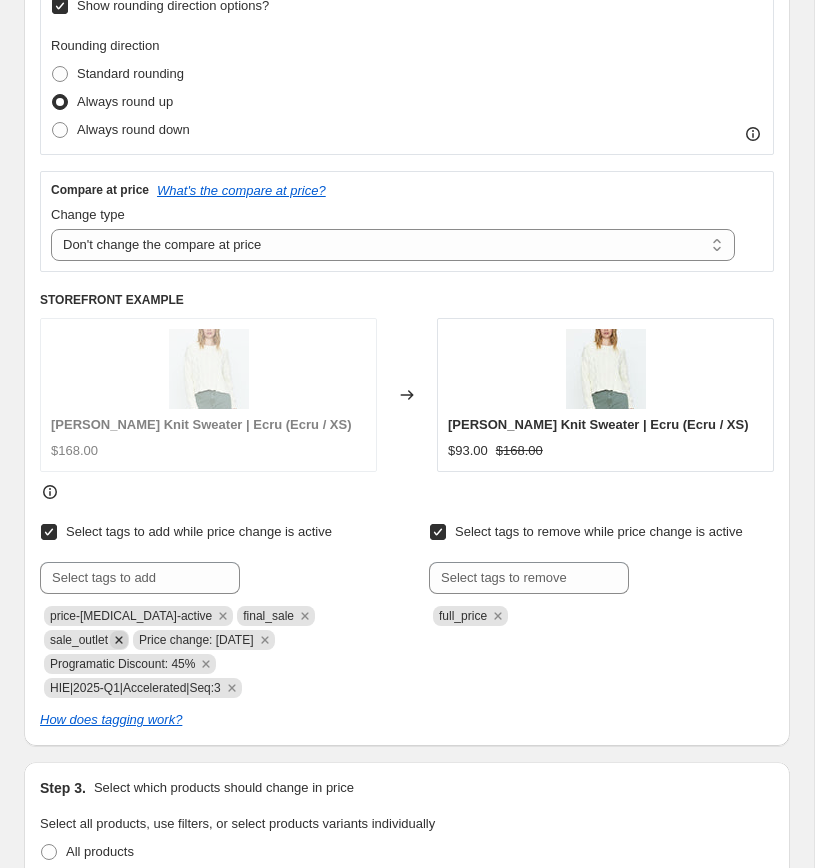 click 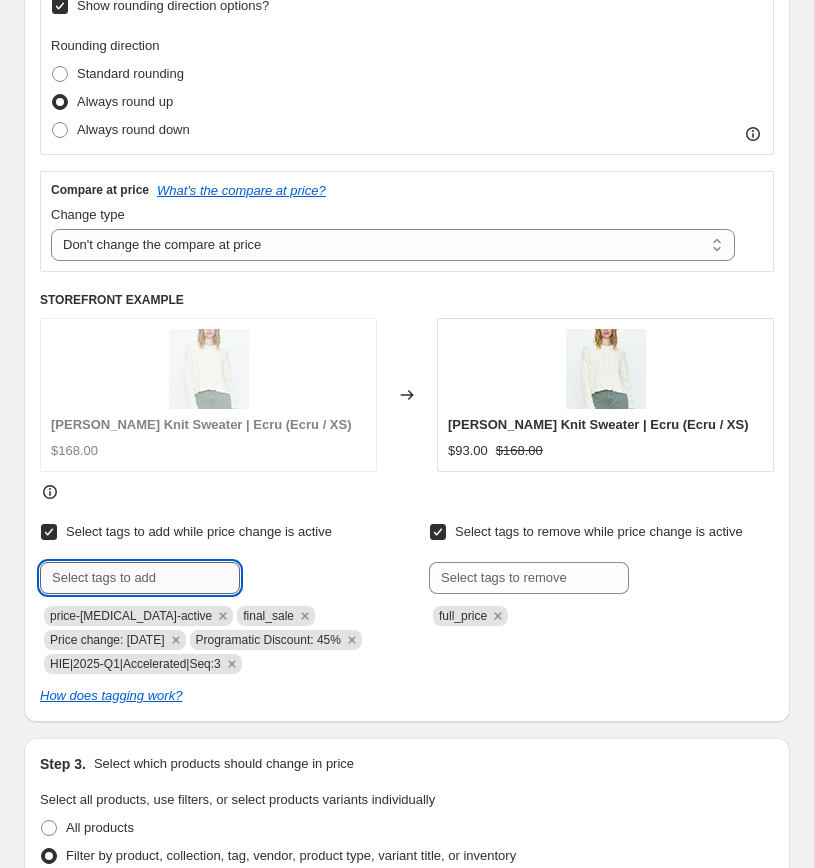click at bounding box center (140, 578) 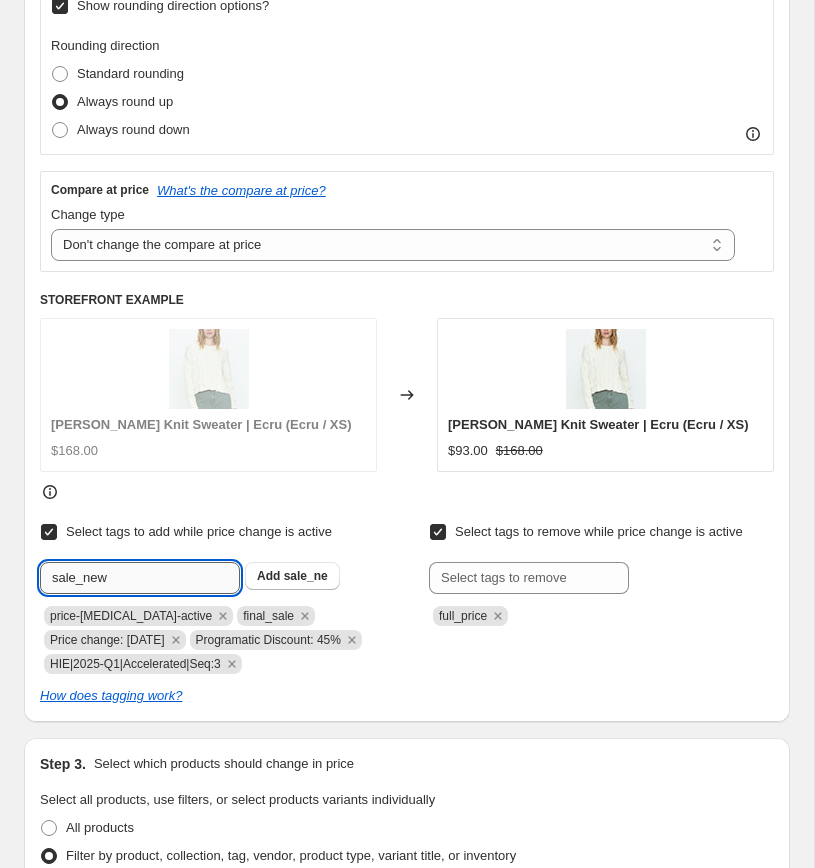 type on "sale_new" 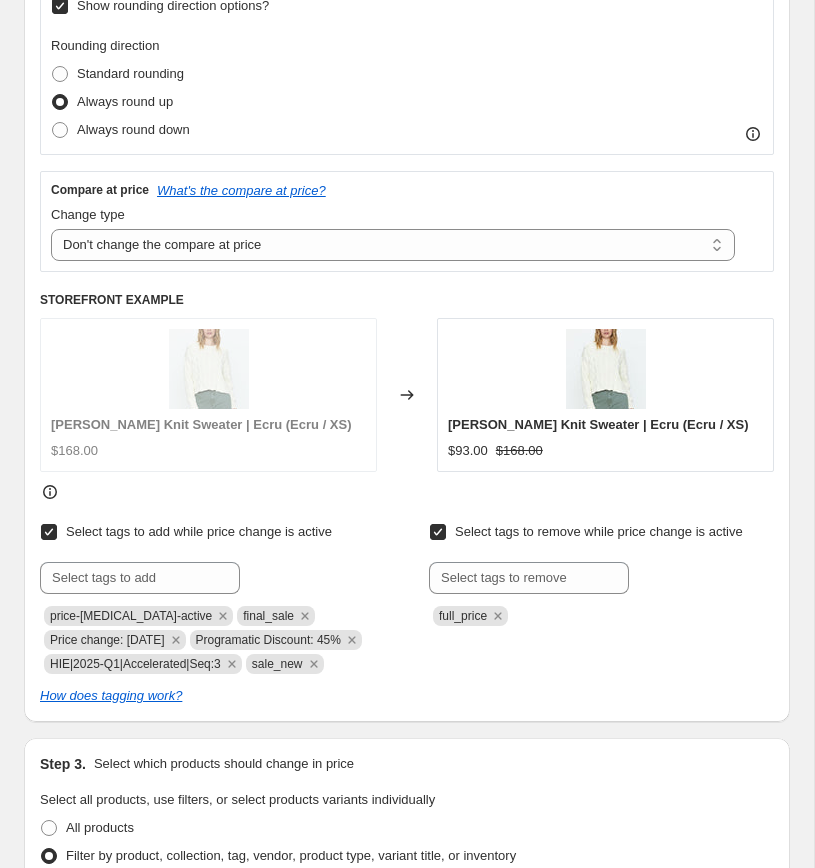 copy on "Price change: 5-19-25" 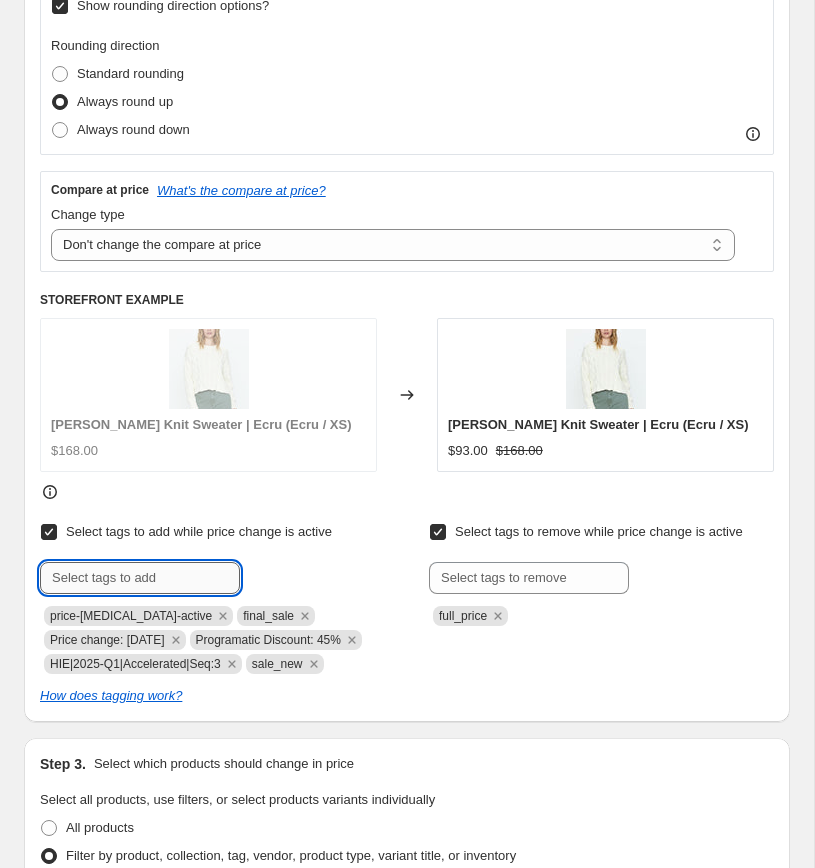 click at bounding box center [140, 578] 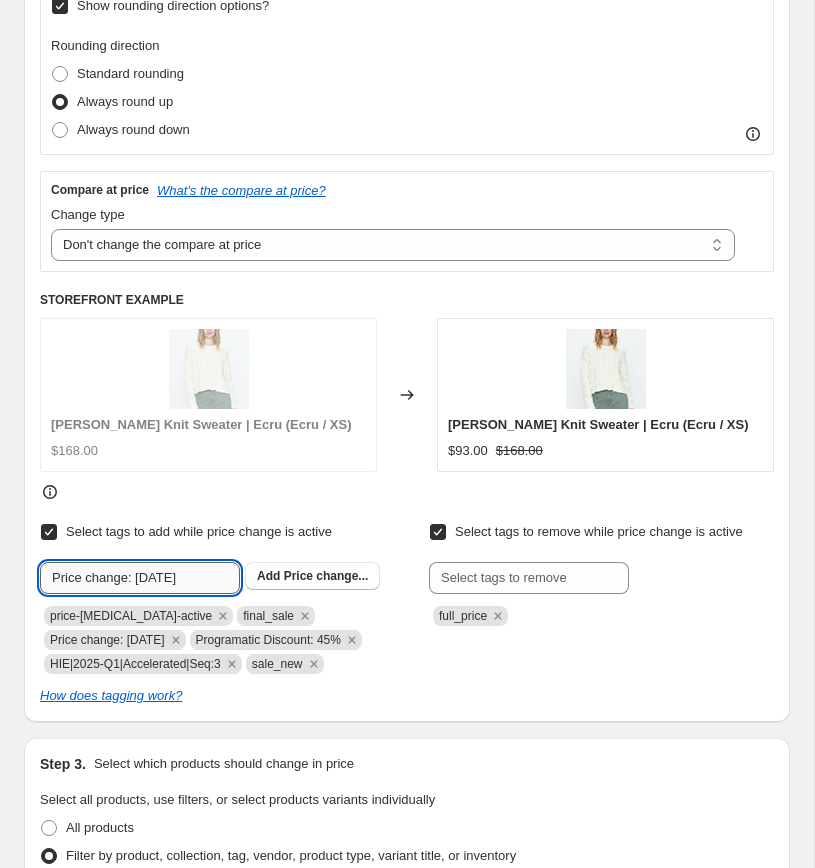 click on "Price change: 5-19-25" at bounding box center (140, 578) 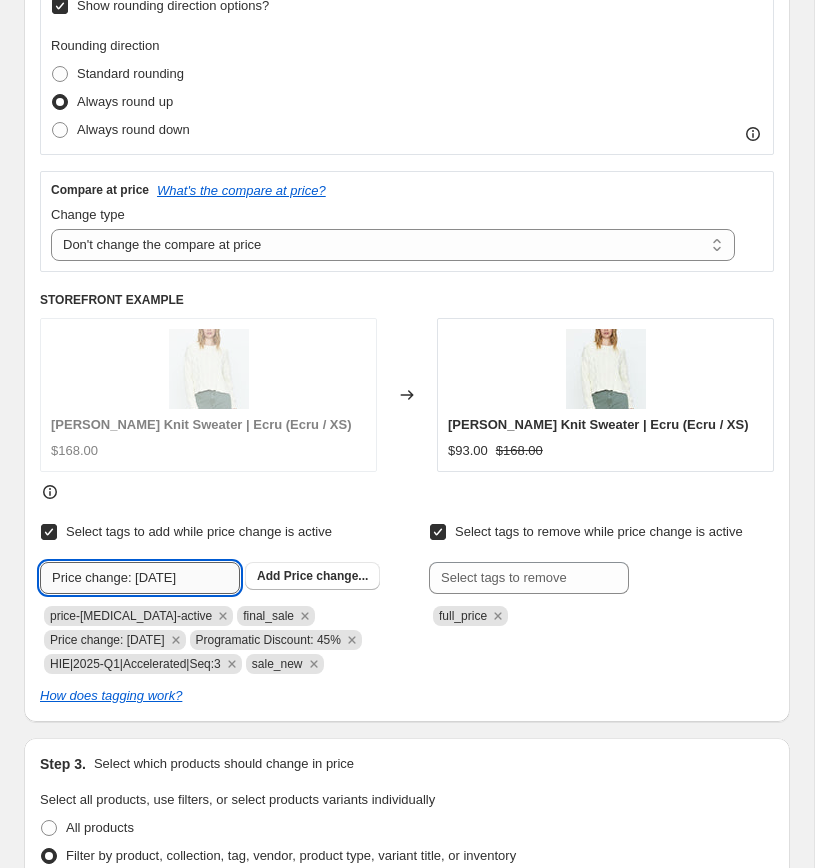 type on "Price change: [DATE]" 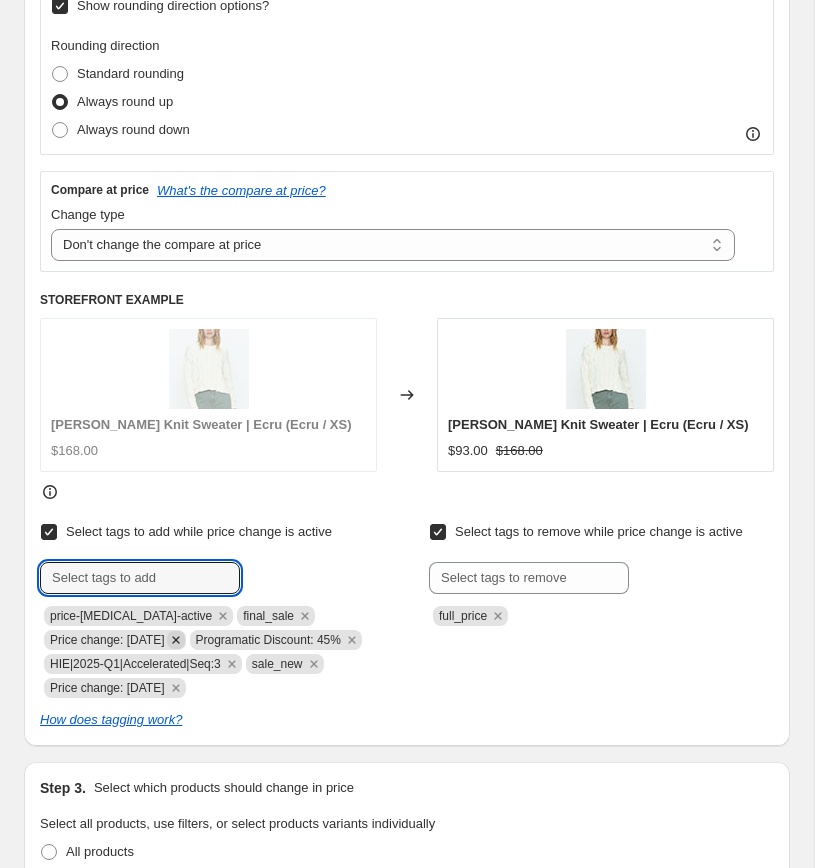 click 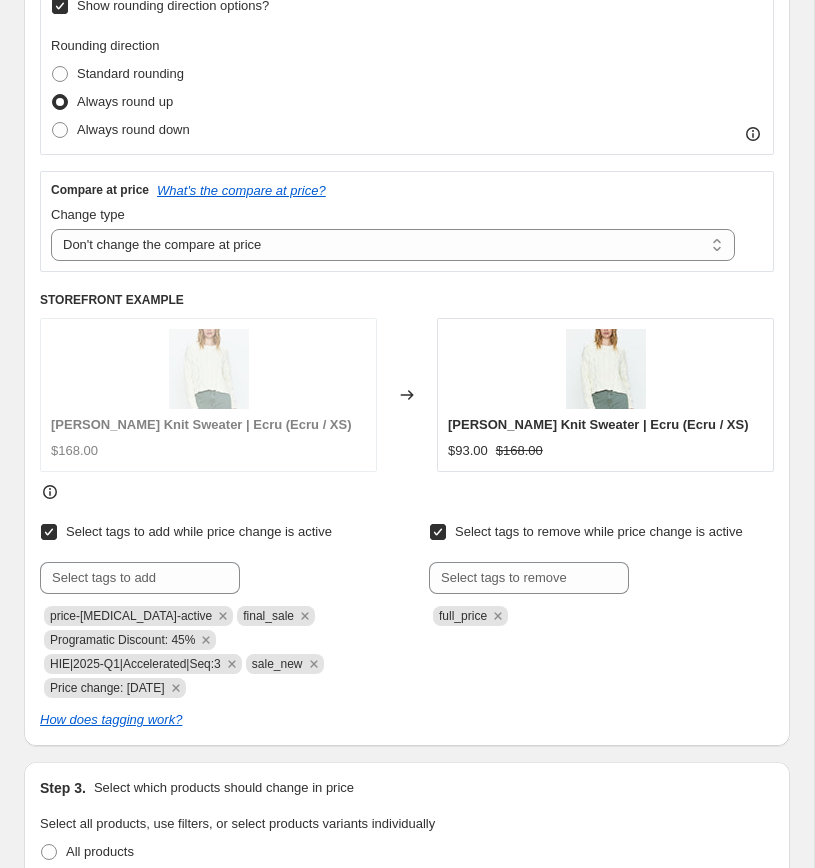 click on "Select tags to add while price change is active Submit price-change-job-active final_sale Programatic Discount: 45% HIE|2025-Q1|Accelerated|Seq:3 sale_new Price change: 7-14-25 Select tags to remove while price change is active Submit full_price How does tagging work?" at bounding box center [407, 624] 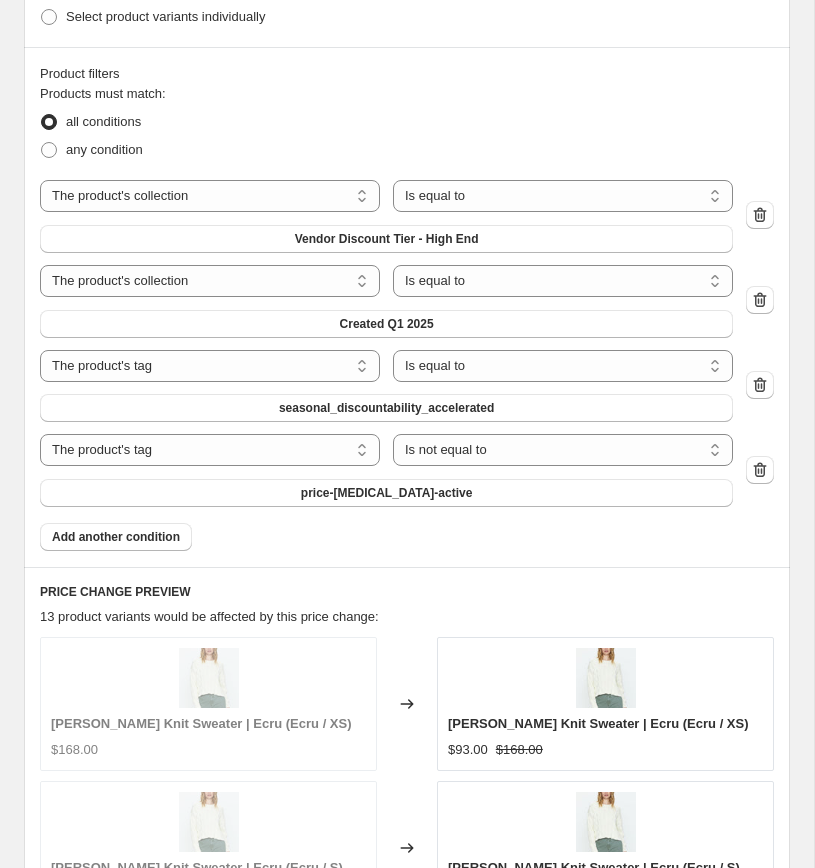 scroll, scrollTop: 1547, scrollLeft: 0, axis: vertical 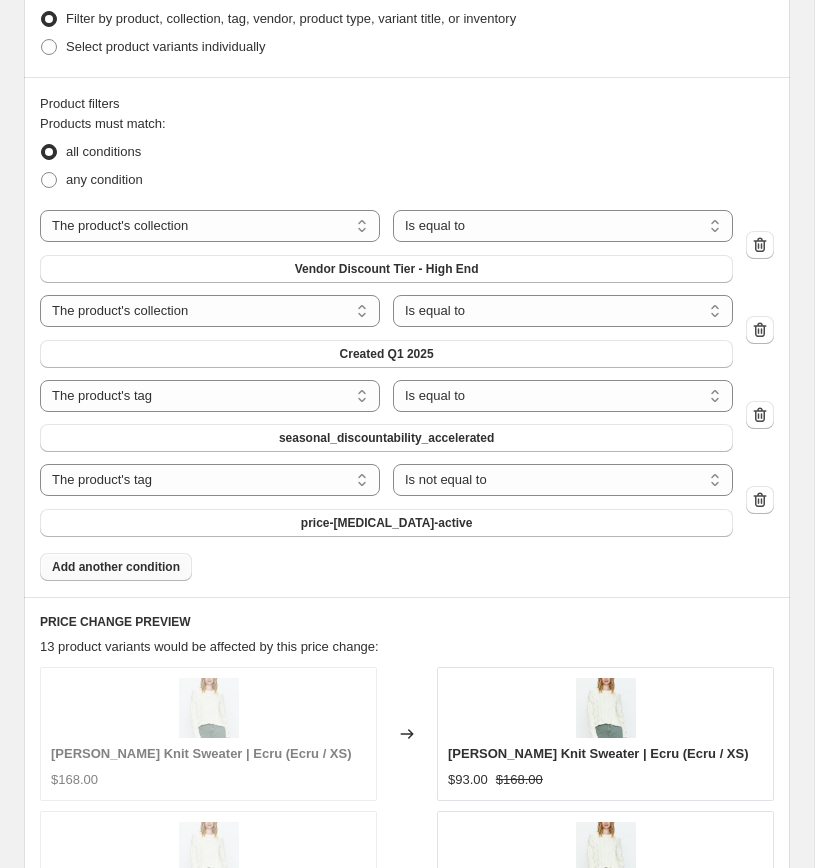 click on "Add another condition" at bounding box center (116, 567) 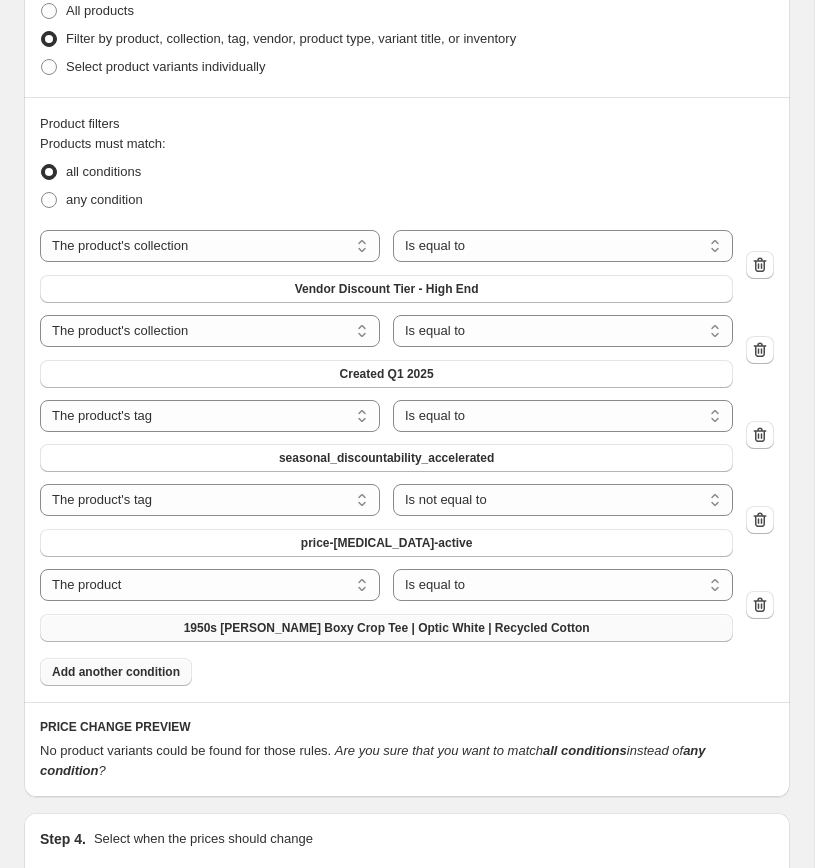 scroll, scrollTop: 1567, scrollLeft: 0, axis: vertical 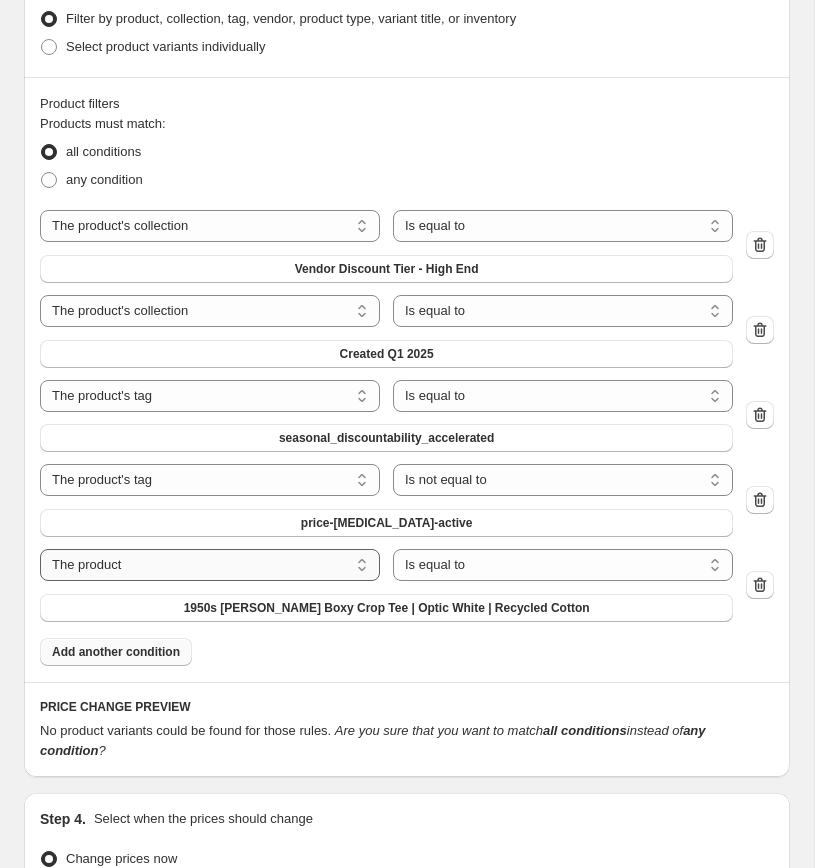 click on "The product The product's collection The product's tag The product's vendor The product's type The product's status The variant's title Inventory quantity" at bounding box center [210, 565] 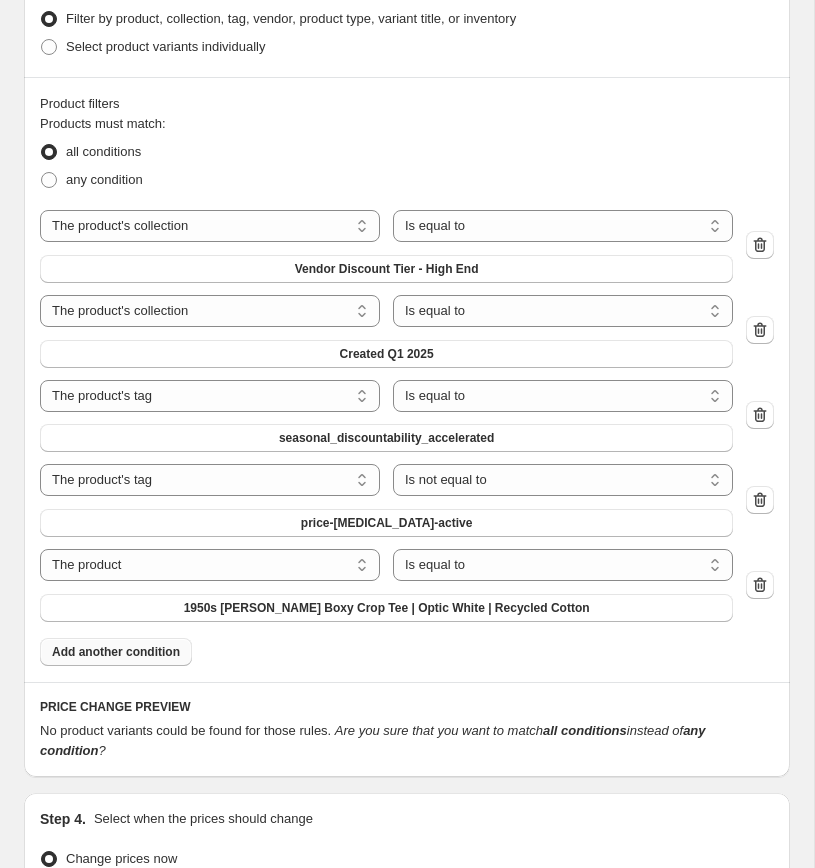 scroll, scrollTop: 1547, scrollLeft: 0, axis: vertical 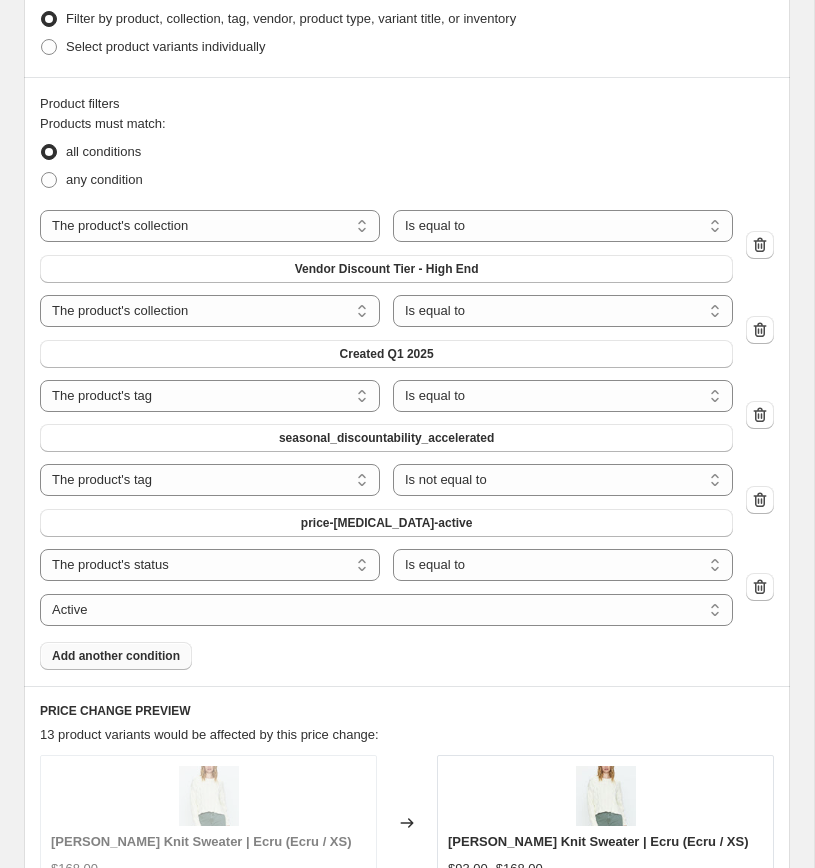 click on "Products must match: all conditions any condition The product The product's collection The product's tag The product's vendor The product's type The product's status The variant's title Inventory quantity The product's collection Is equal to Is not equal to Is equal to Vendor Discount Tier - High End The product The product's collection The product's tag The product's vendor The product's type The product's status The variant's title Inventory quantity The product's collection Is equal to Is not equal to Is equal to Created Q1 2025 The product The product's collection The product's tag The product's vendor The product's type The product's status The variant's title Inventory quantity The product's tag Is equal to Is not equal to Is equal to seasonal_discountability_accelerated The product The product's collection The product's tag The product's vendor The product's type The product's status The variant's title Inventory quantity The product's tag Is equal to Is not equal to Is not equal to The product Active" at bounding box center [407, 392] 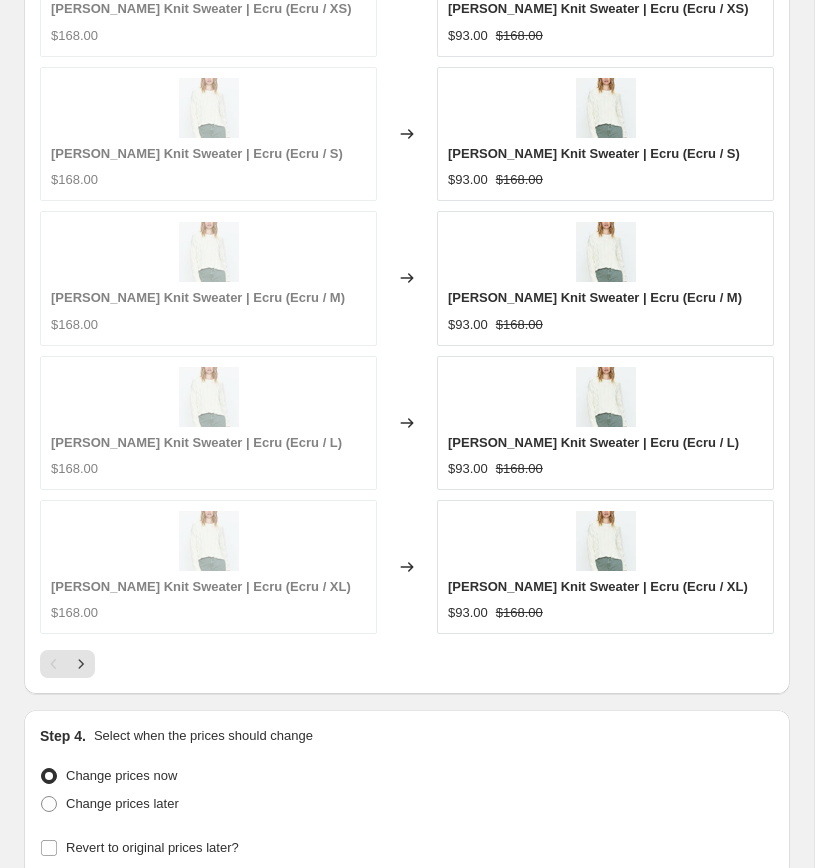 scroll, scrollTop: 2556, scrollLeft: 0, axis: vertical 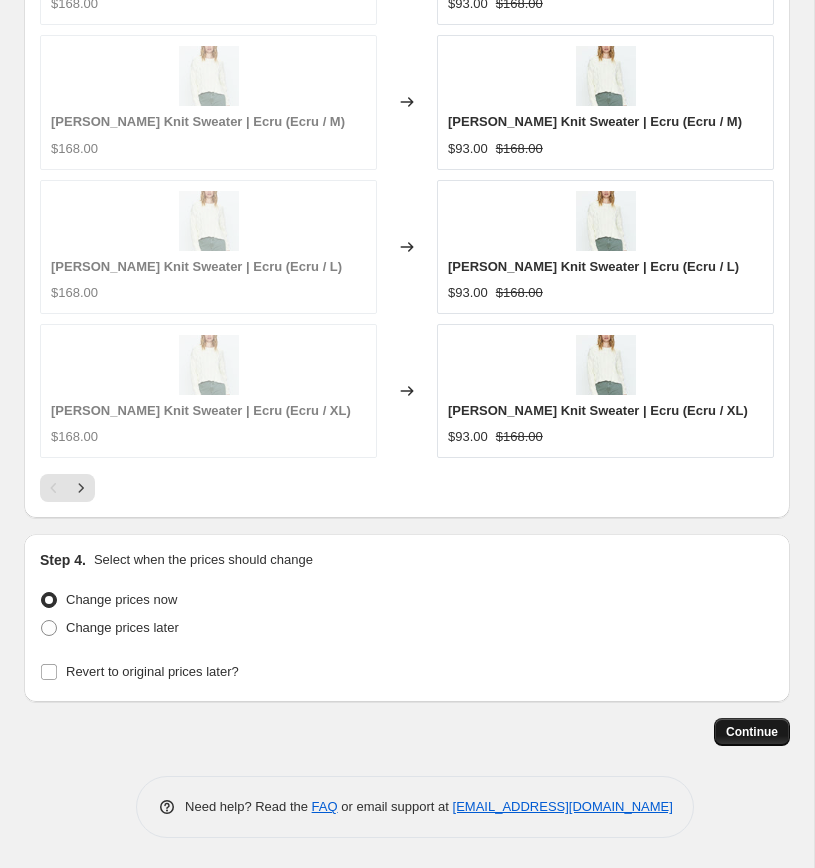 click on "Continue" at bounding box center (752, 732) 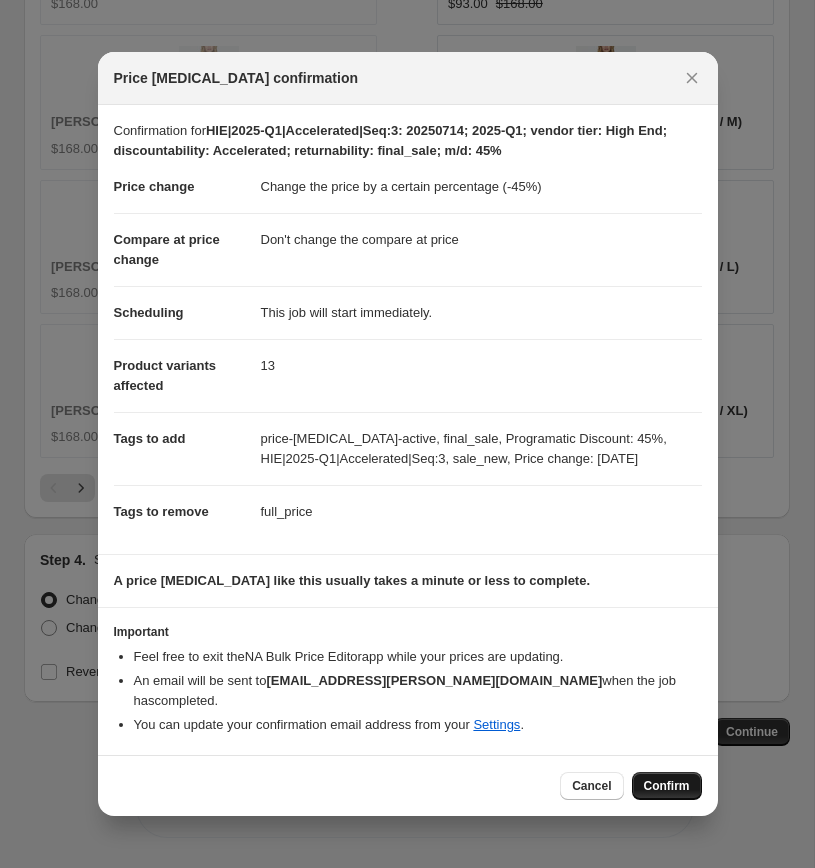click on "Confirm" at bounding box center (667, 786) 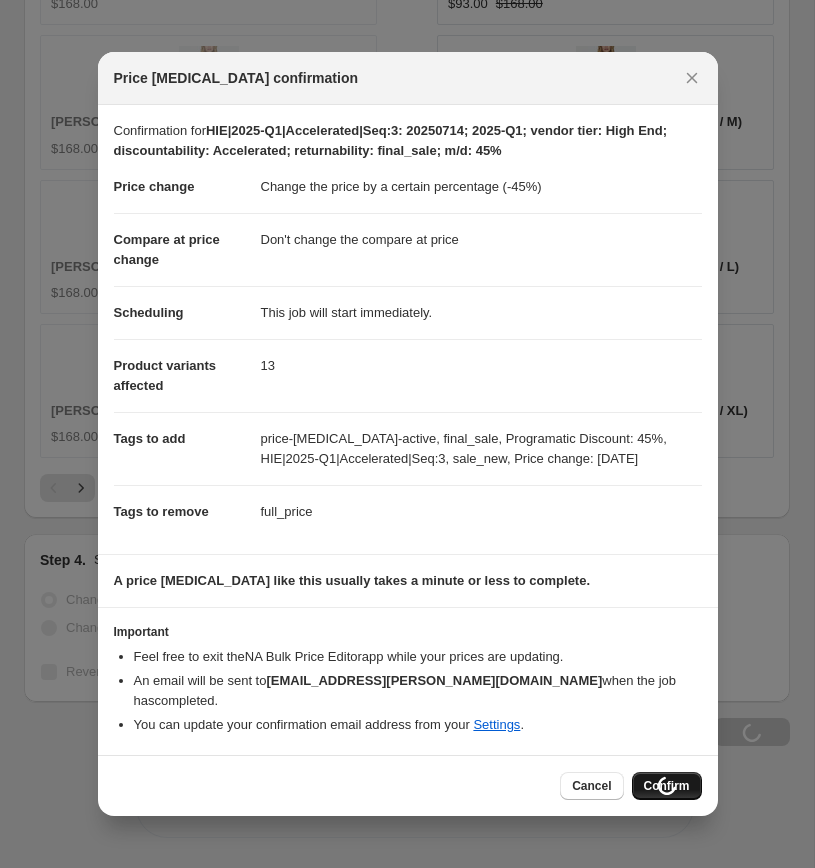 scroll, scrollTop: 2696, scrollLeft: 0, axis: vertical 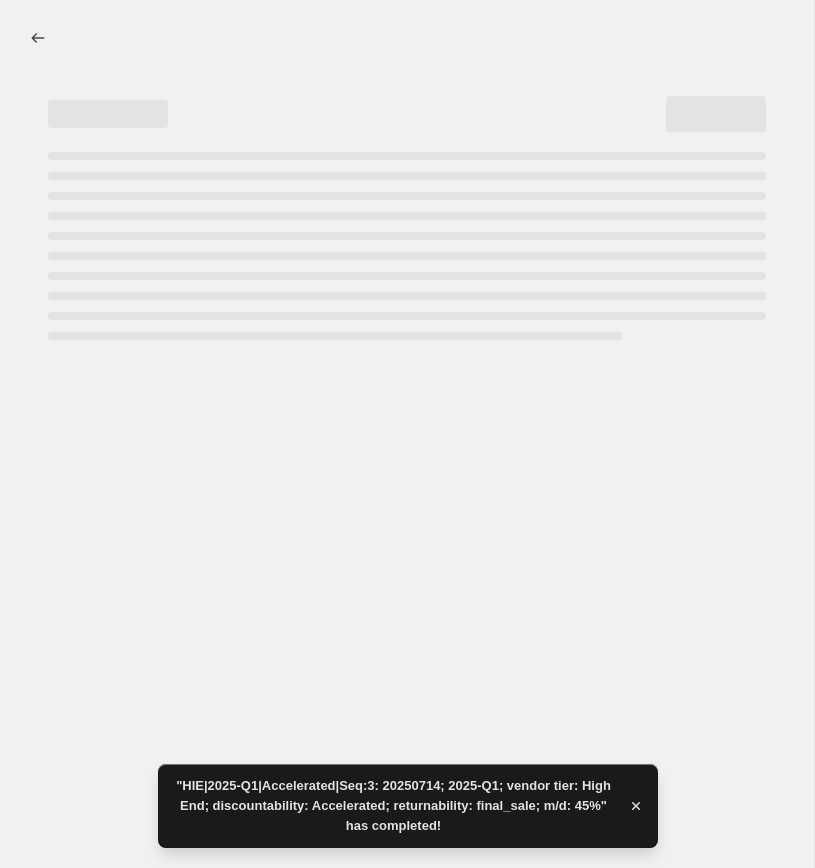select on "percentage" 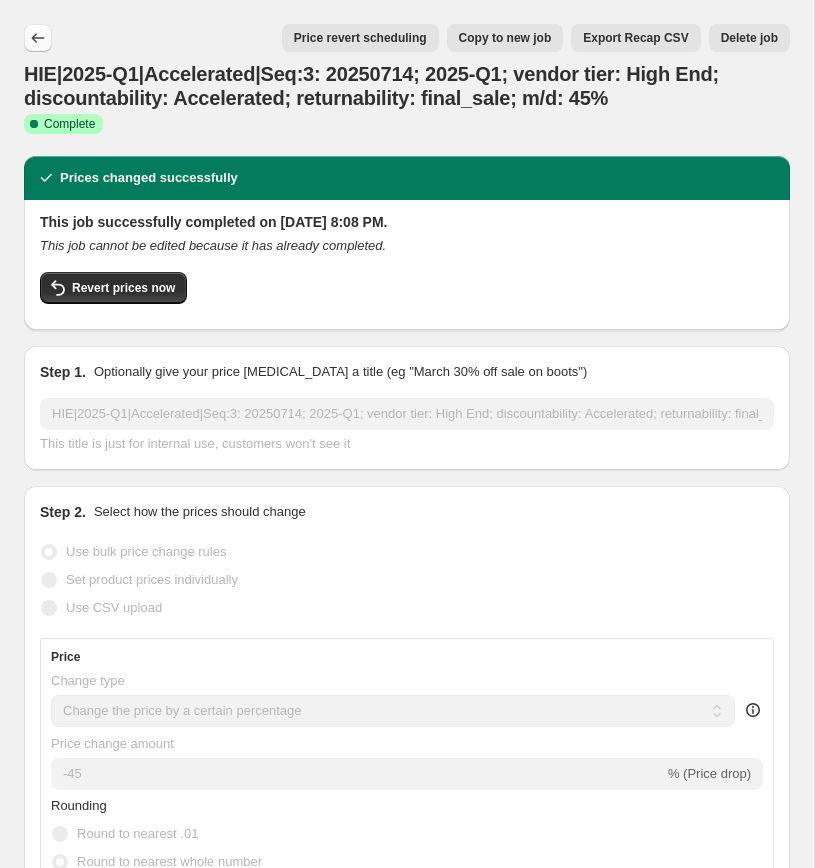 click 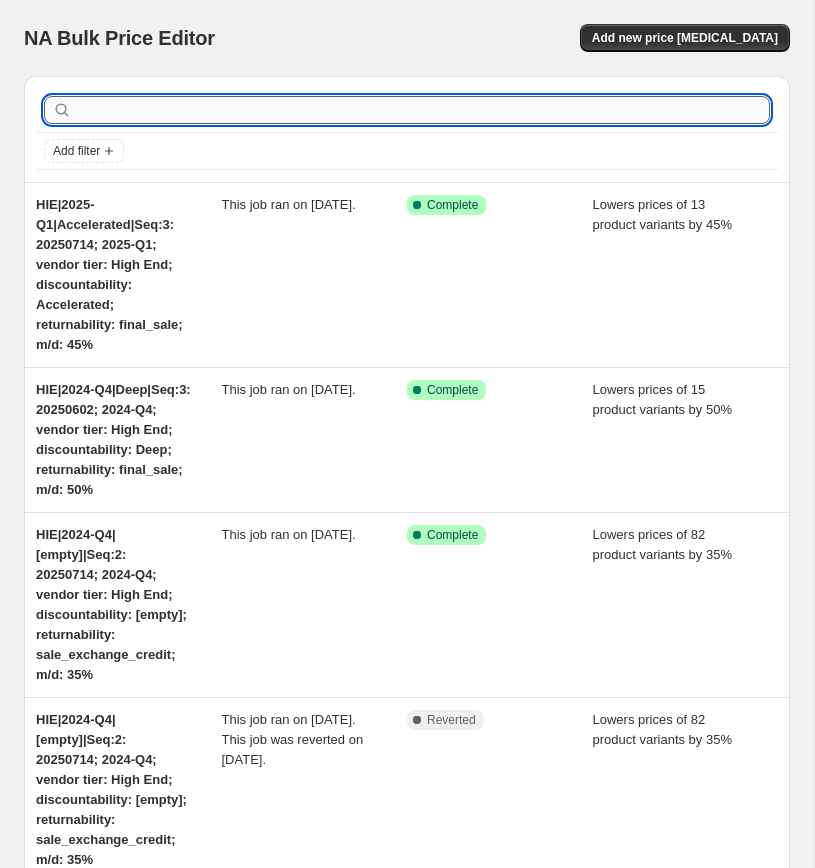 click at bounding box center [423, 110] 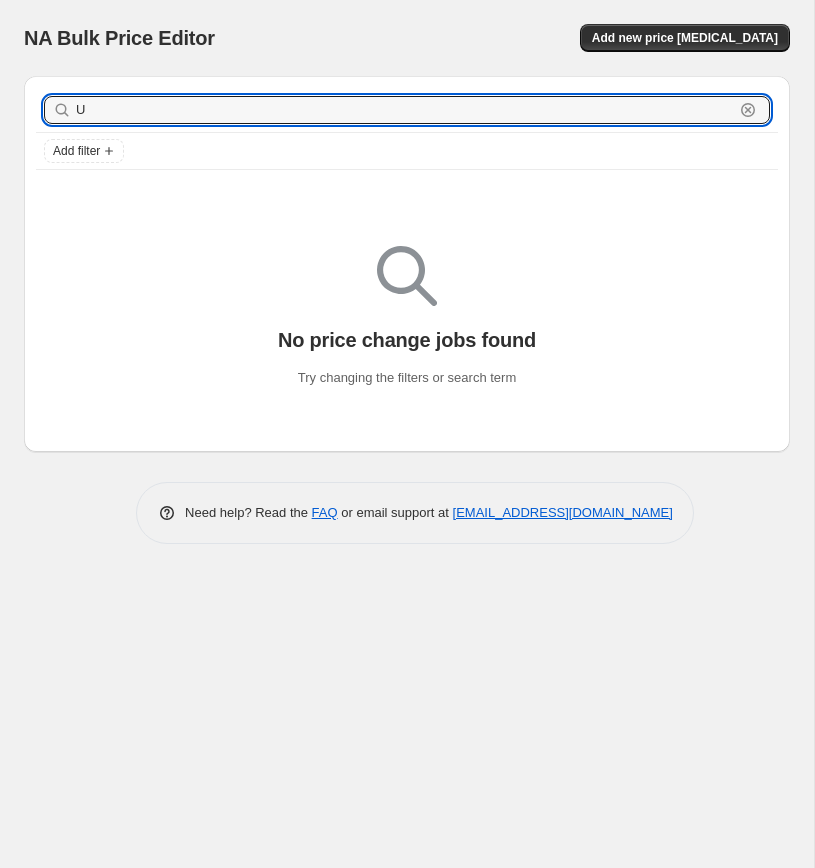 drag, startPoint x: 257, startPoint y: 110, endPoint x: 49, endPoint y: 99, distance: 208.29066 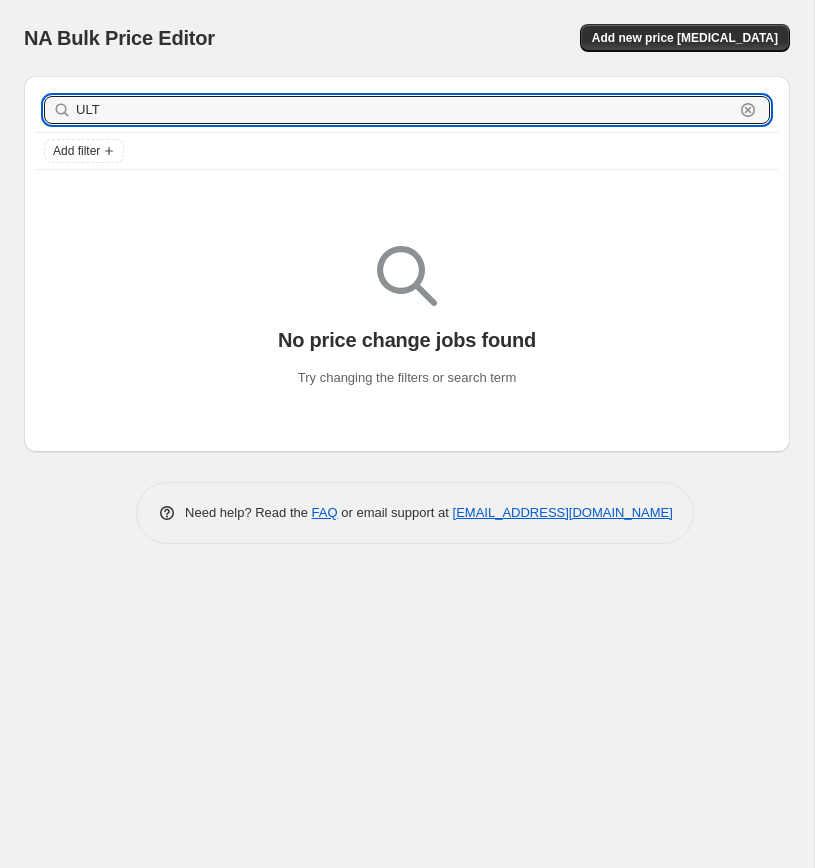 type on "ULT" 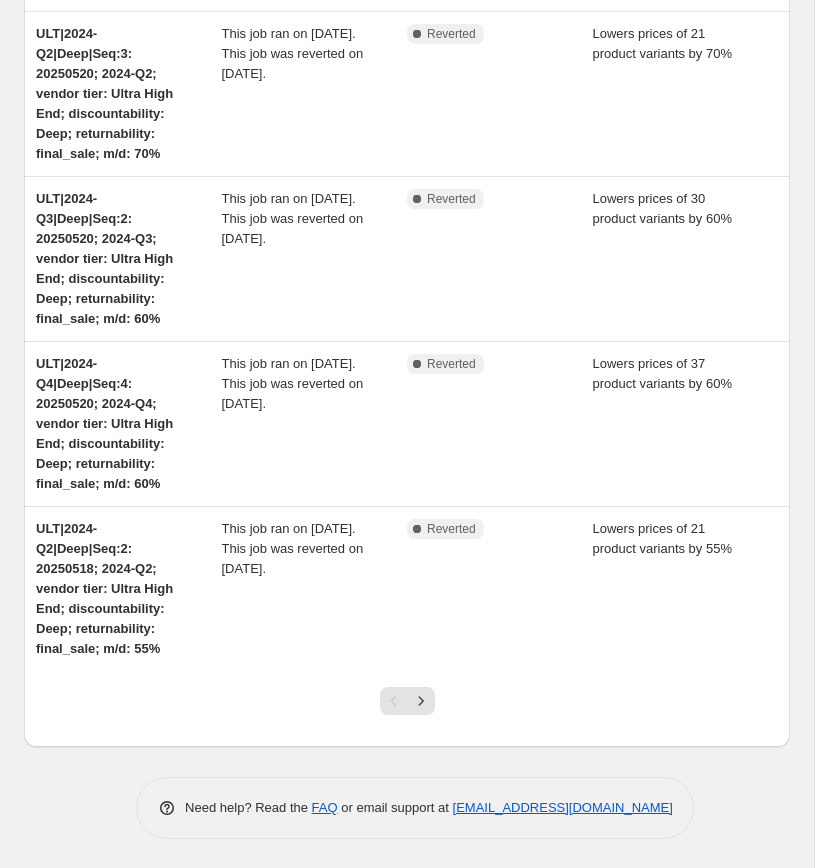 scroll, scrollTop: 1222, scrollLeft: 0, axis: vertical 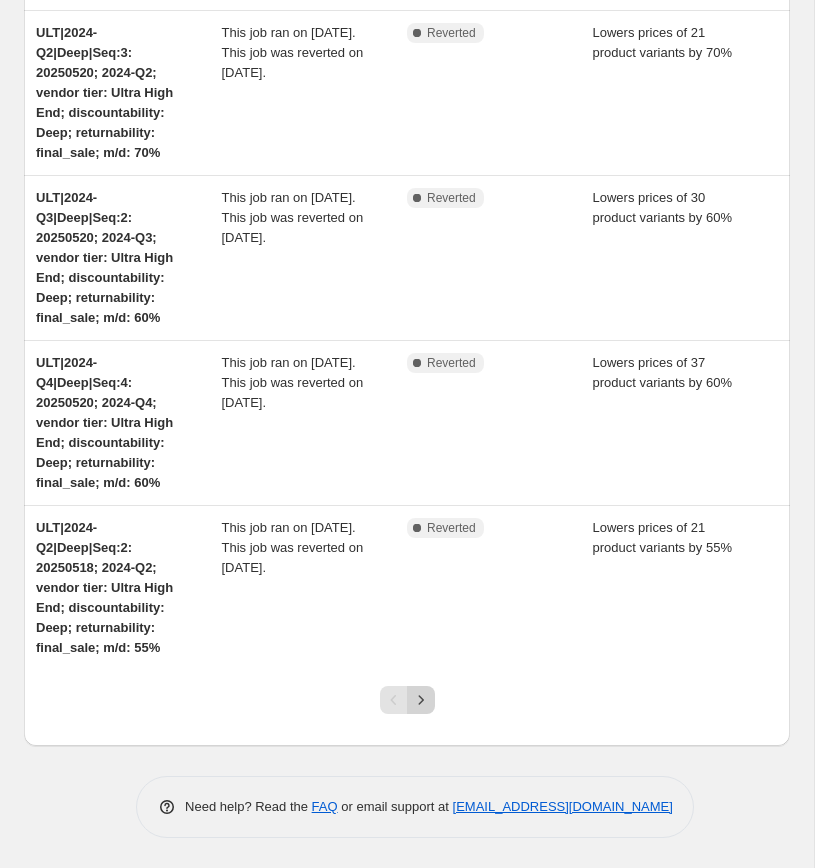 click 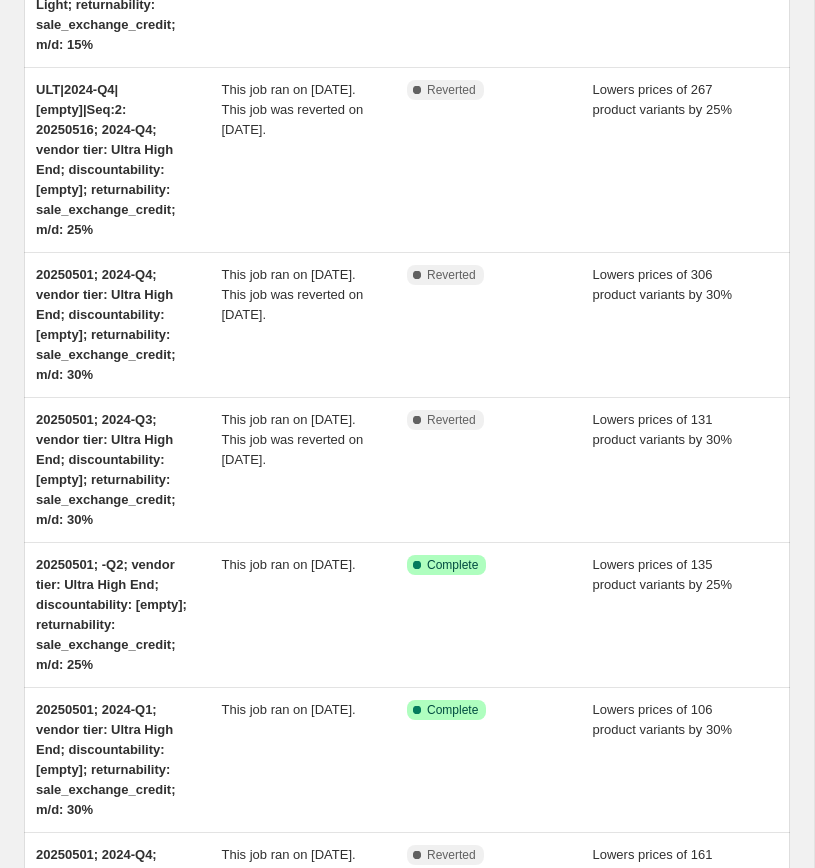 scroll, scrollTop: 884, scrollLeft: 0, axis: vertical 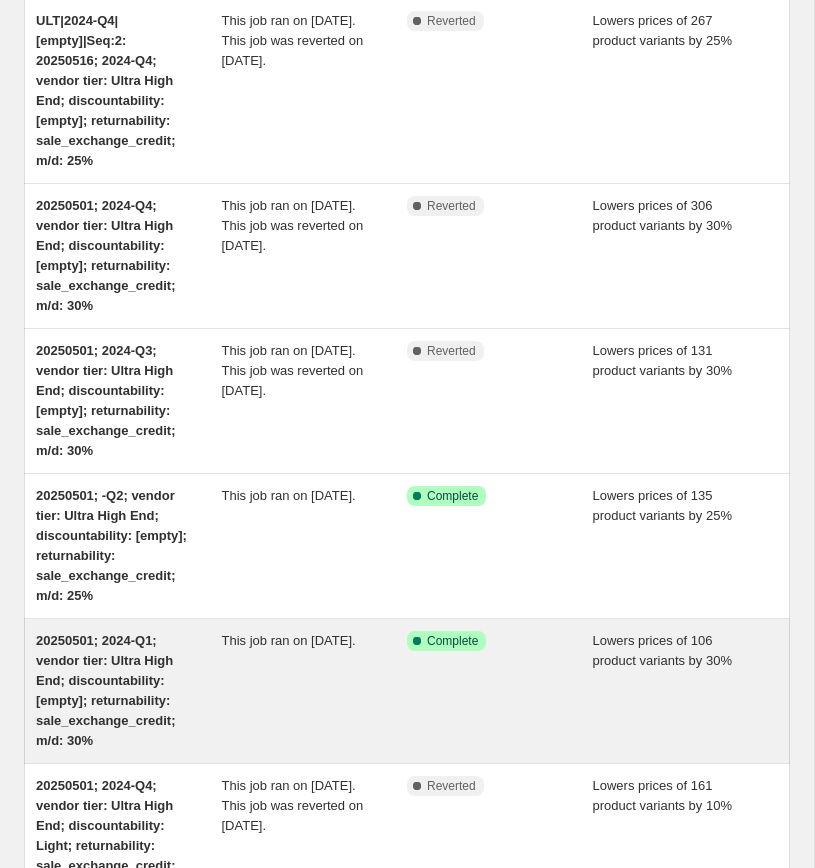 click on "20250501; 2024-Q1; vendor tier: Ultra High End; discountability: [empty]; returnability: sale_exchange_credit; m/d: 30%" at bounding box center (105, 690) 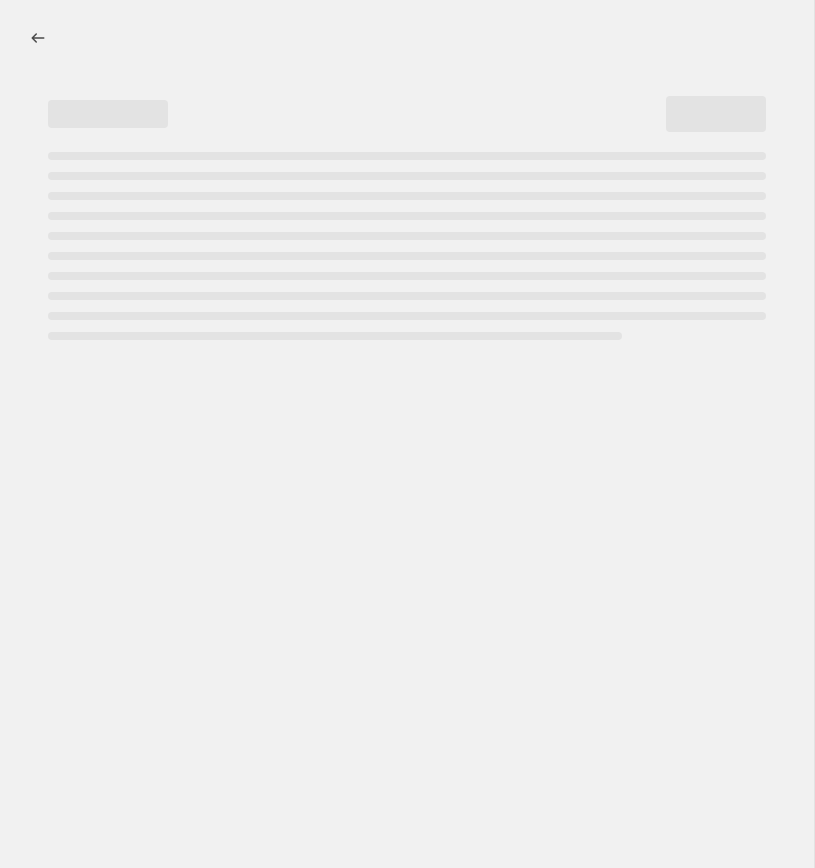scroll, scrollTop: 0, scrollLeft: 0, axis: both 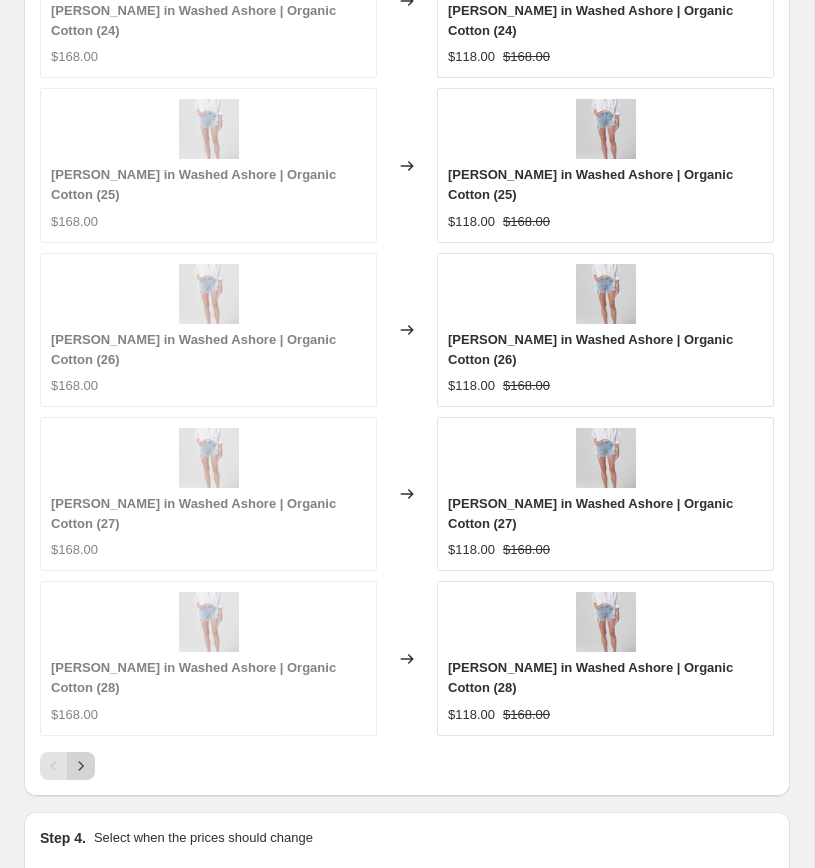 click 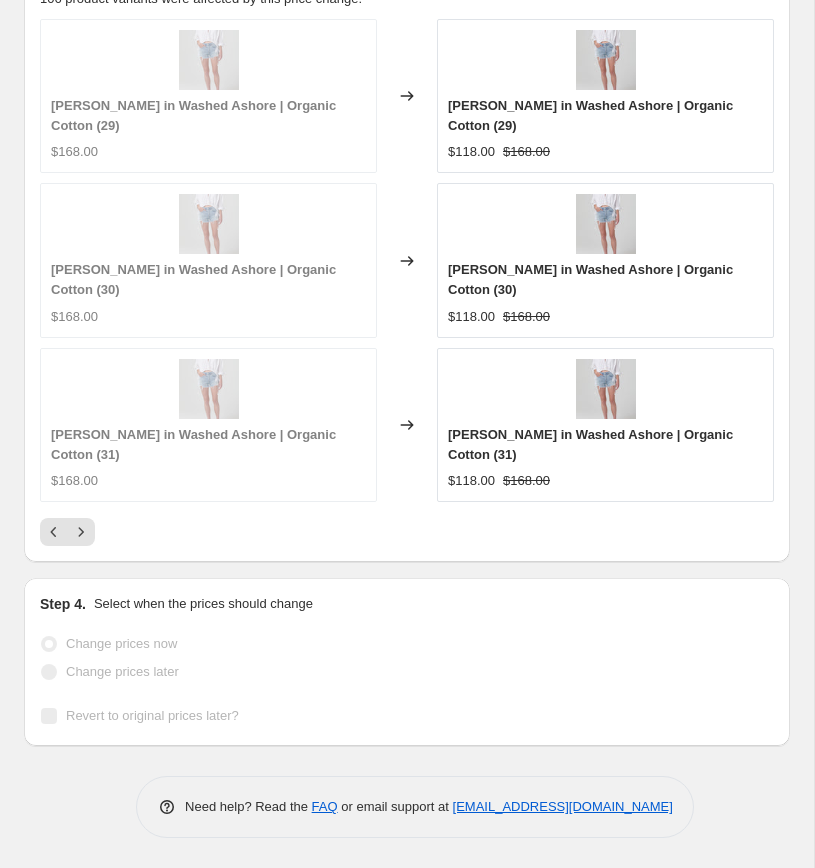 scroll, scrollTop: 2595, scrollLeft: 0, axis: vertical 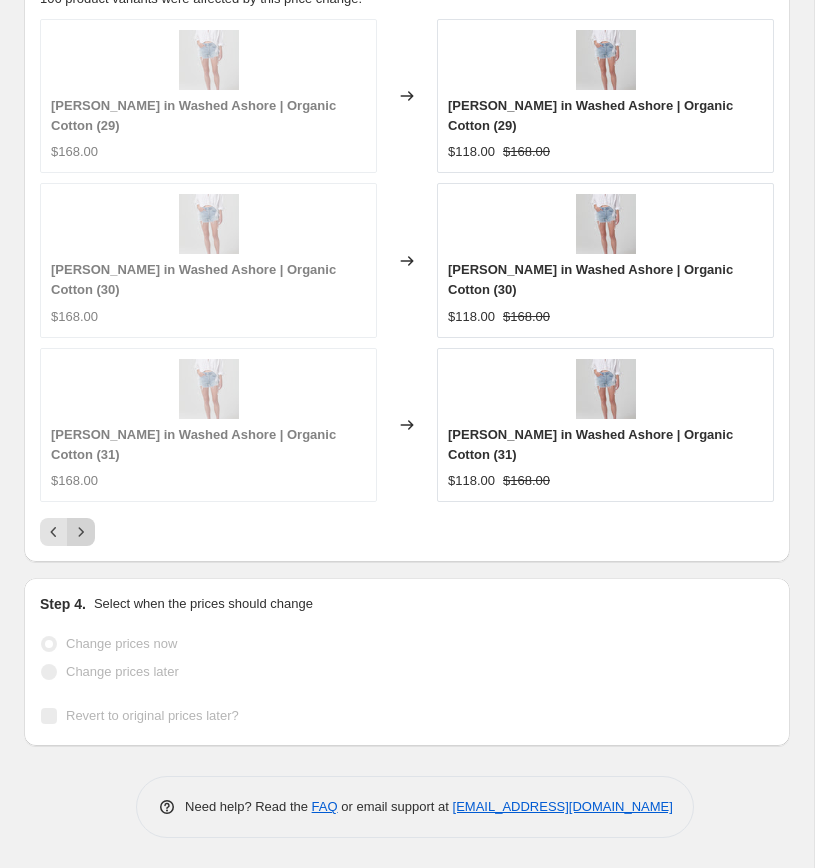 click 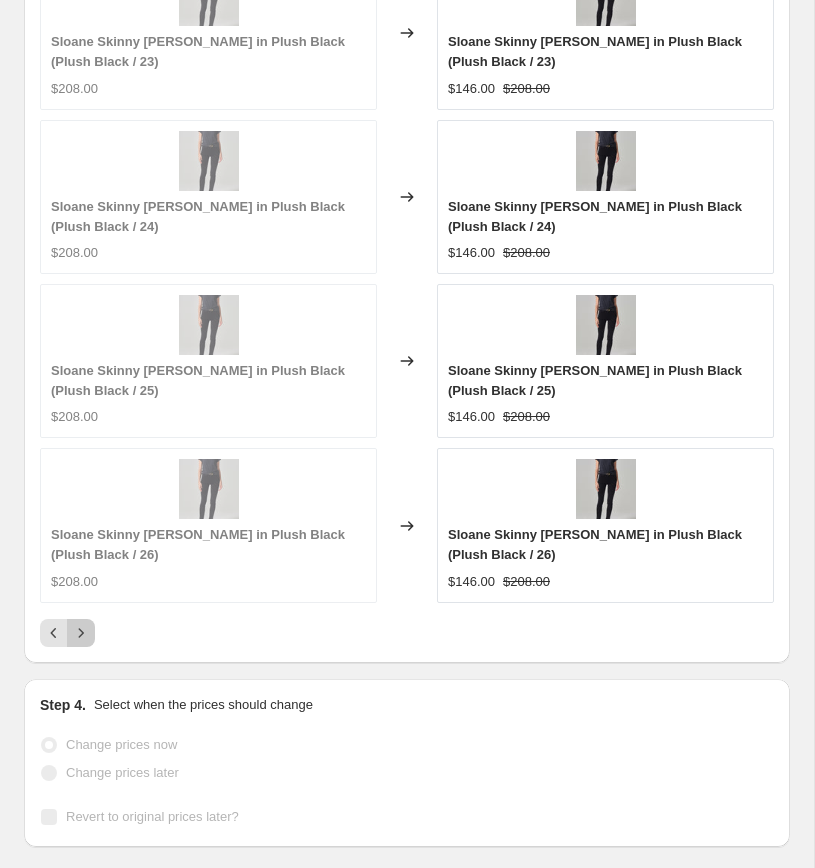click 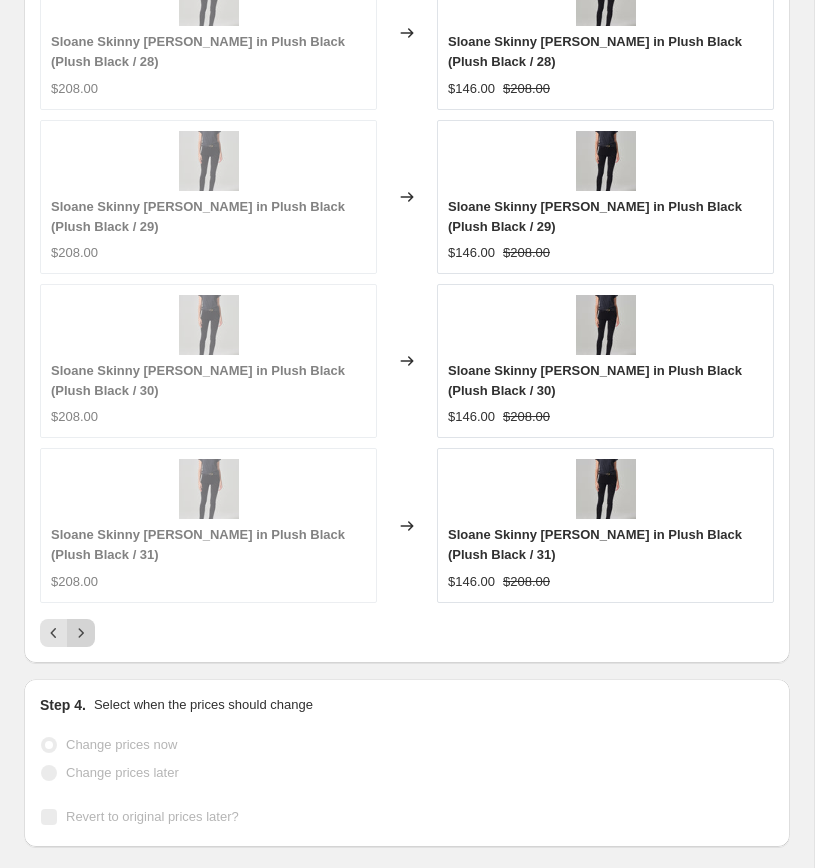 click 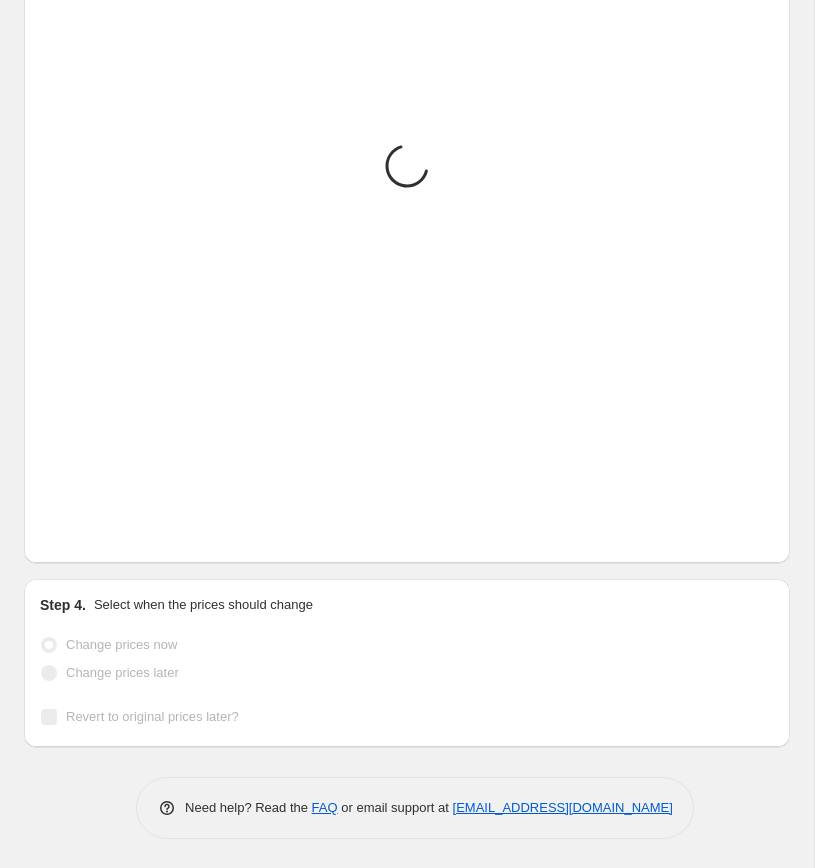 scroll, scrollTop: 2595, scrollLeft: 0, axis: vertical 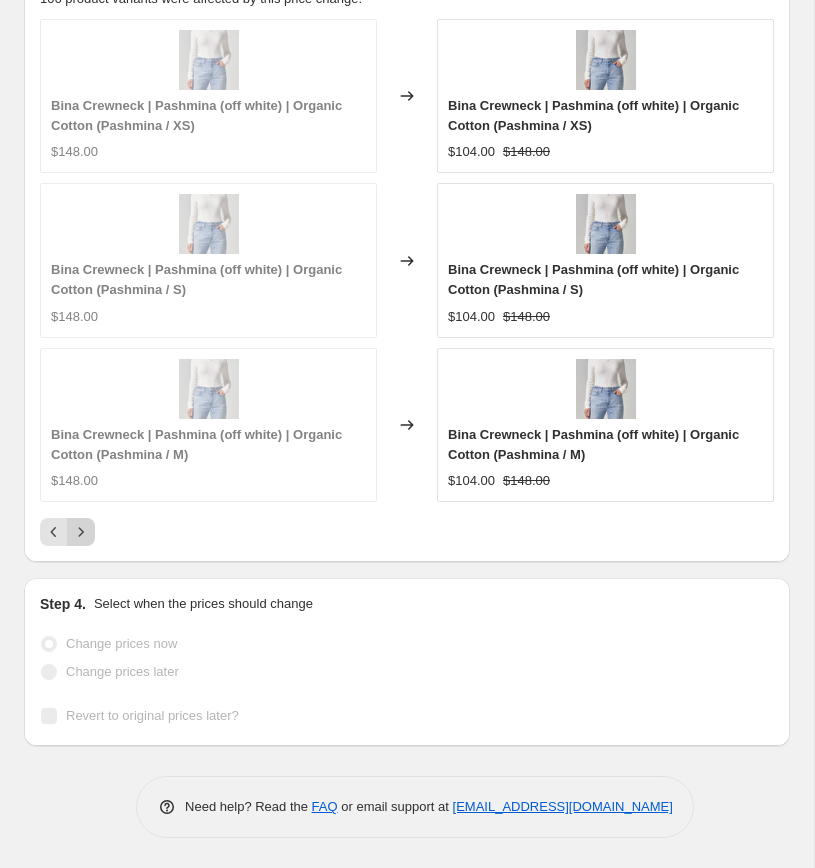 click 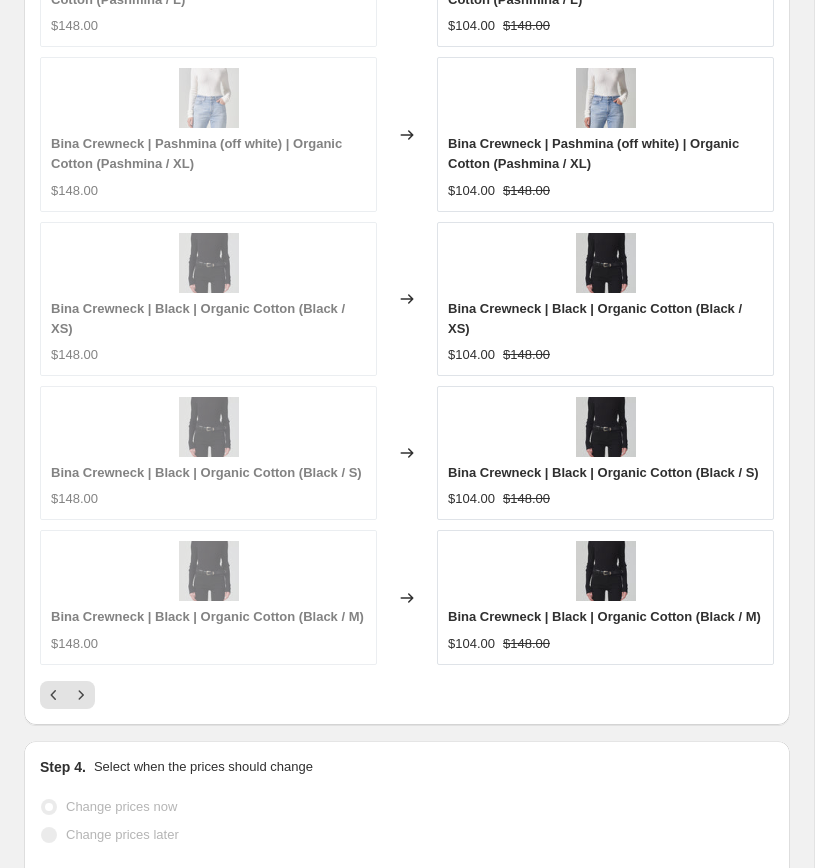 scroll, scrollTop: 2924, scrollLeft: 0, axis: vertical 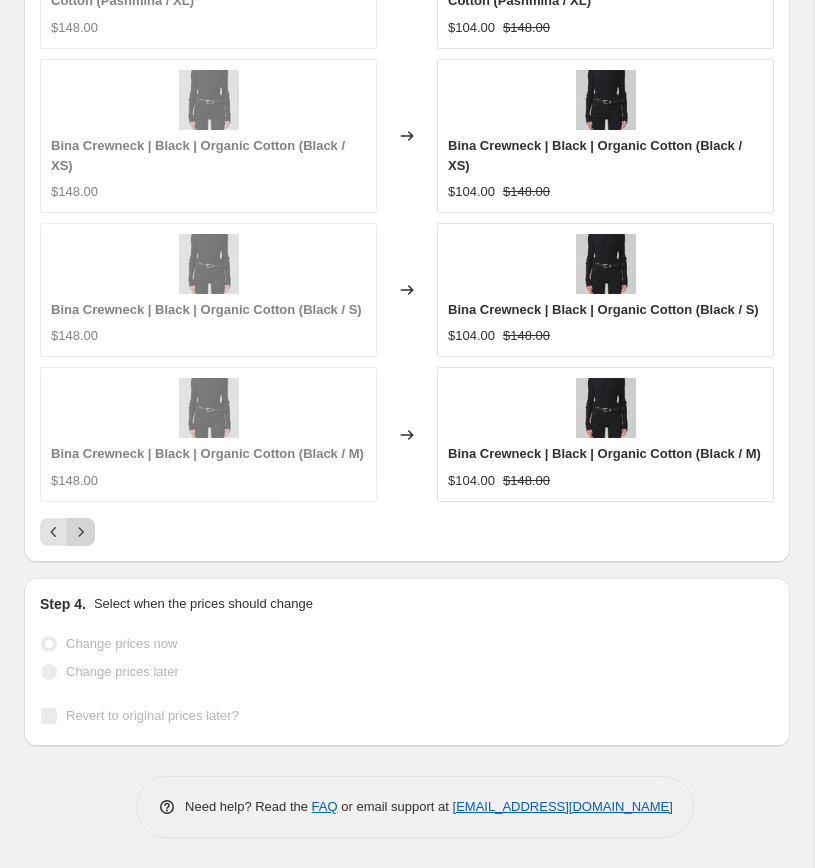 click 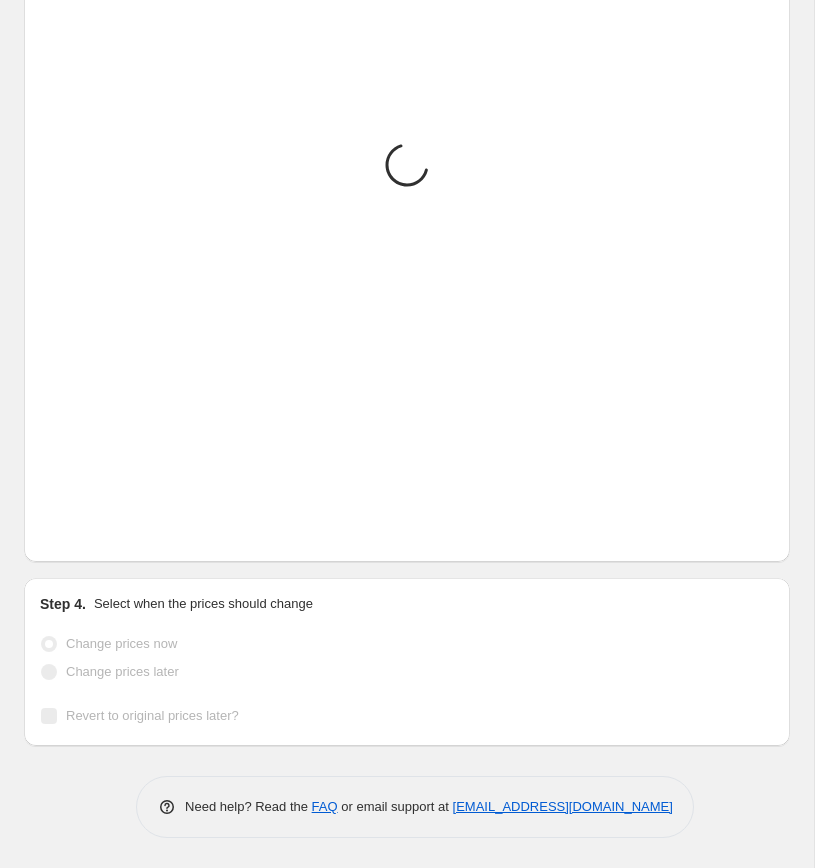 scroll, scrollTop: 2924, scrollLeft: 0, axis: vertical 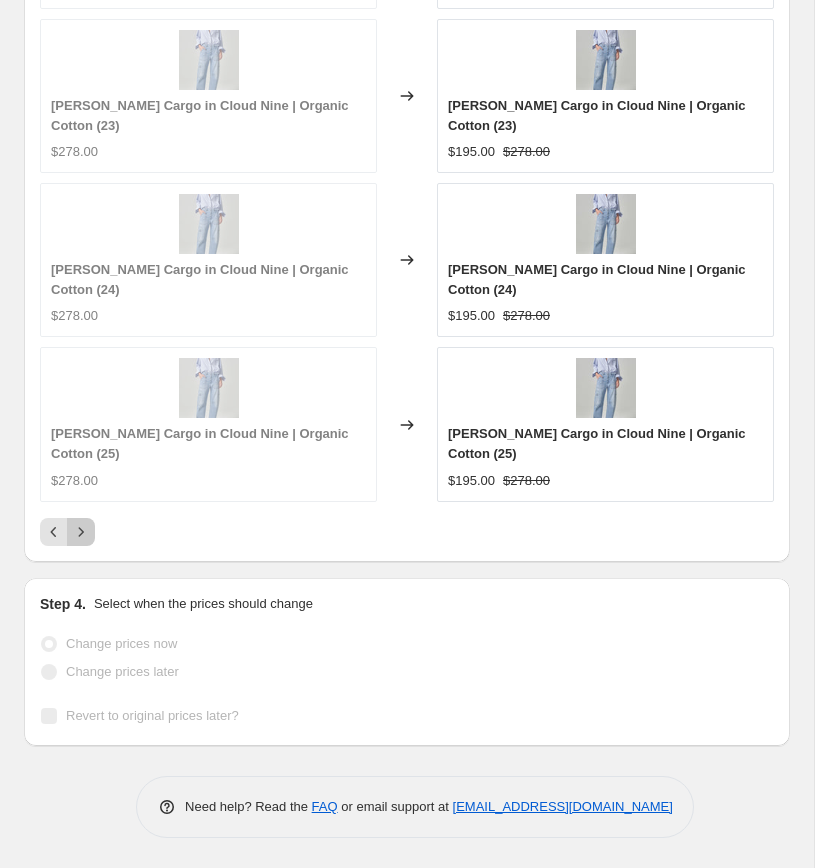 click at bounding box center [81, 532] 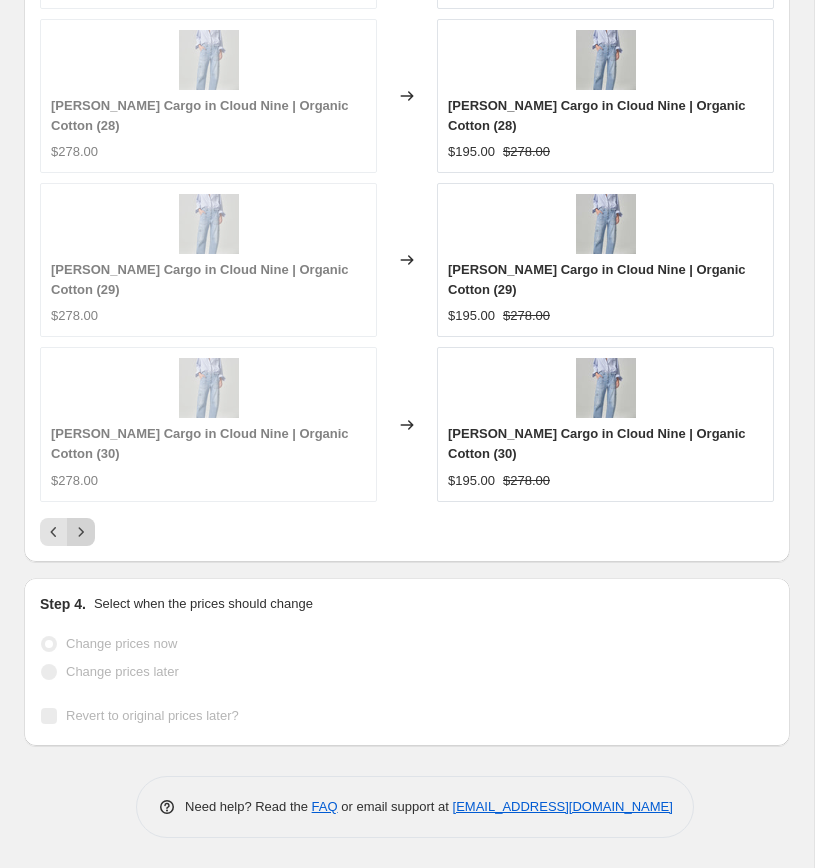click at bounding box center [81, 532] 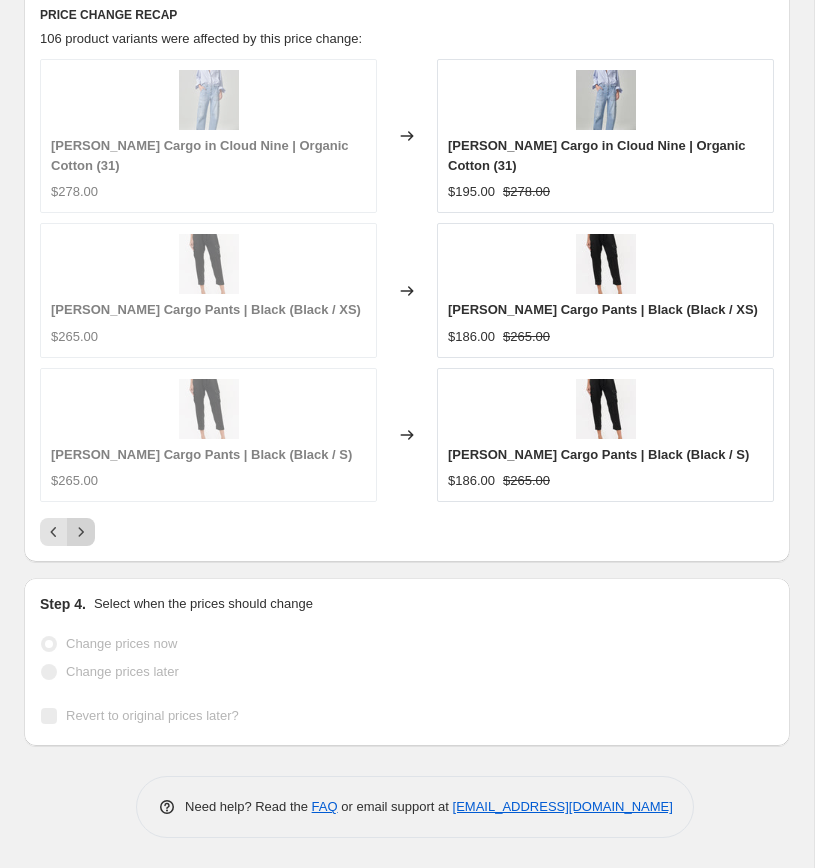 scroll, scrollTop: 2555, scrollLeft: 0, axis: vertical 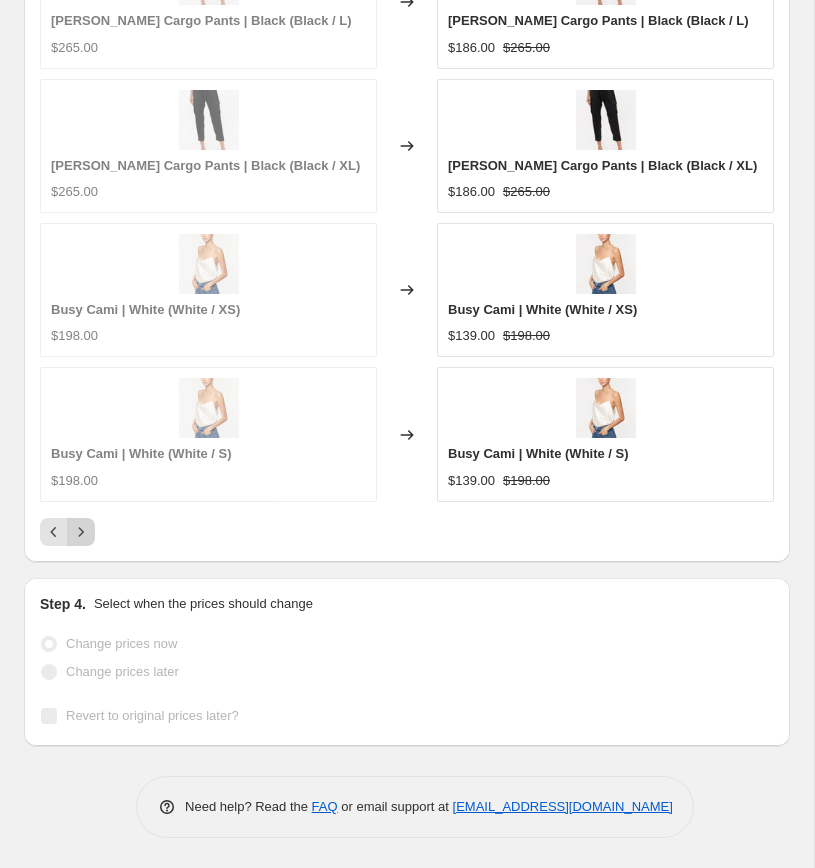 click 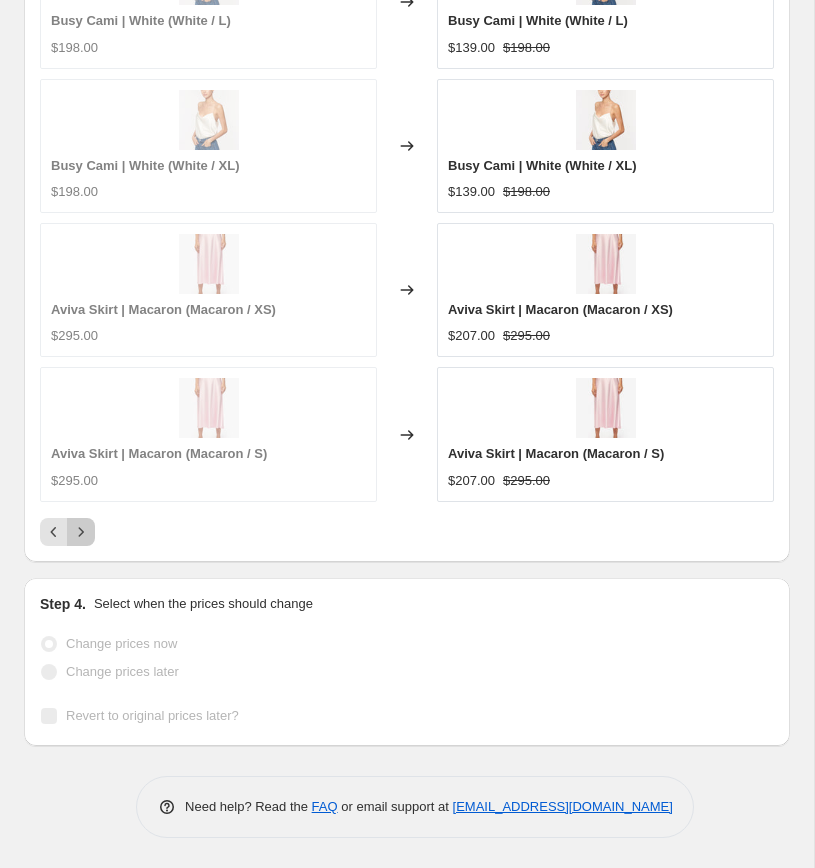 click 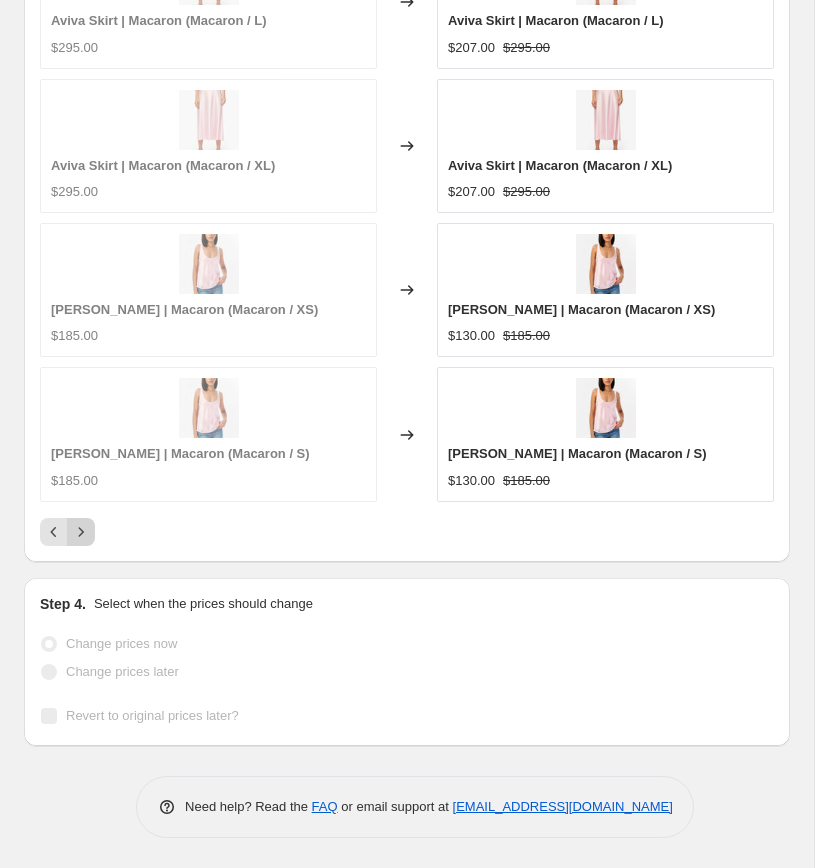 click 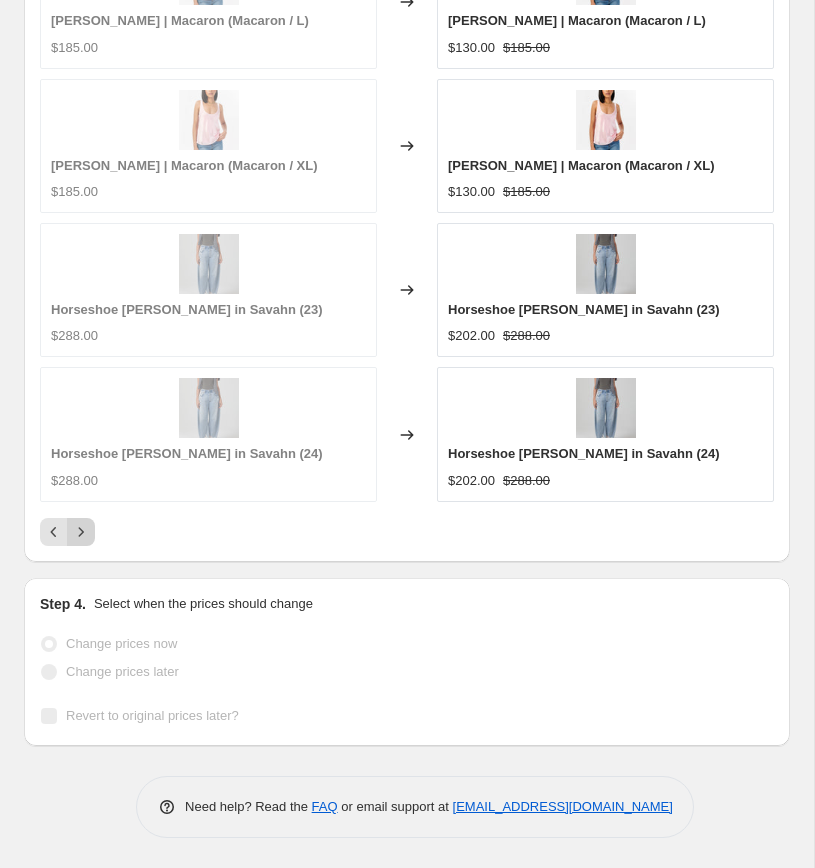 click 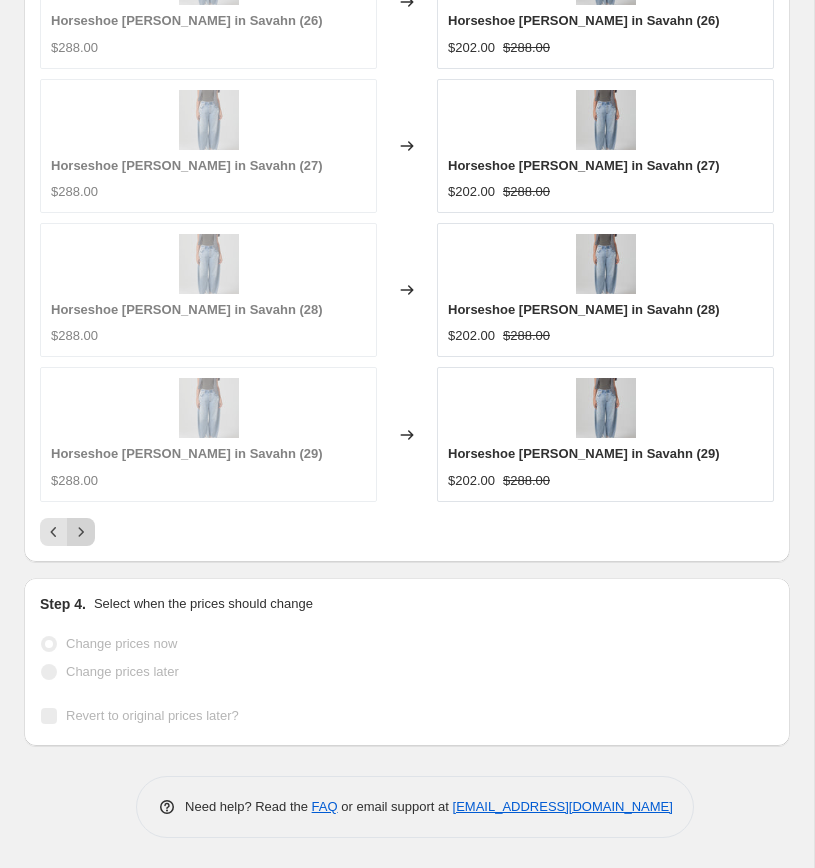 click 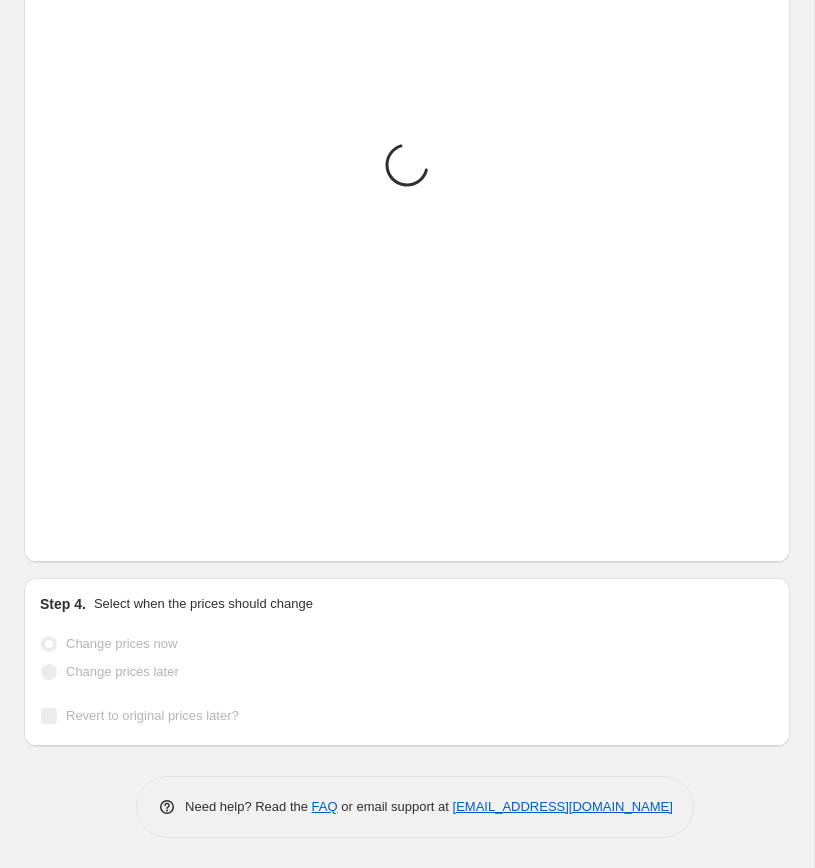 scroll, scrollTop: 2515, scrollLeft: 0, axis: vertical 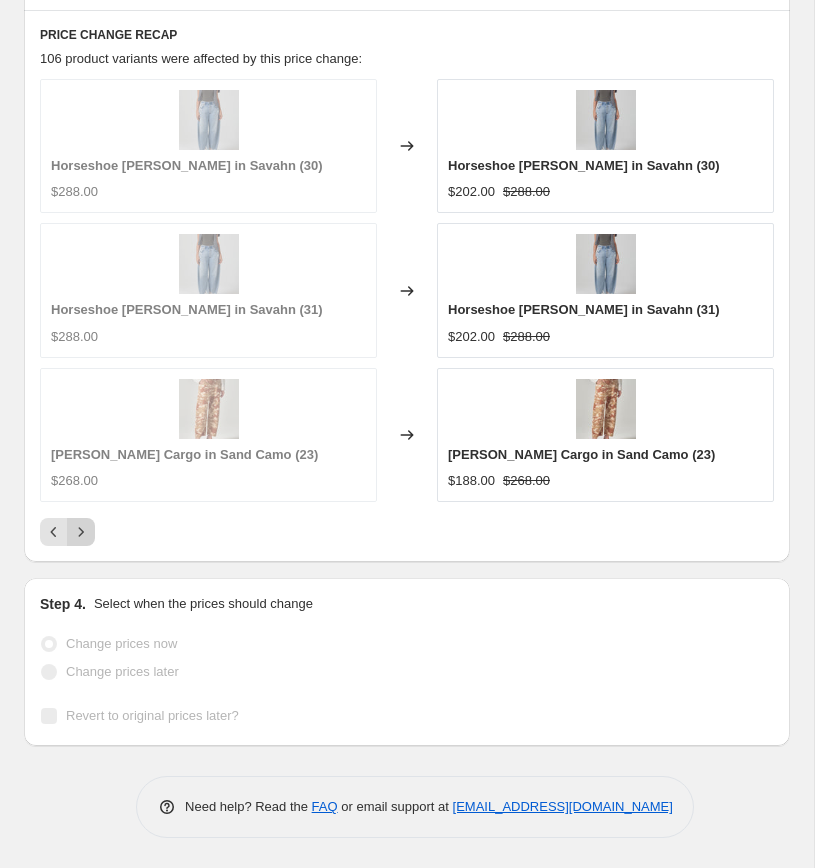 click 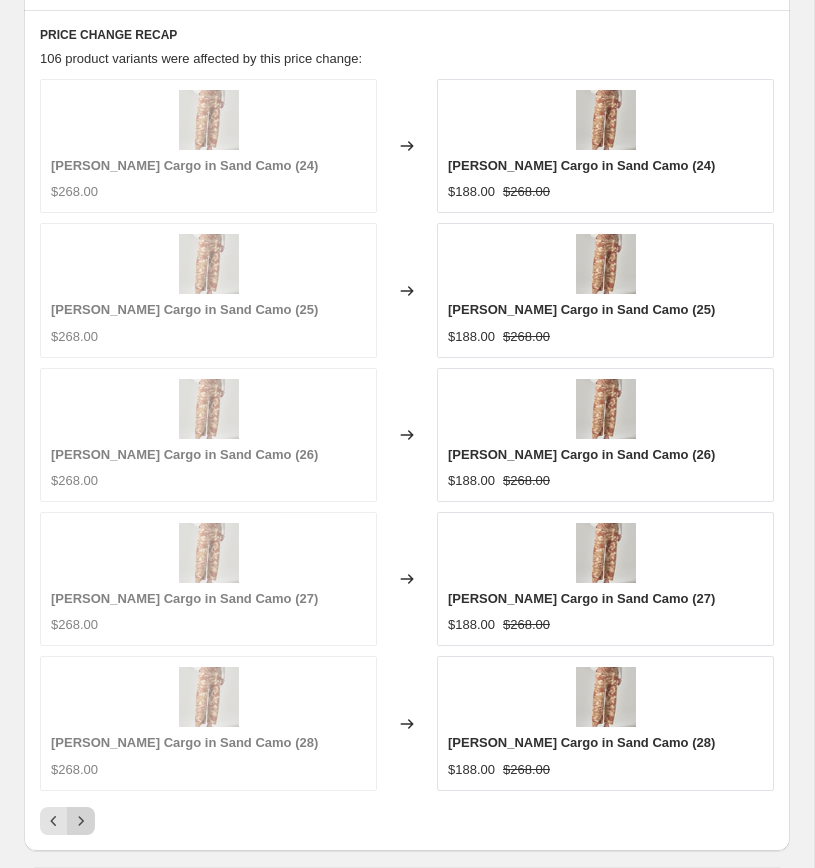 scroll, scrollTop: 2804, scrollLeft: 0, axis: vertical 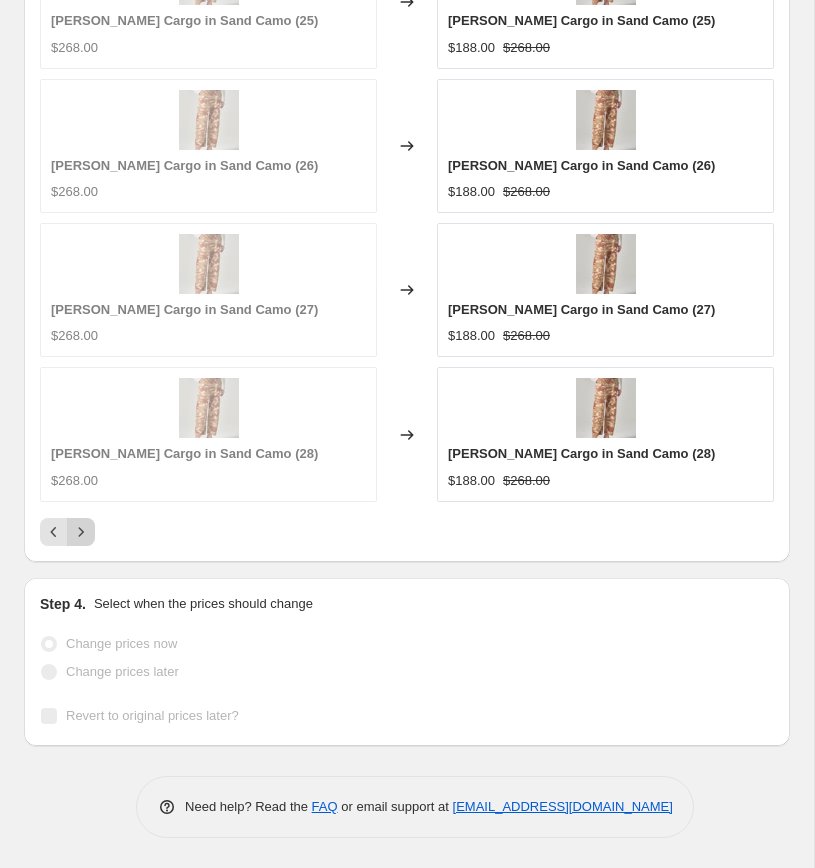 click 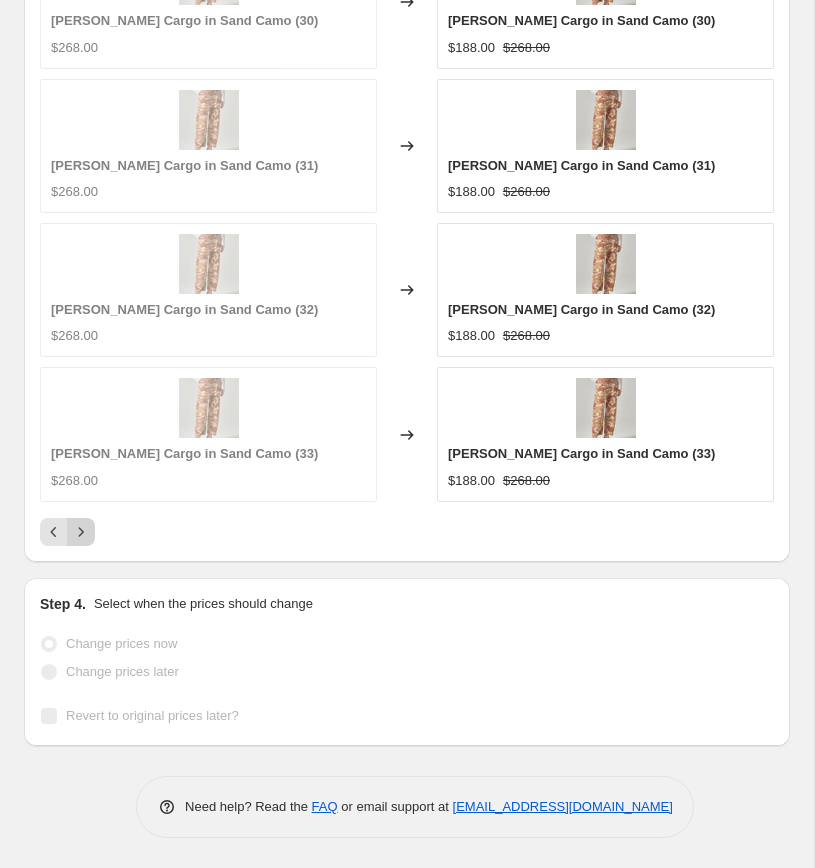 click 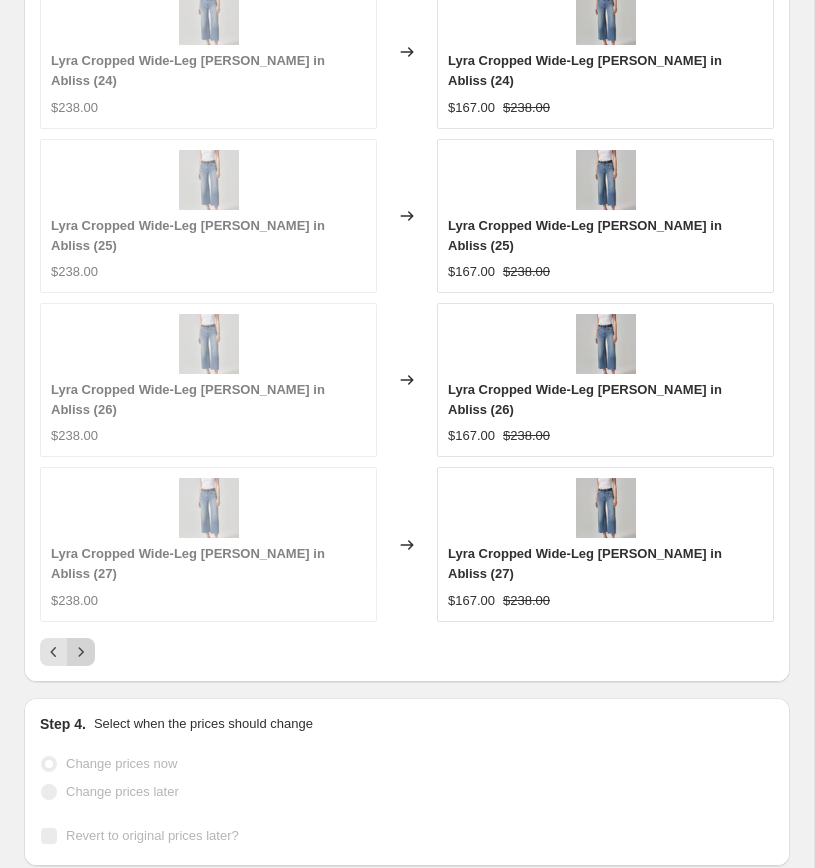click 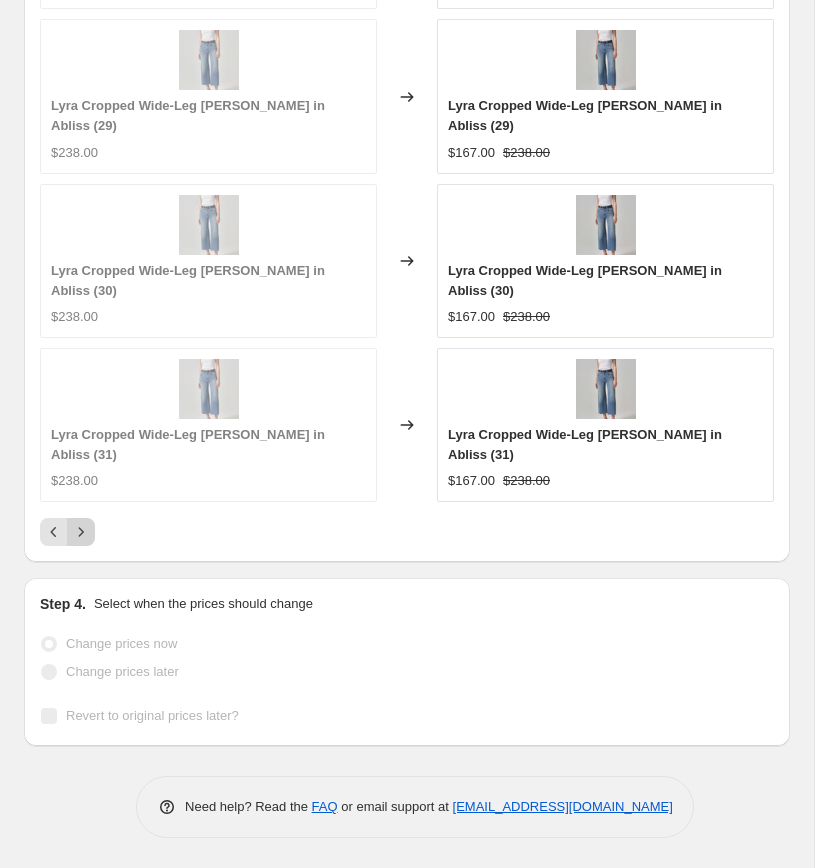 scroll, scrollTop: 2659, scrollLeft: 0, axis: vertical 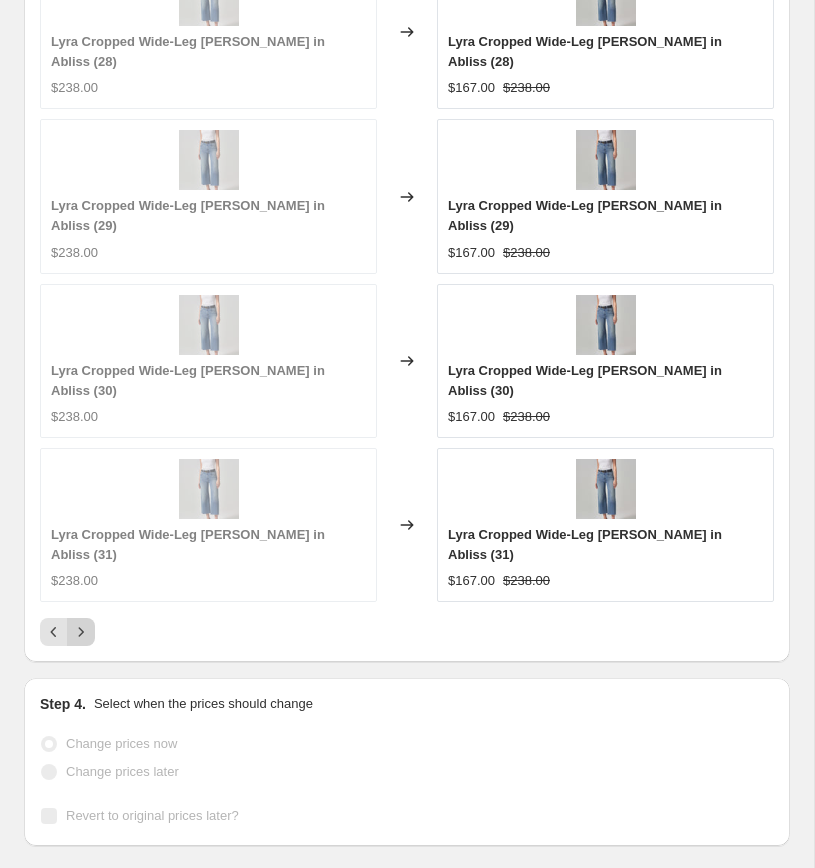 click 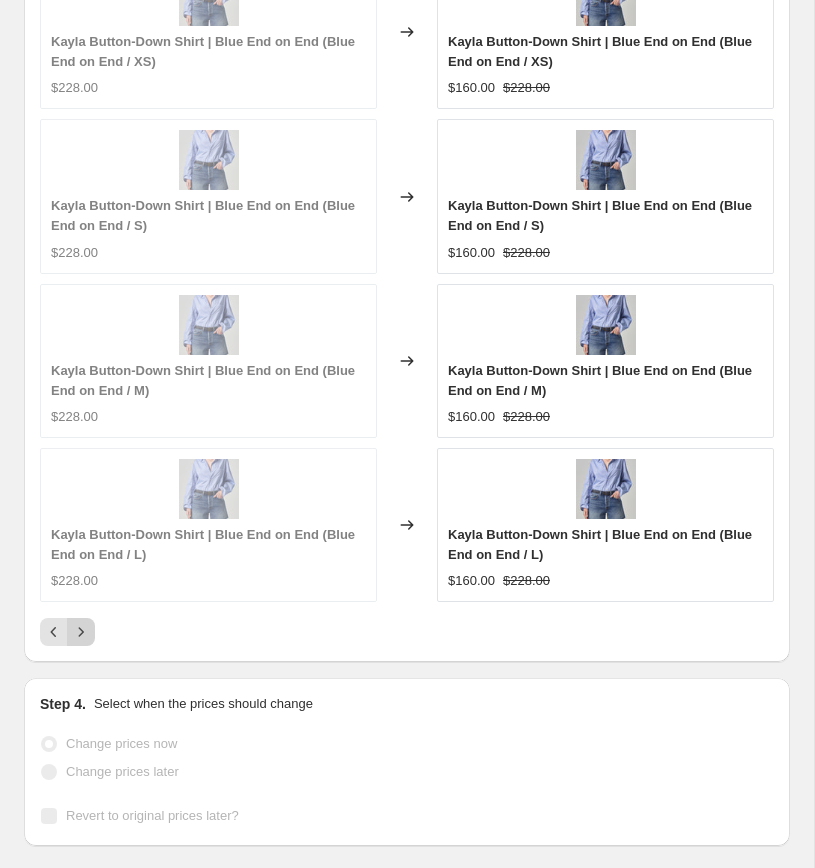 scroll, scrollTop: 2679, scrollLeft: 0, axis: vertical 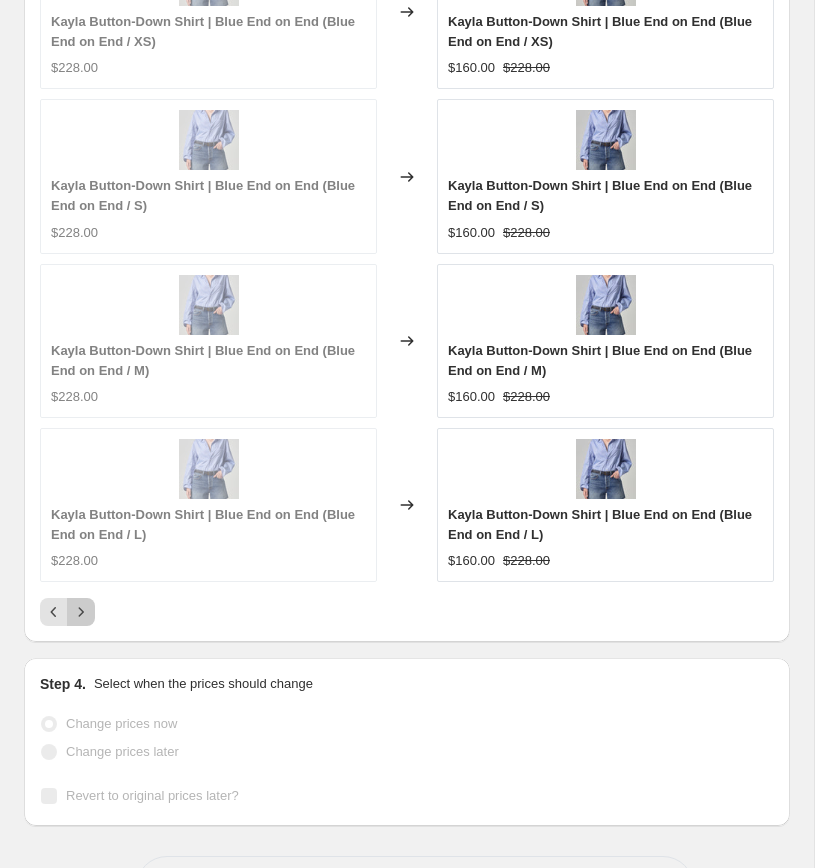 click at bounding box center (81, 612) 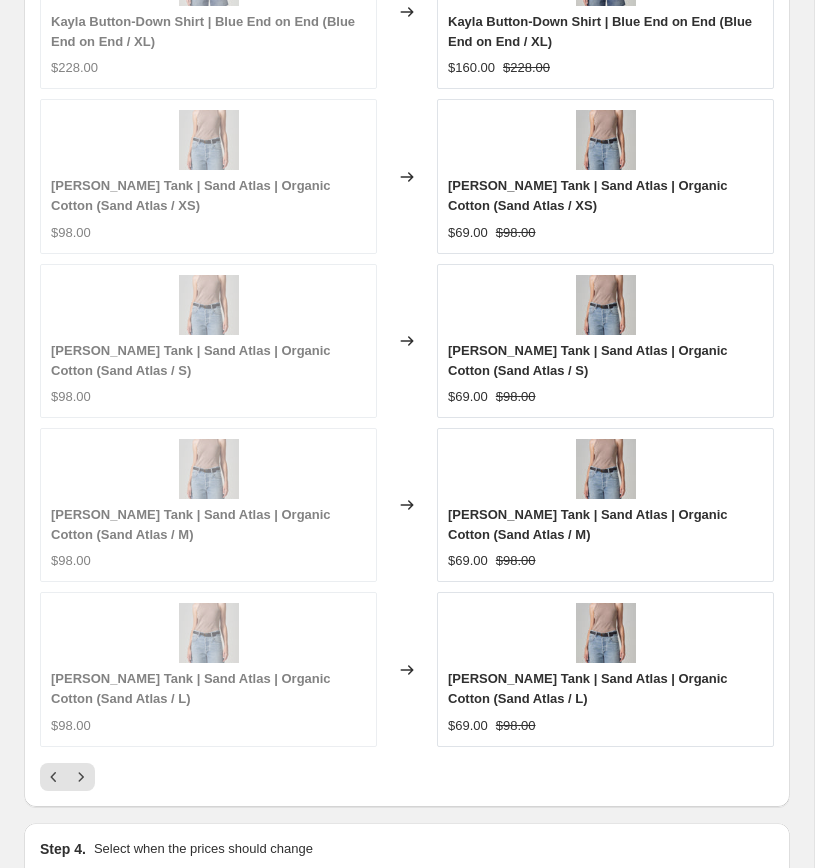 scroll, scrollTop: 2721, scrollLeft: 0, axis: vertical 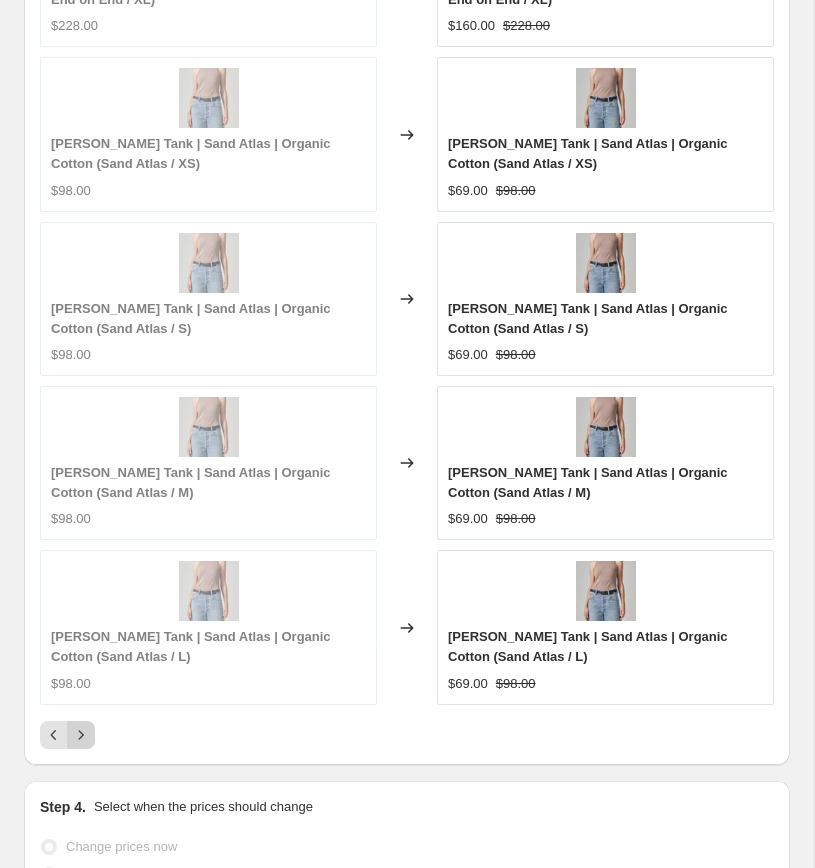 click 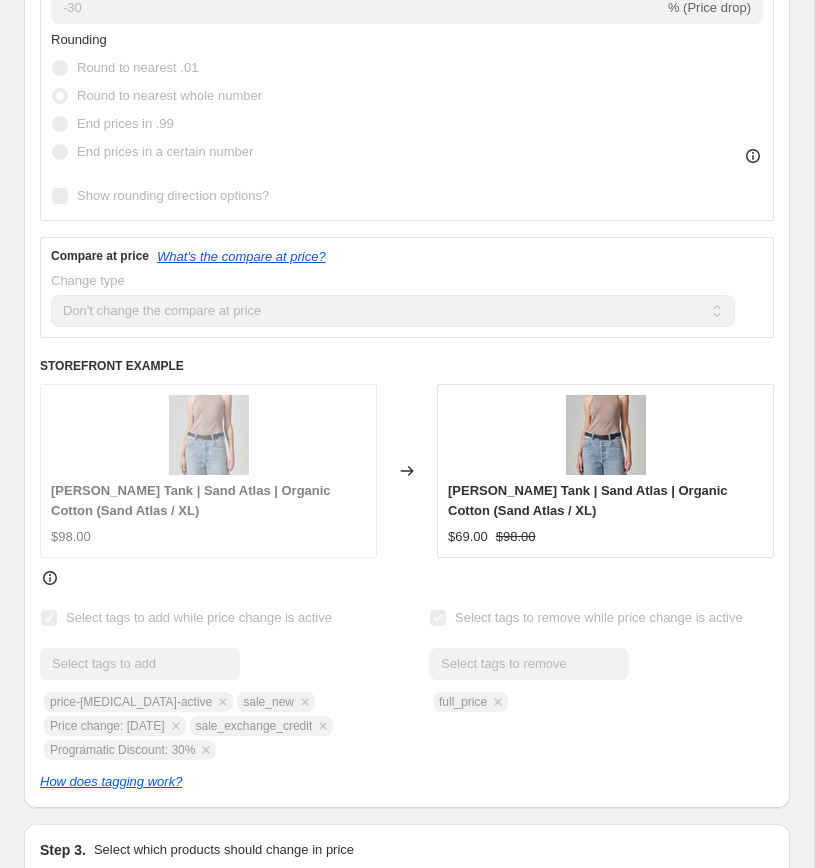 scroll, scrollTop: 0, scrollLeft: 0, axis: both 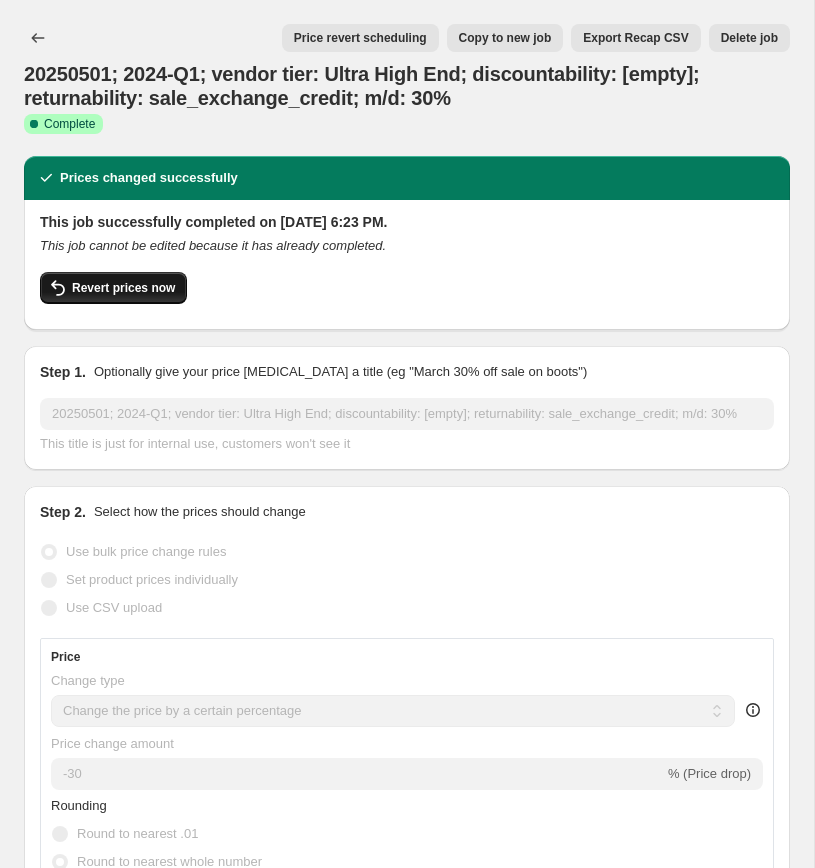 click on "Revert prices now" at bounding box center (113, 288) 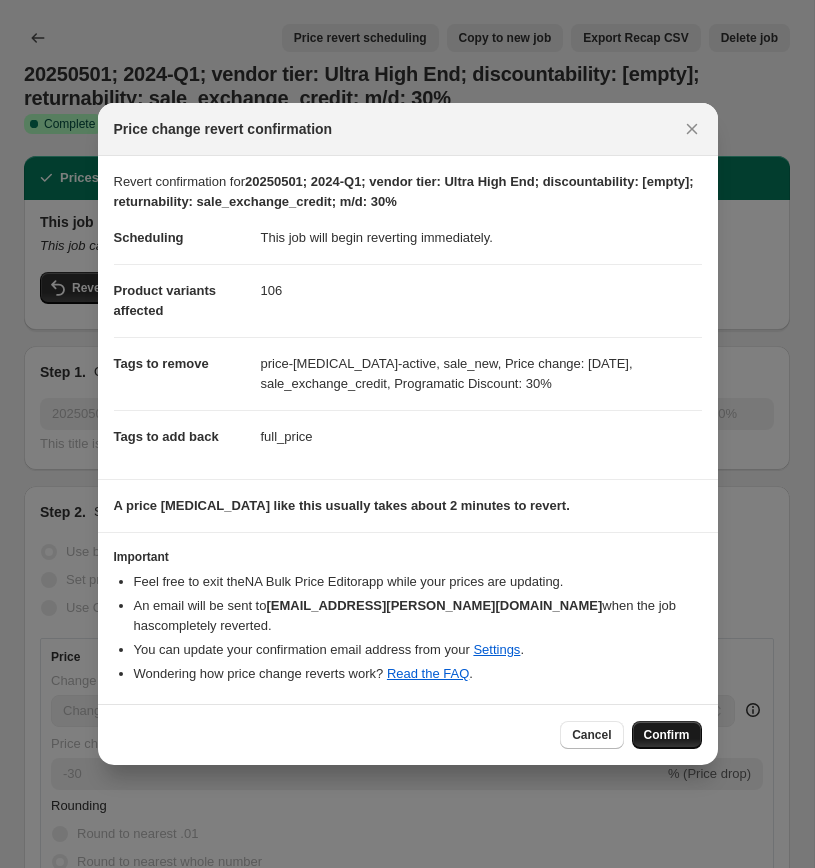 click on "Confirm" at bounding box center (667, 735) 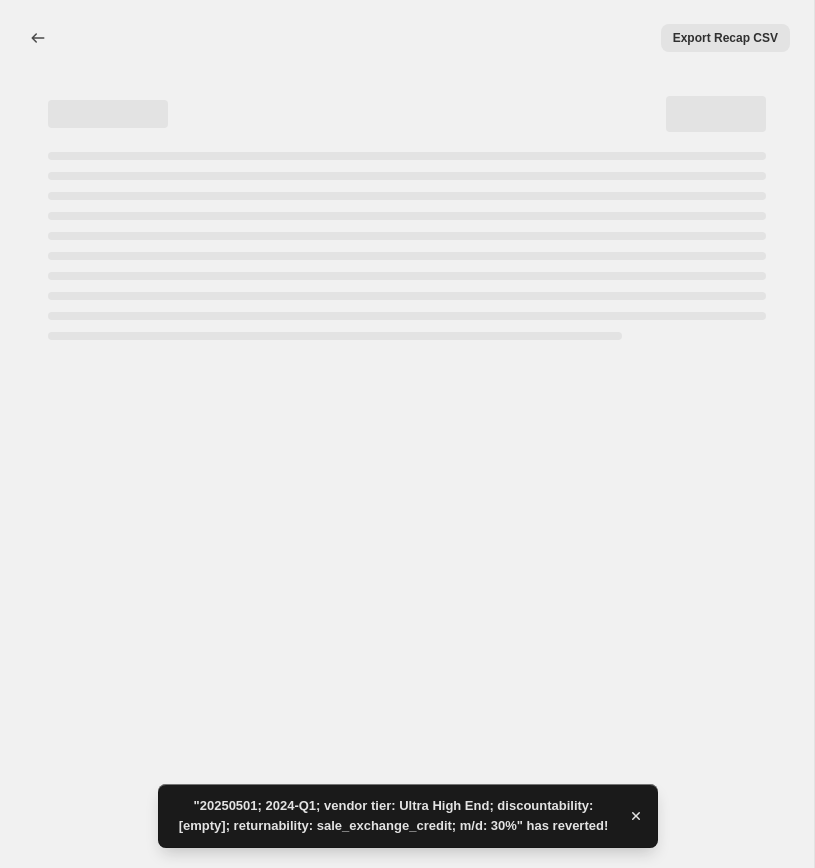 select on "percentage" 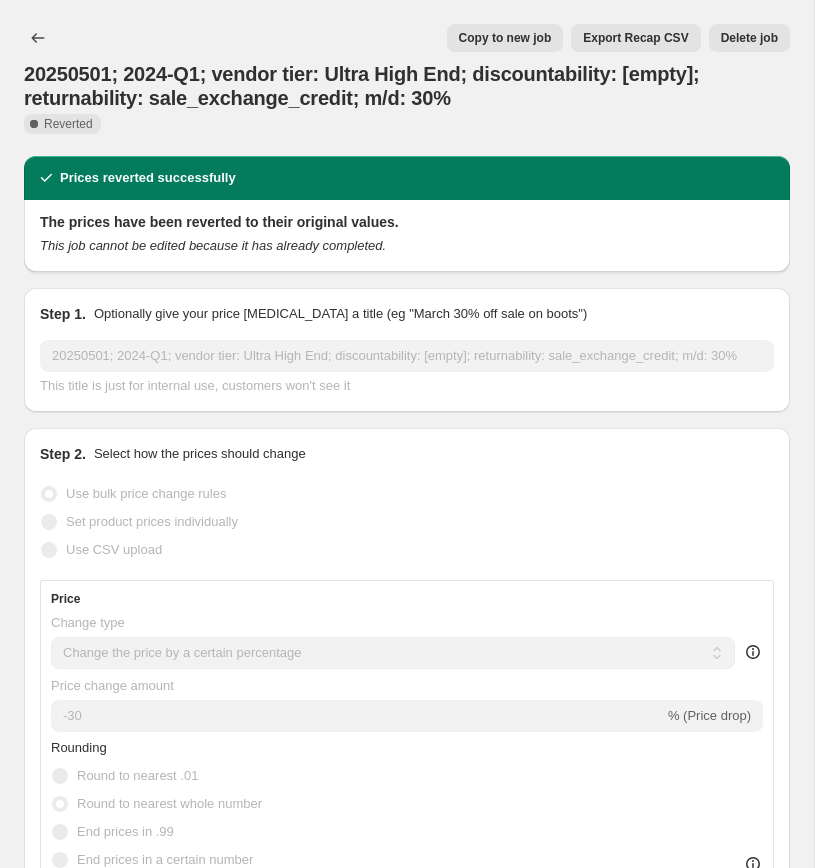 click on "Copy to new job" at bounding box center (505, 38) 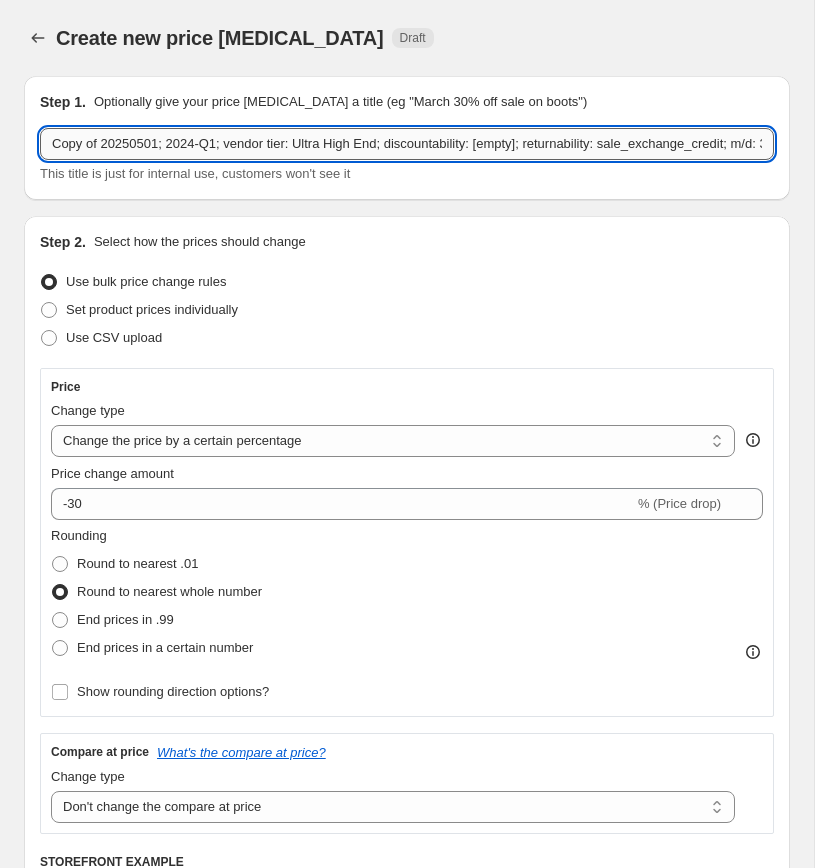 click on "Copy of 20250501; 2024-Q1; vendor tier: Ultra High End; discountability: [empty]; returnability: sale_exchange_credit; m/d: 30%" at bounding box center (407, 144) 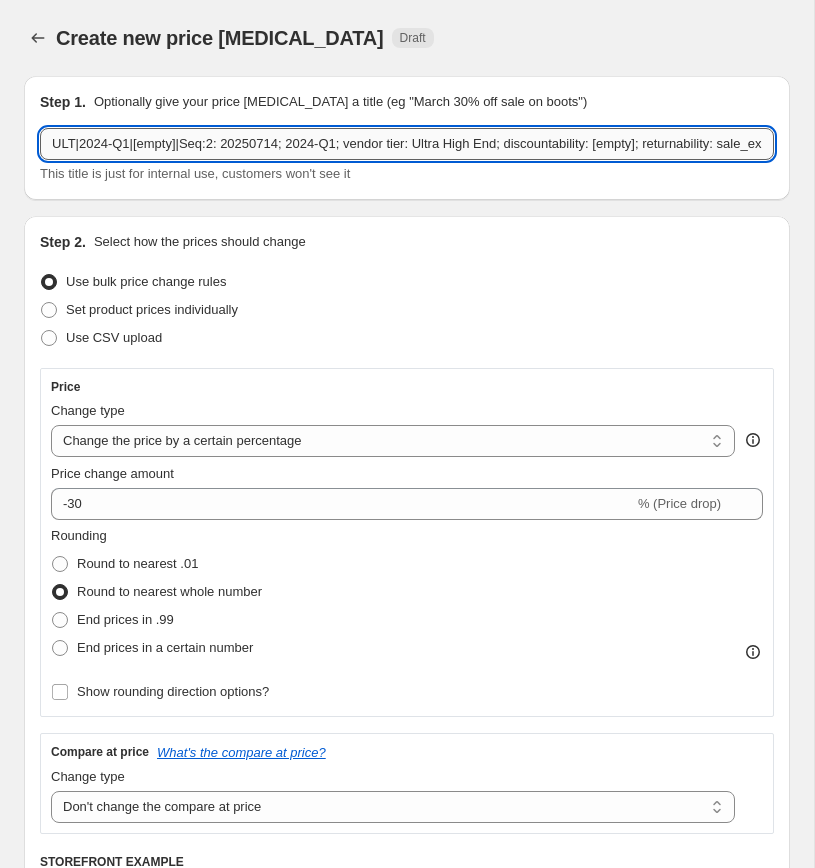 scroll, scrollTop: 0, scrollLeft: 203, axis: horizontal 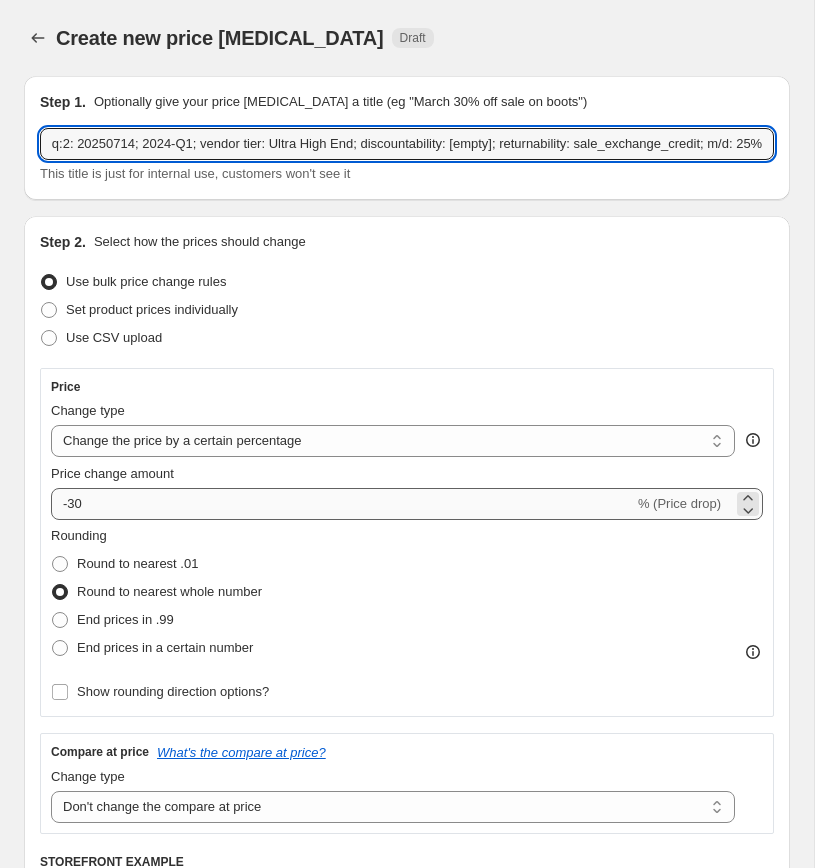 type on "ULT|2024-Q1|[empty]|Seq:2: 20250714; 2024-Q1; vendor tier: Ultra High End; discountability: [empty]; returnability: sale_exchange_credit; m/d: 25%" 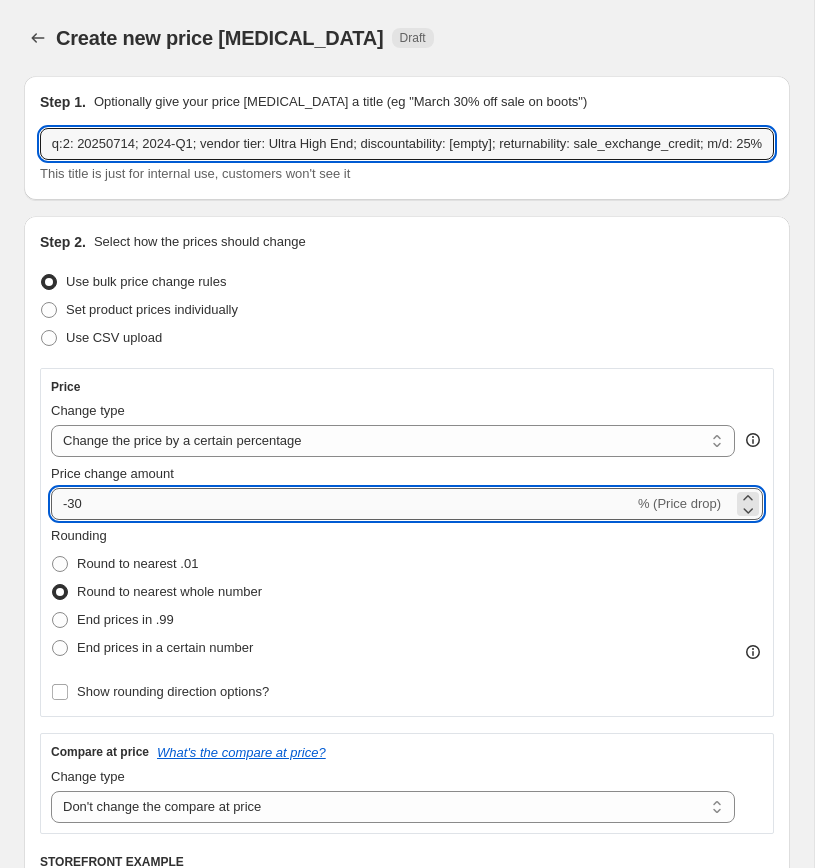 click on "-30" at bounding box center (342, 504) 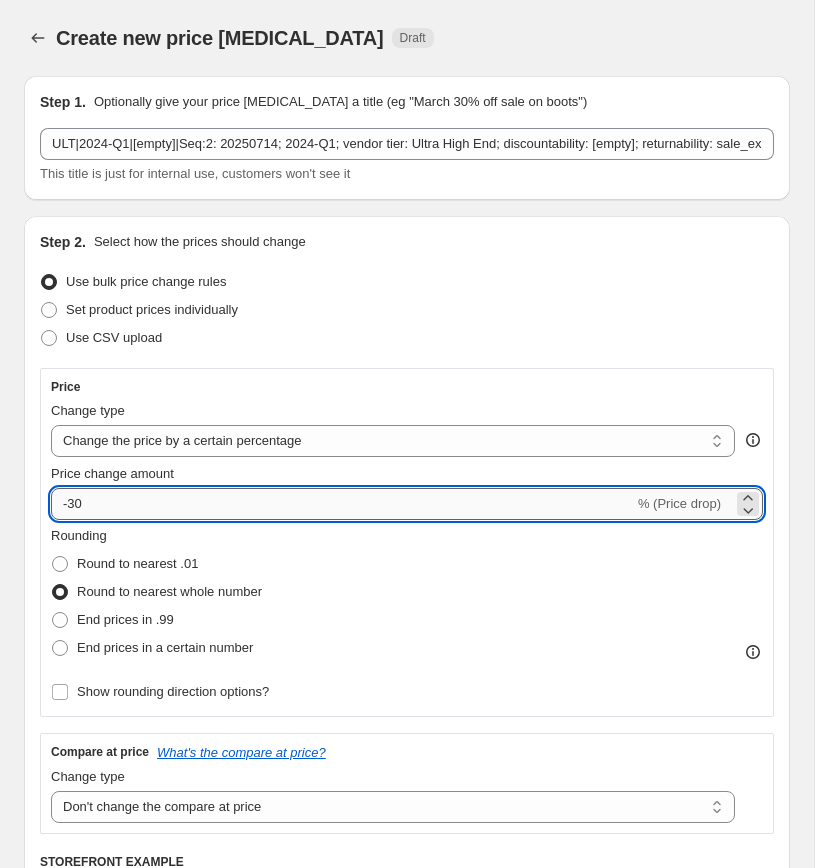 type on "-3" 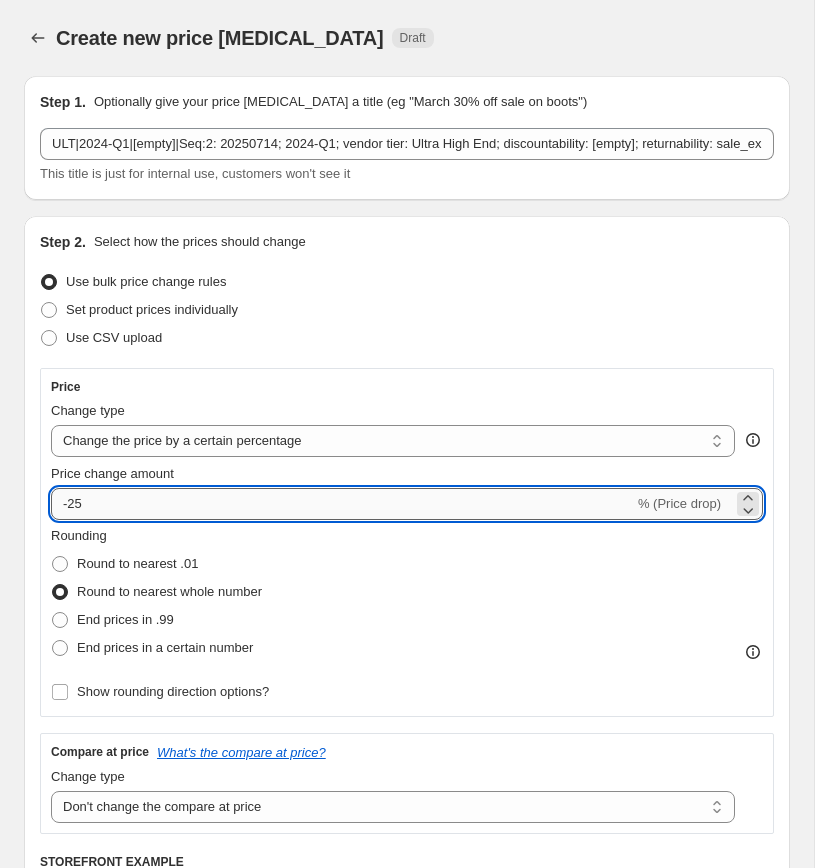 type on "-25" 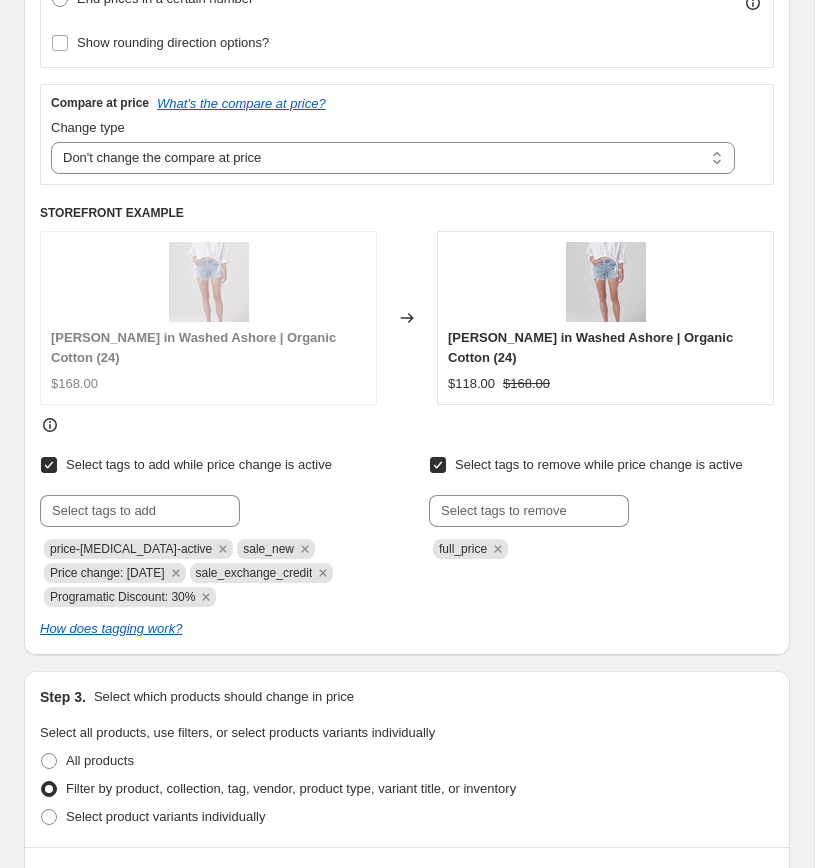 scroll, scrollTop: 653, scrollLeft: 0, axis: vertical 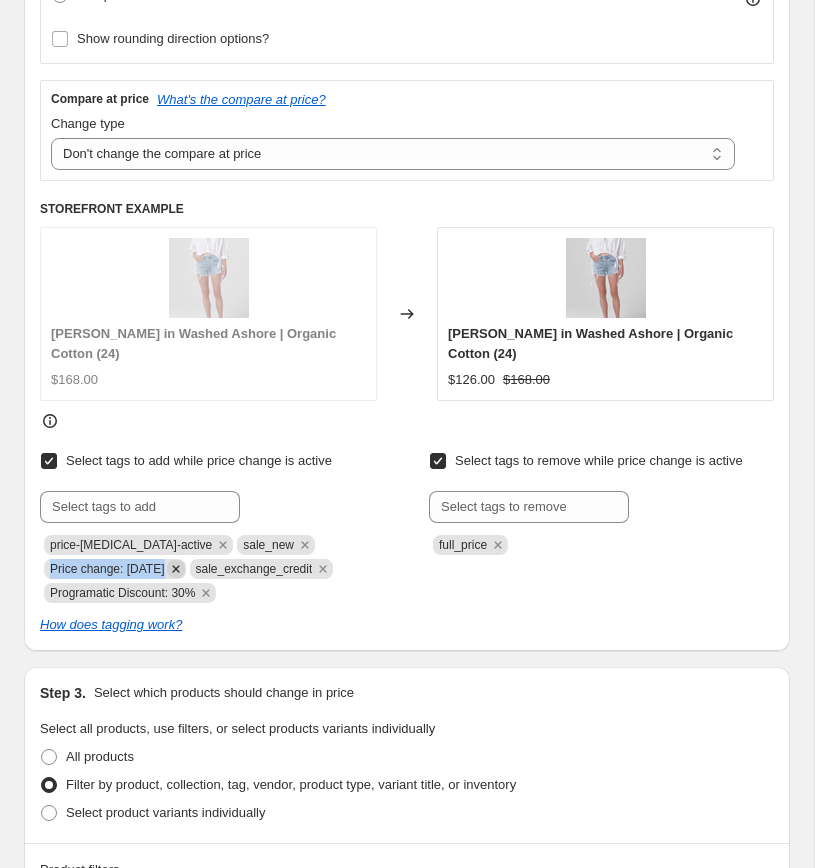copy on "Price change: 5-1-25" 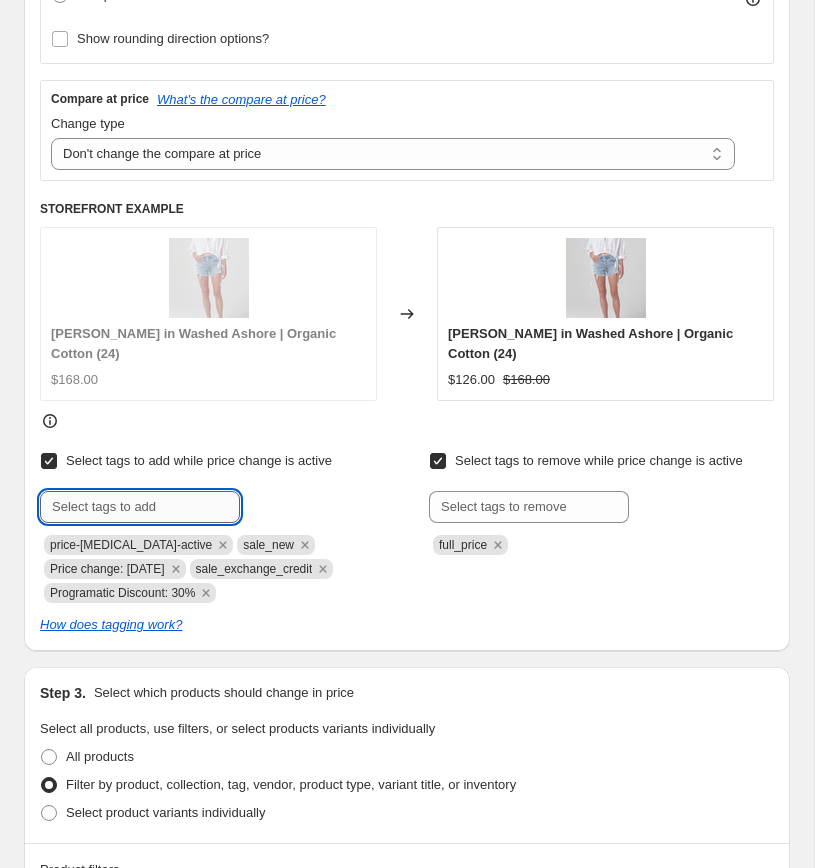 click at bounding box center [140, 507] 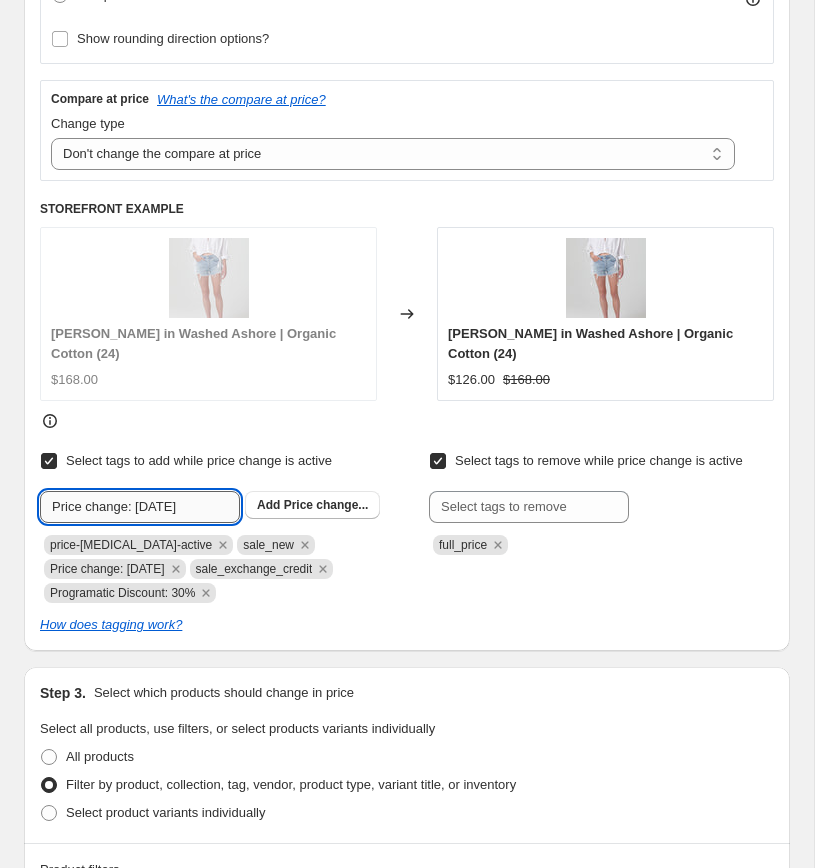 click on "Price change: 5-1-25" at bounding box center (140, 507) 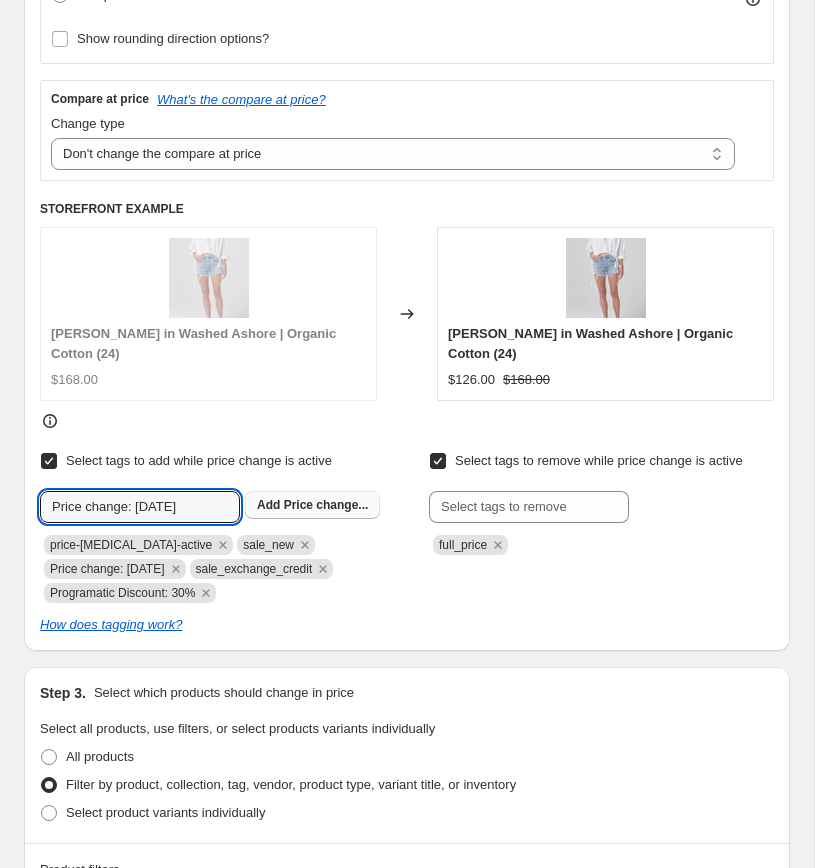 type on "Price change: [DATE]" 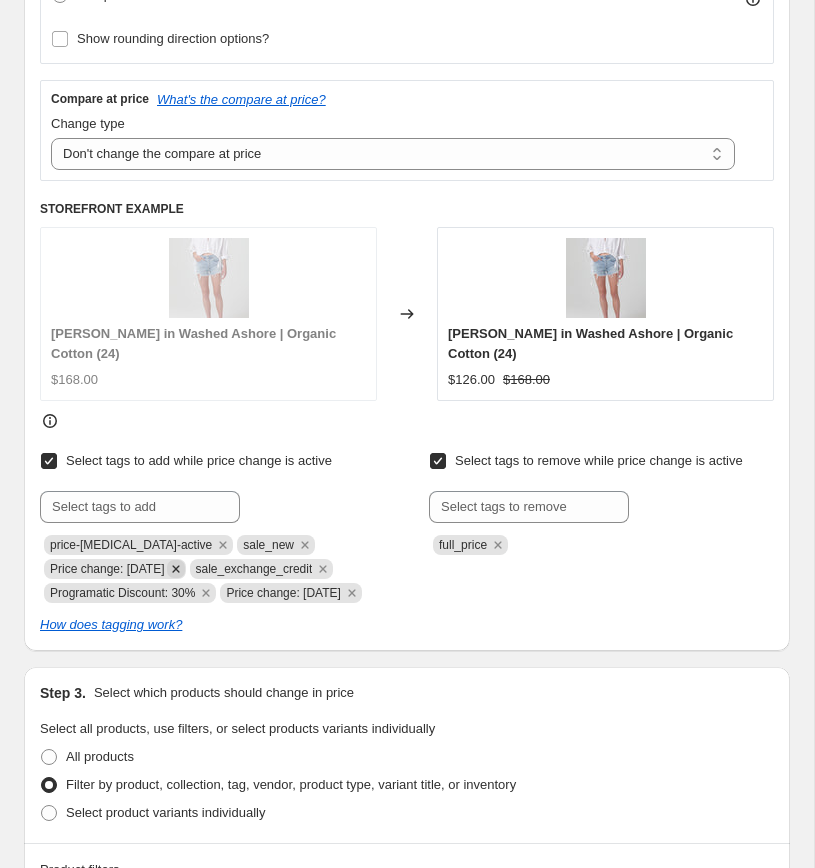 click 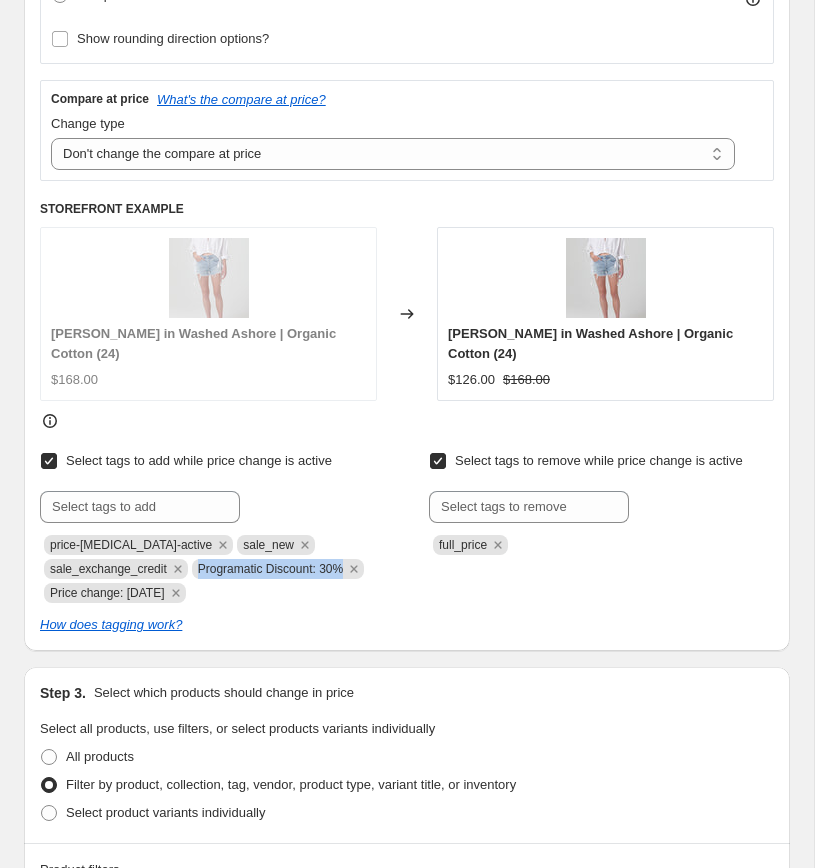 copy on "Programatic Discount: 30%" 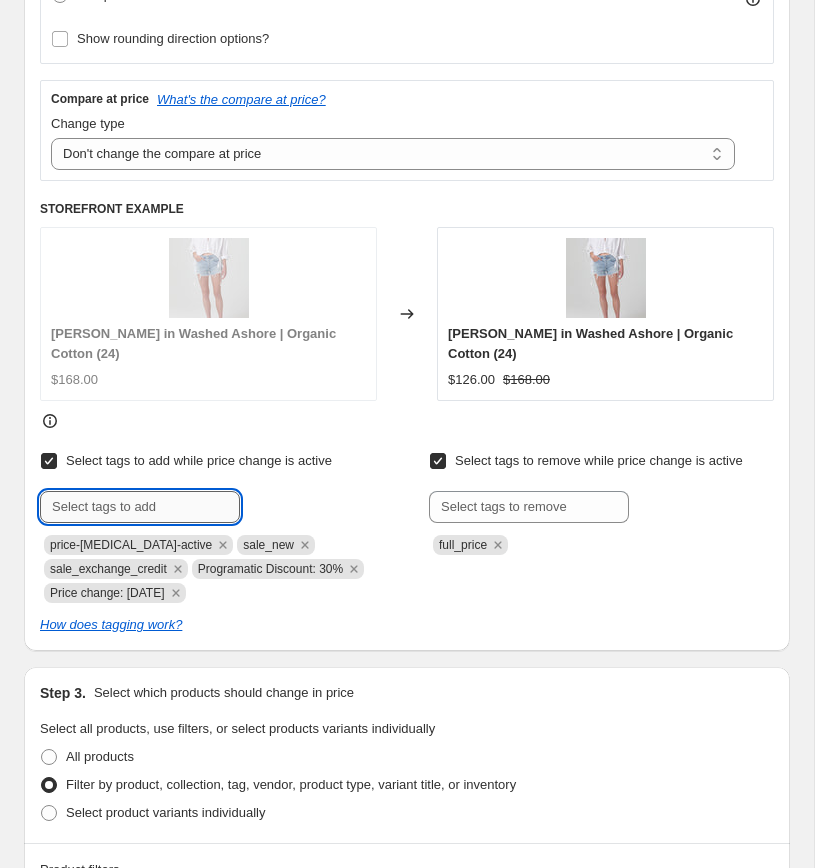 click at bounding box center (140, 507) 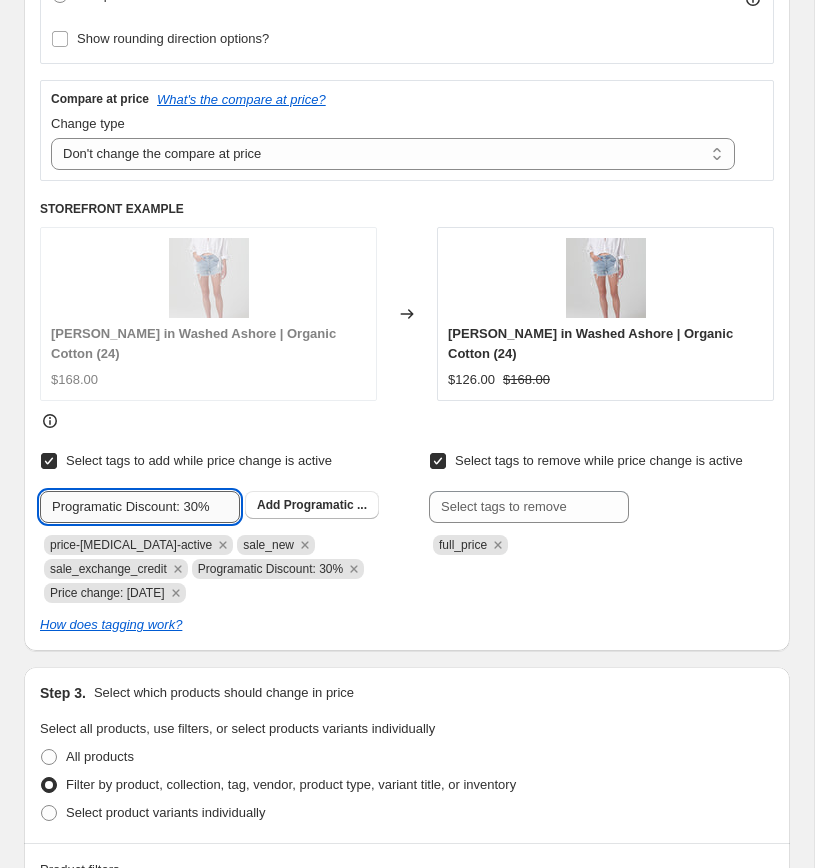 click on "Programatic Discount: 30%" at bounding box center [140, 507] 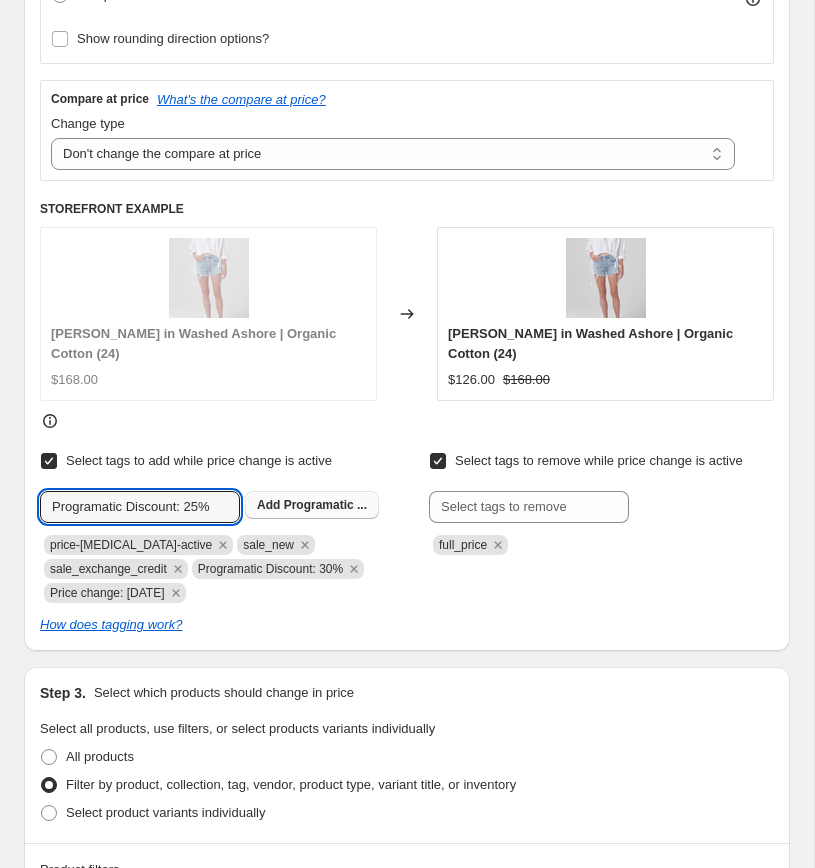 type on "Programatic Discount: 25%" 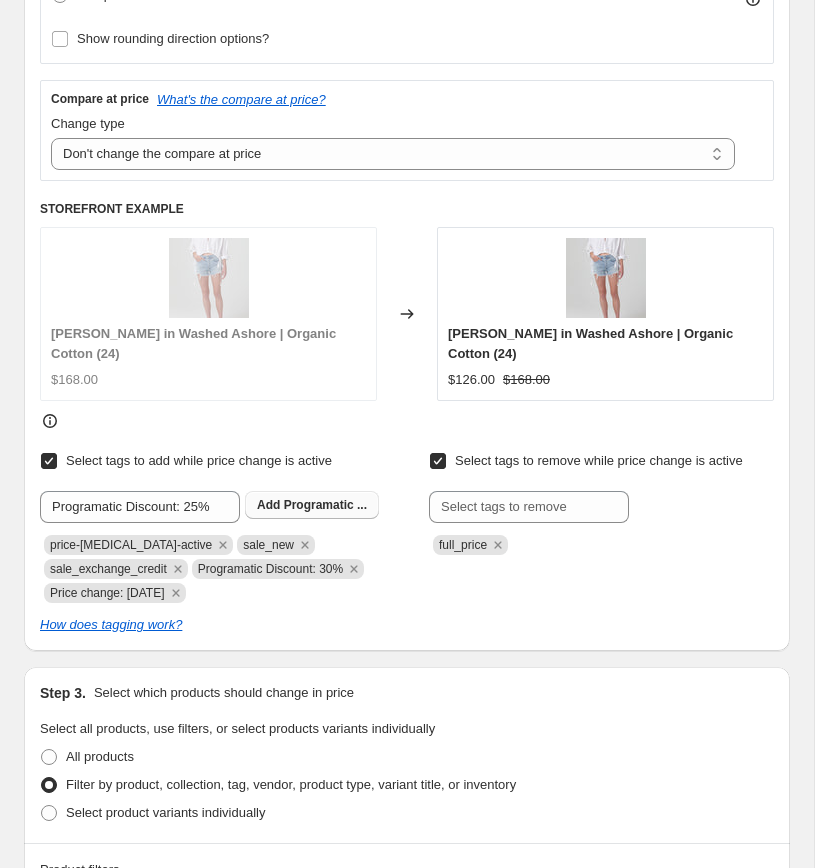 click on "Add" at bounding box center (268, 505) 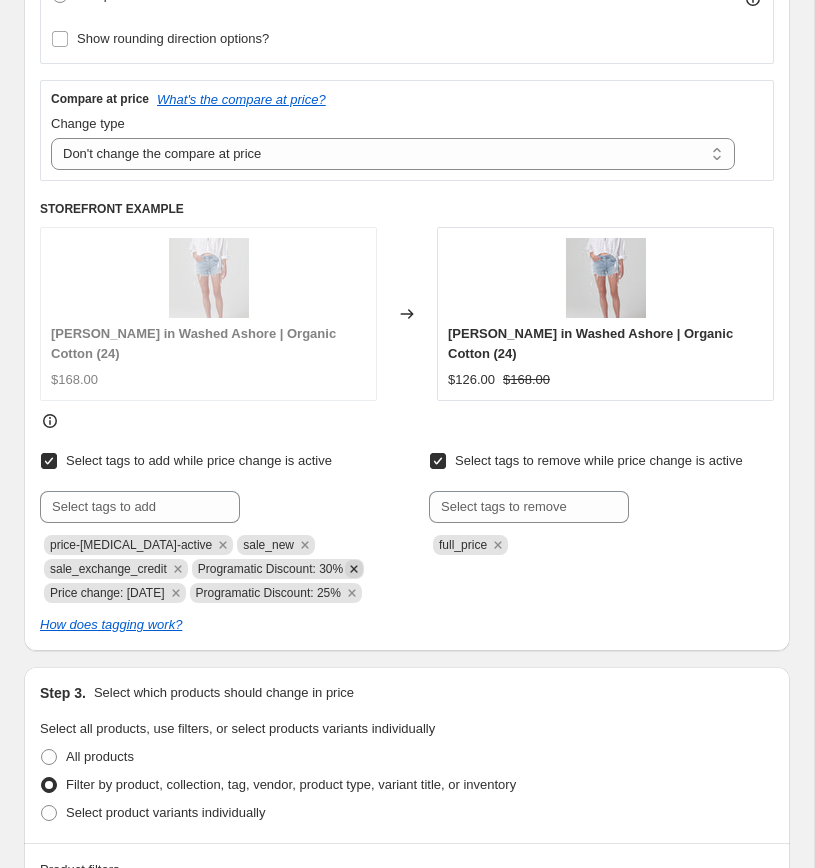 click 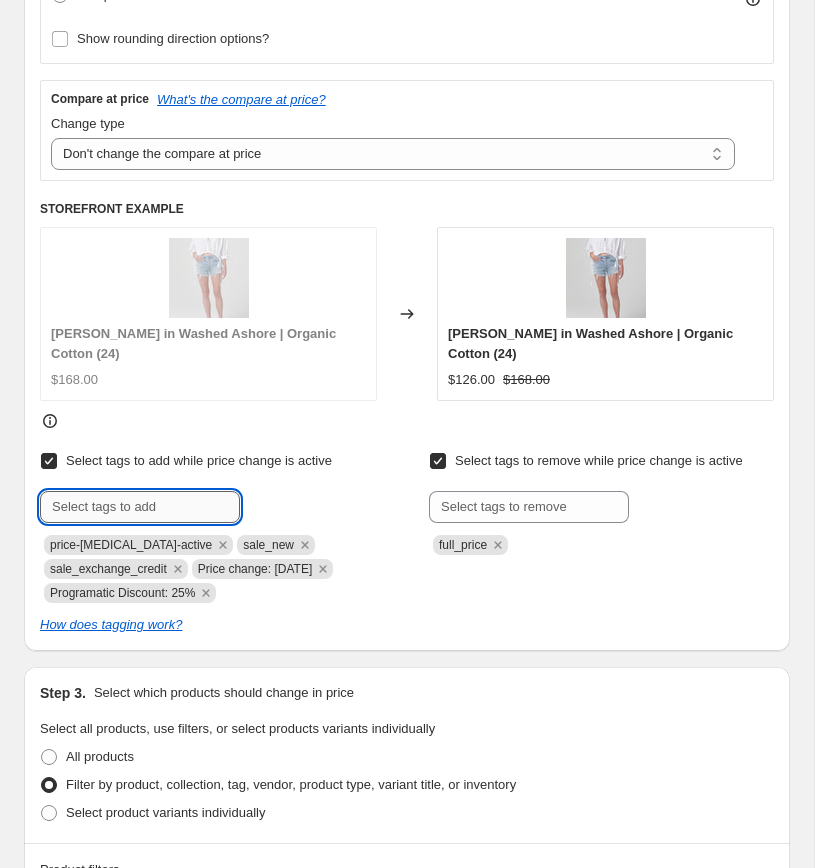 click at bounding box center [140, 507] 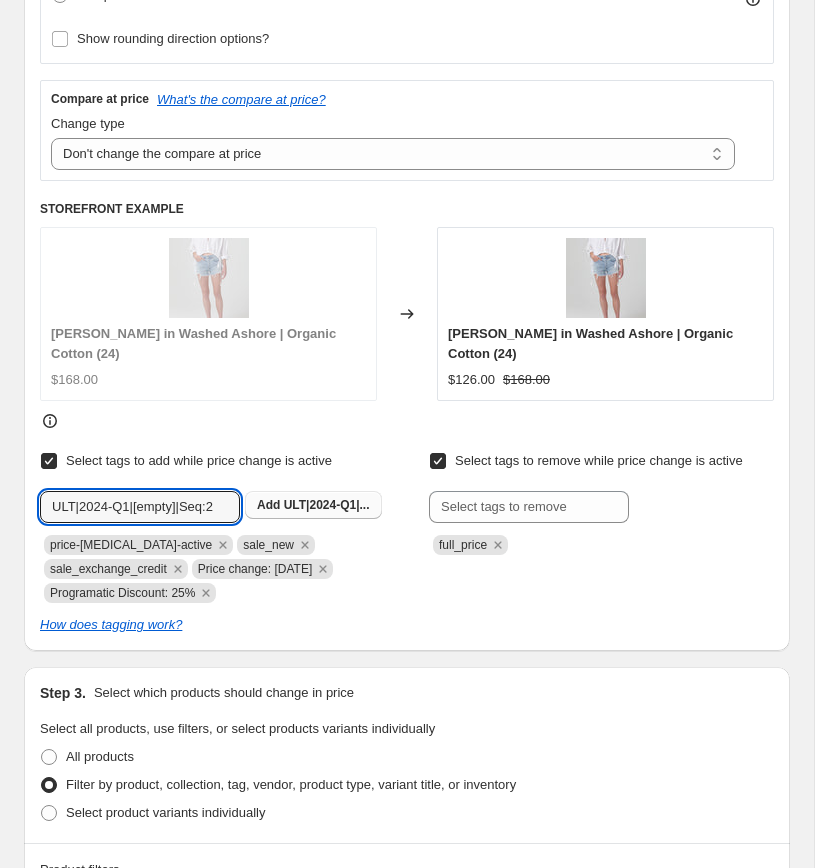 type on "ULT|2024-Q1|[empty]|Seq:2" 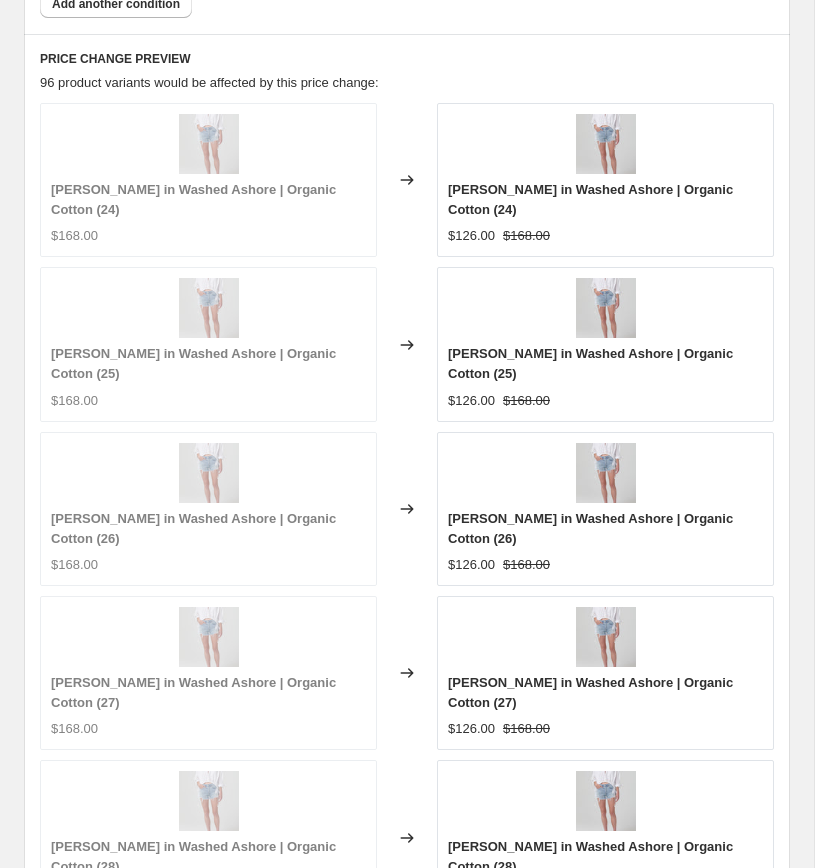 scroll, scrollTop: 2680, scrollLeft: 0, axis: vertical 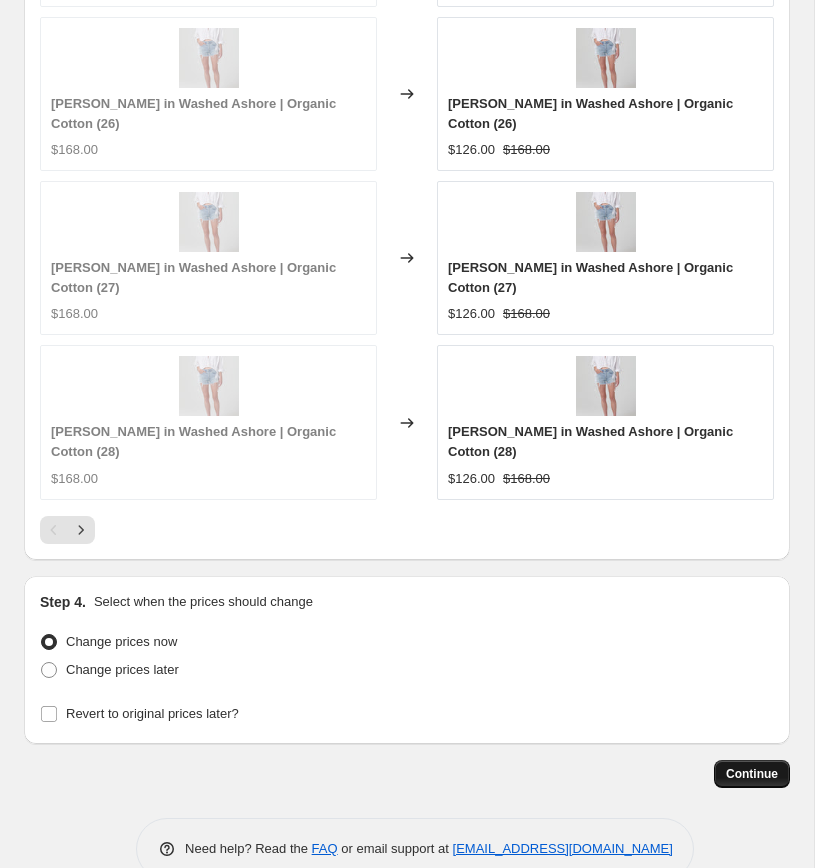 click on "Continue" at bounding box center (752, 774) 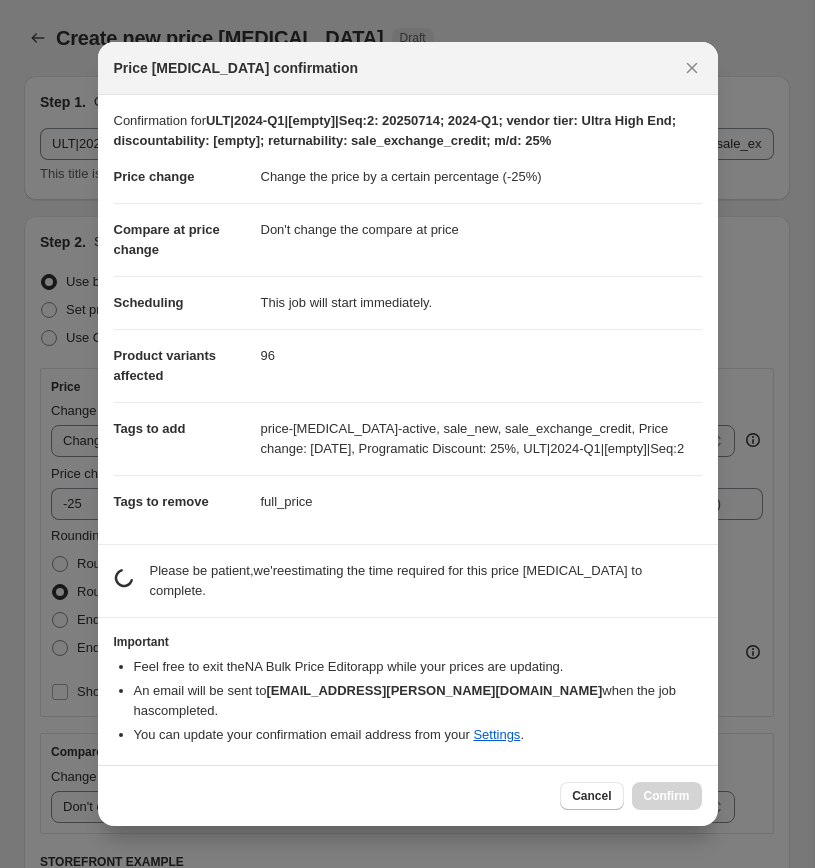 scroll, scrollTop: 0, scrollLeft: 0, axis: both 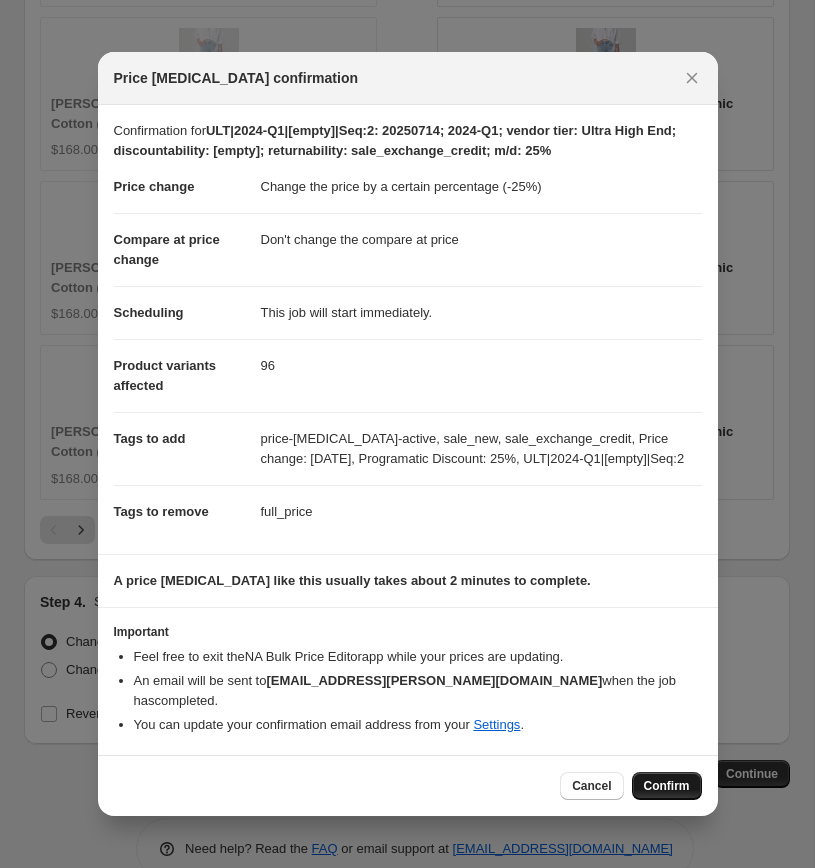 click on "Confirm" at bounding box center [667, 786] 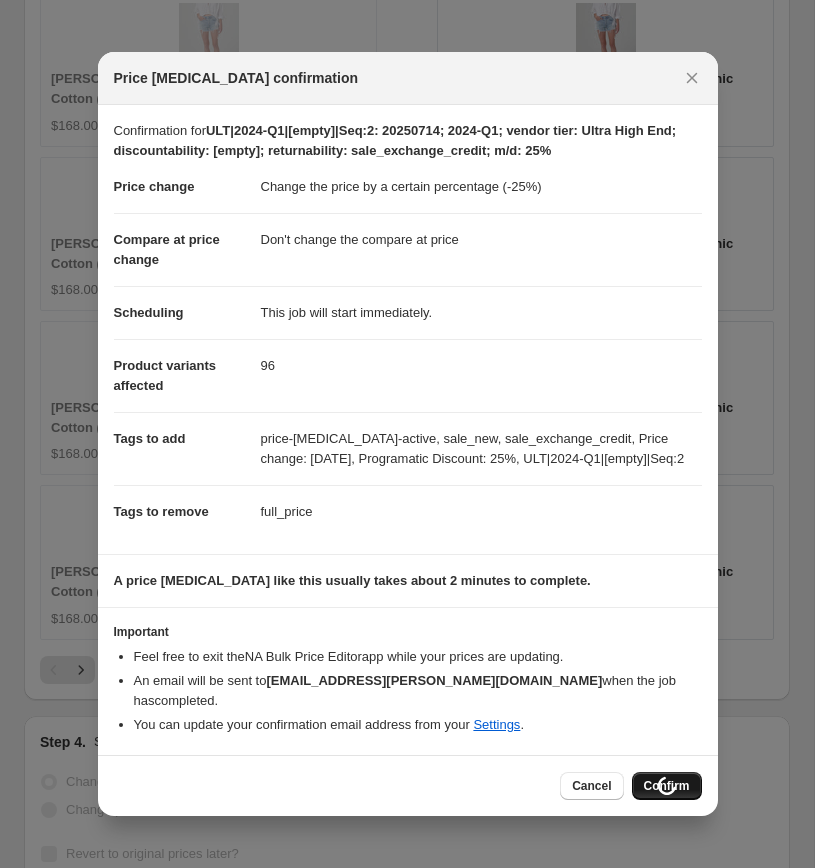 scroll, scrollTop: 2820, scrollLeft: 0, axis: vertical 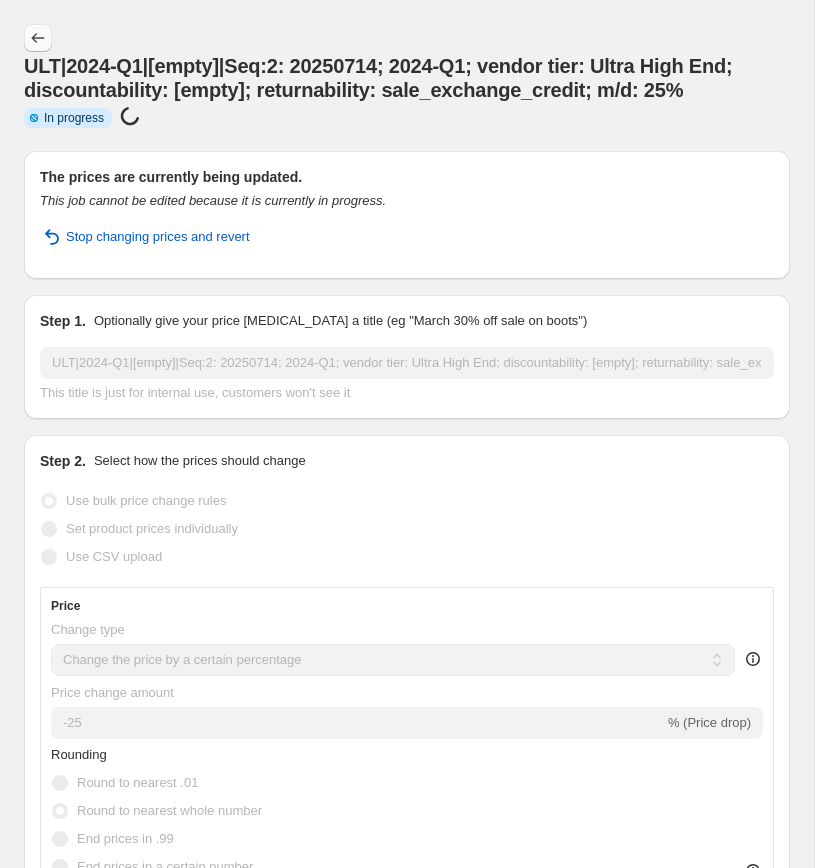 click 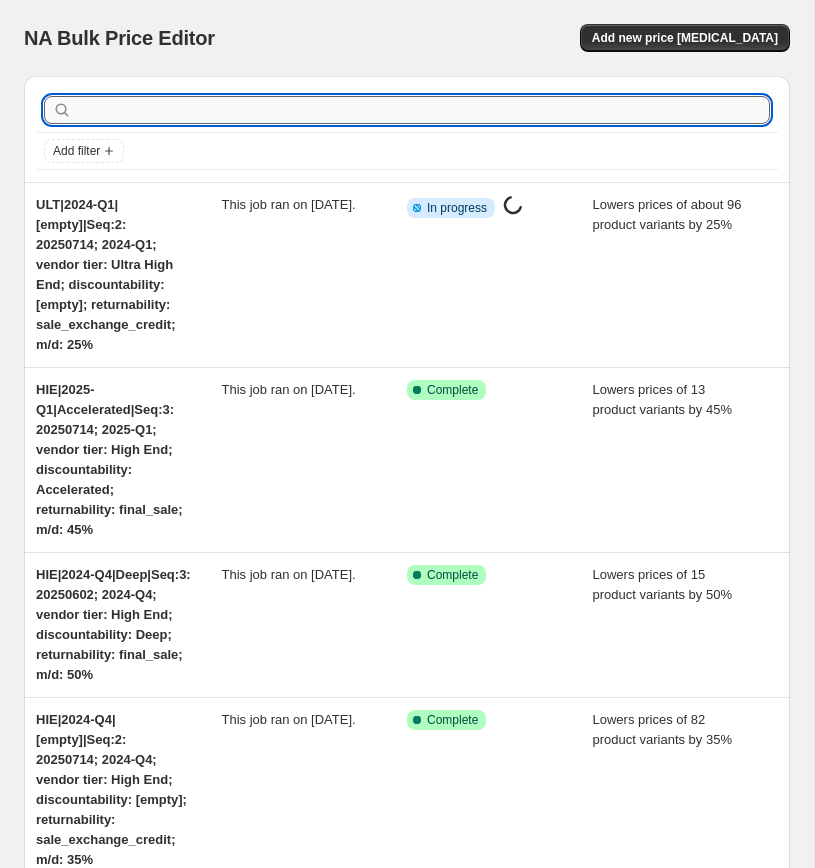 click at bounding box center (423, 110) 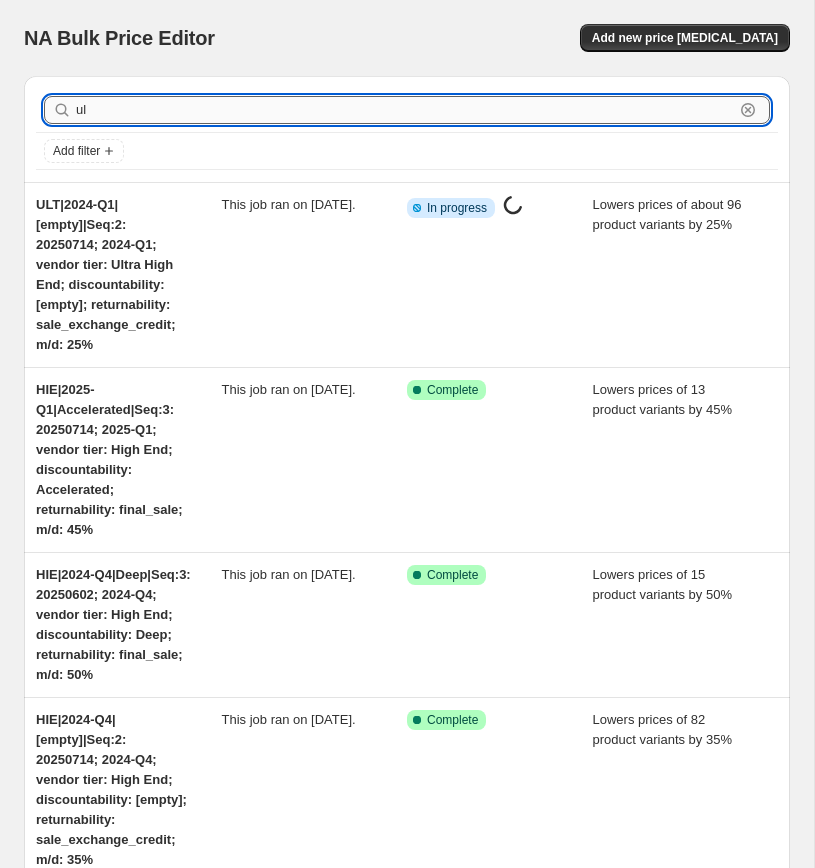 type on "ult" 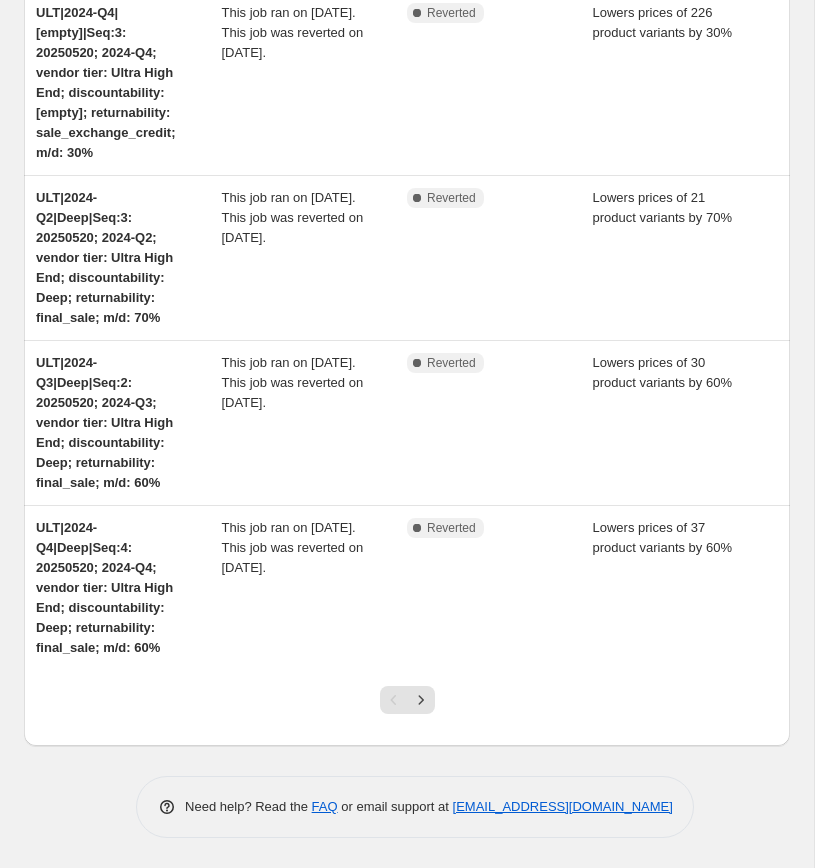 scroll, scrollTop: 0, scrollLeft: 0, axis: both 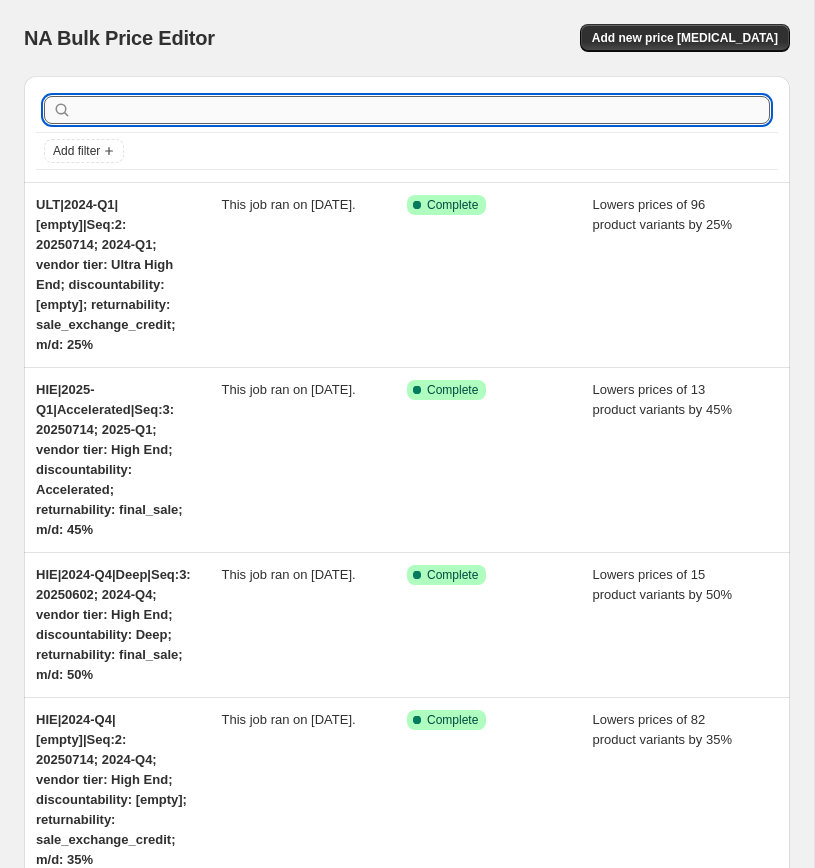 click at bounding box center [423, 110] 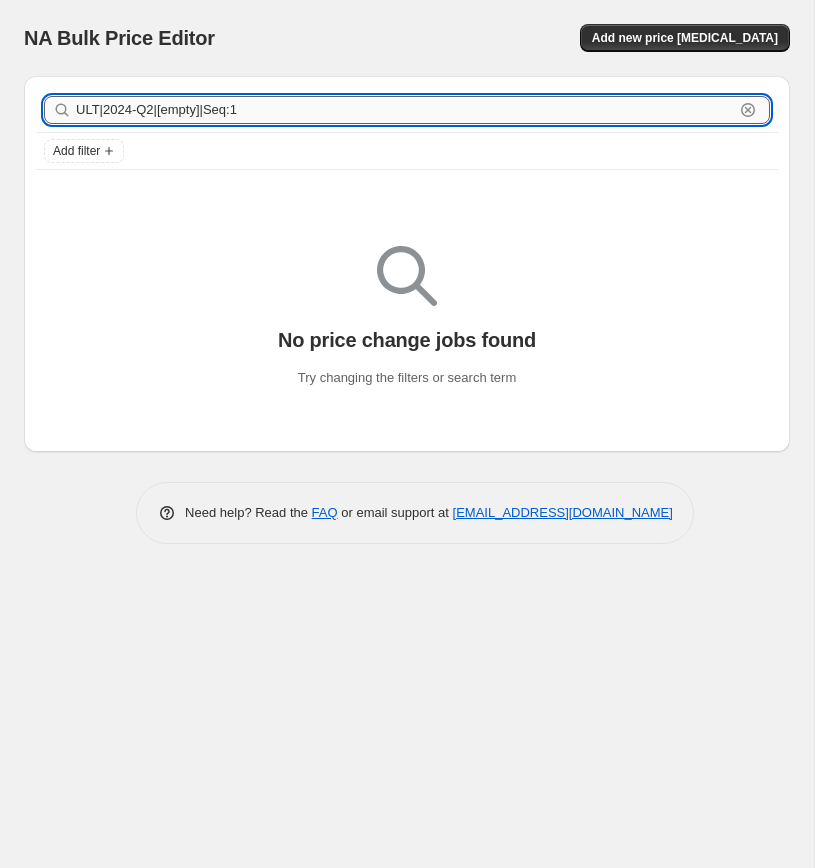 click on "ULT|2024-Q2|[empty]|Seq:1" at bounding box center [405, 110] 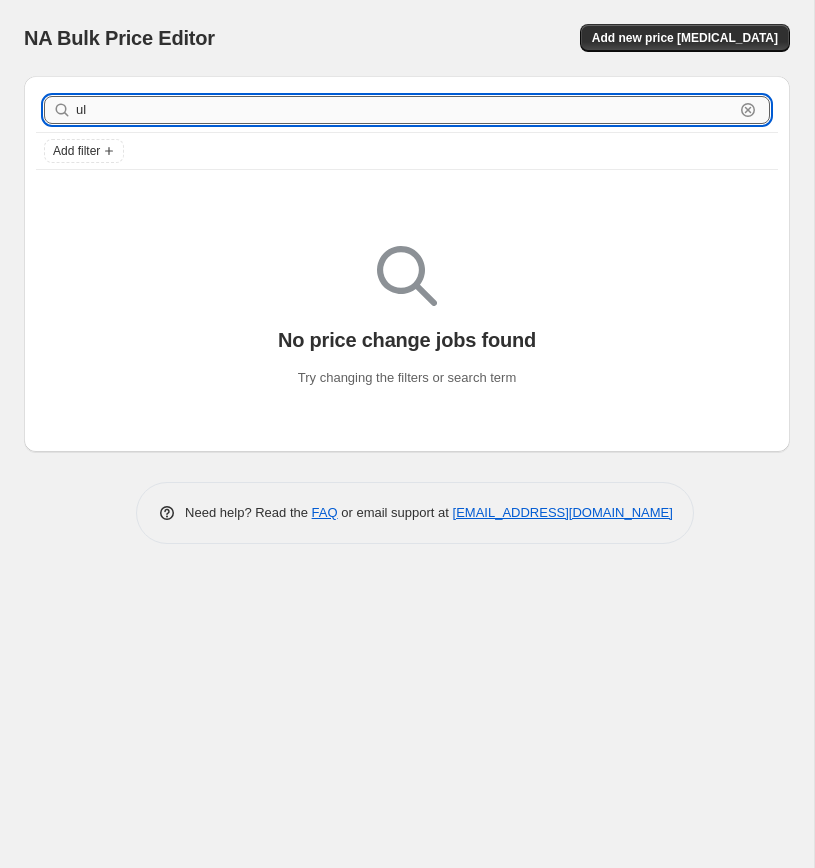 type on "ult" 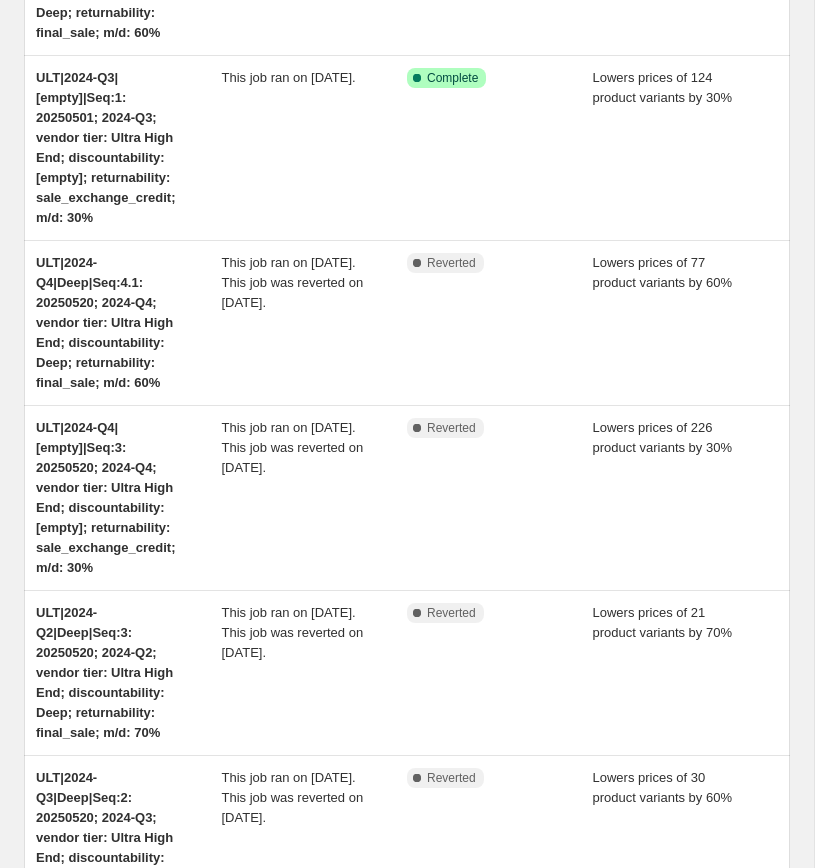 scroll, scrollTop: 1242, scrollLeft: 0, axis: vertical 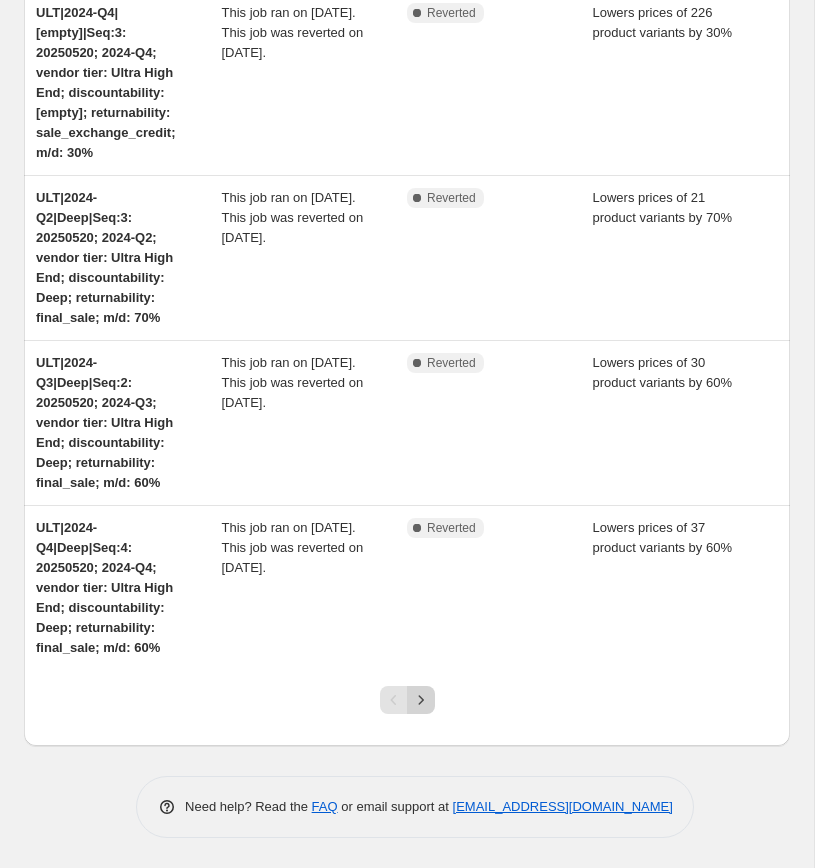 click 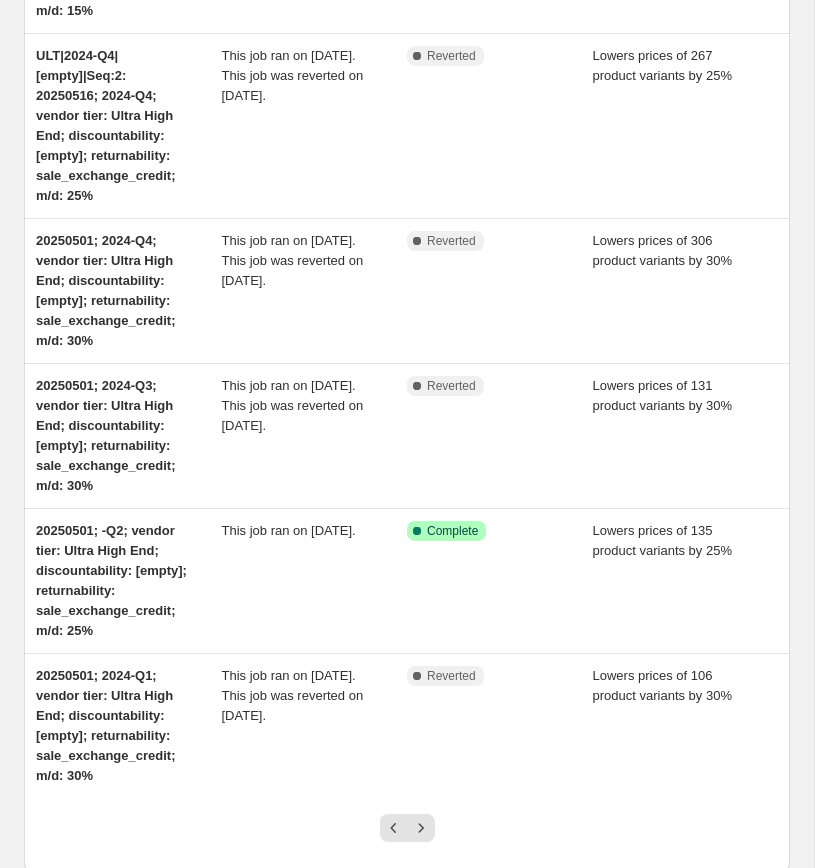 scroll, scrollTop: 1142, scrollLeft: 0, axis: vertical 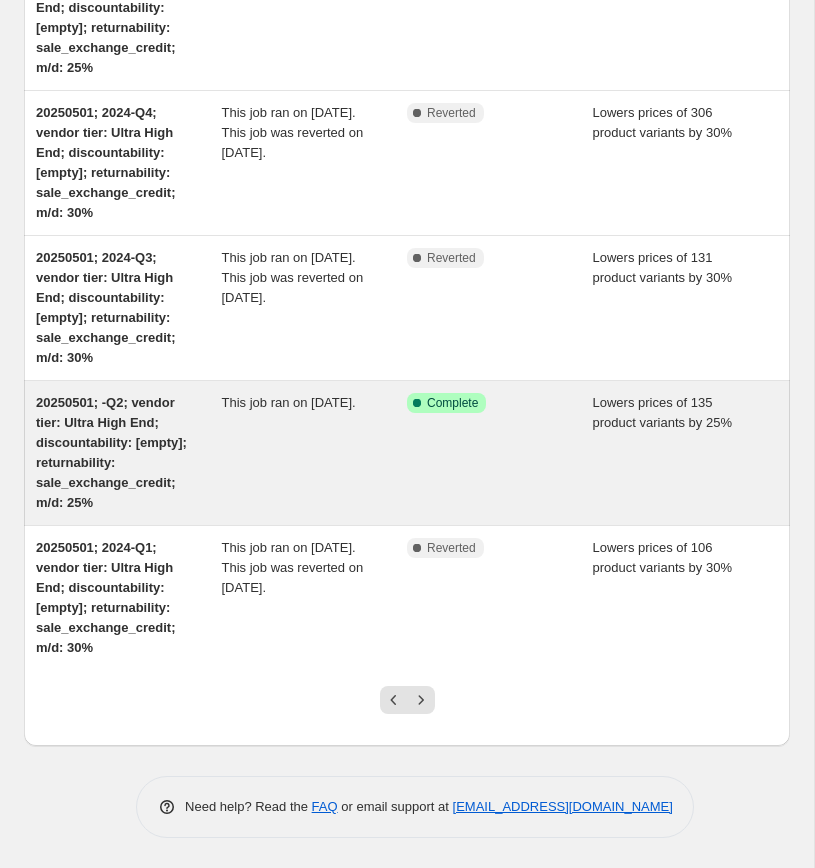 click on "20250501; -Q2; vendor tier: Ultra High End; discountability: [empty]; returnability: sale_exchange_credit; m/d: 25%" at bounding box center (111, 452) 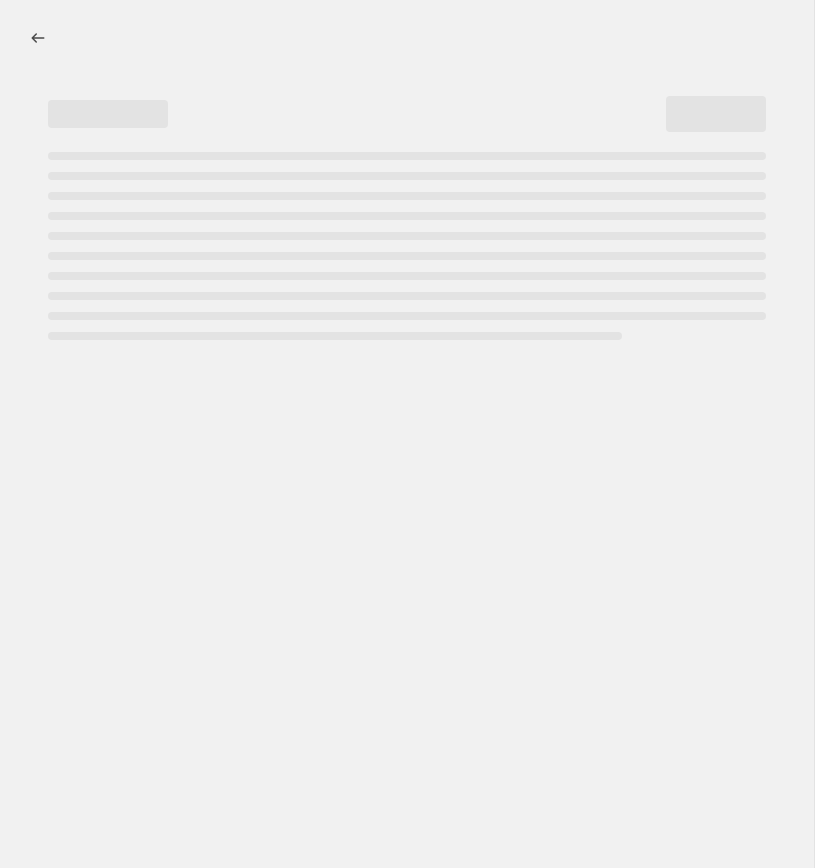select on "percentage" 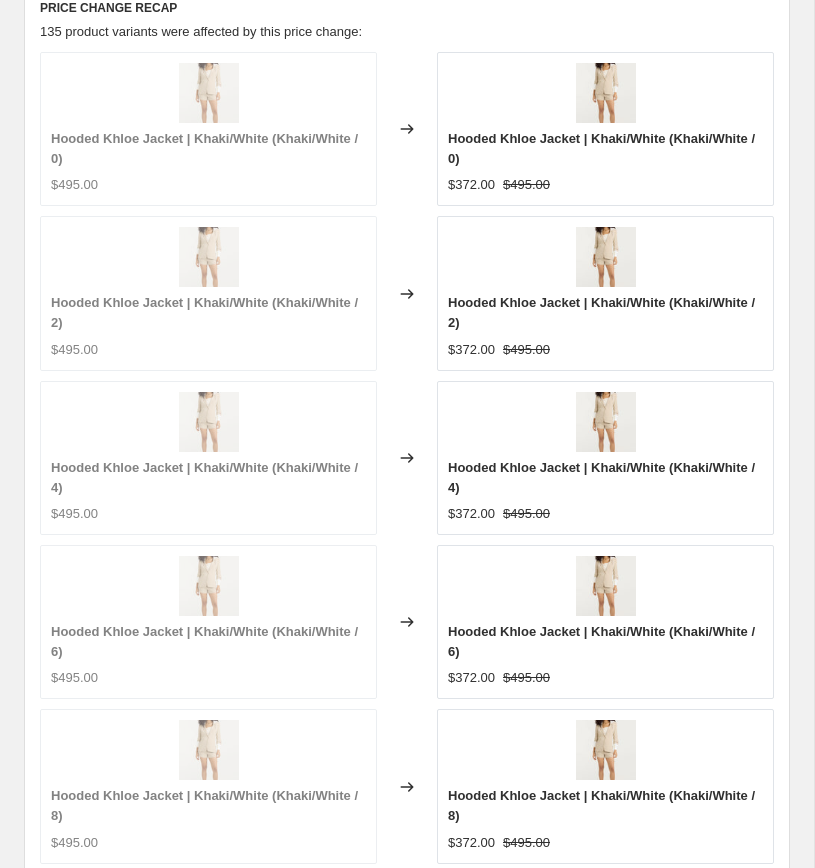 scroll, scrollTop: 2781, scrollLeft: 0, axis: vertical 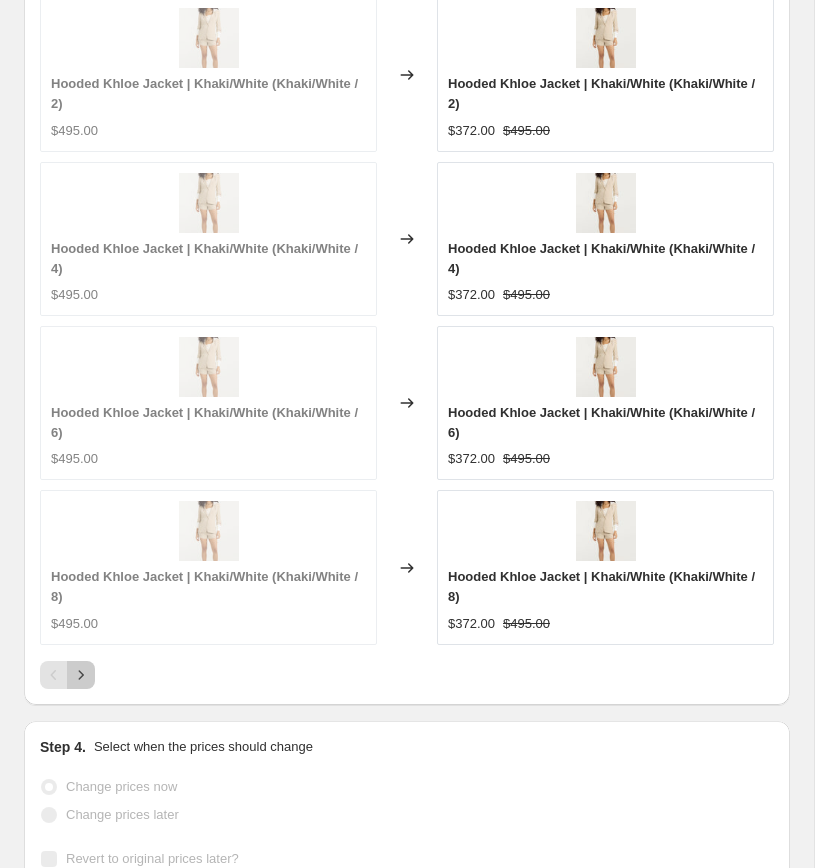 click 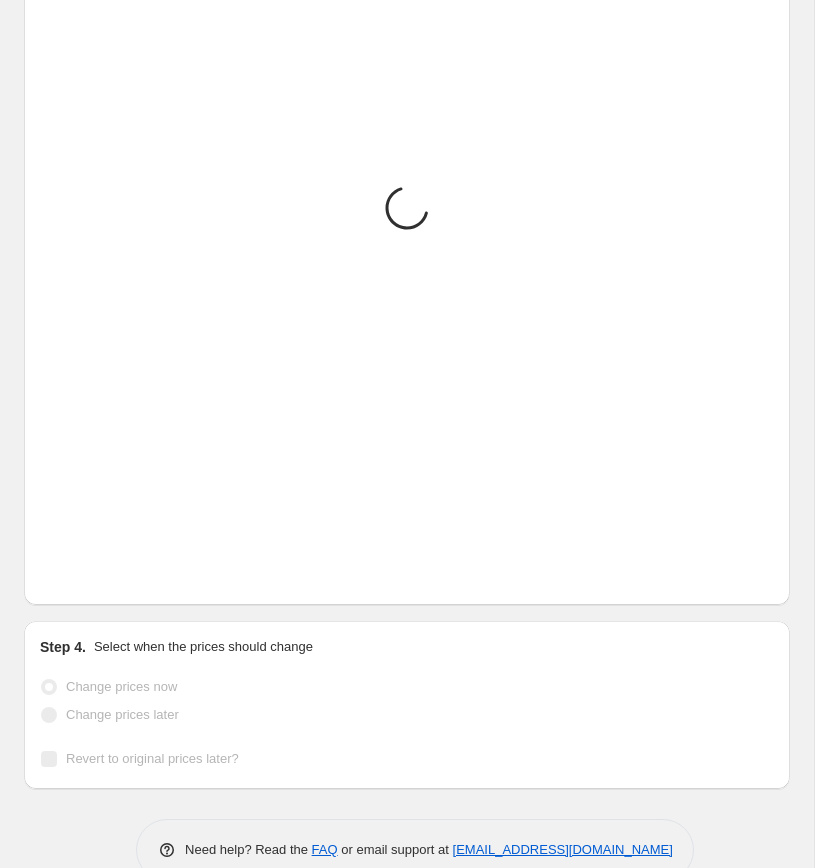 scroll, scrollTop: 2781, scrollLeft: 0, axis: vertical 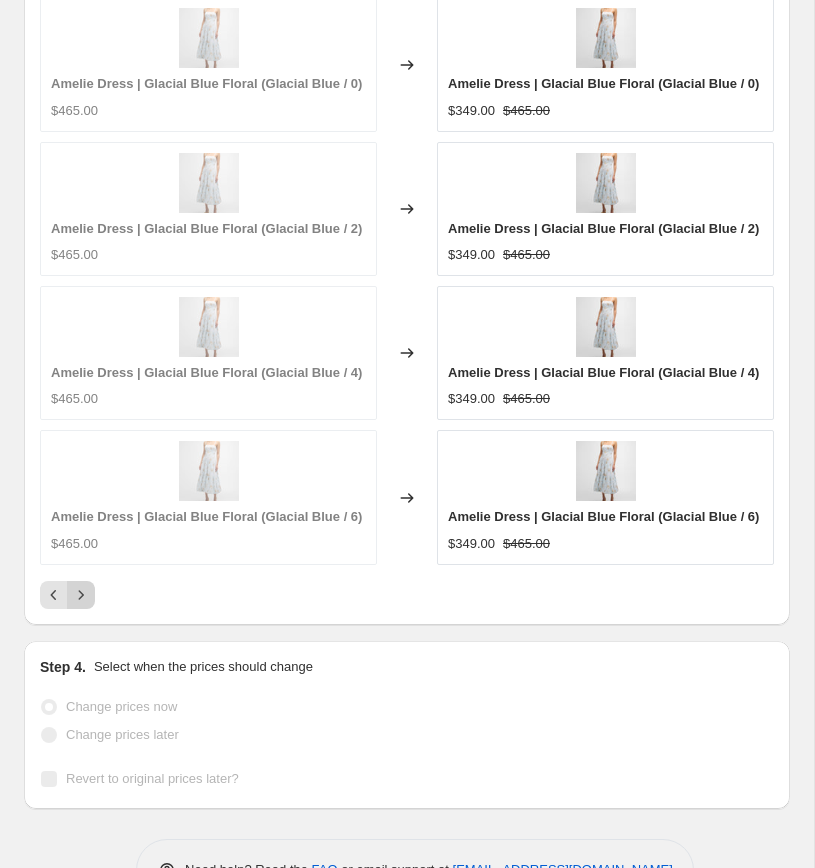 click 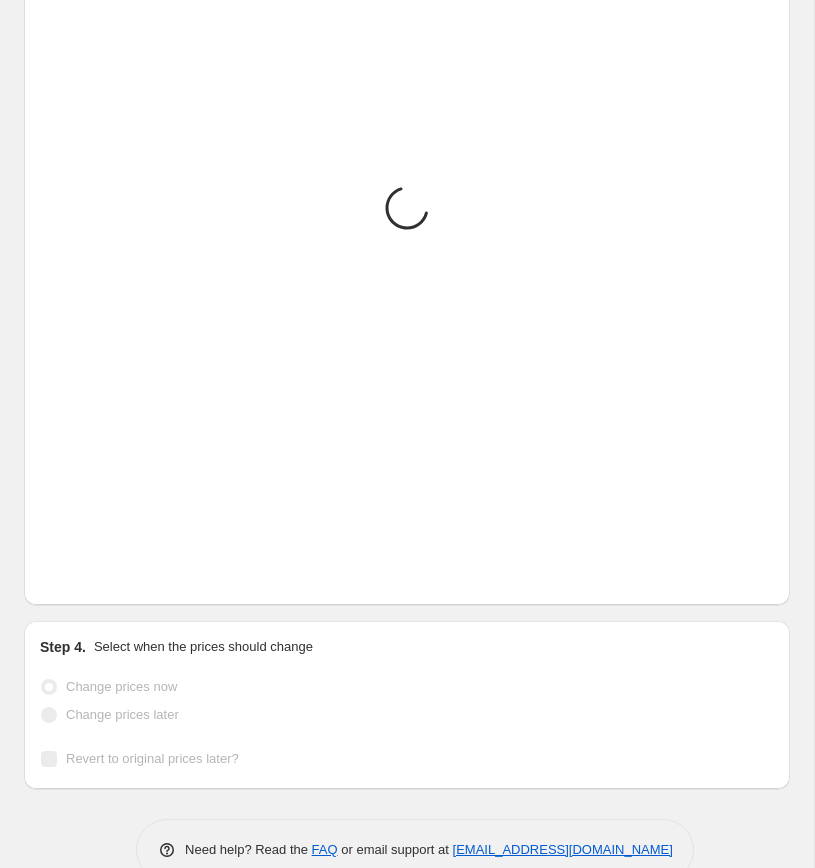 scroll, scrollTop: 2781, scrollLeft: 0, axis: vertical 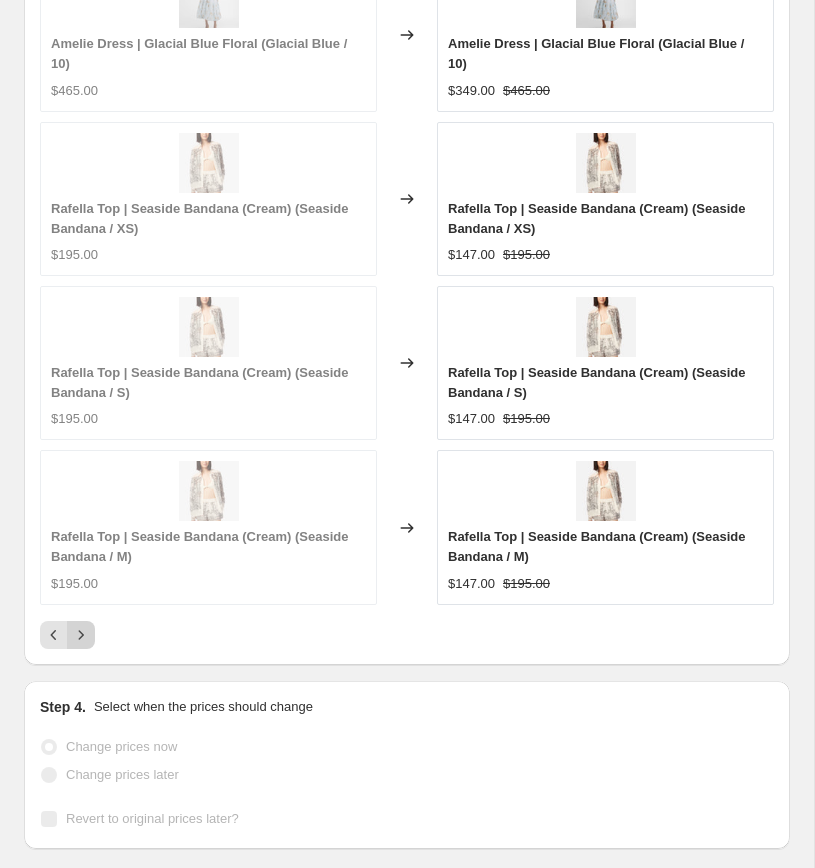 click 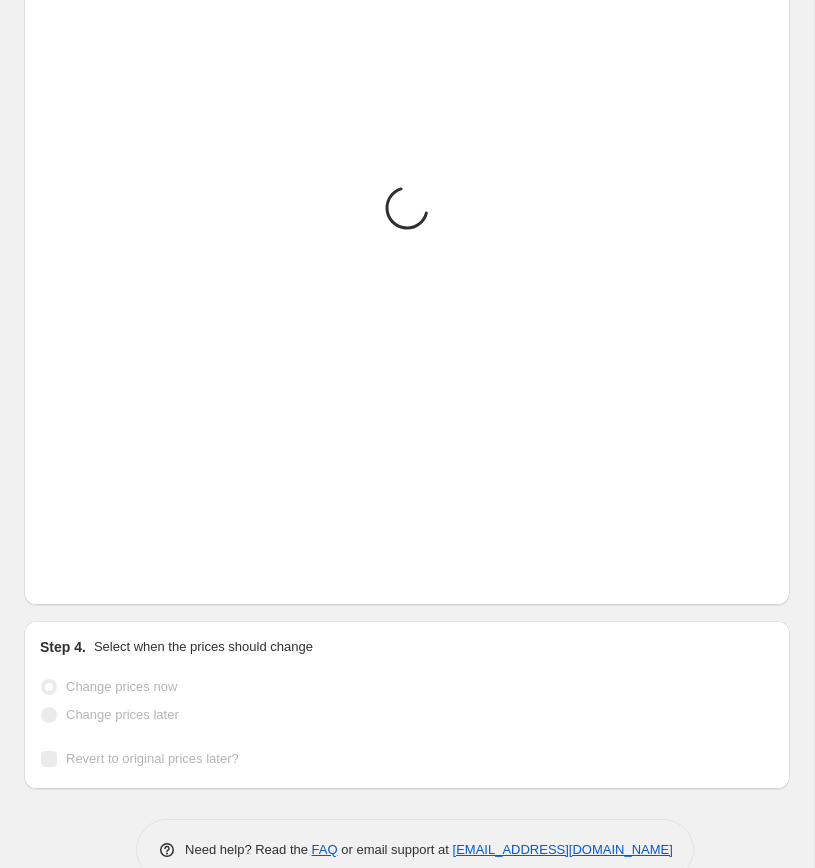 scroll, scrollTop: 2781, scrollLeft: 0, axis: vertical 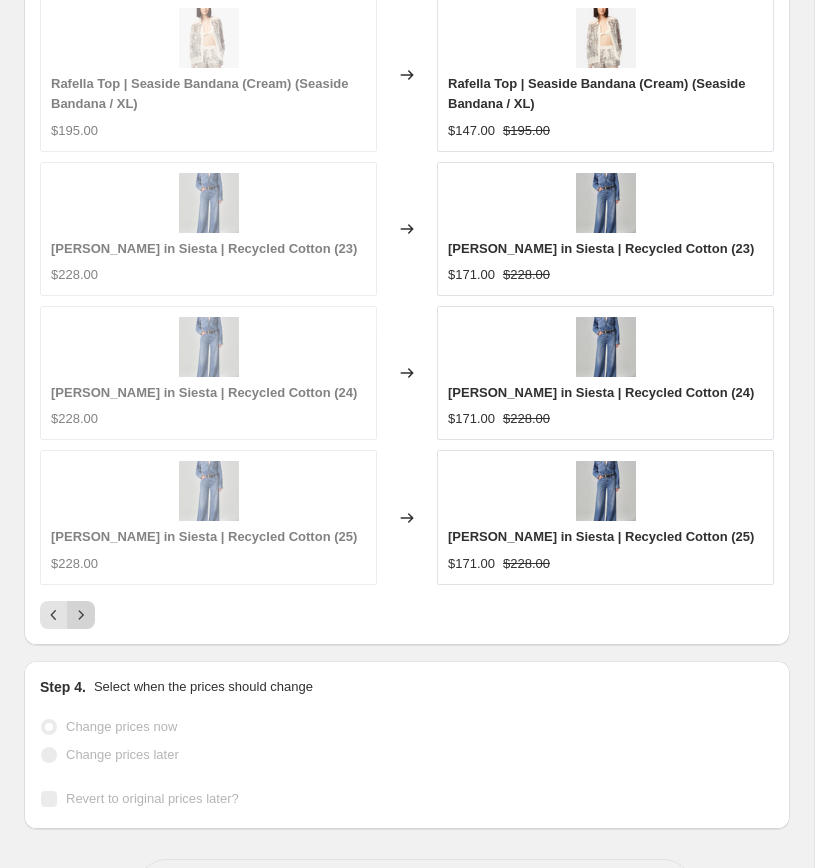 click 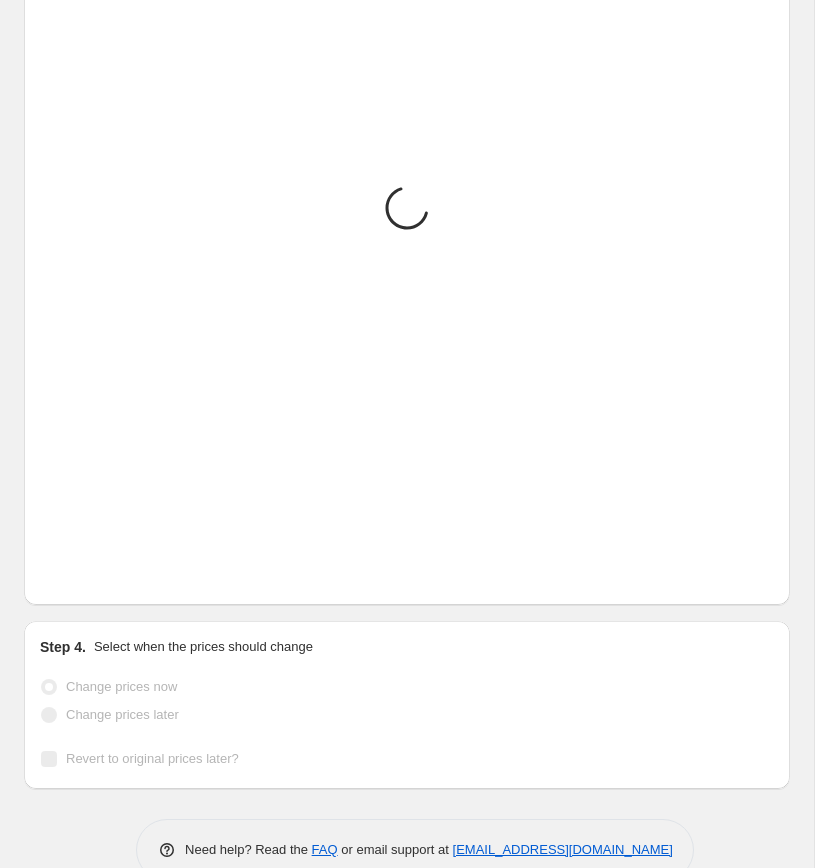 scroll, scrollTop: 2781, scrollLeft: 0, axis: vertical 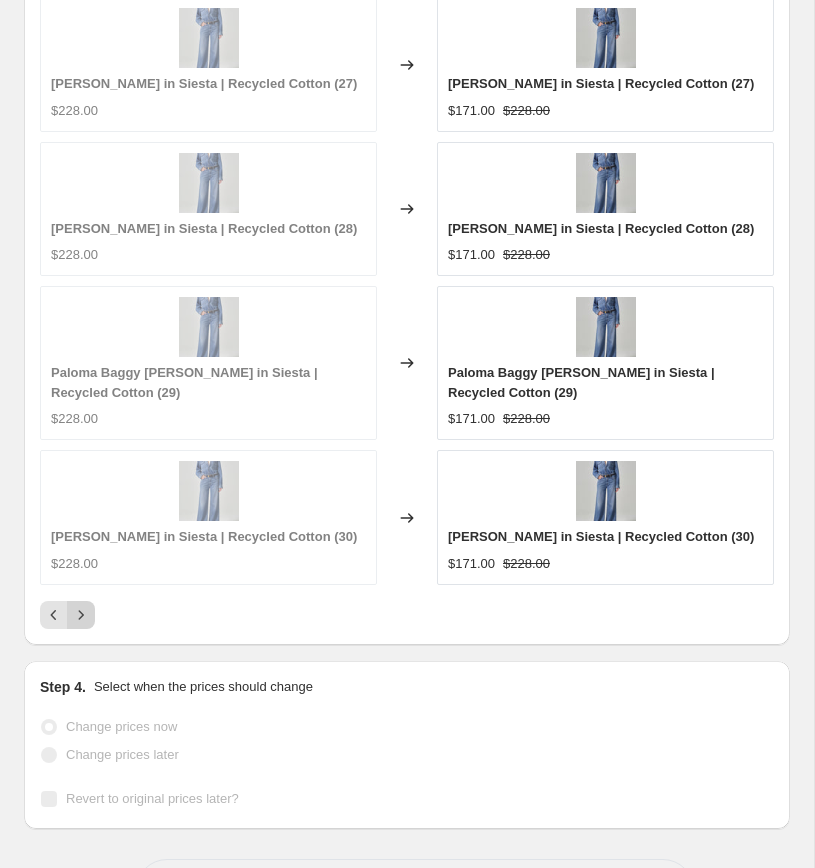 click 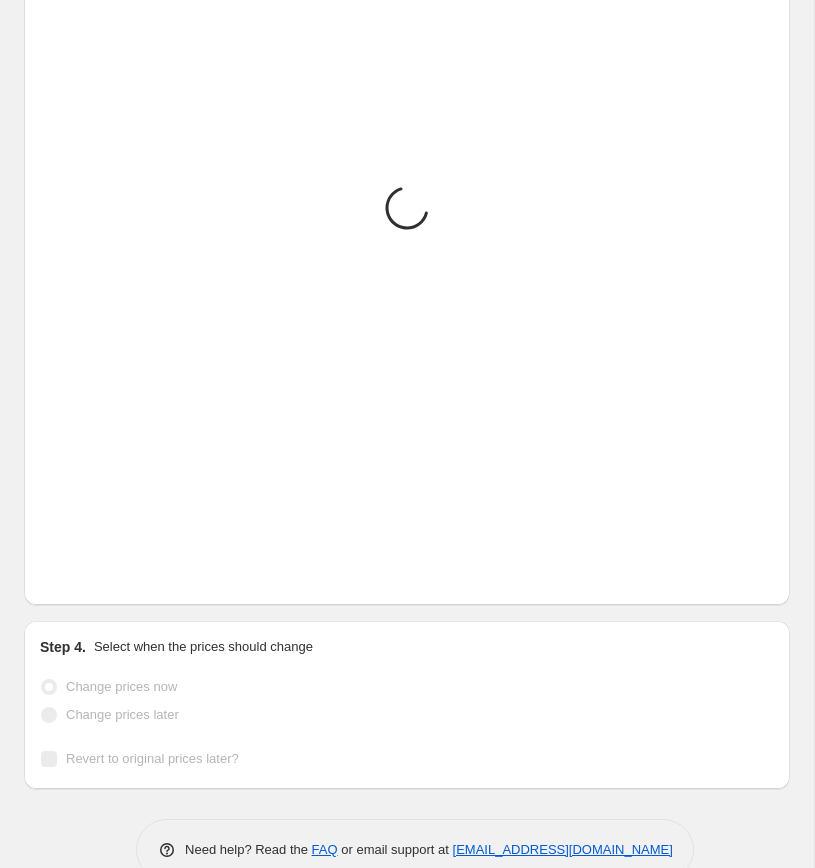 scroll, scrollTop: 2595, scrollLeft: 0, axis: vertical 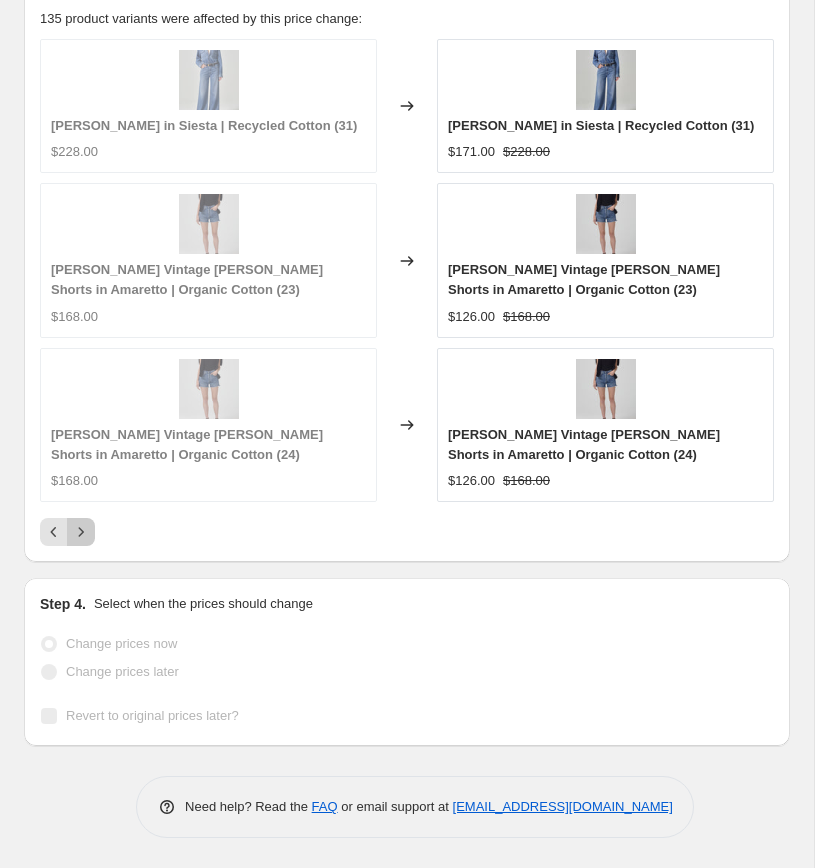 click 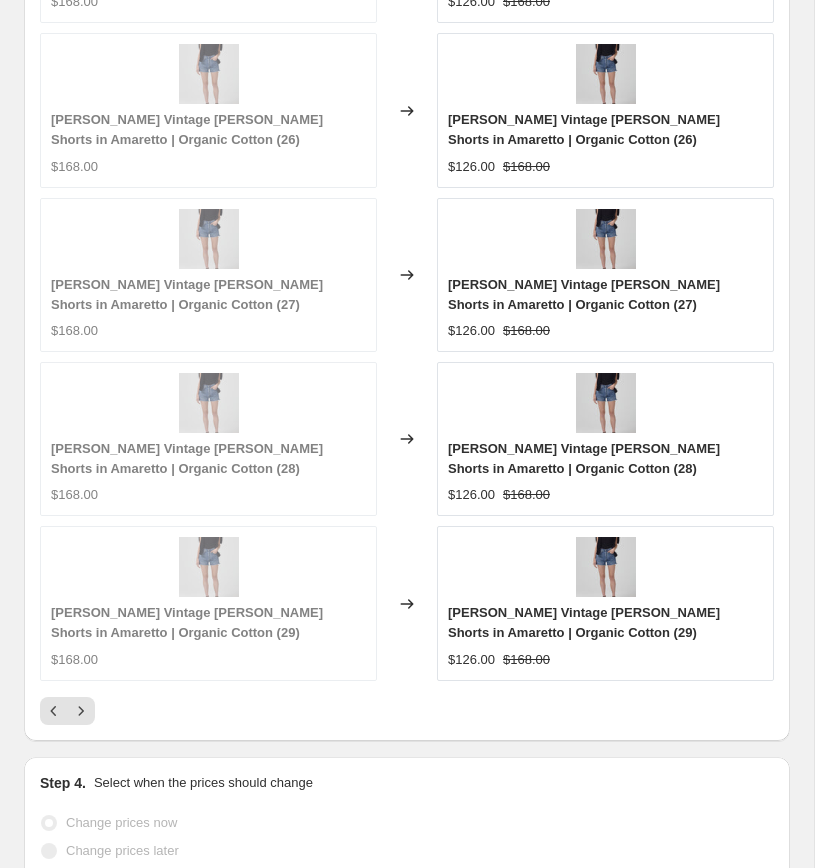 scroll, scrollTop: 2779, scrollLeft: 0, axis: vertical 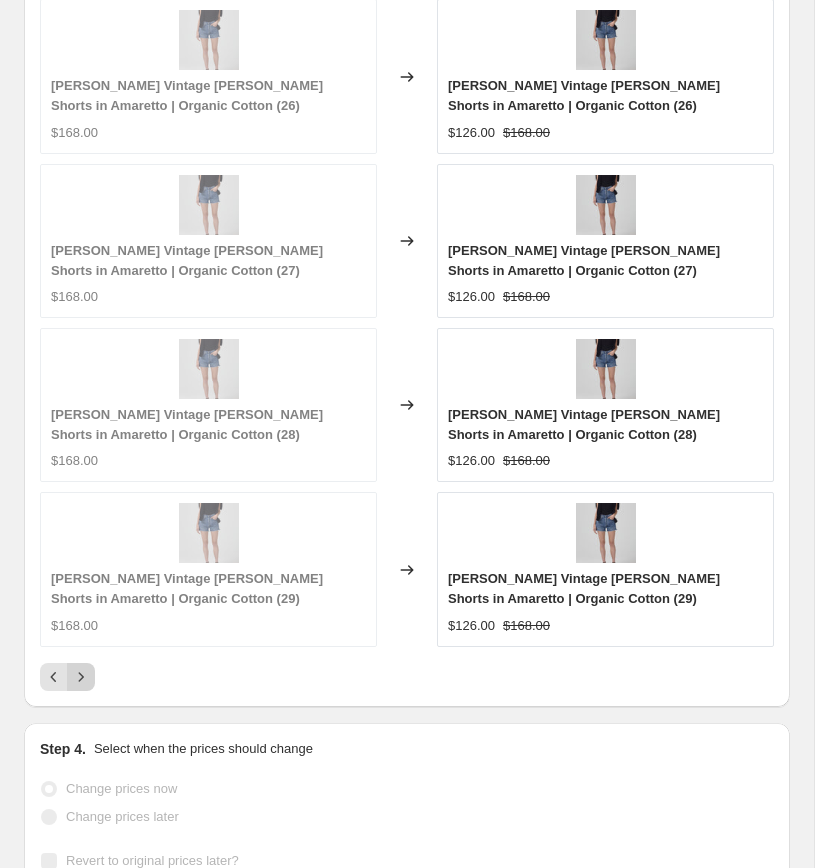 click 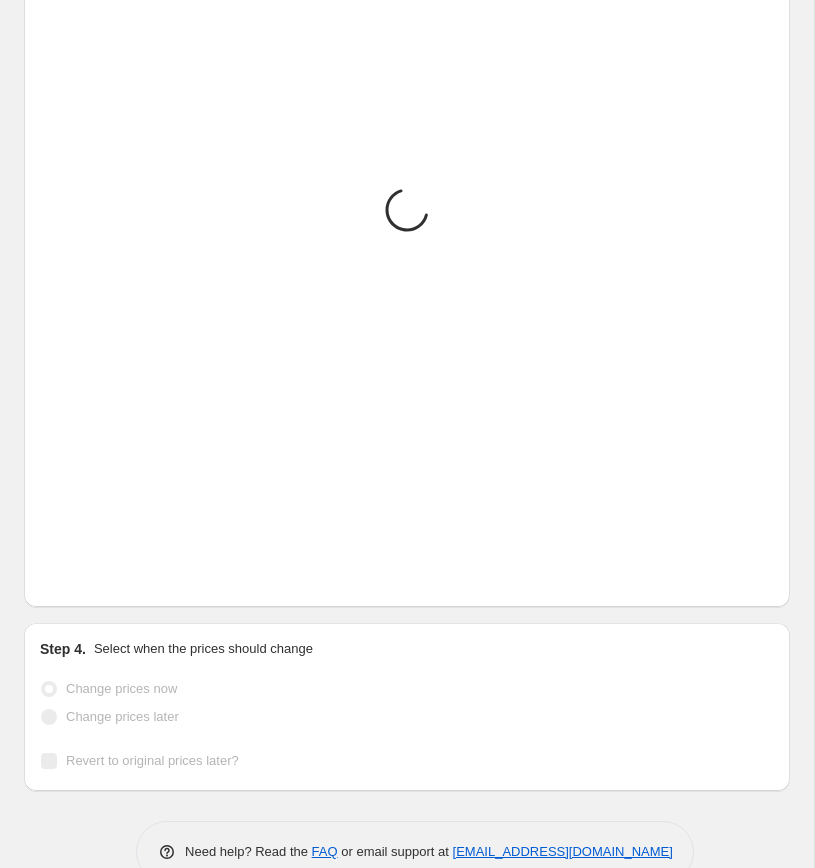 scroll, scrollTop: 2595, scrollLeft: 0, axis: vertical 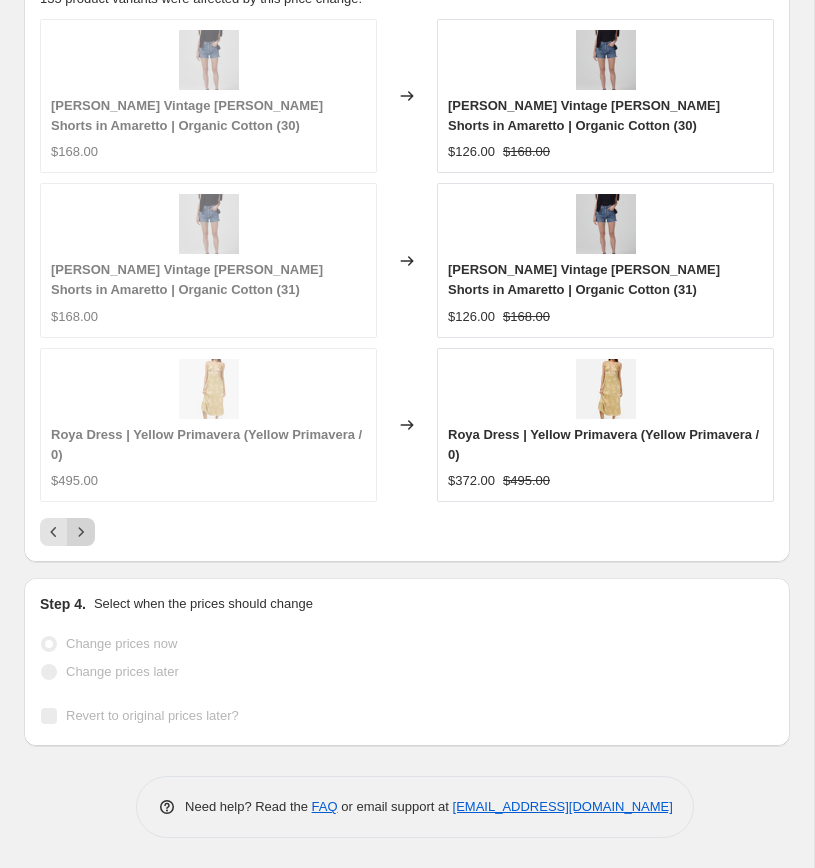 click 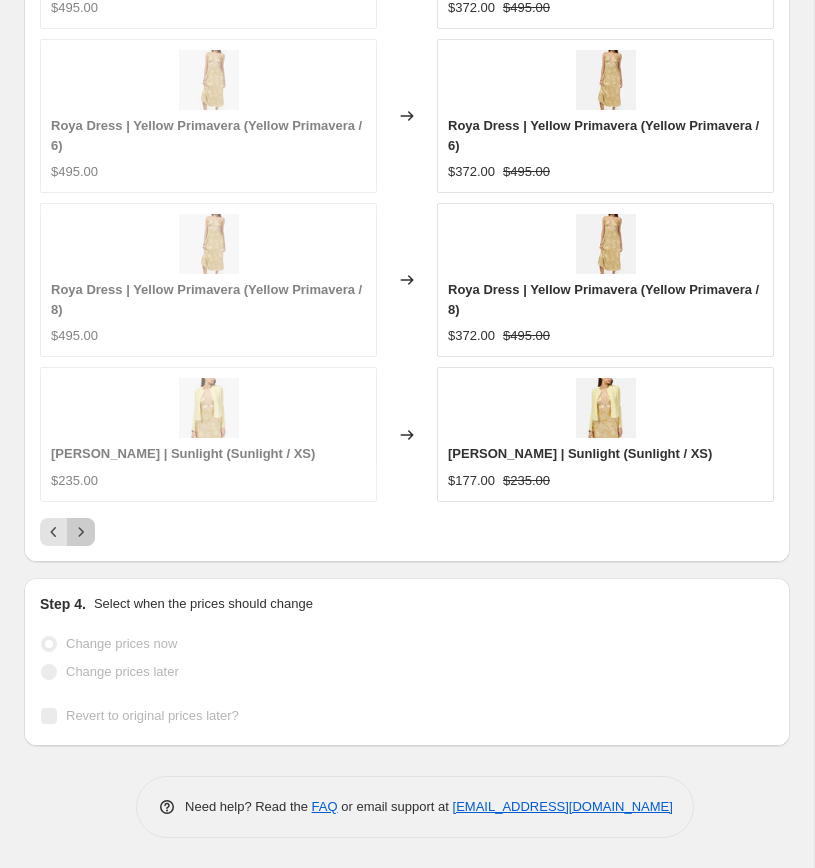 click 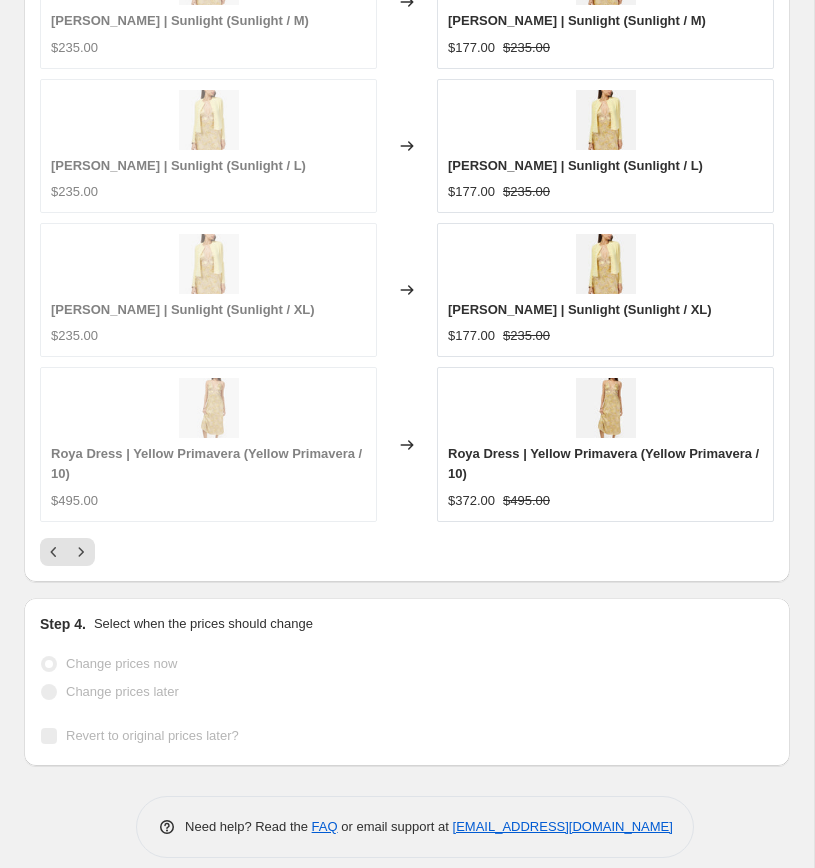 scroll, scrollTop: 2824, scrollLeft: 0, axis: vertical 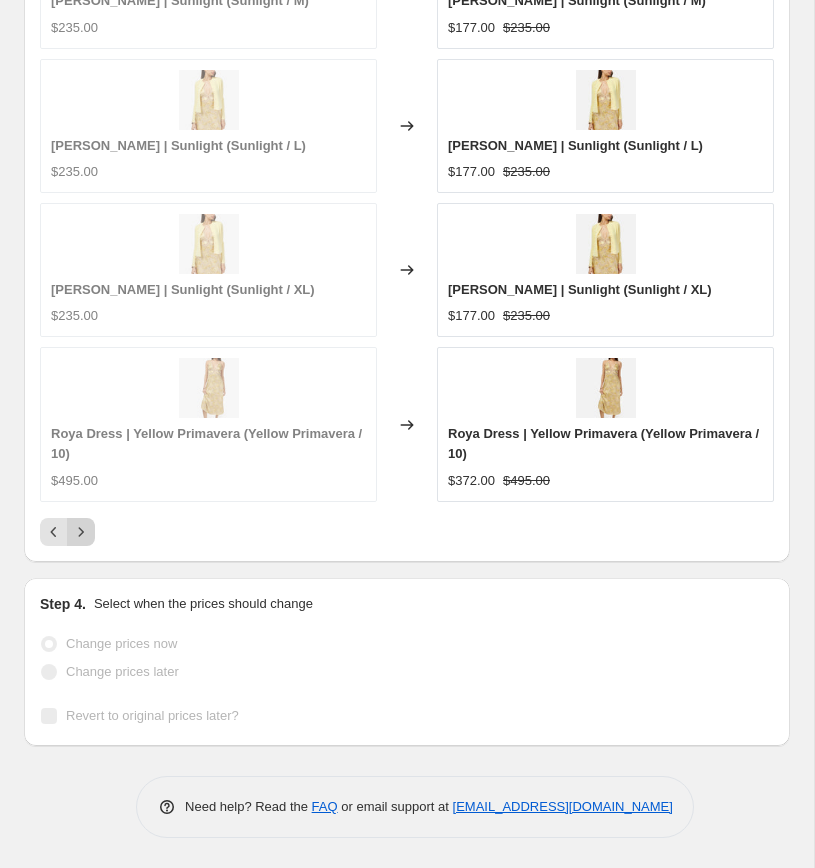 click 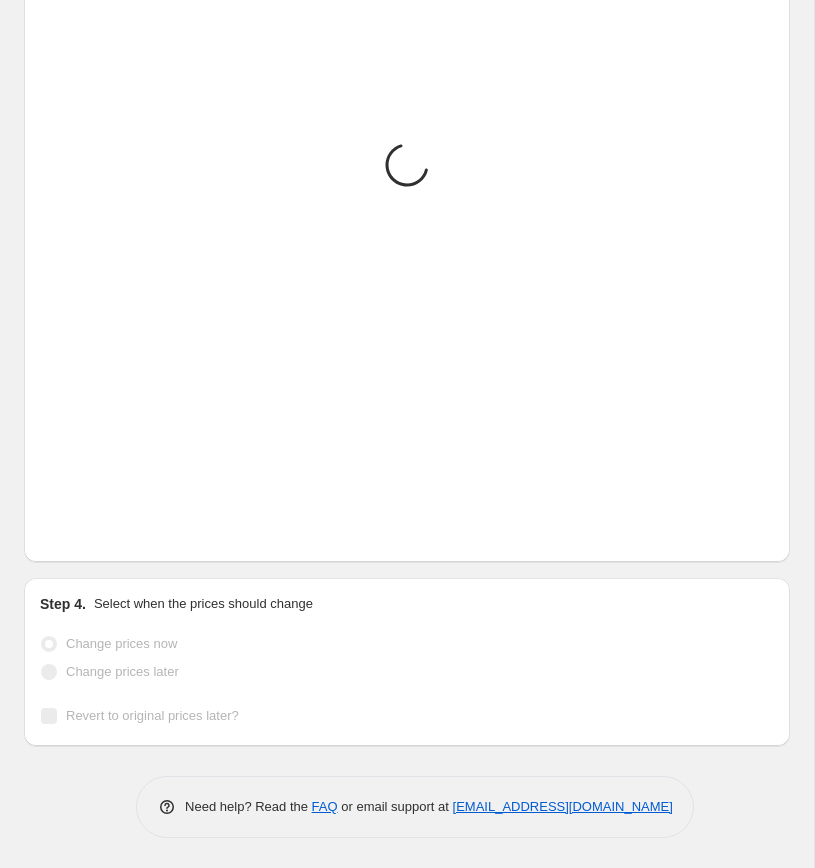 scroll, scrollTop: 2844, scrollLeft: 0, axis: vertical 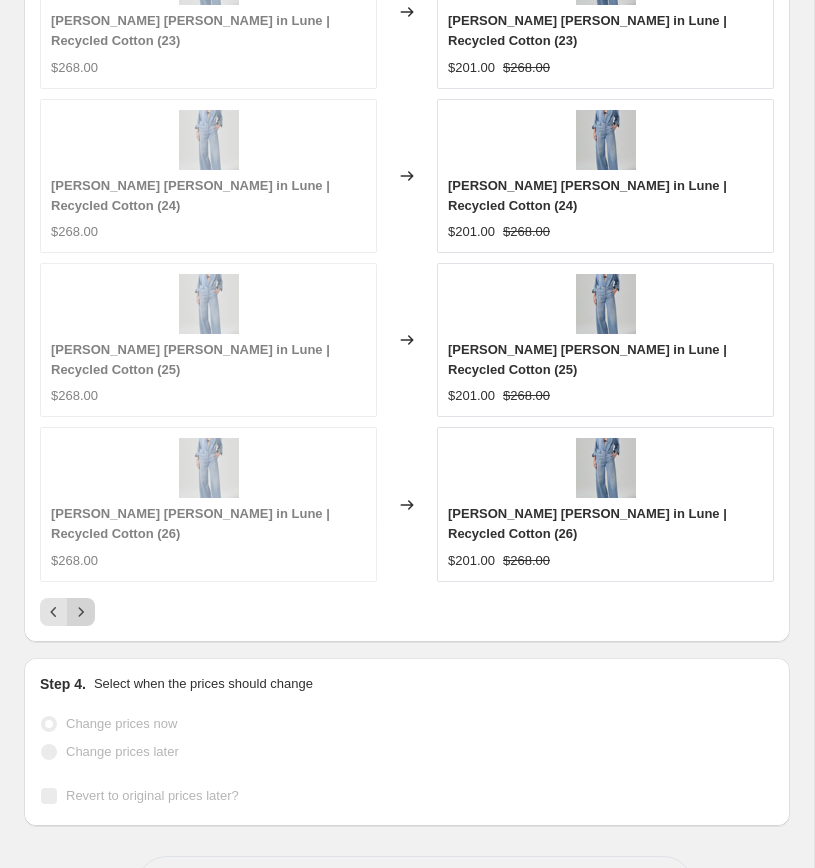 click 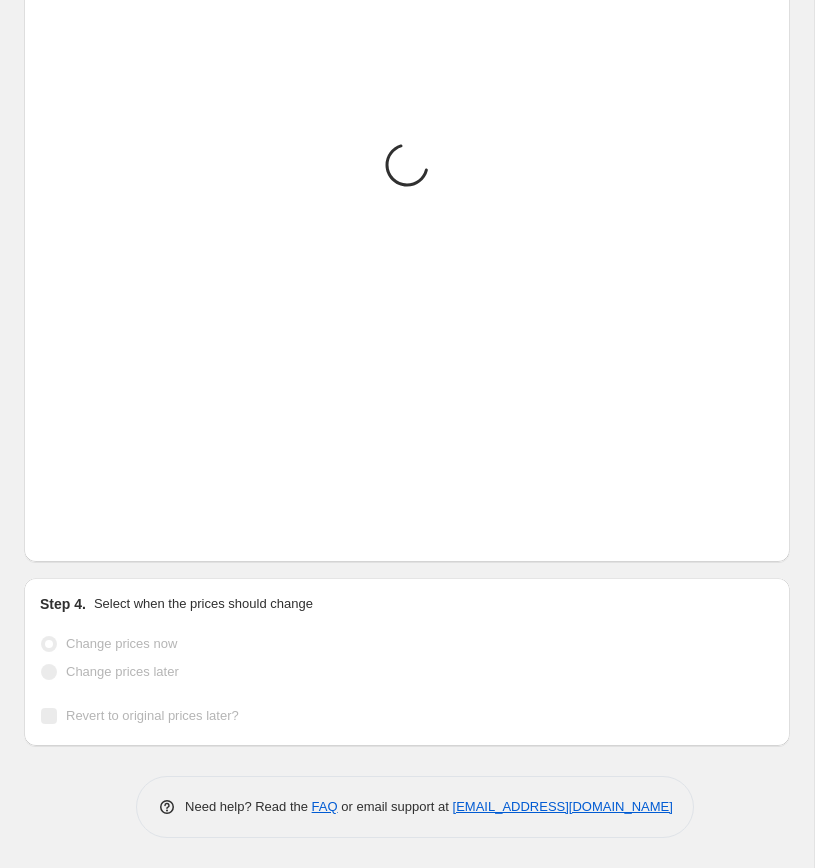 scroll, scrollTop: 2844, scrollLeft: 0, axis: vertical 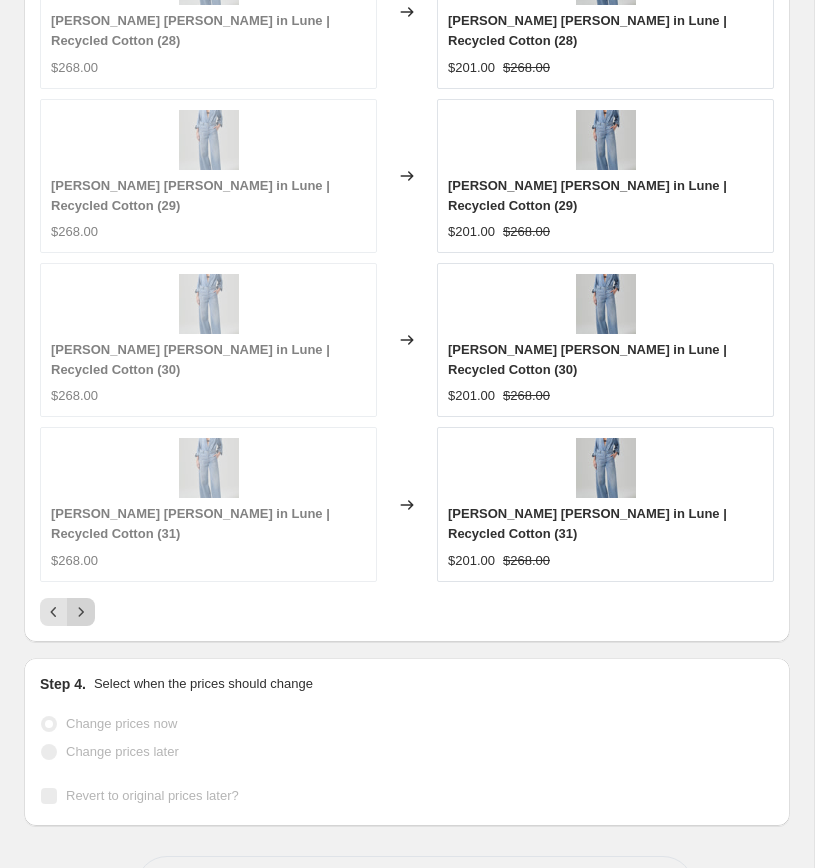 click 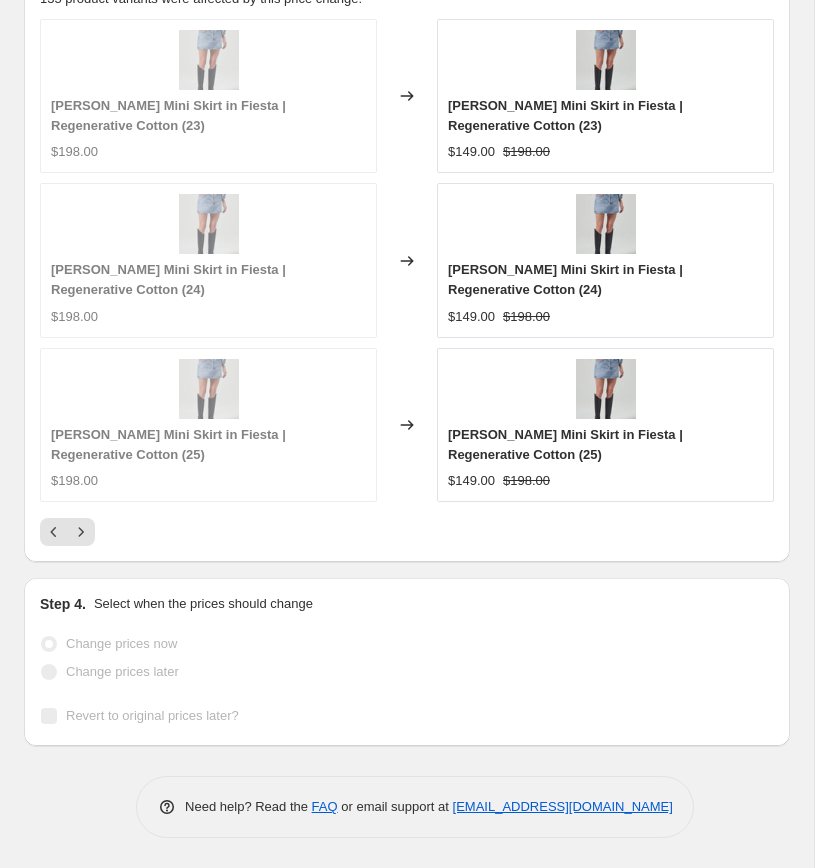 scroll, scrollTop: 2595, scrollLeft: 0, axis: vertical 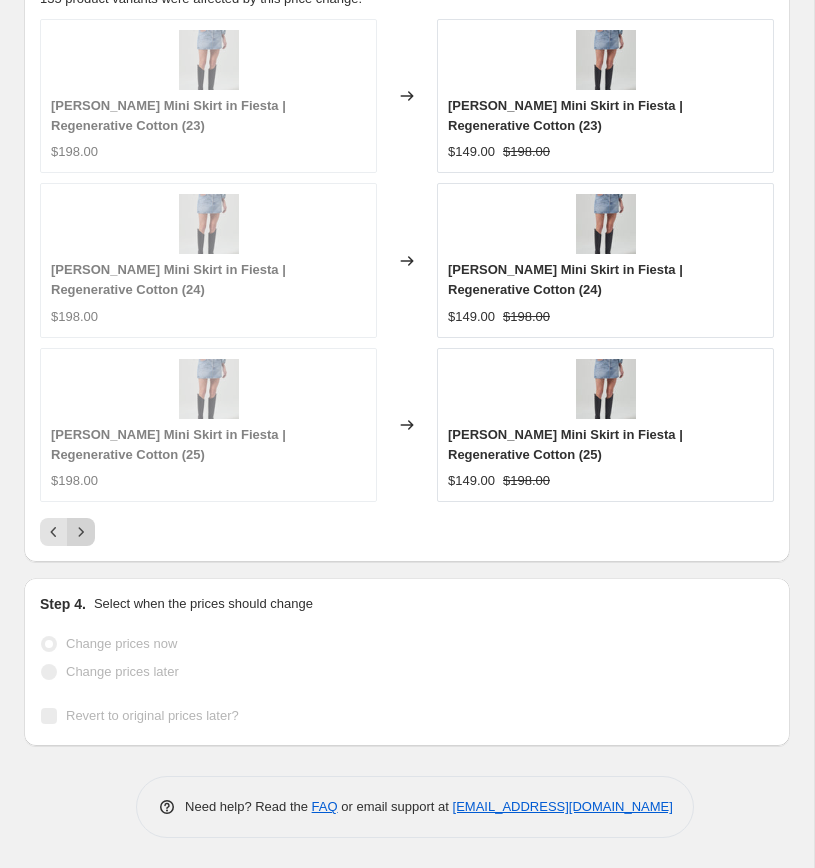 click 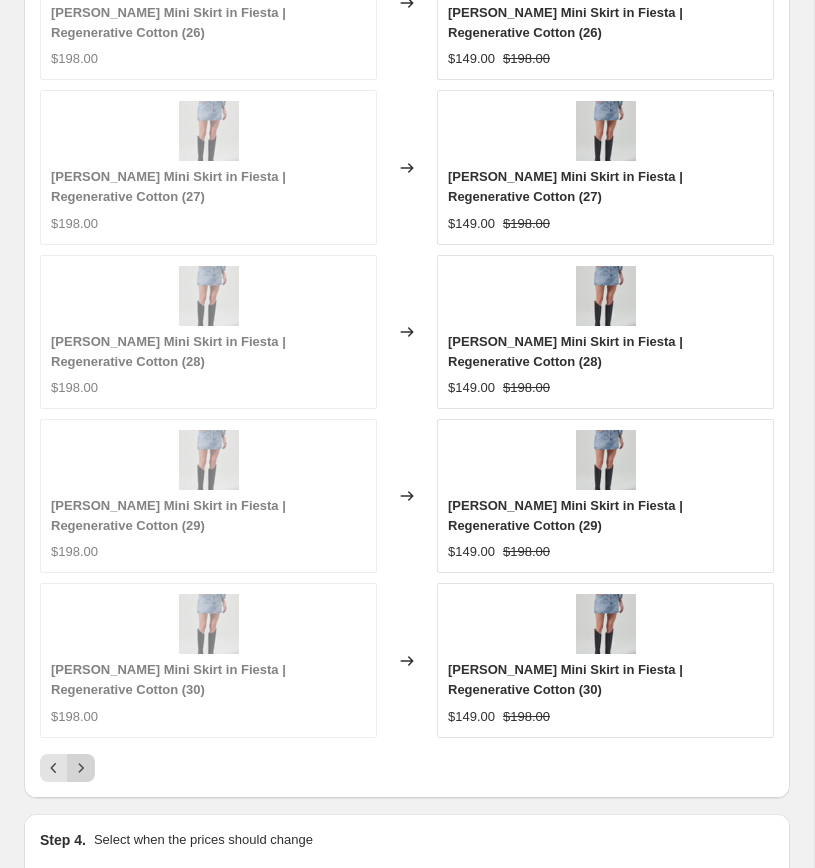 scroll, scrollTop: 2924, scrollLeft: 0, axis: vertical 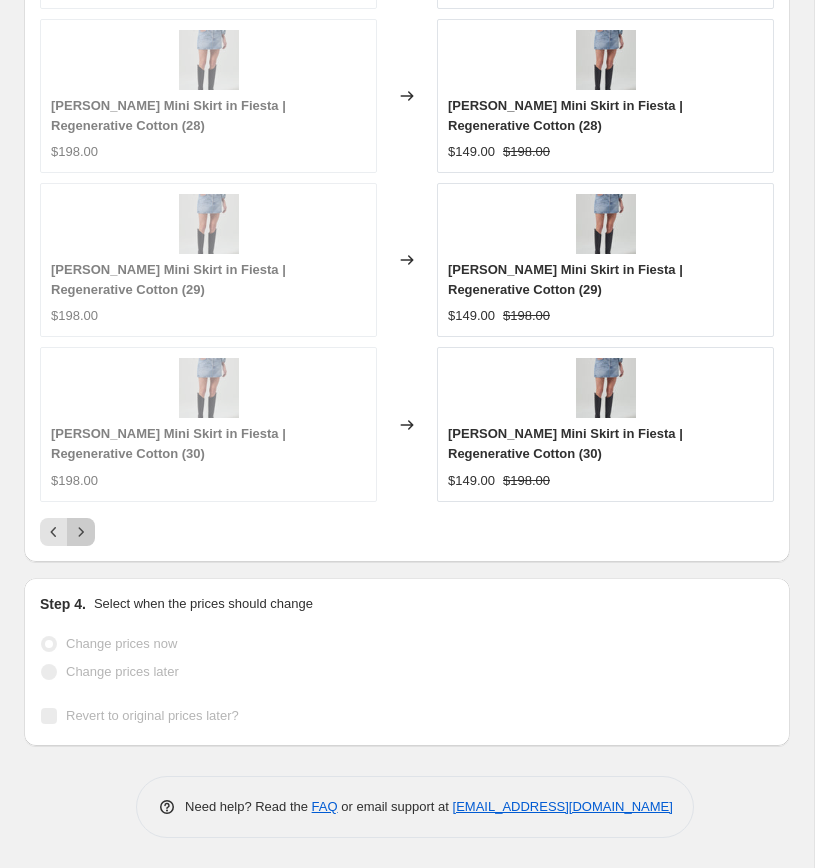 click 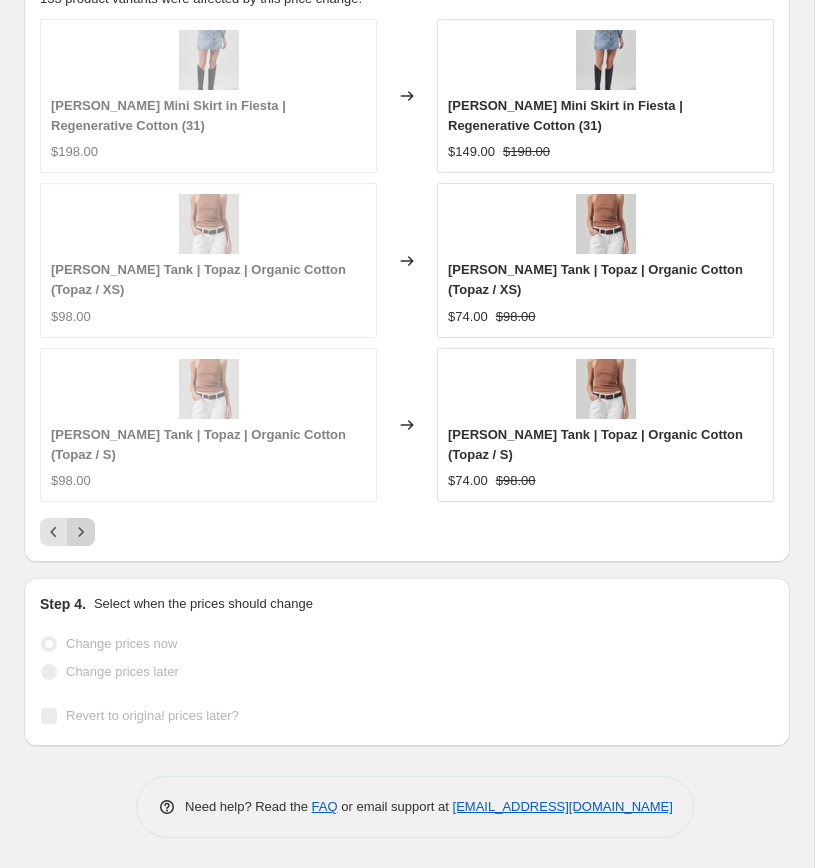 scroll, scrollTop: 2595, scrollLeft: 0, axis: vertical 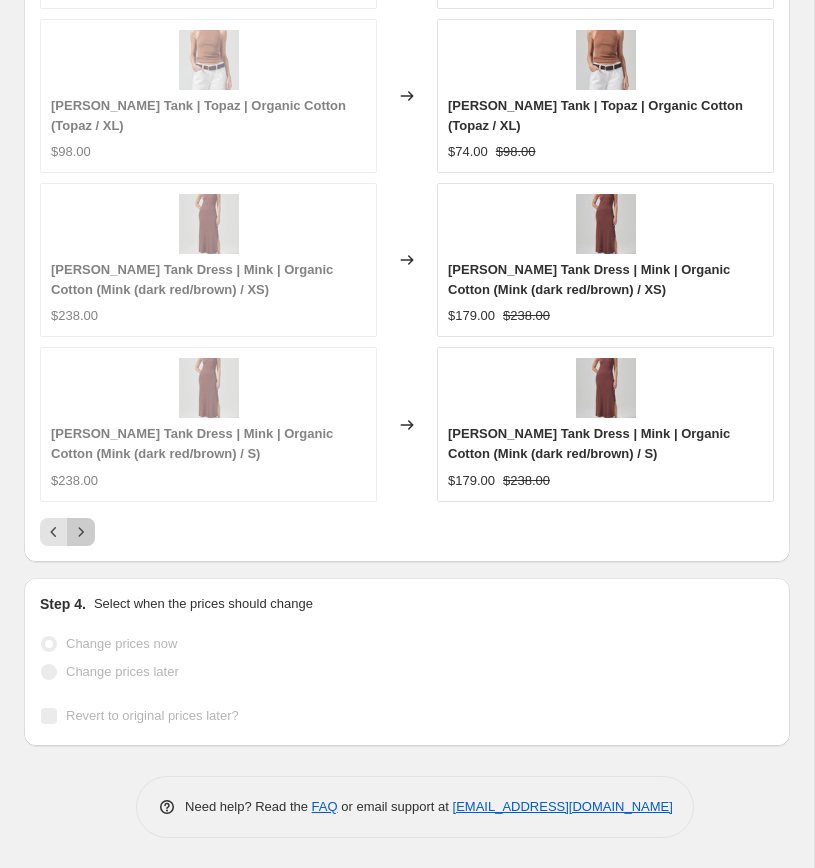 click 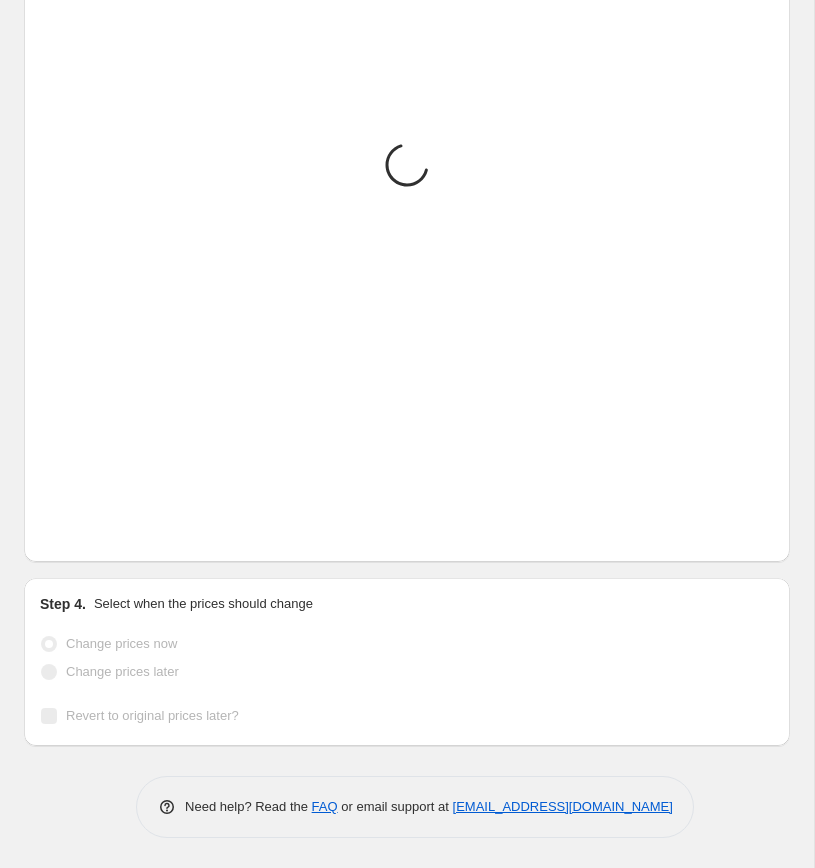 scroll, scrollTop: 2924, scrollLeft: 0, axis: vertical 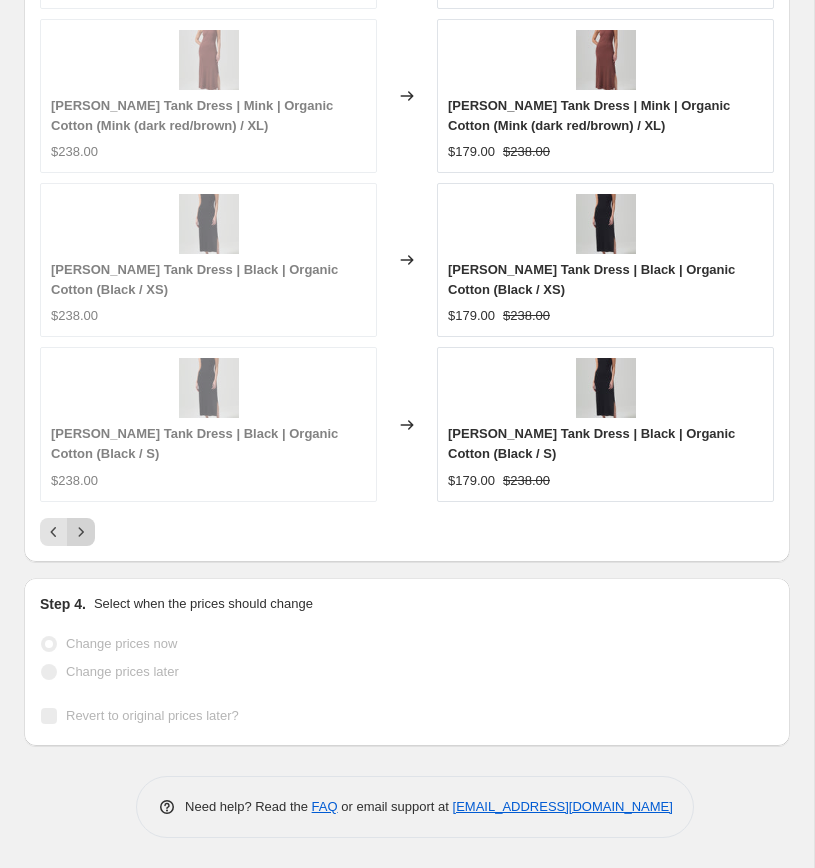 click 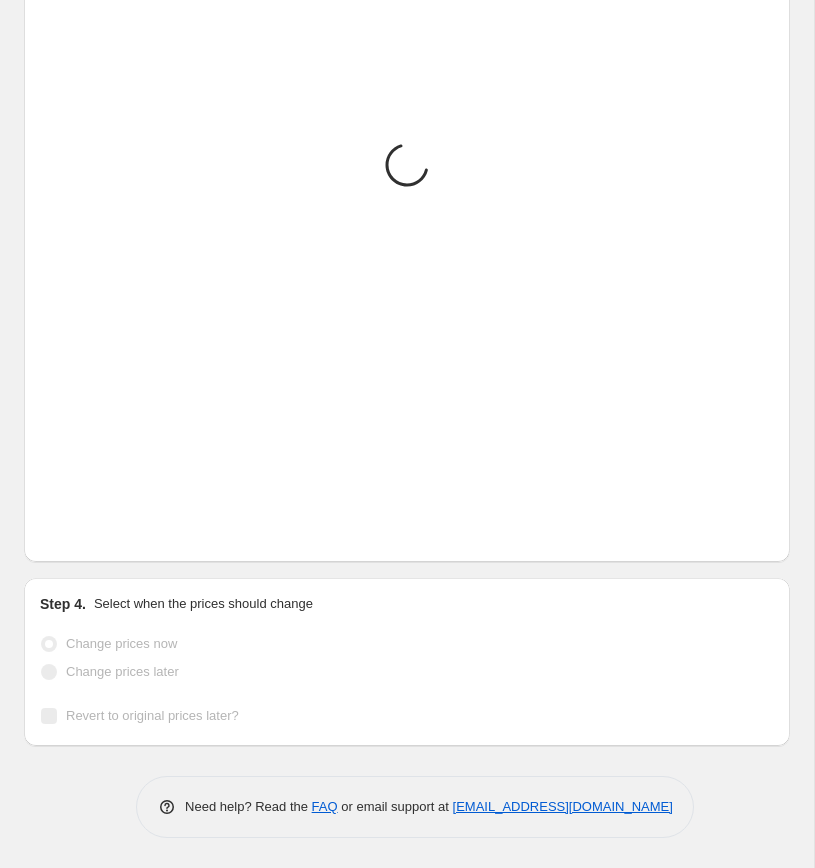 scroll, scrollTop: 2924, scrollLeft: 0, axis: vertical 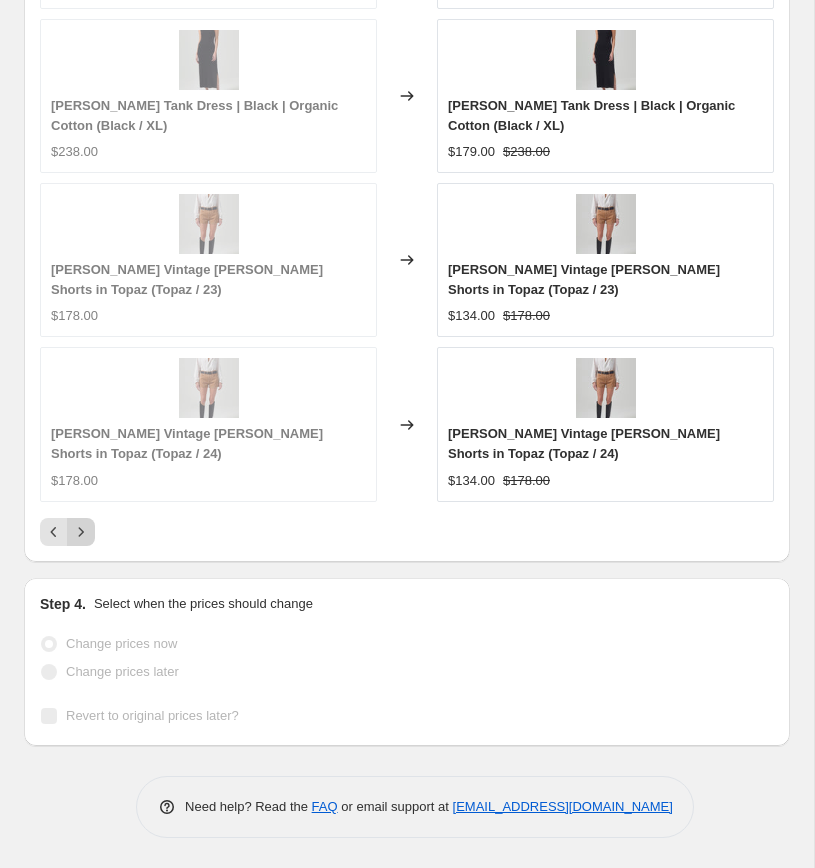 click 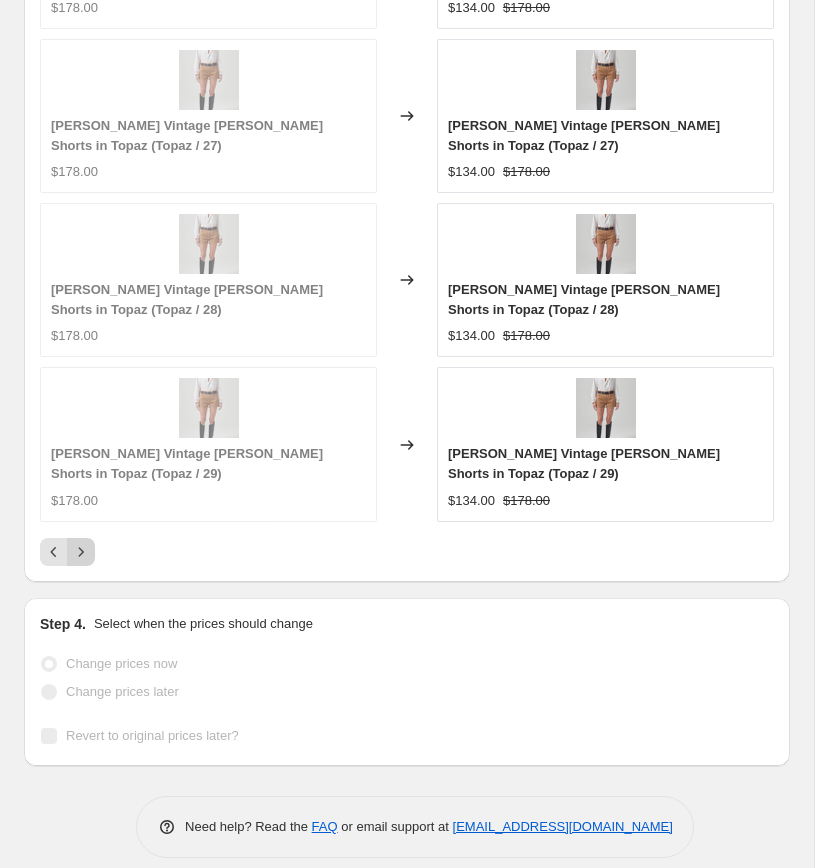 click 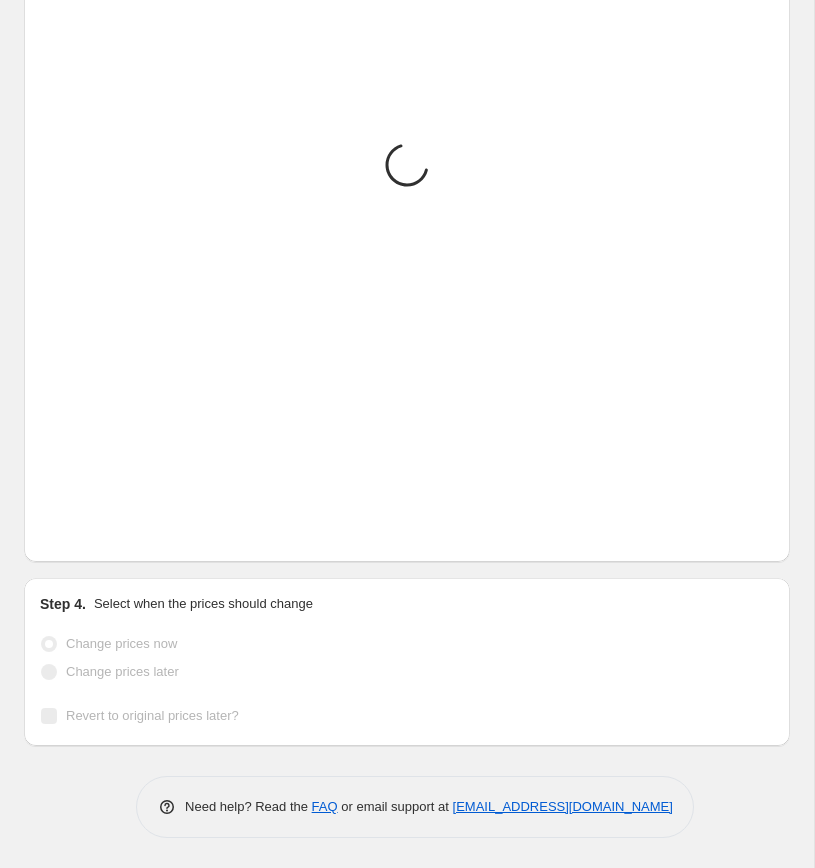 scroll, scrollTop: 2575, scrollLeft: 0, axis: vertical 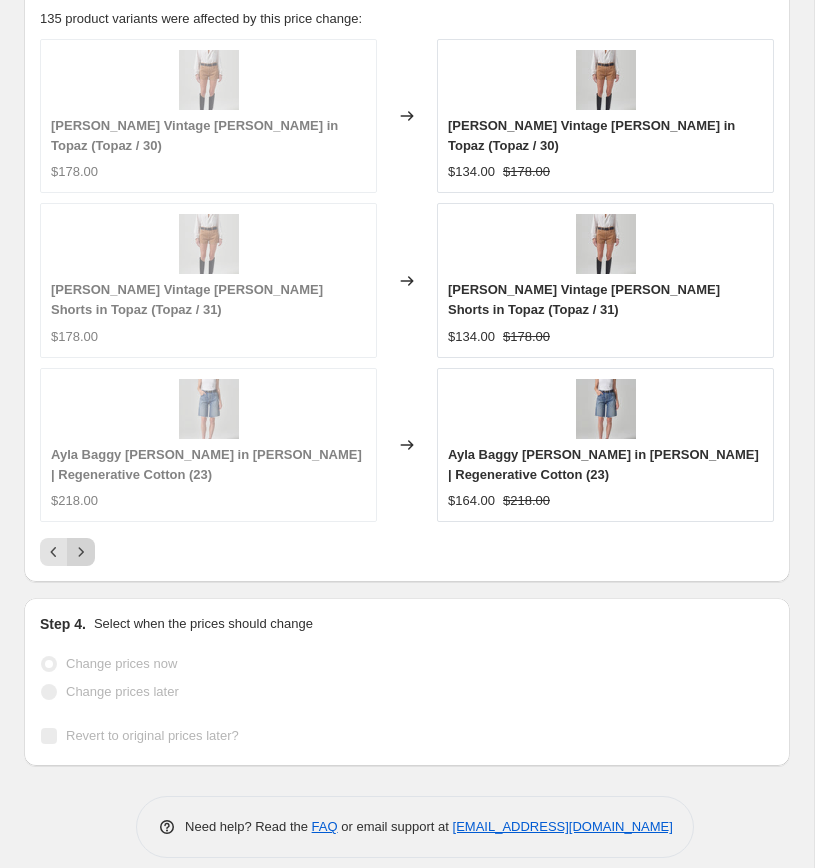 click 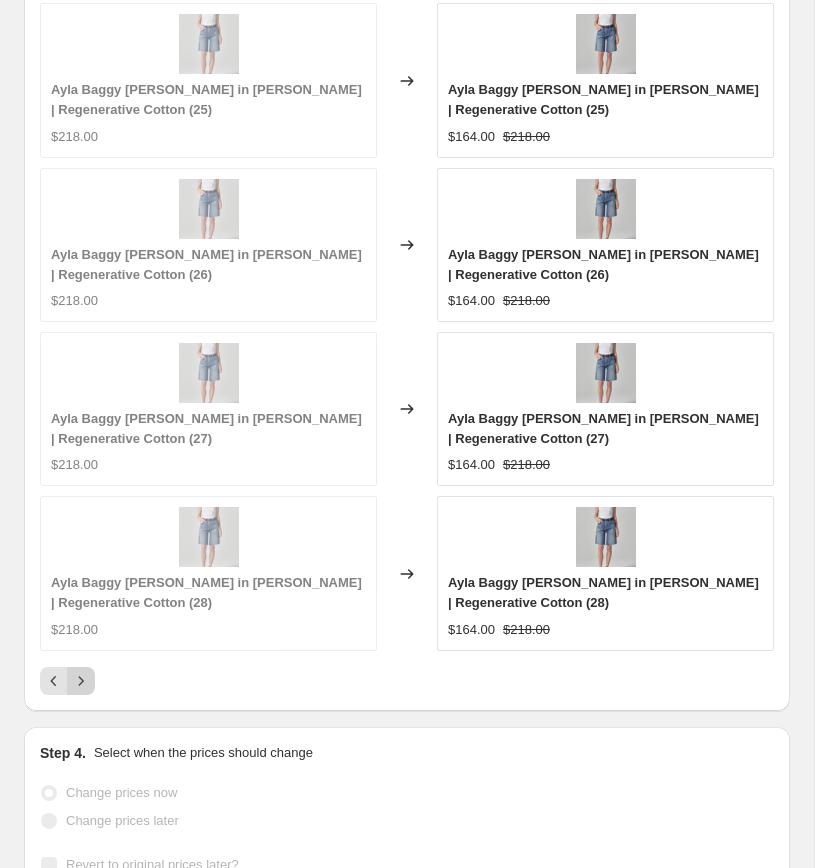 scroll, scrollTop: 2924, scrollLeft: 0, axis: vertical 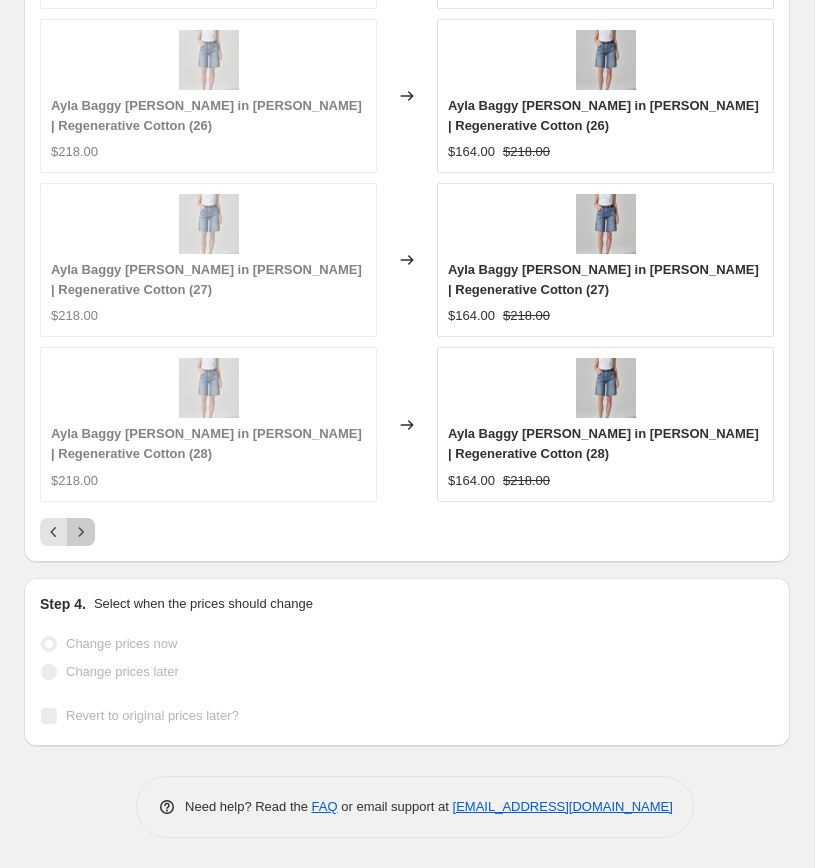 click 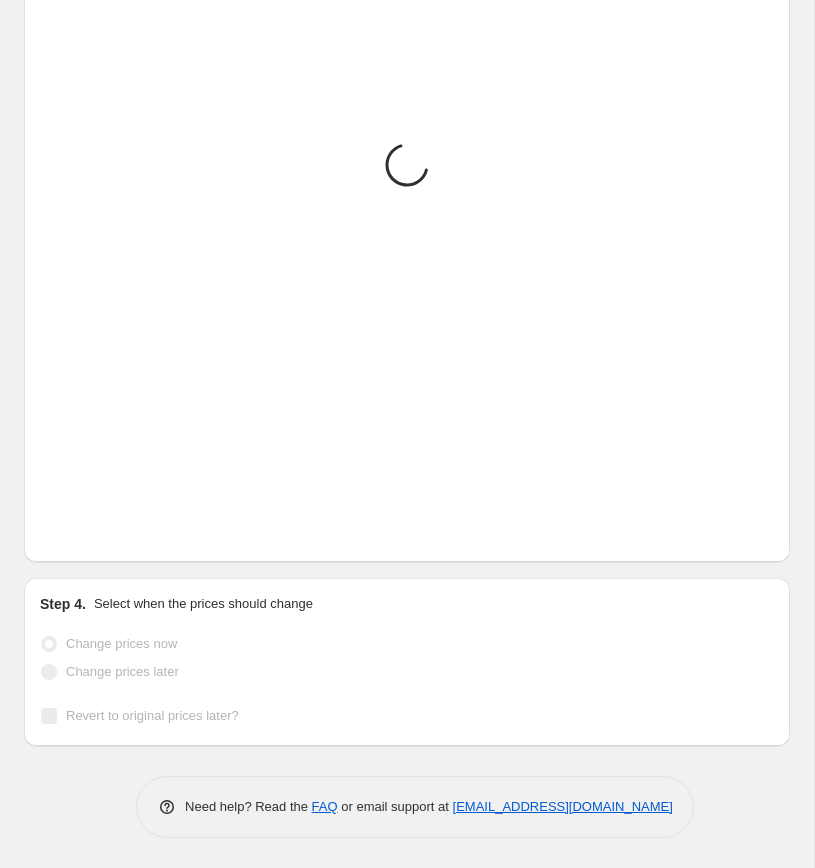 scroll, scrollTop: 2595, scrollLeft: 0, axis: vertical 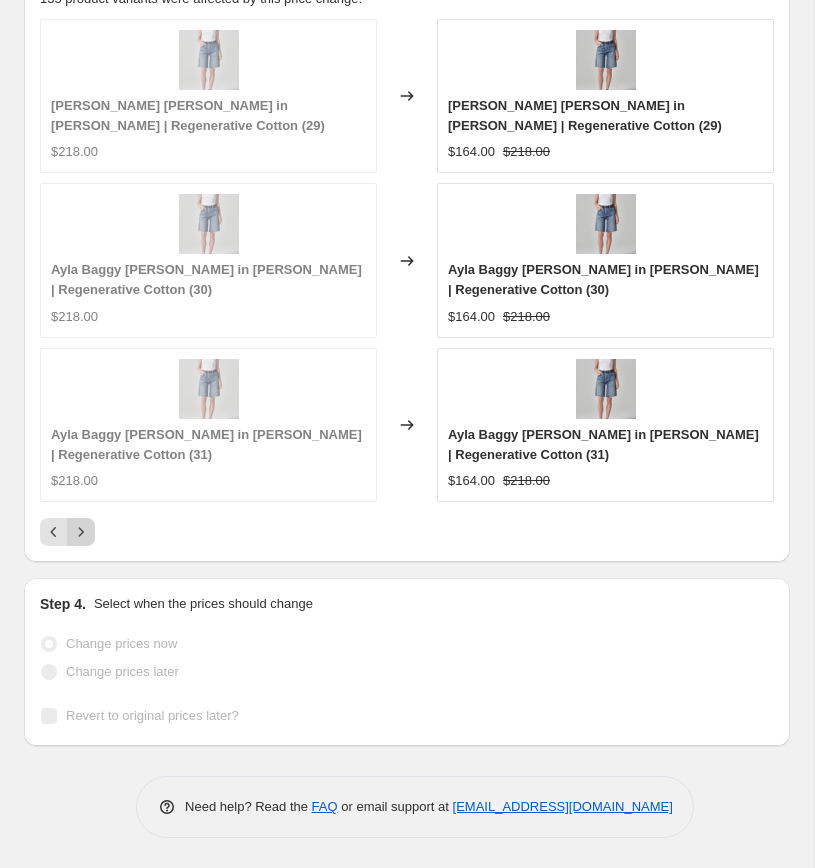 click 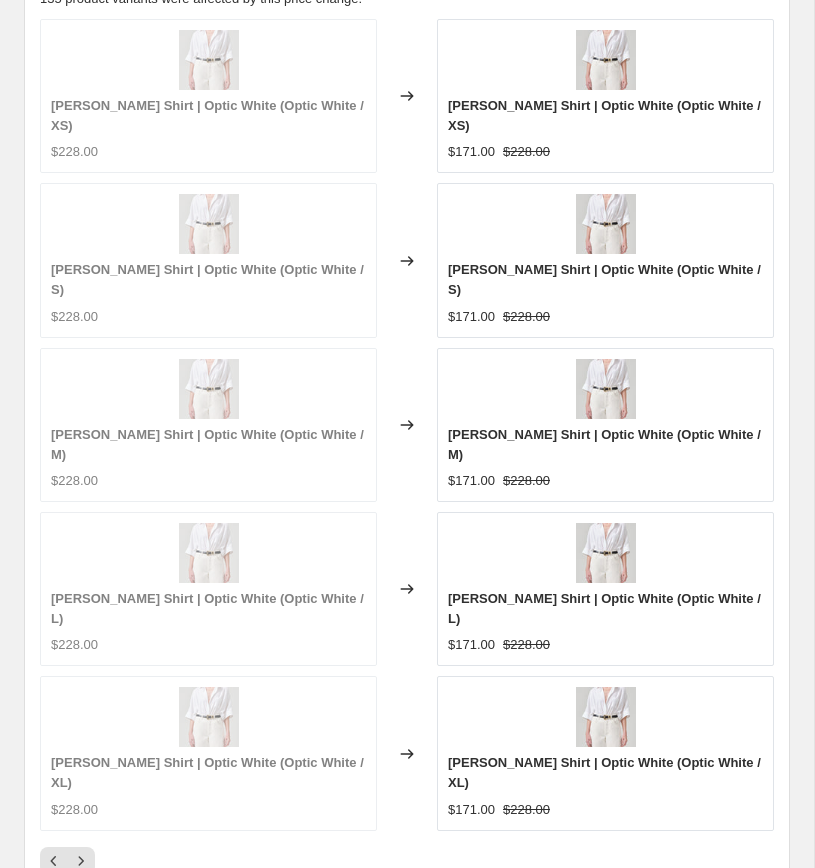 scroll, scrollTop: 2924, scrollLeft: 0, axis: vertical 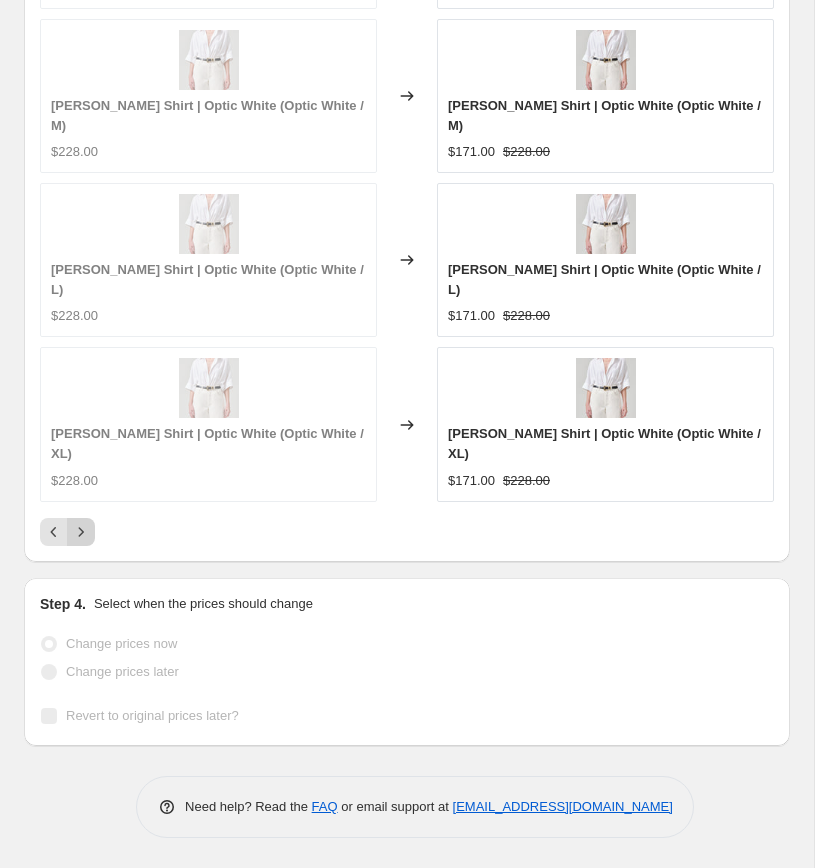 click 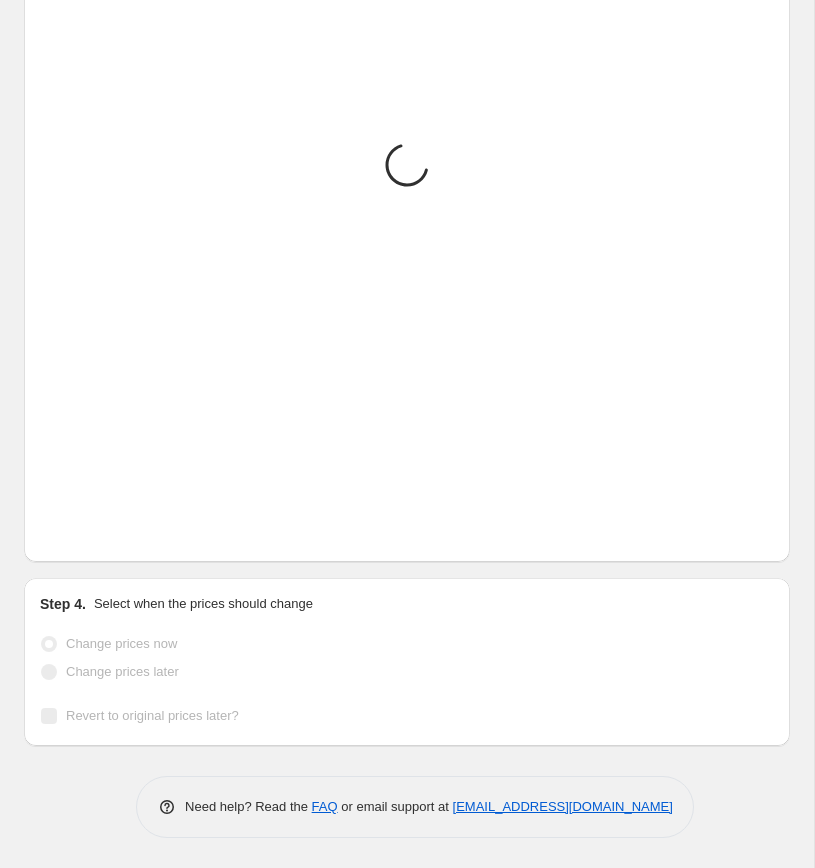 scroll, scrollTop: 2924, scrollLeft: 0, axis: vertical 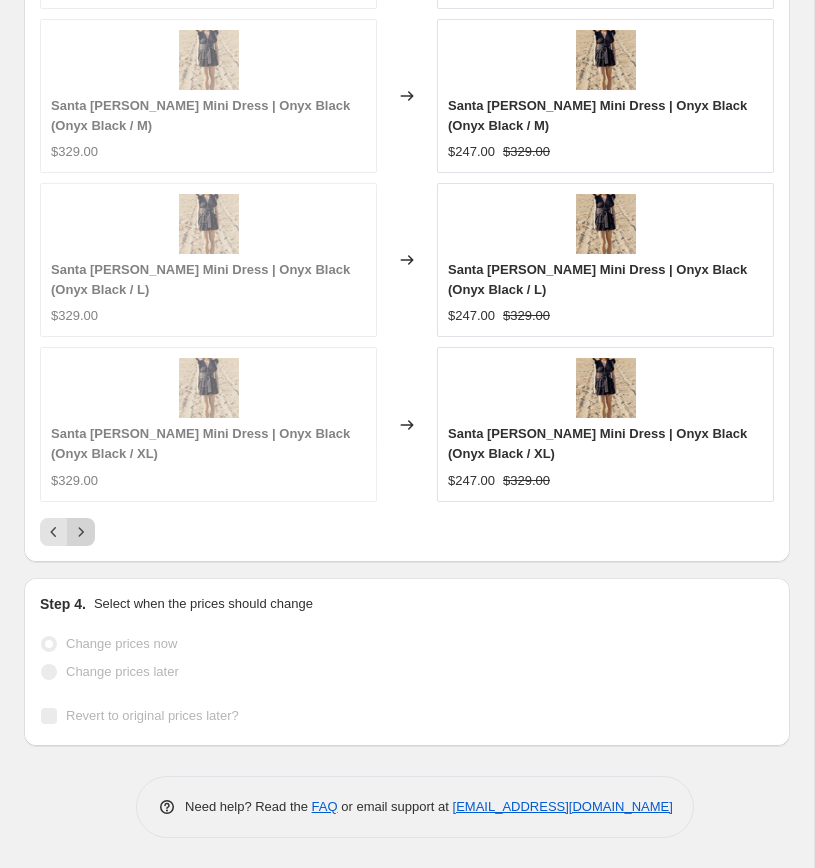click 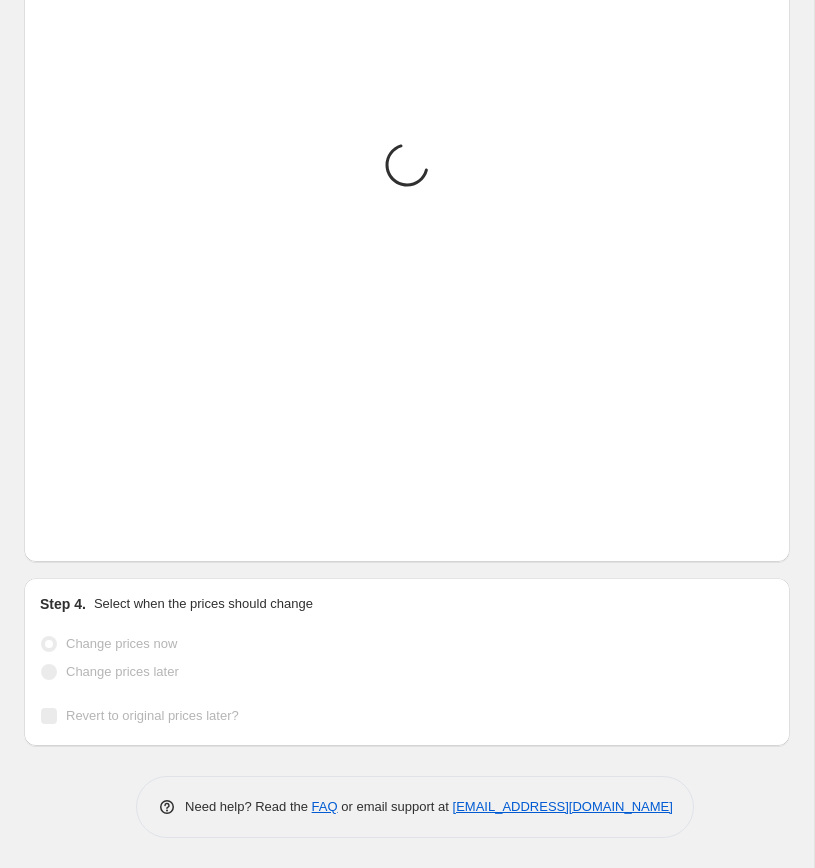 scroll, scrollTop: 2924, scrollLeft: 0, axis: vertical 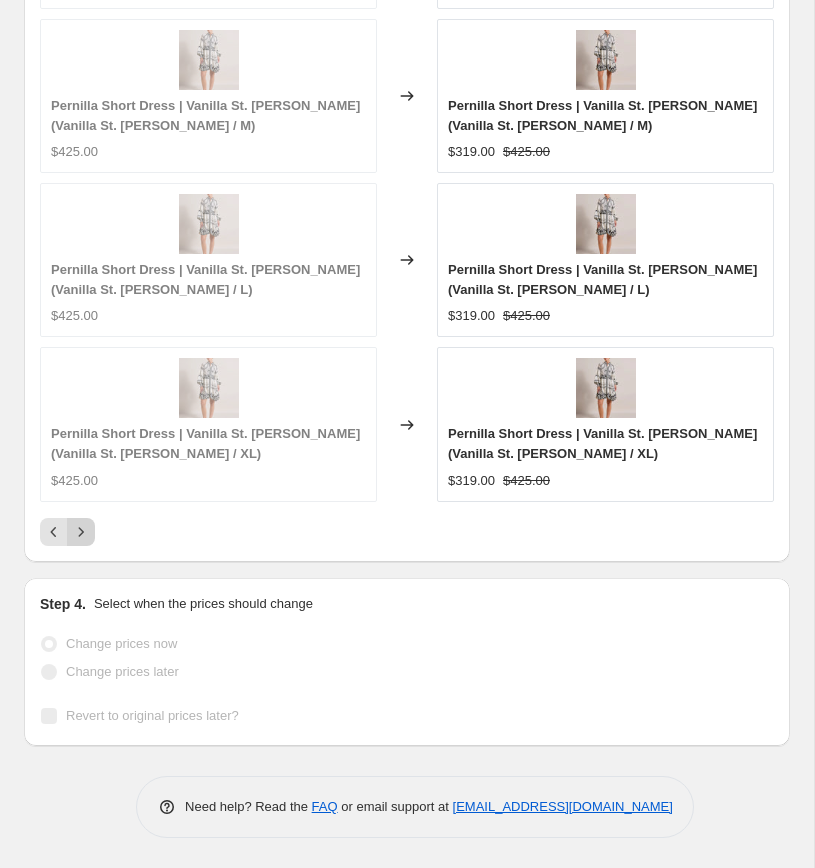 click 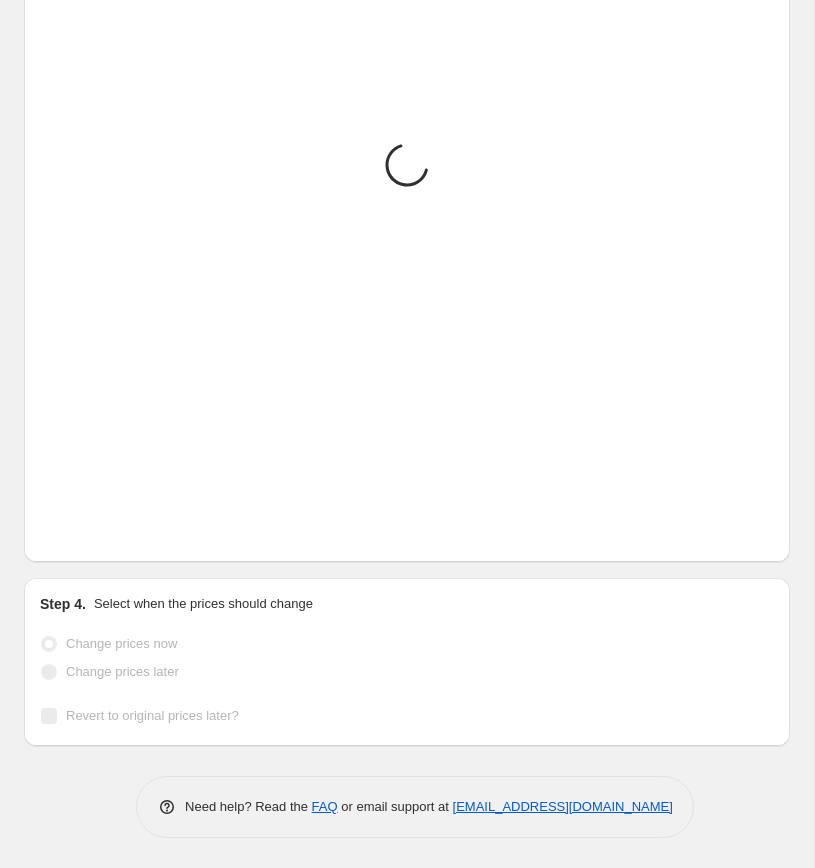 scroll, scrollTop: 2884, scrollLeft: 0, axis: vertical 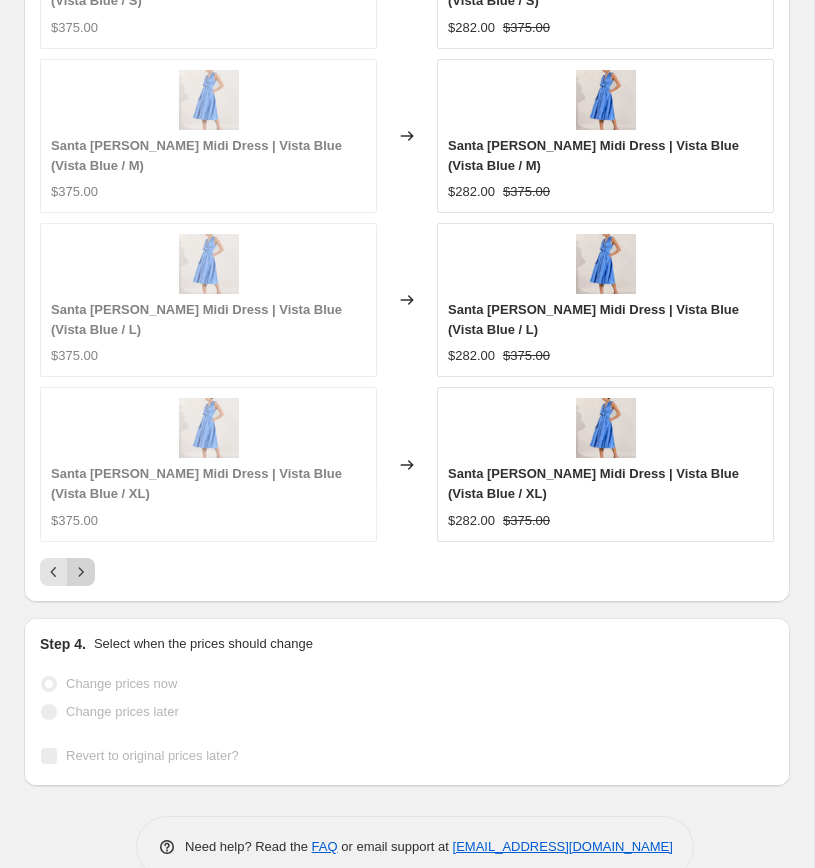 click 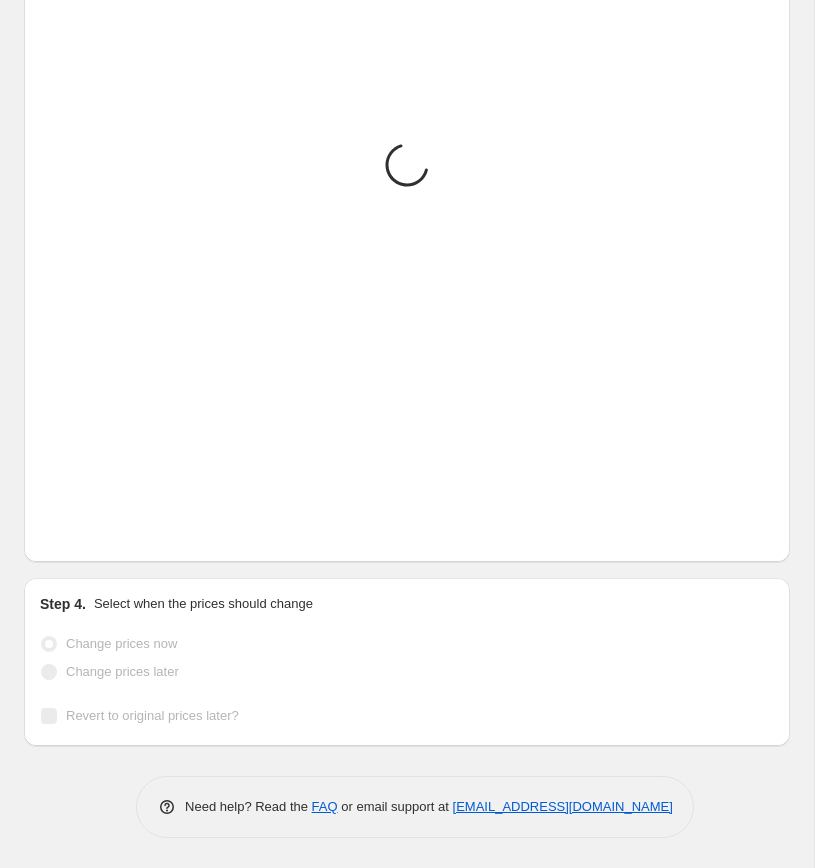 scroll, scrollTop: 2844, scrollLeft: 0, axis: vertical 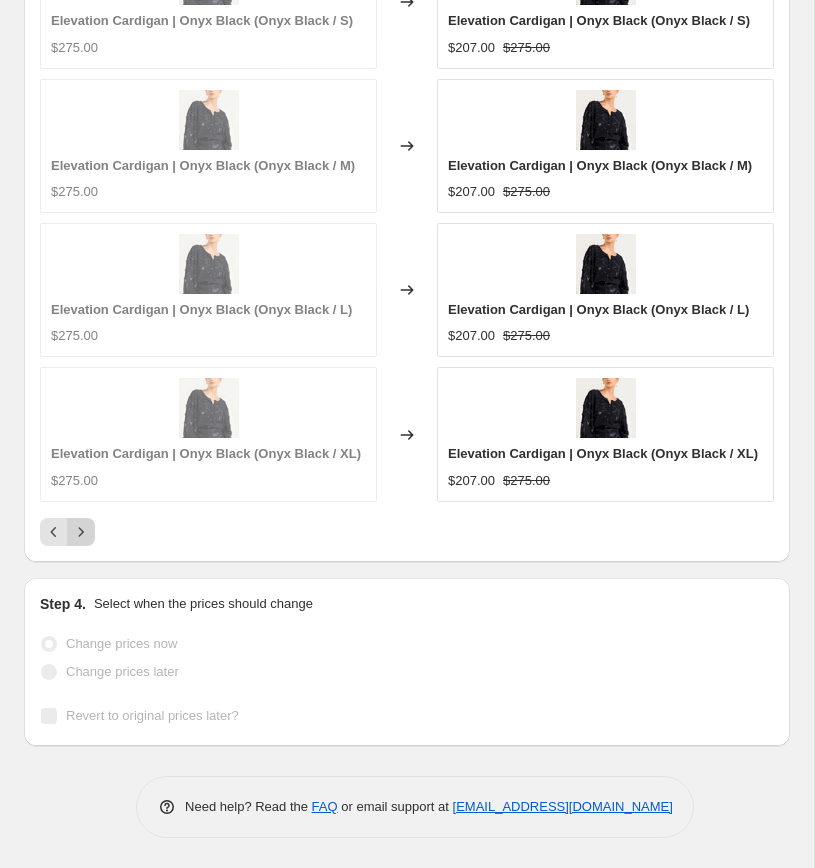 click at bounding box center (81, 532) 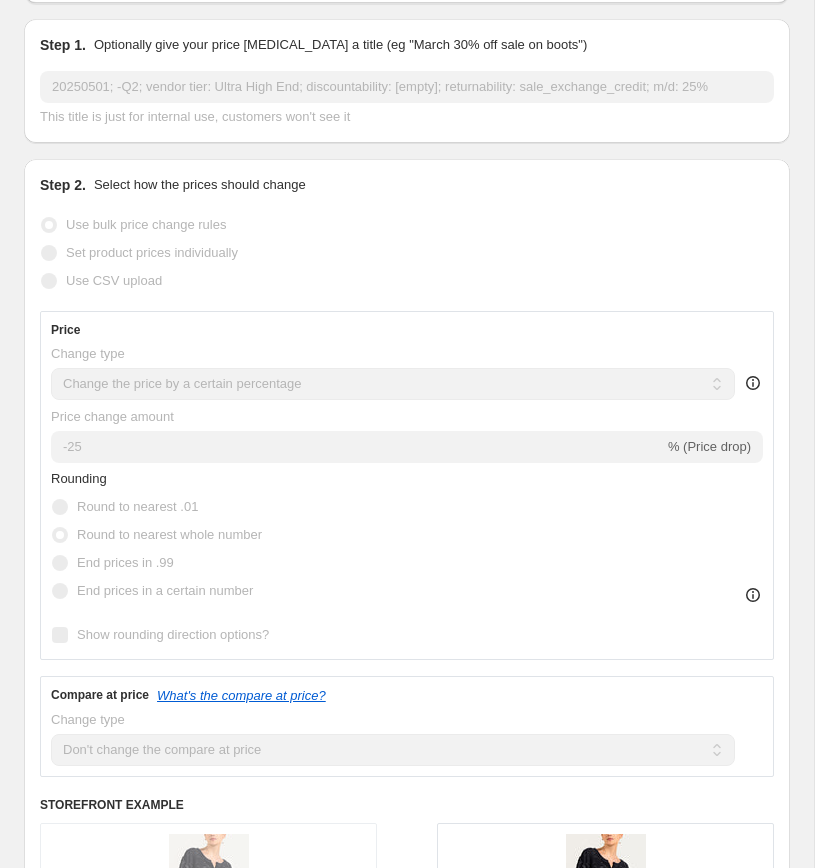 scroll, scrollTop: 0, scrollLeft: 0, axis: both 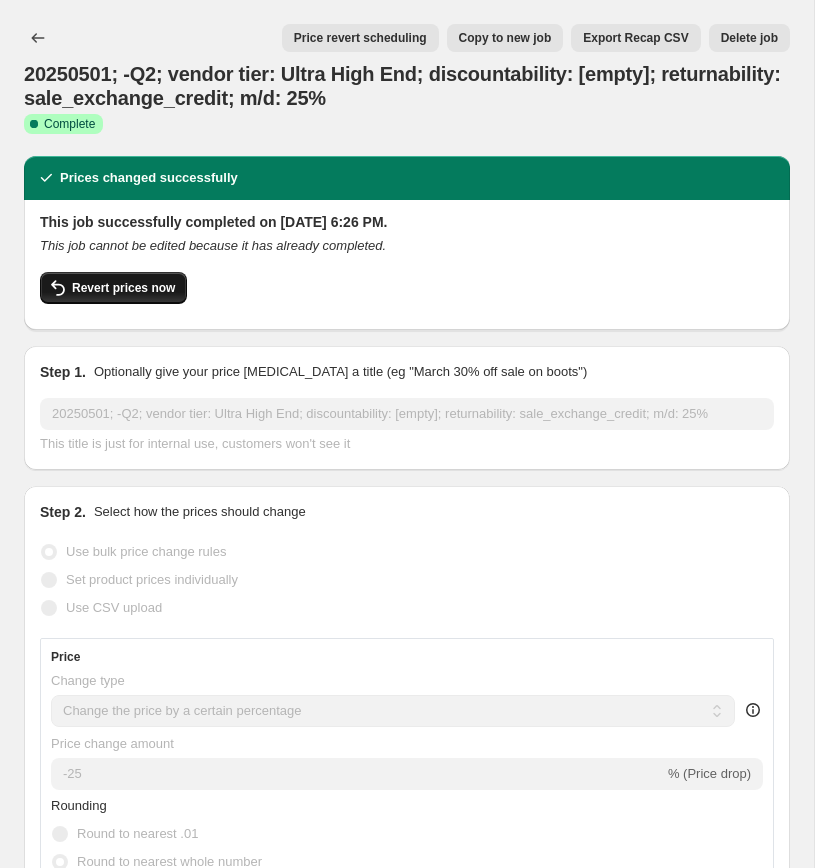 click on "Revert prices now" at bounding box center [123, 288] 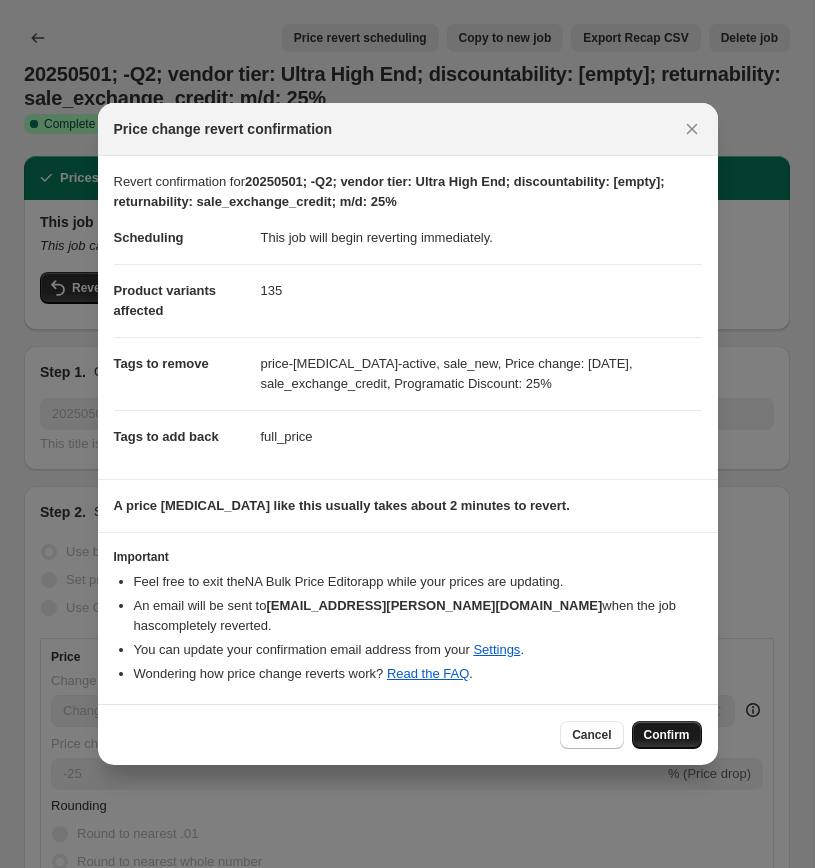 click on "Confirm" at bounding box center (667, 735) 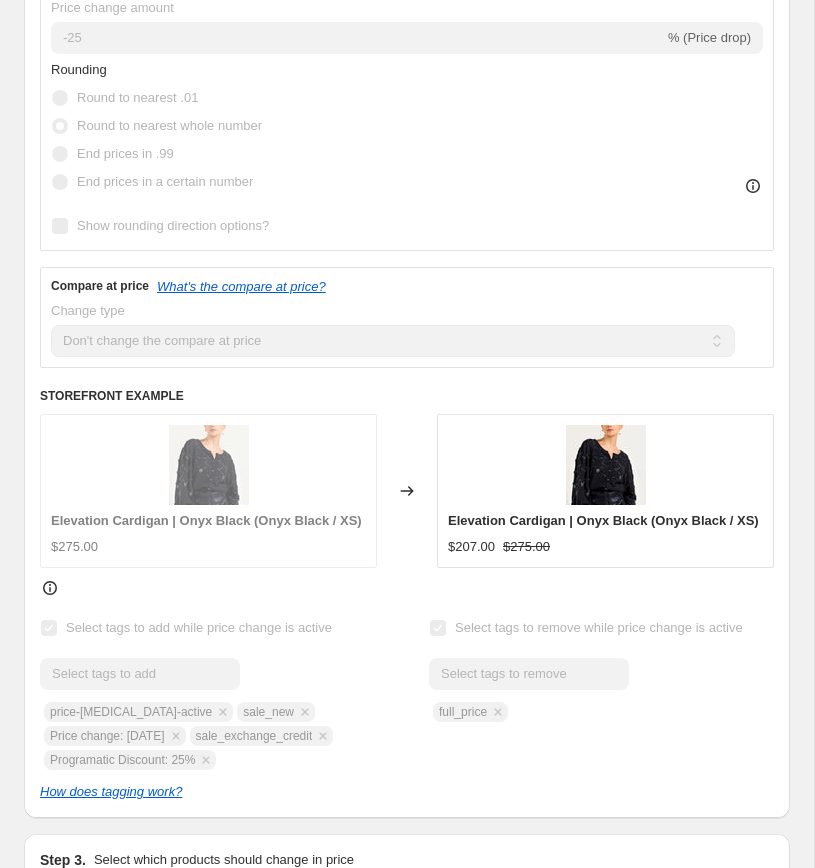scroll, scrollTop: 0, scrollLeft: 0, axis: both 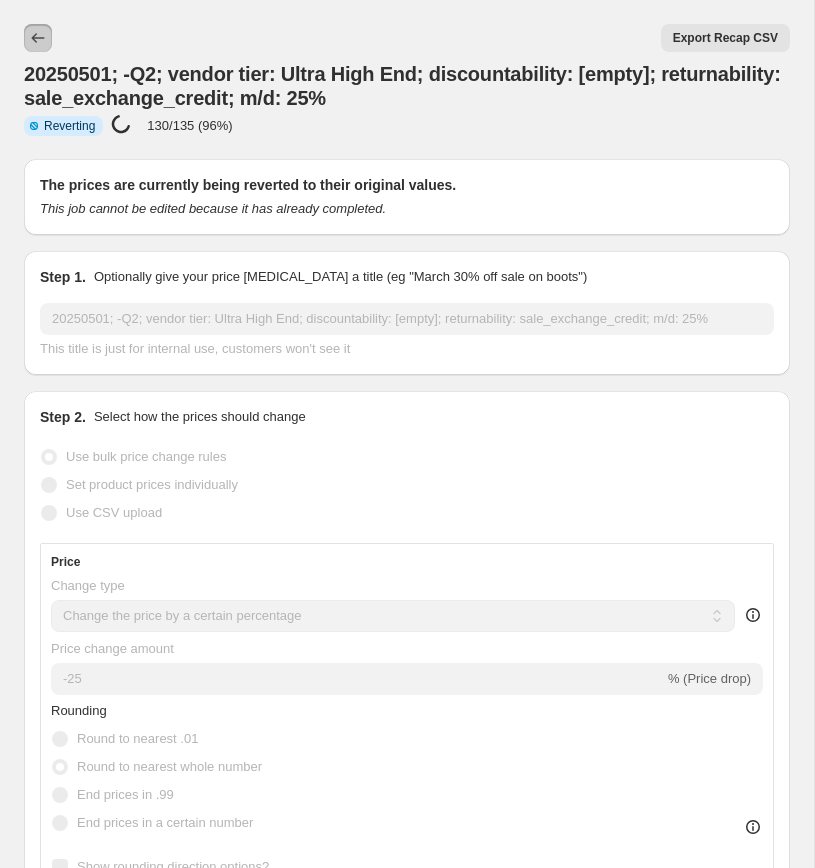 click 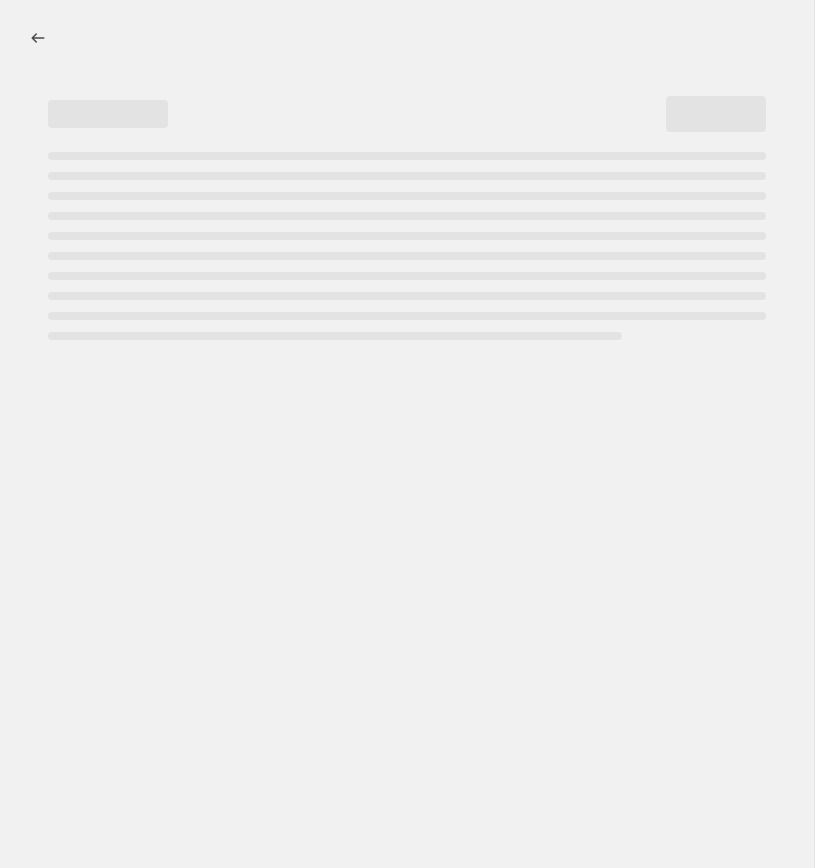 select on "percentage" 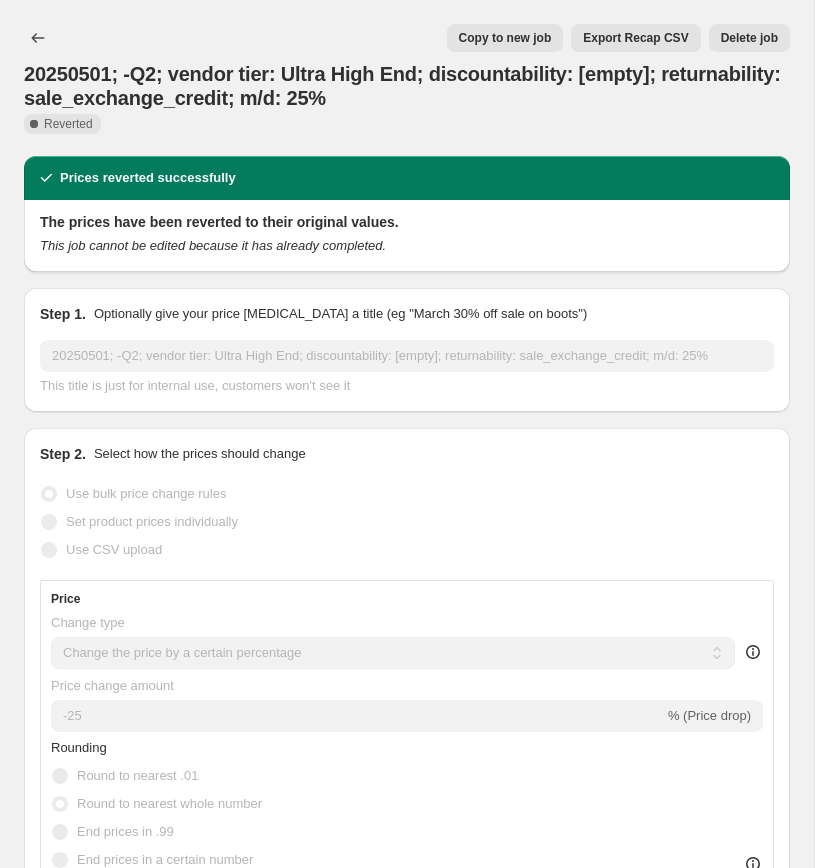 click on "Copy to new job" at bounding box center [505, 38] 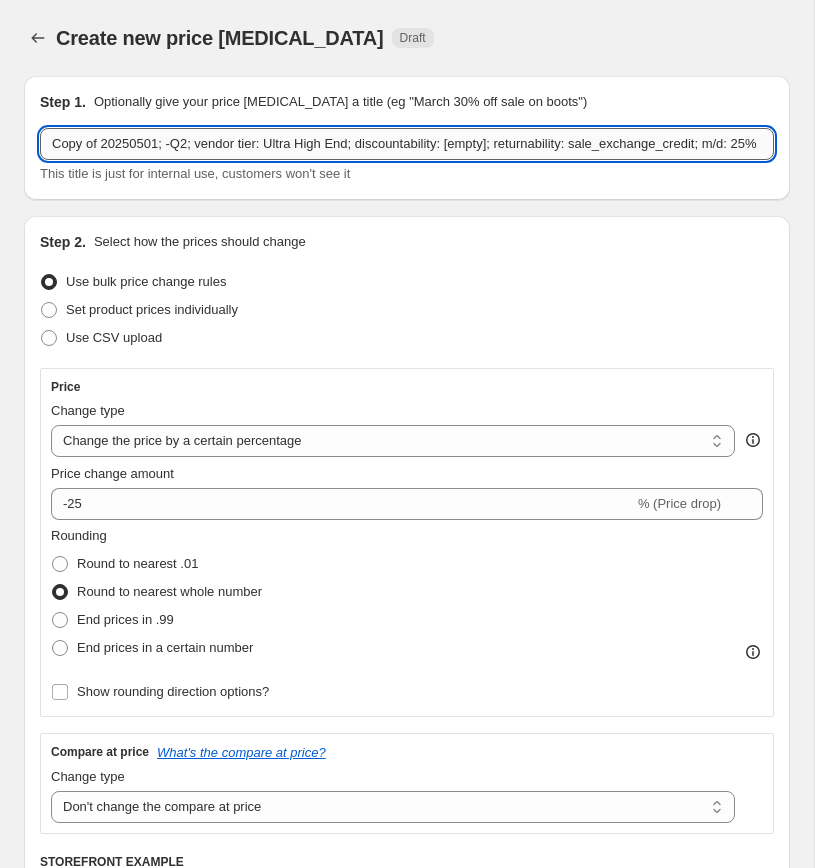 click on "Copy of 20250501; -Q2; vendor tier: Ultra High End; discountability: [empty]; returnability: sale_exchange_credit; m/d: 25%" at bounding box center [407, 144] 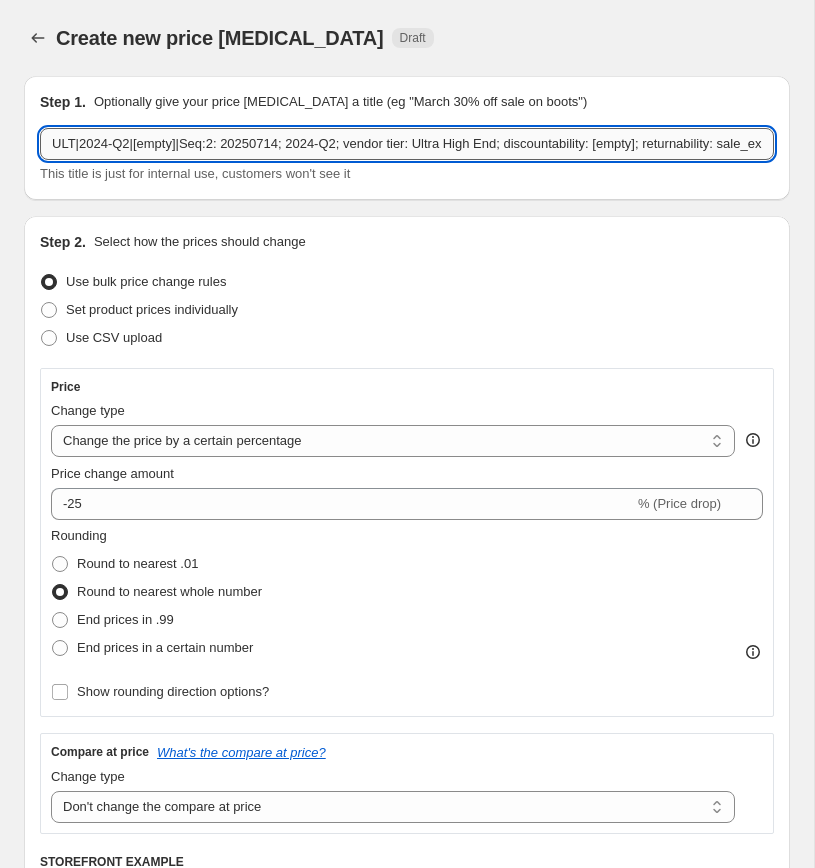 scroll, scrollTop: 0, scrollLeft: 206, axis: horizontal 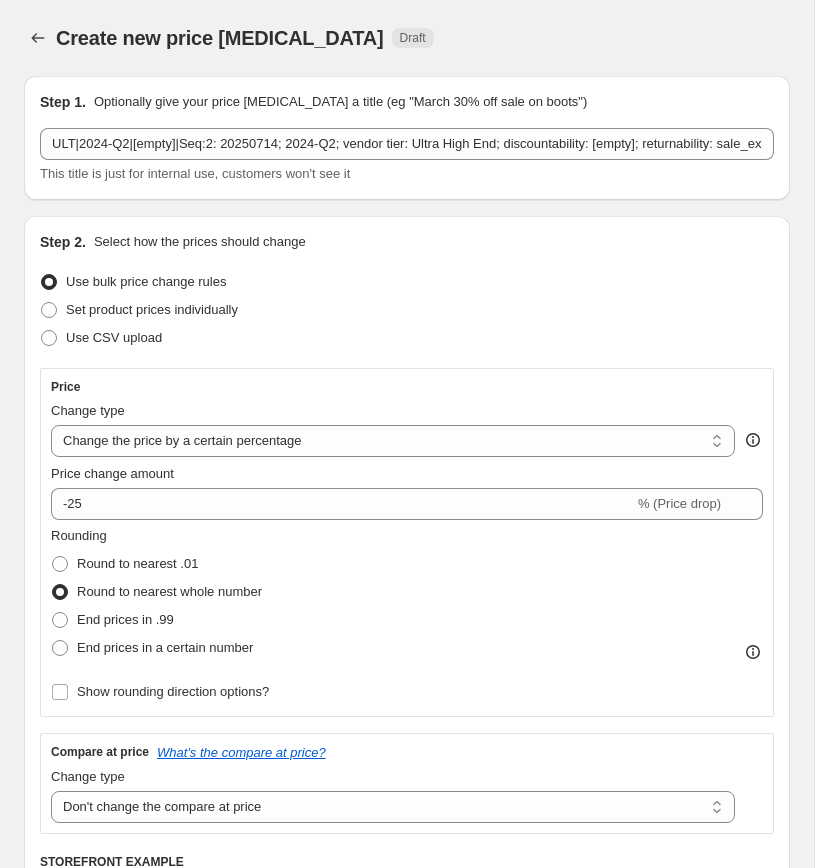 click on "Step 1. Optionally give your price change job a title (eg "March 30% off sale on boots") ULT|2024-Q2|[empty]|Seq:2: 20250714; 2024-Q2; vendor tier: Ultra High End; discountability: [empty]; returnability: sale_exchange_credit; m/d: 27% This title is just for internal use, customers won't see it Step 2. Select how the prices should change Use bulk price change rules Set product prices individually Use CSV upload Price Change type Change the price to a certain amount Change the price by a certain amount Change the price by a certain percentage Change the price to the current compare at price (price before sale) Change the price by a certain amount relative to the compare at price Change the price by a certain percentage relative to the compare at price Don't change the price Change the price by a certain percentage relative to the cost per item Change price to certain cost margin Change the price by a certain percentage Price change amount -25 % (Price drop) Rounding Round to nearest .01 End prices in .99 Draft" at bounding box center [399, 1752] 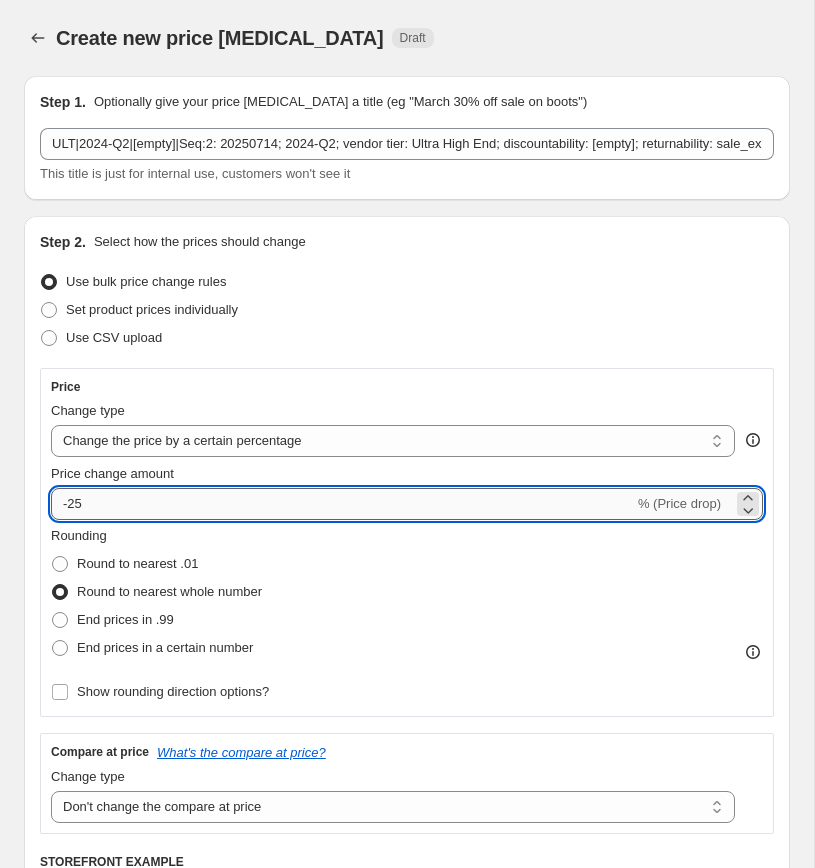 click on "-25" at bounding box center (342, 504) 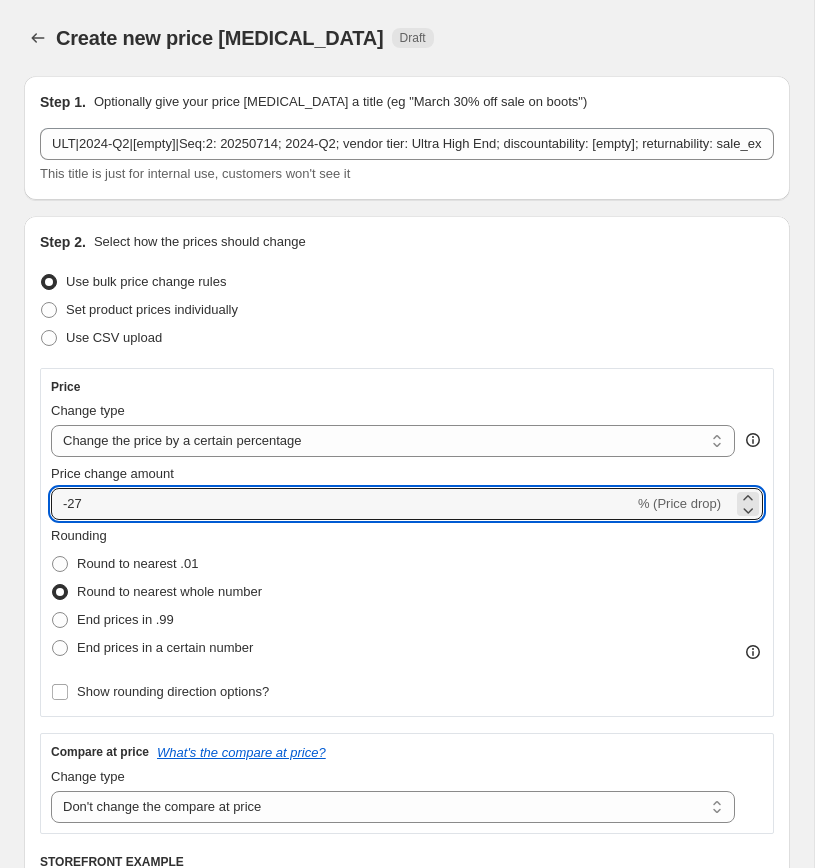 click on "Rounding Round to nearest .01 Round to nearest whole number End prices in .99 End prices in a certain number" at bounding box center (407, 594) 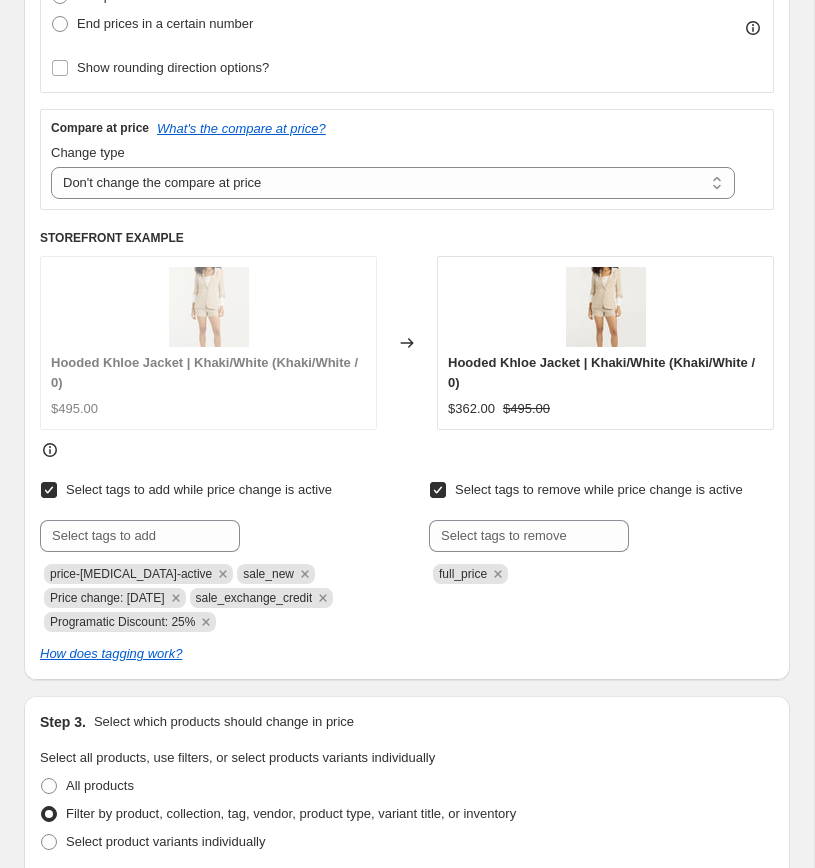scroll, scrollTop: 649, scrollLeft: 0, axis: vertical 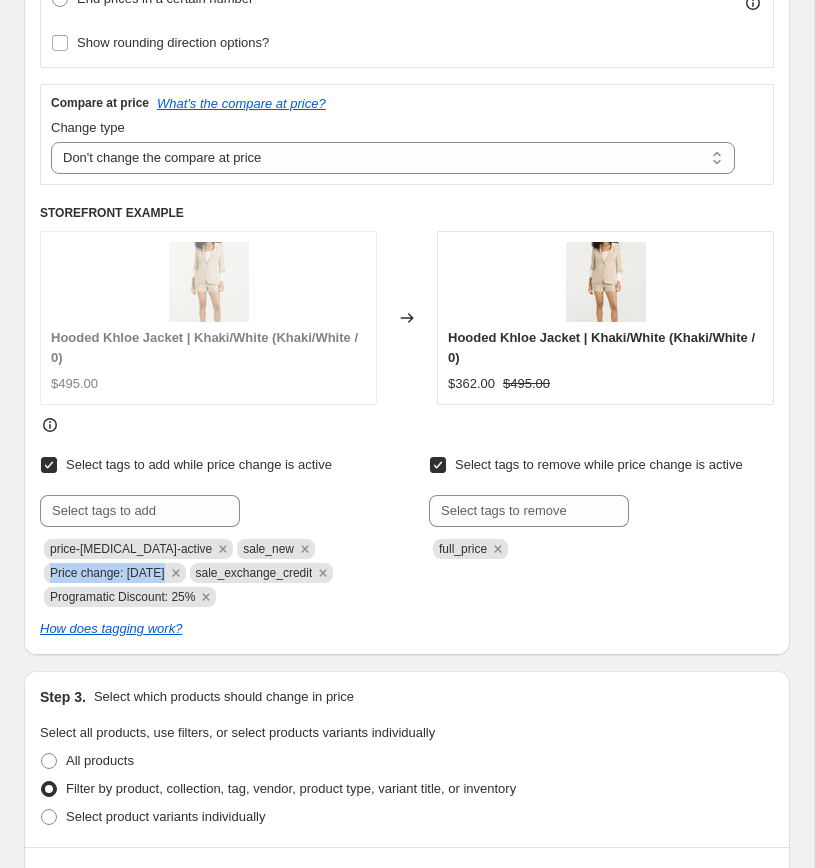 copy on "Price change: 5-1-25" 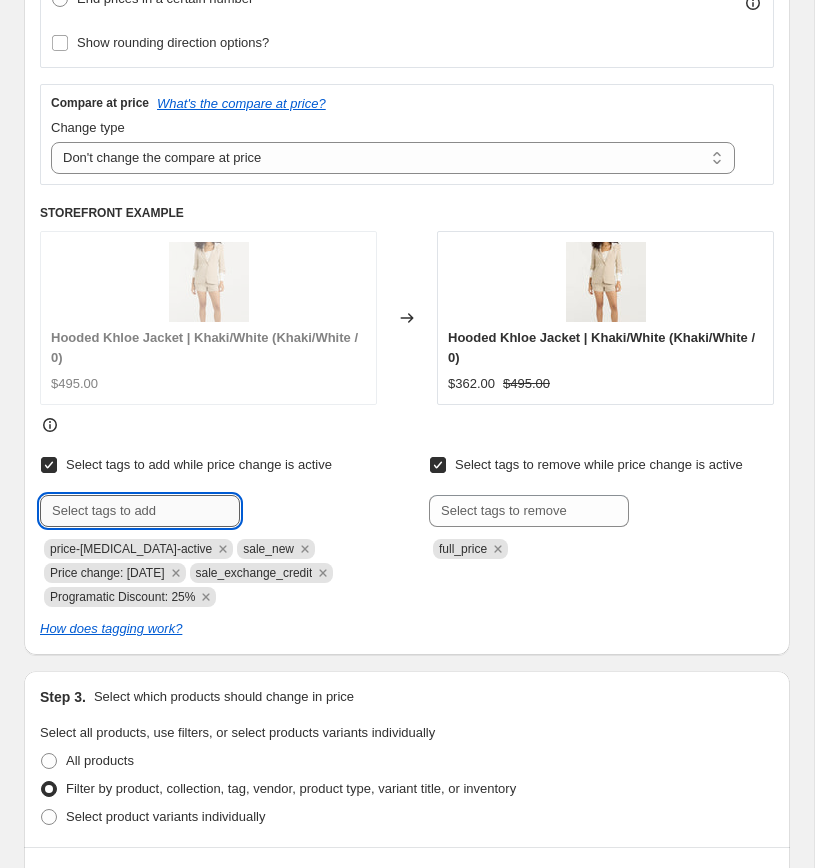 click at bounding box center [140, 511] 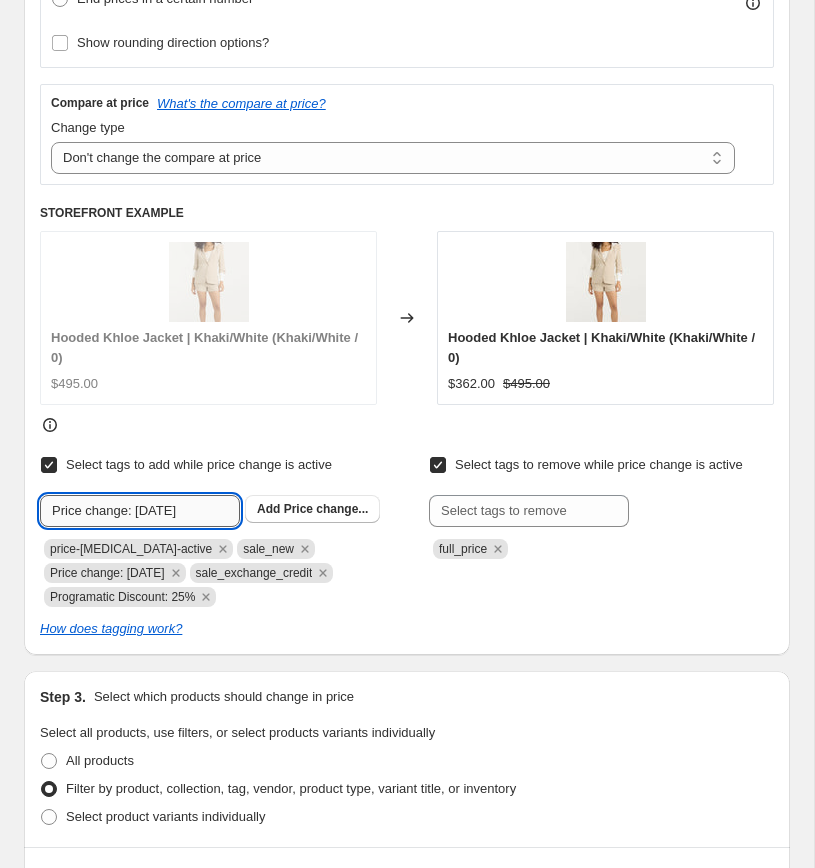 click on "Price change: 5-1-25" at bounding box center [140, 511] 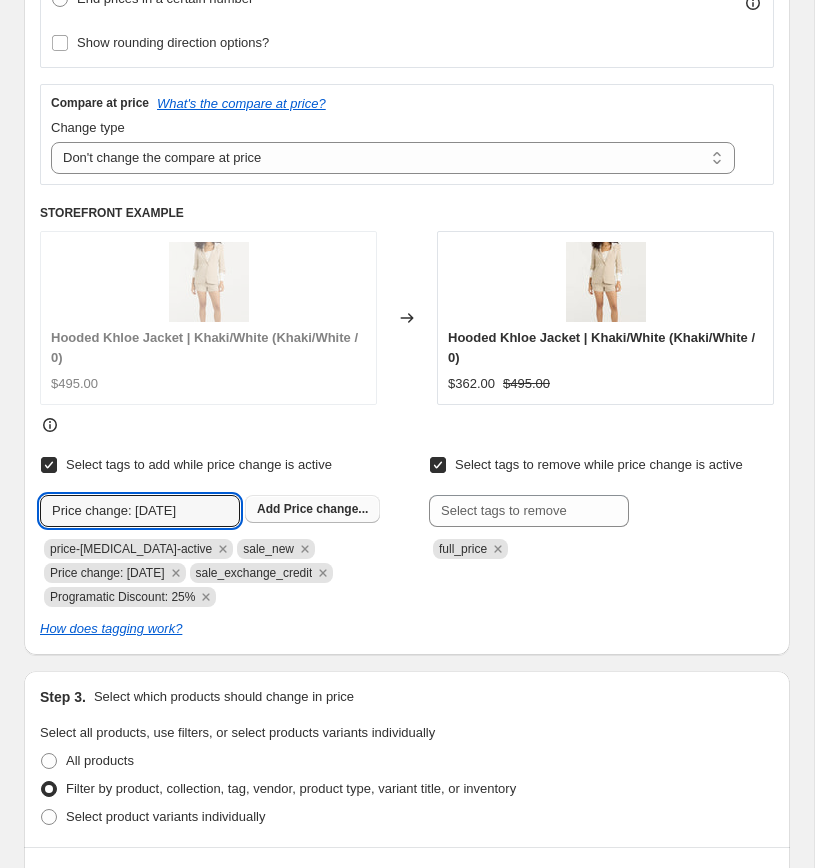 click on "Price change..." at bounding box center (326, 509) 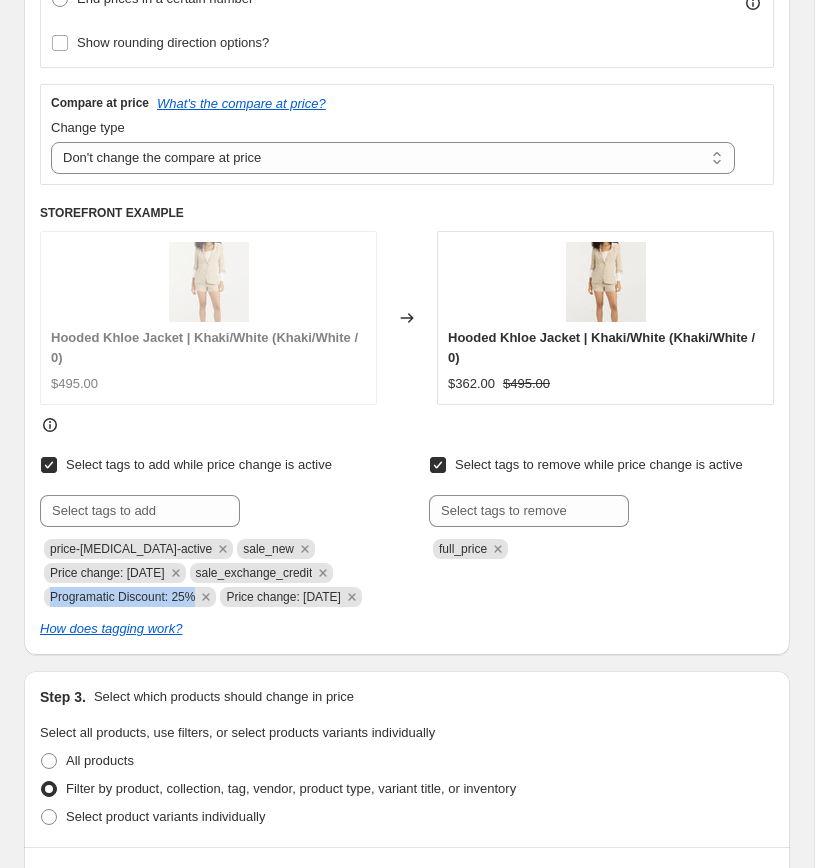 copy on "Programatic Discount: 25%" 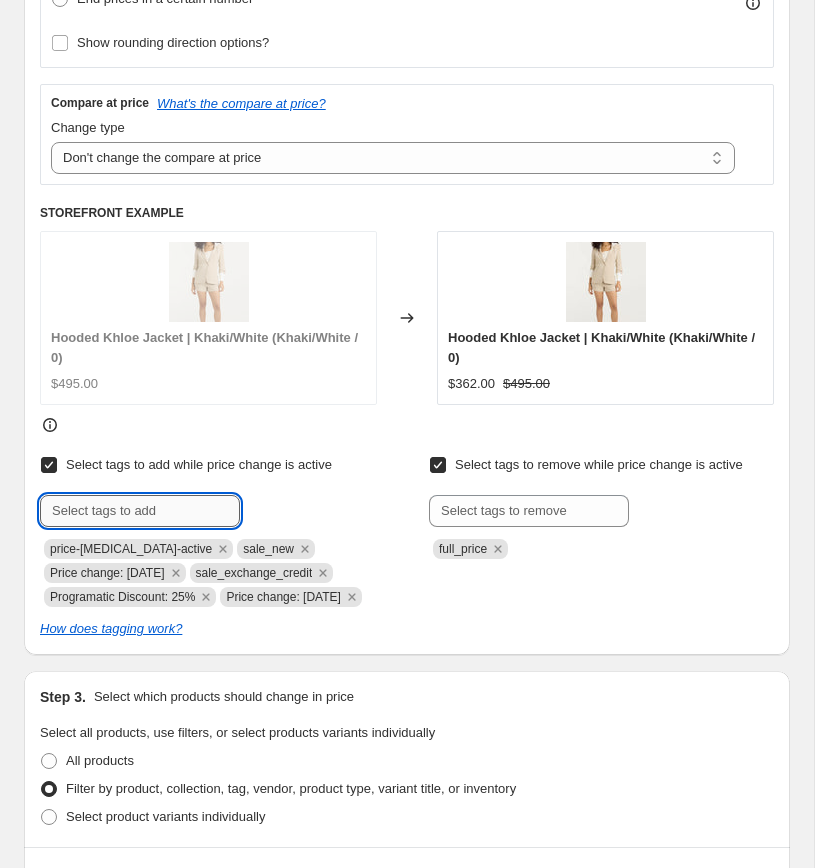 click at bounding box center [140, 511] 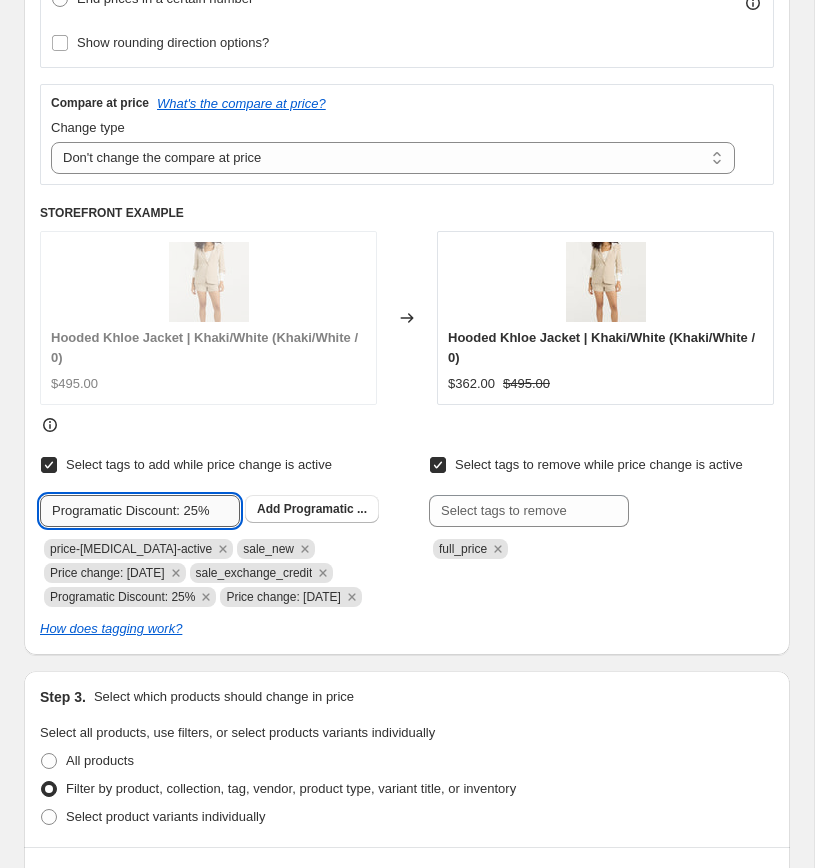 click on "Programatic Discount: 25%" at bounding box center (140, 511) 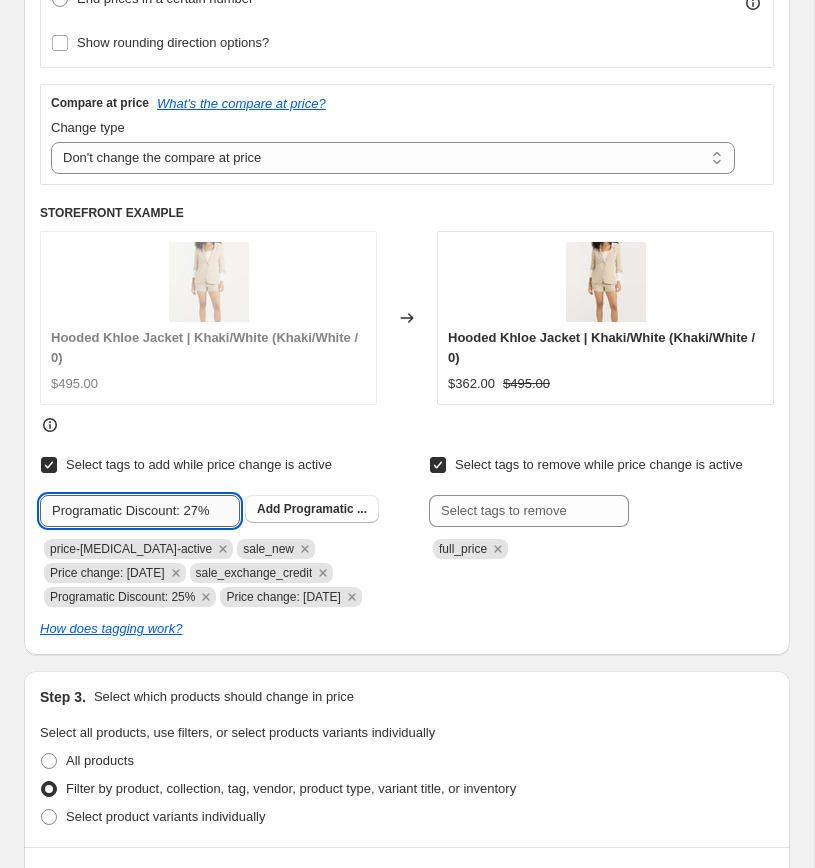 click on "Submit" at bounding box center (68, -423) 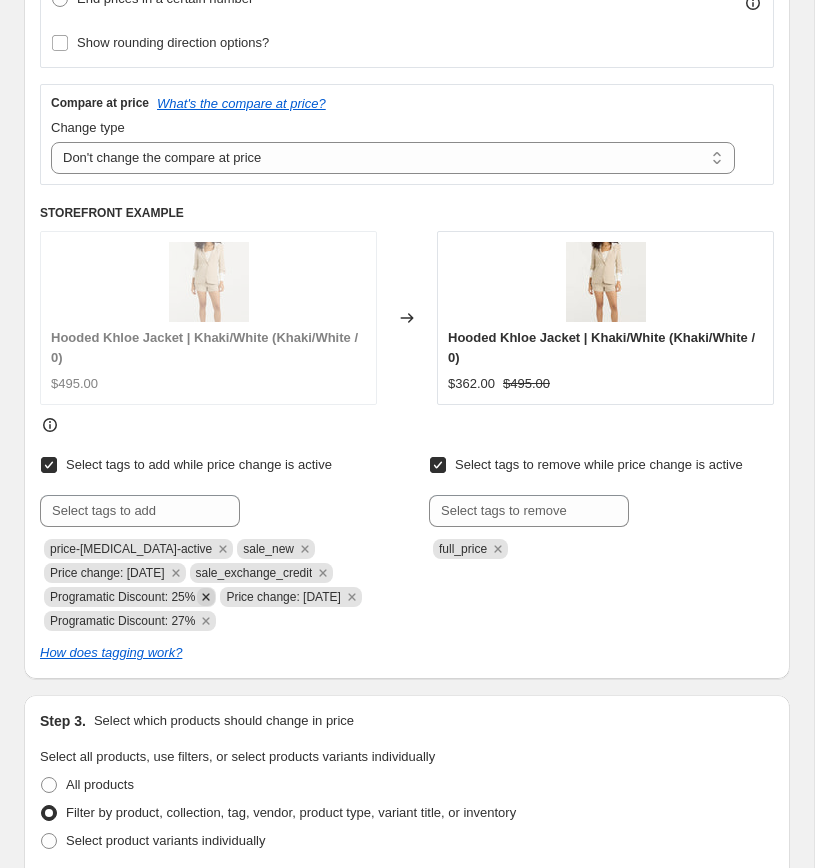 click 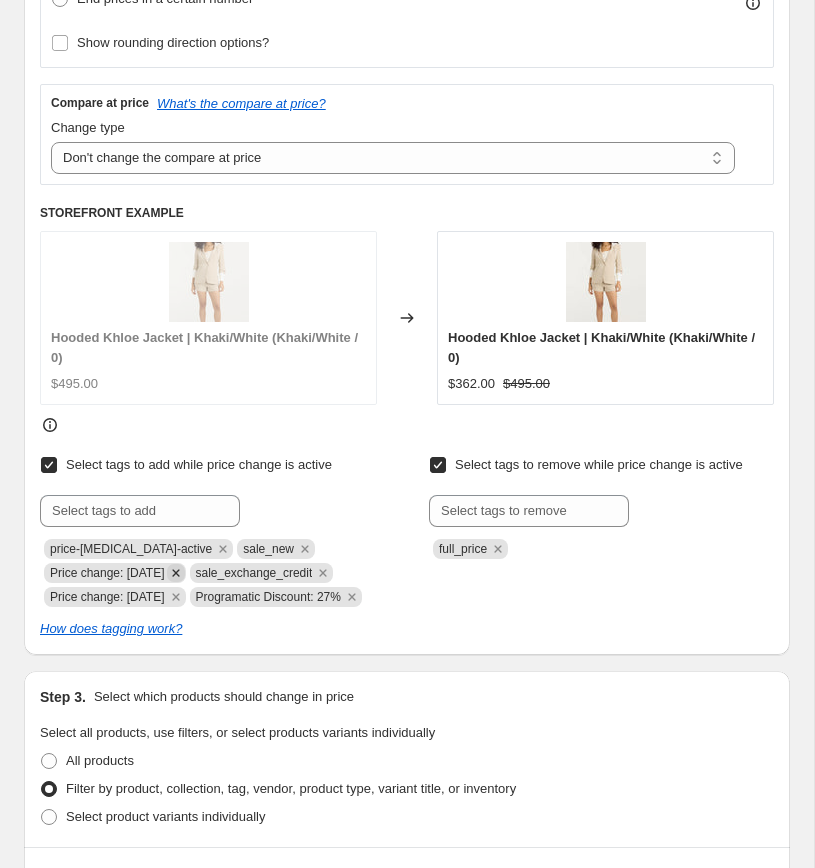 click 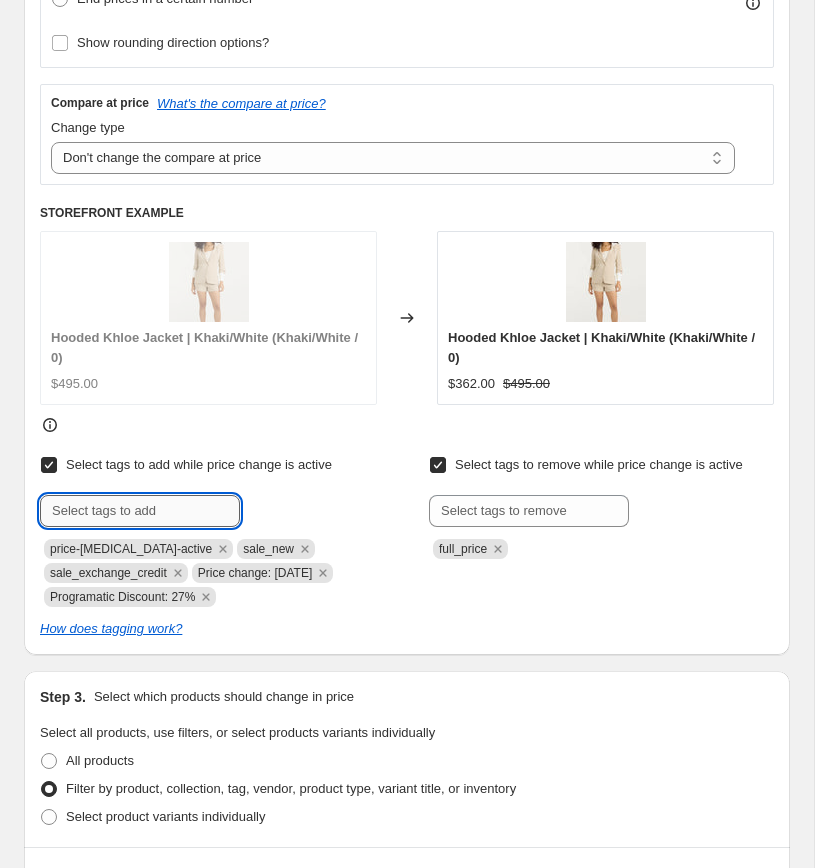 click at bounding box center (140, 511) 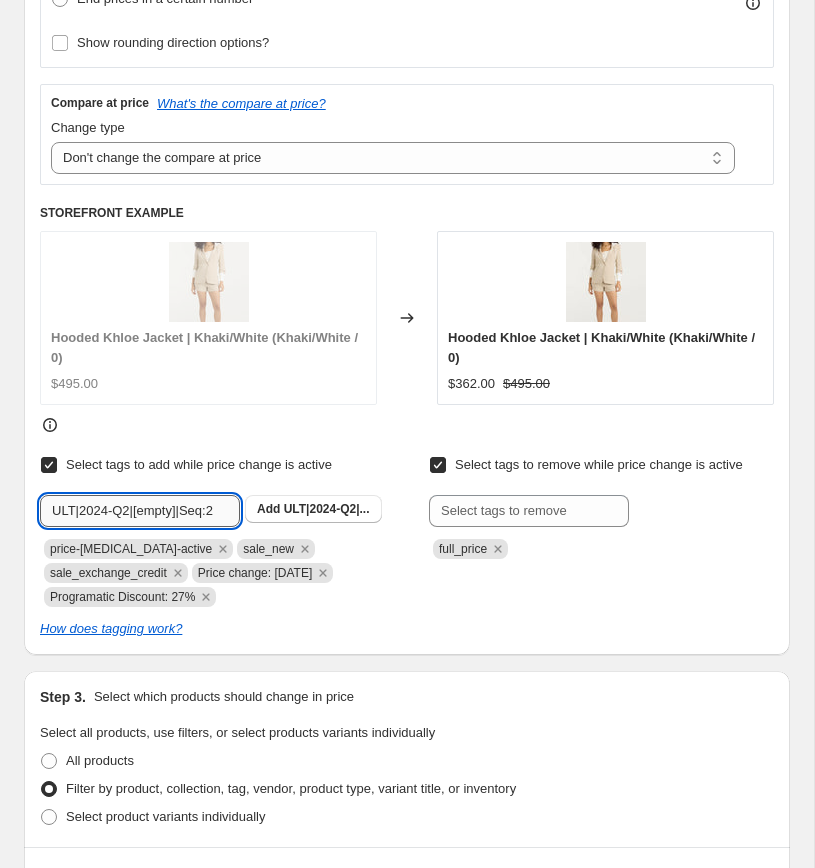 scroll, scrollTop: 0, scrollLeft: 2, axis: horizontal 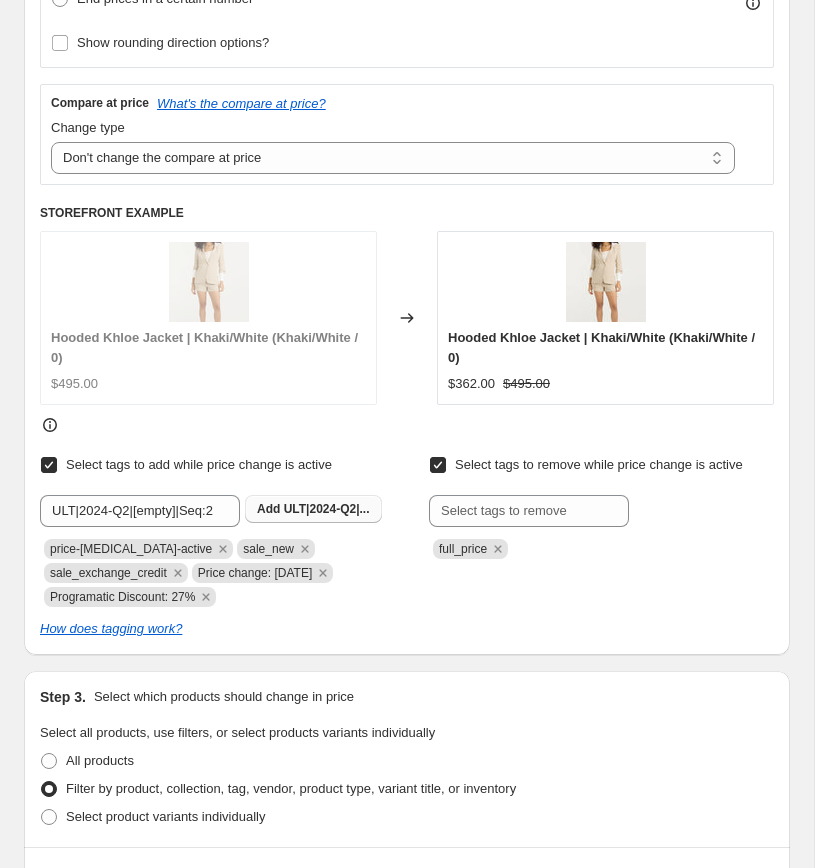 click on "Add" at bounding box center (268, 509) 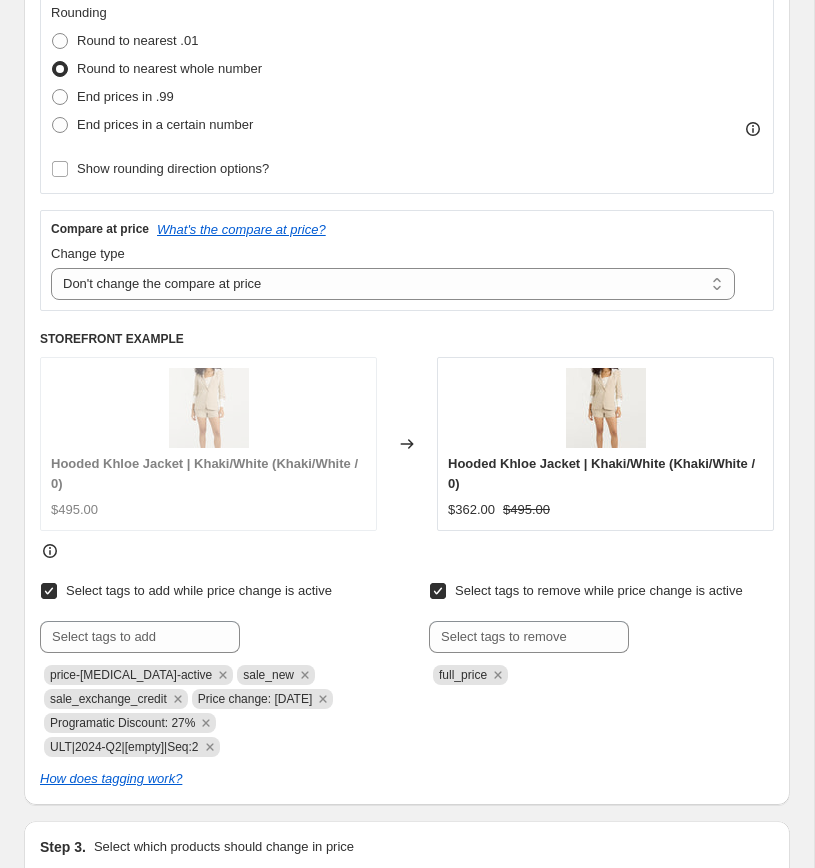 scroll, scrollTop: 0, scrollLeft: 0, axis: both 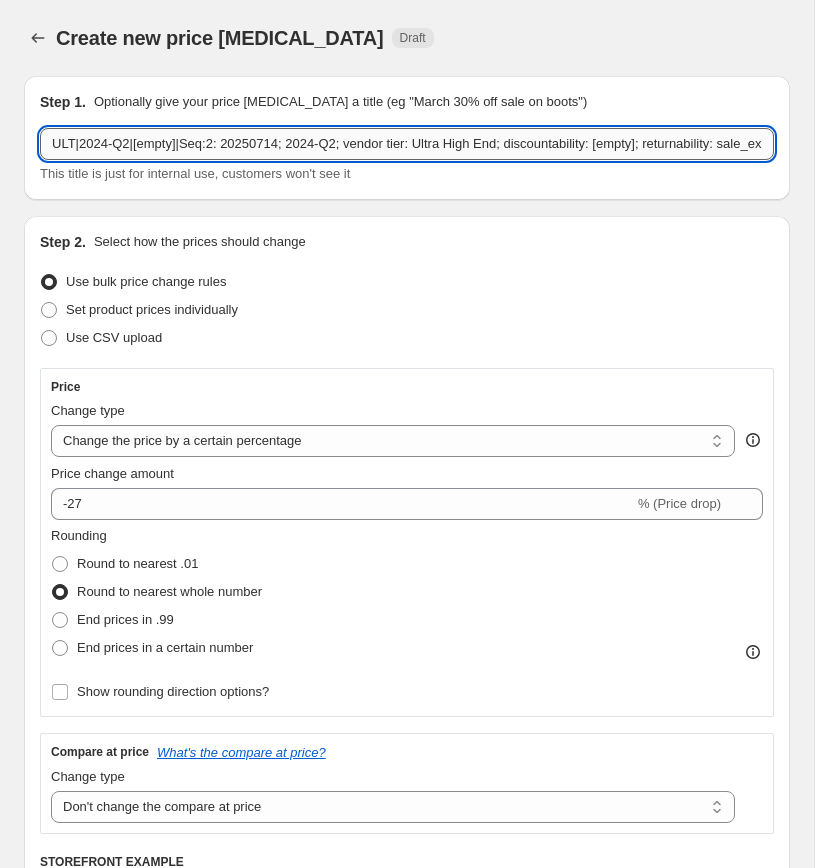 click on "ULT|2024-Q2|[empty]|Seq:2: 20250714; 2024-Q2; vendor tier: Ultra High End; discountability: [empty]; returnability: sale_exchange_credit; m/d: 27%" at bounding box center (407, 144) 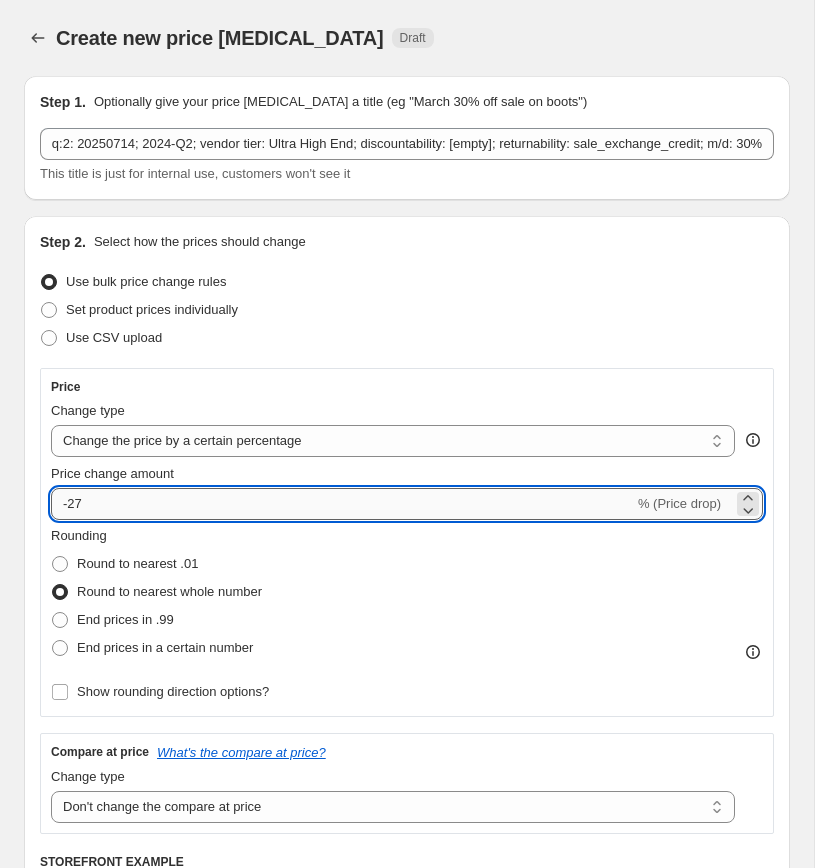 scroll, scrollTop: 0, scrollLeft: 0, axis: both 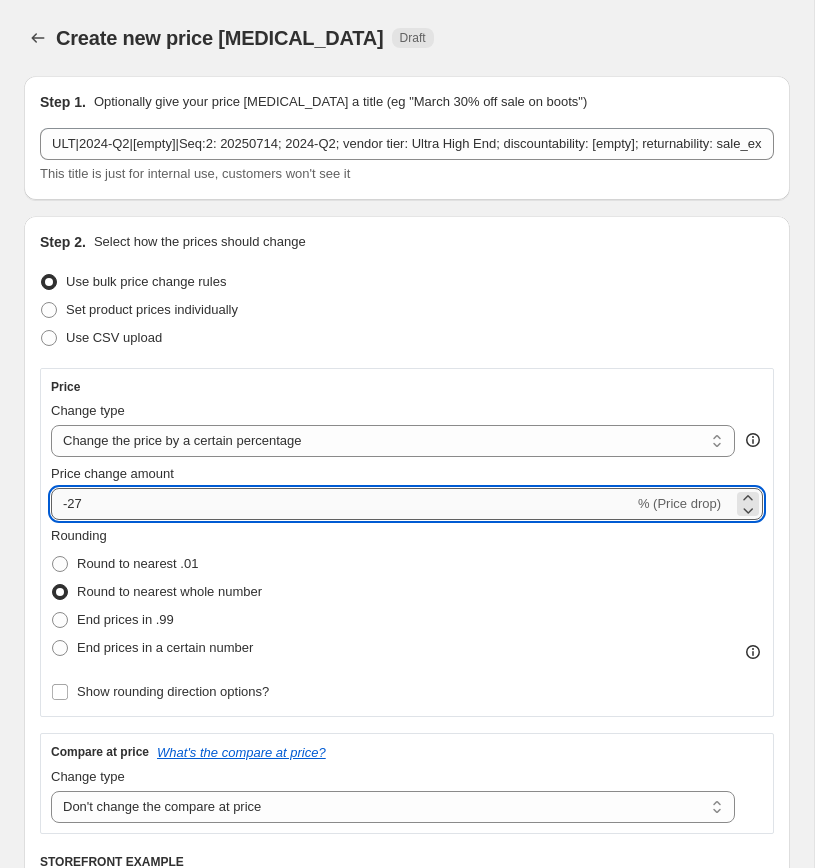 click on "-27" at bounding box center [342, 504] 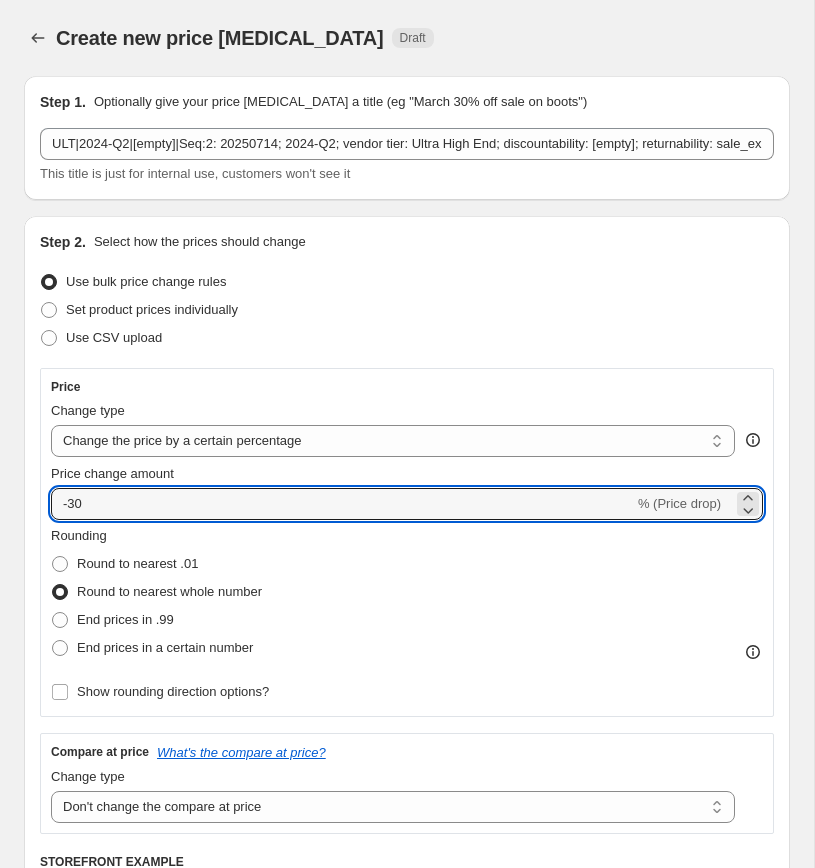 click on "Rounding Round to nearest .01 Round to nearest whole number End prices in .99 End prices in a certain number" at bounding box center (407, 594) 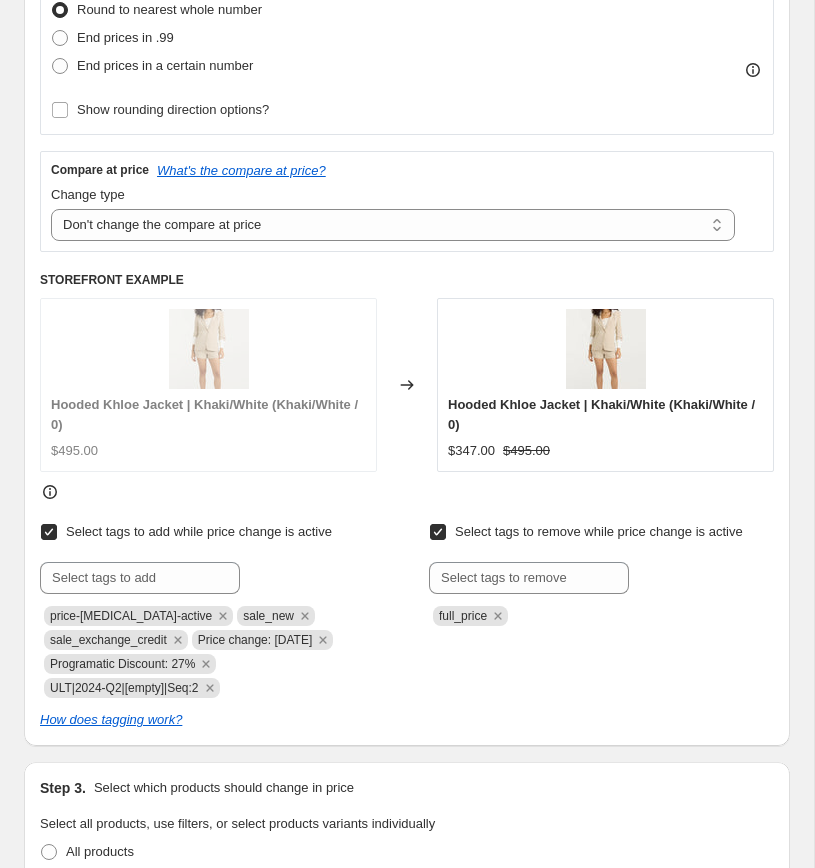 scroll, scrollTop: 591, scrollLeft: 0, axis: vertical 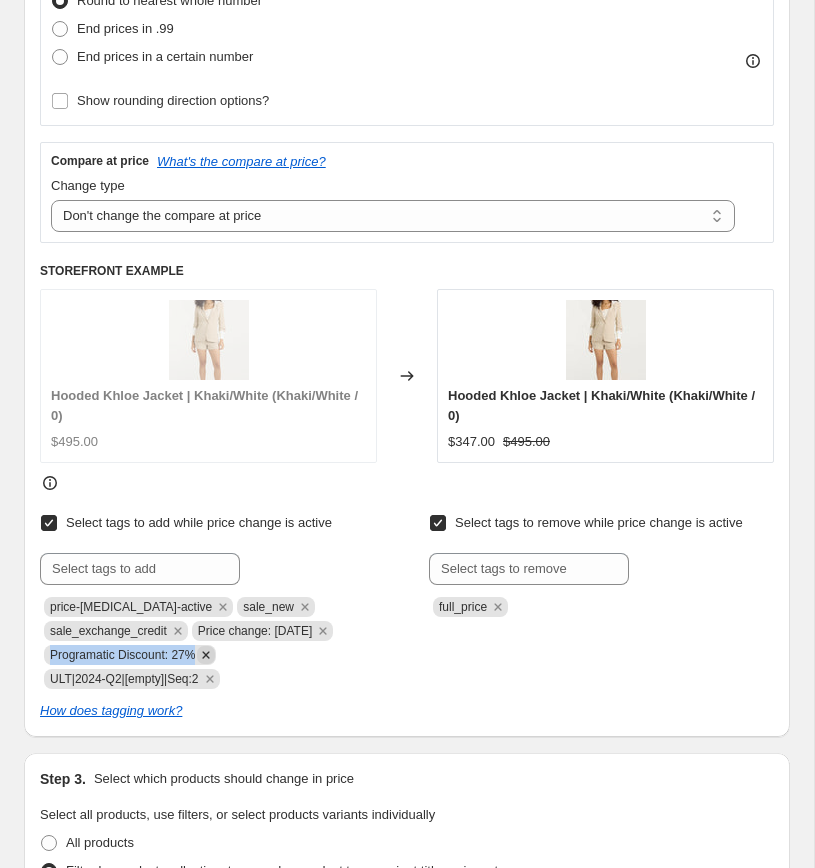 copy on "Programatic Discount: 27%" 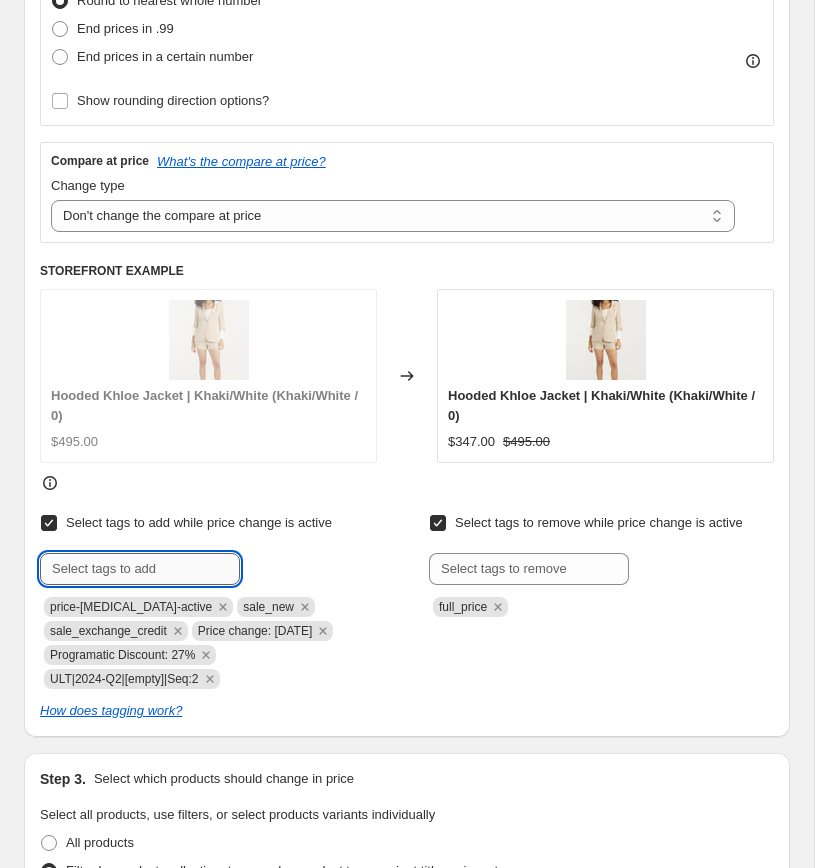 click at bounding box center (140, 569) 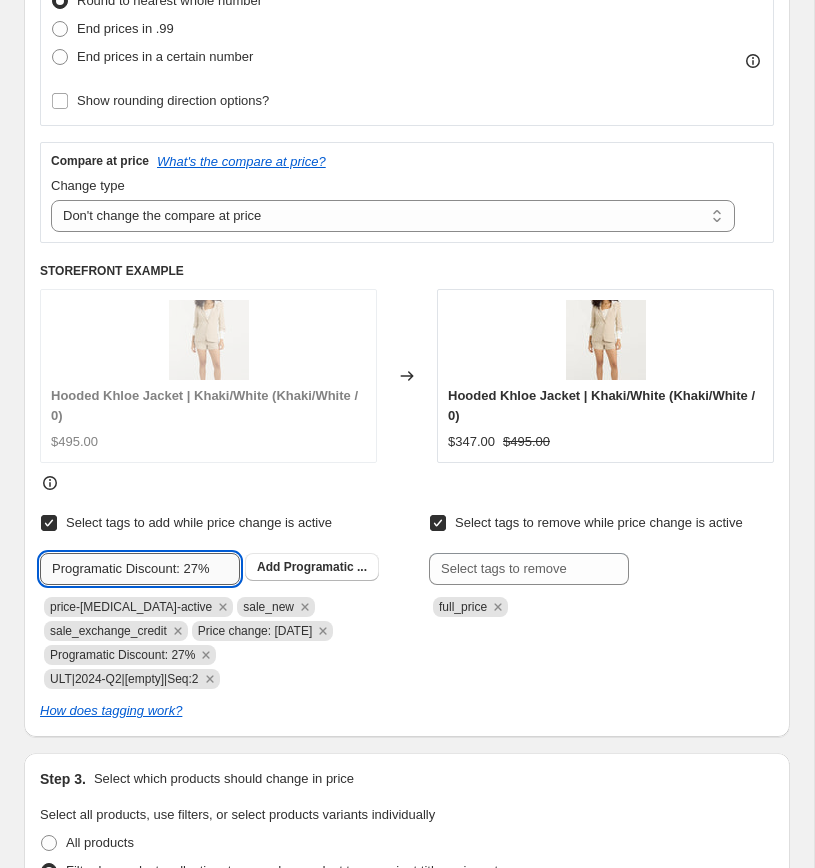 click on "Programatic Discount: 27%" at bounding box center (140, 569) 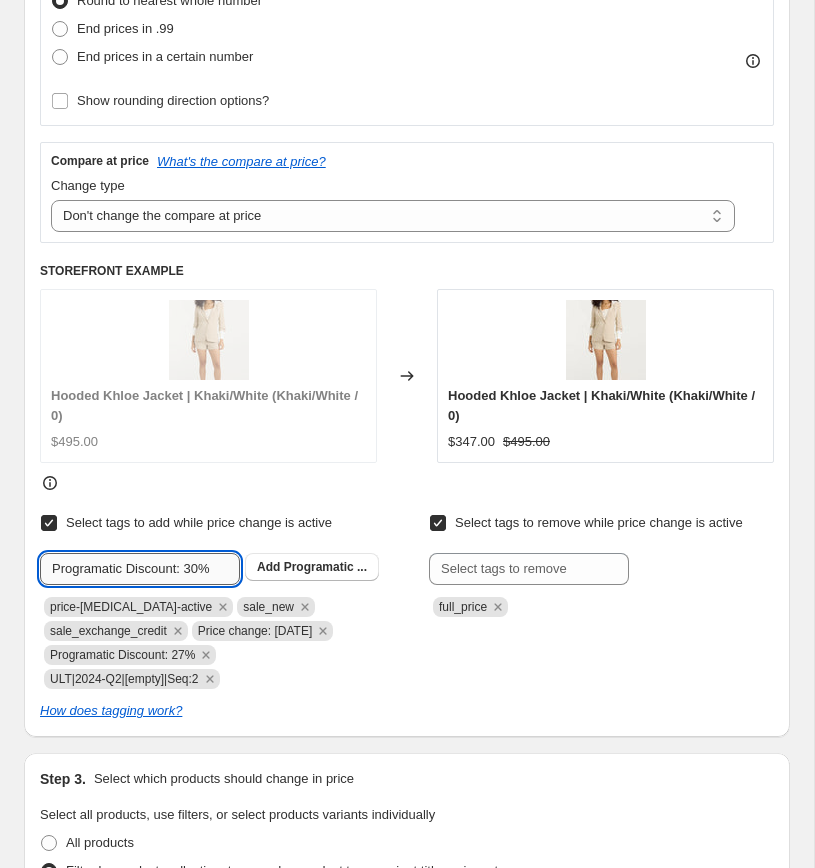 click on "Submit" at bounding box center (68, -365) 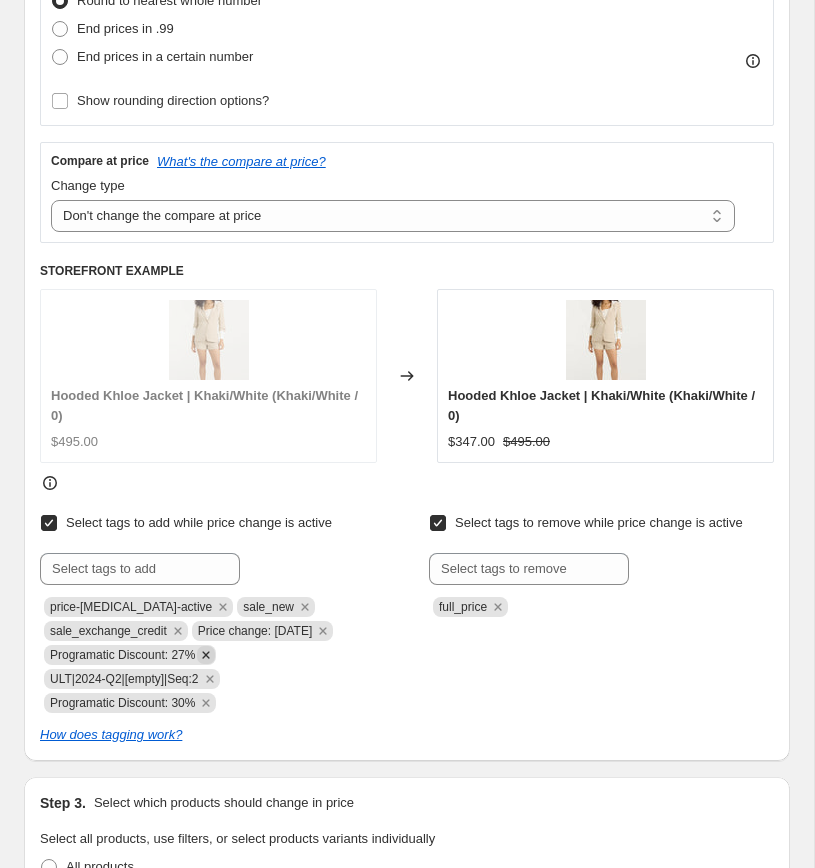 click 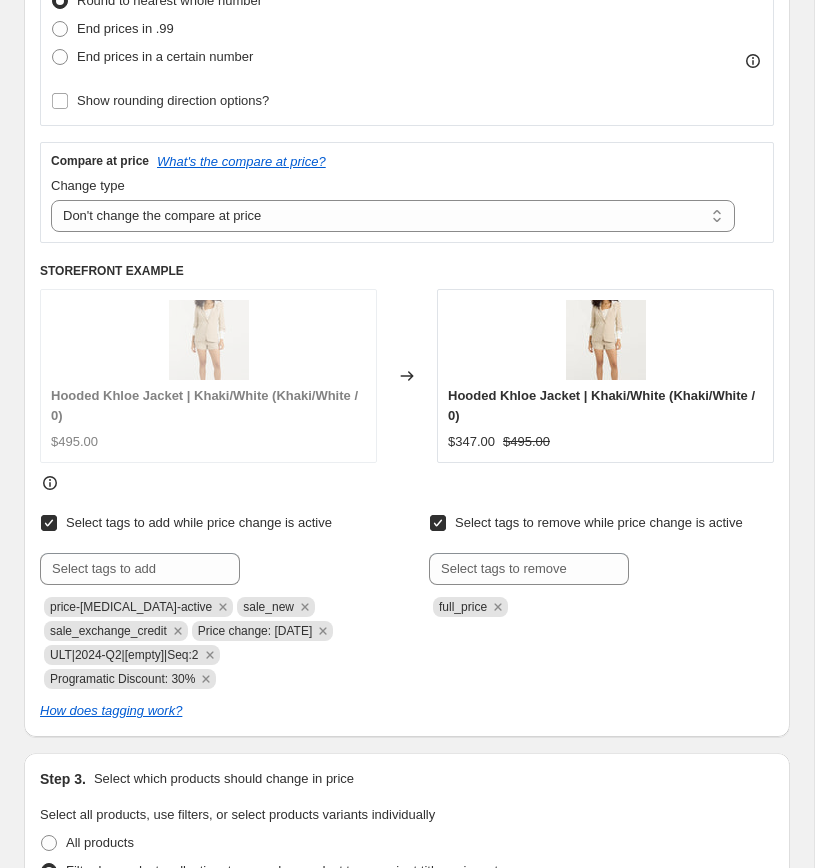 click on "Select tags to add while price change is active Submit price-change-job-active sale_new sale_exchange_credit Price change: 7-14-25 ULT|2024-Q2|[empty]|Seq:2 Programatic Discount: 30% Select tags to remove while price change is active Submit full_price How does tagging work?" at bounding box center [407, 615] 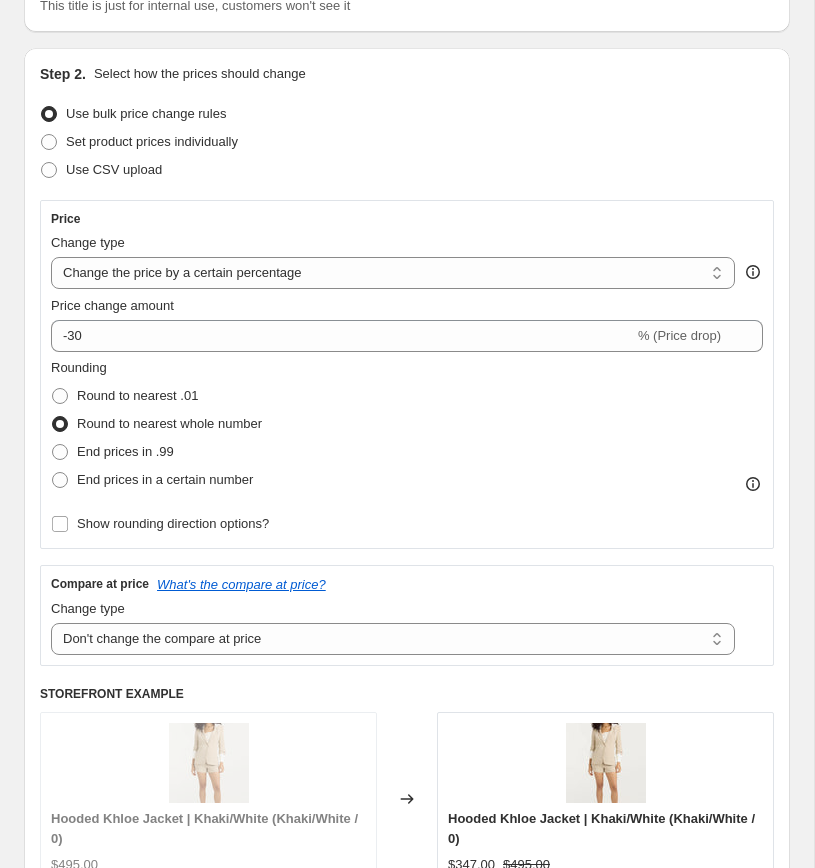 scroll, scrollTop: 0, scrollLeft: 0, axis: both 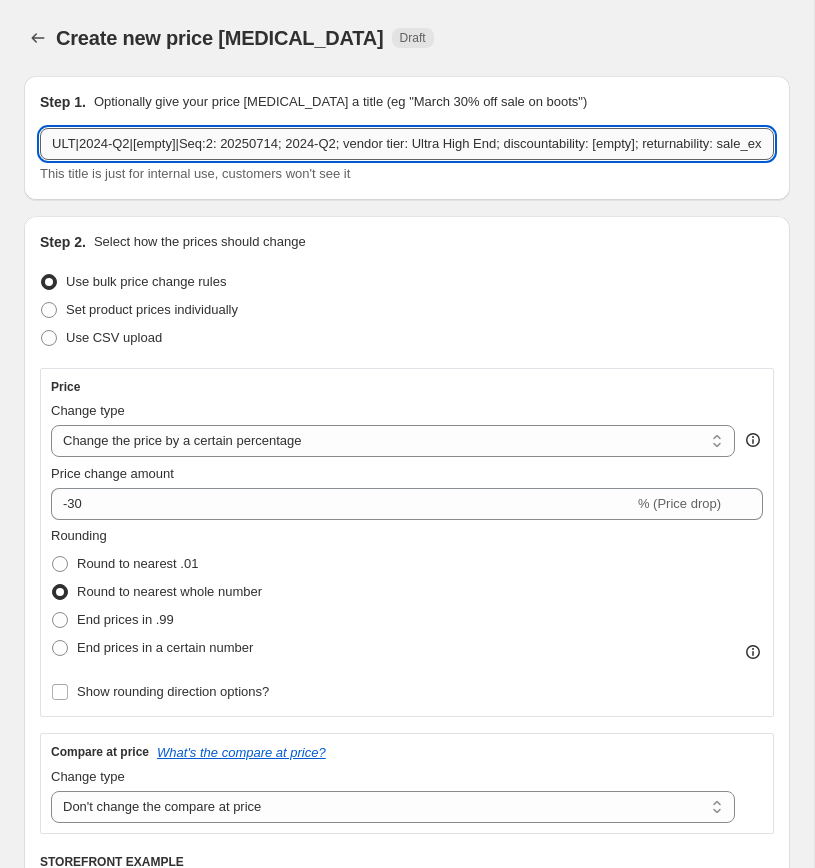 click on "ULT|2024-Q2|[empty]|Seq:2: 20250714; 2024-Q2; vendor tier: Ultra High End; discountability: [empty]; returnability: sale_exchange_credit; m/d: 30%" at bounding box center (407, 144) 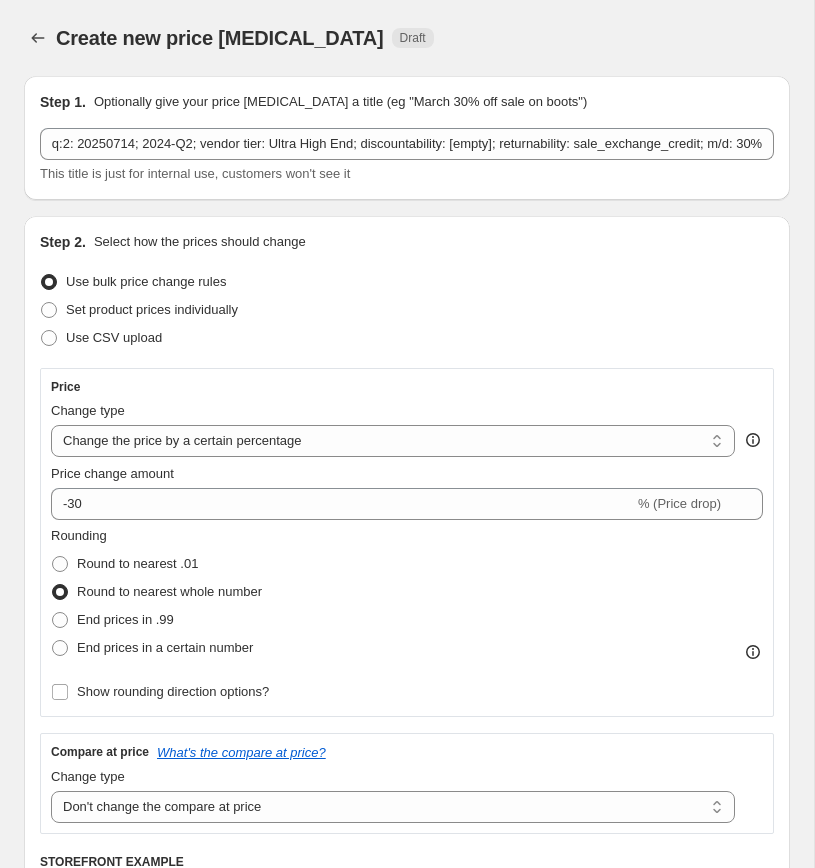 scroll, scrollTop: 0, scrollLeft: 0, axis: both 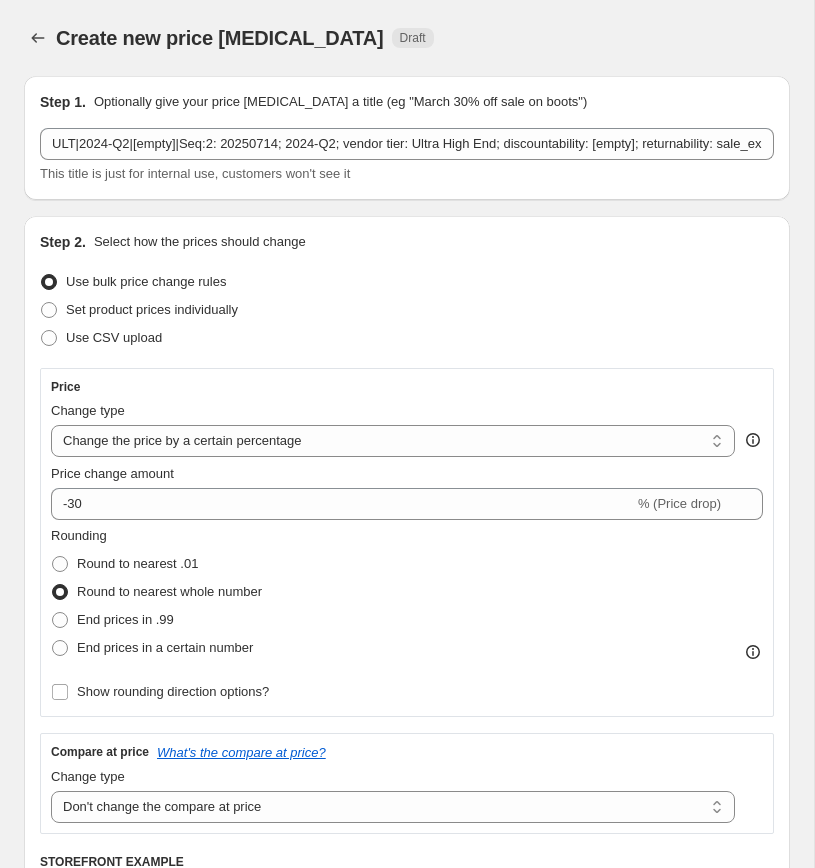 click on "Step 2. Select how the prices should change" at bounding box center (407, 242) 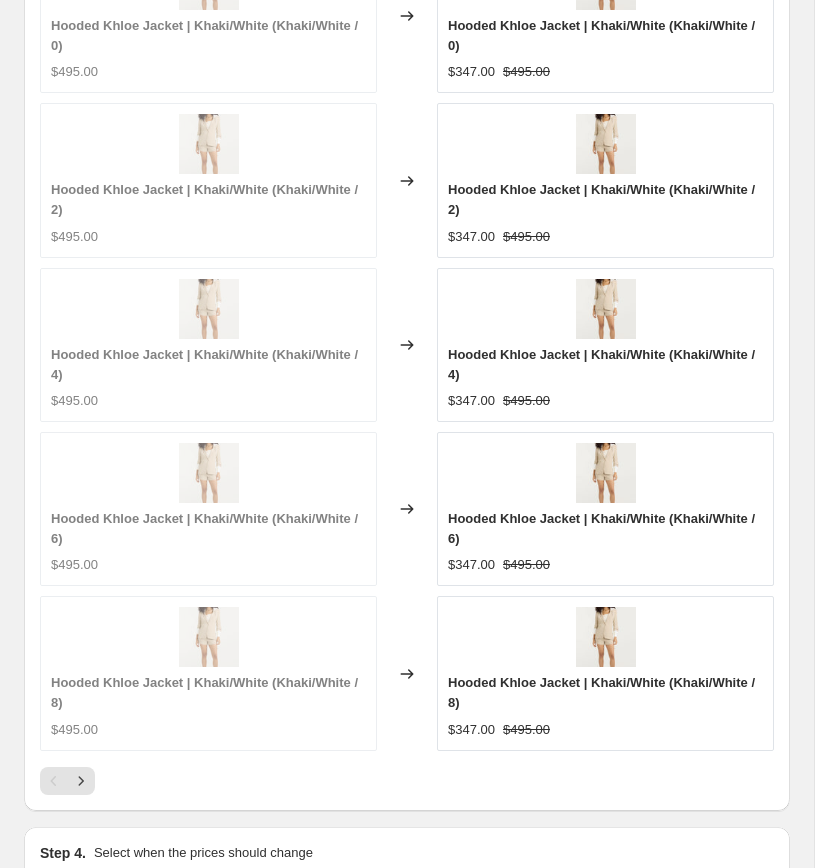 scroll, scrollTop: 2722, scrollLeft: 0, axis: vertical 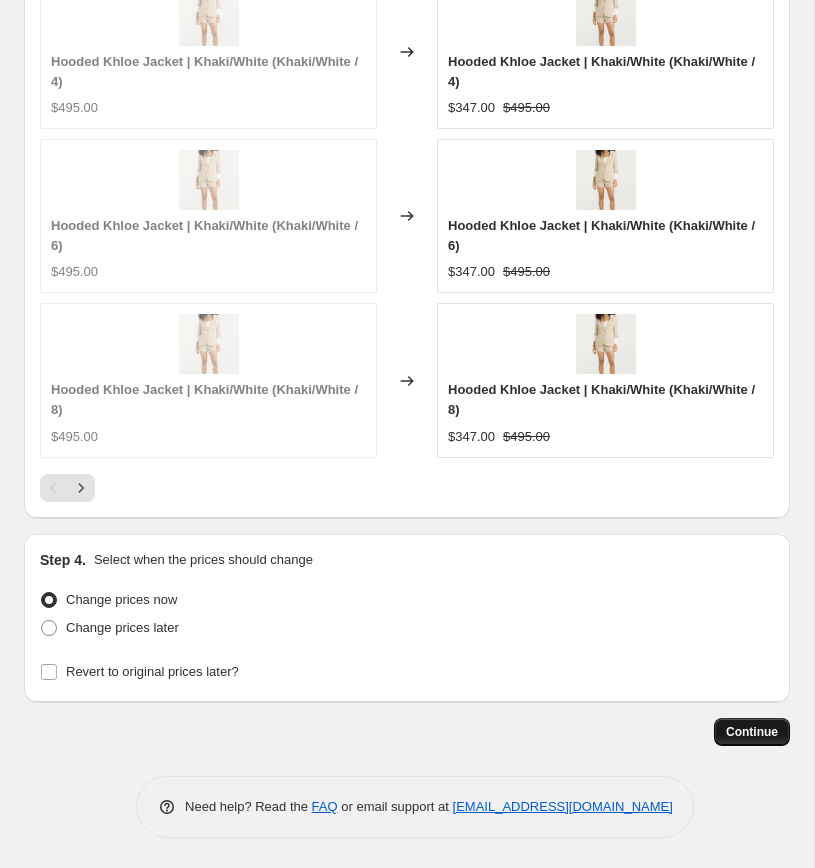 click on "Continue" at bounding box center (752, 732) 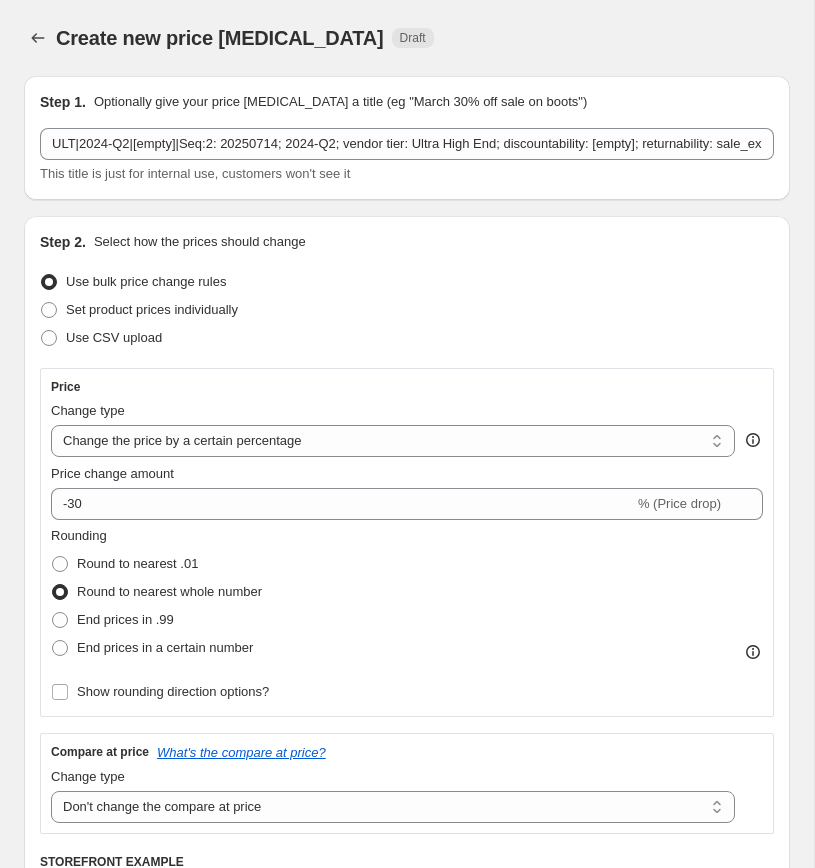 scroll, scrollTop: 2722, scrollLeft: 0, axis: vertical 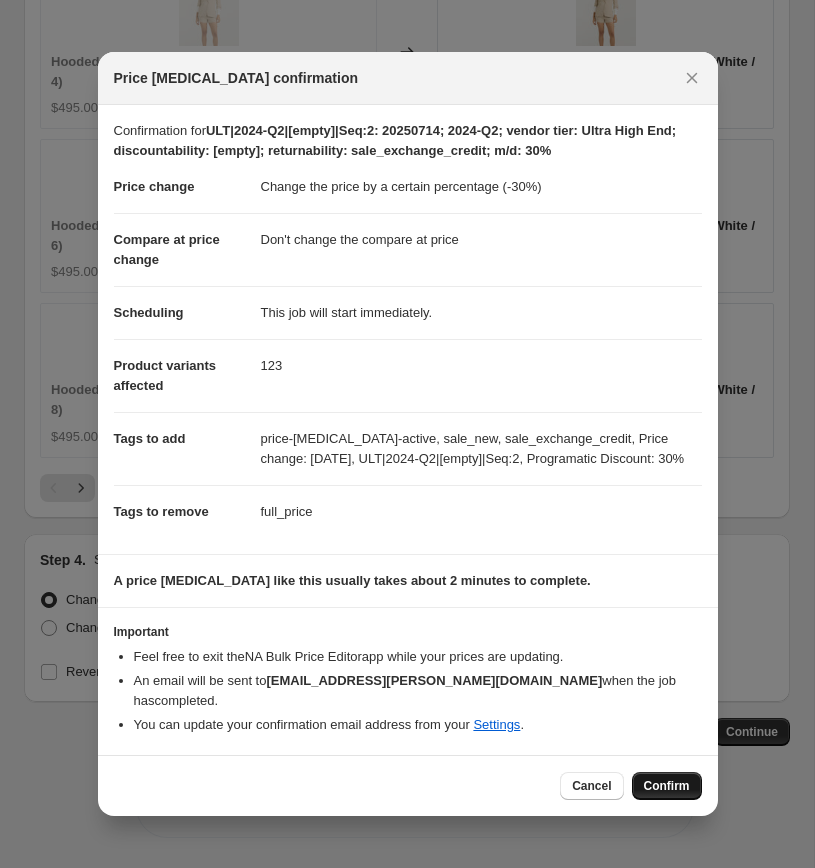 click on "Confirm" at bounding box center (667, 786) 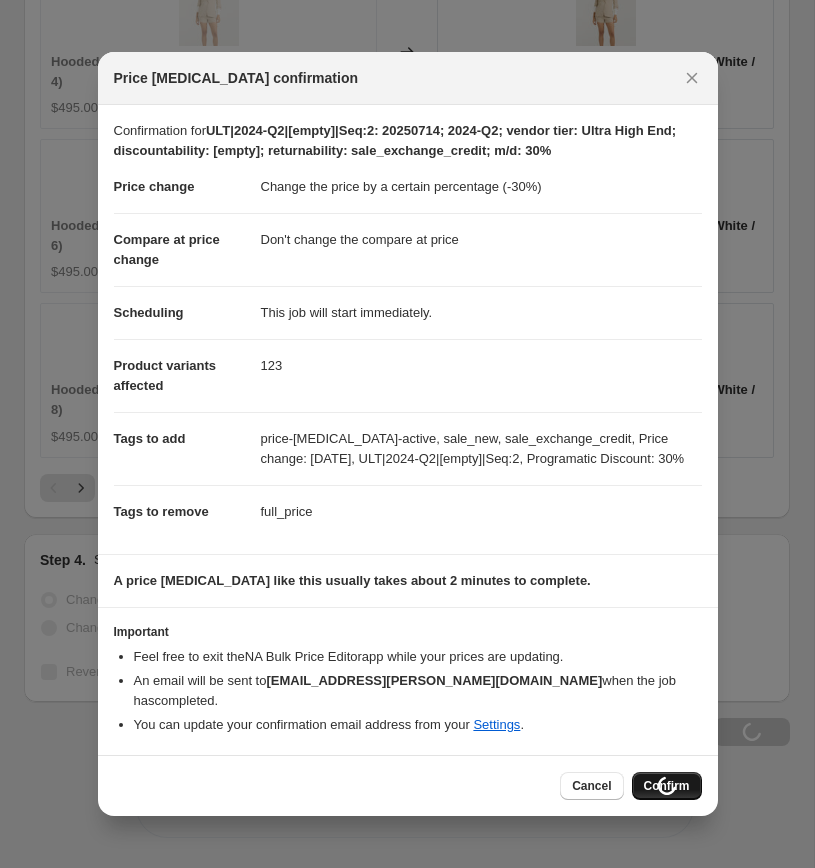 scroll, scrollTop: 2862, scrollLeft: 0, axis: vertical 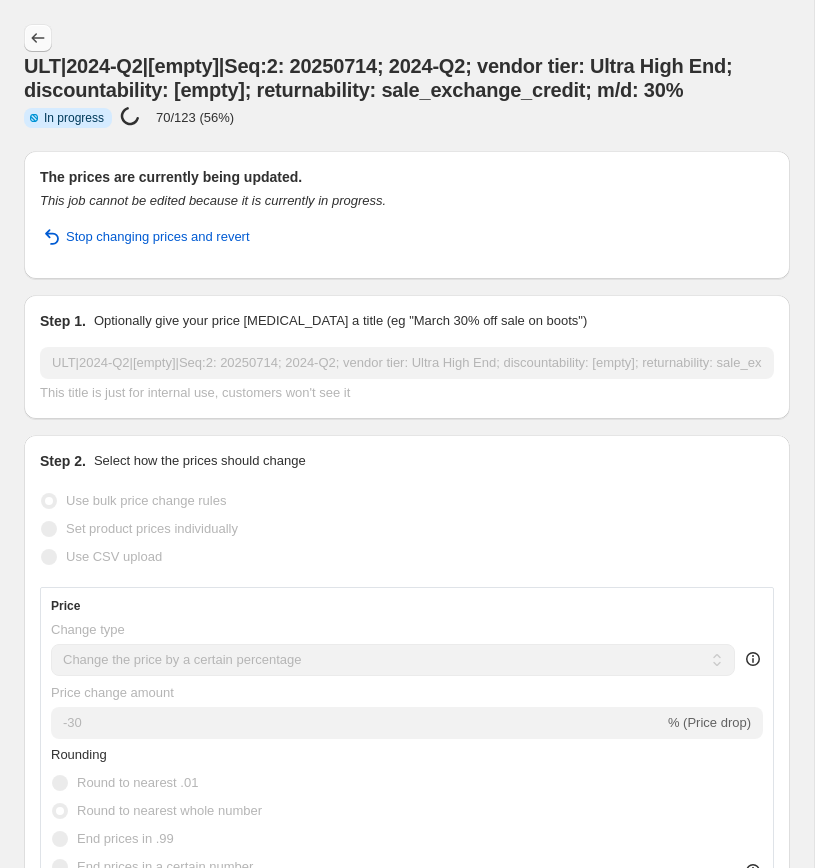 click 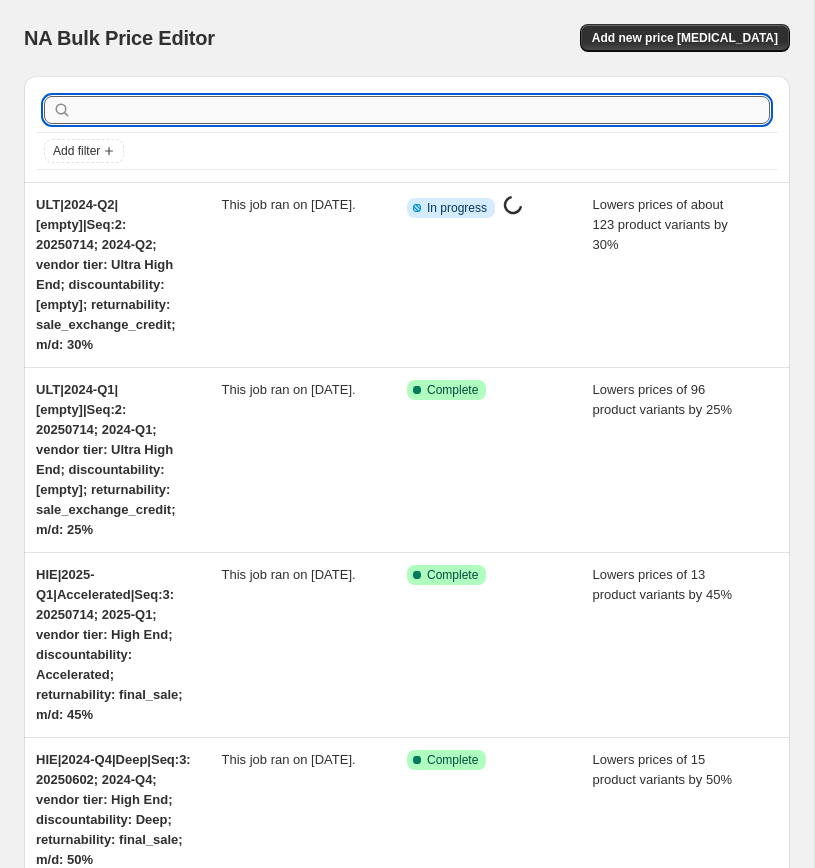 click at bounding box center (423, 110) 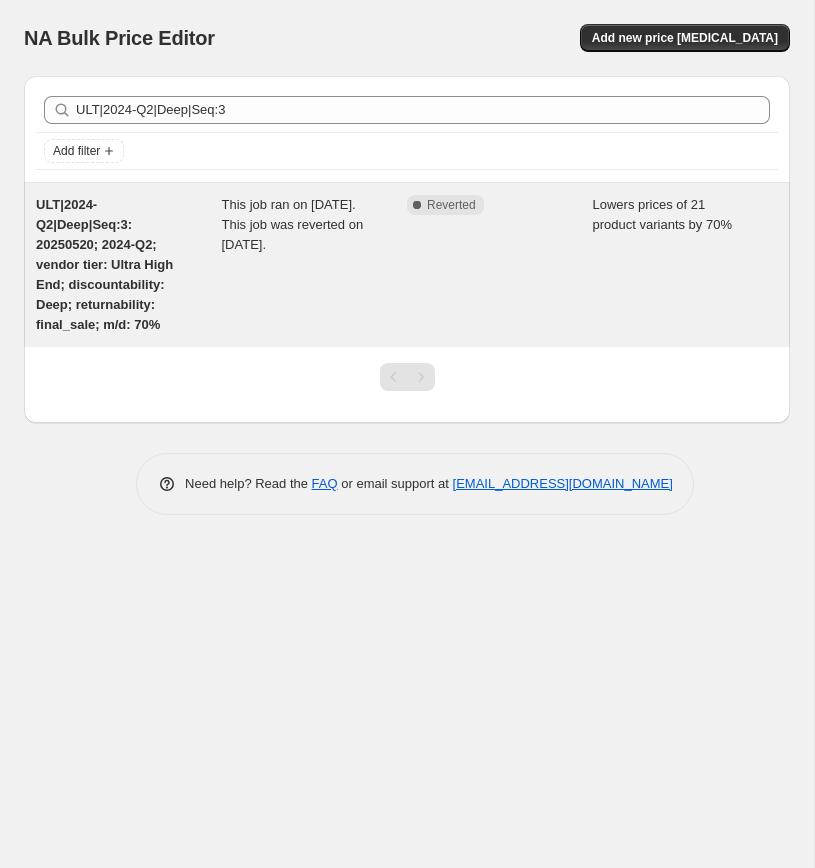 click on "ULT|2024-Q2|Deep|Seq:3: 20250520; 2024-Q2; vendor tier: Ultra High End; discountability: Deep; returnability: final_sale; m/d: 70%" at bounding box center [104, 264] 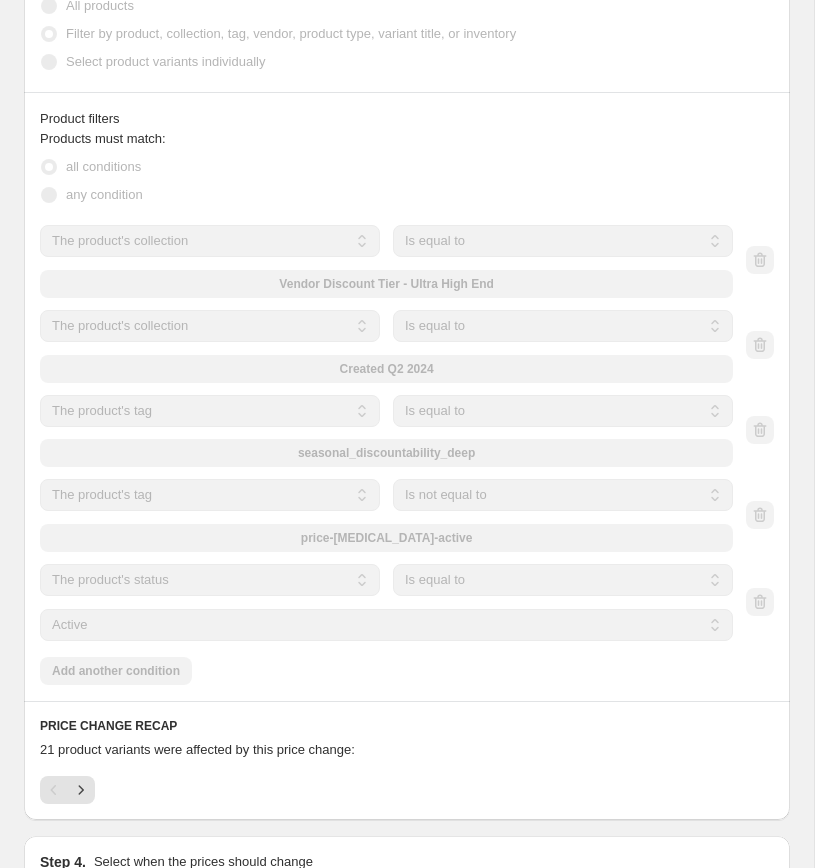 scroll, scrollTop: 2062, scrollLeft: 0, axis: vertical 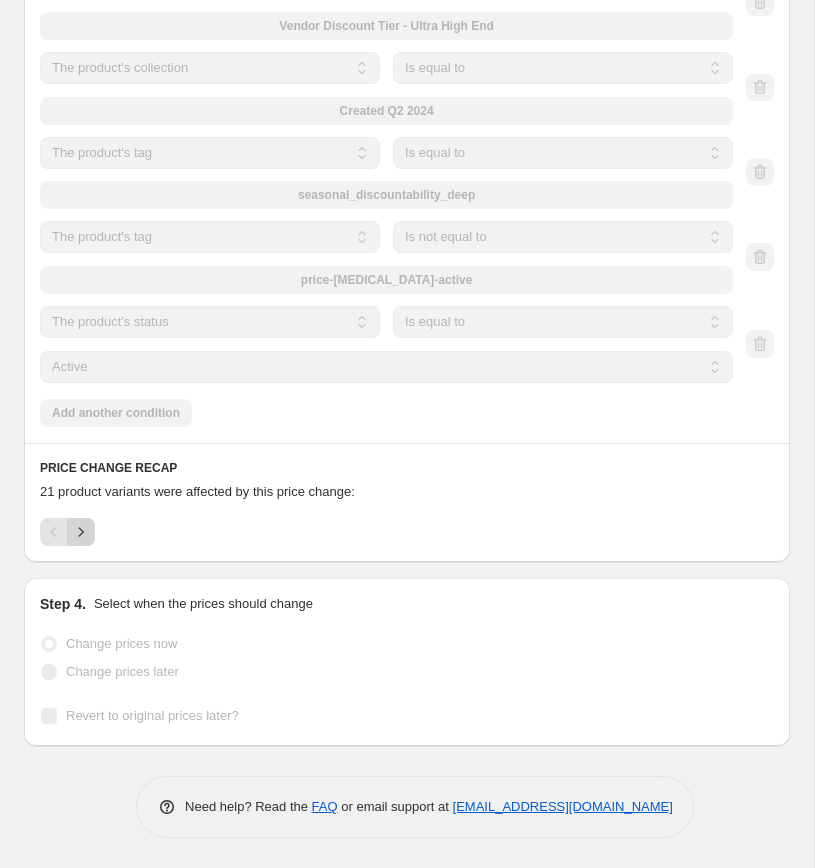 click 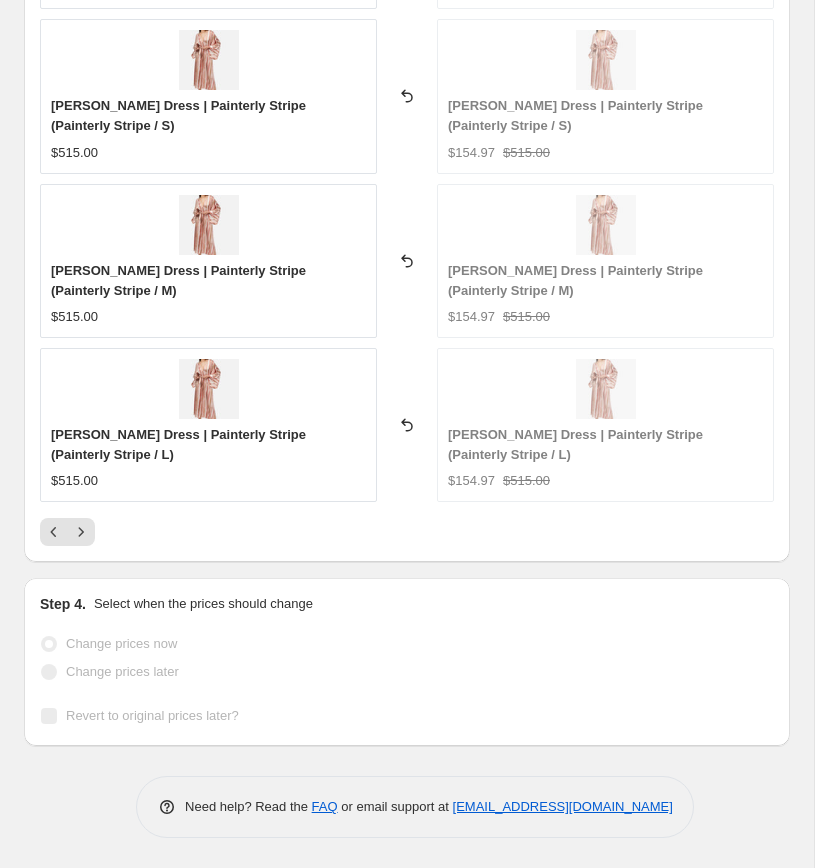 scroll, scrollTop: 2884, scrollLeft: 0, axis: vertical 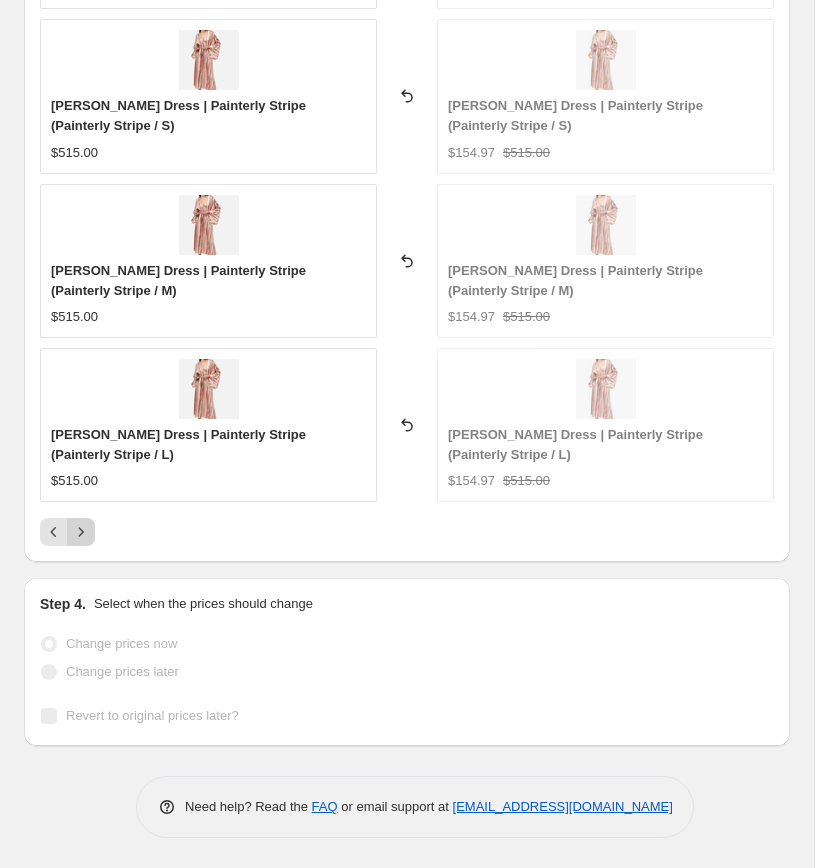 click 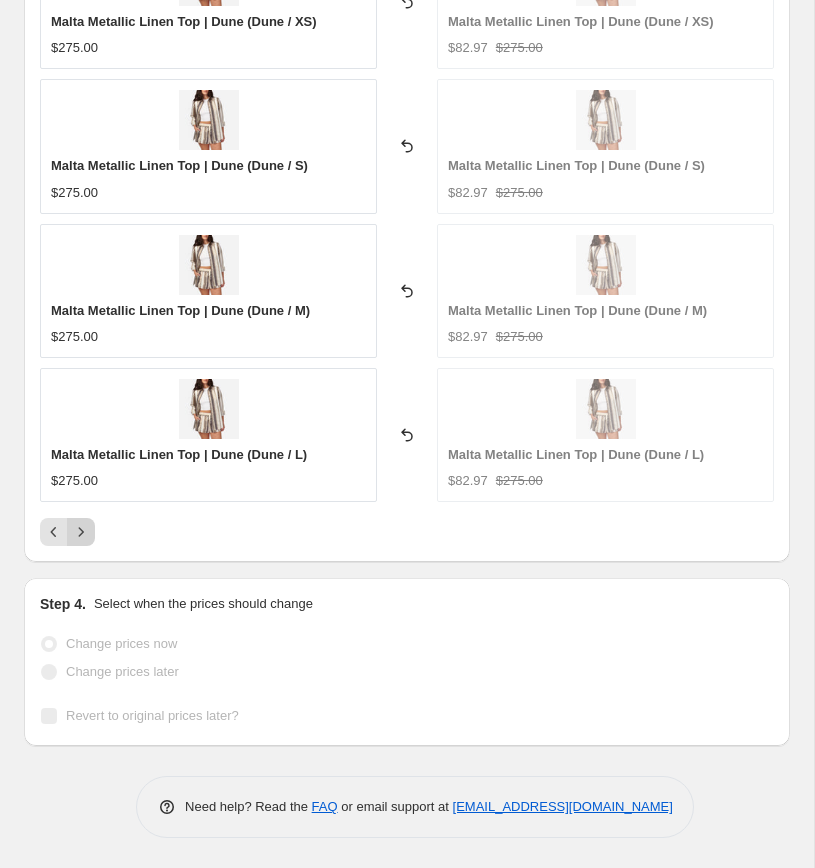 click 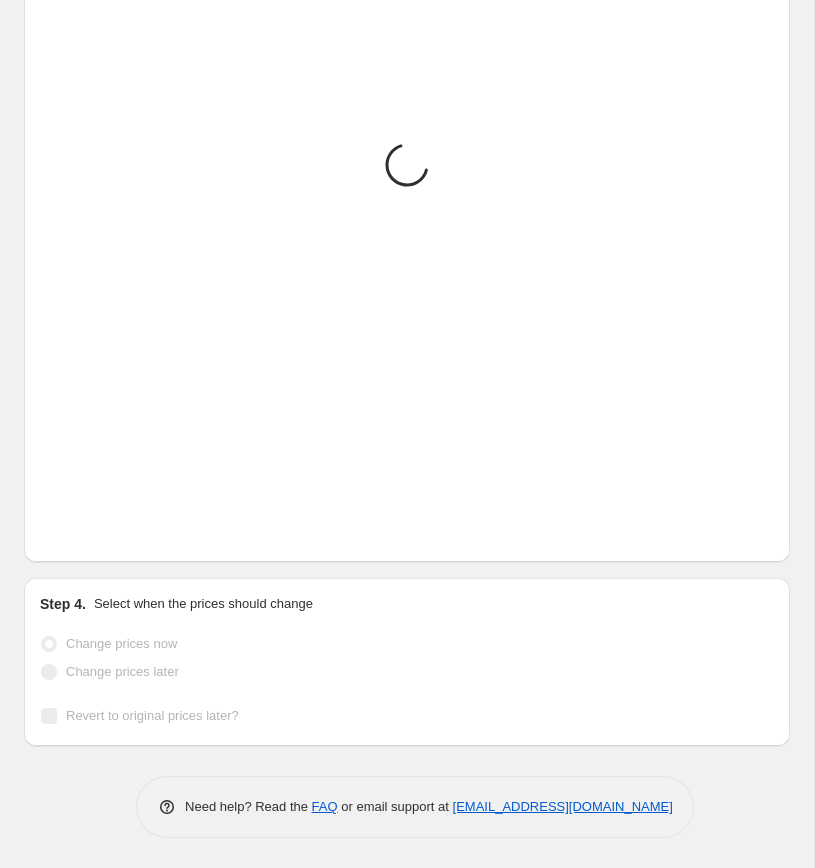 scroll, scrollTop: 2764, scrollLeft: 0, axis: vertical 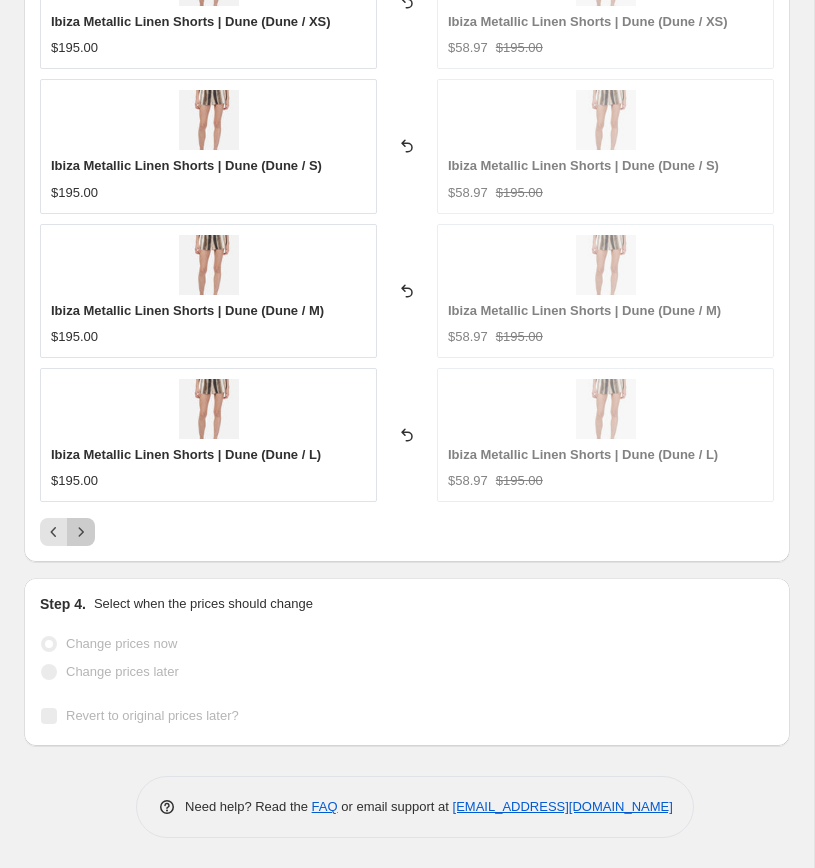 click 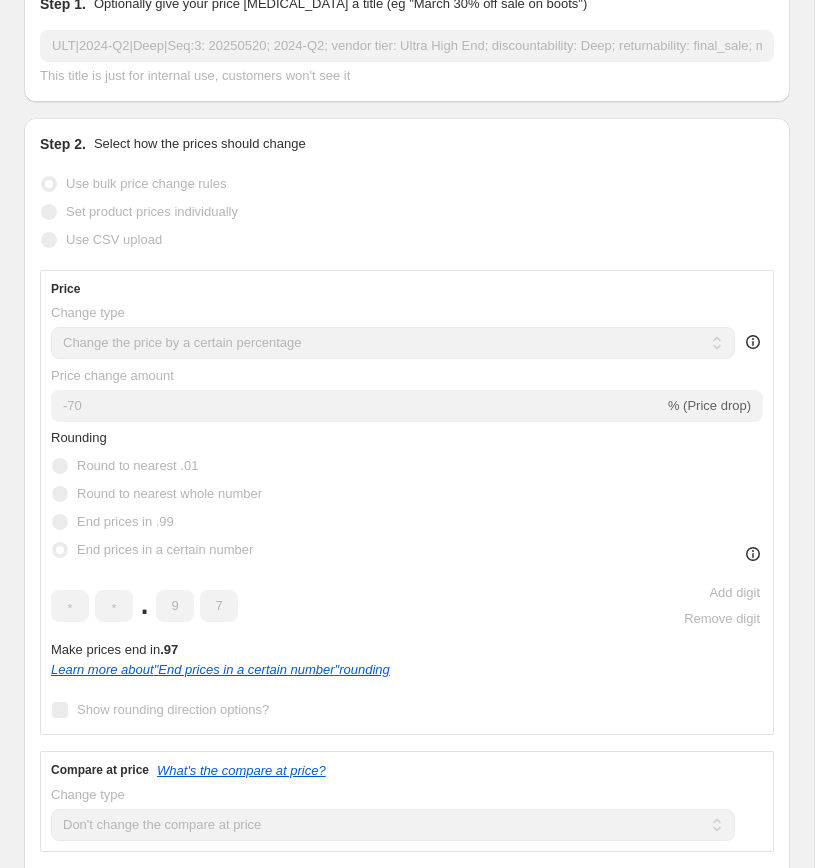 scroll, scrollTop: 0, scrollLeft: 0, axis: both 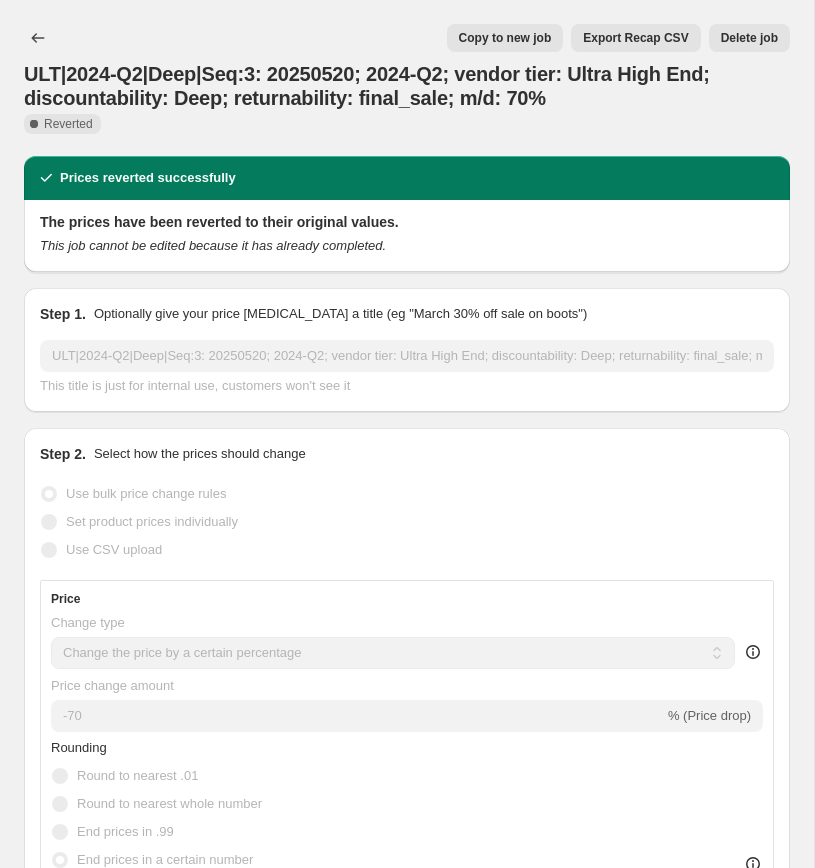 click on "Copy to new job" at bounding box center (505, 38) 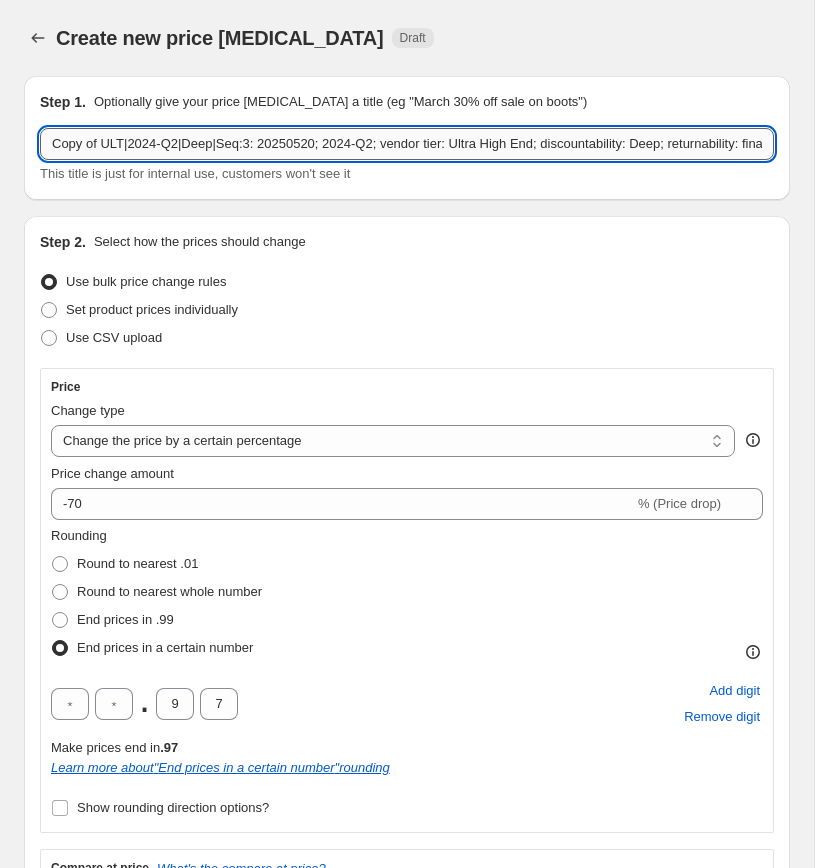 click on "Copy of ULT|2024-Q2|Deep|Seq:3: 20250520; 2024-Q2; vendor tier: Ultra High End; discountability: Deep; returnability: final_sale; m/d: 70%" at bounding box center [407, 144] 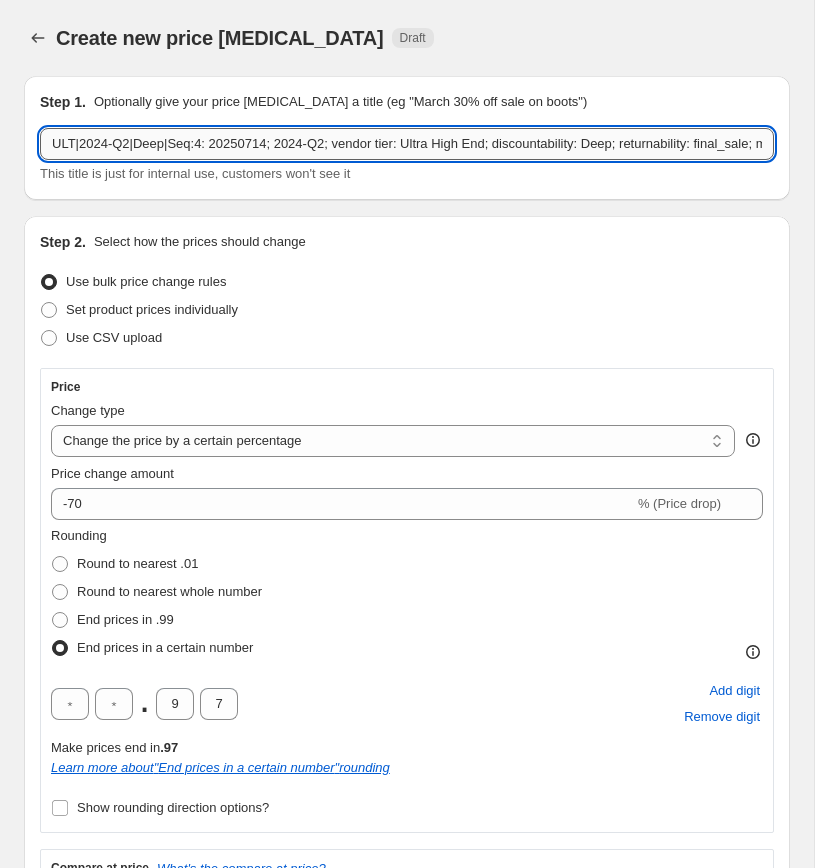 scroll, scrollTop: 0, scrollLeft: 101, axis: horizontal 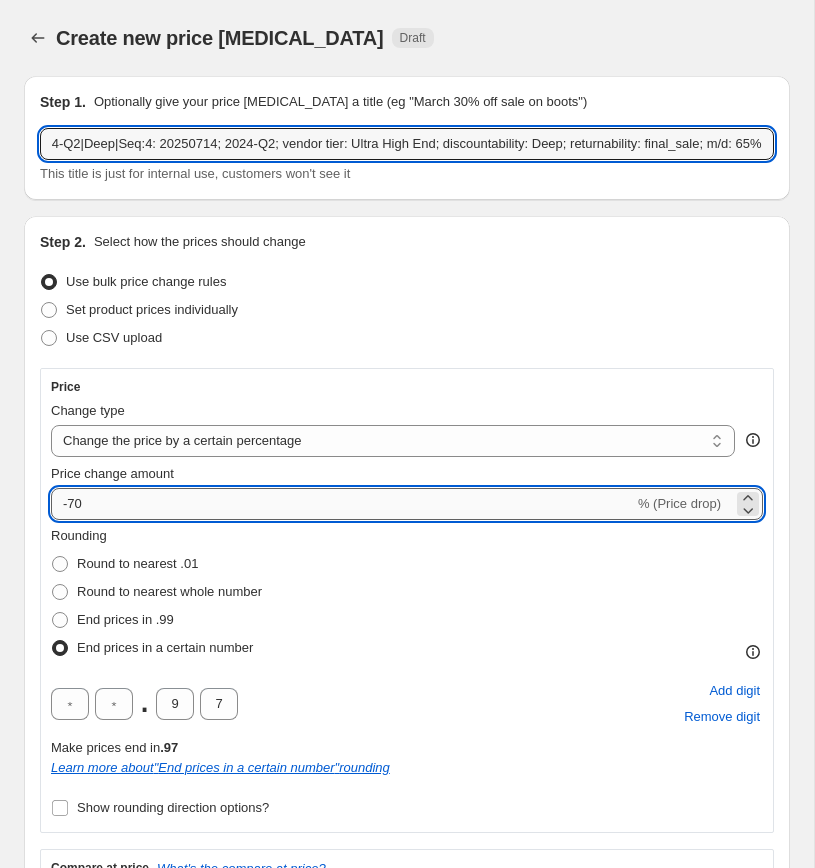 click on "-70" at bounding box center [342, 504] 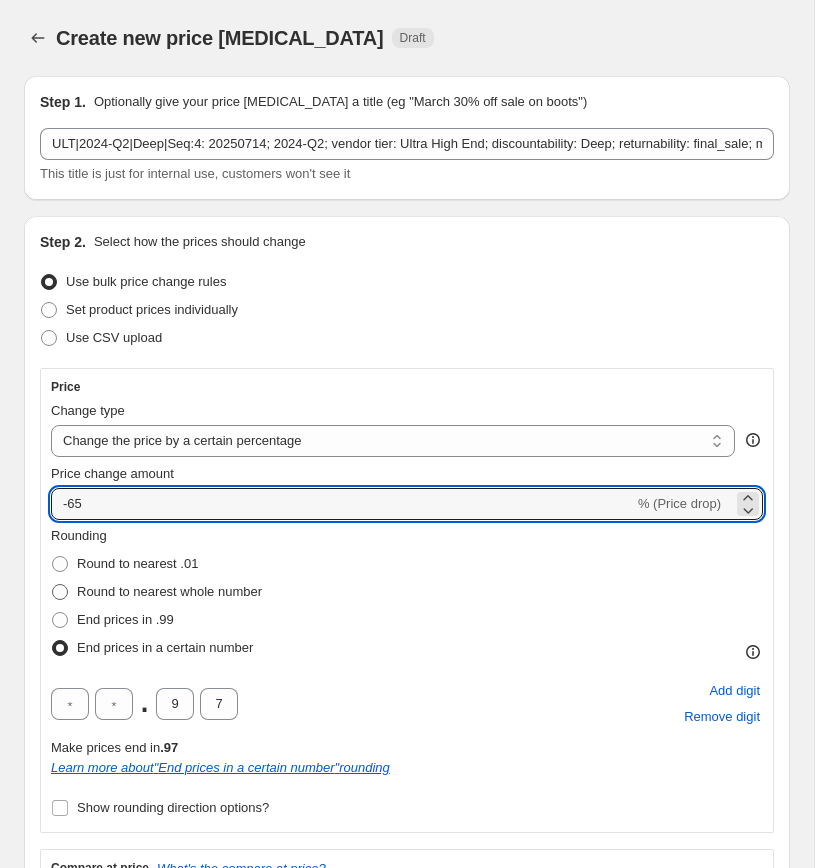 click on "Round to nearest whole number" at bounding box center (169, 591) 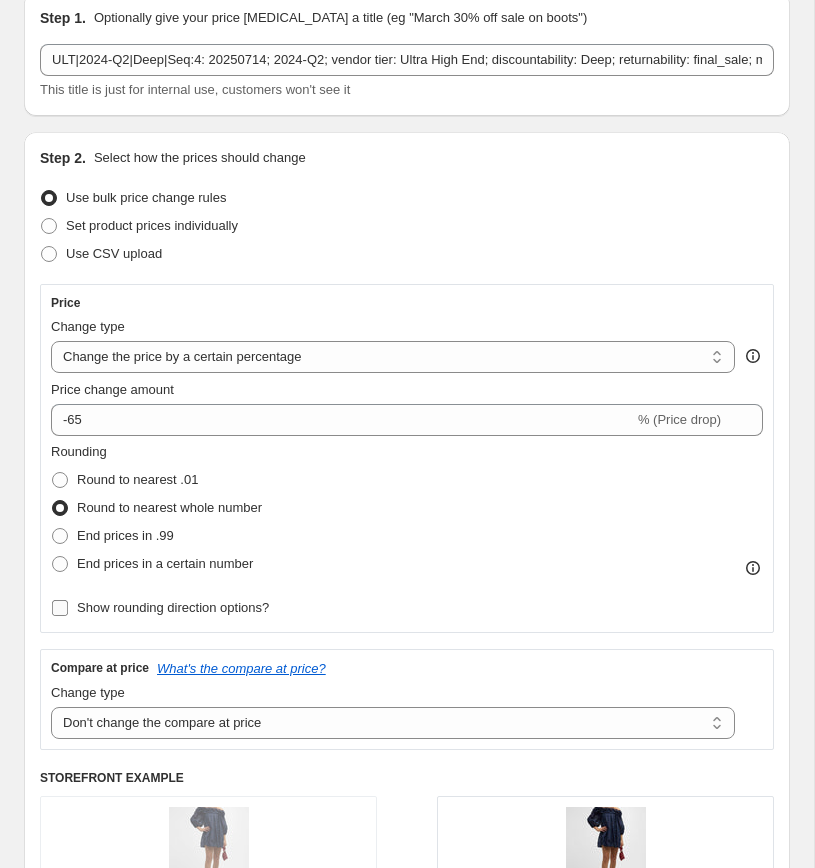 click on "Show rounding direction options?" at bounding box center [173, 607] 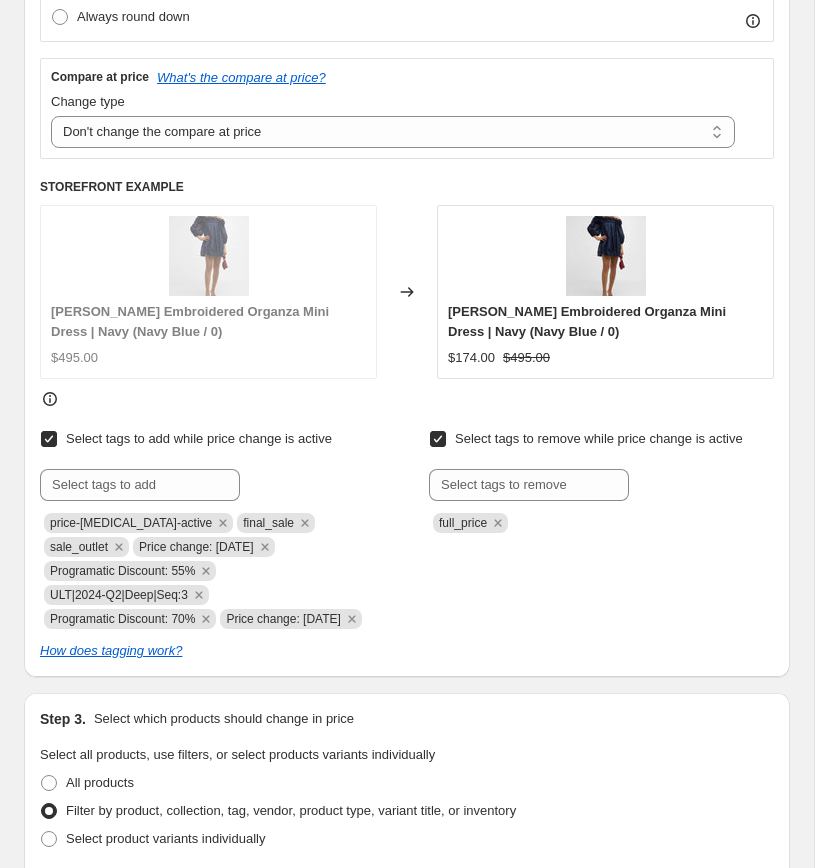 scroll, scrollTop: 801, scrollLeft: 0, axis: vertical 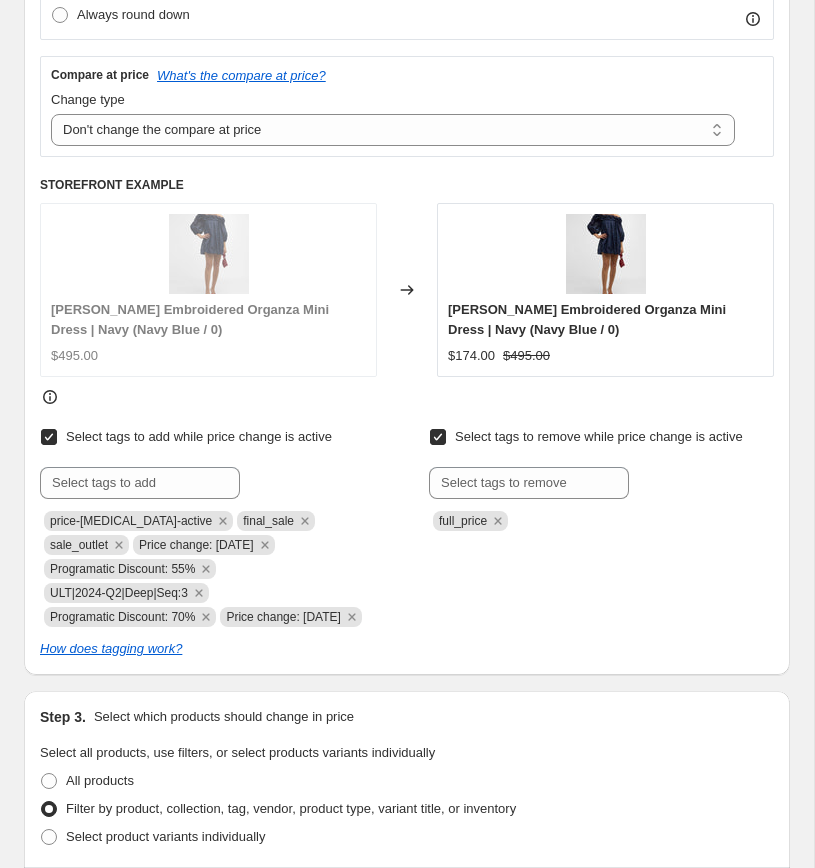 copy on "Price change: 5-18-25" 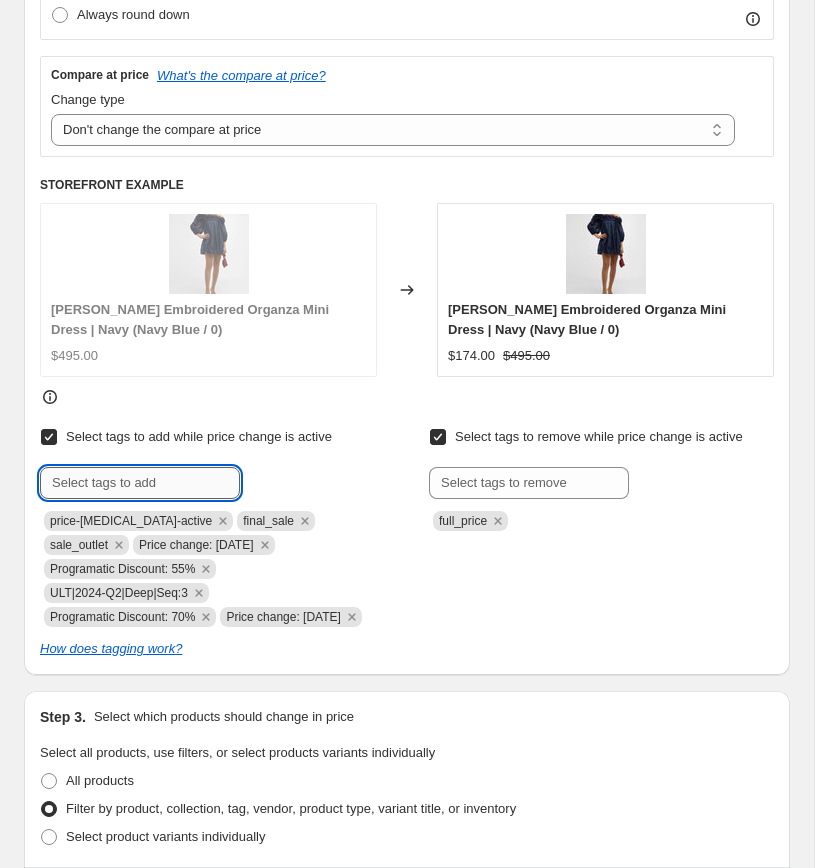 click at bounding box center [140, 483] 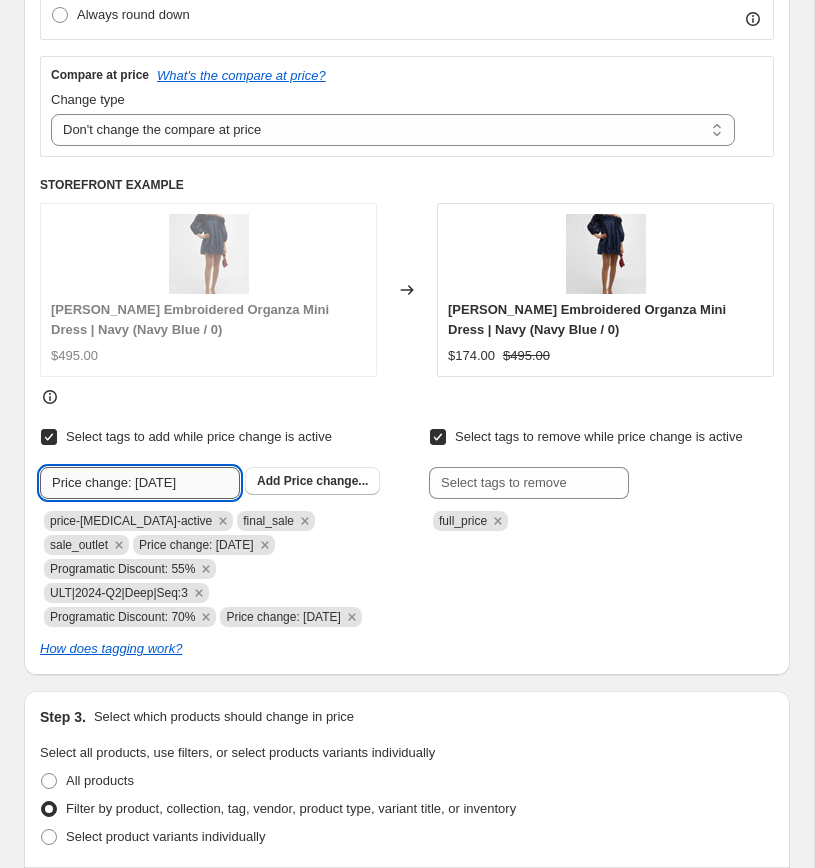 click on "Price change: 5-18-25" at bounding box center (140, 483) 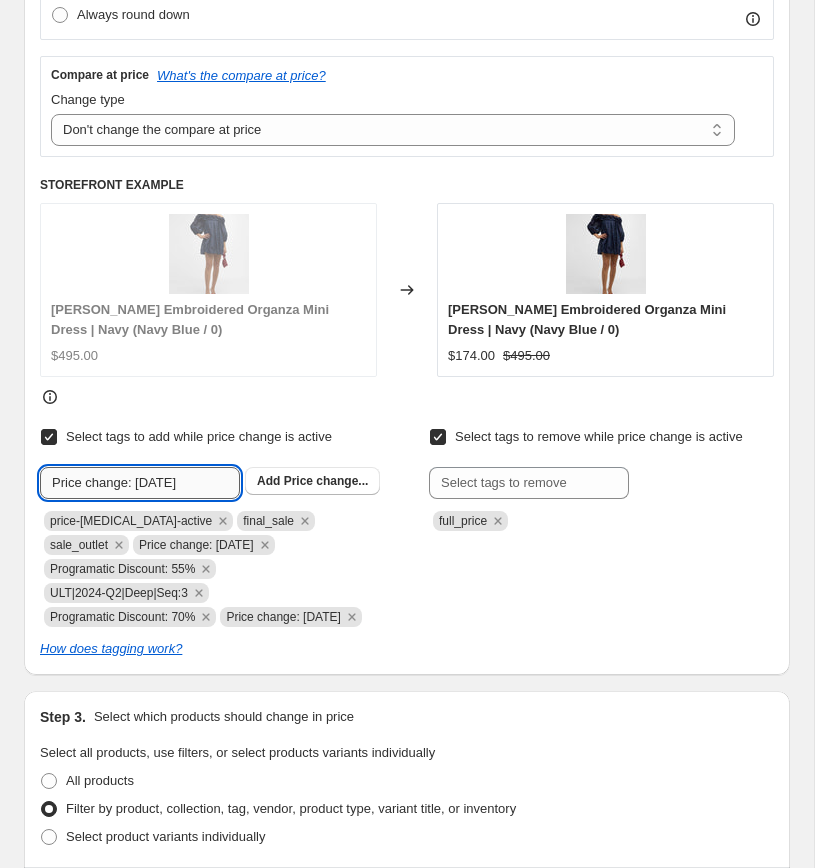 click on "Submit" at bounding box center [68, -575] 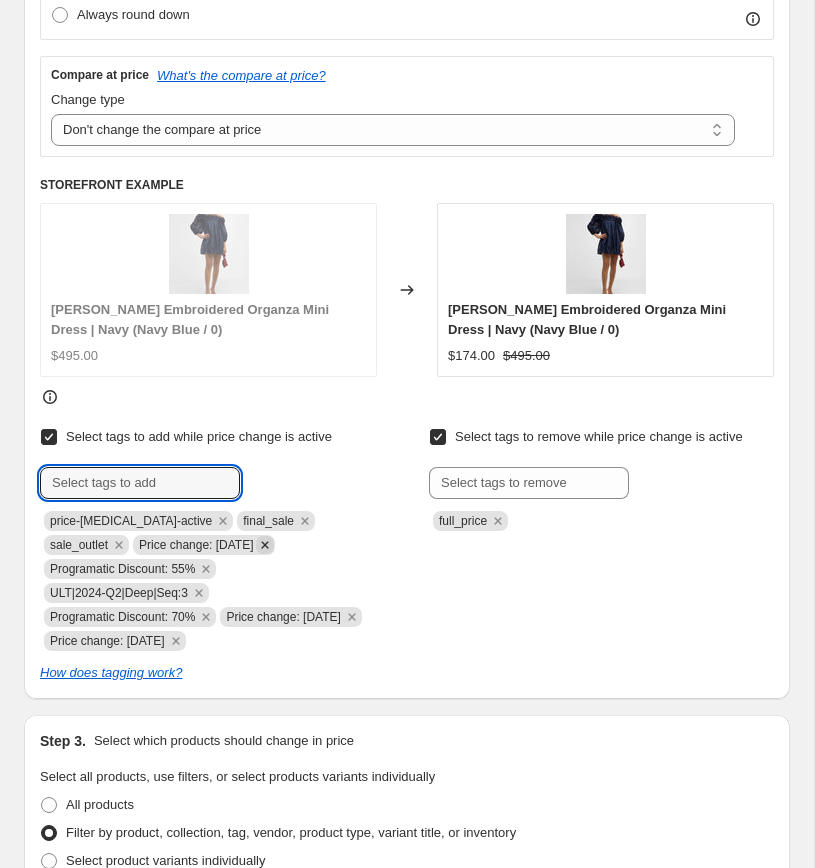 click 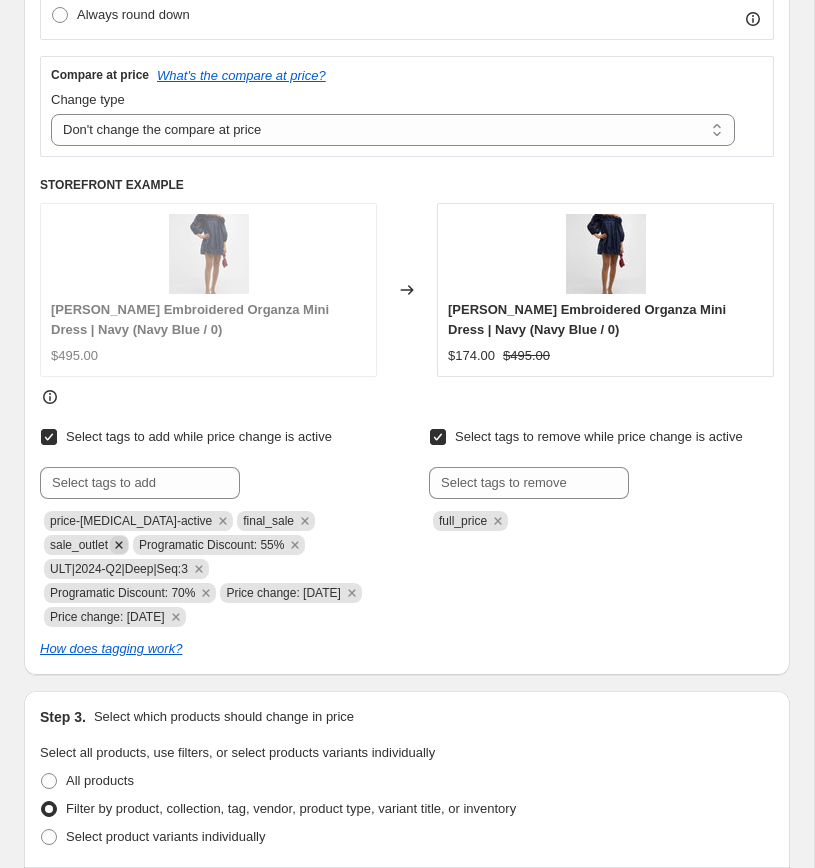 click 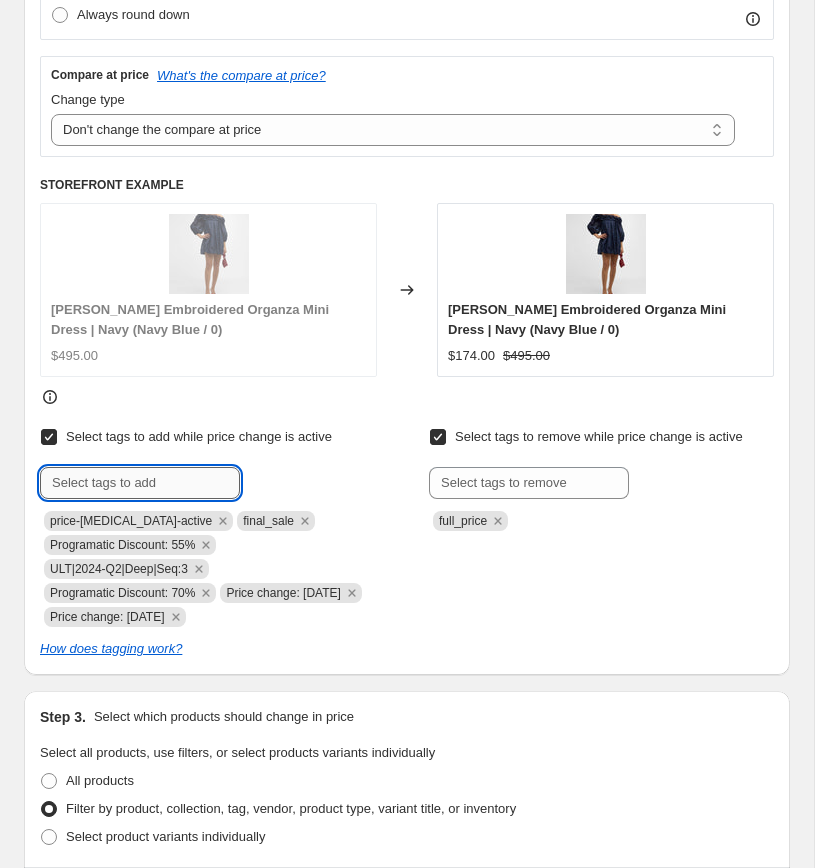 click 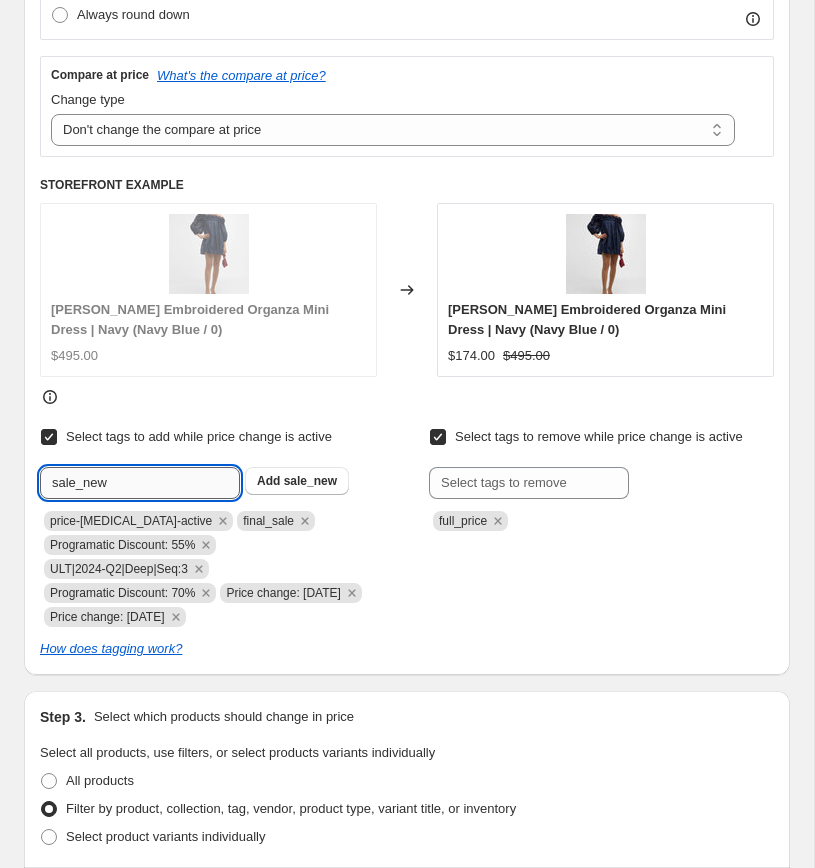 click on "Submit" at bounding box center (68, -575) 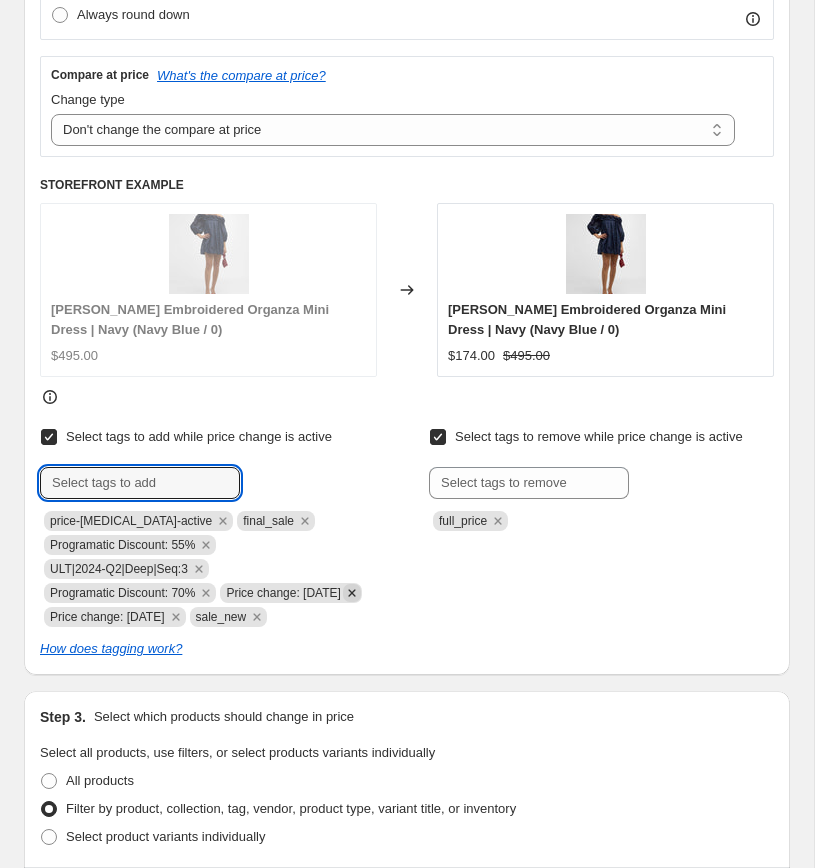 click 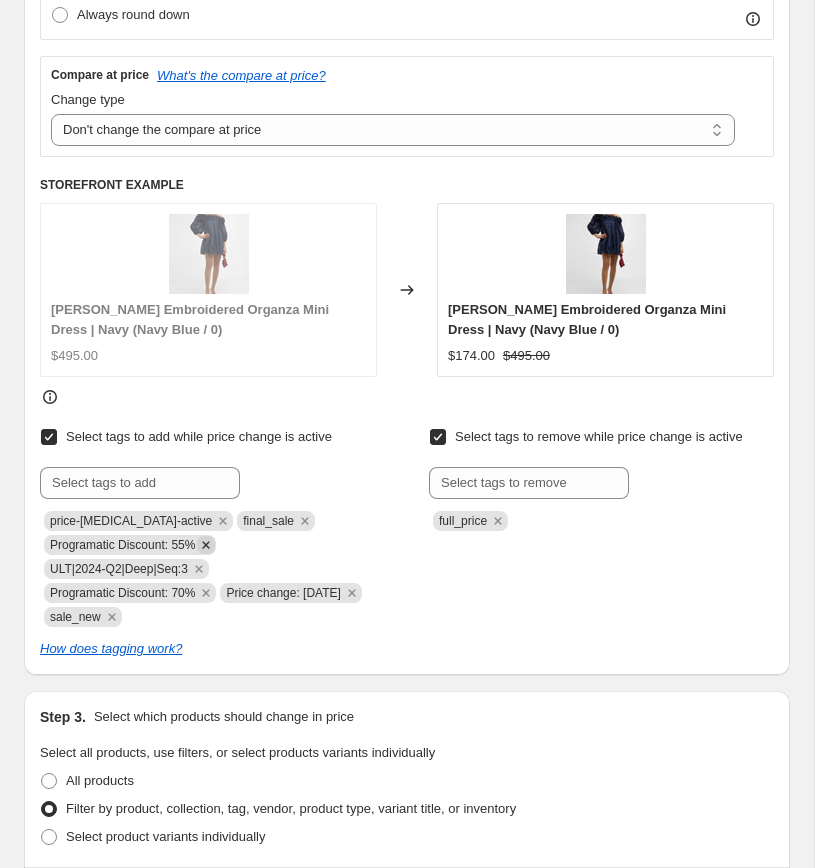 click 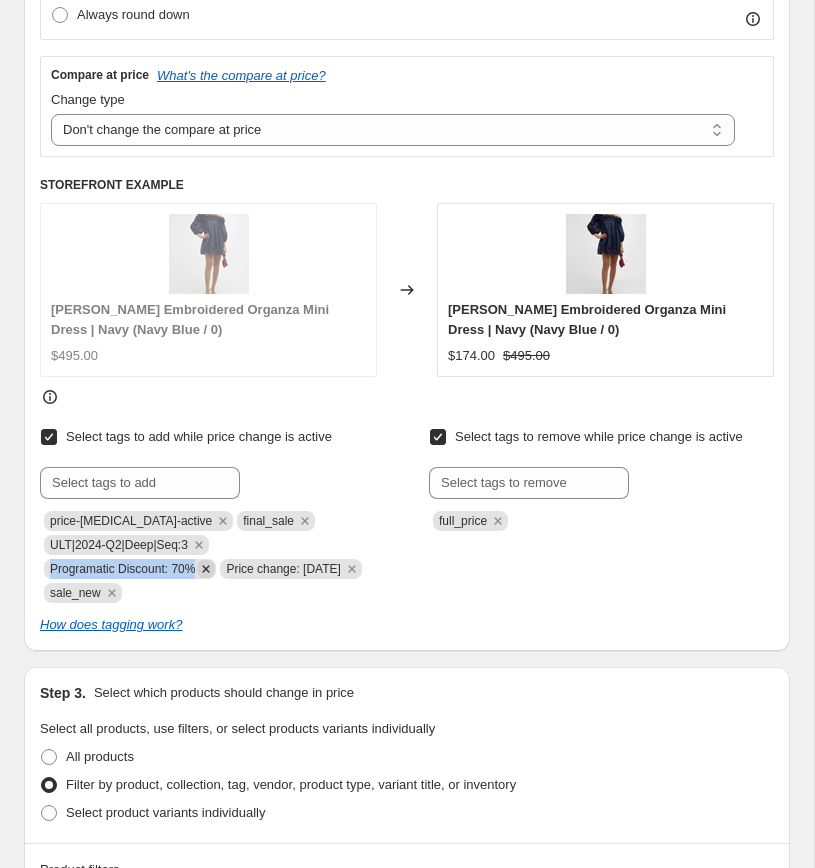 copy on "Programatic Discount: 70%" 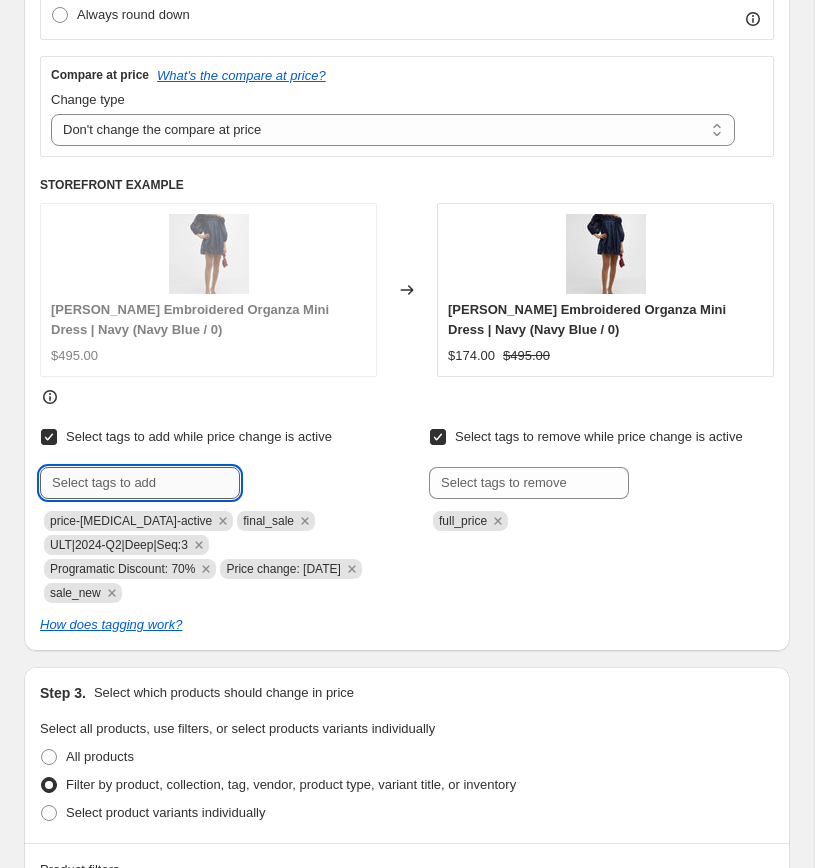 click at bounding box center [140, 483] 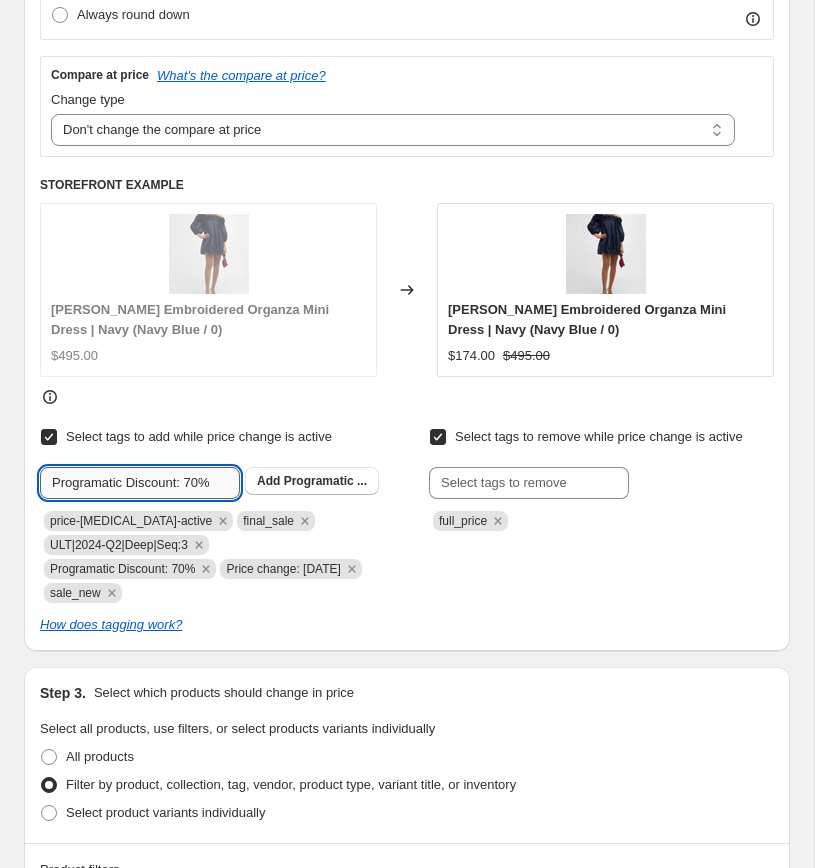 click on "Programatic Discount: 70%" at bounding box center [140, 483] 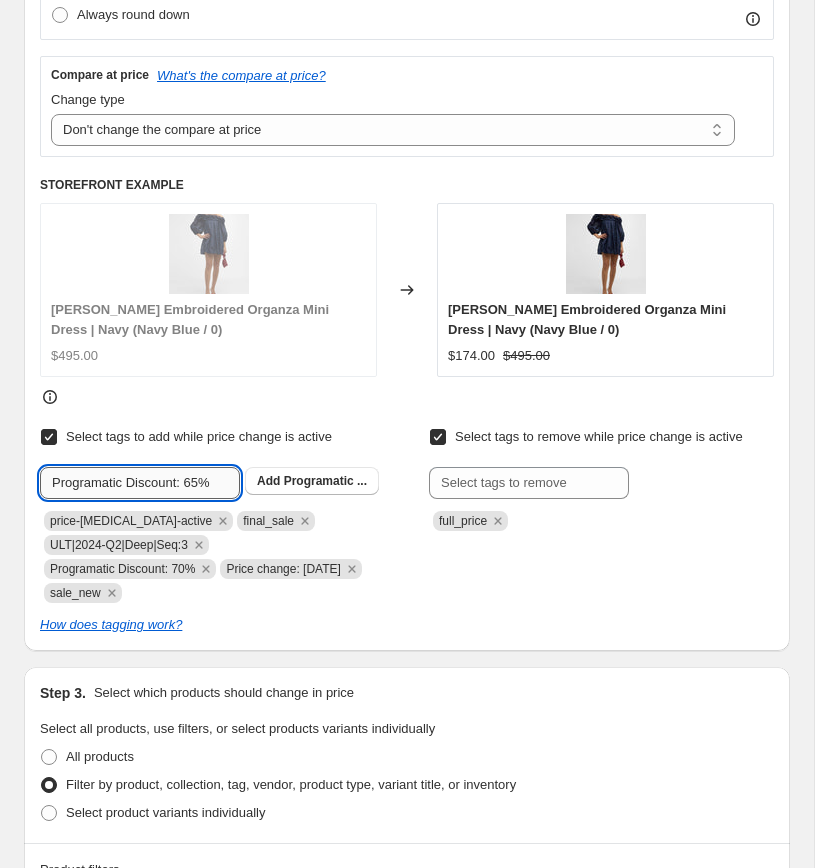 click on "Submit" at bounding box center (68, -575) 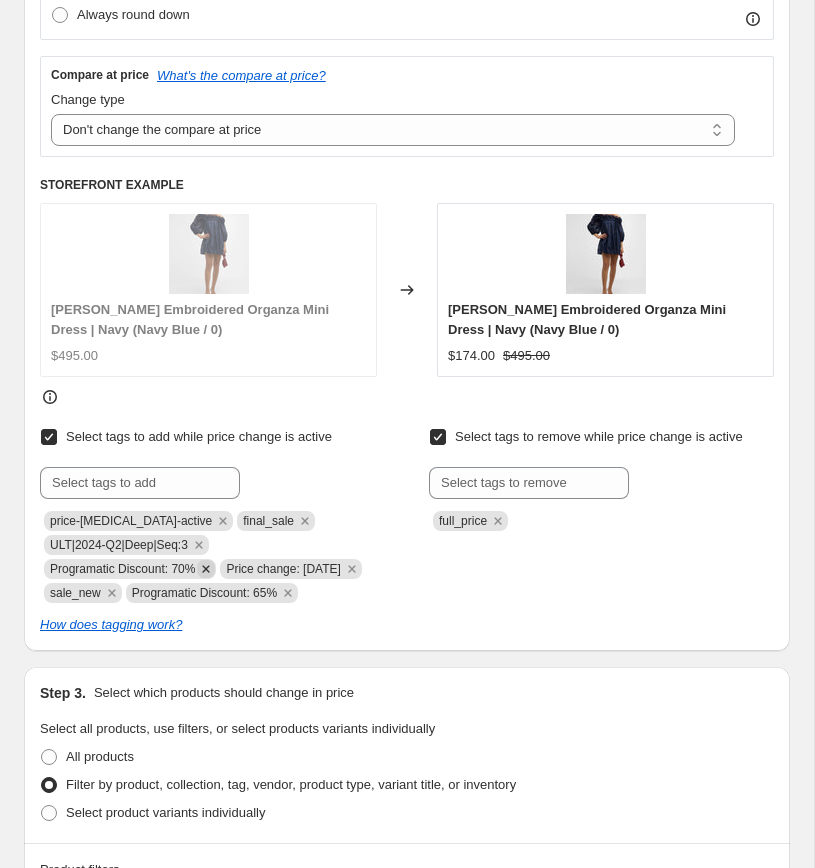 click 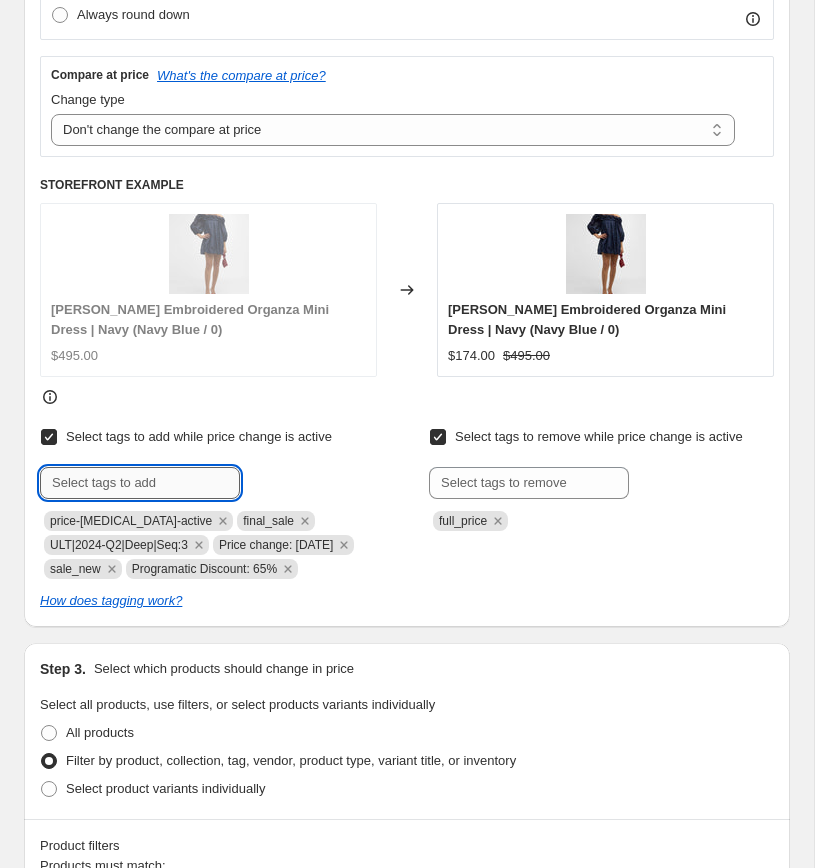 click at bounding box center (140, 483) 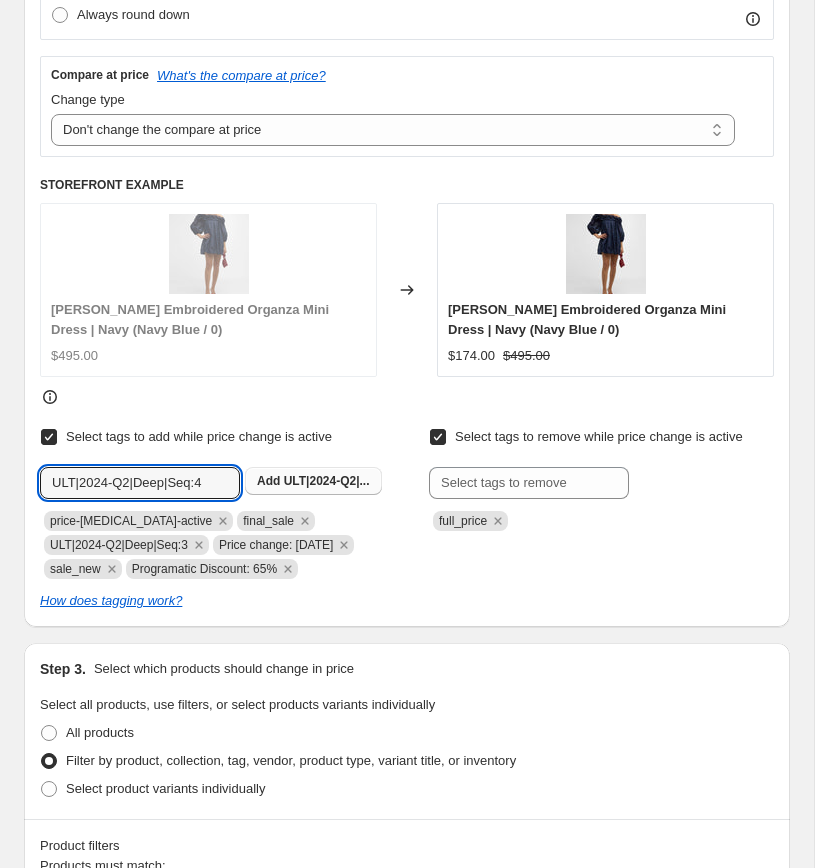 click on "ULT|2024-Q2|..." at bounding box center (327, 481) 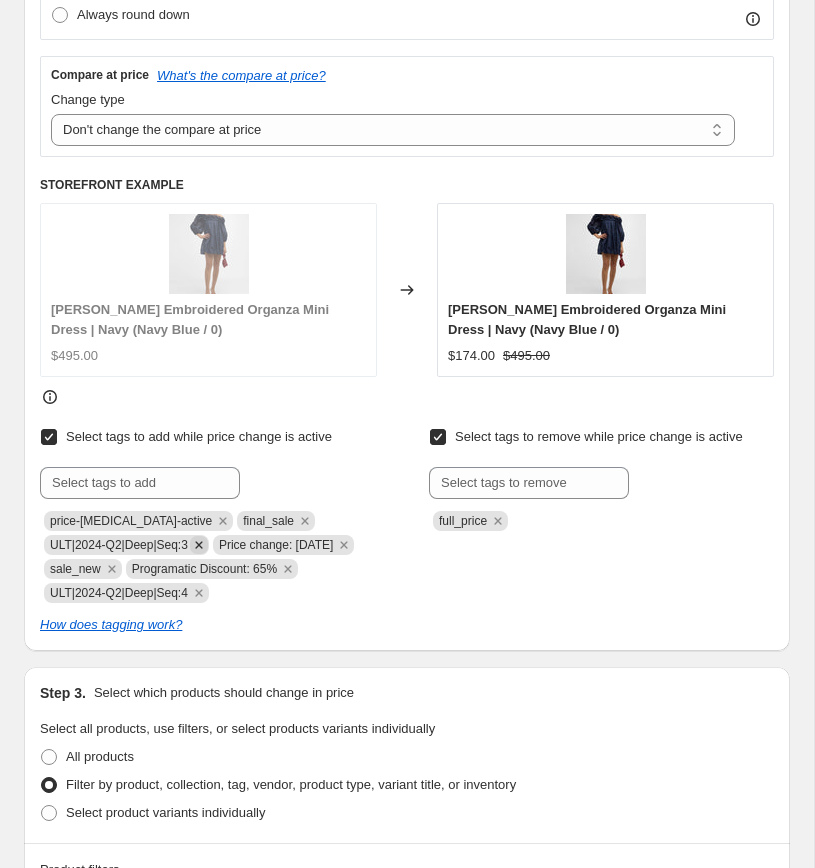 click 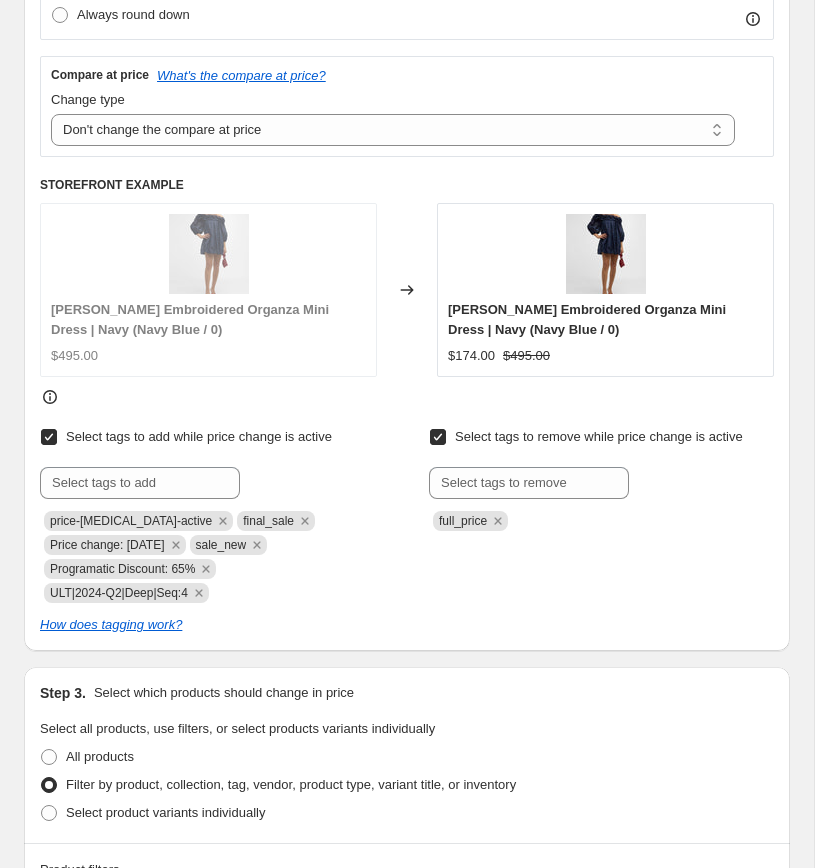 click on "price-change-job-active final_sale Price change: 7-14-25 sale_new Programatic Discount: 65% ULT|2024-Q2|Deep|Seq:4" at bounding box center (212, 555) 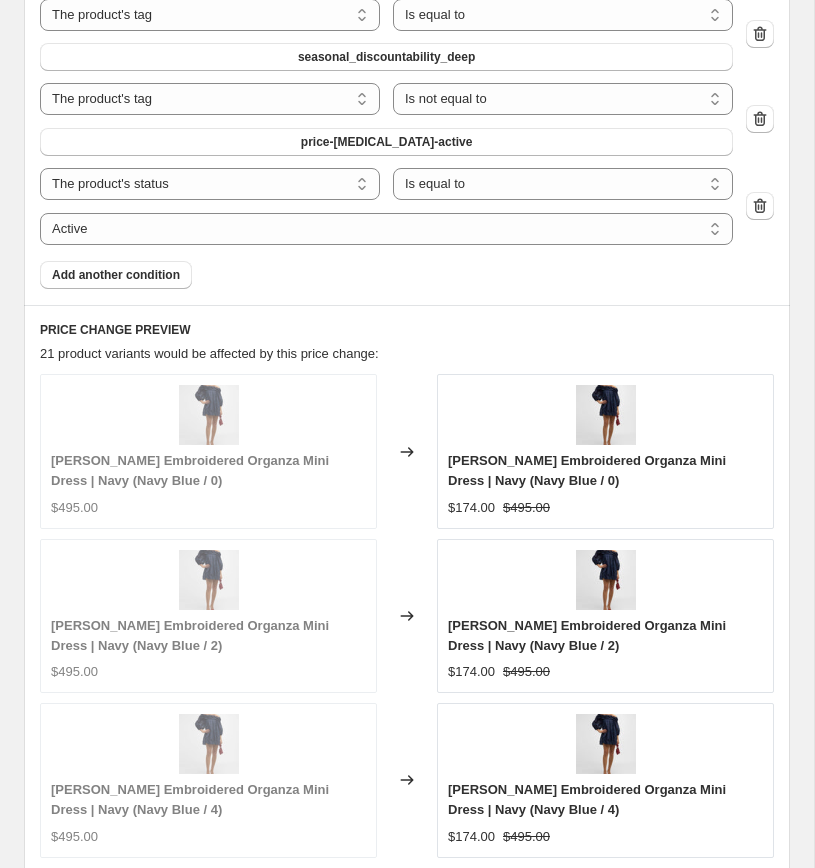 scroll, scrollTop: 2676, scrollLeft: 0, axis: vertical 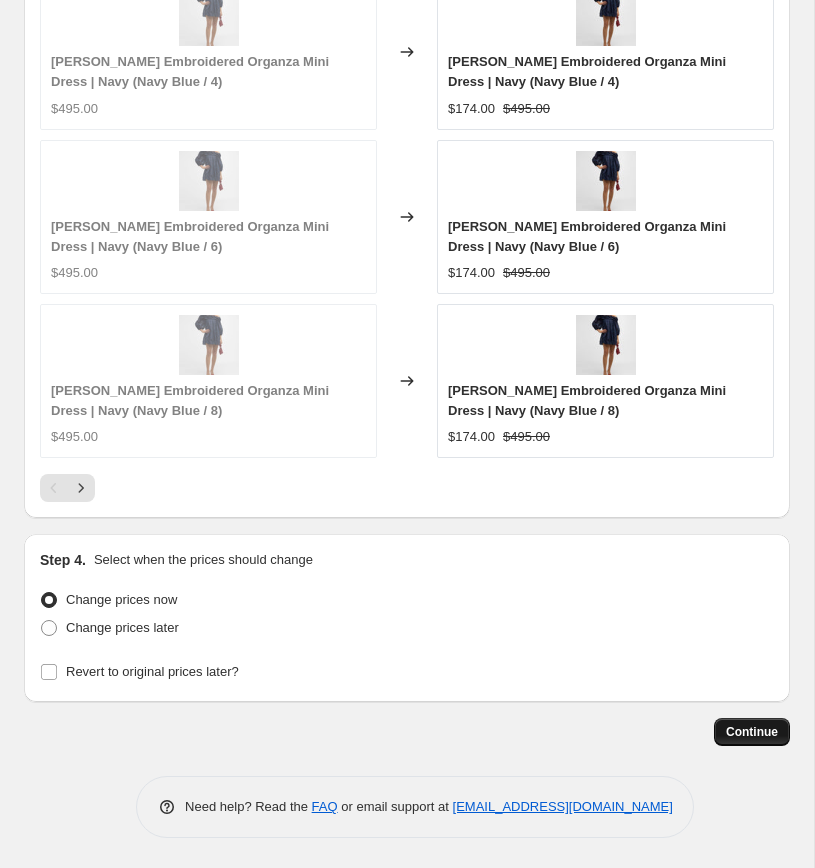 click on "Continue" at bounding box center (752, 732) 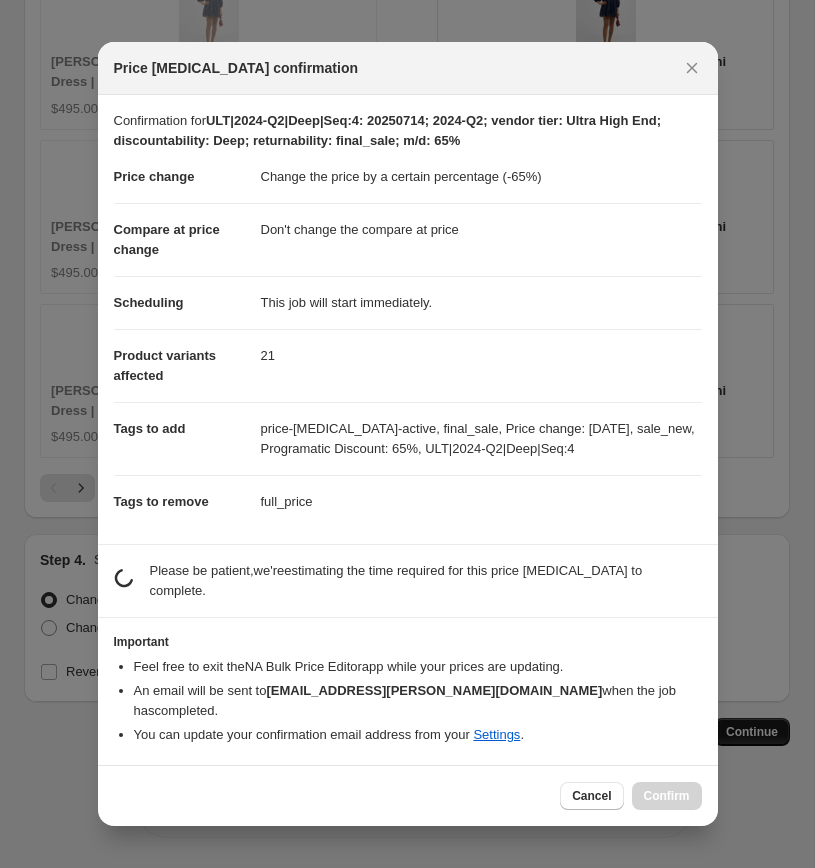 scroll, scrollTop: 2676, scrollLeft: 0, axis: vertical 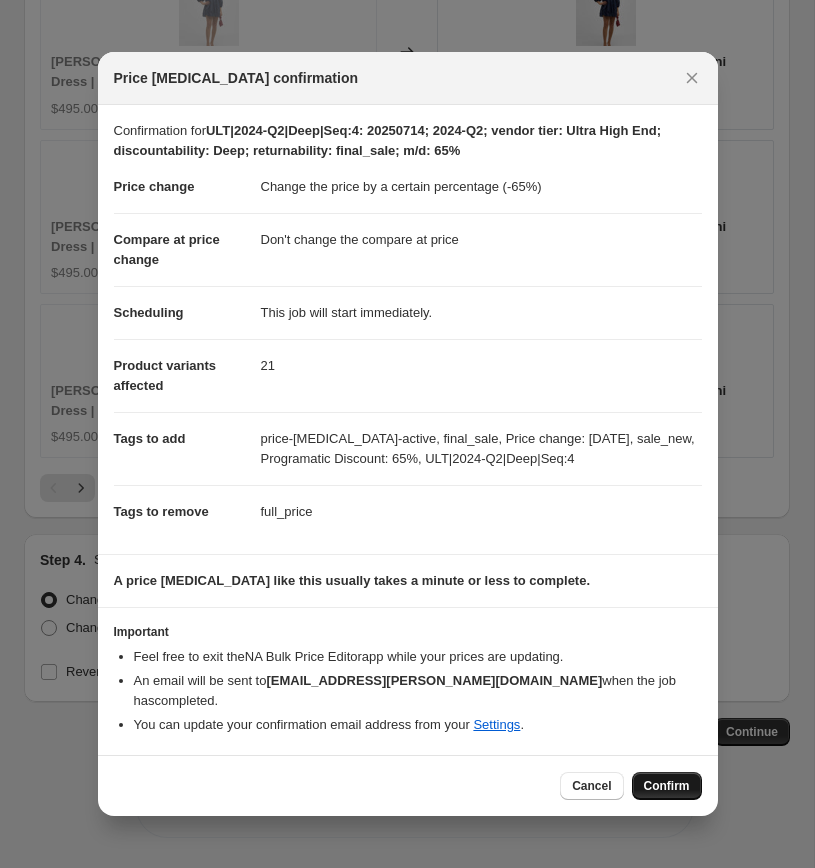 click on "Confirm" at bounding box center (667, 786) 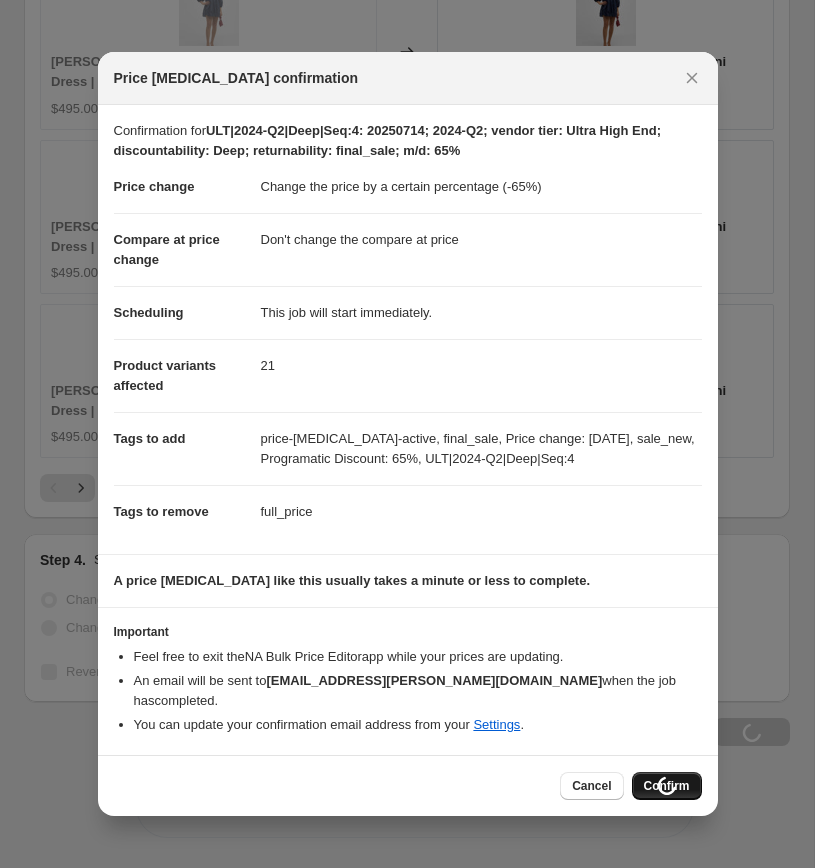 scroll, scrollTop: 2816, scrollLeft: 0, axis: vertical 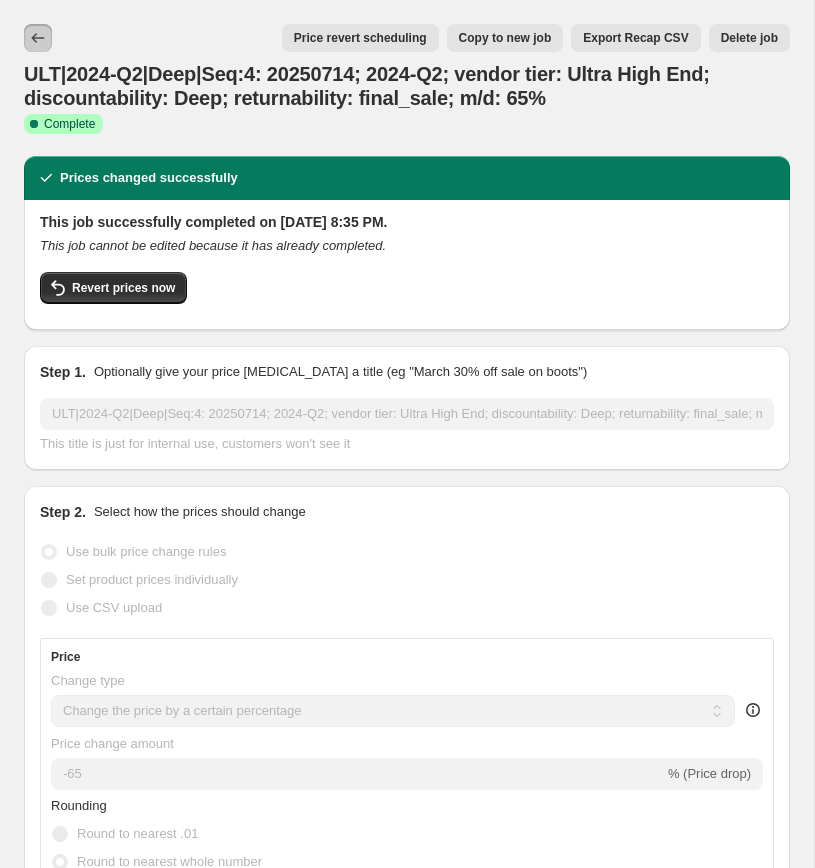 click 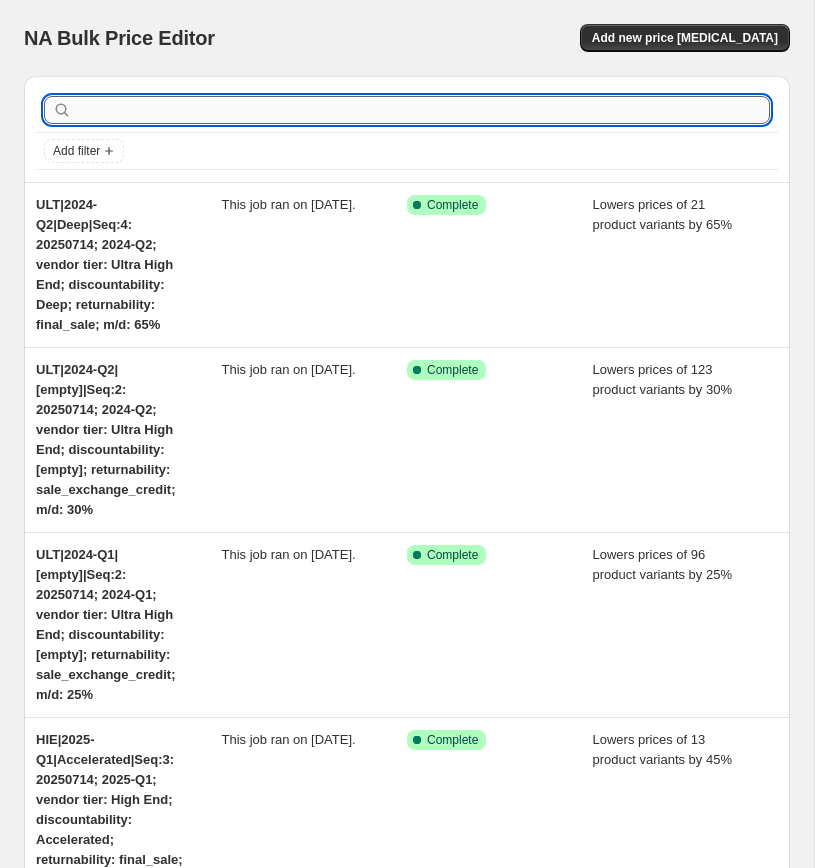 click at bounding box center [423, 110] 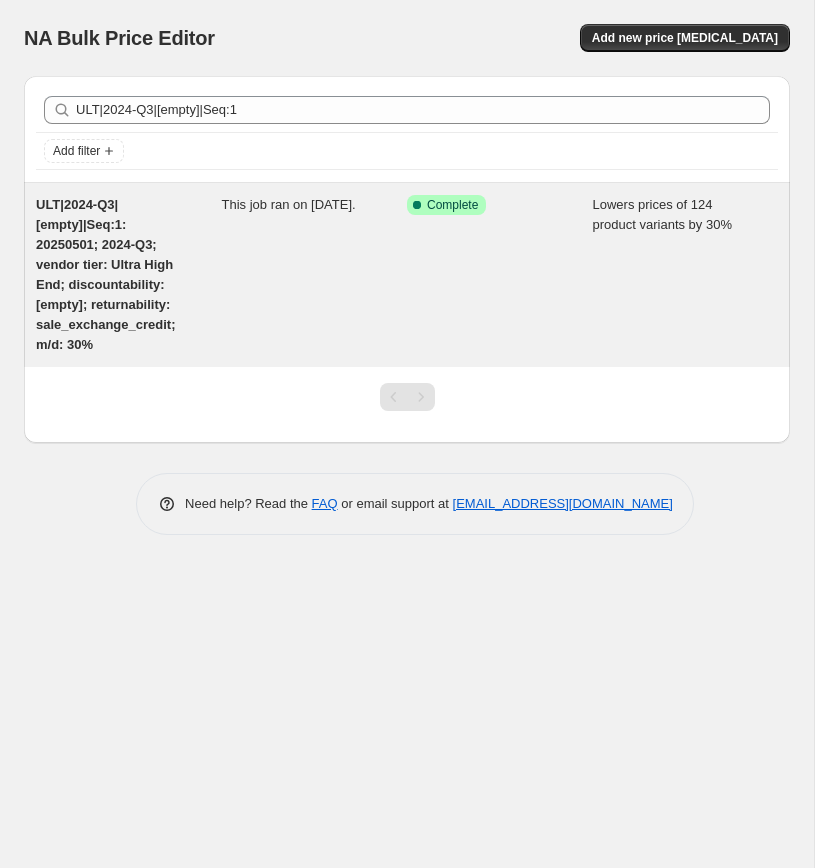click on "ULT|2024-Q3|[empty]|Seq:1: 20250501; 2024-Q3; vendor tier: Ultra High End; discountability: [empty]; returnability: sale_exchange_credit; m/d: 30%" at bounding box center [129, 275] 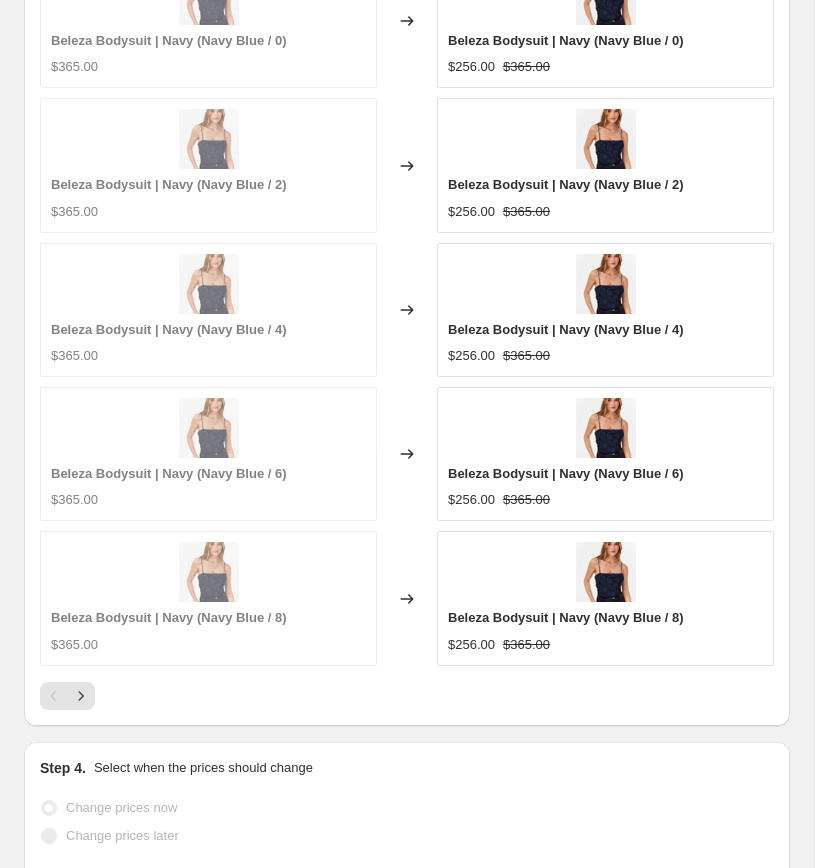 scroll, scrollTop: 2828, scrollLeft: 0, axis: vertical 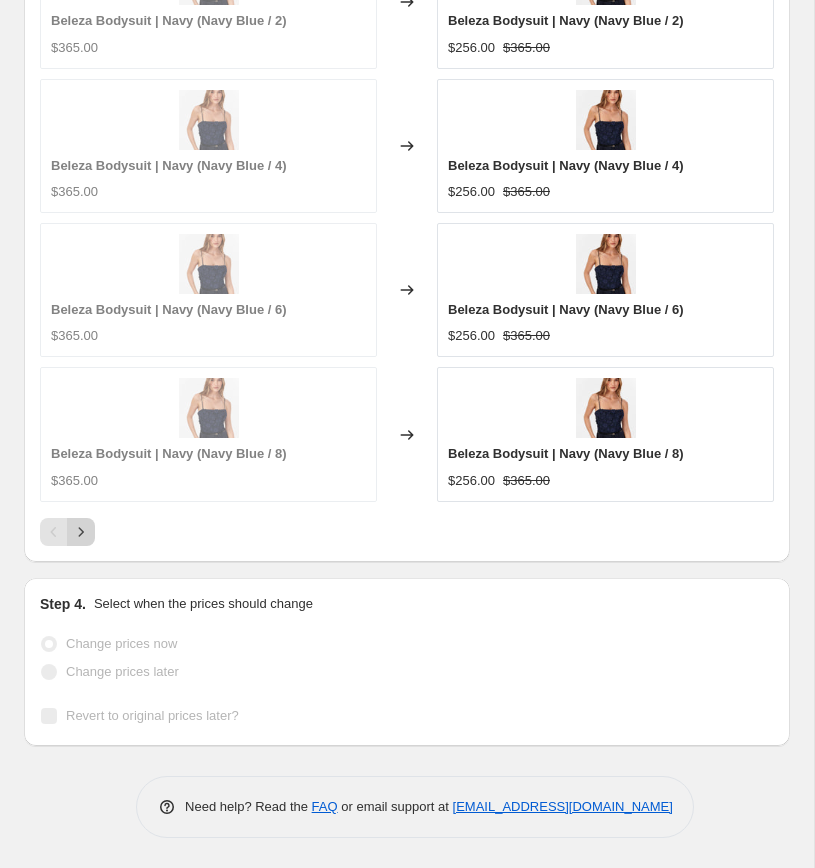 click 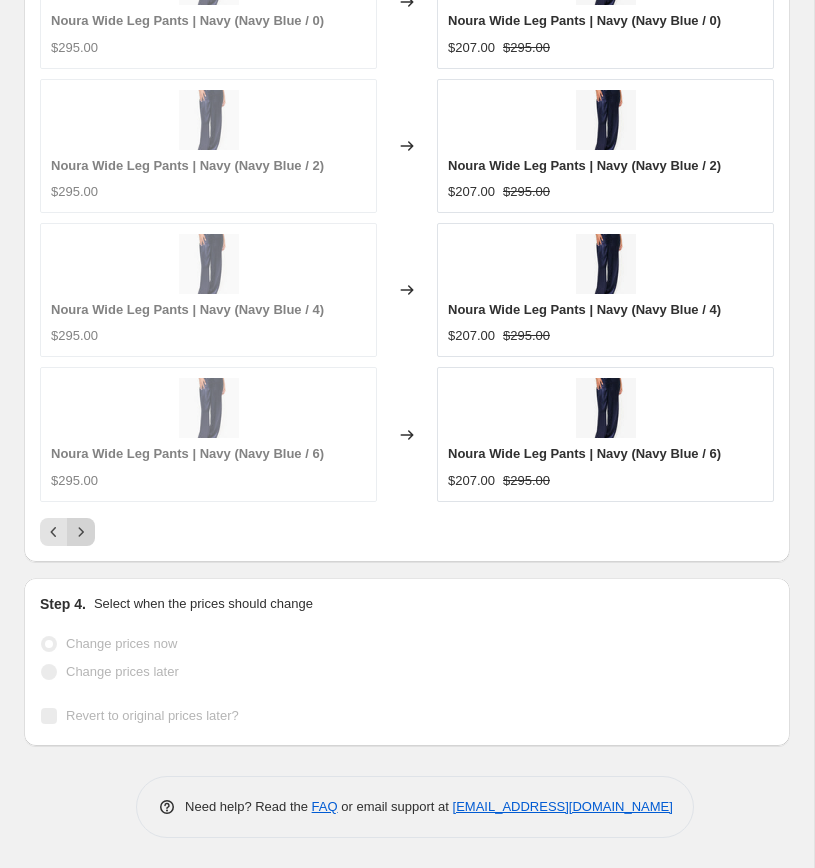 click 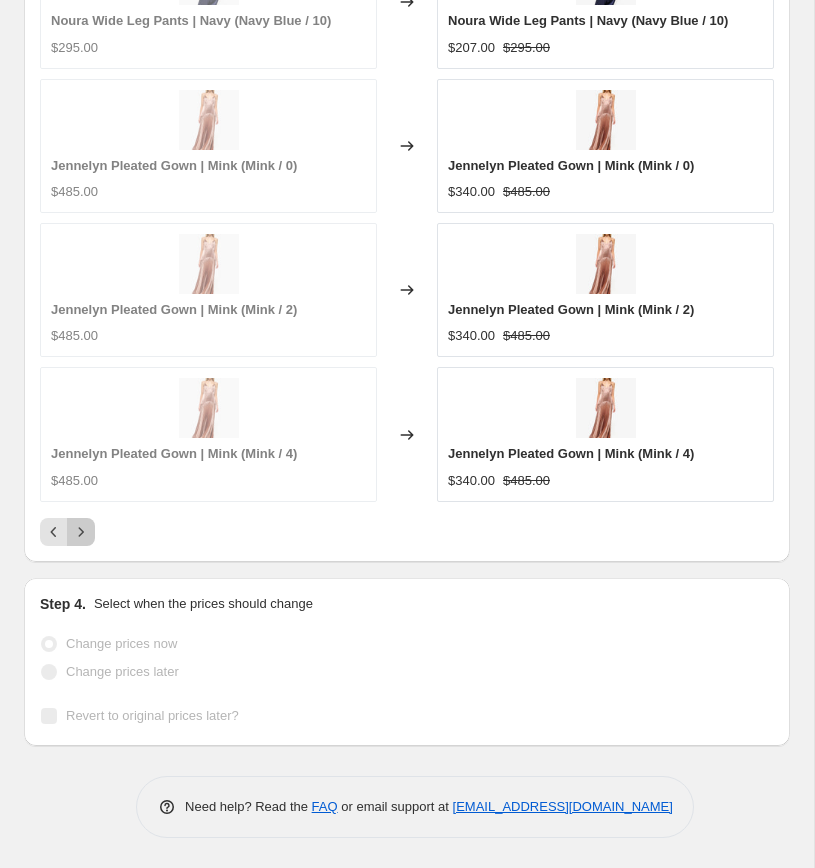 click 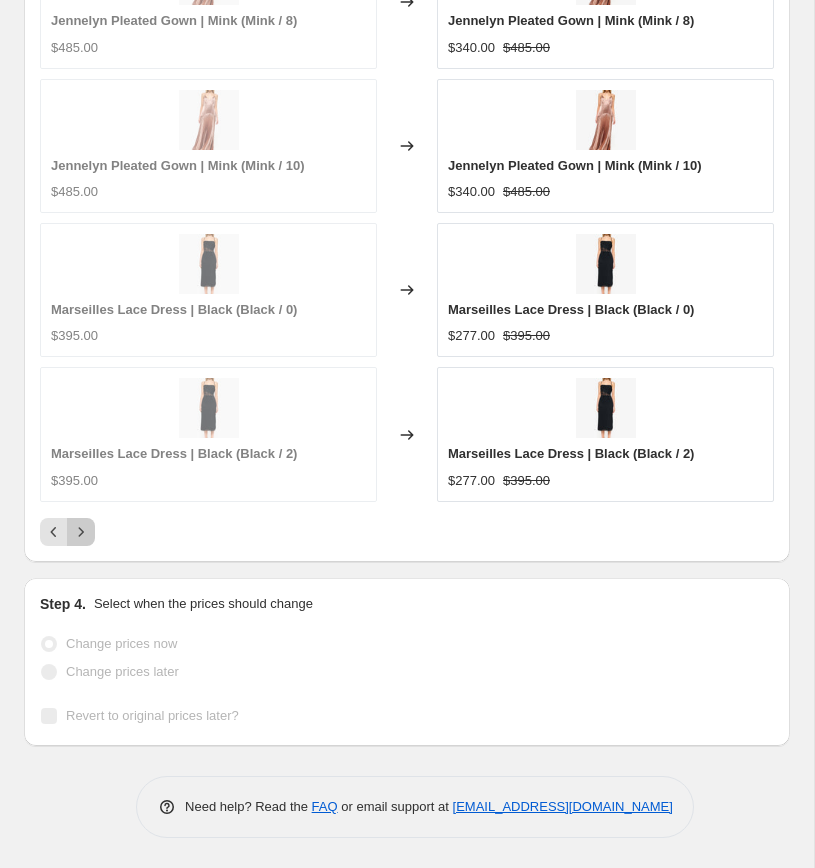click 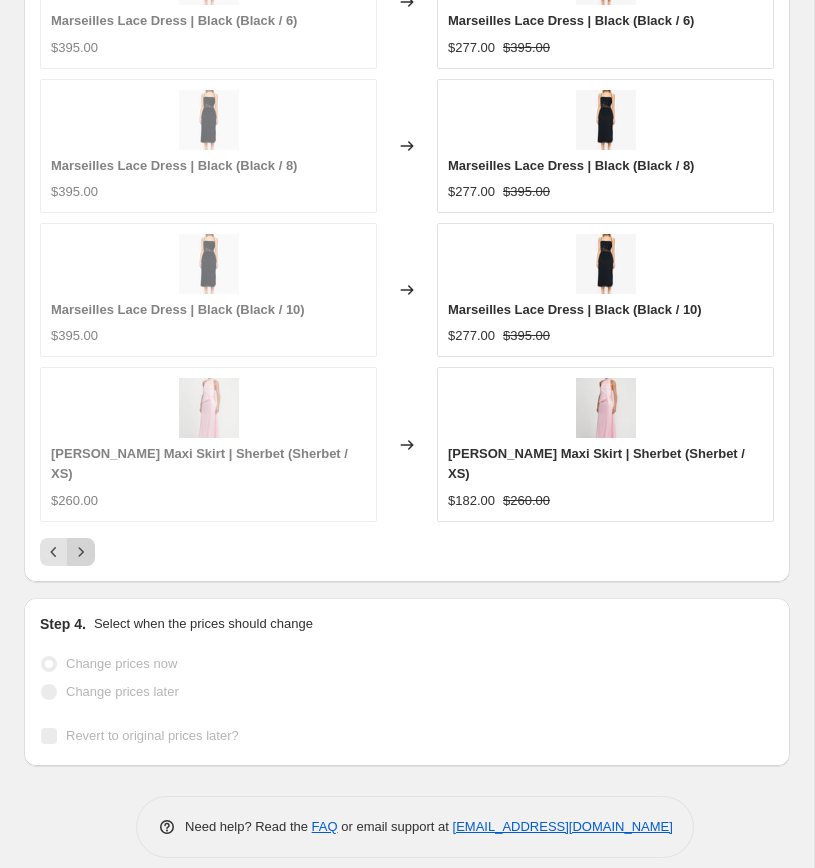 click 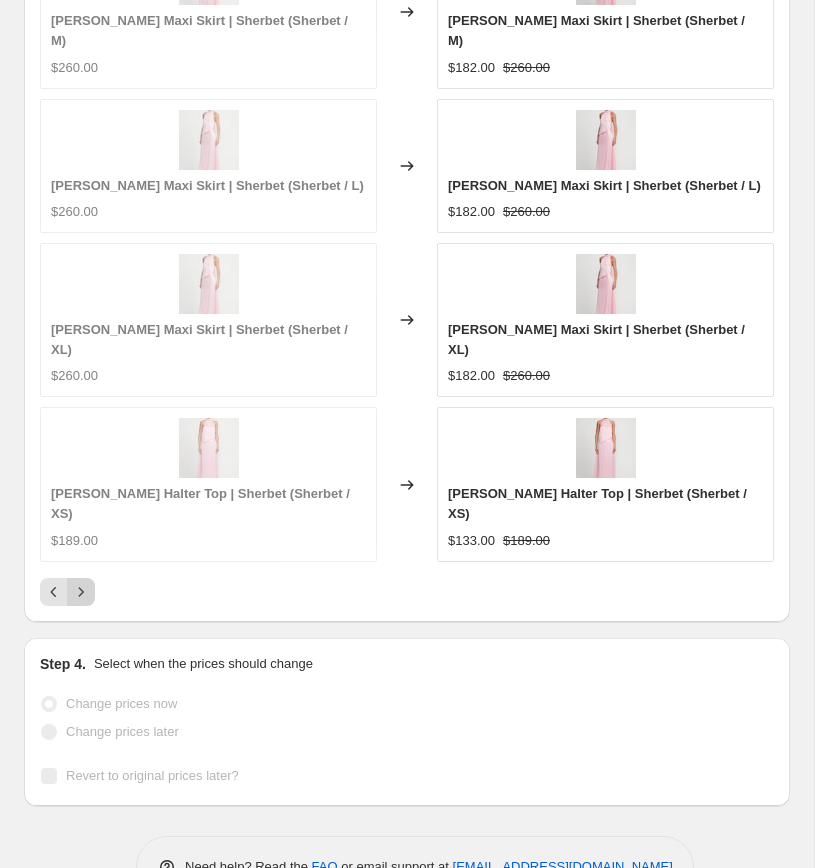 click 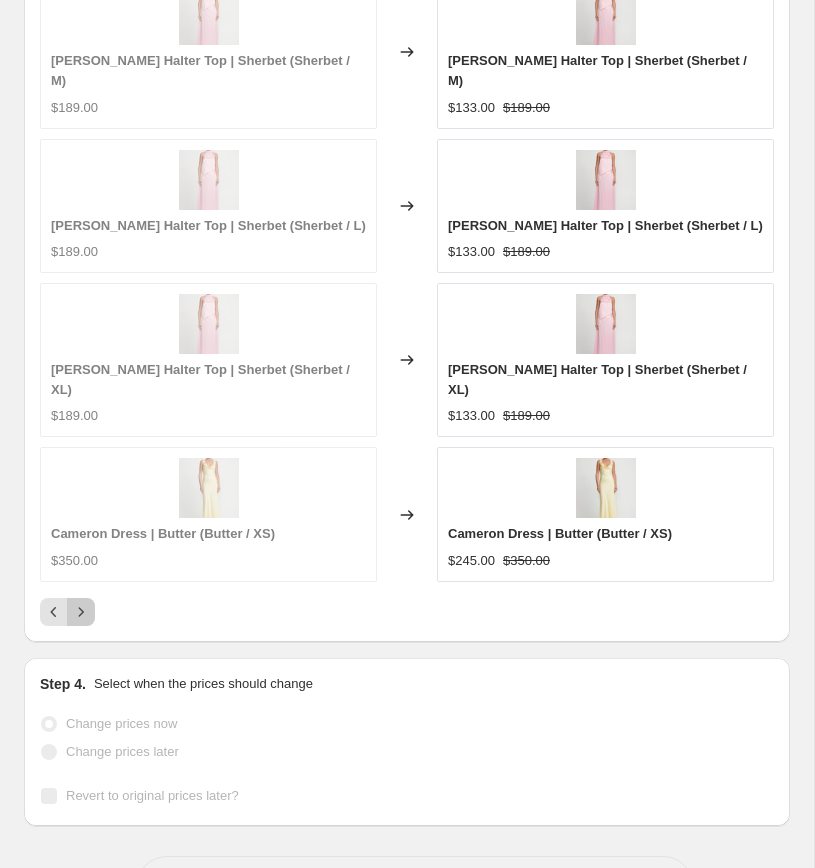 click 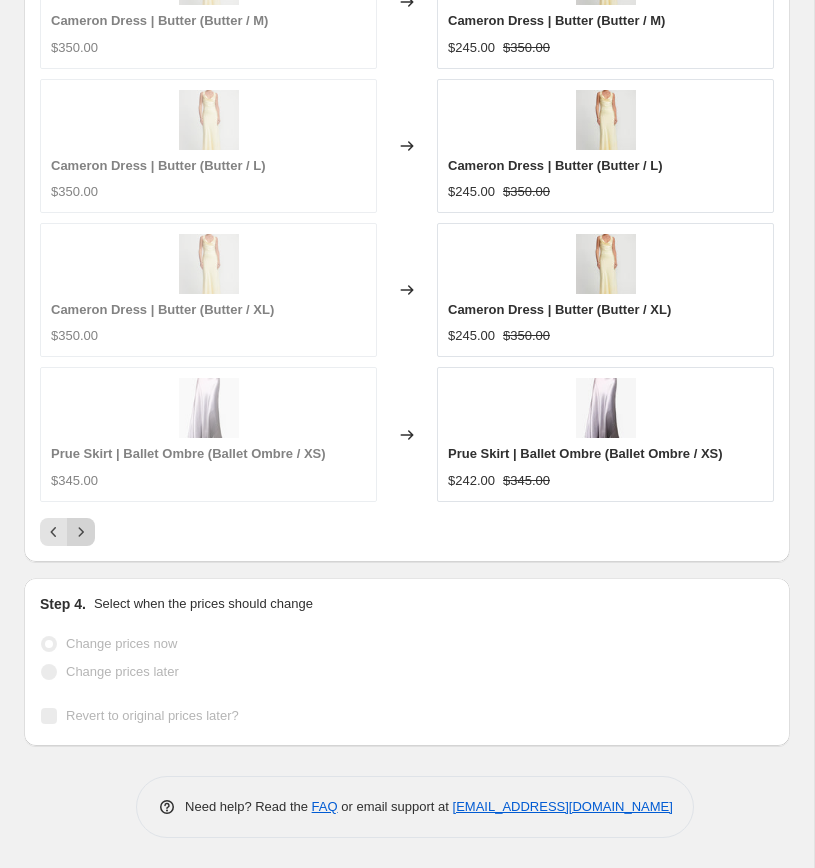 click 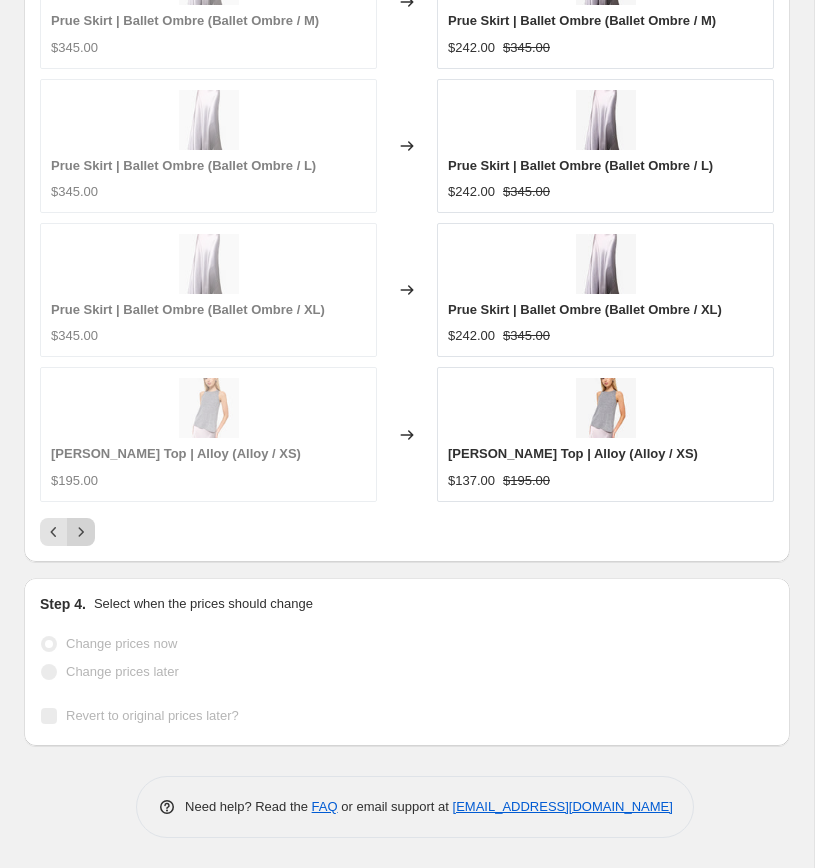 click 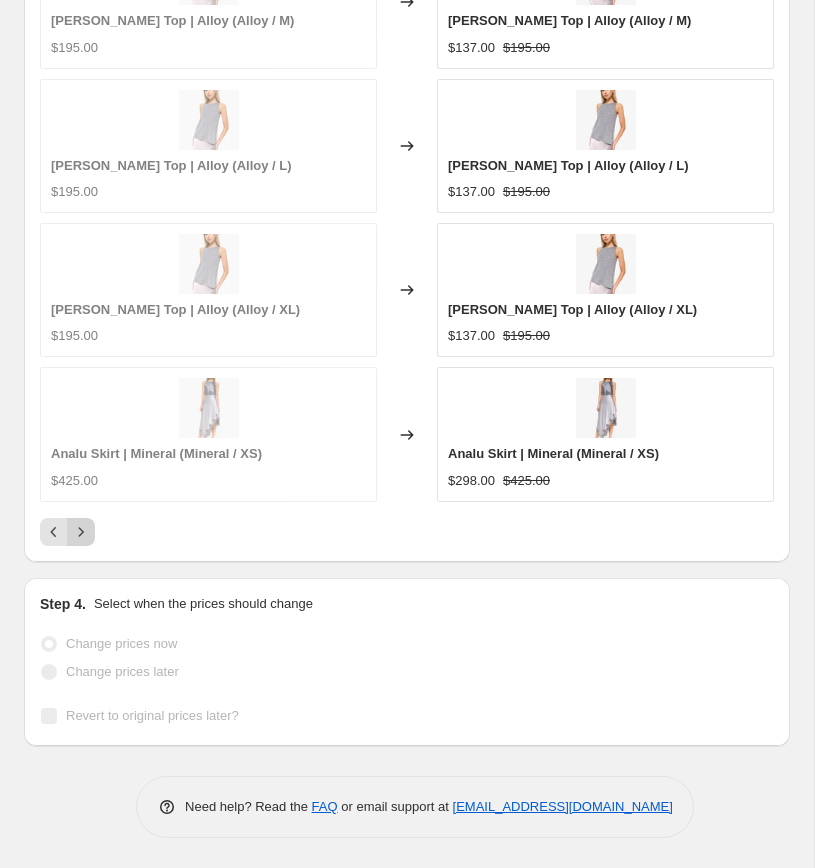 click 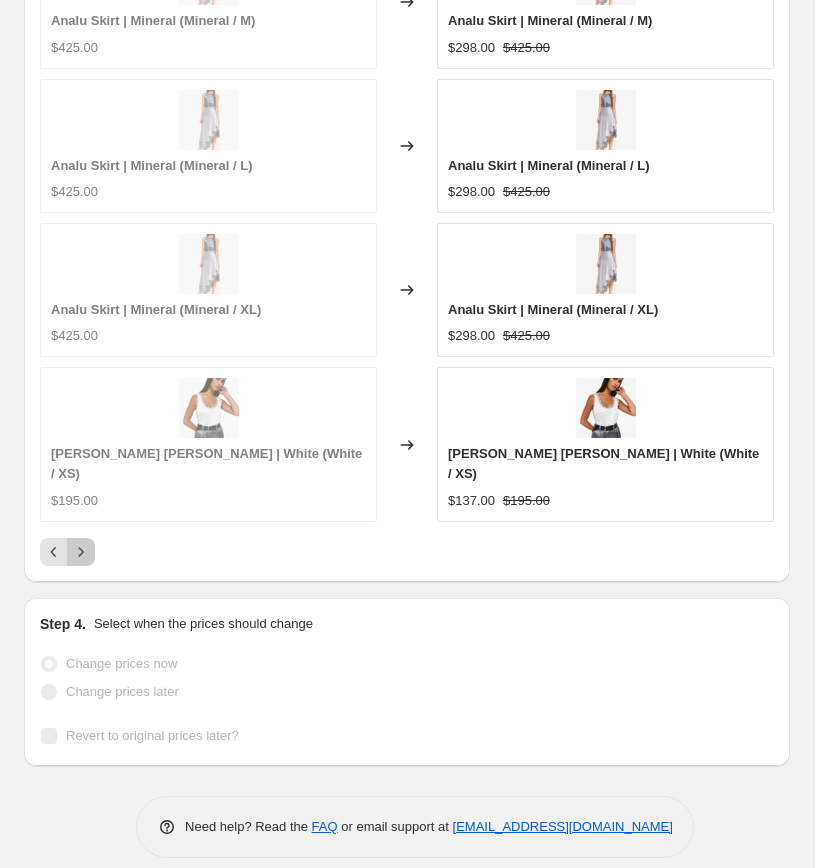 click 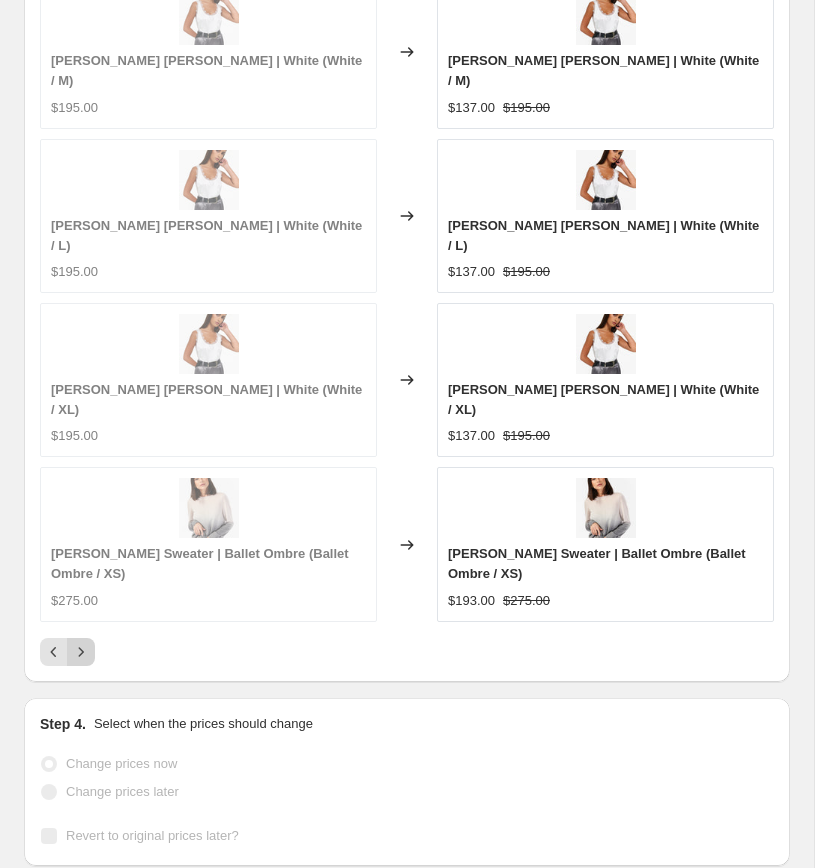 click 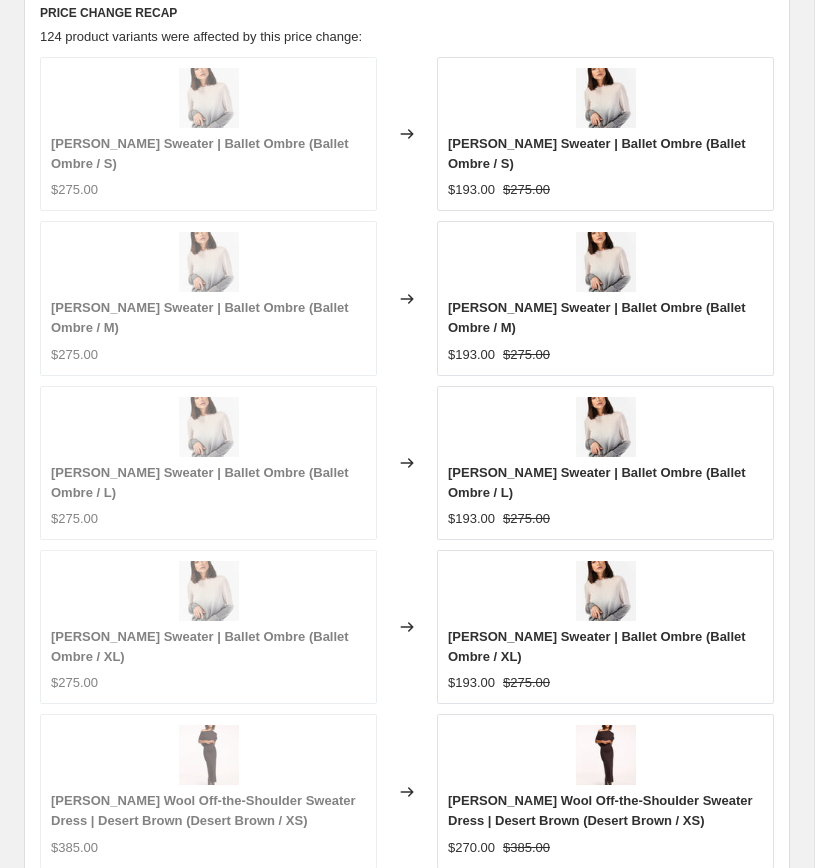scroll, scrollTop: 2948, scrollLeft: 0, axis: vertical 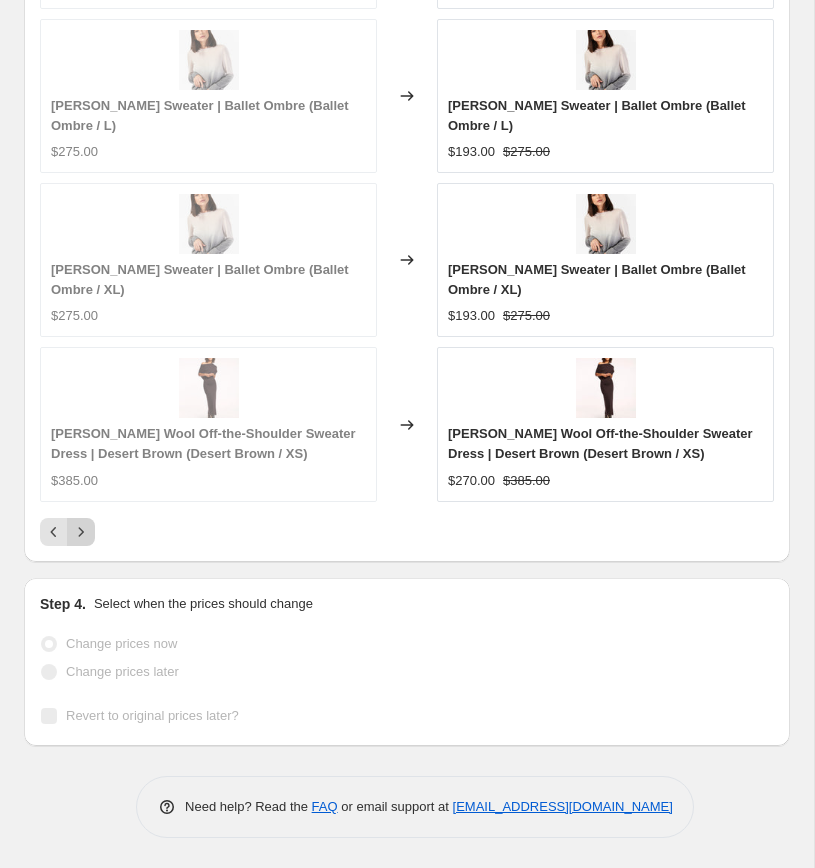 click at bounding box center (81, 532) 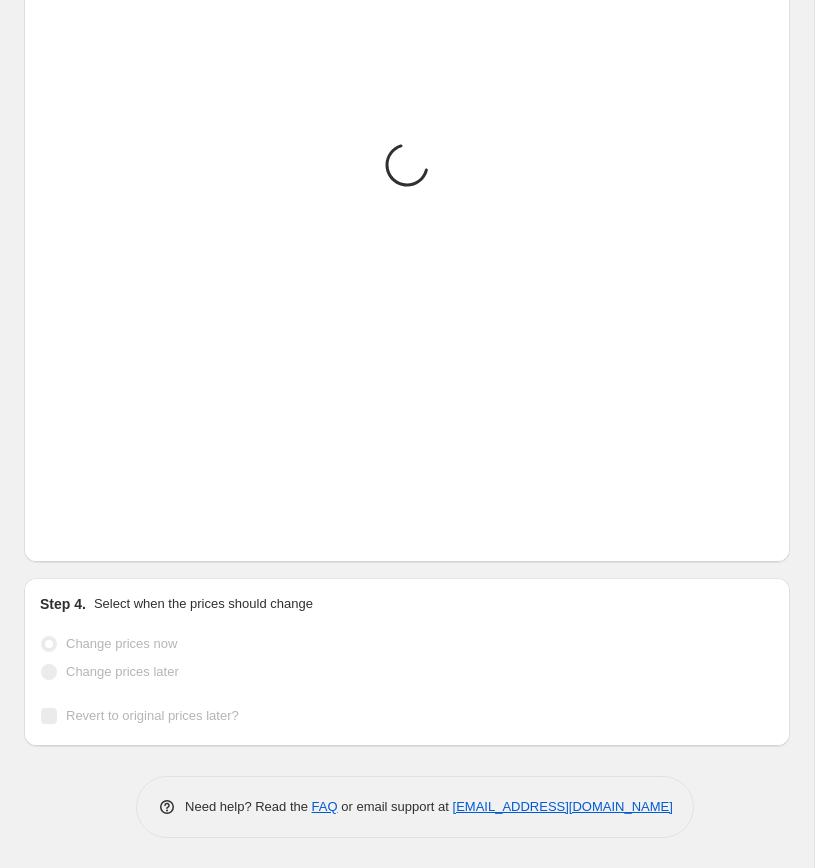 scroll, scrollTop: 2948, scrollLeft: 0, axis: vertical 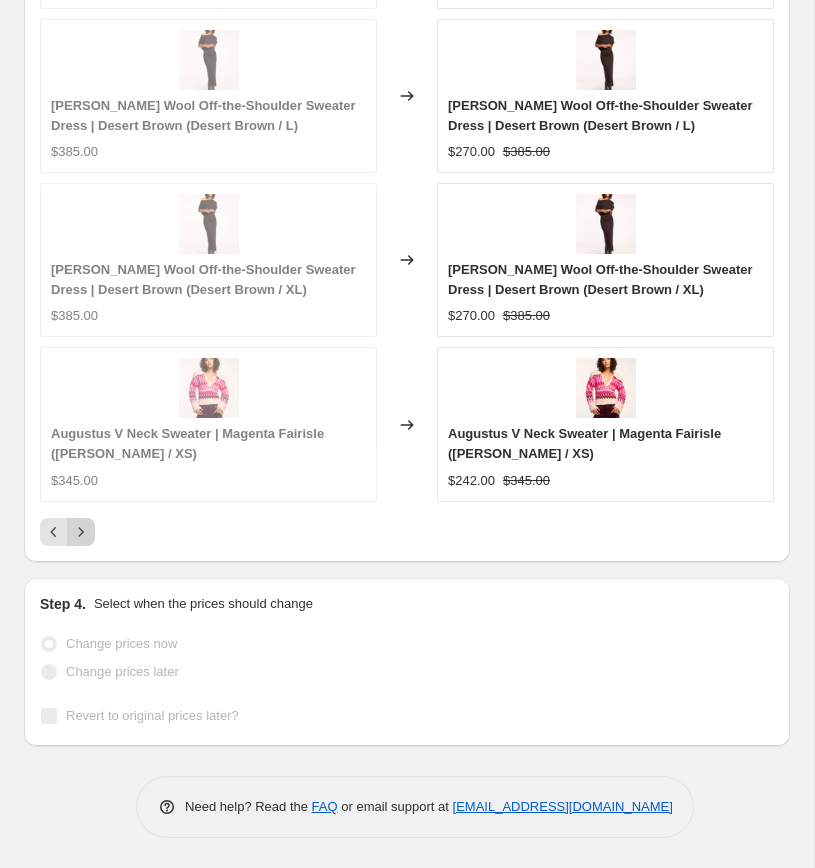 click 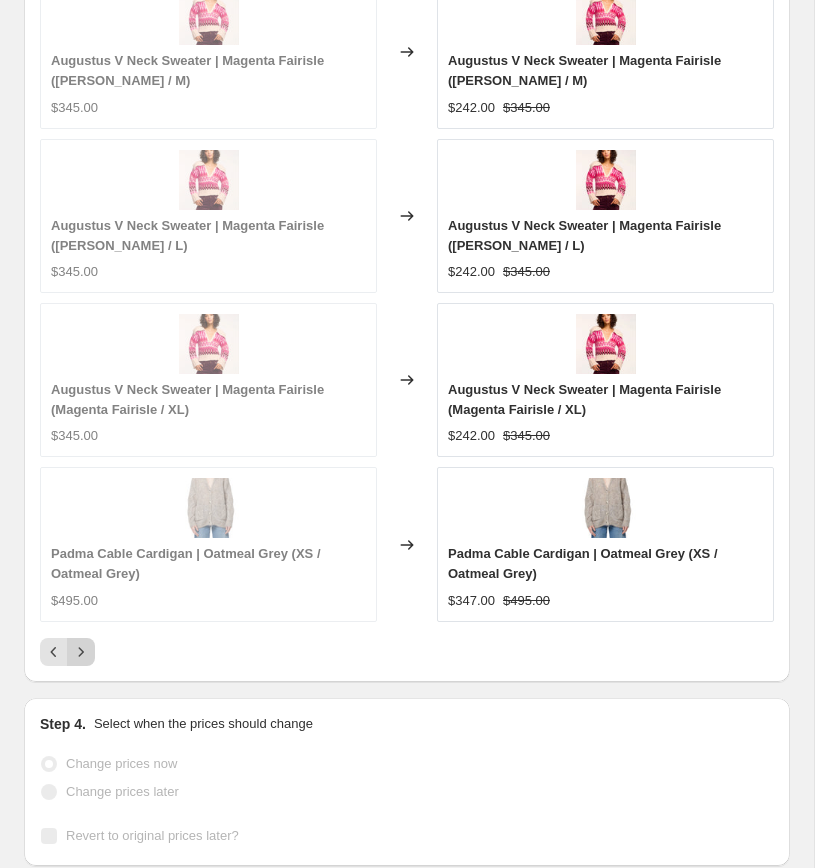 scroll, scrollTop: 2948, scrollLeft: 0, axis: vertical 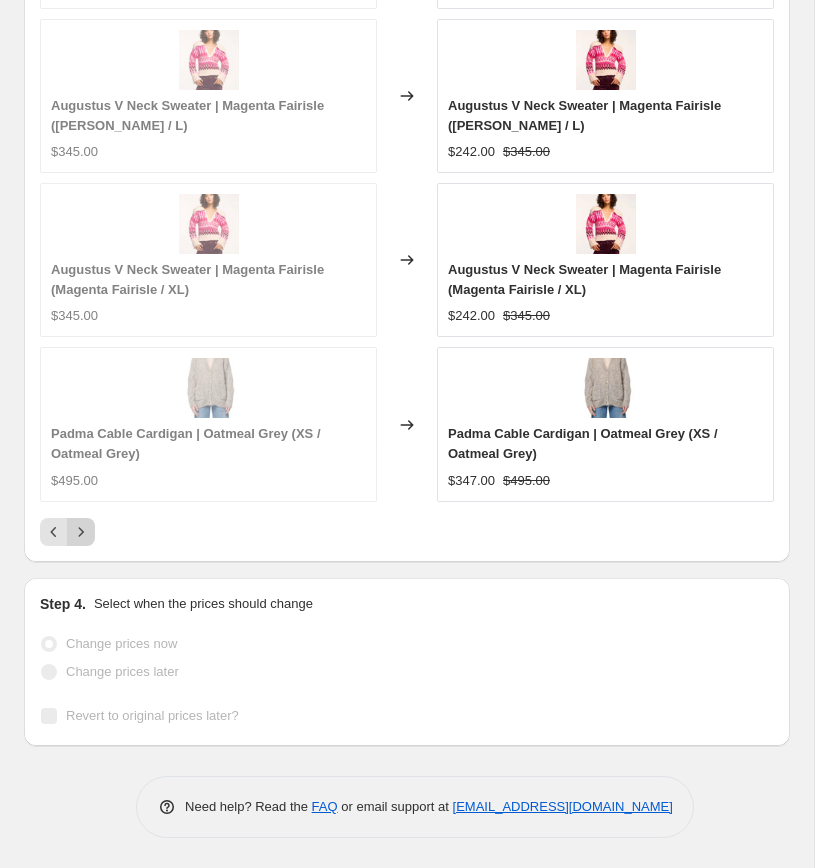 click 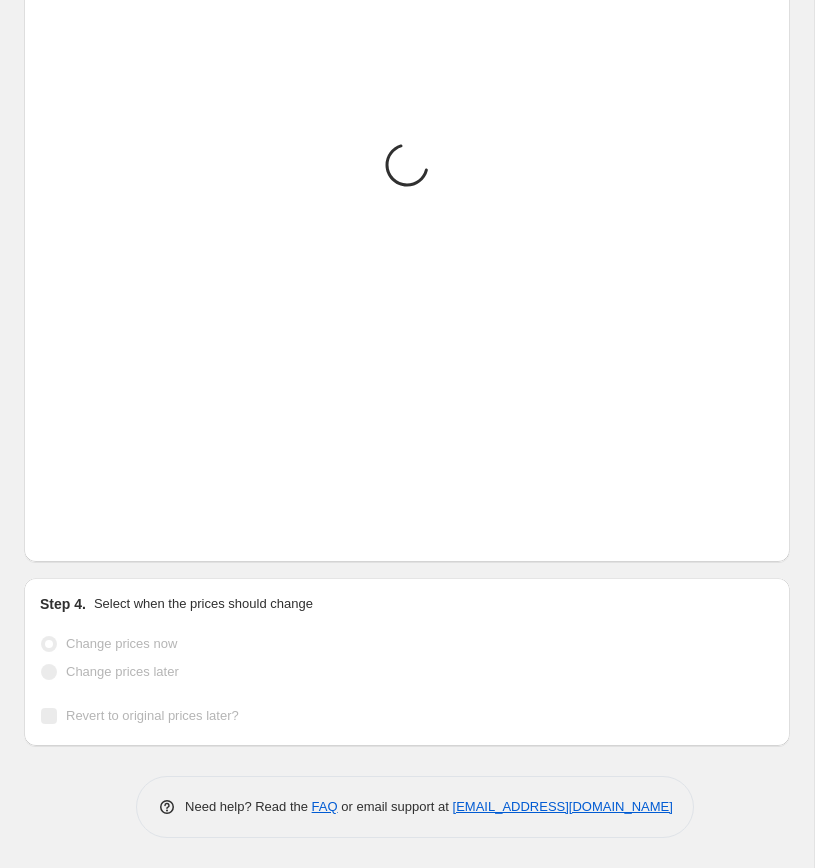 scroll, scrollTop: 2928, scrollLeft: 0, axis: vertical 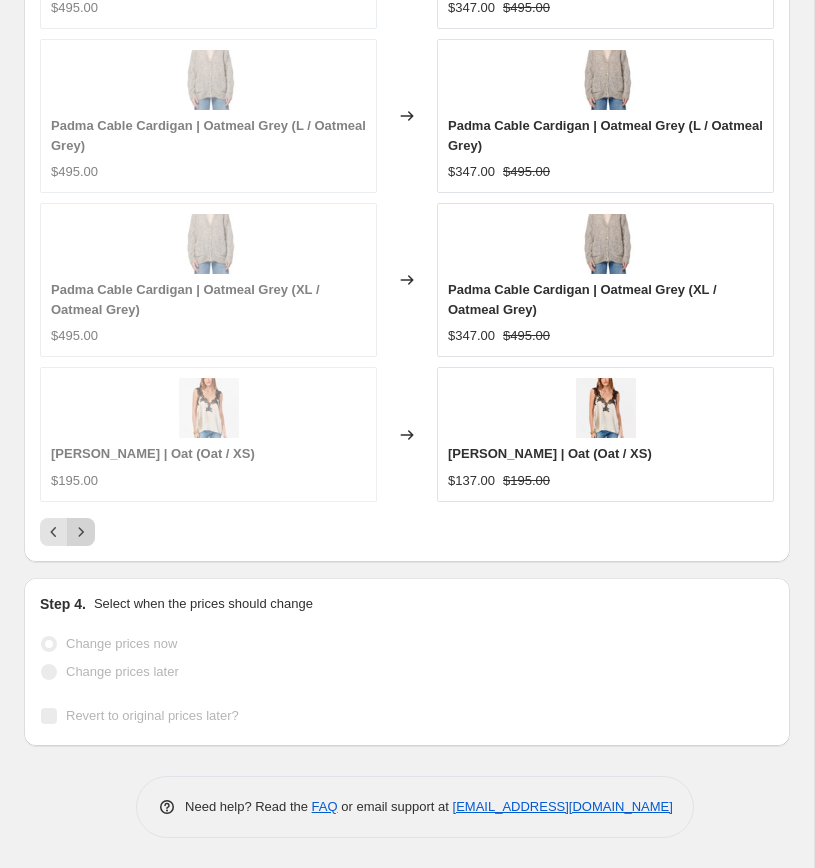 click 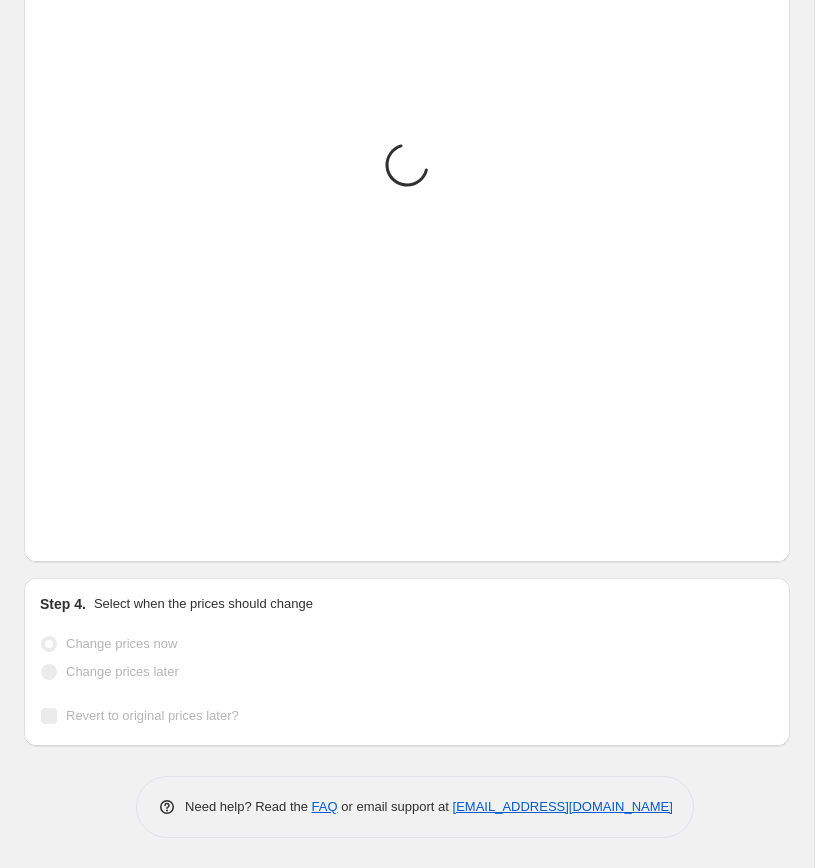 scroll, scrollTop: 2828, scrollLeft: 0, axis: vertical 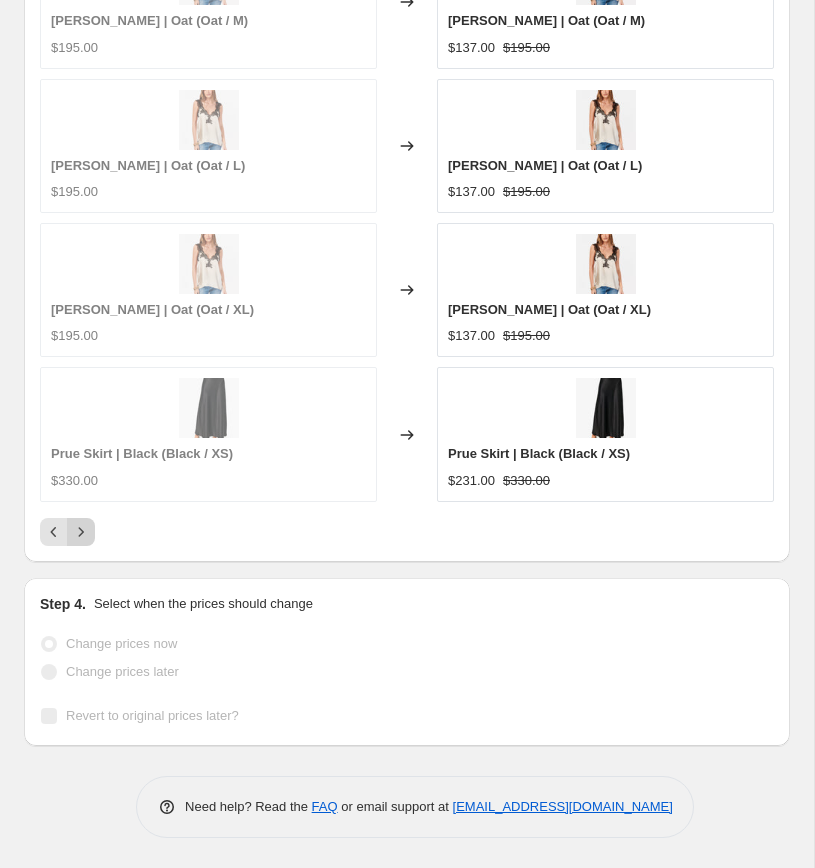 click 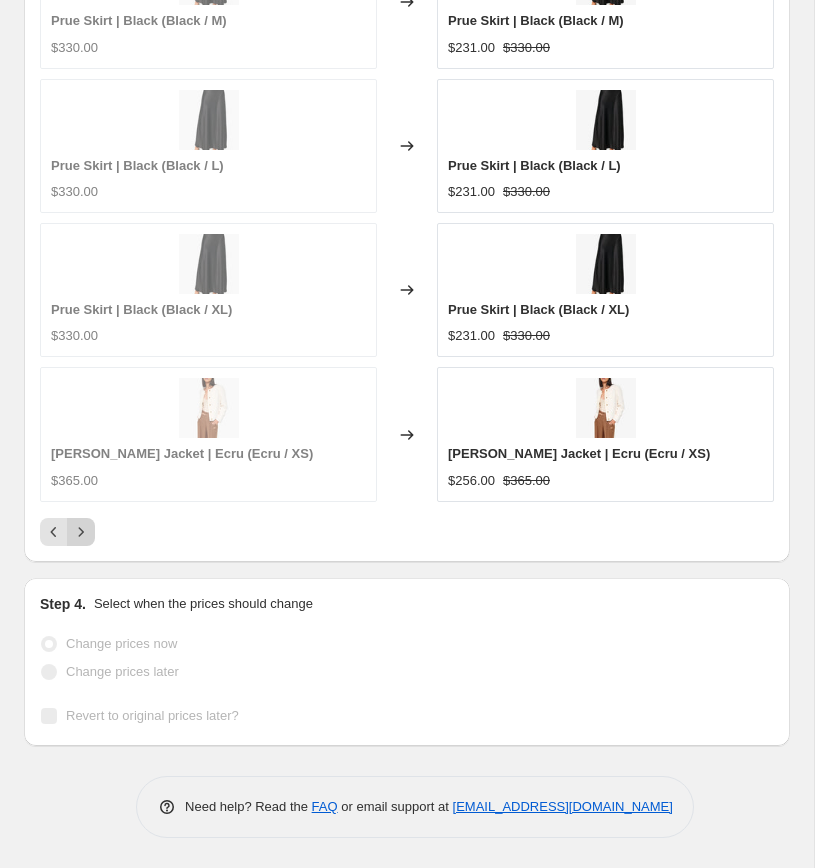 click 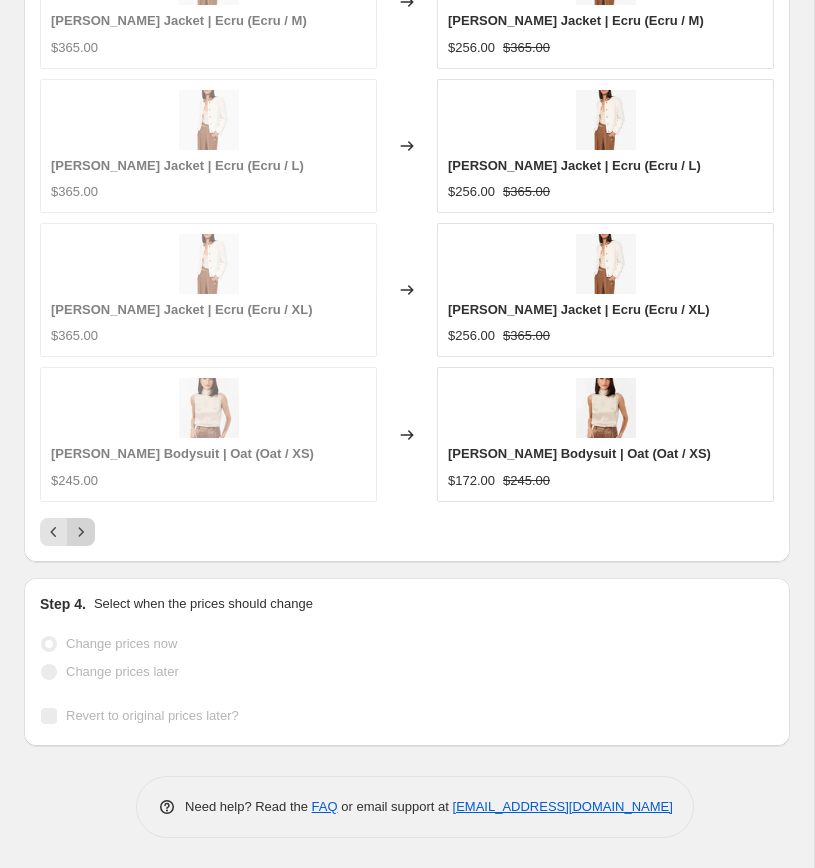 click 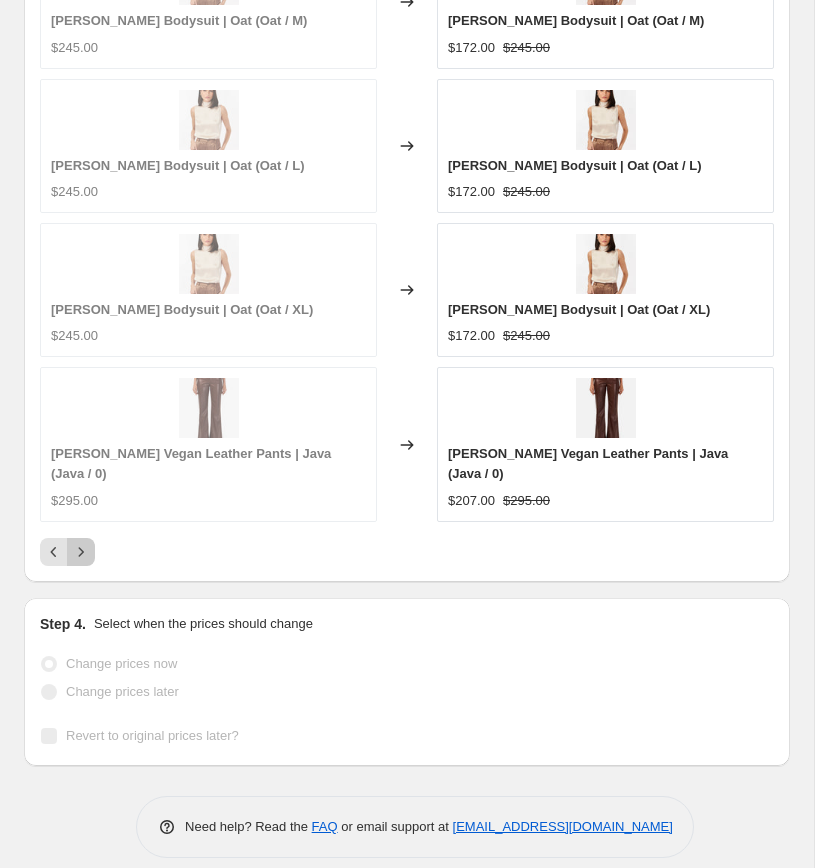 click 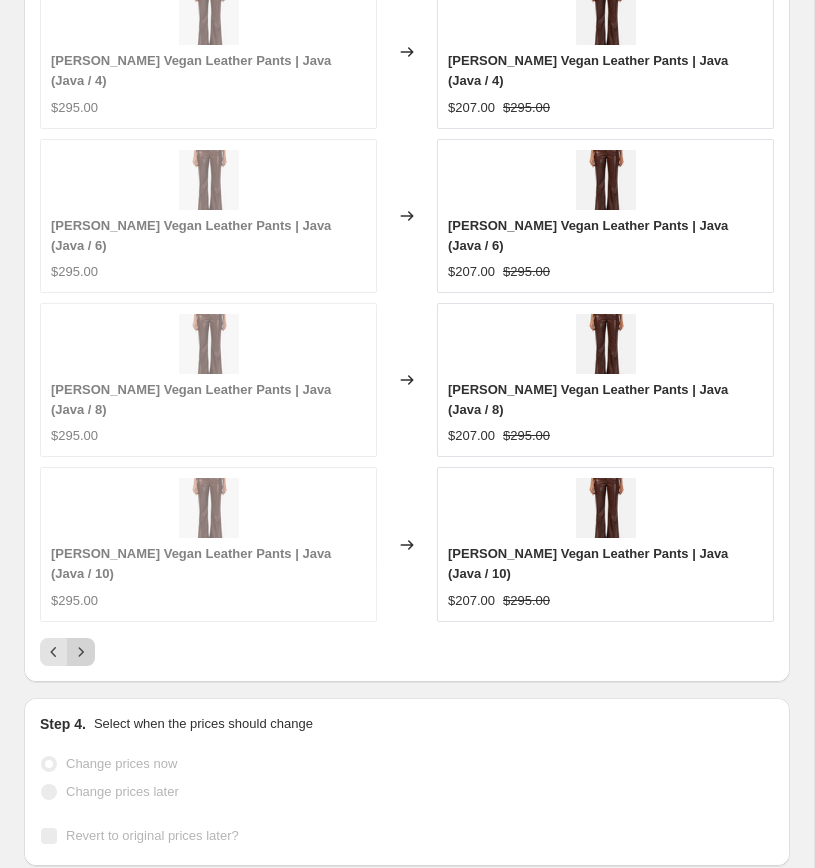 click 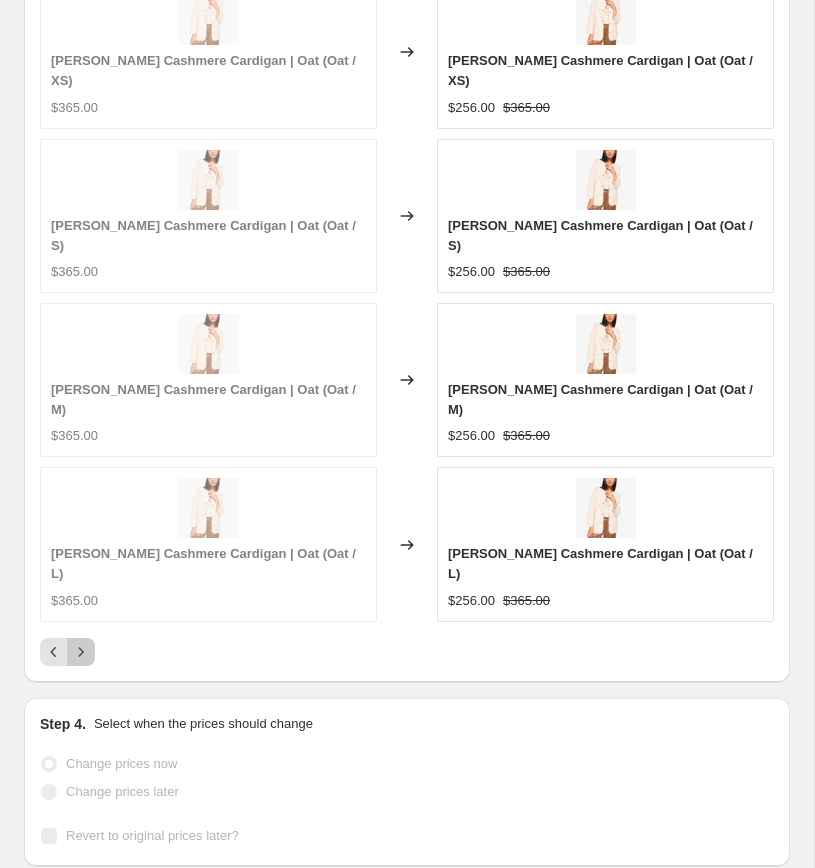 click 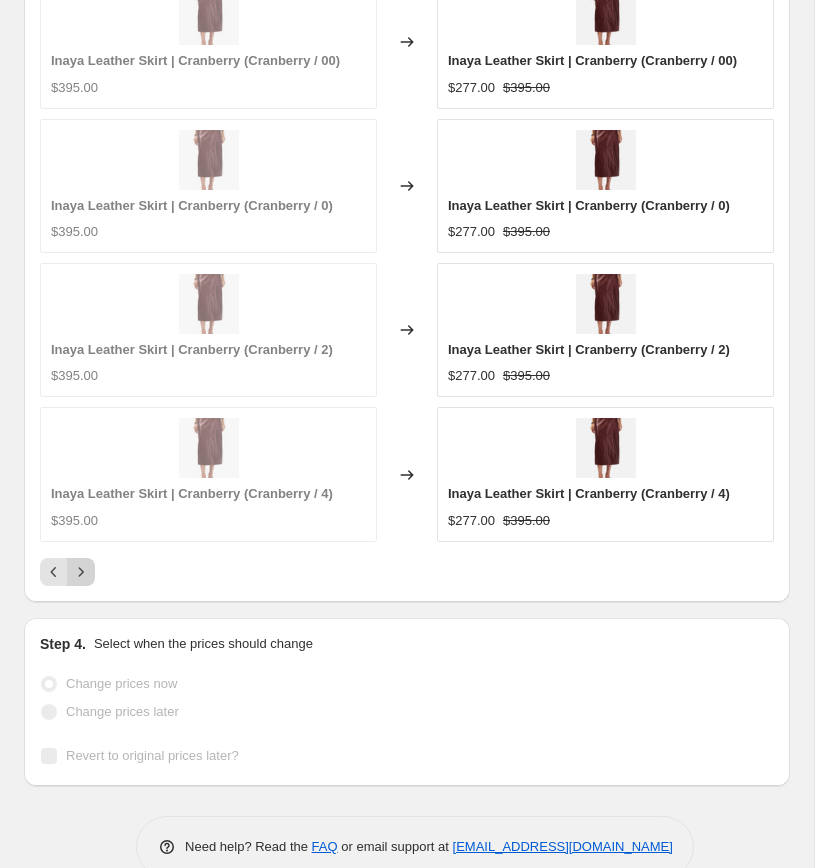 click 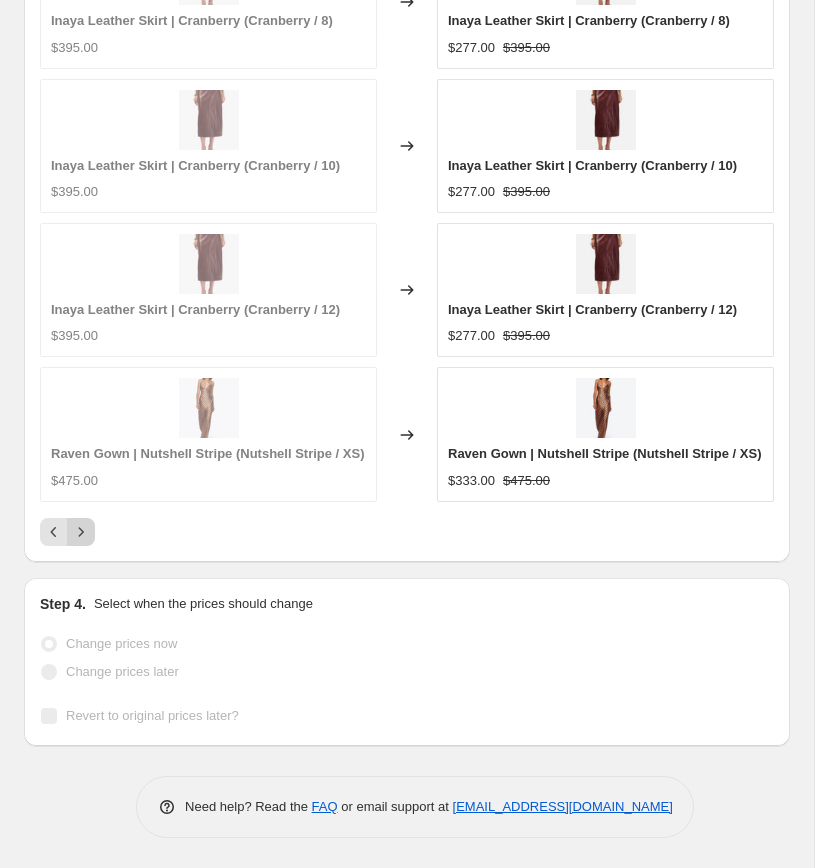 click 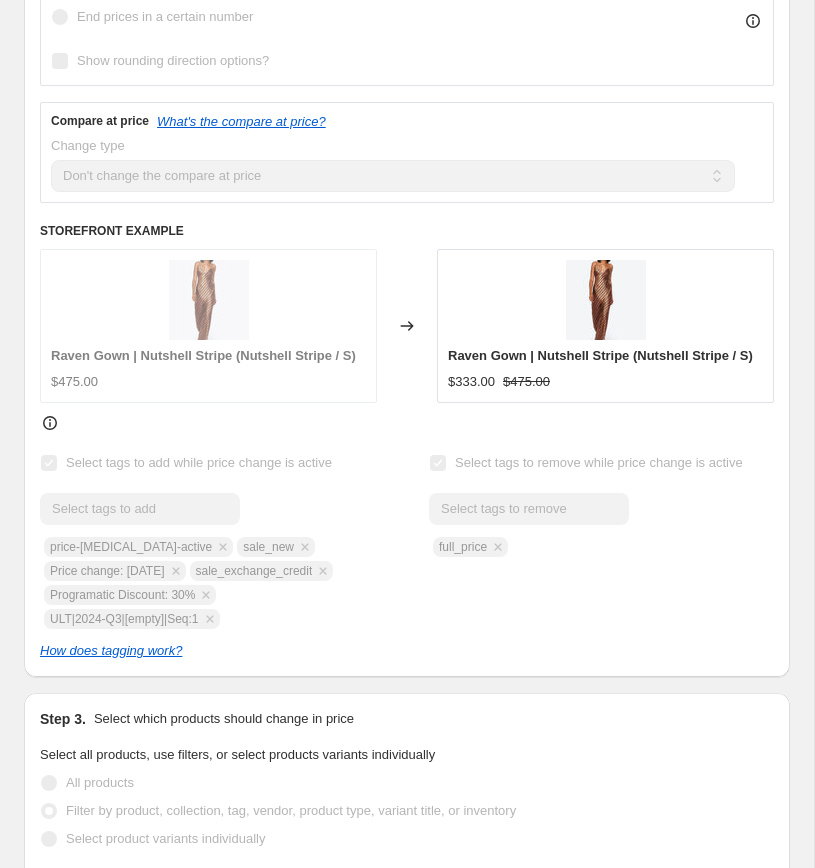 scroll, scrollTop: 0, scrollLeft: 0, axis: both 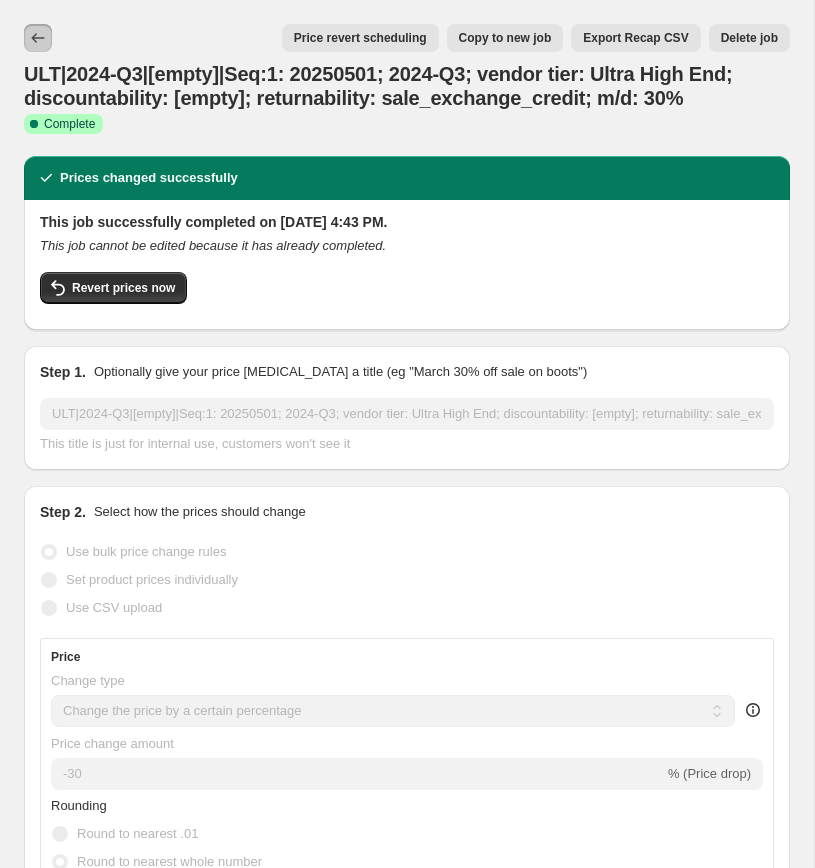 click 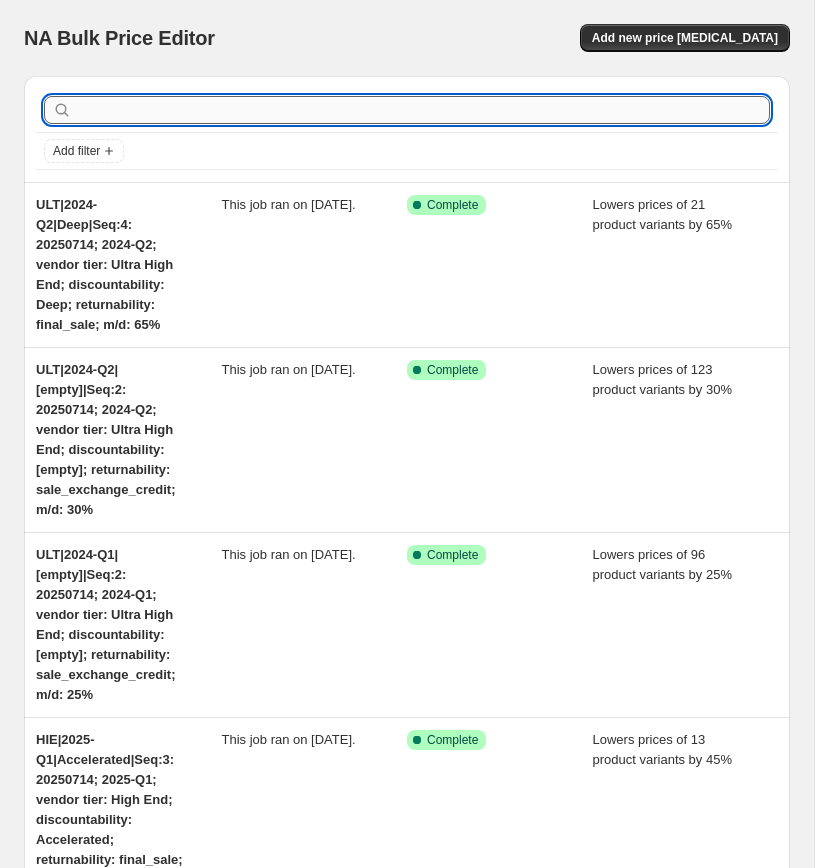 click at bounding box center (423, 110) 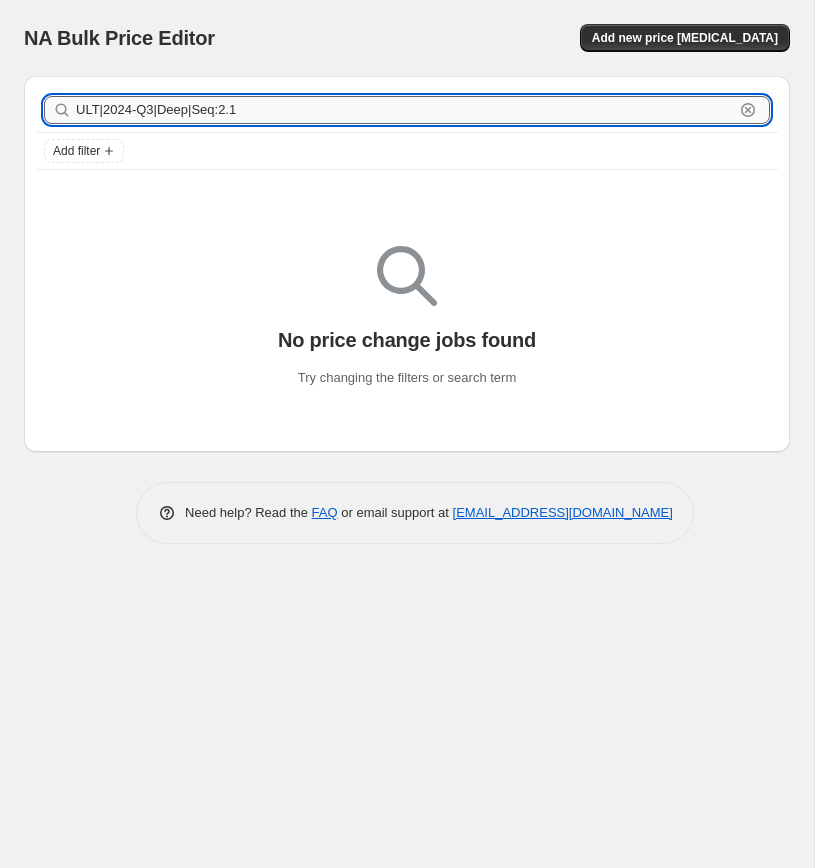 click on "ULT|2024-Q3|Deep|Seq:2.1" at bounding box center [405, 110] 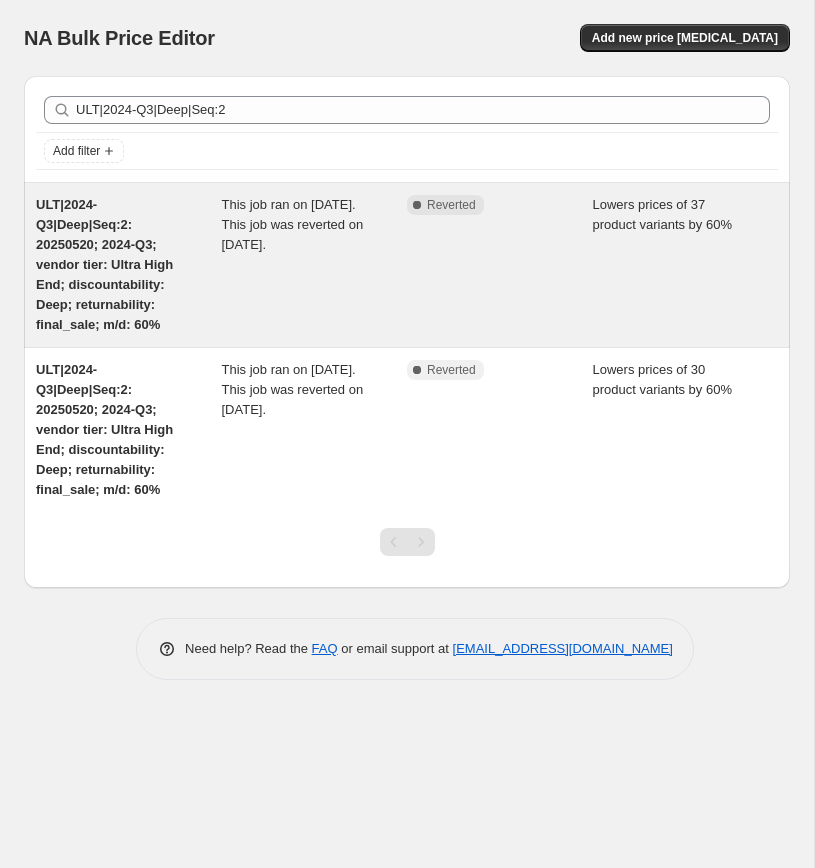click on "ULT|2024-Q3|Deep|Seq:2: 20250520; 2024-Q3; vendor tier: Ultra High End; discountability: Deep; returnability: final_sale; m/d: 60%" at bounding box center [104, 264] 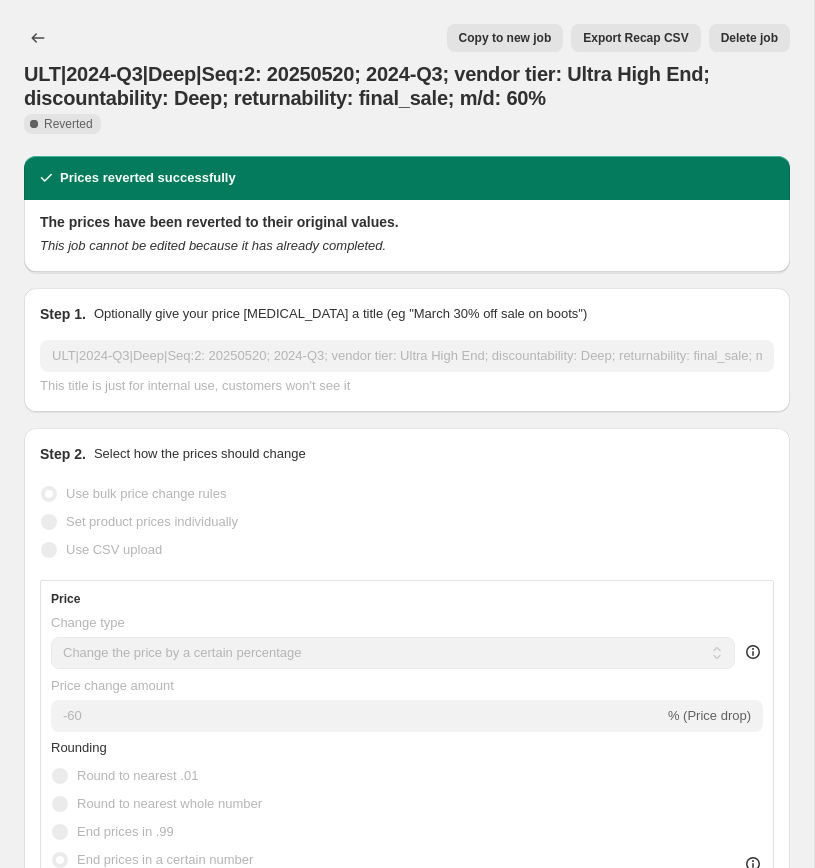 click on "Copy to new job" at bounding box center (505, 38) 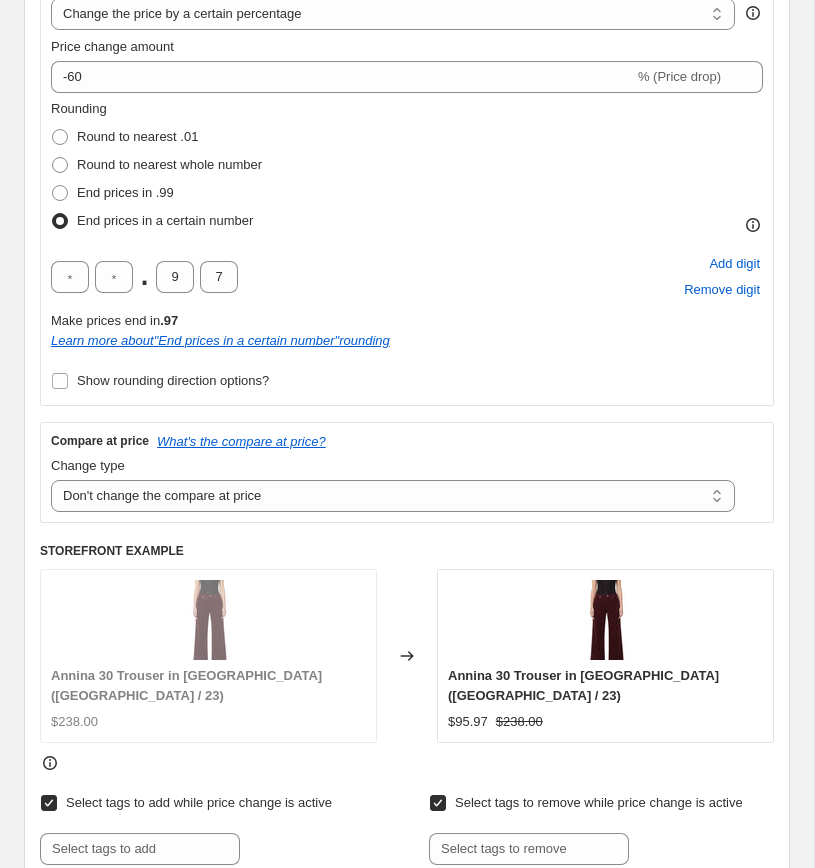 scroll, scrollTop: 470, scrollLeft: 0, axis: vertical 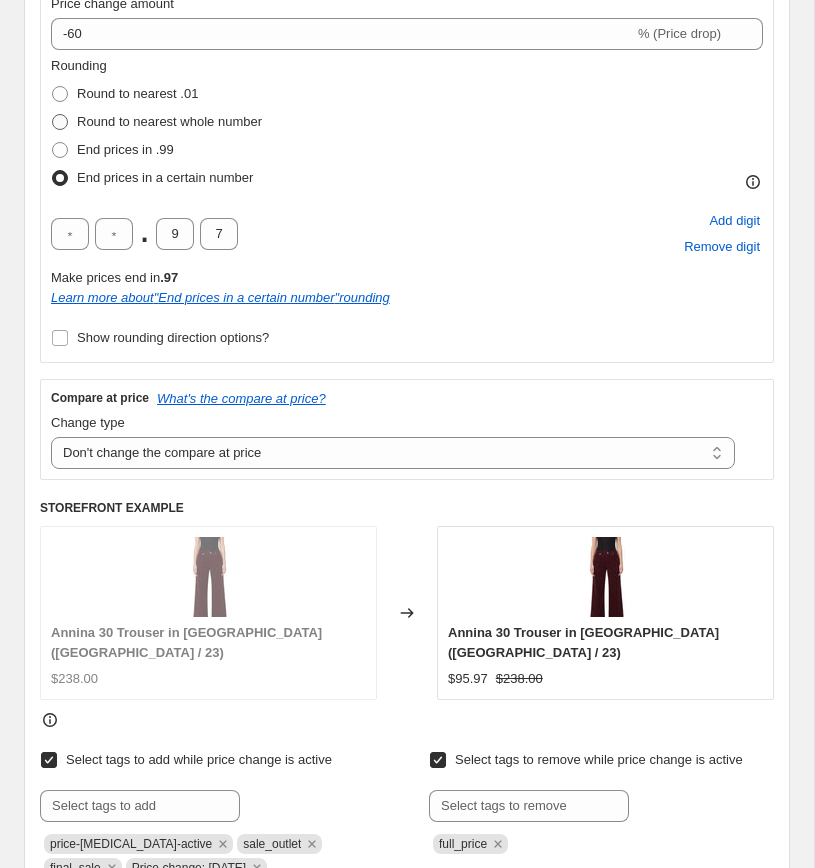 click on "Round to nearest whole number" at bounding box center [169, 121] 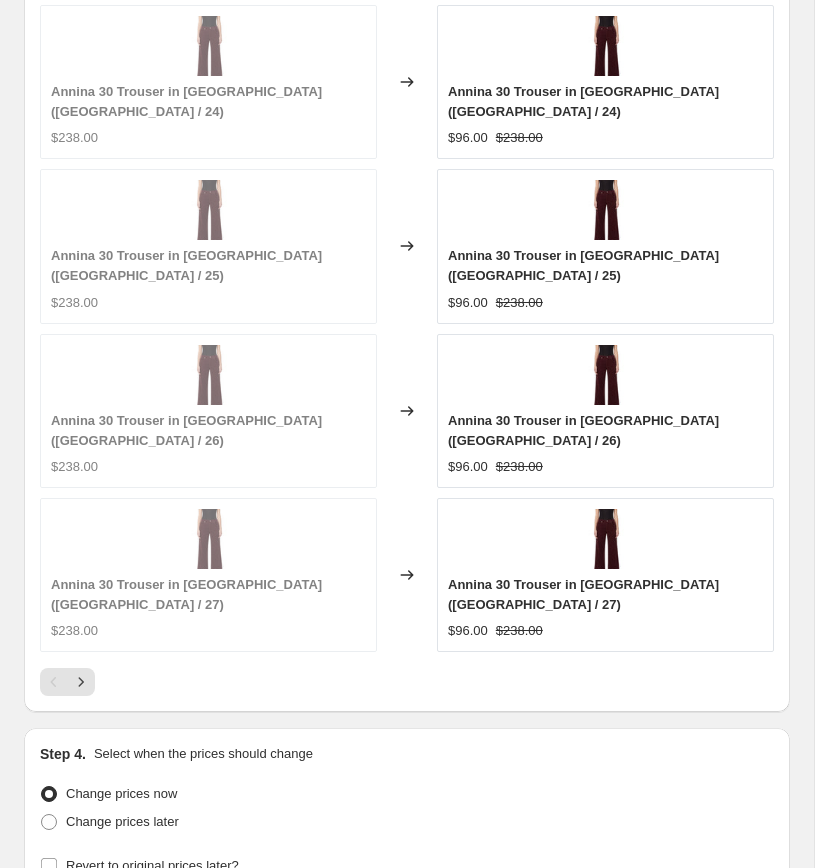 scroll, scrollTop: 2383, scrollLeft: 0, axis: vertical 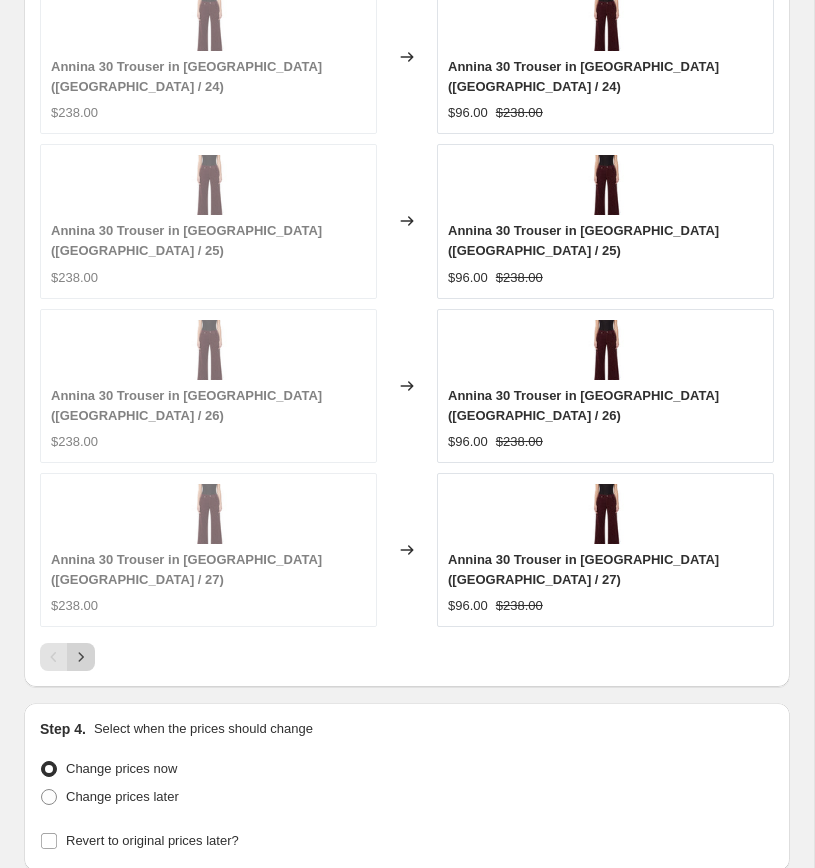 click 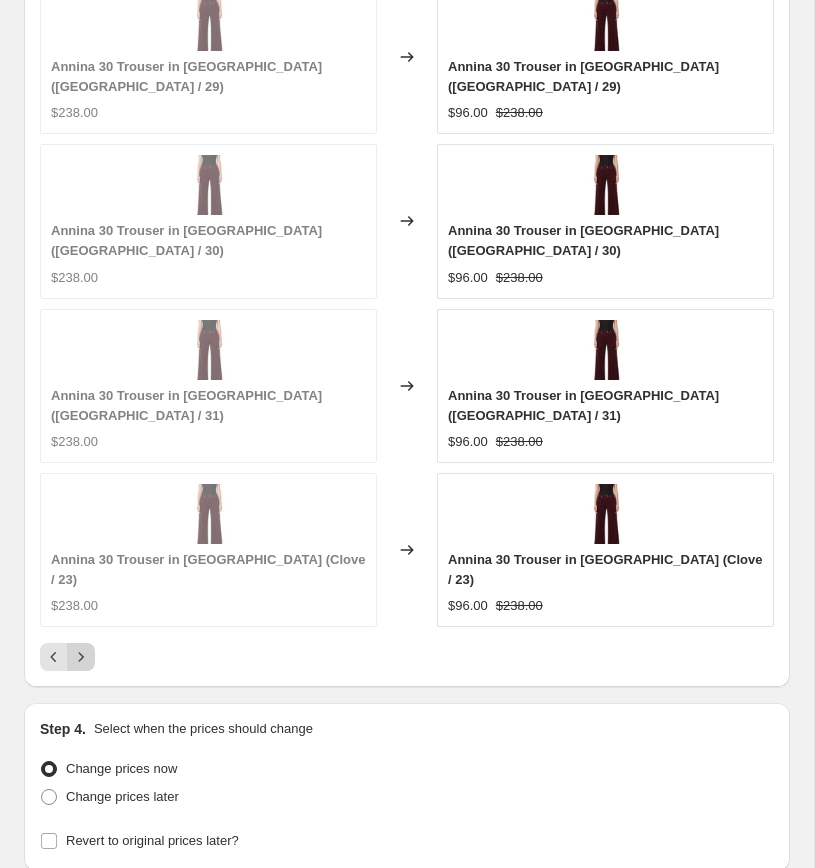 click 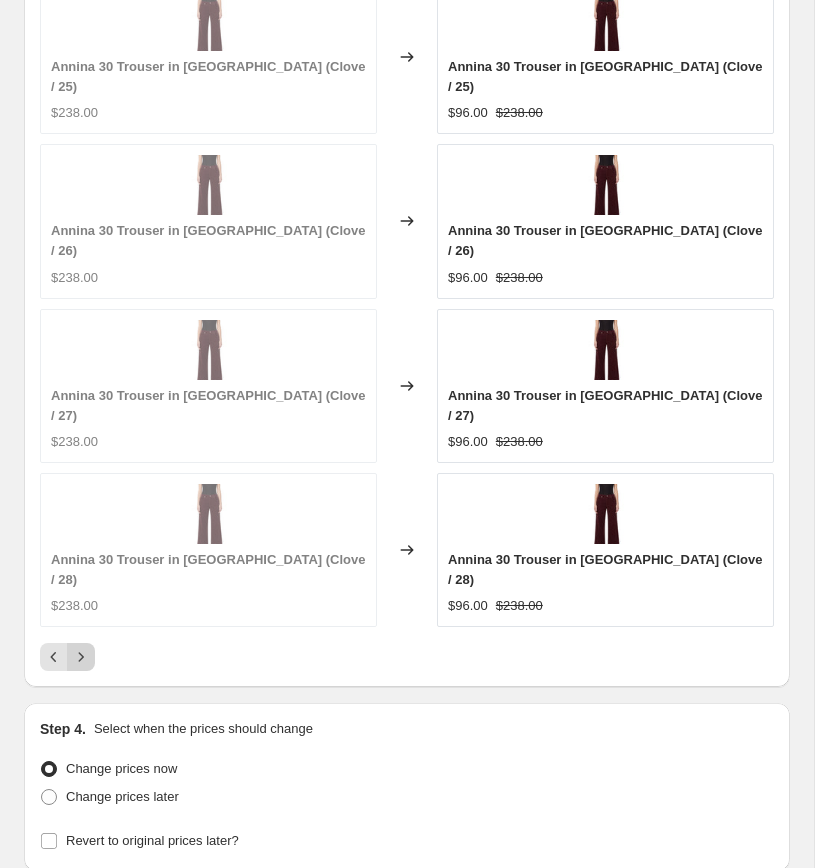 click 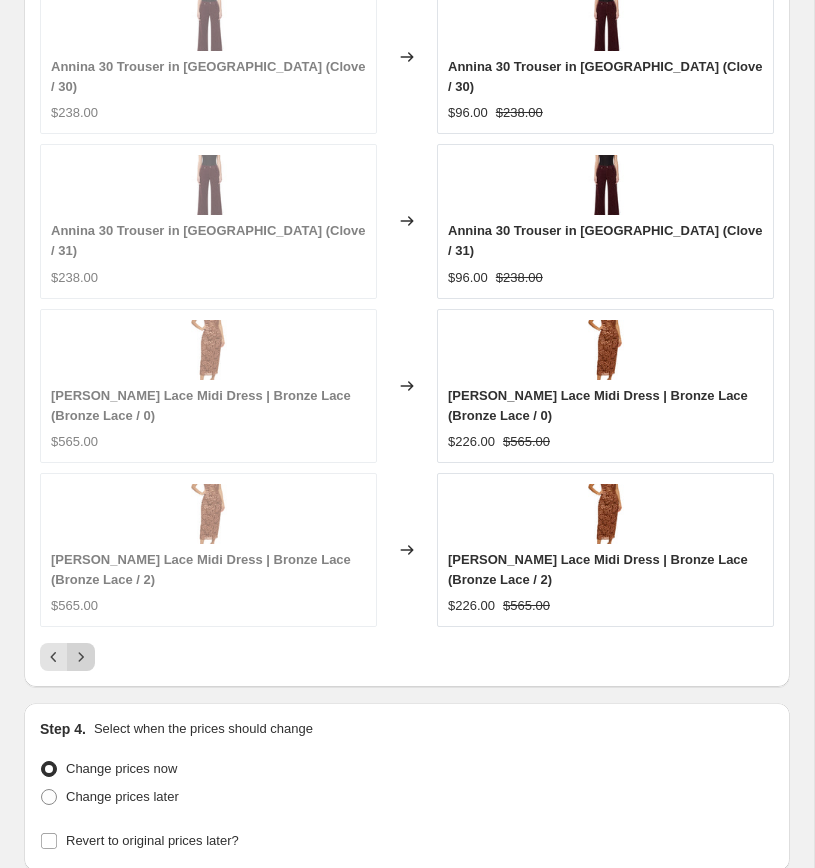 click 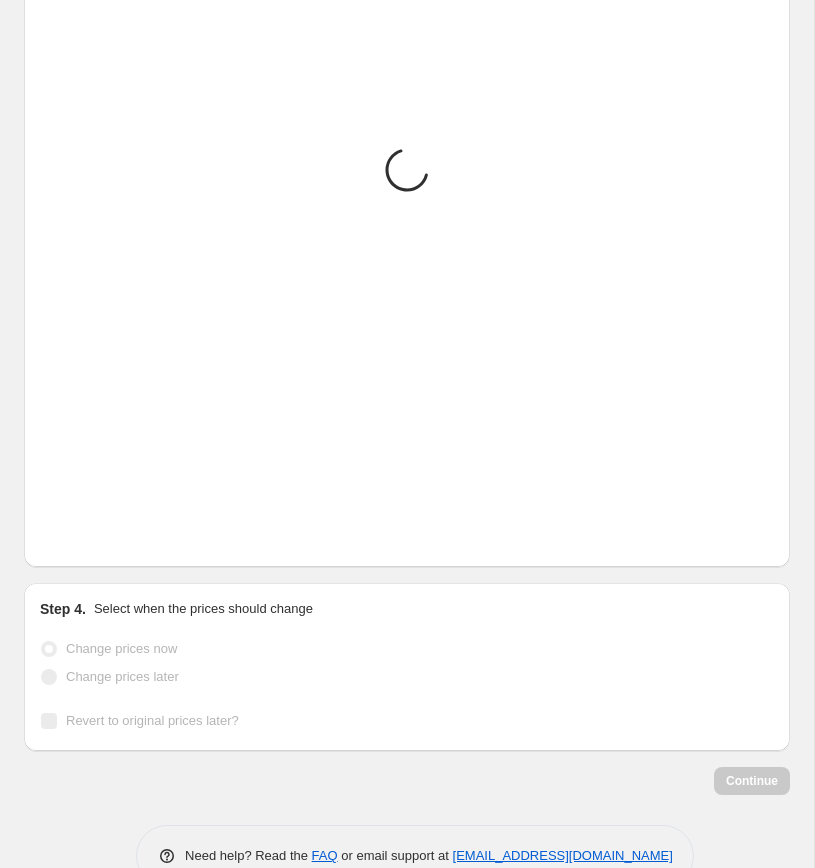 scroll, scrollTop: 2403, scrollLeft: 0, axis: vertical 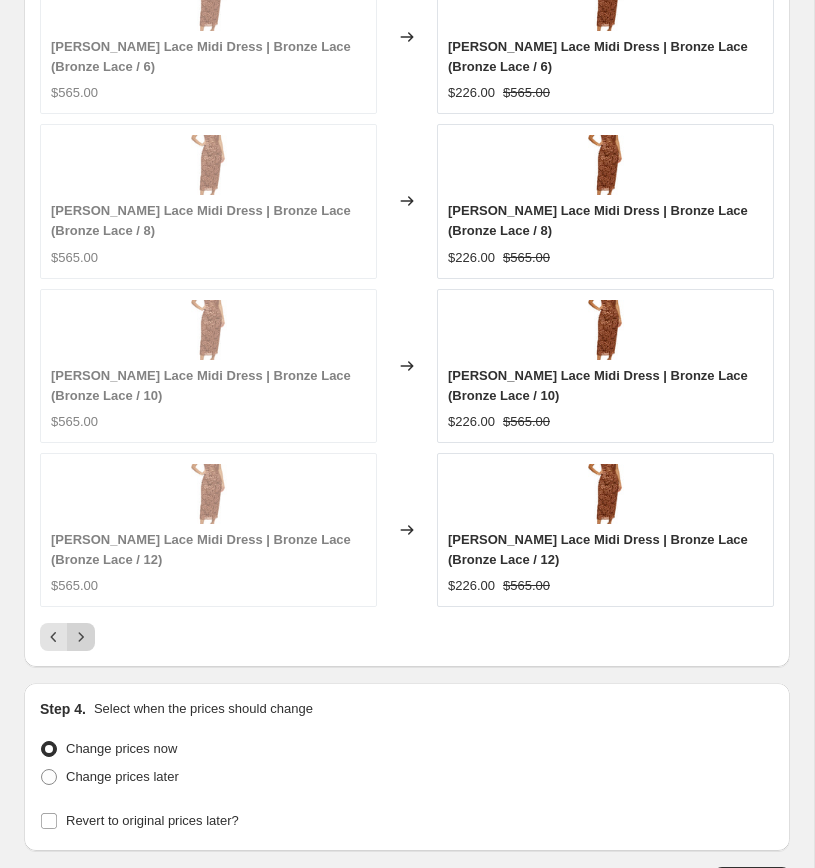 click 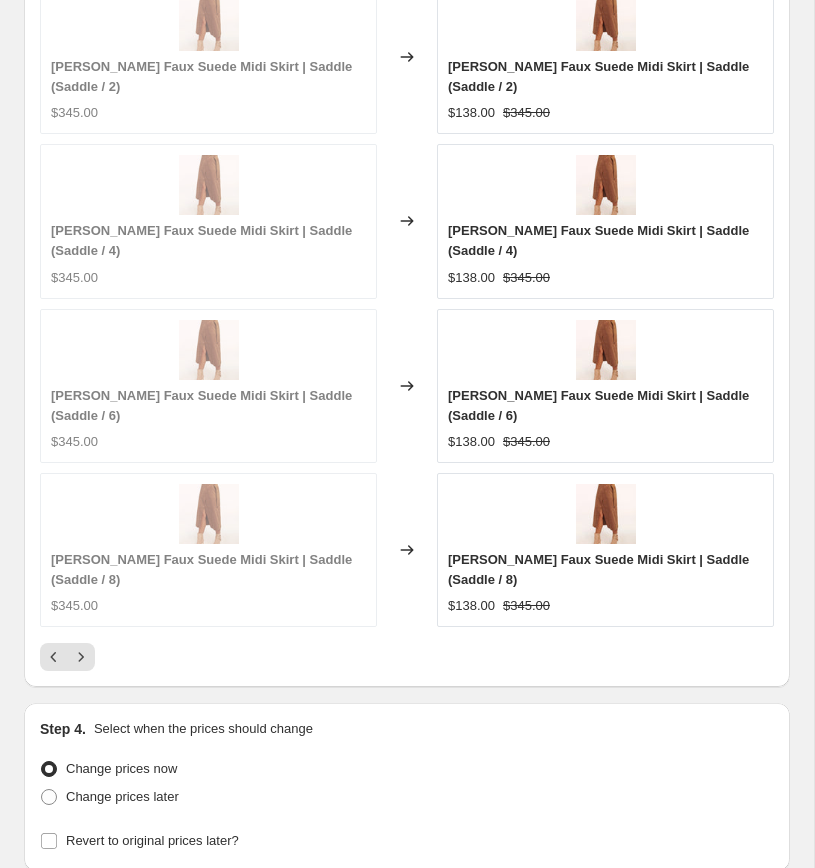 scroll, scrollTop: 2403, scrollLeft: 0, axis: vertical 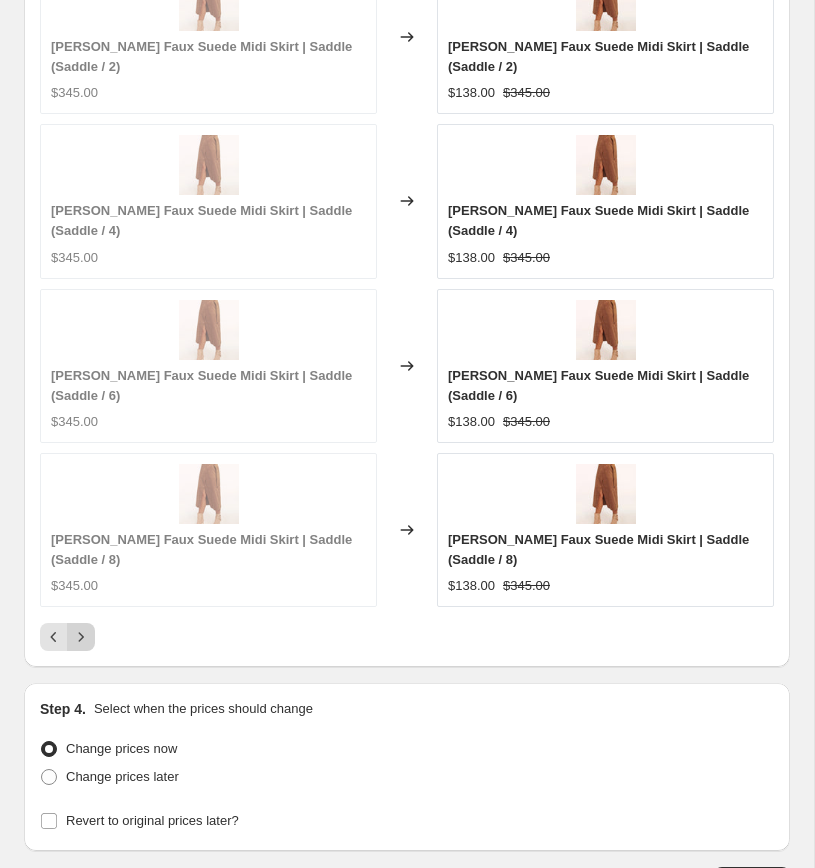 click 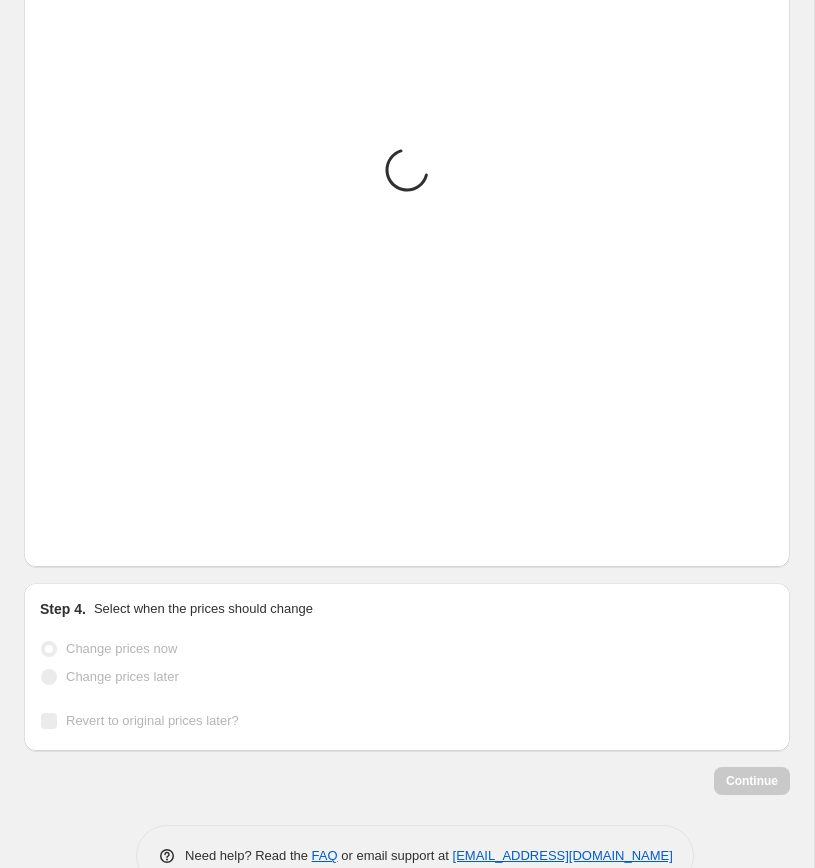 scroll, scrollTop: 2403, scrollLeft: 0, axis: vertical 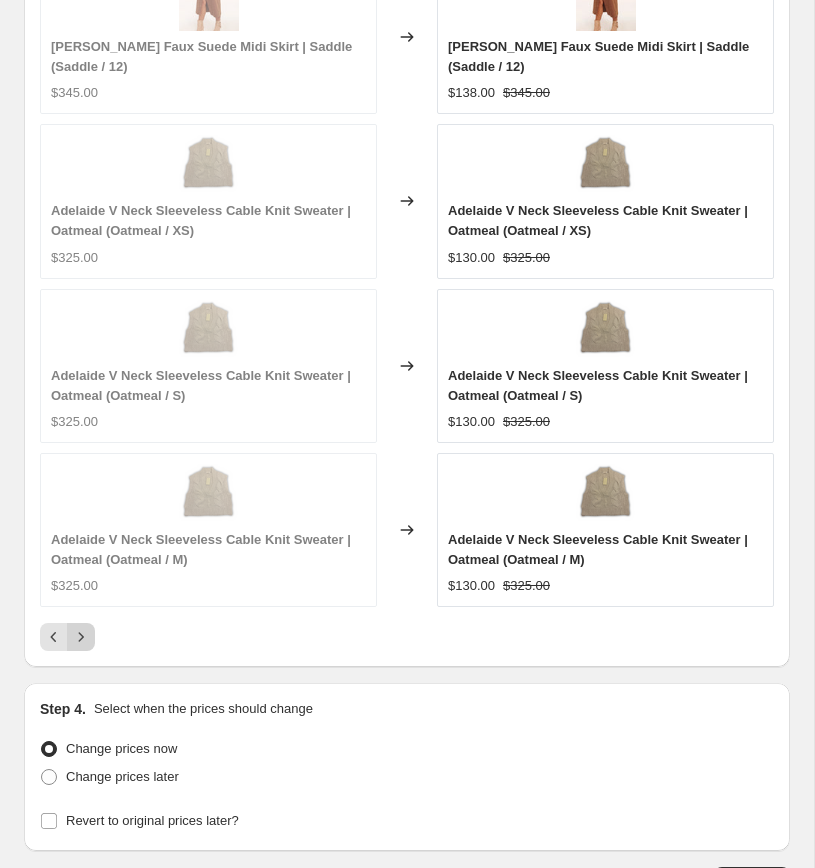 click 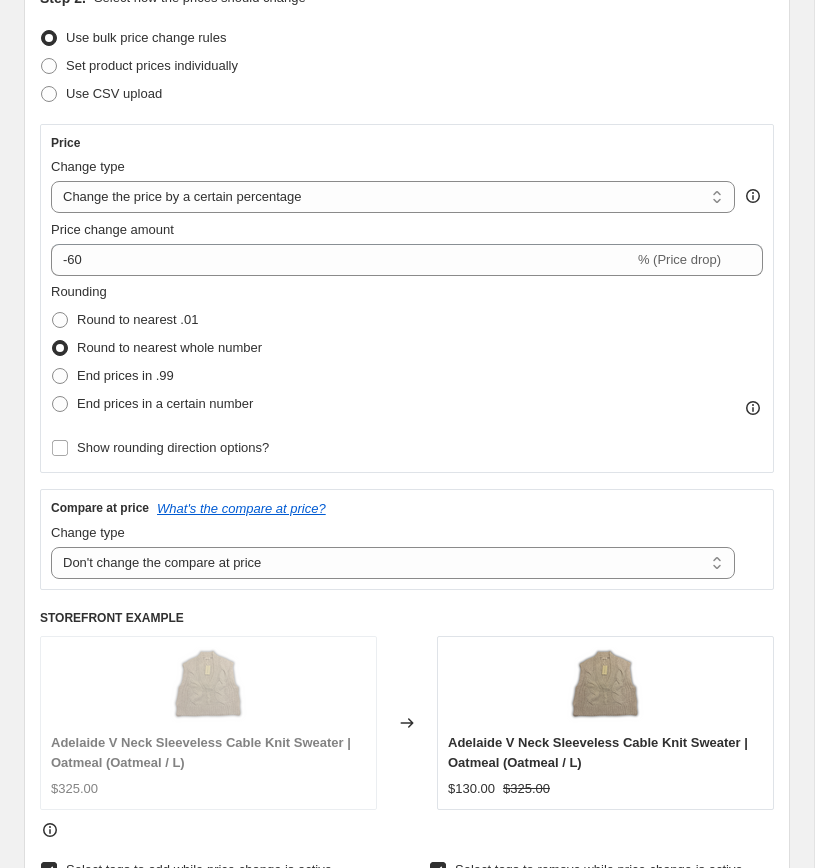 scroll, scrollTop: 0, scrollLeft: 0, axis: both 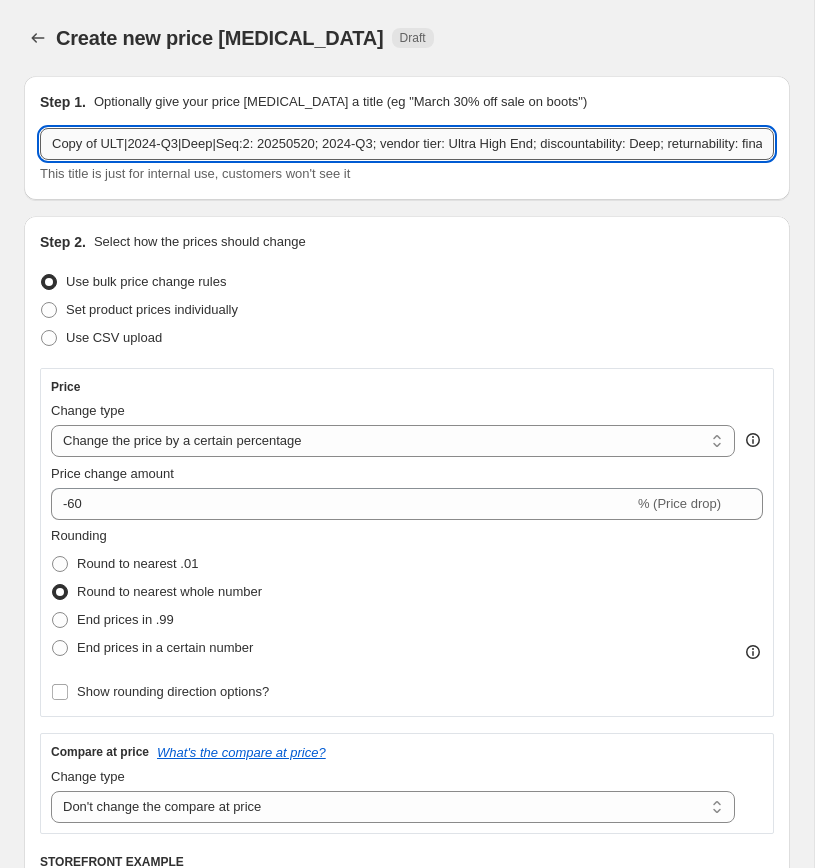 click on "Copy of ULT|2024-Q3|Deep|Seq:2: 20250520; 2024-Q3; vendor tier: Ultra High End; discountability: Deep; returnability: final_sale; m/d: 60%" at bounding box center (407, 144) 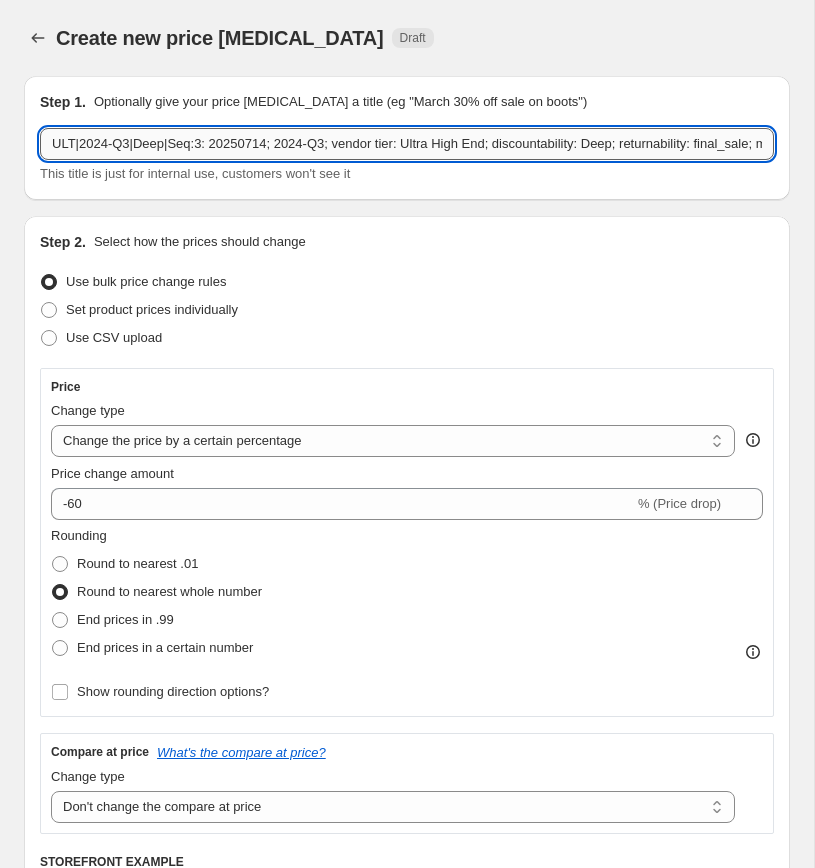 scroll, scrollTop: 0, scrollLeft: 101, axis: horizontal 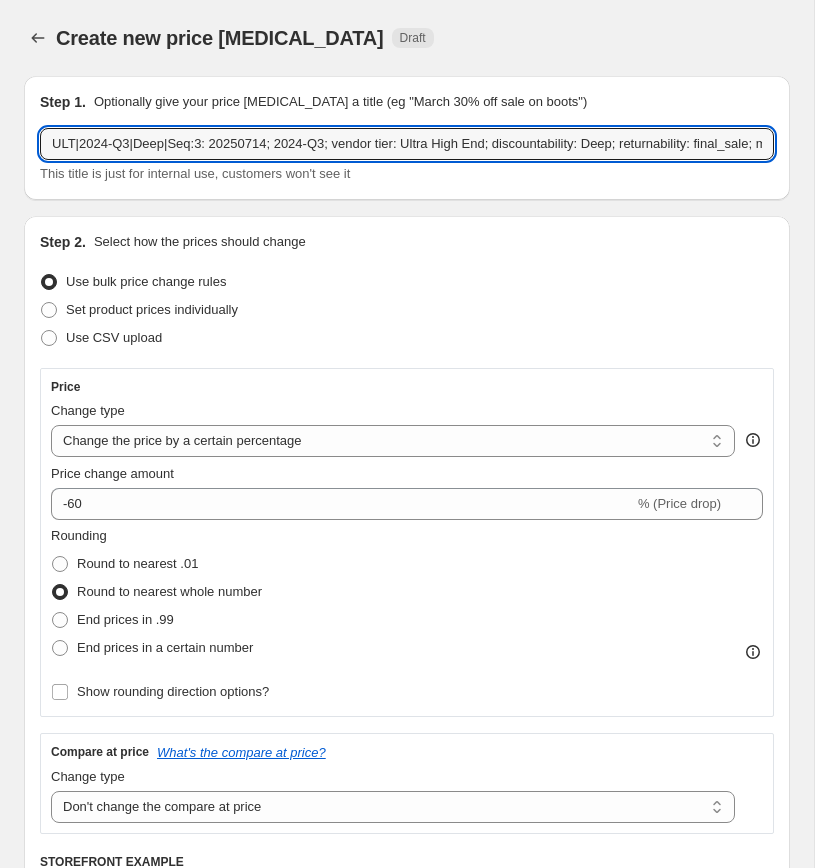 click on "Step 1. Optionally give your price change job a title (eg "March 30% off sale on boots") ULT|2024-Q3|Deep|Seq:3: 20250714; 2024-Q3; vendor tier: Ultra High End; discountability: Deep; returnability: final_sale; m/d: 55% This title is just for internal use, customers won't see it" at bounding box center (407, 138) 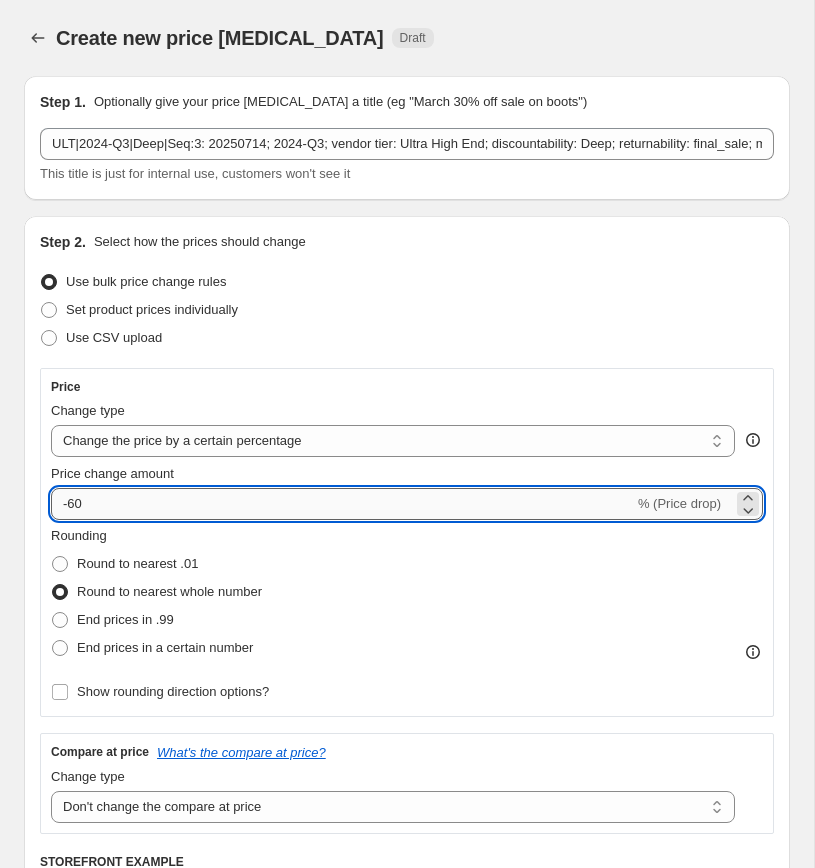 click on "-60" at bounding box center (342, 504) 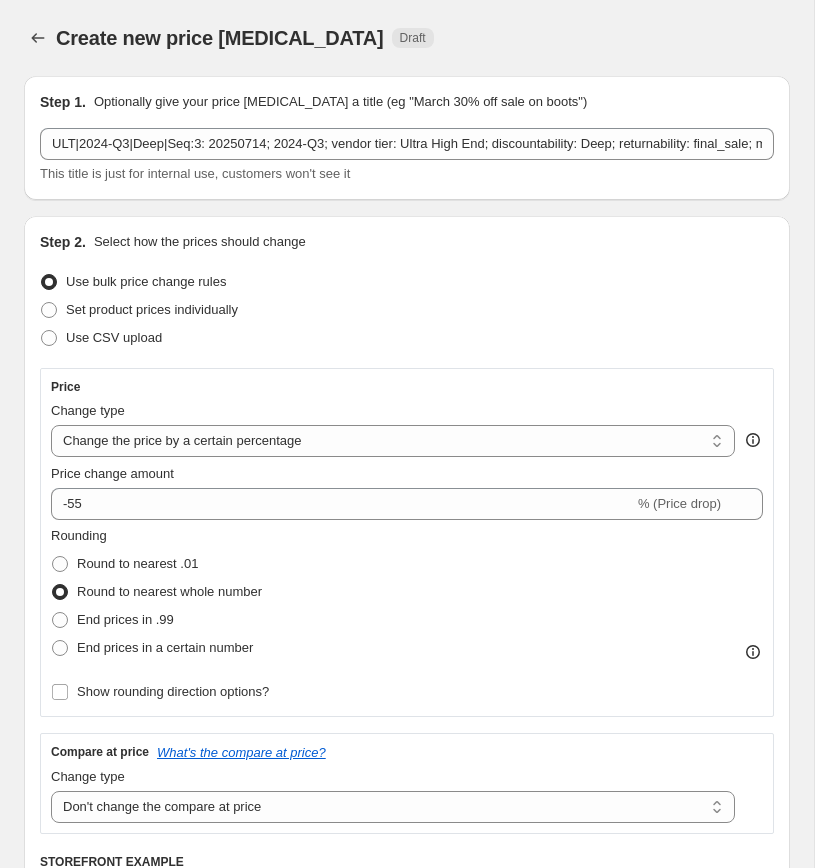 click on "Rounding Round to nearest .01 Round to nearest whole number End prices in .99 End prices in a certain number" at bounding box center [407, 594] 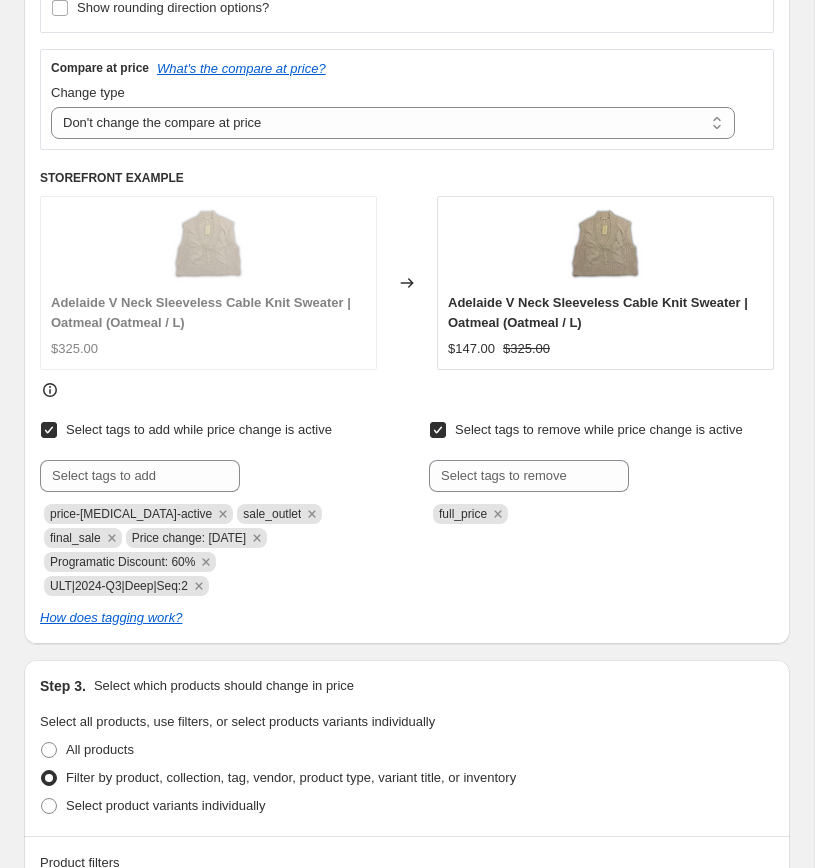 scroll, scrollTop: 704, scrollLeft: 0, axis: vertical 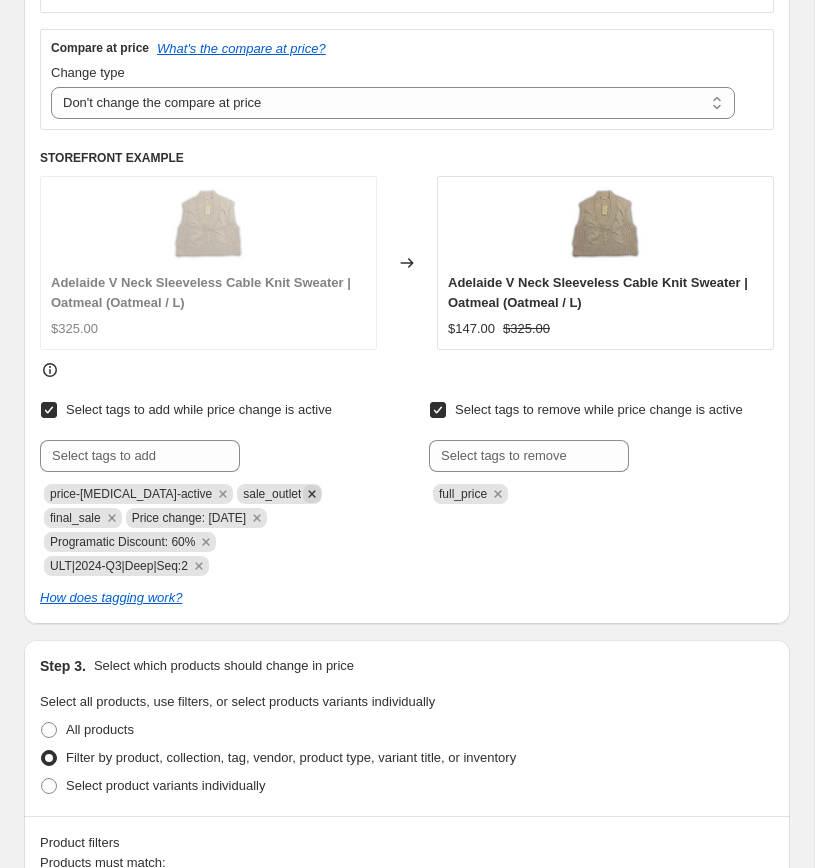 click 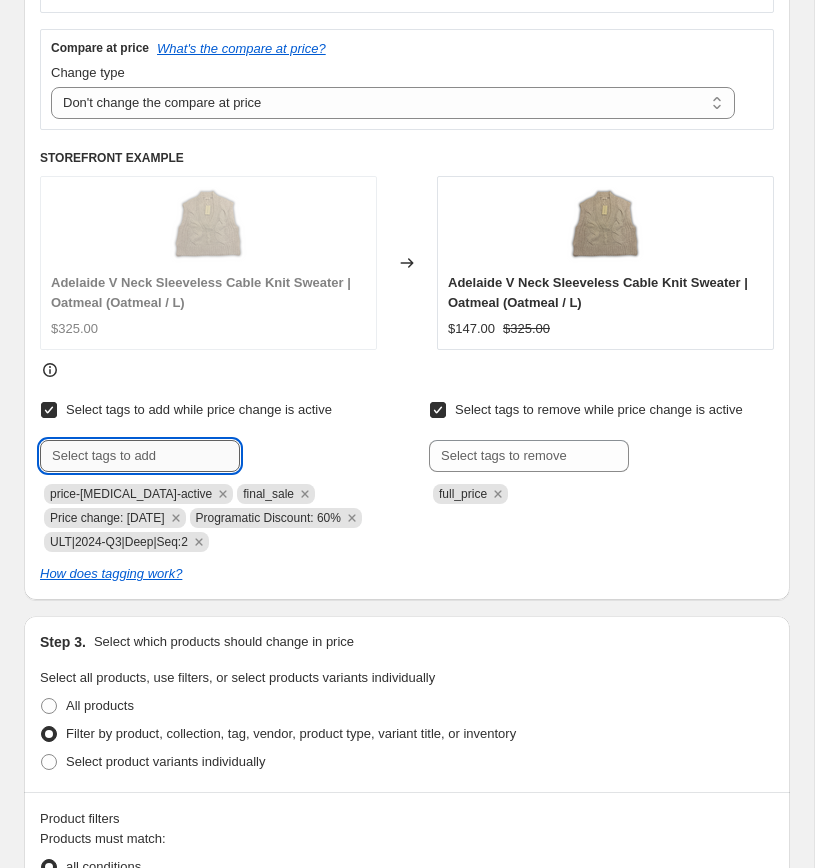 click at bounding box center [140, 456] 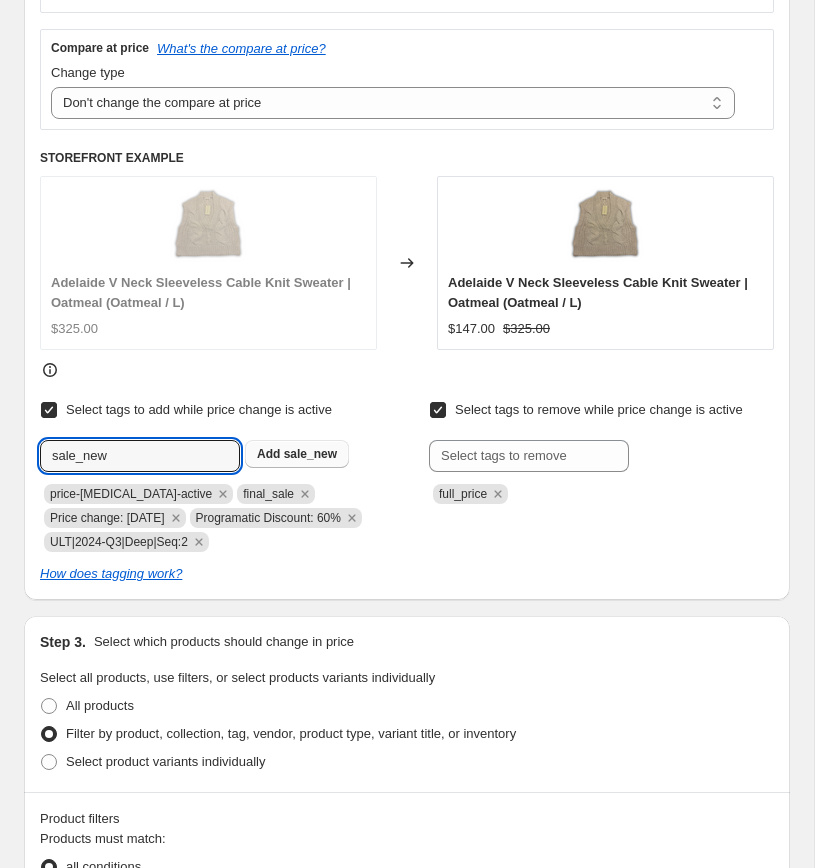 click on "sale_new" at bounding box center (310, 454) 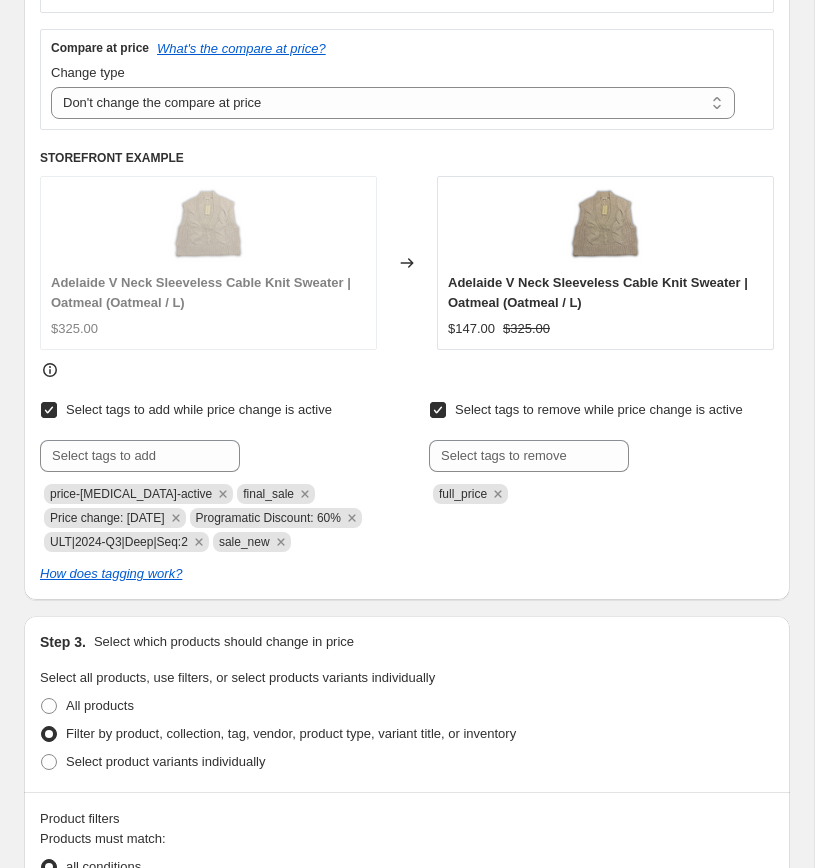 drag, startPoint x: 178, startPoint y: 517, endPoint x: 16, endPoint y: 508, distance: 162.2498 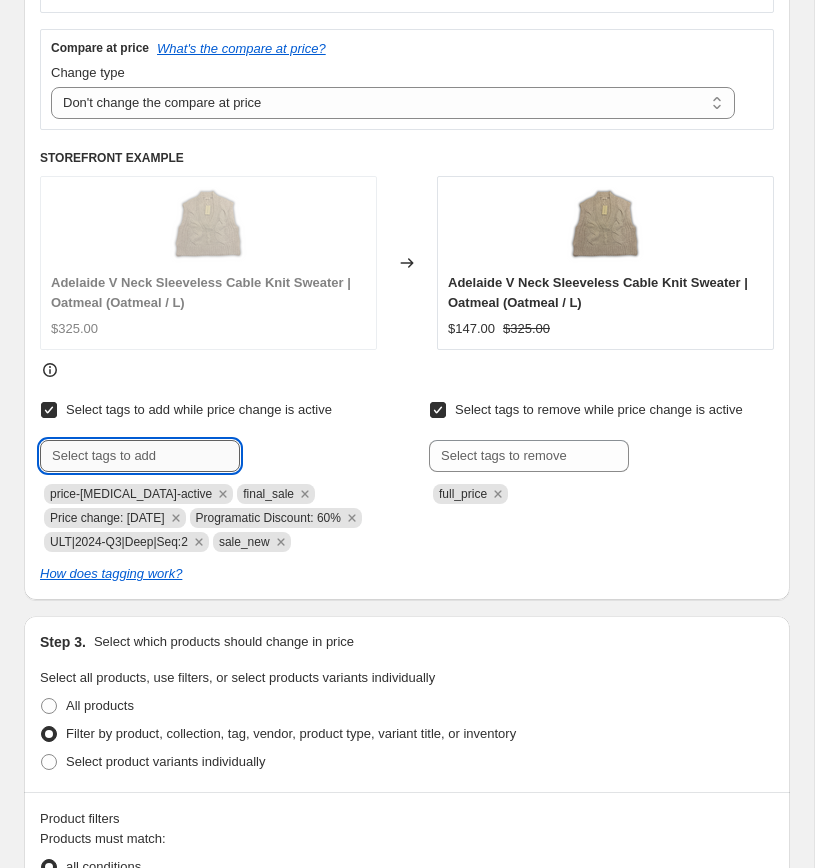 click at bounding box center [140, 456] 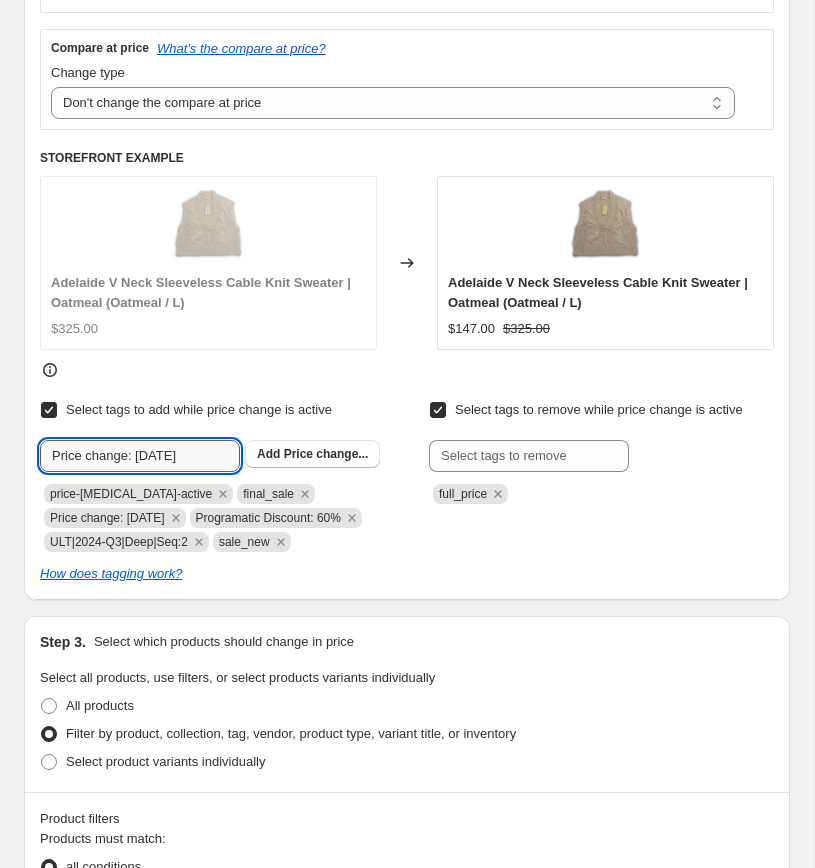 click on "Price change: 5-20-25" at bounding box center [140, 456] 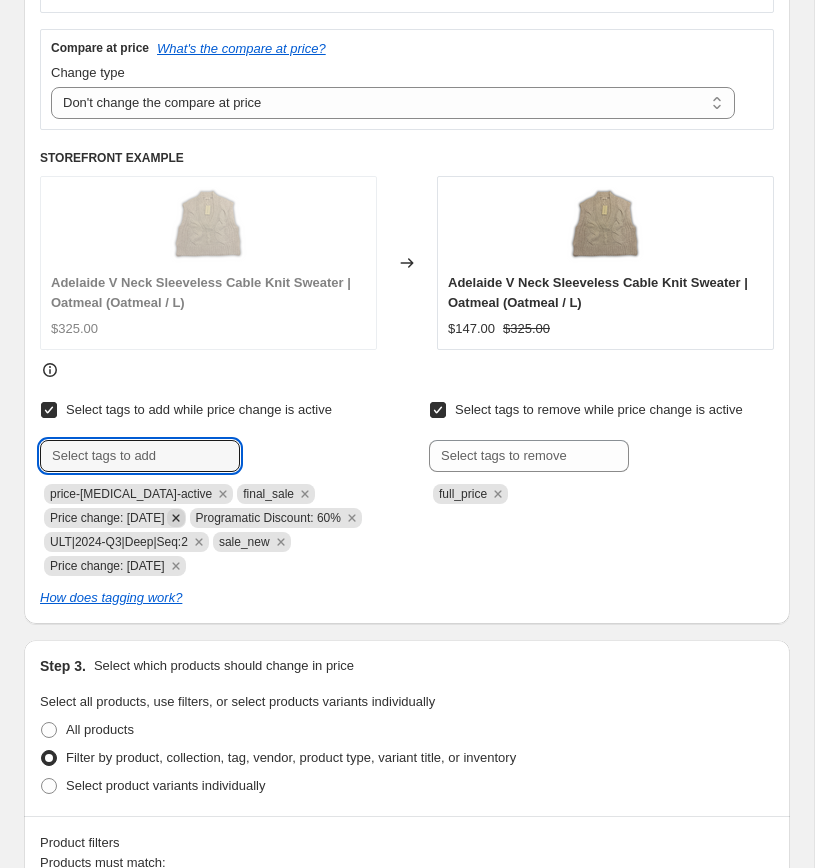 click 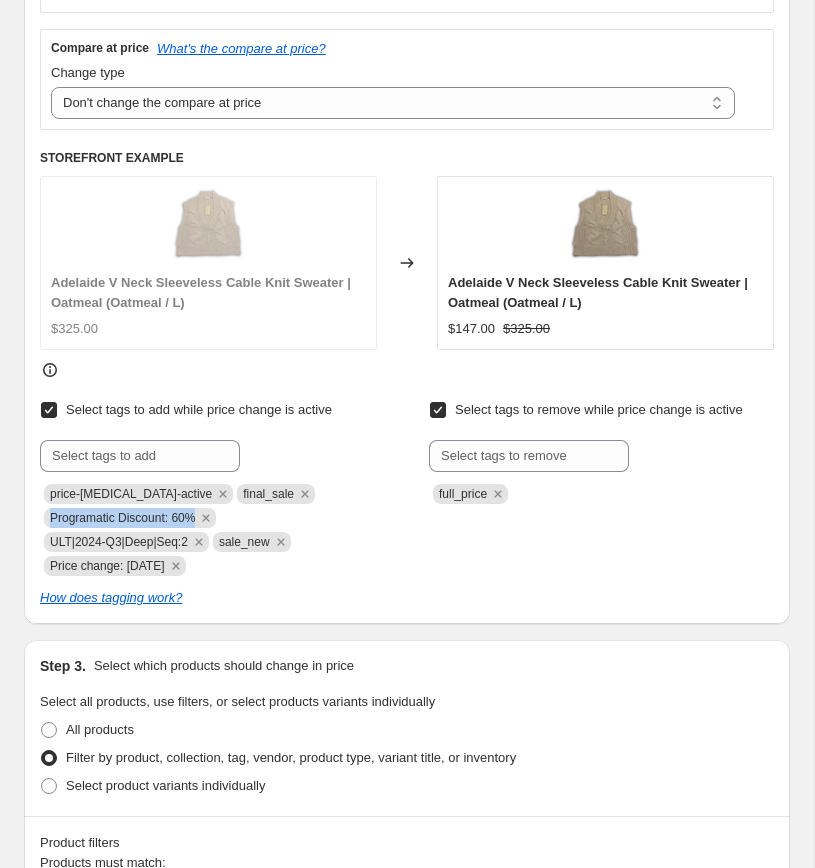 drag, startPoint x: 207, startPoint y: 519, endPoint x: 40, endPoint y: 522, distance: 167.02695 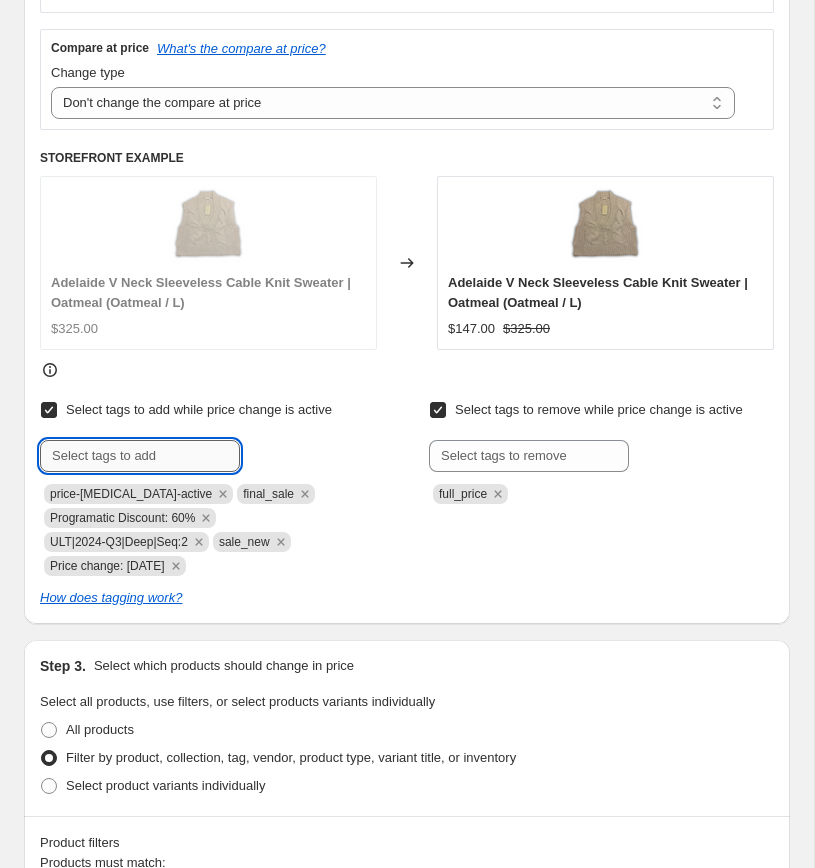 click at bounding box center (140, 456) 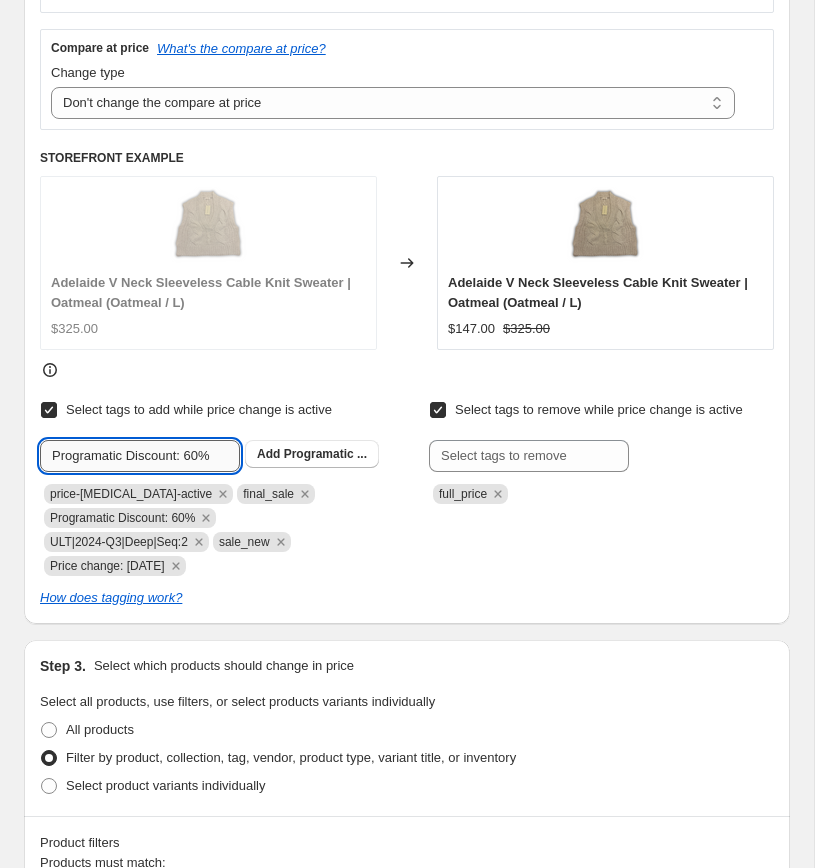 click on "Programatic Discount: 60%" at bounding box center (140, 456) 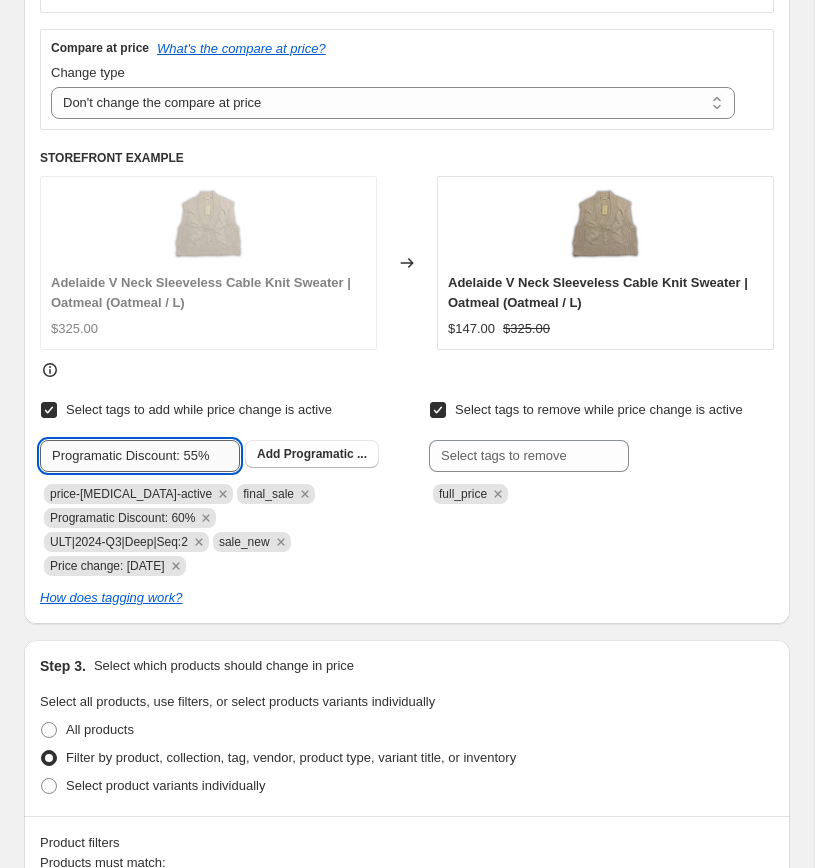 click on "Submit" at bounding box center (68, -478) 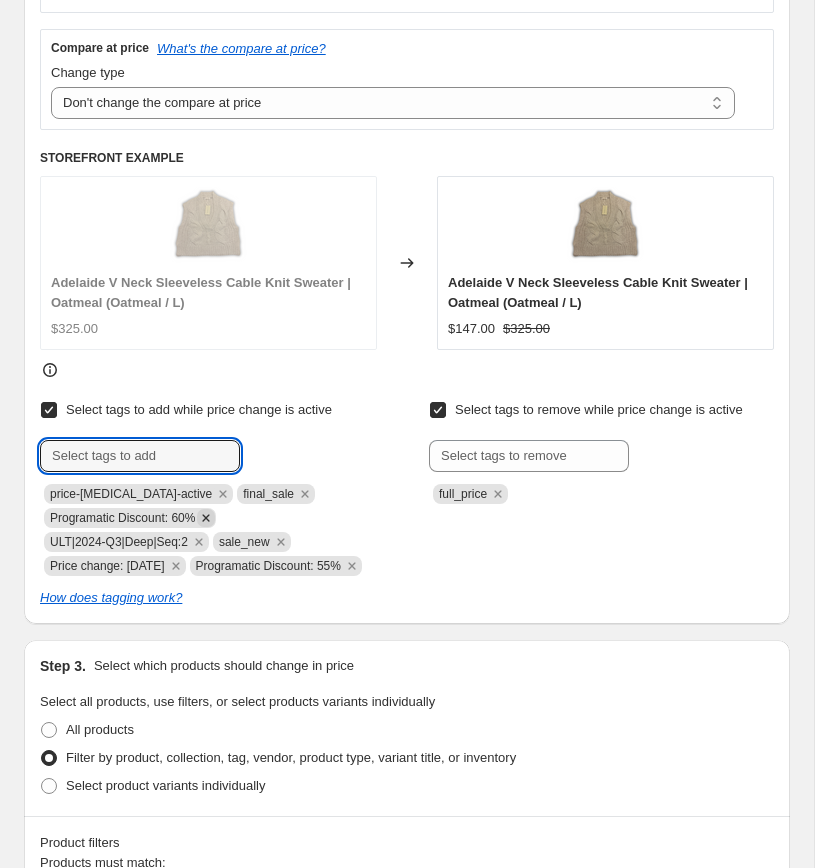 click 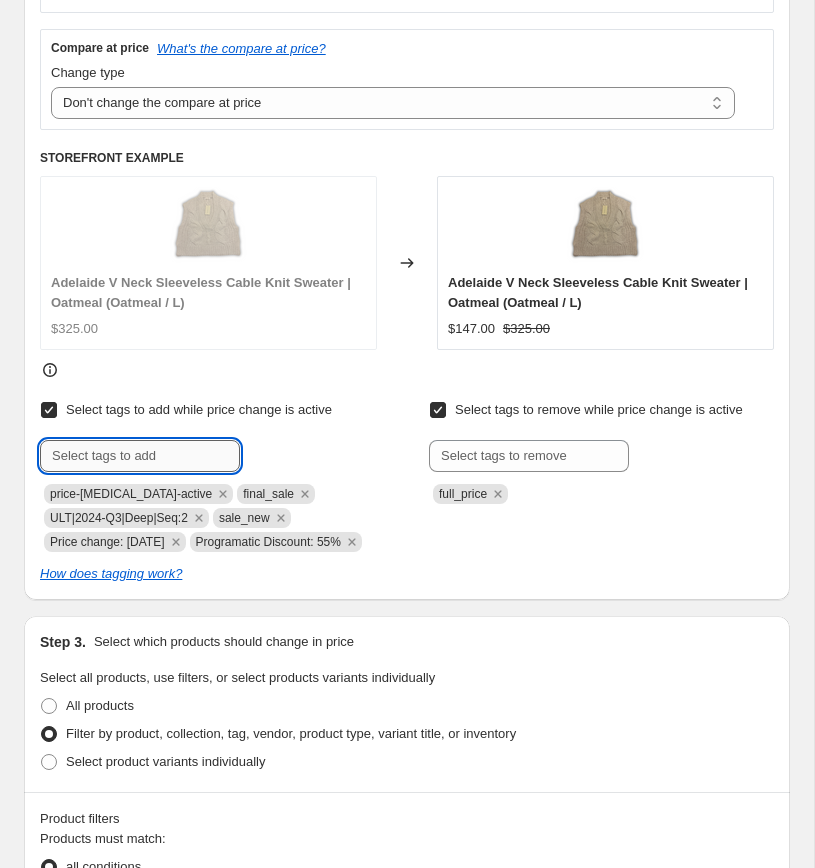click at bounding box center [140, 456] 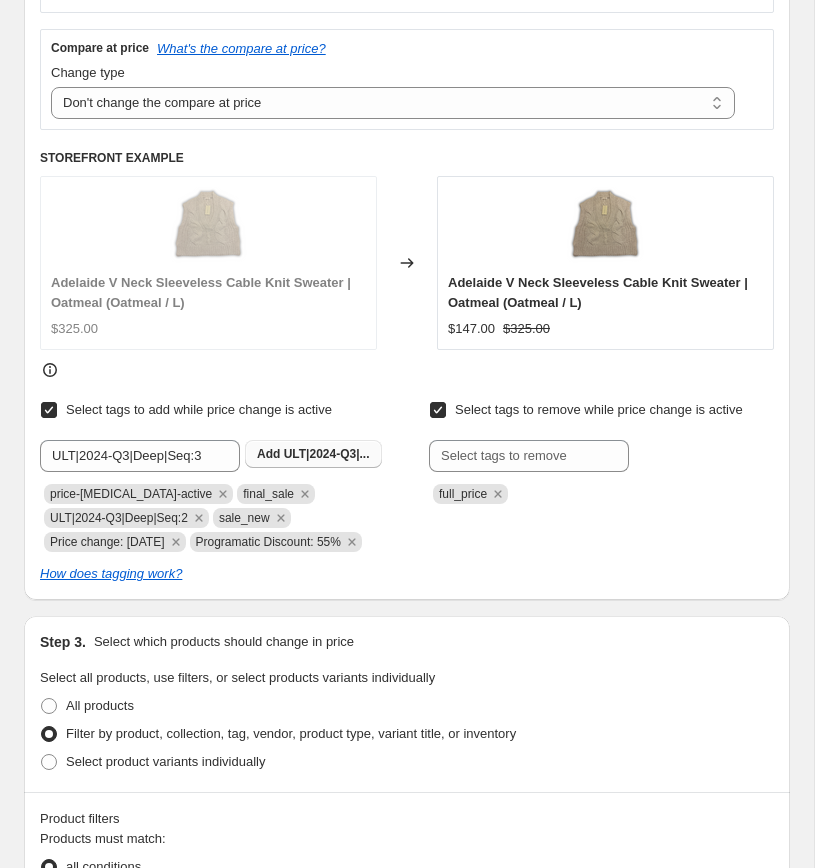click on "Add   ULT|2024-Q3|..." at bounding box center [313, 454] 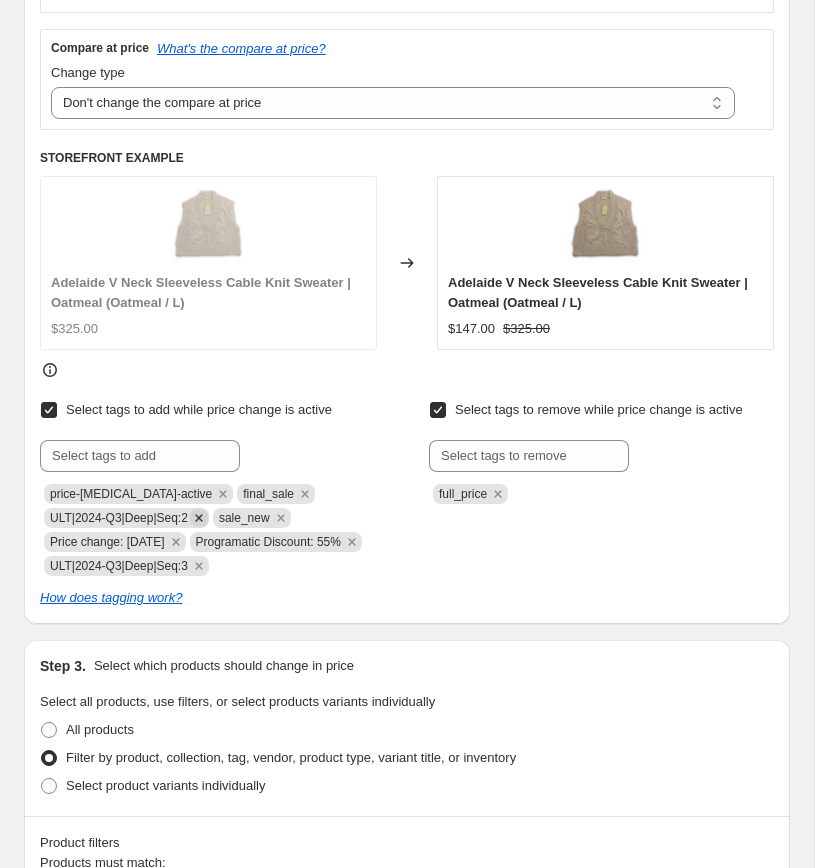 click 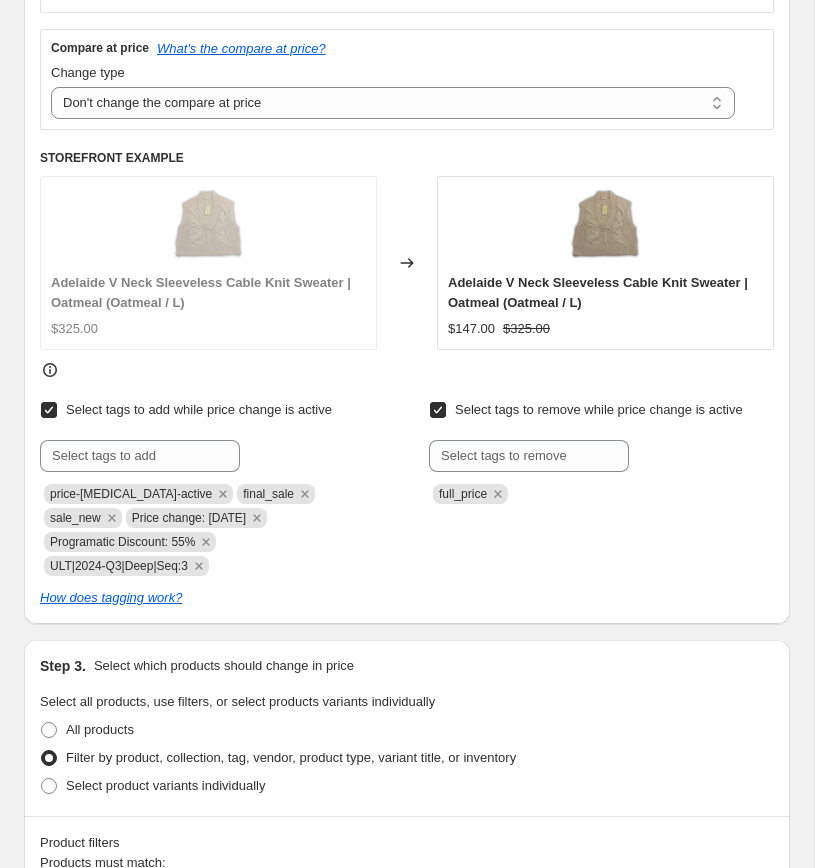 click on "Select tags to add while price change is active Submit price-change-job-active final_sale sale_new Price change: 7-14-25 Programatic Discount: 55% ULT|2024-Q3|Deep|Seq:3 Select tags to remove while price change is active Submit full_price How does tagging work?" at bounding box center (407, 502) 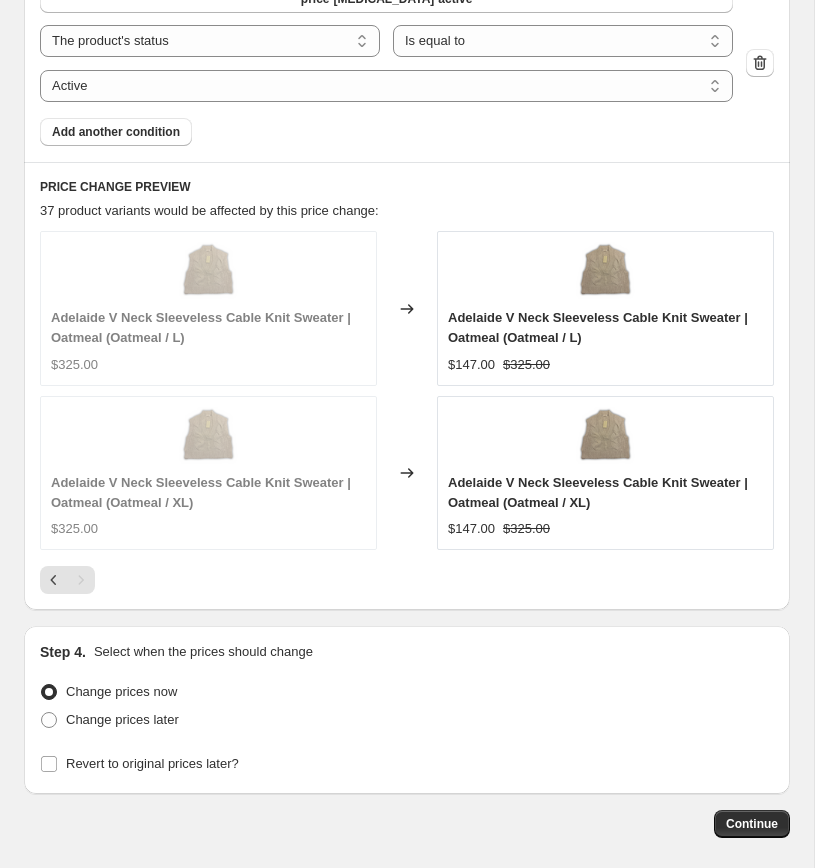 scroll, scrollTop: 1970, scrollLeft: 0, axis: vertical 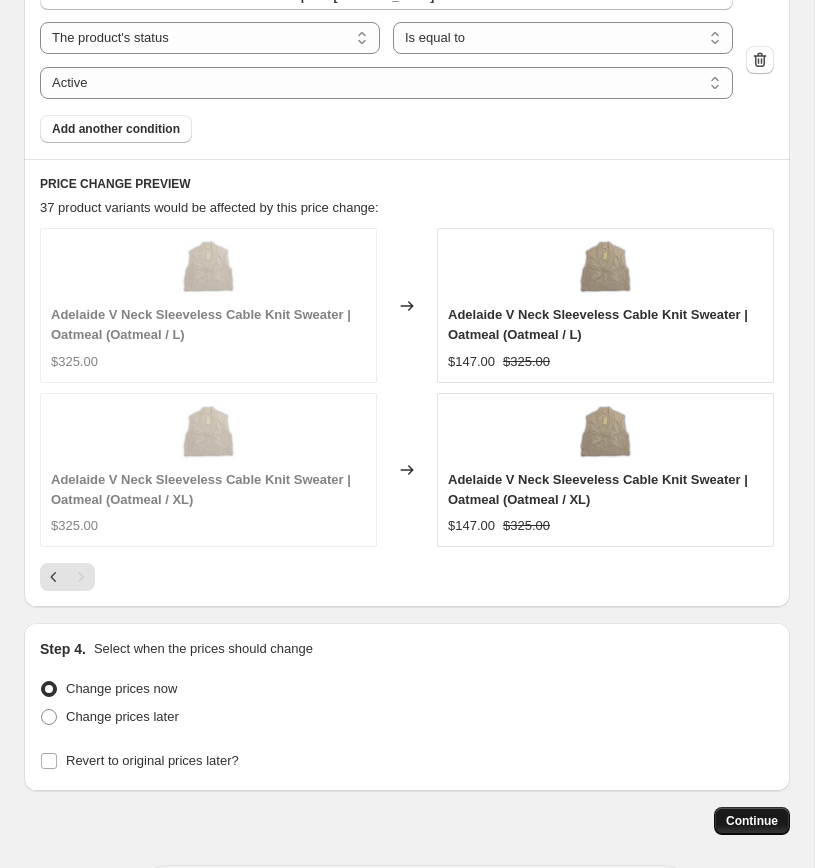 click on "Continue" at bounding box center (752, 821) 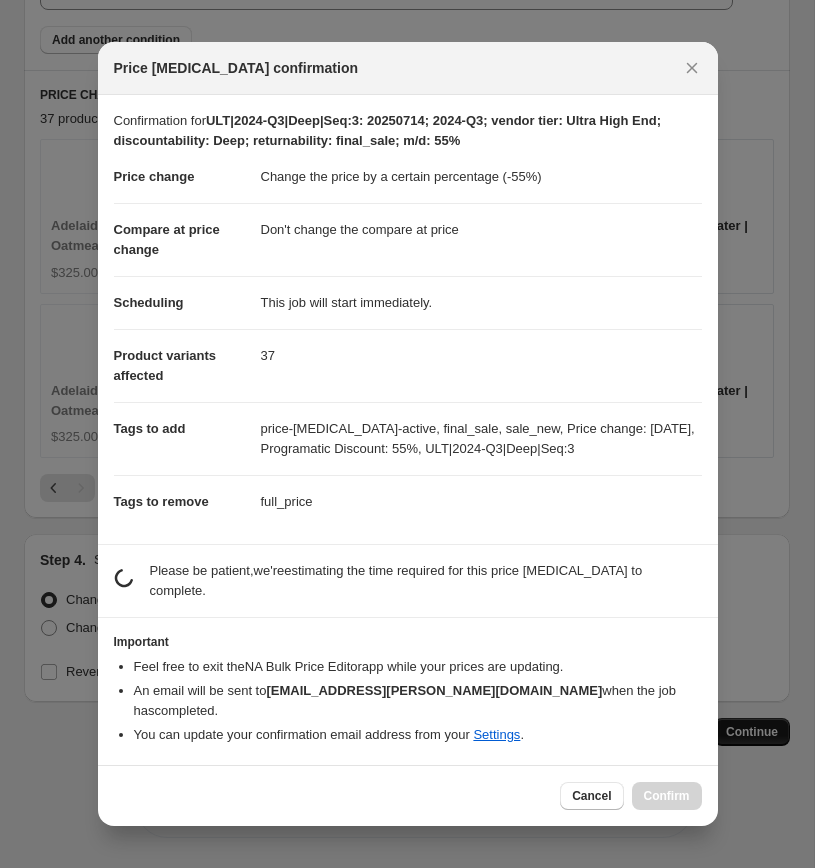 scroll, scrollTop: 0, scrollLeft: 0, axis: both 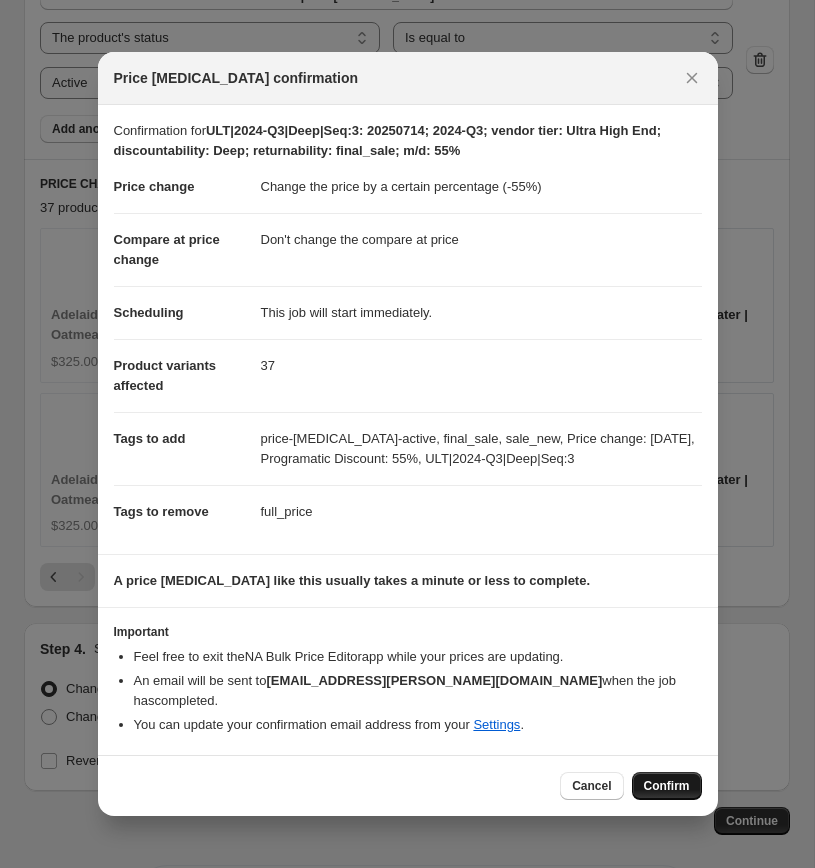 click on "Confirm" at bounding box center [667, 786] 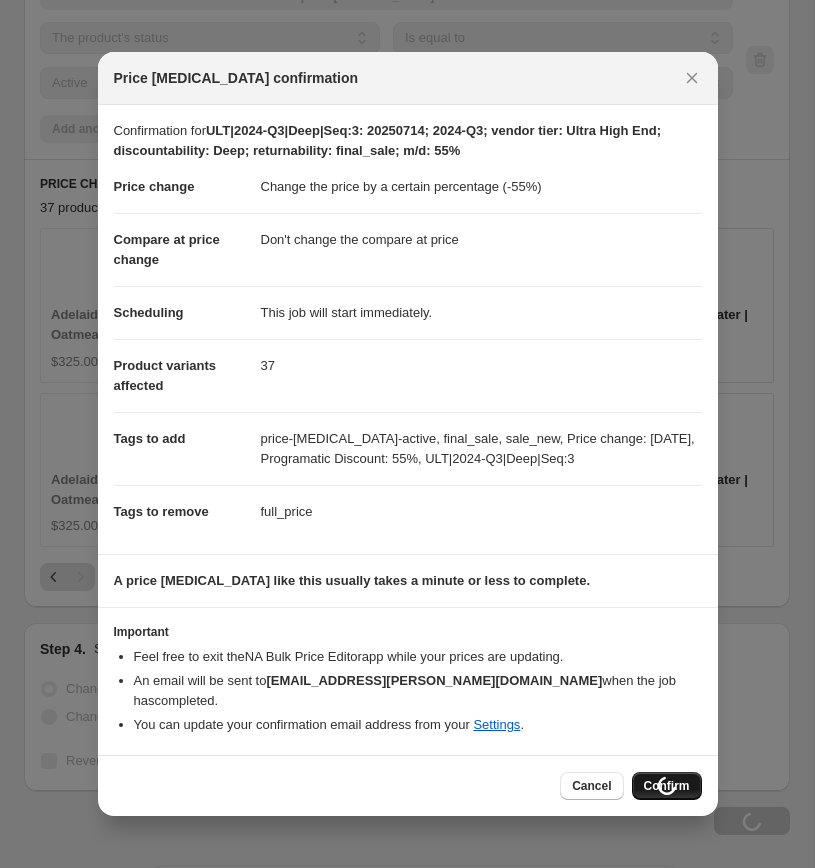 scroll, scrollTop: 2110, scrollLeft: 0, axis: vertical 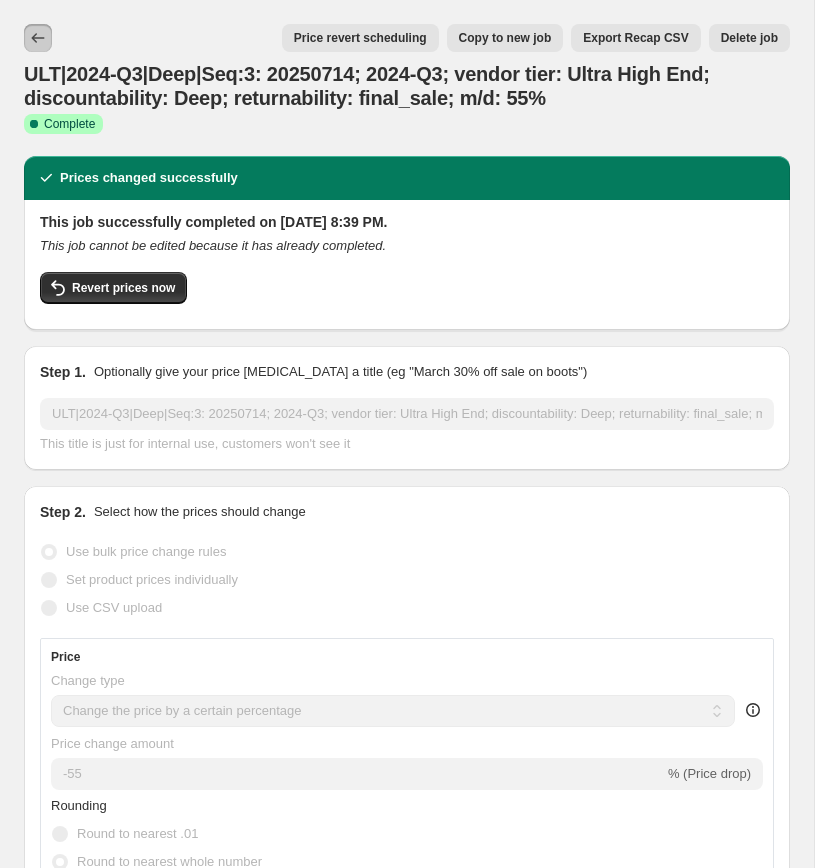 click 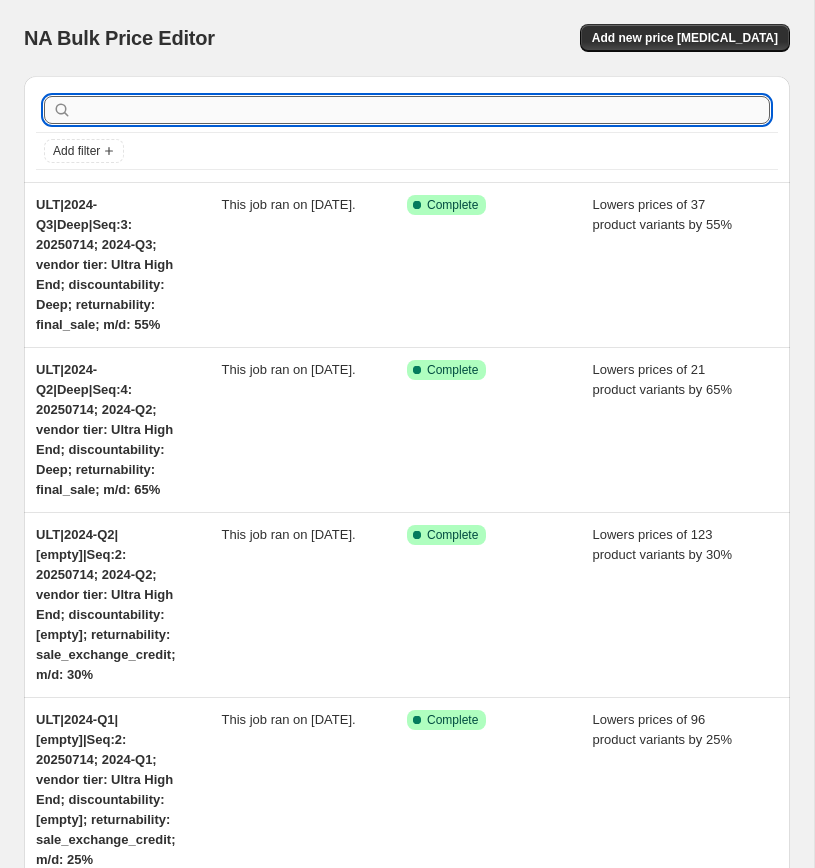 click at bounding box center (423, 110) 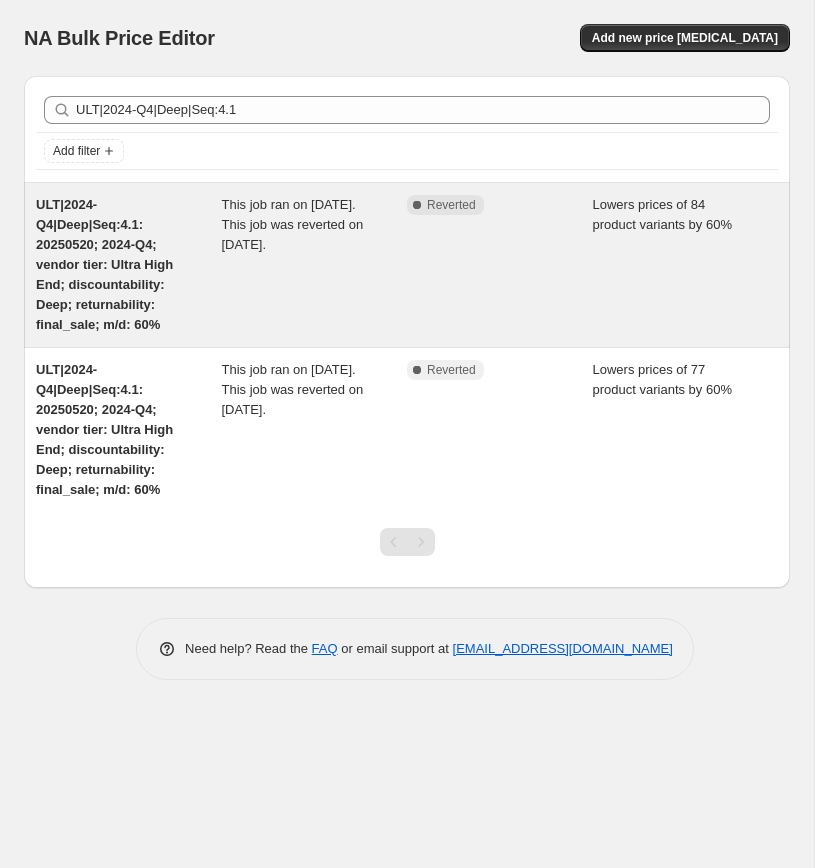 click on "ULT|2024-Q4|Deep|Seq:4.1: 20250520; 2024-Q4; vendor tier: Ultra High End; discountability: Deep; returnability: final_sale; m/d: 60%" at bounding box center (104, 264) 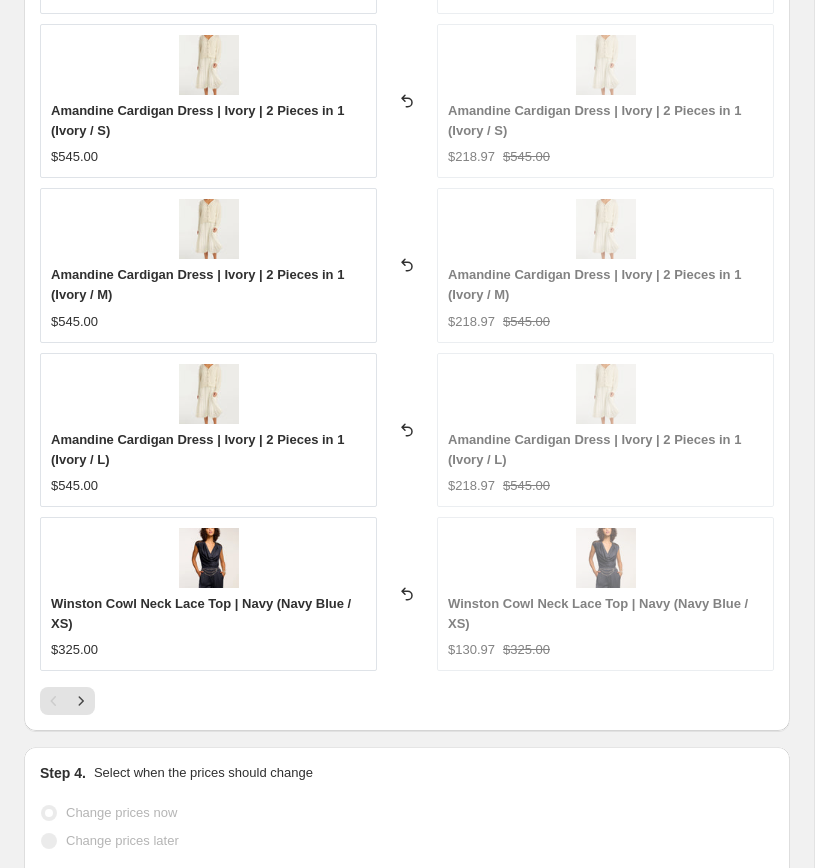 scroll, scrollTop: 2692, scrollLeft: 0, axis: vertical 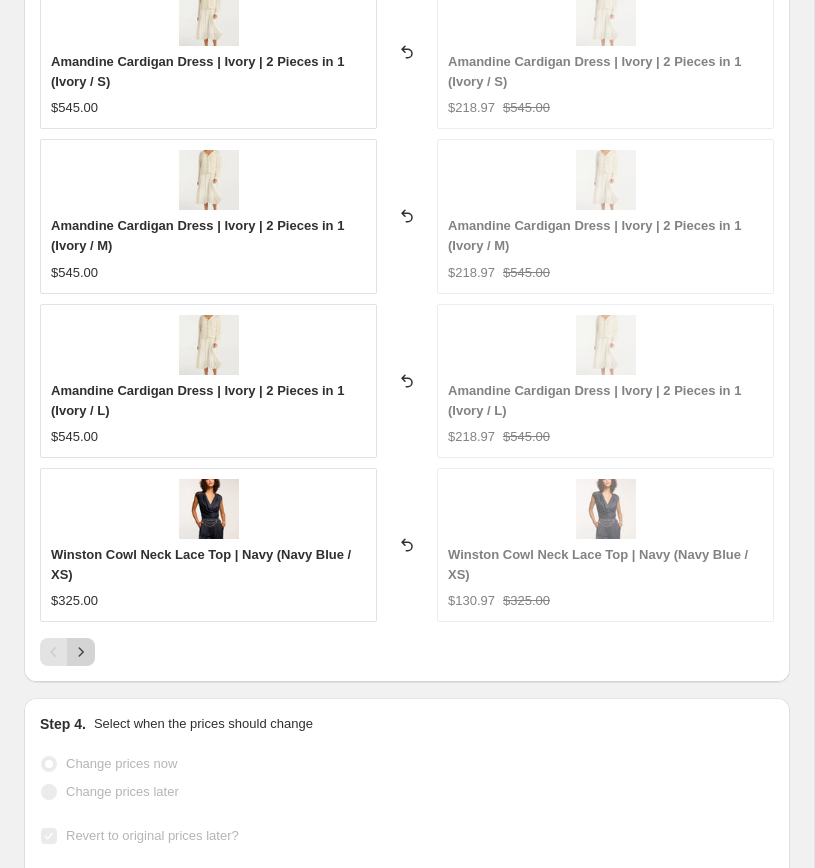 click 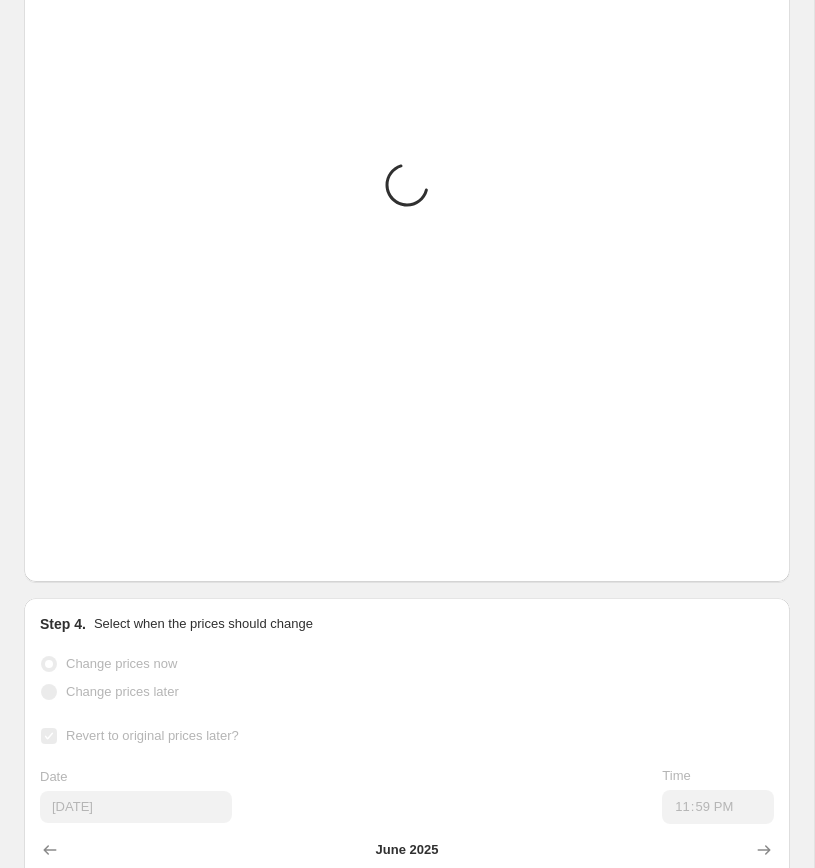 scroll, scrollTop: 2692, scrollLeft: 0, axis: vertical 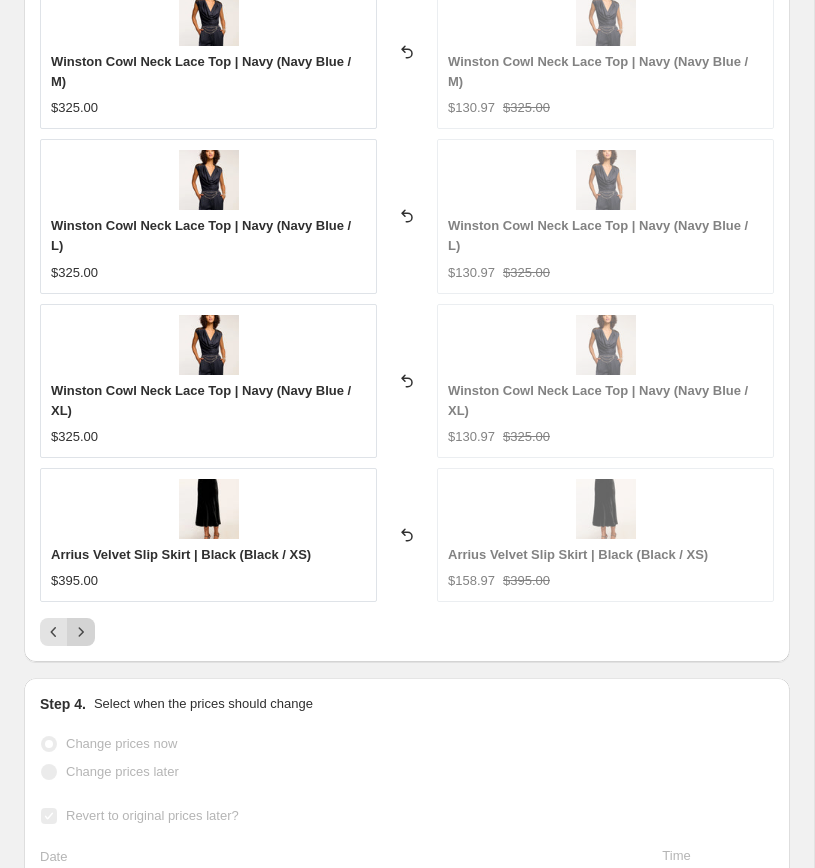click 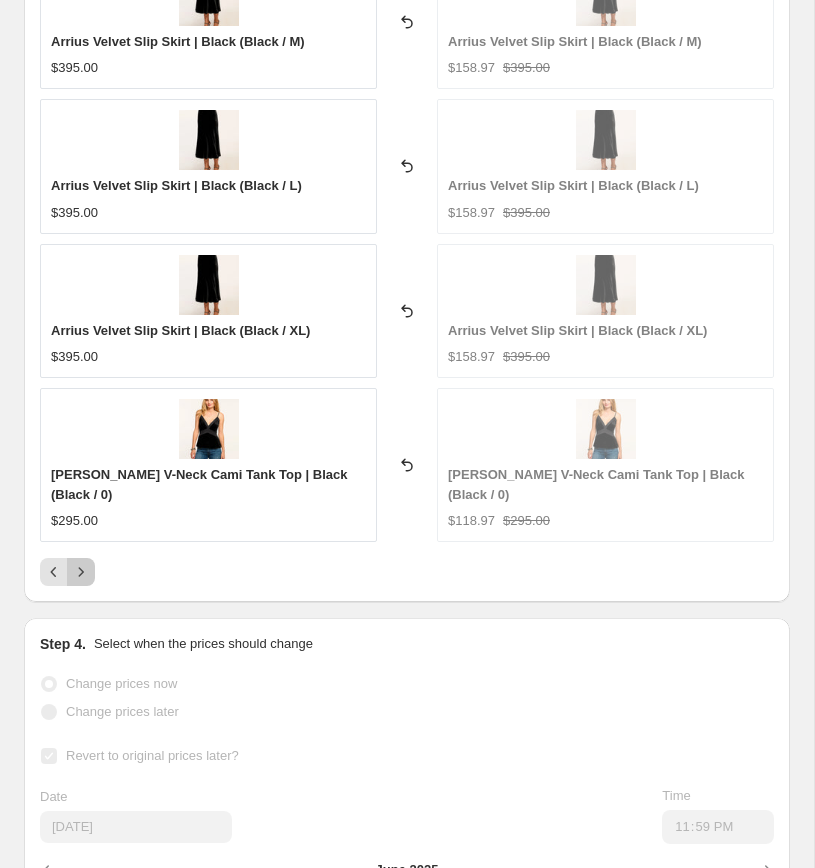 click 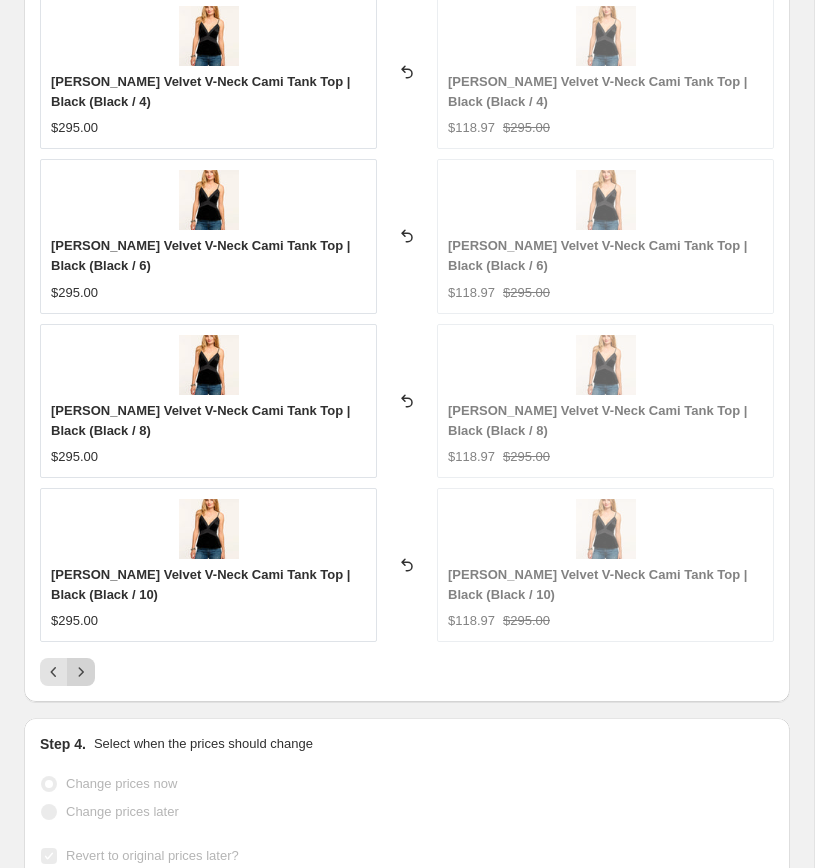 scroll, scrollTop: 2692, scrollLeft: 0, axis: vertical 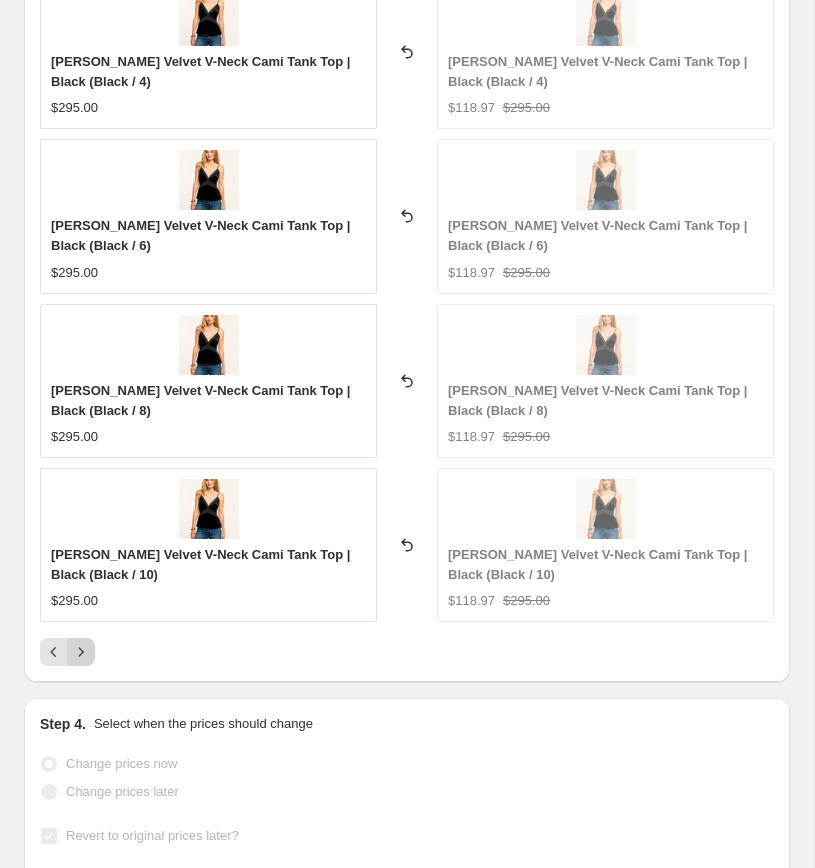 click 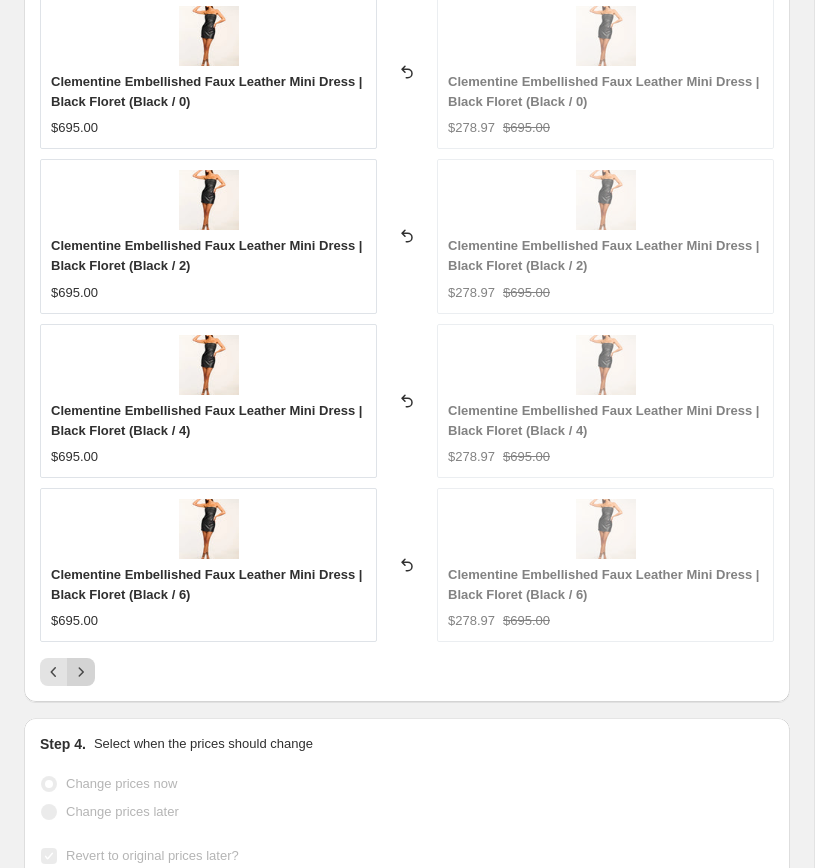 scroll, scrollTop: 2692, scrollLeft: 0, axis: vertical 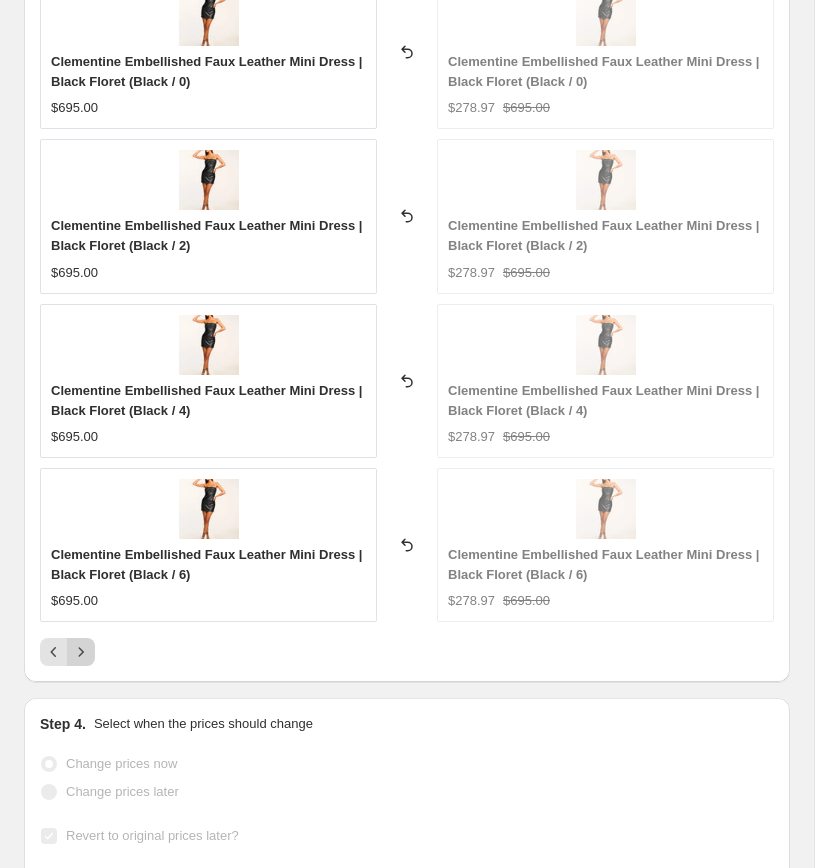 click 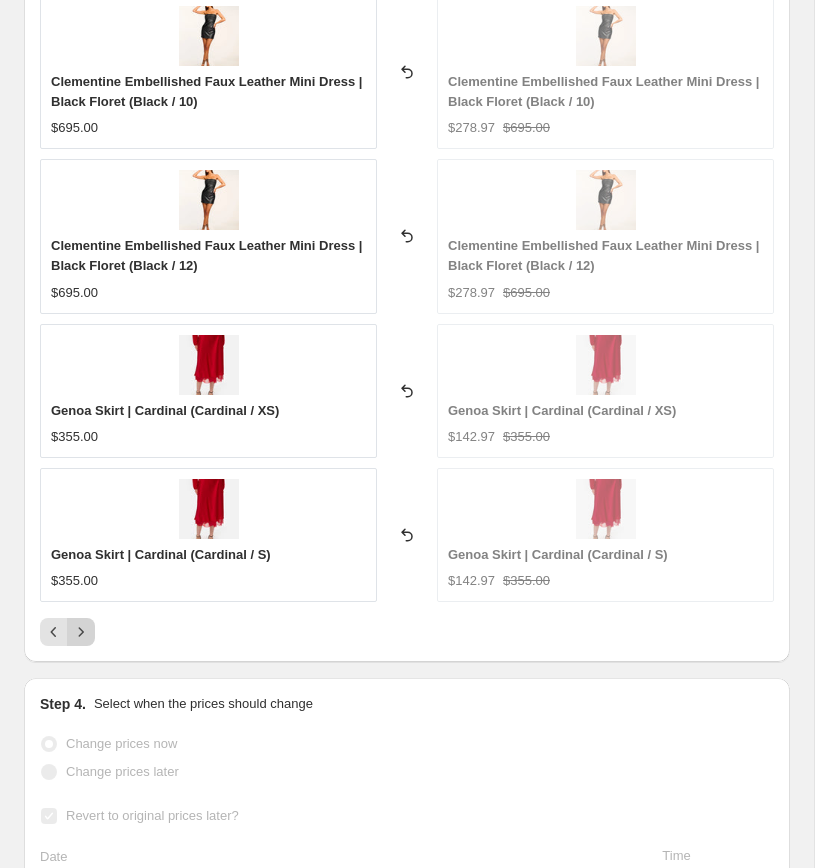 scroll, scrollTop: 2692, scrollLeft: 0, axis: vertical 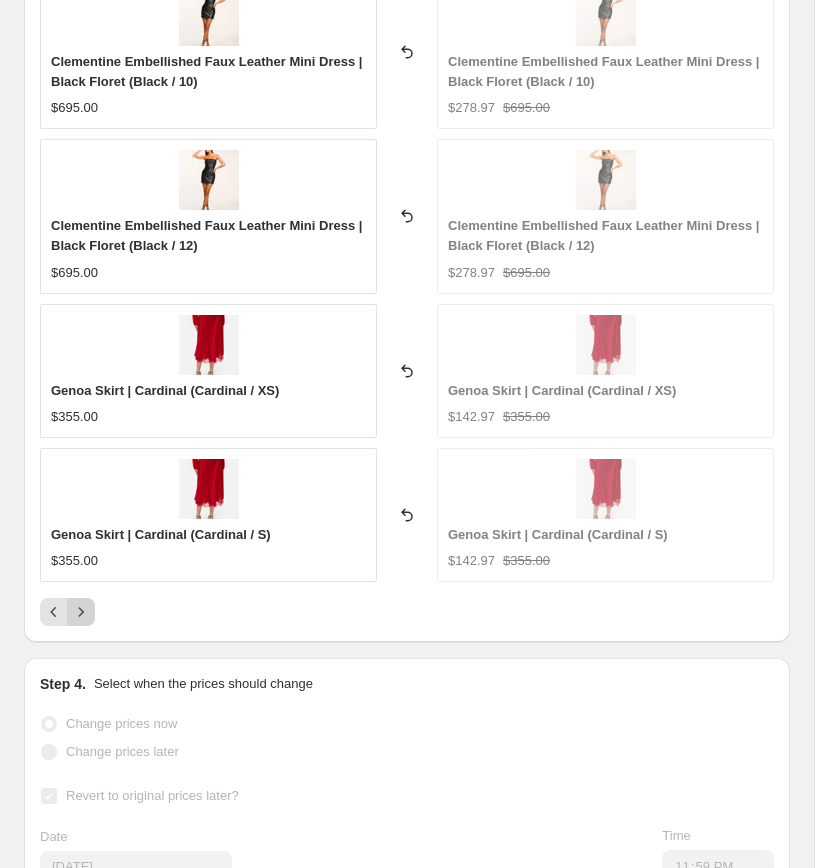 click 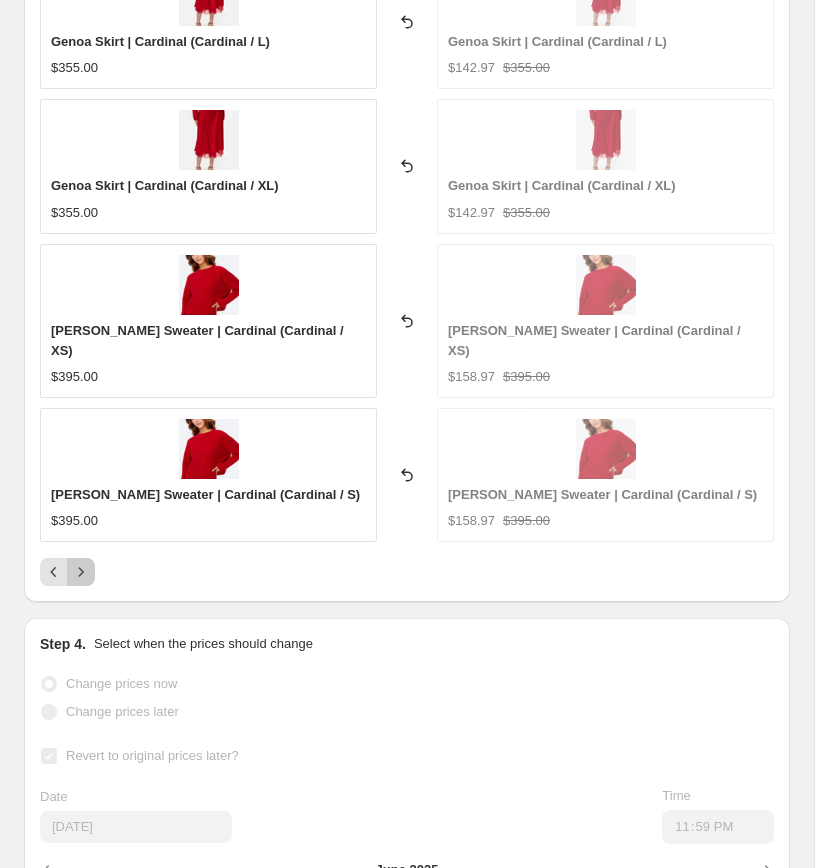 click 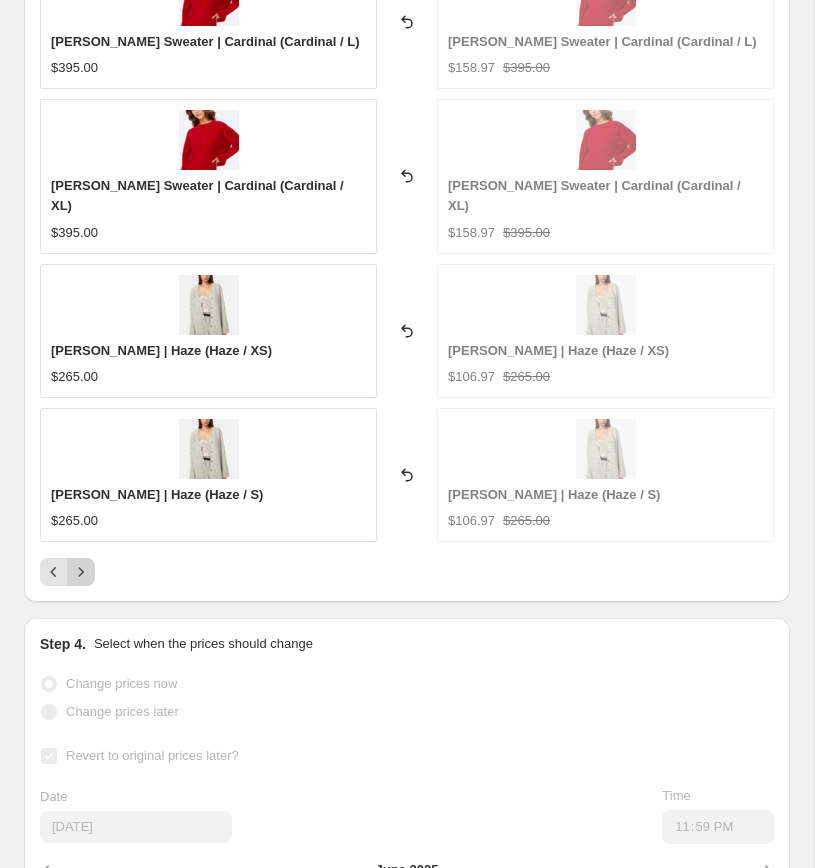 click 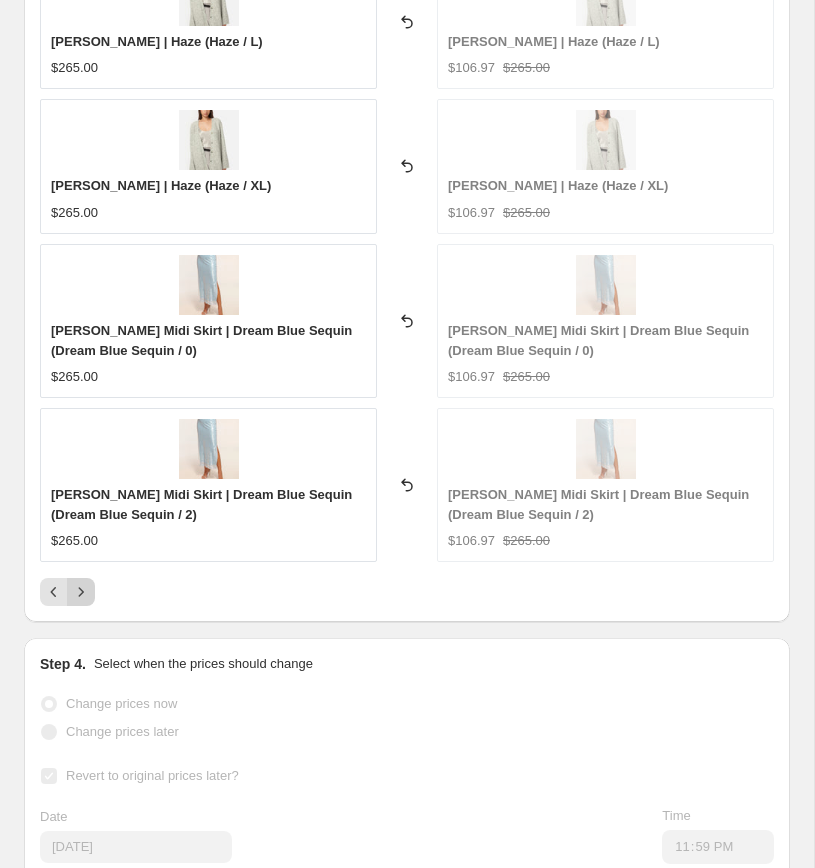 click 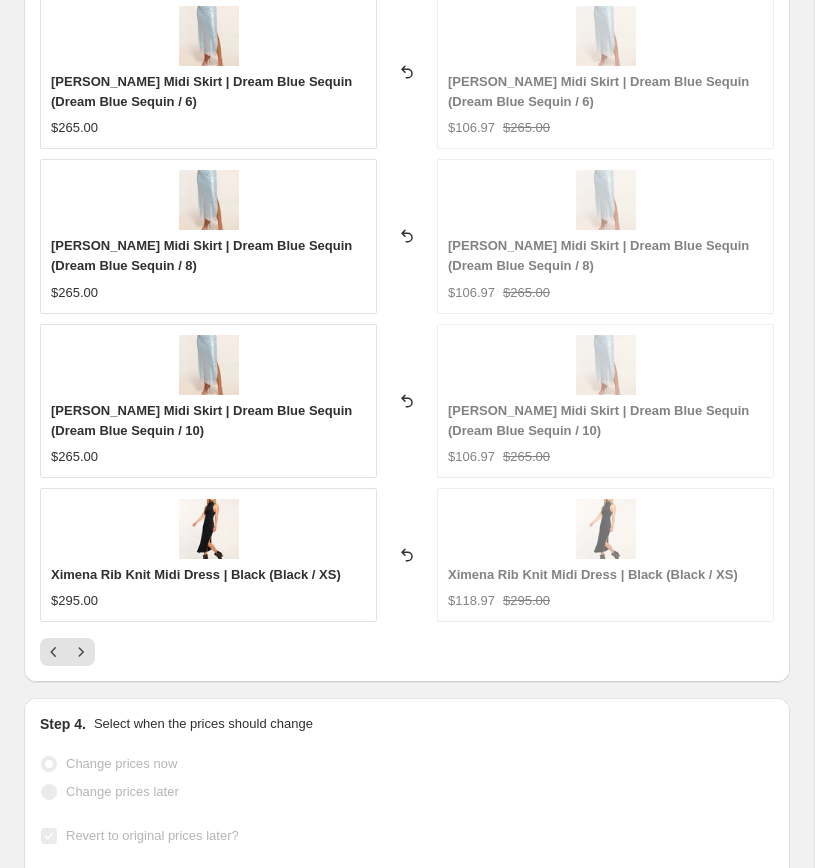 scroll, scrollTop: 2692, scrollLeft: 0, axis: vertical 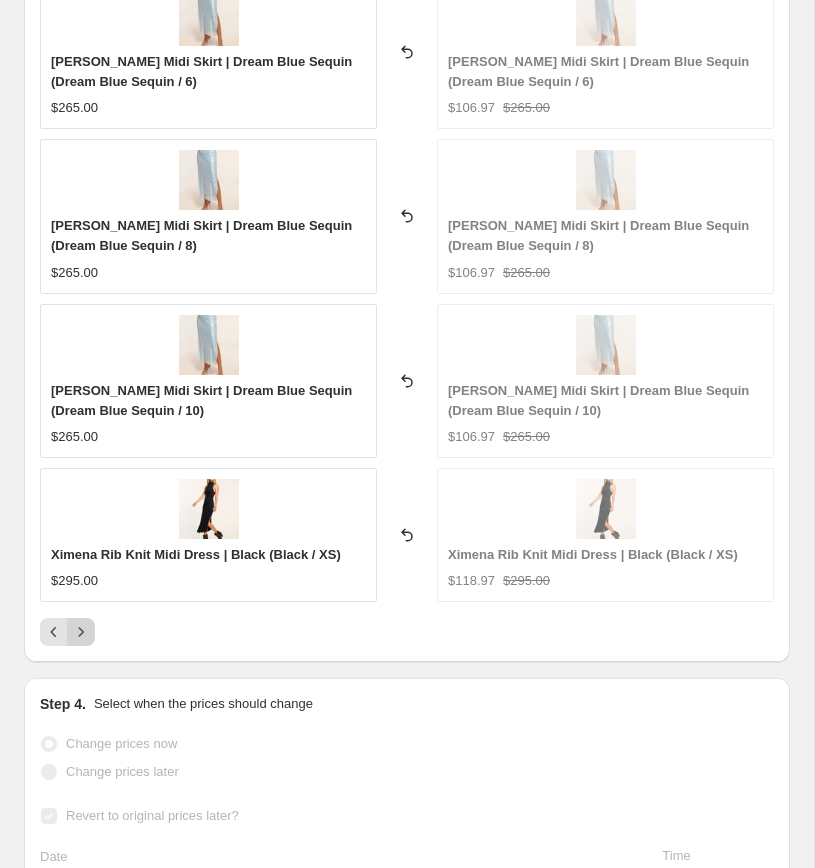 click 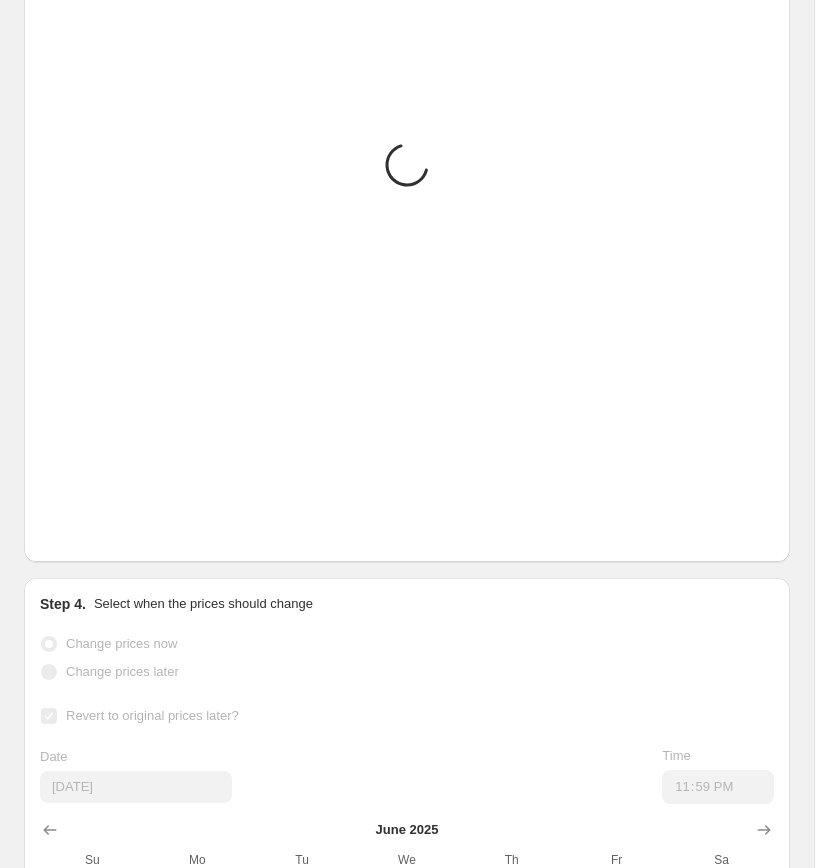 scroll, scrollTop: 2672, scrollLeft: 0, axis: vertical 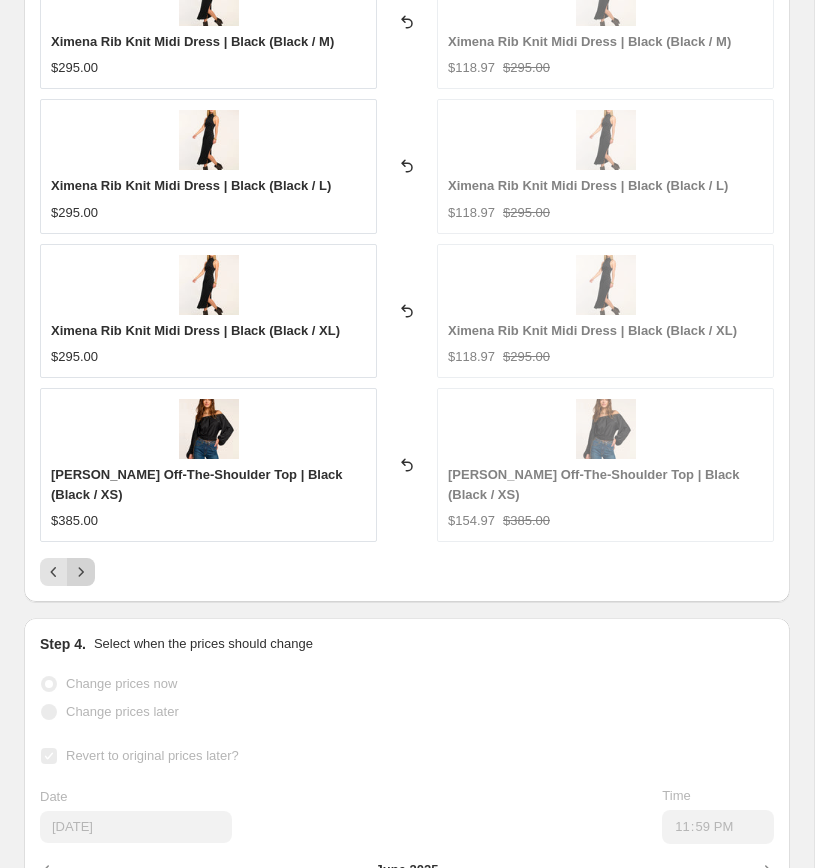click 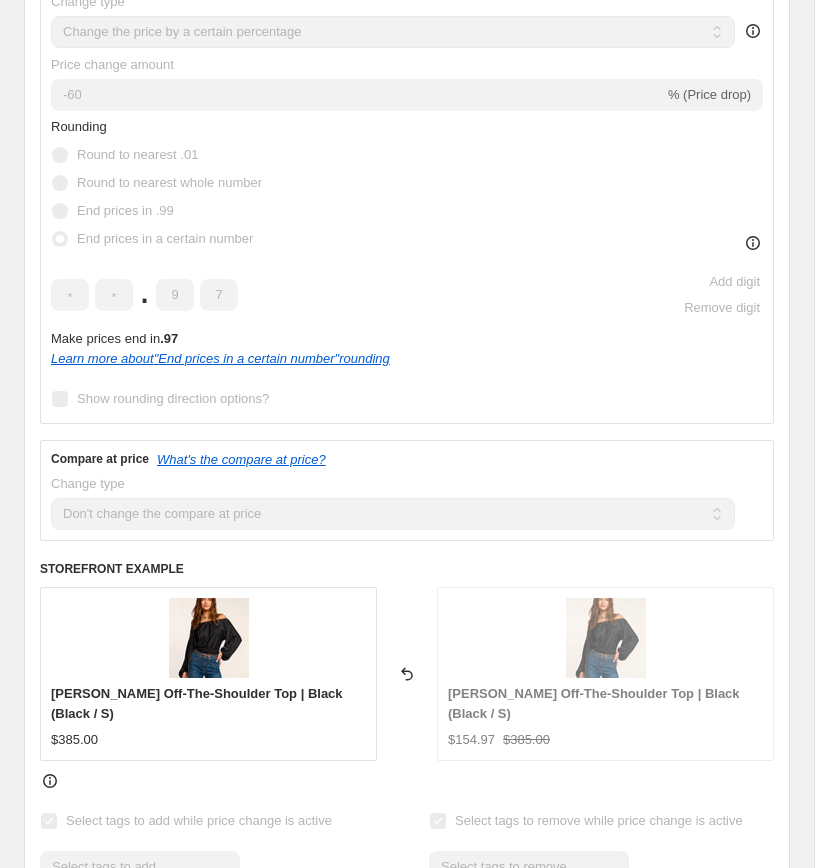 scroll, scrollTop: 0, scrollLeft: 0, axis: both 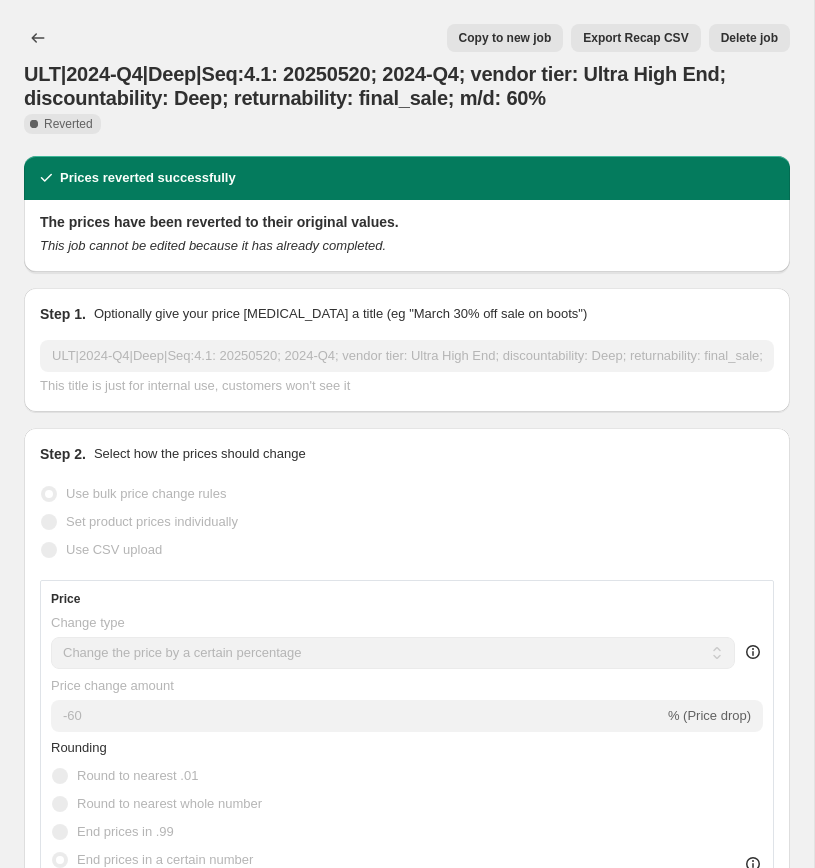 click on "Copy to new job" at bounding box center [505, 38] 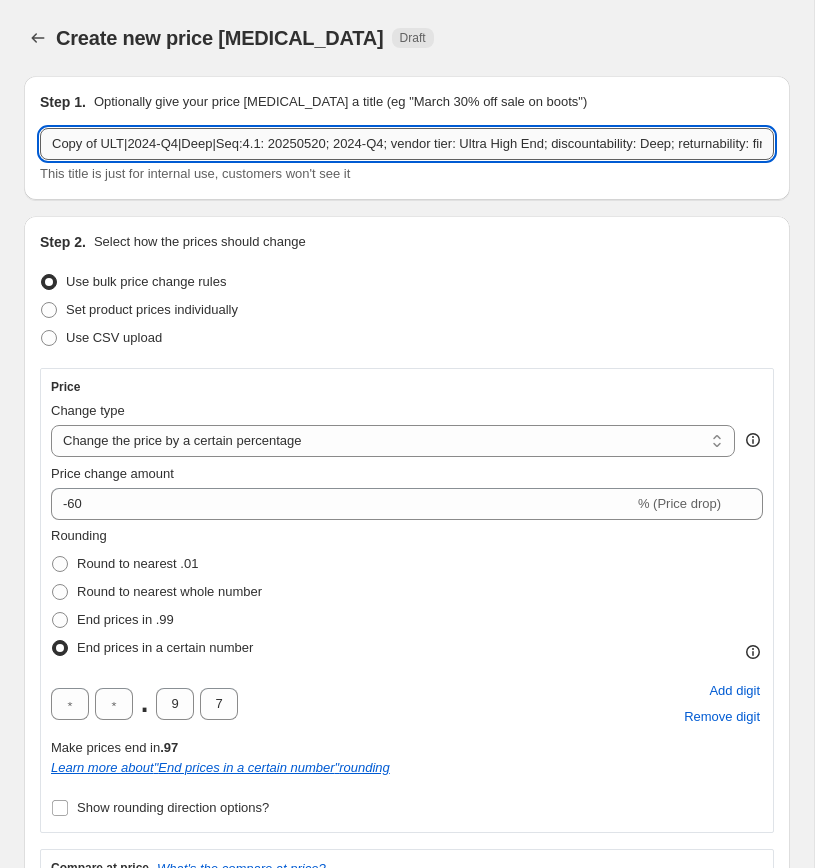 click on "Copy of ULT|2024-Q4|Deep|Seq:4.1: 20250520; 2024-Q4; vendor tier: Ultra High End; discountability: Deep; returnability: final_sale; m/d: 60%" at bounding box center [407, 144] 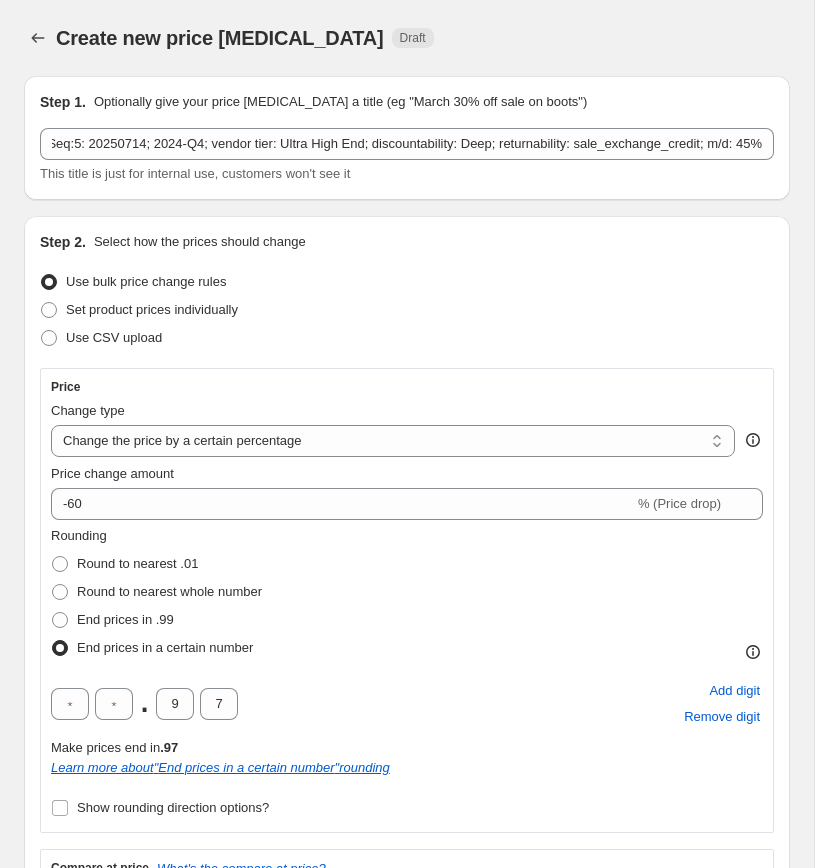 scroll, scrollTop: 0, scrollLeft: 0, axis: both 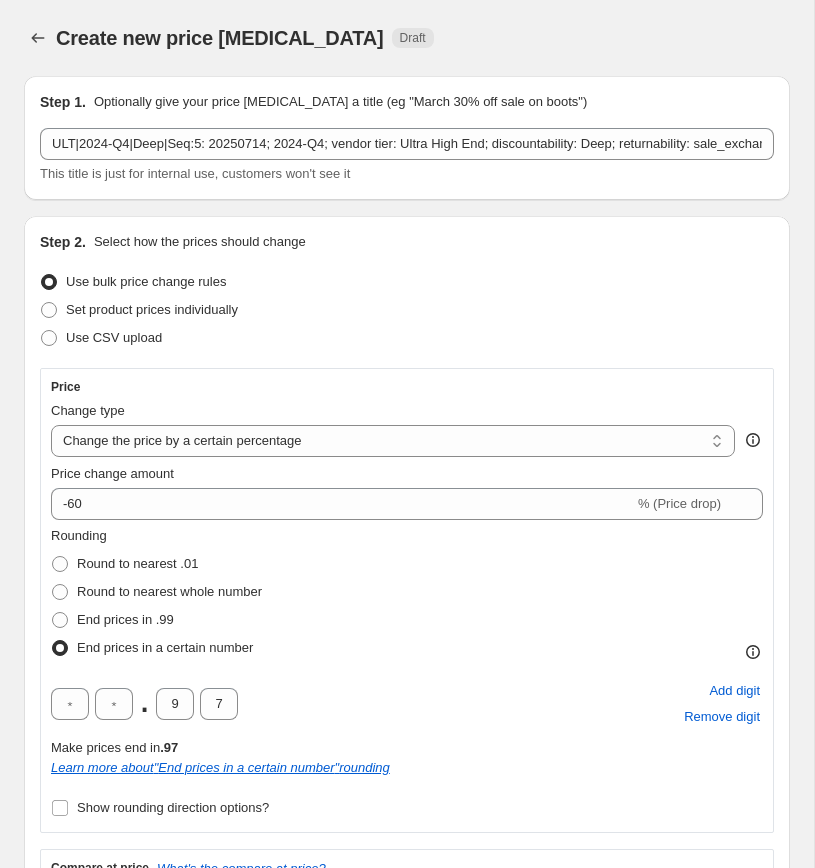 click on "Step 1. Optionally give your price change job a title (eg "March 30% off sale on boots") ULT|2024-Q4|Deep|Seq:5: 20250714; 2024-Q4; vendor tier: Ultra High End; discountability: Deep; returnability: sale_exchange_credit; m/d: 45% This title is just for internal use, customers won't see it Step 2. Select how the prices should change Use bulk price change rules Set product prices individually Use CSV upload Price Change type Change the price to a certain amount Change the price by a certain amount Change the price by a certain percentage Change the price to the current compare at price (price before sale) Change the price by a certain amount relative to the compare at price Change the price by a certain percentage relative to the compare at price Don't change the price Change the price by a certain percentage relative to the cost per item Change price to certain cost margin Change the price by a certain percentage Price change amount -60 % (Price drop) Rounding Round to nearest .01 Round to nearest whole number" at bounding box center (399, 1725) 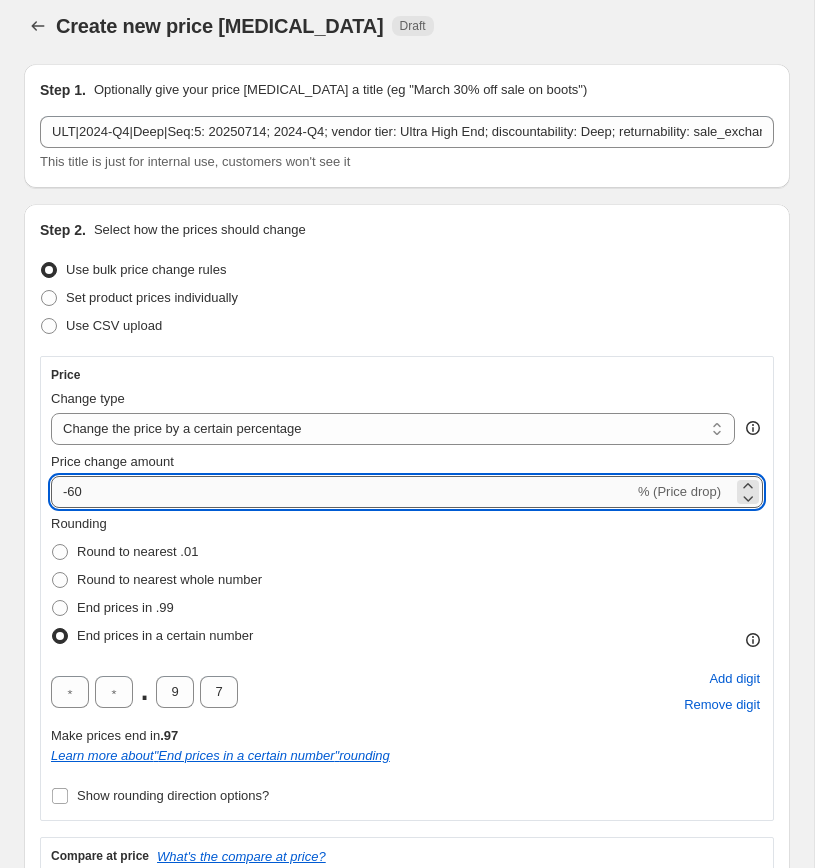 click on "-60" at bounding box center (342, 492) 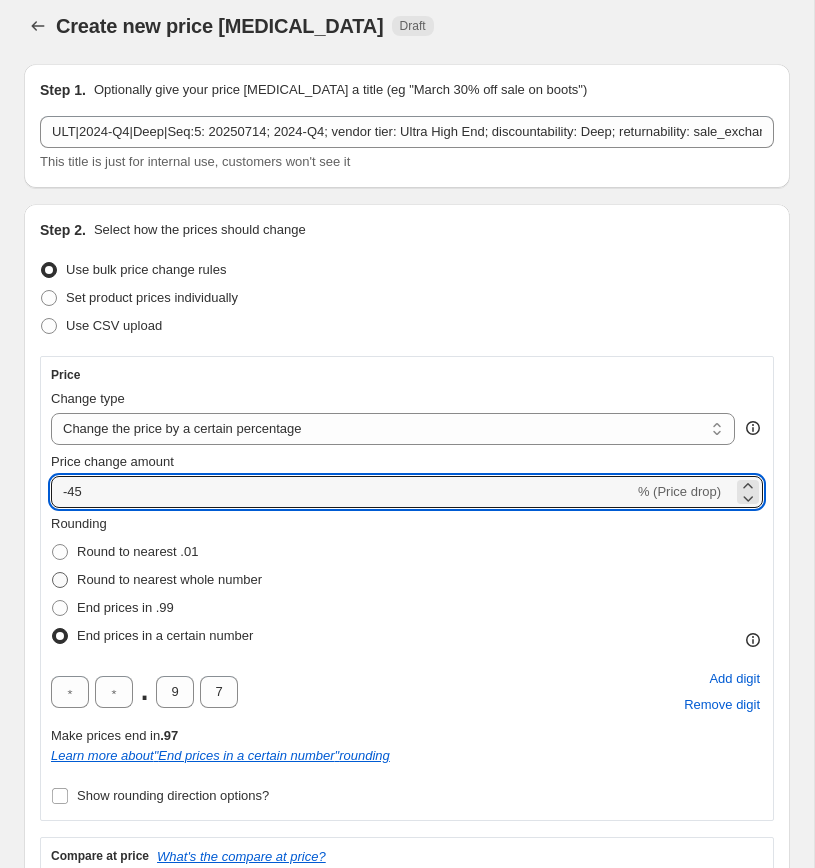 click on "Round to nearest whole number" at bounding box center (169, 579) 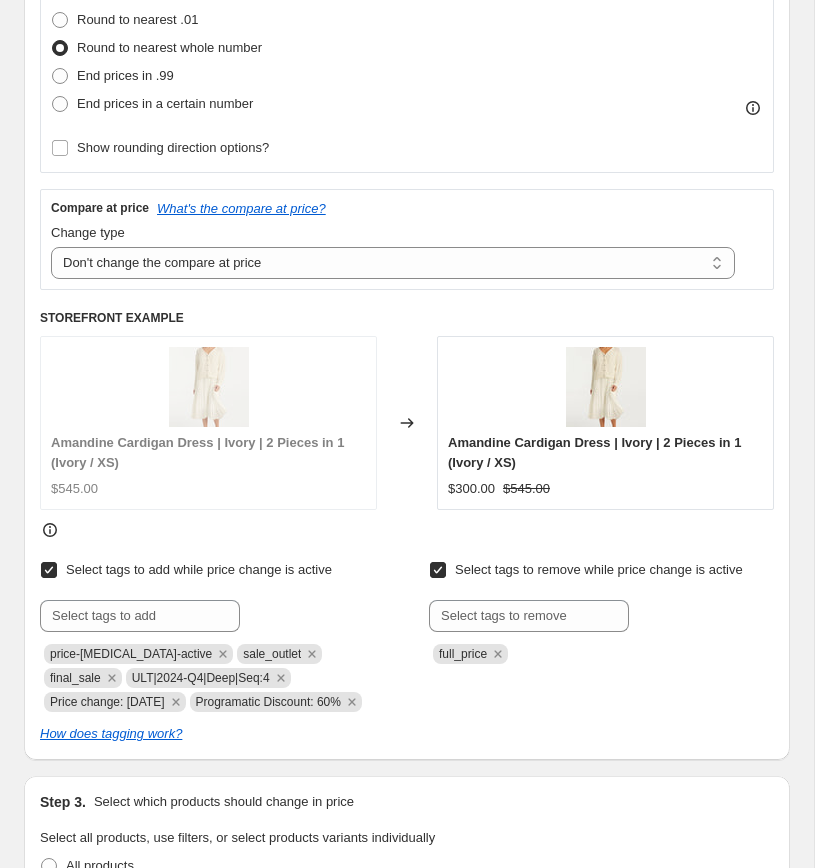scroll, scrollTop: 557, scrollLeft: 0, axis: vertical 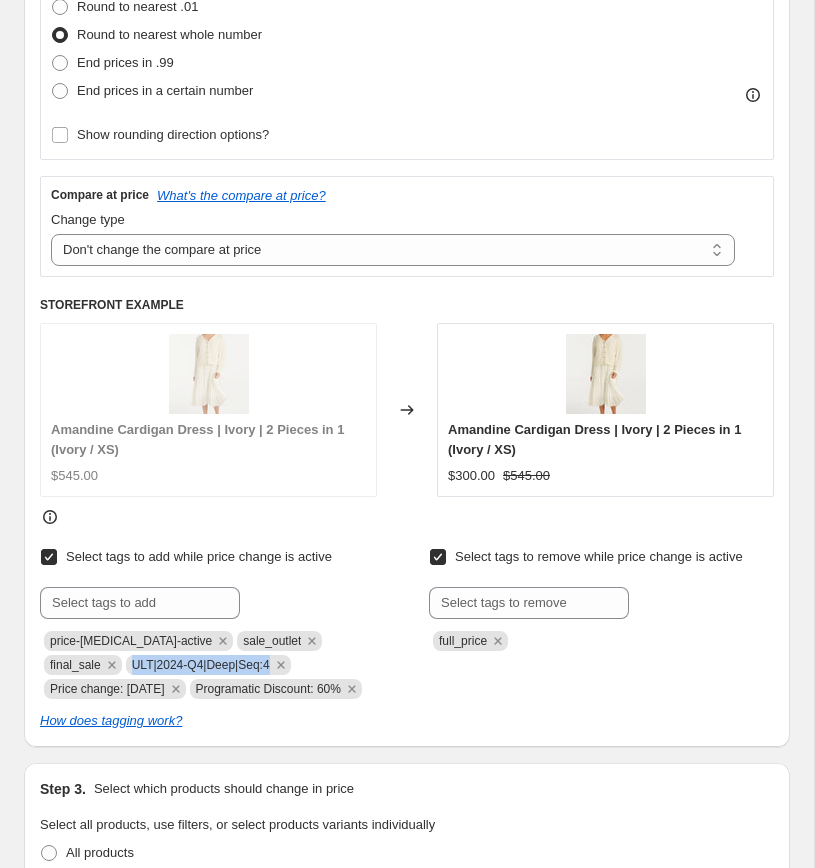 drag, startPoint x: 136, startPoint y: 665, endPoint x: 289, endPoint y: 674, distance: 153.26448 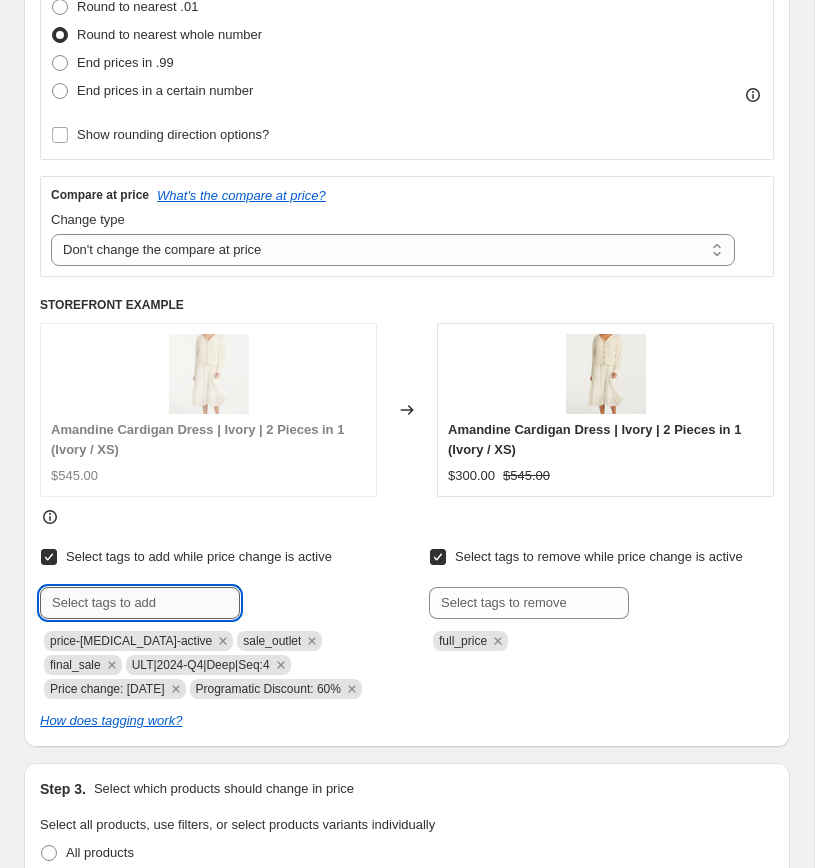 click at bounding box center [140, 603] 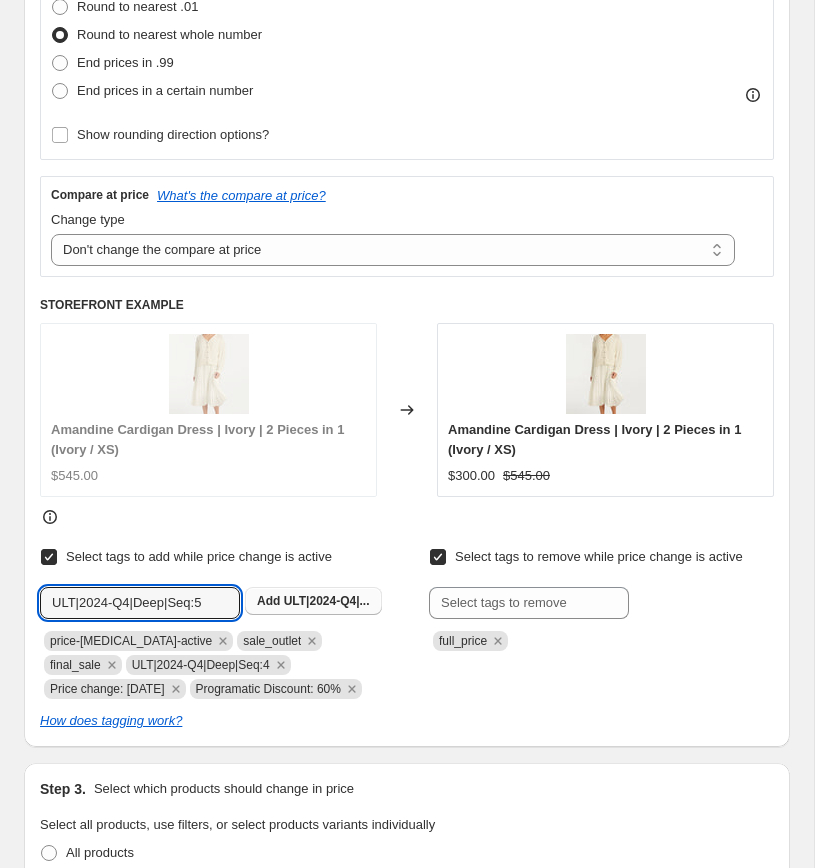 click on "Add   ULT|2024-Q4|..." at bounding box center [313, 601] 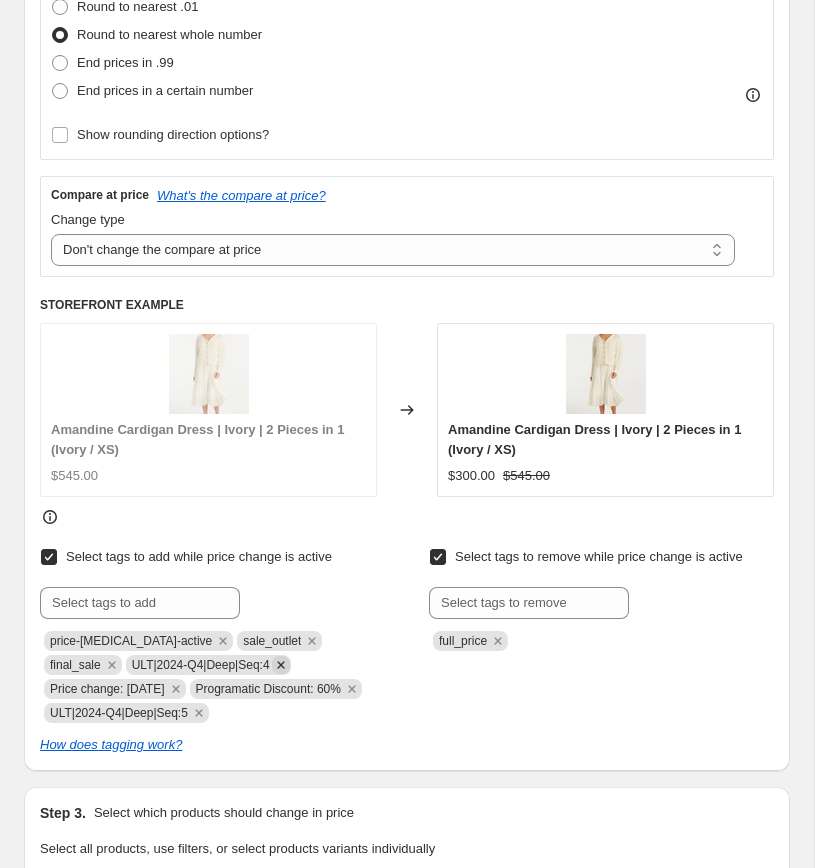 click 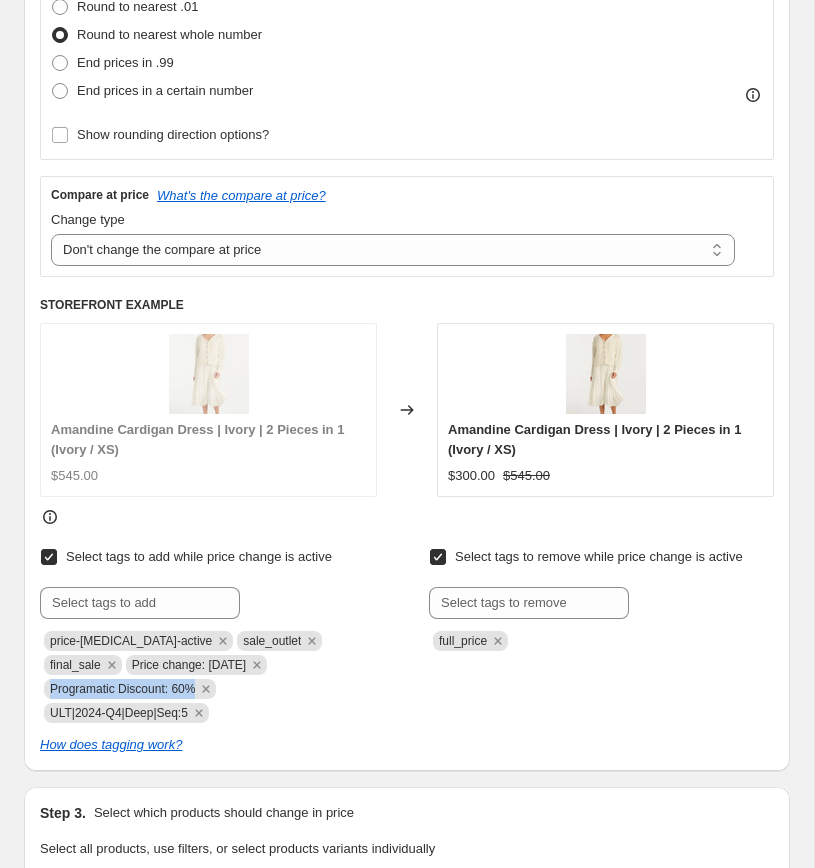 drag, startPoint x: 206, startPoint y: 688, endPoint x: 33, endPoint y: 678, distance: 173.28877 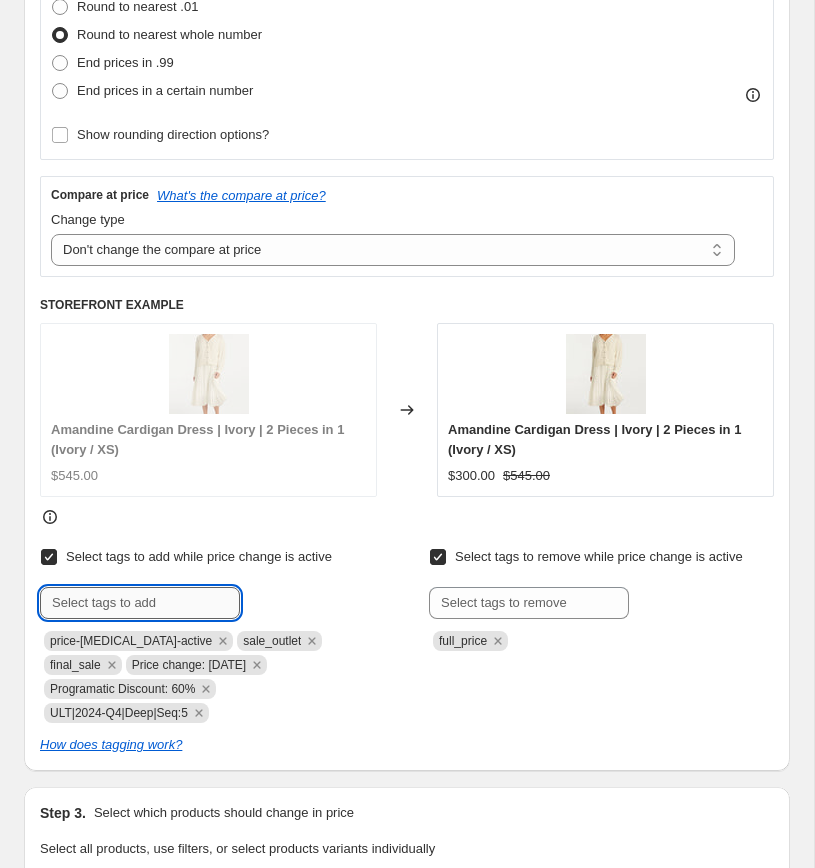 click at bounding box center (140, 603) 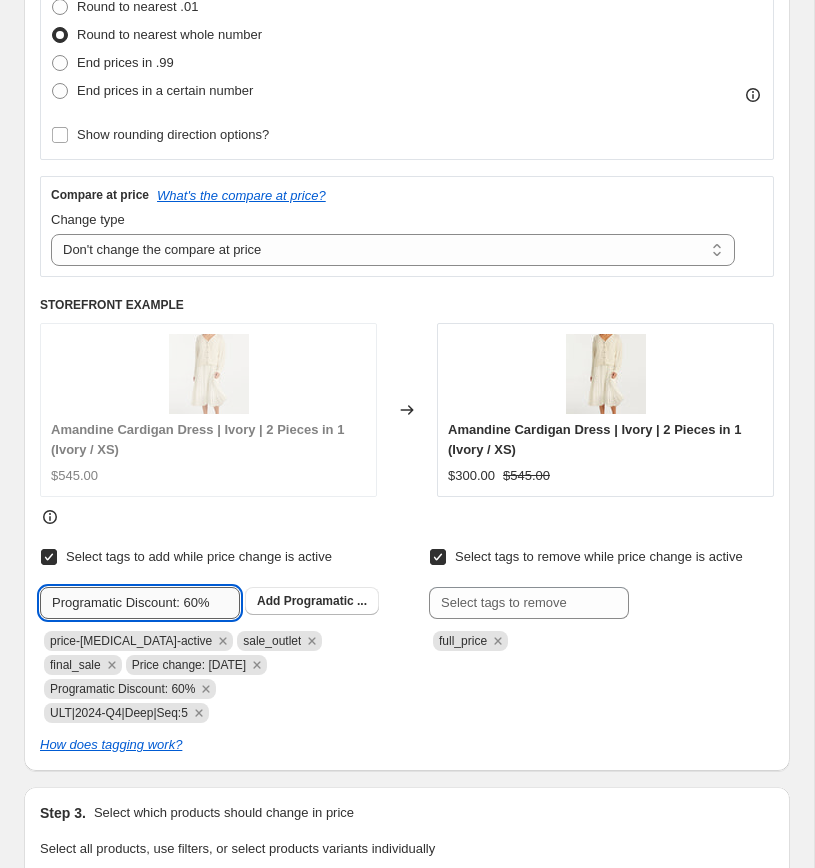 click on "Programatic Discount: 60%" at bounding box center [140, 603] 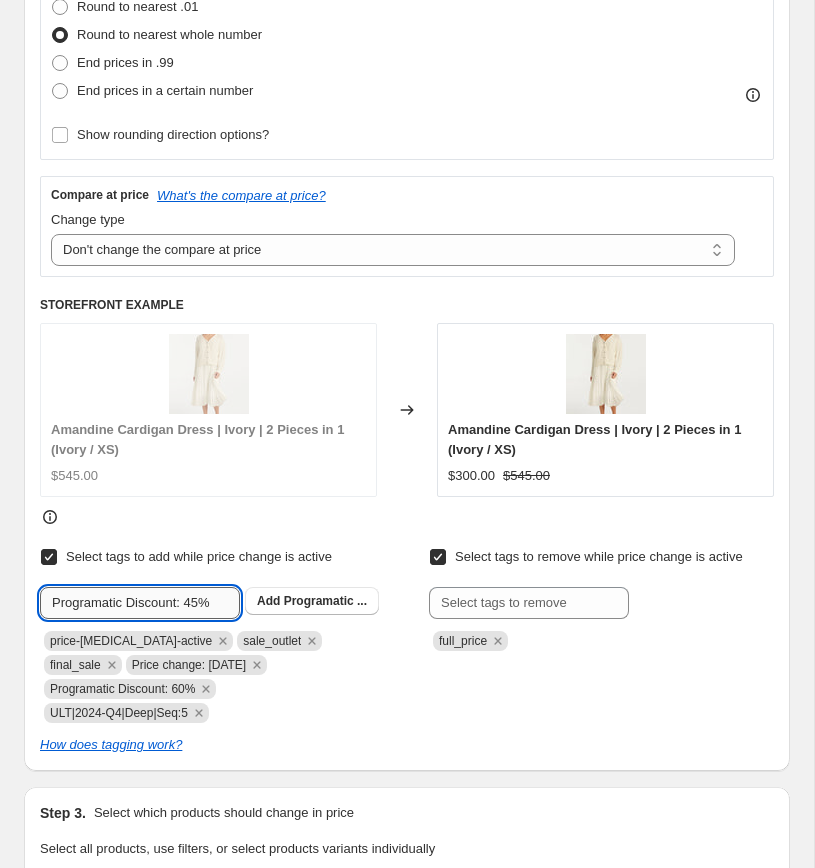 click on "Submit" at bounding box center (68, -331) 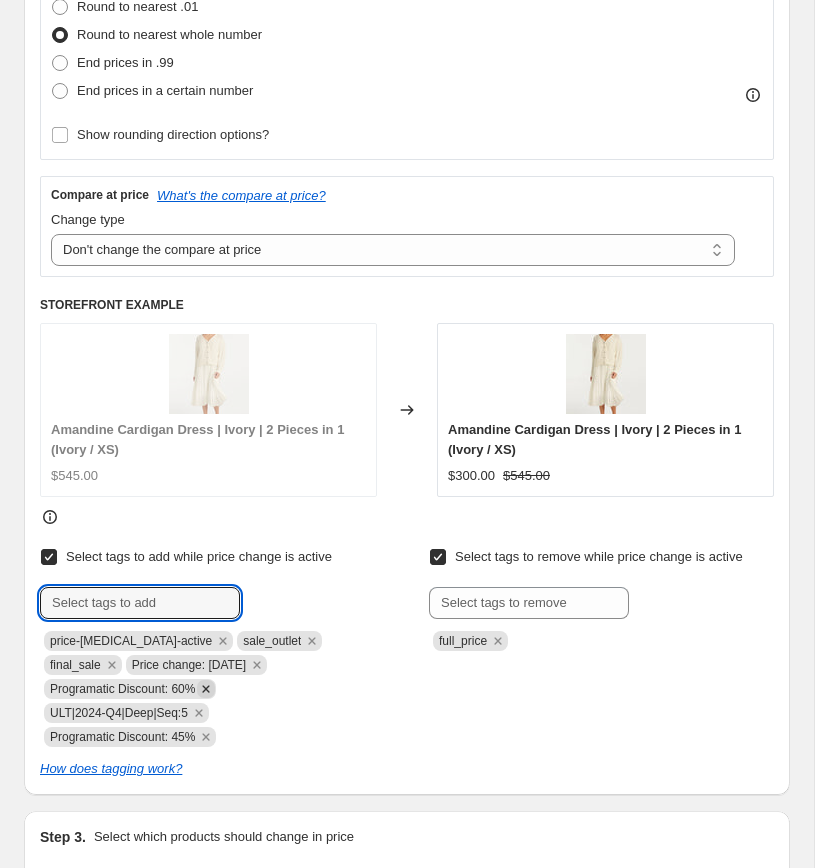 click 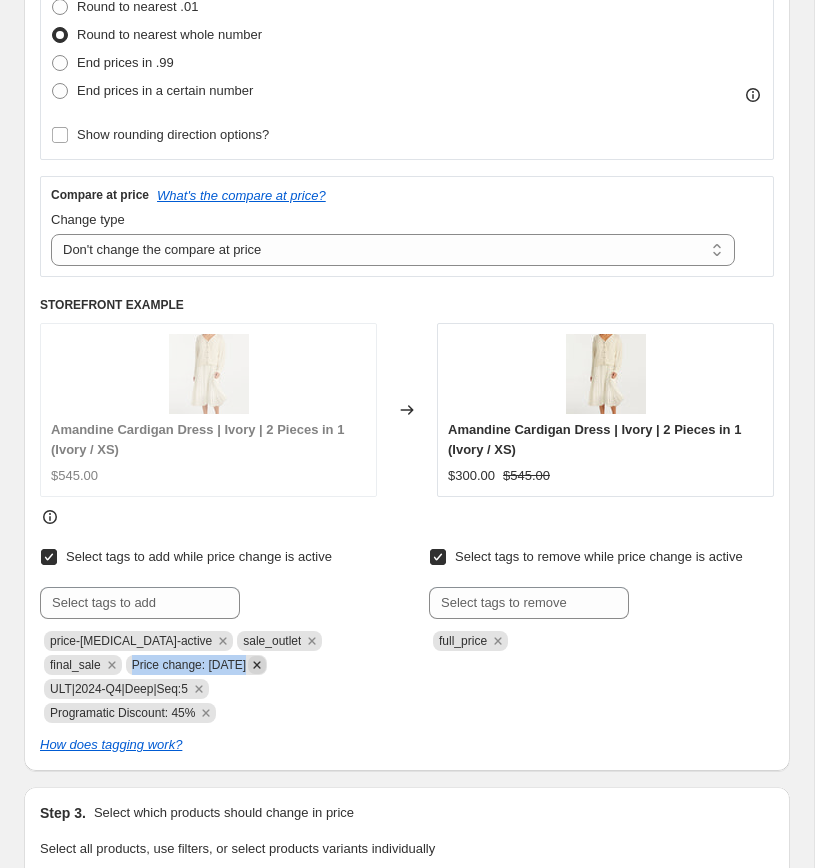 drag, startPoint x: 137, startPoint y: 662, endPoint x: 267, endPoint y: 661, distance: 130.00385 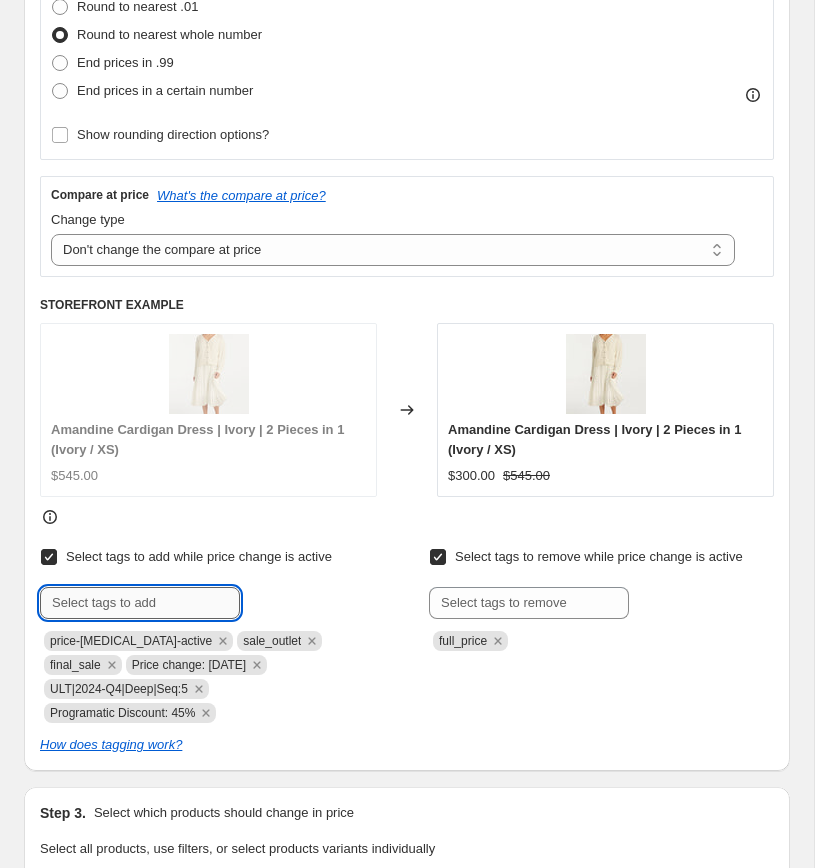 click at bounding box center [140, 603] 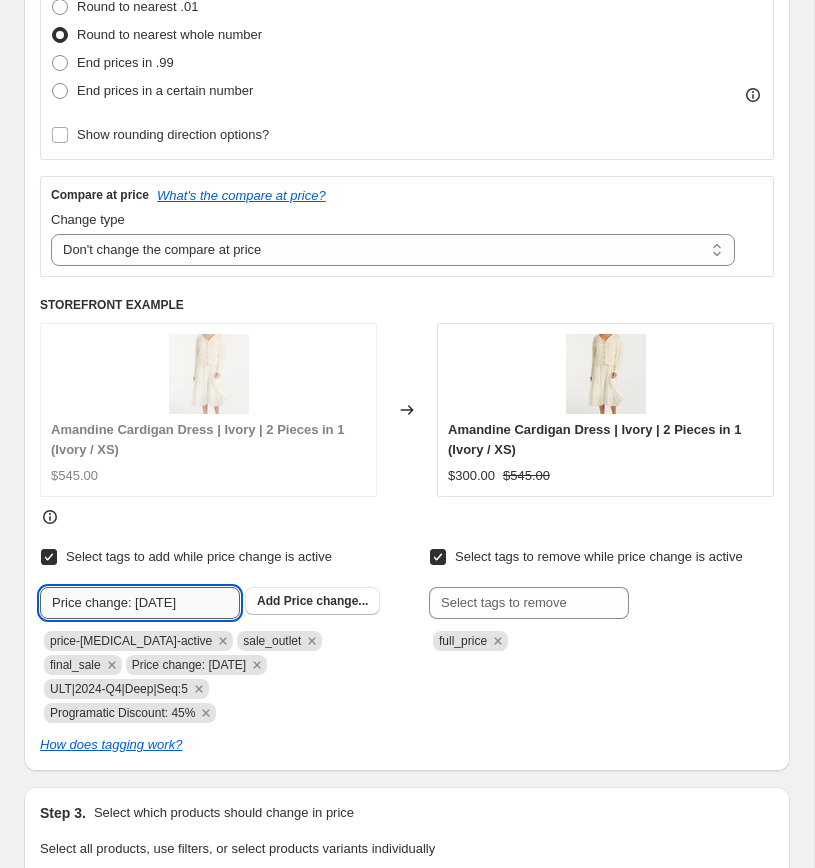 click on "Price change: 5-20-25" at bounding box center [140, 603] 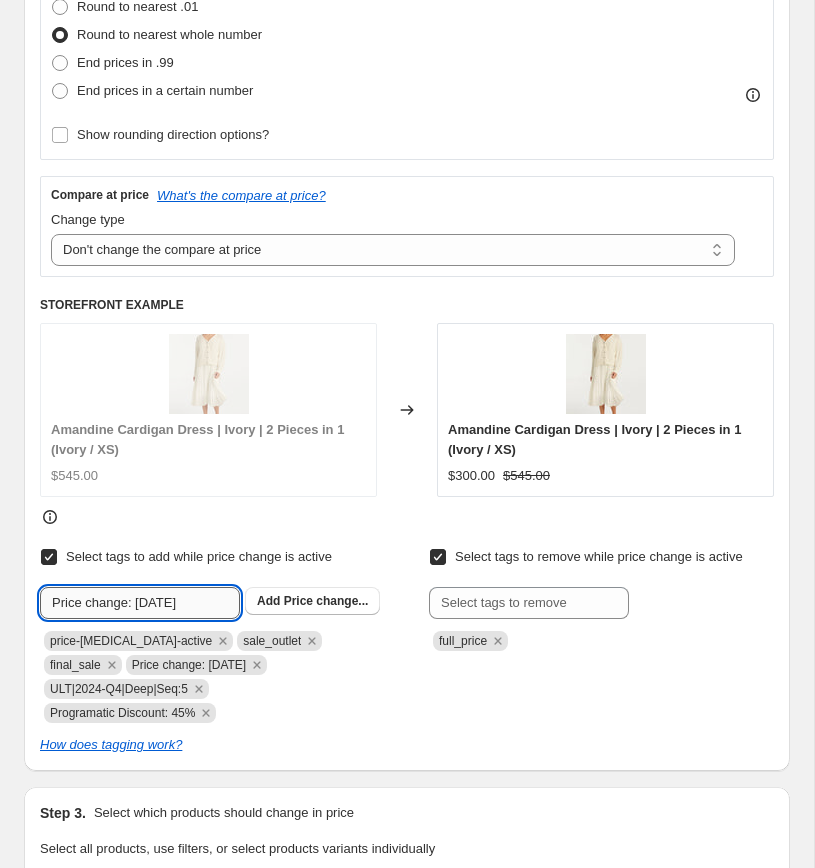 click on "Submit" at bounding box center [68, -331] 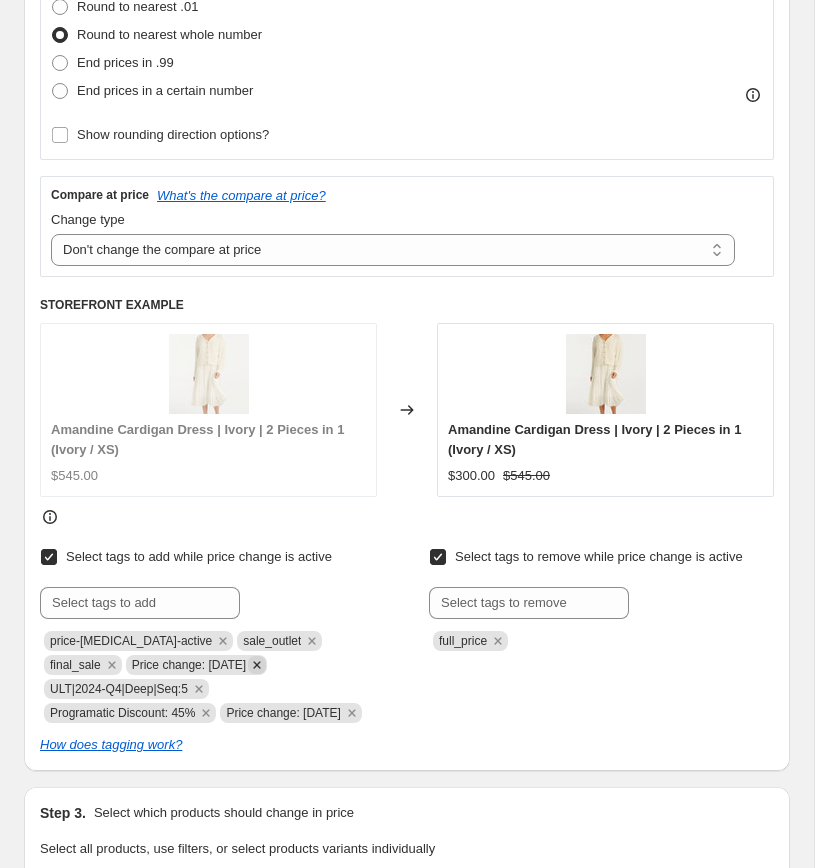 click 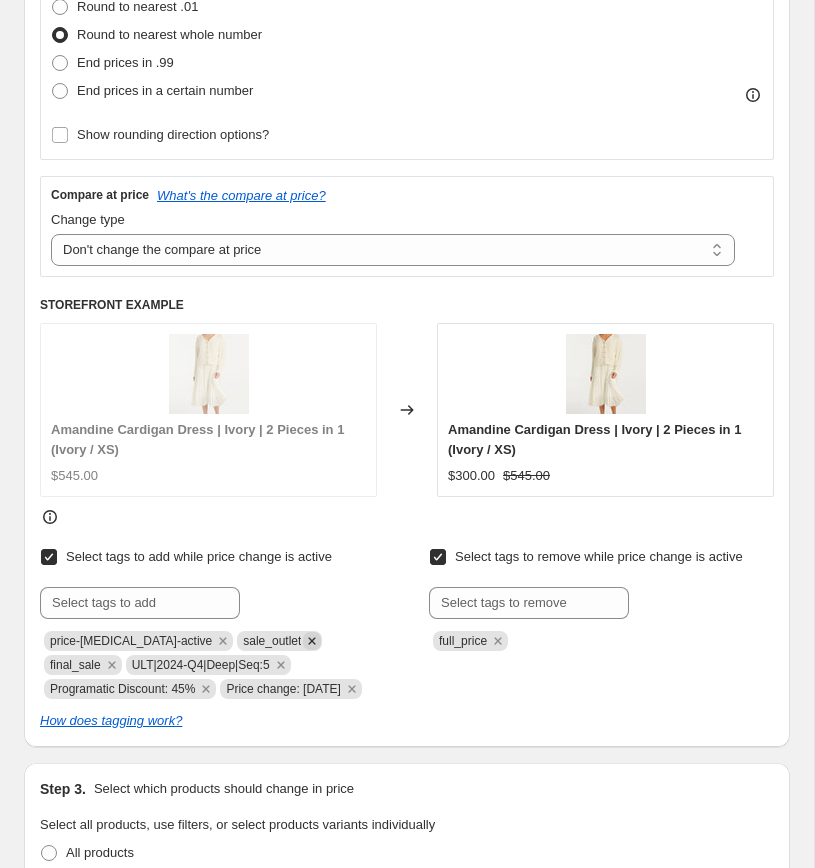 click 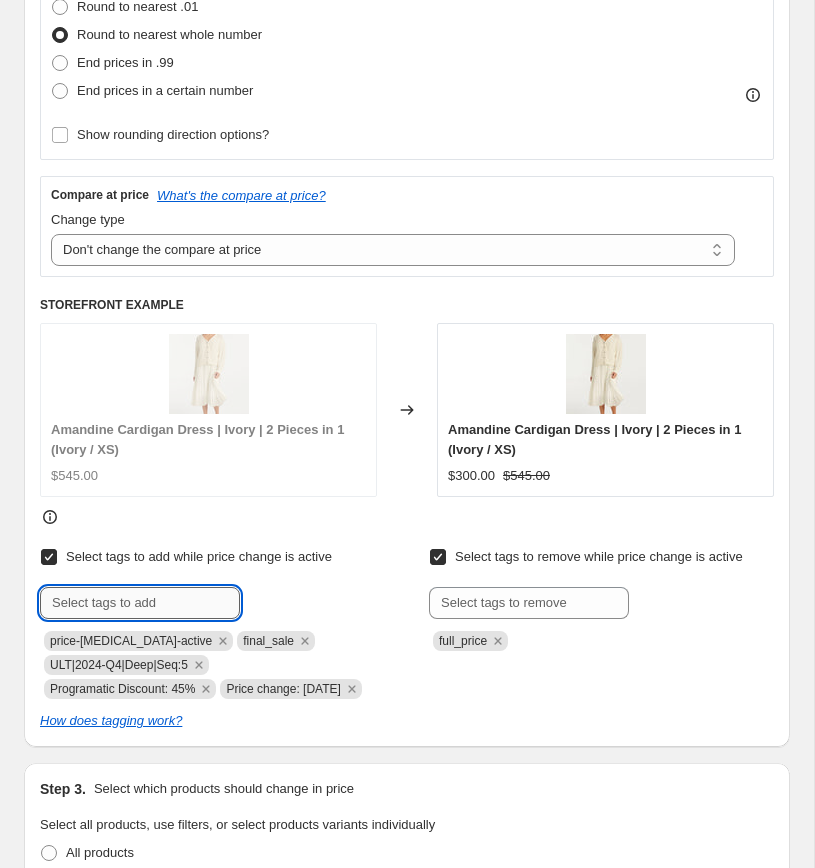 click at bounding box center [140, 603] 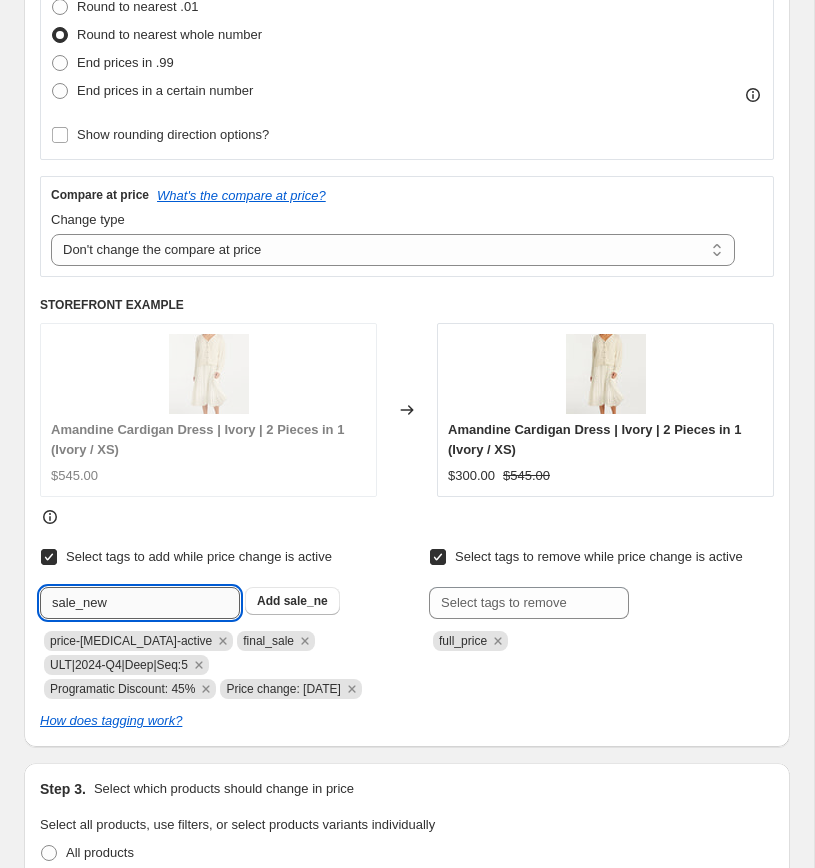 click on "Submit" at bounding box center (68, -331) 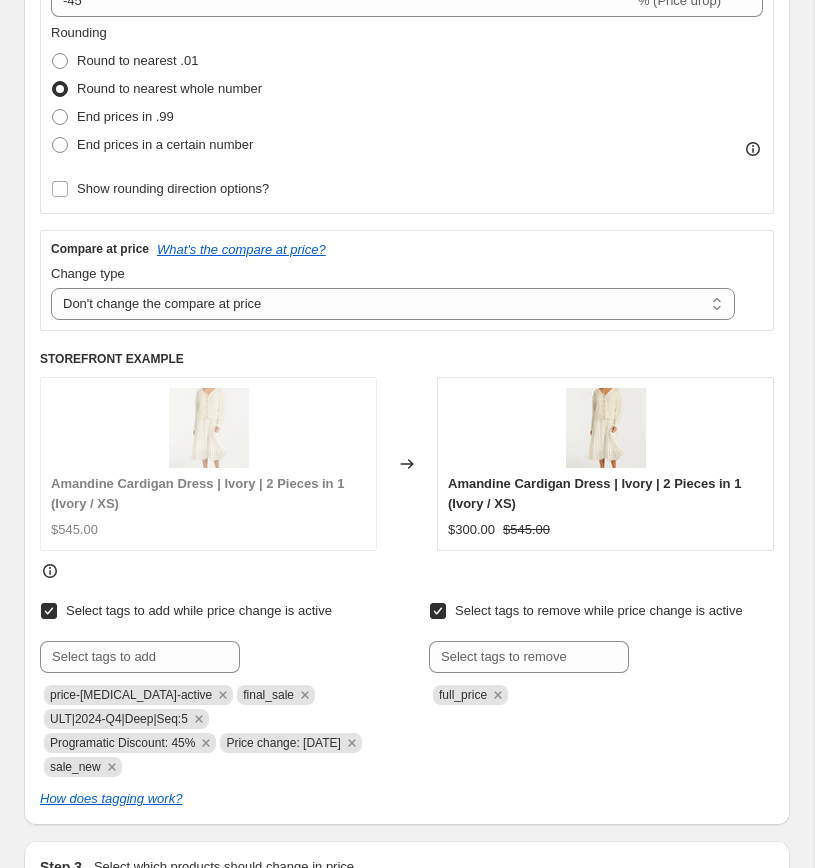 scroll, scrollTop: 0, scrollLeft: 0, axis: both 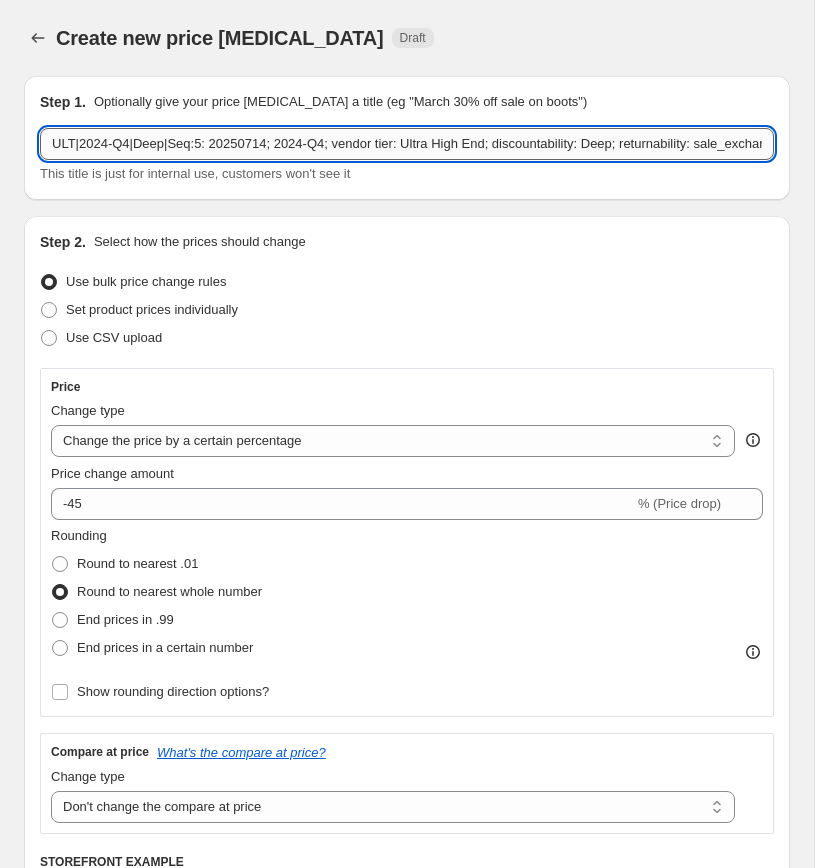 click on "ULT|2024-Q4|Deep|Seq:5: 20250714; 2024-Q4; vendor tier: Ultra High End; discountability: Deep; returnability: sale_exchange_credit; m/d: 45%" at bounding box center [407, 144] 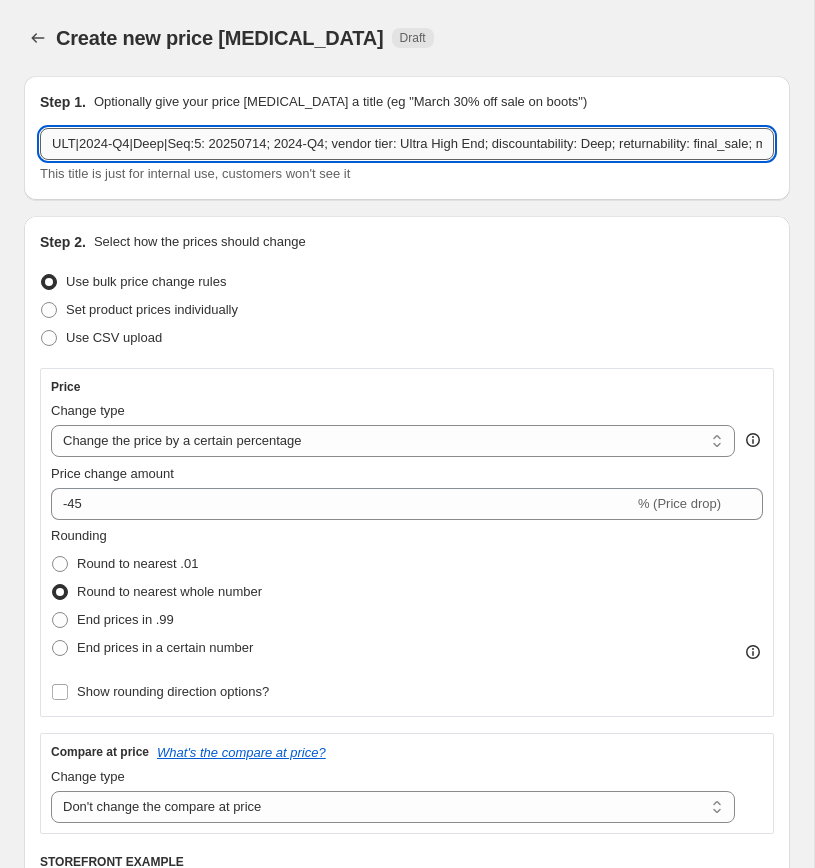 scroll, scrollTop: 0, scrollLeft: 102, axis: horizontal 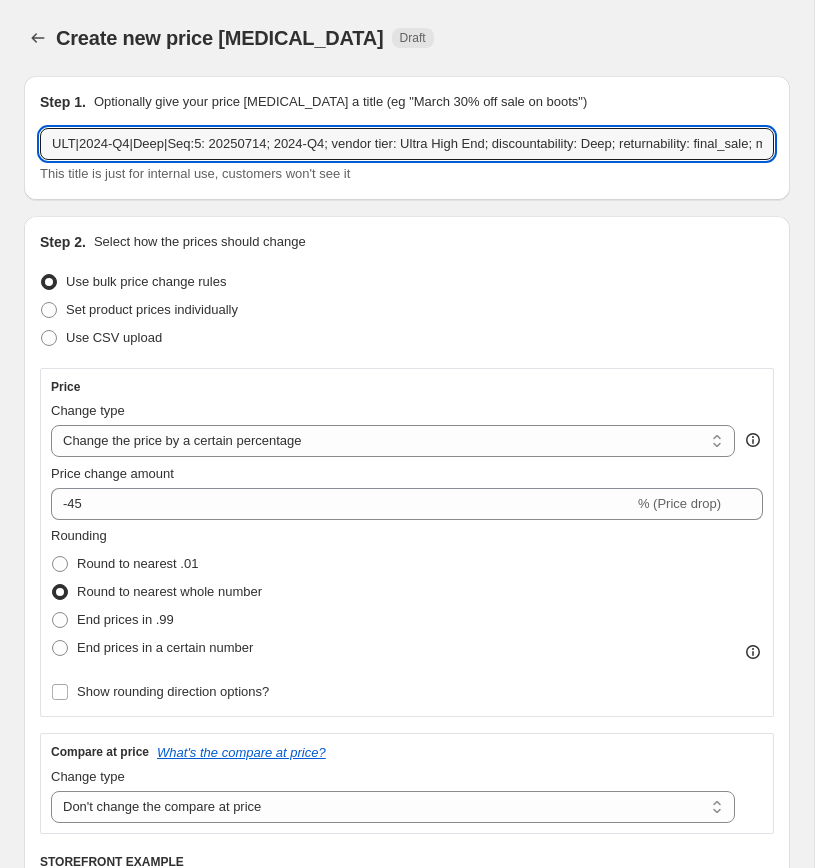 click on "Step 1. Optionally give your price change job a title (eg "March 30% off sale on boots") ULT|2024-Q4|Deep|Seq:5: 20250714; 2024-Q4; vendor tier: Ultra High End; discountability: Deep; returnability: final_sale; m/d: 45% This title is just for internal use, customers won't see it" at bounding box center [407, 138] 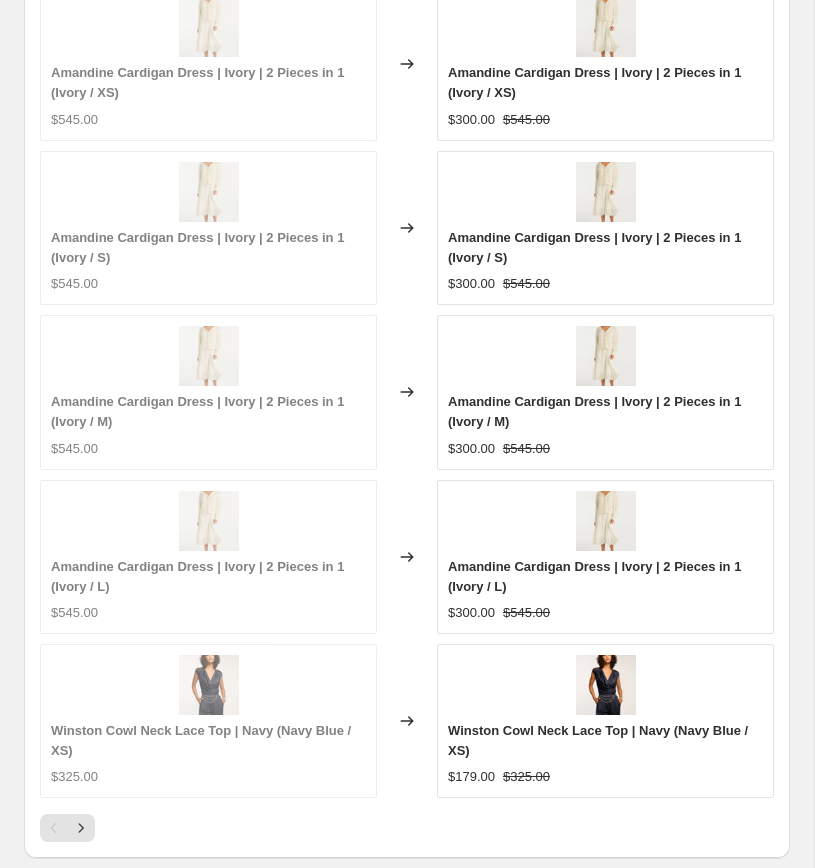 scroll, scrollTop: 2552, scrollLeft: 0, axis: vertical 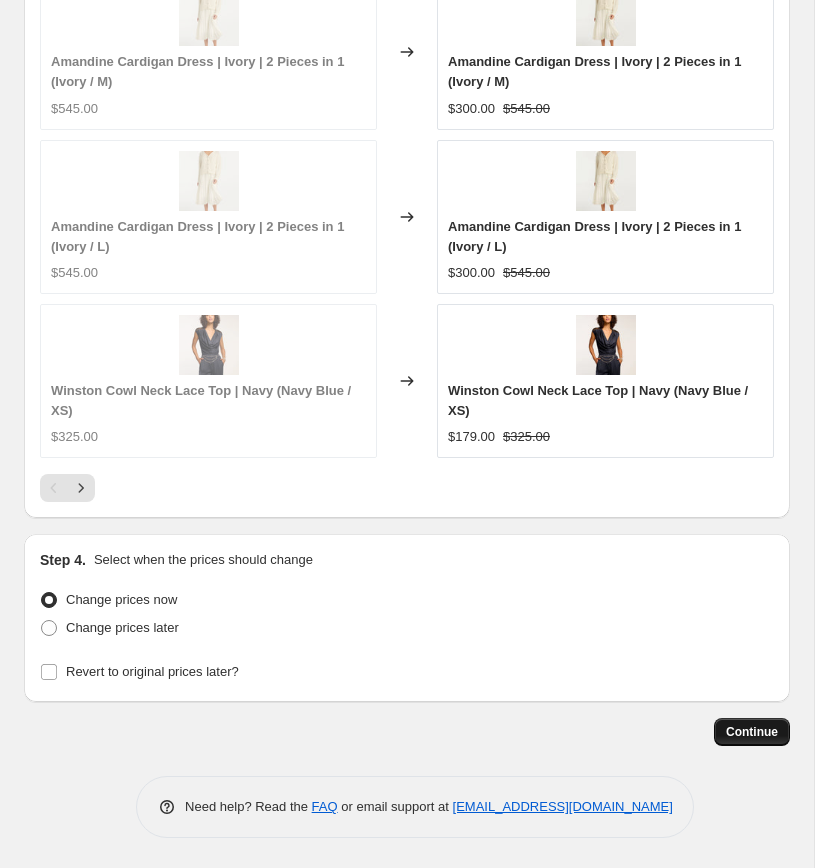 click on "Continue" at bounding box center (752, 732) 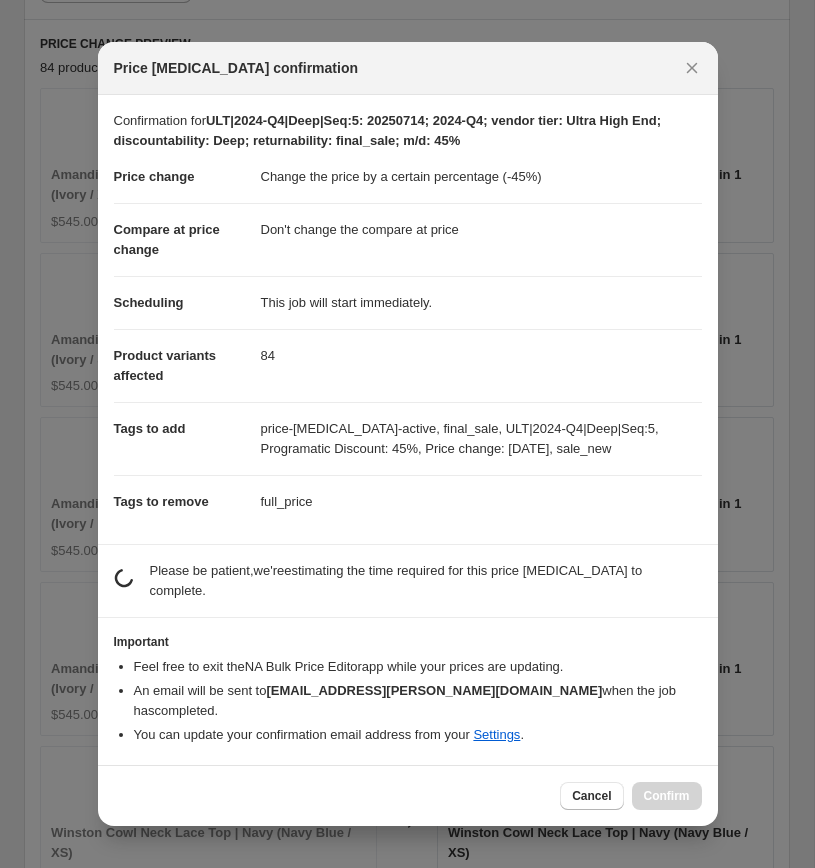 scroll, scrollTop: 0, scrollLeft: 0, axis: both 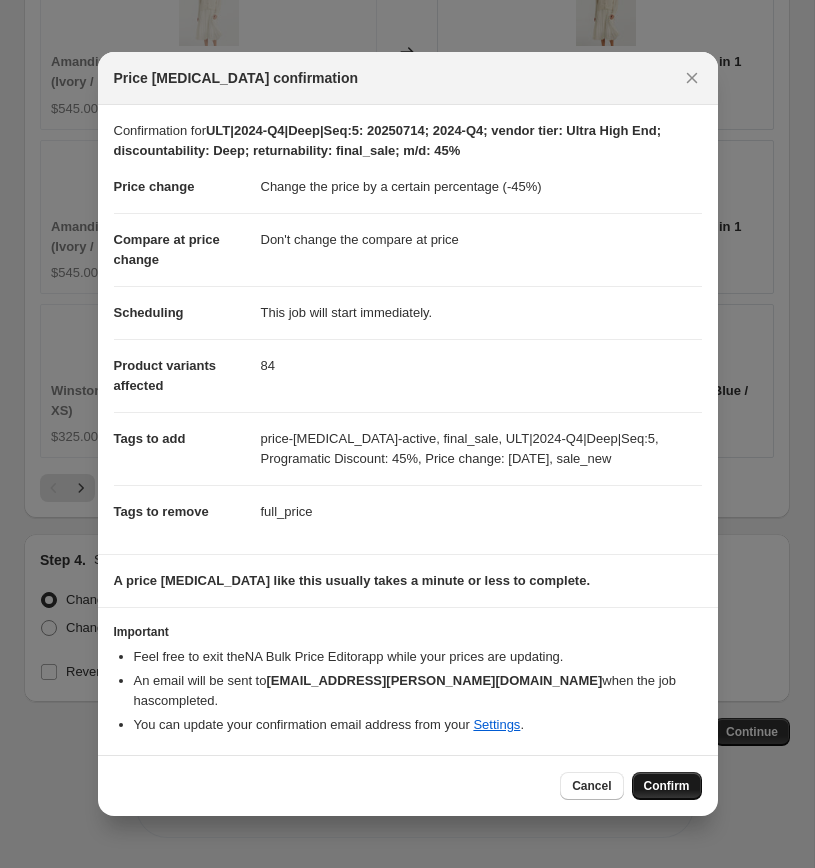 click on "Confirm" at bounding box center (667, 786) 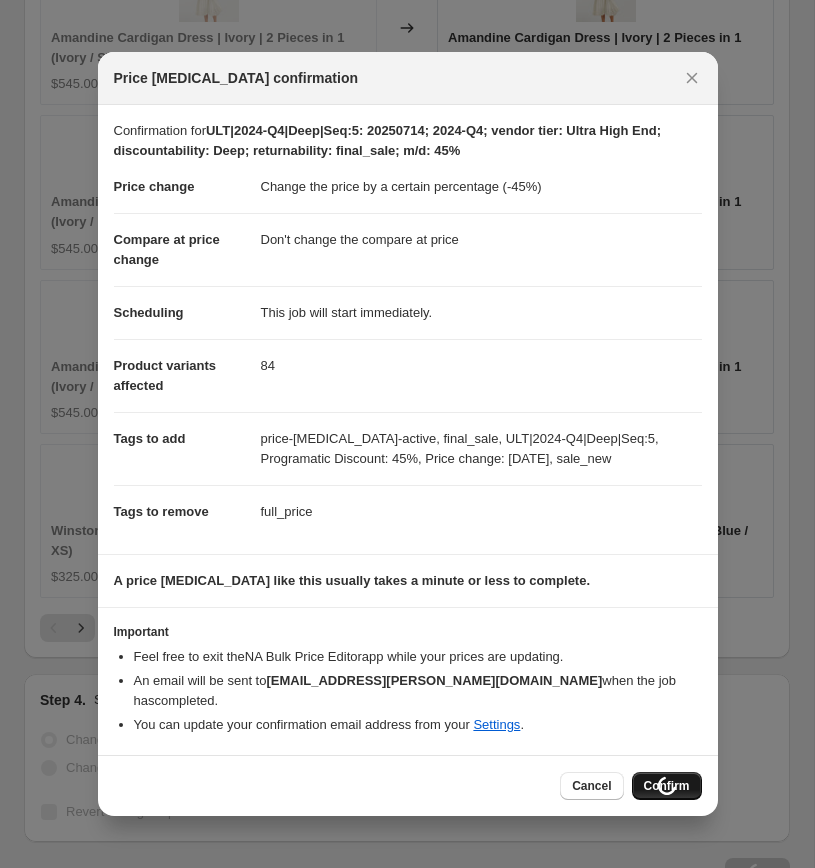 scroll, scrollTop: 2692, scrollLeft: 0, axis: vertical 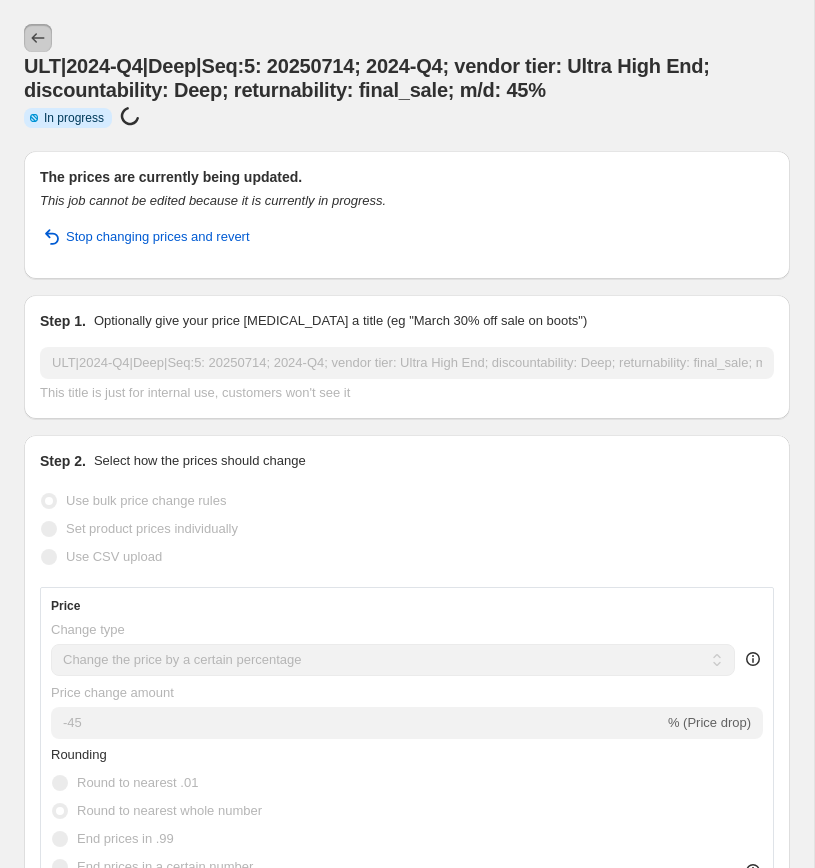 click 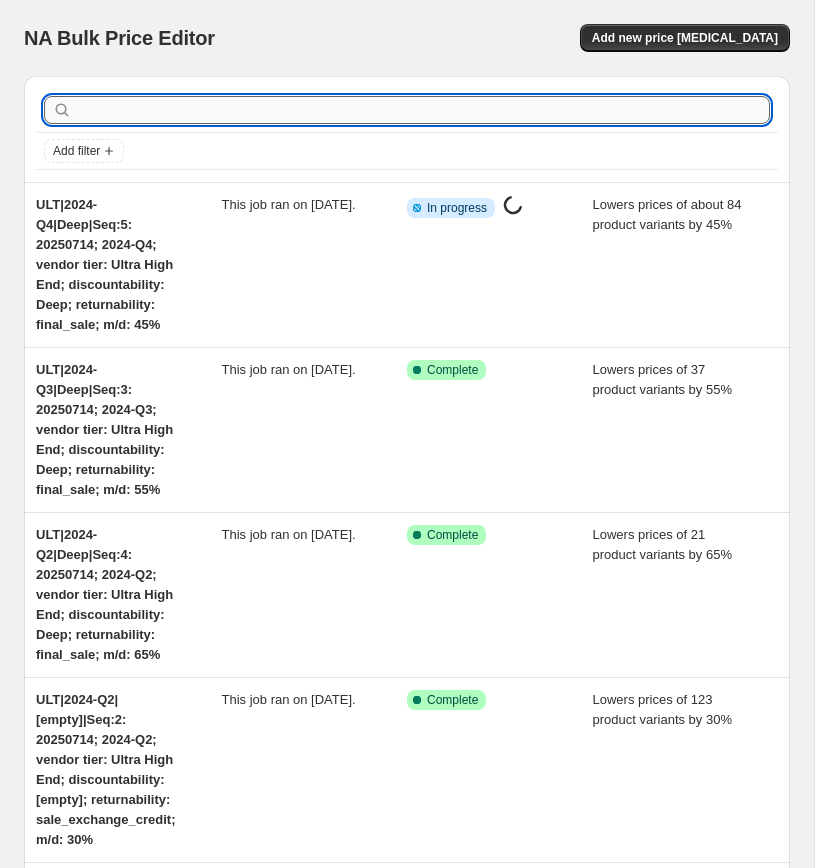 click at bounding box center (423, 110) 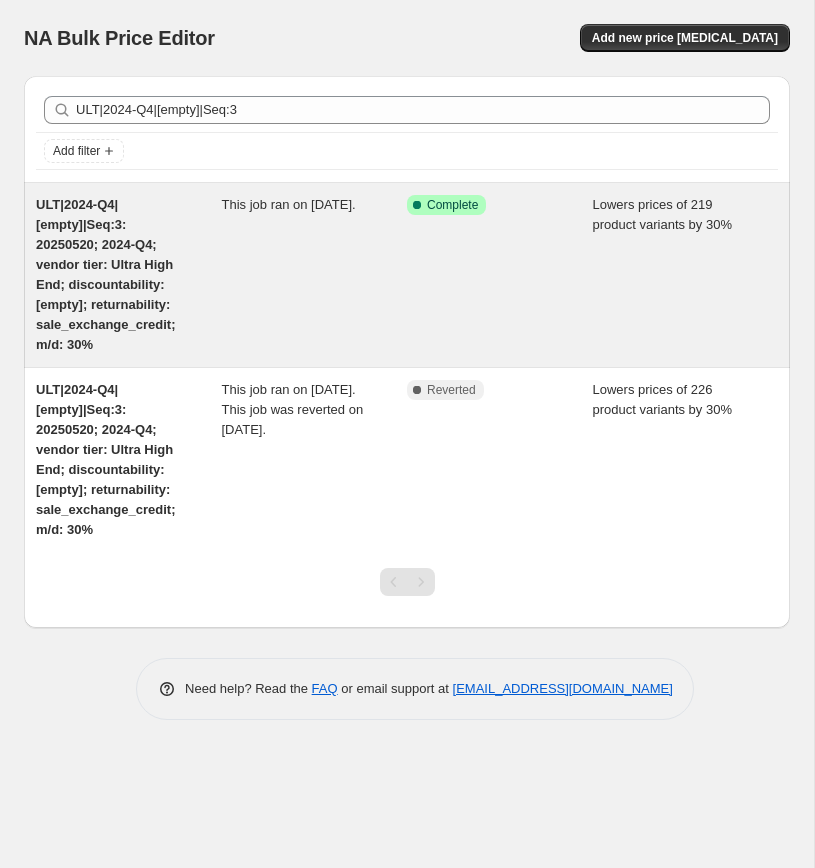 click on "ULT|2024-Q4|[empty]|Seq:3: 20250520; 2024-Q4; vendor tier: Ultra High End; discountability: [empty]; returnability: sale_exchange_credit; m/d: 30%" at bounding box center [105, 274] 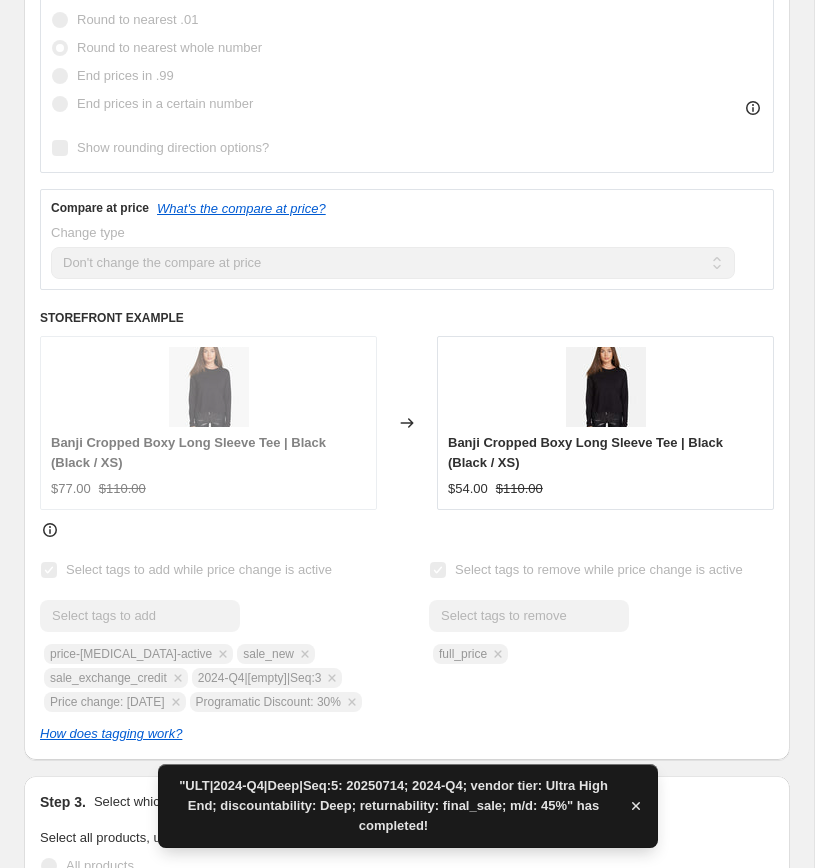scroll, scrollTop: 0, scrollLeft: 0, axis: both 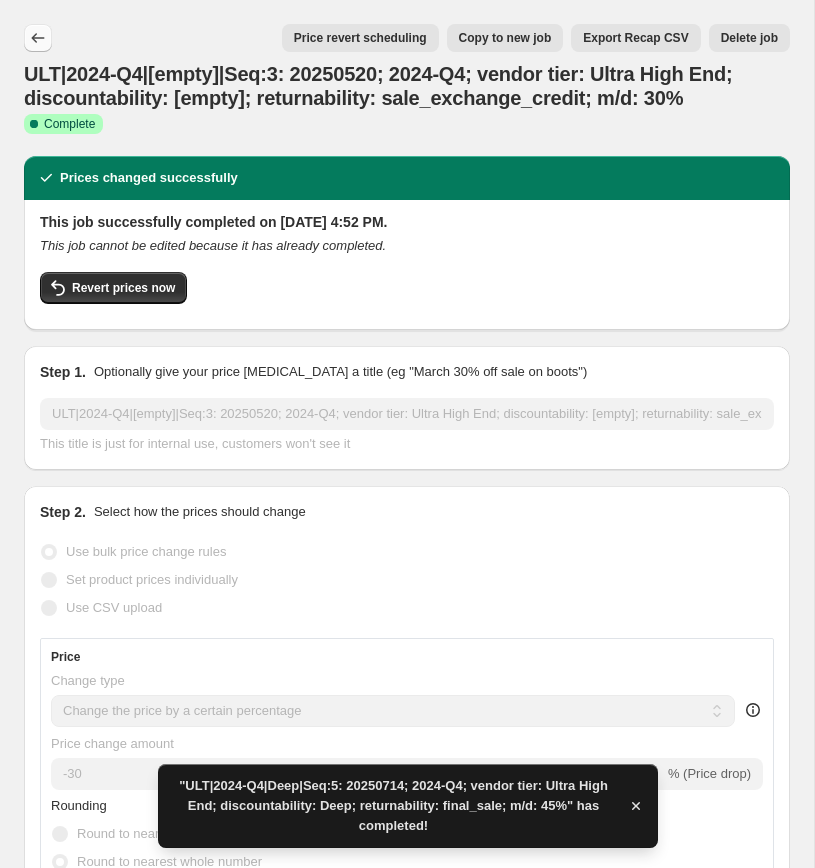click 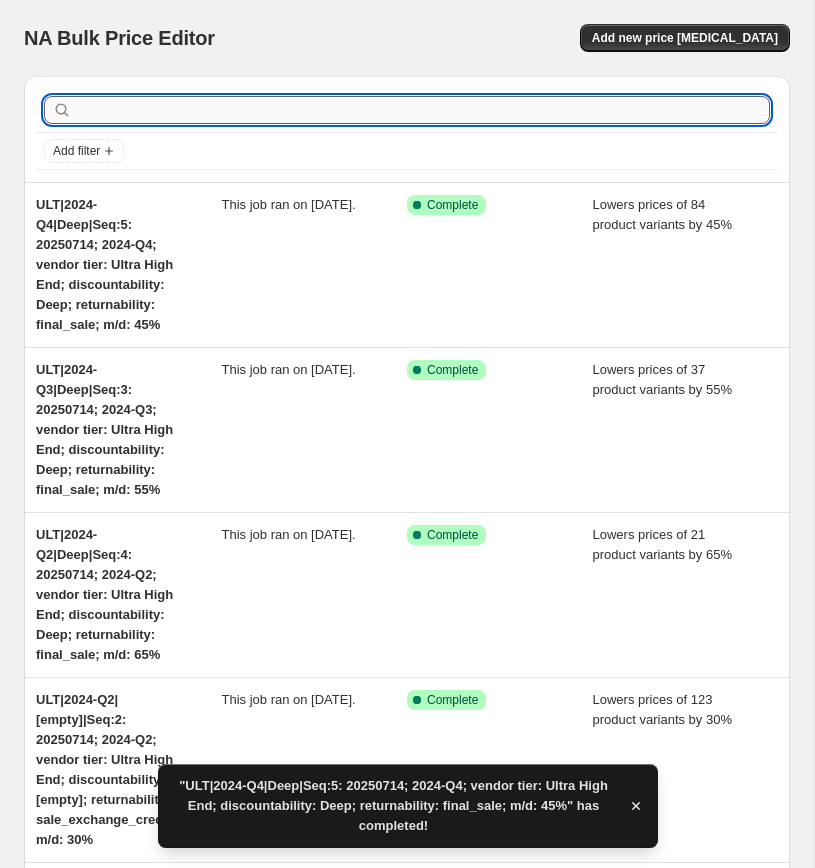 click at bounding box center (423, 110) 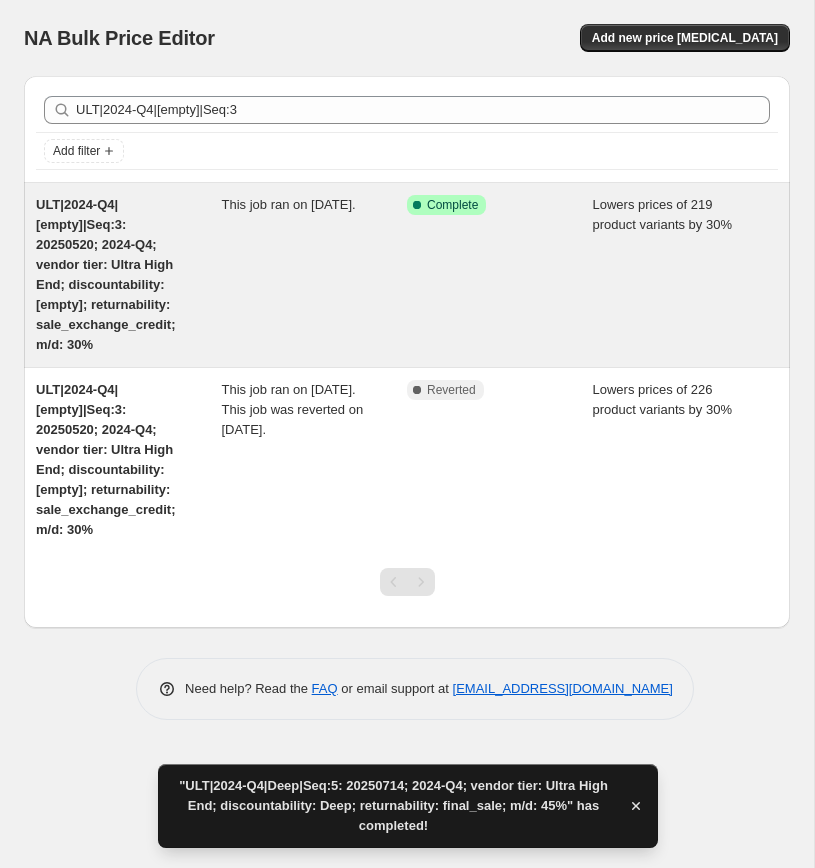 click on "ULT|2024-Q4|[empty]|Seq:3: 20250520; 2024-Q4; vendor tier: Ultra High End; discountability: [empty]; returnability: sale_exchange_credit; m/d: 30%" at bounding box center [129, 275] 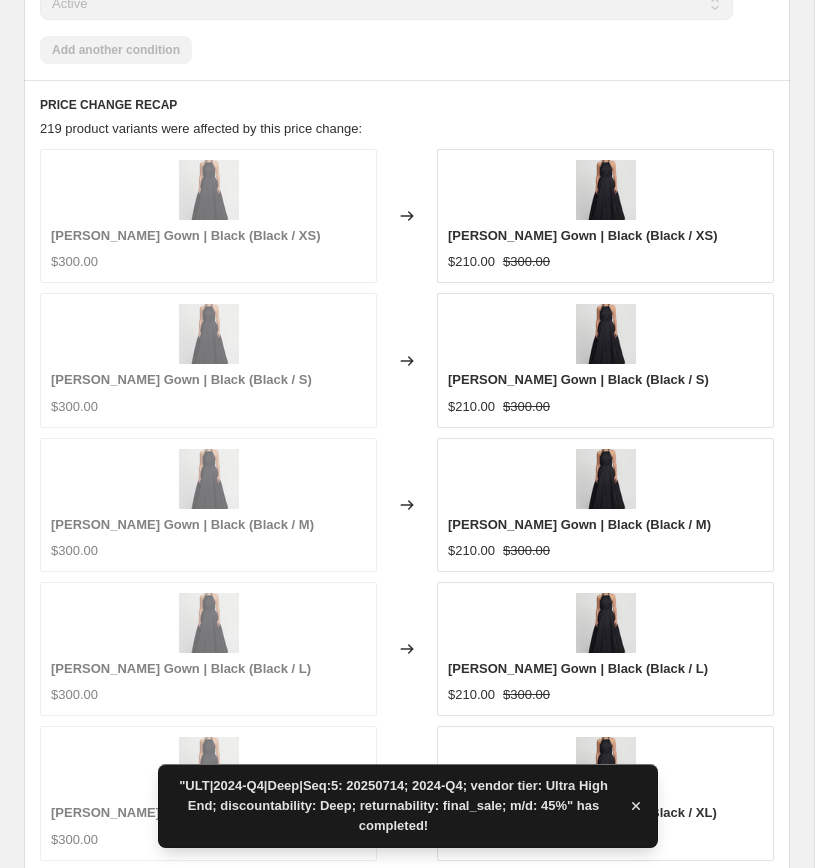 scroll, scrollTop: 2828, scrollLeft: 0, axis: vertical 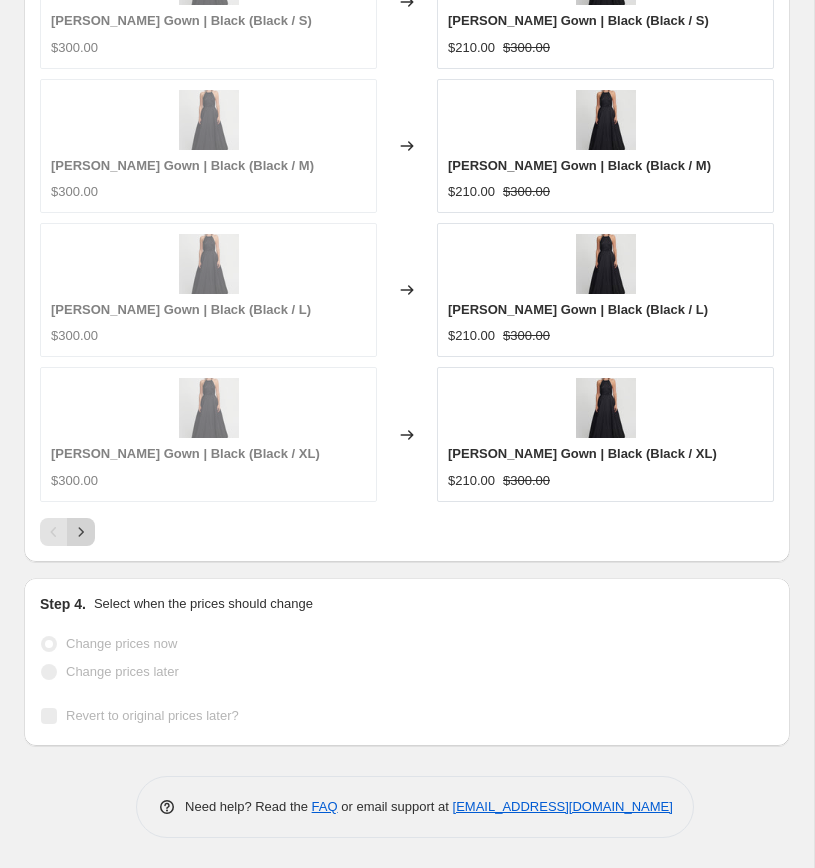 click 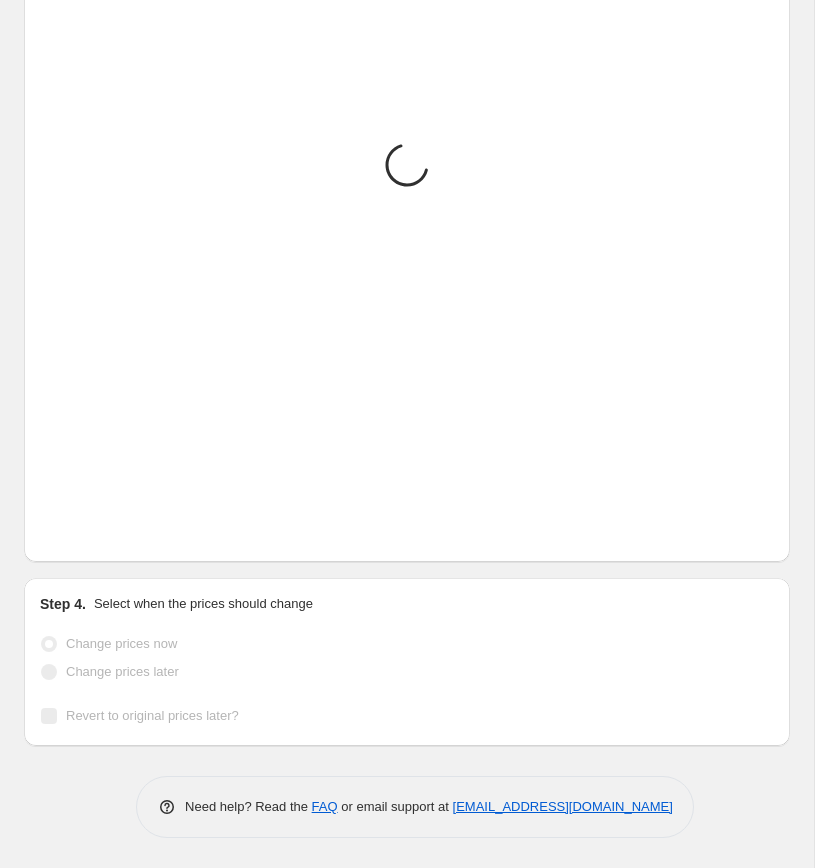 scroll, scrollTop: 2848, scrollLeft: 0, axis: vertical 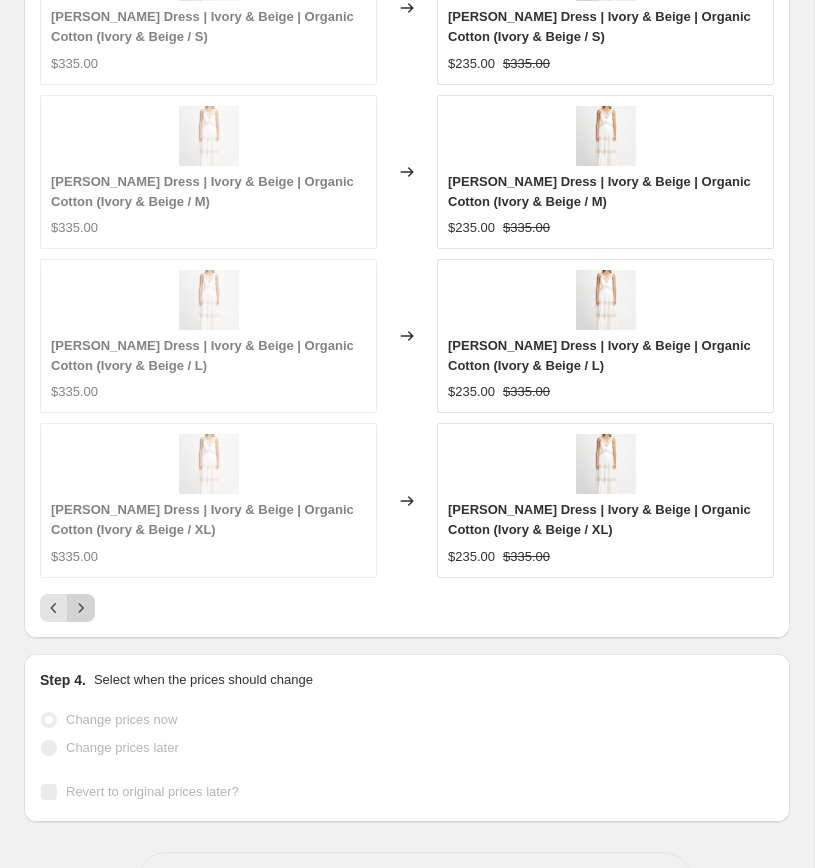 click 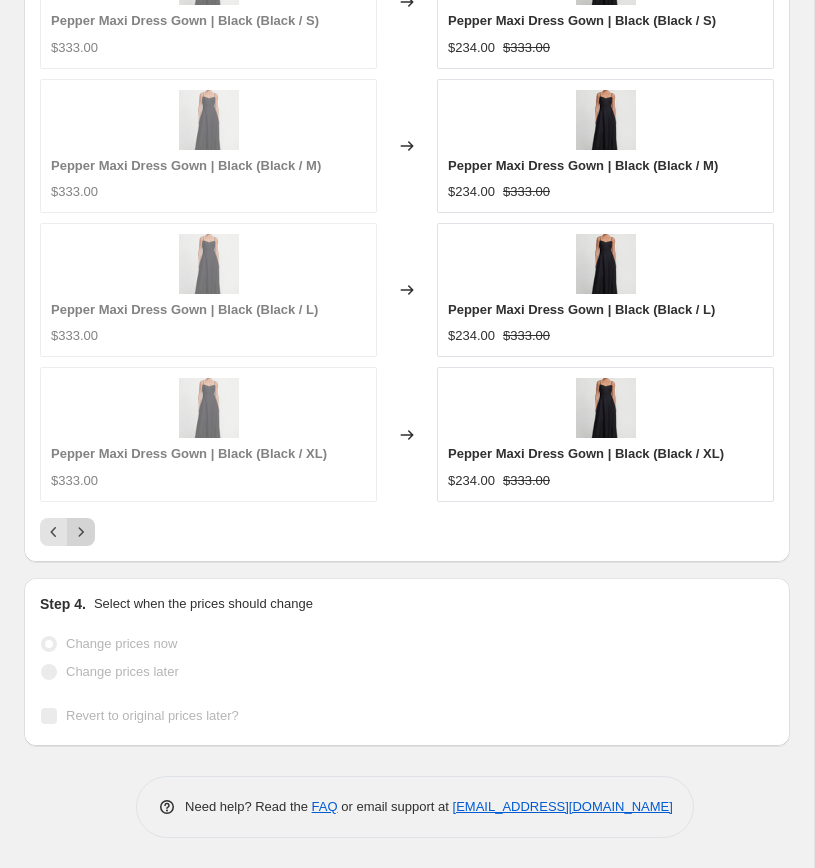 click 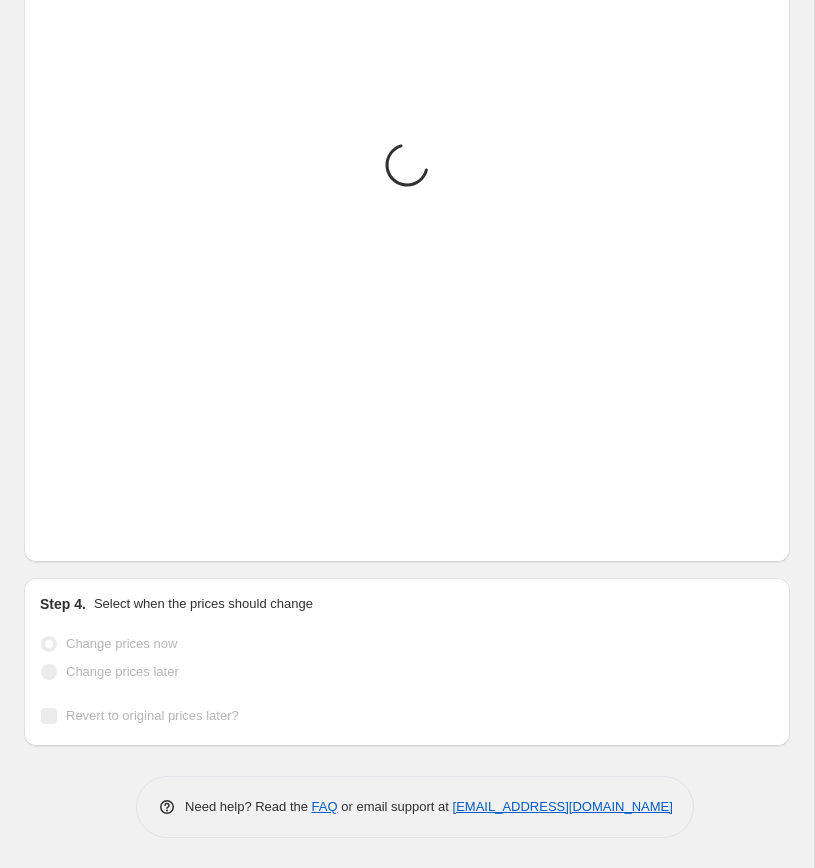 scroll, scrollTop: 2848, scrollLeft: 0, axis: vertical 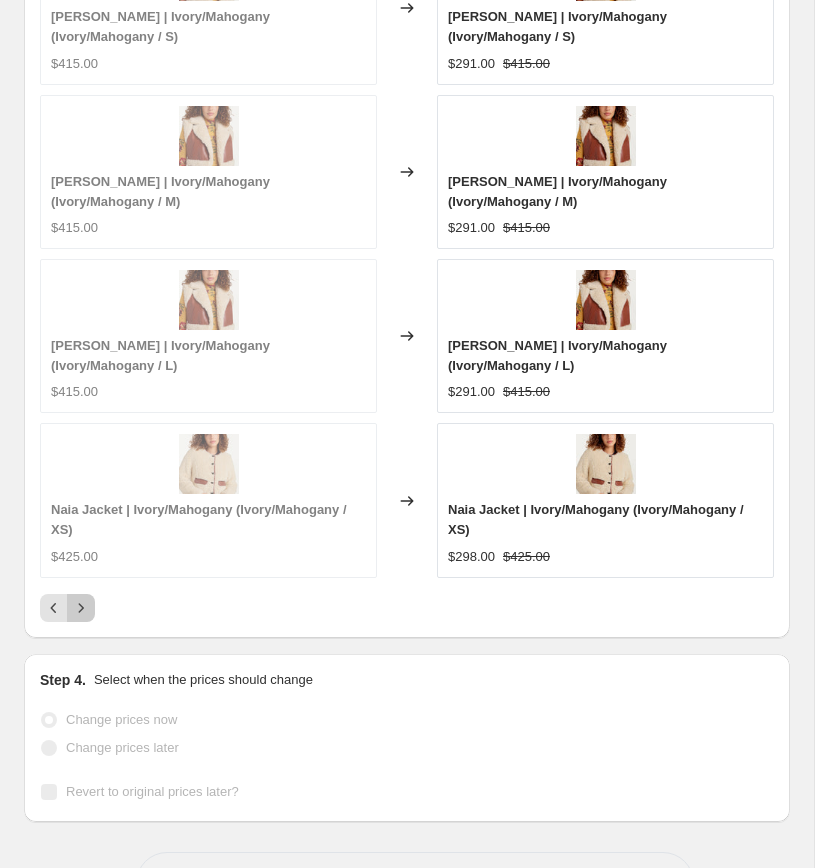 click 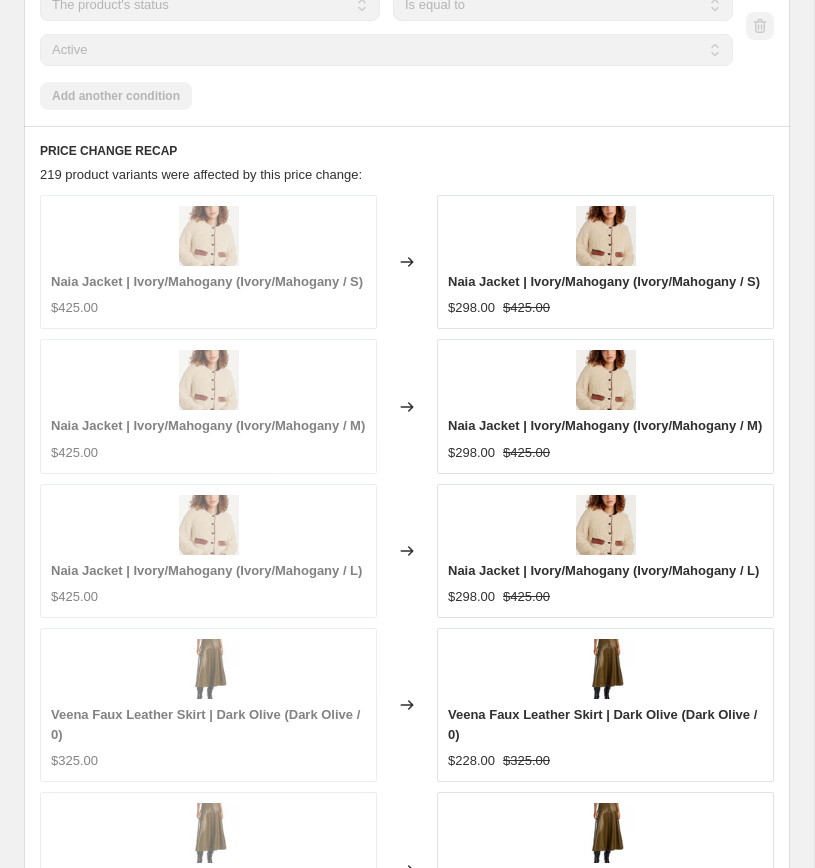 scroll, scrollTop: 2948, scrollLeft: 0, axis: vertical 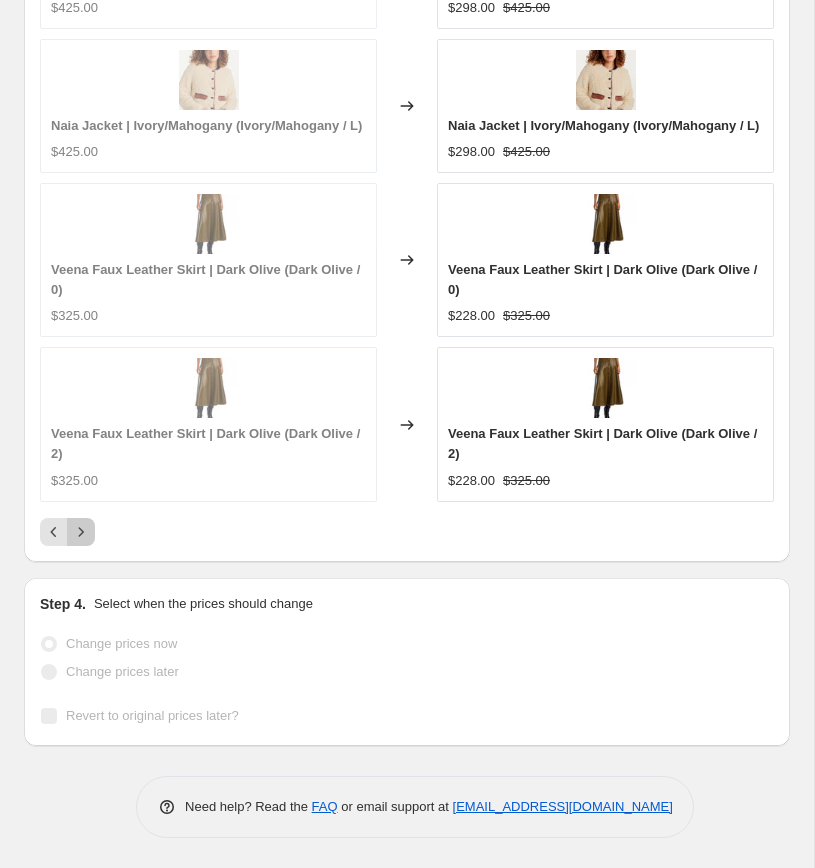 click 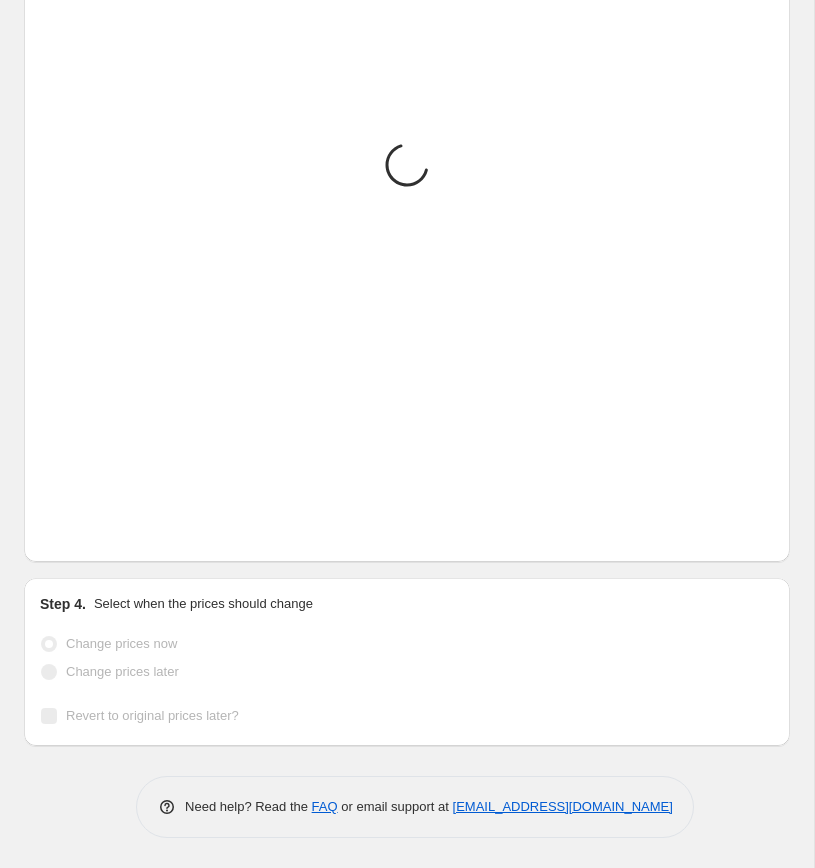 scroll, scrollTop: 2948, scrollLeft: 0, axis: vertical 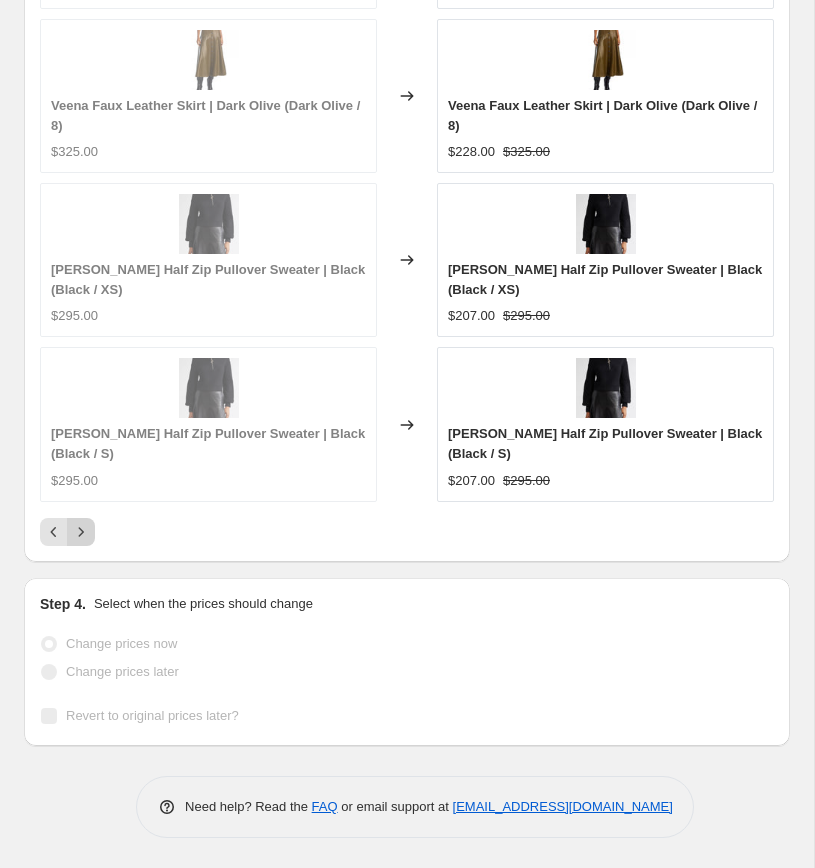 click 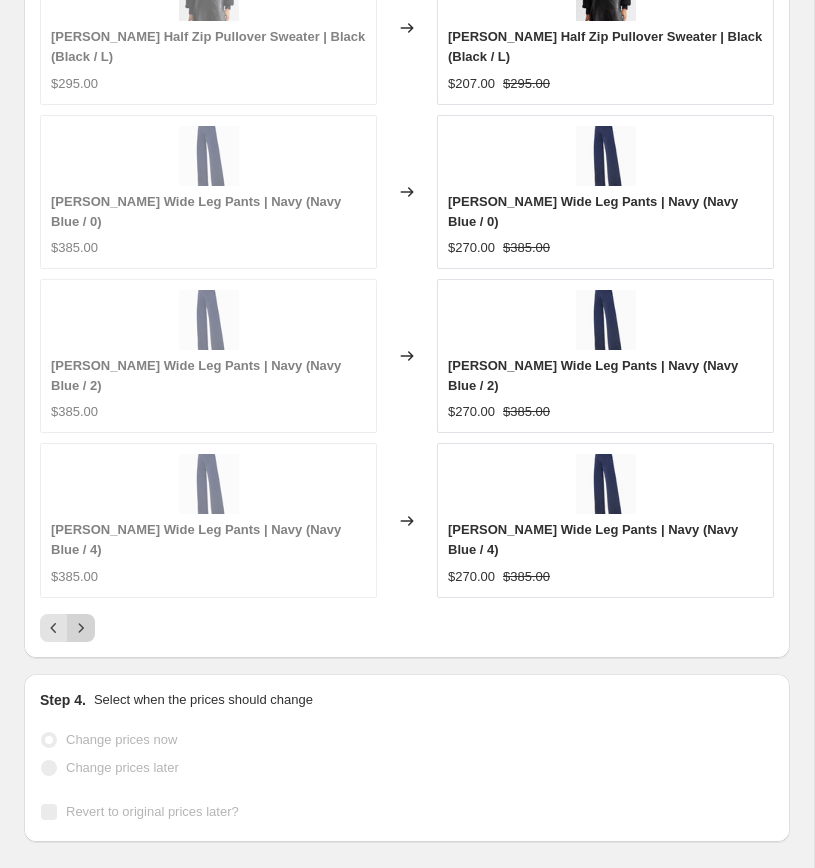 scroll, scrollTop: 2888, scrollLeft: 0, axis: vertical 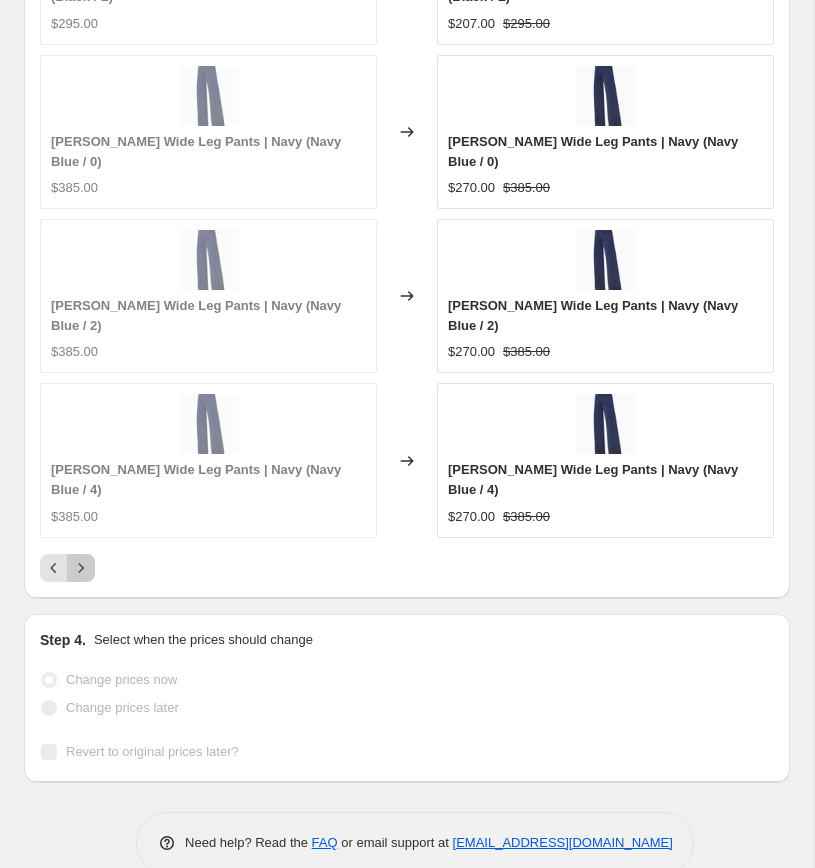 click 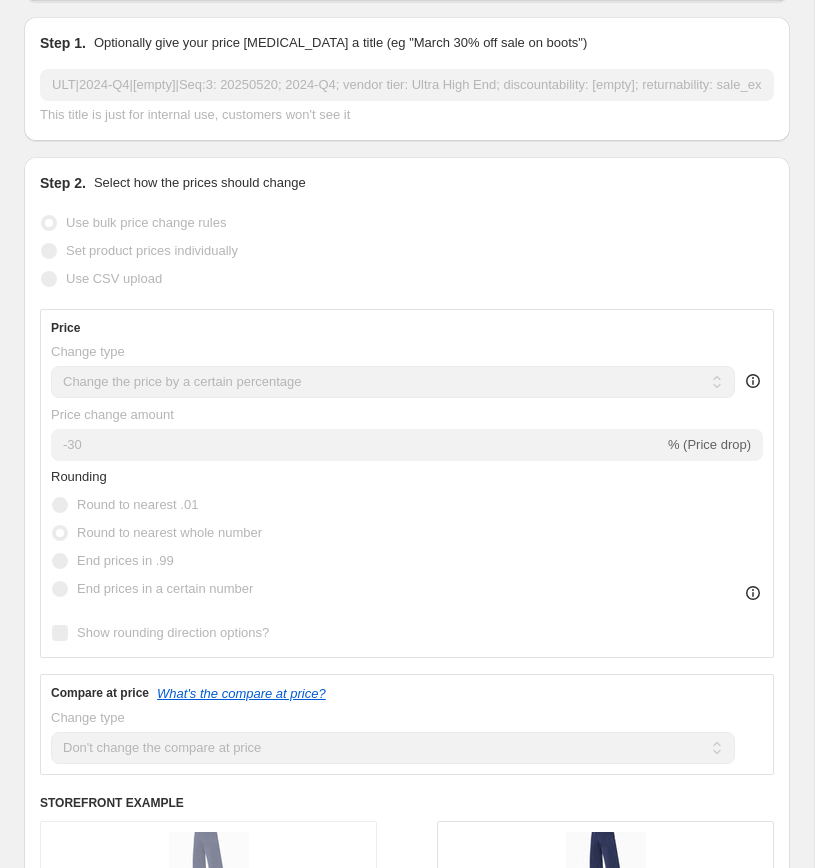 scroll, scrollTop: 0, scrollLeft: 0, axis: both 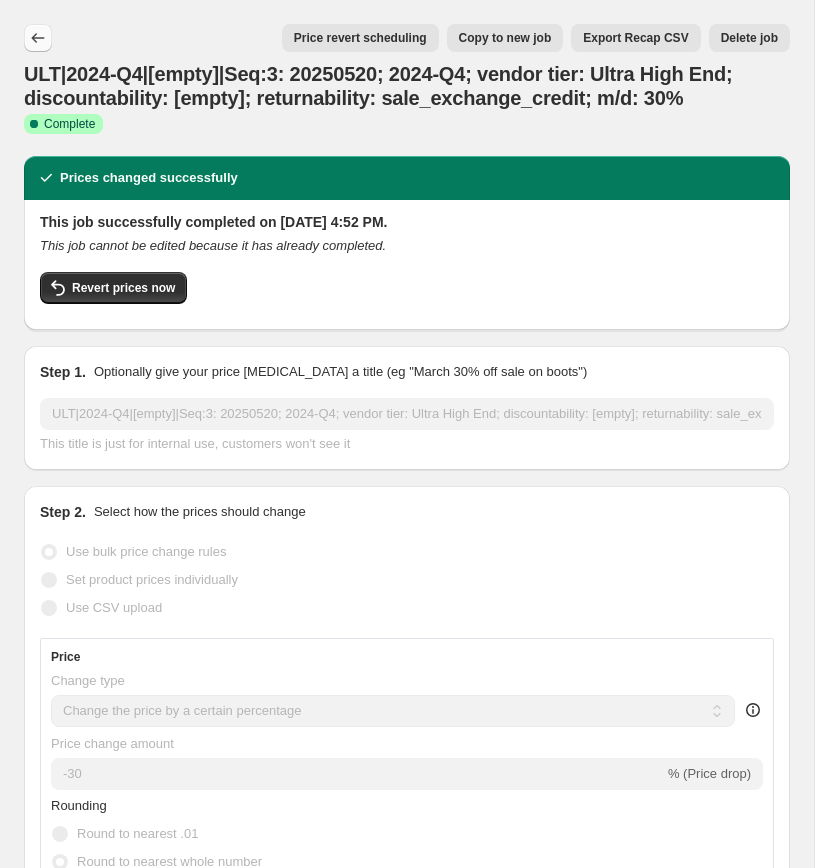click 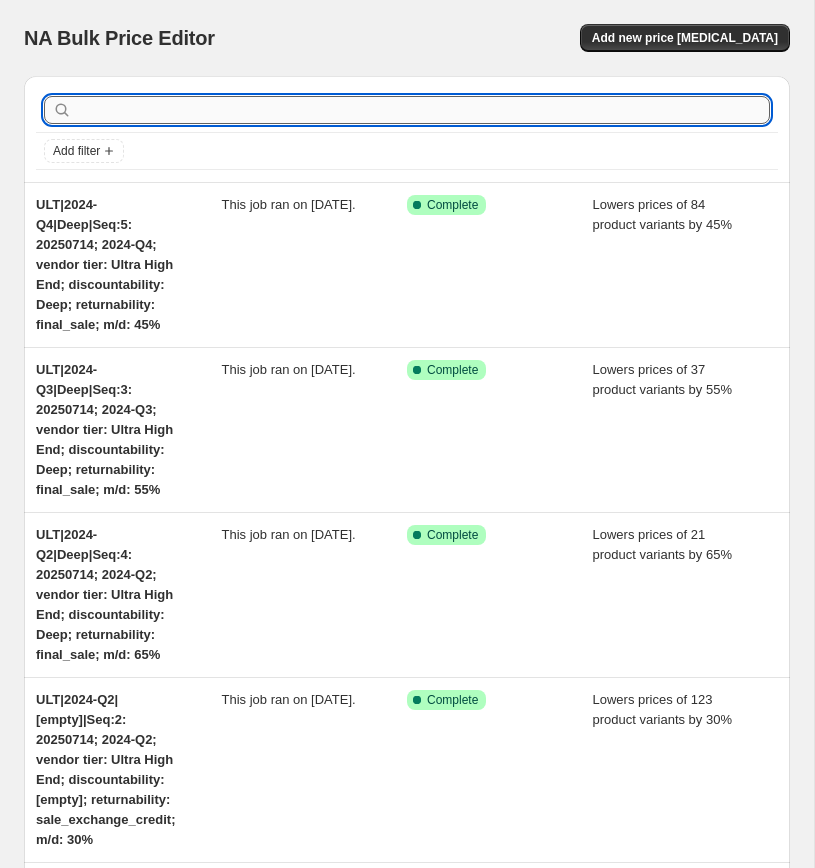 click at bounding box center (423, 110) 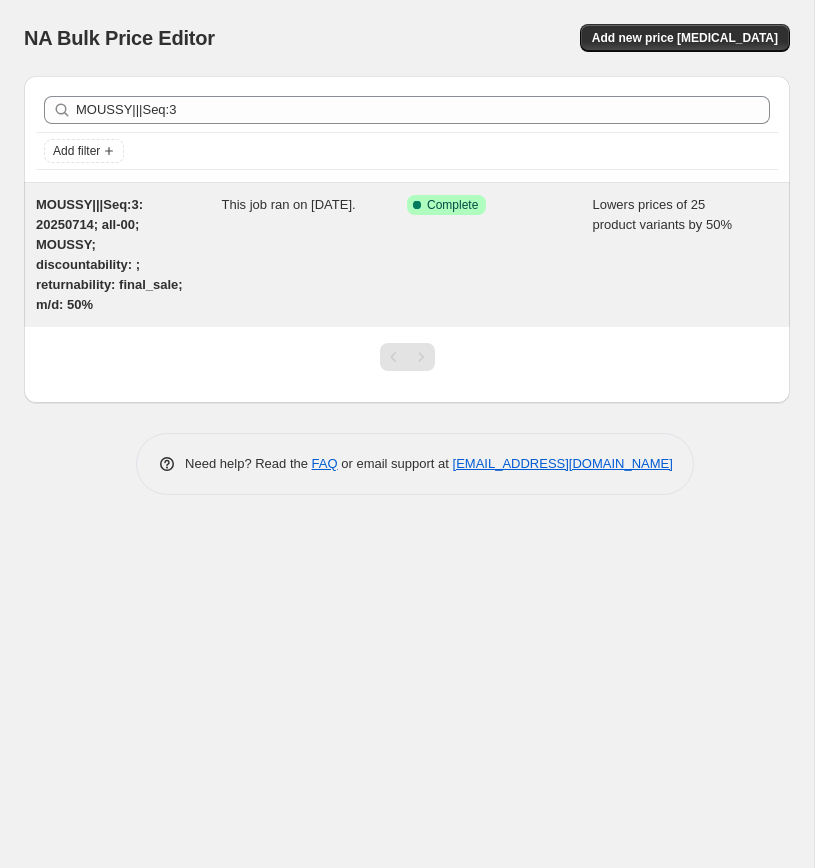 click on "MOUSSY|||Seq:3: 20250714; all-00; MOUSSY; discountability: ; returnability: final_sale; m/d: 50%" at bounding box center (109, 254) 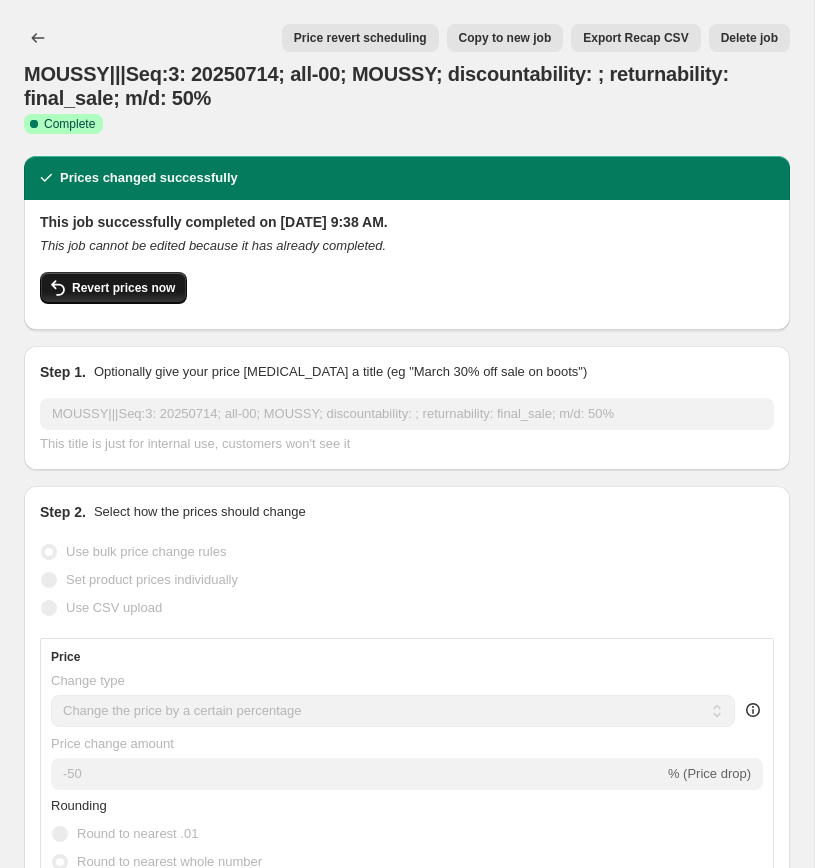 click on "Revert prices now" at bounding box center [123, 288] 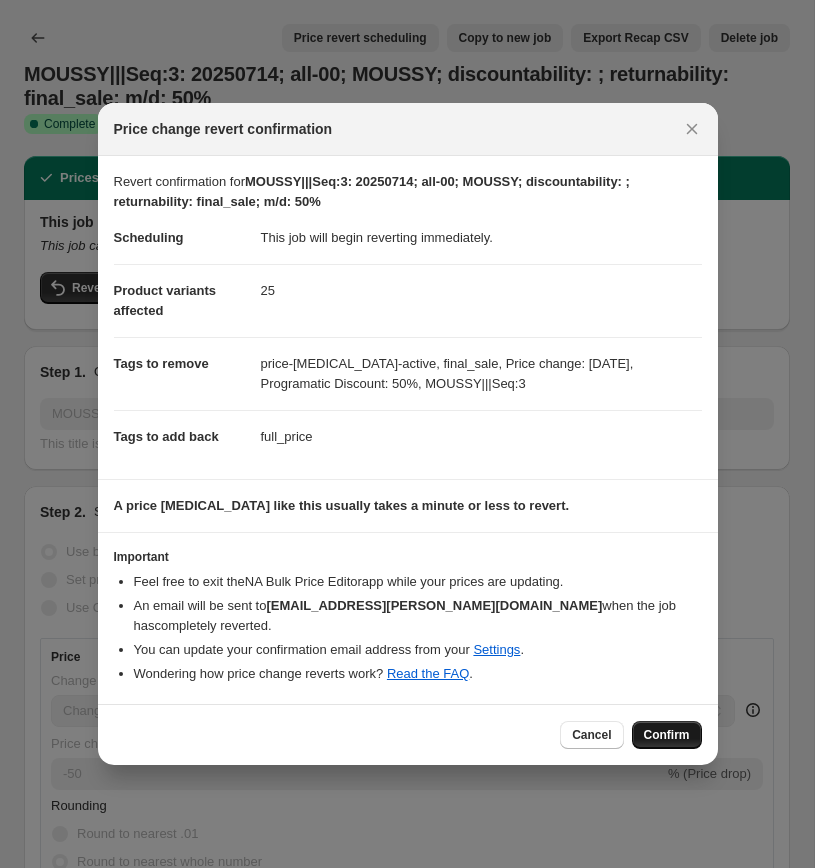 click on "Confirm" at bounding box center (667, 735) 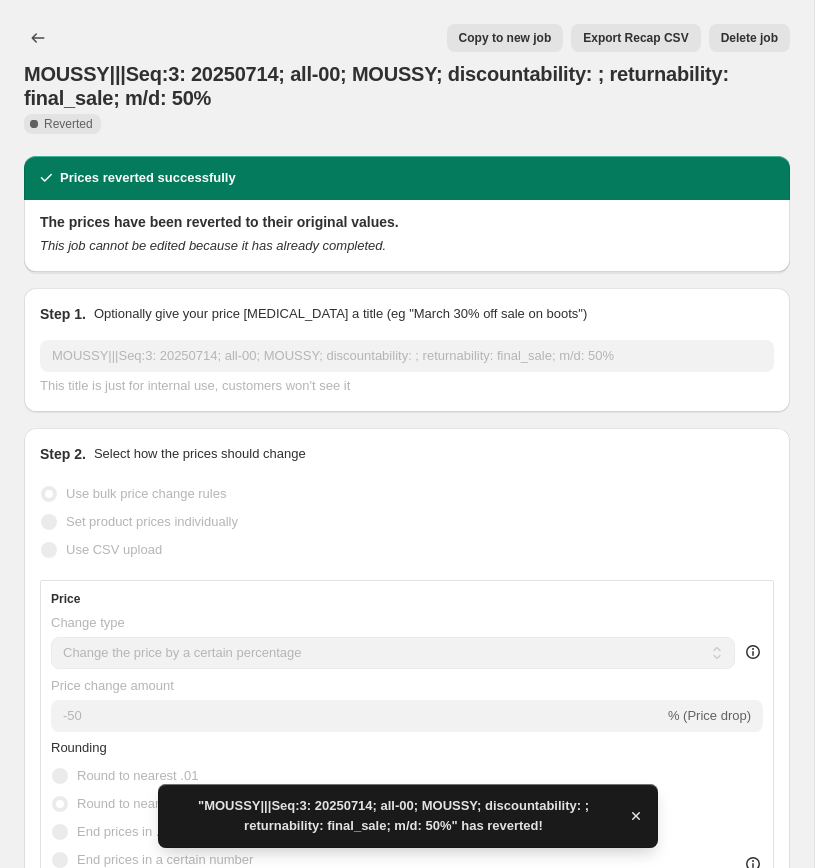click on "Copy to new job" at bounding box center [505, 38] 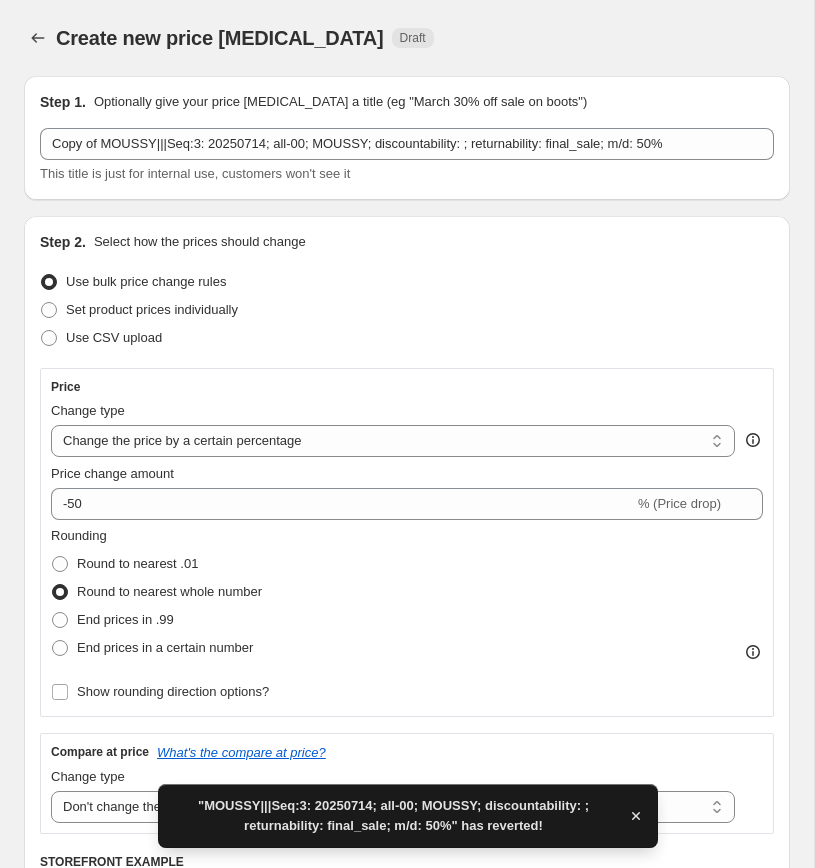 select on "percentage" 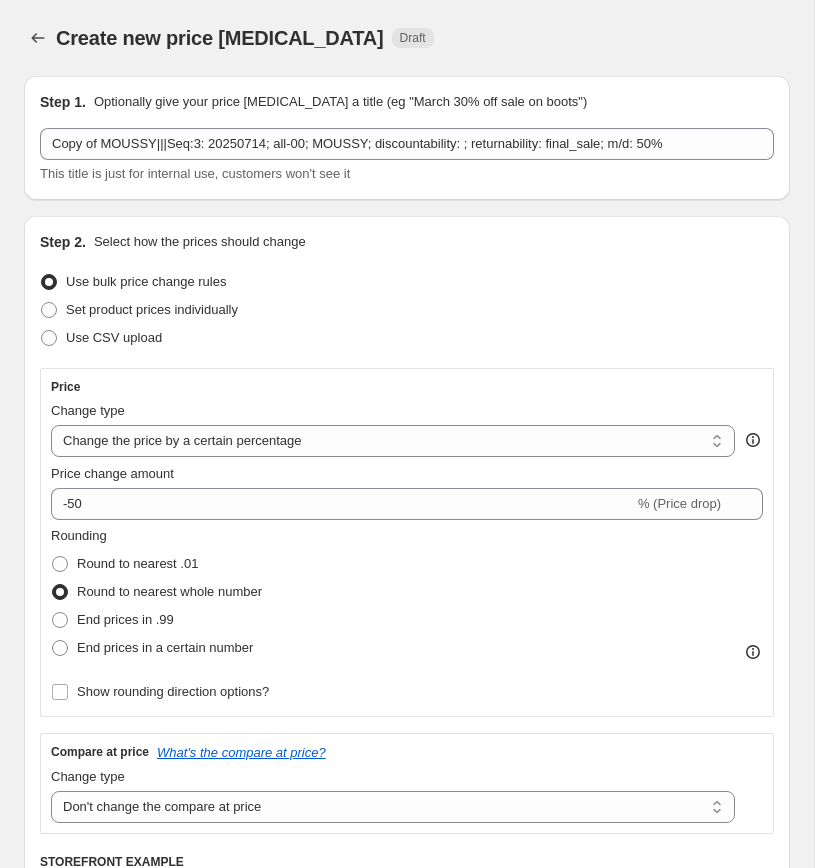 scroll, scrollTop: 0, scrollLeft: 0, axis: both 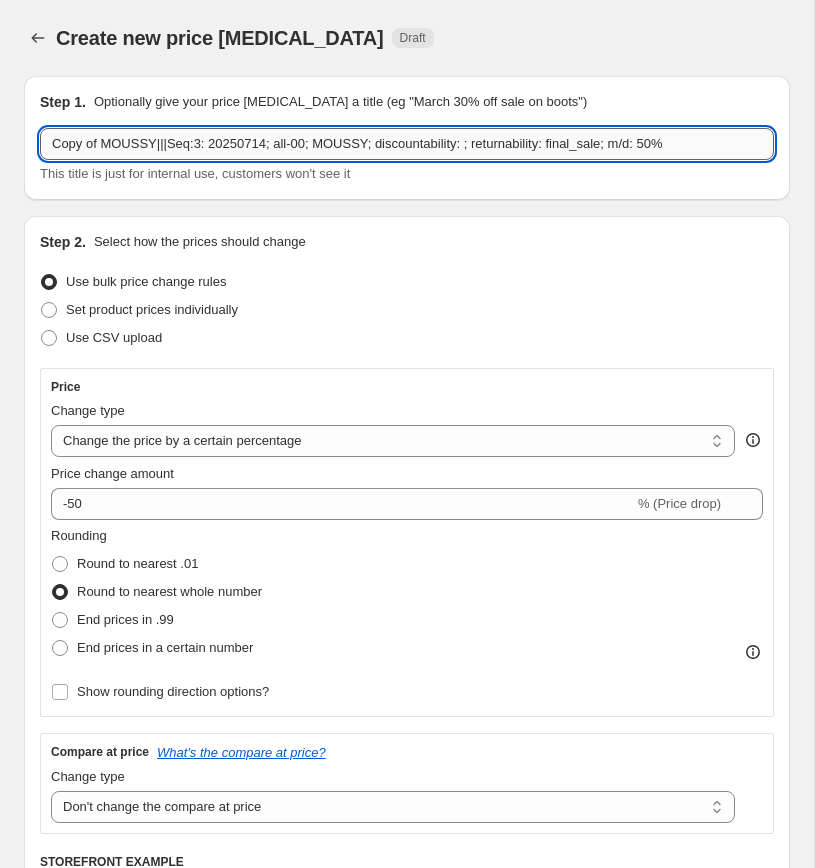 click on "Copy of MOUSSY|||Seq:3: 20250714; all-00; MOUSSY; discountability: ; returnability: final_sale; m/d: 50%" at bounding box center (407, 144) 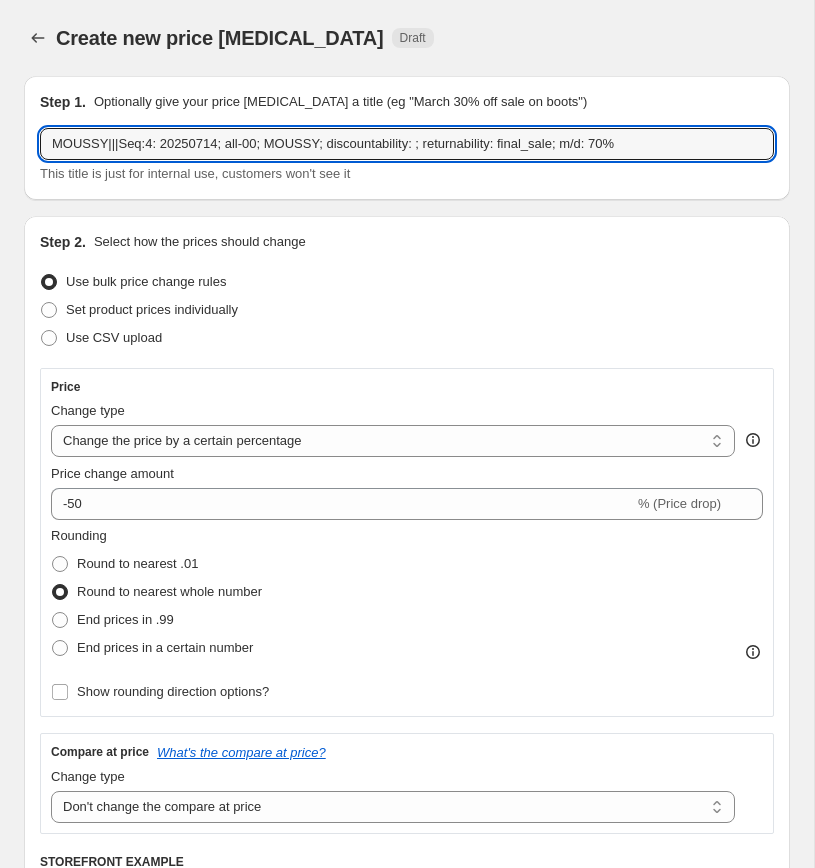type on "MOUSSY|||Seq:4: 20250714; all-00; MOUSSY; discountability: ; returnability: final_sale; m/d: 70%" 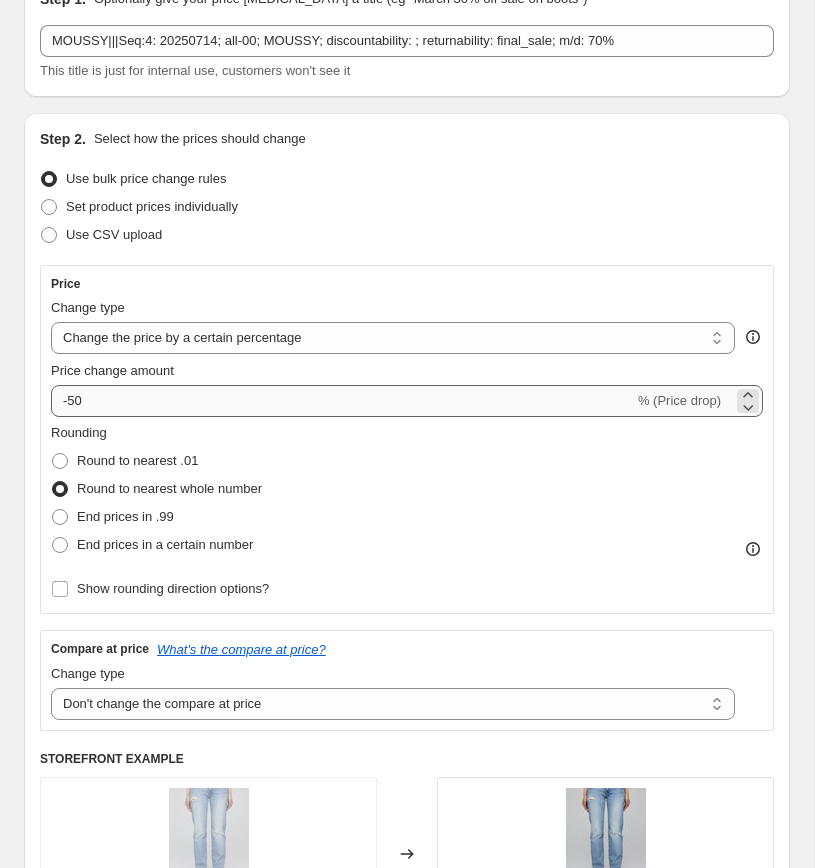 scroll, scrollTop: 122, scrollLeft: 0, axis: vertical 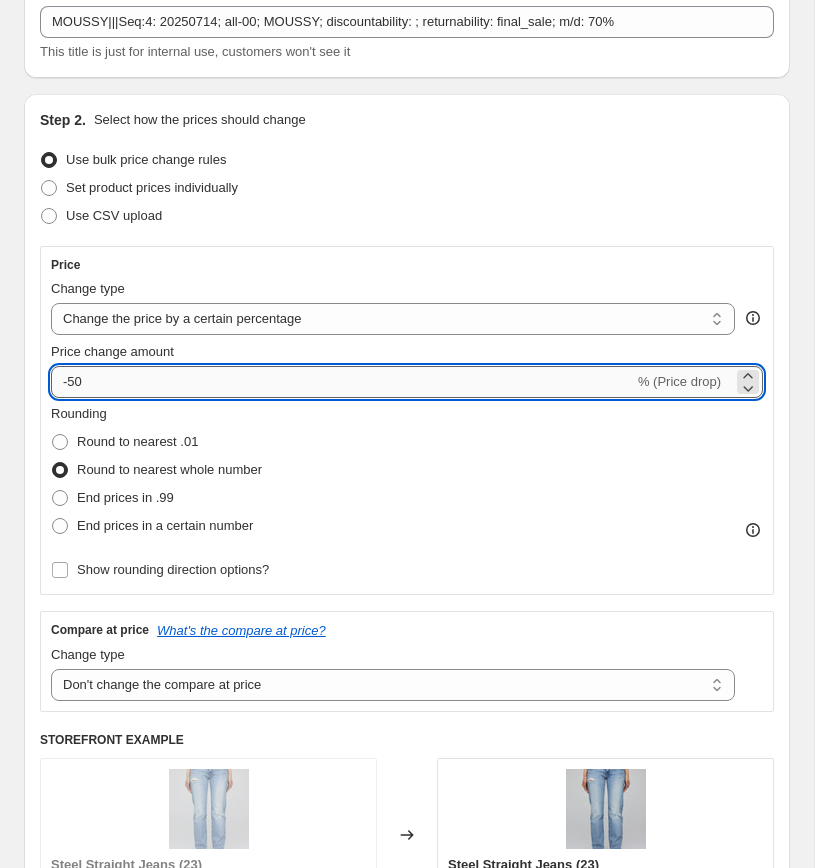 click on "-50" at bounding box center [342, 382] 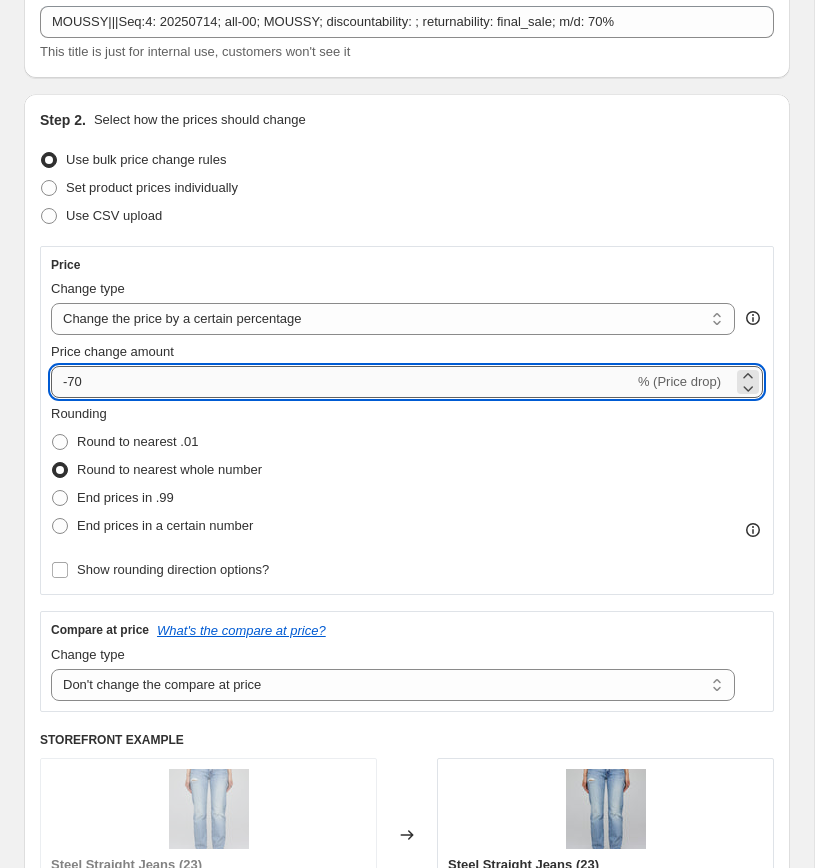 type on "-70" 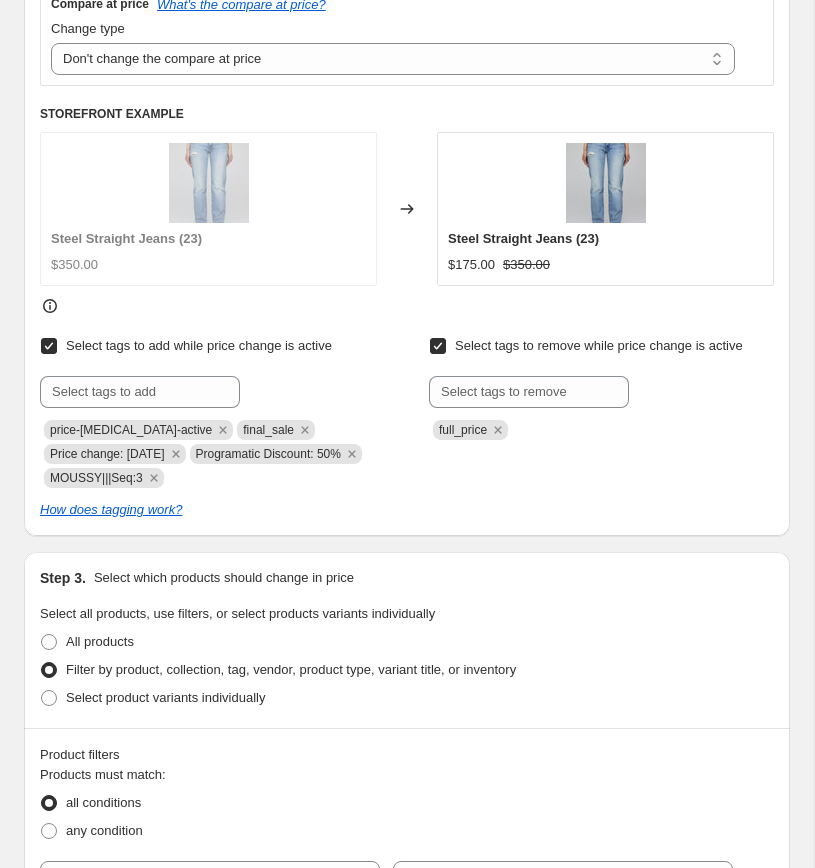 scroll, scrollTop: 759, scrollLeft: 0, axis: vertical 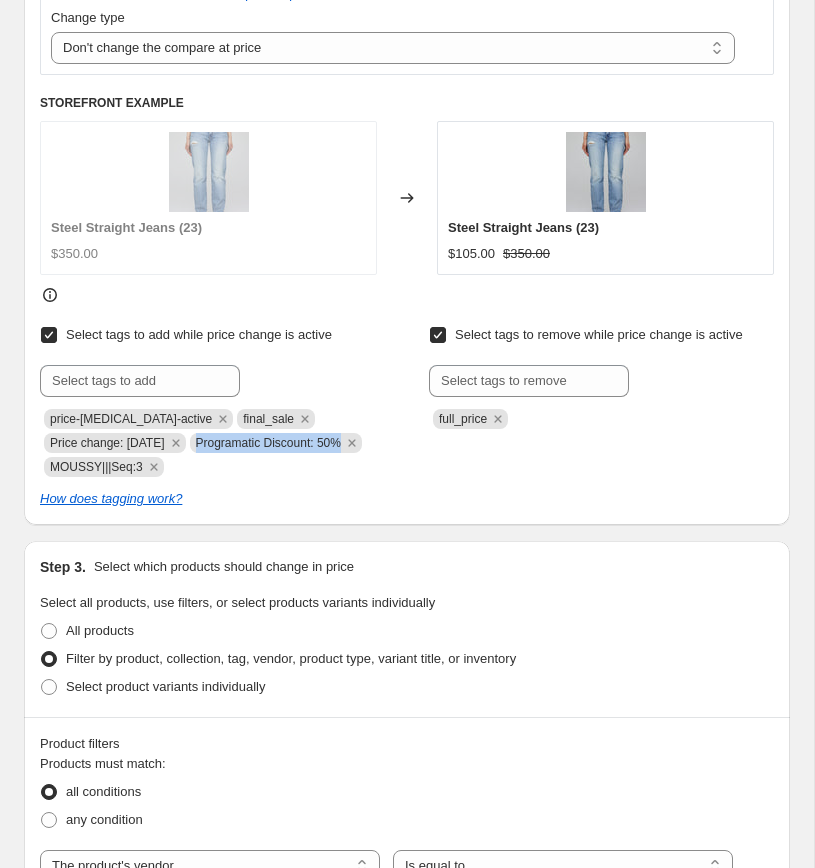copy on "Programatic Discount: 50%" 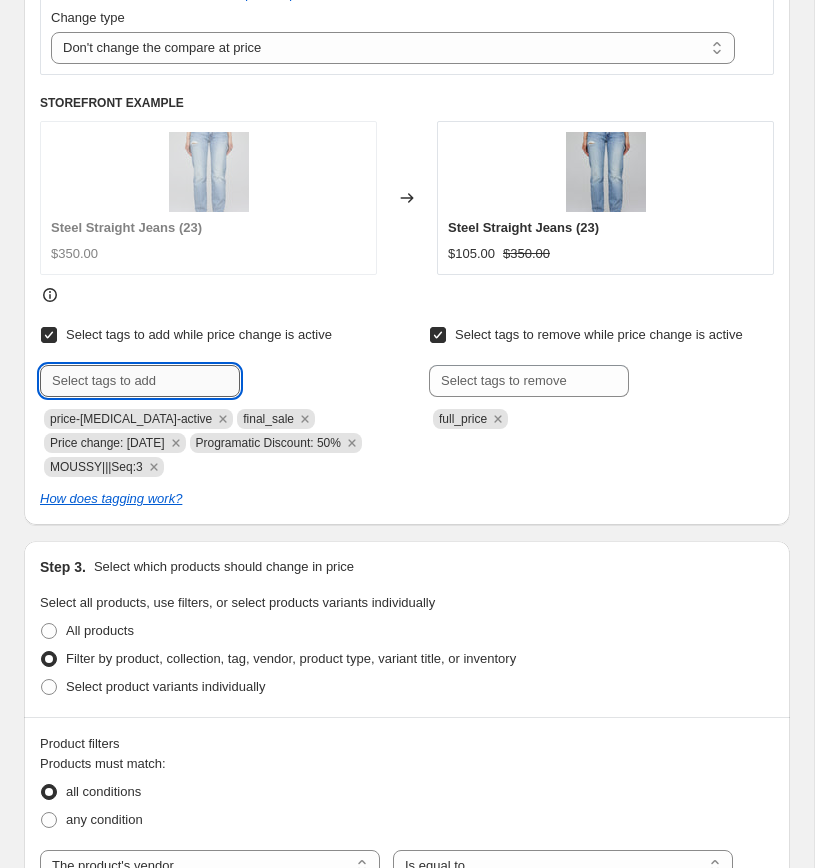 click at bounding box center [140, 381] 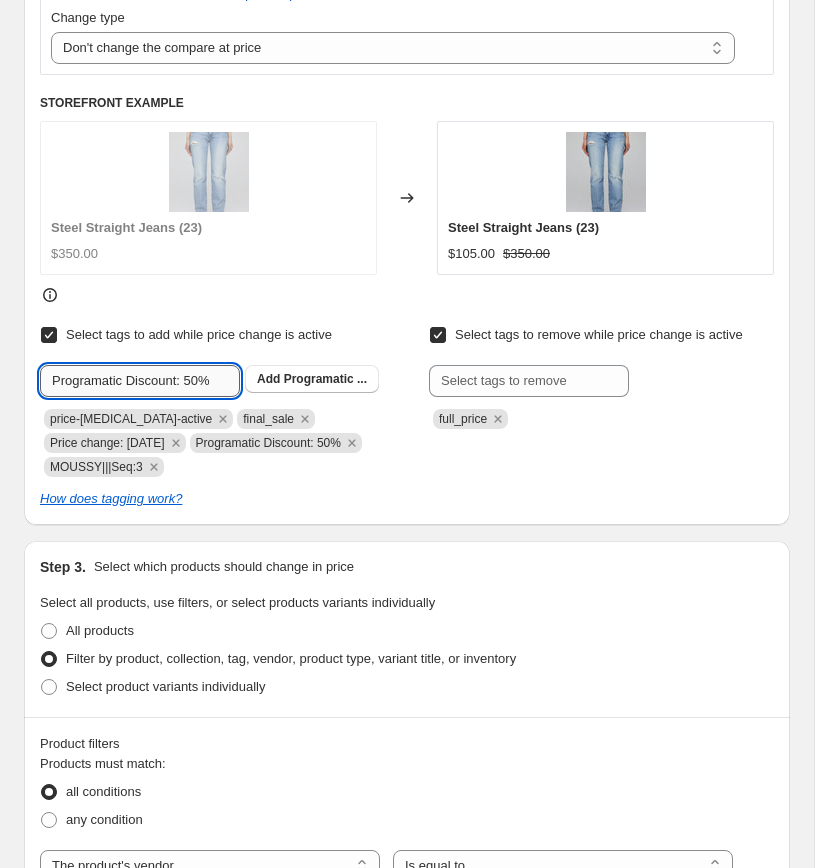 click on "Programatic Discount: 50%" at bounding box center [140, 381] 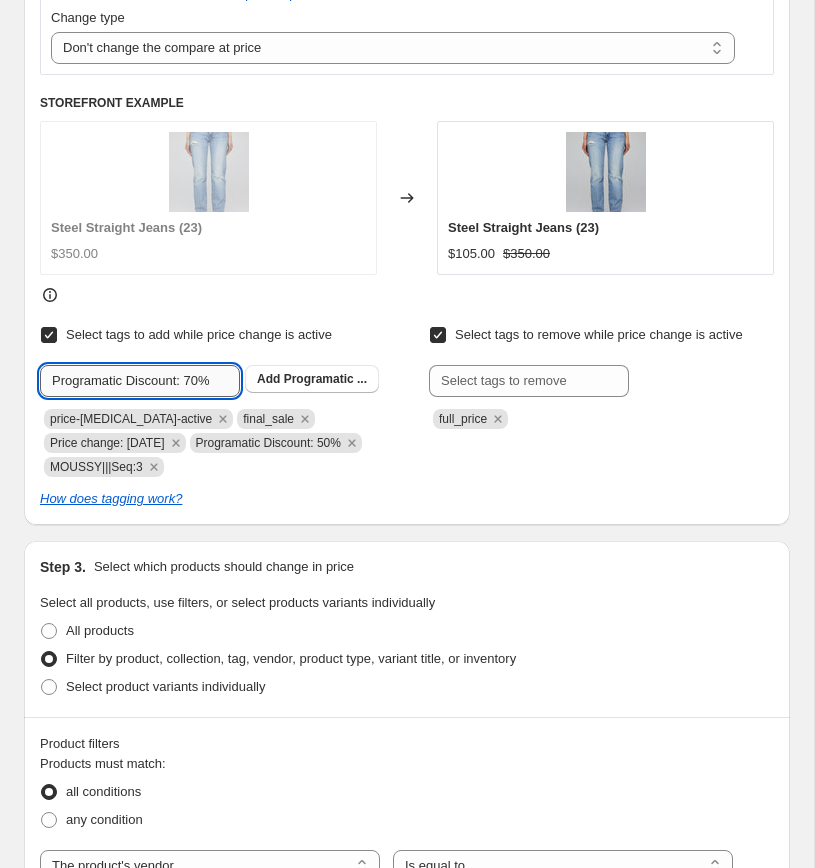 type on "Programatic Discount: 70%" 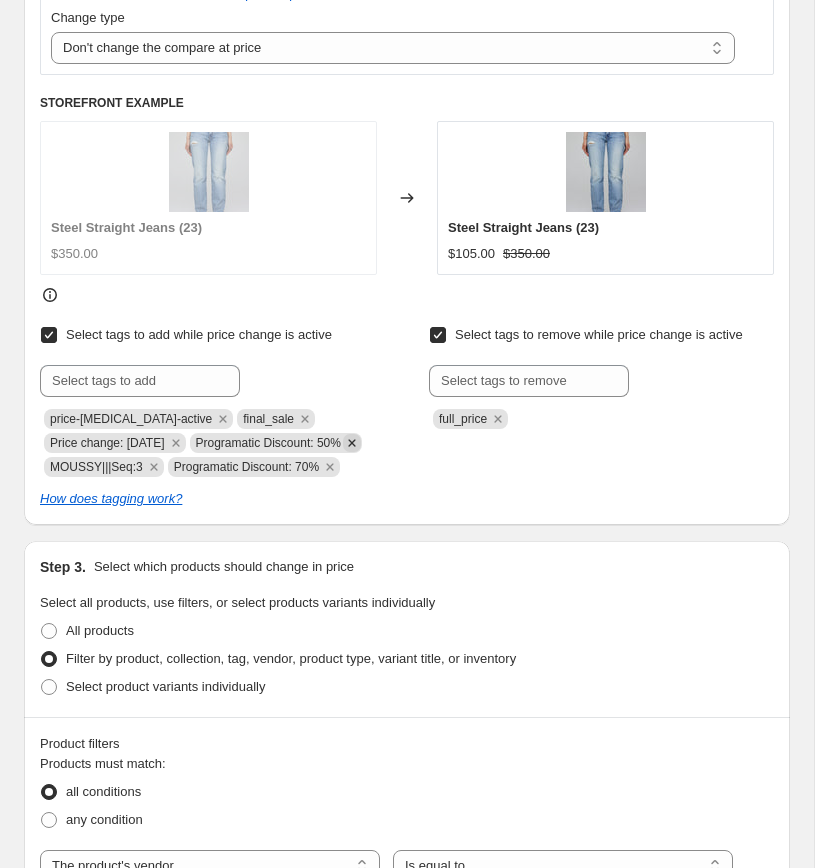 click 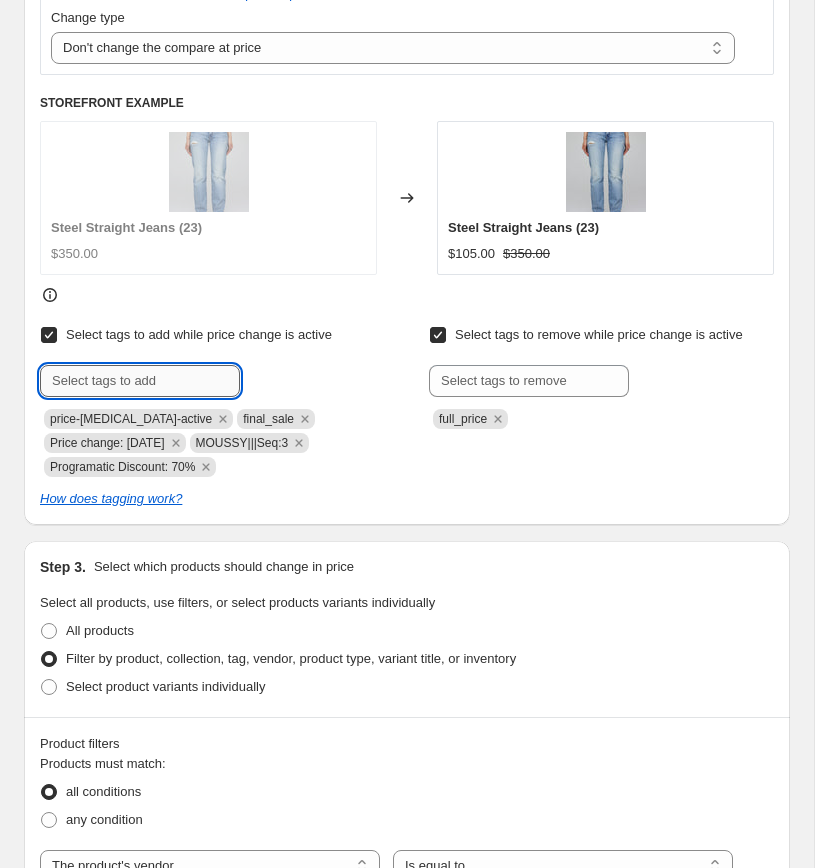 click at bounding box center (140, 381) 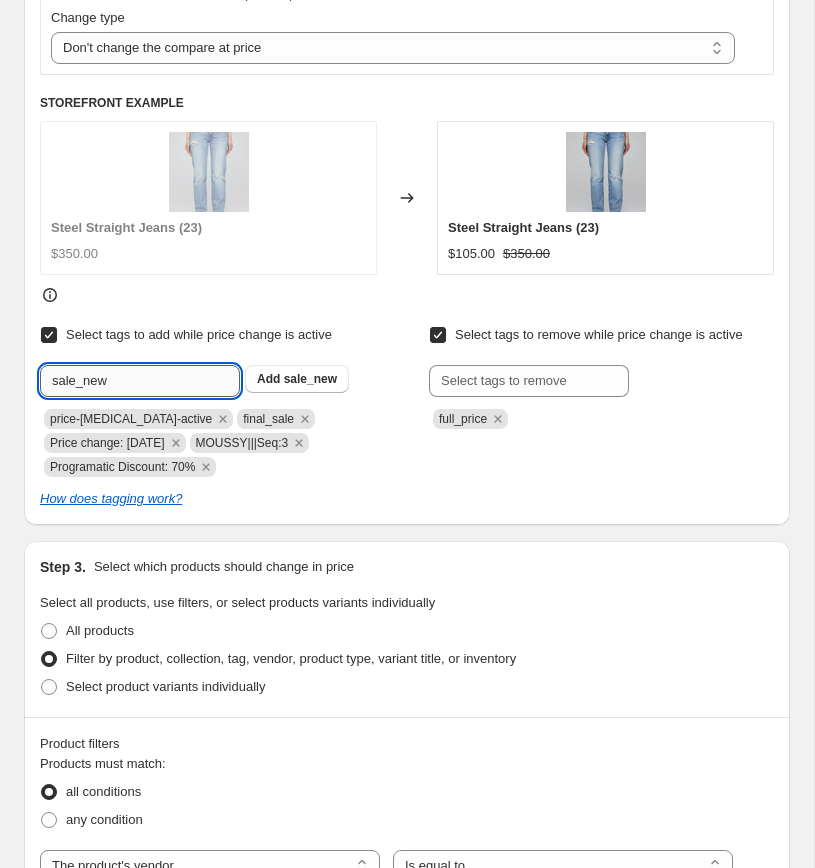 type on "sale_new" 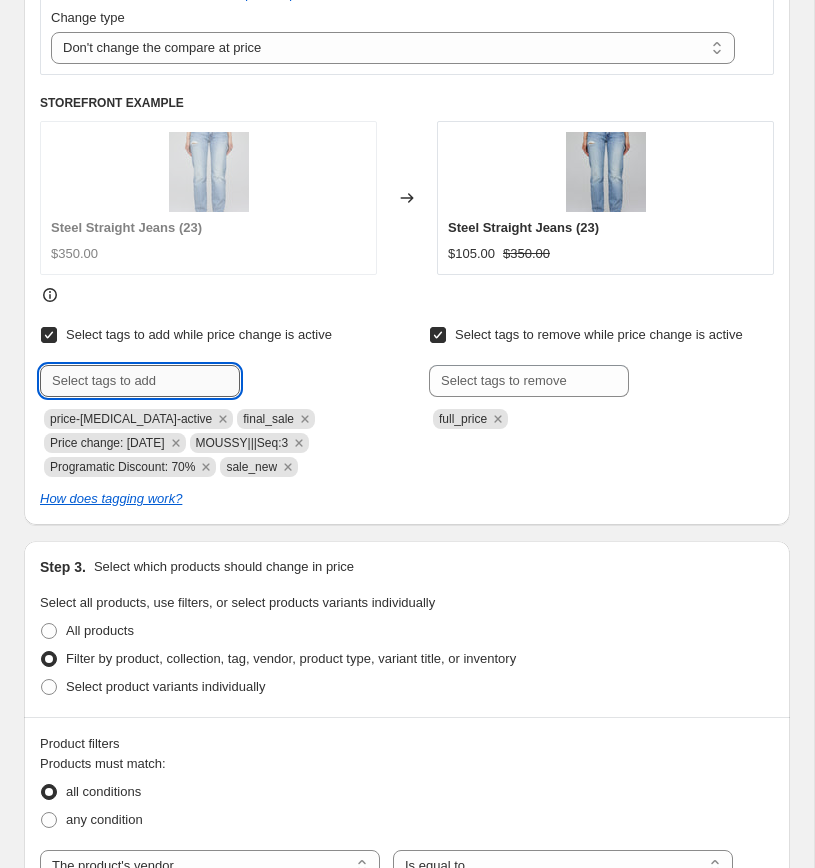 paste on "MOUSSY|||Seq:4" 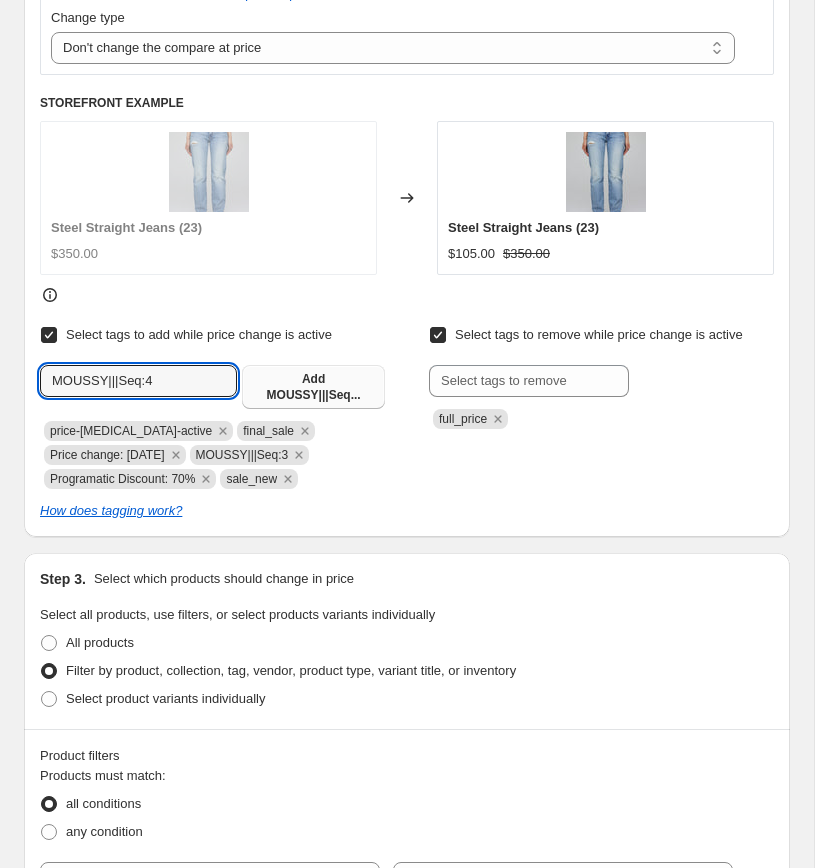 type on "MOUSSY|||Seq:4" 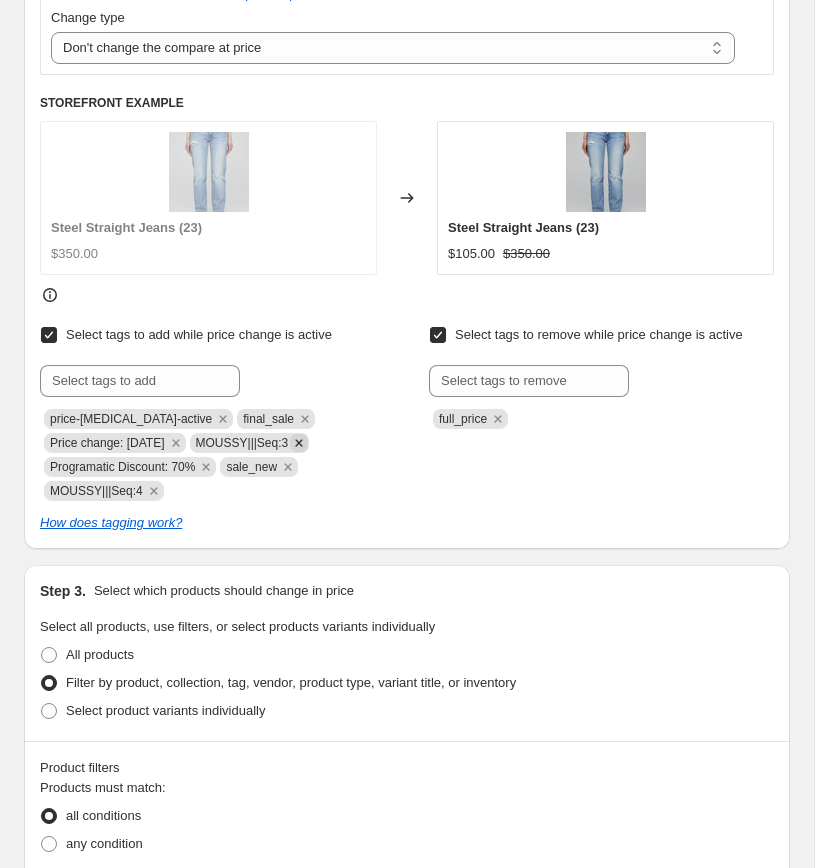 click 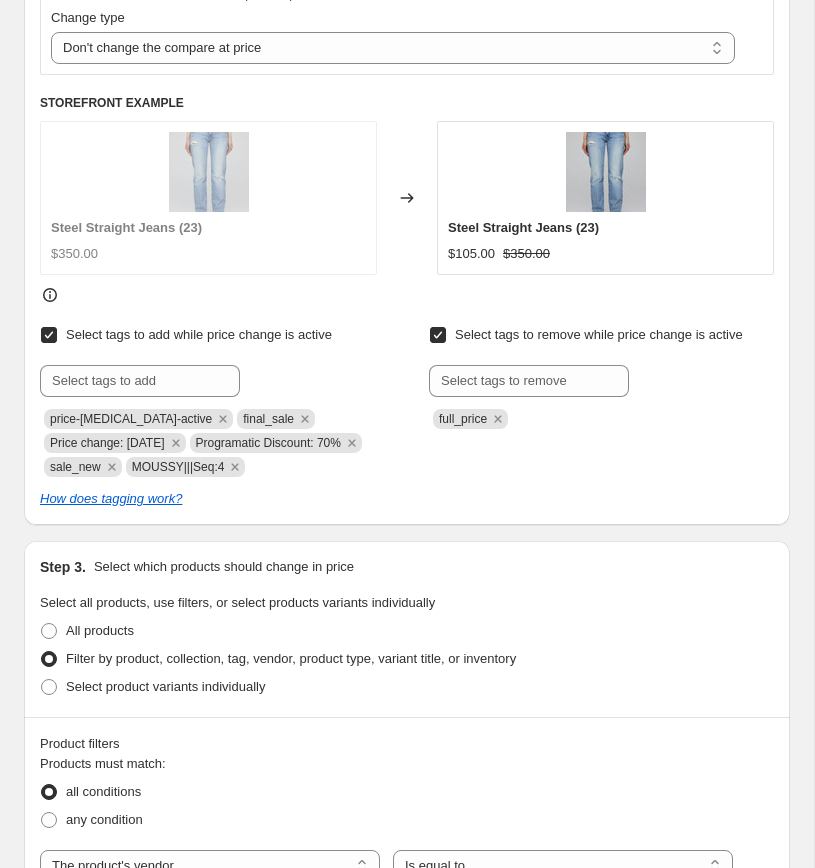 click on "Select tags to add while price change is active Submit price-change-job-active final_sale Price change: 7-14-25 Programatic Discount: 70% sale_new MOUSSY|||Seq:4 Select tags to remove while price change is active Submit full_price How does tagging work?" at bounding box center (407, 415) 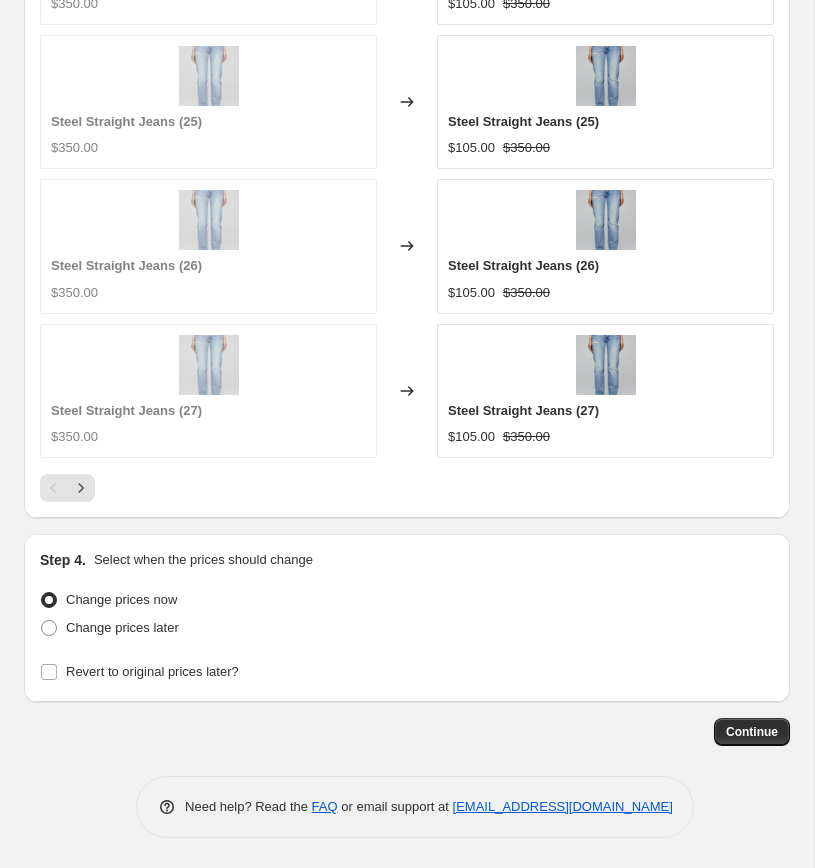 scroll, scrollTop: 2174, scrollLeft: 0, axis: vertical 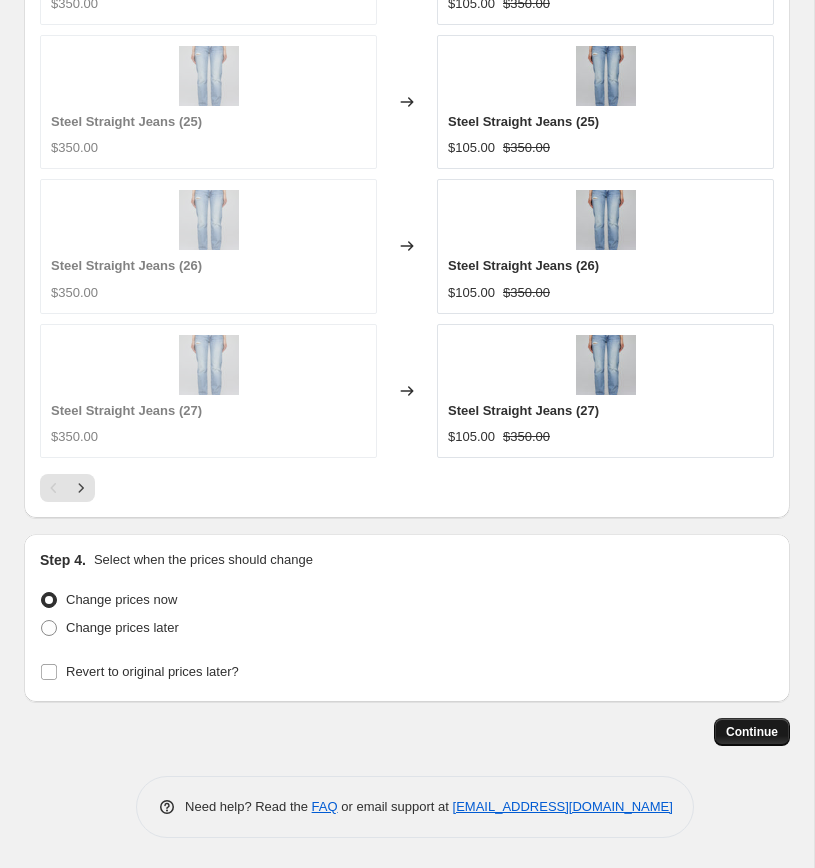 click on "Continue" at bounding box center (752, 732) 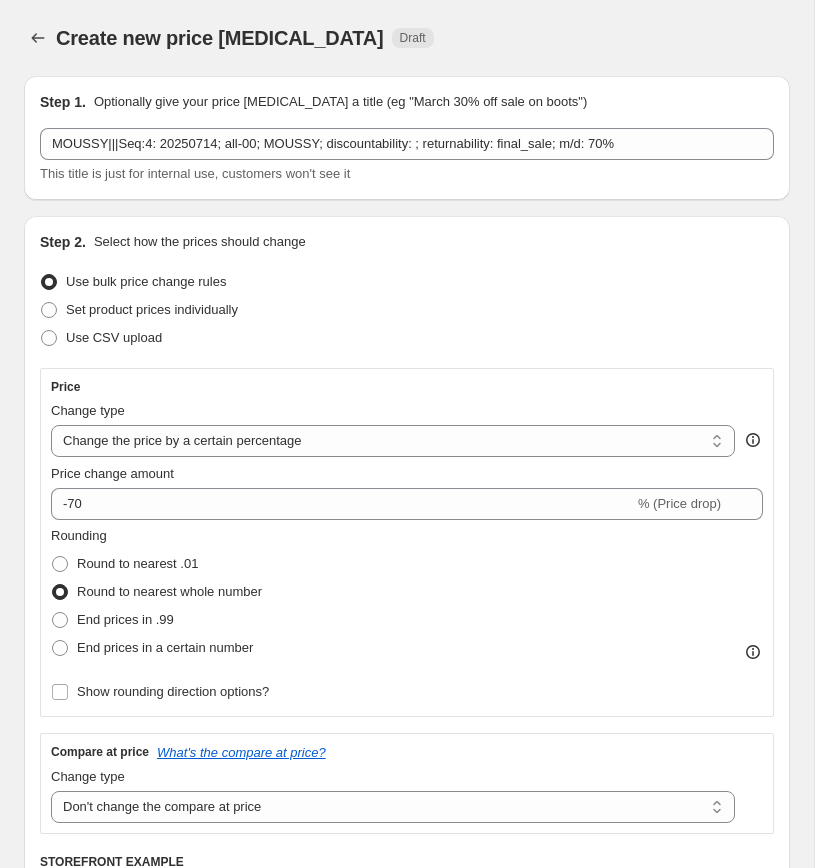 scroll, scrollTop: 2174, scrollLeft: 0, axis: vertical 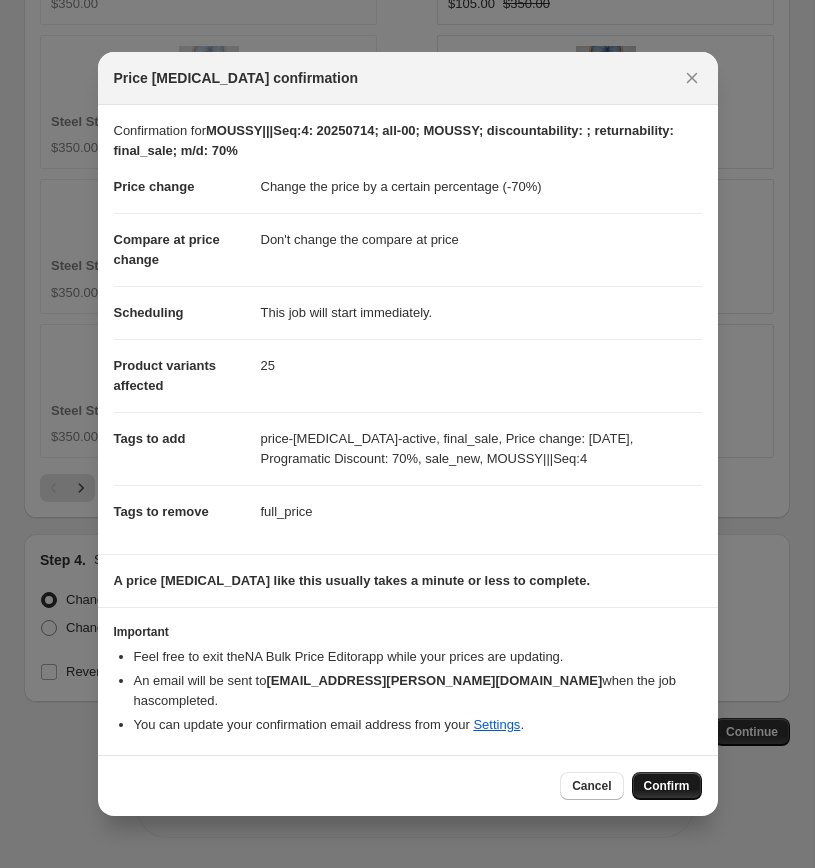 click on "Confirm" at bounding box center [667, 786] 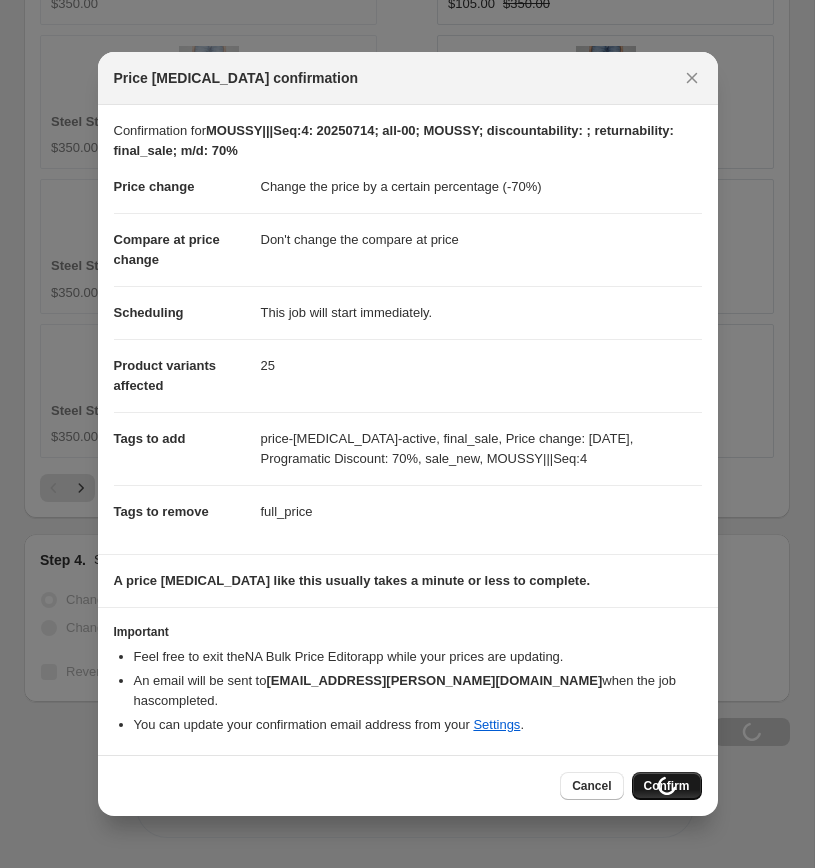 scroll, scrollTop: 2314, scrollLeft: 0, axis: vertical 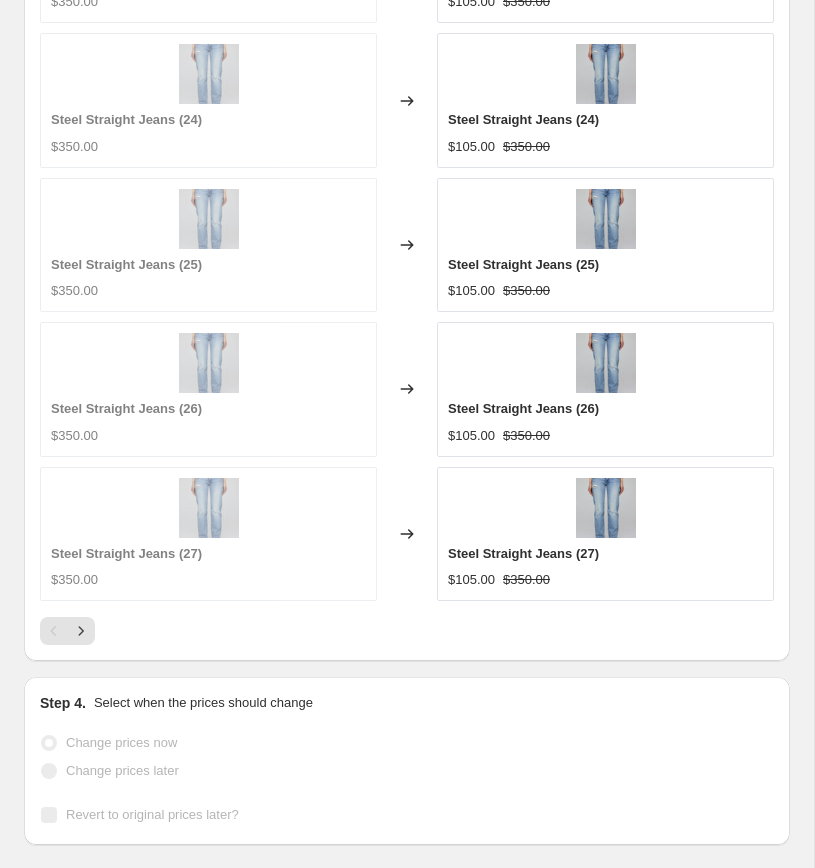 select on "percentage" 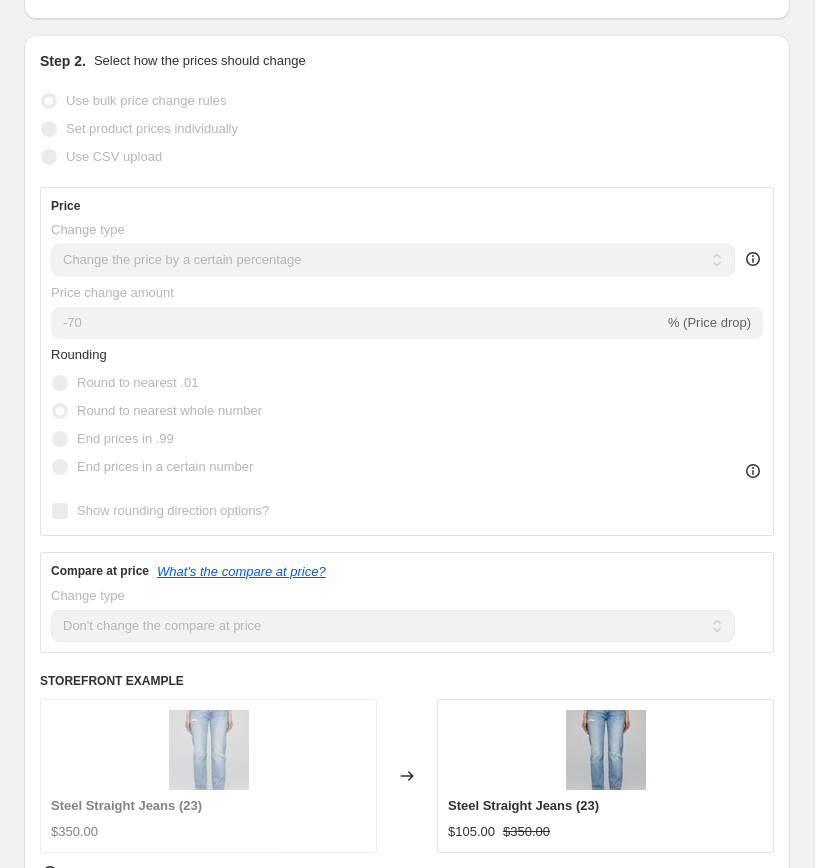 scroll, scrollTop: 0, scrollLeft: 0, axis: both 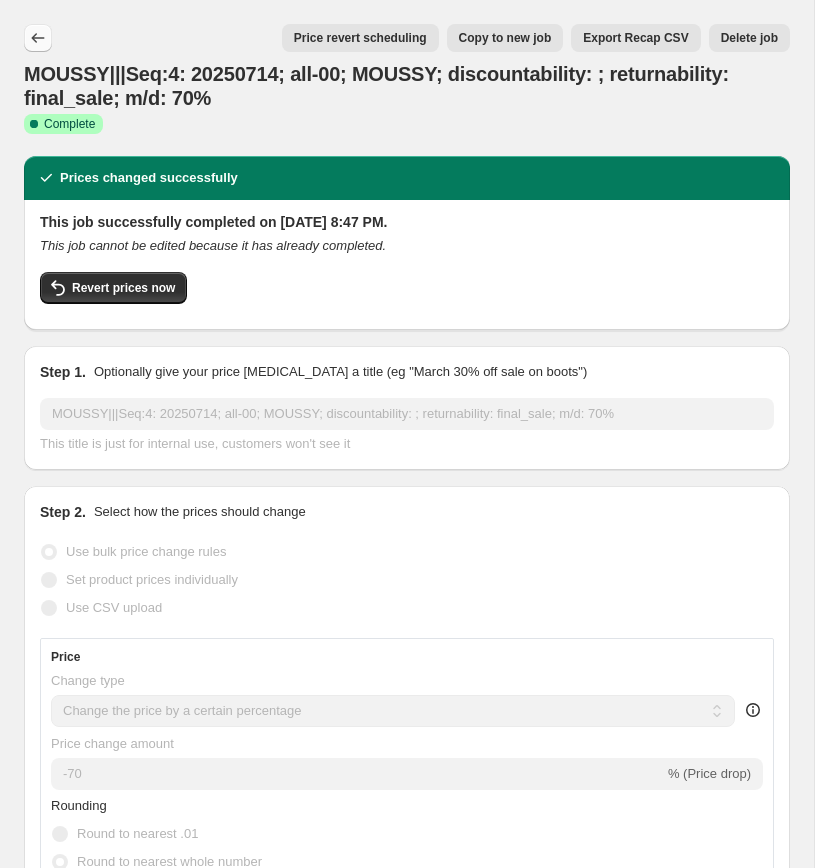 click 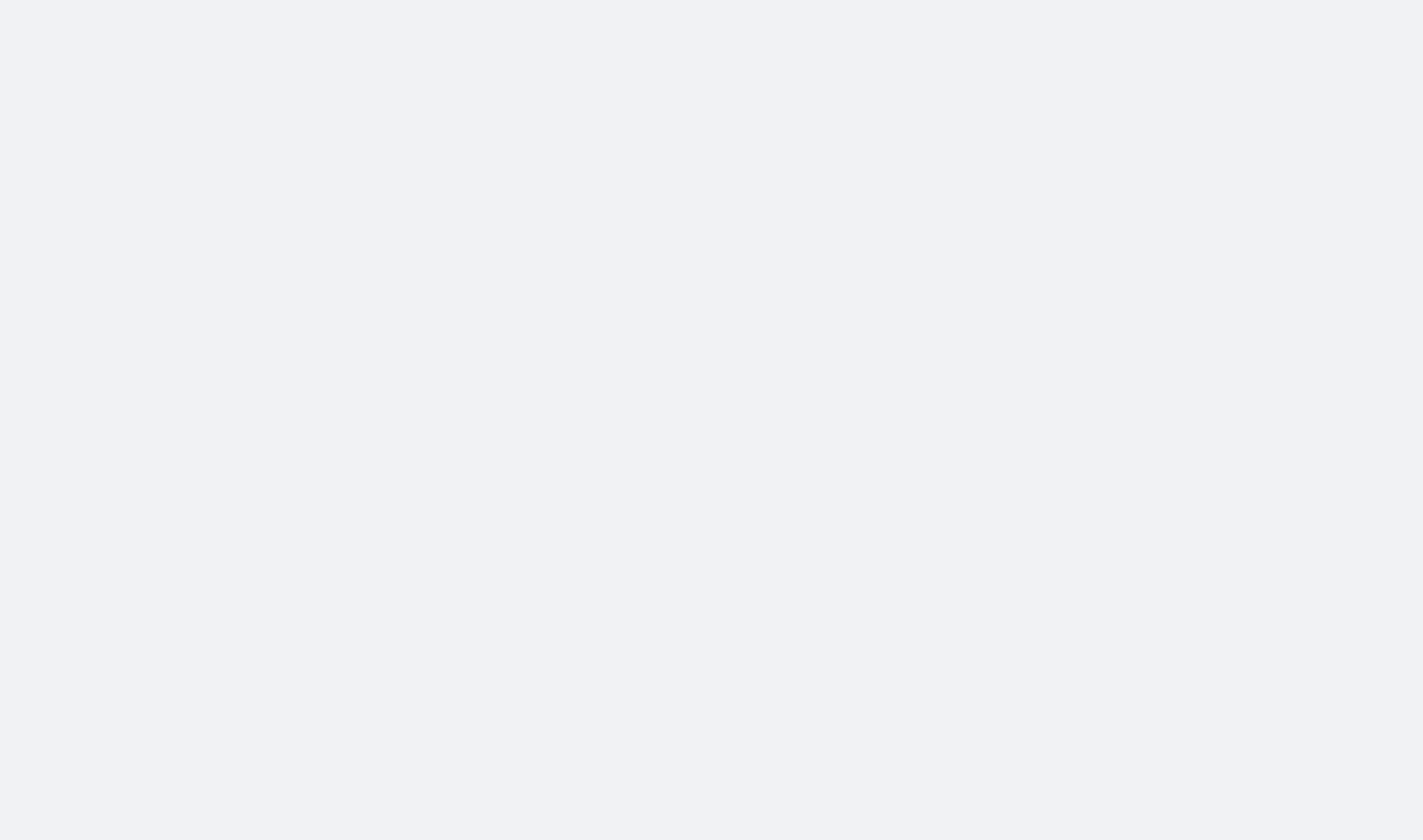 scroll, scrollTop: 0, scrollLeft: 0, axis: both 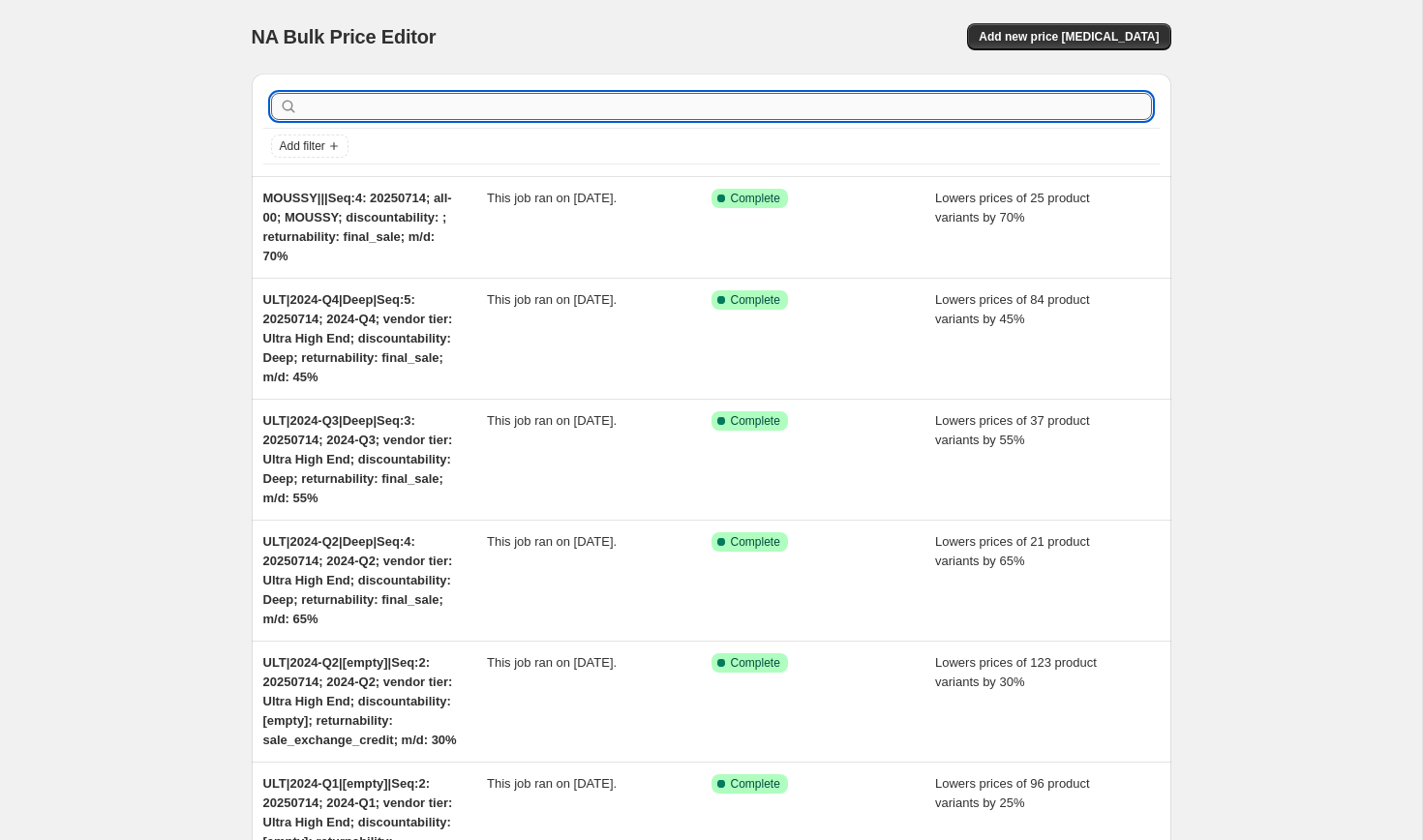 click at bounding box center (727, 106) 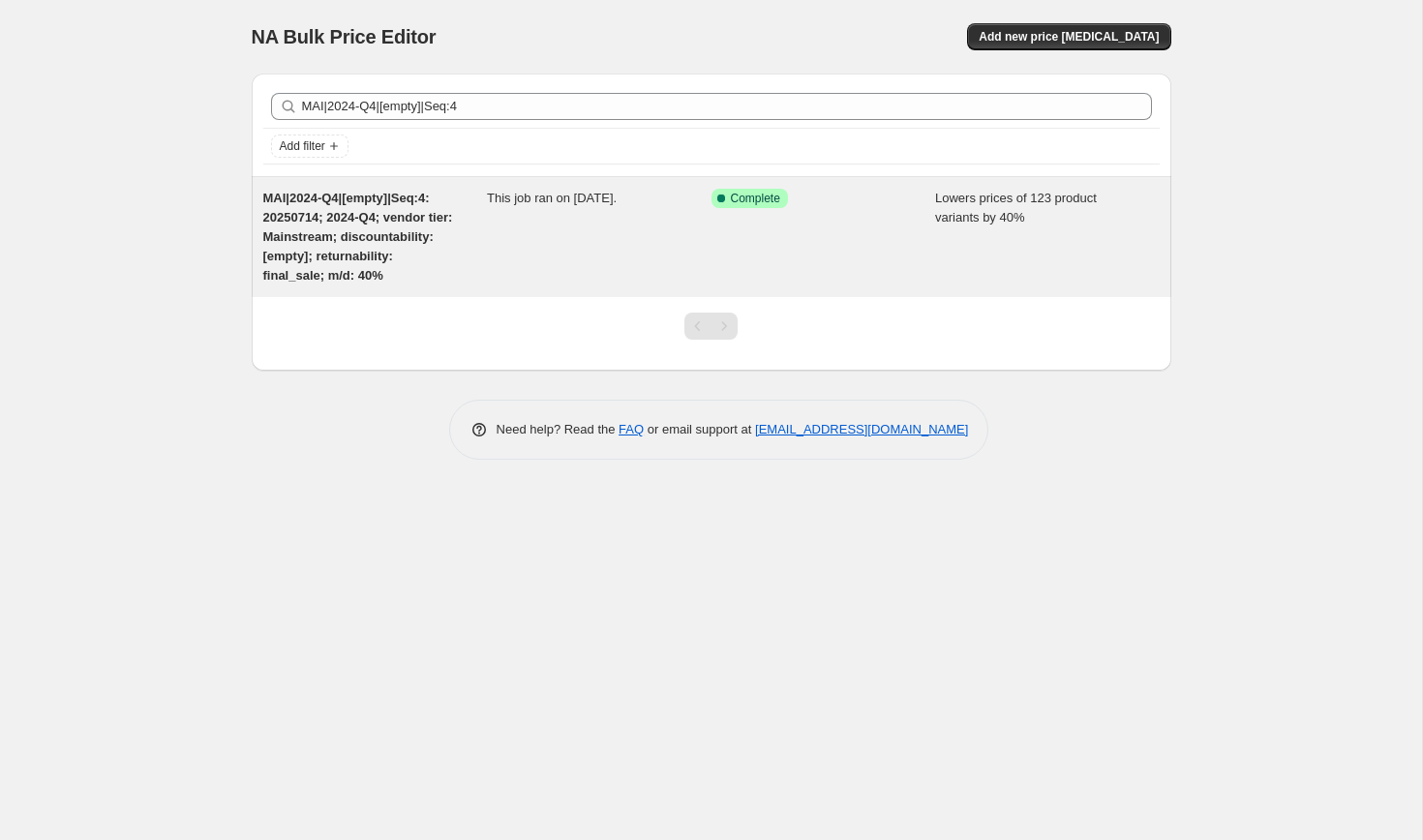 click on "MAI|2024-Q4|[empty]|Seq:4: 20250714; 2024-Q4; vendor tier: Mainstream; discountability: [empty]; returnability: final_sale; m/d: 40%" at bounding box center [358, 236] 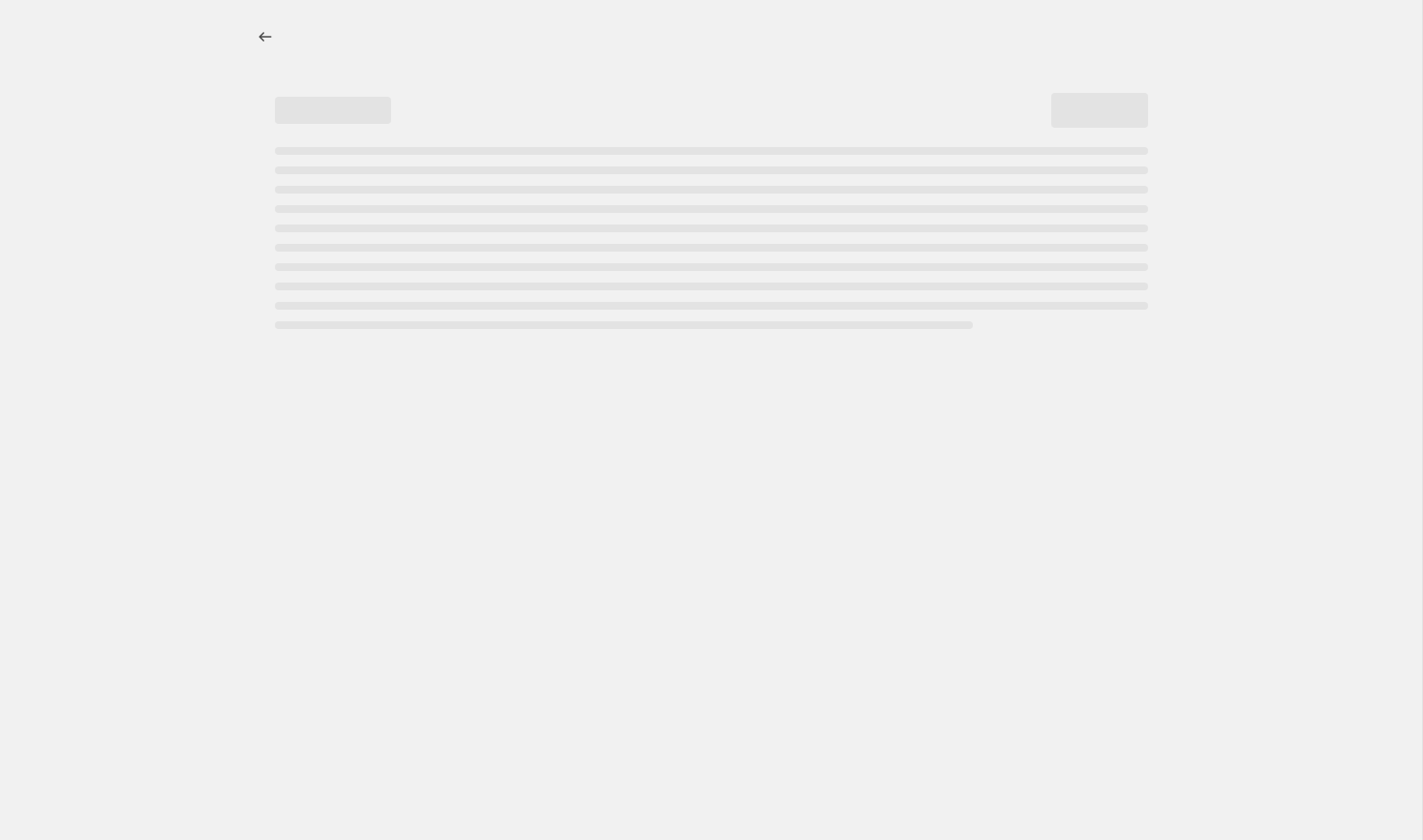 select on "percentage" 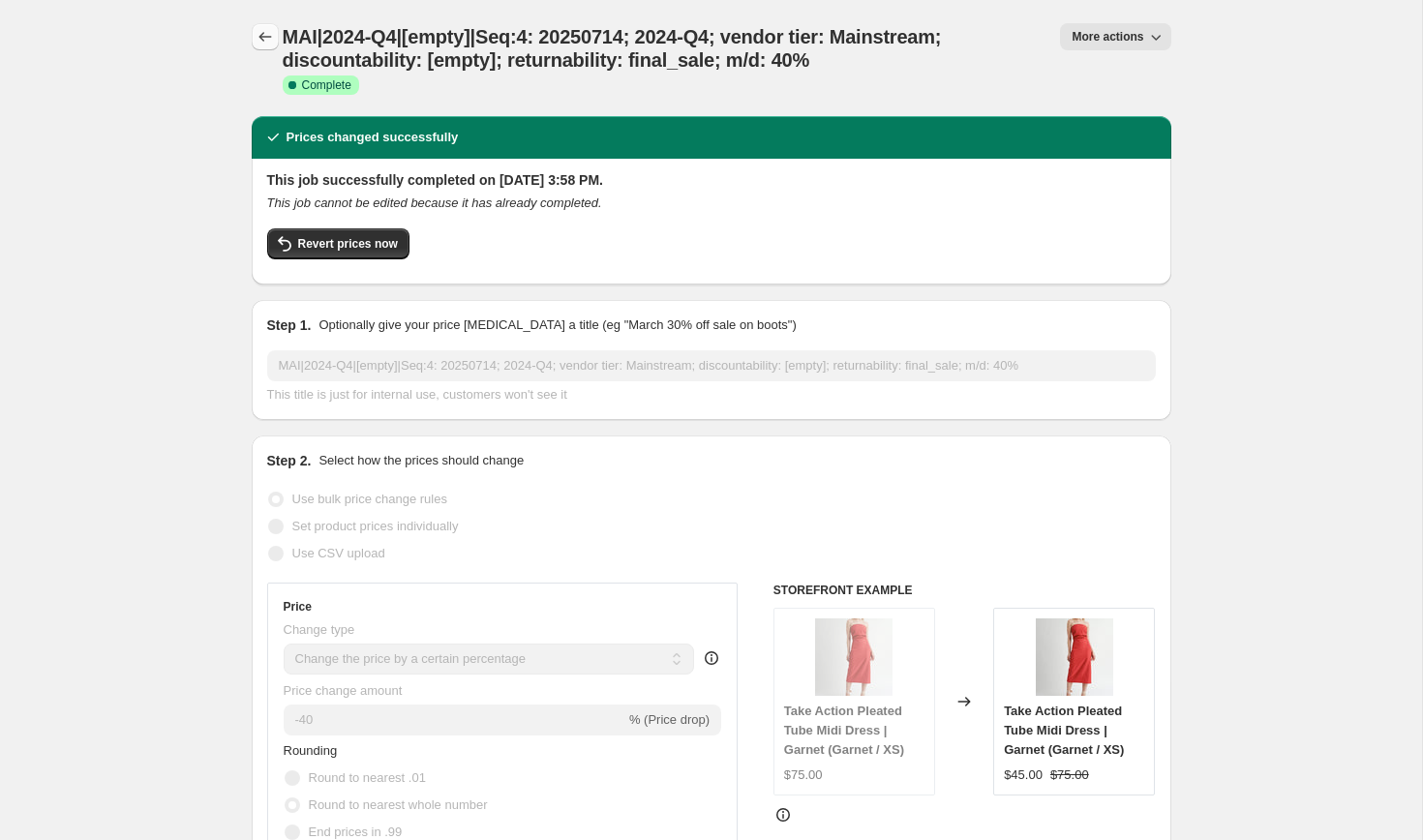 click 